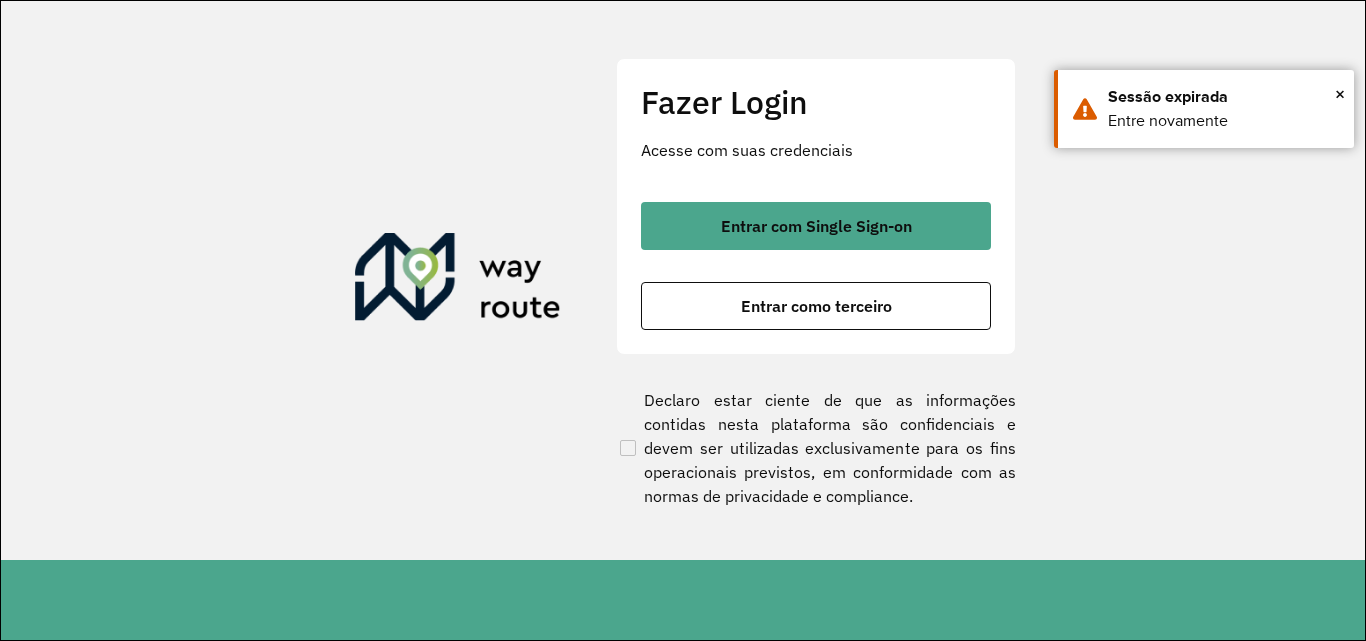 click on "Entrar como terceiro" at bounding box center [816, 306] 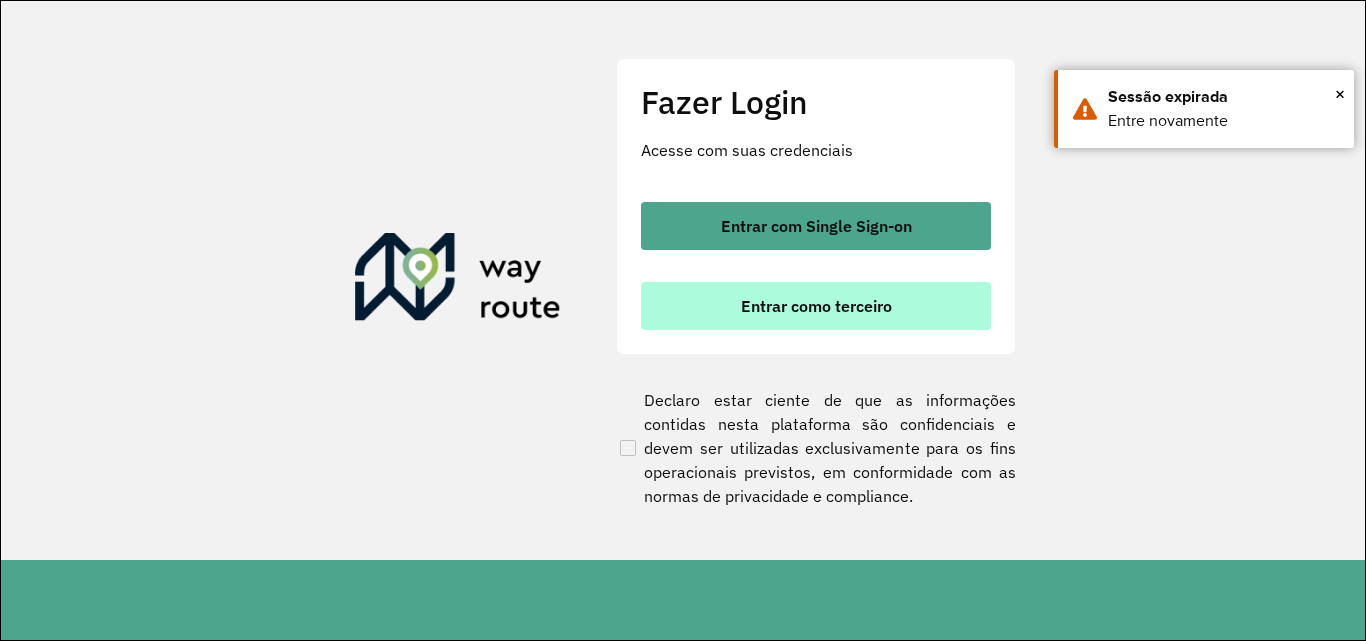 scroll, scrollTop: 0, scrollLeft: 0, axis: both 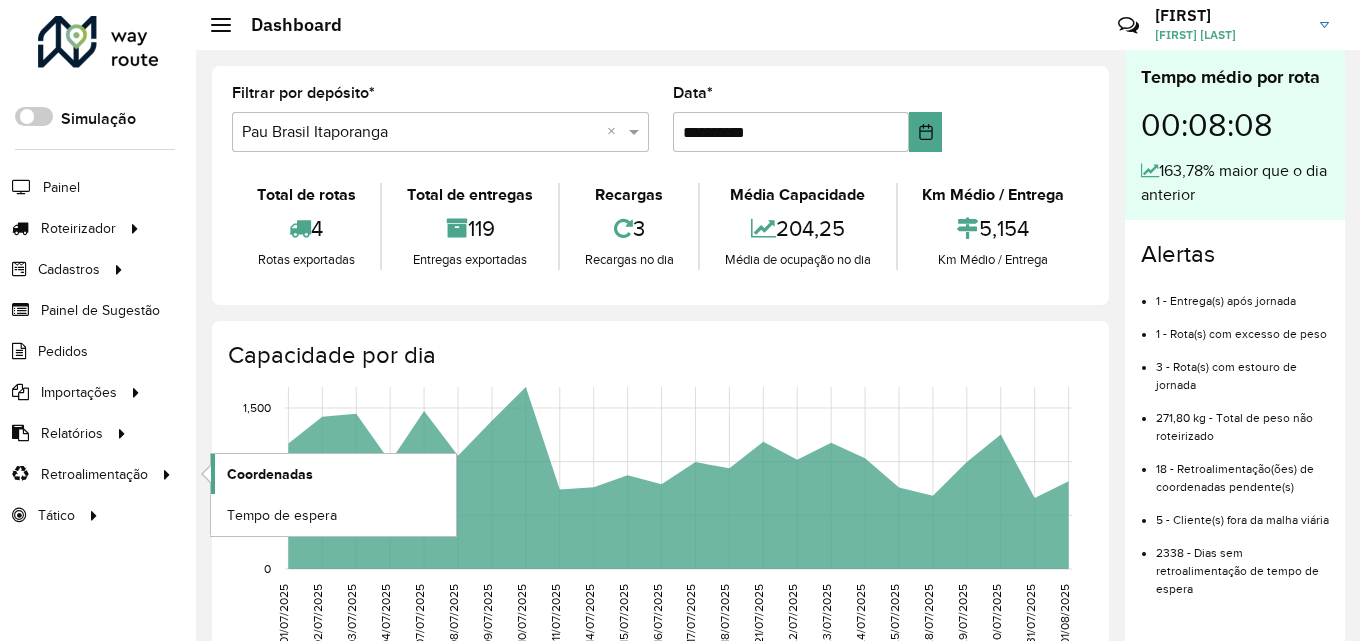click on "Coordenadas" 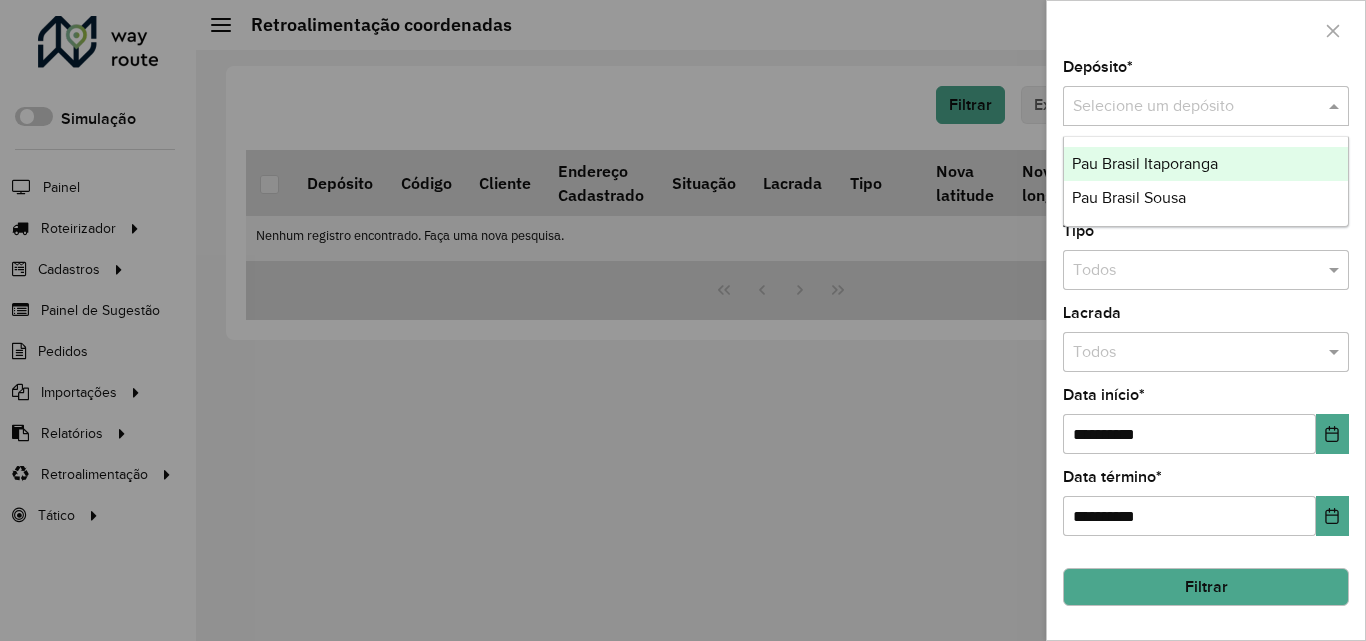 click at bounding box center (1186, 107) 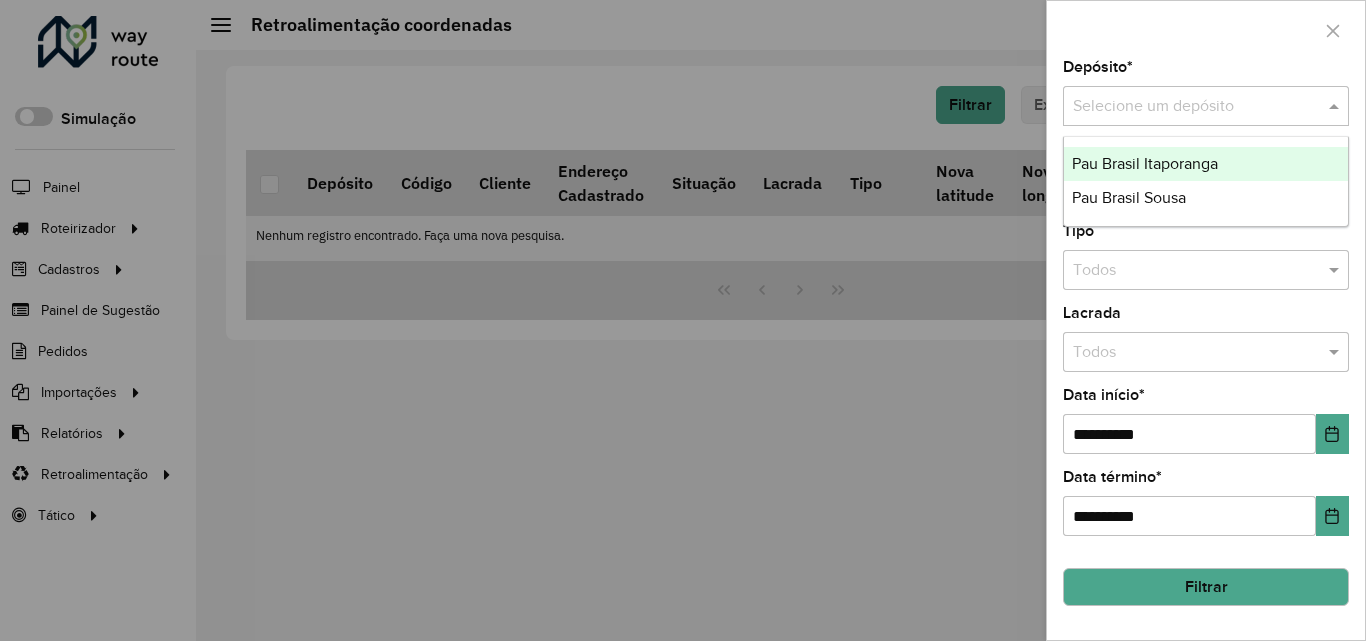drag, startPoint x: 1171, startPoint y: 164, endPoint x: 1281, endPoint y: 473, distance: 327.99542 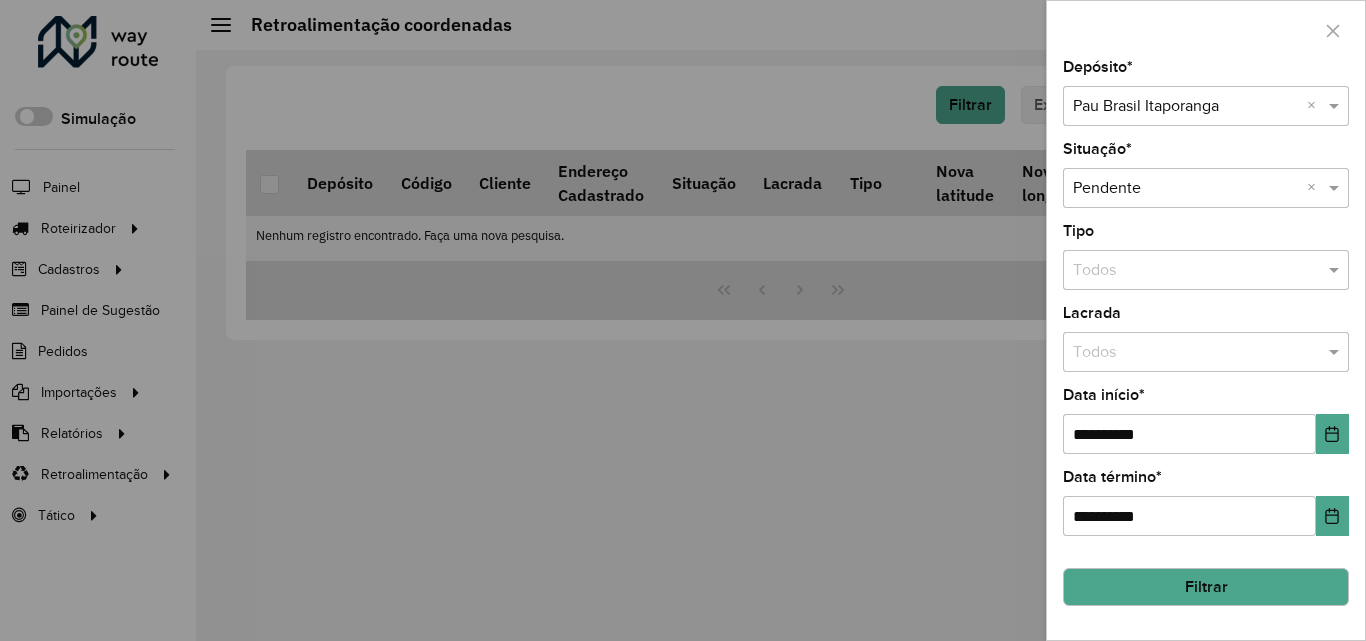 click on "Filtrar" 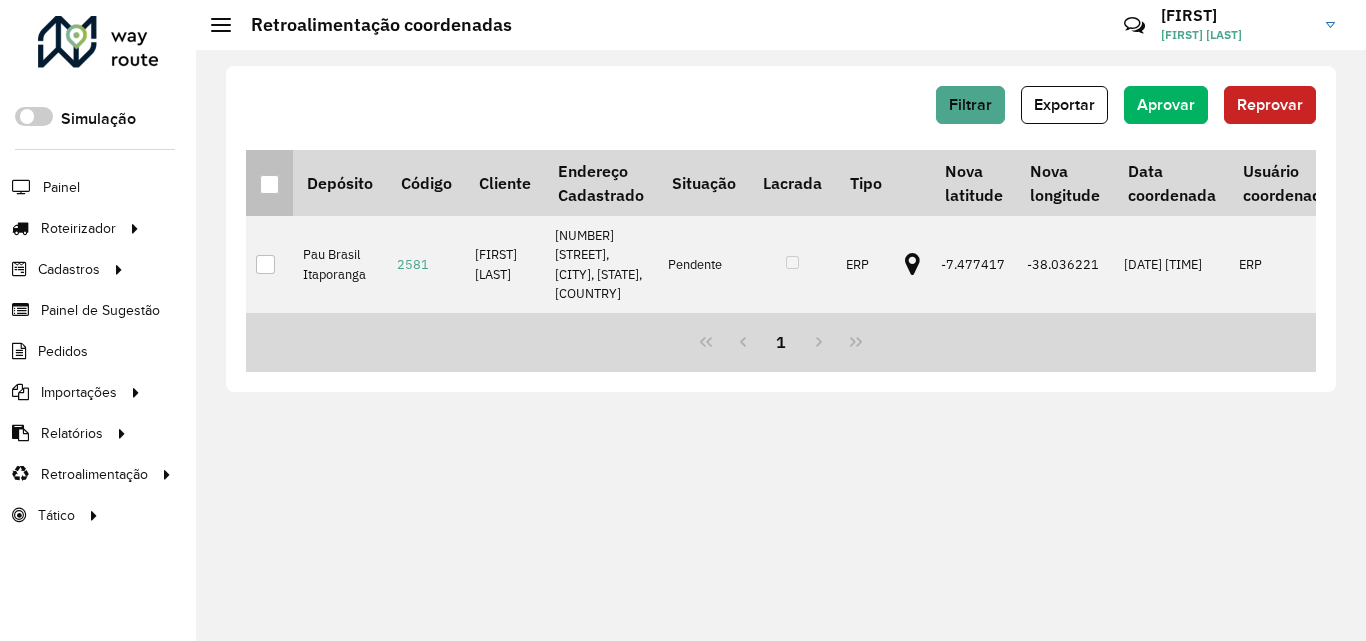 click at bounding box center [270, 183] 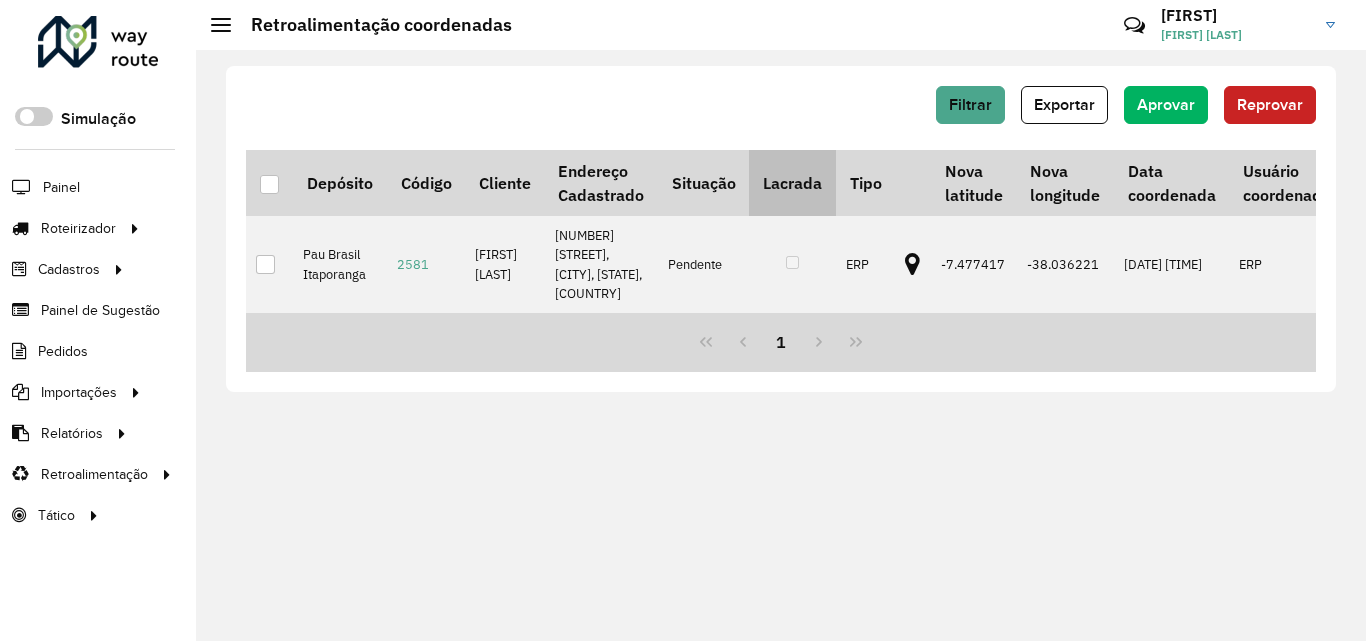 drag, startPoint x: 265, startPoint y: 184, endPoint x: 835, endPoint y: 171, distance: 570.14825 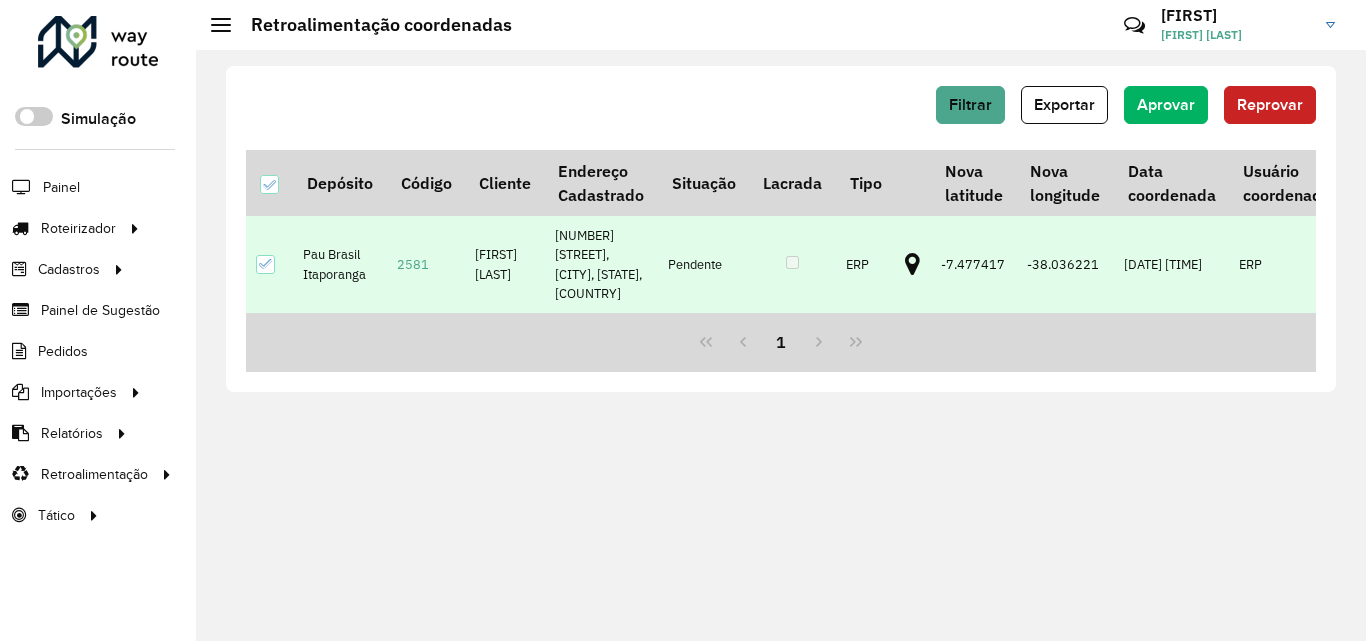 click on "Filtrar   Exportar   Aprovar   Reprovar" 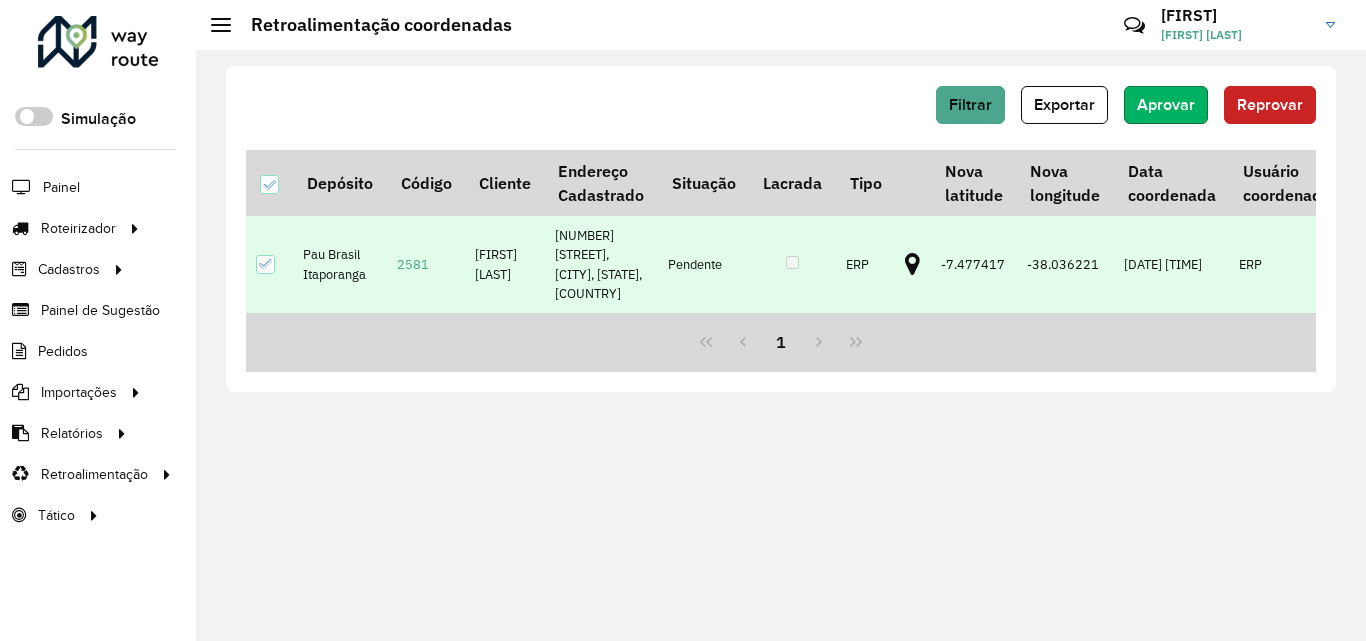 click on "Aprovar" 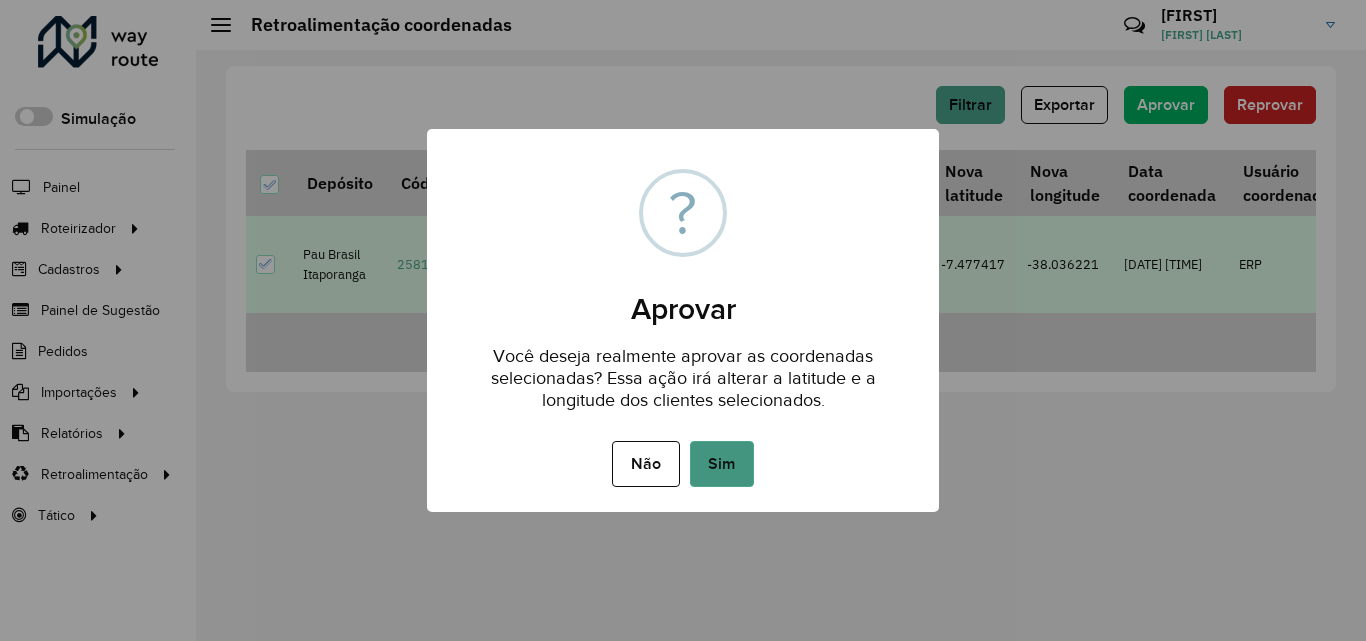 click on "Sim" at bounding box center [722, 464] 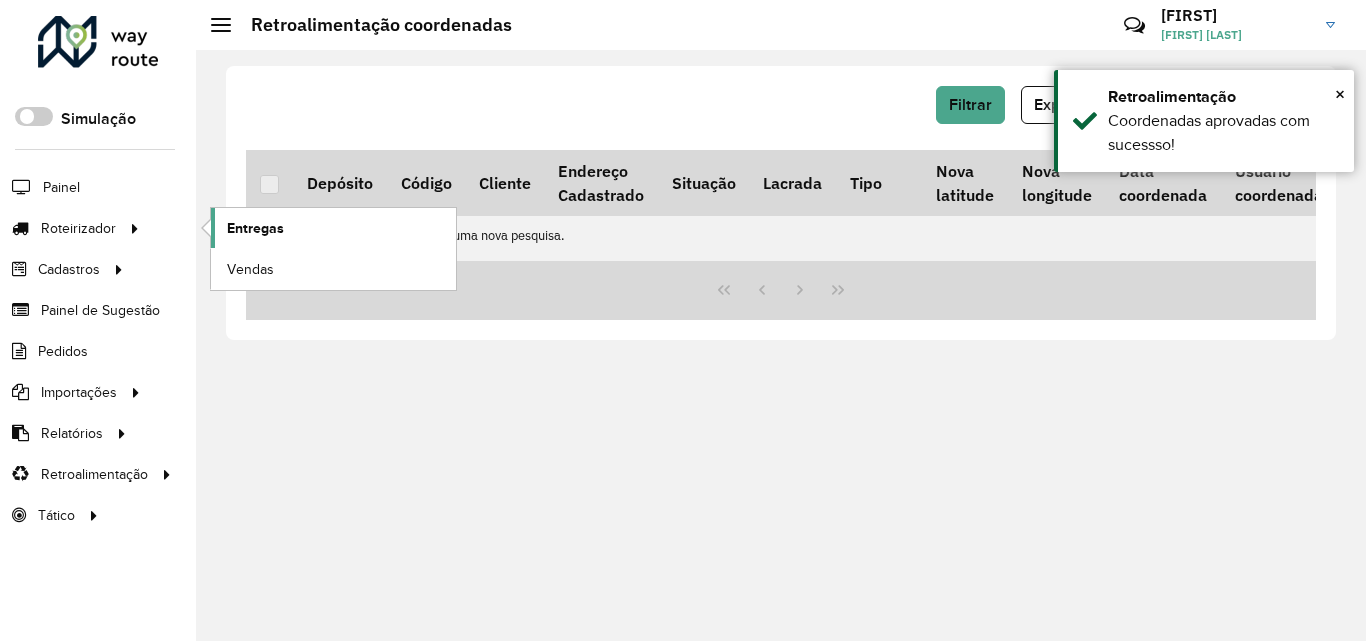 click on "Entregas" 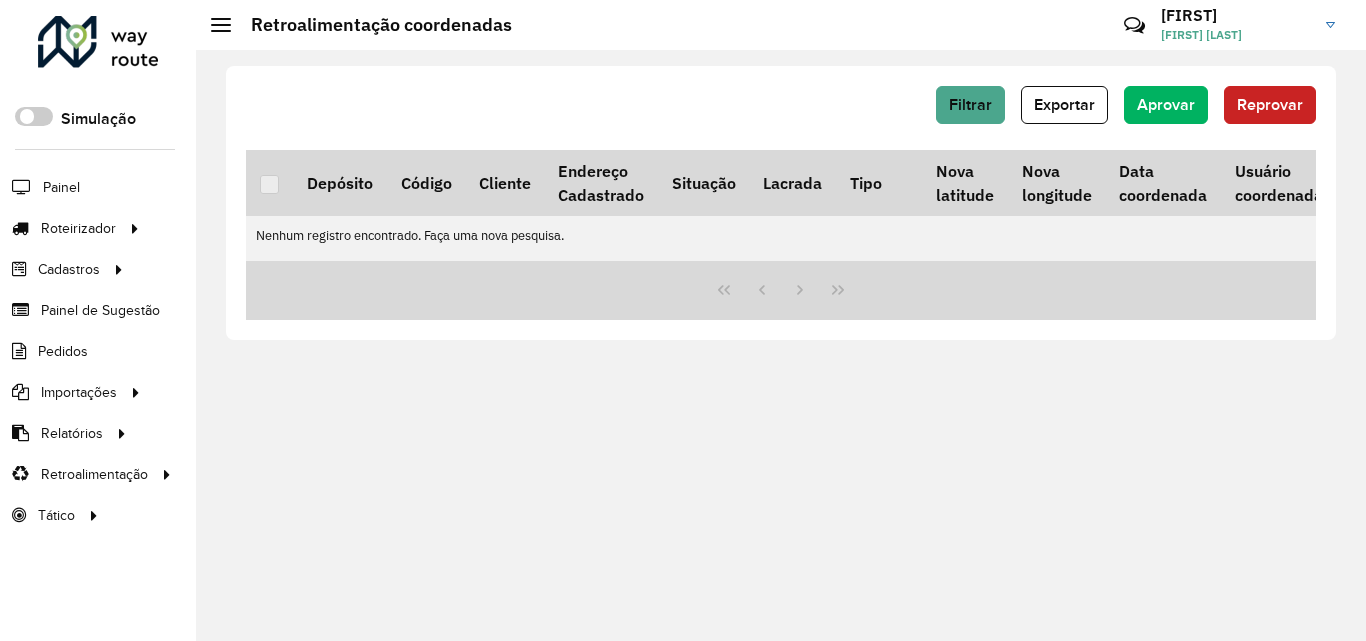 click on "Filtrar   Exportar   Aprovar   Reprovar  Depósito Código Cliente Endereço Cadastrado Situação  Lacrada   Tipo   Nova latitude   Nova longitude   Data coordenada   Usuário coordenada  Data avaliação  Usuário avaliação   Nenhum registro encontrado. Faça uma nova pesquisa." 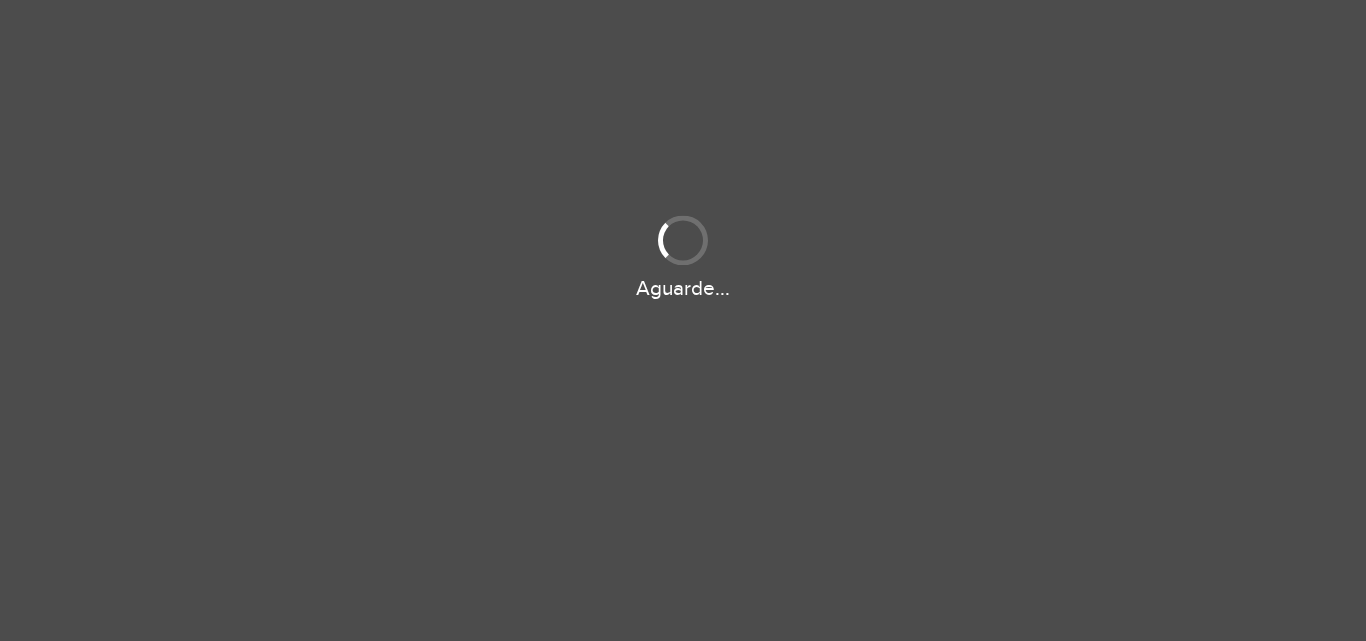 scroll, scrollTop: 0, scrollLeft: 0, axis: both 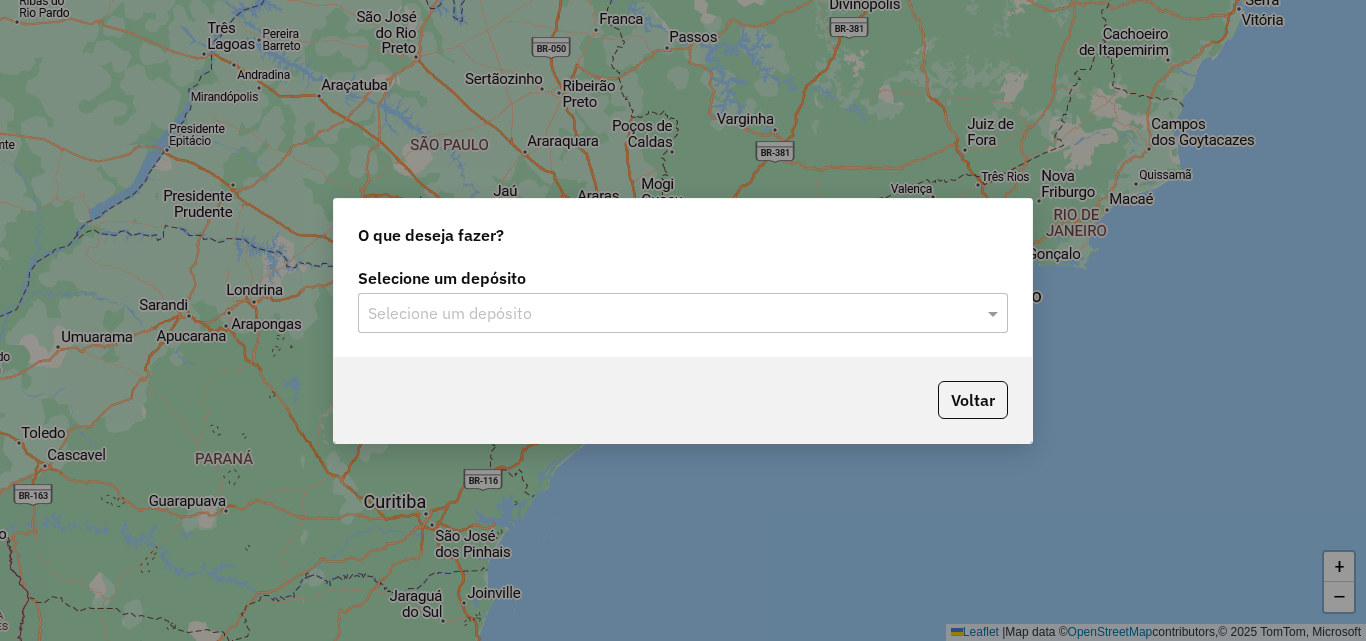 click 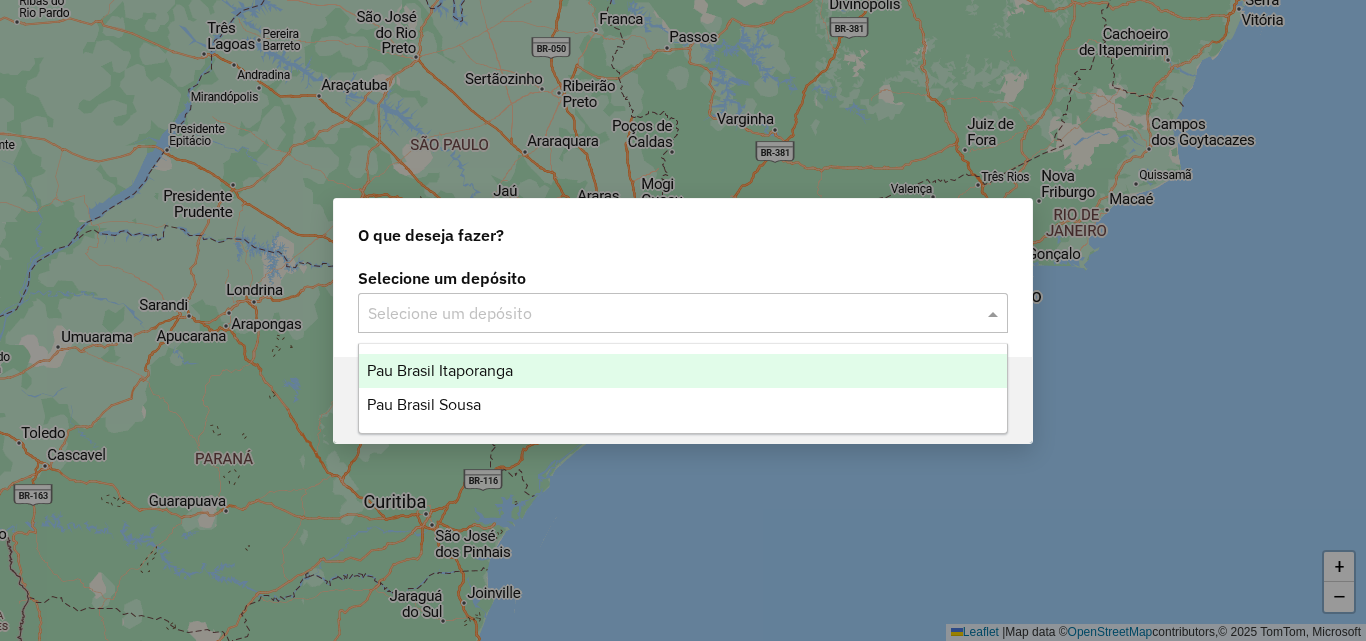 click on "Pau Brasil Itaporanga" at bounding box center [683, 371] 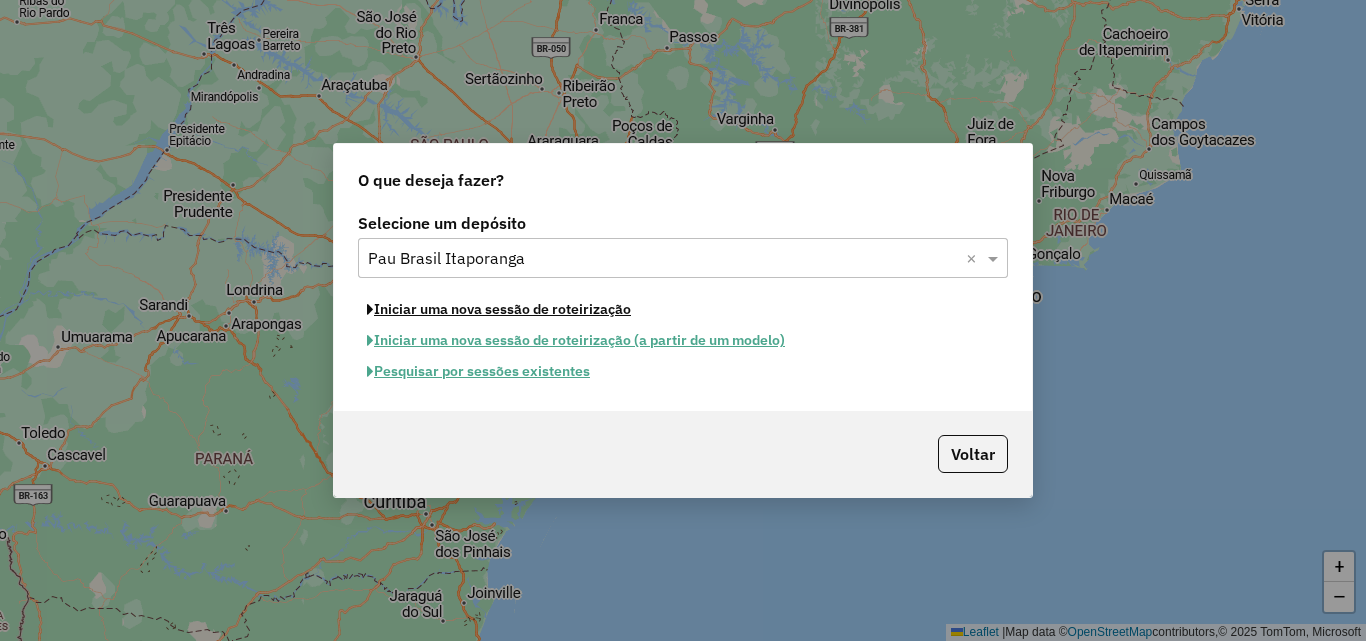 click on "Iniciar uma nova sessão de roteirização" 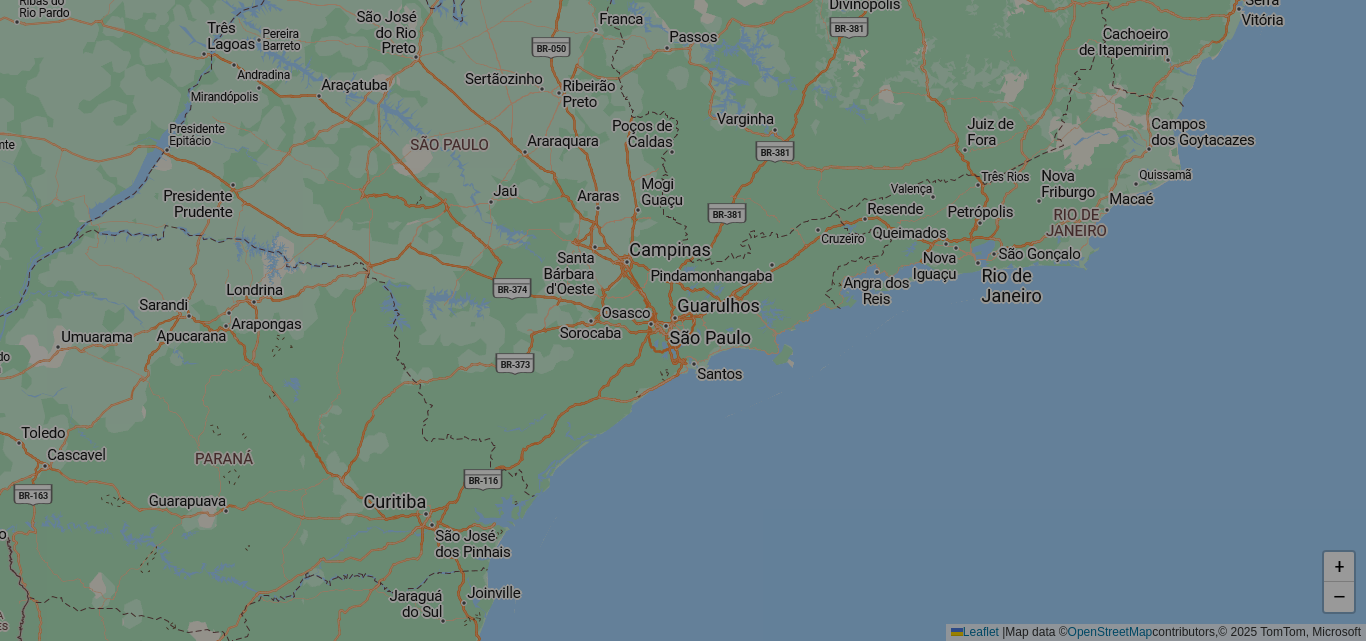 select on "*" 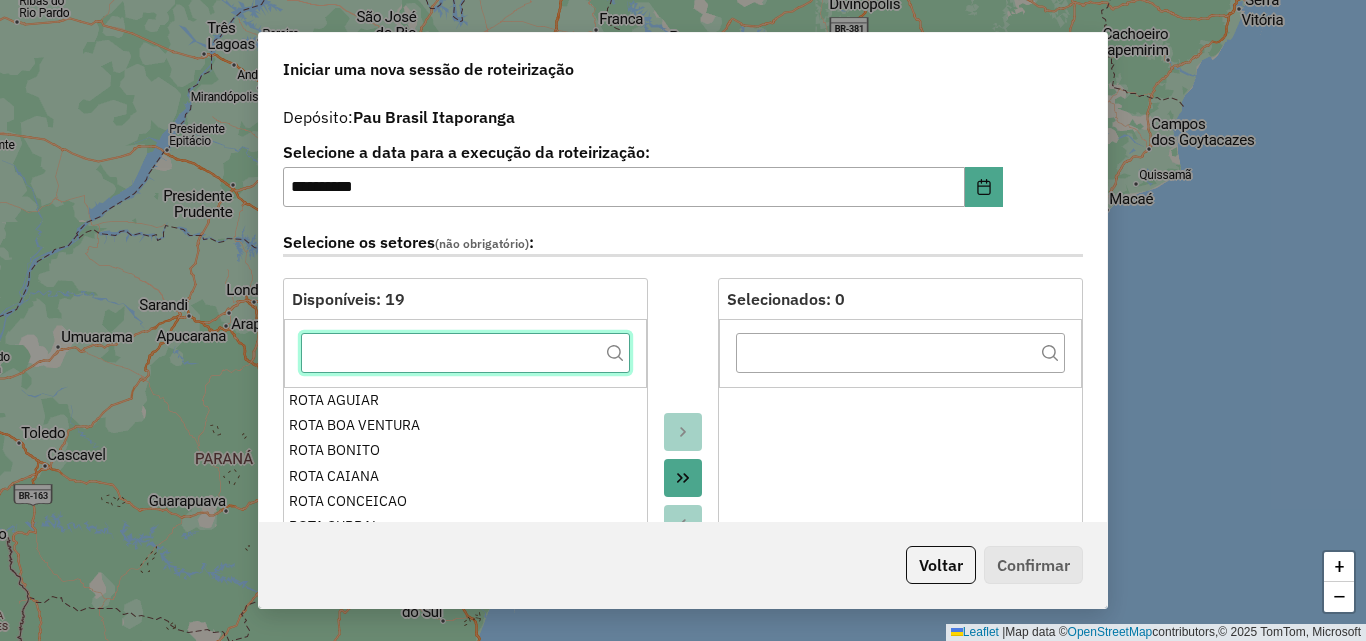 click 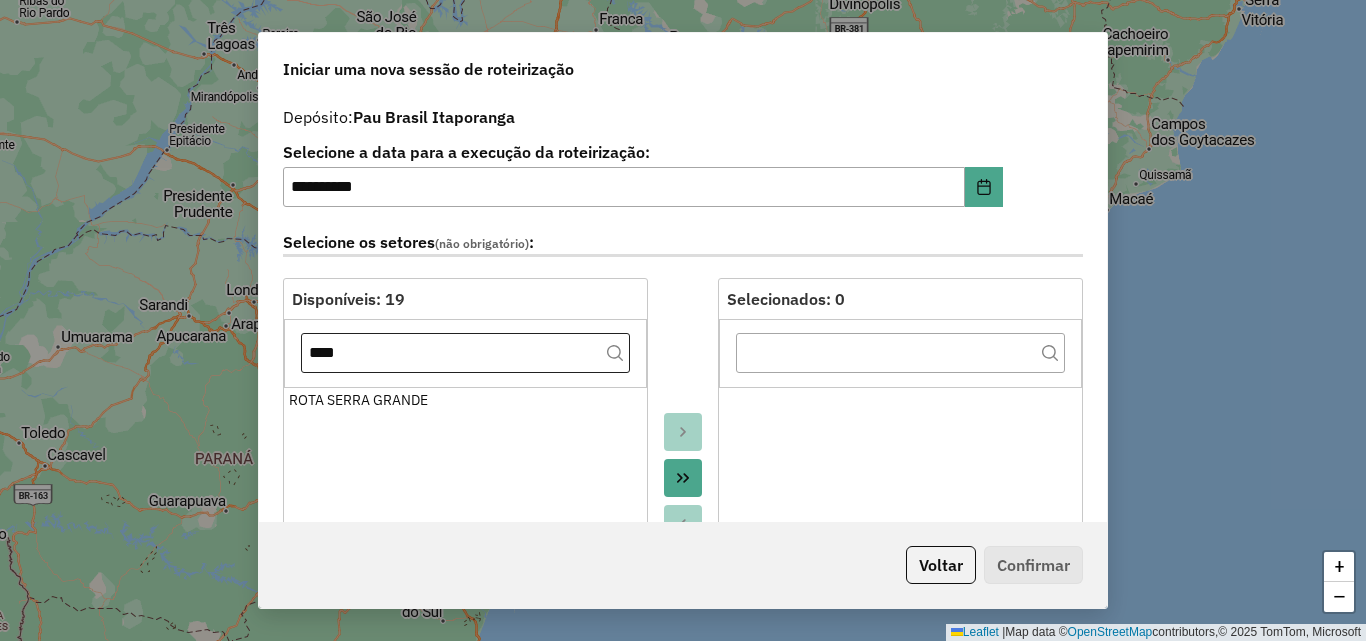 drag, startPoint x: 388, startPoint y: 392, endPoint x: 403, endPoint y: 346, distance: 48.38388 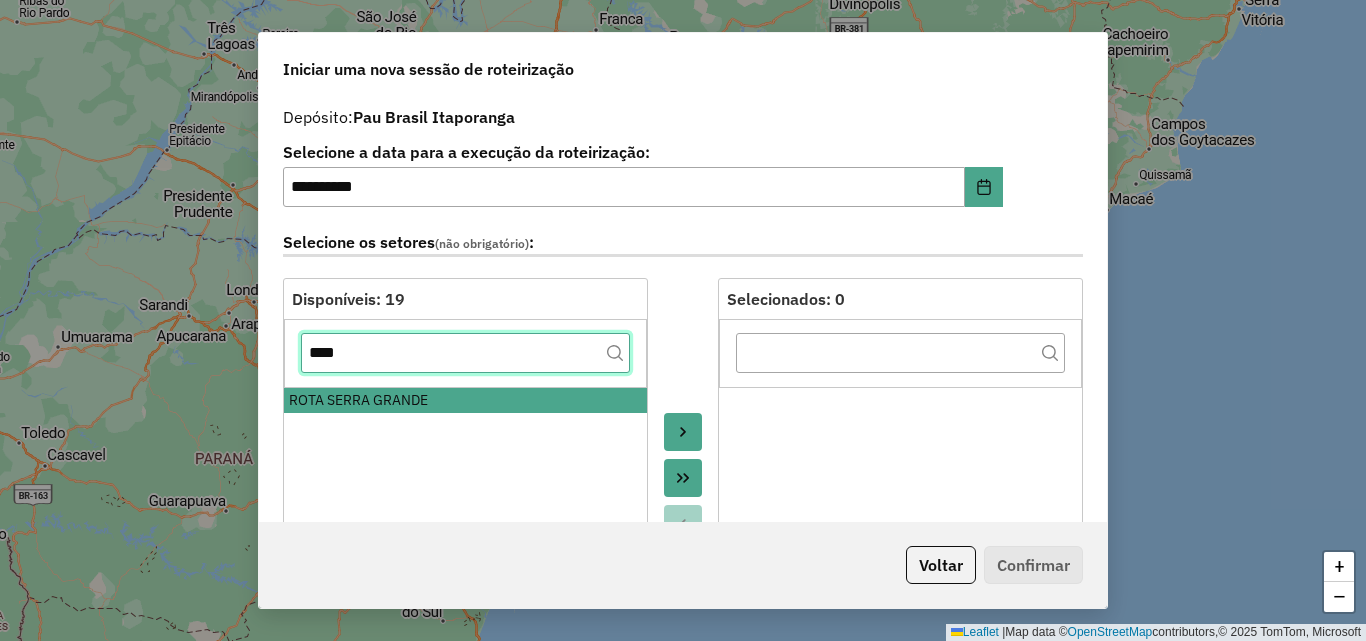 click on "****" 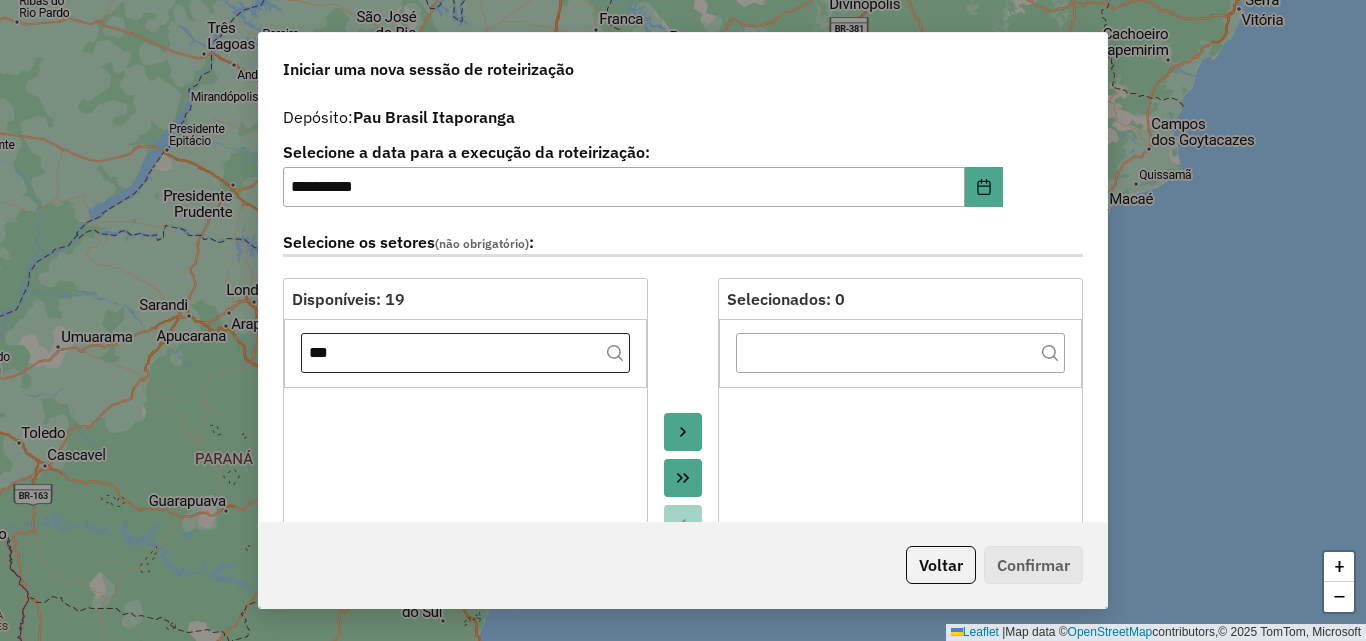 click on "***" 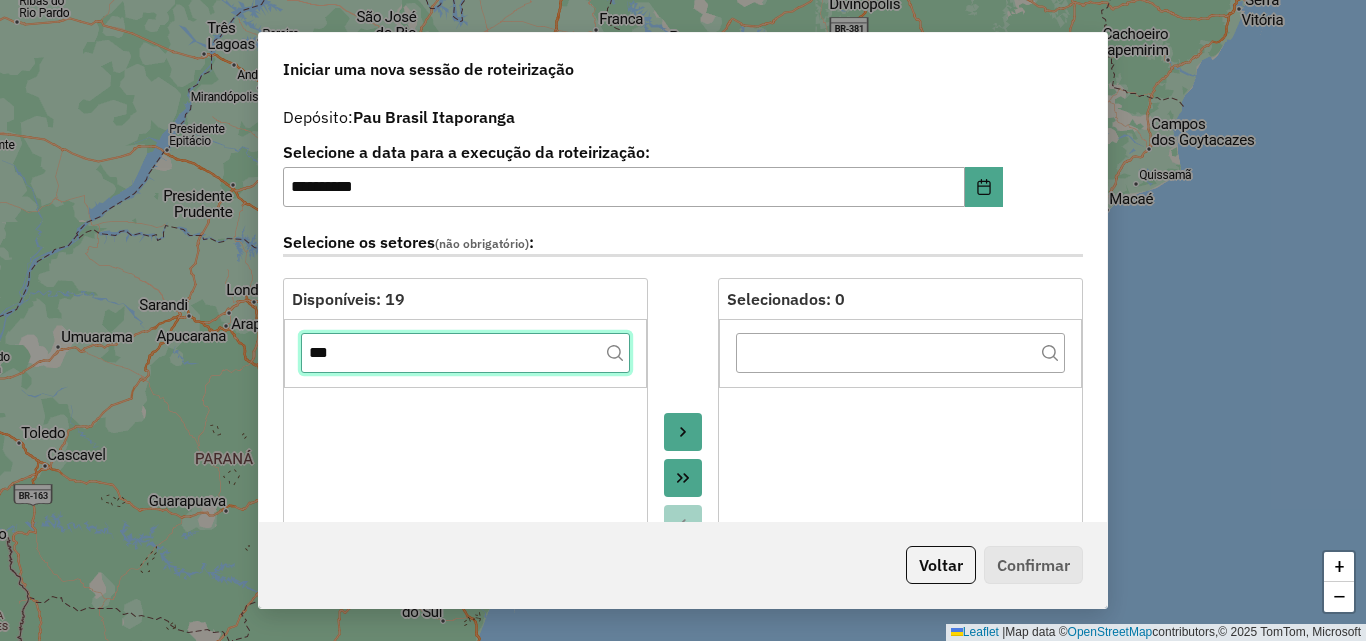 drag, startPoint x: 399, startPoint y: 333, endPoint x: 391, endPoint y: 349, distance: 17.888544 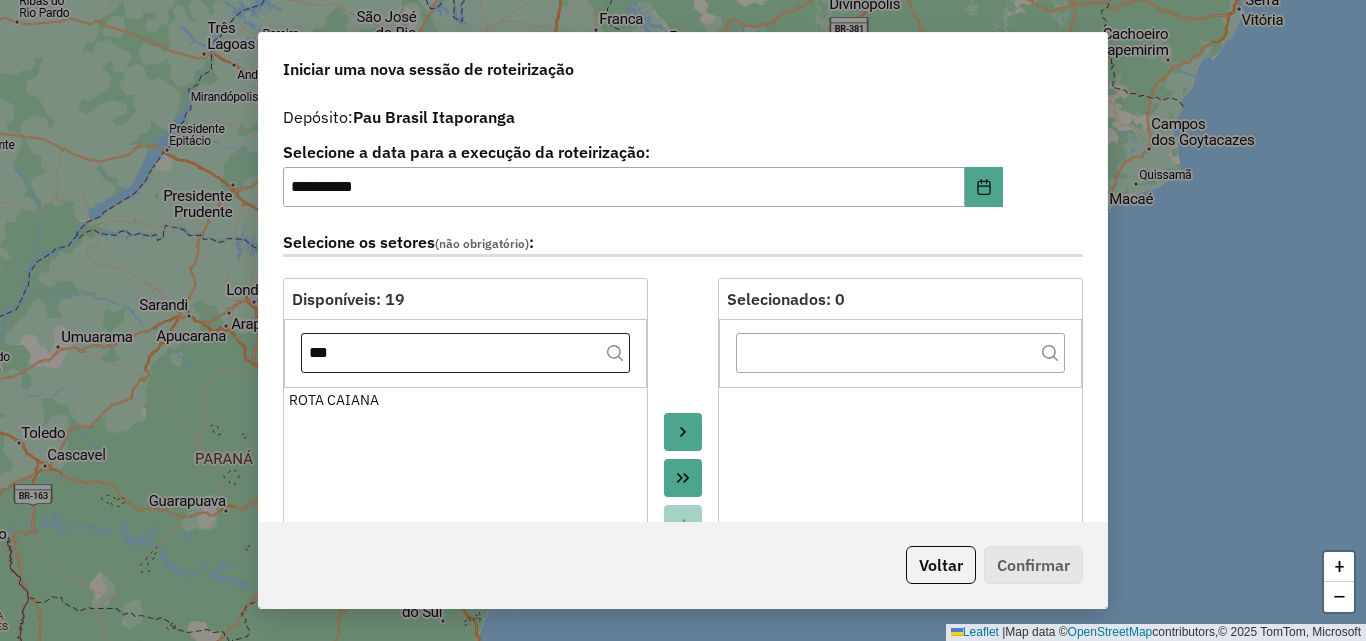 drag, startPoint x: 367, startPoint y: 392, endPoint x: 479, endPoint y: 368, distance: 114.54257 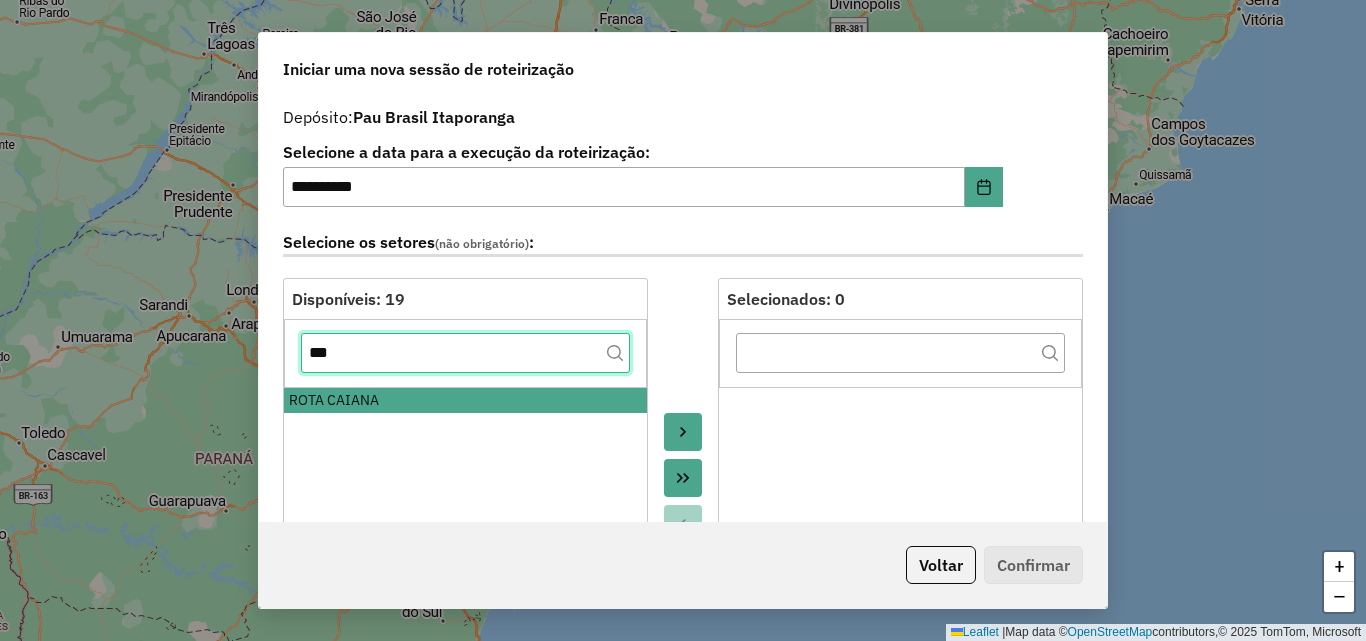 click on "***" 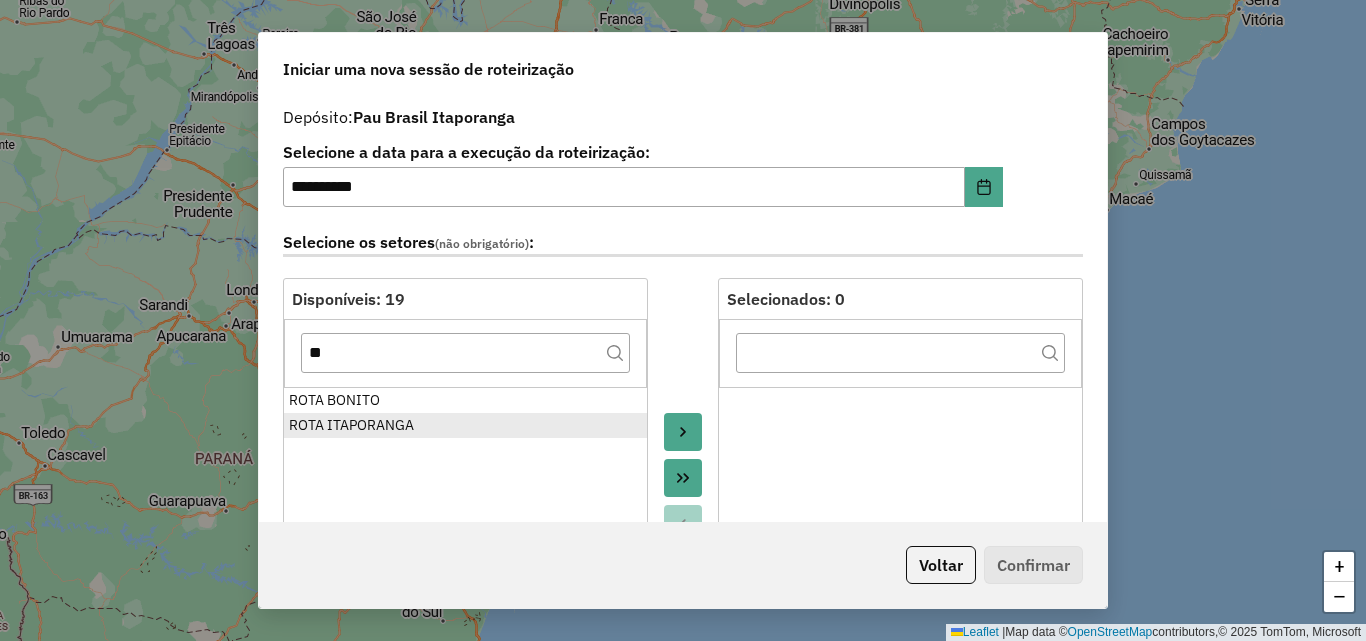 drag, startPoint x: 452, startPoint y: 431, endPoint x: 445, endPoint y: 381, distance: 50.48762 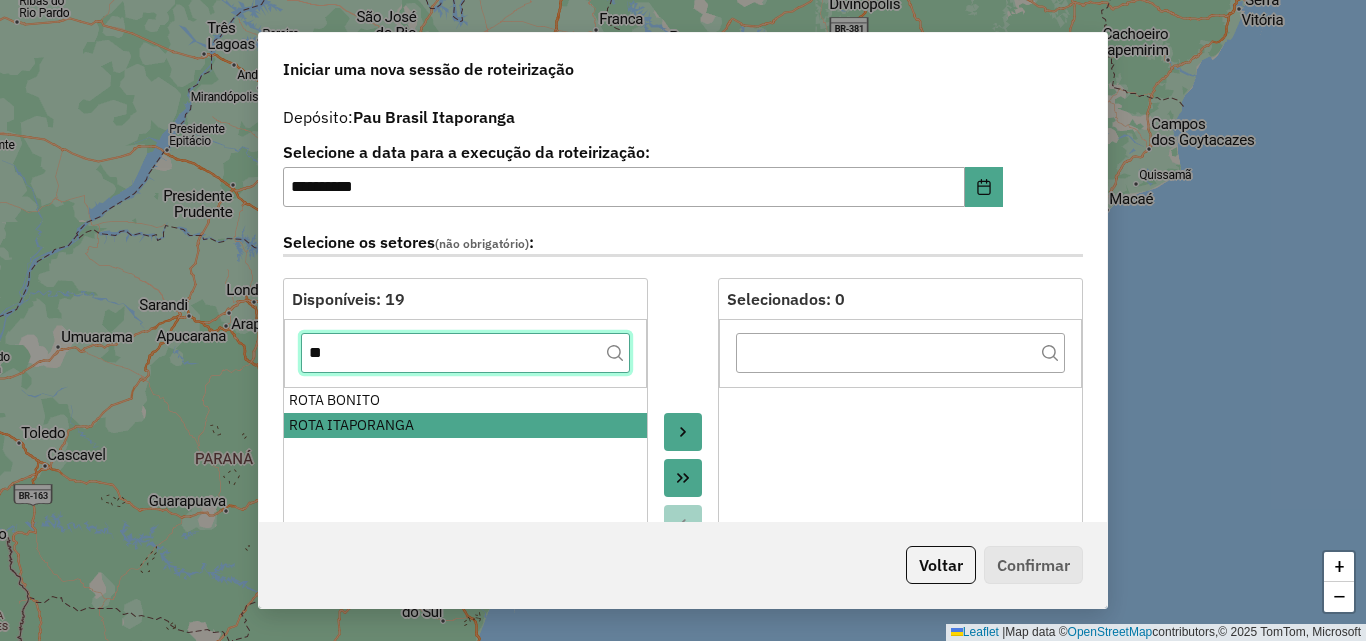 click on "**" 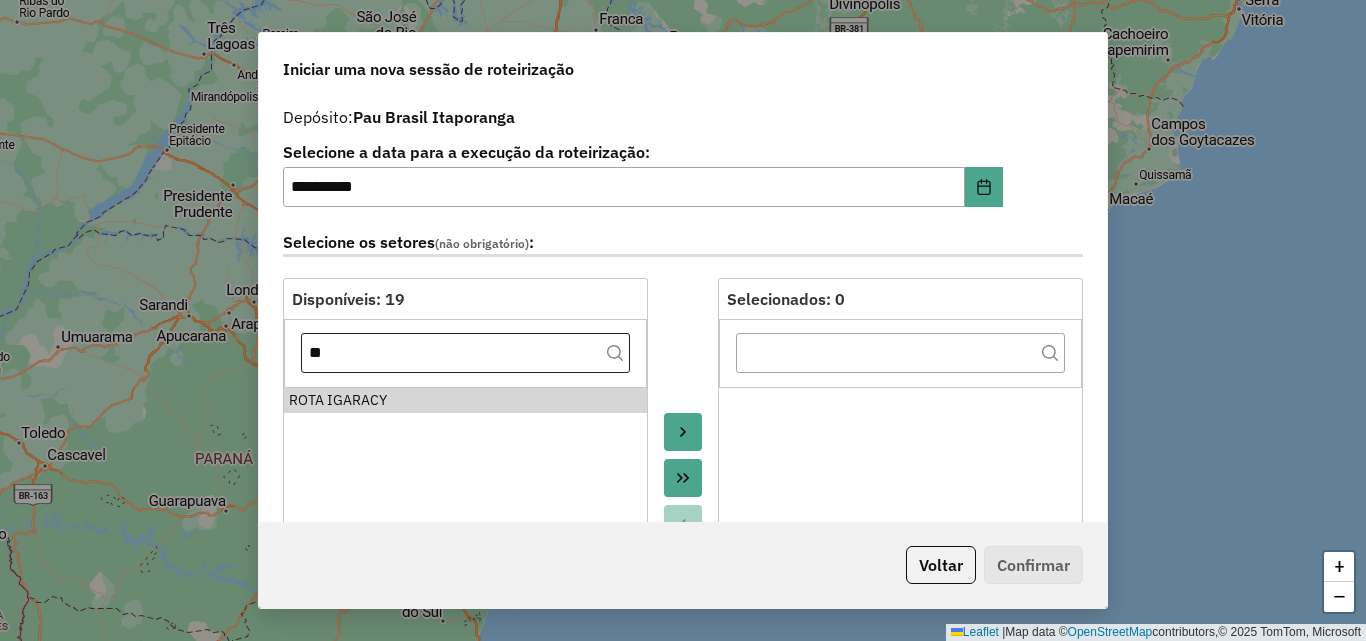 drag, startPoint x: 406, startPoint y: 395, endPoint x: 407, endPoint y: 373, distance: 22.022715 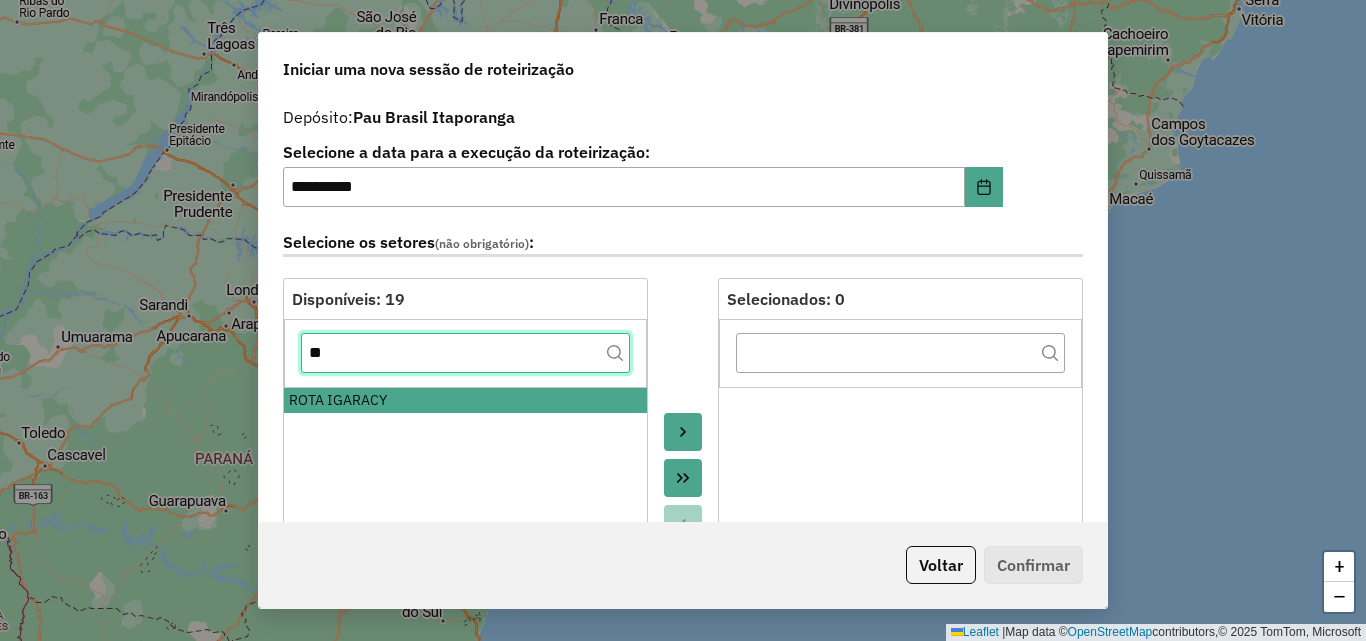 click on "**" 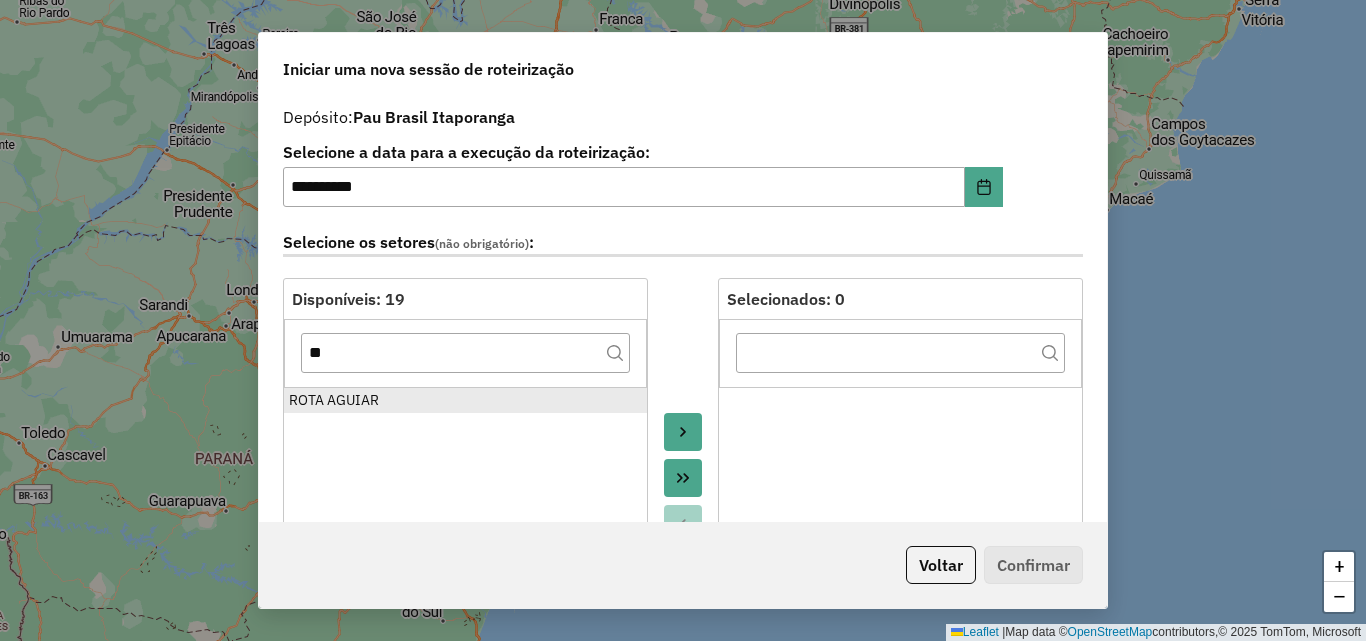 click on "ROTA AGUIAR" at bounding box center [465, 400] 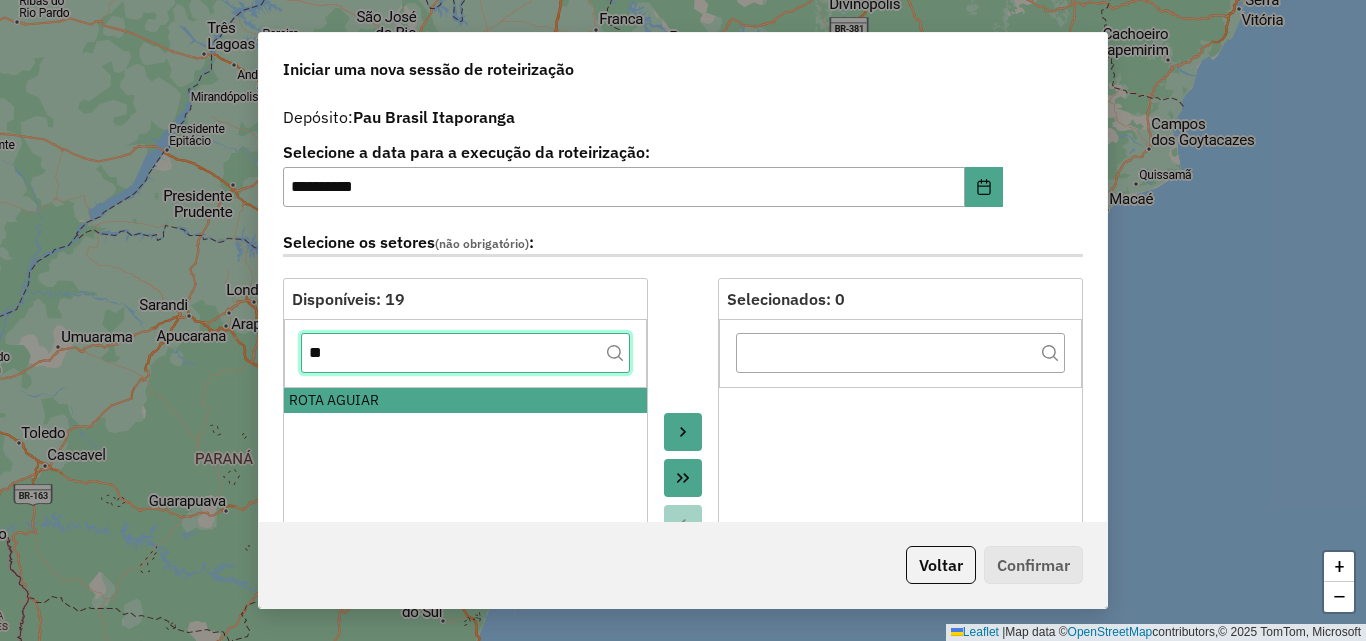click on "**" 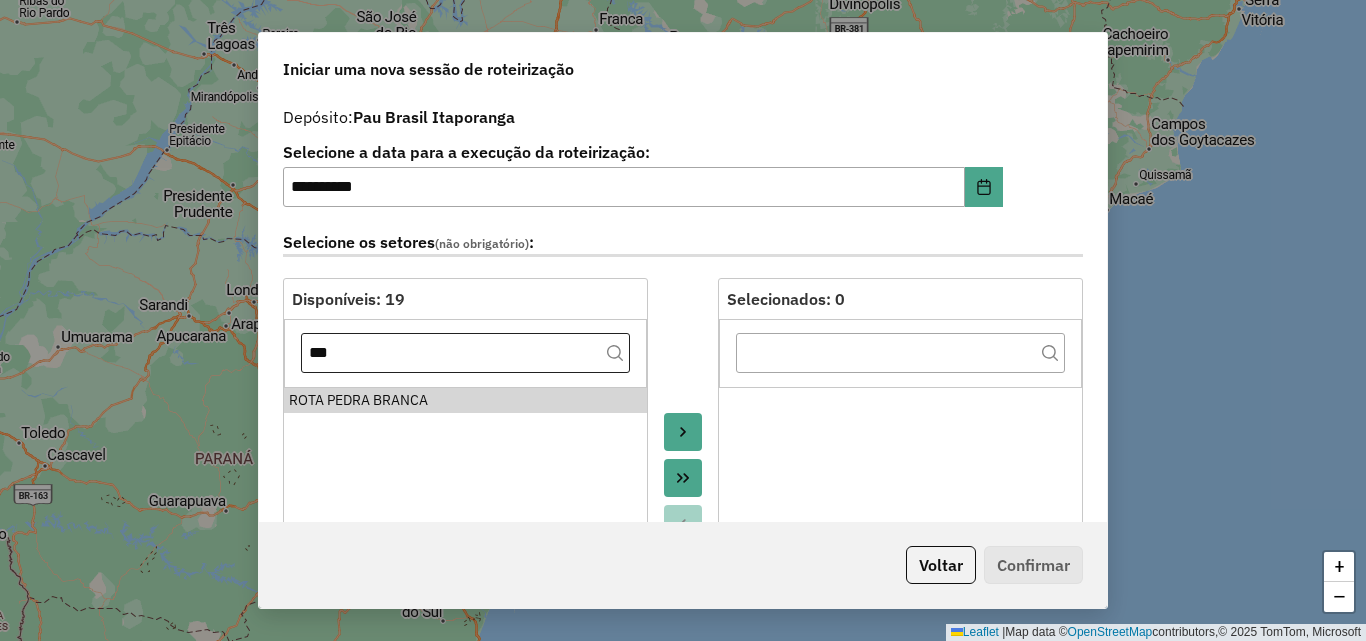 drag, startPoint x: 383, startPoint y: 391, endPoint x: 377, endPoint y: 357, distance: 34.525352 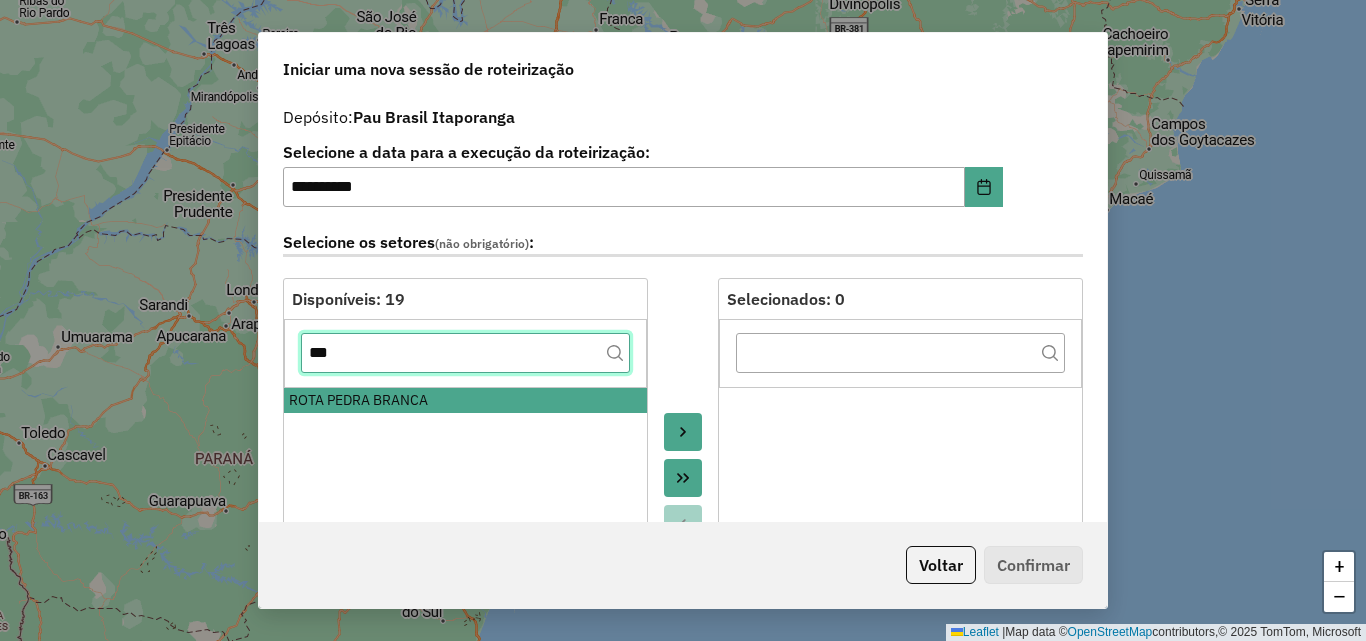 click on "***" 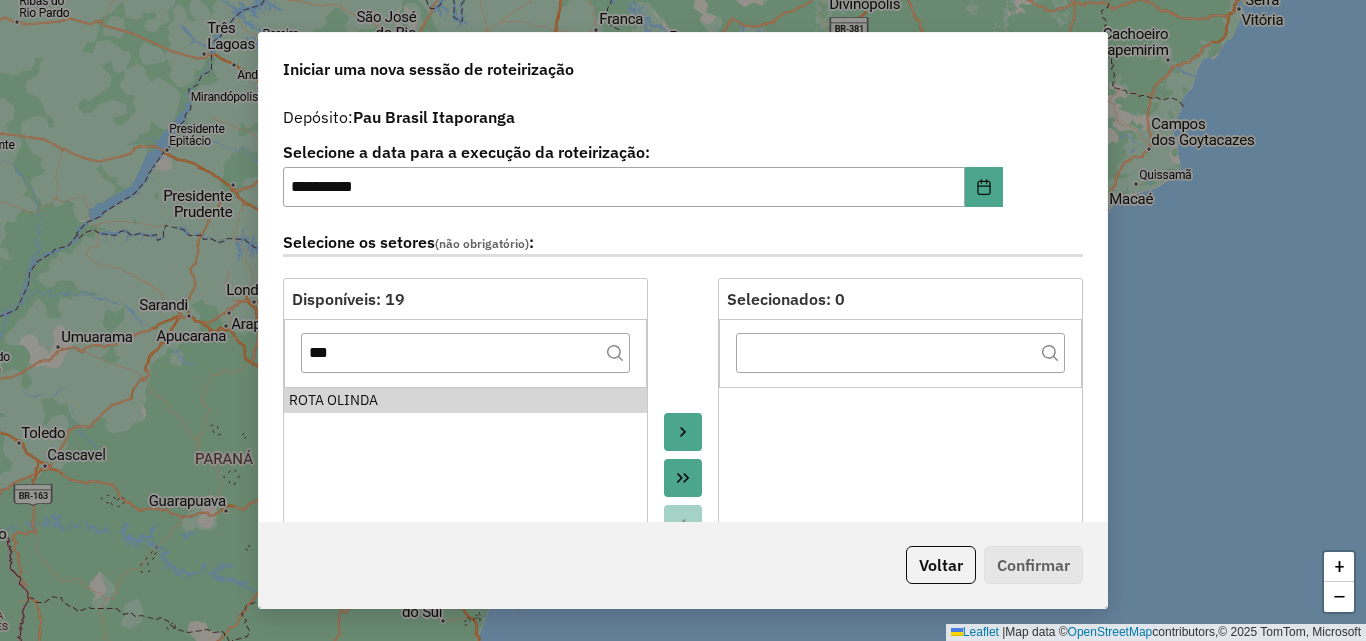 click on "ROTA OLINDA" at bounding box center (465, 547) 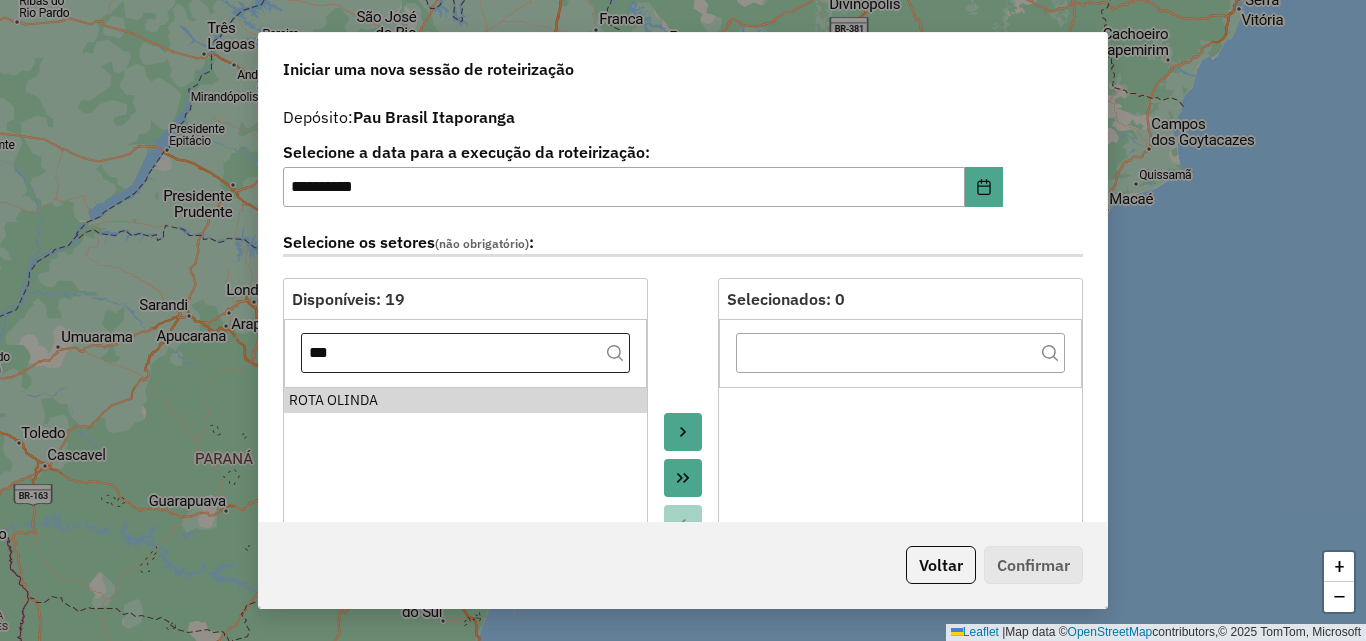 drag, startPoint x: 365, startPoint y: 392, endPoint x: 380, endPoint y: 351, distance: 43.65776 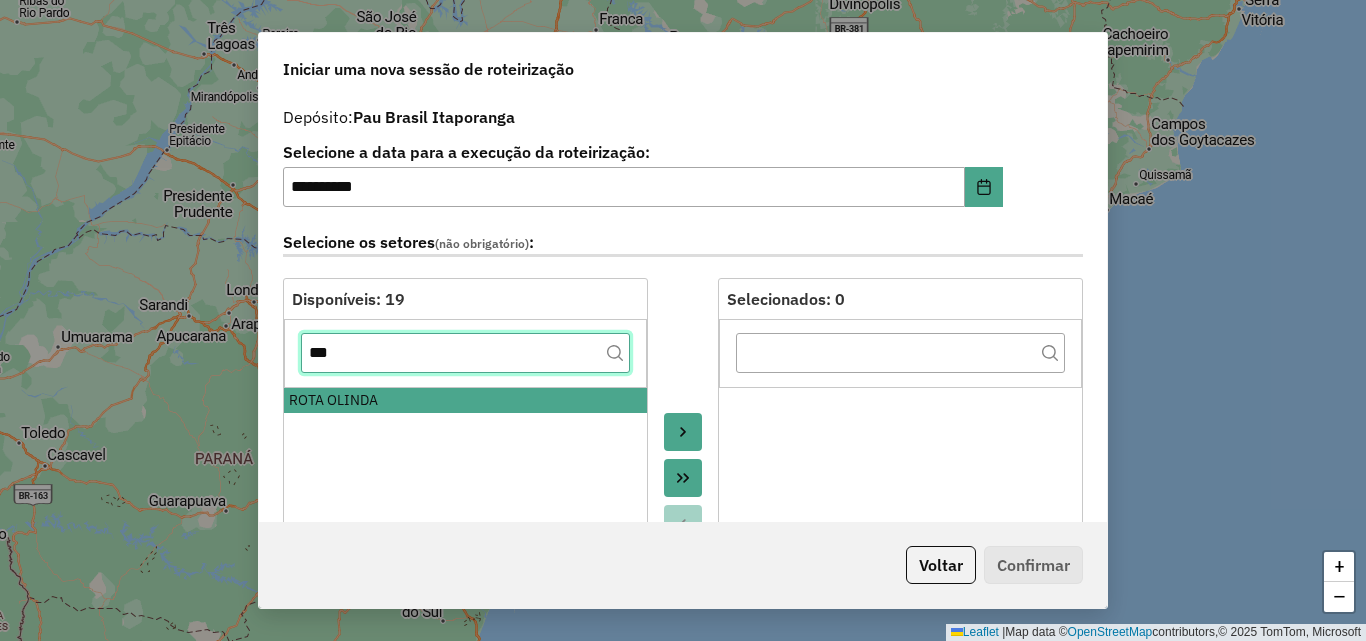 click on "***" 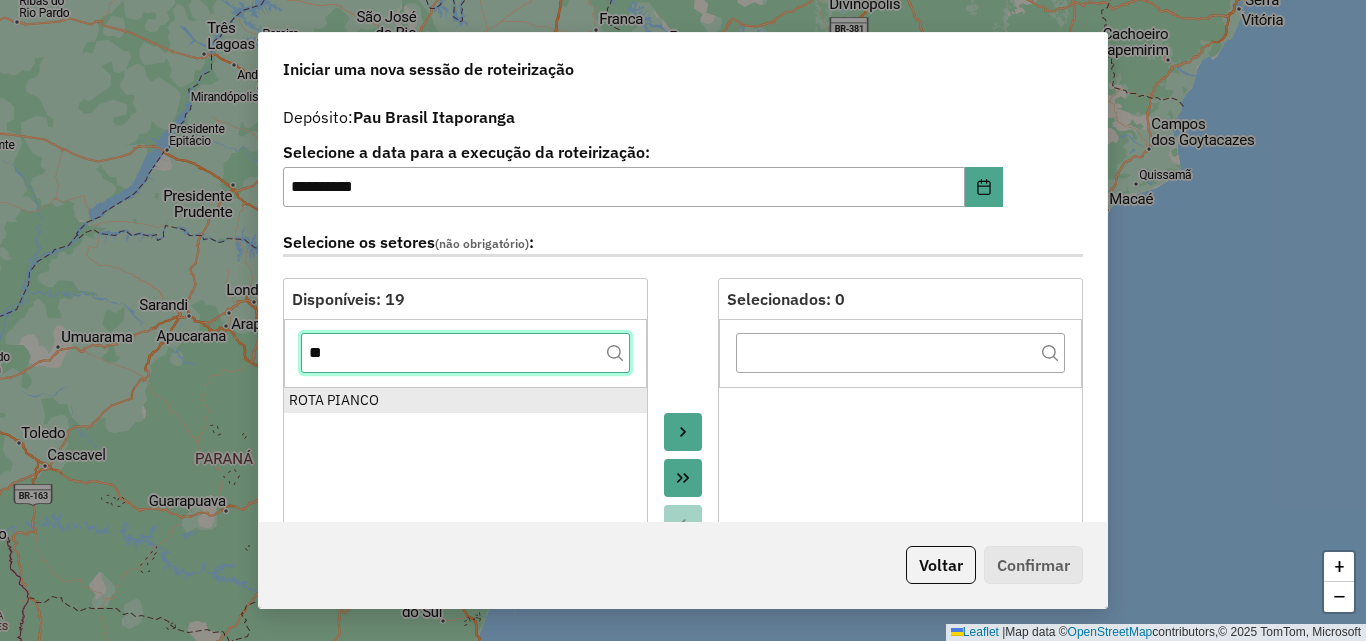 type on "**" 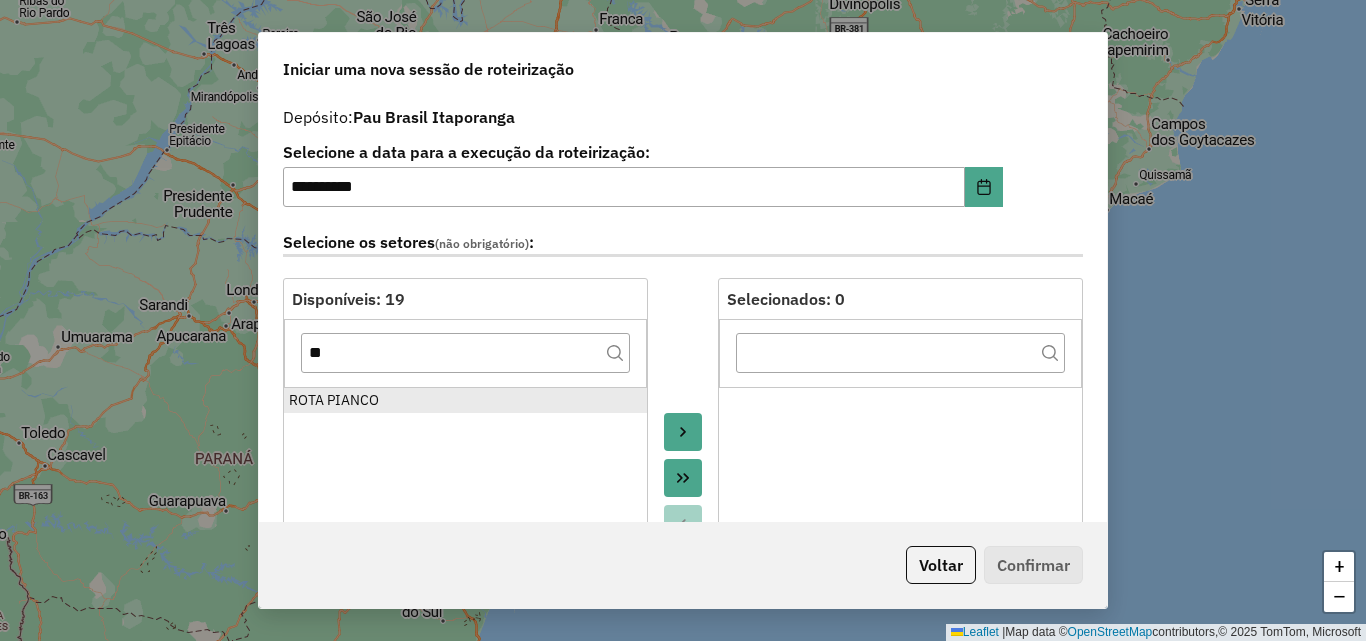 click on "ROTA PIANCO" at bounding box center (465, 400) 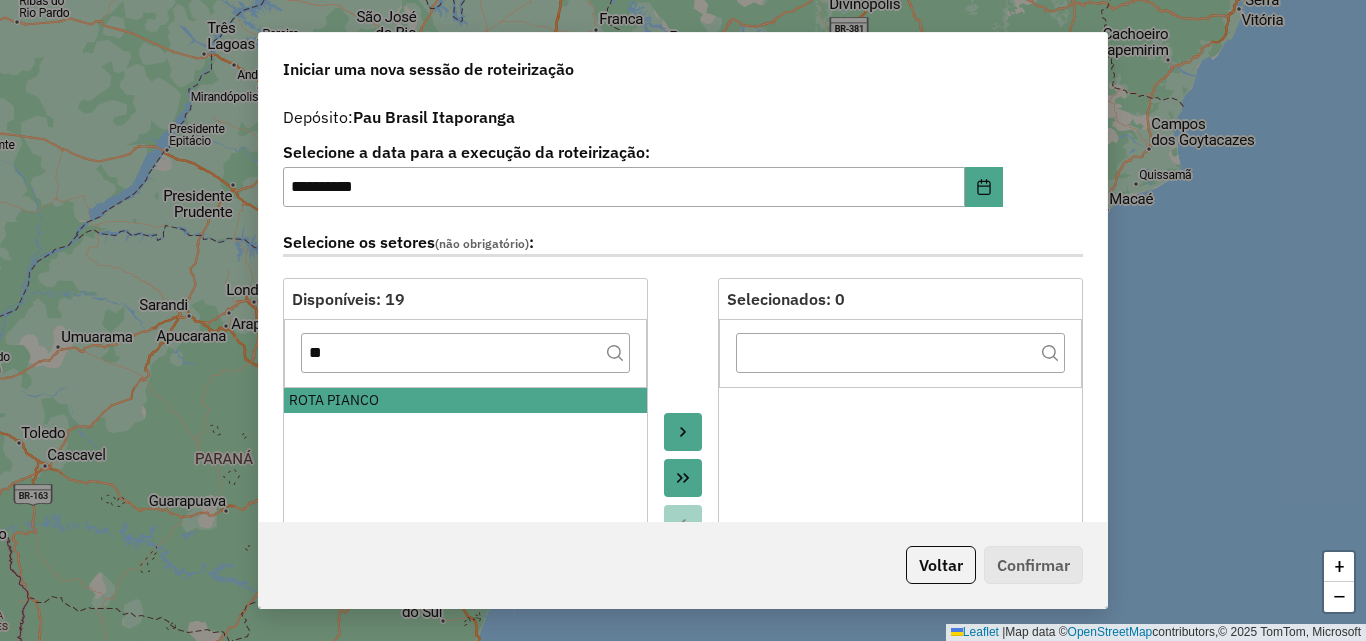 click 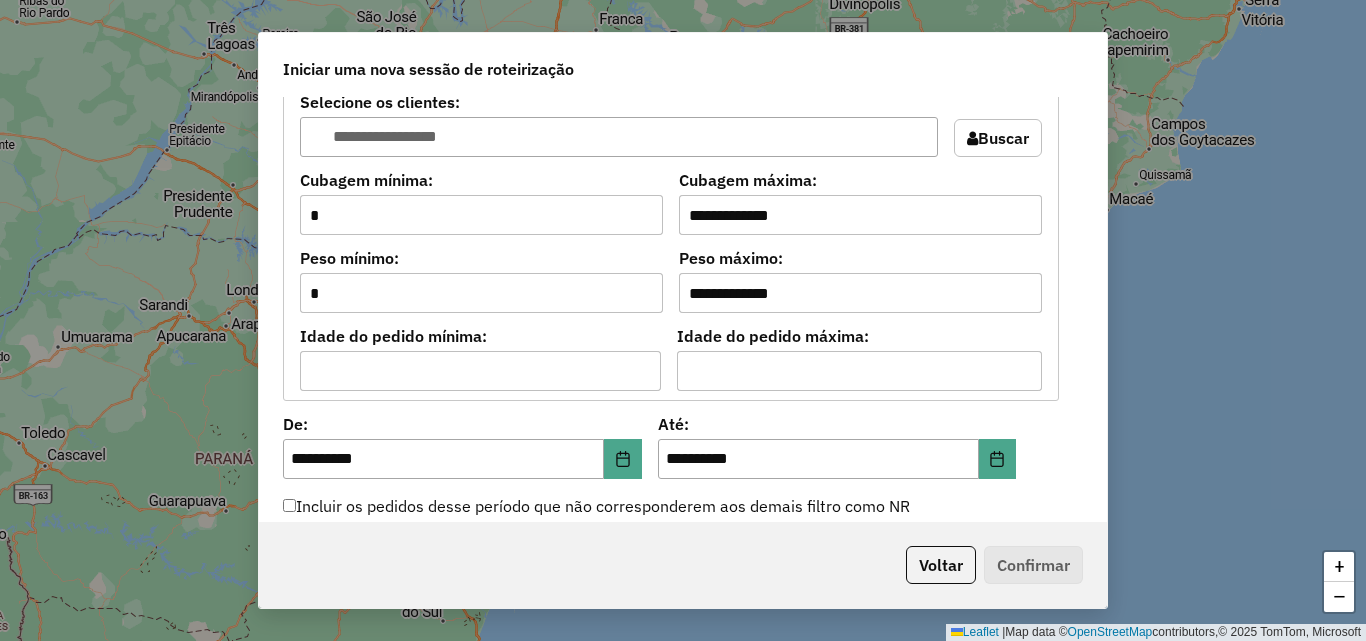 scroll, scrollTop: 1800, scrollLeft: 0, axis: vertical 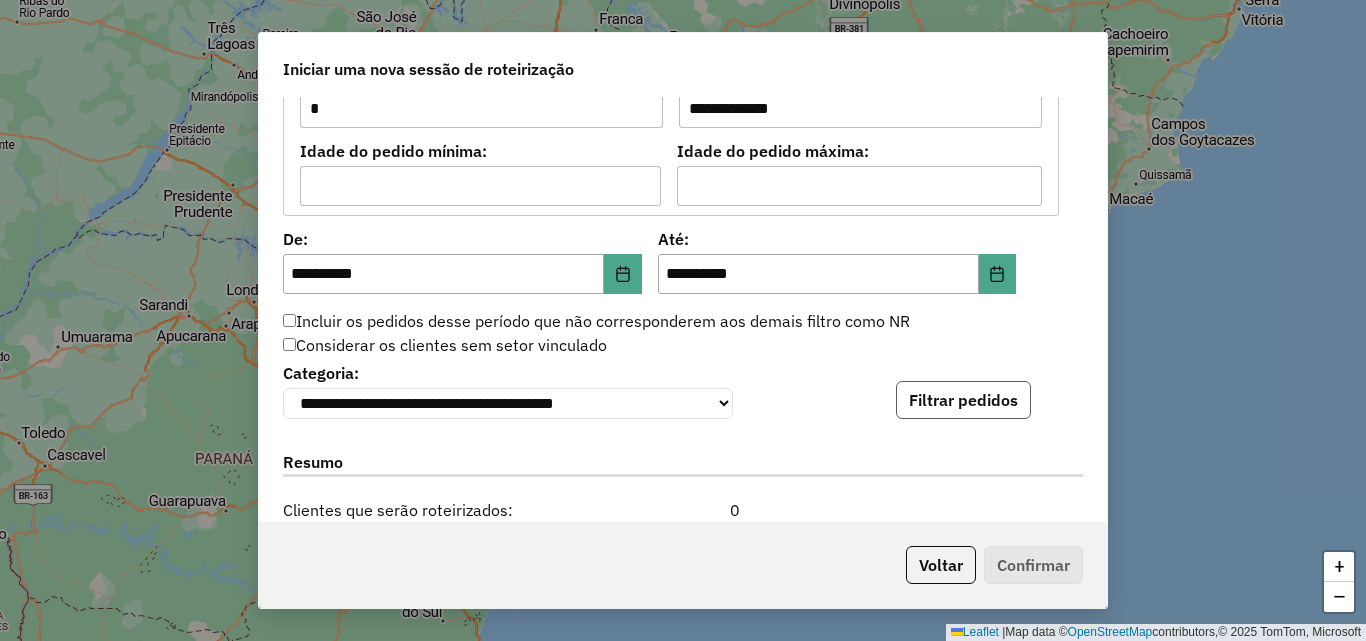click on "Filtrar pedidos" 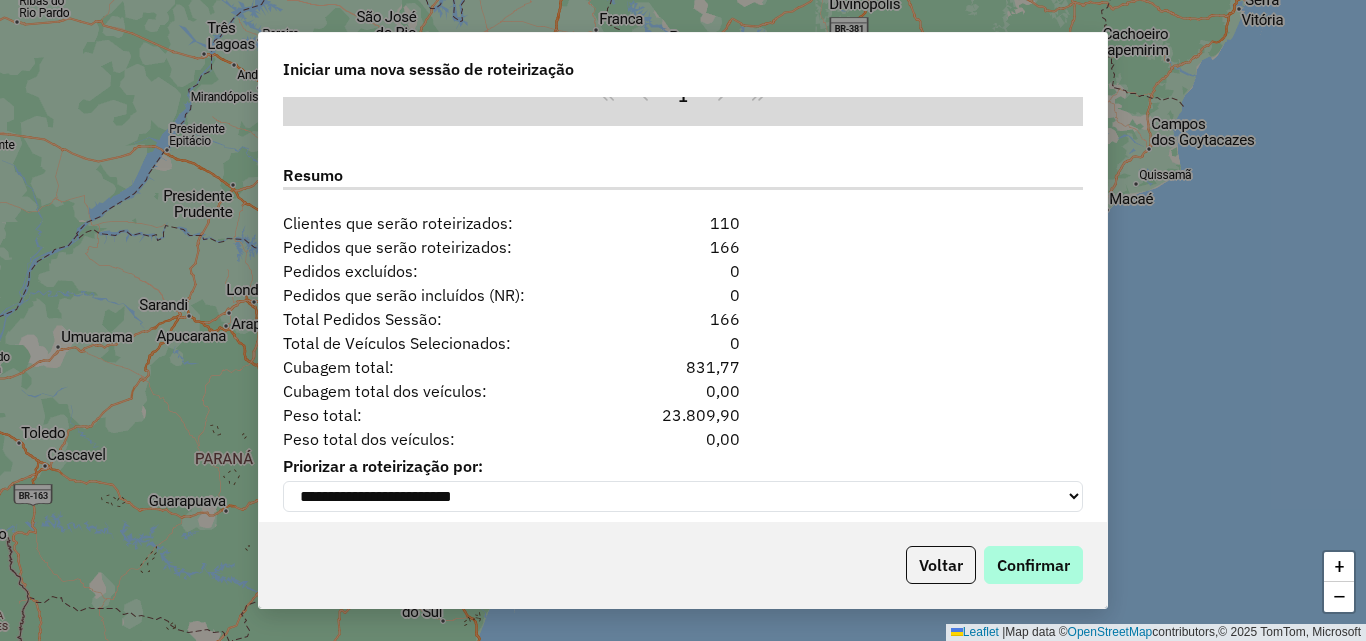 scroll, scrollTop: 2524, scrollLeft: 0, axis: vertical 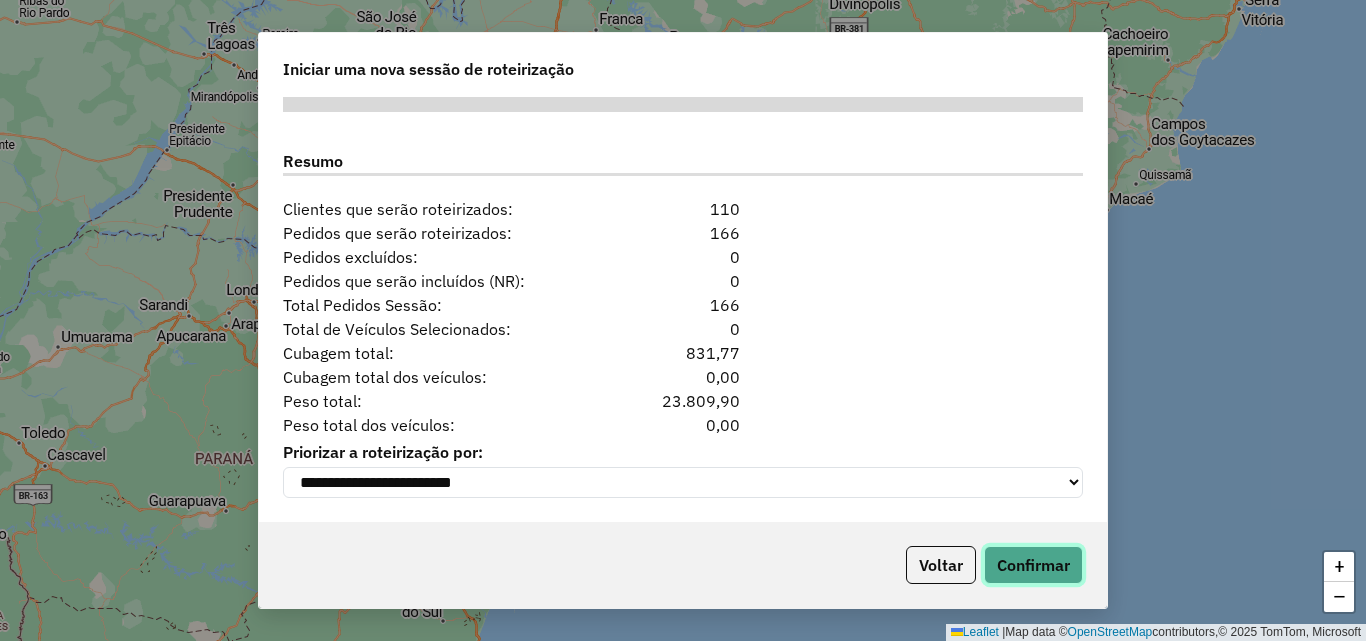 click on "Confirmar" 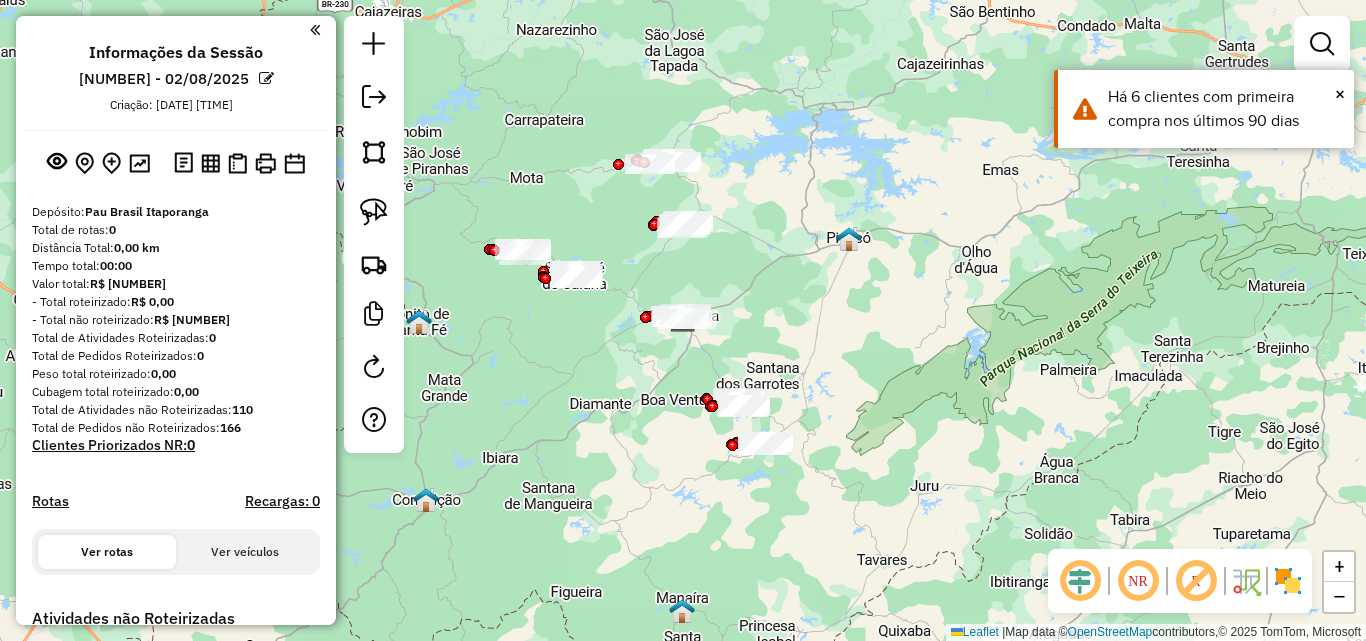 click on "Janela de atendimento Grade de atendimento Capacidade Transportadoras Veículos Cliente Pedidos  Rotas Selecione os dias de semana para filtrar as janelas de atendimento  Seg   Ter   Qua   Qui   Sex   Sáb   Dom  Informe o período da janela de atendimento: De: Até:  Filtrar exatamente a janela do cliente  Considerar janela de atendimento padrão  Selecione os dias de semana para filtrar as grades de atendimento  Seg   Ter   Qua   Qui   Sex   Sáb   Dom   Considerar clientes sem dia de atendimento cadastrado  Clientes fora do dia de atendimento selecionado Filtrar as atividades entre os valores definidos abaixo:  Peso mínimo:   Peso máximo:   Cubagem mínima:   Cubagem máxima:   De:   Até:  Filtrar as atividades entre o tempo de atendimento definido abaixo:  De:   Até:   Considerar capacidade total dos clientes não roteirizados Transportadora: Selecione um ou mais itens Tipo de veículo: Selecione um ou mais itens Veículo: Selecione um ou mais itens Motorista: Selecione um ou mais itens Nome: Rótulo:" 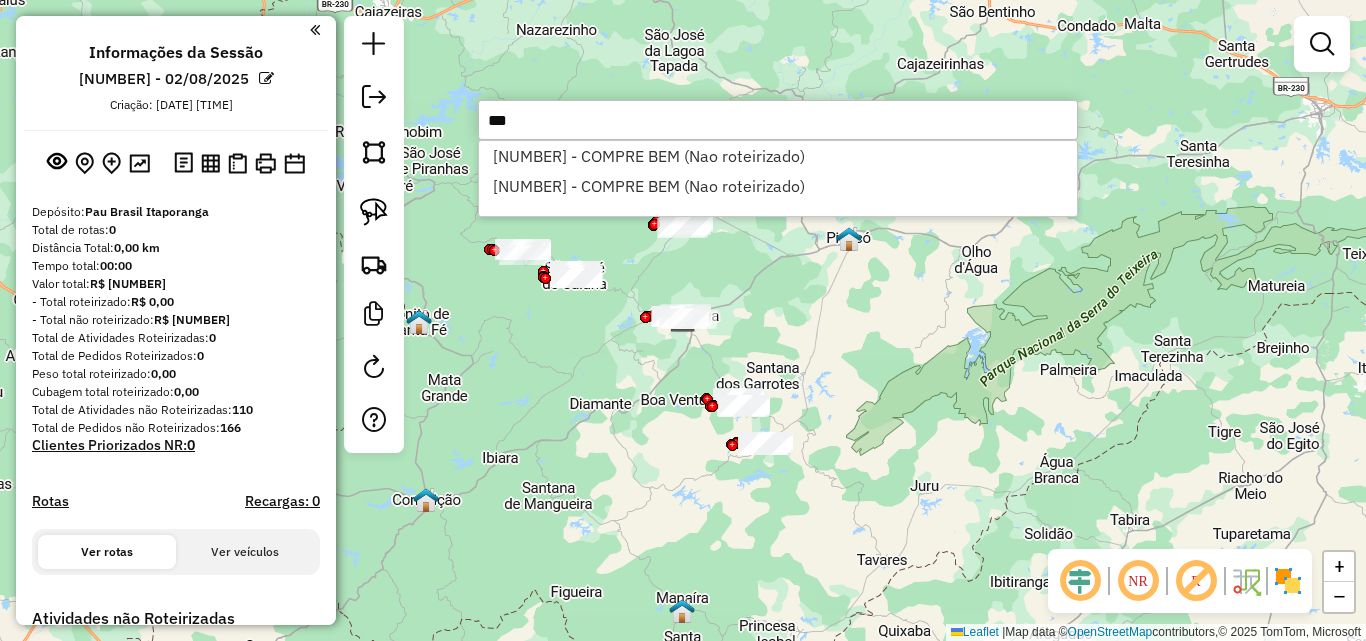 type on "***" 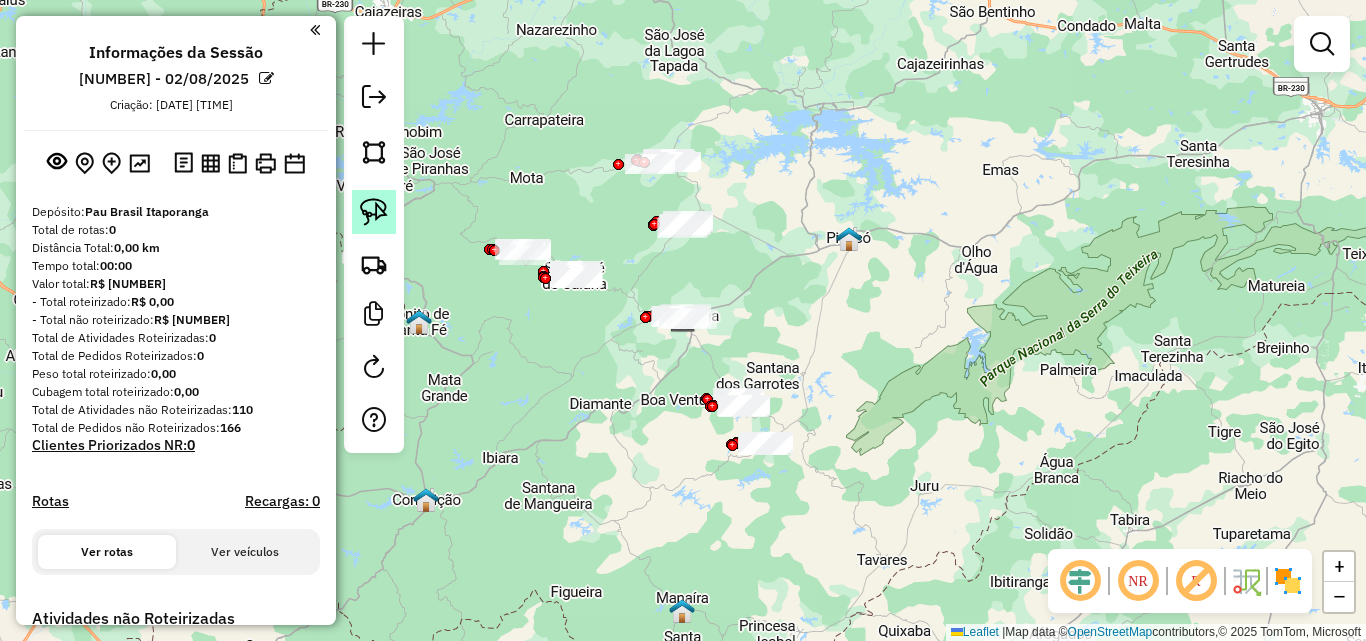 click 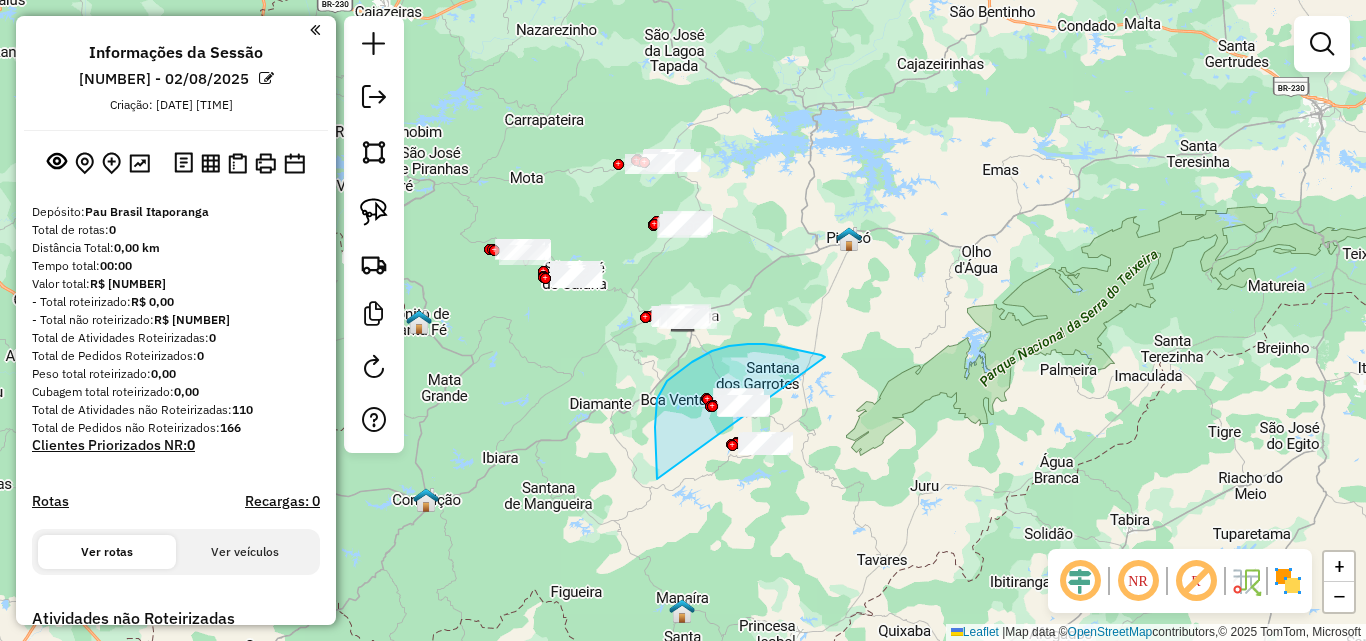 drag, startPoint x: 692, startPoint y: 362, endPoint x: 1011, endPoint y: 474, distance: 338.0902 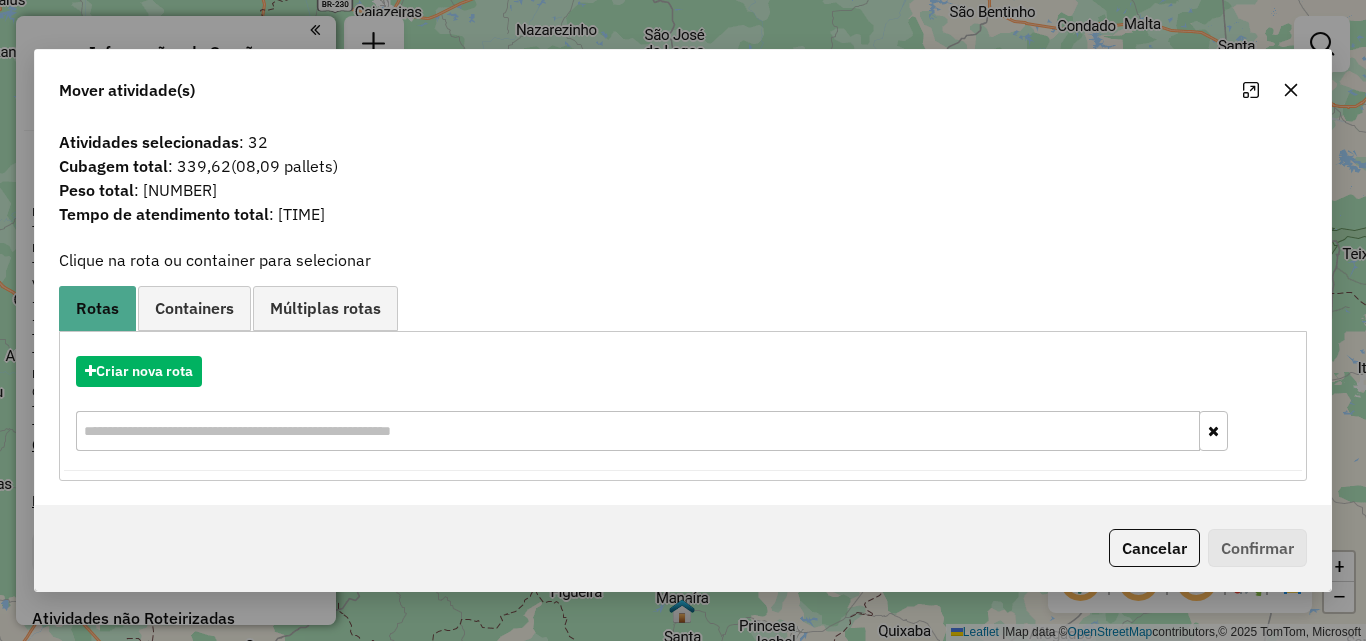 click on "Cancelar" 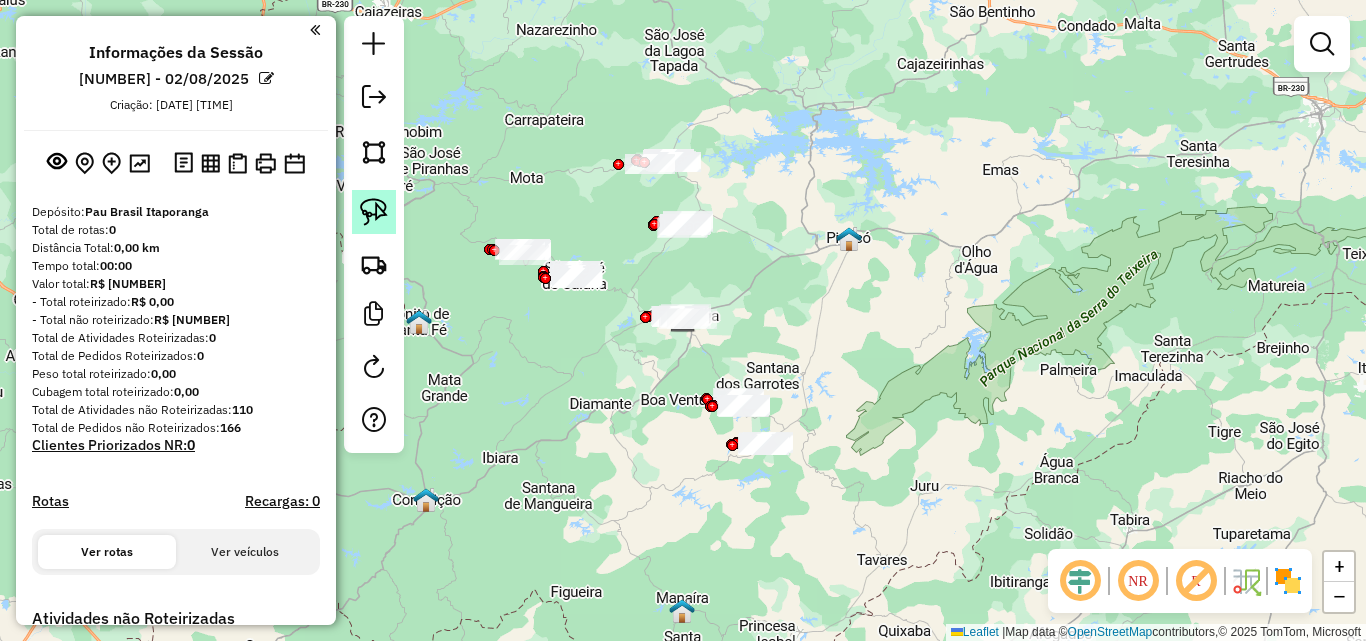 click 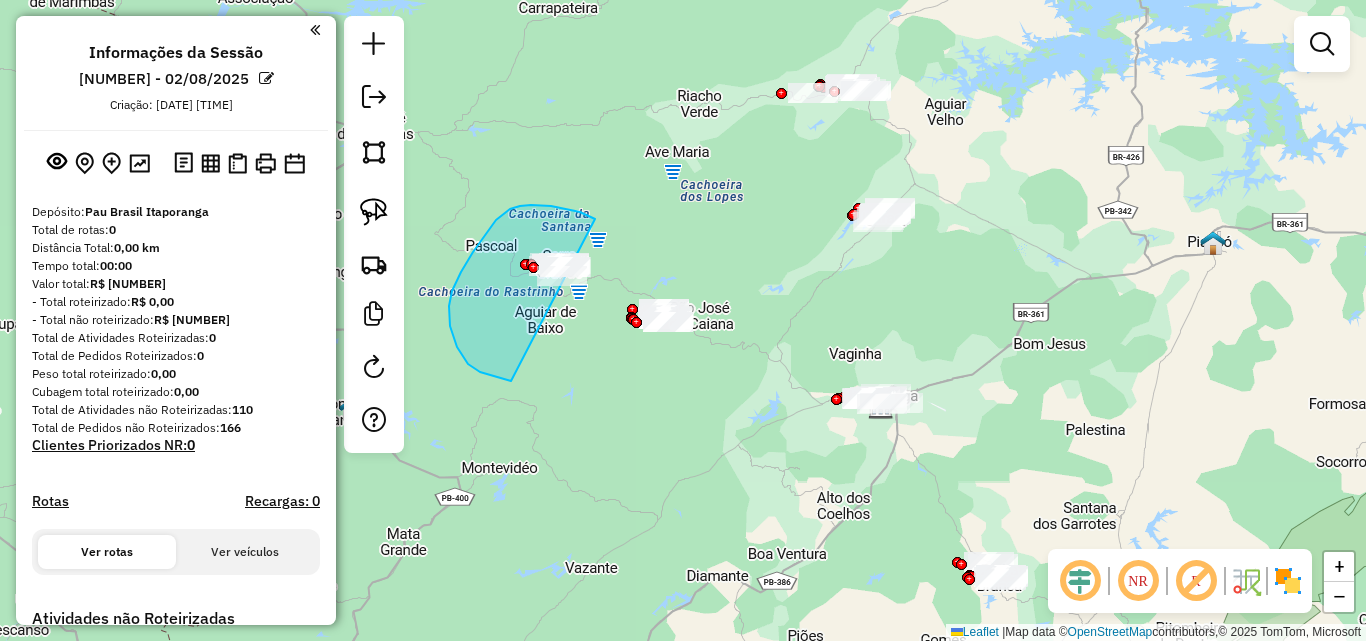 drag, startPoint x: 540, startPoint y: 205, endPoint x: 794, endPoint y: 311, distance: 275.2308 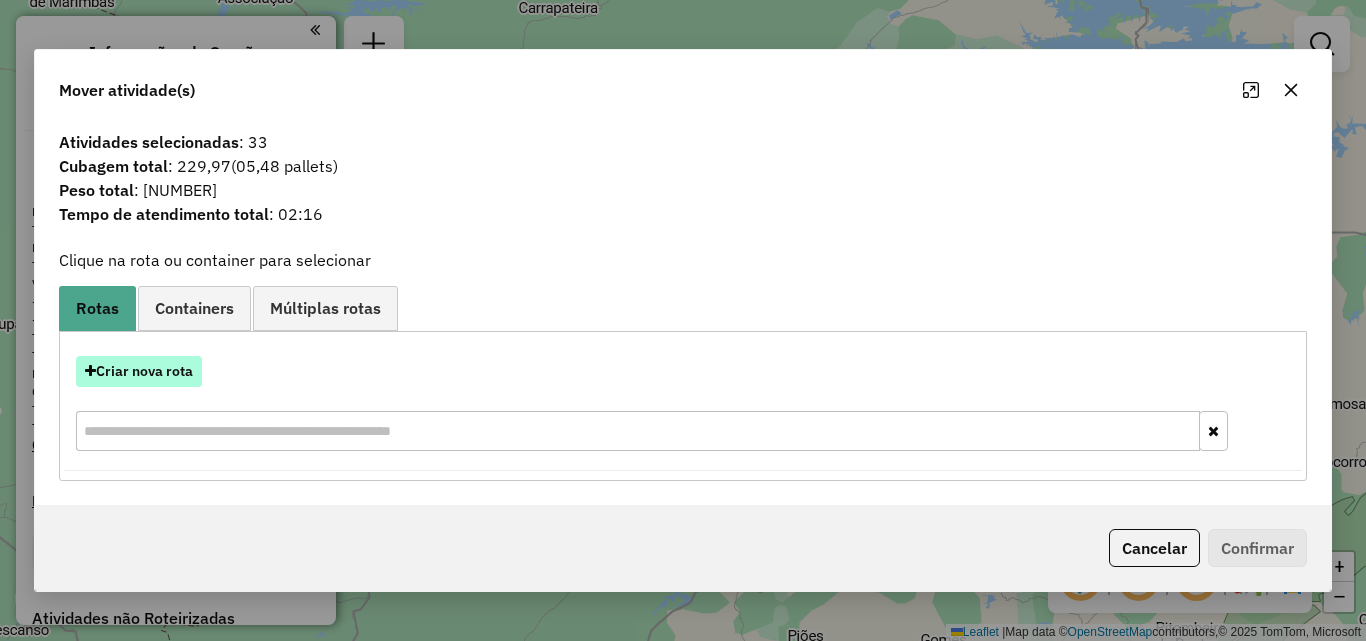 click on "Criar nova rota" at bounding box center [139, 371] 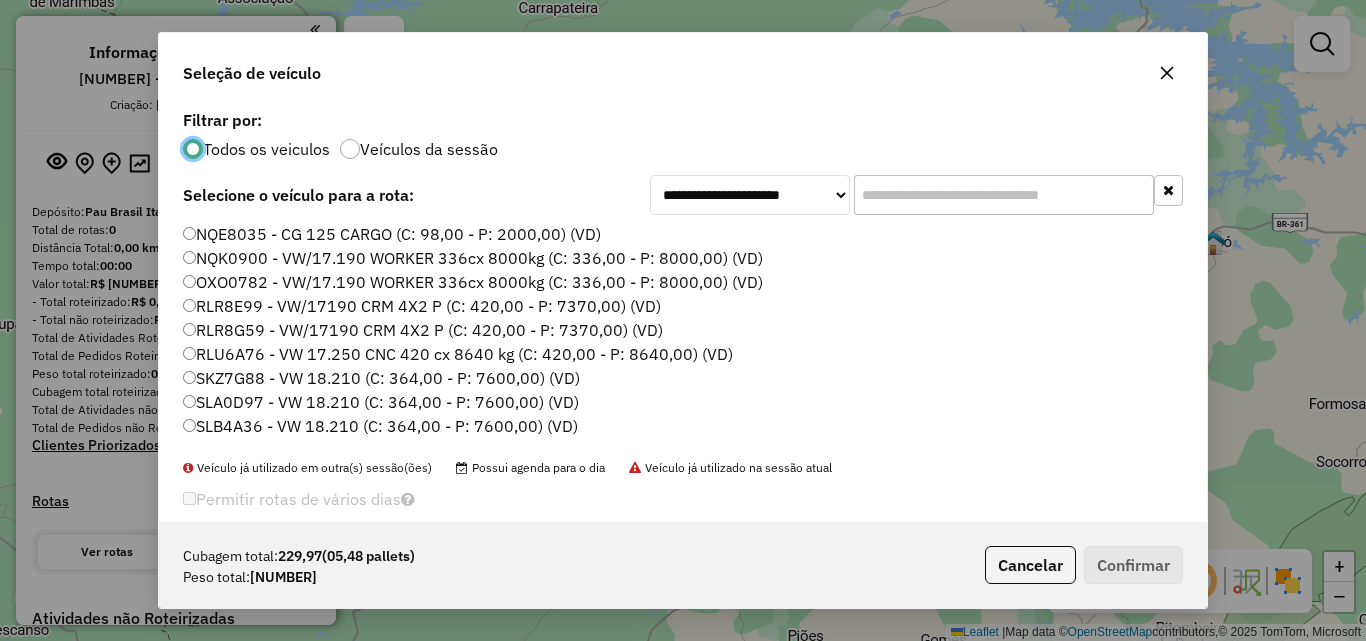 scroll, scrollTop: 11, scrollLeft: 6, axis: both 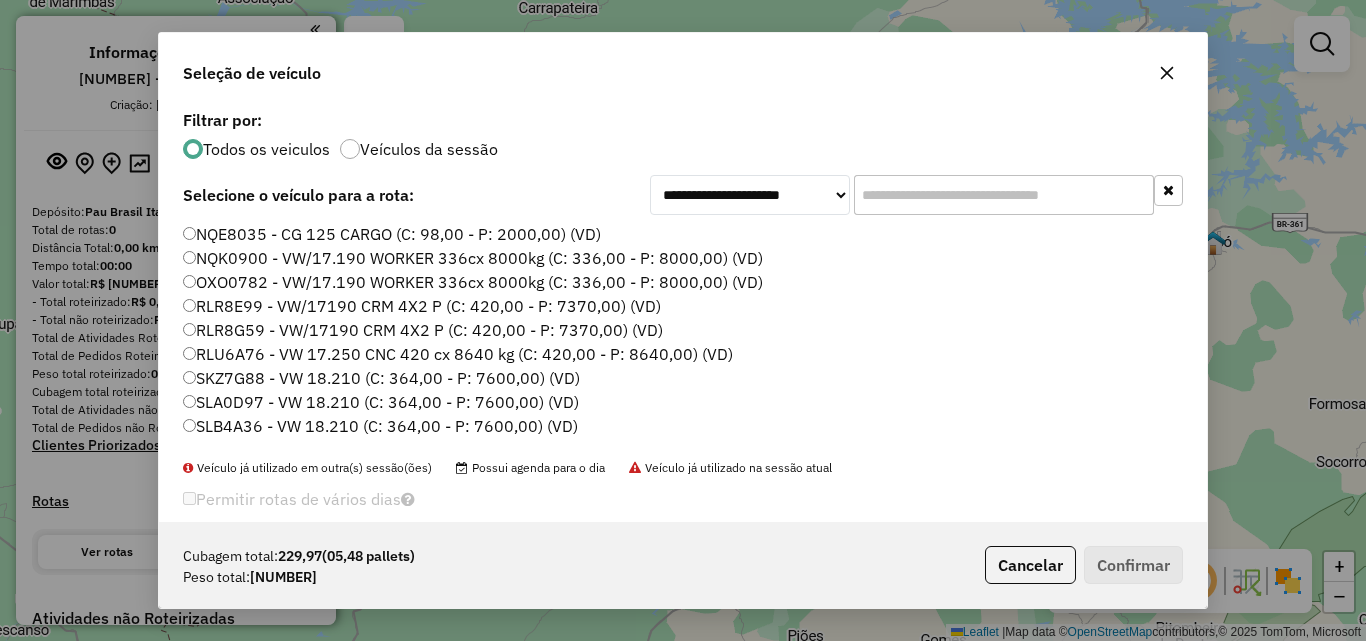 click 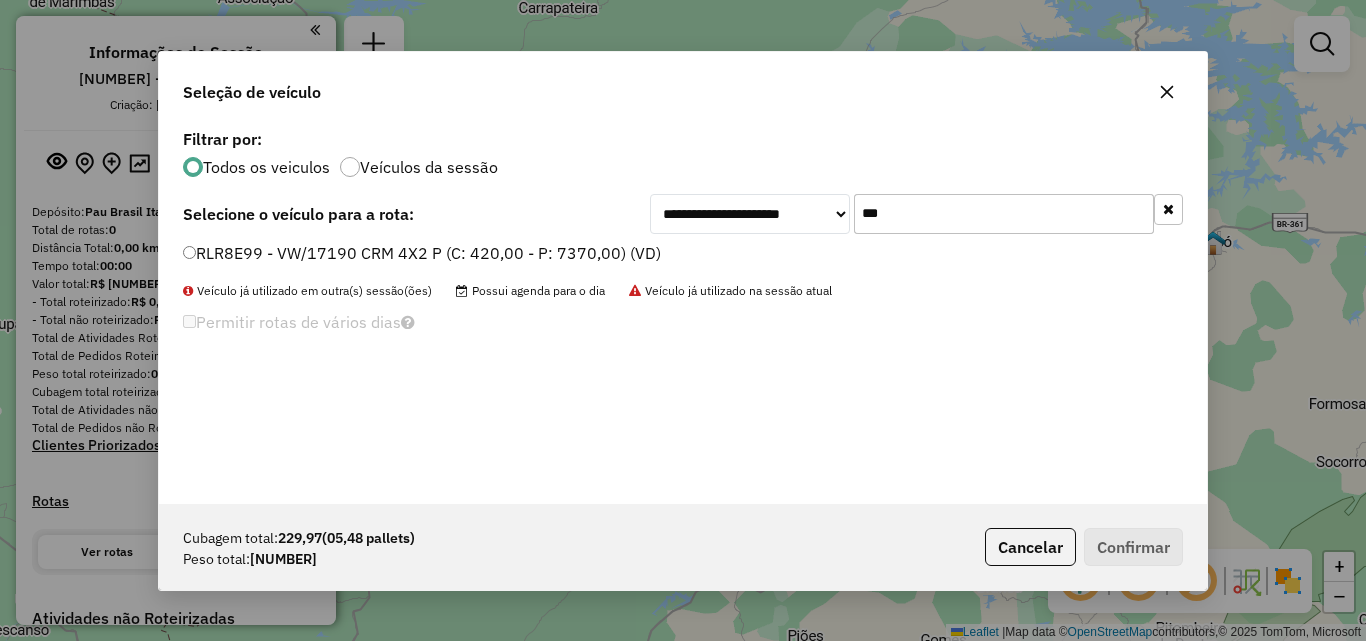 type on "***" 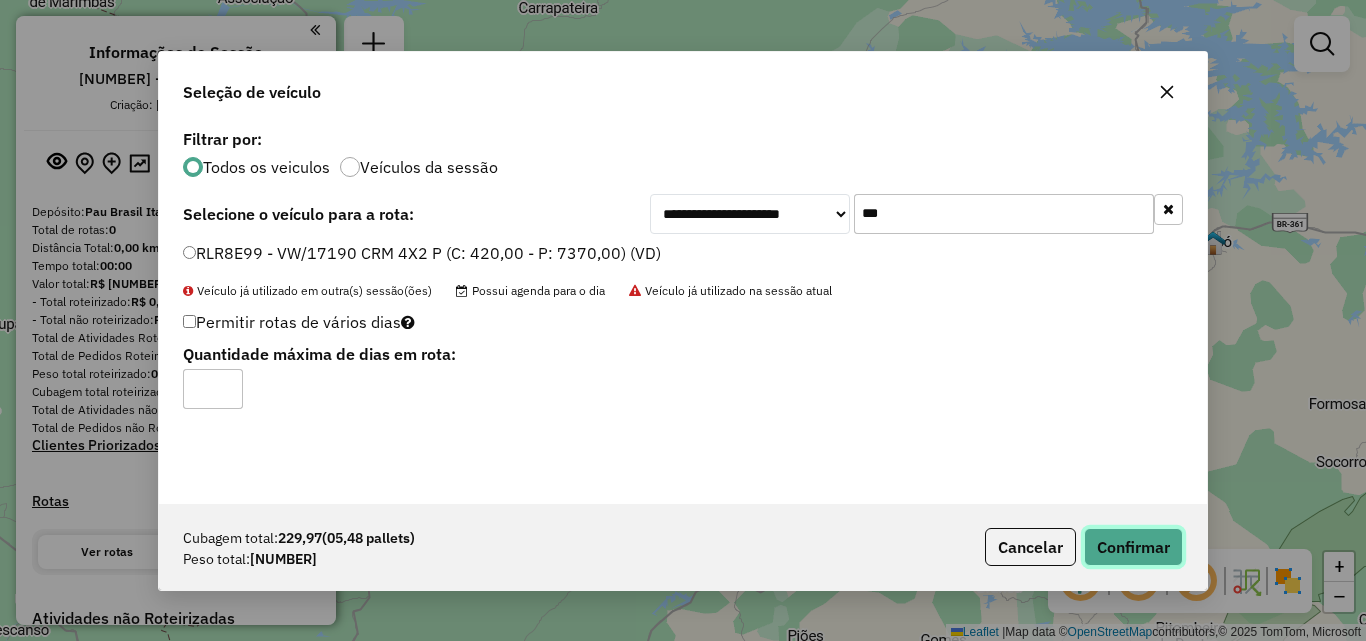 click on "Confirmar" 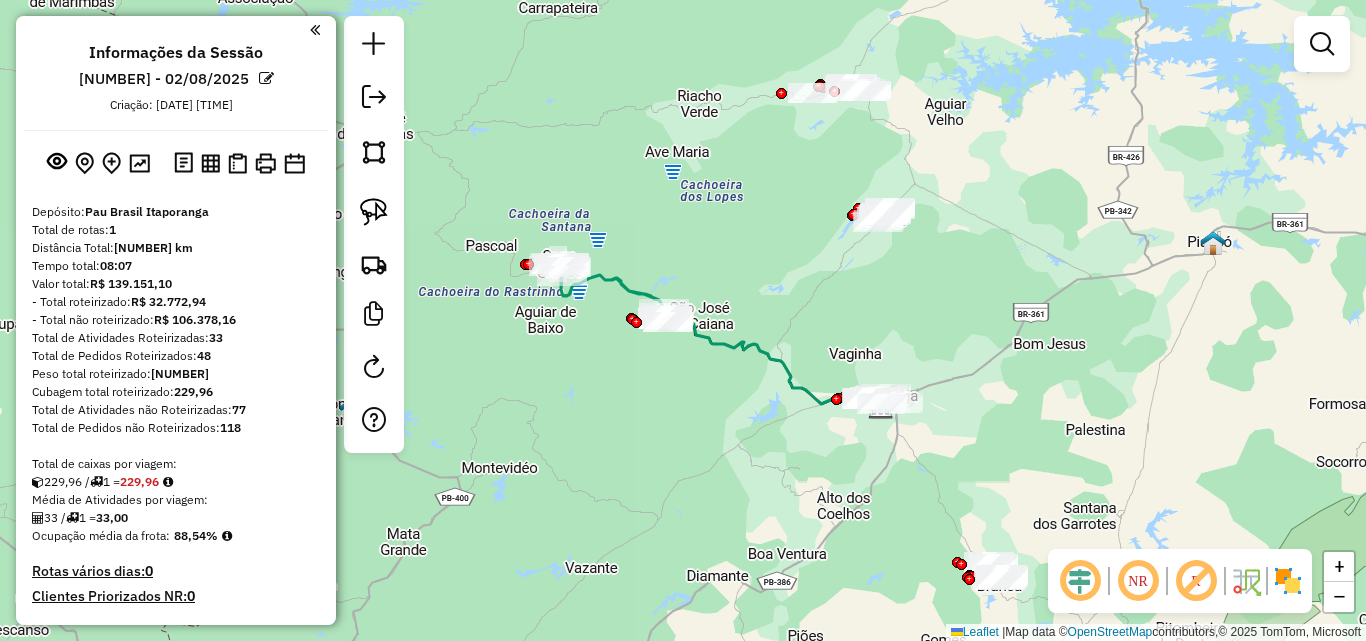 click on "Janela de atendimento Grade de atendimento Capacidade Transportadoras Veículos Cliente Pedidos  Rotas Selecione os dias de semana para filtrar as janelas de atendimento  Seg   Ter   Qua   Qui   Sex   Sáb   Dom  Informe o período da janela de atendimento: De: Até:  Filtrar exatamente a janela do cliente  Considerar janela de atendimento padrão  Selecione os dias de semana para filtrar as grades de atendimento  Seg   Ter   Qua   Qui   Sex   Sáb   Dom   Considerar clientes sem dia de atendimento cadastrado  Clientes fora do dia de atendimento selecionado Filtrar as atividades entre os valores definidos abaixo:  Peso mínimo:   Peso máximo:   Cubagem mínima:   Cubagem máxima:   De:   Até:  Filtrar as atividades entre o tempo de atendimento definido abaixo:  De:   Até:   Considerar capacidade total dos clientes não roteirizados Transportadora: Selecione um ou mais itens Tipo de veículo: Selecione um ou mais itens Veículo: Selecione um ou mais itens Motorista: Selecione um ou mais itens Nome: Rótulo:" 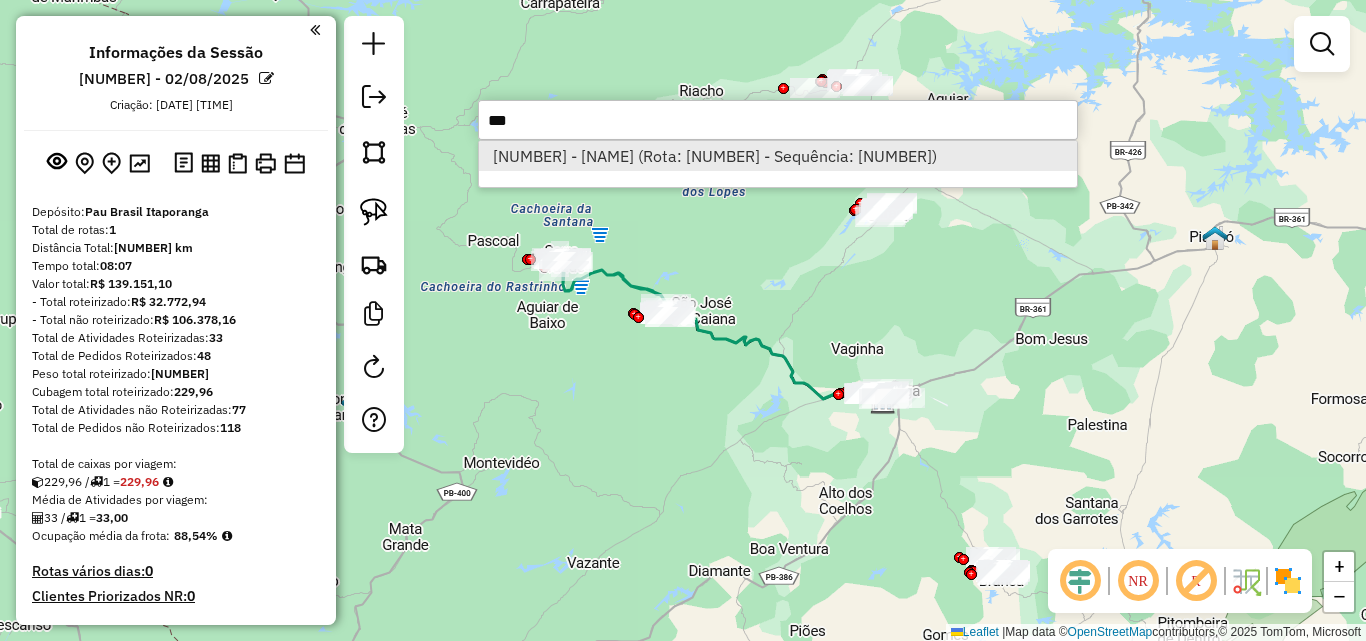 type on "***" 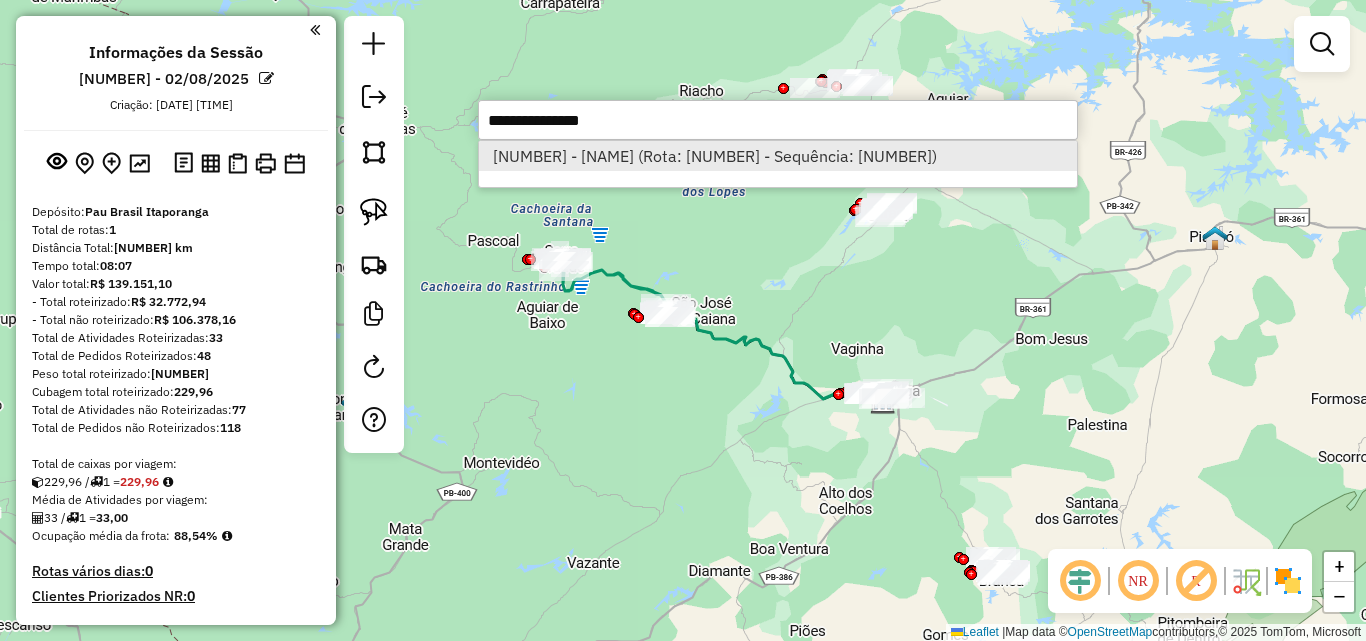 select on "**********" 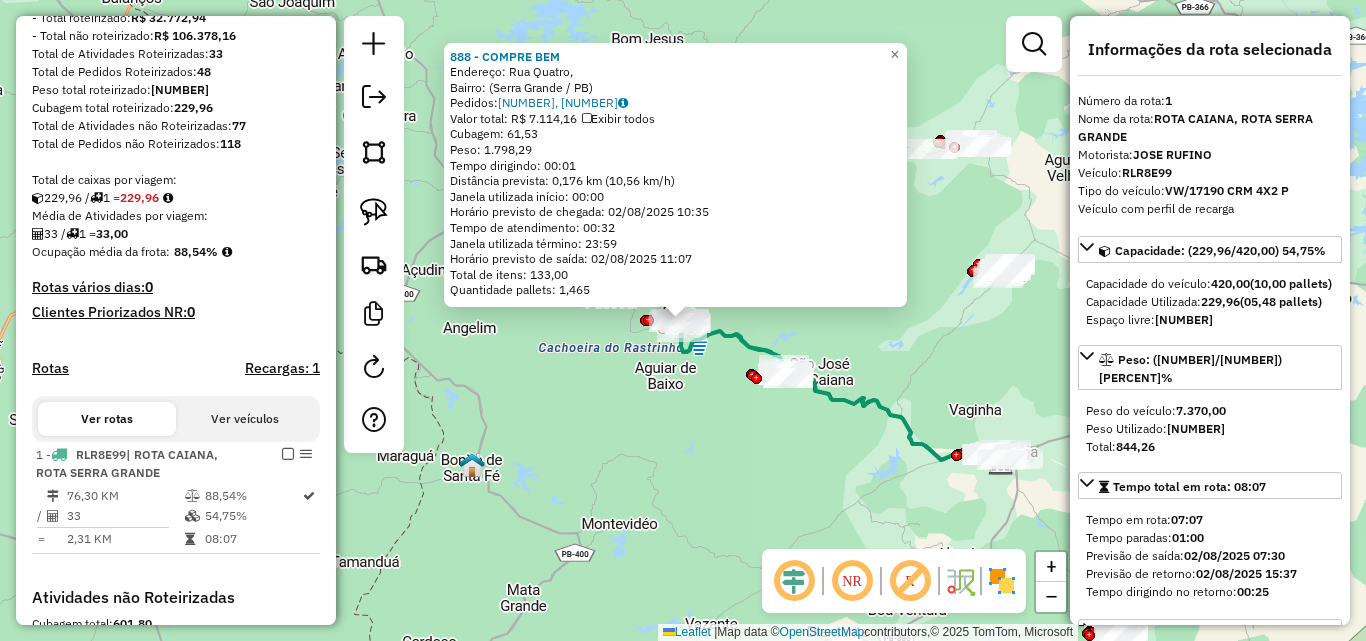 scroll, scrollTop: 606, scrollLeft: 0, axis: vertical 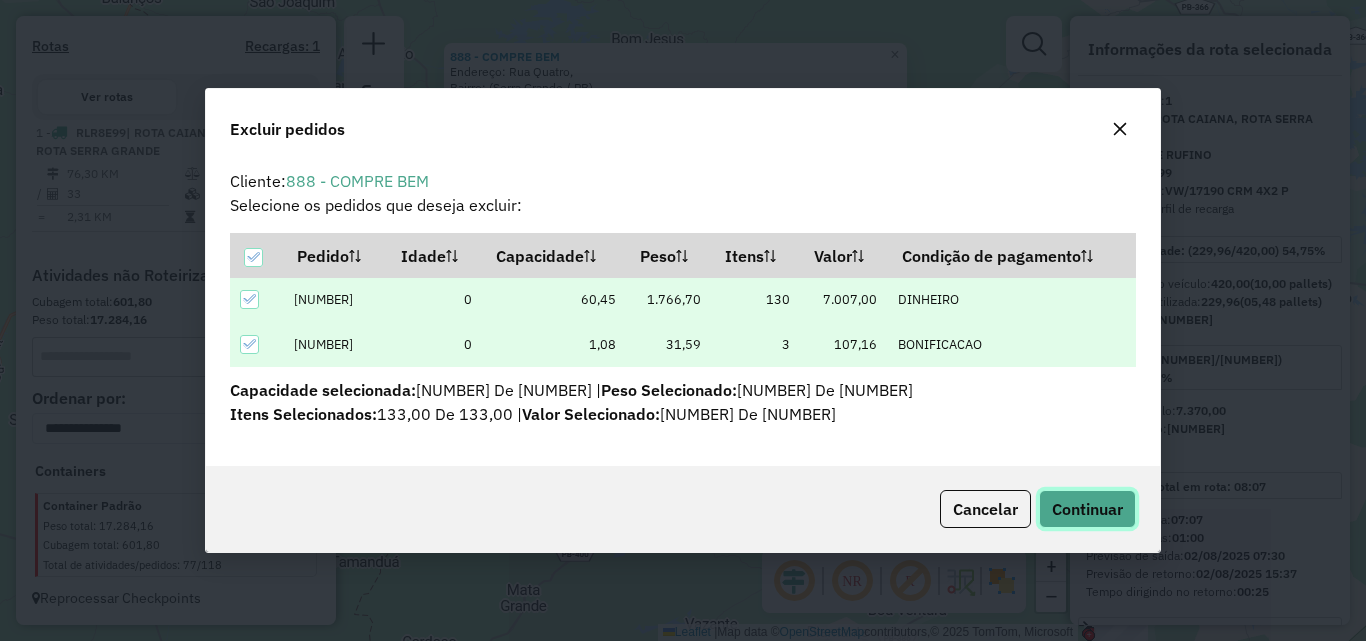 click on "Continuar" 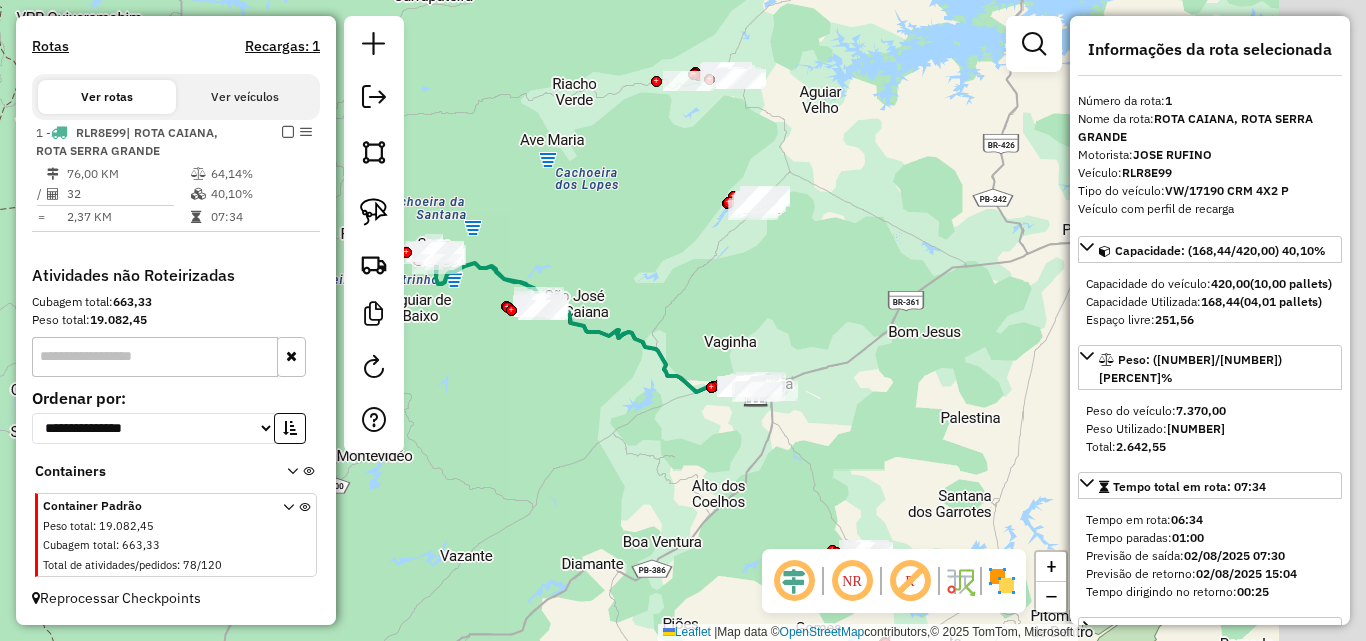drag, startPoint x: 779, startPoint y: 500, endPoint x: 537, endPoint y: 435, distance: 250.57733 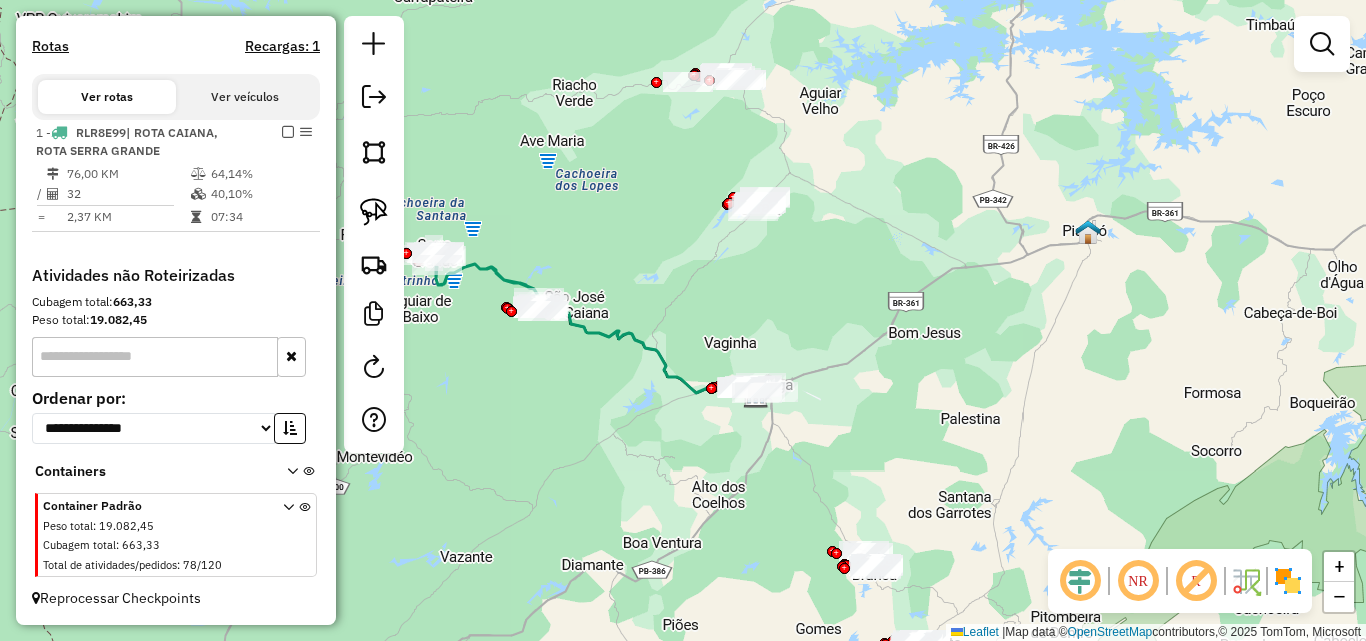 drag, startPoint x: 389, startPoint y: 211, endPoint x: 749, endPoint y: 93, distance: 378.8456 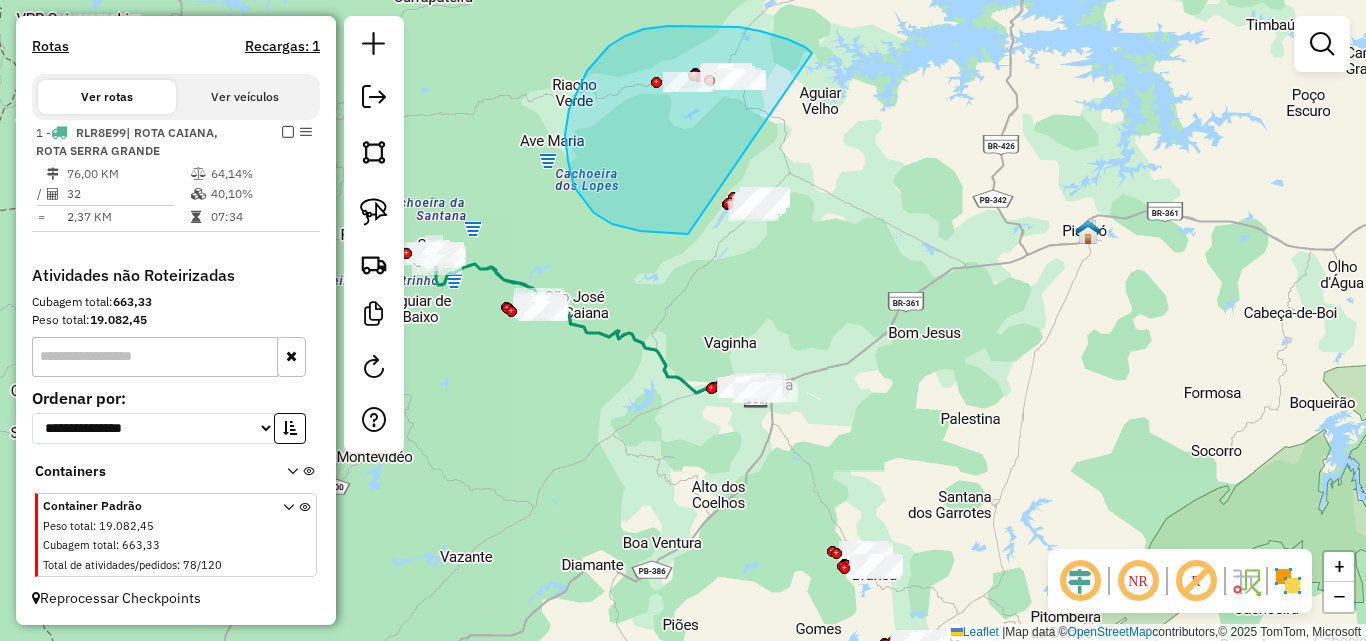 drag, startPoint x: 760, startPoint y: 31, endPoint x: 1007, endPoint y: 187, distance: 292.13867 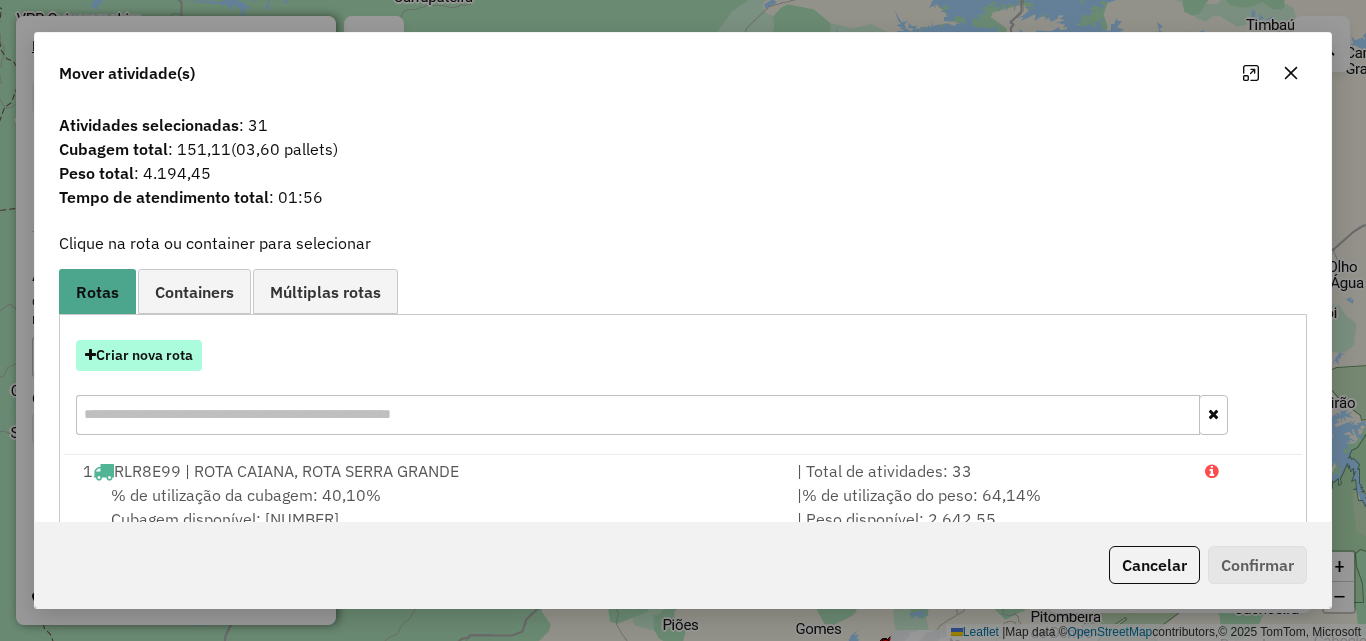 click on "Criar nova rota" at bounding box center [139, 355] 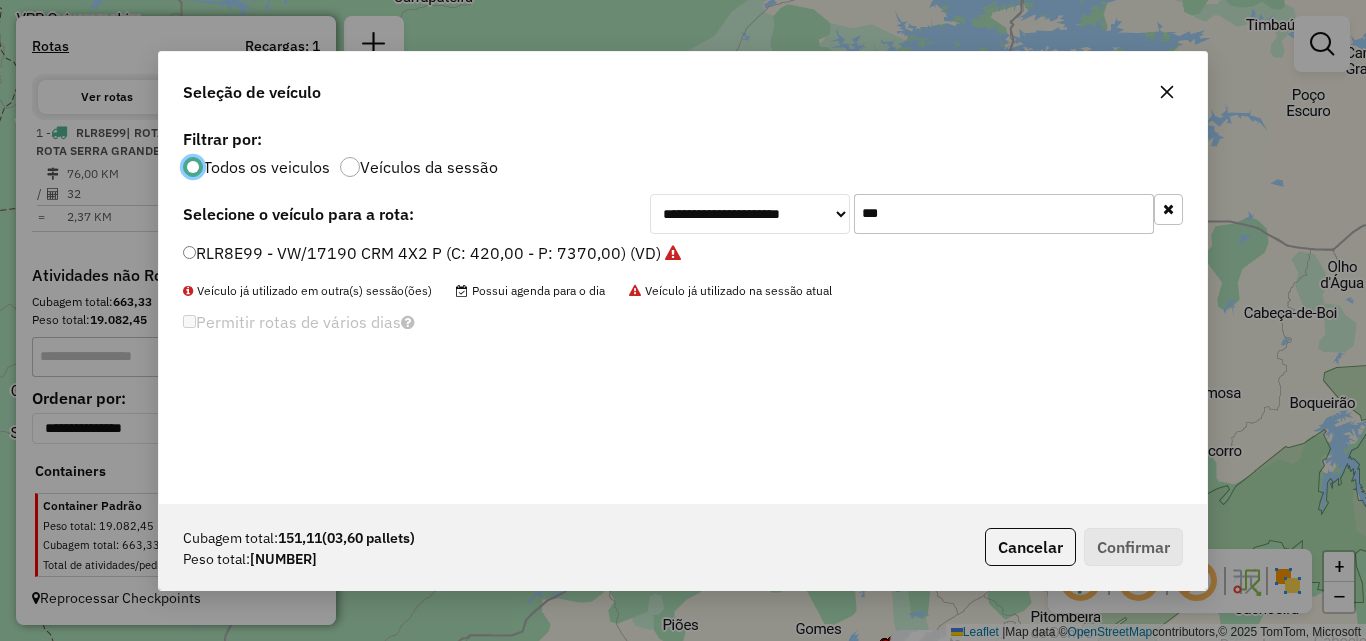 scroll, scrollTop: 11, scrollLeft: 6, axis: both 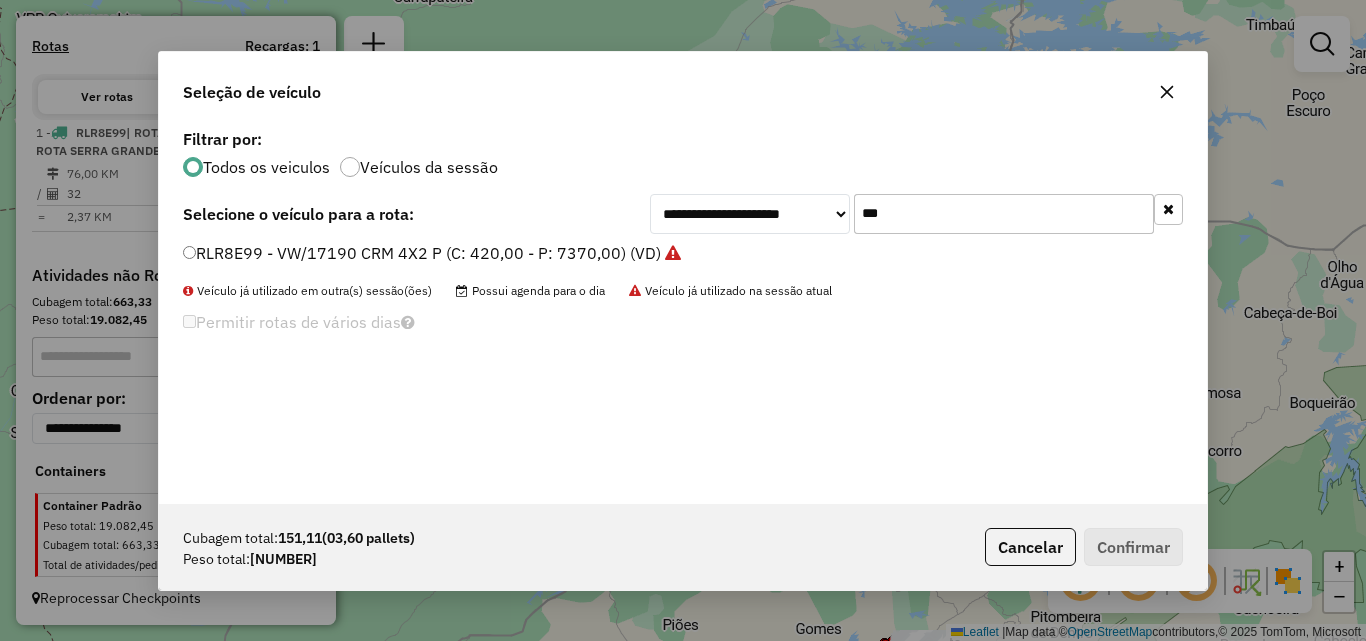 click on "***" 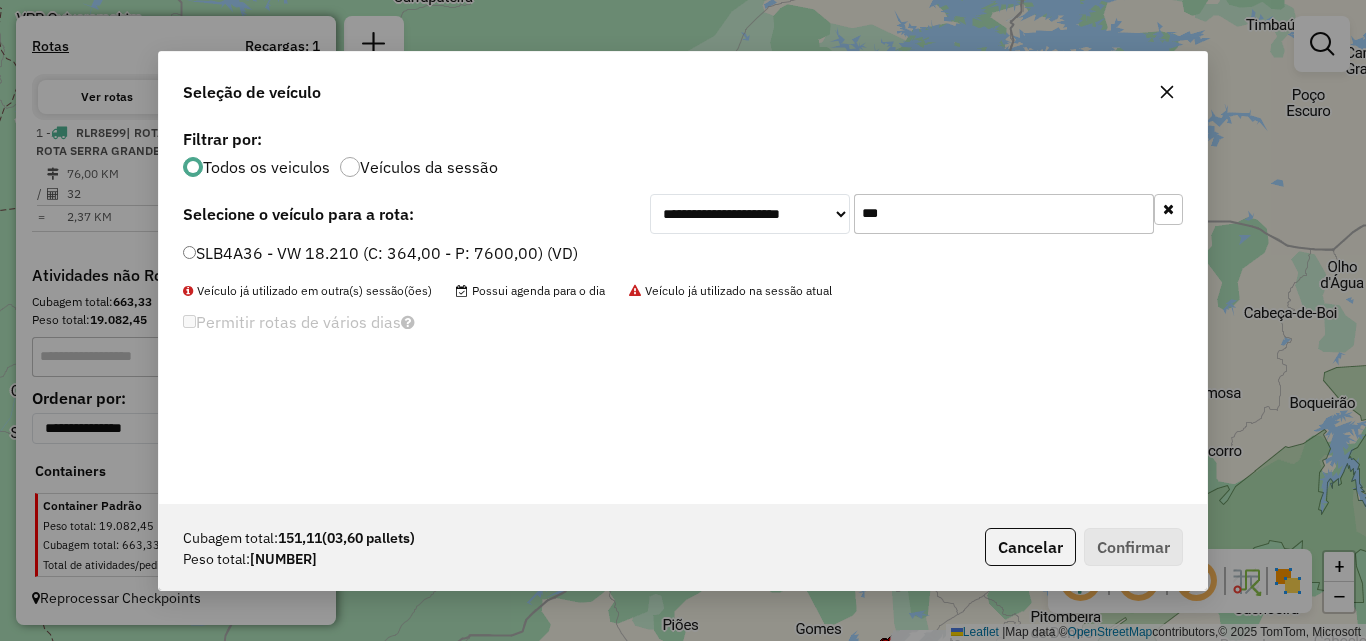 type on "***" 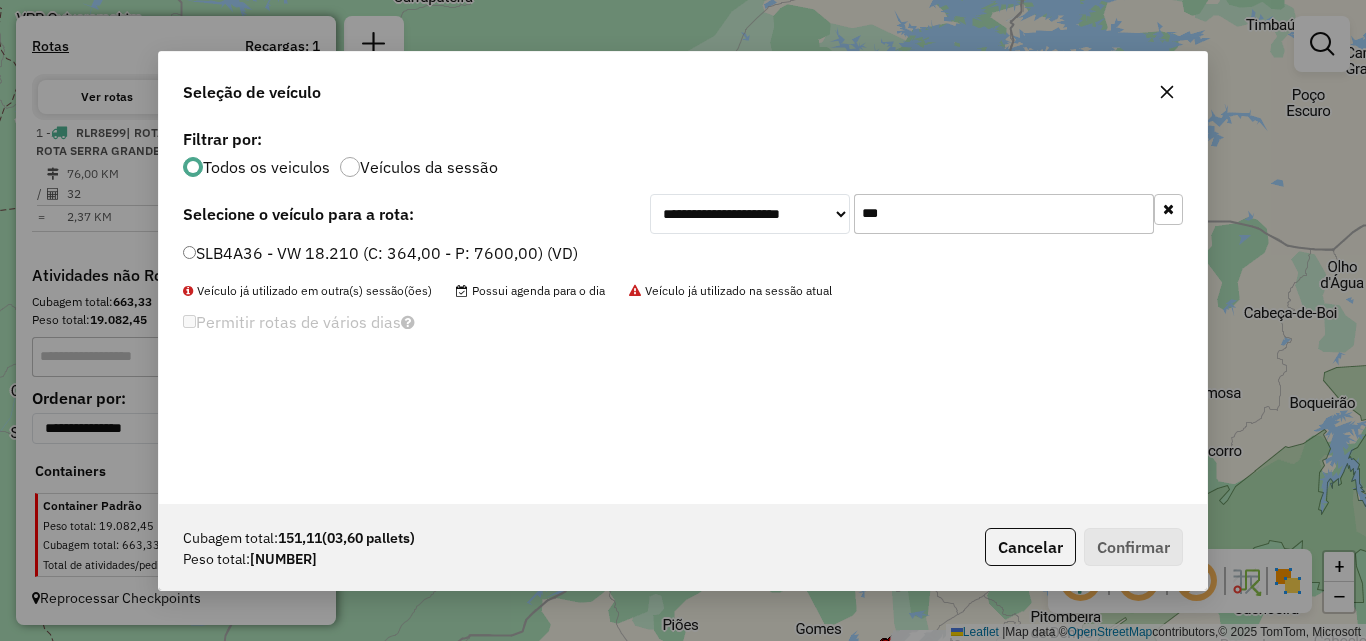 click 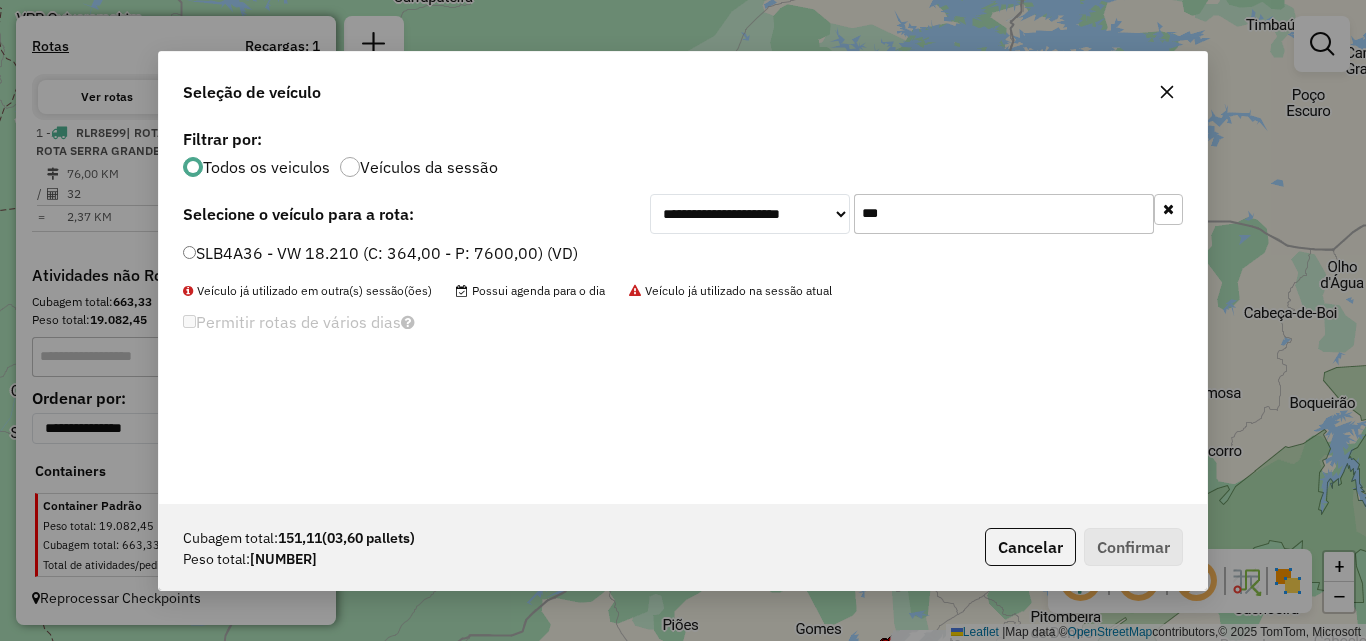 drag, startPoint x: 1168, startPoint y: 95, endPoint x: 695, endPoint y: 204, distance: 485.39676 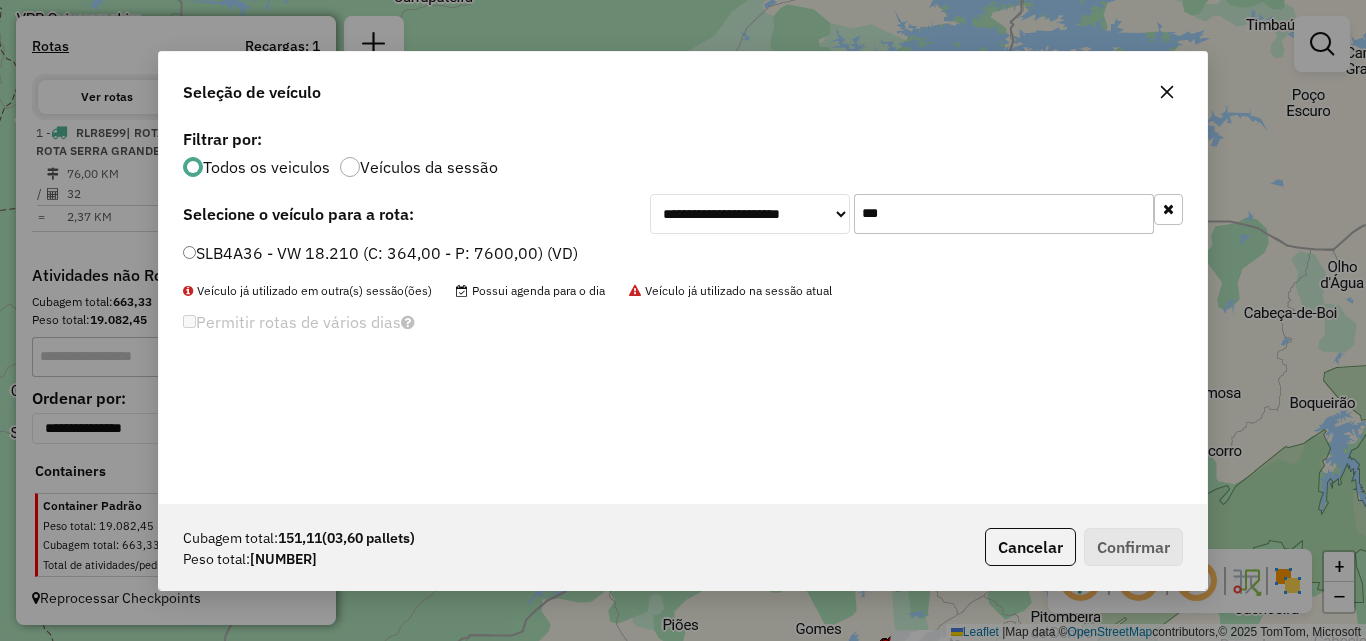 click 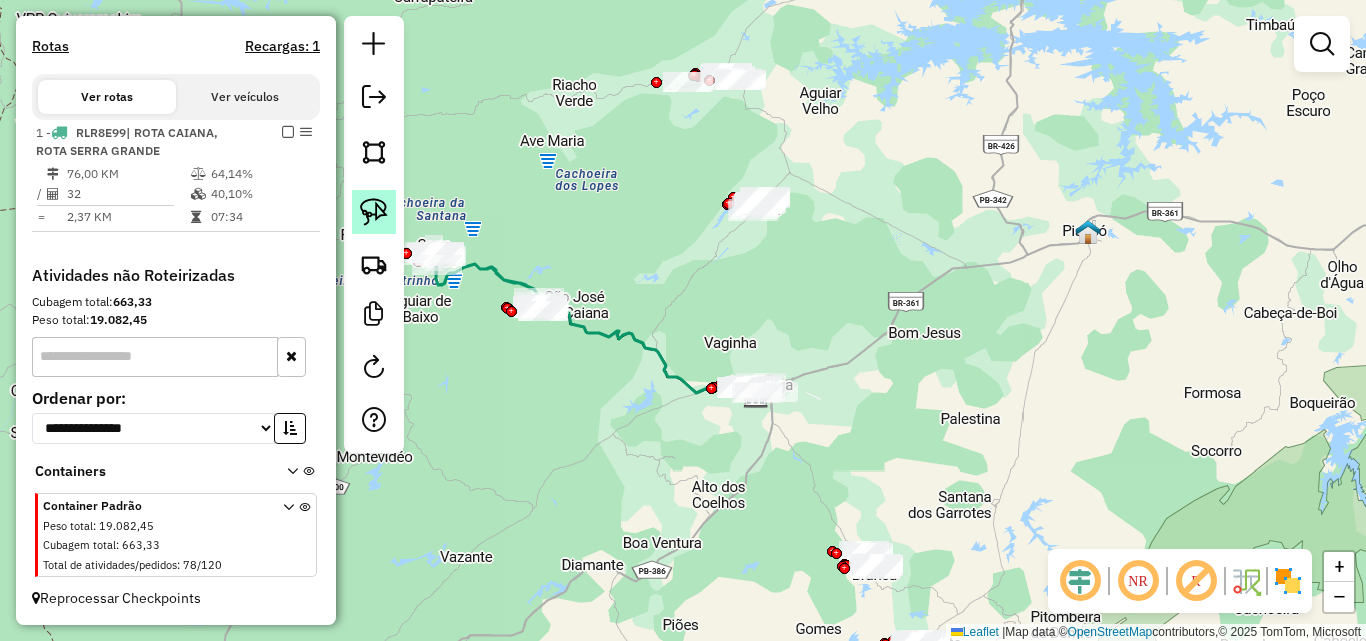 click 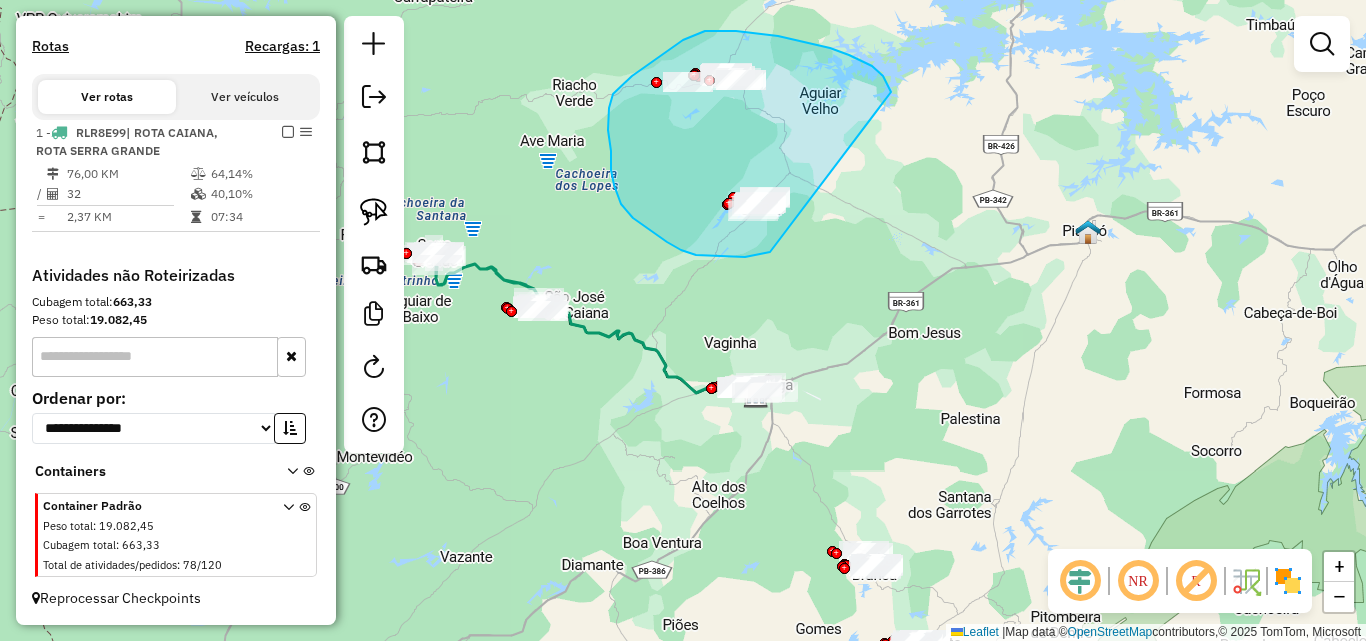 drag, startPoint x: 890, startPoint y: 89, endPoint x: 860, endPoint y: 224, distance: 138.29317 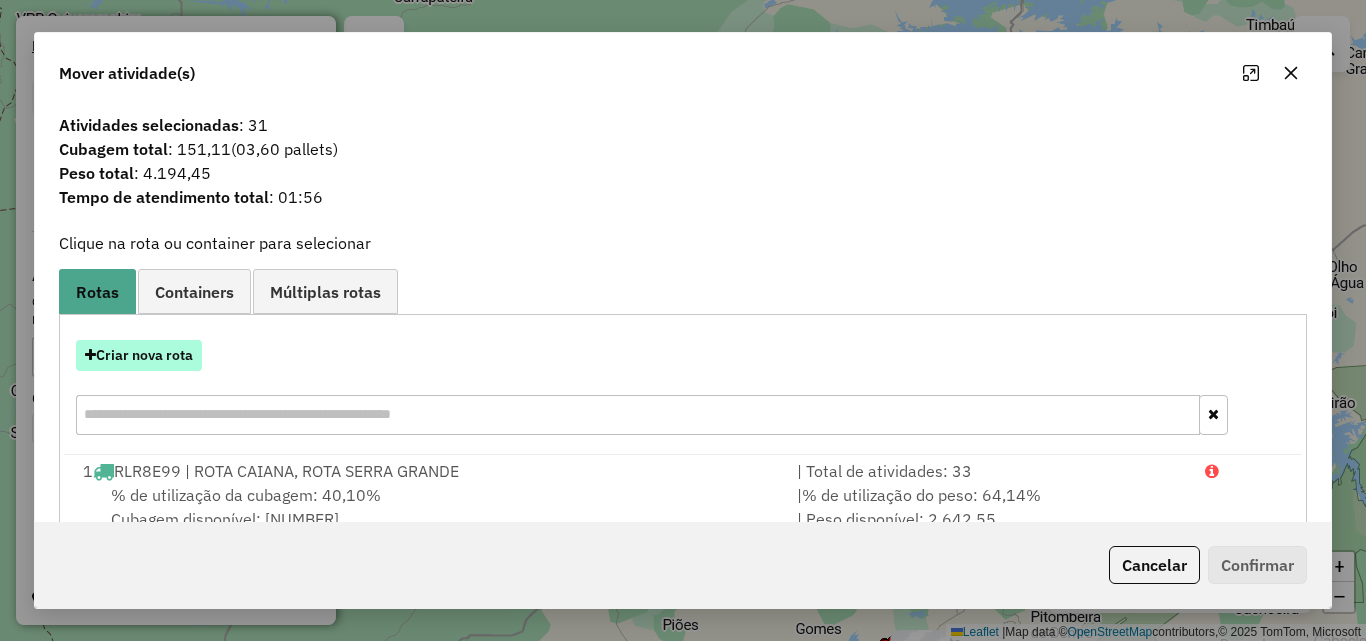 click on "Criar nova rota" at bounding box center (139, 355) 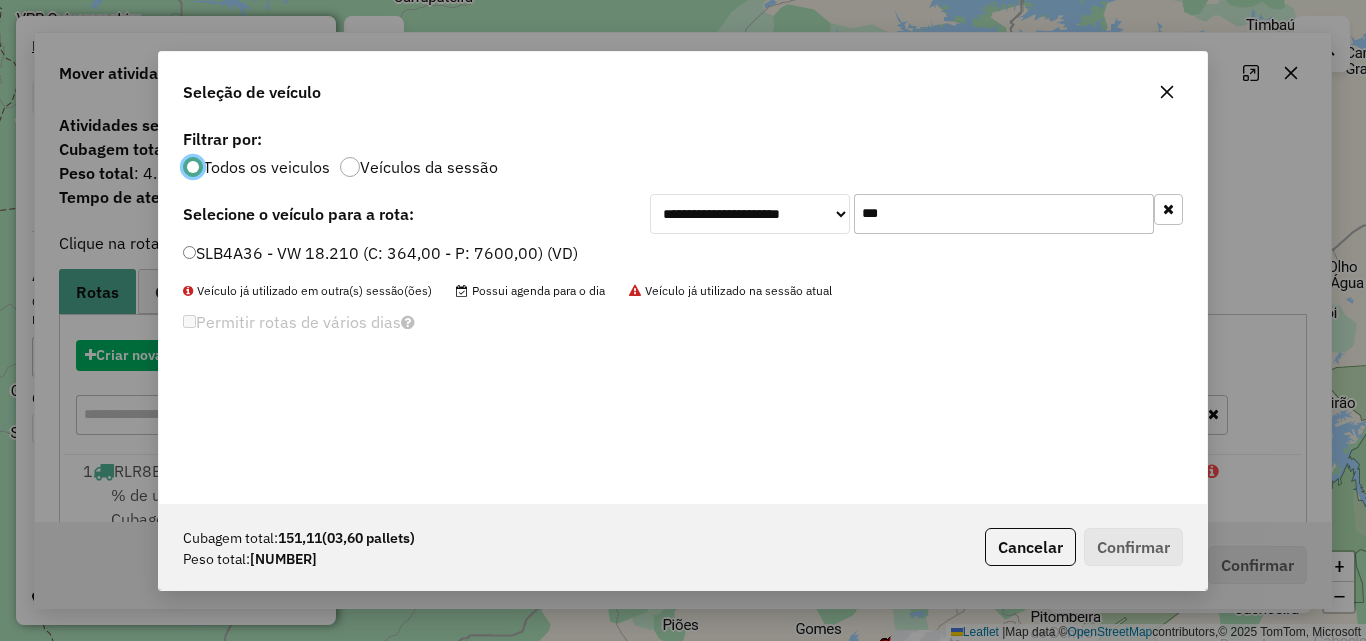scroll, scrollTop: 11, scrollLeft: 6, axis: both 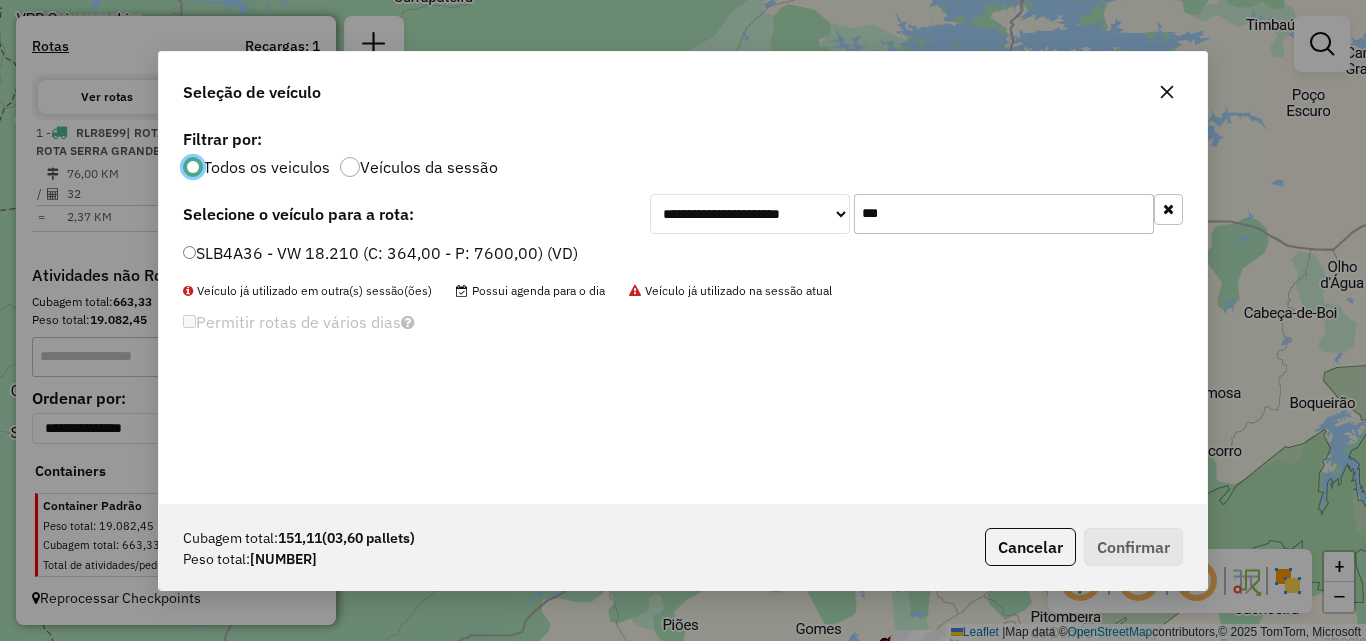 click on "***" 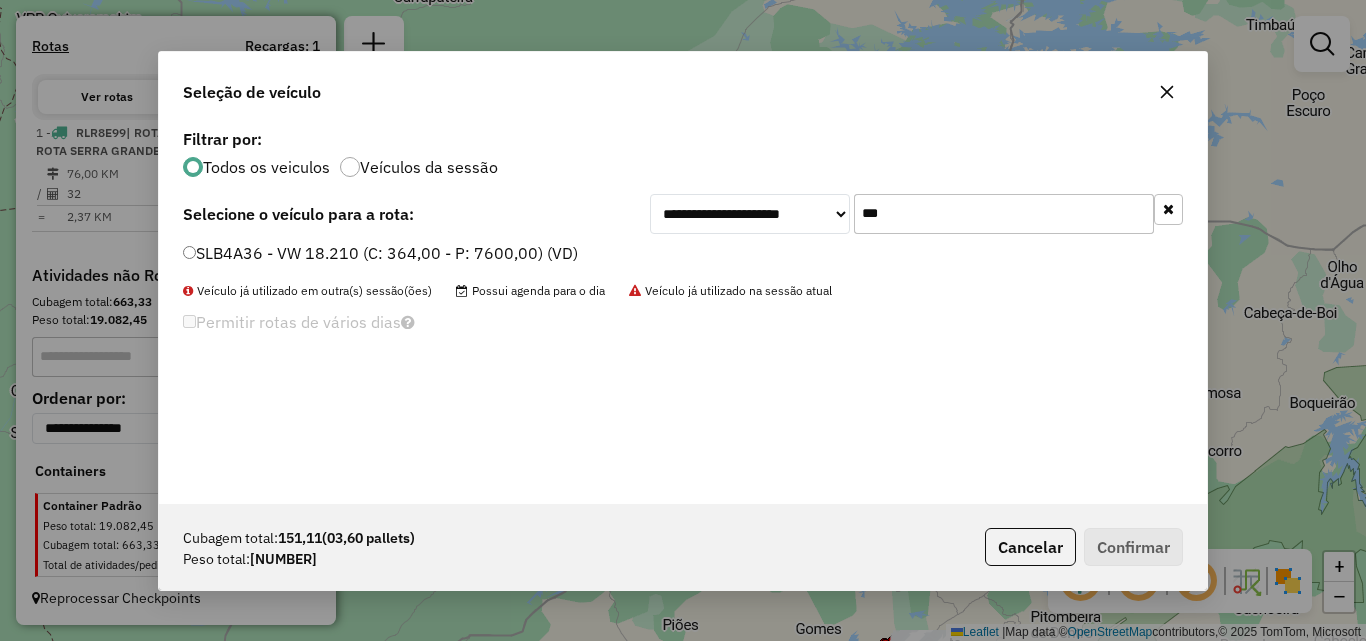 click on "***" 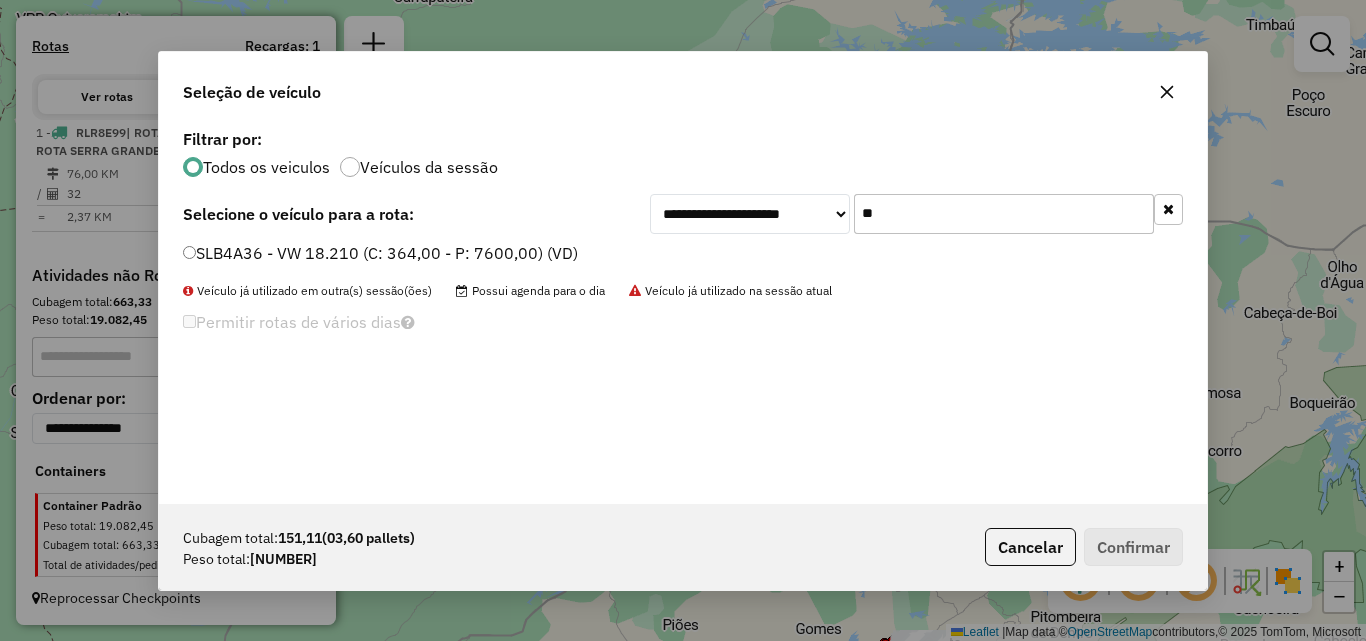 type on "***" 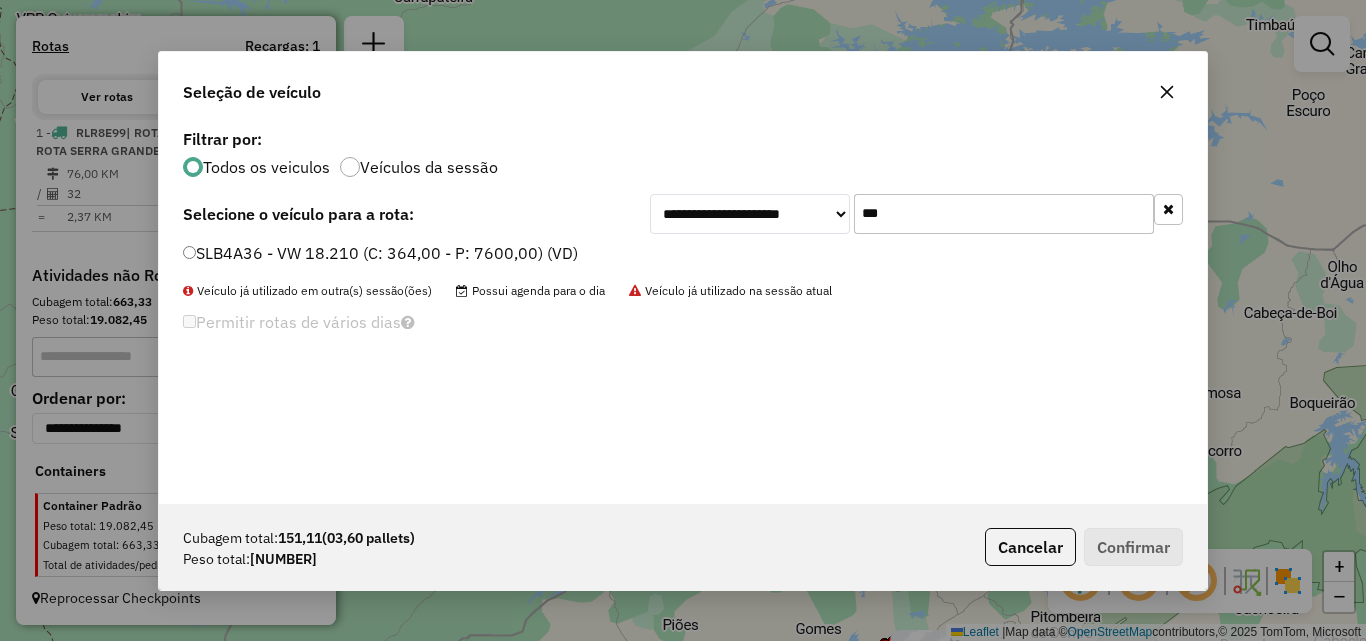 click on "SLB4A36 - VW 18.210 (C: 364,00 - P: 7600,00) (VD)" 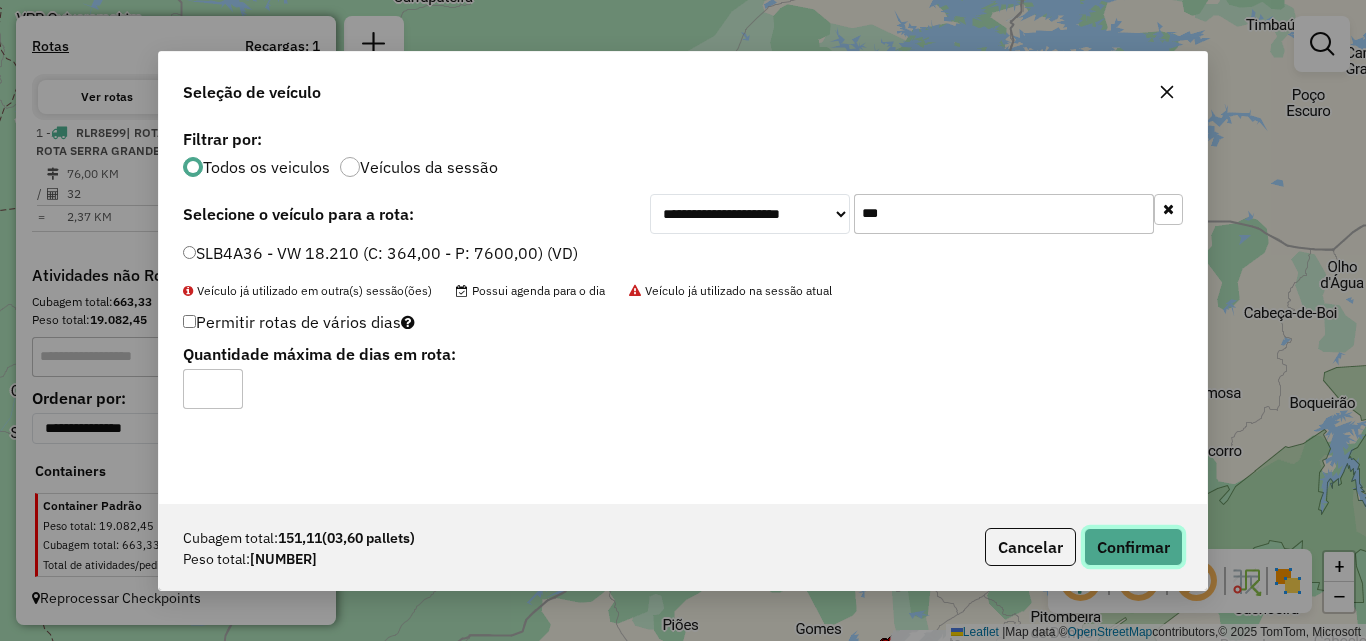 click on "Confirmar" 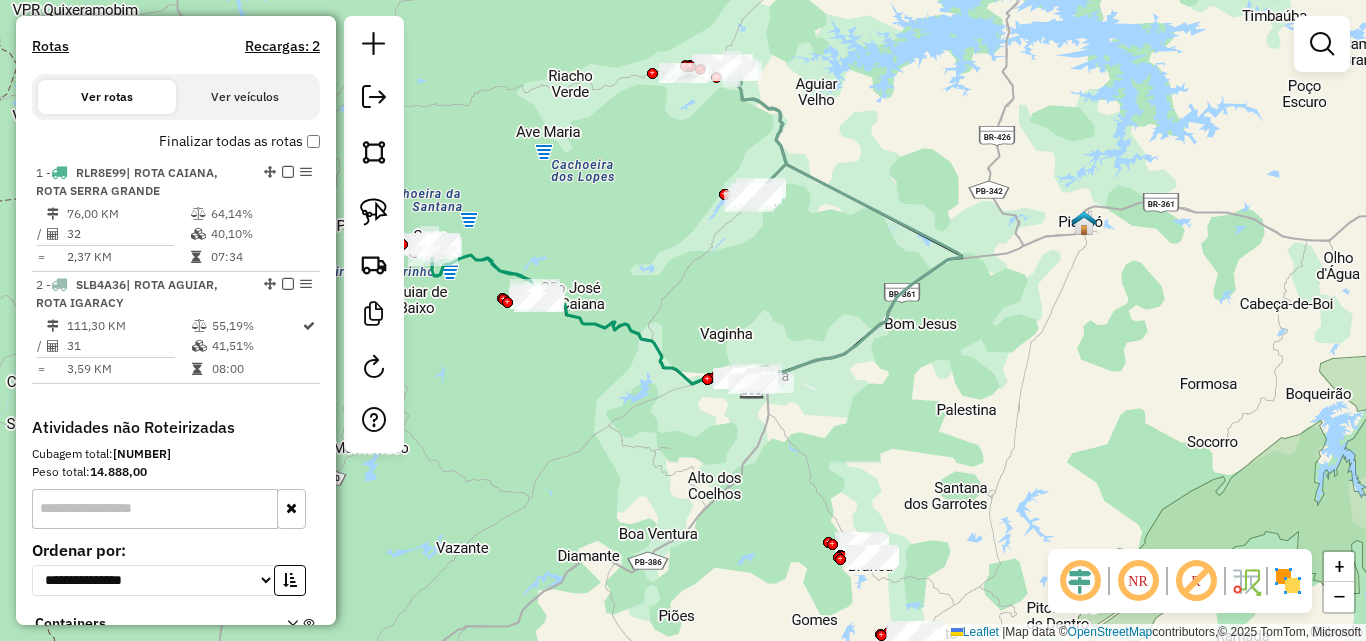 drag, startPoint x: 1120, startPoint y: 455, endPoint x: 1027, endPoint y: 320, distance: 163.9329 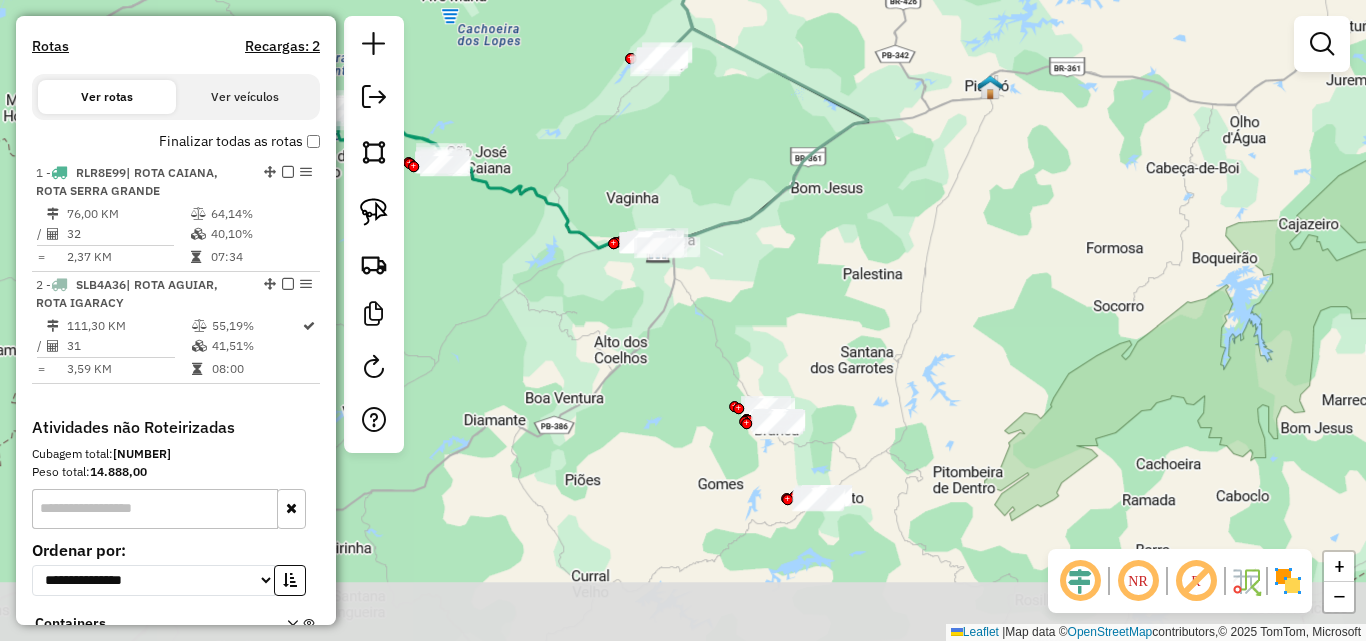 click on "Janela de atendimento Grade de atendimento Capacidade Transportadoras Veículos Cliente Pedidos  Rotas Selecione os dias de semana para filtrar as janelas de atendimento  Seg   Ter   Qua   Qui   Sex   Sáb   Dom  Informe o período da janela de atendimento: De: Até:  Filtrar exatamente a janela do cliente  Considerar janela de atendimento padrão  Selecione os dias de semana para filtrar as grades de atendimento  Seg   Ter   Qua   Qui   Sex   Sáb   Dom   Considerar clientes sem dia de atendimento cadastrado  Clientes fora do dia de atendimento selecionado Filtrar as atividades entre os valores definidos abaixo:  Peso mínimo:   Peso máximo:   Cubagem mínima:   Cubagem máxima:   De:   Até:  Filtrar as atividades entre o tempo de atendimento definido abaixo:  De:   Até:   Considerar capacidade total dos clientes não roteirizados Transportadora: Selecione um ou mais itens Tipo de veículo: Selecione um ou mais itens Veículo: Selecione um ou mais itens Motorista: Selecione um ou mais itens Nome: Rótulo:" 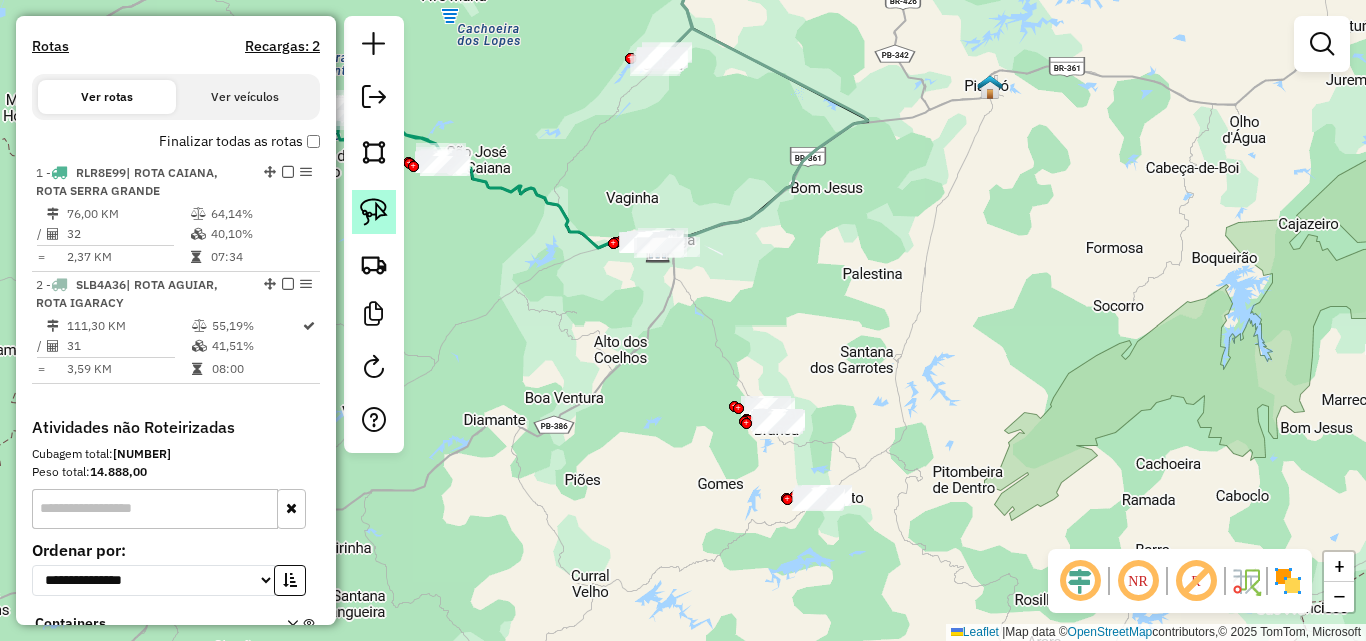 click 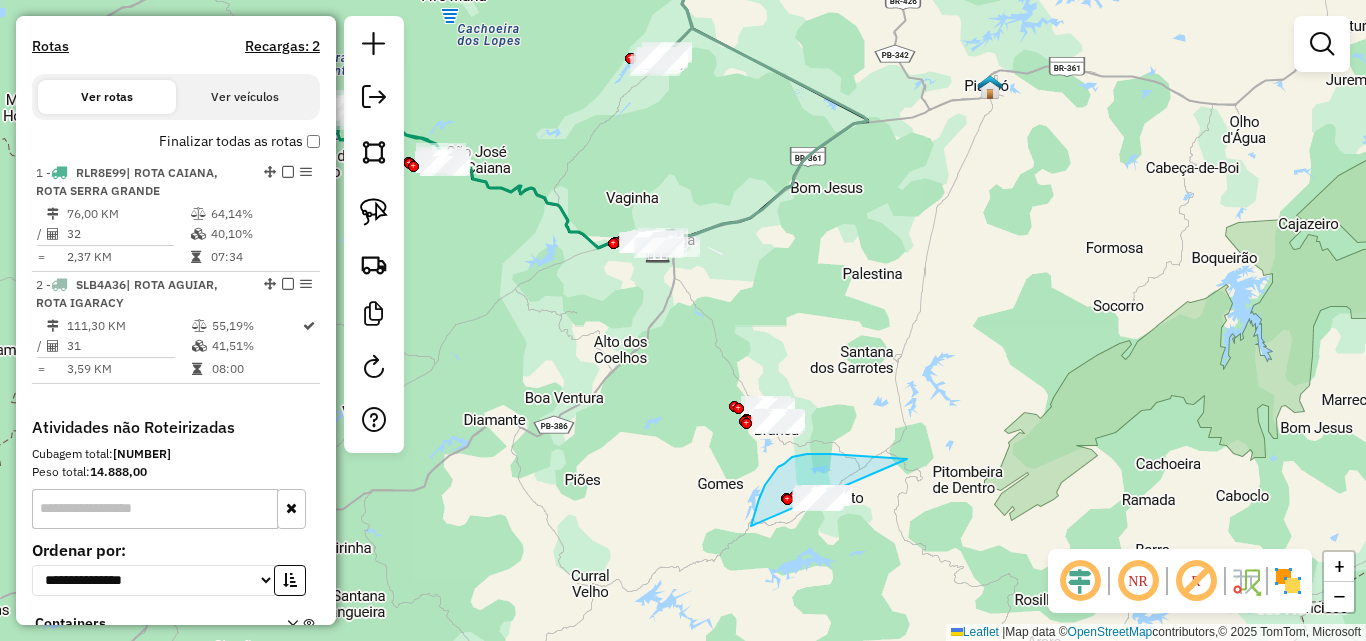 drag, startPoint x: 867, startPoint y: 457, endPoint x: 893, endPoint y: 521, distance: 69.079666 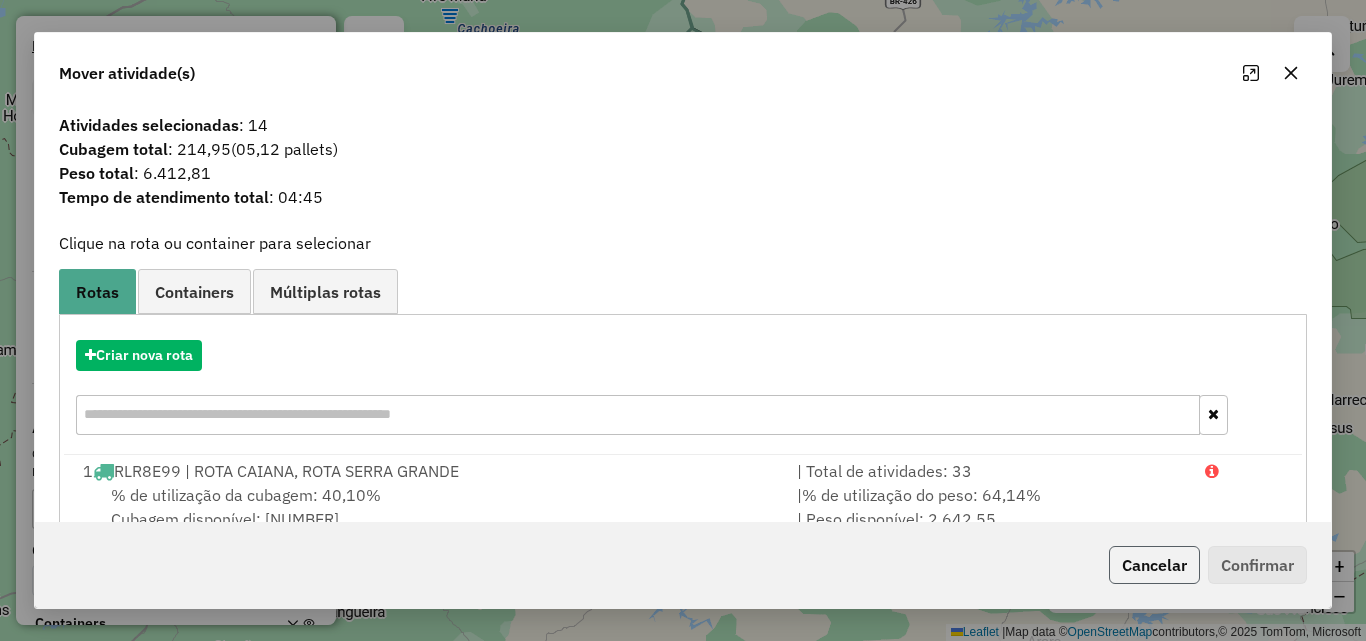 click on "Cancelar" 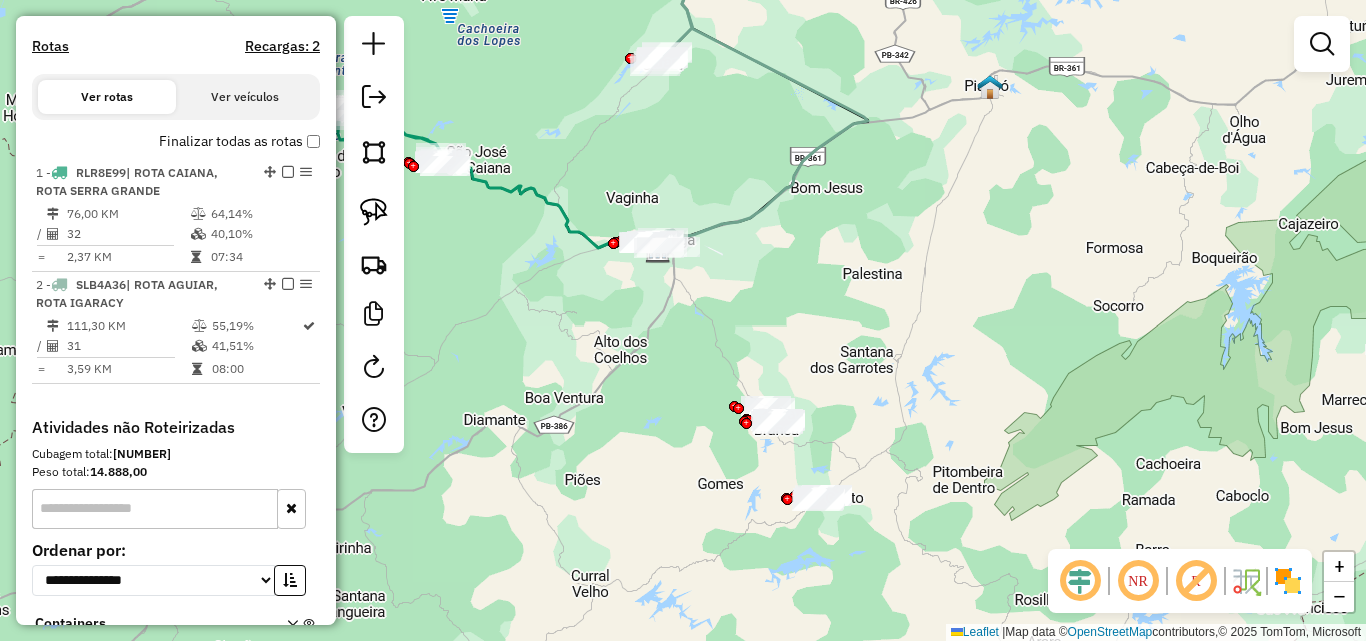 drag, startPoint x: 374, startPoint y: 218, endPoint x: 444, endPoint y: 223, distance: 70.178345 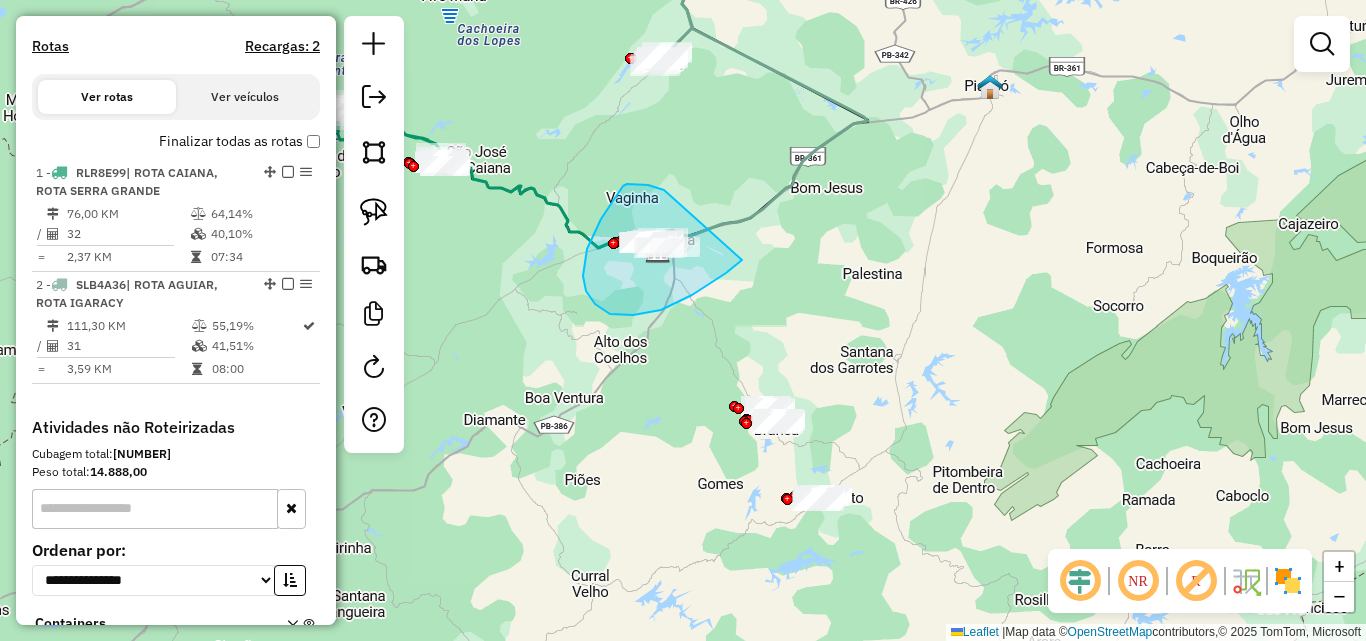 drag, startPoint x: 659, startPoint y: 188, endPoint x: 762, endPoint y: 228, distance: 110.49435 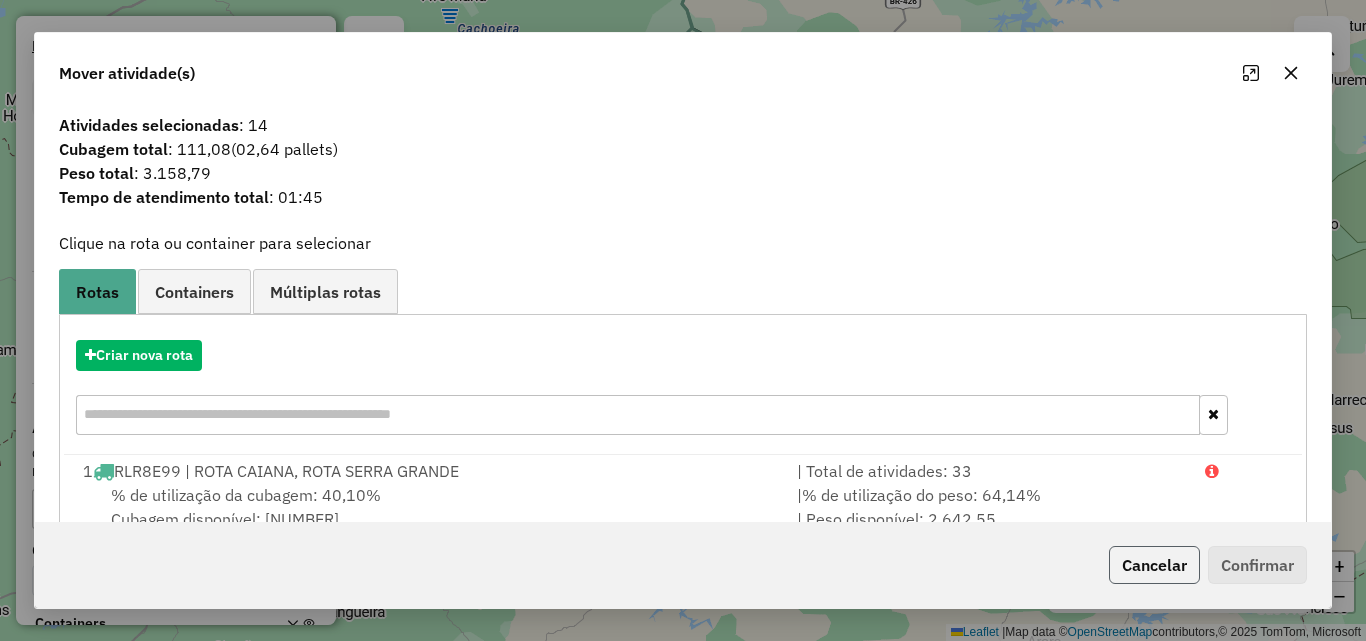 click on "Cancelar" 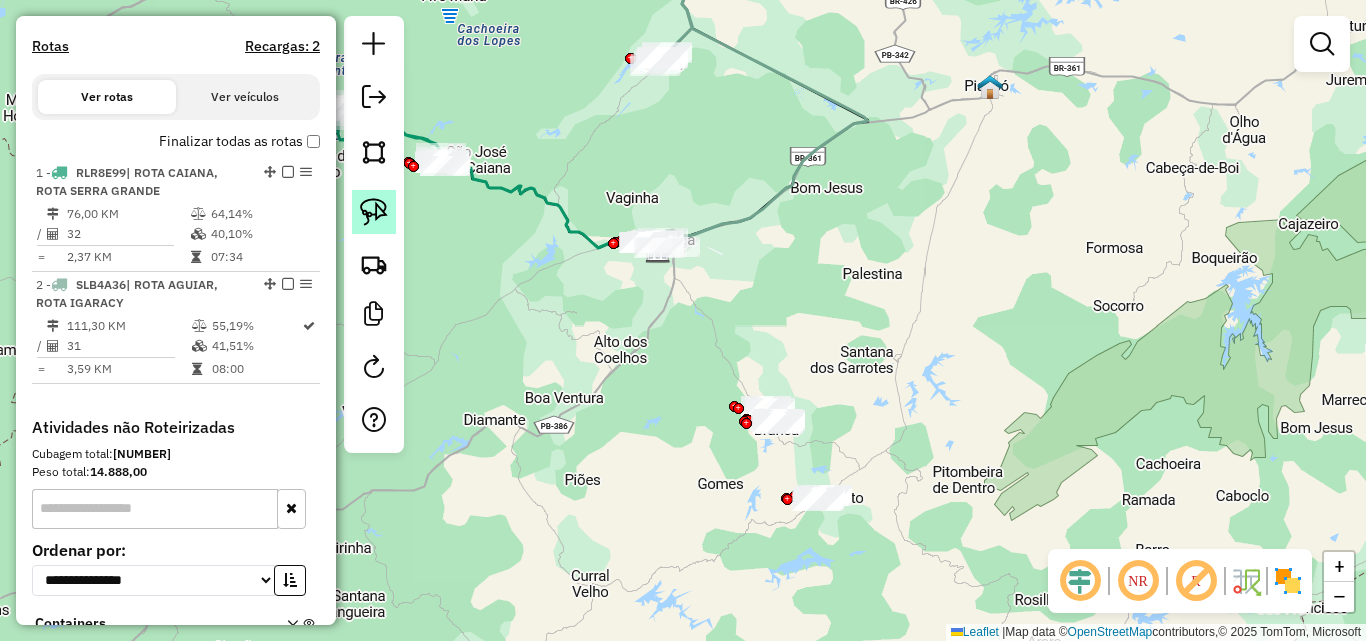 click 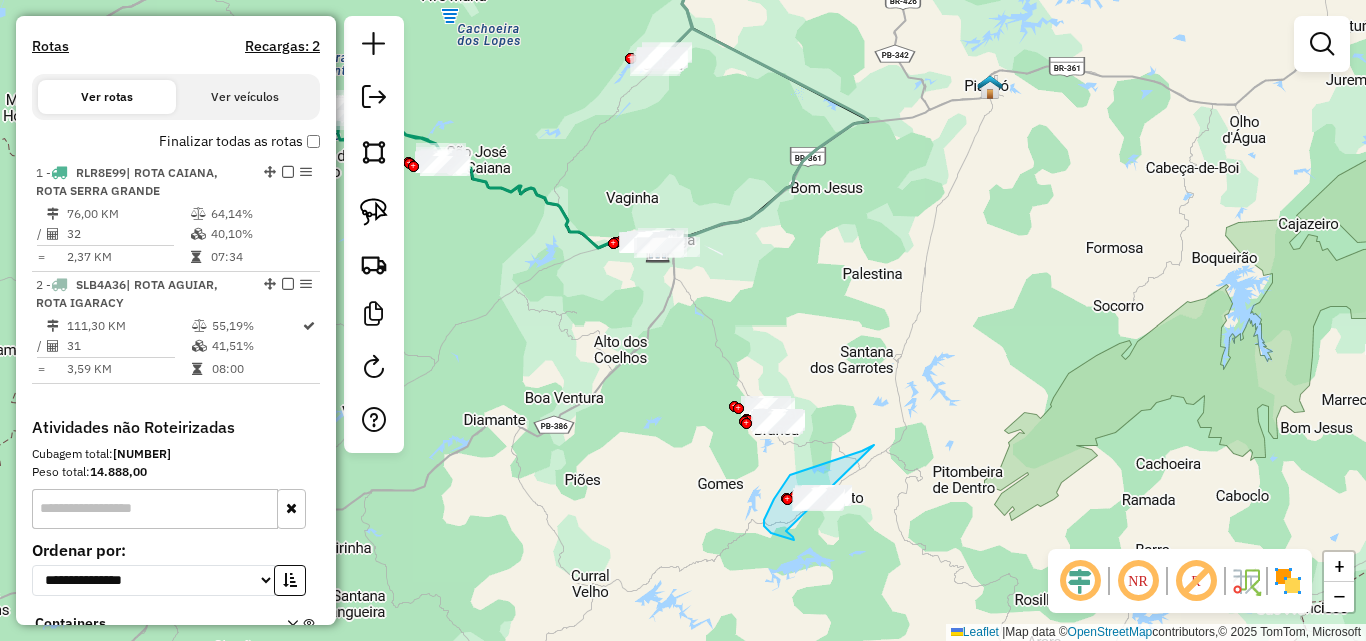 drag, startPoint x: 798, startPoint y: 472, endPoint x: 711, endPoint y: 515, distance: 97.04638 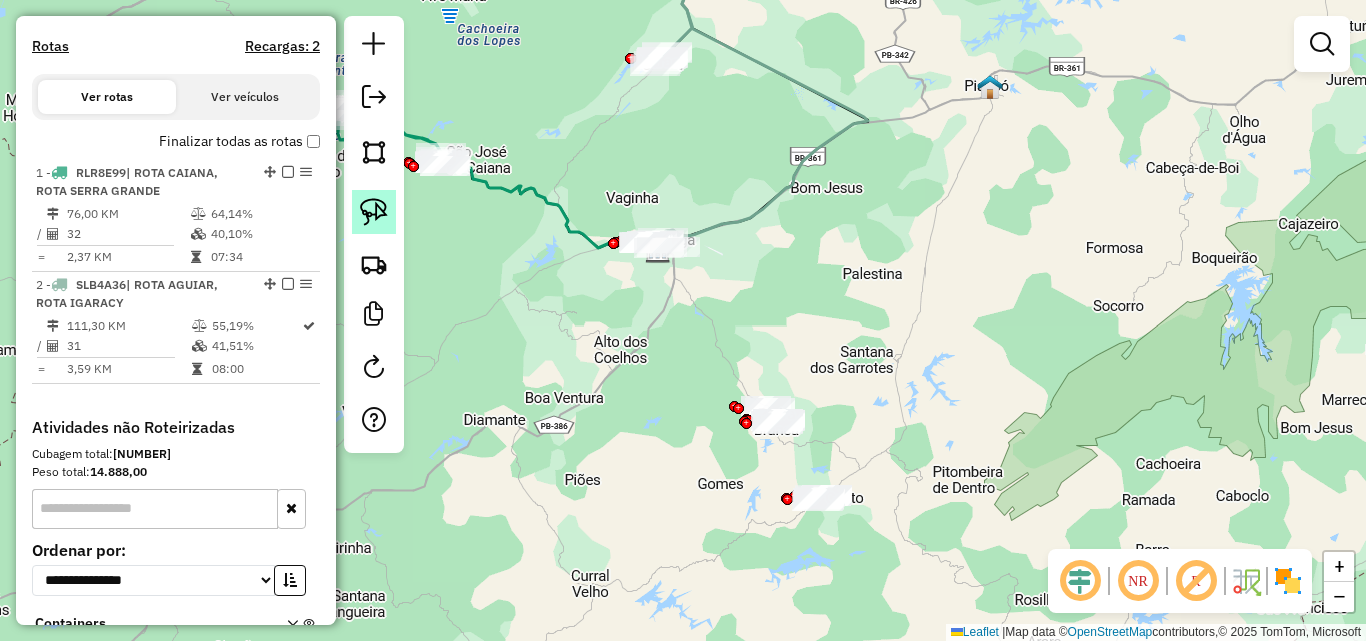 click 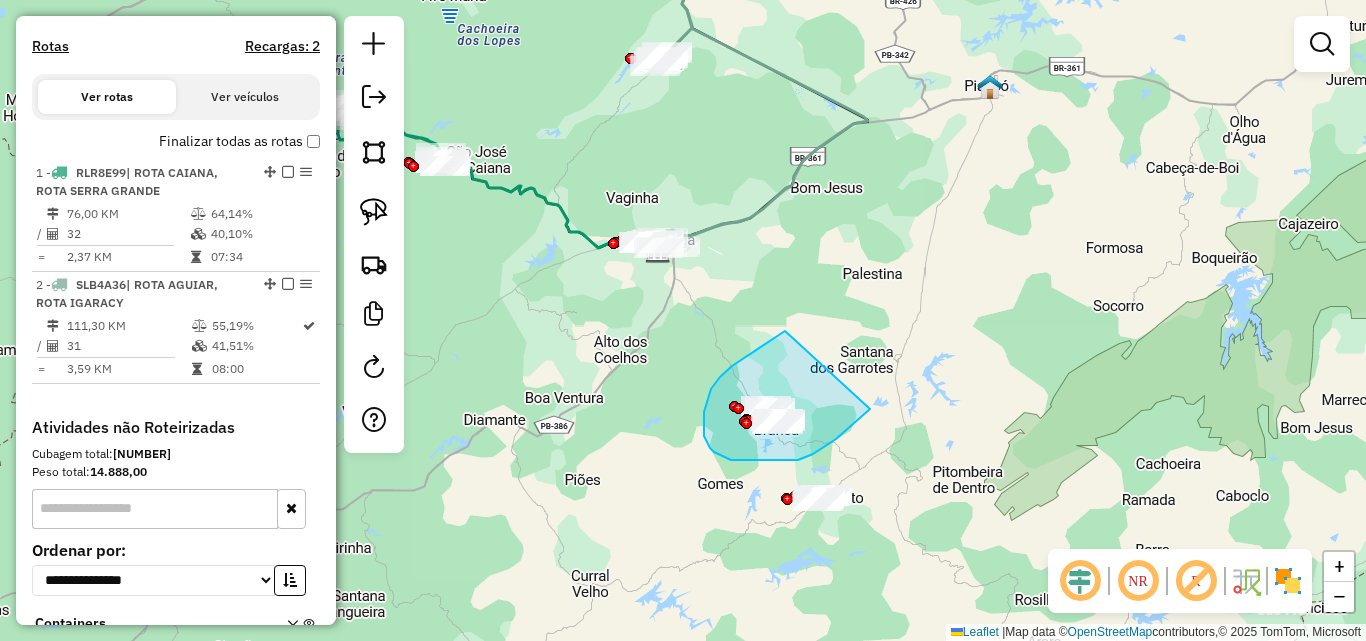 drag, startPoint x: 704, startPoint y: 426, endPoint x: 872, endPoint y: 407, distance: 169.07098 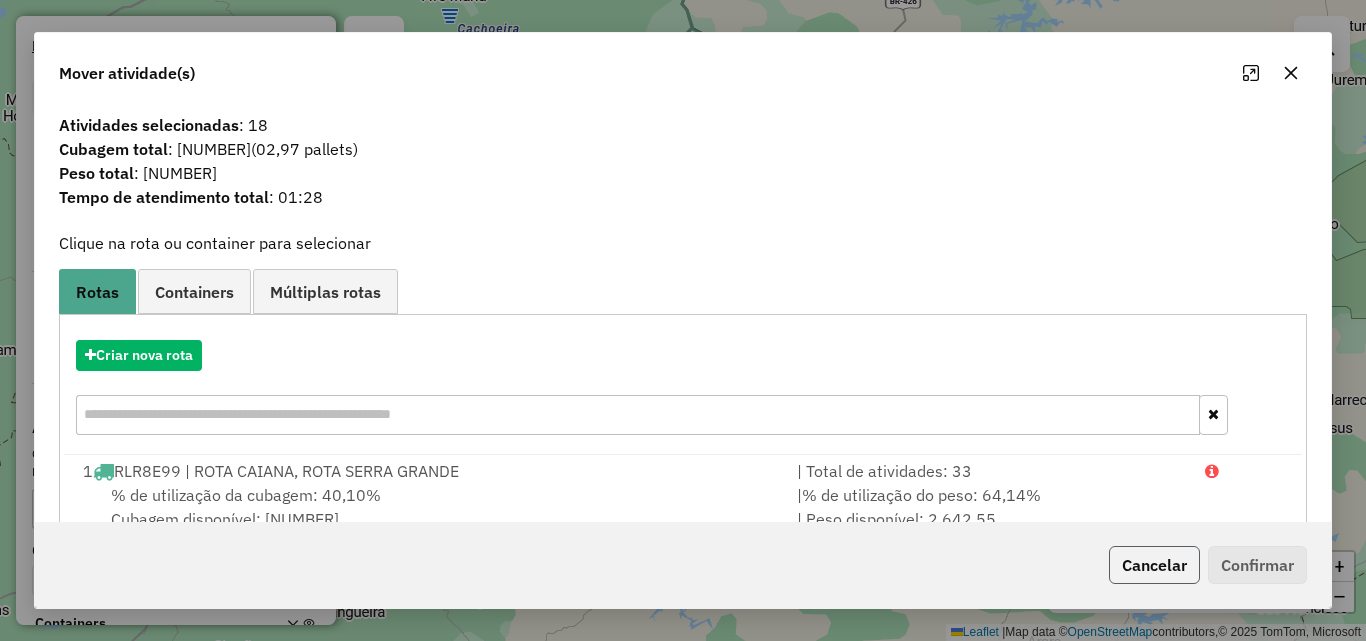 click on "Cancelar" 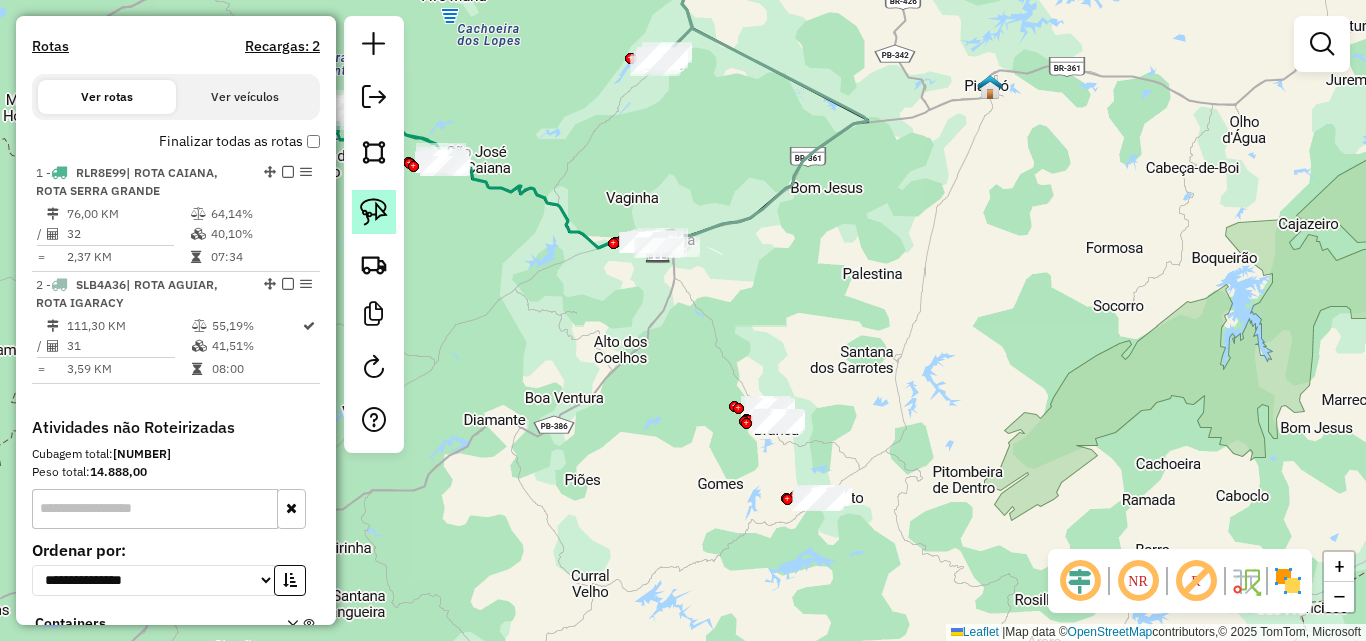 drag, startPoint x: 361, startPoint y: 208, endPoint x: 568, endPoint y: 300, distance: 226.52373 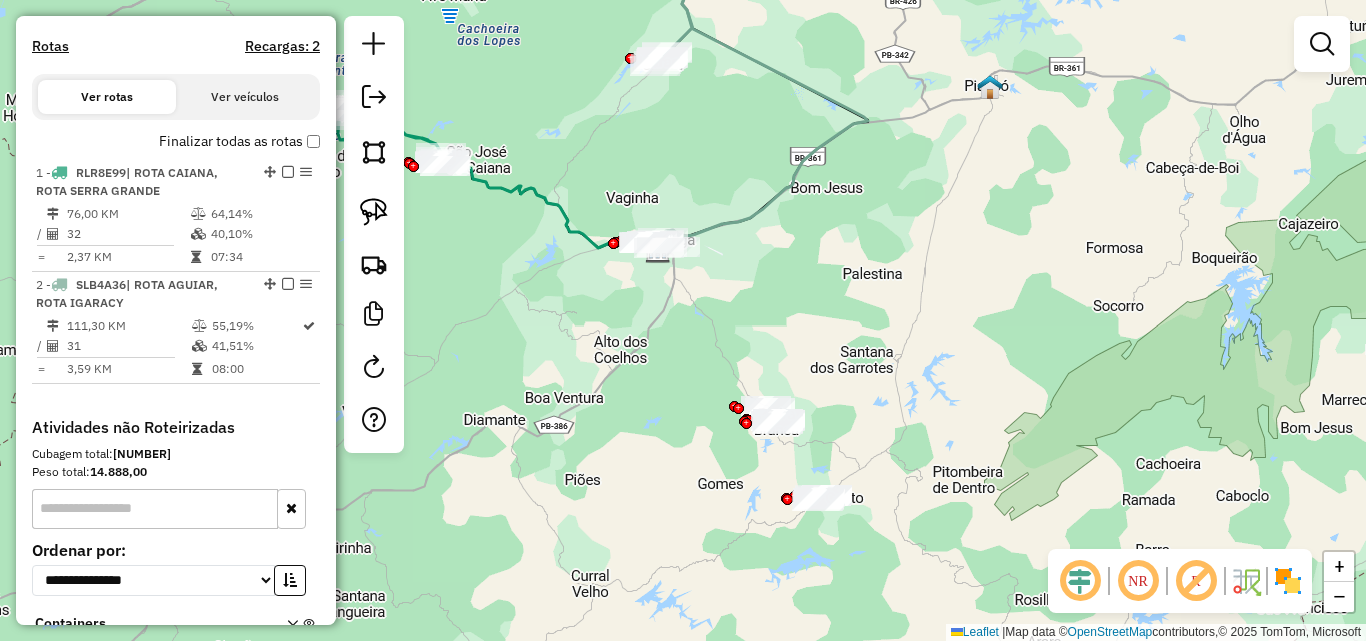 click 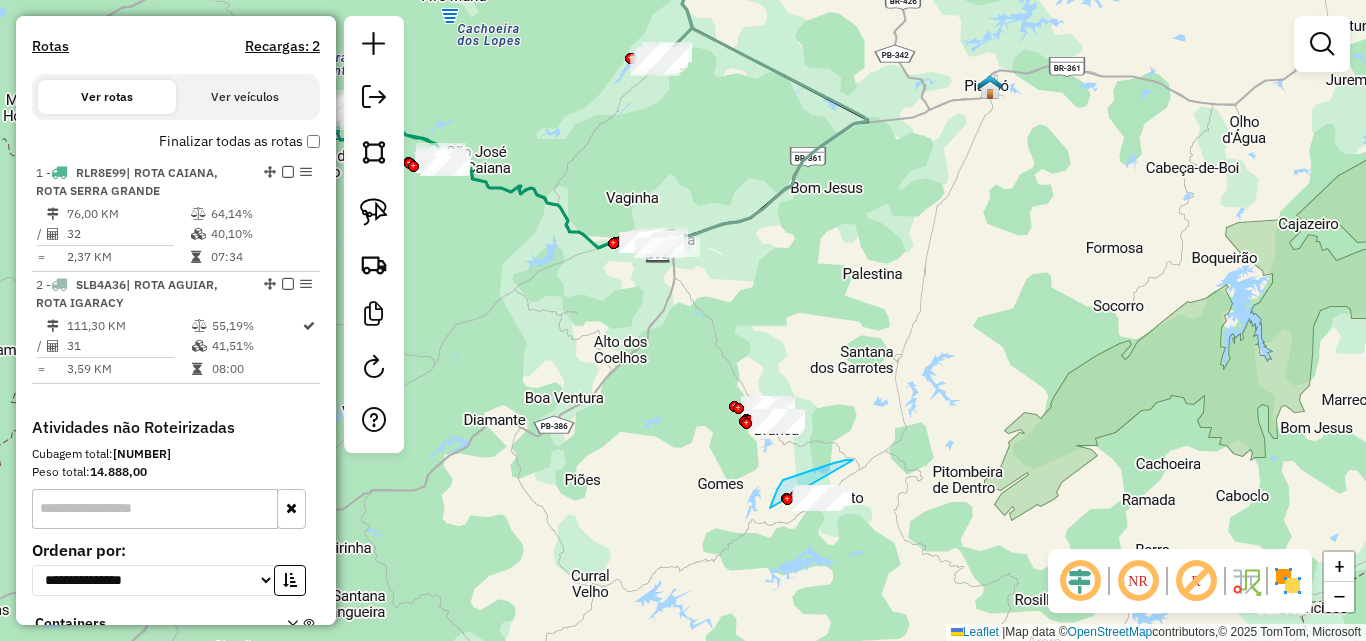 drag, startPoint x: 834, startPoint y: 463, endPoint x: 888, endPoint y: 518, distance: 77.07788 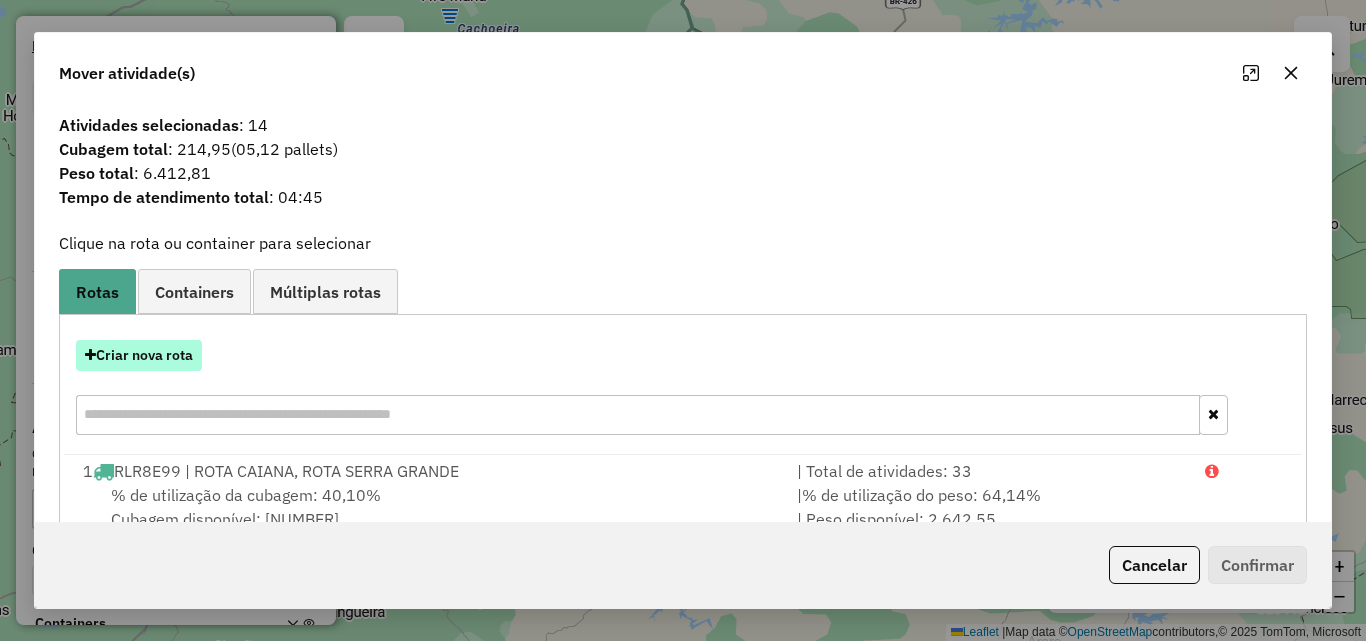 click on "Criar nova rota" at bounding box center (139, 355) 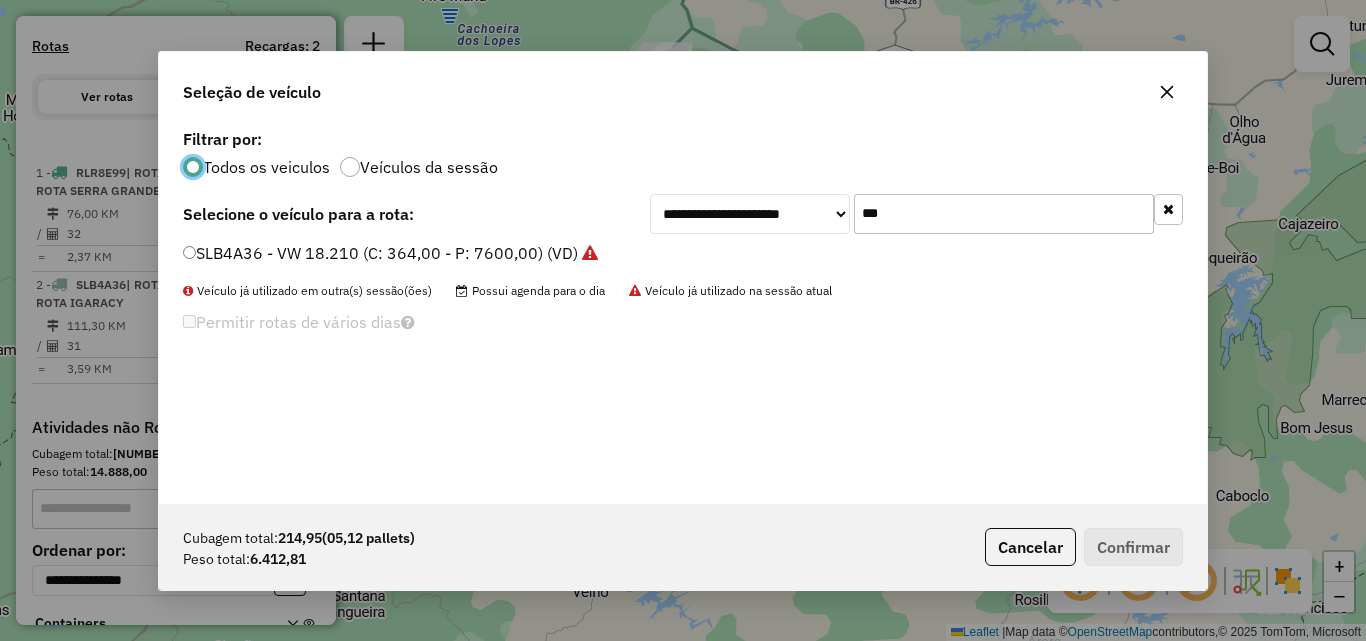 scroll, scrollTop: 11, scrollLeft: 6, axis: both 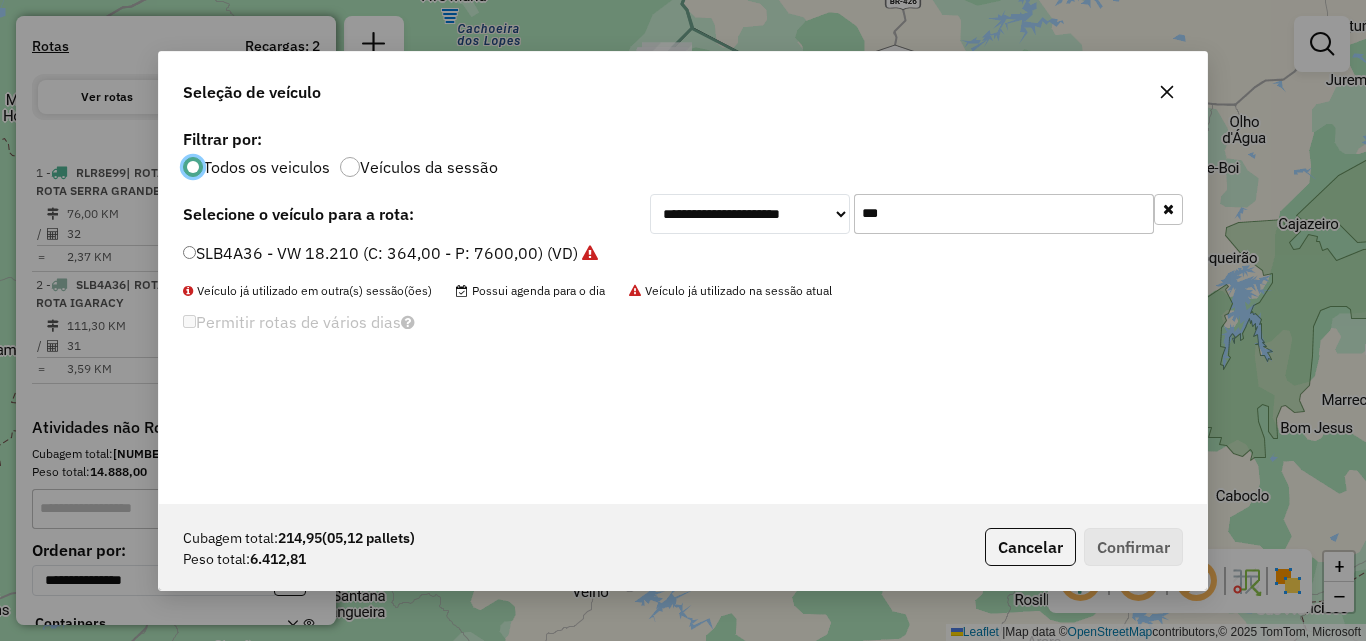 click on "***" 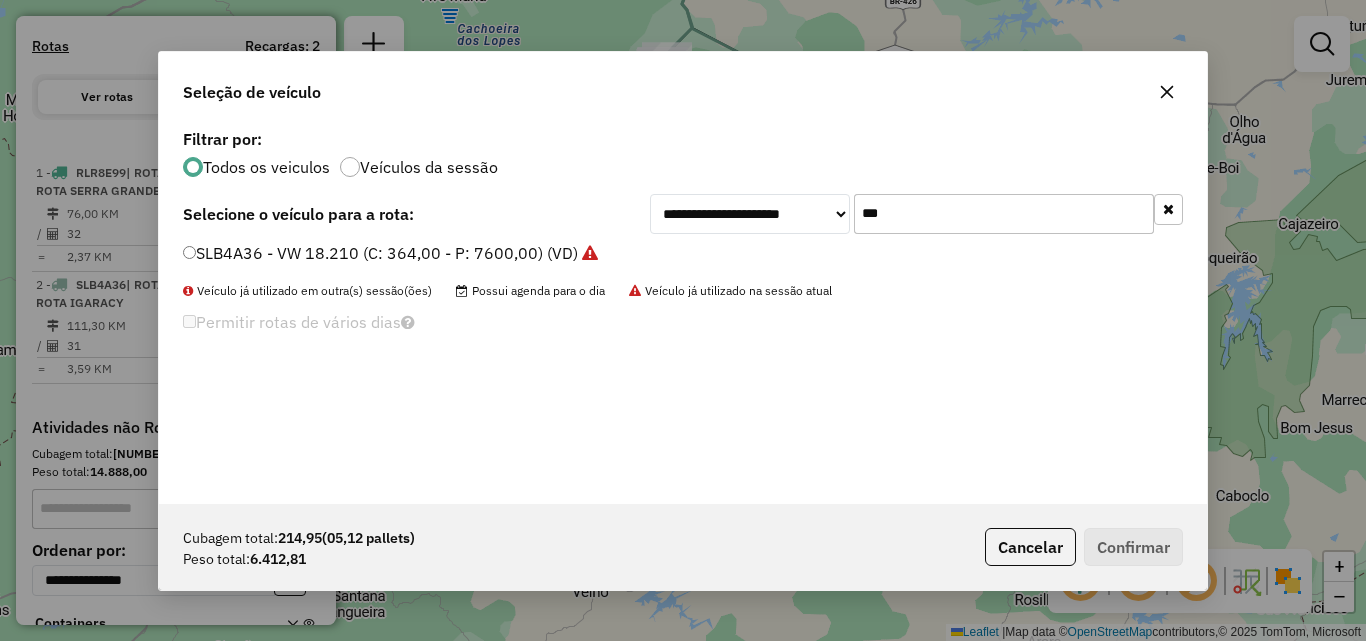 drag, startPoint x: 922, startPoint y: 215, endPoint x: 935, endPoint y: 219, distance: 13.601471 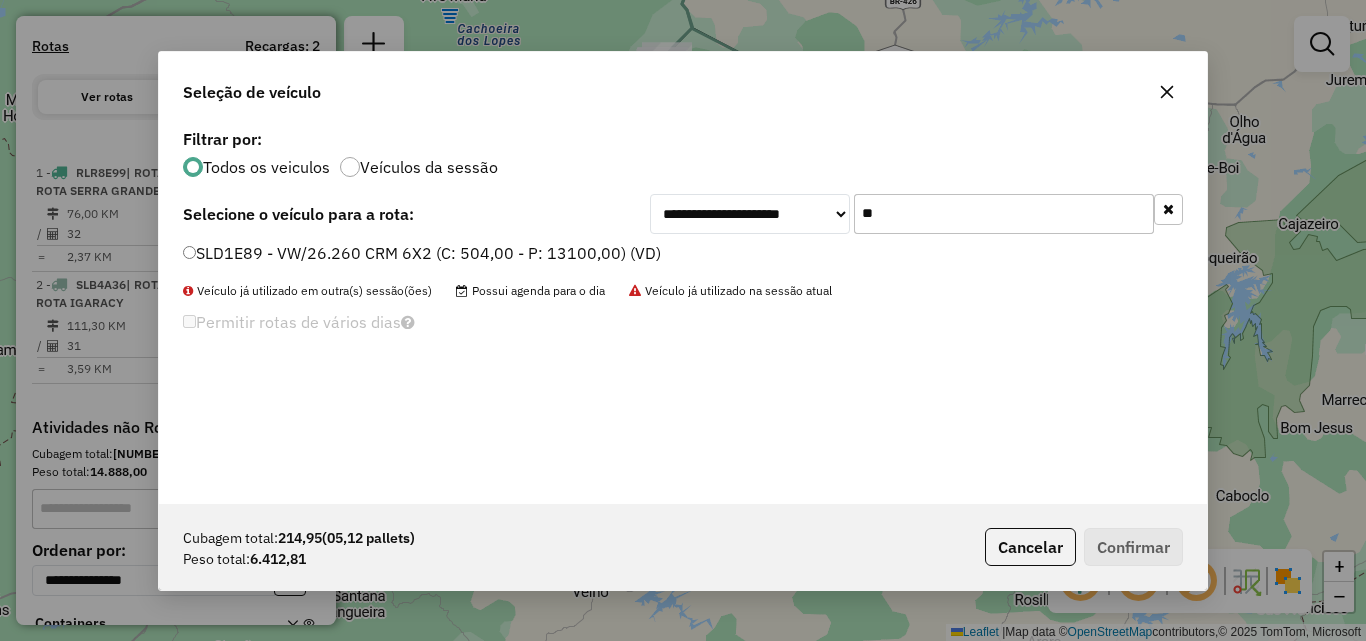 type on "**" 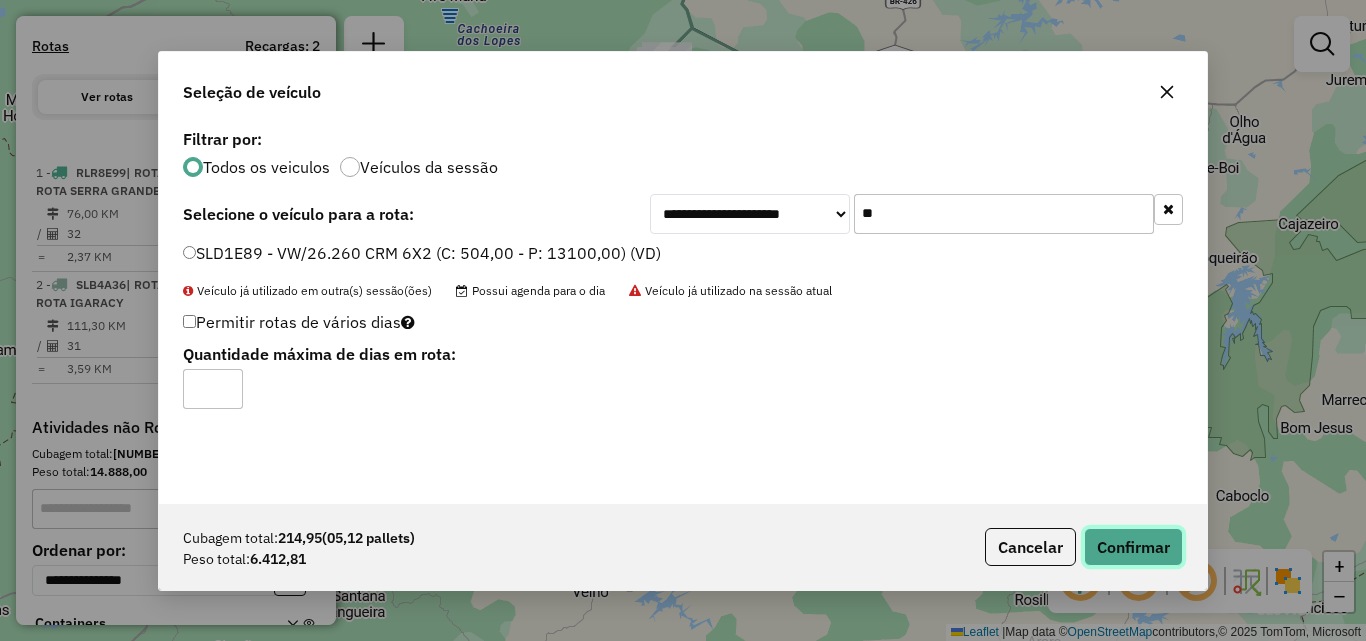 click on "Confirmar" 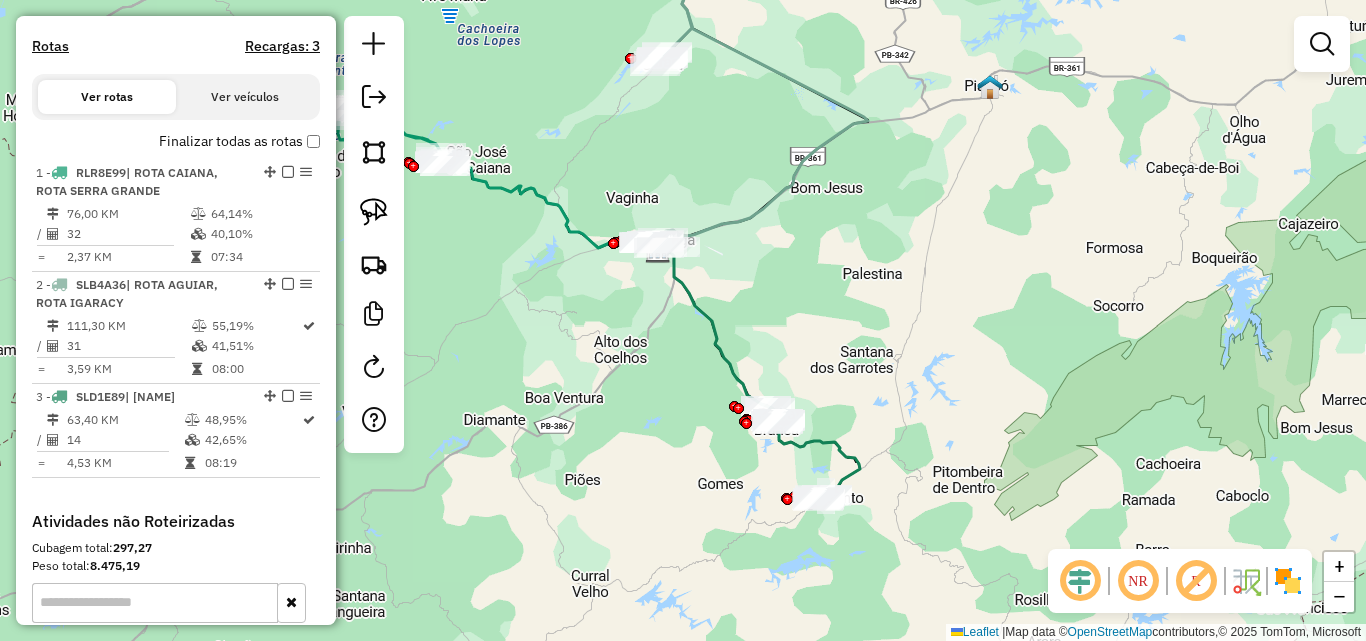 click 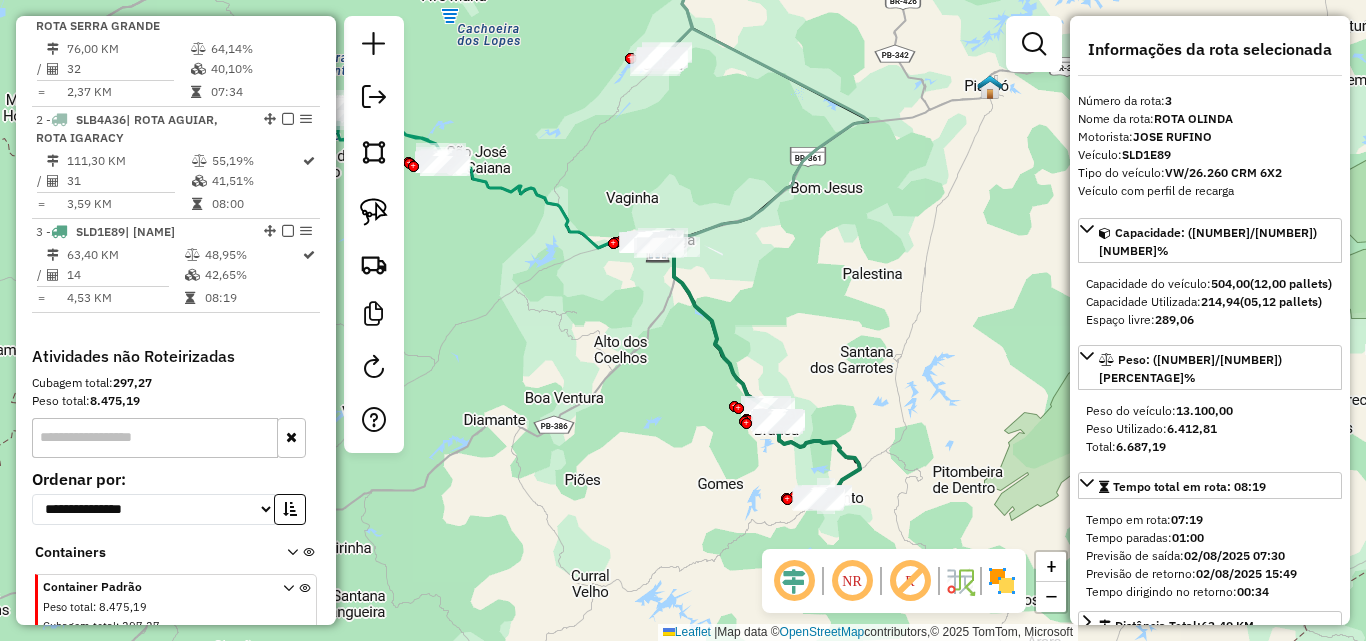 scroll, scrollTop: 852, scrollLeft: 0, axis: vertical 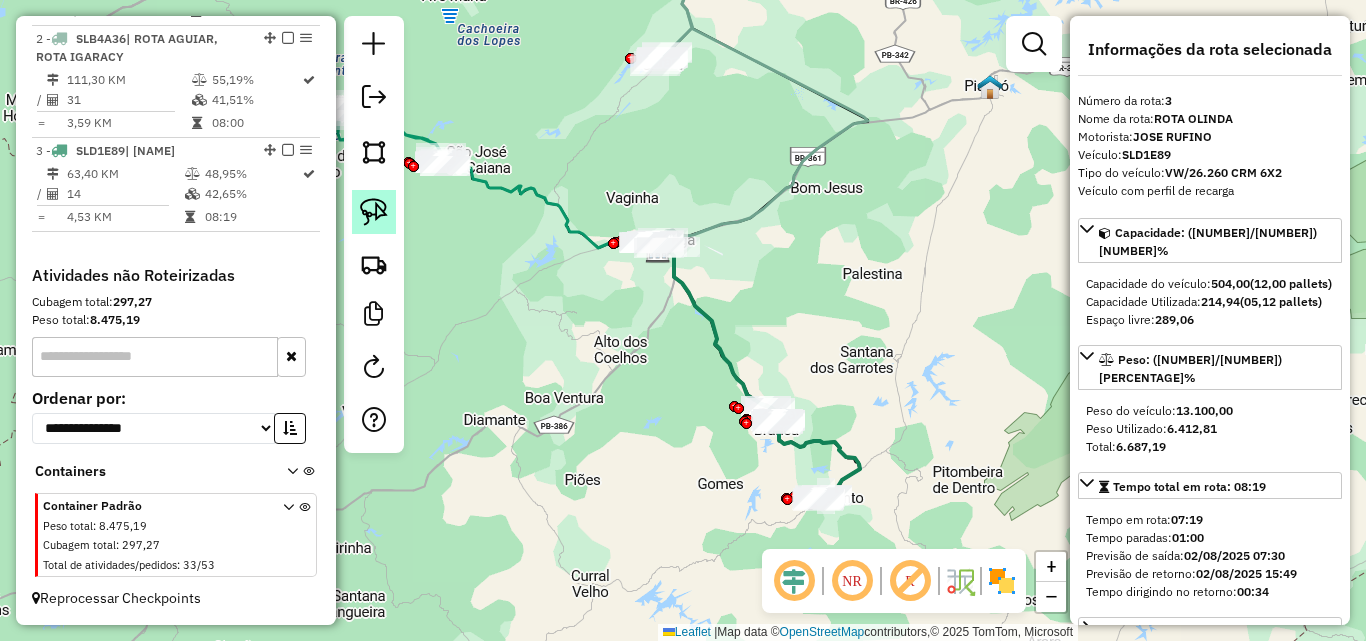 click 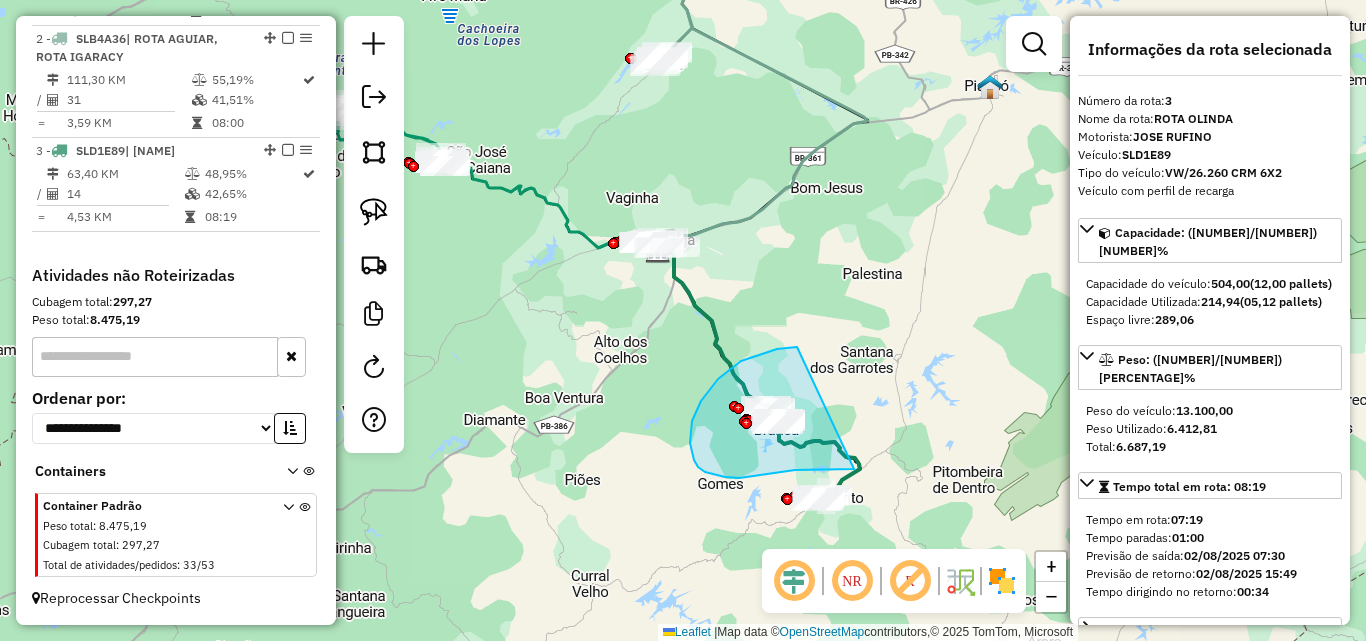 drag, startPoint x: 777, startPoint y: 349, endPoint x: 880, endPoint y: 428, distance: 129.80756 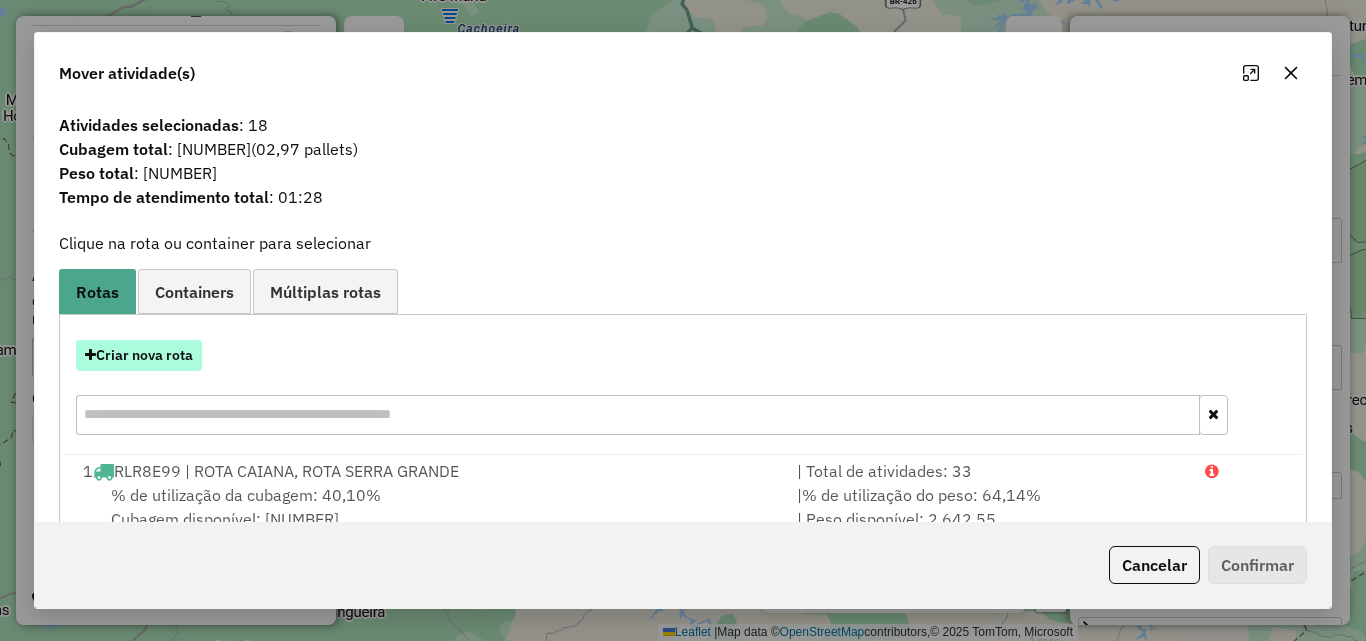 click on "Criar nova rota" at bounding box center (139, 355) 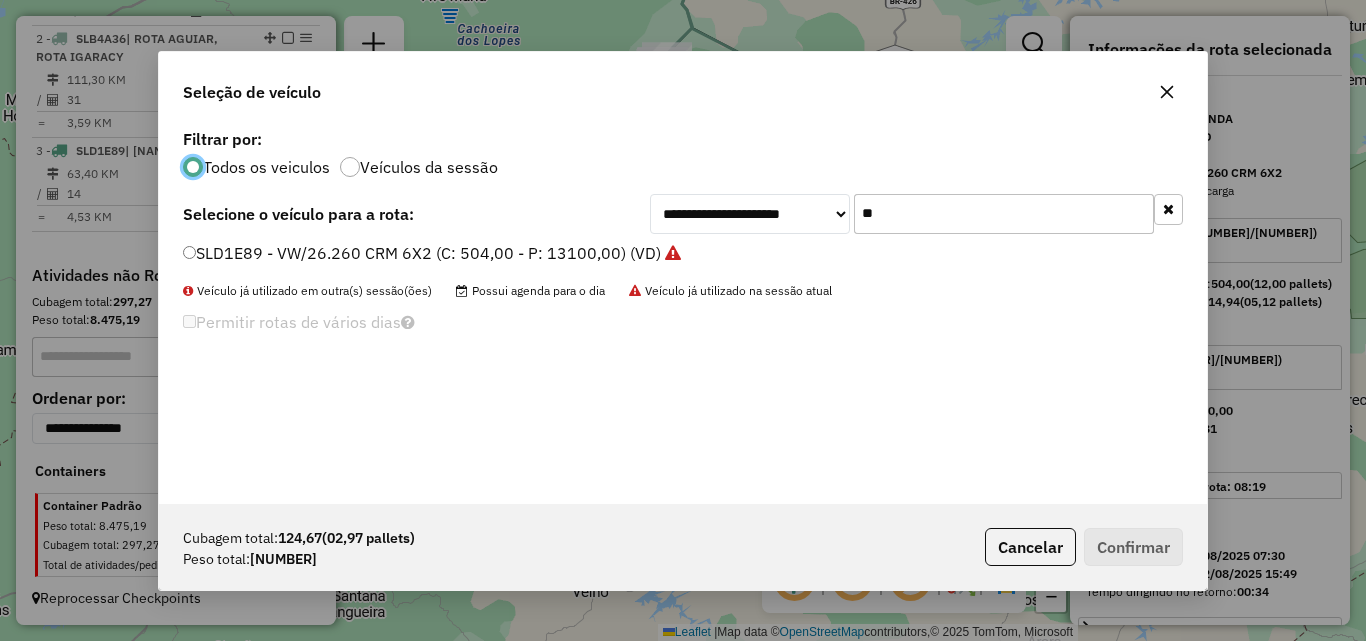 scroll, scrollTop: 11, scrollLeft: 6, axis: both 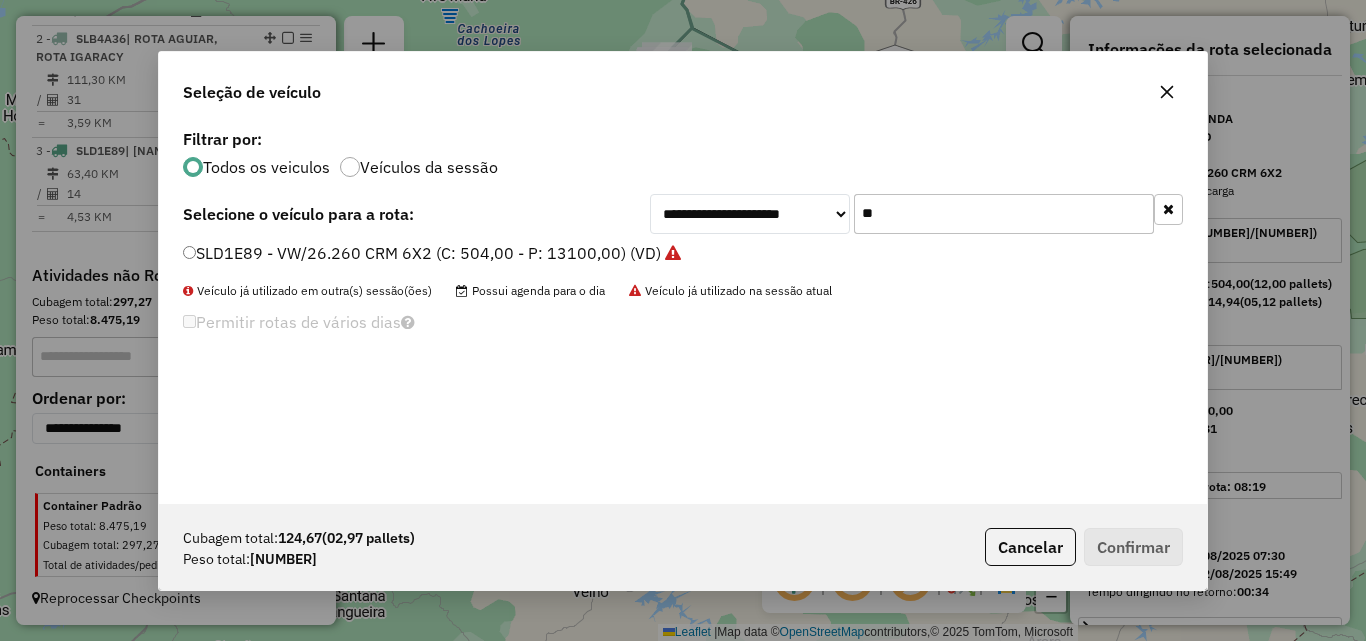 click on "**" 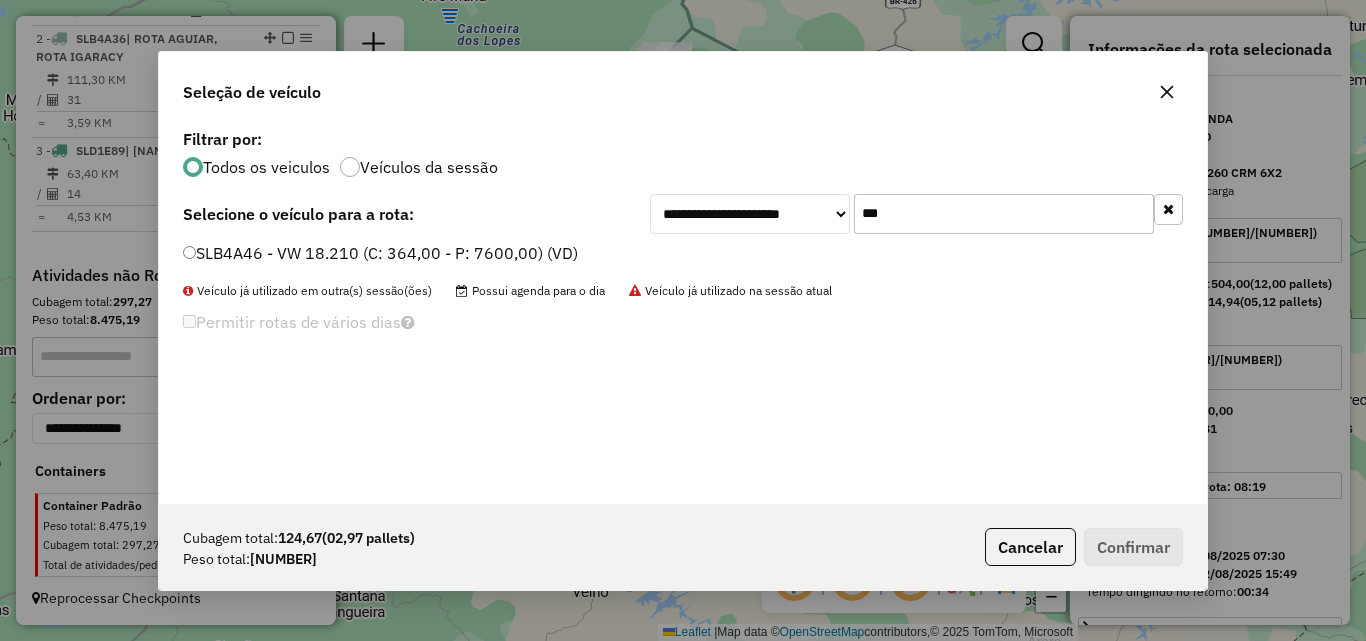 type on "***" 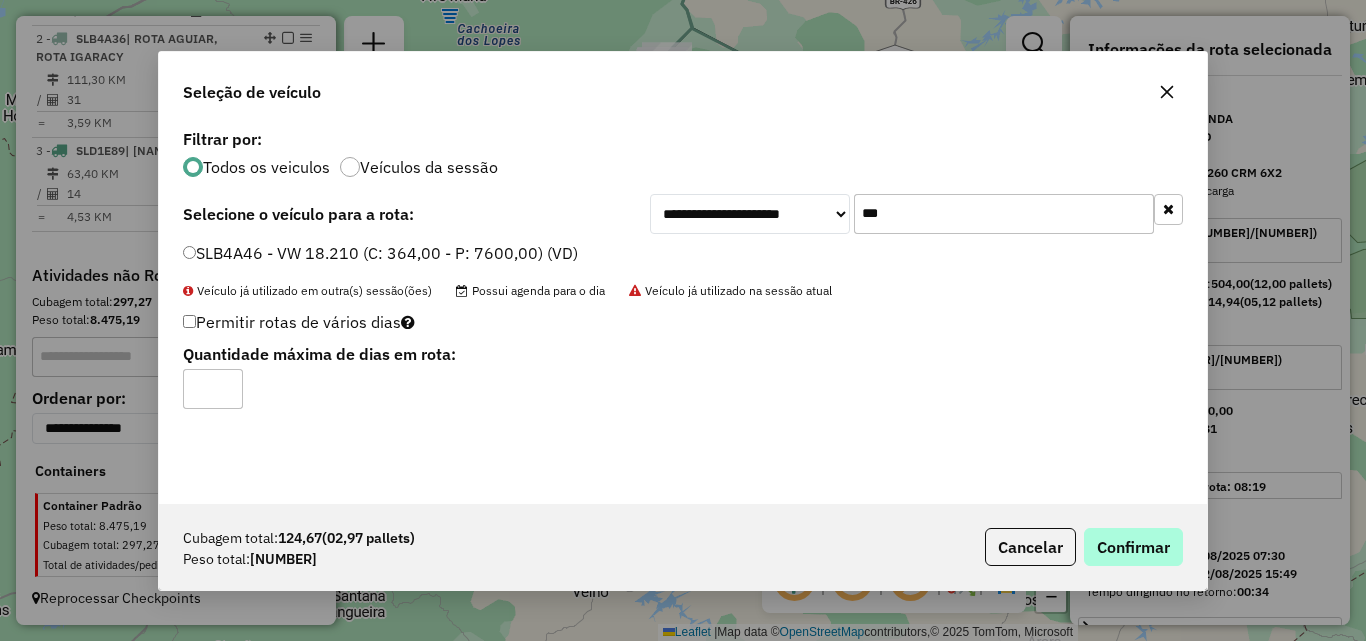 drag, startPoint x: 1117, startPoint y: 608, endPoint x: 1136, endPoint y: 538, distance: 72.53275 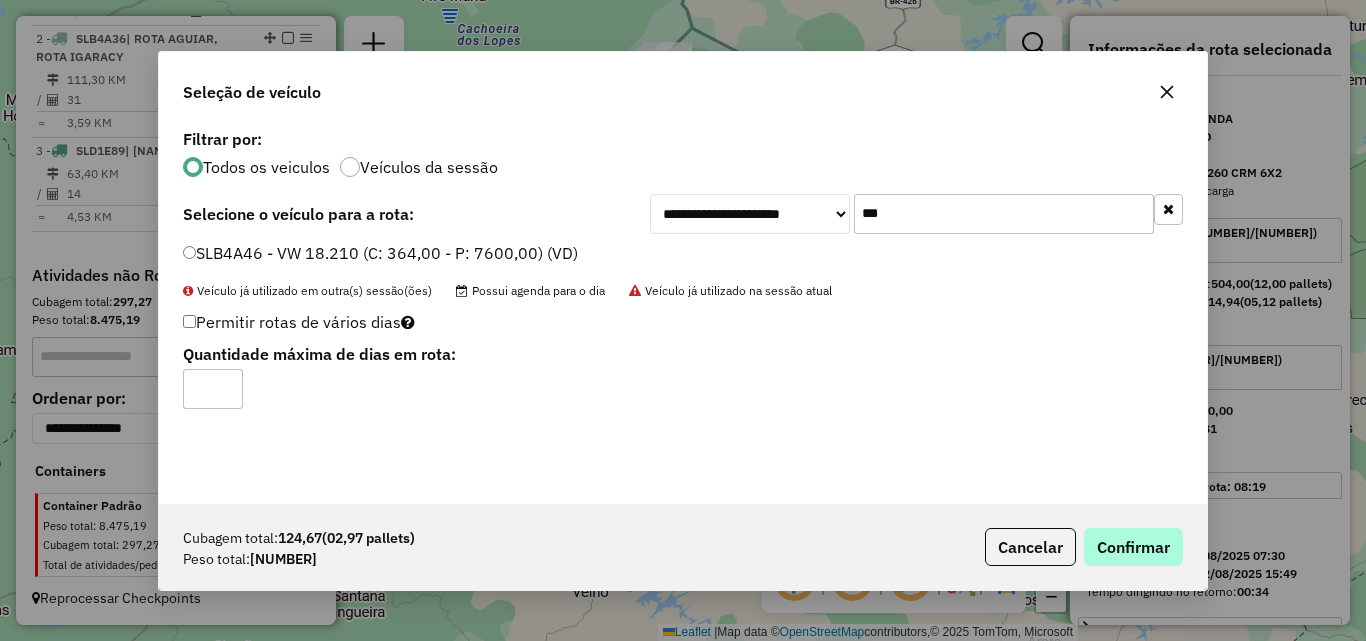 click on "**********" 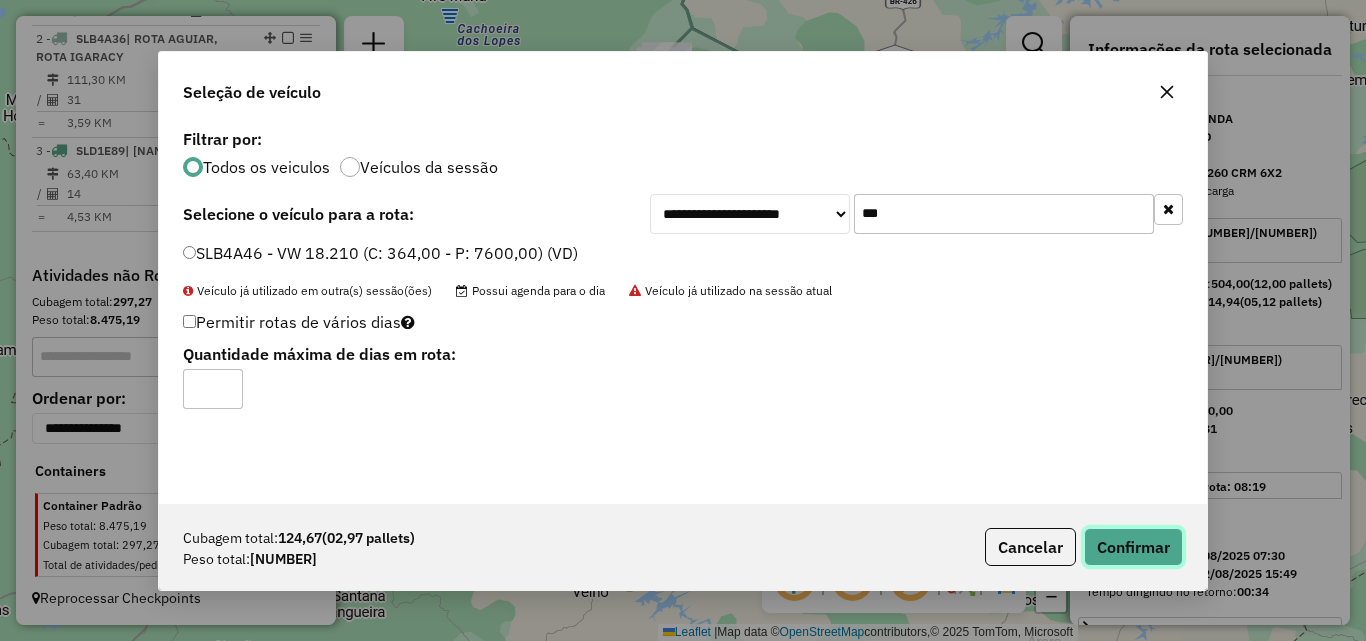 click on "Confirmar" 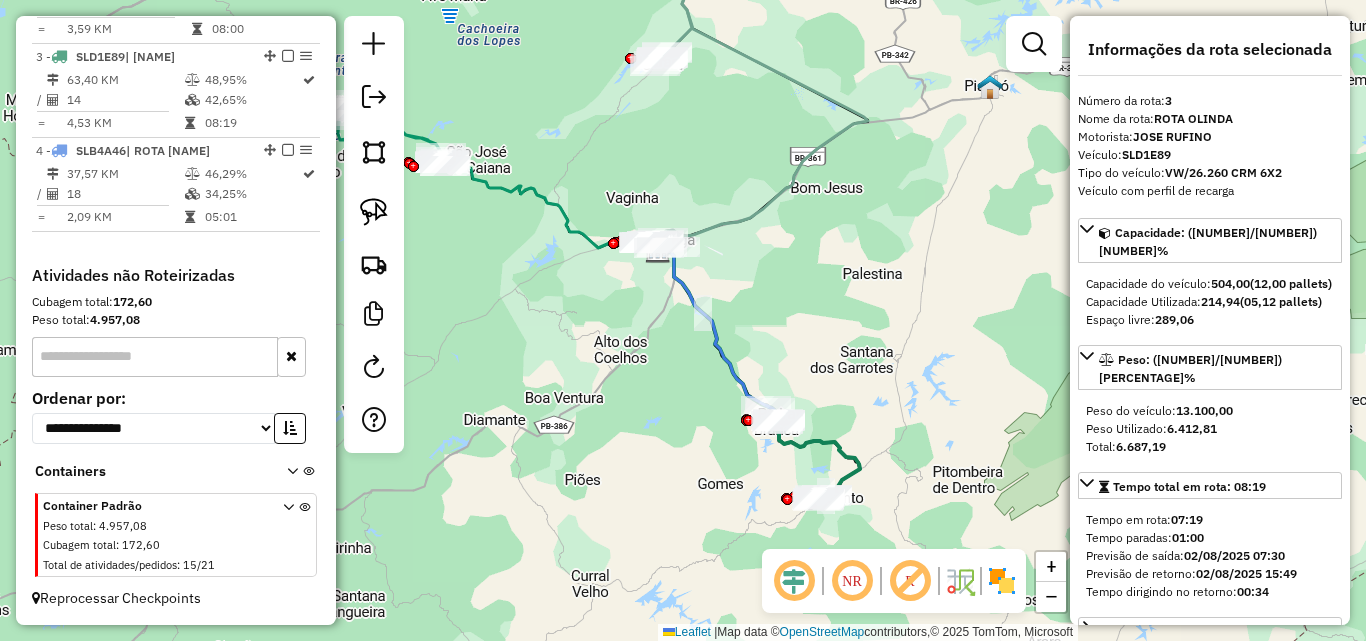 click 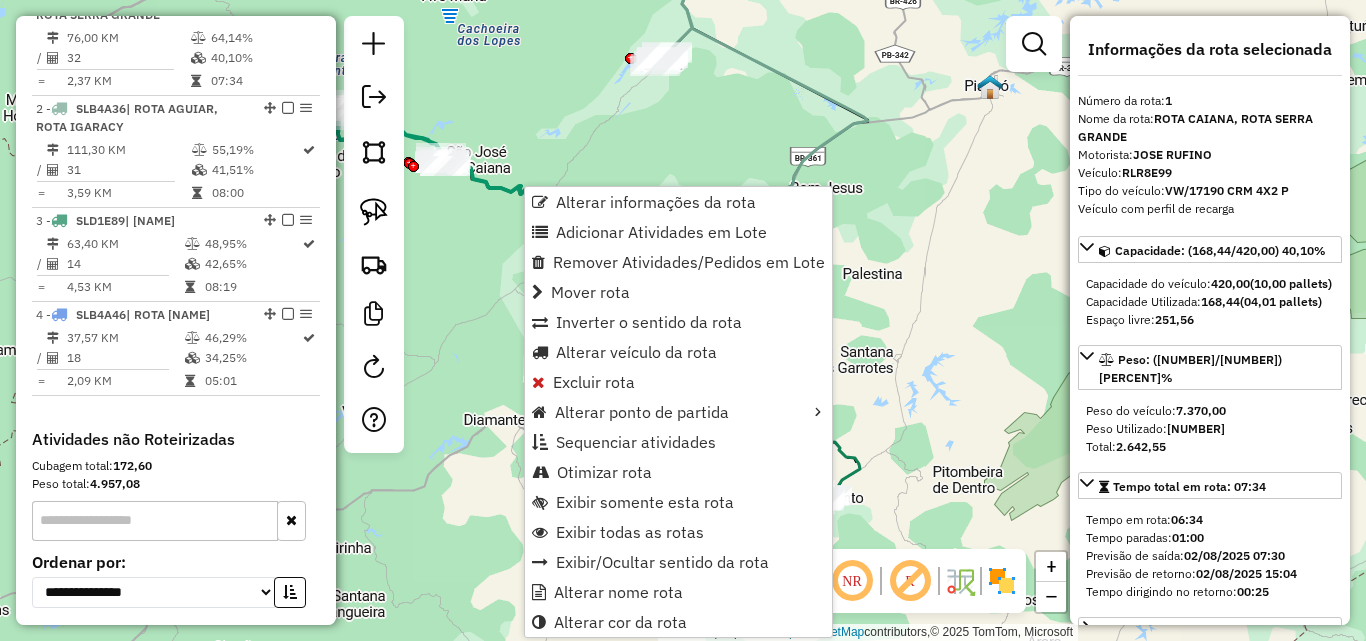 scroll, scrollTop: 750, scrollLeft: 0, axis: vertical 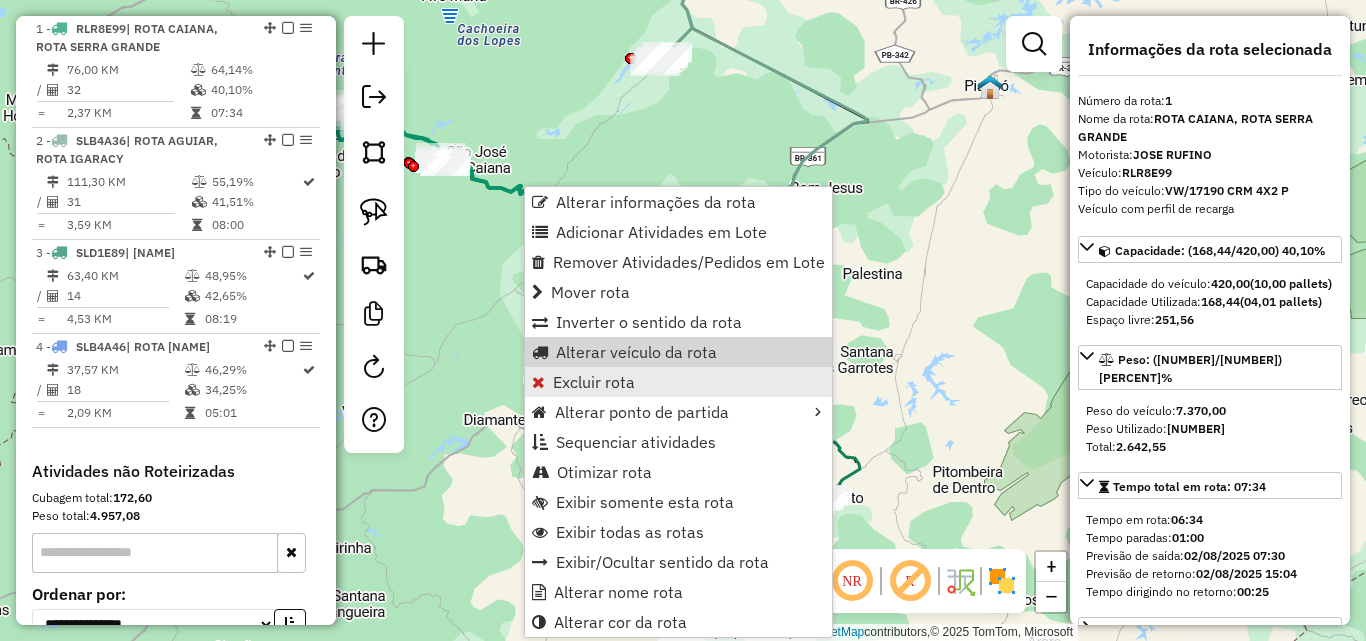 drag, startPoint x: 890, startPoint y: 293, endPoint x: 802, endPoint y: 368, distance: 115.62439 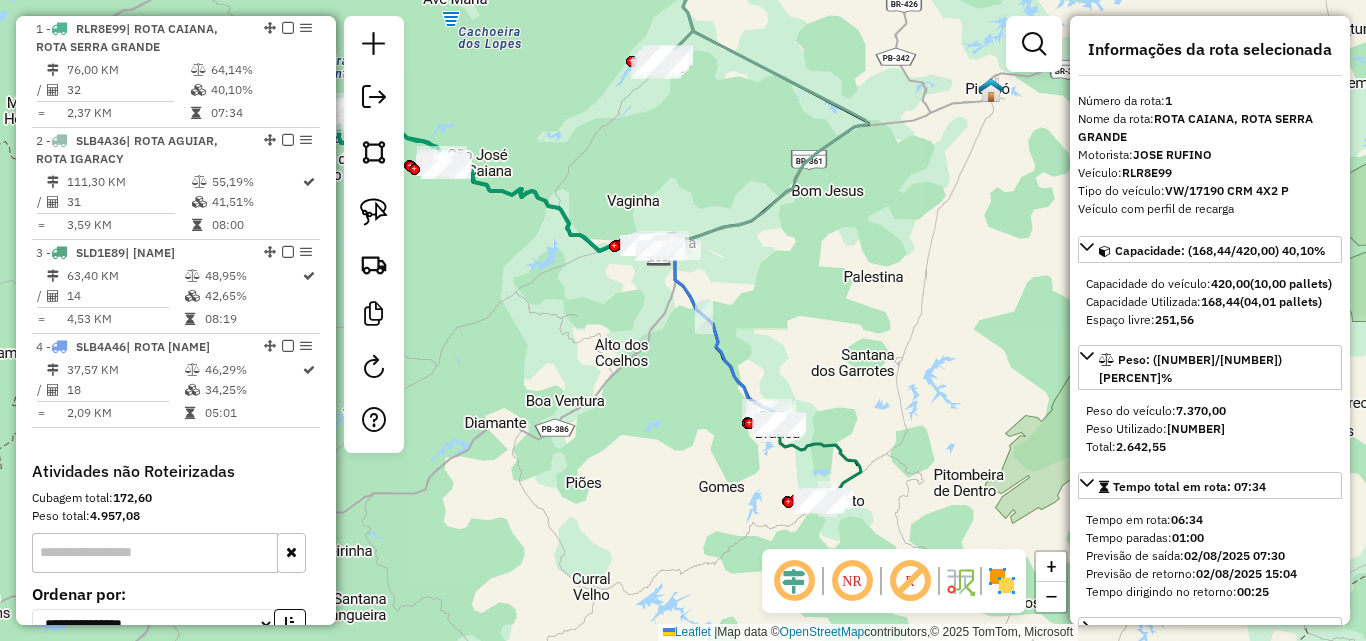 click 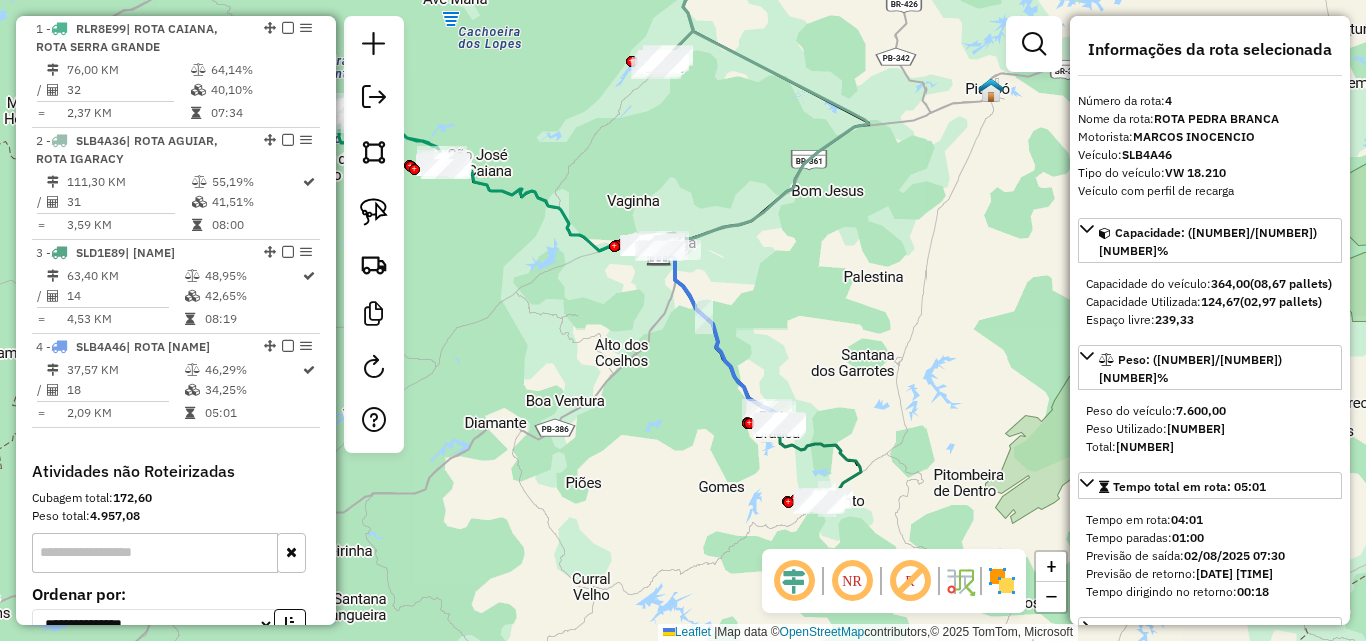 scroll, scrollTop: 964, scrollLeft: 0, axis: vertical 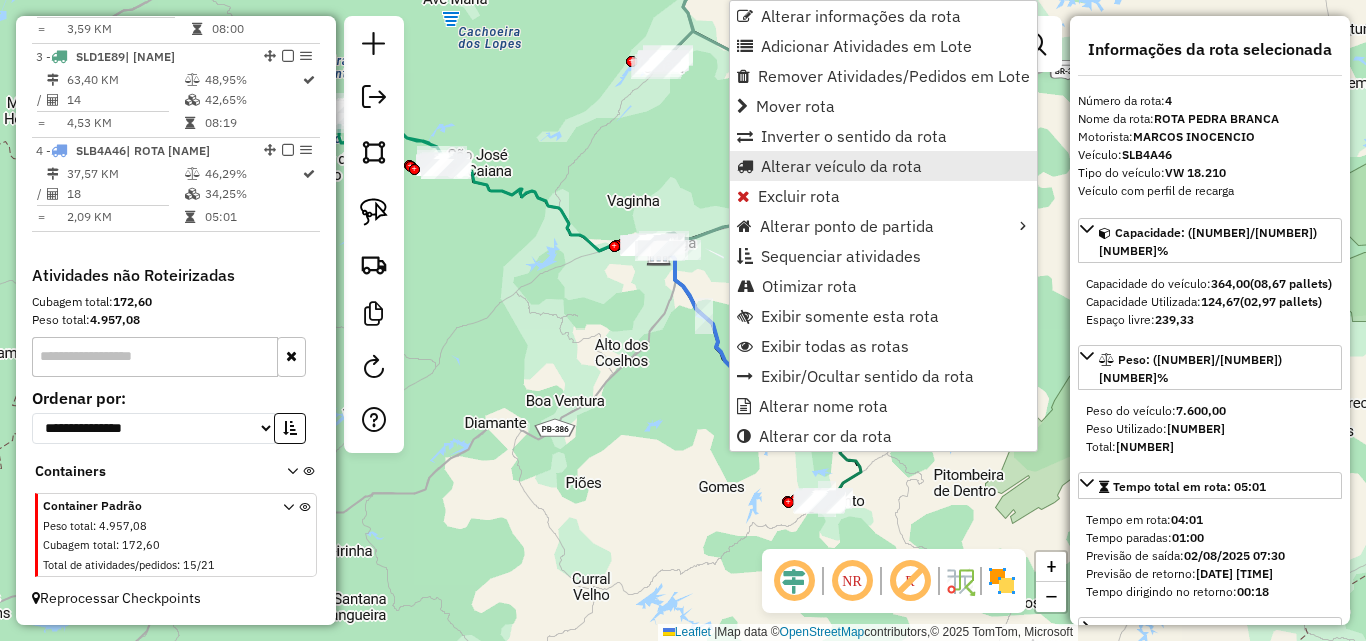 click on "Alterar veículo da rota" at bounding box center (841, 166) 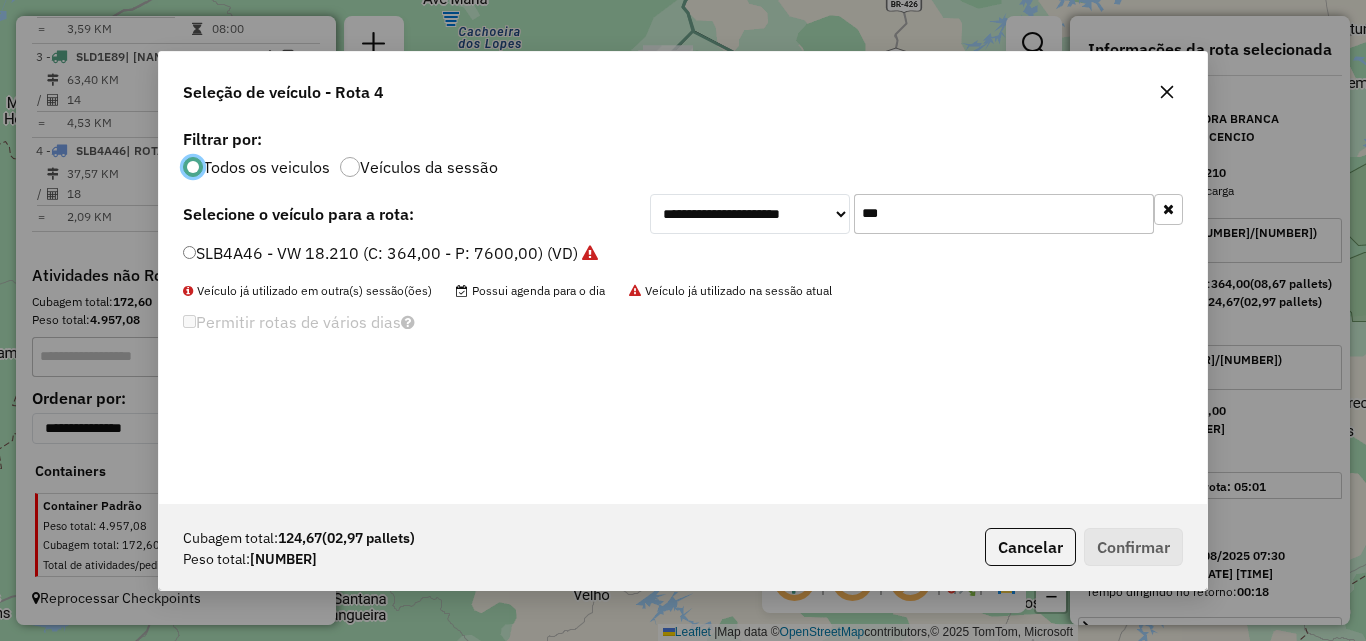 scroll, scrollTop: 11, scrollLeft: 6, axis: both 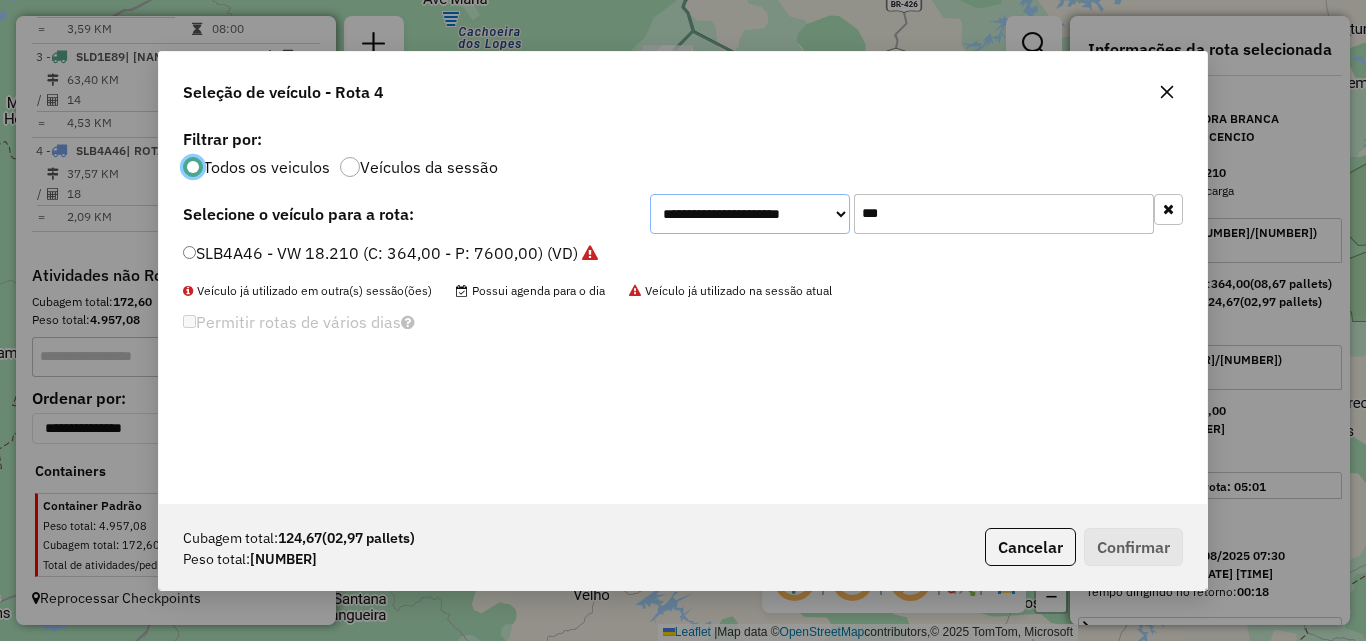 drag, startPoint x: 832, startPoint y: 224, endPoint x: 885, endPoint y: 214, distance: 53.935146 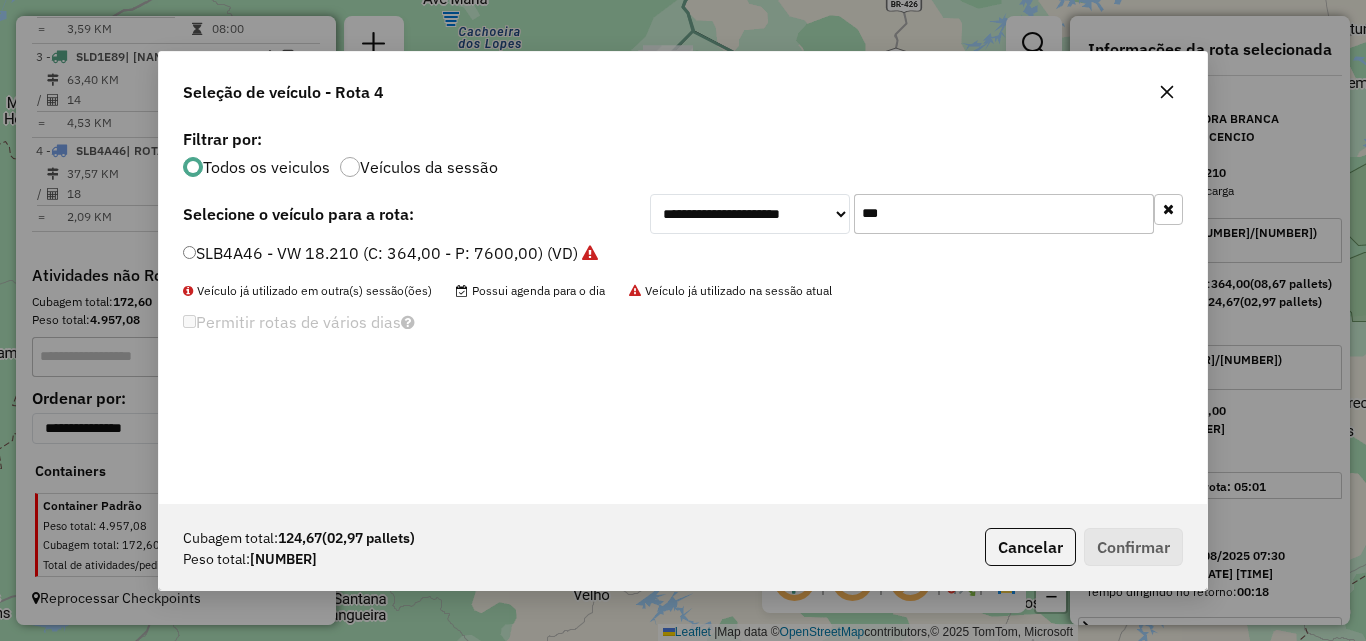 click on "***" 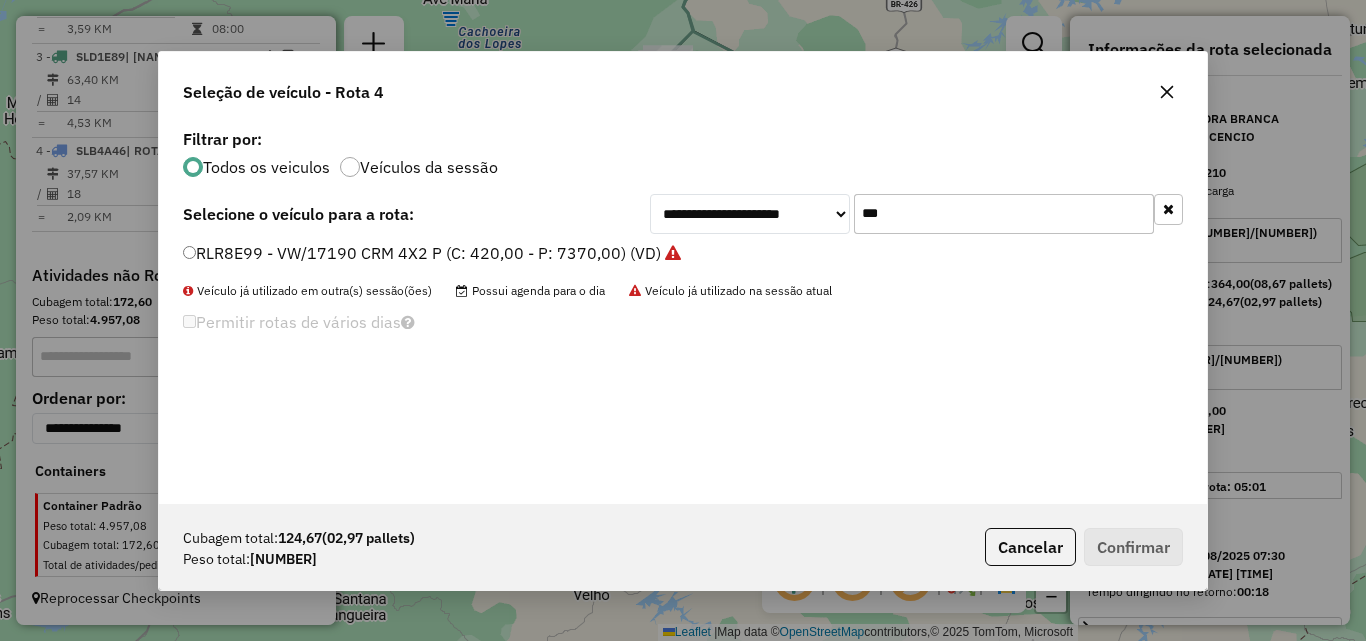 type on "***" 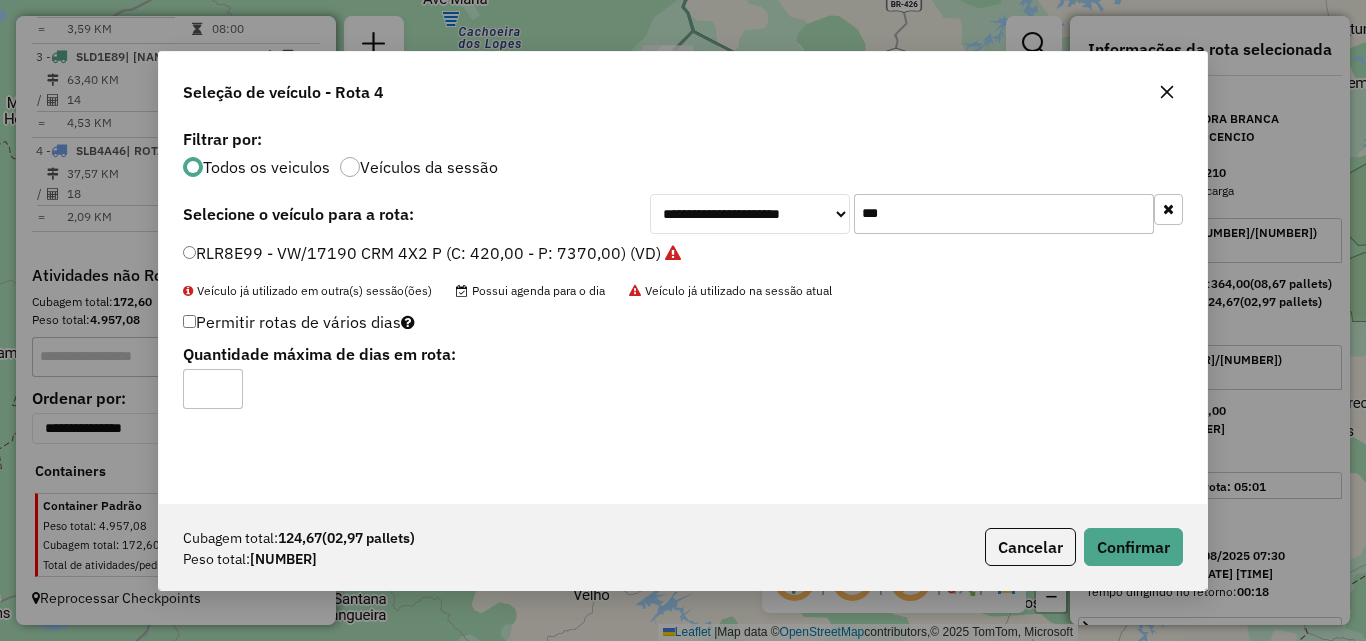 drag, startPoint x: 1161, startPoint y: 568, endPoint x: 1145, endPoint y: 546, distance: 27.202942 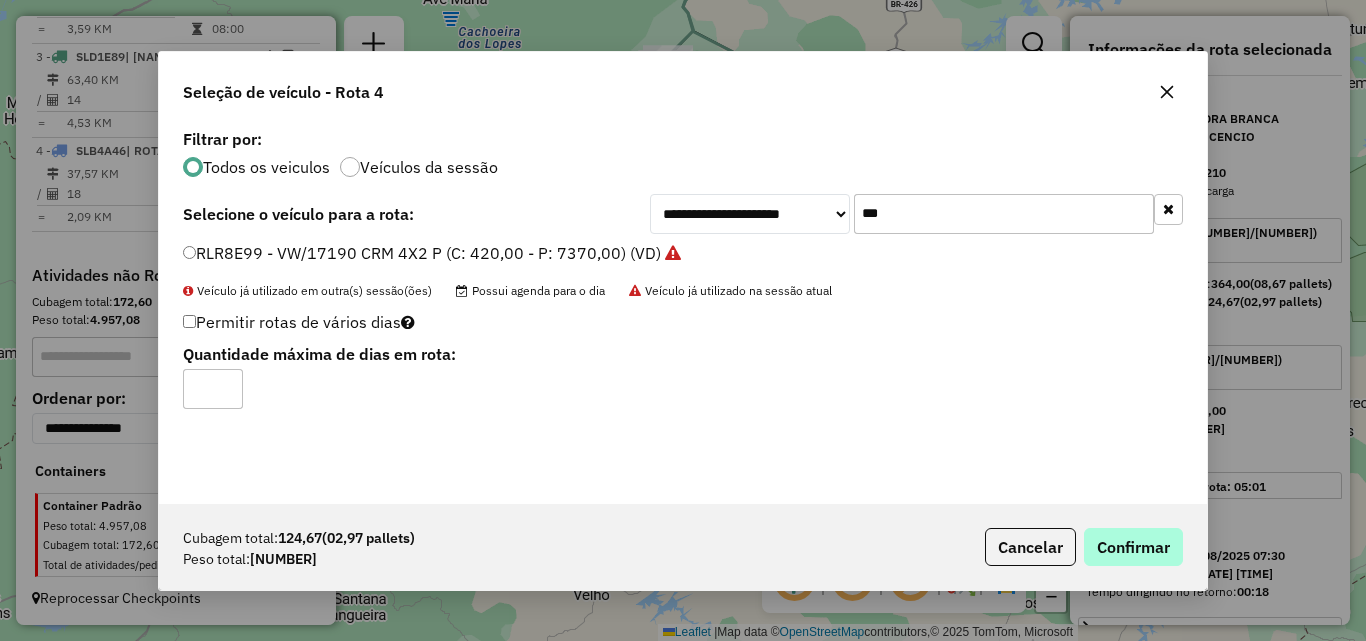 click on "Cubagem total:  124,67   (02,97 pallets)  Peso total: 3.518,11  Cancelar   Confirmar" 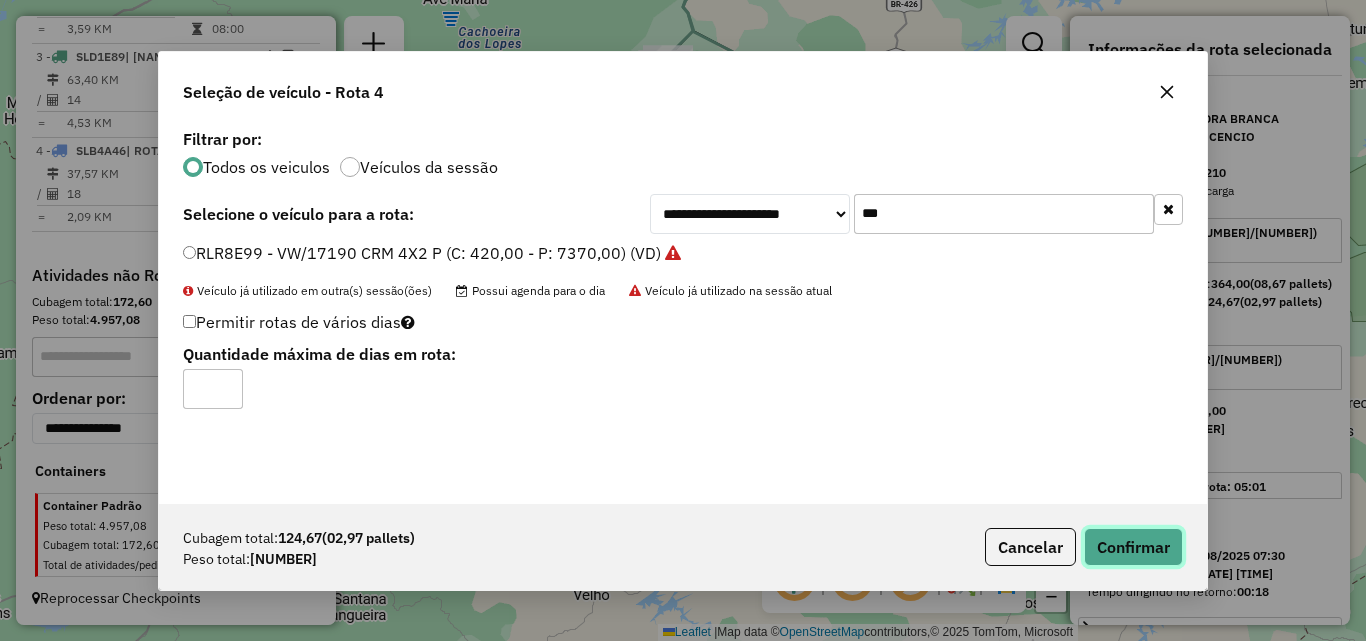 click on "Confirmar" 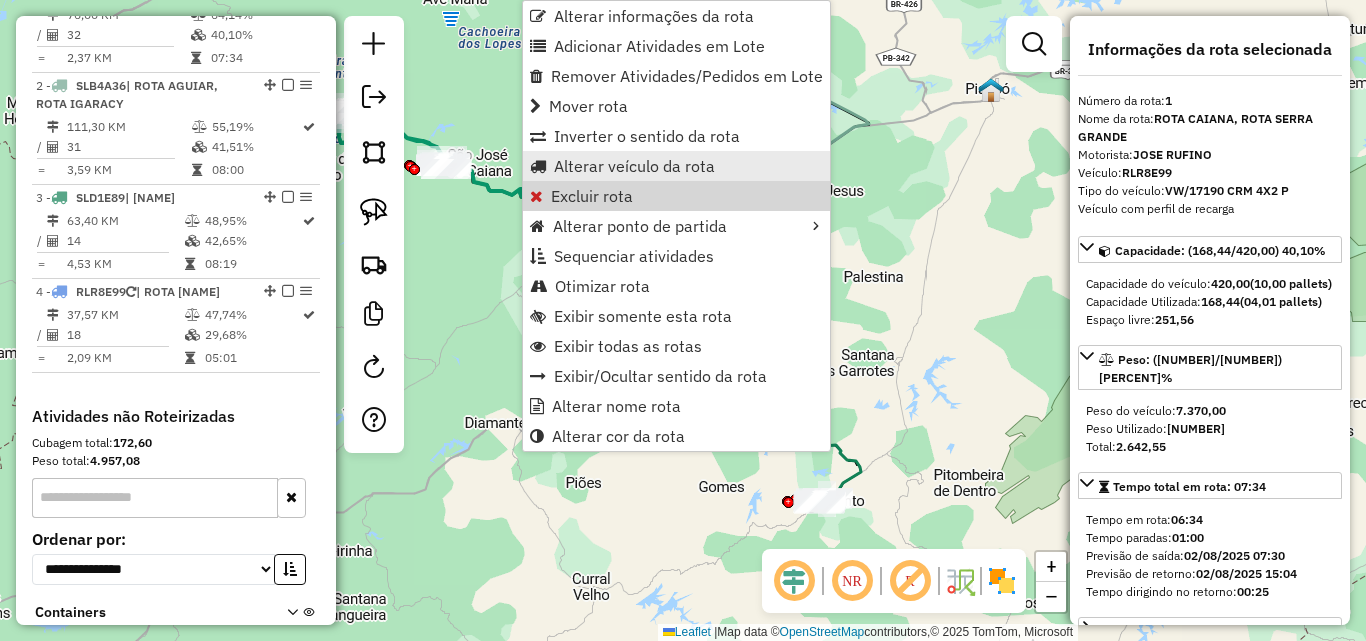 scroll, scrollTop: 750, scrollLeft: 0, axis: vertical 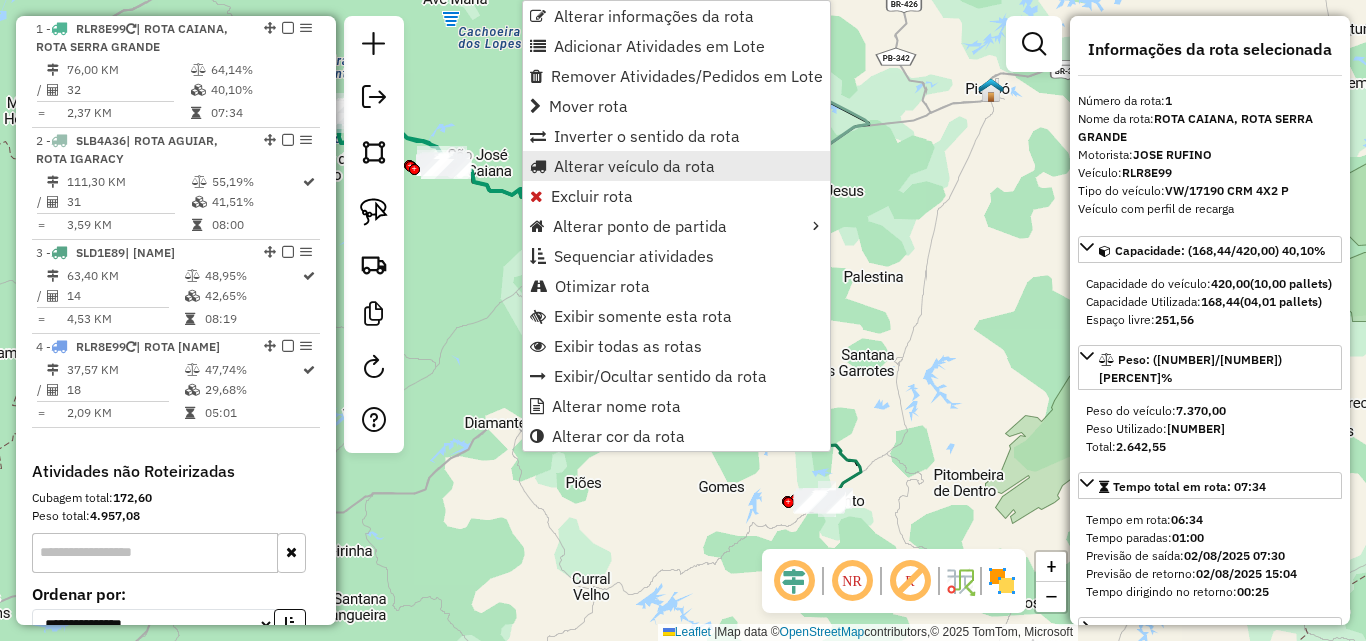 click on "Alterar veículo da rota" at bounding box center [634, 166] 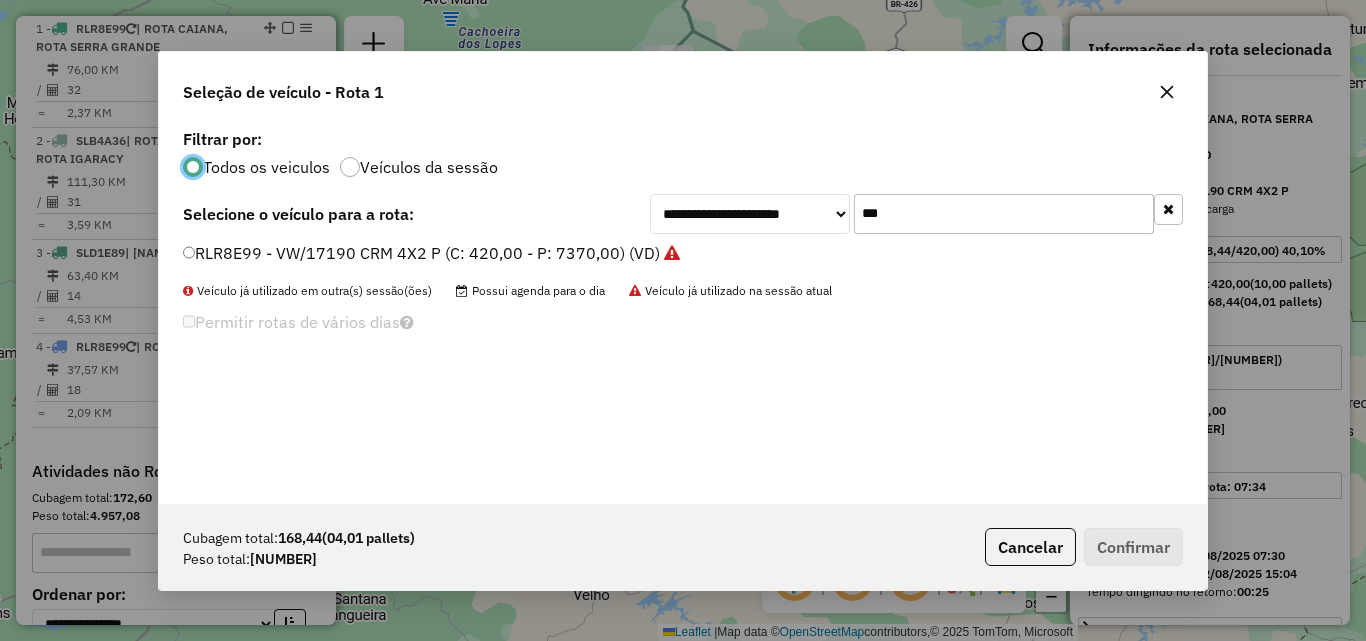 scroll, scrollTop: 11, scrollLeft: 6, axis: both 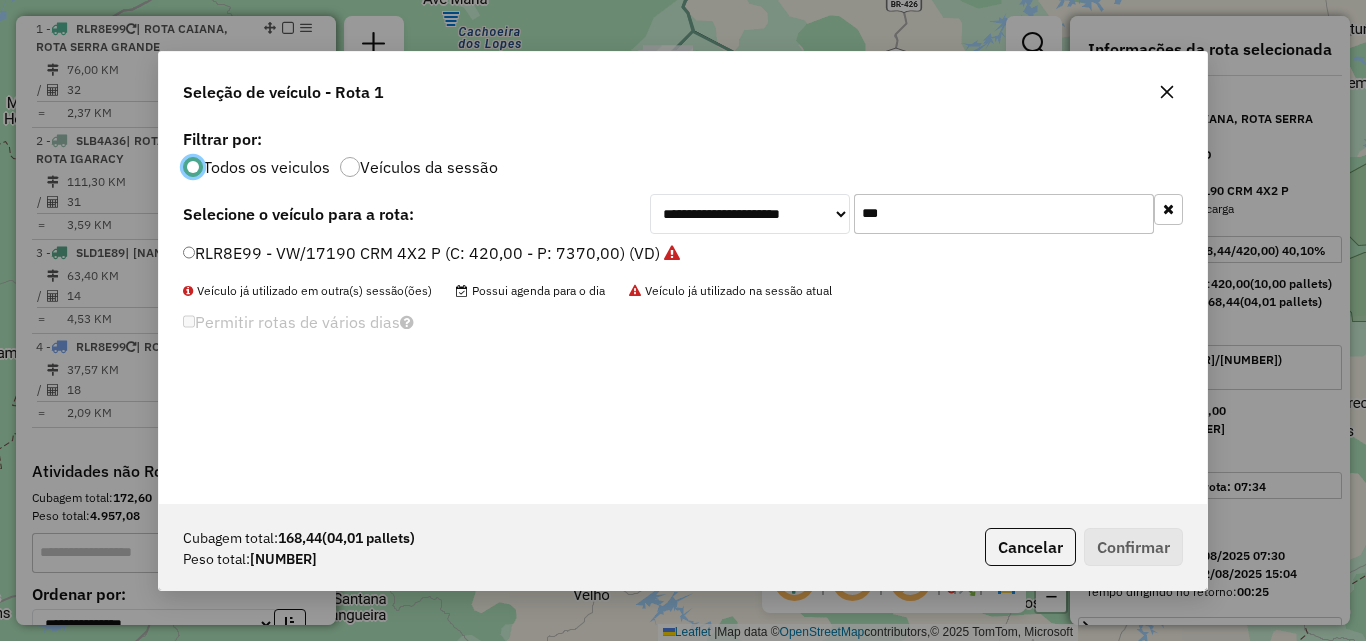 click on "***" 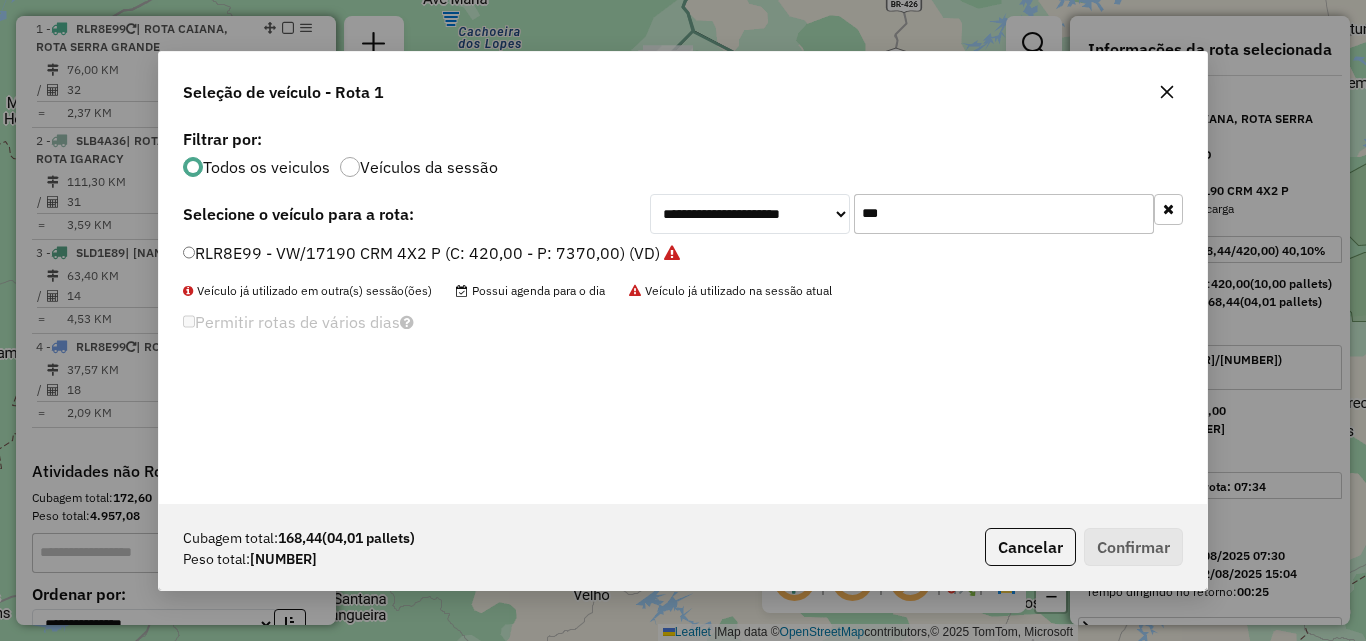 click on "***" 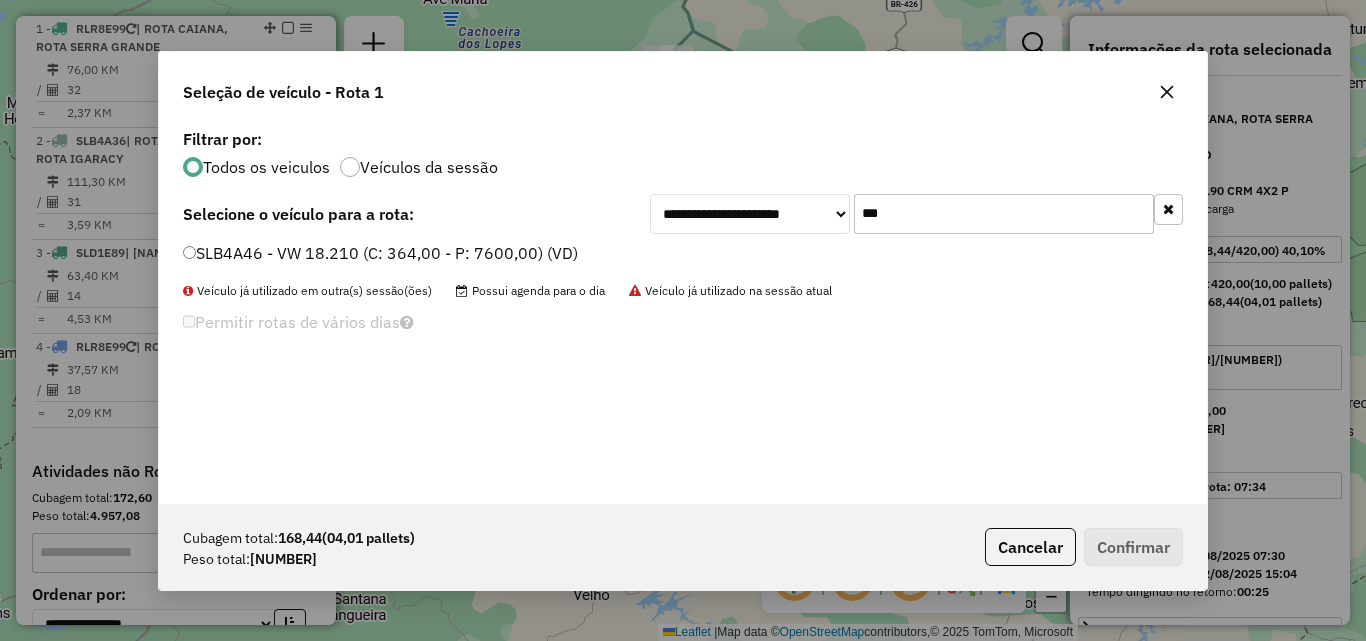 type on "***" 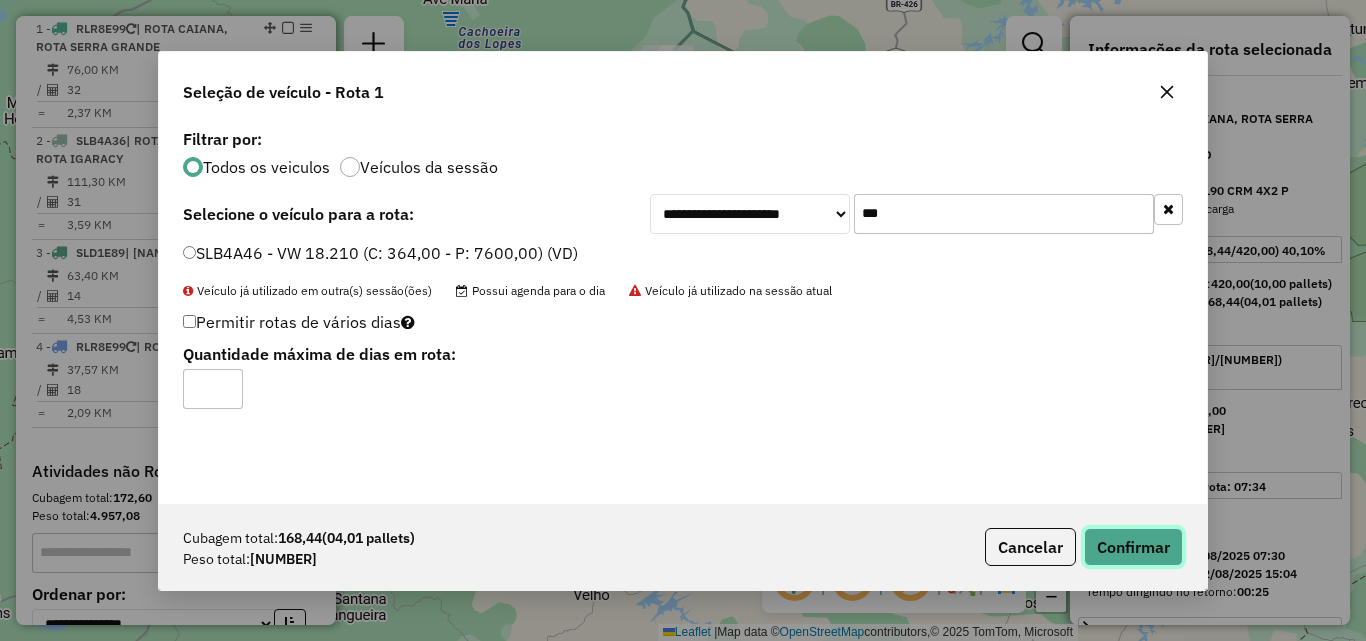 click on "Confirmar" 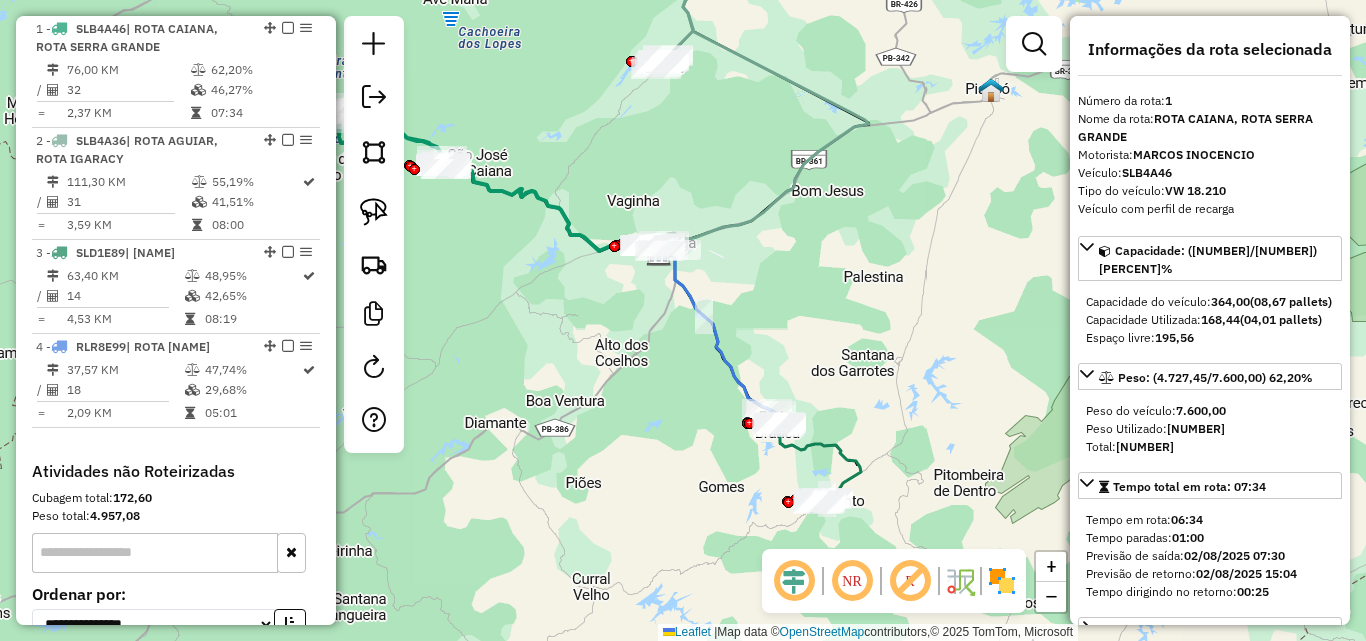 scroll, scrollTop: 650, scrollLeft: 0, axis: vertical 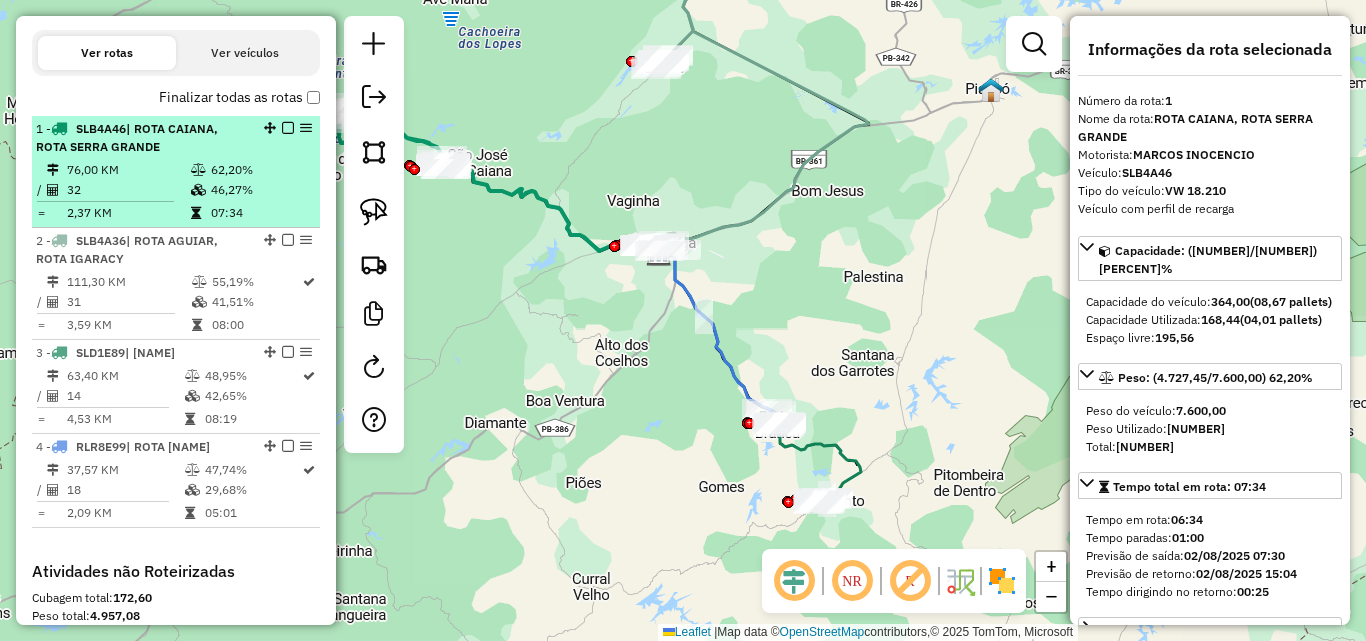 click on "46,27%" at bounding box center (260, 190) 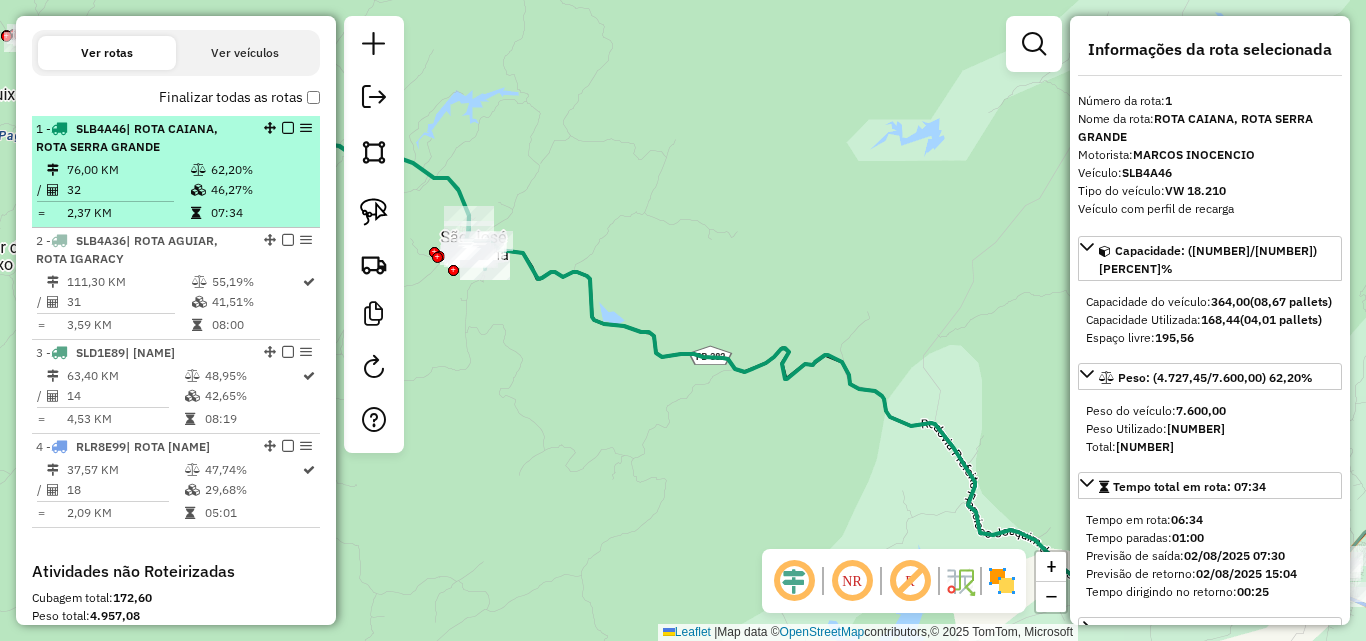 click at bounding box center (288, 128) 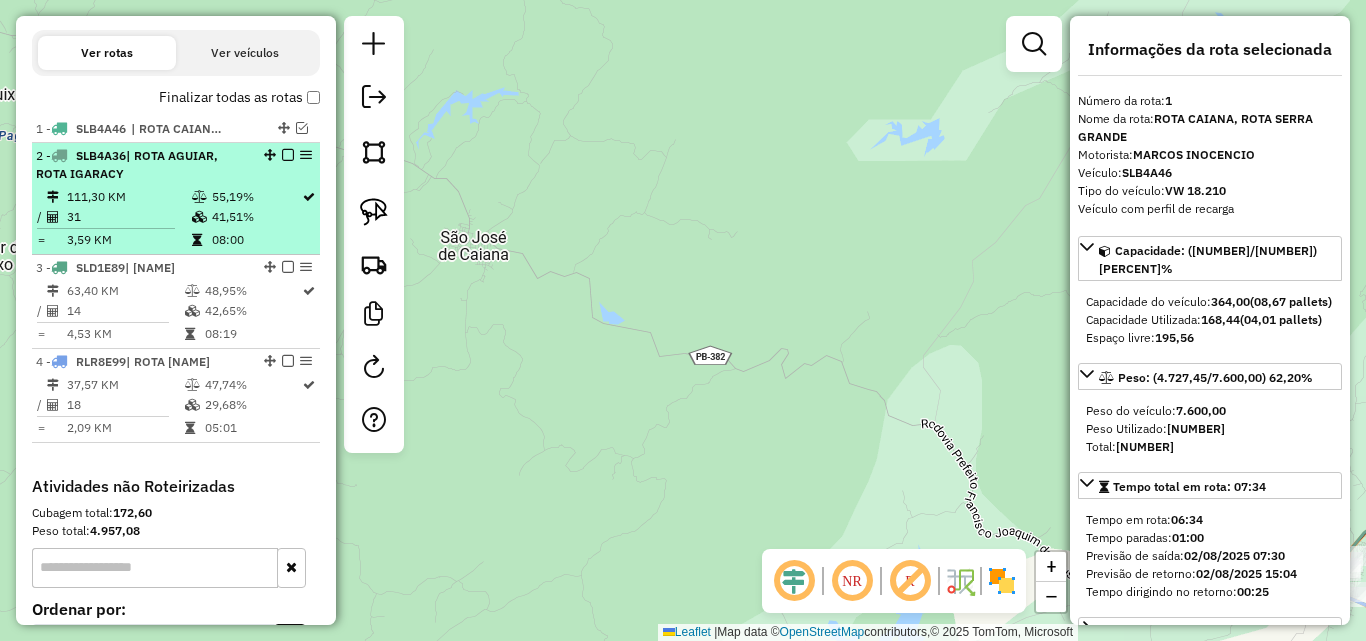 click on "2 -       SLB4A36   | ROTA AGUIAR, ROTA IGARACY" at bounding box center (142, 165) 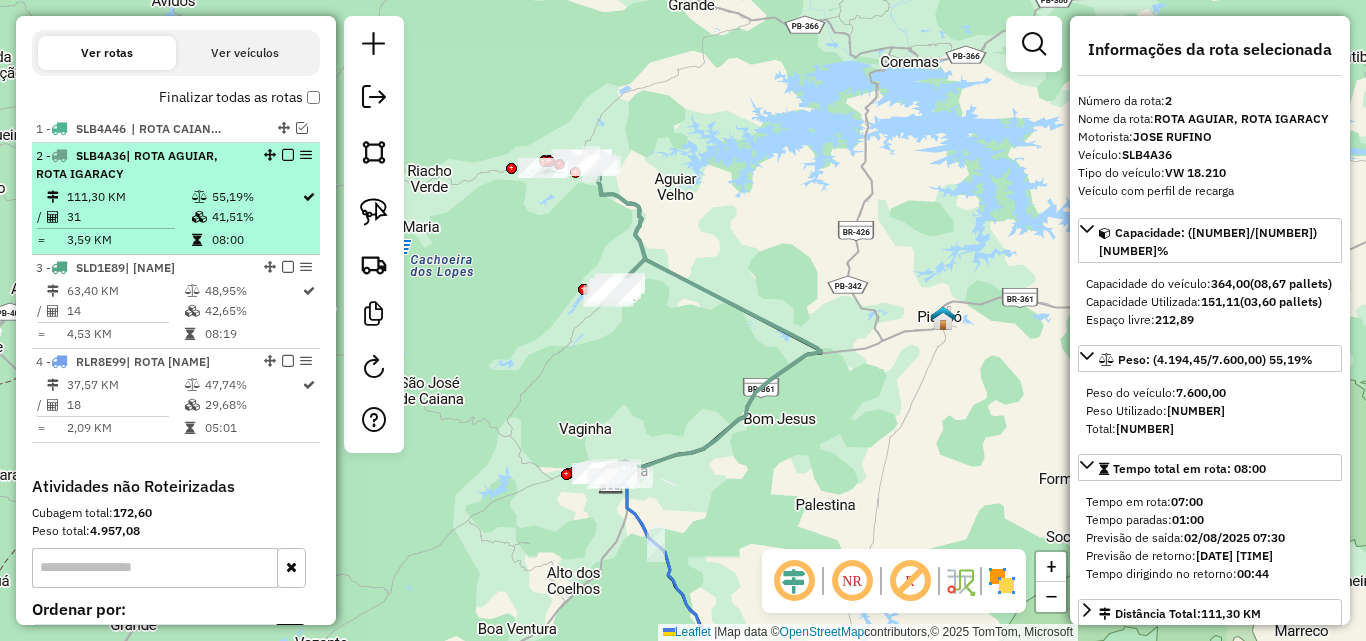 click at bounding box center (288, 155) 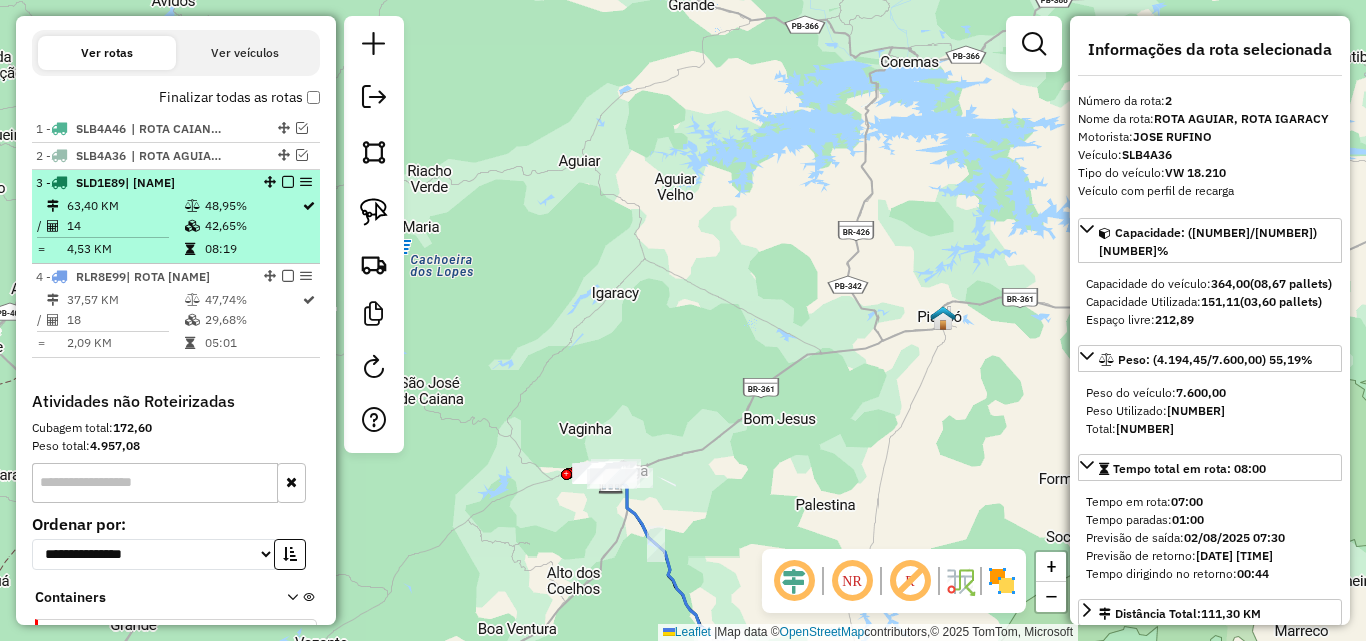 click on "48,95%" at bounding box center (252, 206) 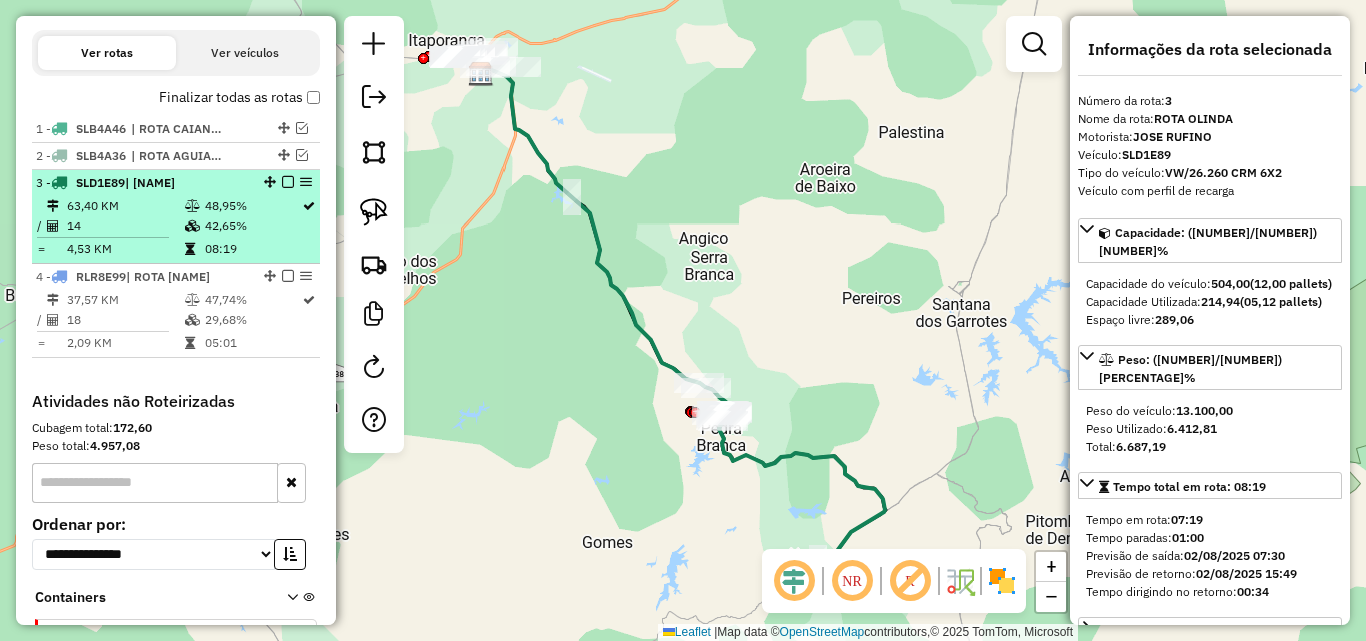 click at bounding box center [288, 182] 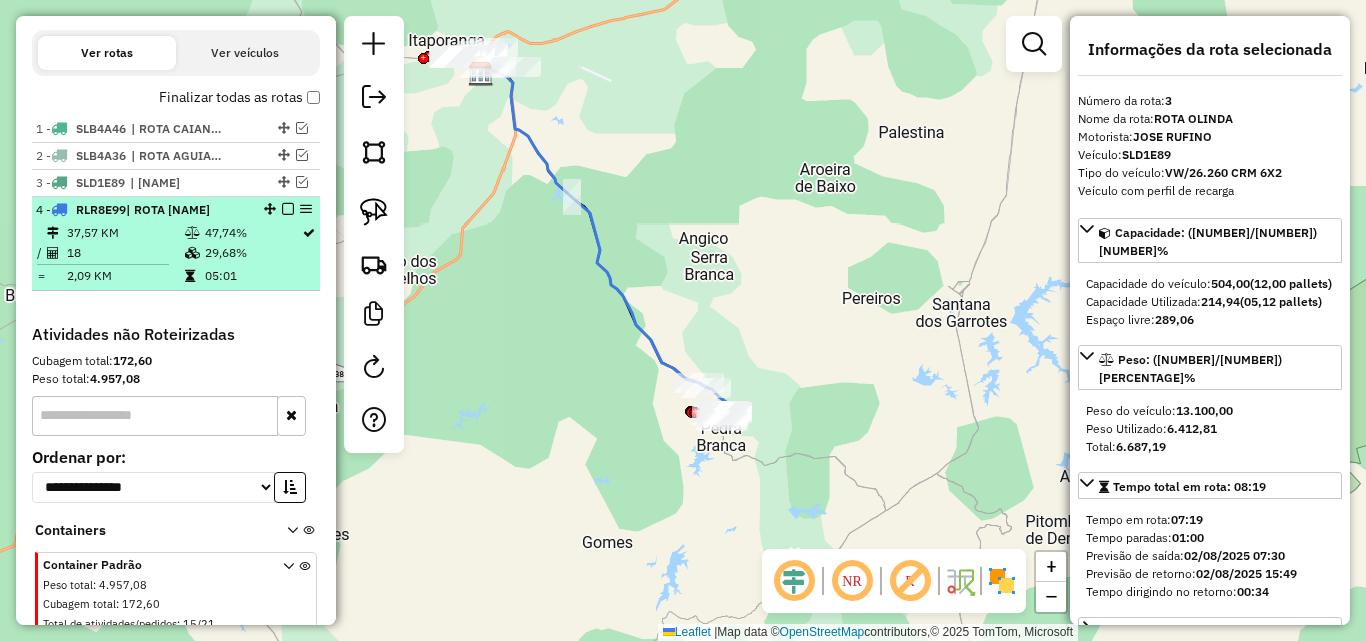 click on "47,74%" at bounding box center [252, 233] 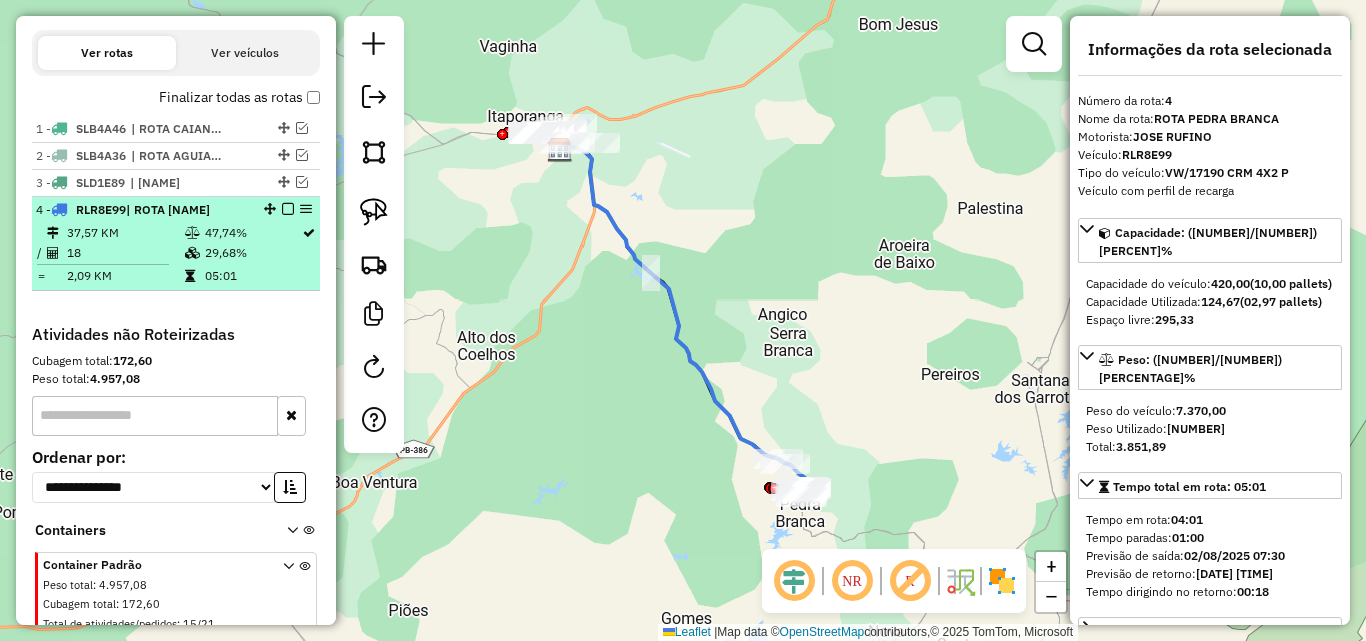 click at bounding box center [288, 209] 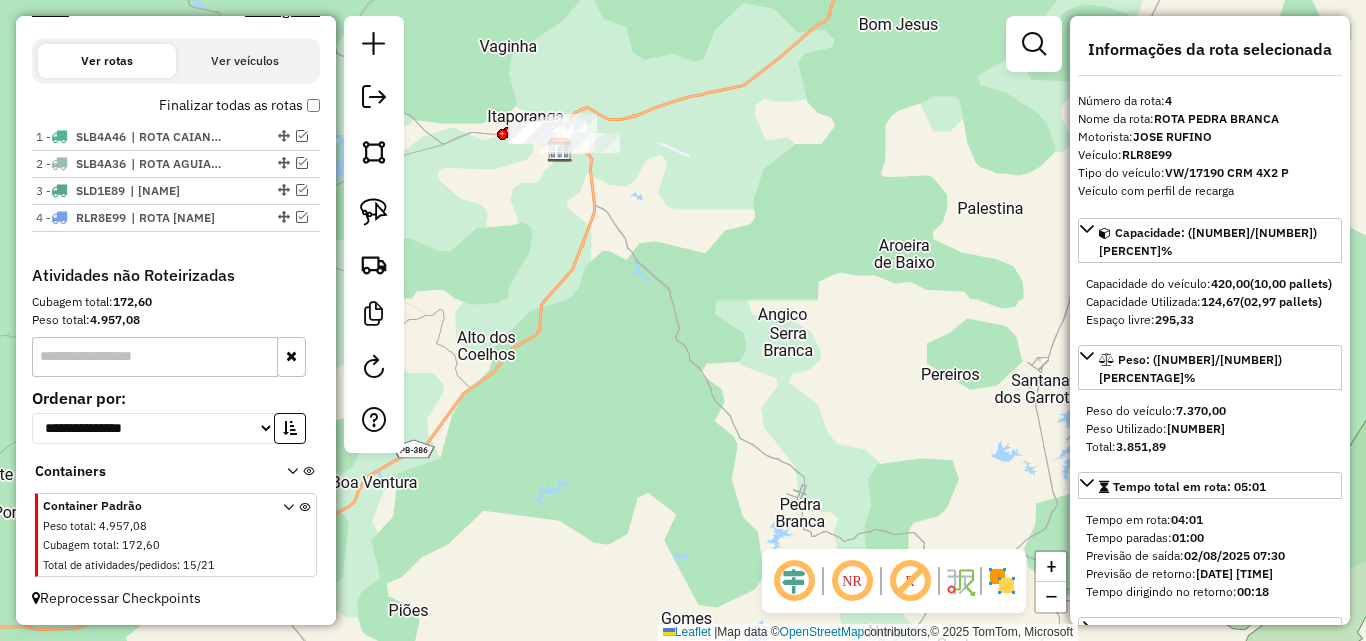 scroll, scrollTop: 642, scrollLeft: 0, axis: vertical 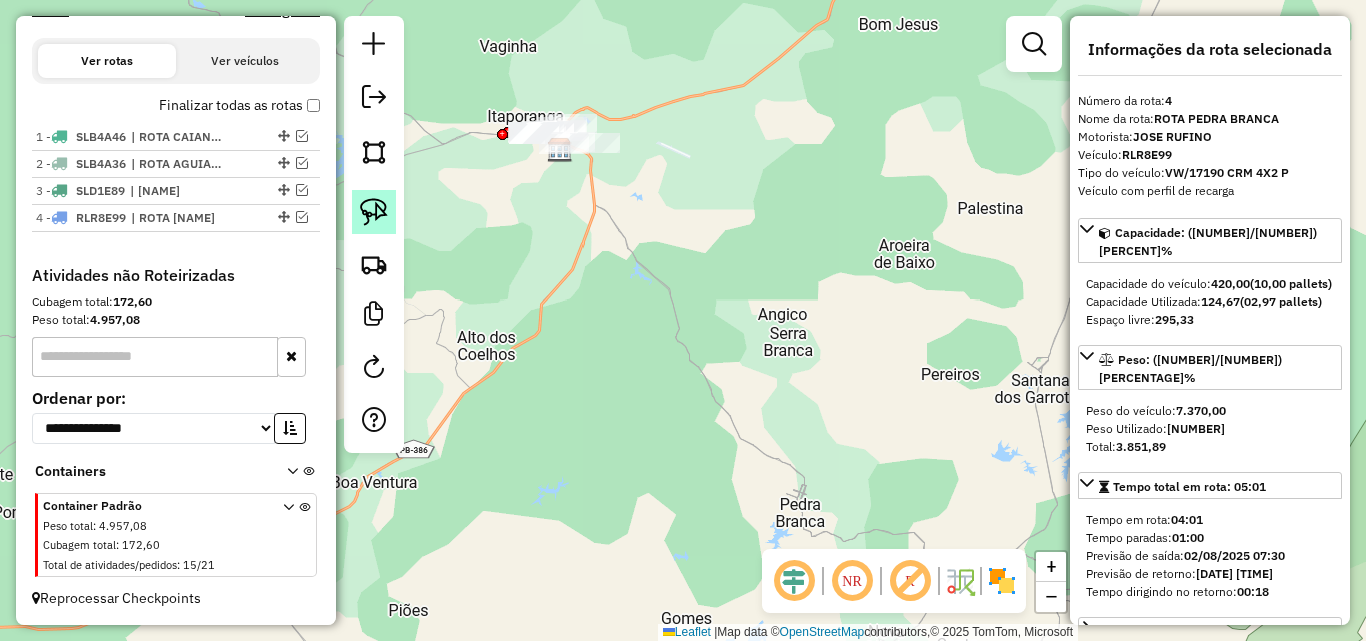 click 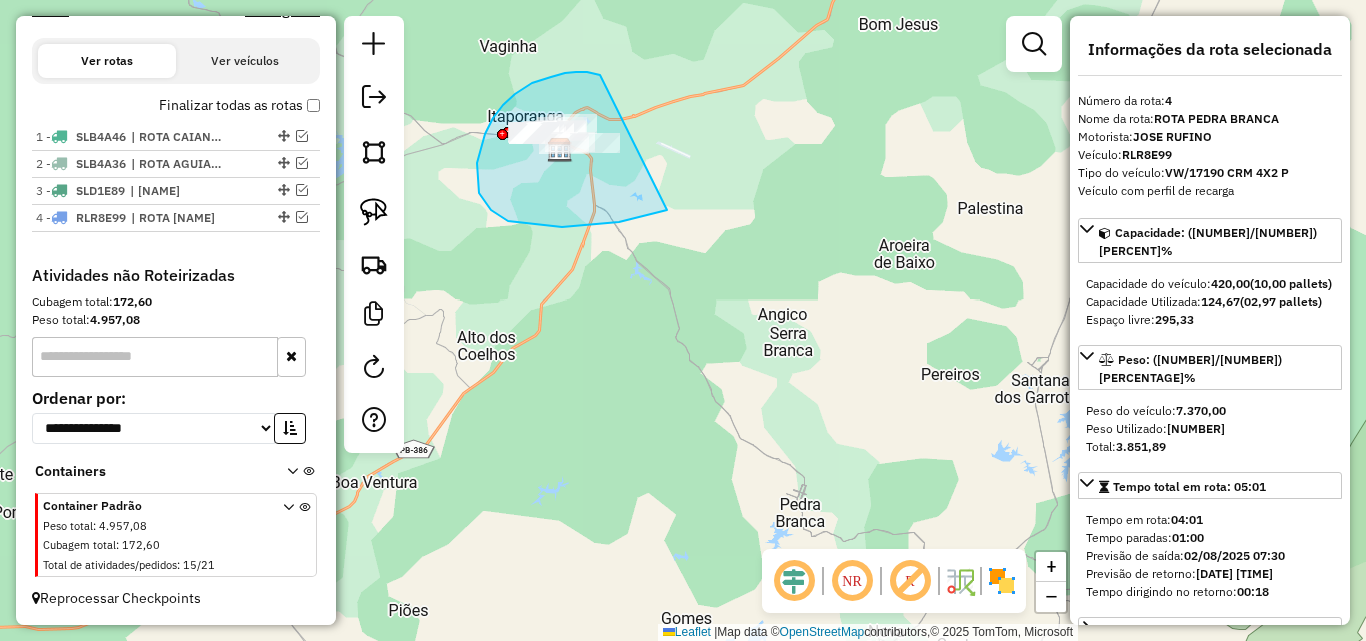 drag, startPoint x: 565, startPoint y: 73, endPoint x: 755, endPoint y: 134, distance: 199.552 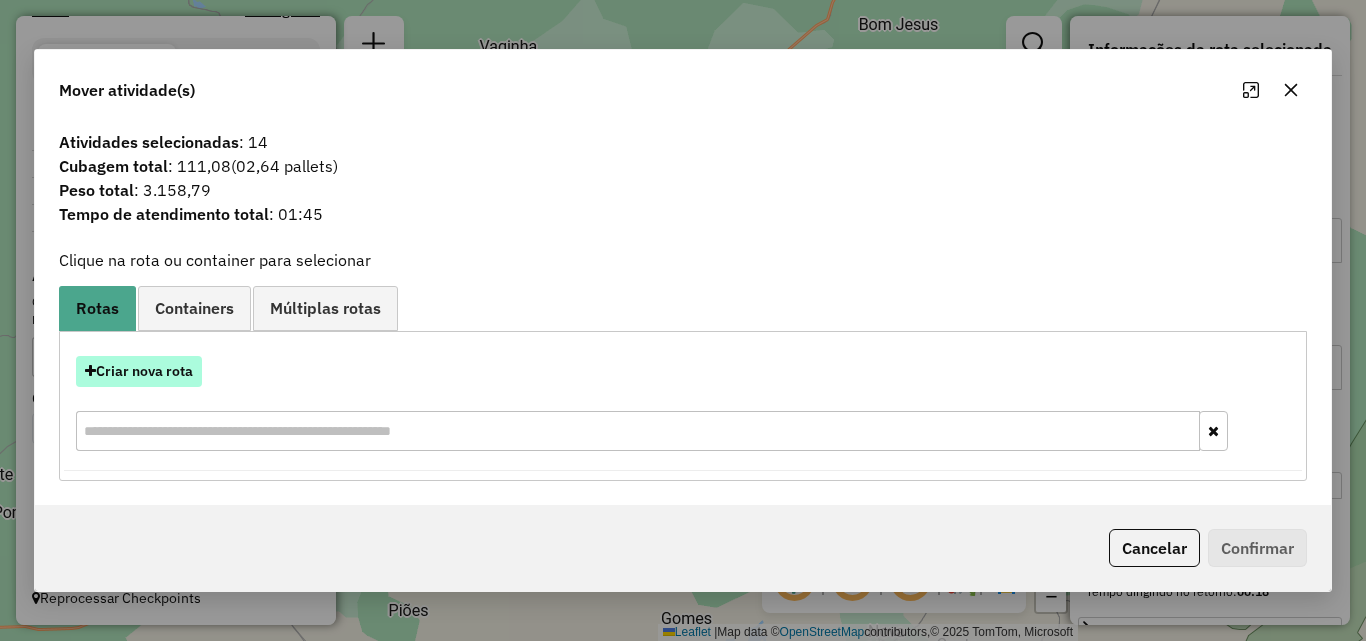 click on "Criar nova rota" at bounding box center (139, 371) 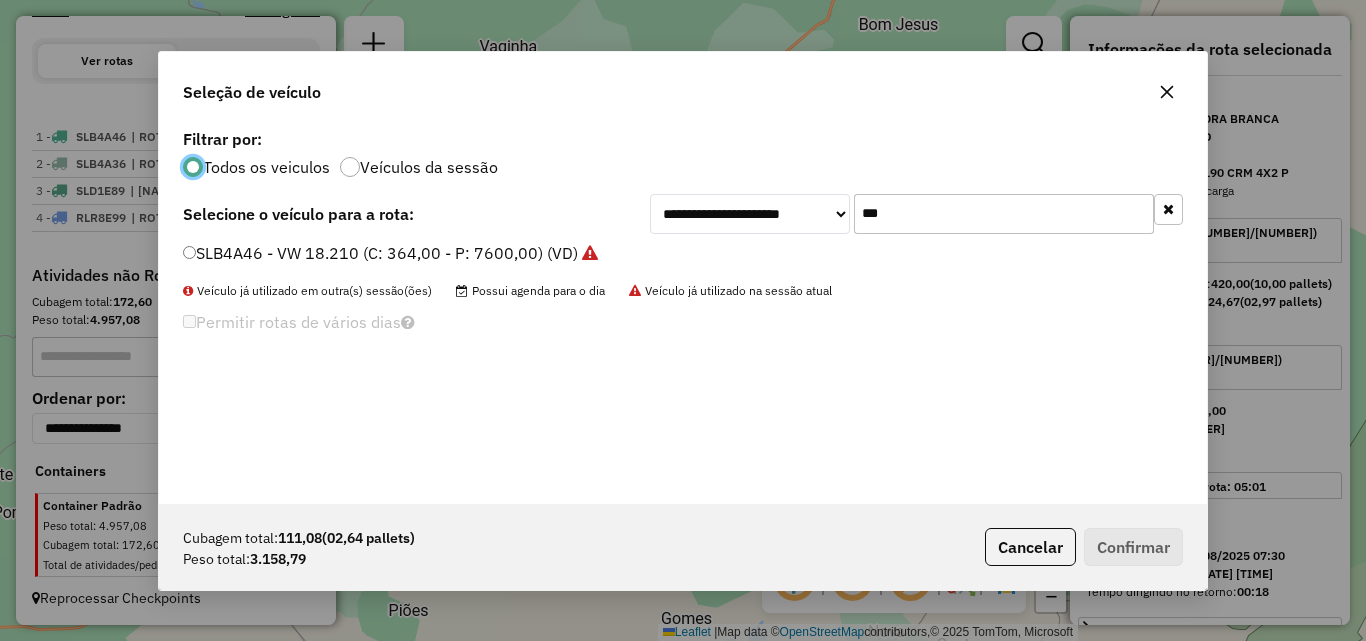 scroll, scrollTop: 11, scrollLeft: 6, axis: both 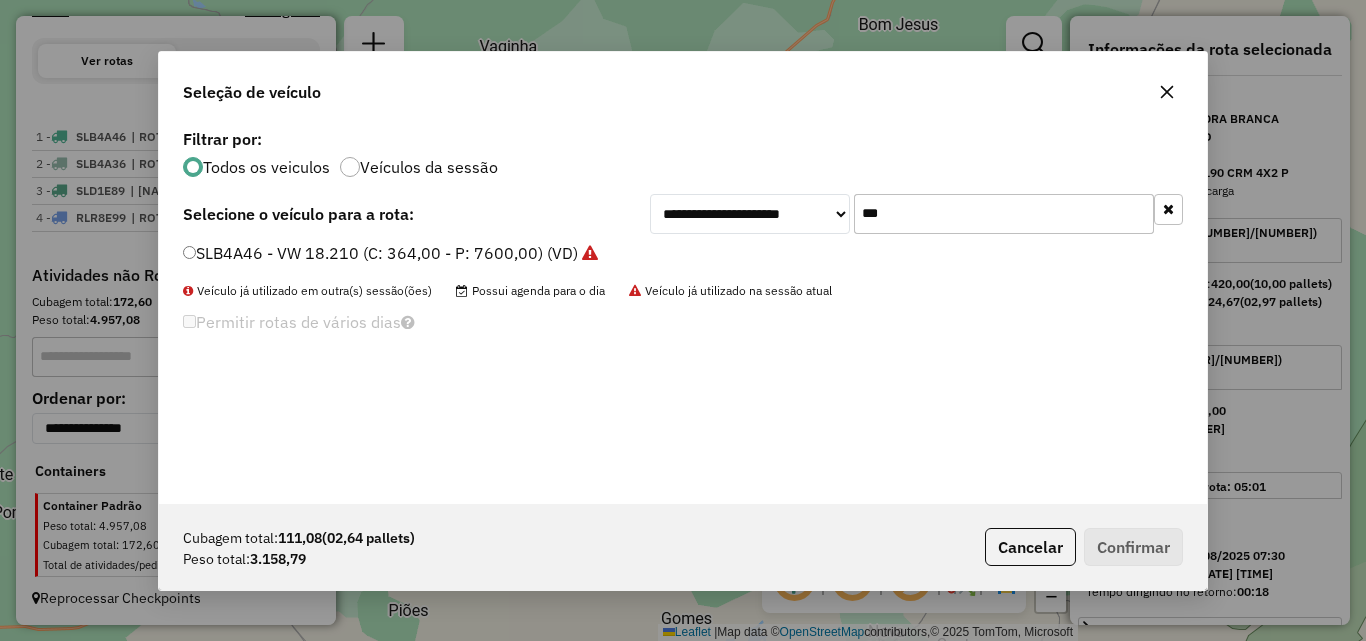 click on "***" 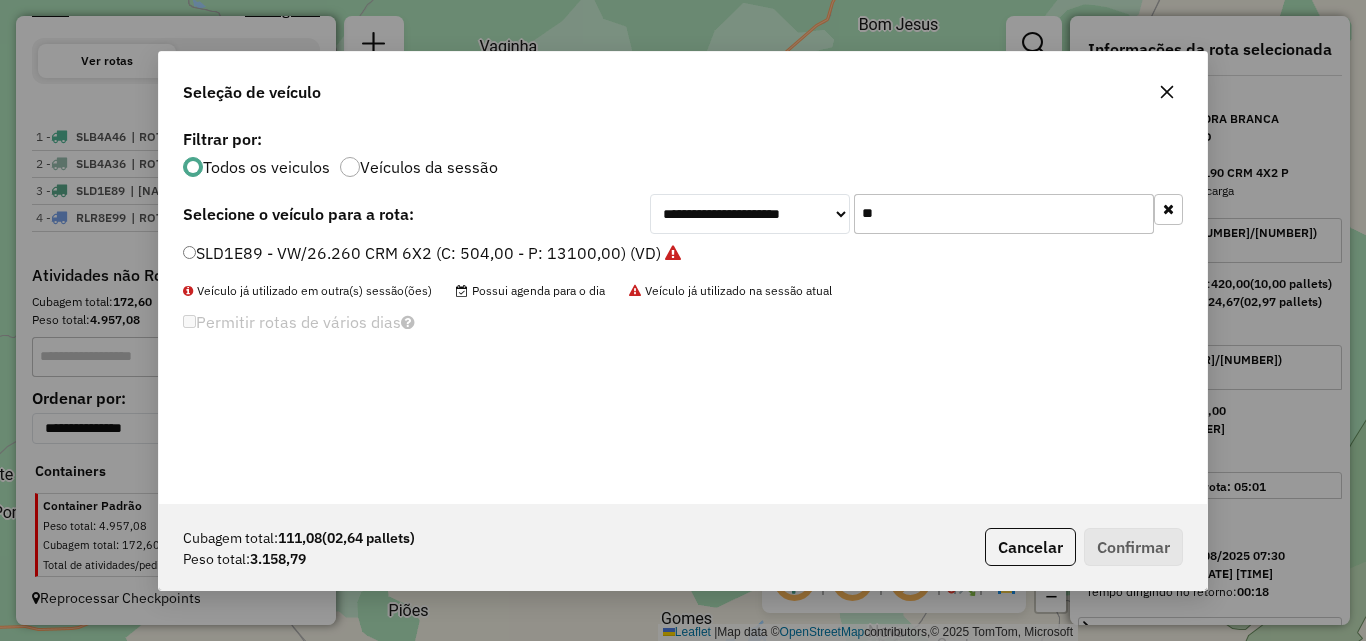type on "**" 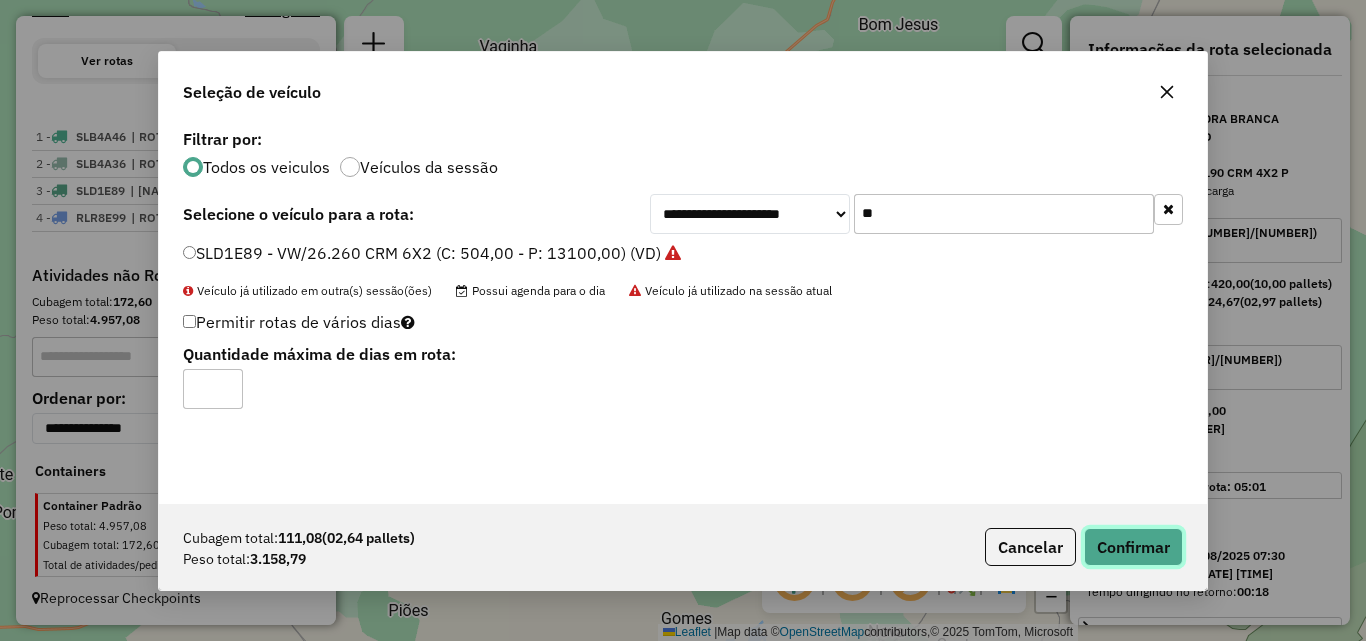 click on "Confirmar" 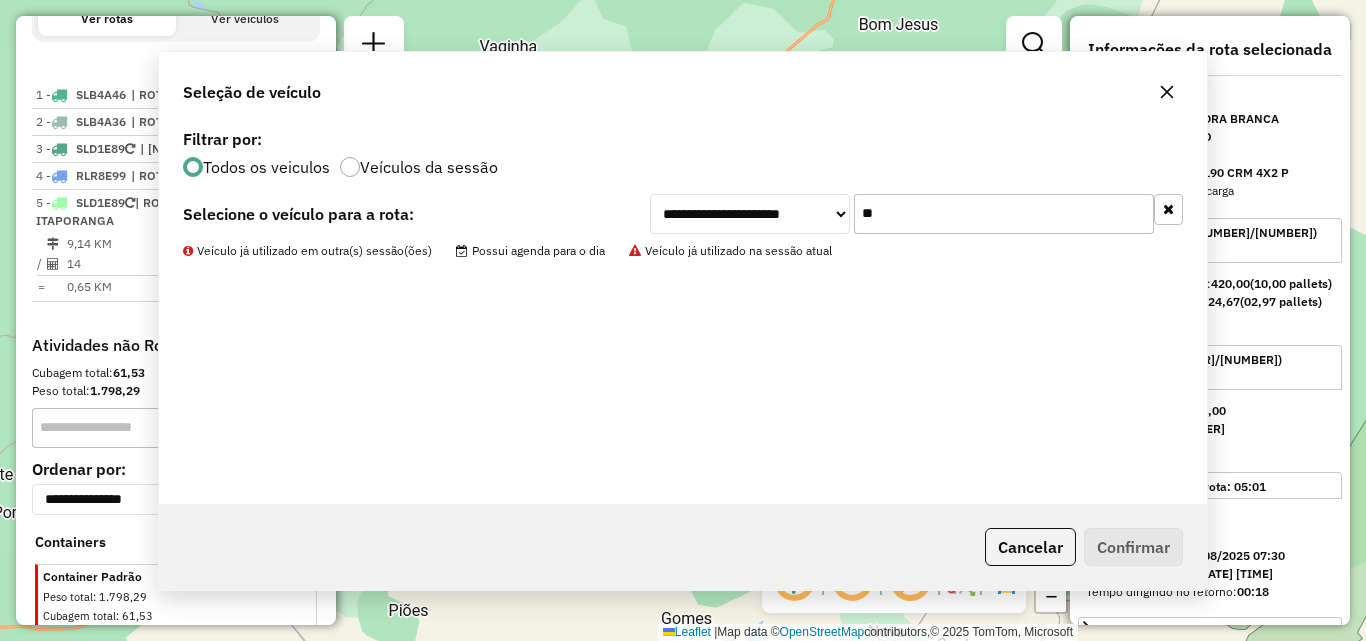 scroll, scrollTop: 779, scrollLeft: 0, axis: vertical 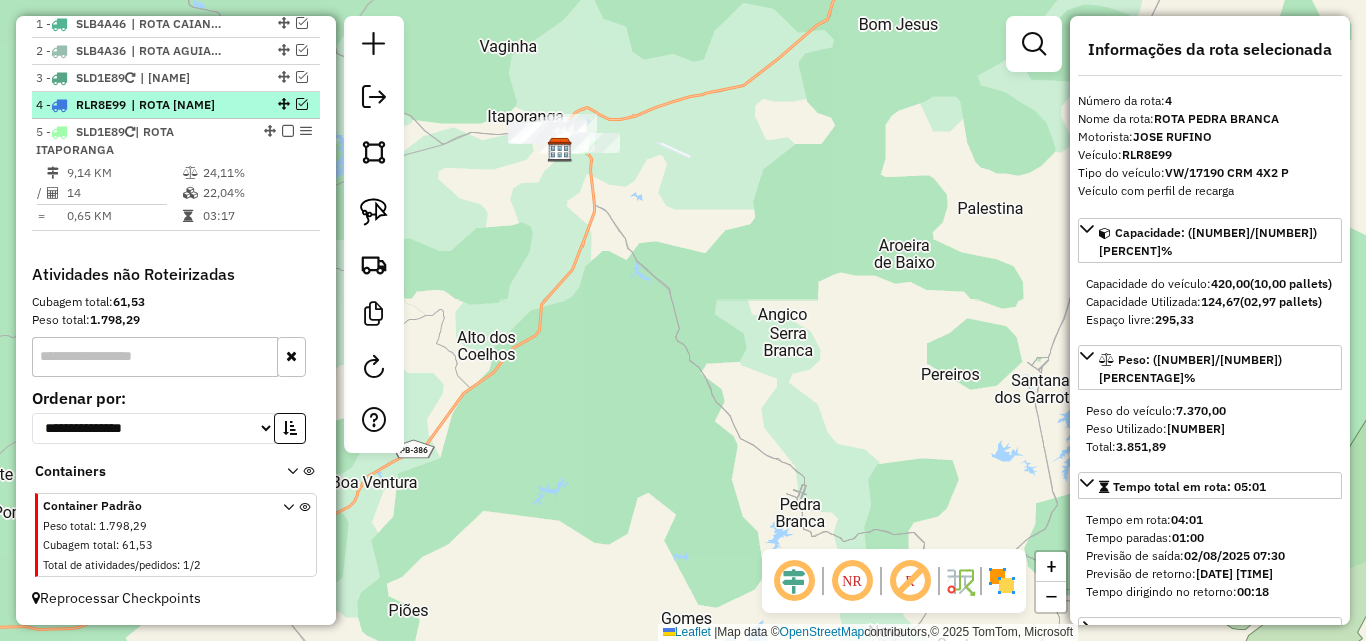 click at bounding box center [302, 104] 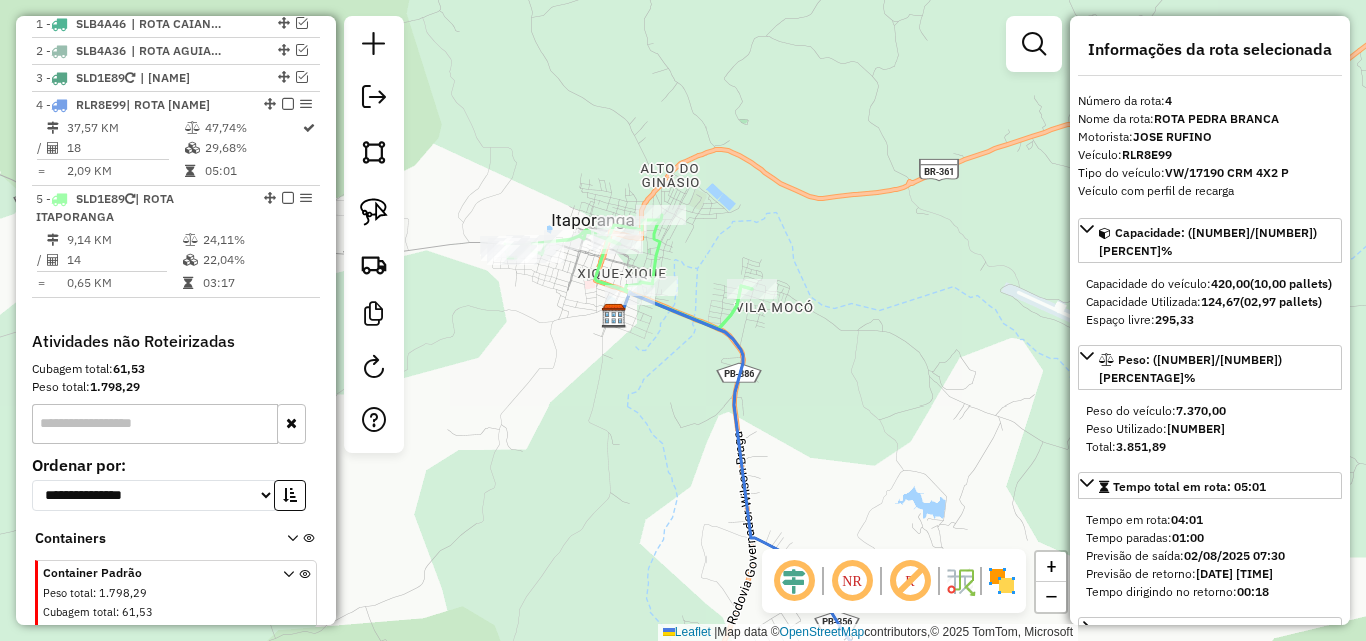 click 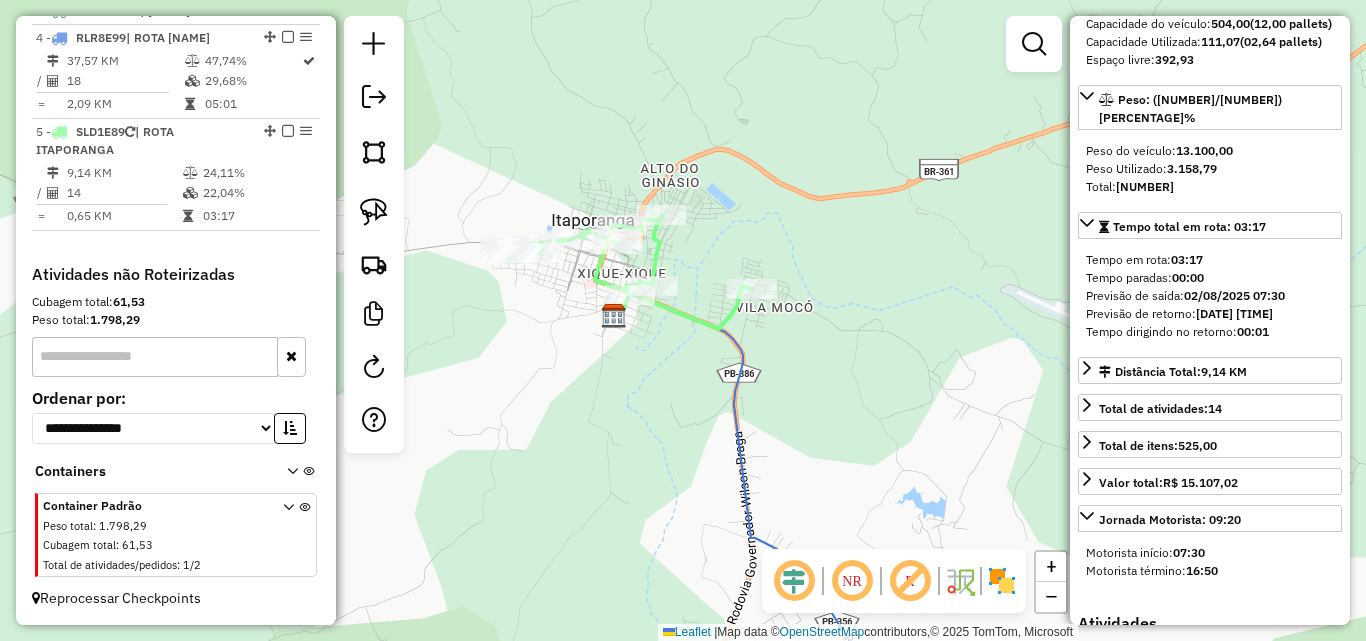 scroll, scrollTop: 600, scrollLeft: 0, axis: vertical 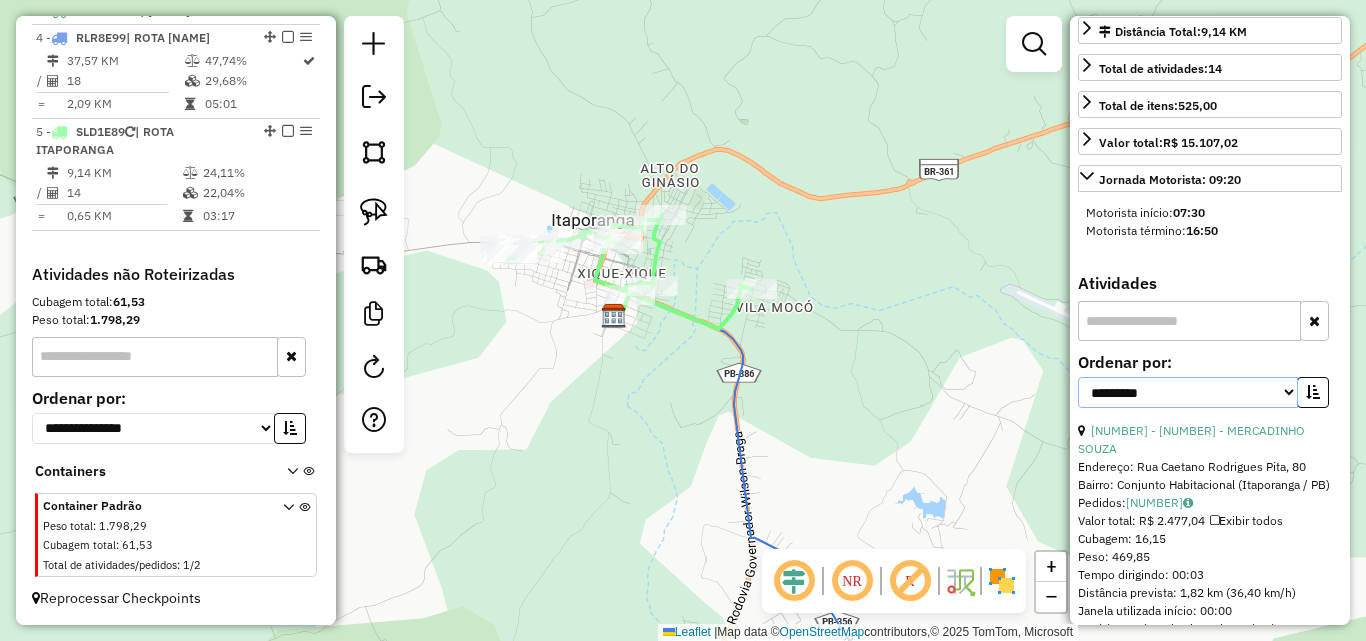 drag, startPoint x: 1154, startPoint y: 384, endPoint x: 1149, endPoint y: 400, distance: 16.763054 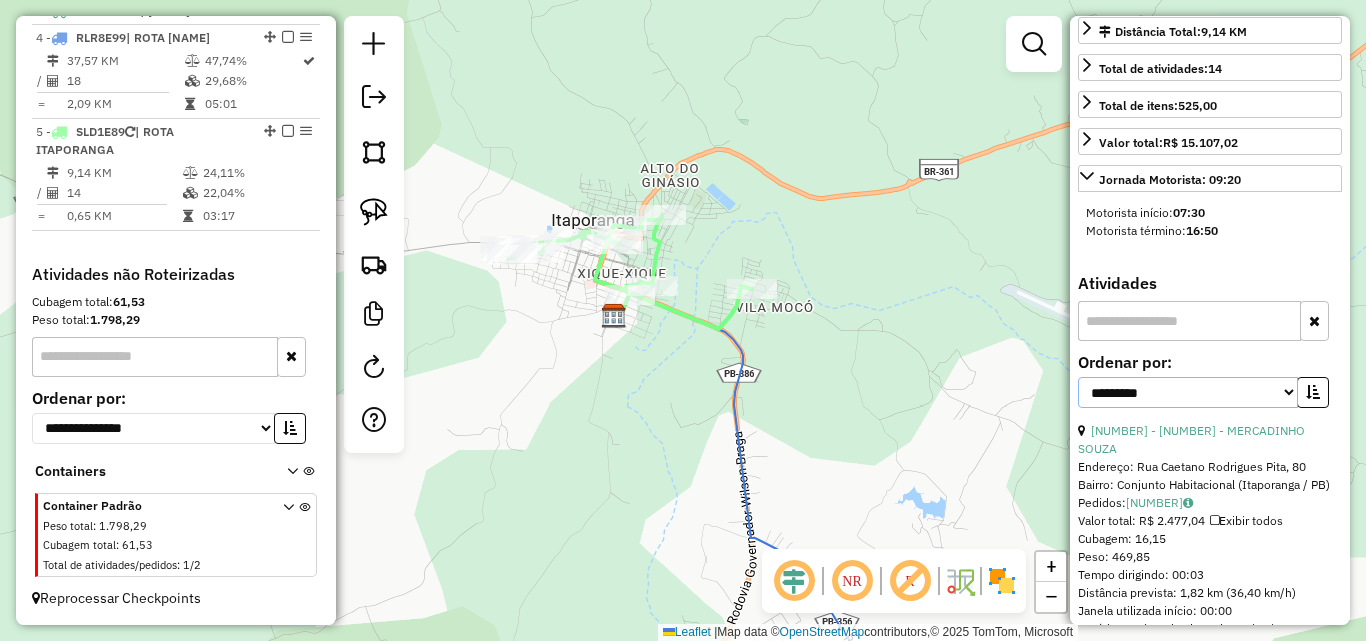 click on "**********" at bounding box center (1188, 392) 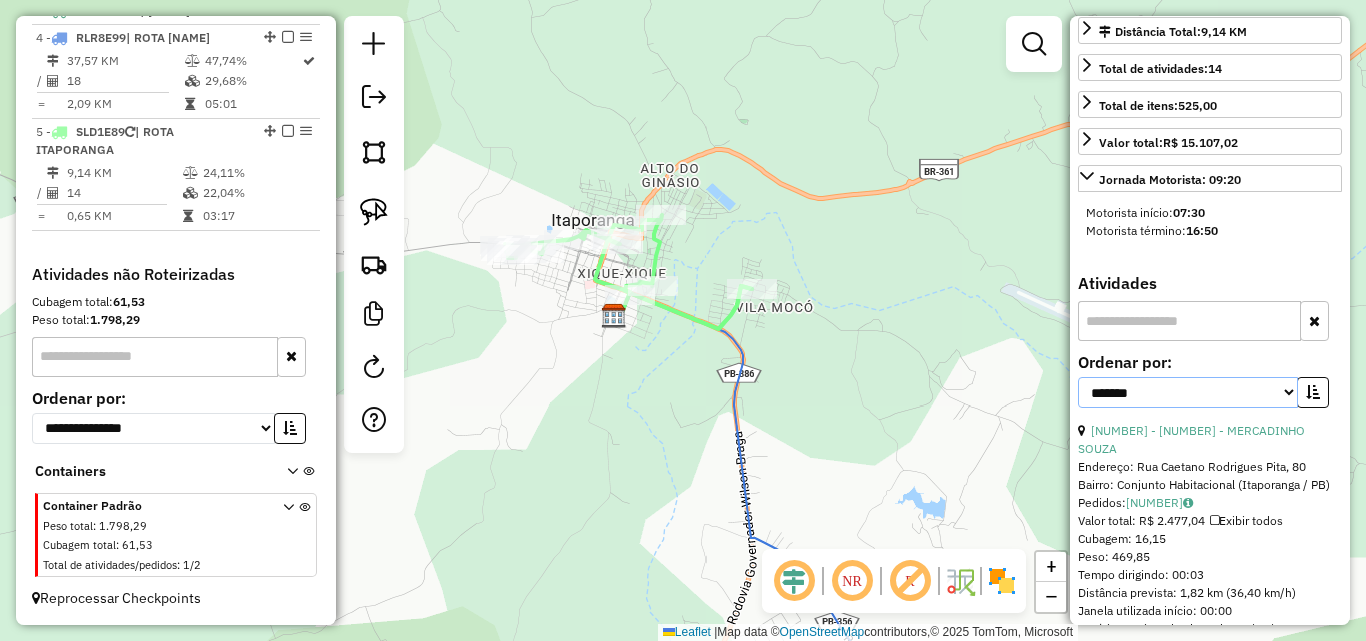 click on "**********" at bounding box center [1188, 392] 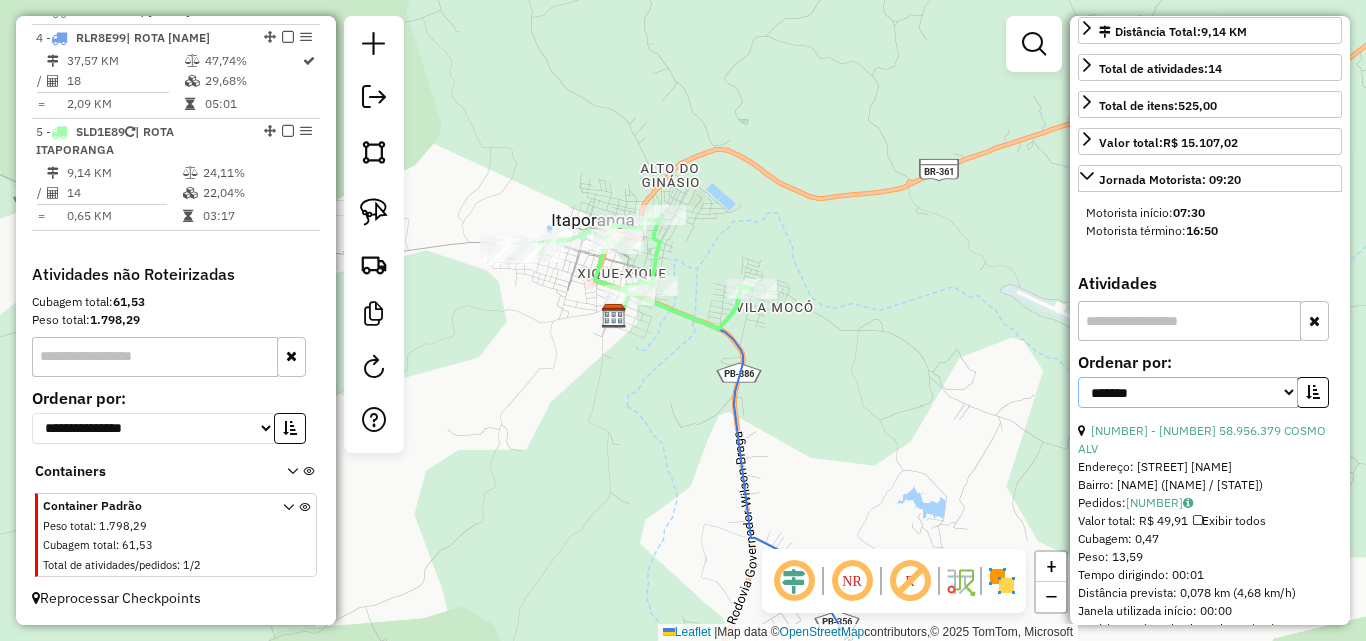 click on "**********" at bounding box center [1188, 392] 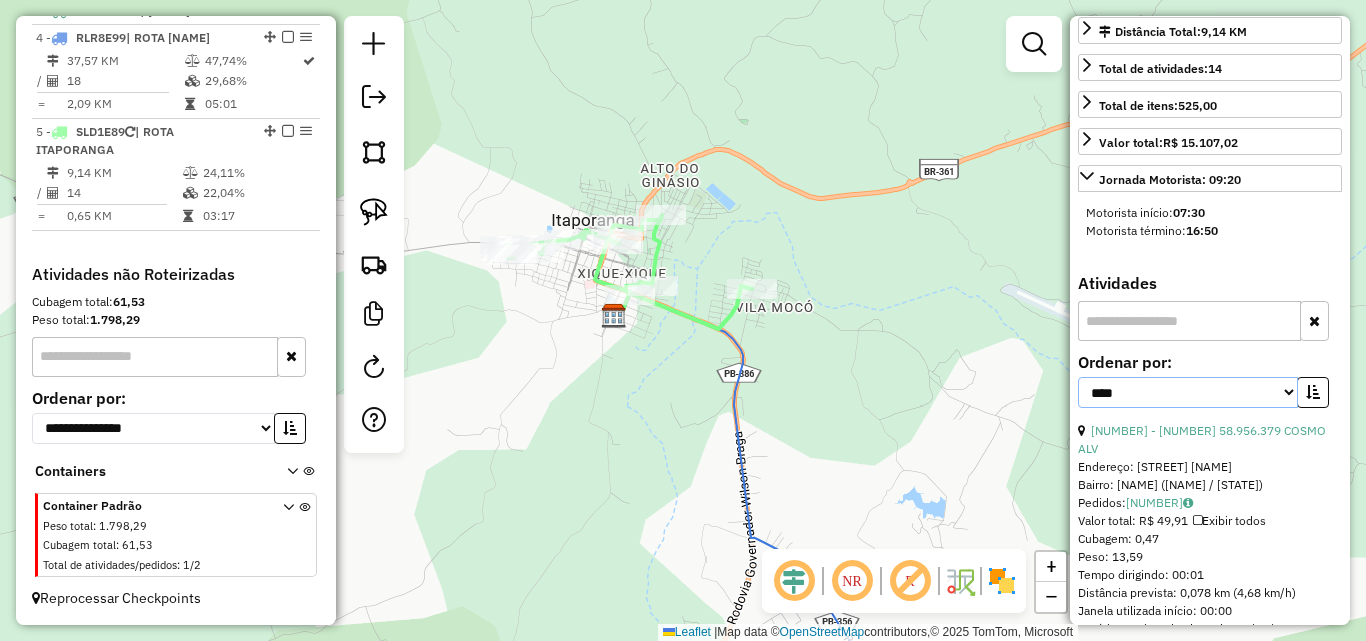 click on "**********" at bounding box center (1188, 392) 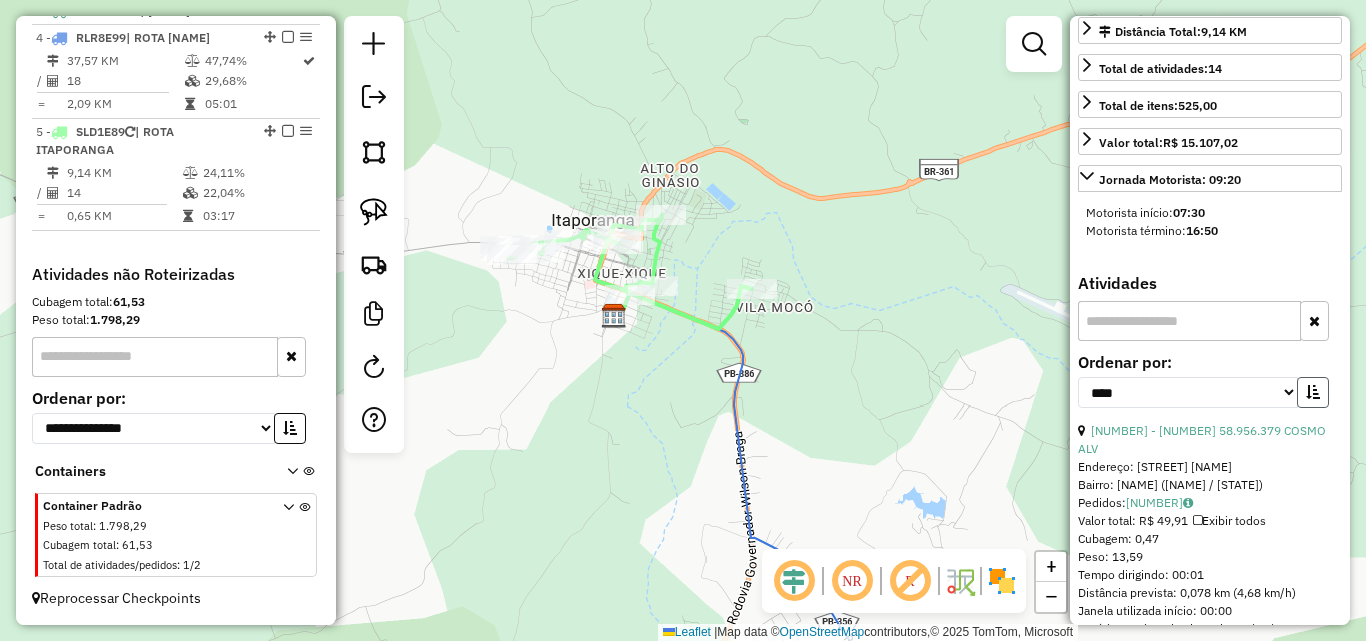 click at bounding box center (1313, 392) 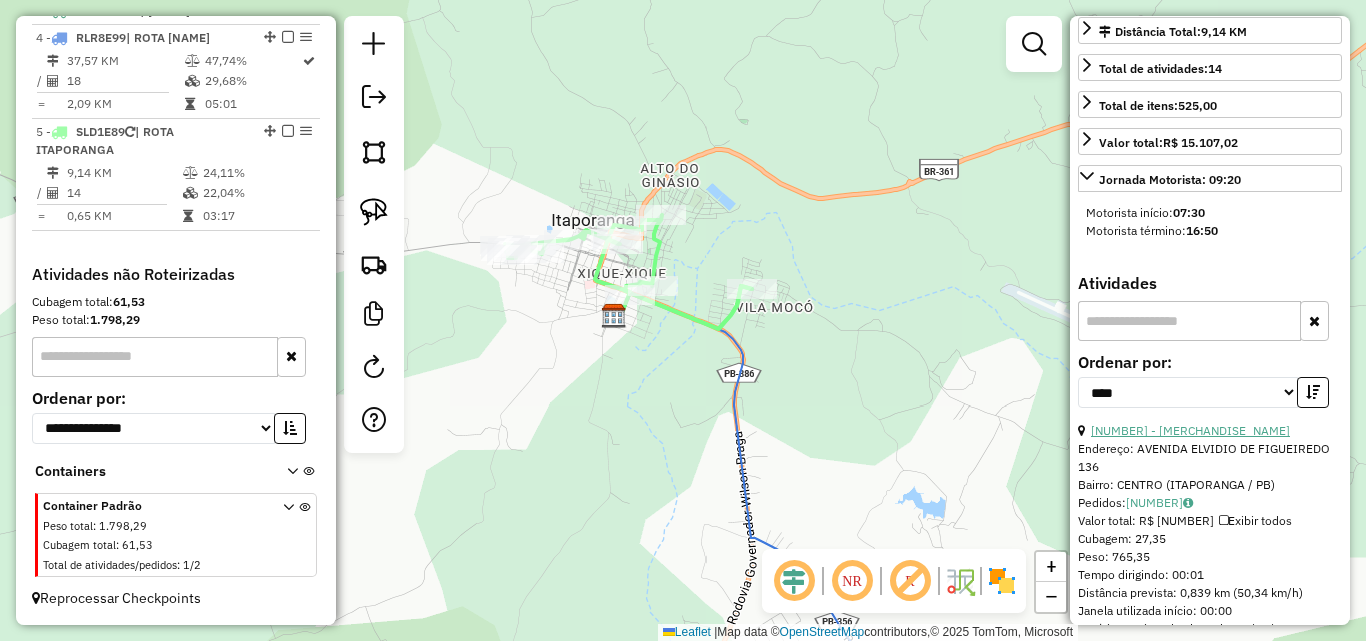 click on "14 - 1980 - SUPERMERCADO ARAUJO" at bounding box center (1190, 430) 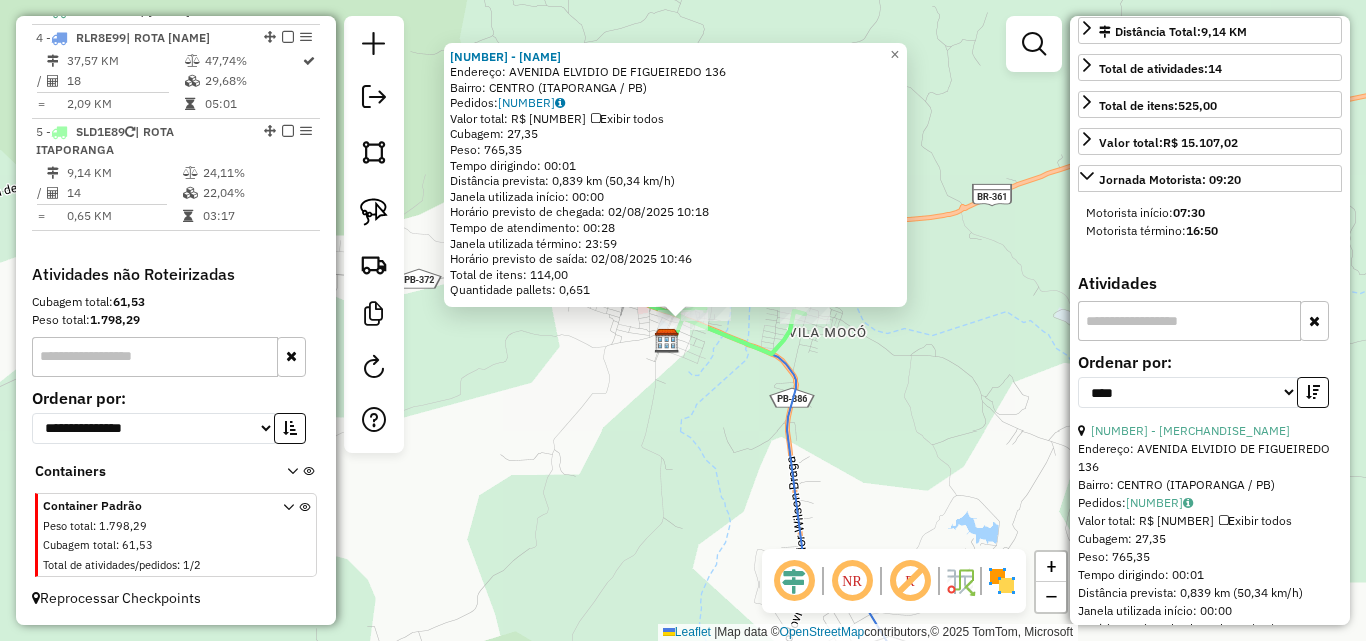 click on "1980 - SUPERMERCADO ARAUJO  Endereço:  AVENIDA ELVIDIO DE FIGUEIREDO 136   Bairro: CENTRO (ITAPORANGA / PB)   Pedidos:  01751478   Valor total: R$ 2.789,94   Exibir todos   Cubagem: 27,35  Peso: 765,35  Tempo dirigindo: 00:01   Distância prevista: 0,839 km (50,34 km/h)   Janela utilizada início: 00:00   Horário previsto de chegada: 02/08/2025 10:18   Tempo de atendimento: 00:28   Janela utilizada término: 23:59   Horário previsto de saída: 02/08/2025 10:46   Total de itens: 114,00   Quantidade pallets: 0,651  × Janela de atendimento Grade de atendimento Capacidade Transportadoras Veículos Cliente Pedidos  Rotas Selecione os dias de semana para filtrar as janelas de atendimento  Seg   Ter   Qua   Qui   Sex   Sáb   Dom  Informe o período da janela de atendimento: De: Até:  Filtrar exatamente a janela do cliente  Considerar janela de atendimento padrão  Selecione os dias de semana para filtrar as grades de atendimento  Seg   Ter   Qua   Qui   Sex   Sáb   Dom   Peso mínimo:   Peso máximo:   De:  +" 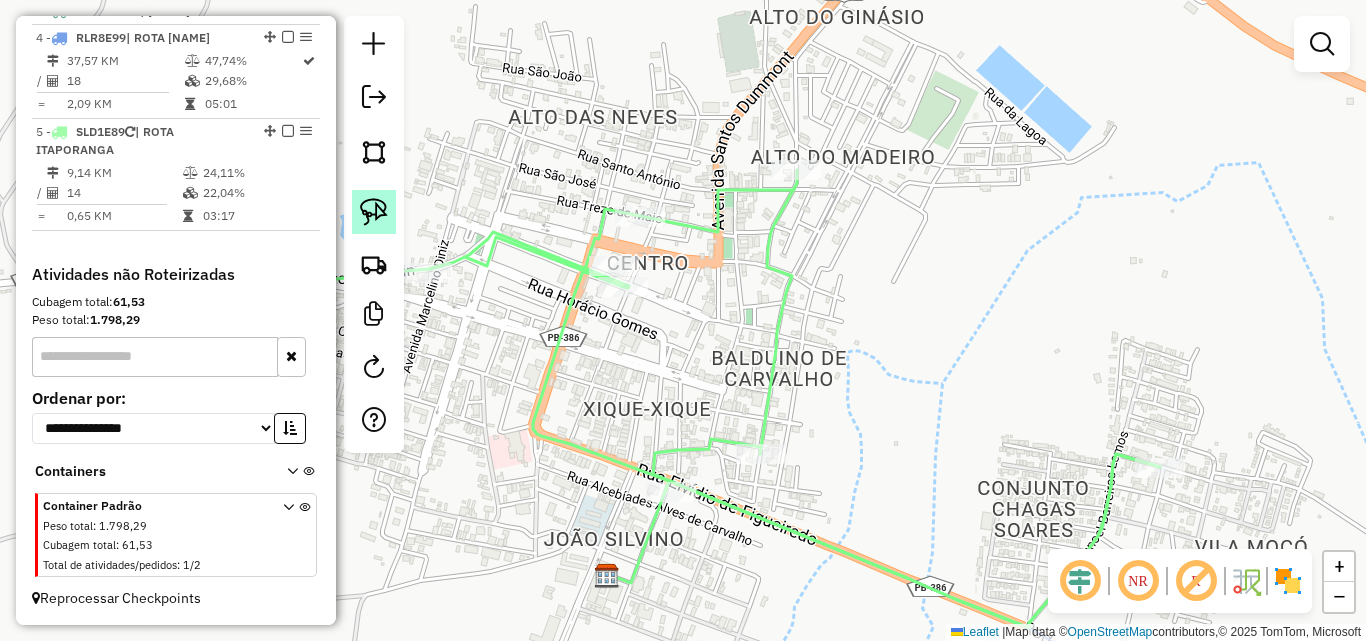 click 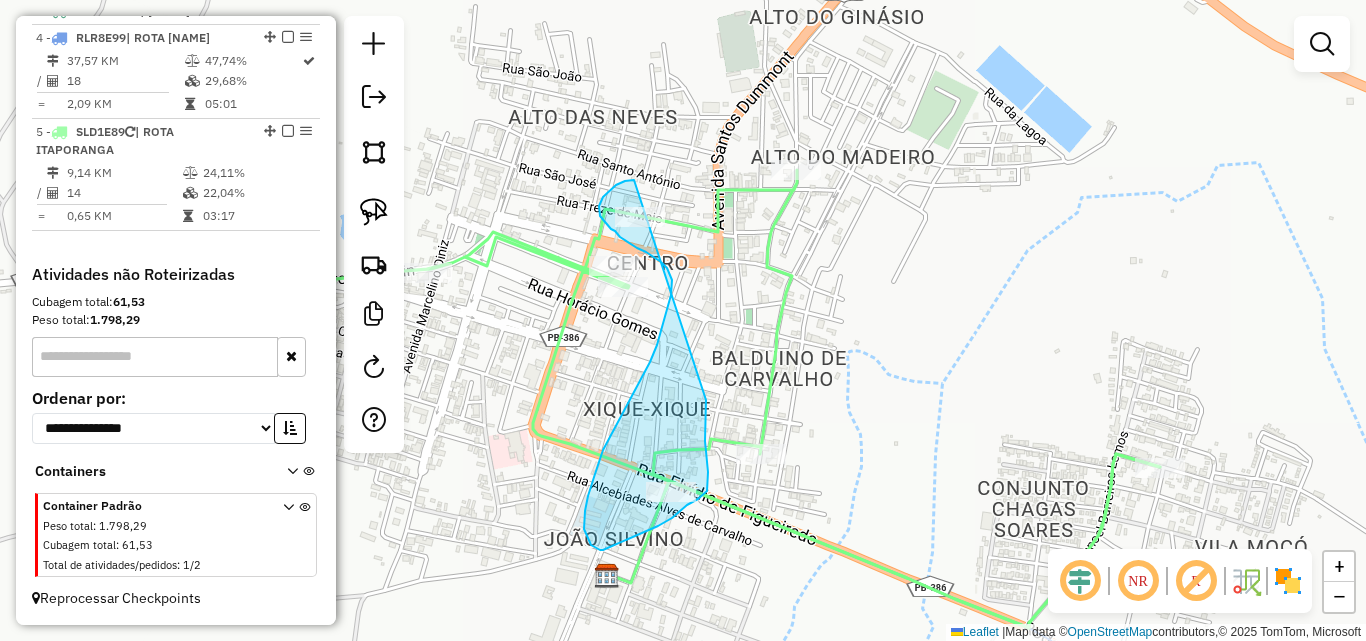 drag, startPoint x: 631, startPoint y: 180, endPoint x: 721, endPoint y: 324, distance: 169.81166 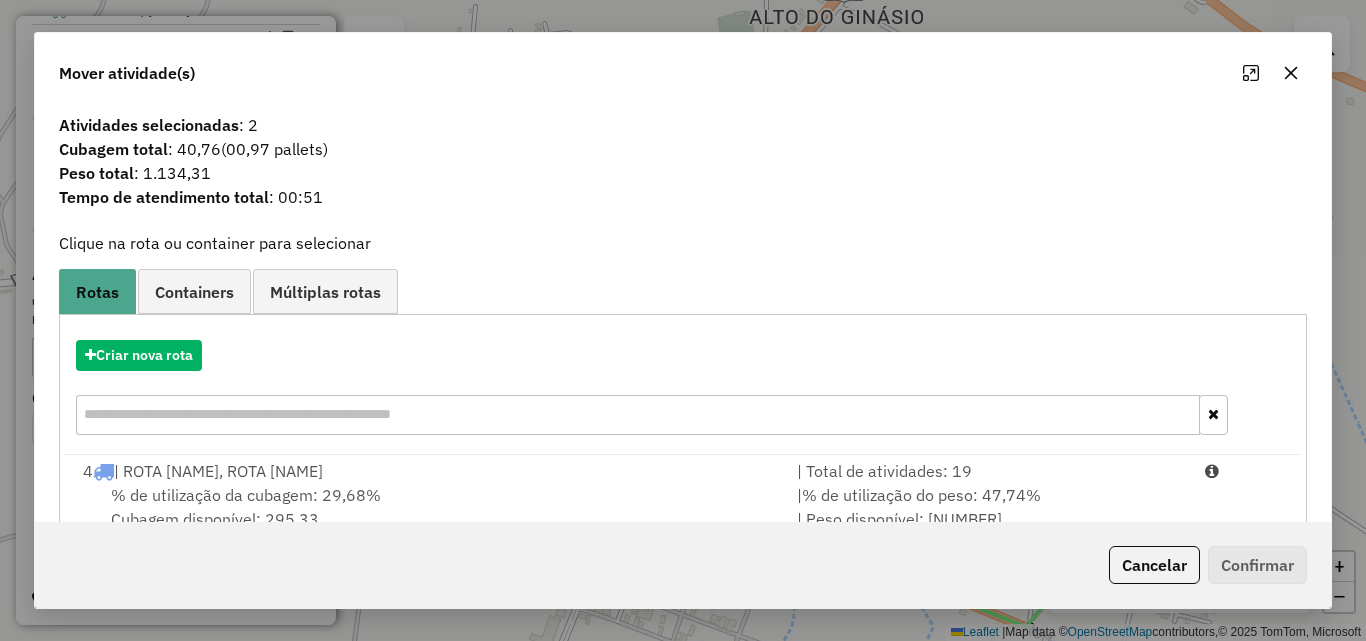 scroll, scrollTop: 48, scrollLeft: 0, axis: vertical 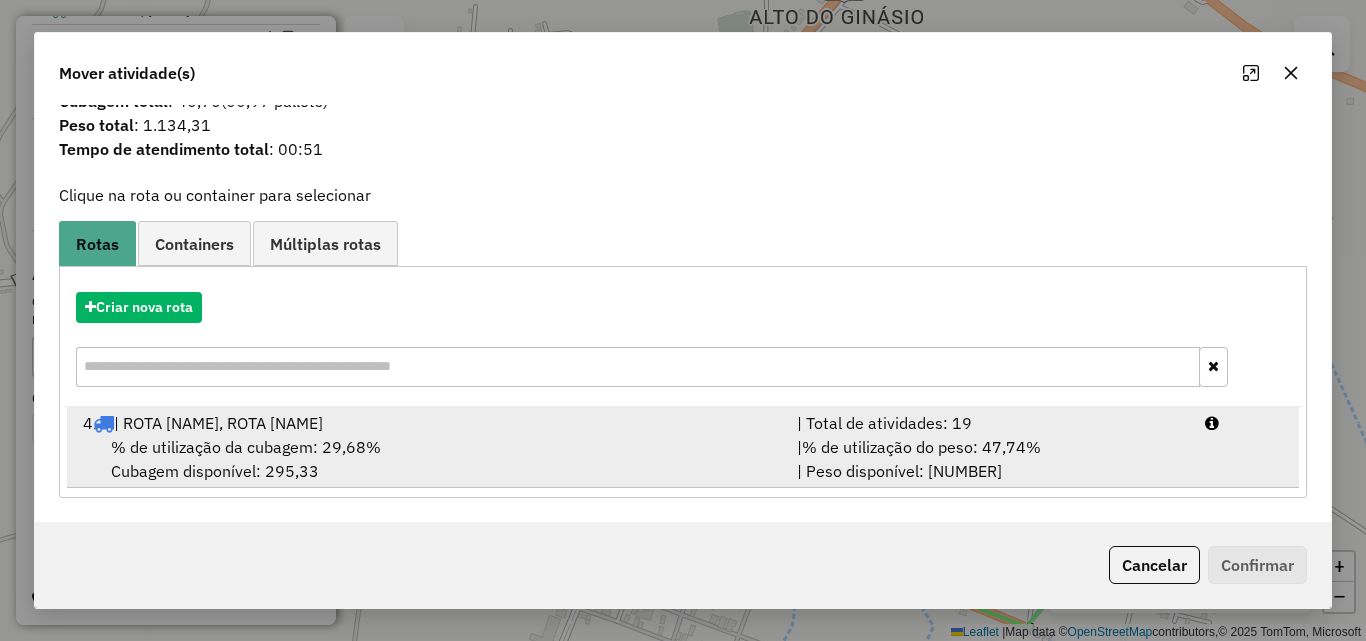 click on "|  % de utilização do peso: 47,74%  | Peso disponível: 3.851,89" at bounding box center (989, 459) 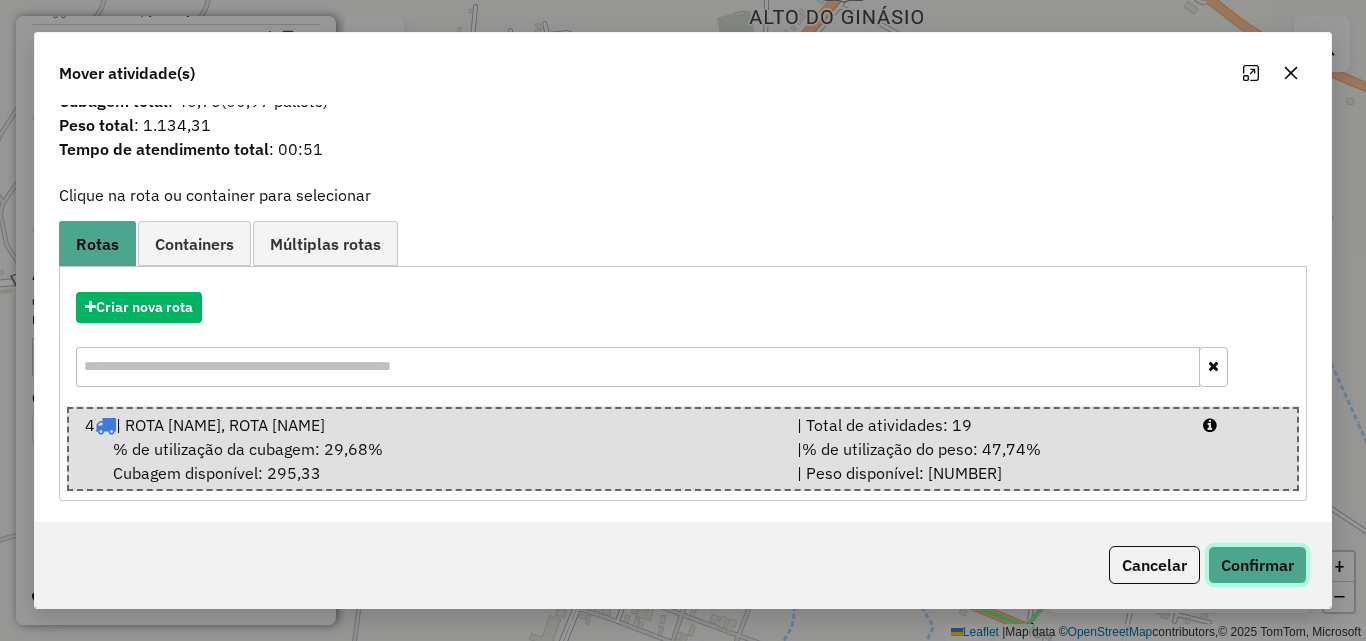 click on "Confirmar" 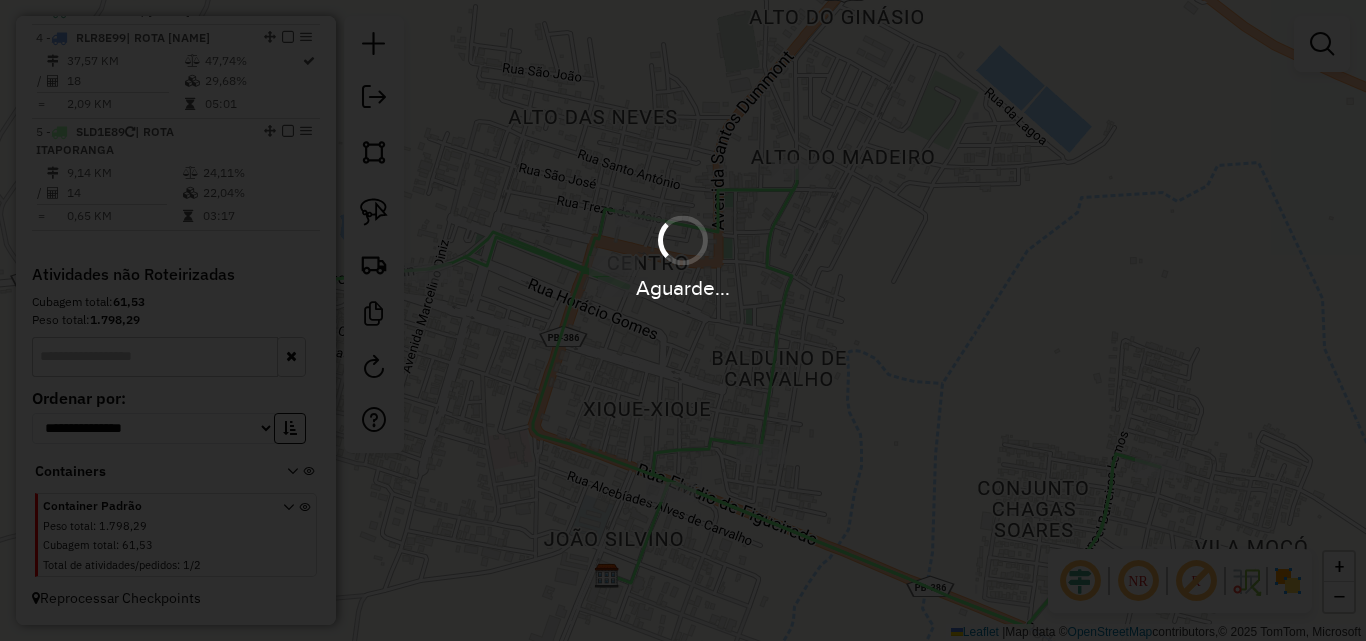scroll, scrollTop: 0, scrollLeft: 0, axis: both 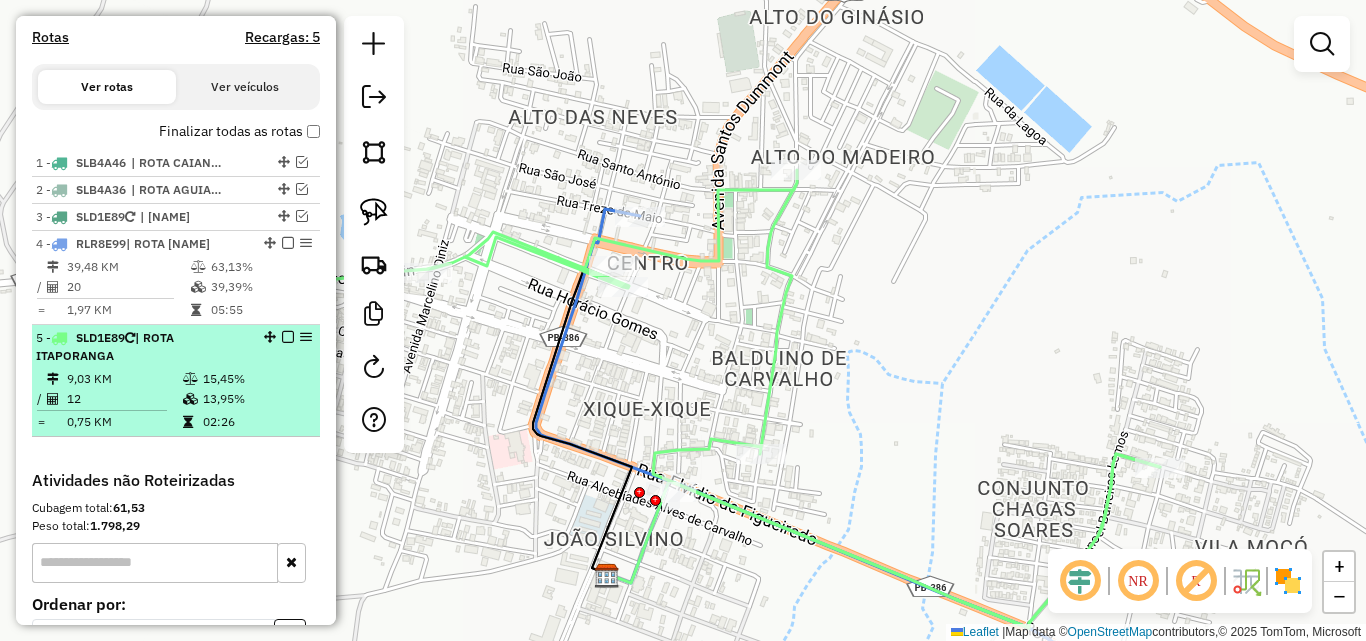 drag, startPoint x: 195, startPoint y: 381, endPoint x: 199, endPoint y: 370, distance: 11.7046995 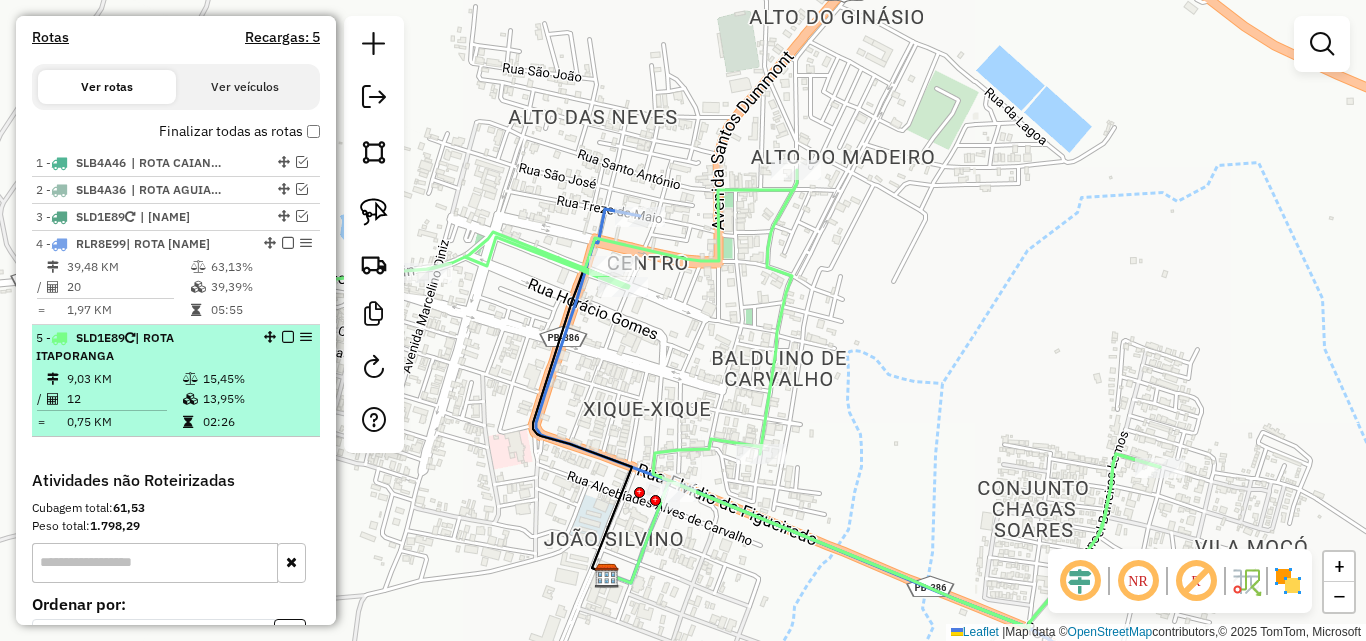 click on "5 -       SLD1E89   | ROTA ITAPORANGA" at bounding box center (142, 347) 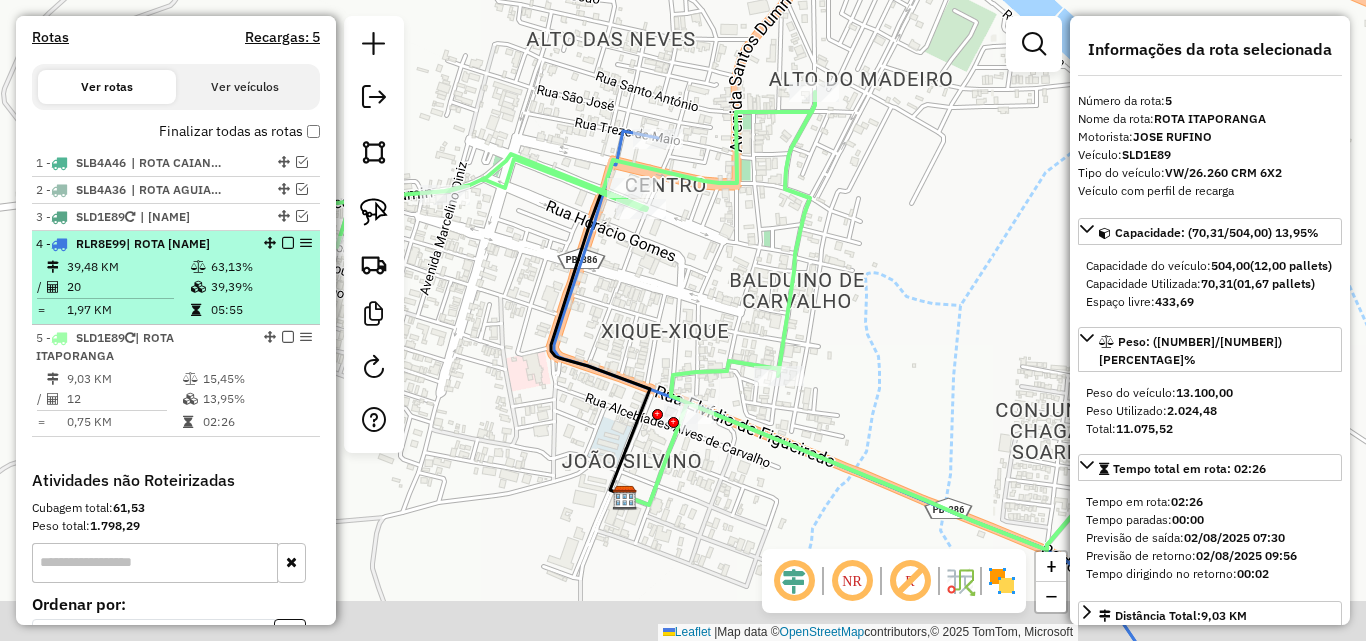 click on "63,13%" at bounding box center (260, 267) 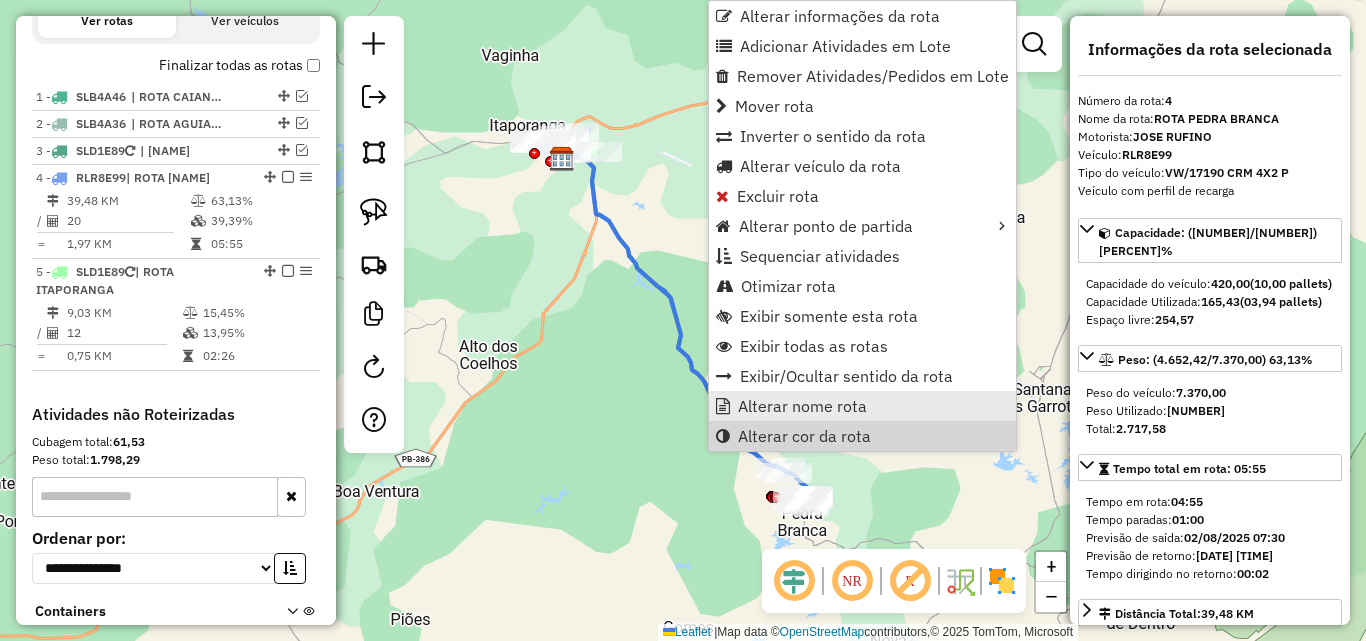 scroll, scrollTop: 855, scrollLeft: 0, axis: vertical 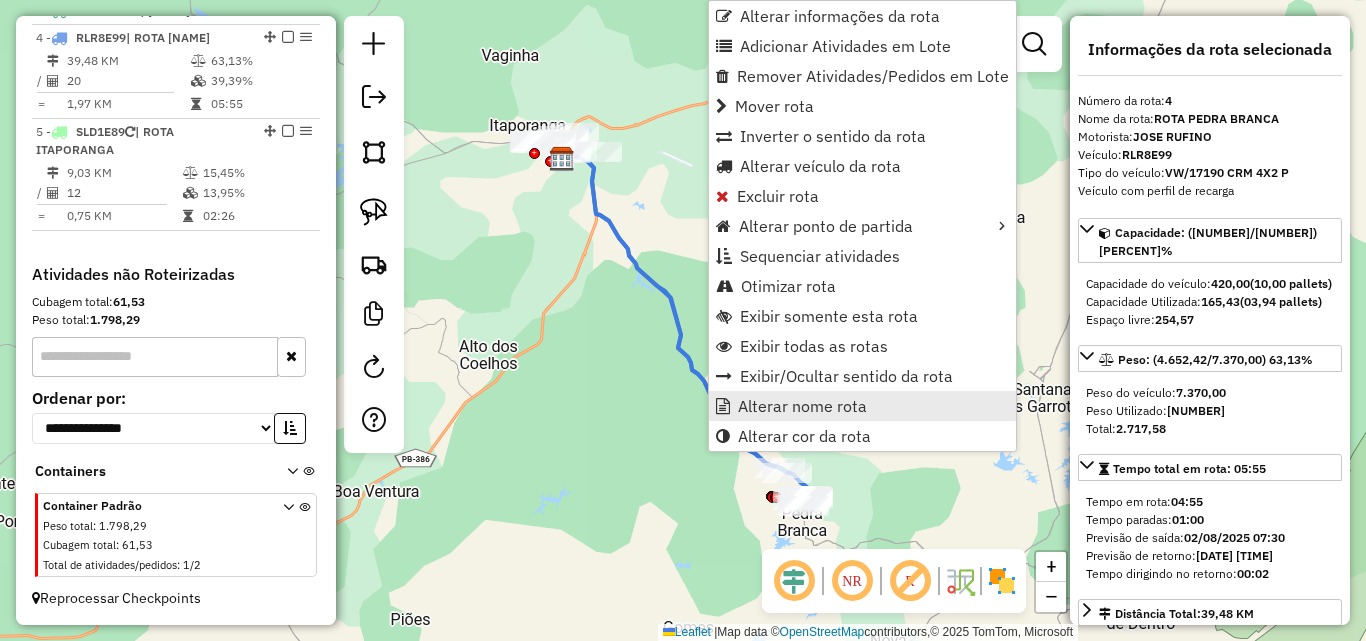 drag, startPoint x: 808, startPoint y: 409, endPoint x: 826, endPoint y: 409, distance: 18 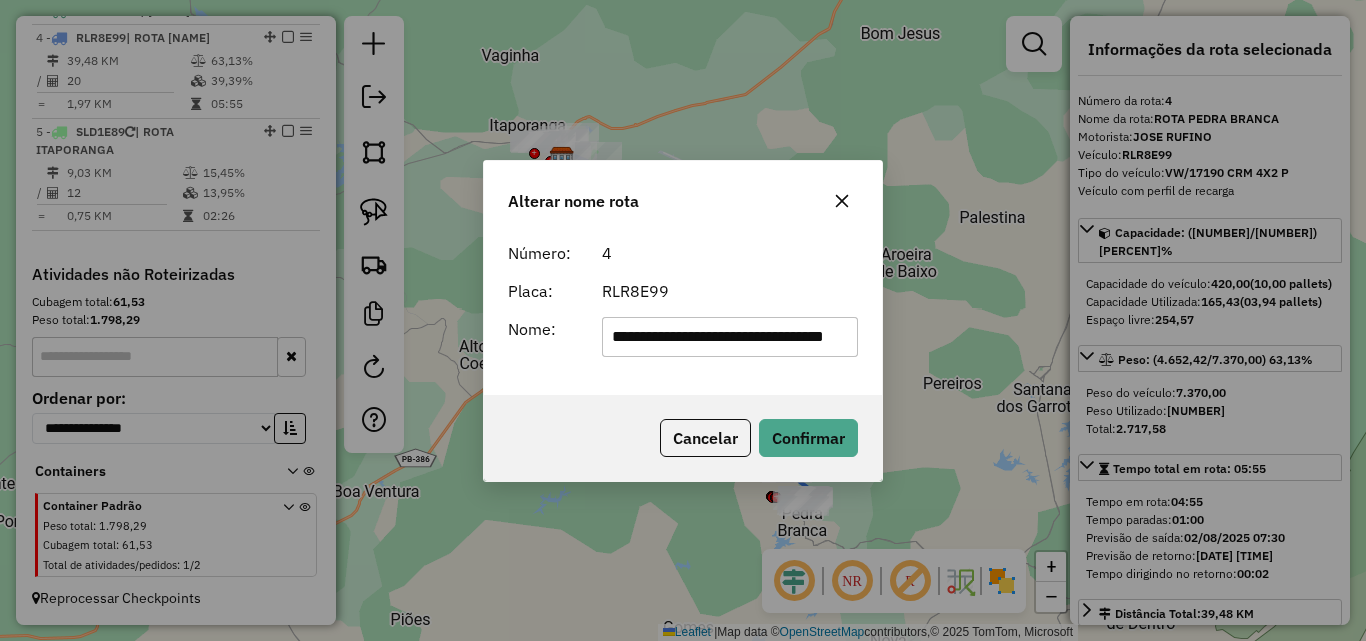 scroll, scrollTop: 0, scrollLeft: 86, axis: horizontal 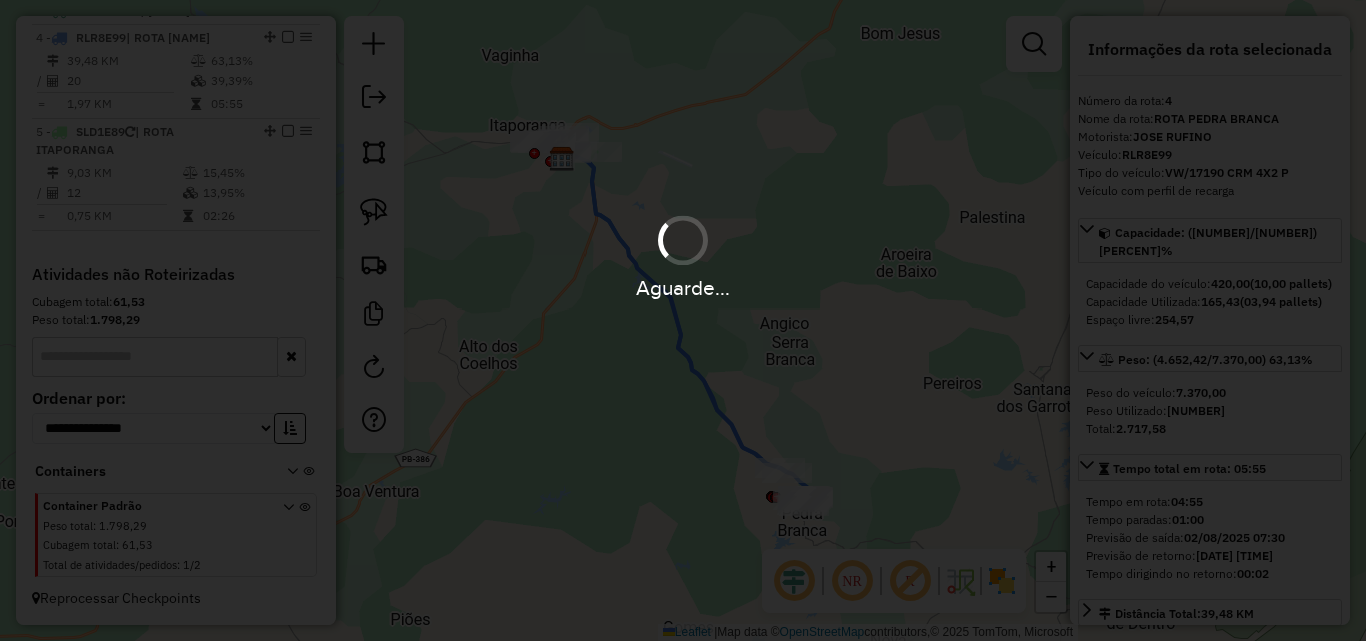 type 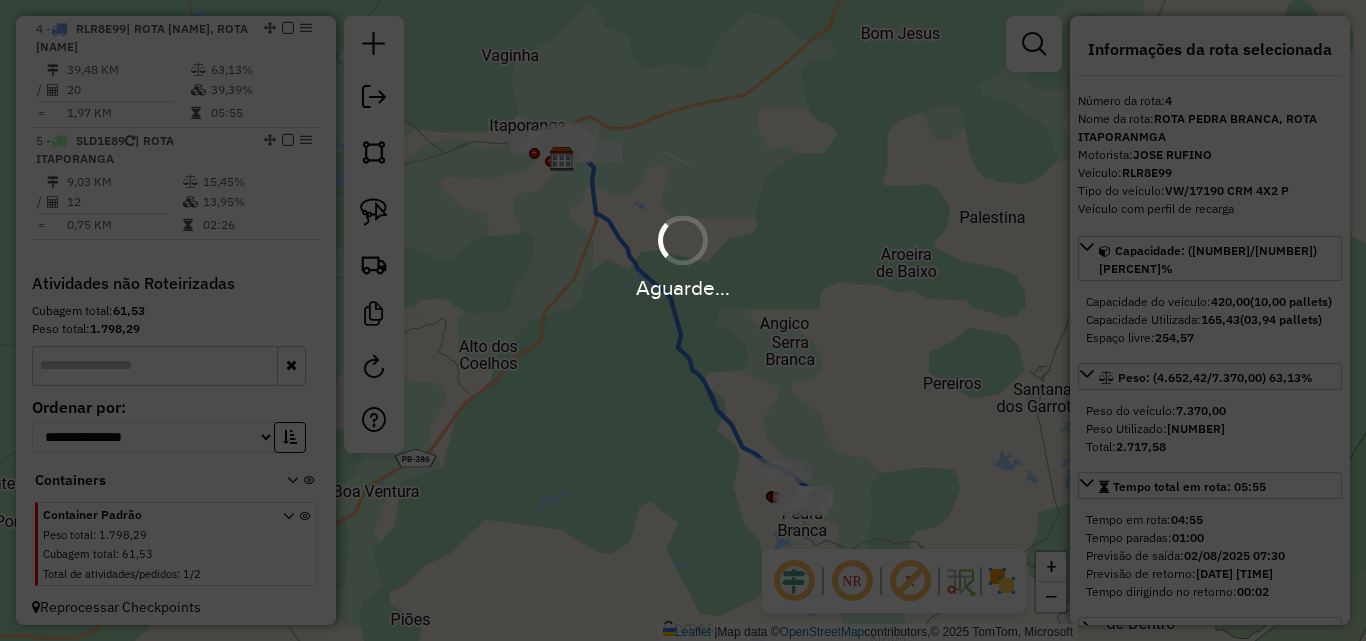 scroll, scrollTop: 0, scrollLeft: 0, axis: both 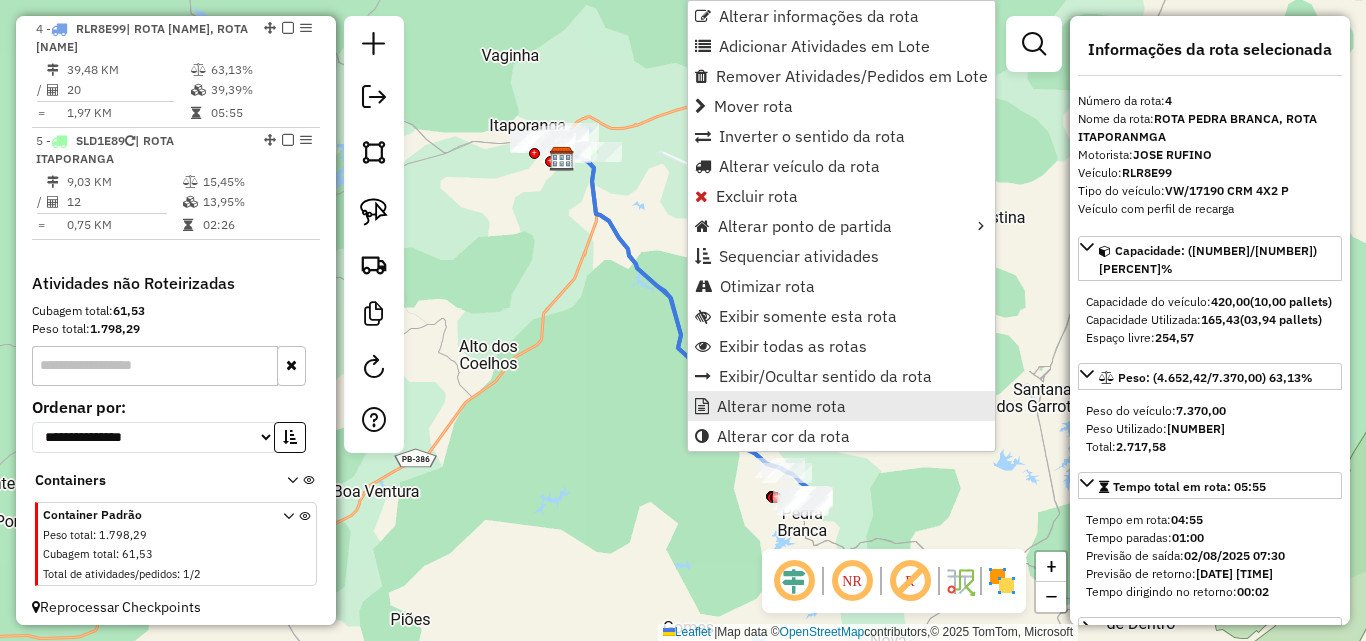click on "Alterar nome rota" at bounding box center (781, 406) 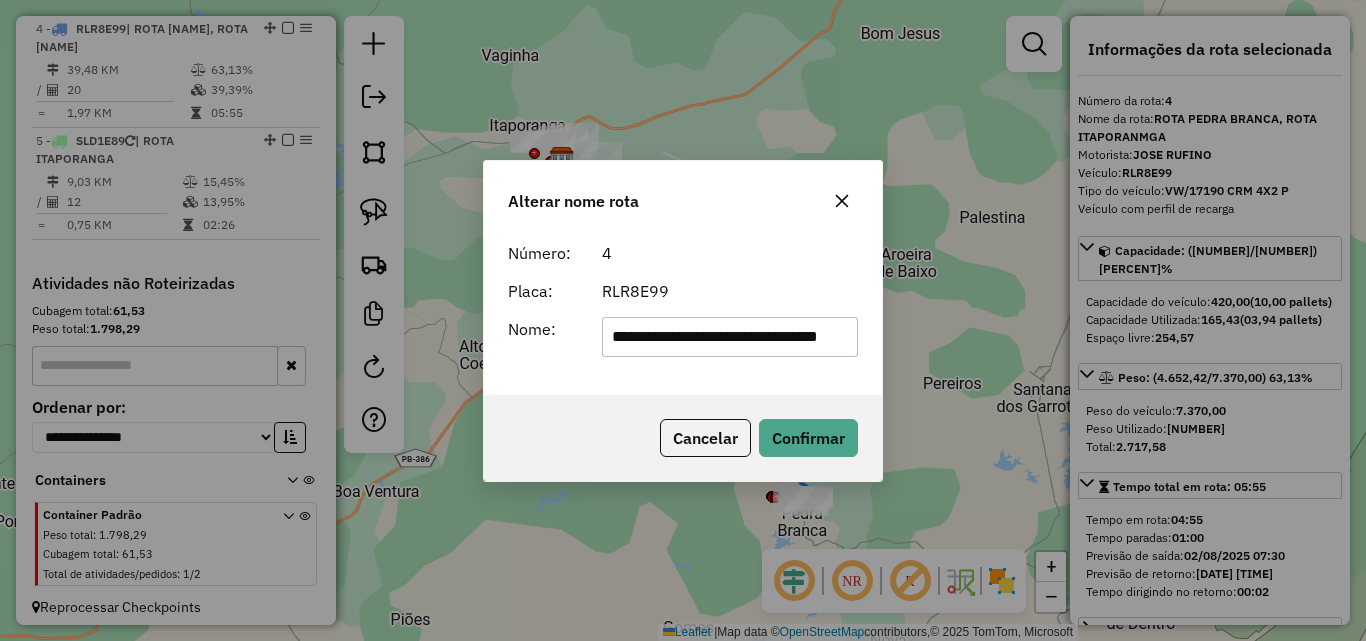 type on "**********" 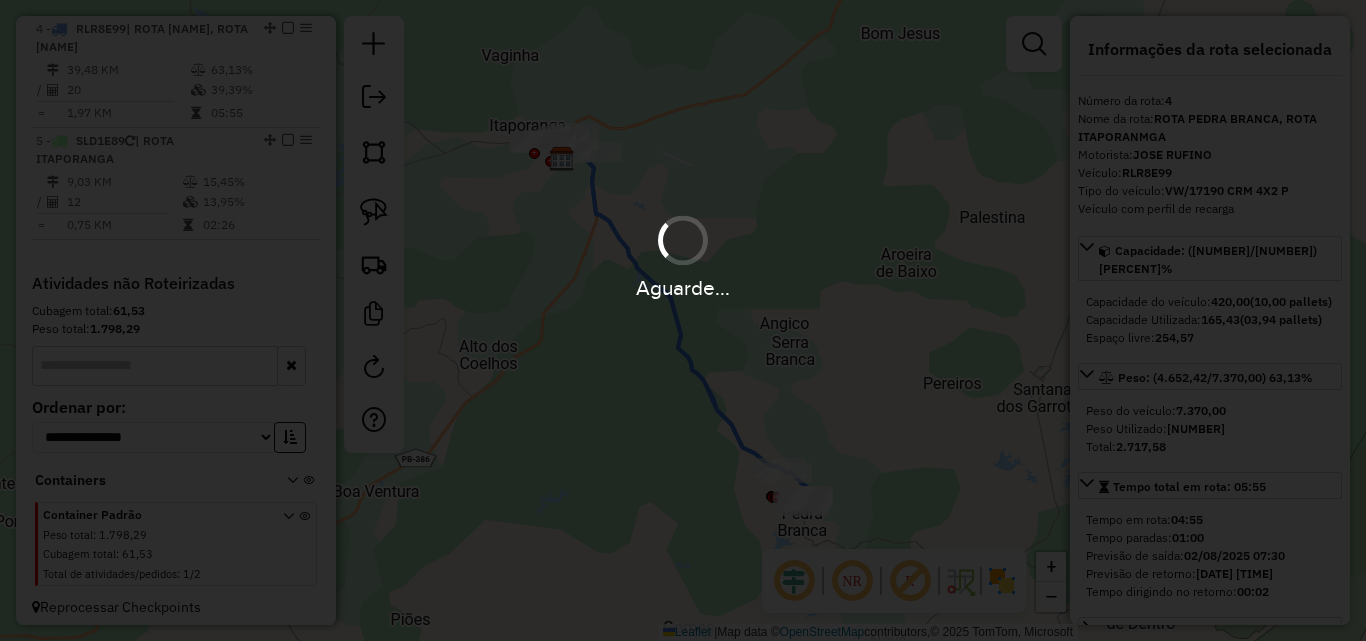 type 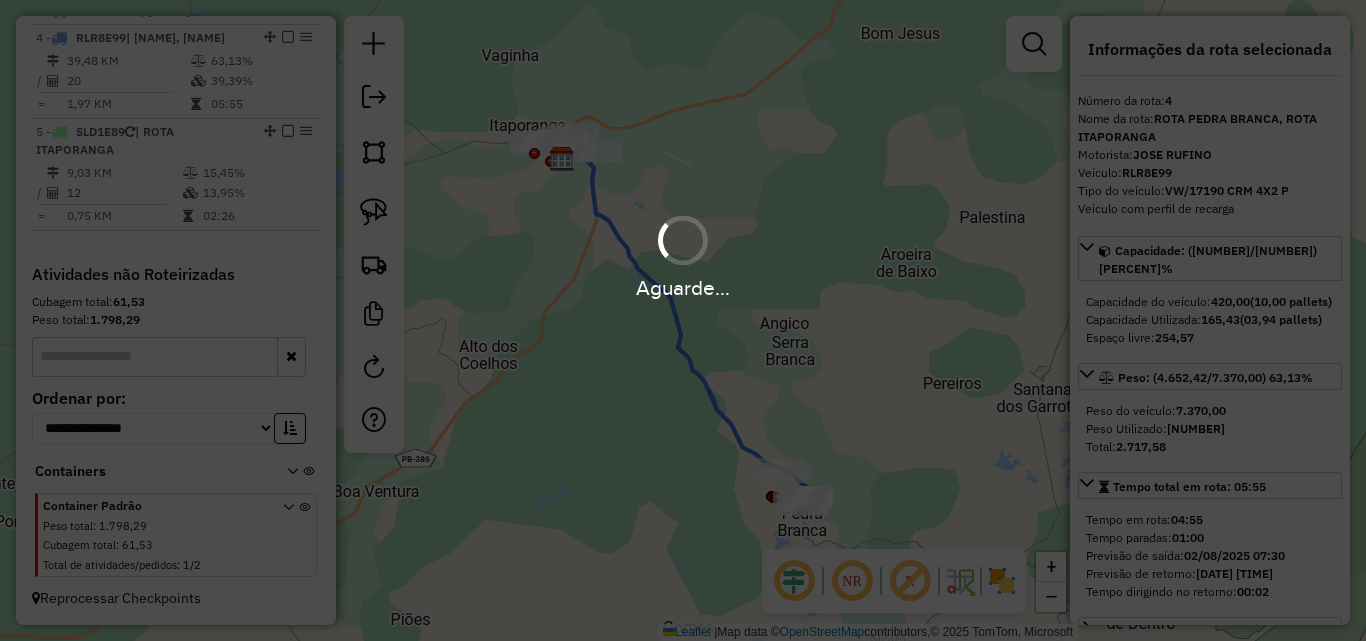 scroll, scrollTop: 0, scrollLeft: 0, axis: both 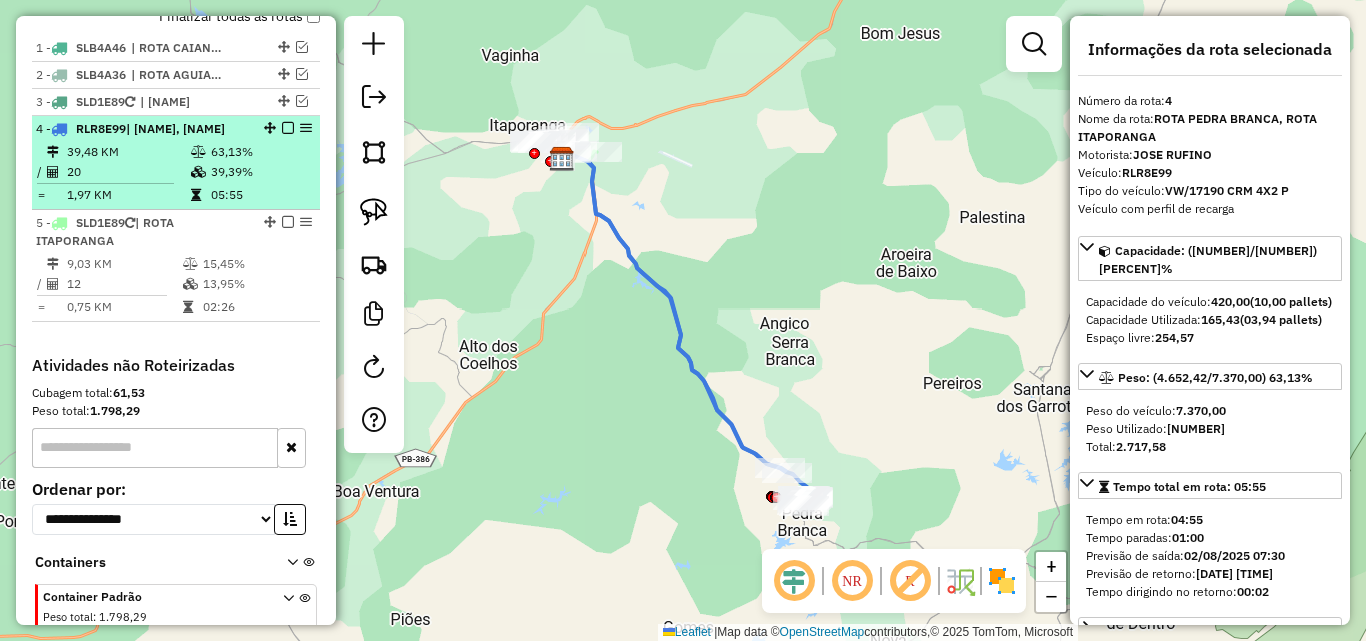 click at bounding box center (200, 172) 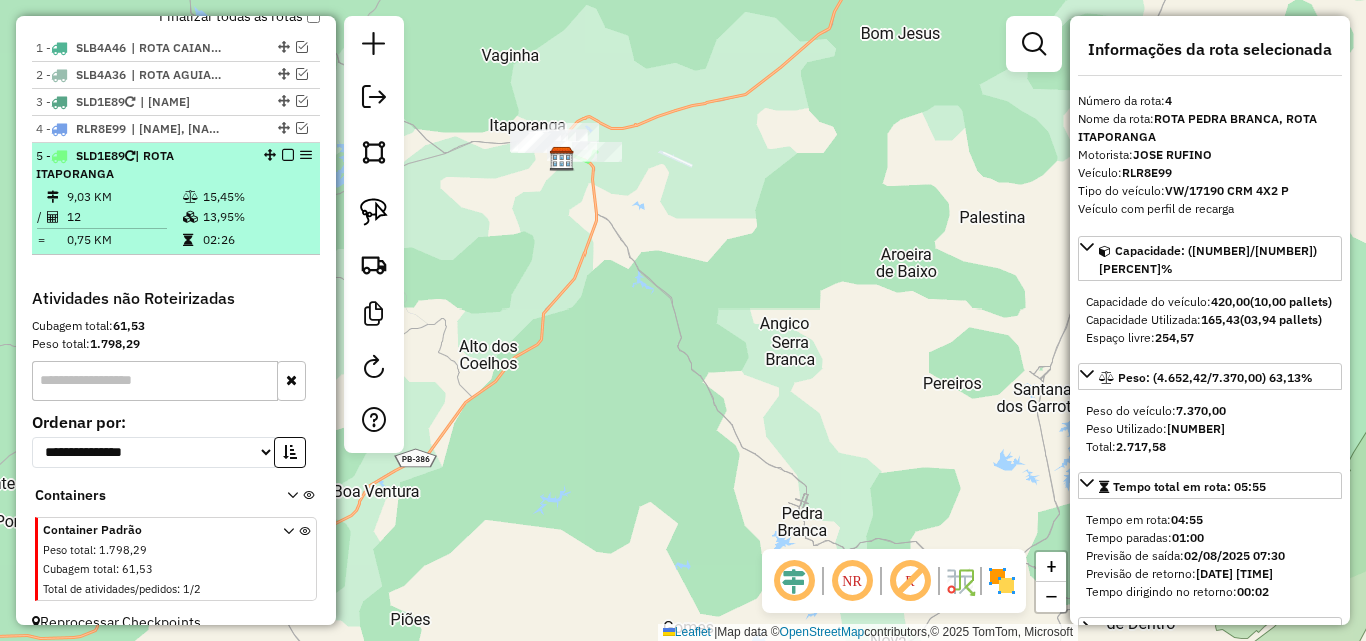 click on "15,45%" at bounding box center [256, 197] 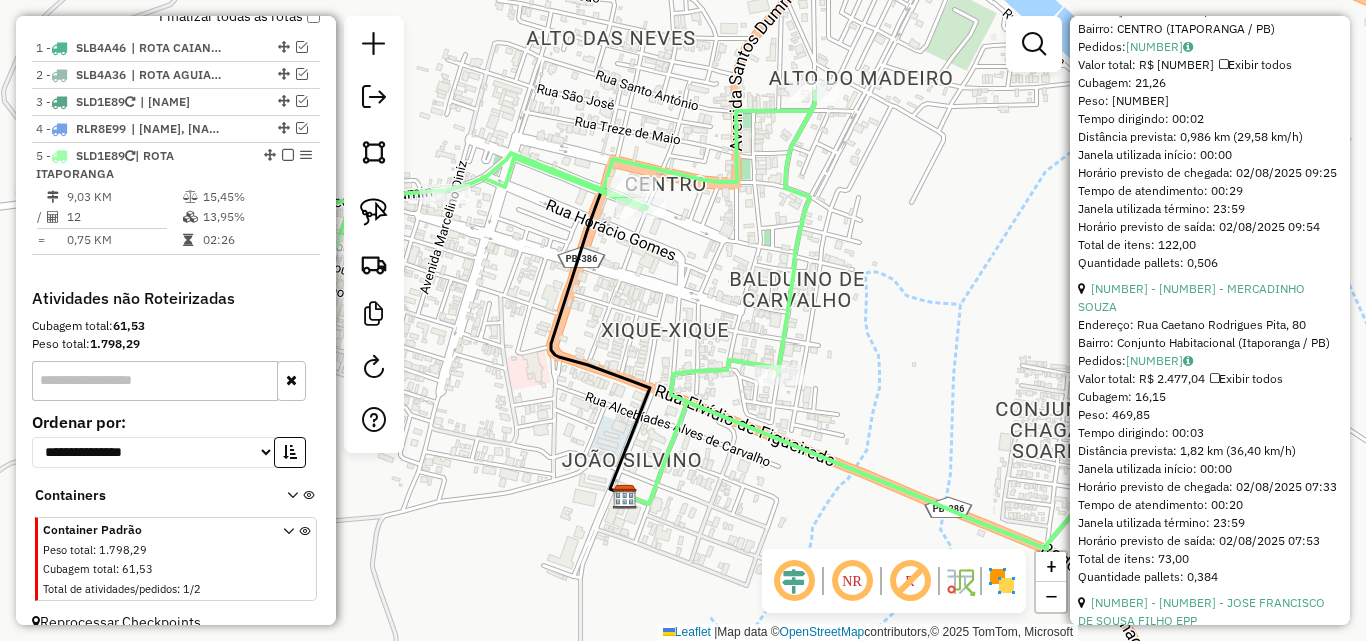 scroll, scrollTop: 1200, scrollLeft: 0, axis: vertical 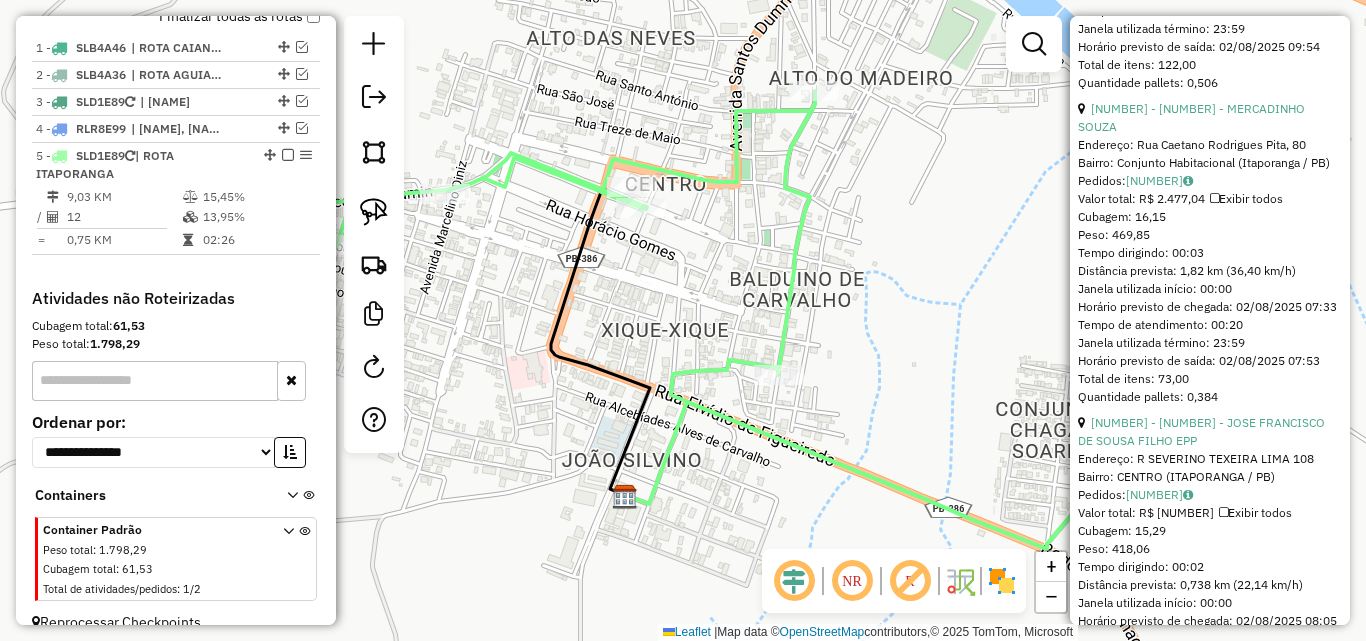 click on "Janela de atendimento Grade de atendimento Capacidade Transportadoras Veículos Cliente Pedidos  Rotas Selecione os dias de semana para filtrar as janelas de atendimento  Seg   Ter   Qua   Qui   Sex   Sáb   Dom  Informe o período da janela de atendimento: De: Até:  Filtrar exatamente a janela do cliente  Considerar janela de atendimento padrão  Selecione os dias de semana para filtrar as grades de atendimento  Seg   Ter   Qua   Qui   Sex   Sáb   Dom   Considerar clientes sem dia de atendimento cadastrado  Clientes fora do dia de atendimento selecionado Filtrar as atividades entre os valores definidos abaixo:  Peso mínimo:   Peso máximo:   Cubagem mínima:   Cubagem máxima:   De:   Até:  Filtrar as atividades entre o tempo de atendimento definido abaixo:  De:   Até:   Considerar capacidade total dos clientes não roteirizados Transportadora: Selecione um ou mais itens Tipo de veículo: Selecione um ou mais itens Veículo: Selecione um ou mais itens Motorista: Selecione um ou mais itens Nome: Rótulo:" 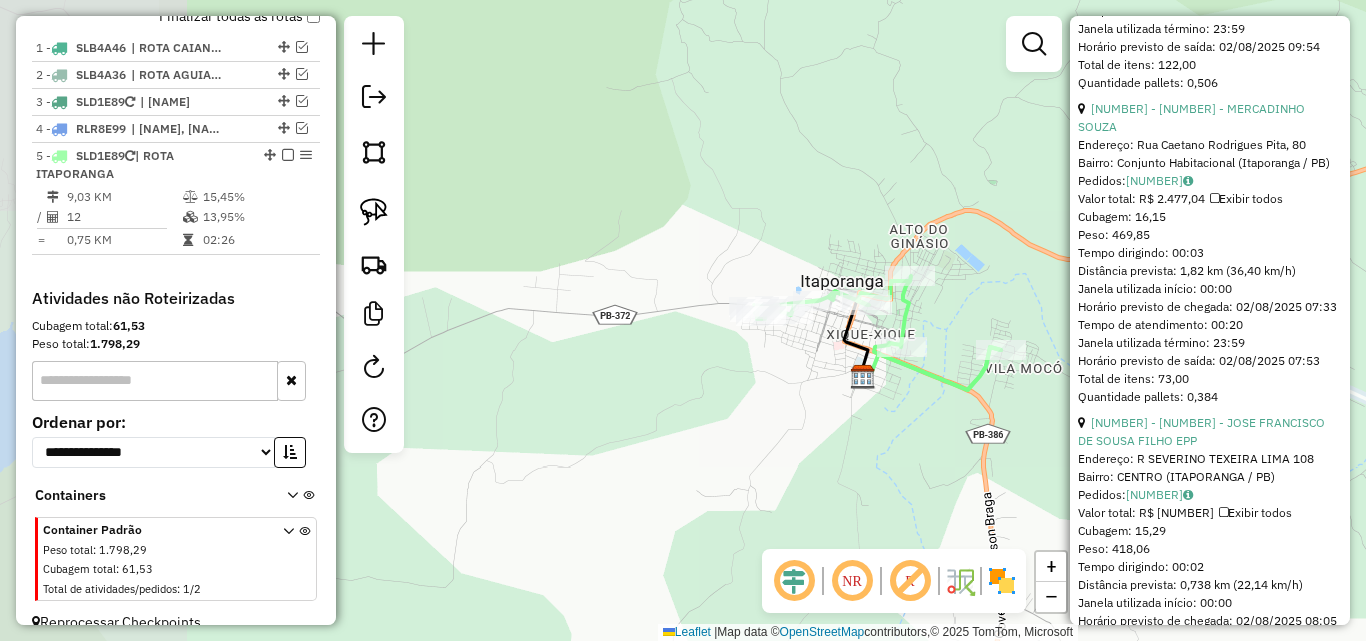 click on "Janela de atendimento Grade de atendimento Capacidade Transportadoras Veículos Cliente Pedidos  Rotas Selecione os dias de semana para filtrar as janelas de atendimento  Seg   Ter   Qua   Qui   Sex   Sáb   Dom  Informe o período da janela de atendimento: De: Até:  Filtrar exatamente a janela do cliente  Considerar janela de atendimento padrão  Selecione os dias de semana para filtrar as grades de atendimento  Seg   Ter   Qua   Qui   Sex   Sáb   Dom   Considerar clientes sem dia de atendimento cadastrado  Clientes fora do dia de atendimento selecionado Filtrar as atividades entre os valores definidos abaixo:  Peso mínimo:   Peso máximo:   Cubagem mínima:   Cubagem máxima:   De:   Até:  Filtrar as atividades entre o tempo de atendimento definido abaixo:  De:   Até:   Considerar capacidade total dos clientes não roteirizados Transportadora: Selecione um ou mais itens Tipo de veículo: Selecione um ou mais itens Veículo: Selecione um ou mais itens Motorista: Selecione um ou mais itens Nome: Rótulo:" 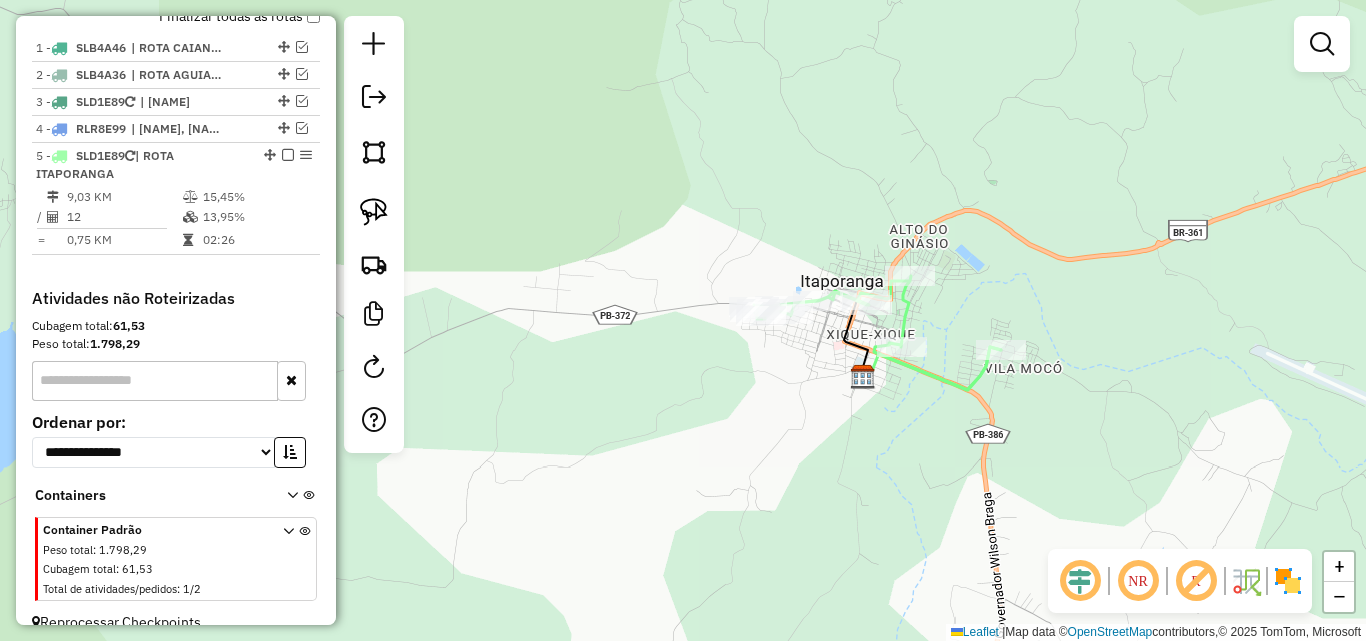 click 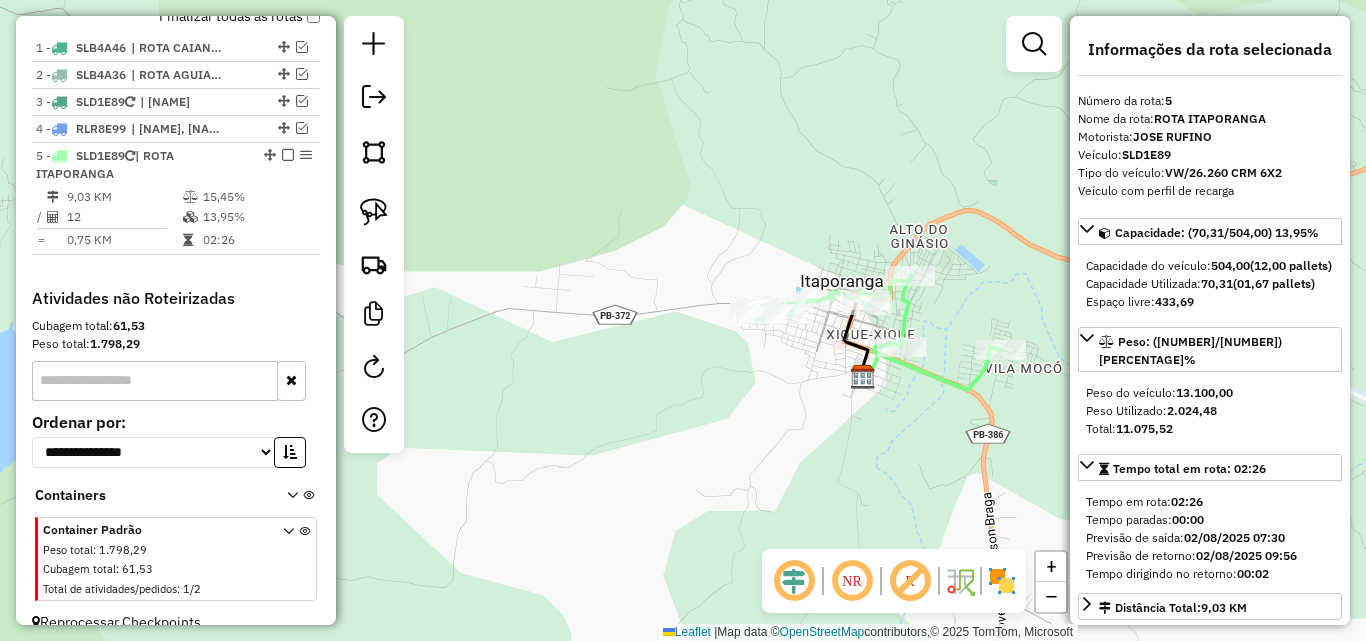 scroll, scrollTop: 779, scrollLeft: 0, axis: vertical 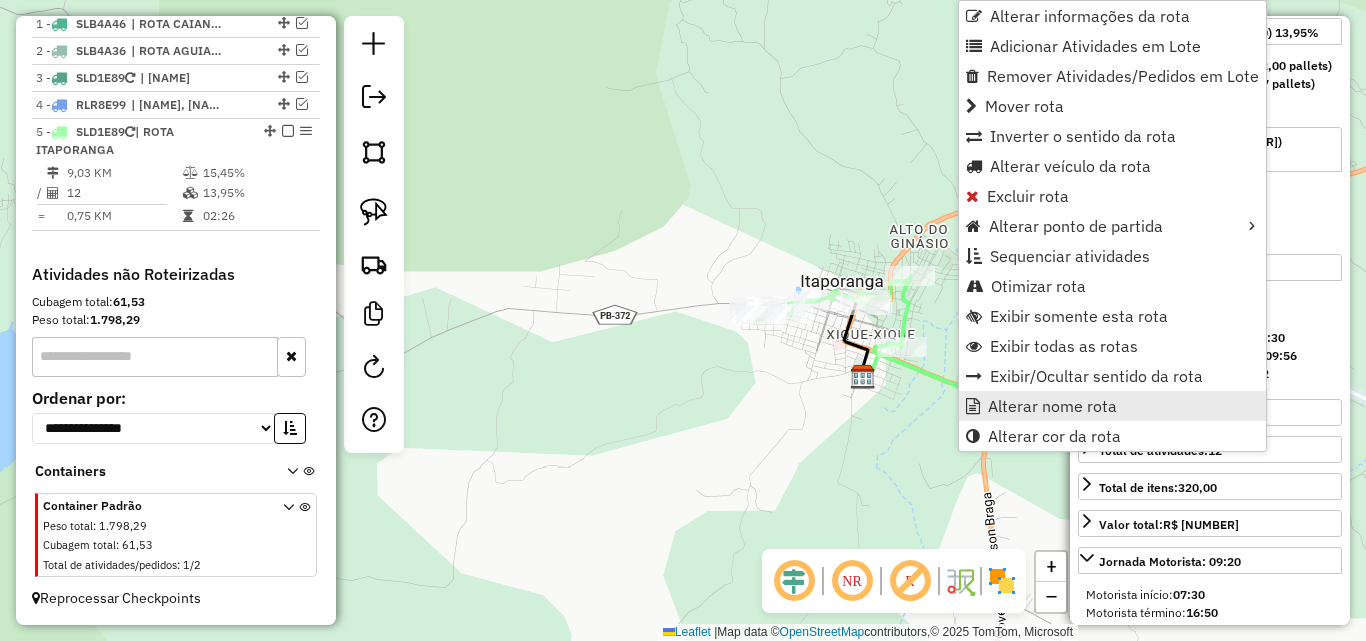 click on "Alterar nome rota" at bounding box center (1052, 406) 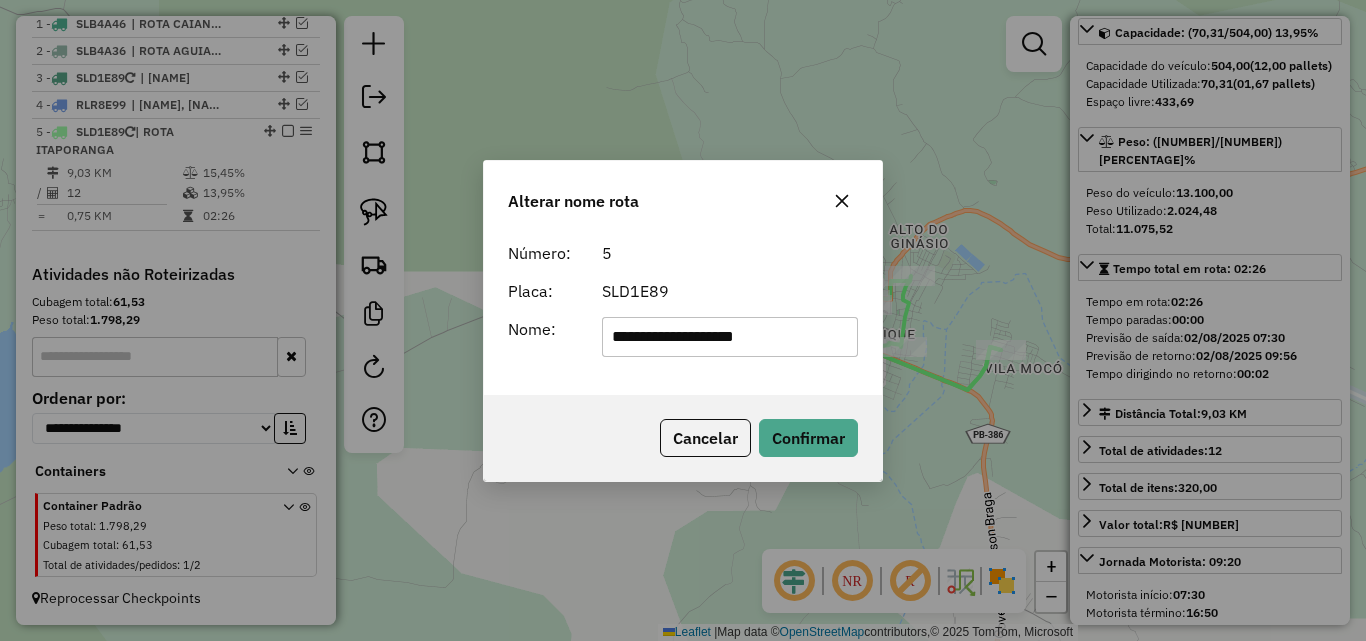type on "**********" 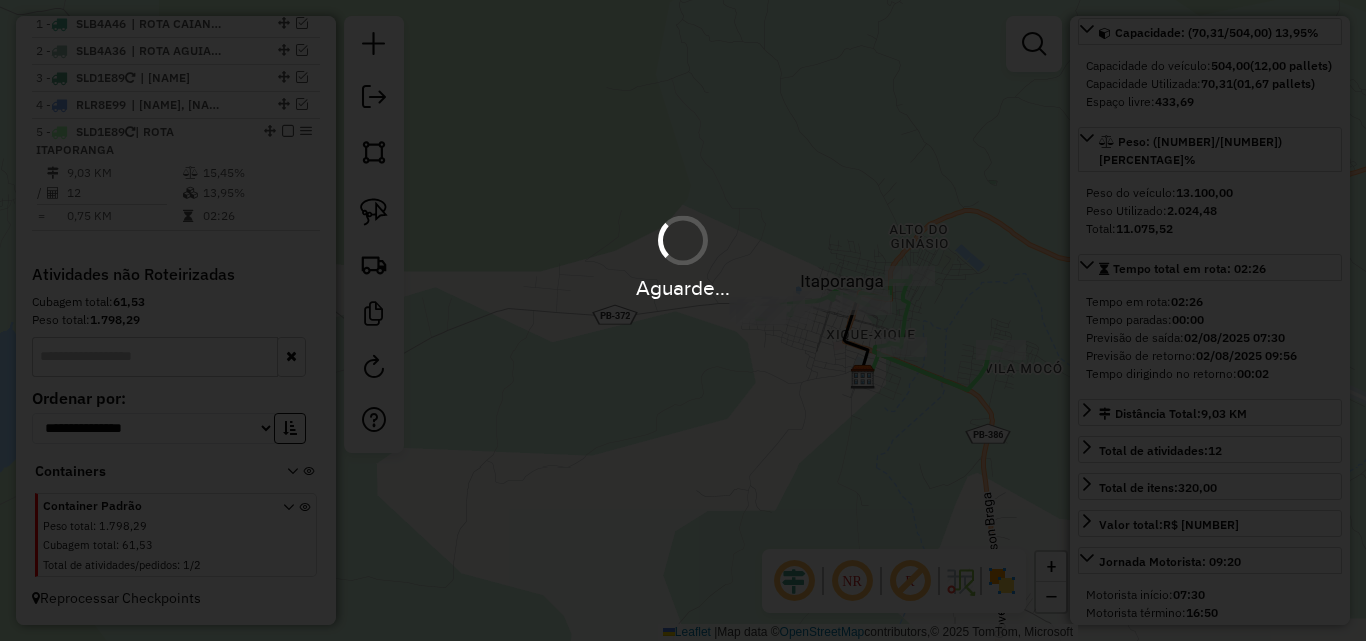type 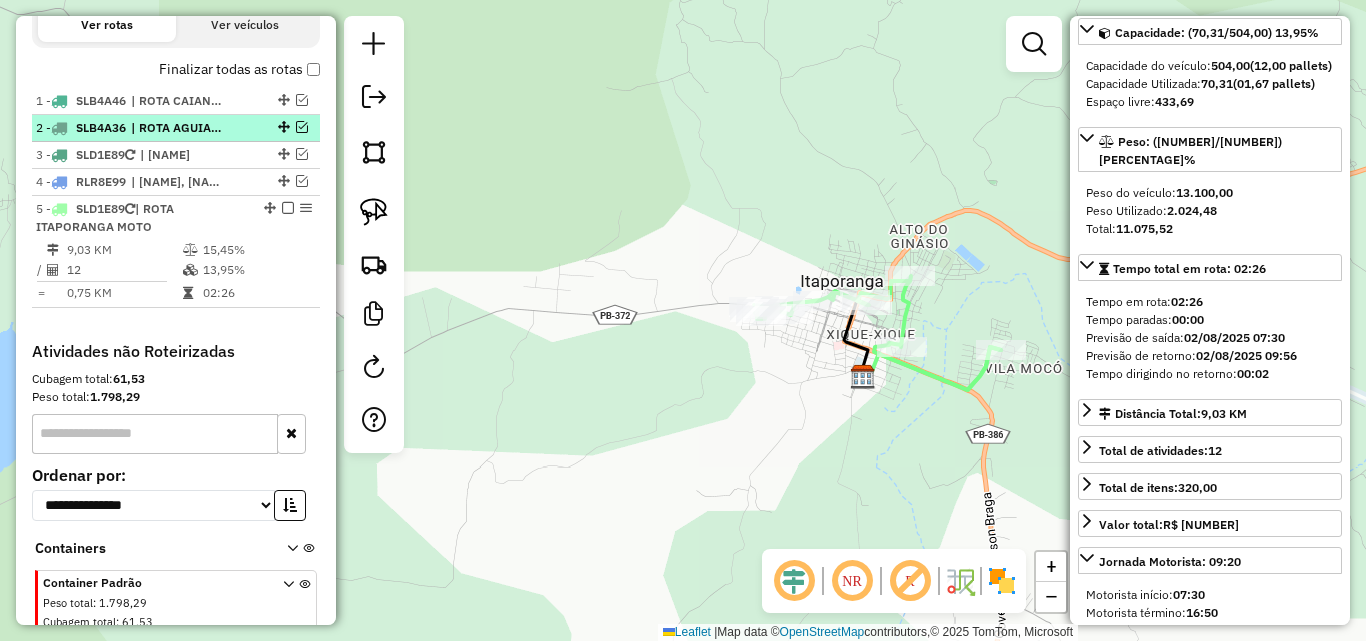 scroll, scrollTop: 579, scrollLeft: 0, axis: vertical 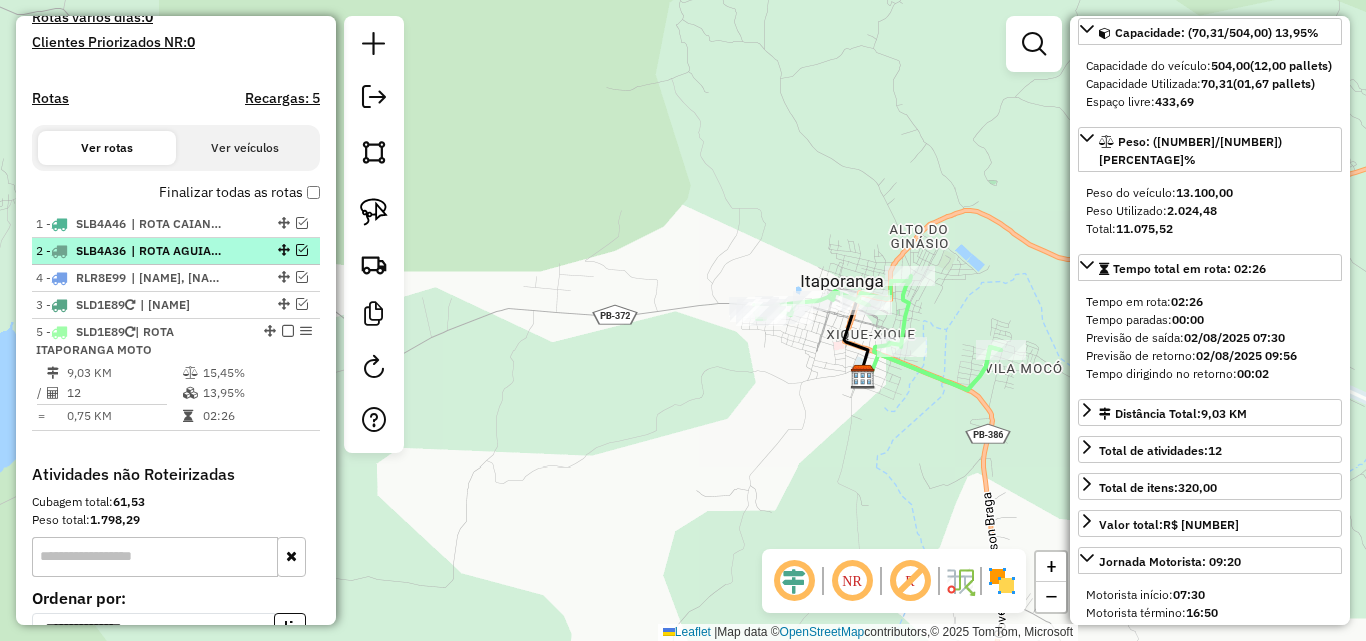 drag, startPoint x: 278, startPoint y: 301, endPoint x: 268, endPoint y: 262, distance: 40.261642 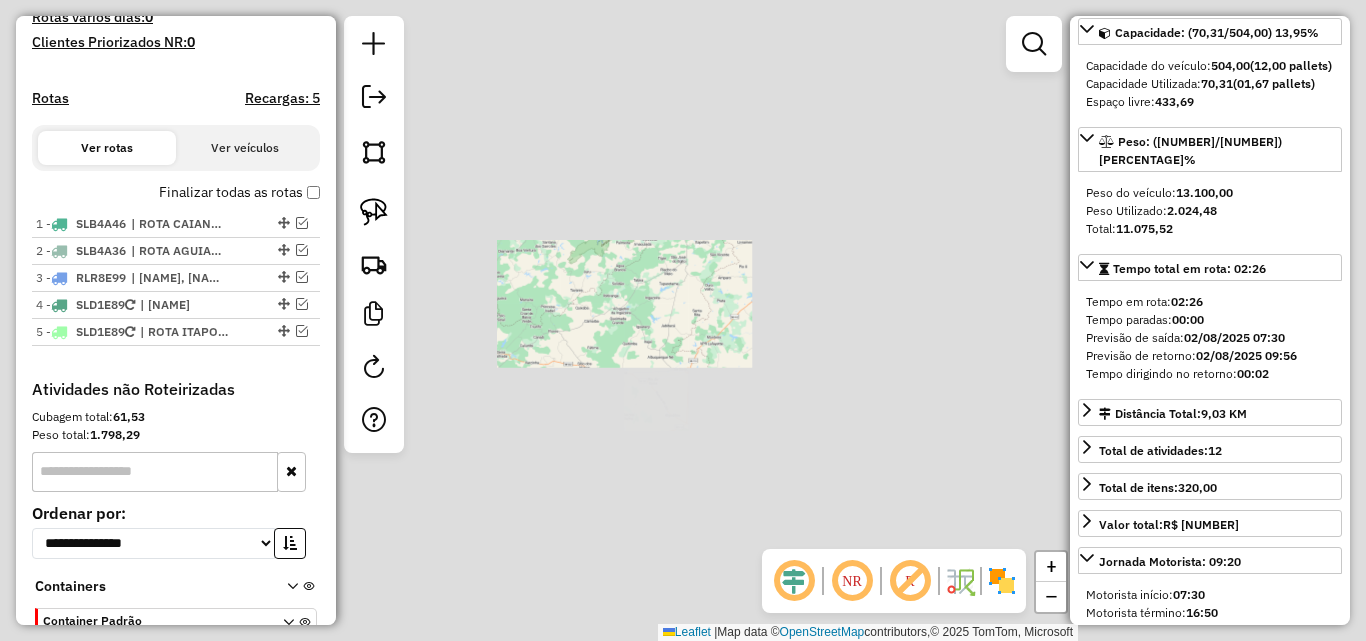 click on "Janela de atendimento Grade de atendimento Capacidade Transportadoras Veículos Cliente Pedidos  Rotas Selecione os dias de semana para filtrar as janelas de atendimento  Seg   Ter   Qua   Qui   Sex   Sáb   Dom  Informe o período da janela de atendimento: De: Até:  Filtrar exatamente a janela do cliente  Considerar janela de atendimento padrão  Selecione os dias de semana para filtrar as grades de atendimento  Seg   Ter   Qua   Qui   Sex   Sáb   Dom   Considerar clientes sem dia de atendimento cadastrado  Clientes fora do dia de atendimento selecionado Filtrar as atividades entre os valores definidos abaixo:  Peso mínimo:   Peso máximo:   Cubagem mínima:   Cubagem máxima:   De:   Até:  Filtrar as atividades entre o tempo de atendimento definido abaixo:  De:   Até:   Considerar capacidade total dos clientes não roteirizados Transportadora: Selecione um ou mais itens Tipo de veículo: Selecione um ou mais itens Veículo: Selecione um ou mais itens Motorista: Selecione um ou mais itens Nome: Rótulo:" 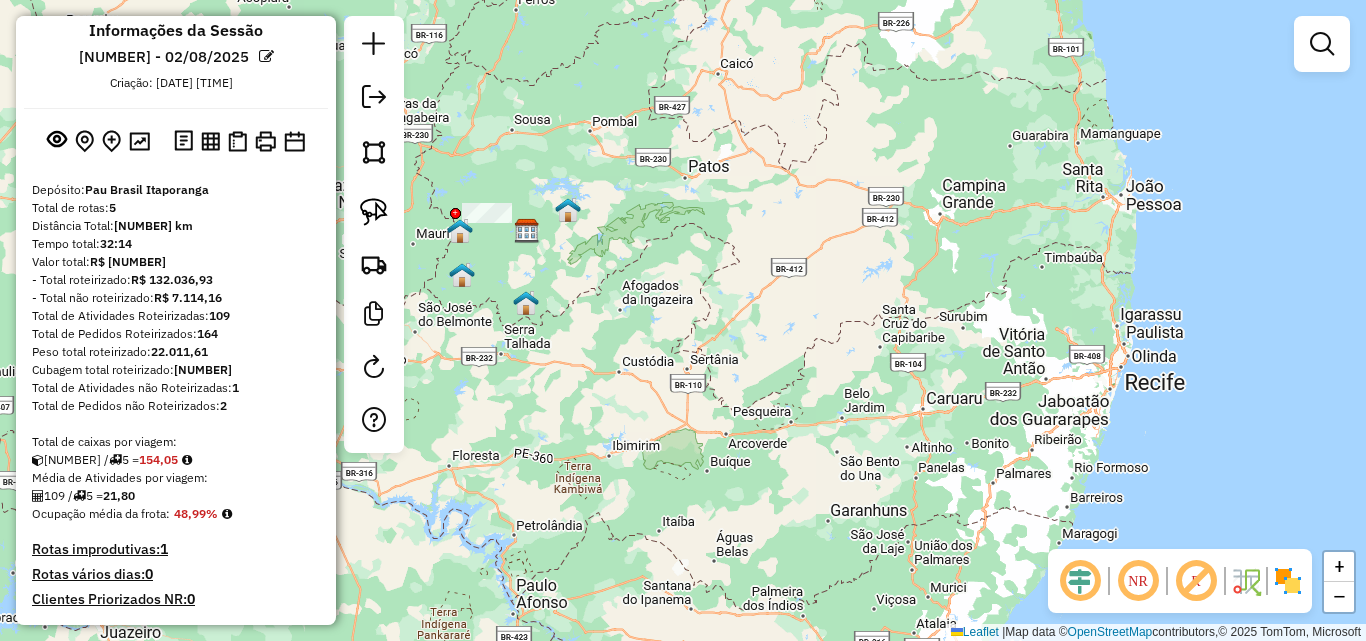 scroll, scrollTop: 0, scrollLeft: 0, axis: both 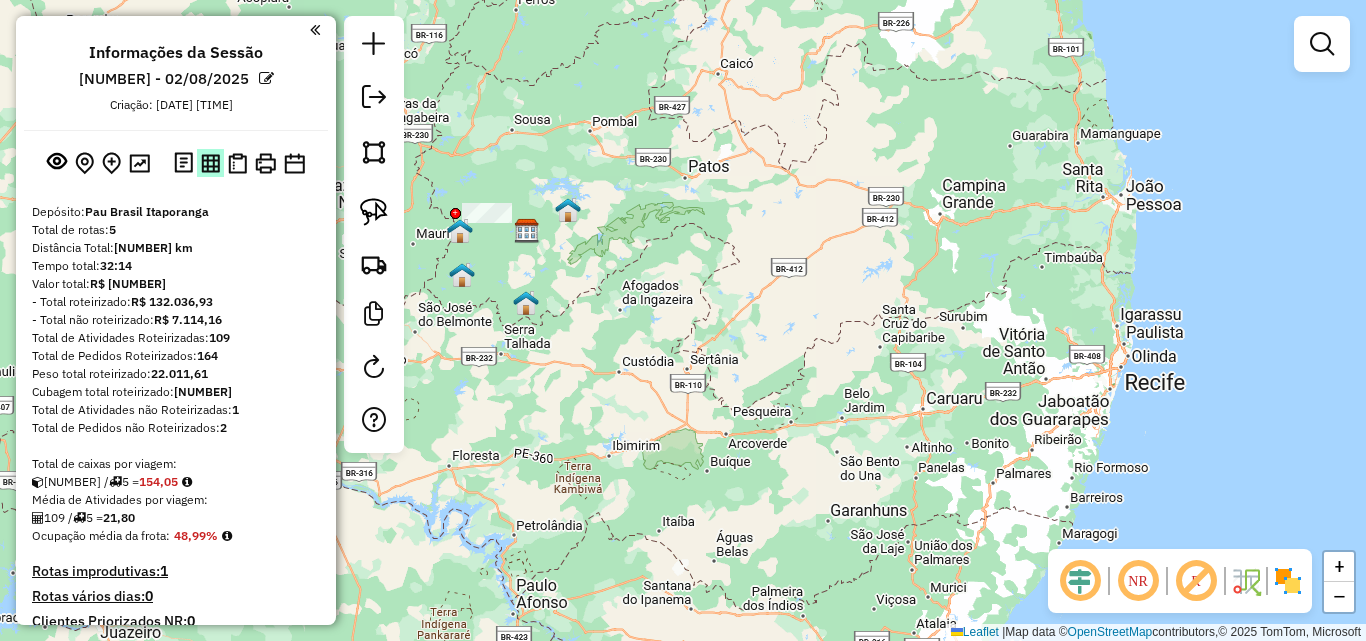 click at bounding box center (210, 163) 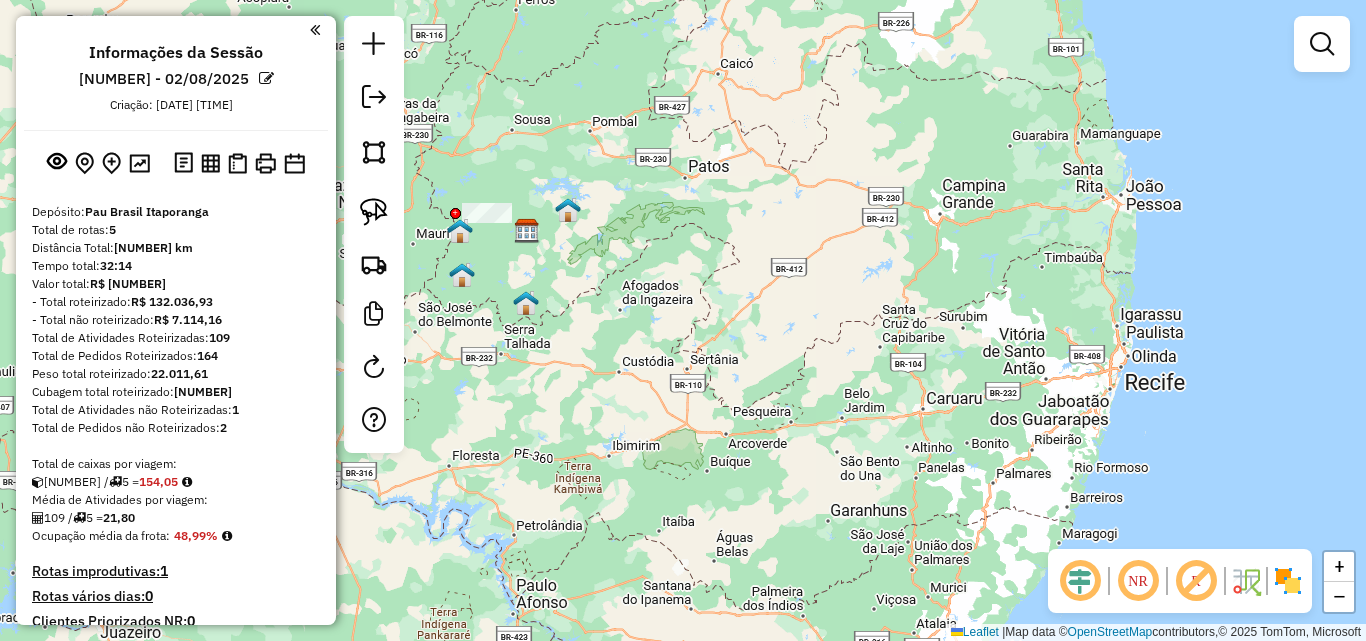 drag, startPoint x: 688, startPoint y: 120, endPoint x: 714, endPoint y: 126, distance: 26.683329 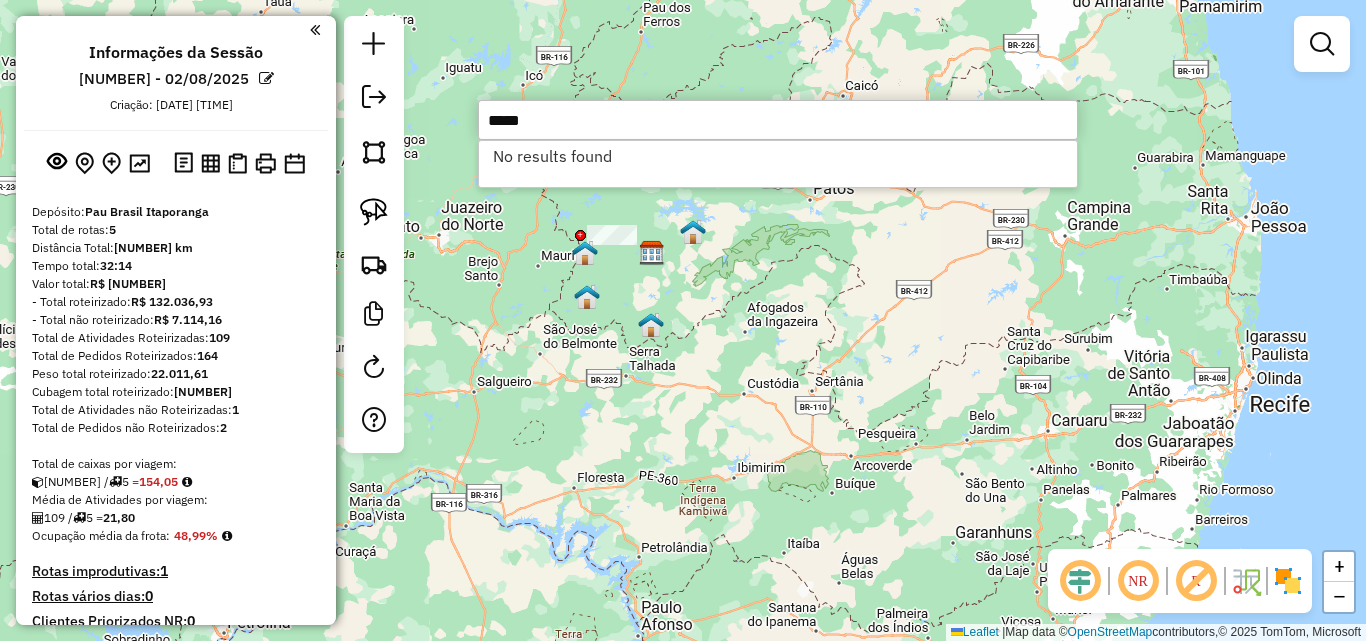 type on "*****" 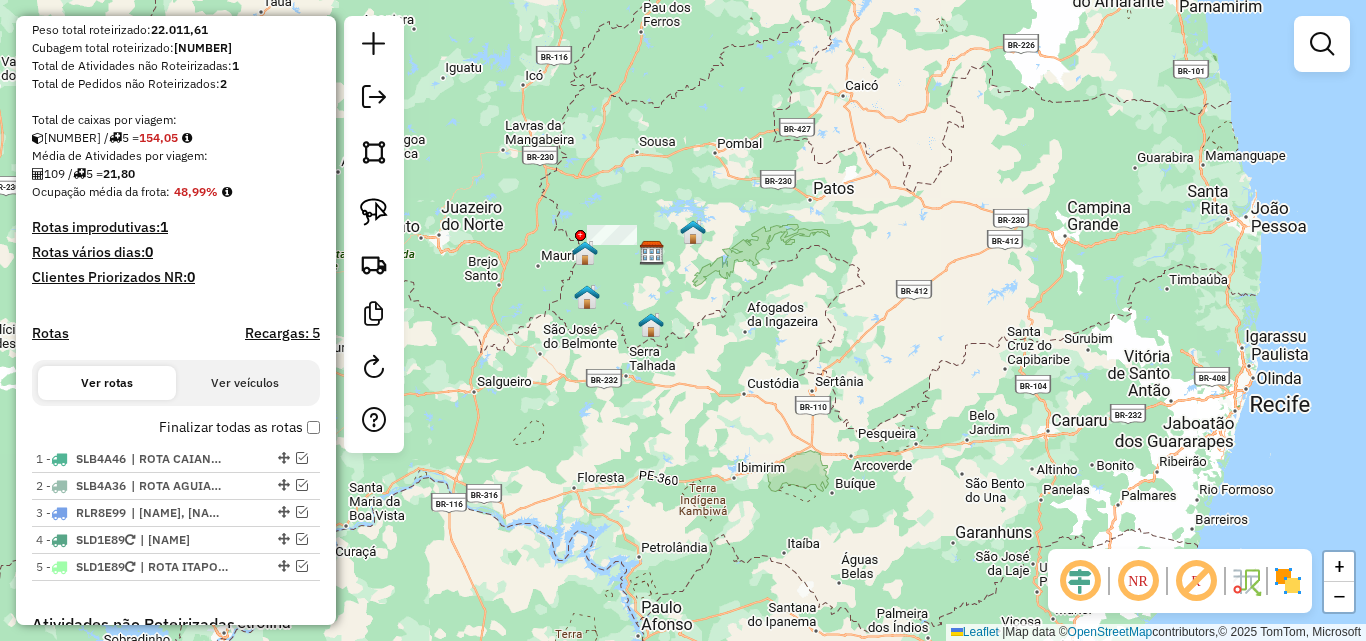 scroll, scrollTop: 400, scrollLeft: 0, axis: vertical 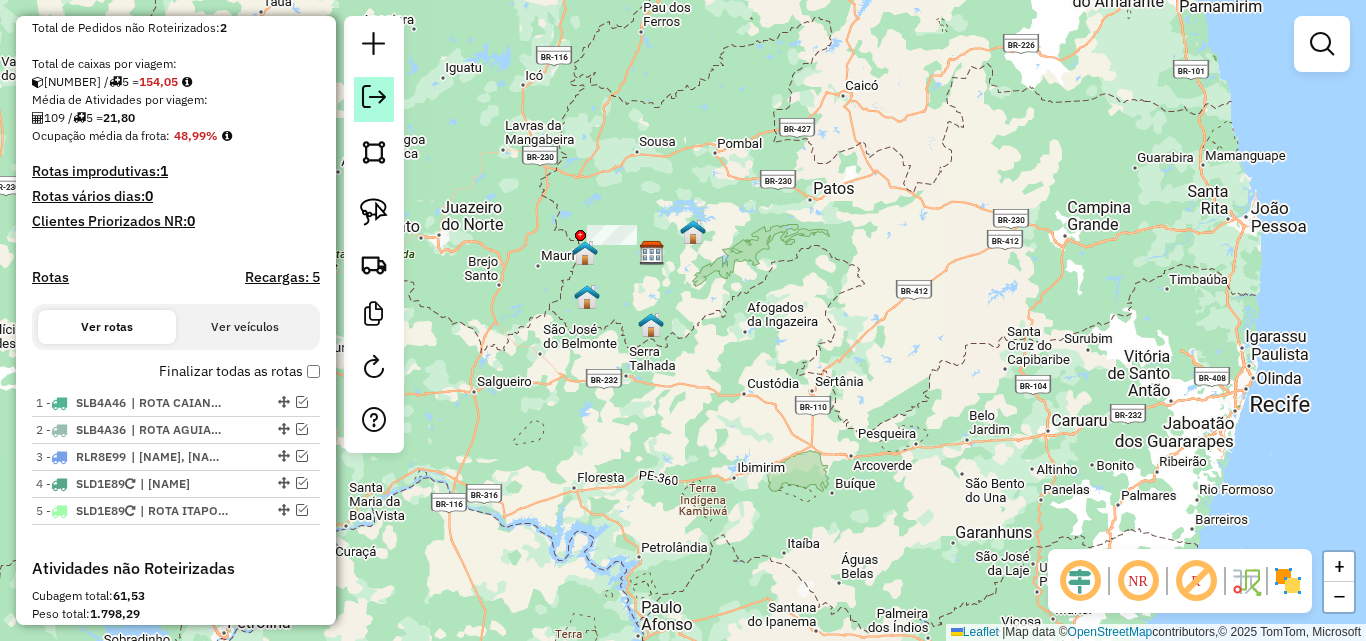 click 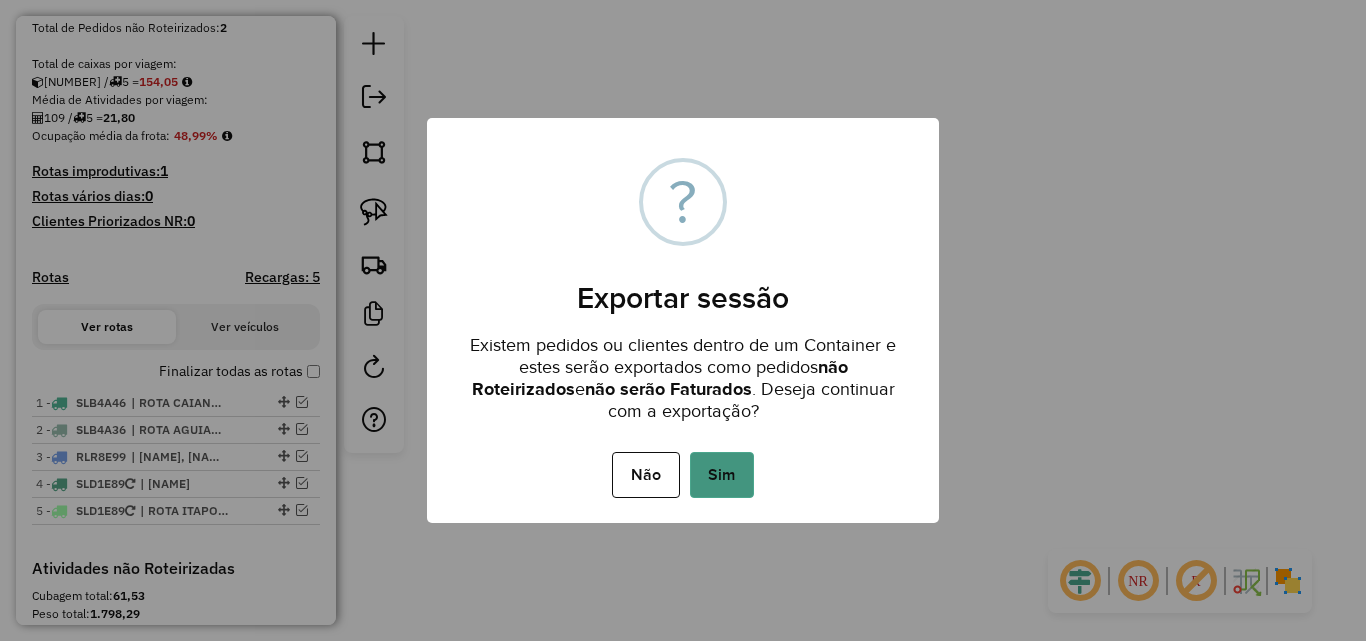 click on "Sim" at bounding box center [722, 475] 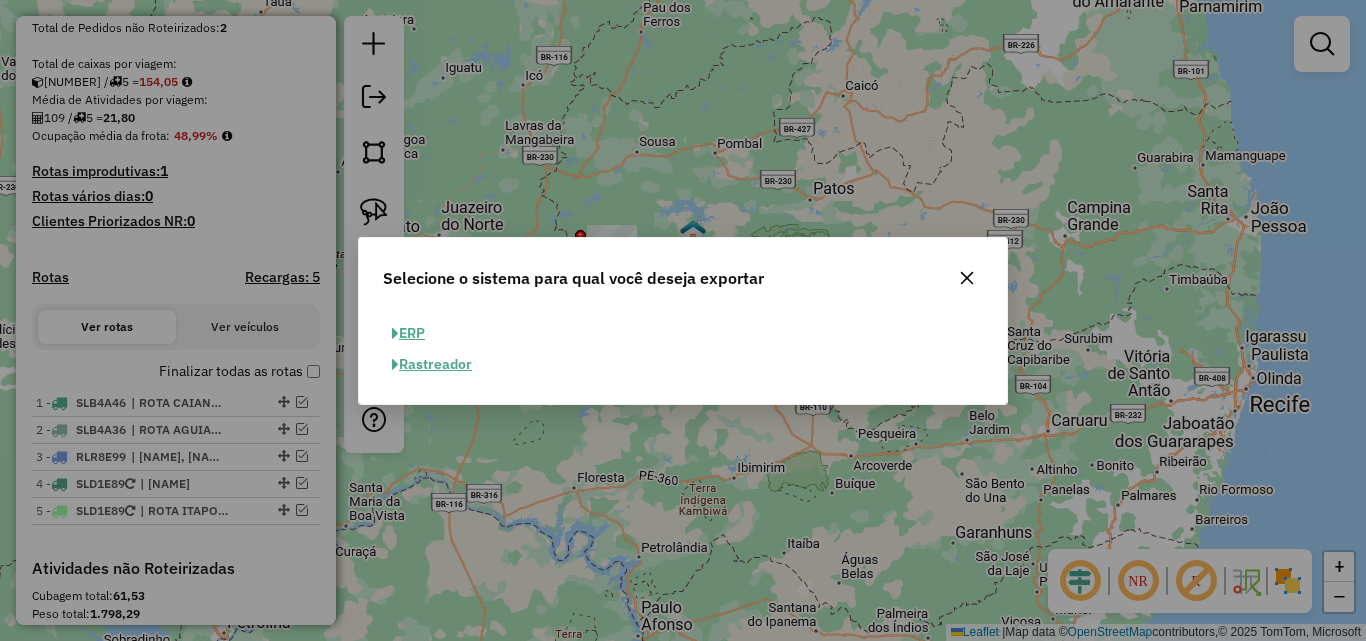 drag, startPoint x: 382, startPoint y: 305, endPoint x: 399, endPoint y: 326, distance: 27.018513 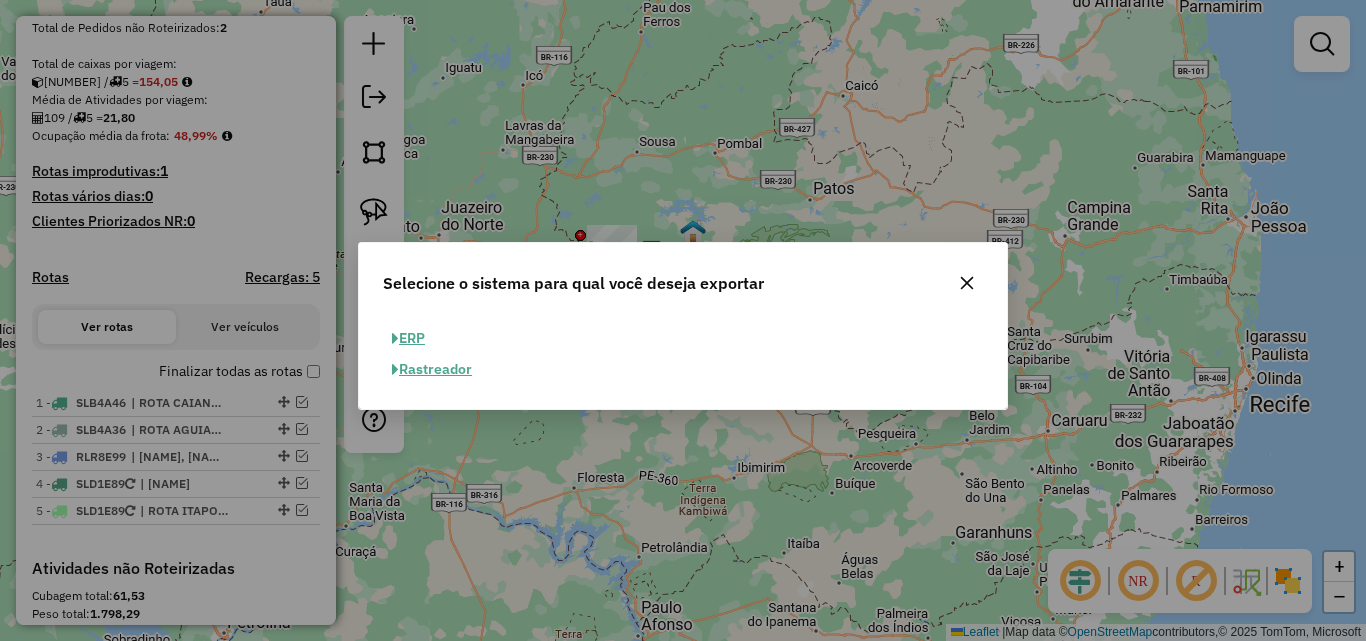 click on "ERP" 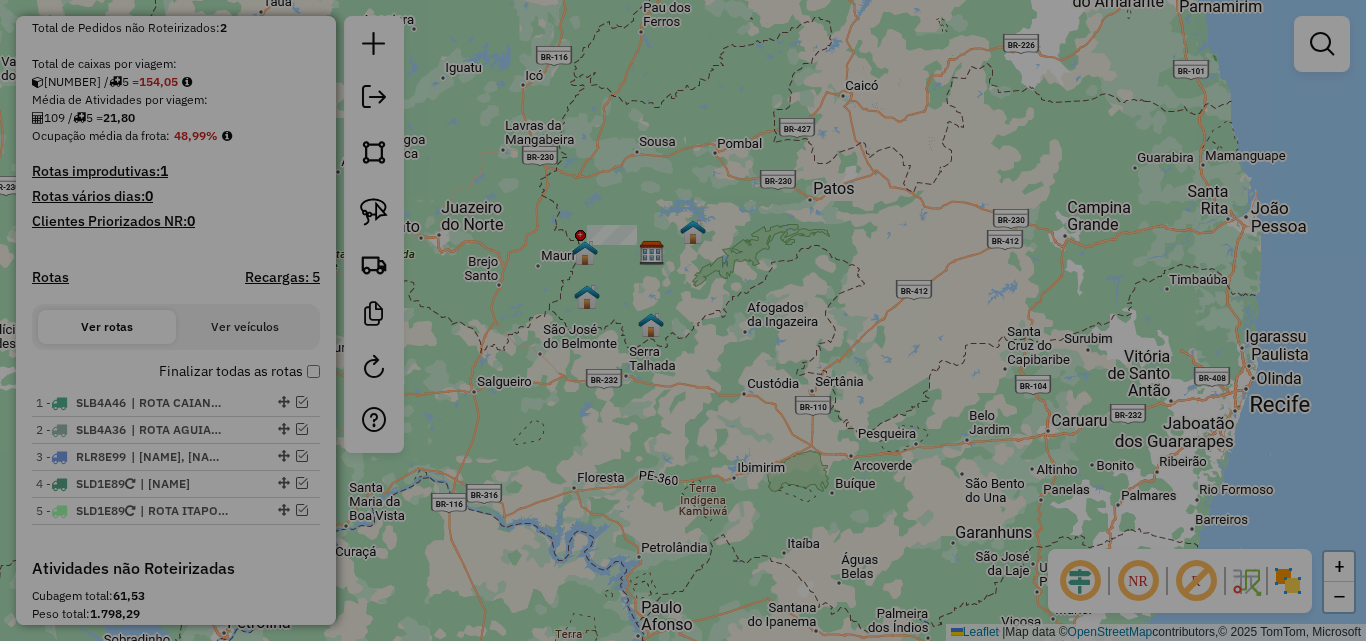 select on "**" 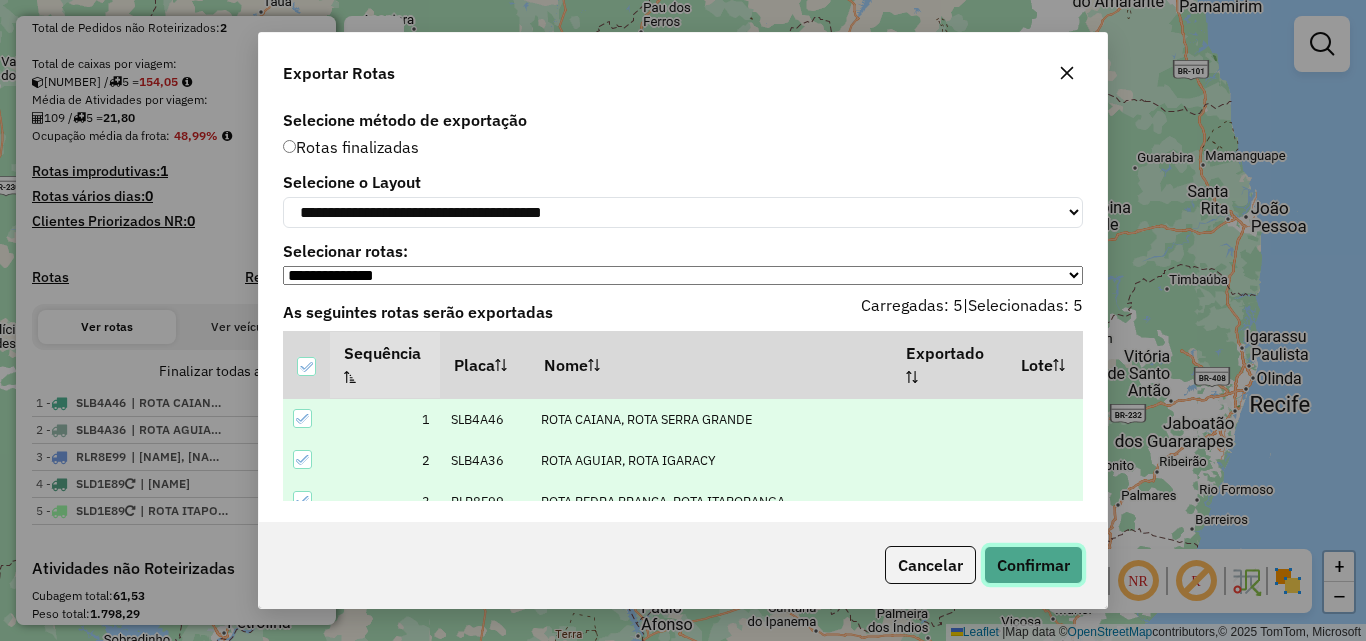 click on "Confirmar" 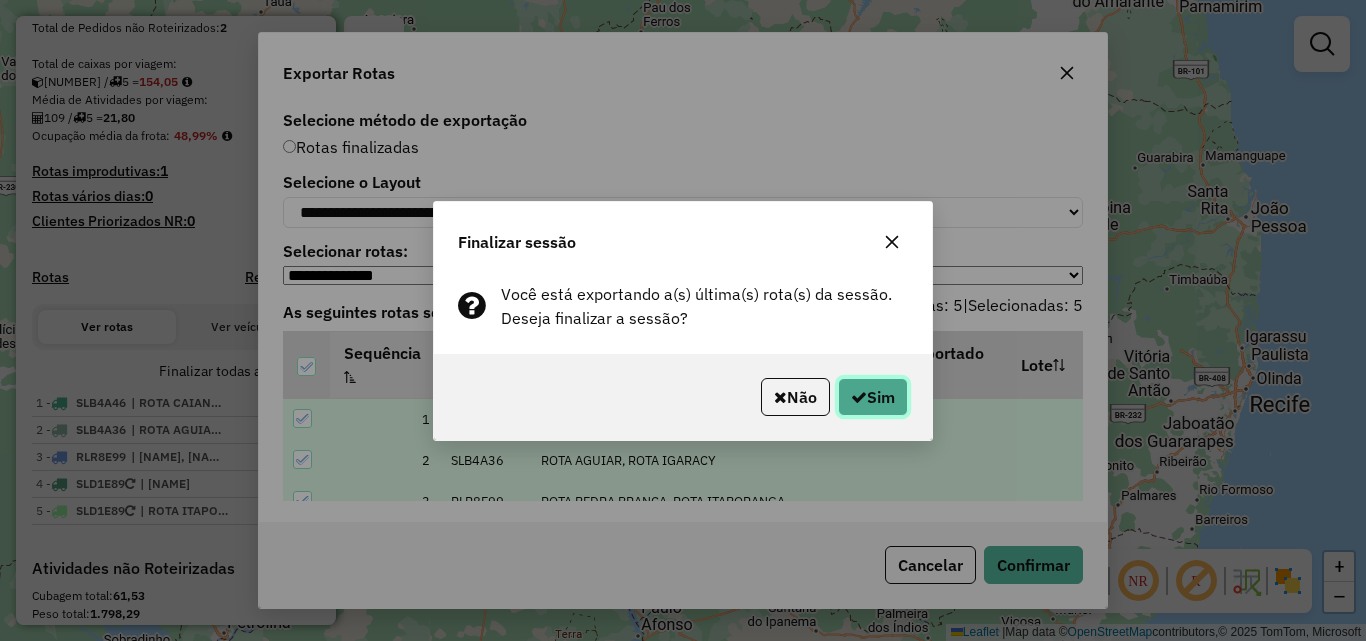 click on "Sim" 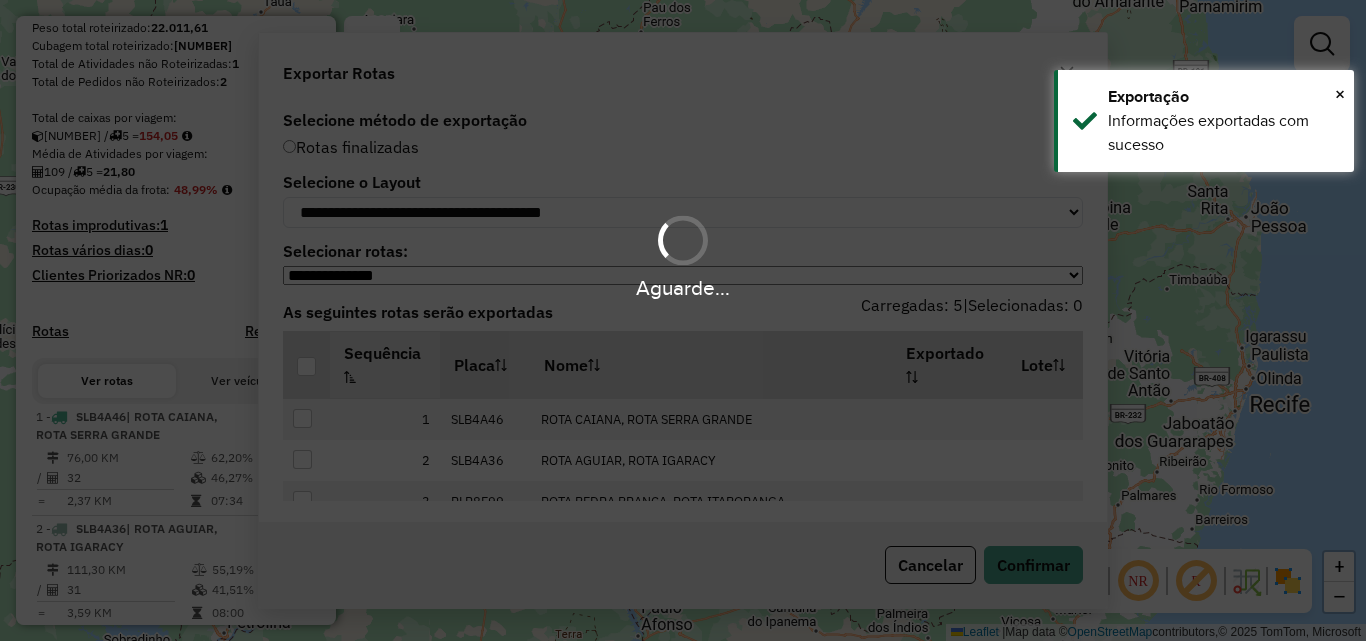 scroll, scrollTop: 454, scrollLeft: 0, axis: vertical 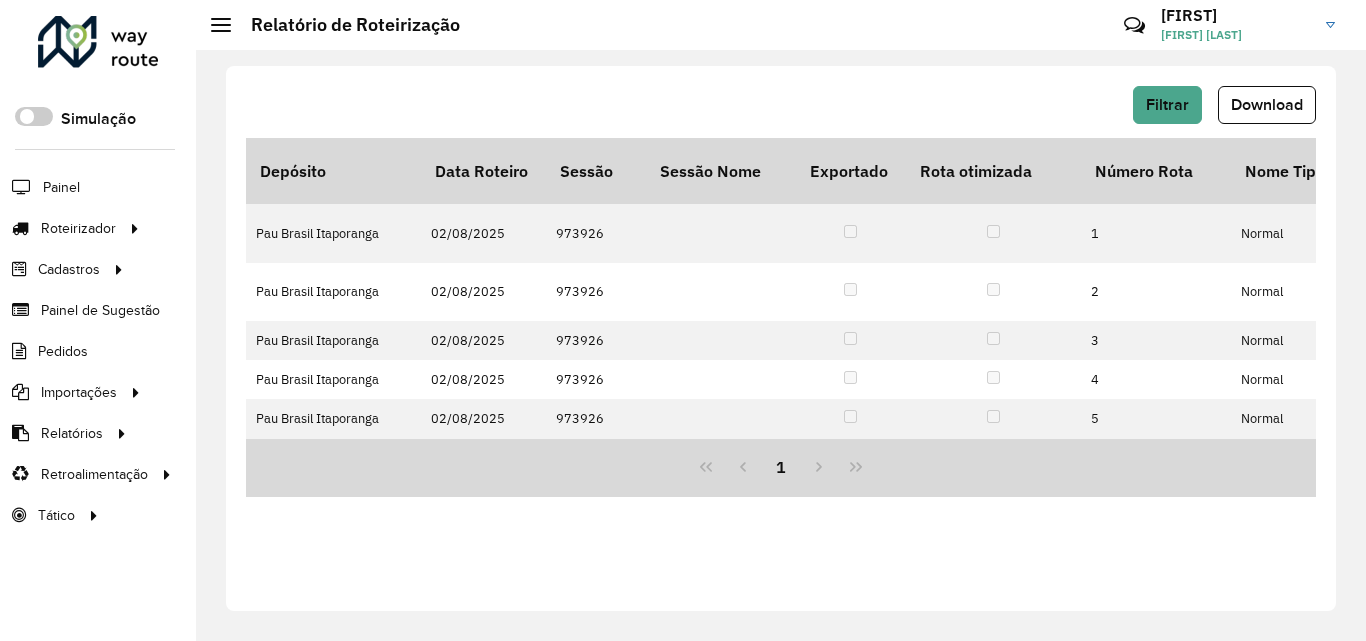 click on "Download" 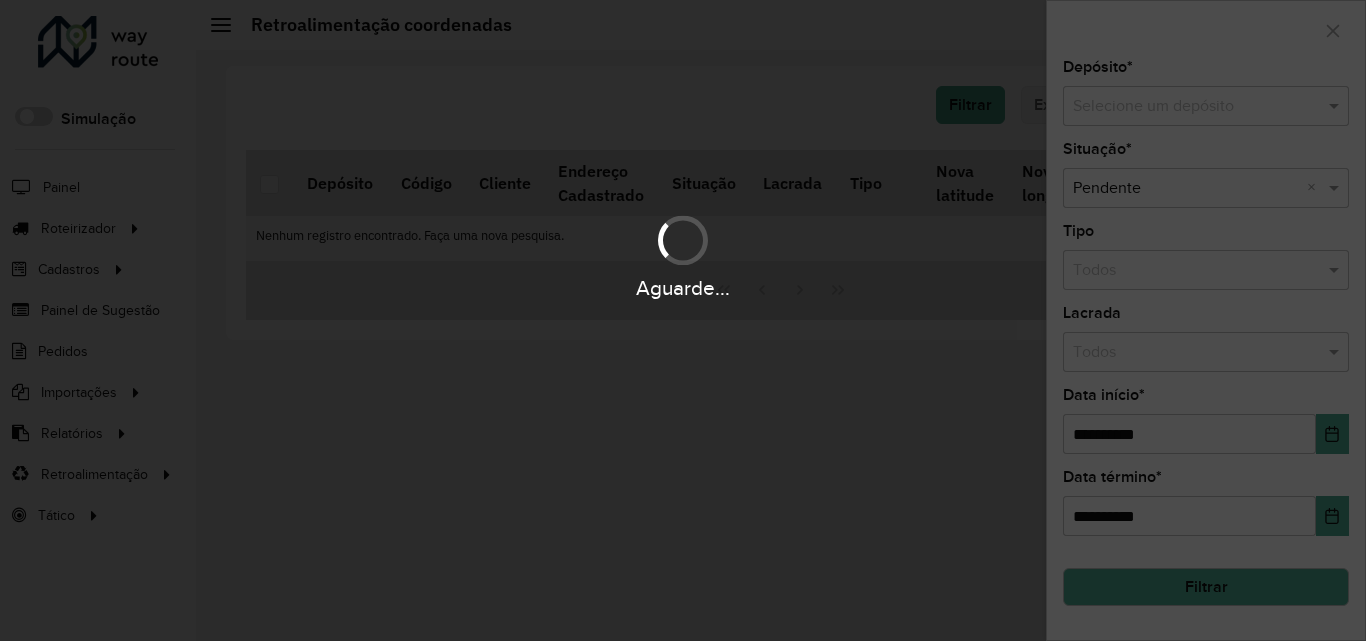 scroll, scrollTop: 0, scrollLeft: 0, axis: both 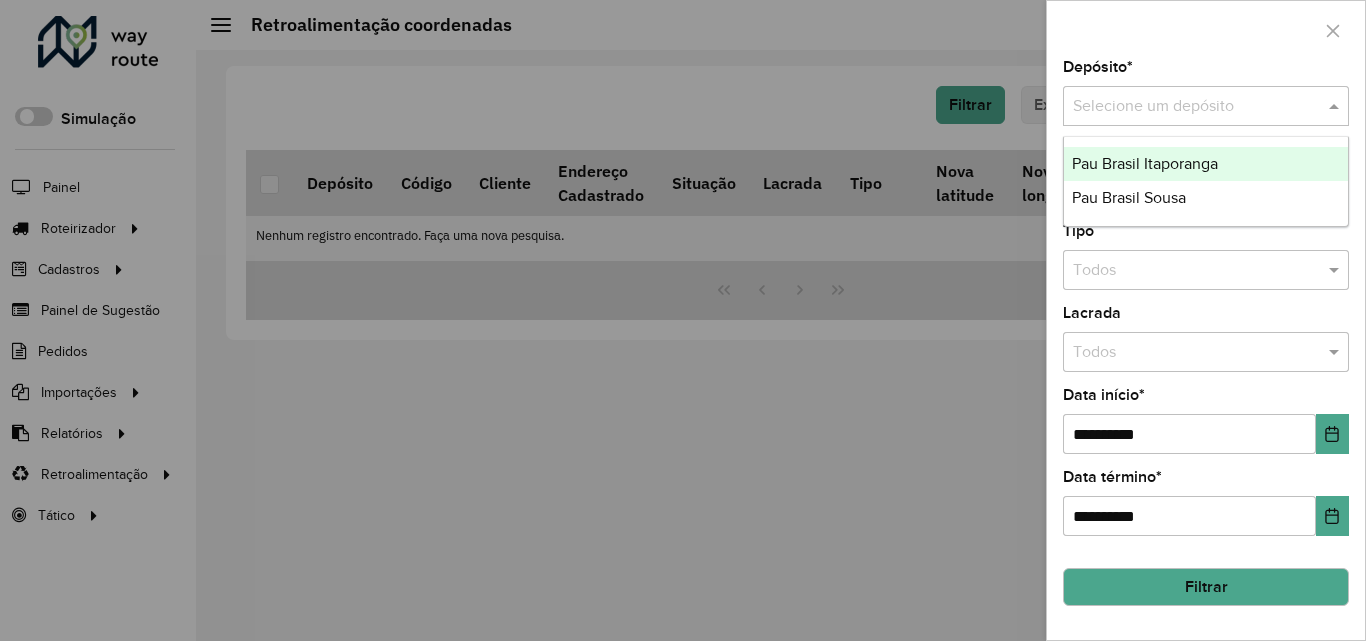 click at bounding box center (1186, 107) 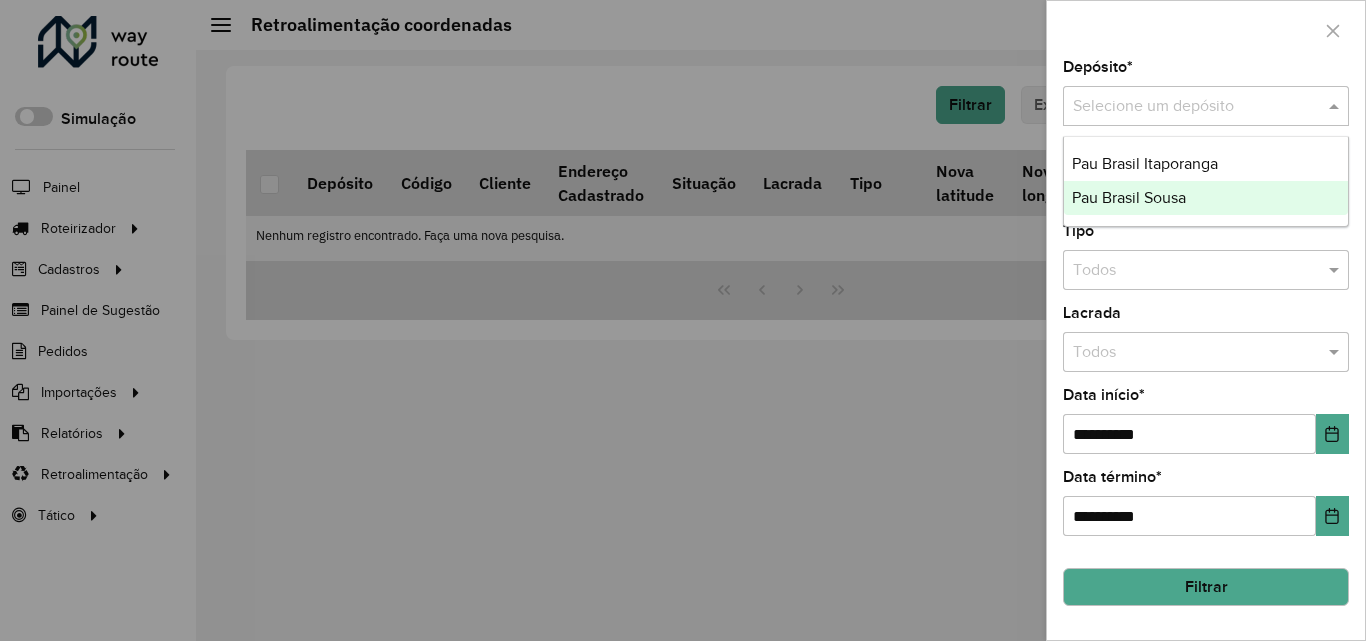 click on "Pau Brasil Sousa" at bounding box center (1206, 198) 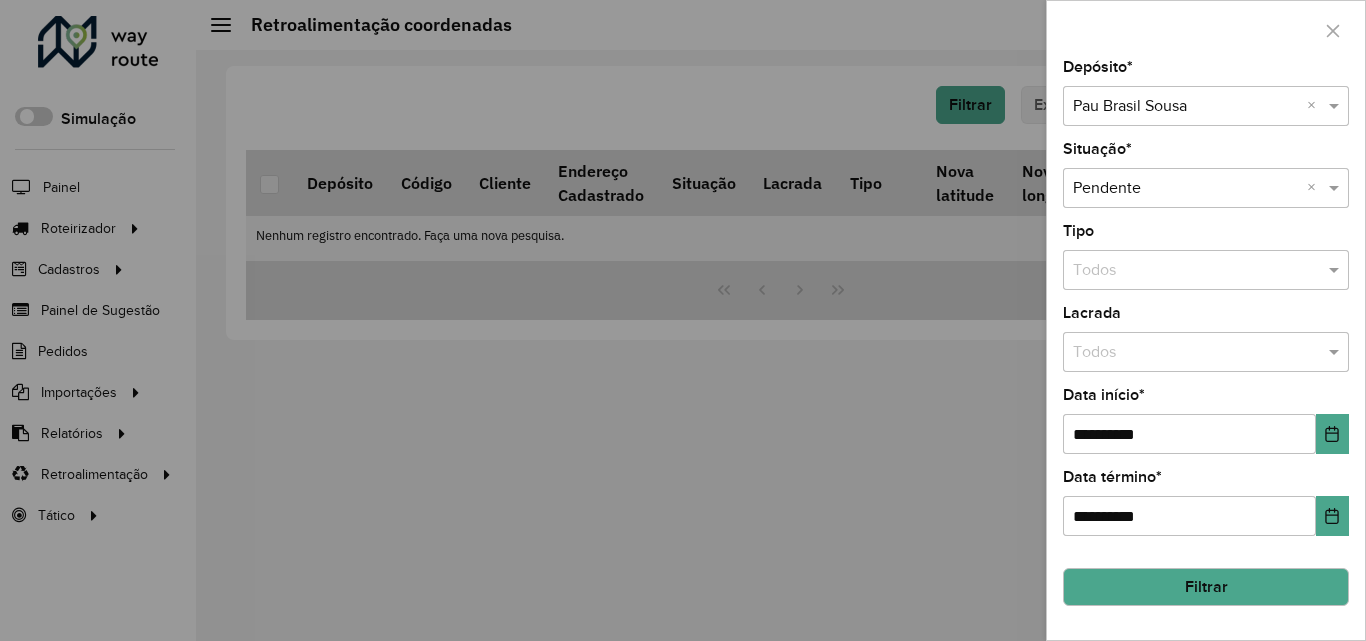 click on "Filtrar" 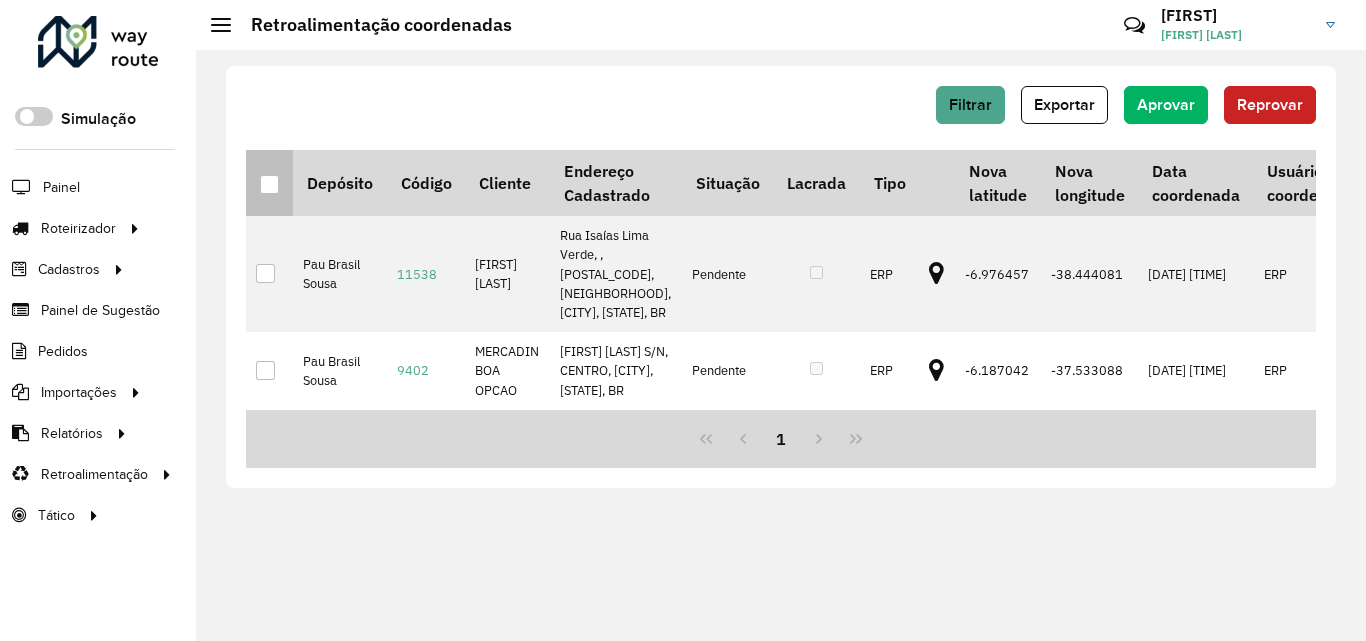 drag, startPoint x: 268, startPoint y: 185, endPoint x: 840, endPoint y: 158, distance: 572.6369 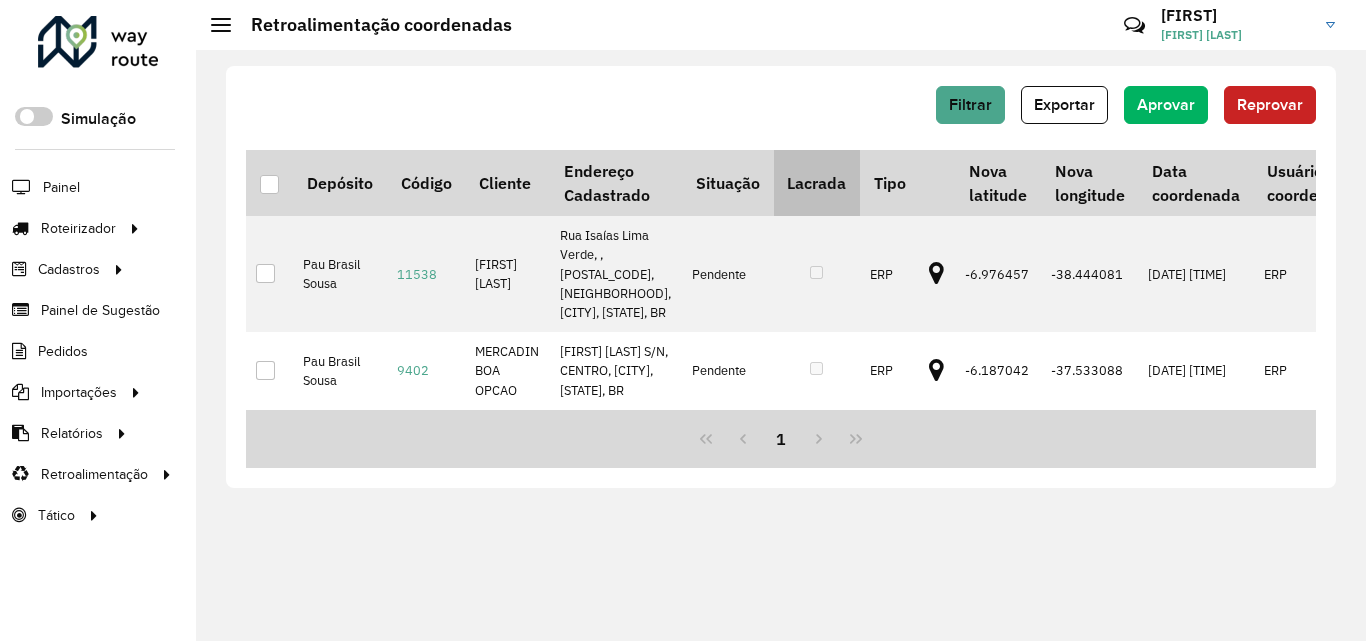 click at bounding box center (269, 184) 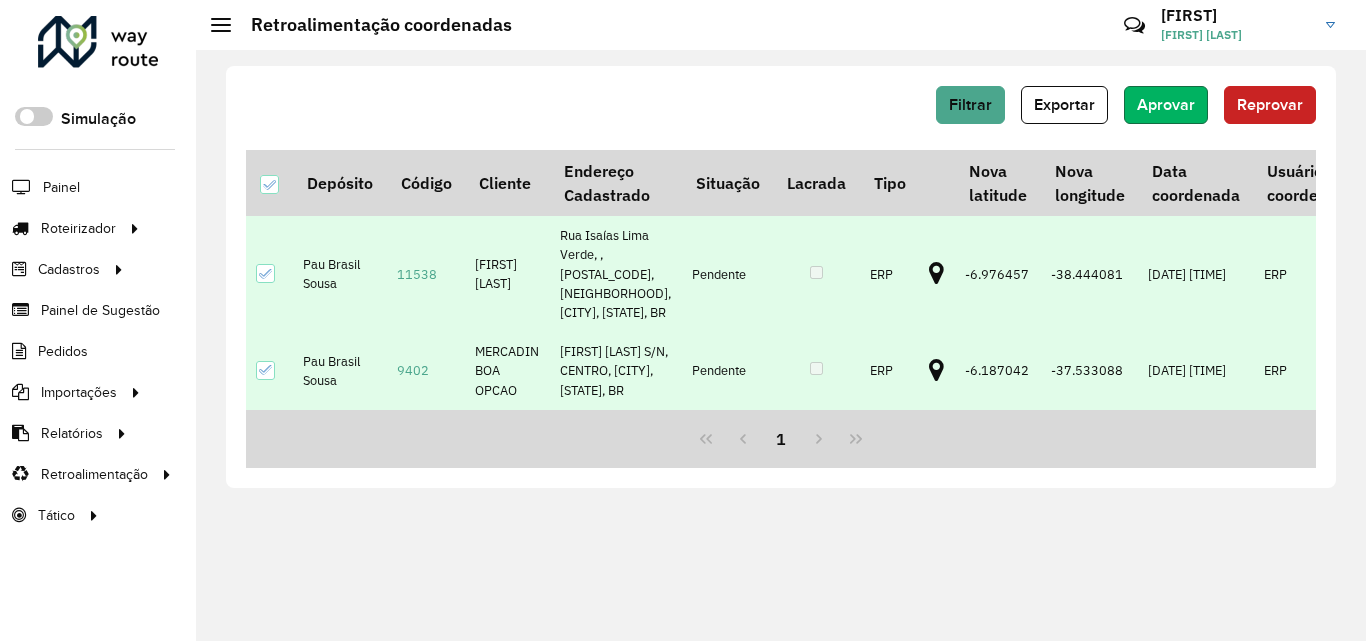 click on "Aprovar" 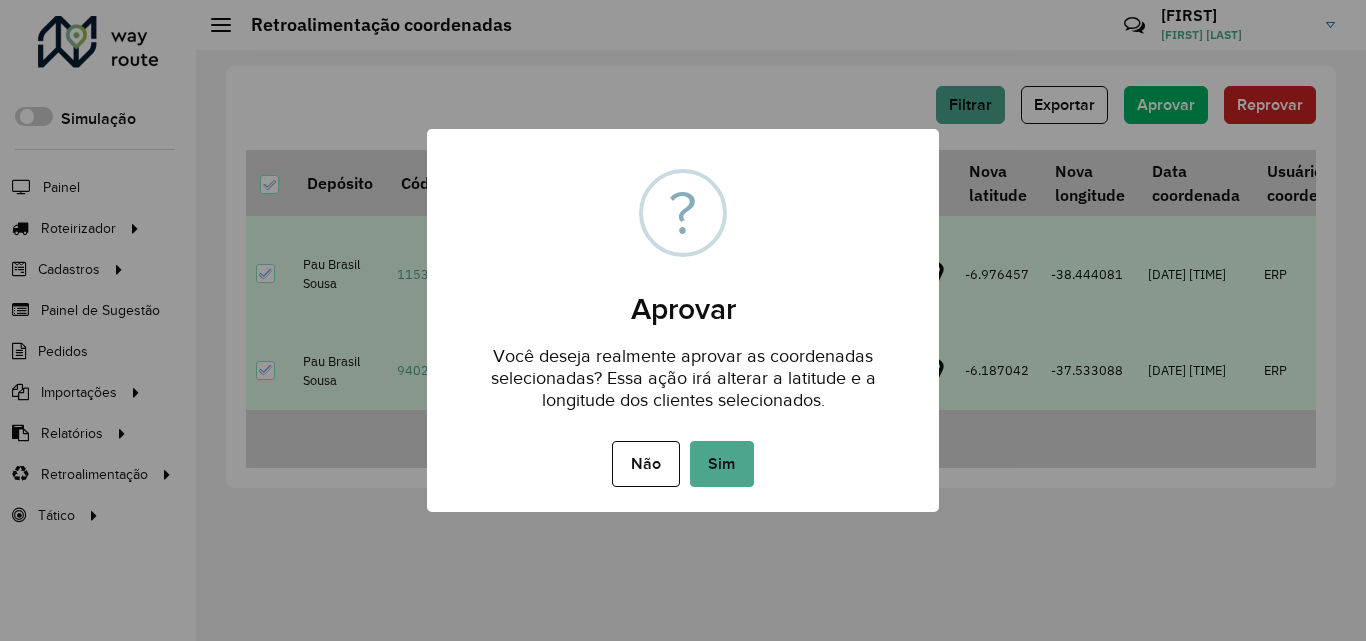 click on "Sim" at bounding box center (722, 464) 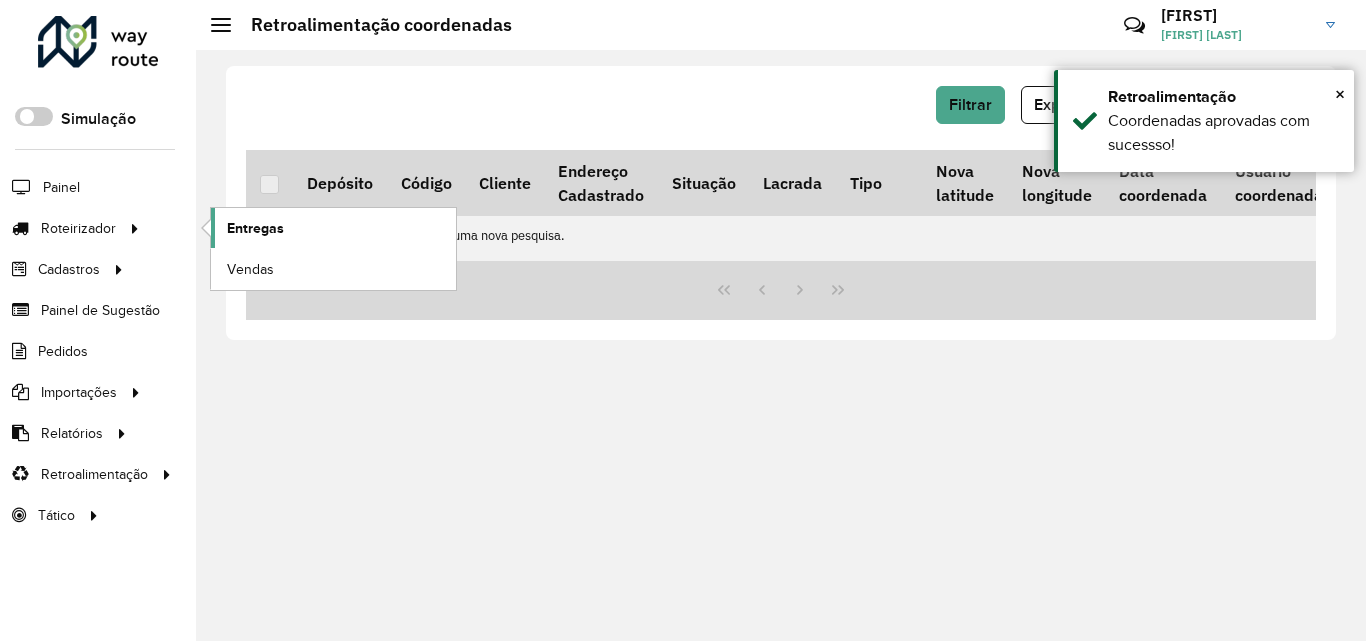 click on "Entregas" 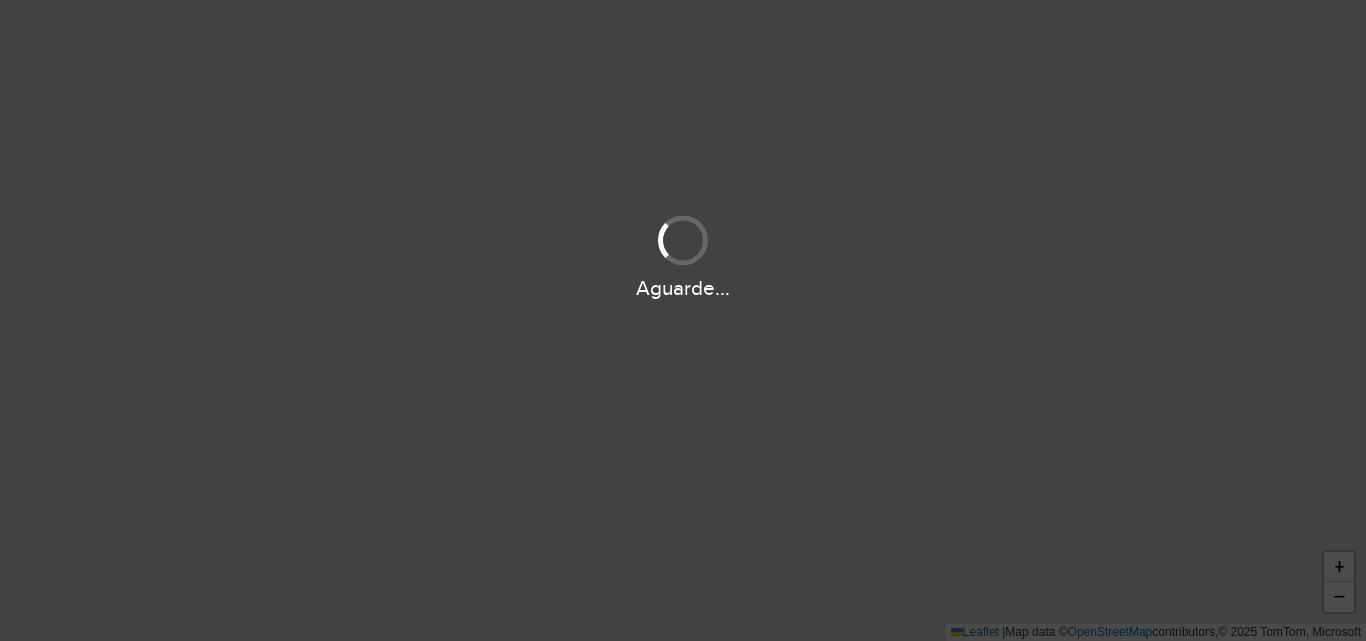 scroll, scrollTop: 0, scrollLeft: 0, axis: both 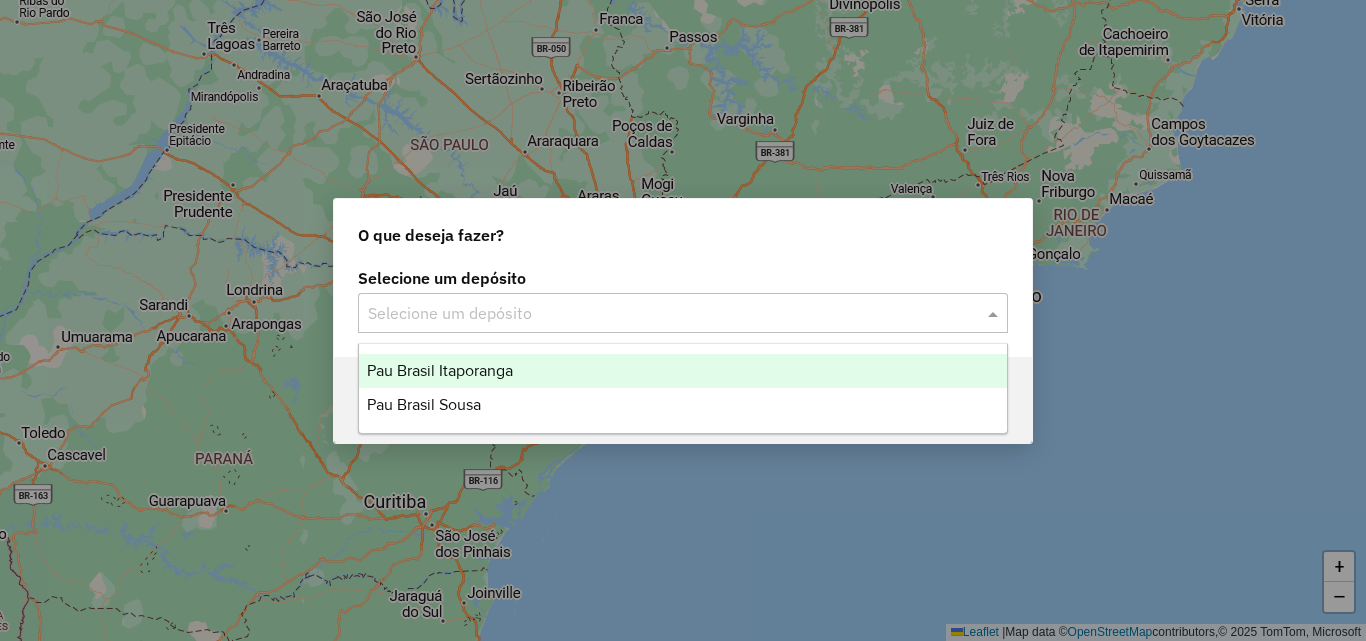 click 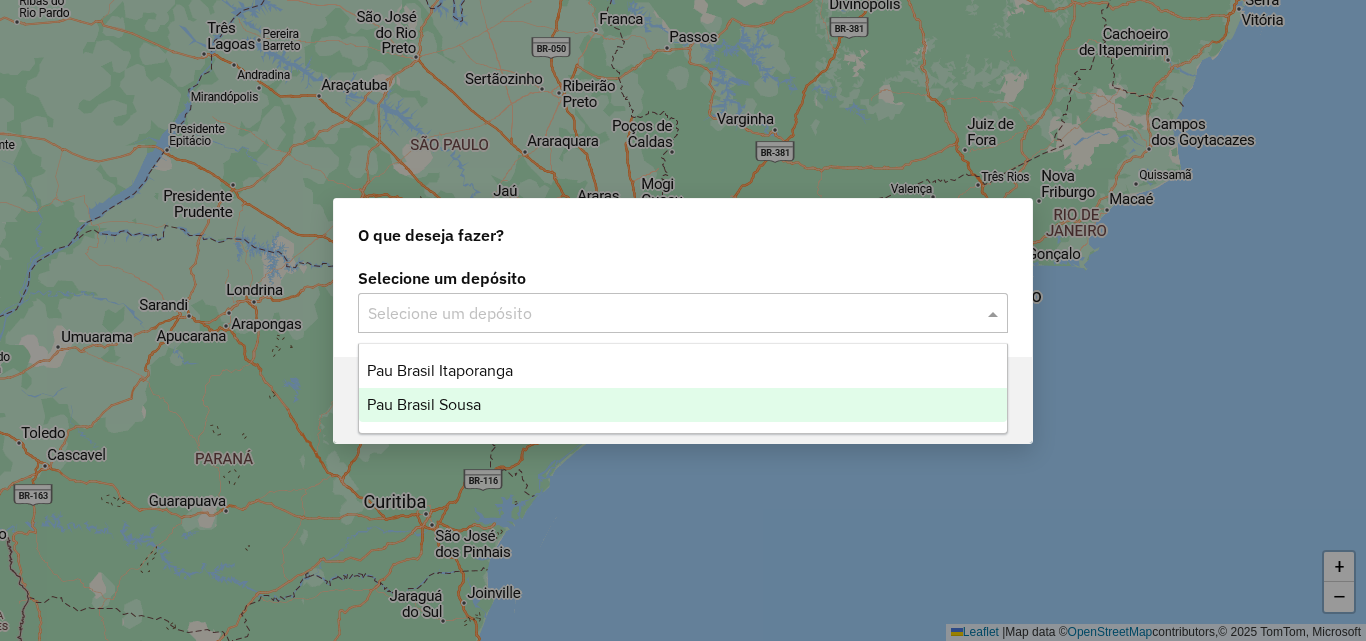 click on "Pau Brasil Sousa" at bounding box center (424, 404) 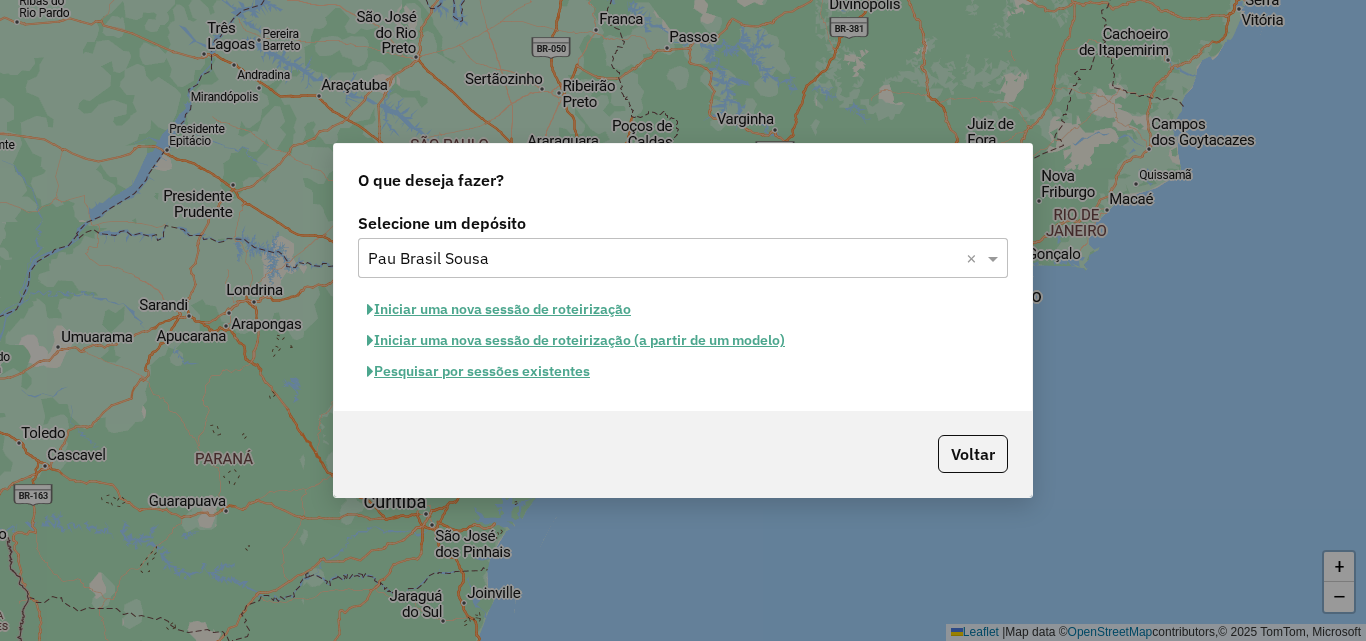 click on "Iniciar uma nova sessão de roteirização" 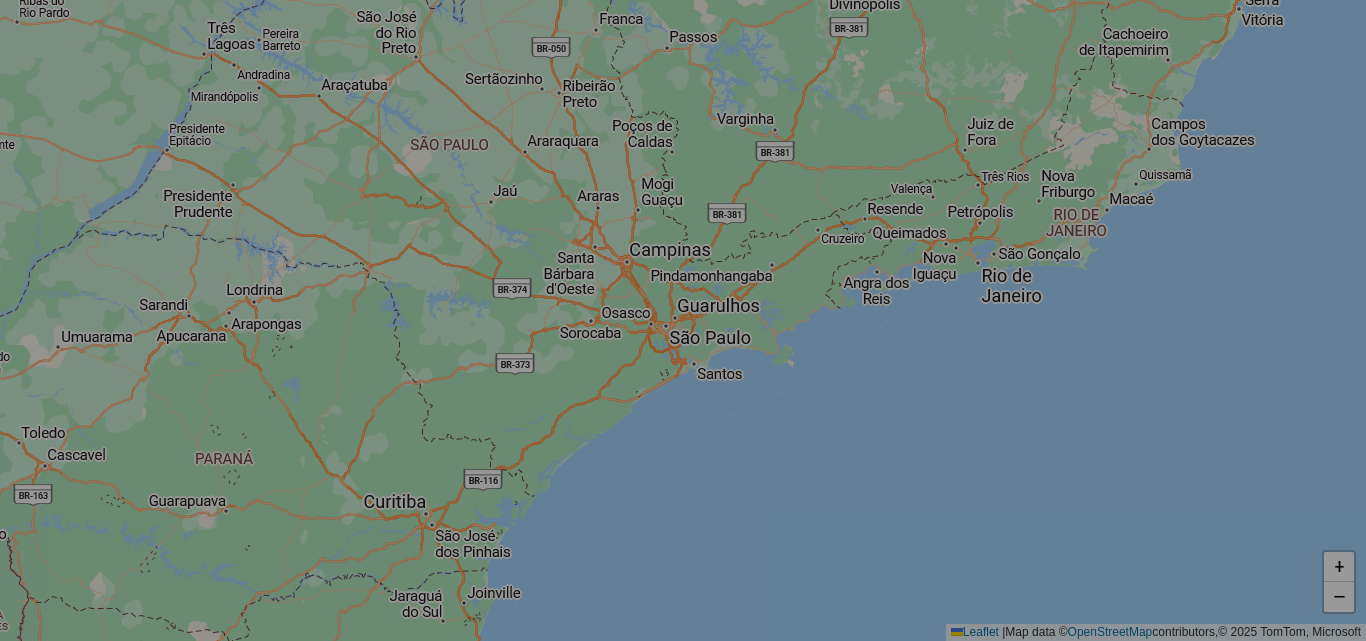 select on "*" 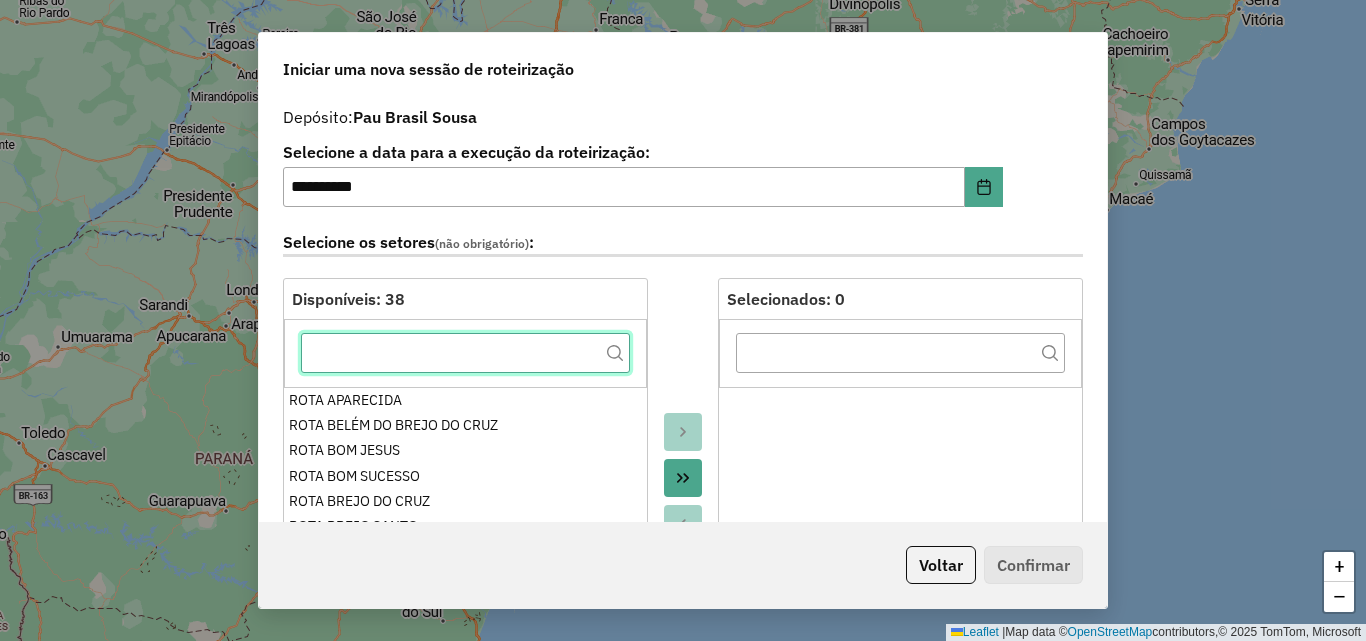 click 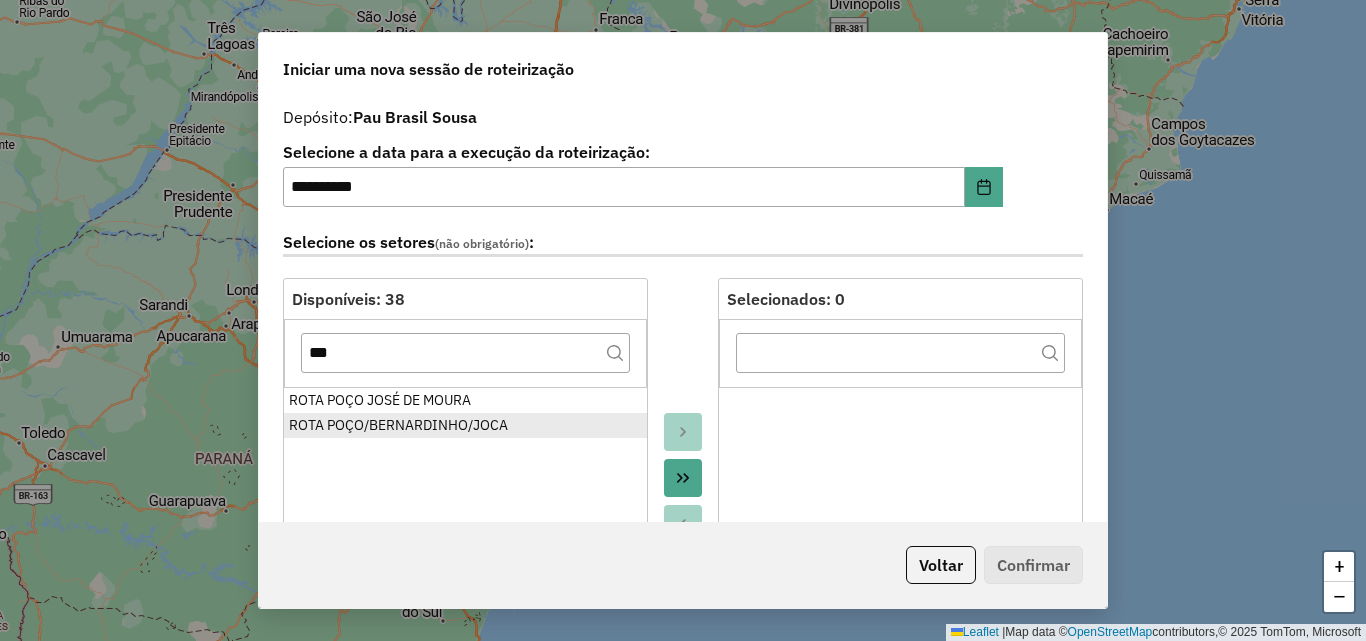 click on "ROTA POÇO/BERNARDINHO/JOCA" at bounding box center [465, 425] 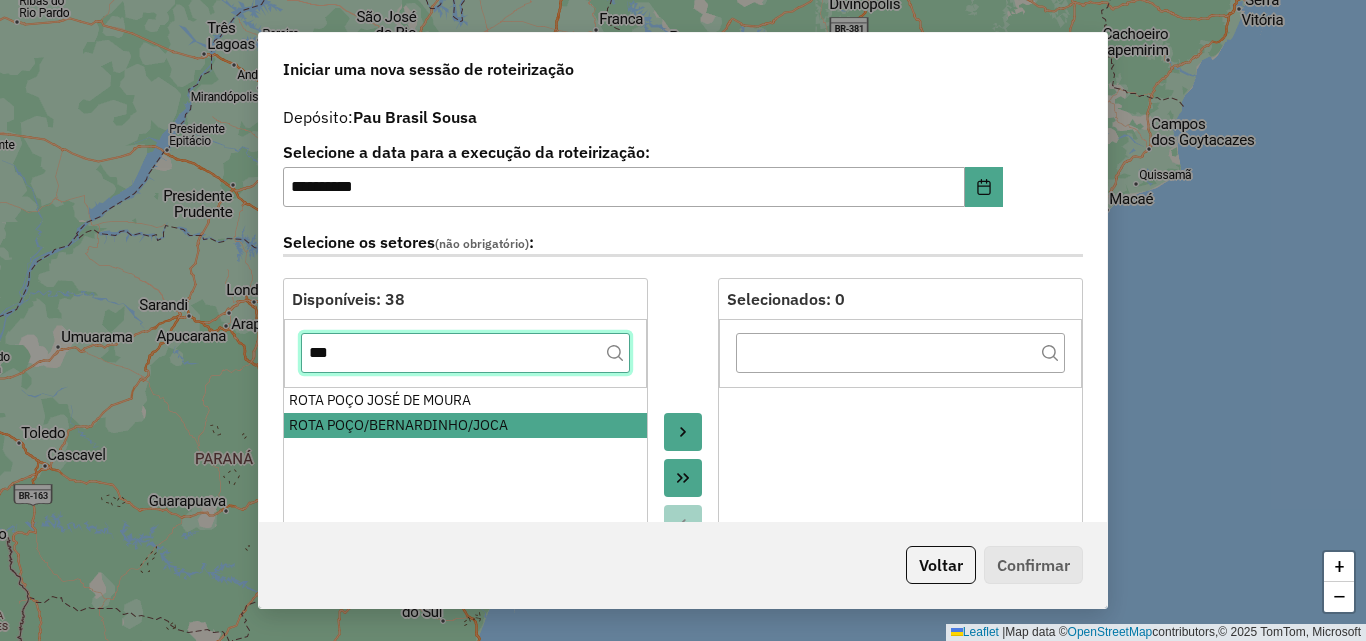 click on "***" 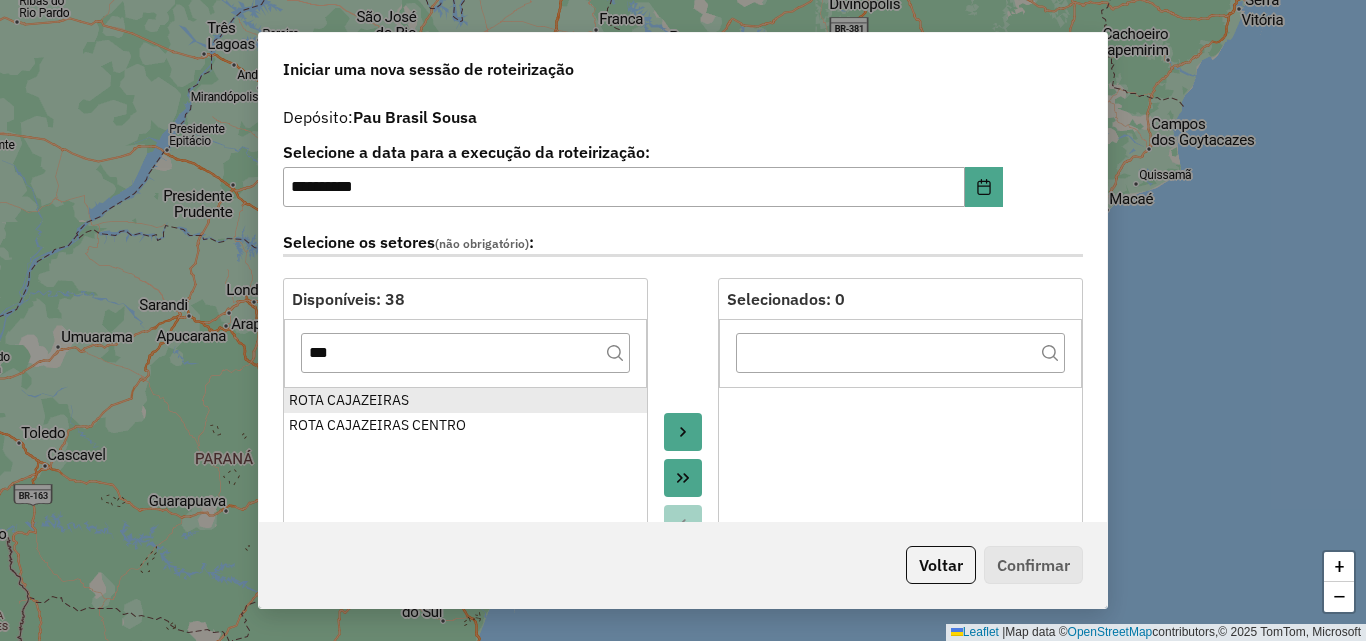 click on "ROTA CAJAZEIRAS" at bounding box center (465, 400) 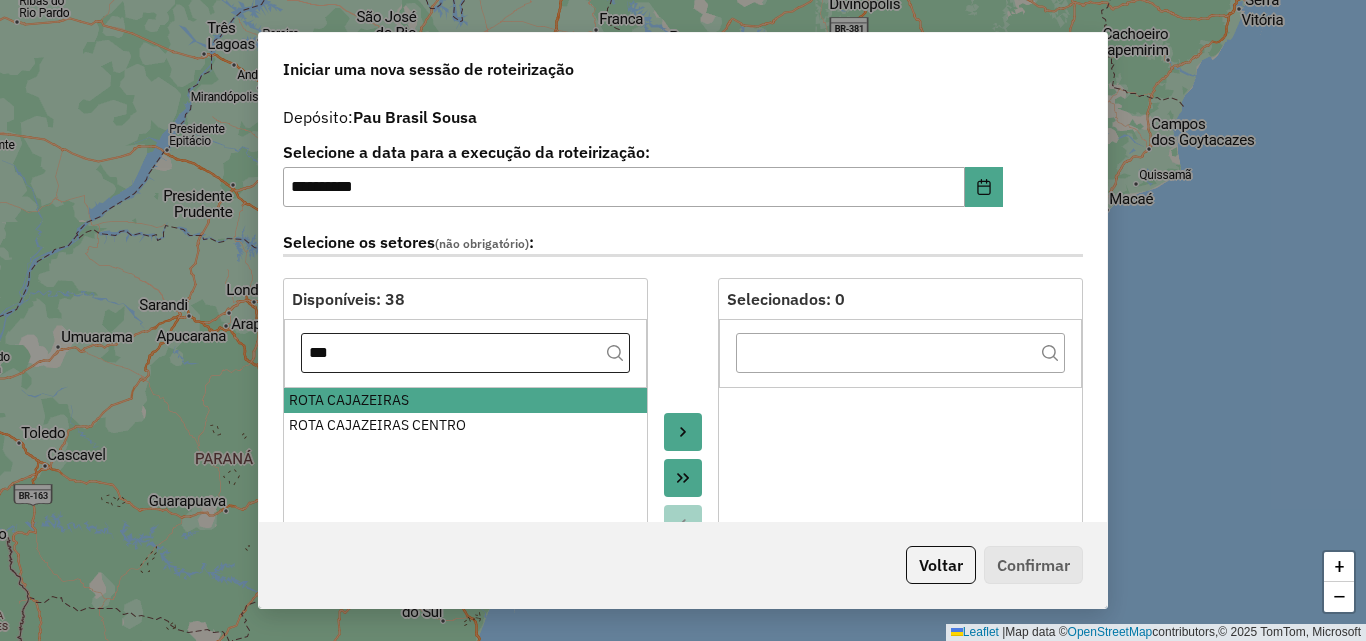 drag, startPoint x: 392, startPoint y: 413, endPoint x: 386, endPoint y: 339, distance: 74.24284 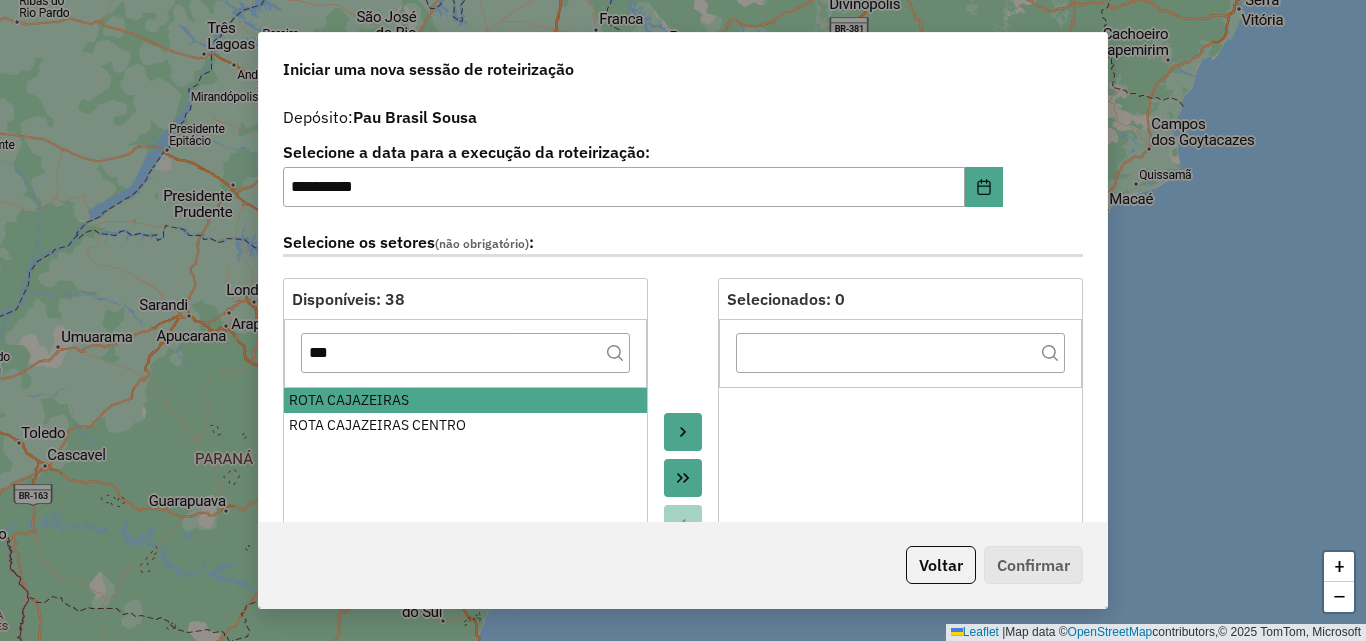 drag, startPoint x: 422, startPoint y: 421, endPoint x: 424, endPoint y: 389, distance: 32.06244 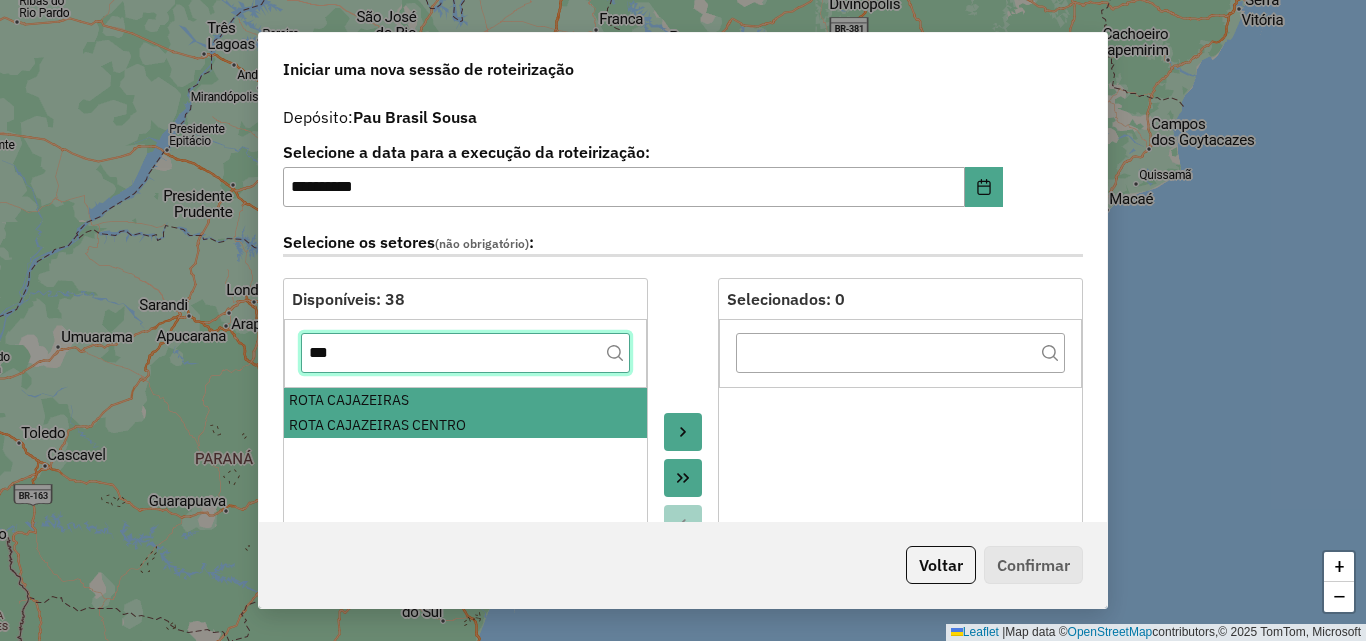 click on "***" 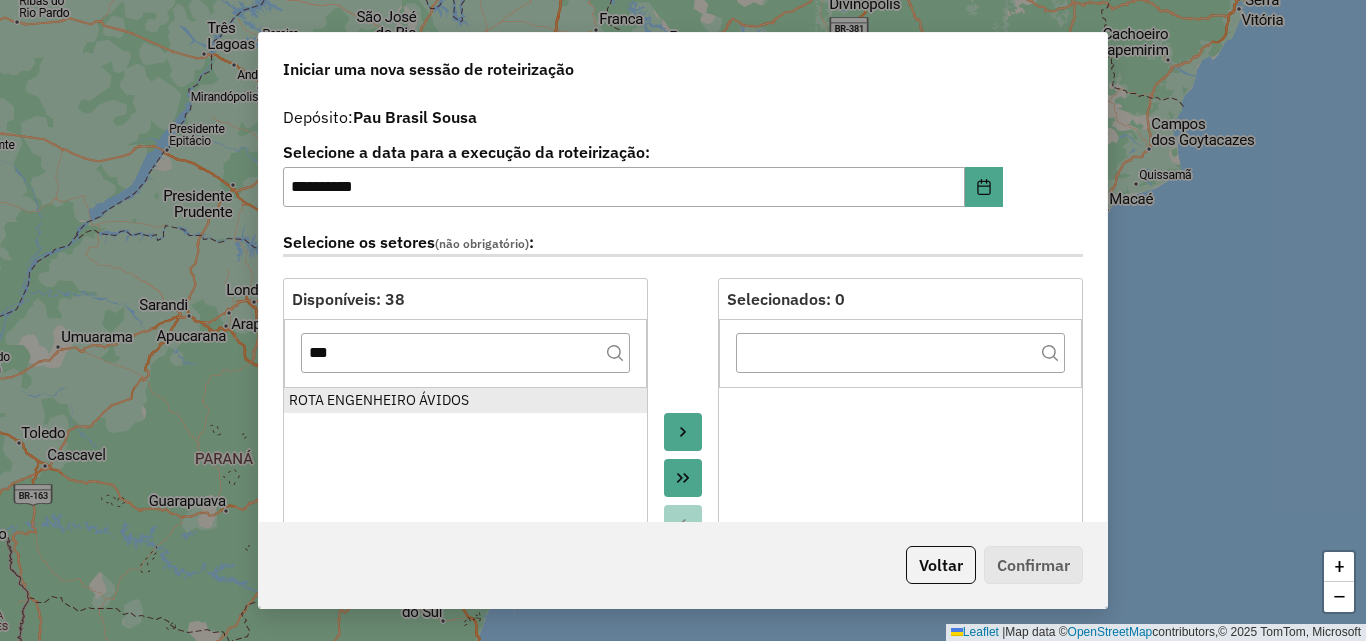 click on "ROTA ENGENHEIRO ÁVIDOS" at bounding box center (465, 400) 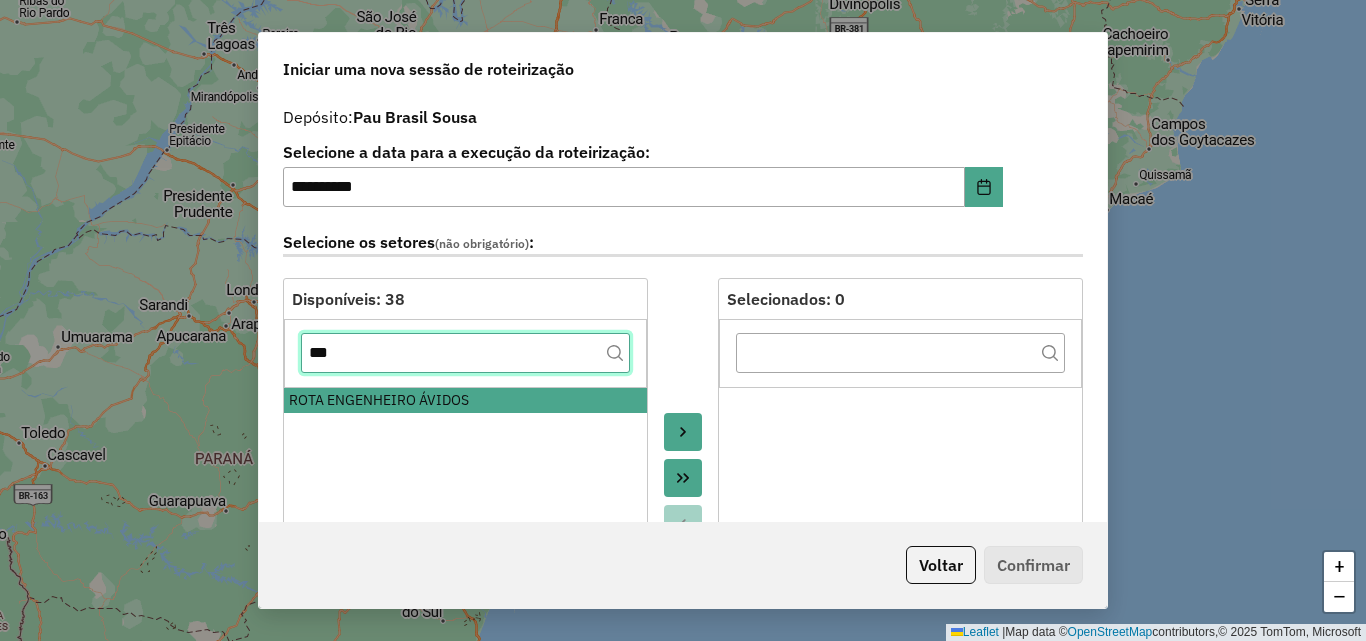 click on "***" 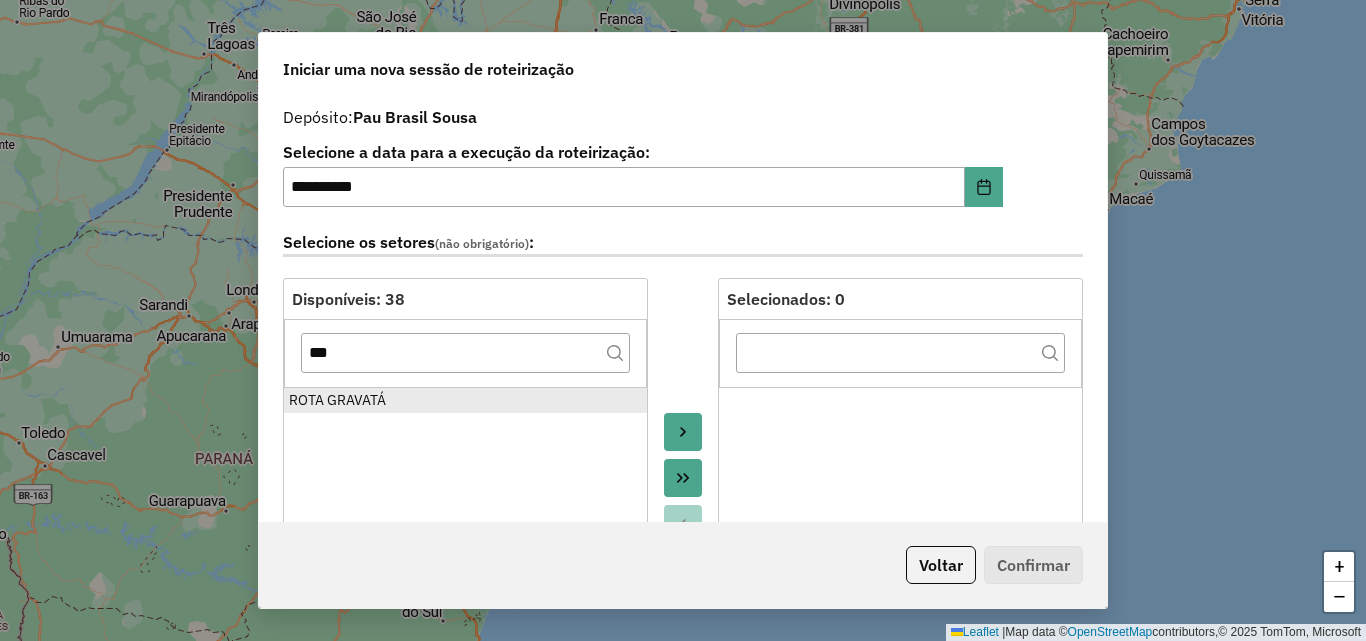 click on "ROTA GRAVATÁ" at bounding box center [465, 400] 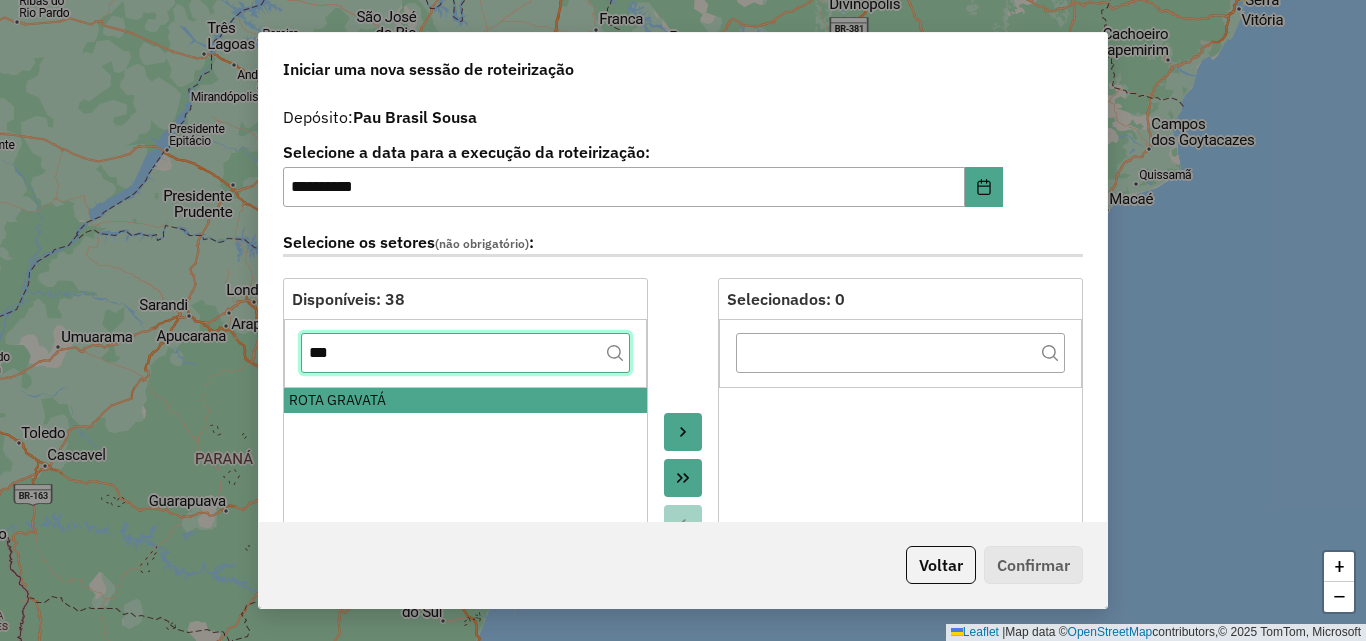 click on "***" 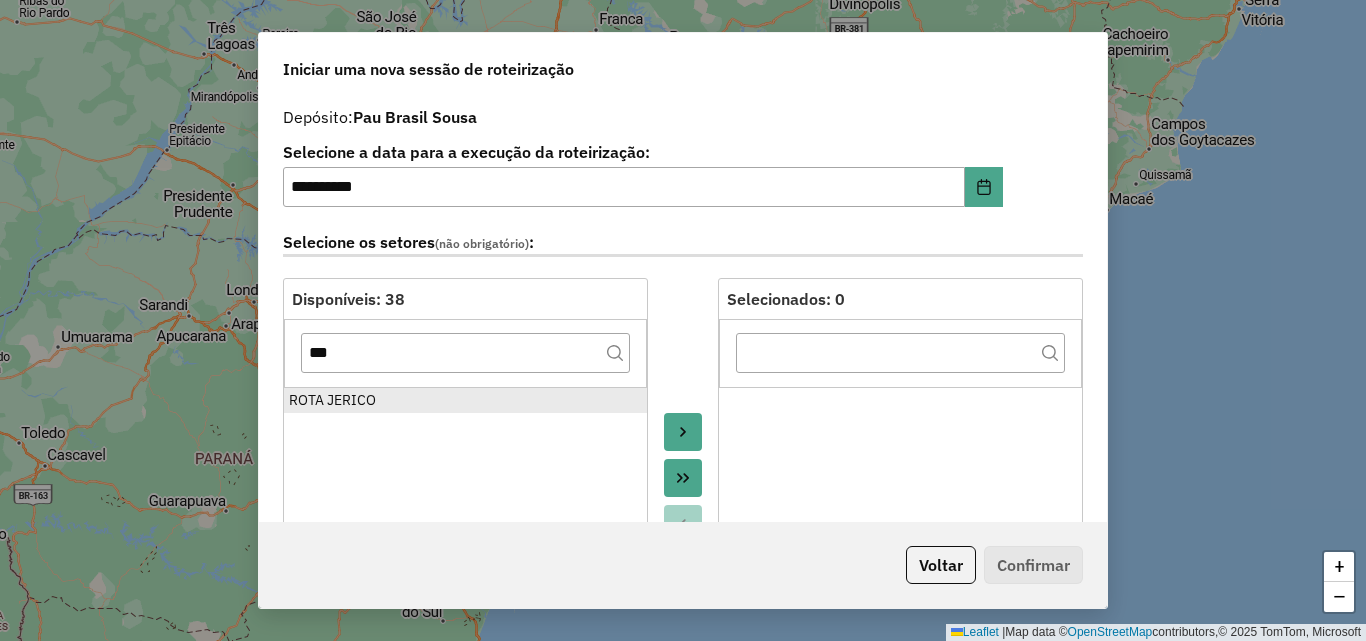 click on "ROTA JERICO" at bounding box center (465, 400) 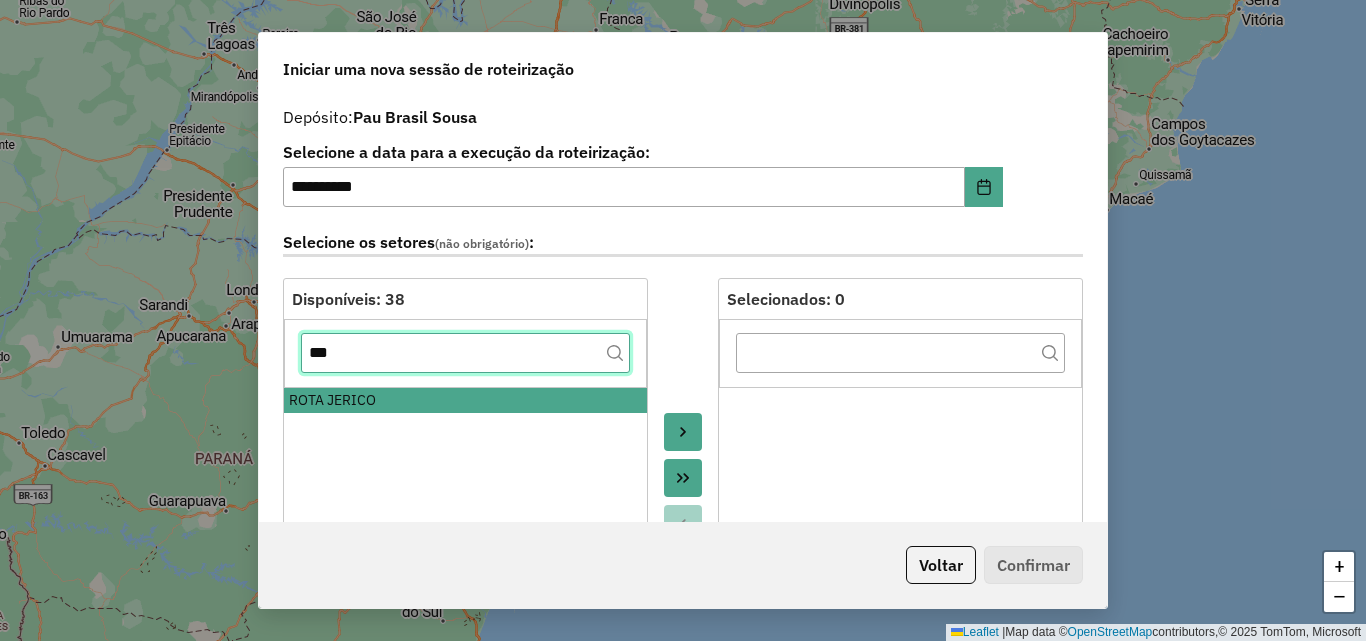 click on "***" 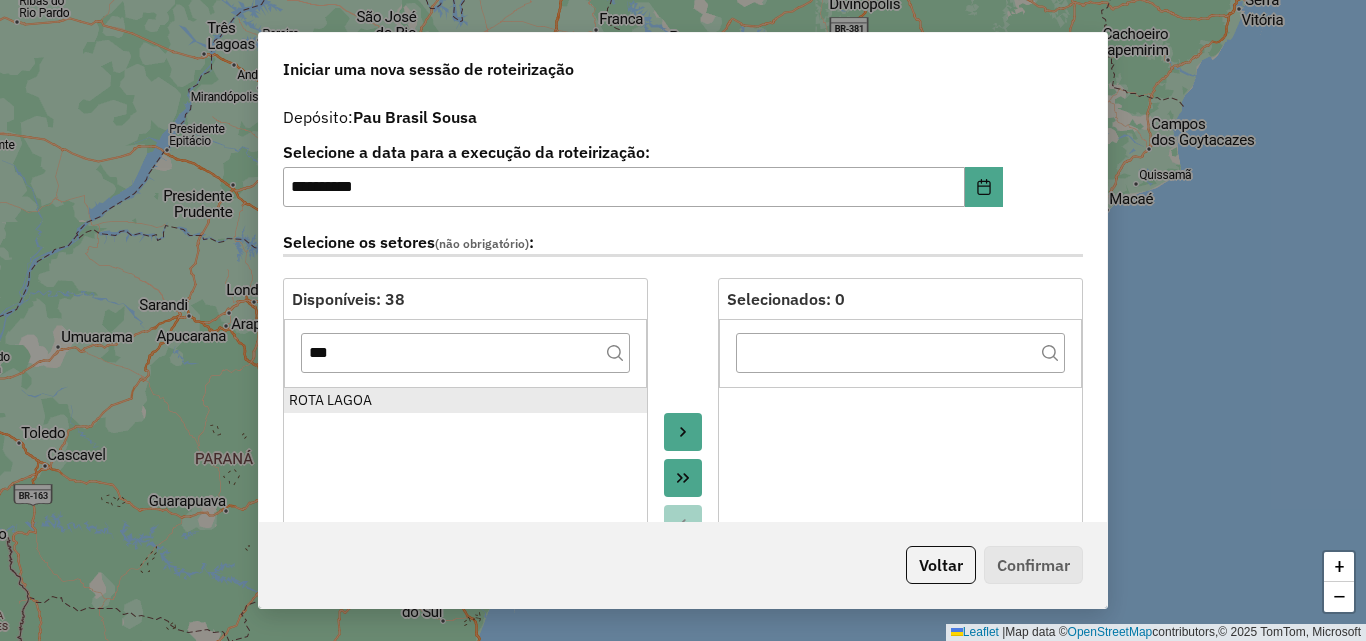 click on "ROTA LAGOA" at bounding box center (465, 400) 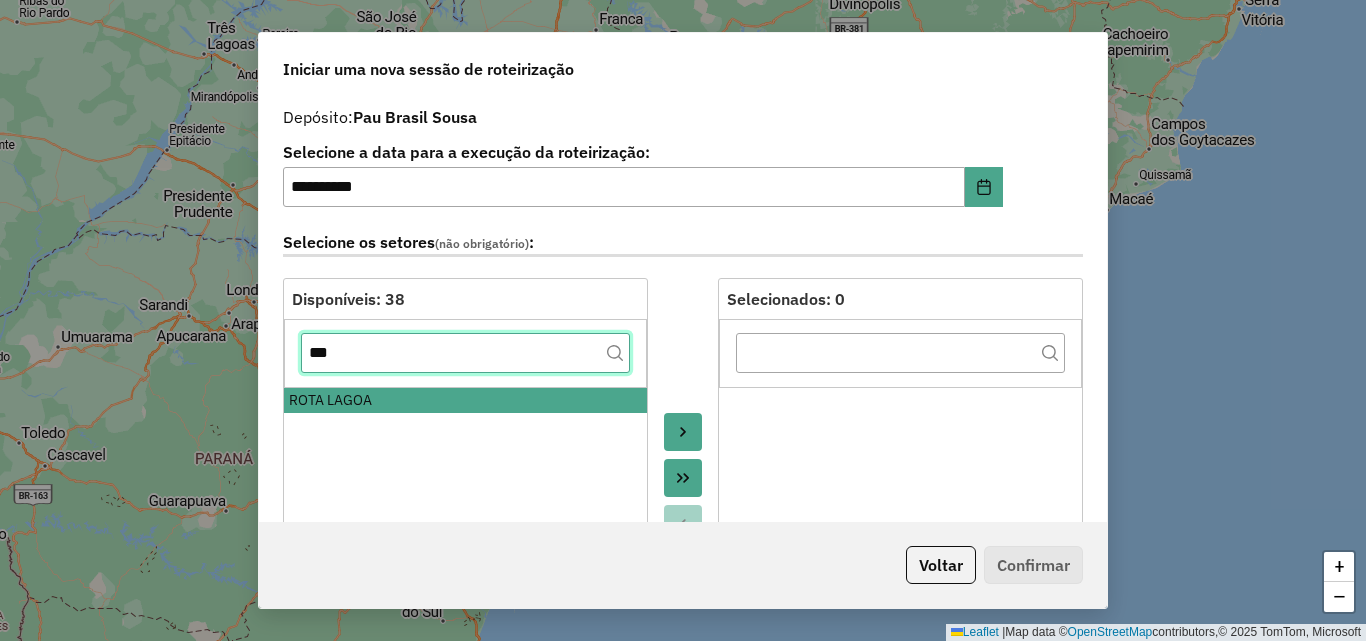 click on "***" 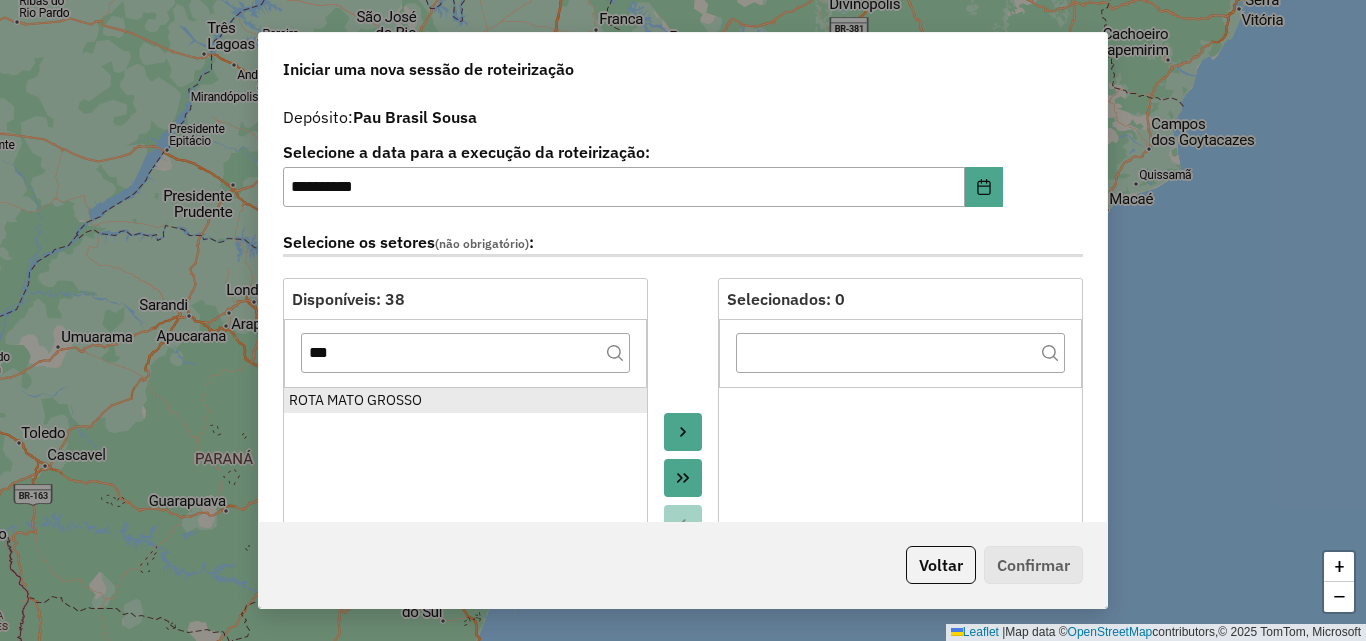 click on "ROTA MATO GROSSO" at bounding box center [465, 400] 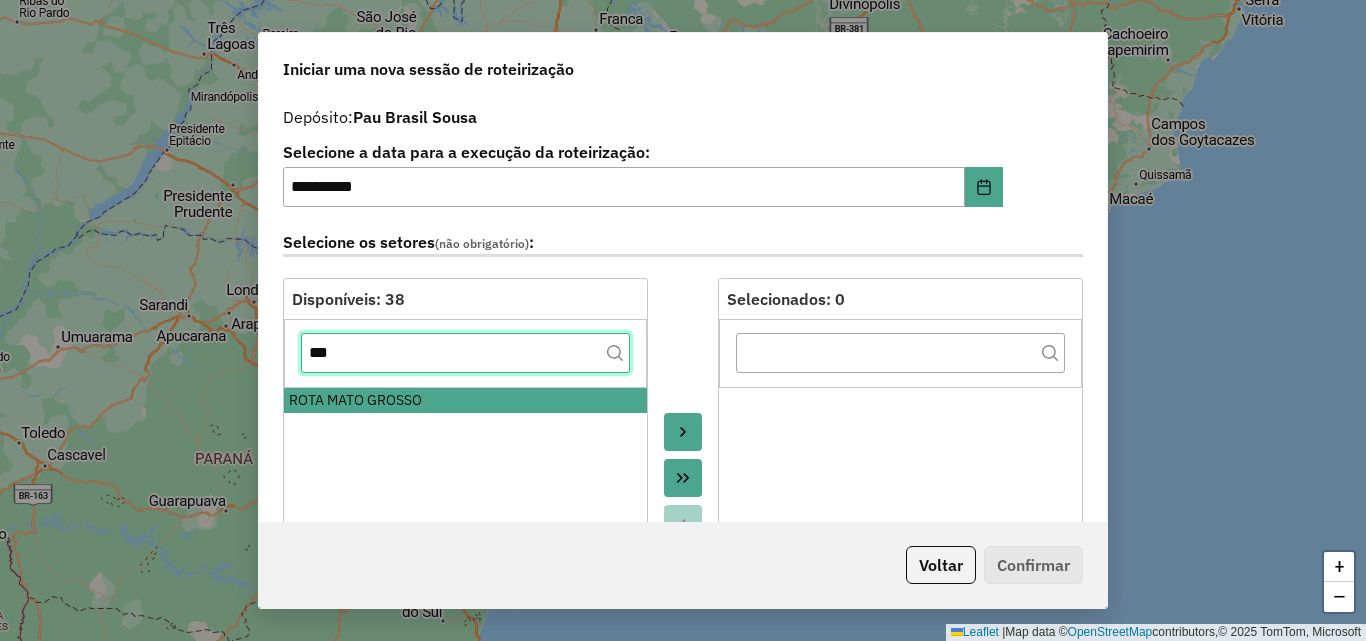 click on "***" 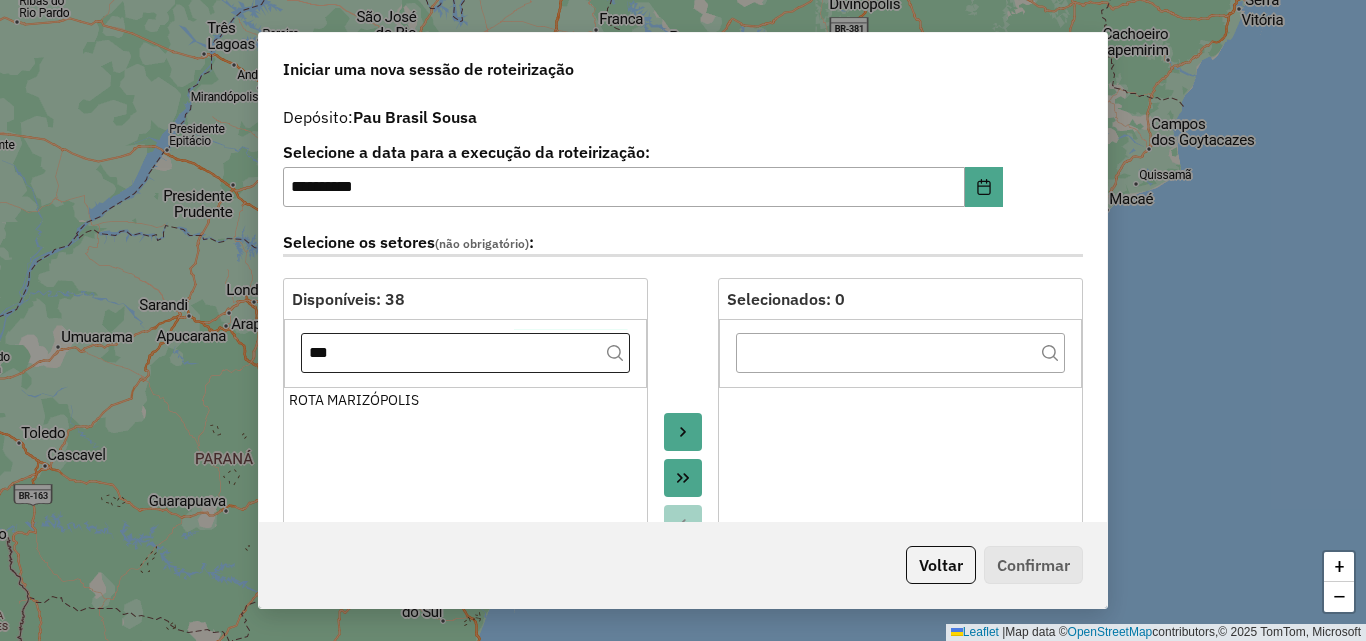 drag, startPoint x: 374, startPoint y: 402, endPoint x: 374, endPoint y: 364, distance: 38 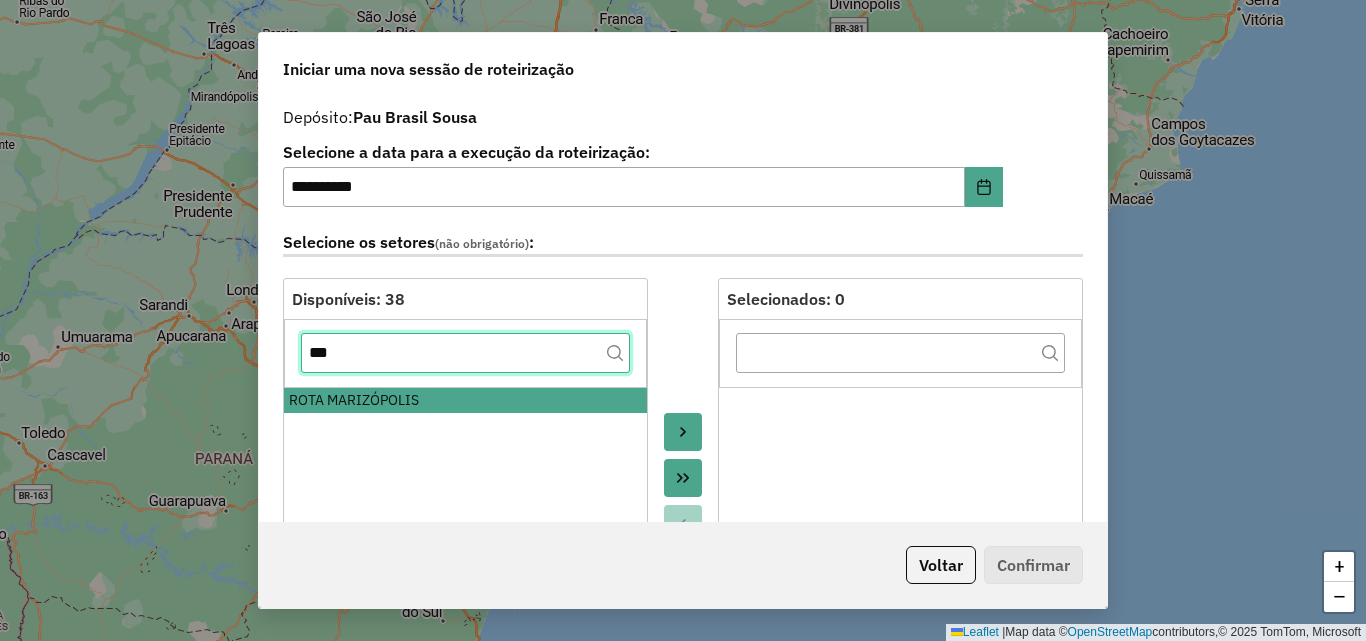 click on "***" 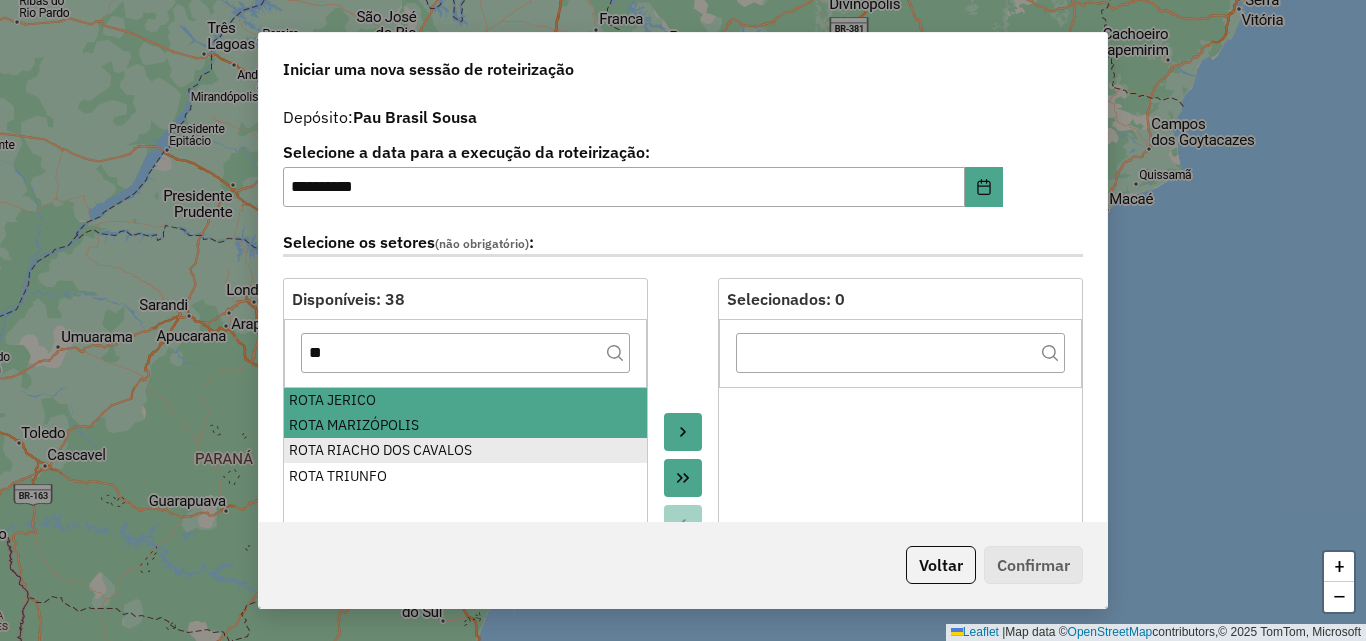 click on "ROTA RIACHO DOS CAVALOS" at bounding box center (465, 450) 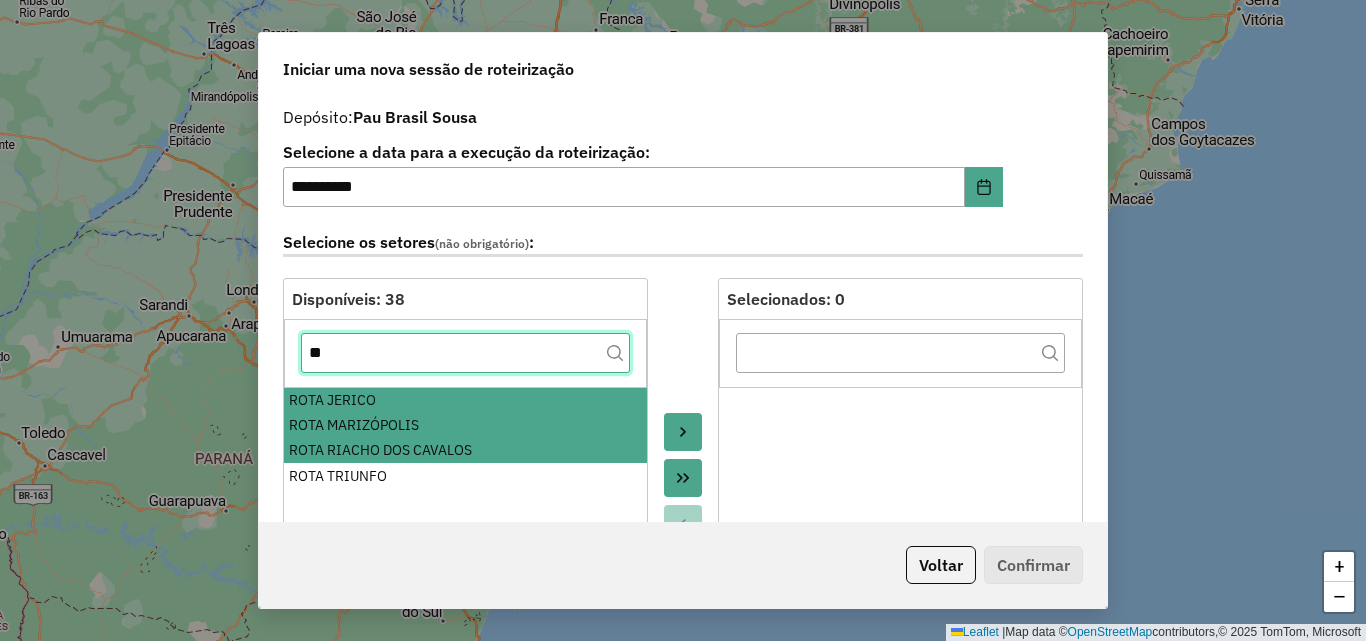 click on "**" 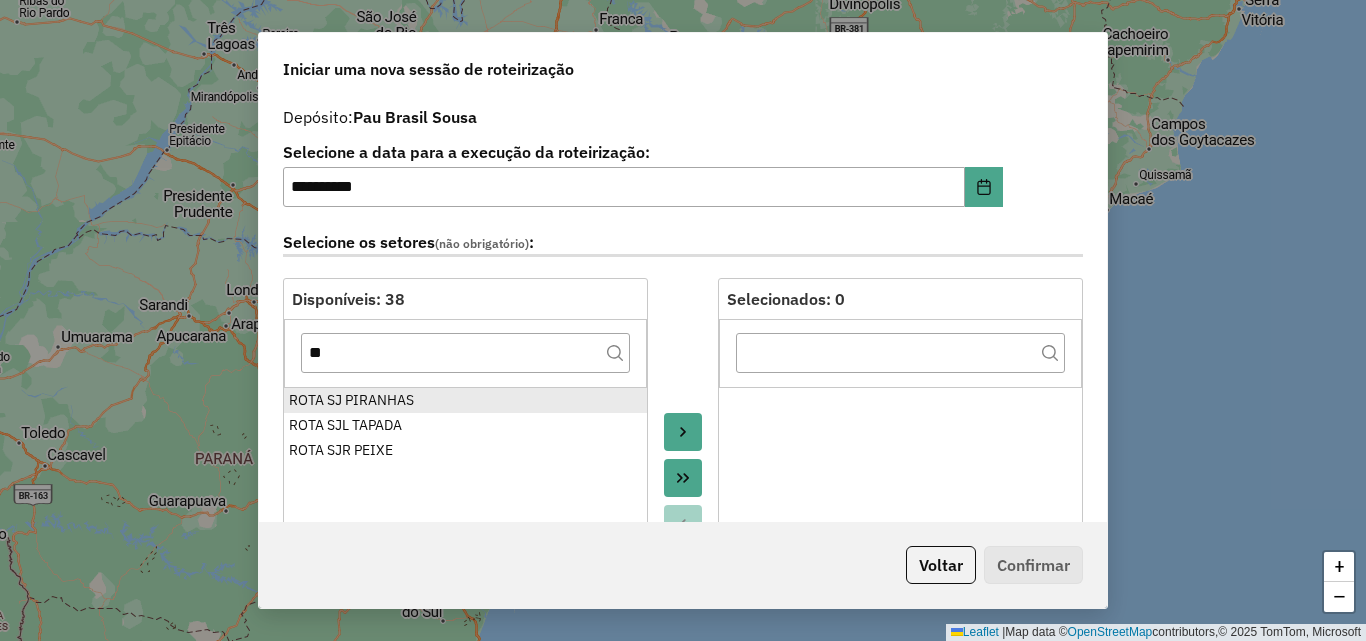 click on "ROTA SJ PIRANHAS" at bounding box center [465, 400] 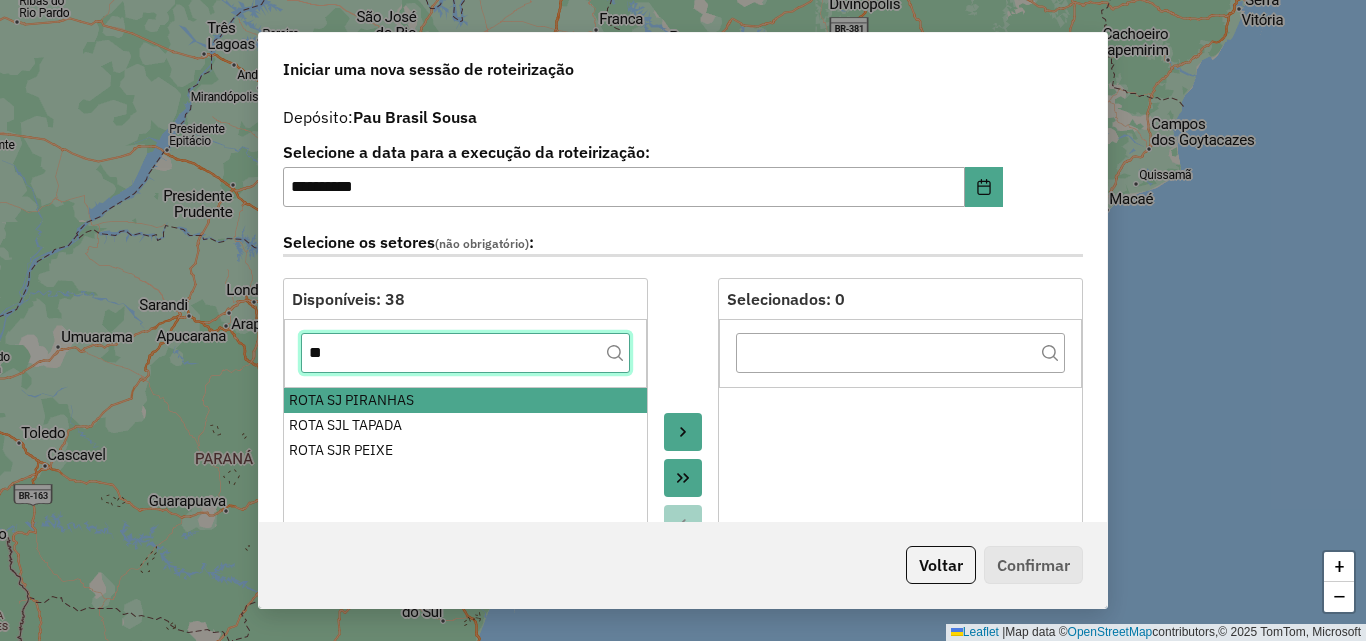 click on "**" 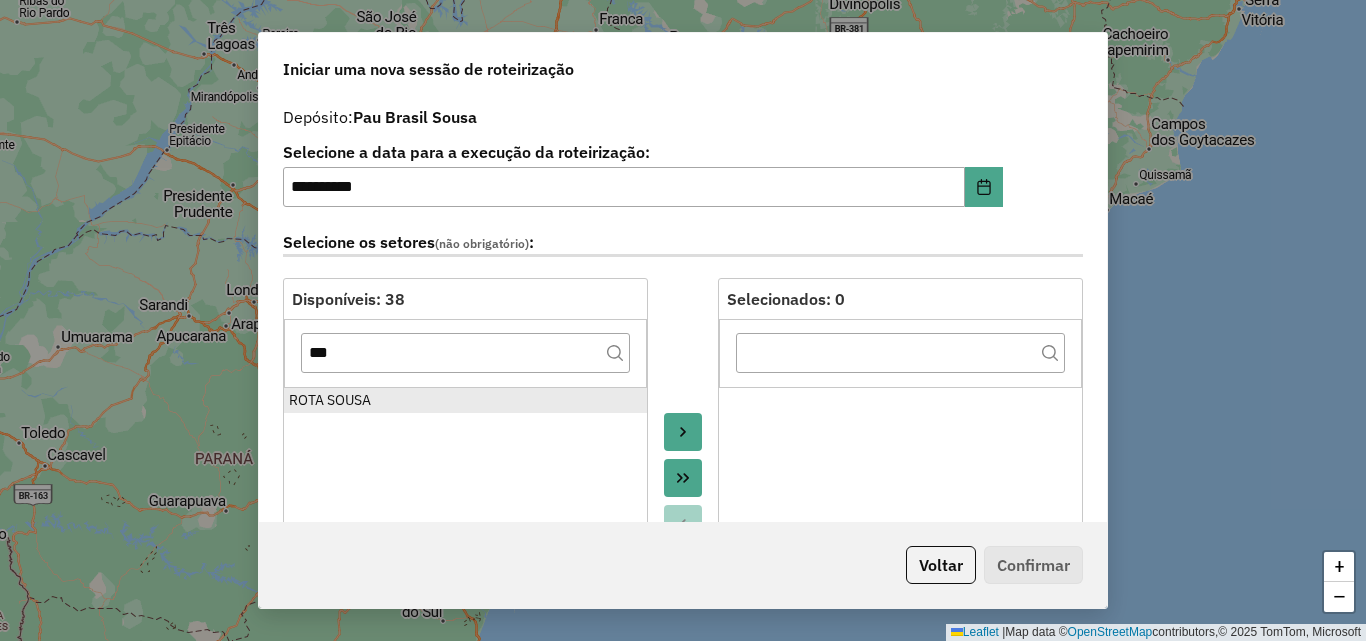 click on "ROTA SOUSA" at bounding box center [465, 400] 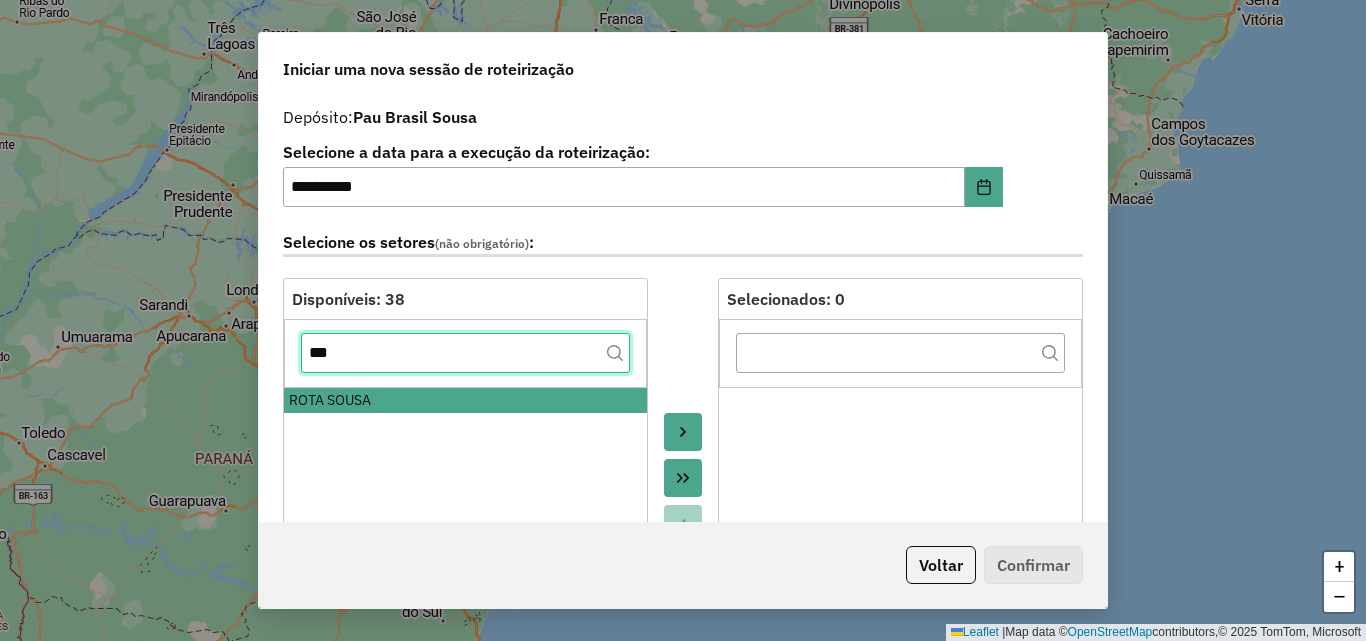 click on "***" 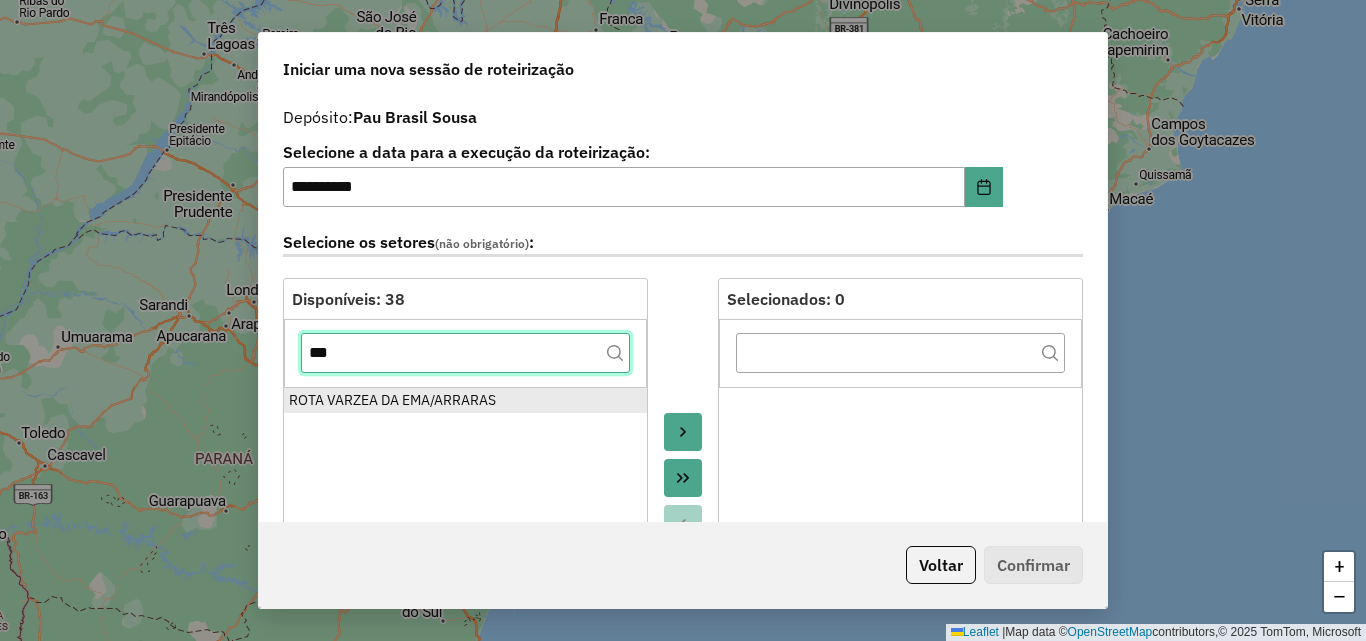 type on "***" 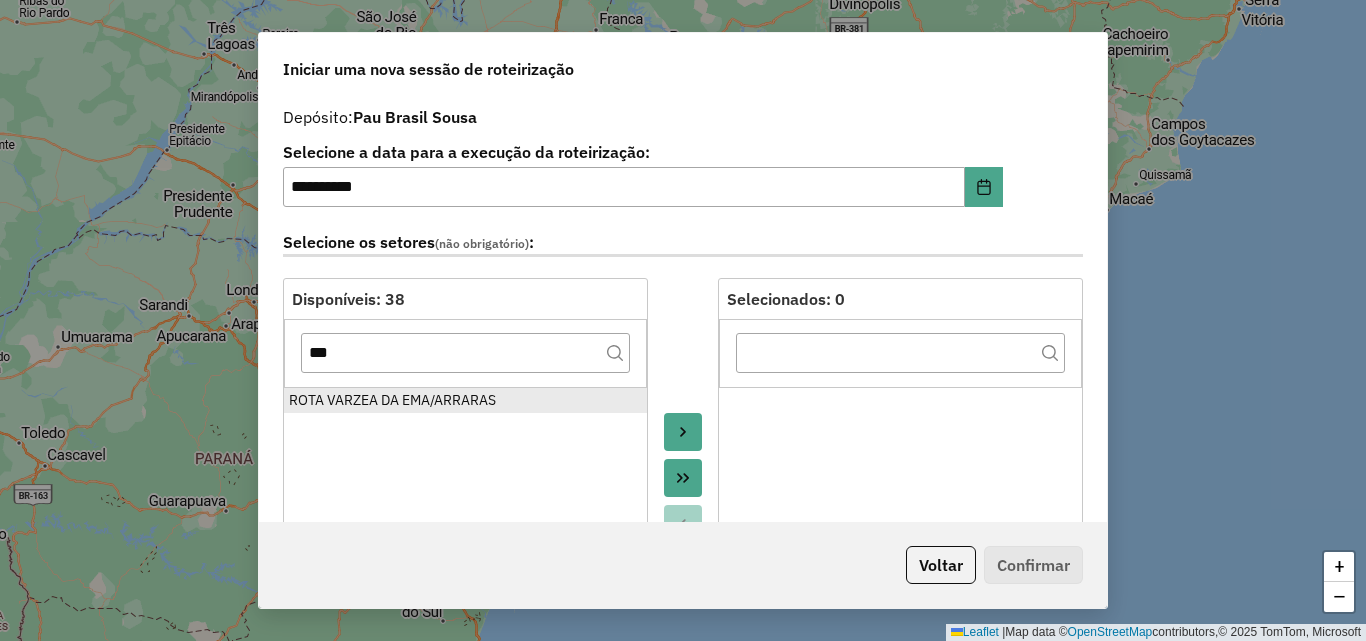drag, startPoint x: 382, startPoint y: 399, endPoint x: 558, endPoint y: 412, distance: 176.47946 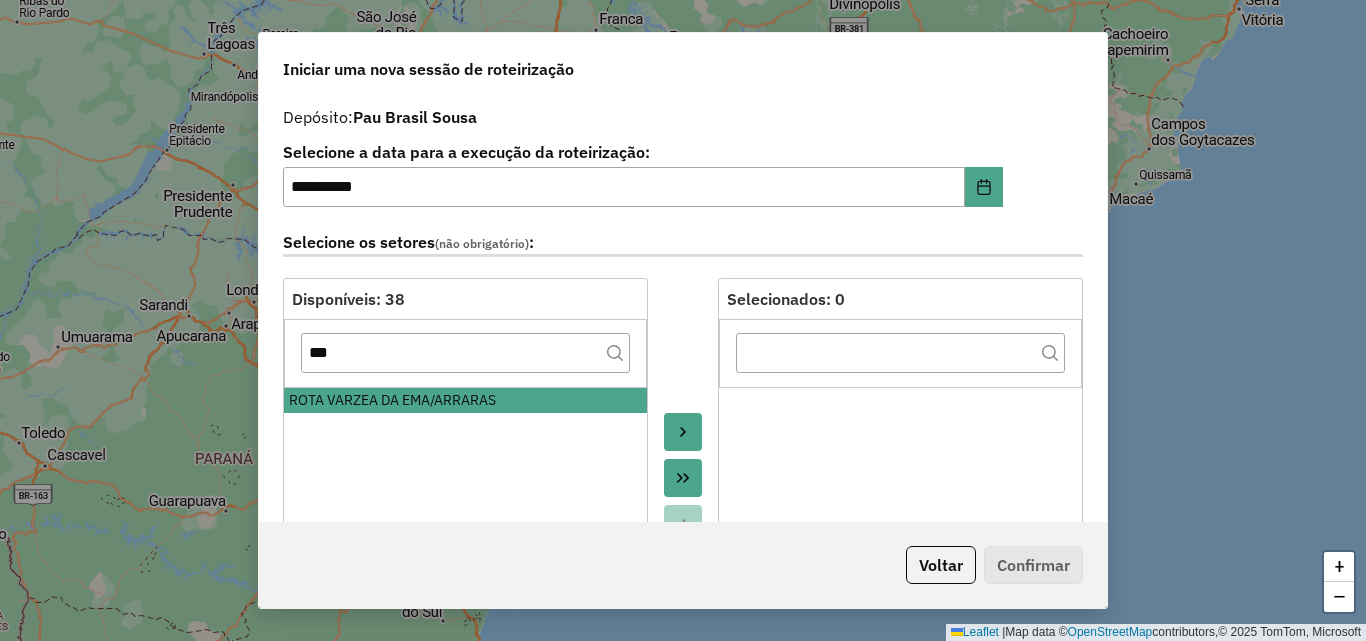 click 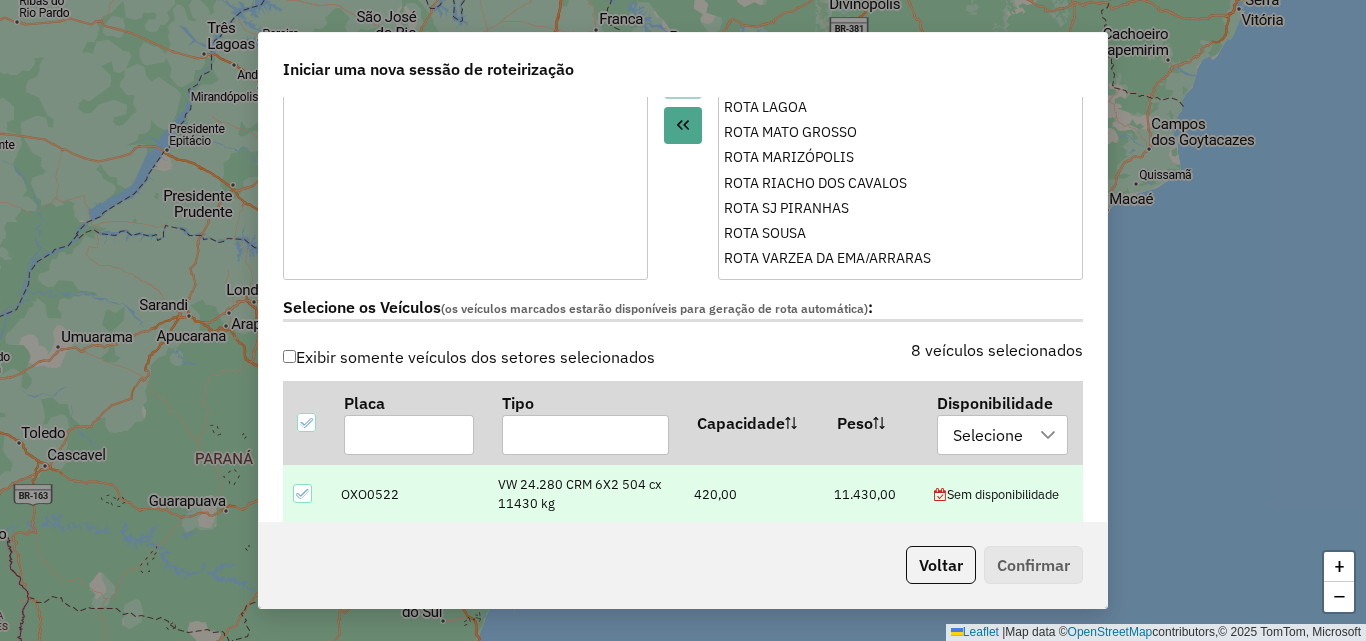 scroll, scrollTop: 500, scrollLeft: 0, axis: vertical 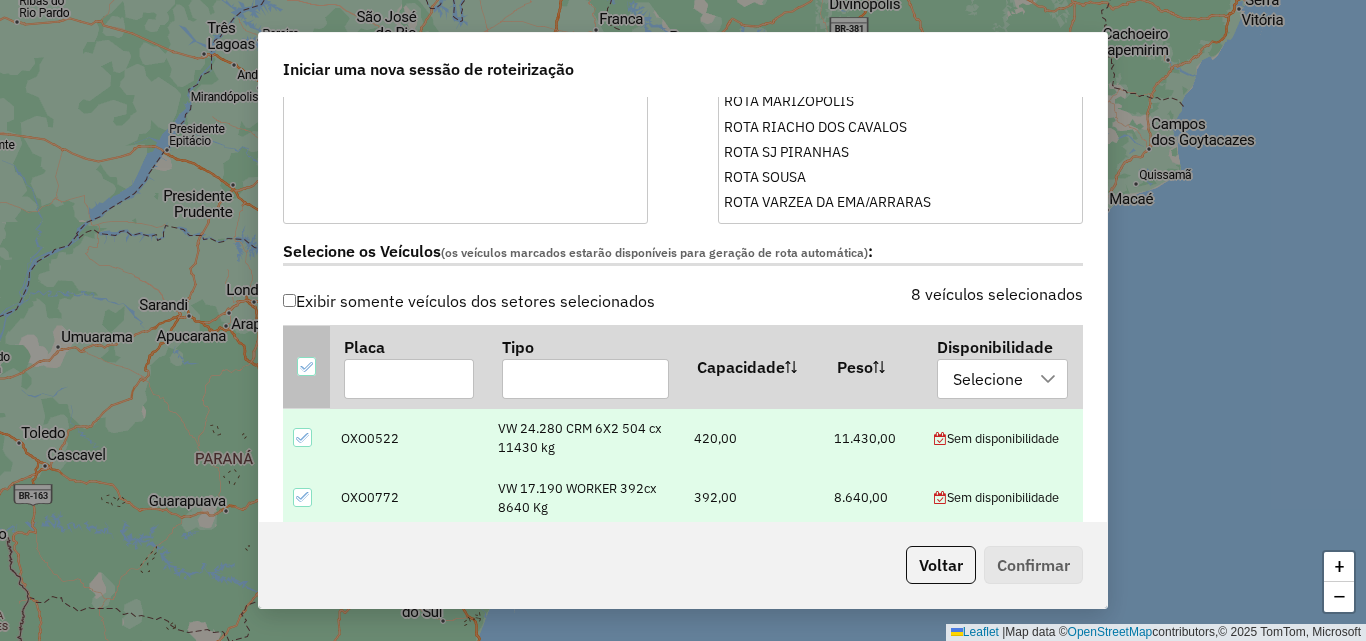 click at bounding box center [306, 366] 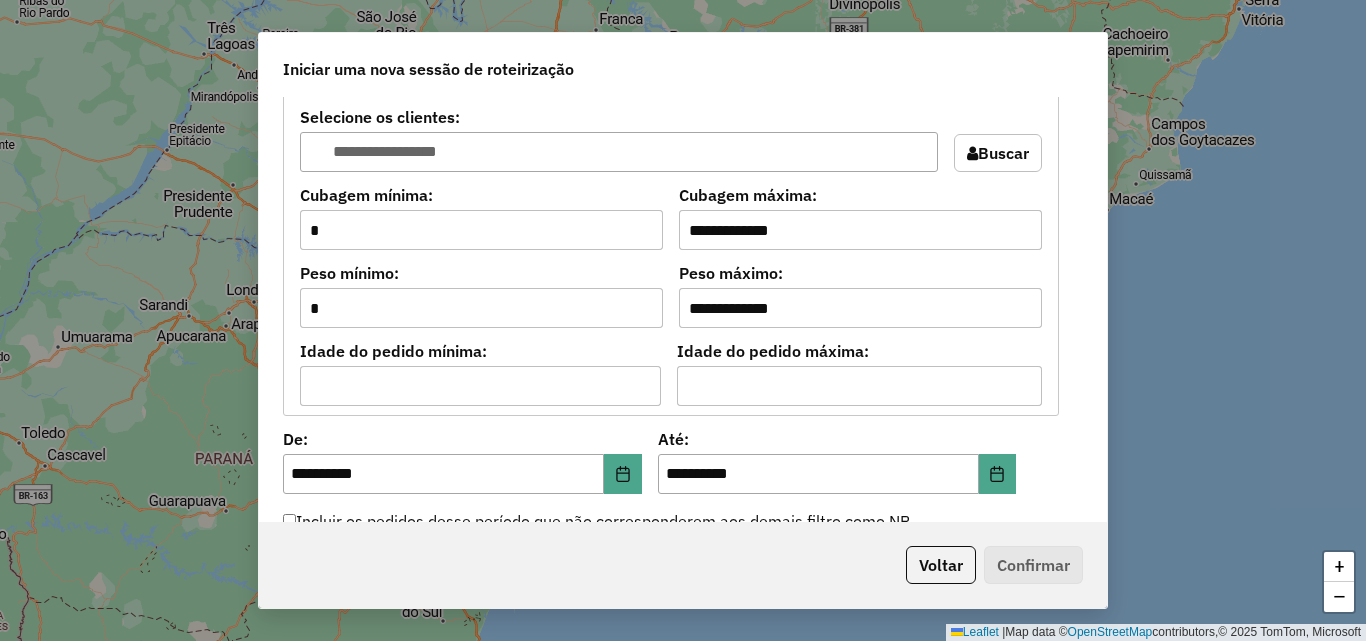 scroll, scrollTop: 1900, scrollLeft: 0, axis: vertical 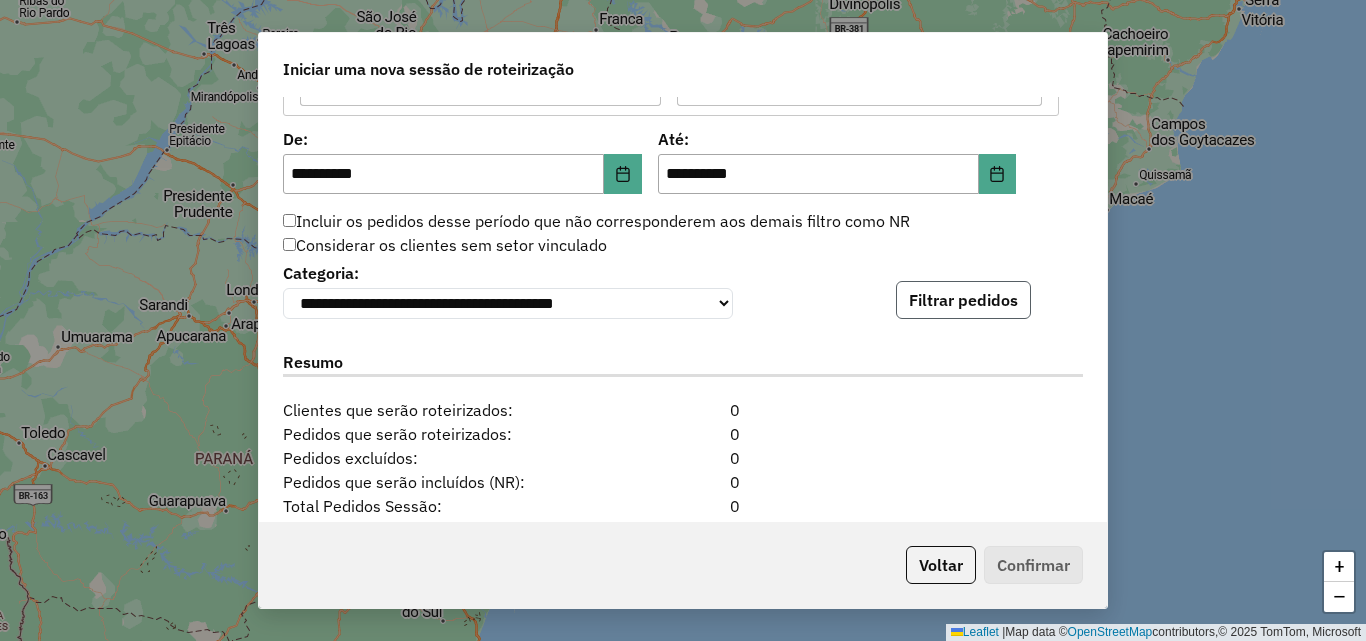 click on "Filtrar pedidos" 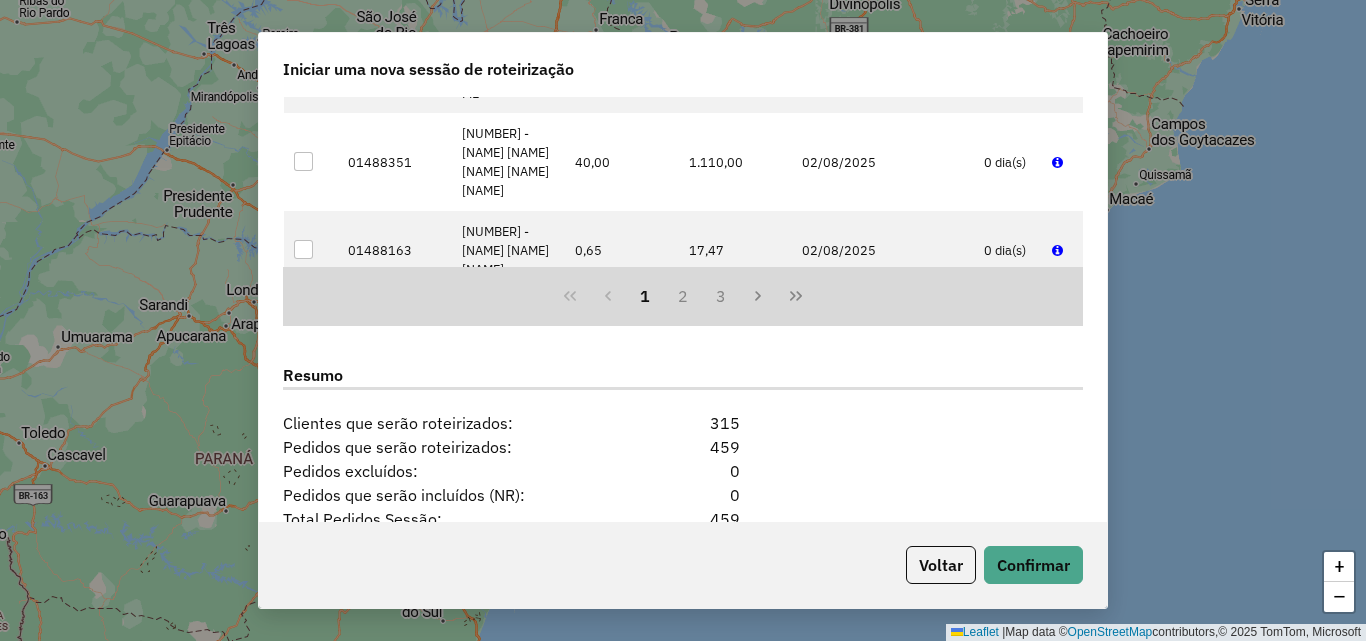 scroll, scrollTop: 2524, scrollLeft: 0, axis: vertical 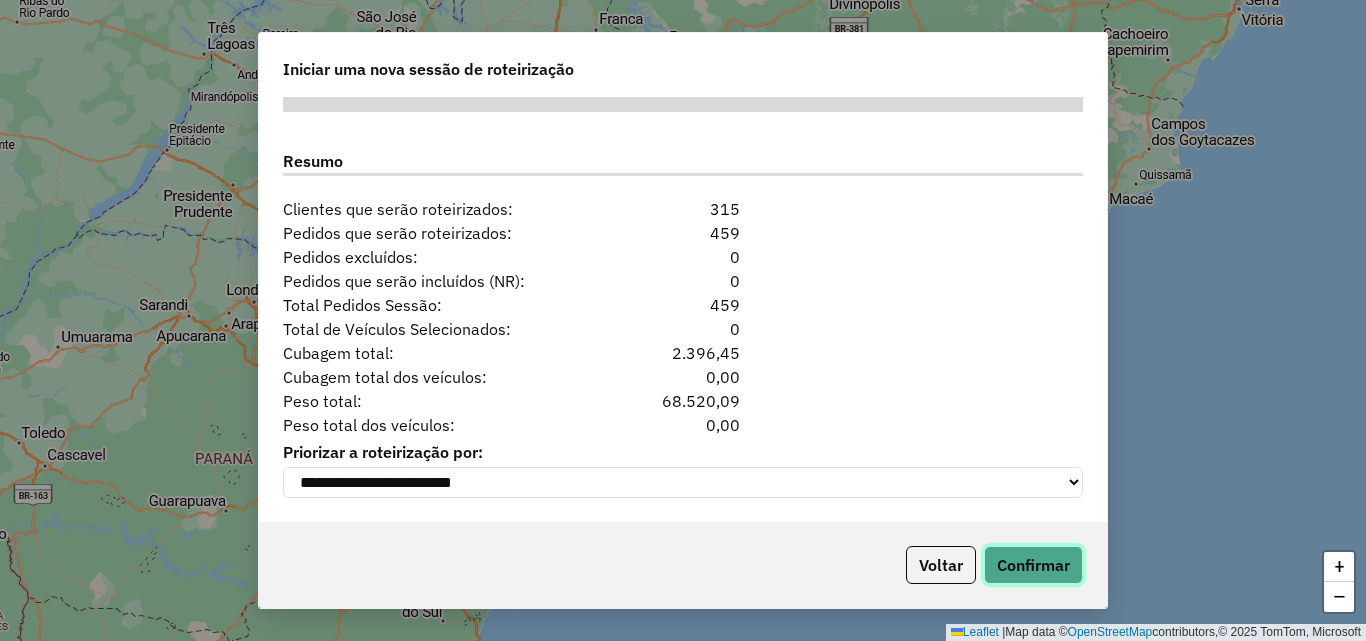 click on "Confirmar" 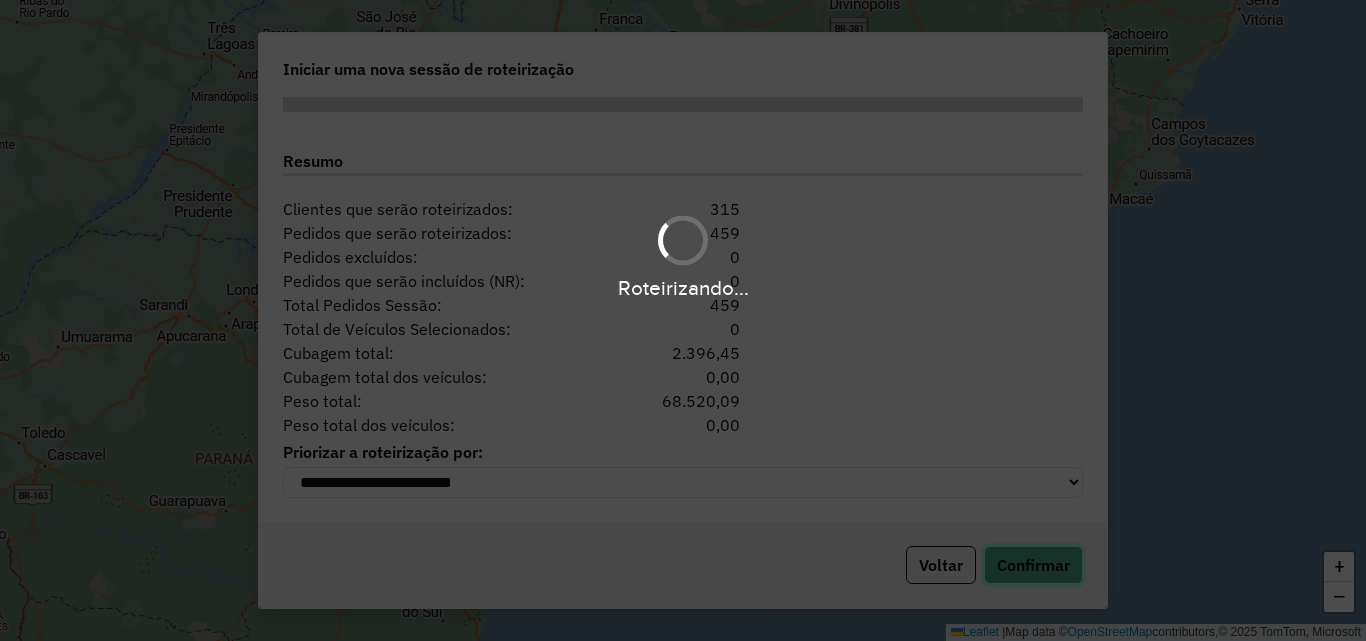 type 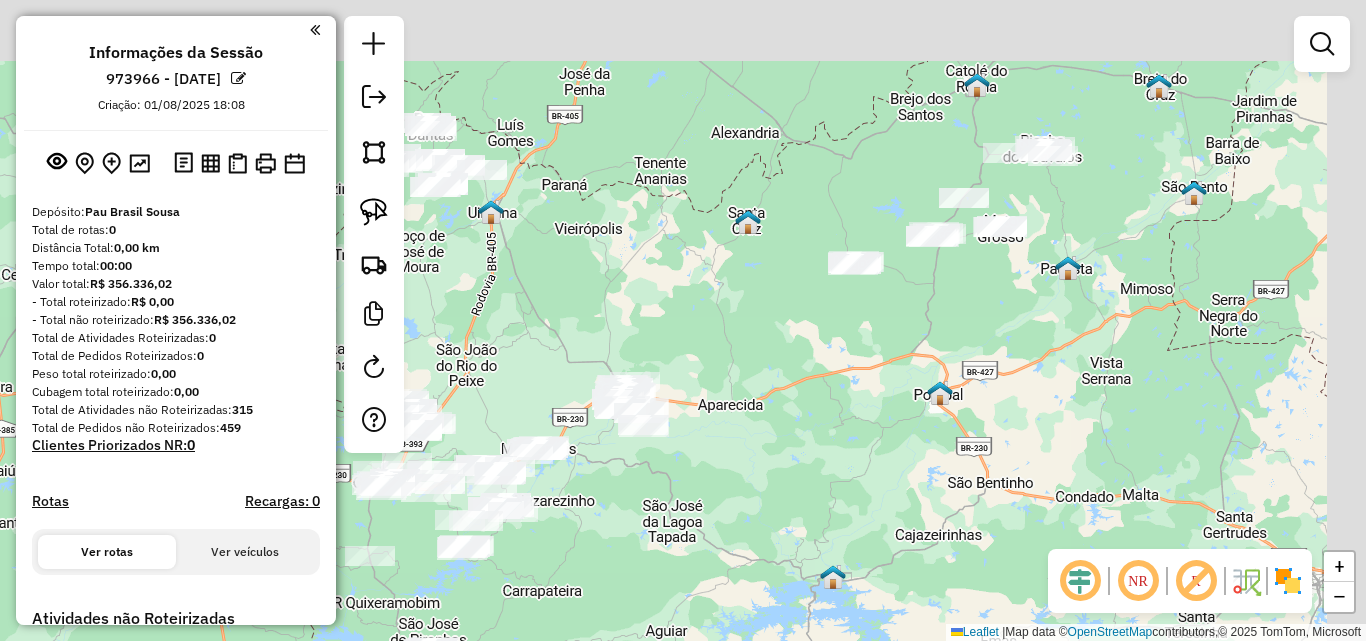 drag, startPoint x: 826, startPoint y: 366, endPoint x: 1304, endPoint y: 318, distance: 480.404 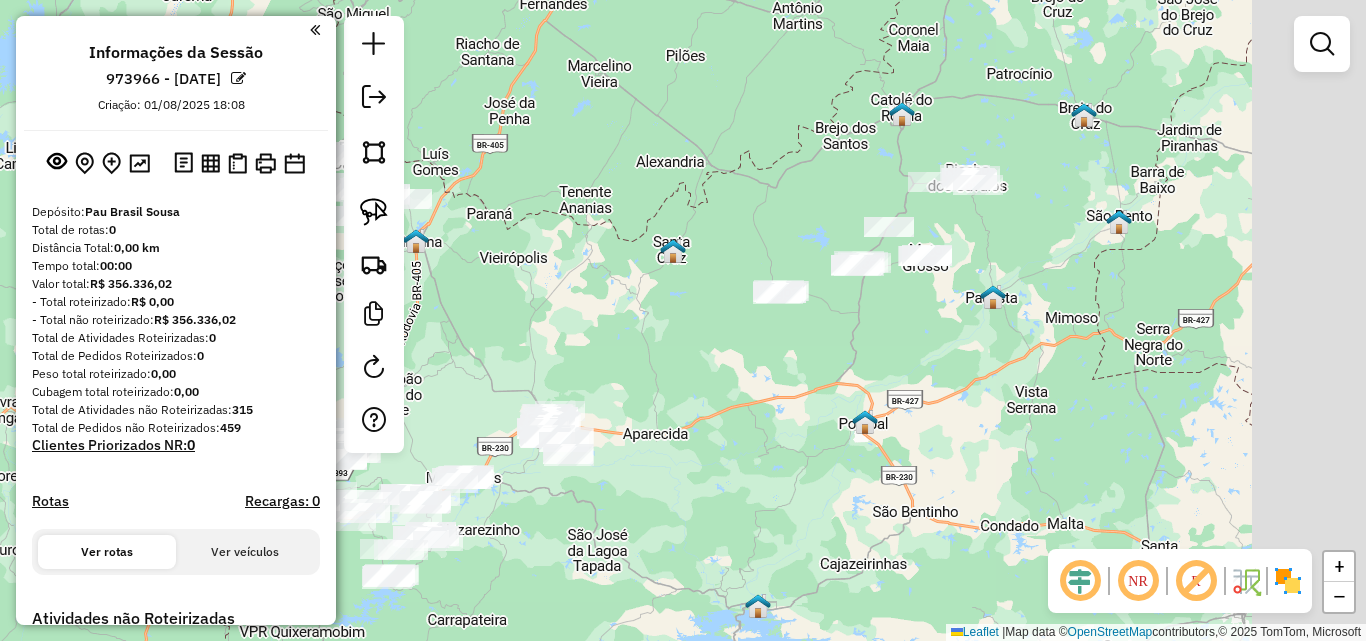 drag, startPoint x: 1119, startPoint y: 439, endPoint x: 994, endPoint y: 474, distance: 129.80756 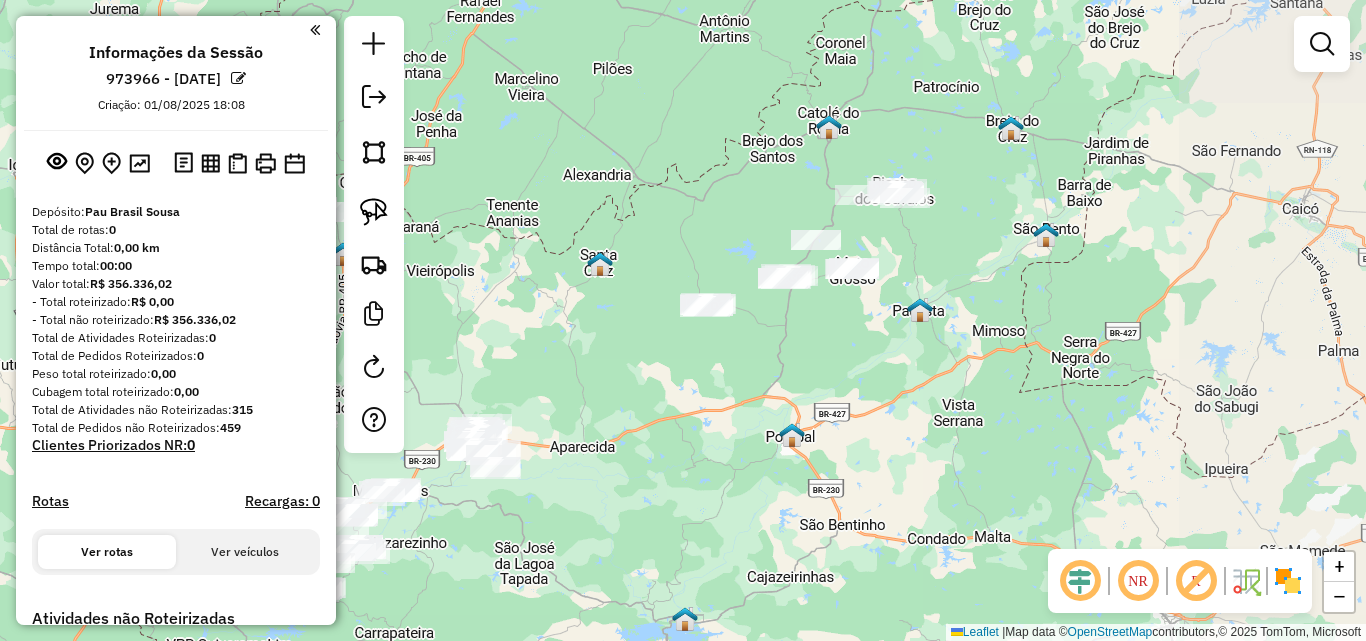 click on "Janela de atendimento Grade de atendimento Capacidade Transportadoras Veículos Cliente Pedidos  Rotas Selecione os dias de semana para filtrar as janelas de atendimento  Seg   Ter   Qua   Qui   Sex   Sáb   Dom  Informe o período da janela de atendimento: De: Até:  Filtrar exatamente a janela do cliente  Considerar janela de atendimento padrão  Selecione os dias de semana para filtrar as grades de atendimento  Seg   Ter   Qua   Qui   Sex   Sáb   Dom   Considerar clientes sem dia de atendimento cadastrado  Clientes fora do dia de atendimento selecionado Filtrar as atividades entre os valores definidos abaixo:  Peso mínimo:   Peso máximo:   Cubagem mínima:   Cubagem máxima:   De:   Até:  Filtrar as atividades entre o tempo de atendimento definido abaixo:  De:   Até:   Considerar capacidade total dos clientes não roteirizados Transportadora: Selecione um ou mais itens Tipo de veículo: Selecione um ou mais itens Veículo: Selecione um ou mais itens Motorista: Selecione um ou mais itens Nome: Rótulo:" 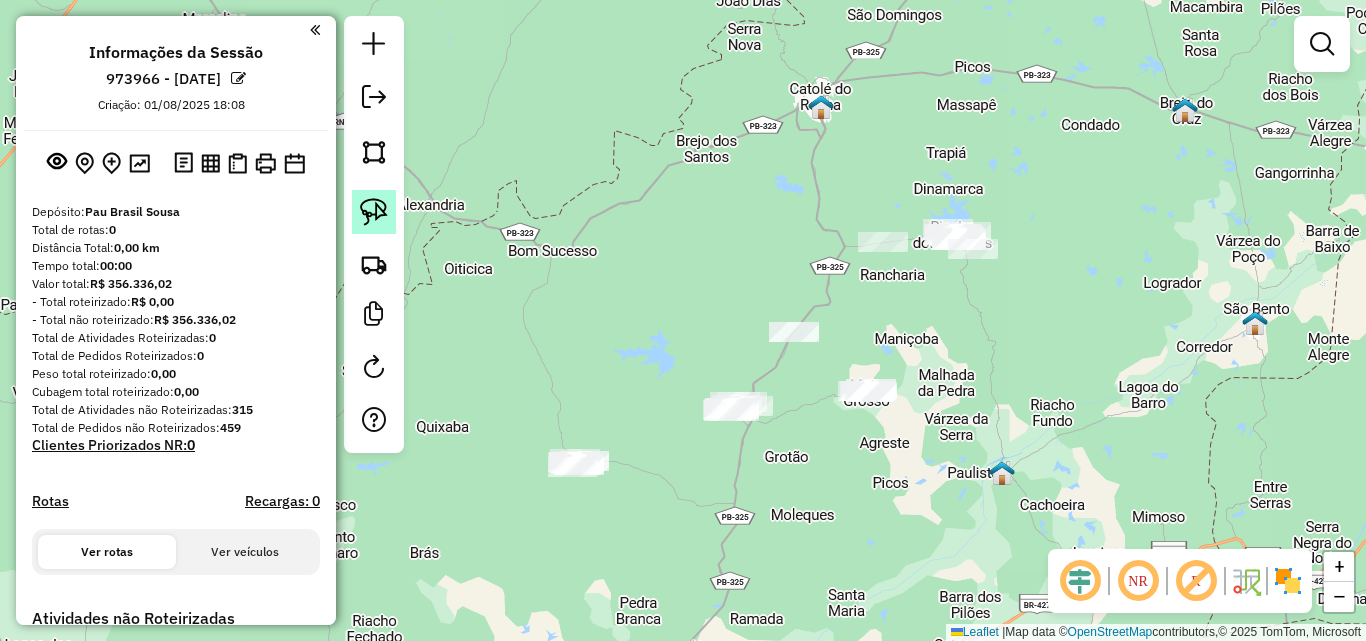 click 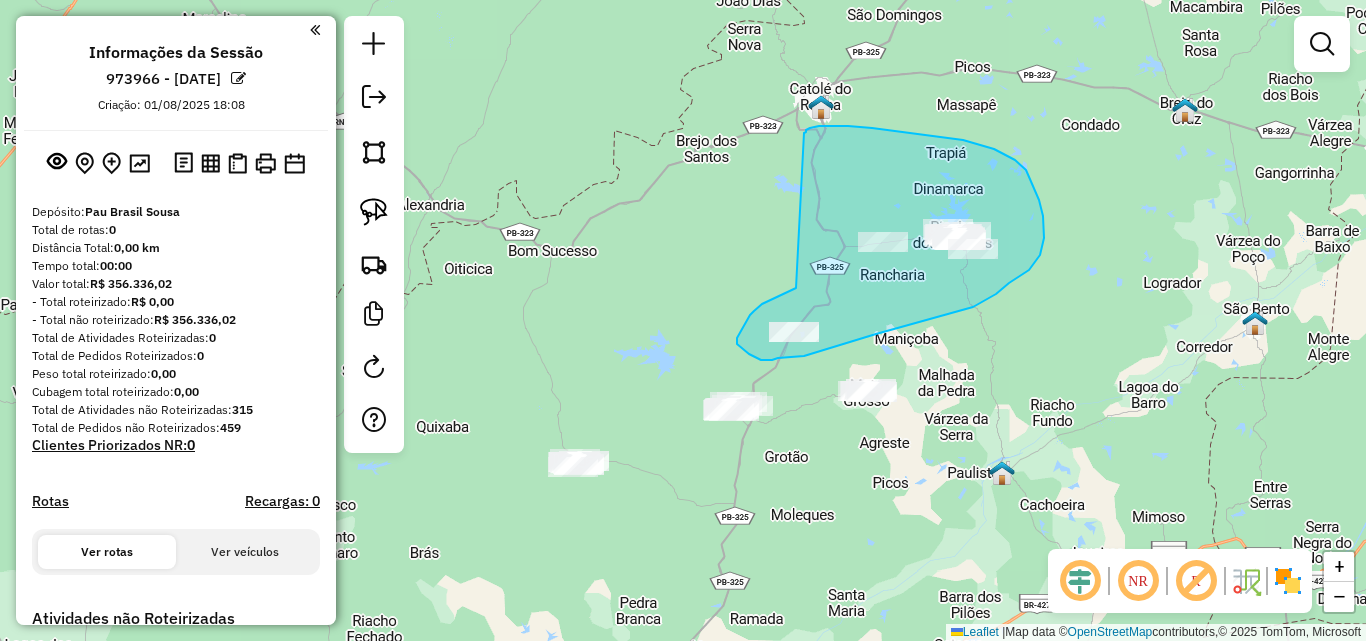 drag, startPoint x: 772, startPoint y: 299, endPoint x: 804, endPoint y: 134, distance: 168.07439 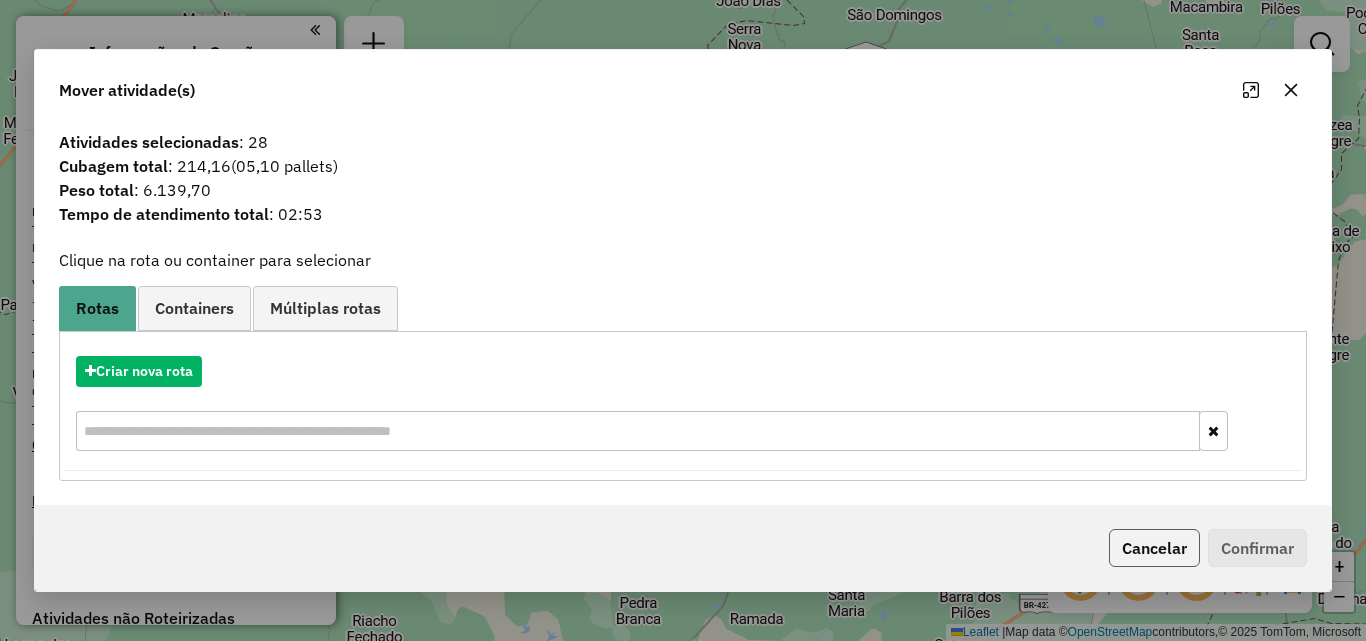 click on "Cancelar" 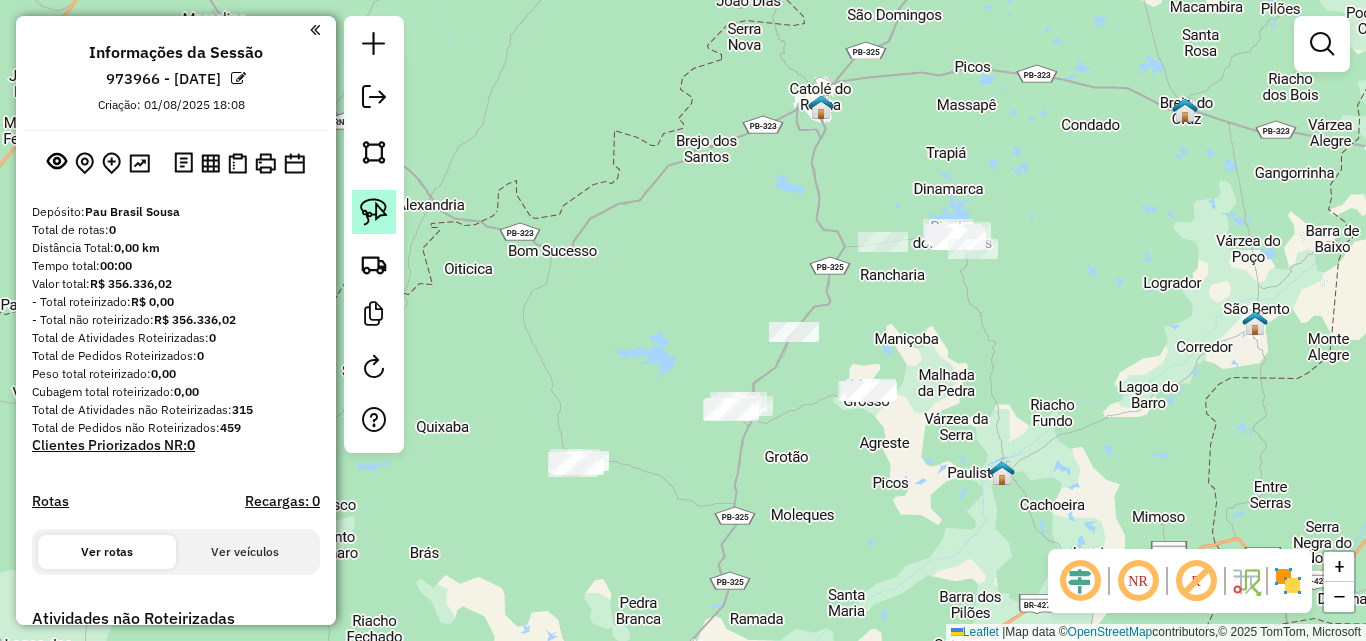 click 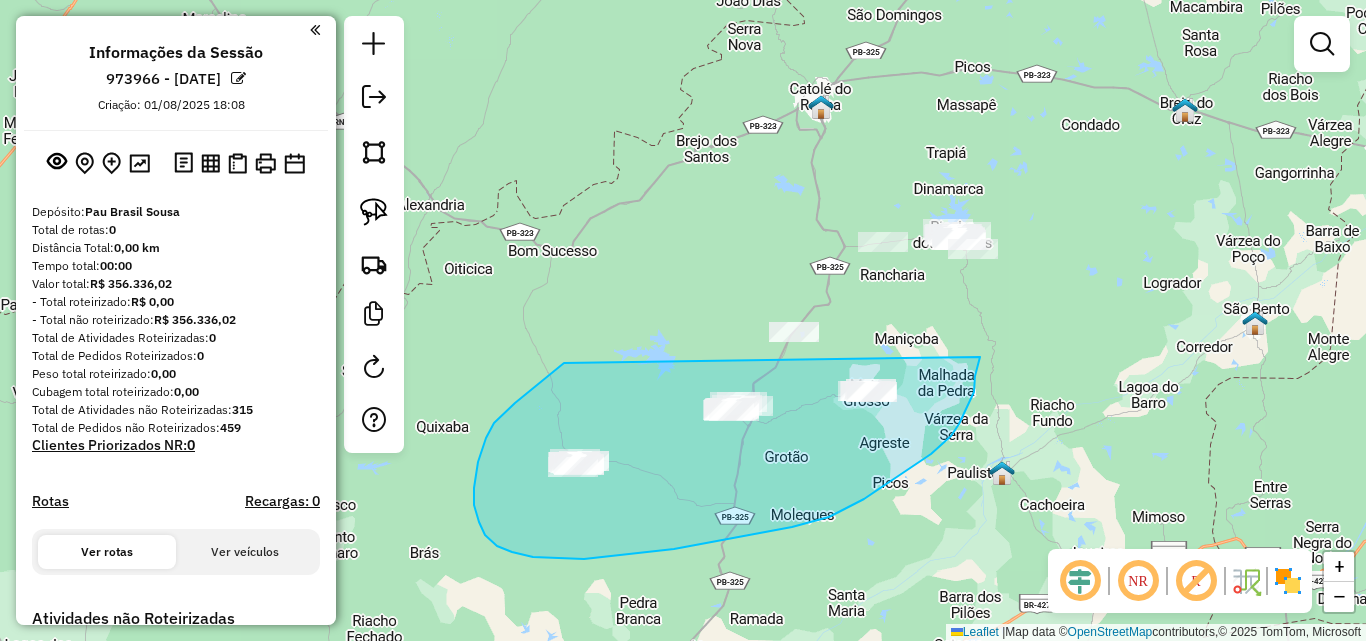 drag, startPoint x: 480, startPoint y: 453, endPoint x: 981, endPoint y: 351, distance: 511.2778 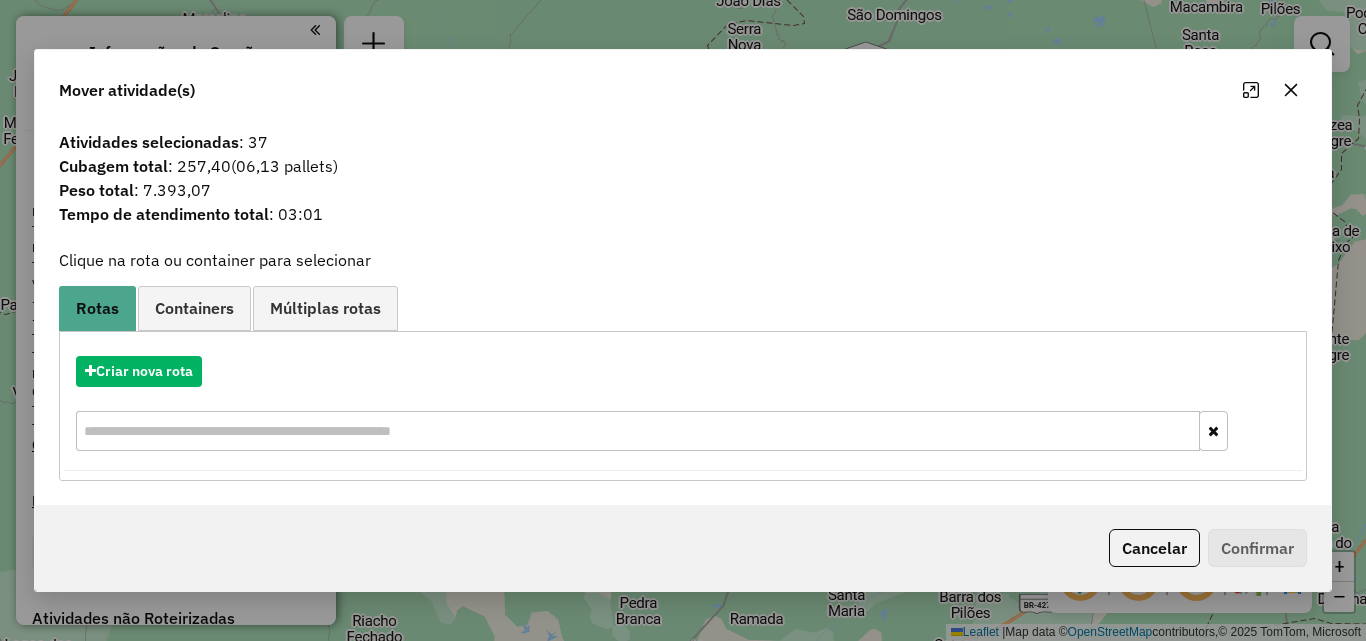 click on "Cancelar" 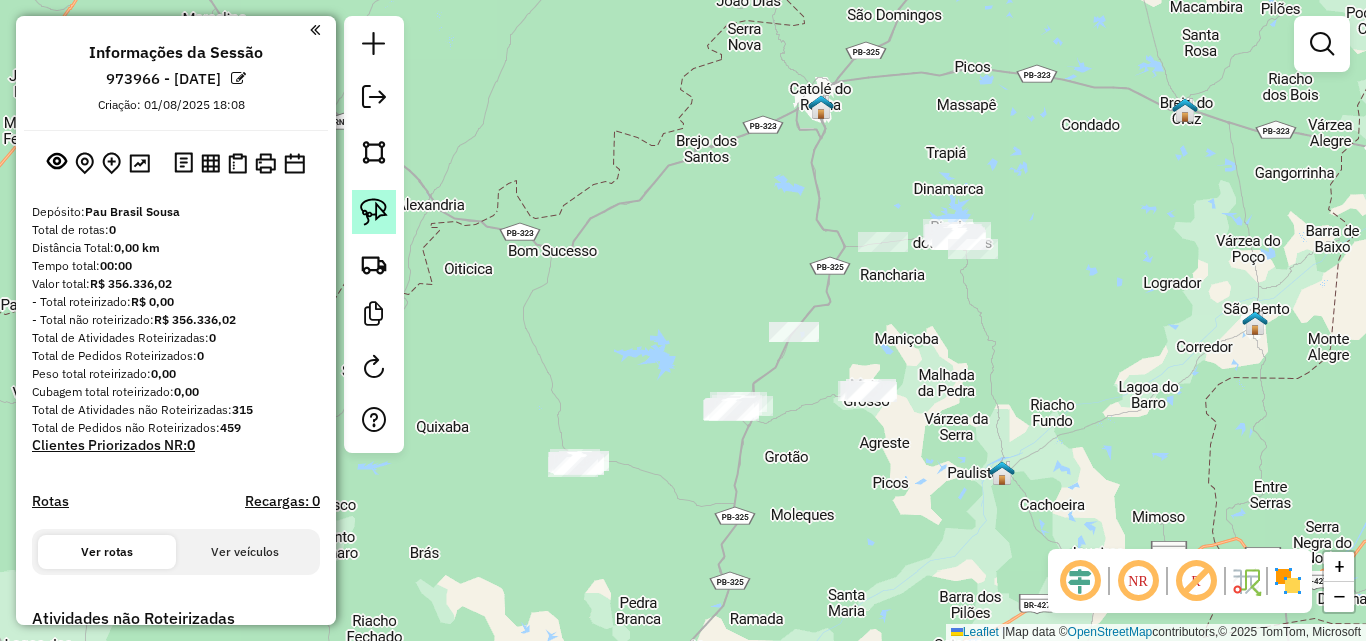 click 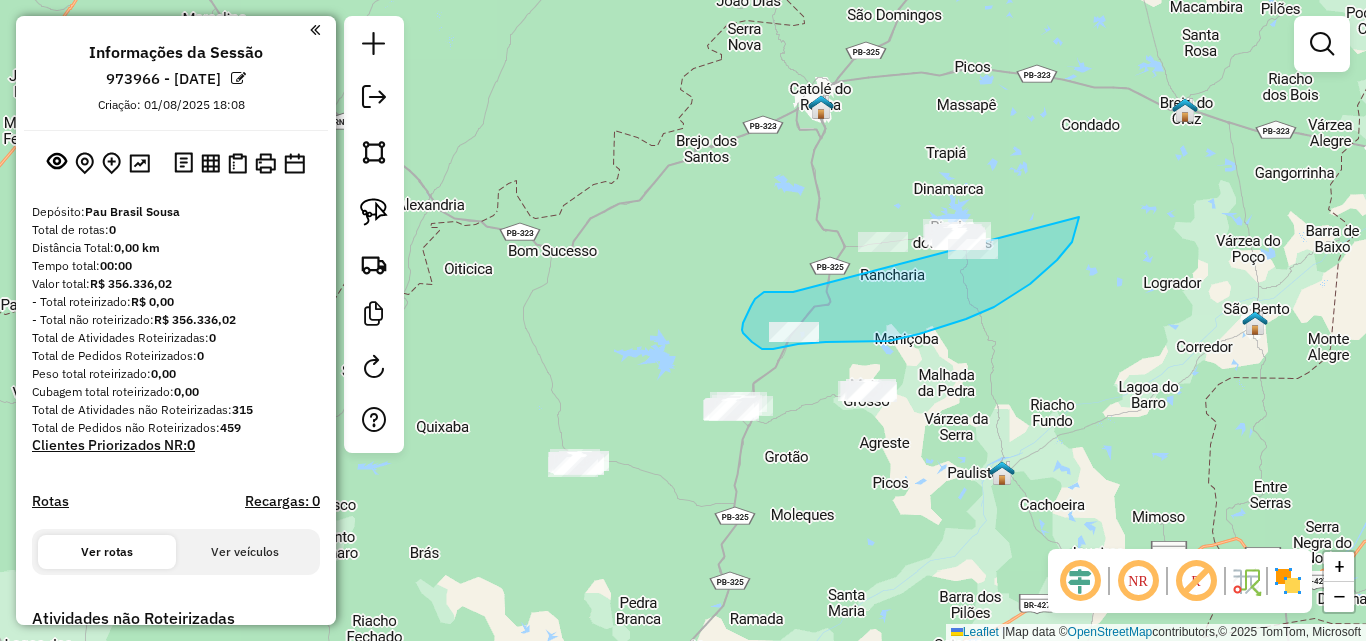 drag, startPoint x: 758, startPoint y: 296, endPoint x: 843, endPoint y: 152, distance: 167.21542 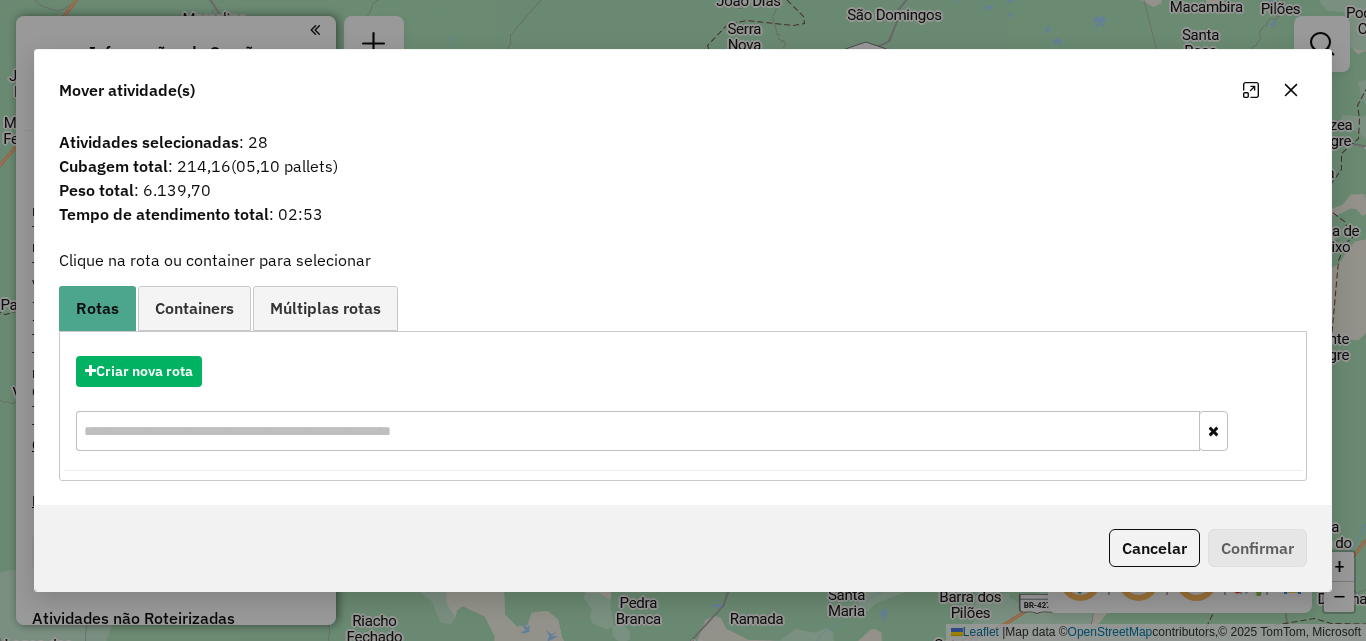click 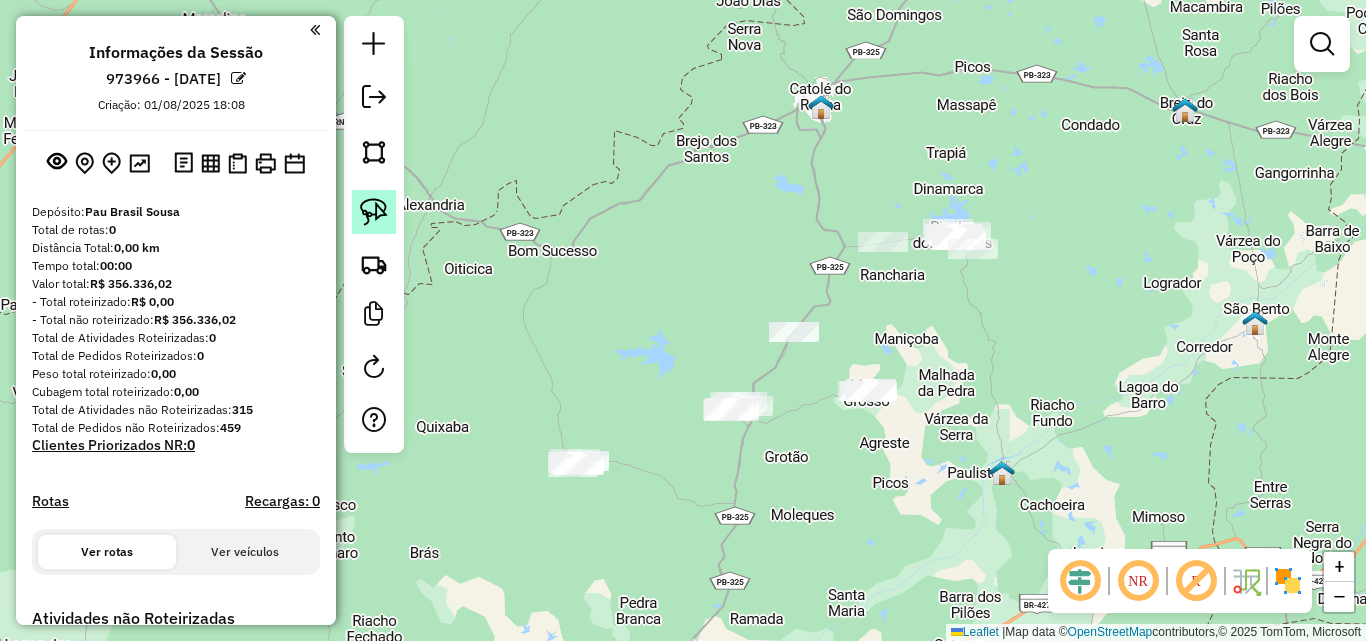 click 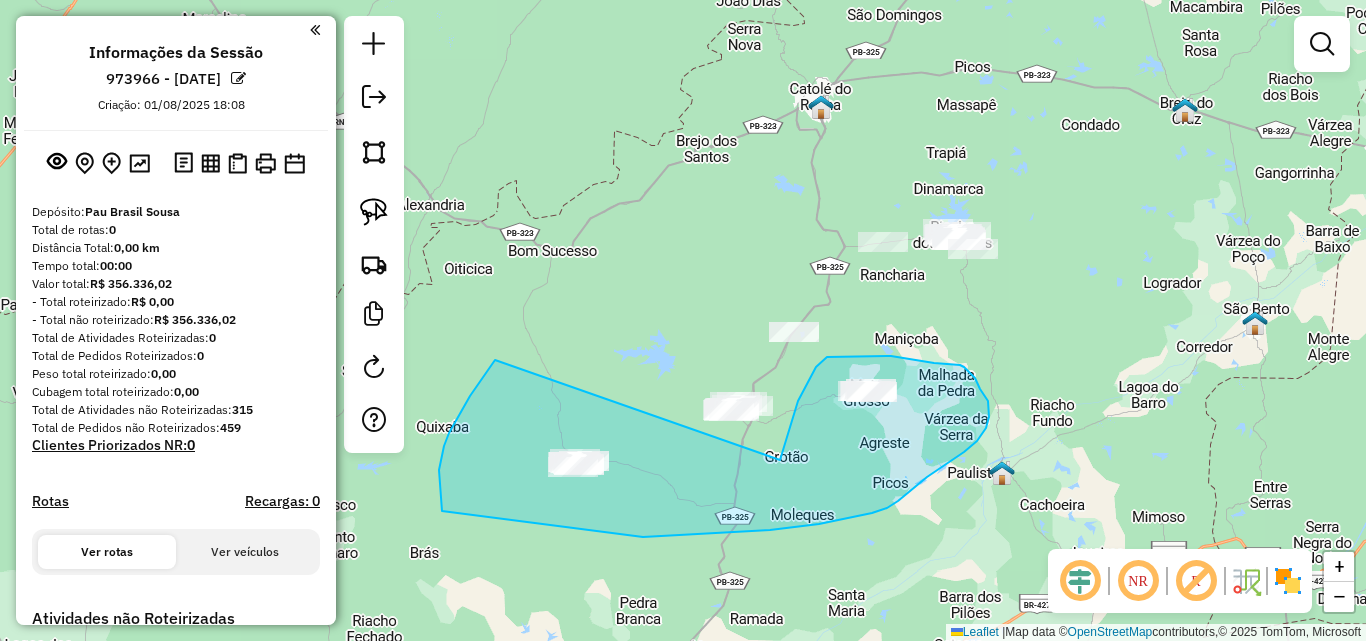 drag, startPoint x: 872, startPoint y: 513, endPoint x: 780, endPoint y: 461, distance: 105.67876 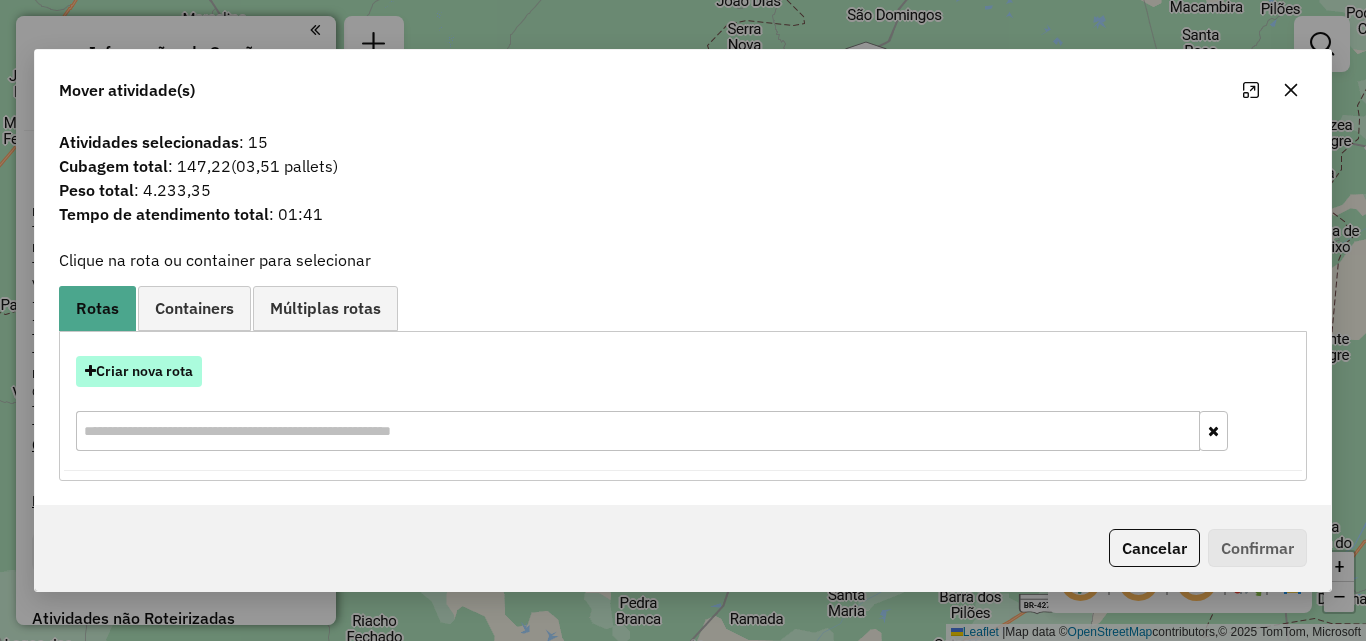 click on "Criar nova rota" at bounding box center (139, 371) 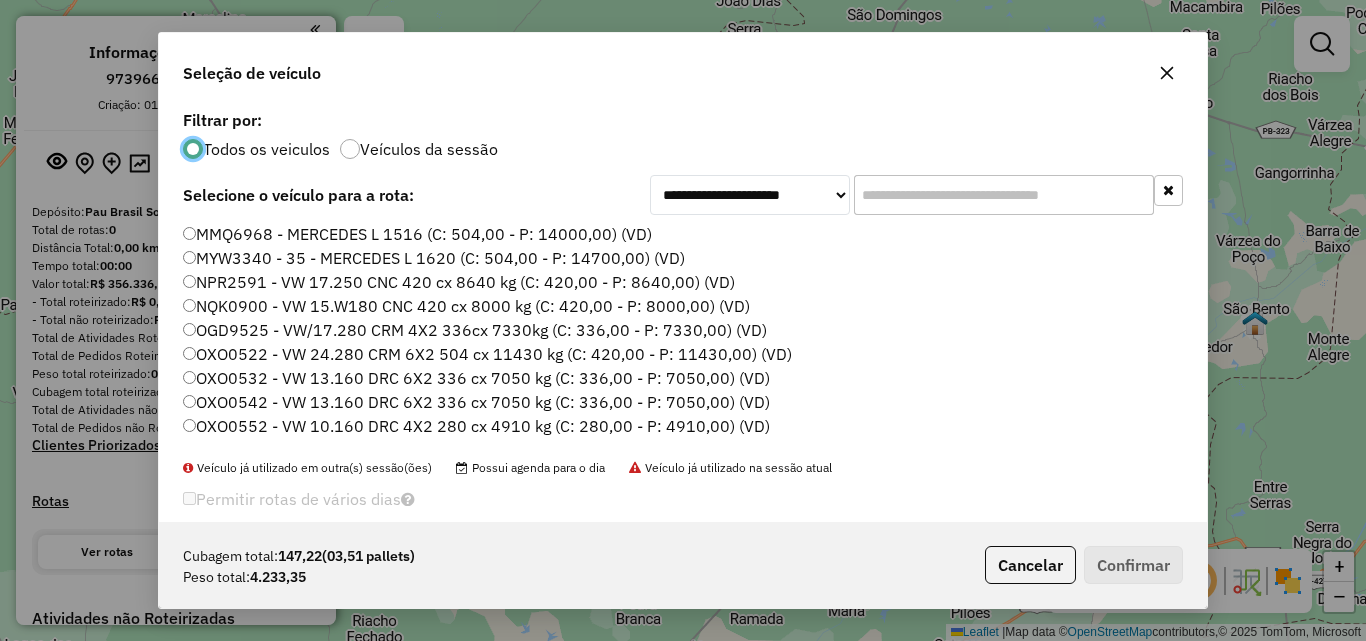 scroll, scrollTop: 11, scrollLeft: 6, axis: both 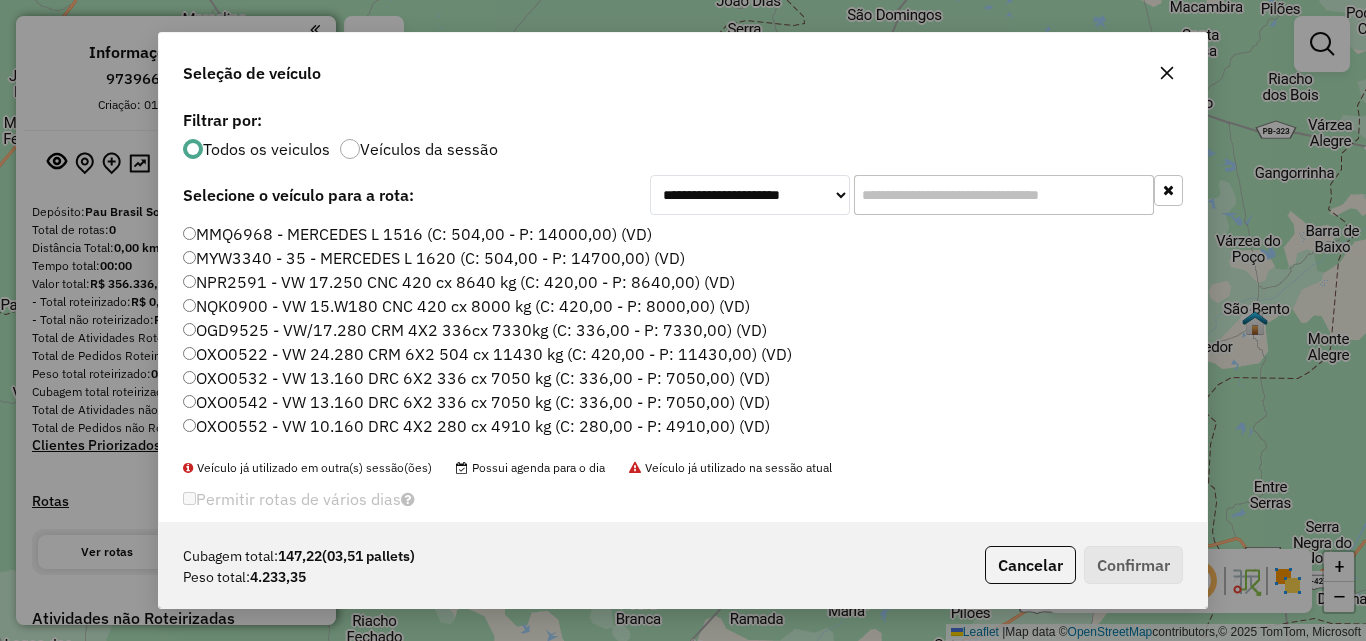 click on "MMQ6968 - MERCEDES L 1516 (C: 504,00 - P: 14000,00) (VD)" 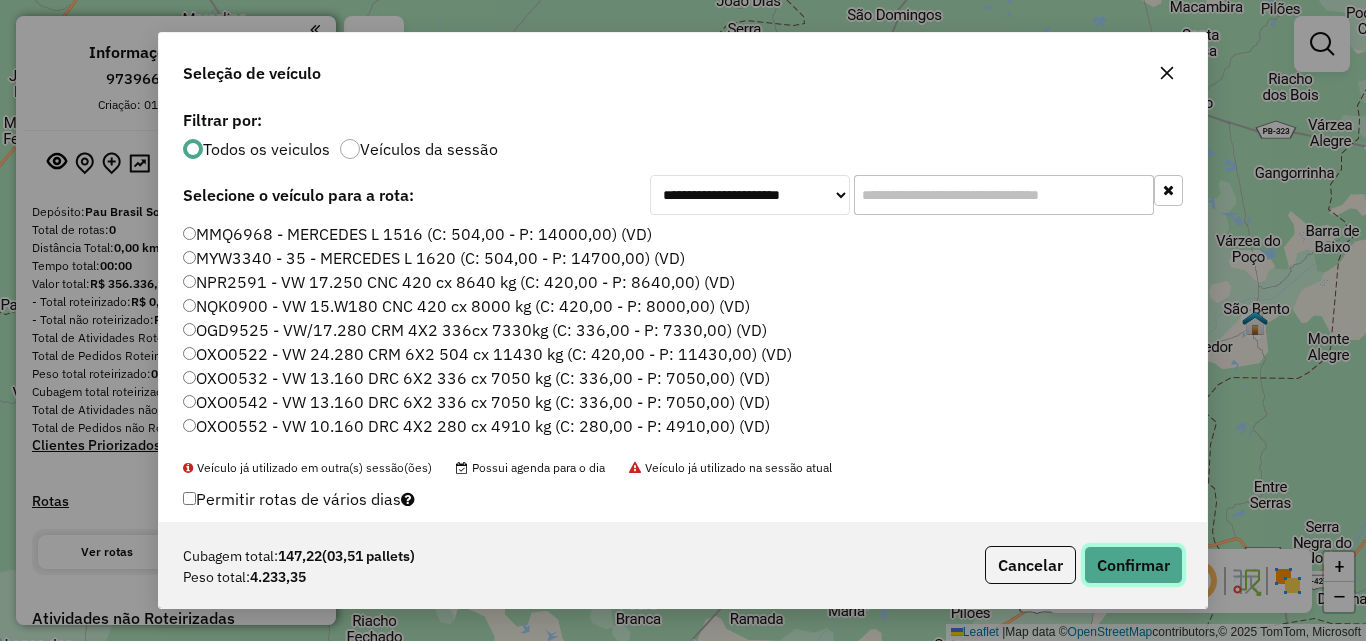 click on "Confirmar" 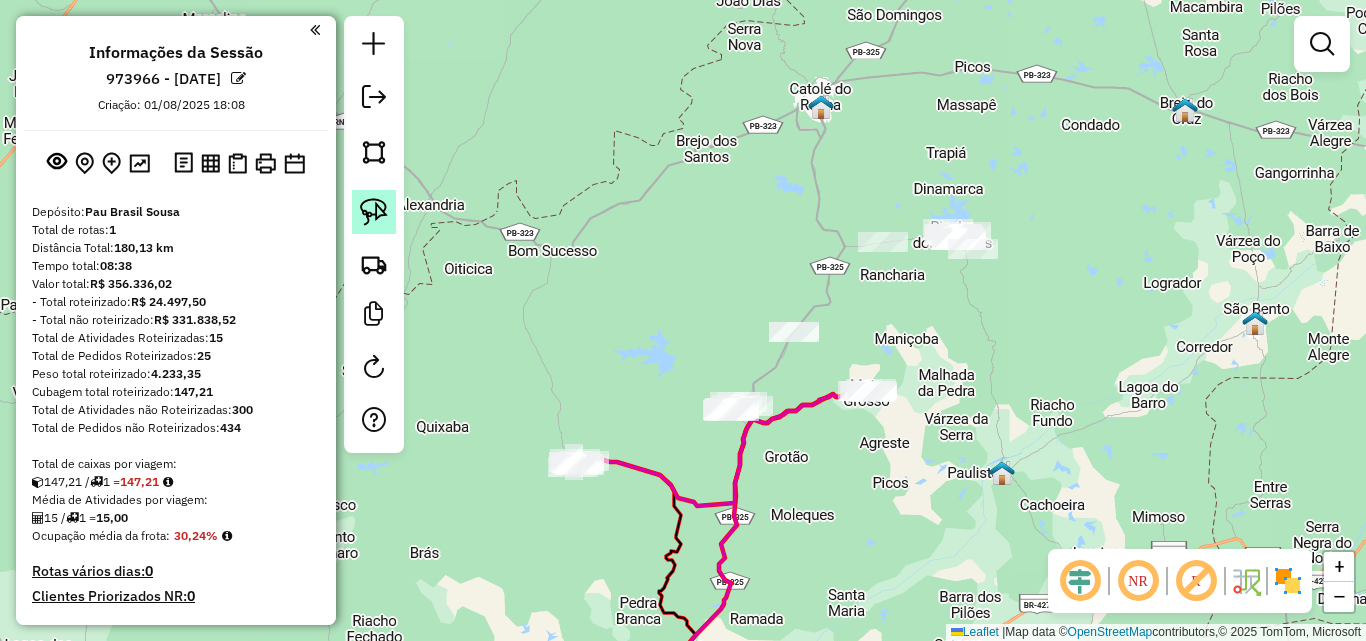 click 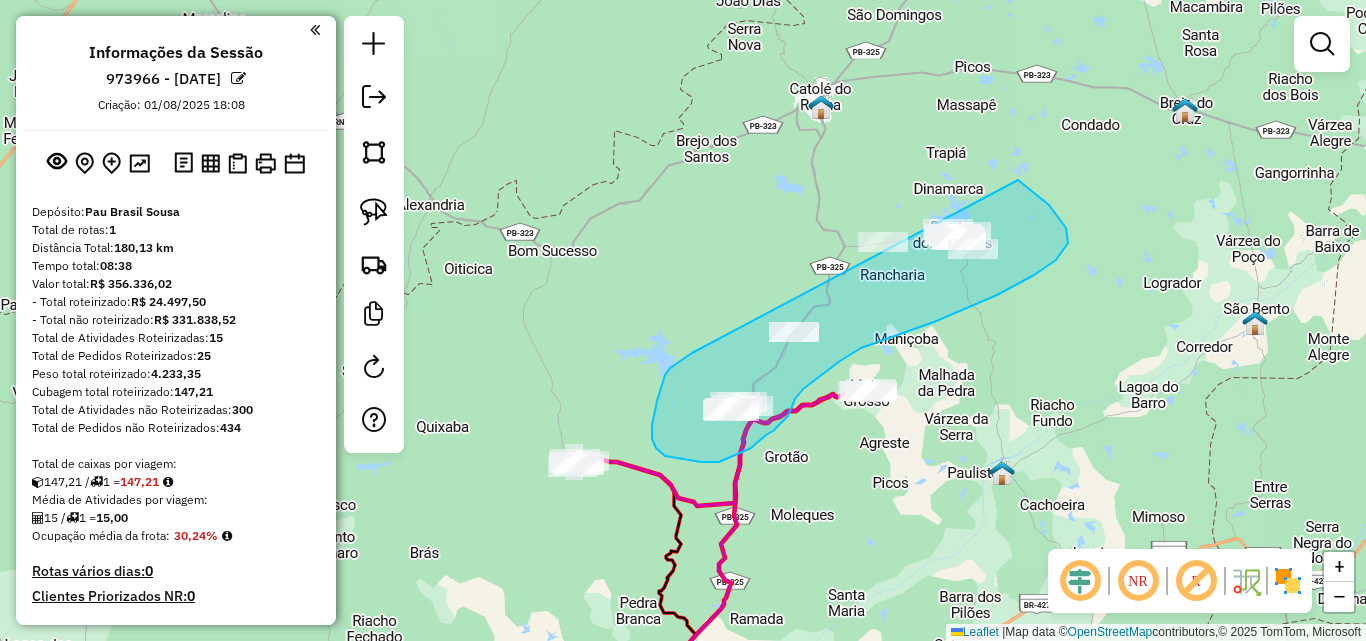 drag, startPoint x: 665, startPoint y: 375, endPoint x: 942, endPoint y: 165, distance: 347.60468 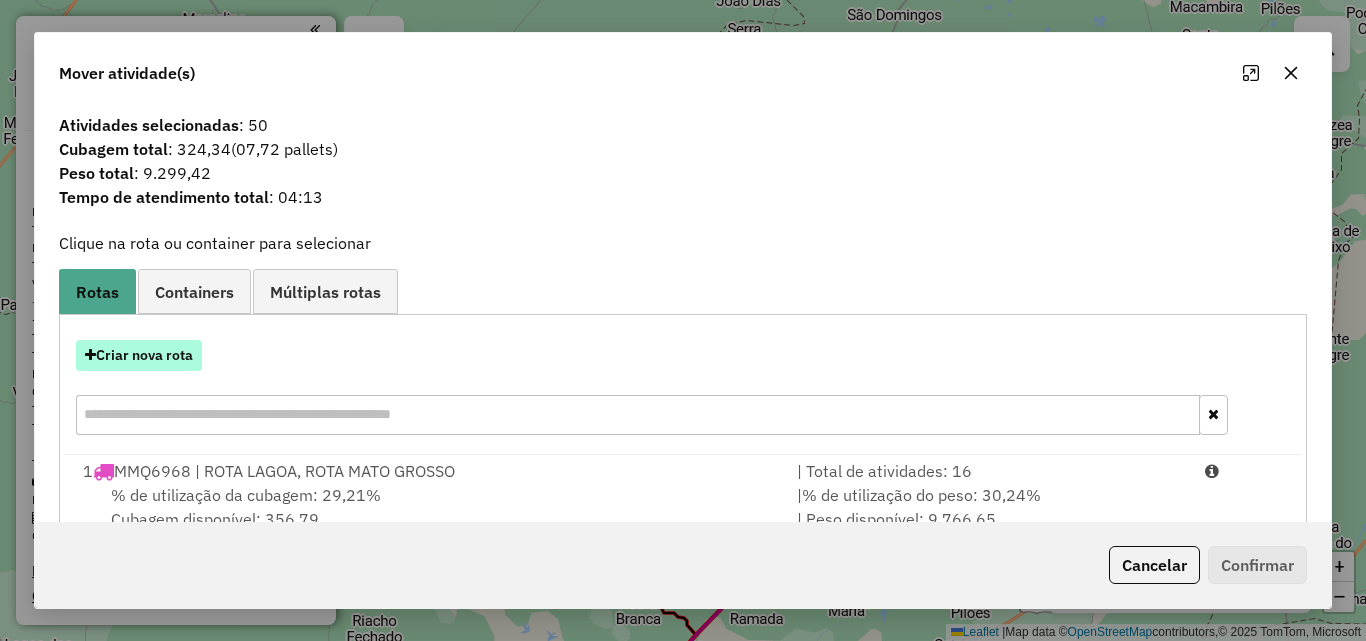 click on "Criar nova rota" at bounding box center (139, 355) 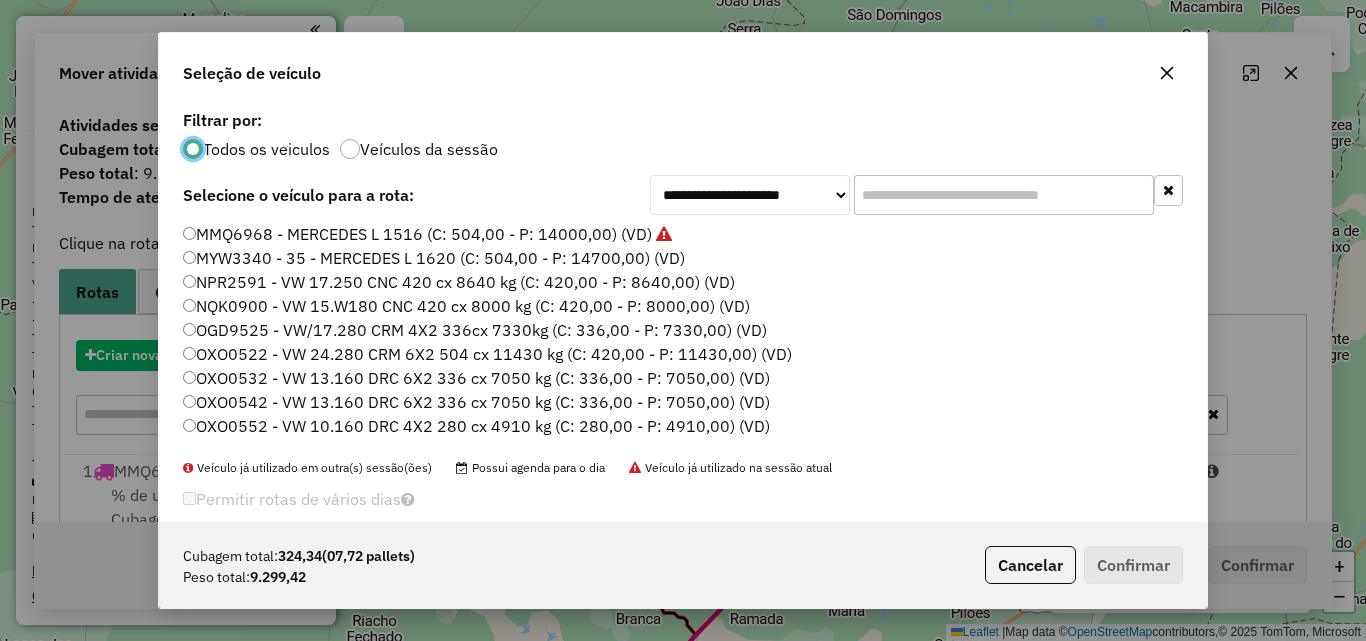 scroll, scrollTop: 11, scrollLeft: 6, axis: both 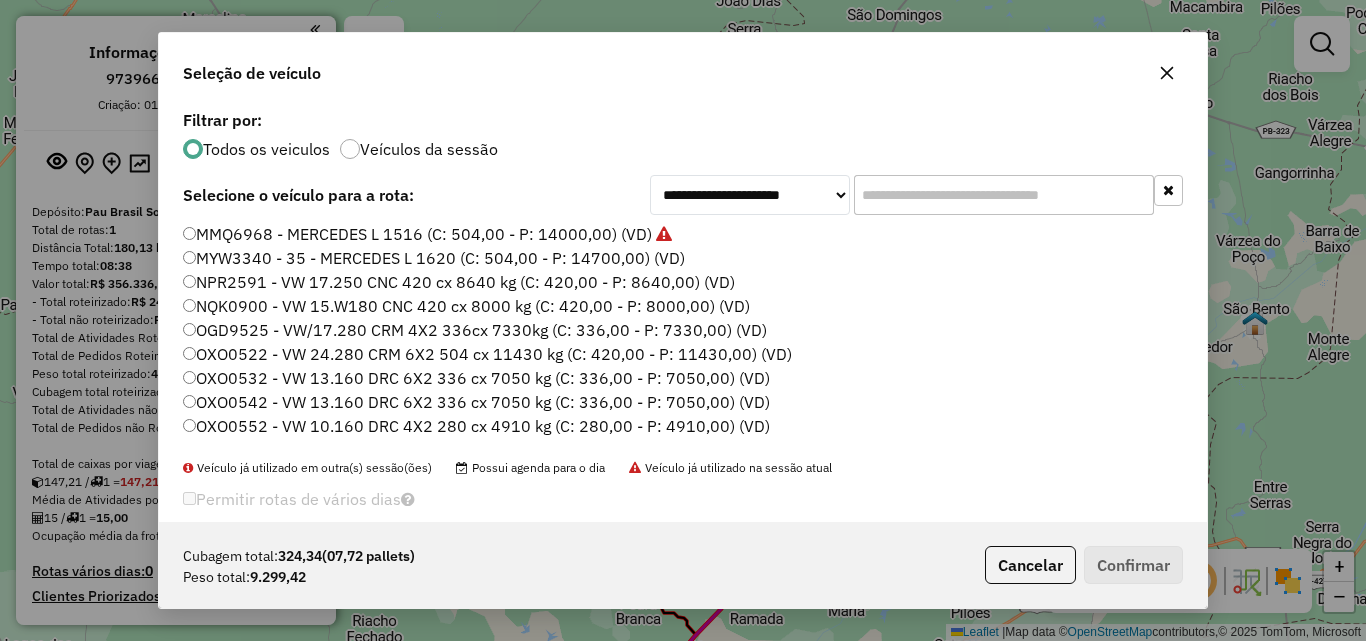 click on "MMQ6968 - MERCEDES L 1516 (C: 504,00 - P: 14000,00) (VD)" 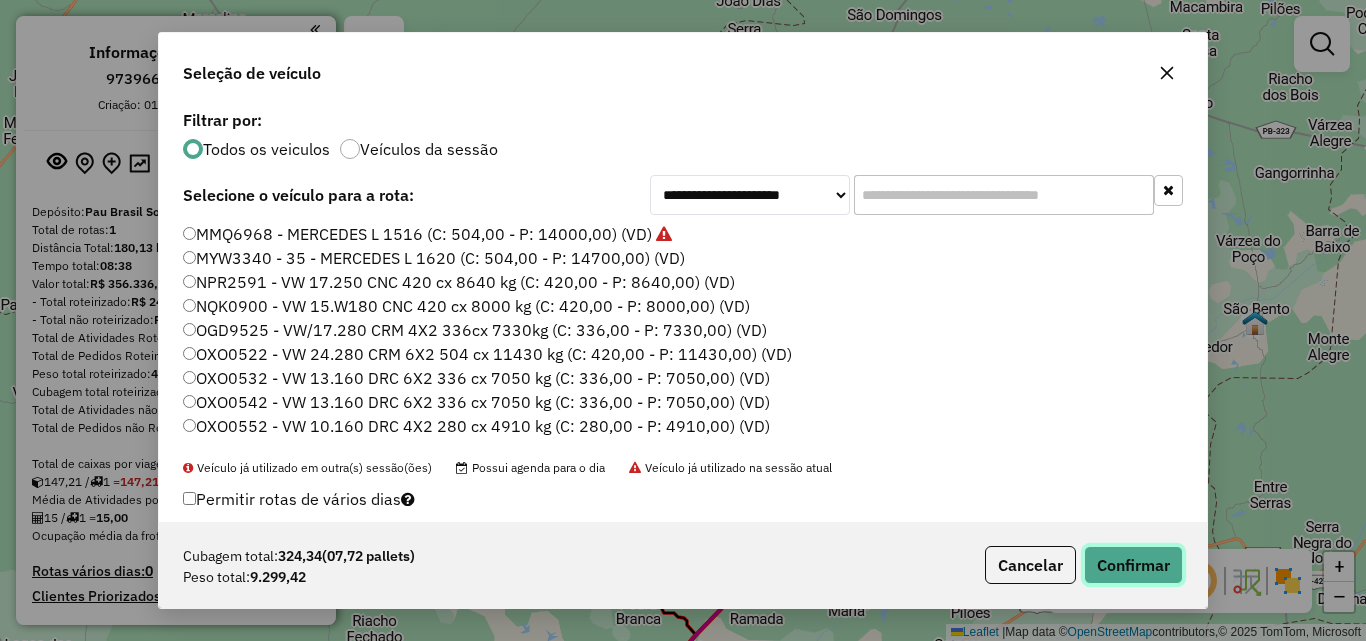 click on "Confirmar" 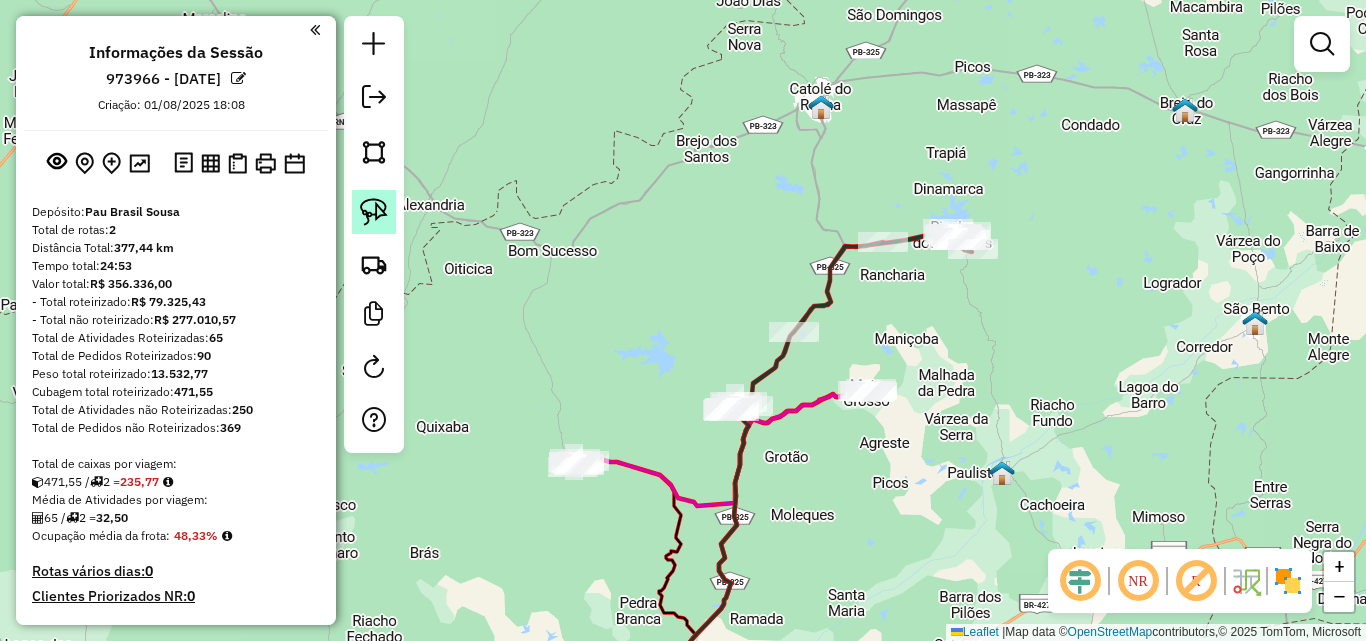 click 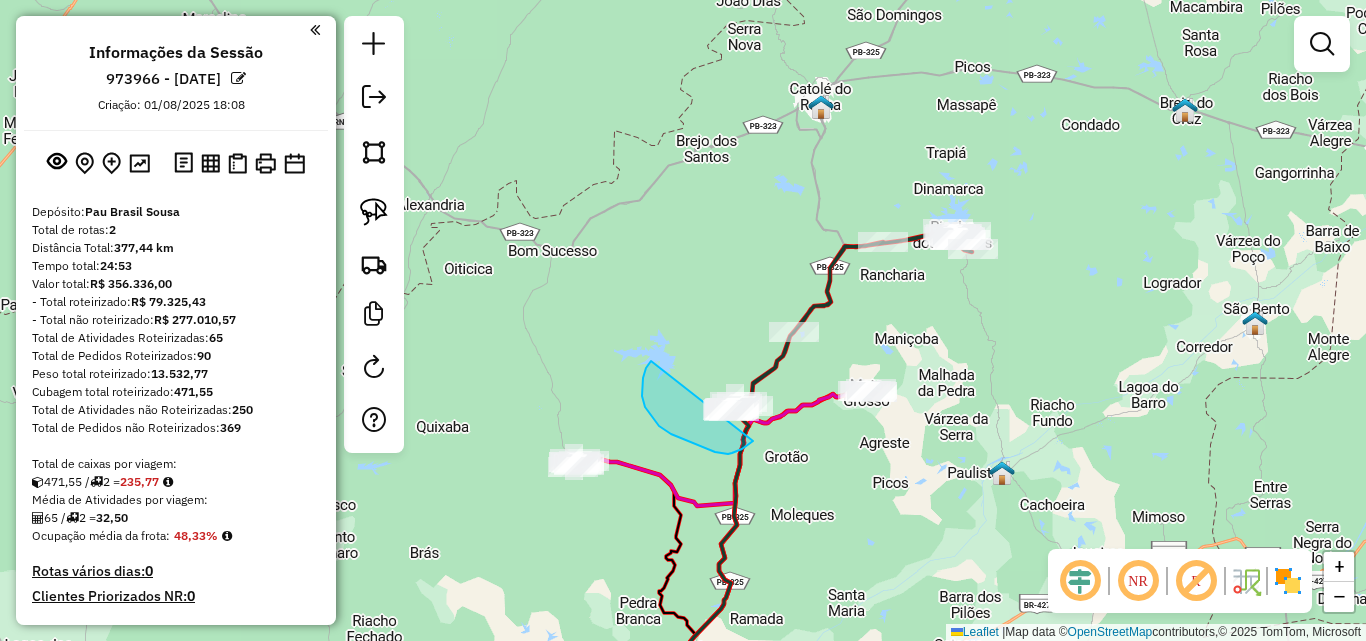 drag, startPoint x: 642, startPoint y: 396, endPoint x: 783, endPoint y: 385, distance: 141.42842 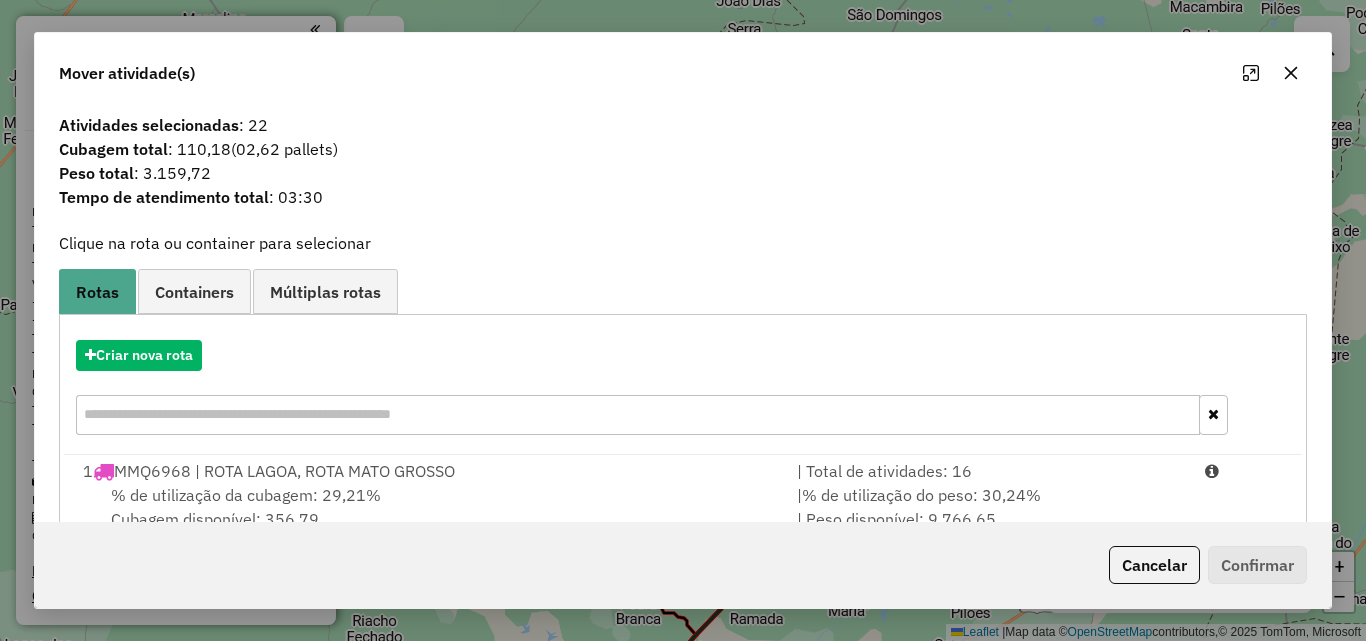 click on "Cancelar" 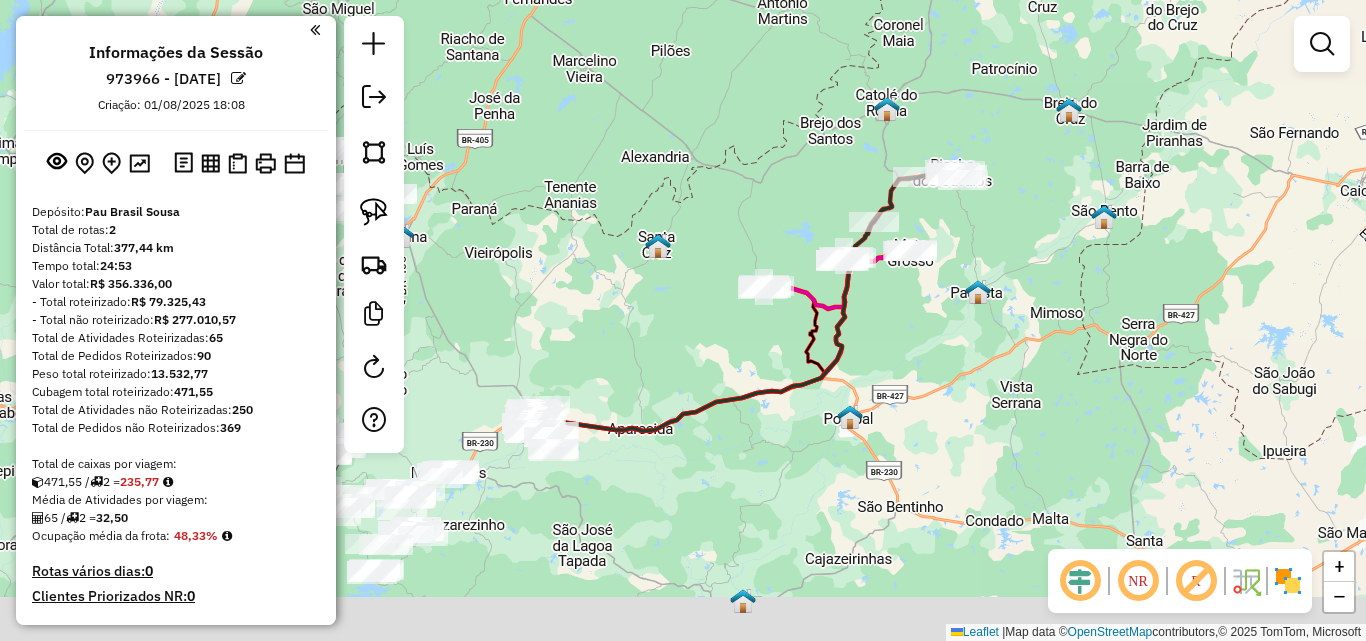 drag, startPoint x: 954, startPoint y: 475, endPoint x: 997, endPoint y: 293, distance: 187.0107 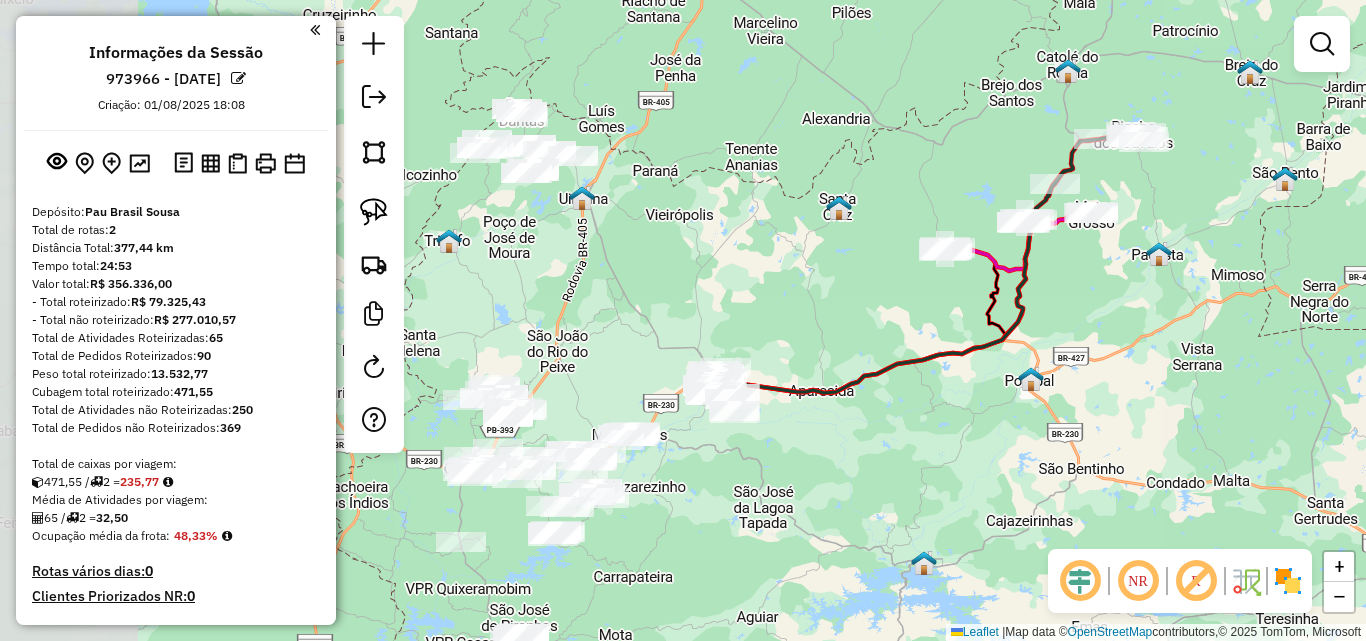 drag, startPoint x: 965, startPoint y: 385, endPoint x: 1165, endPoint y: 358, distance: 201.81427 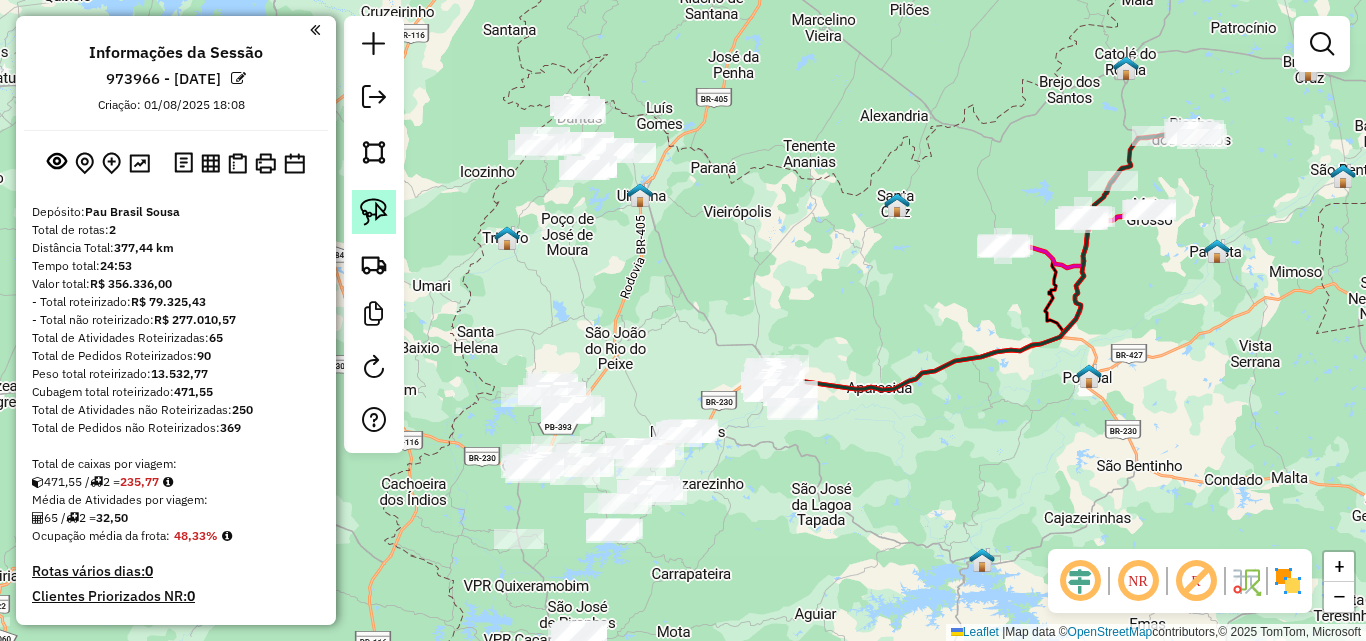 click 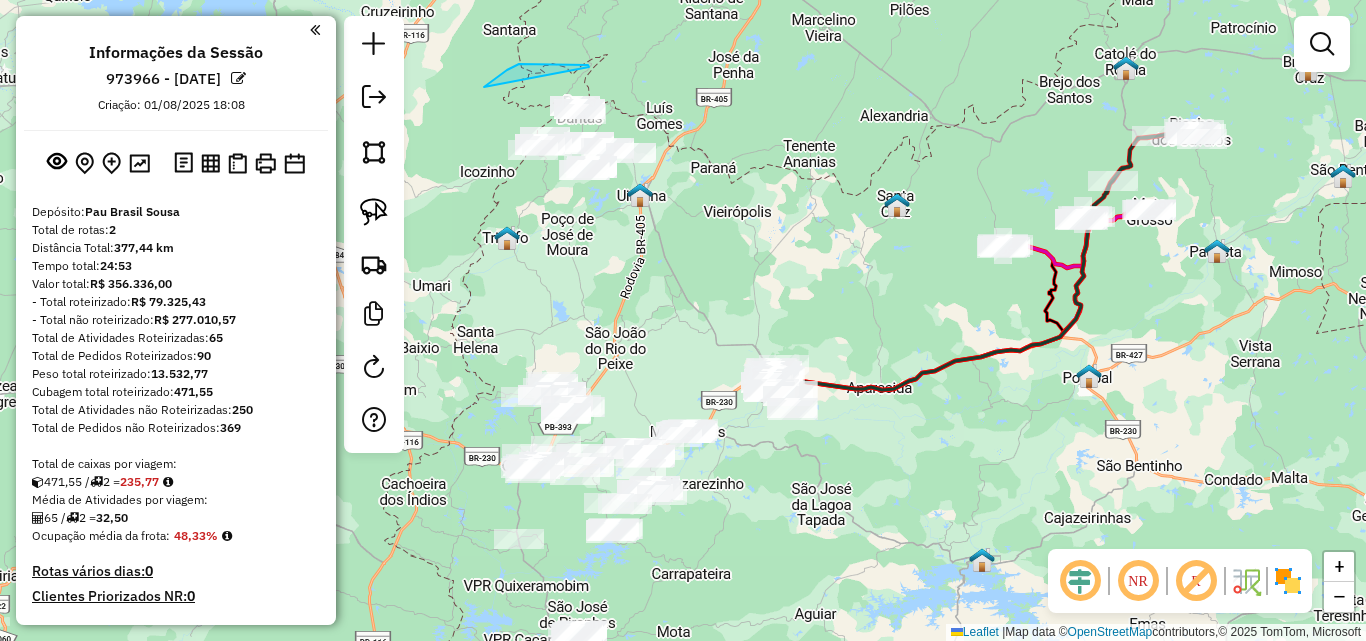 drag, startPoint x: 499, startPoint y: 76, endPoint x: 738, endPoint y: 95, distance: 239.75404 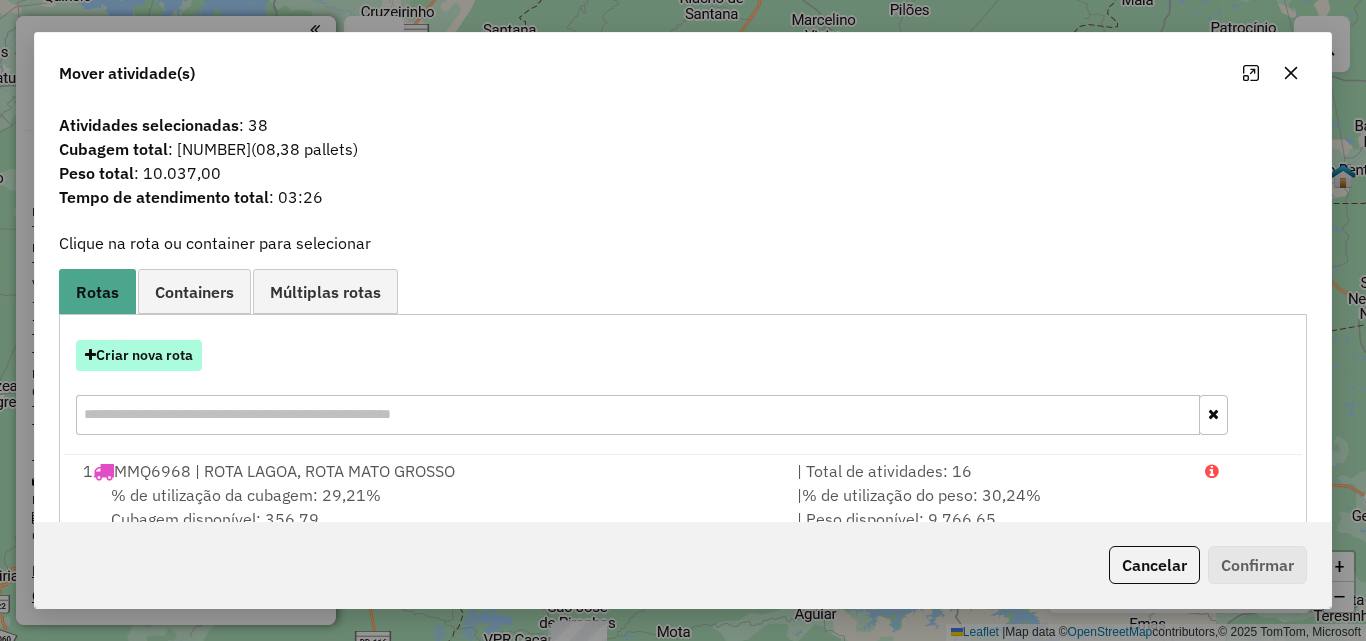 click on "Criar nova rota" at bounding box center [139, 355] 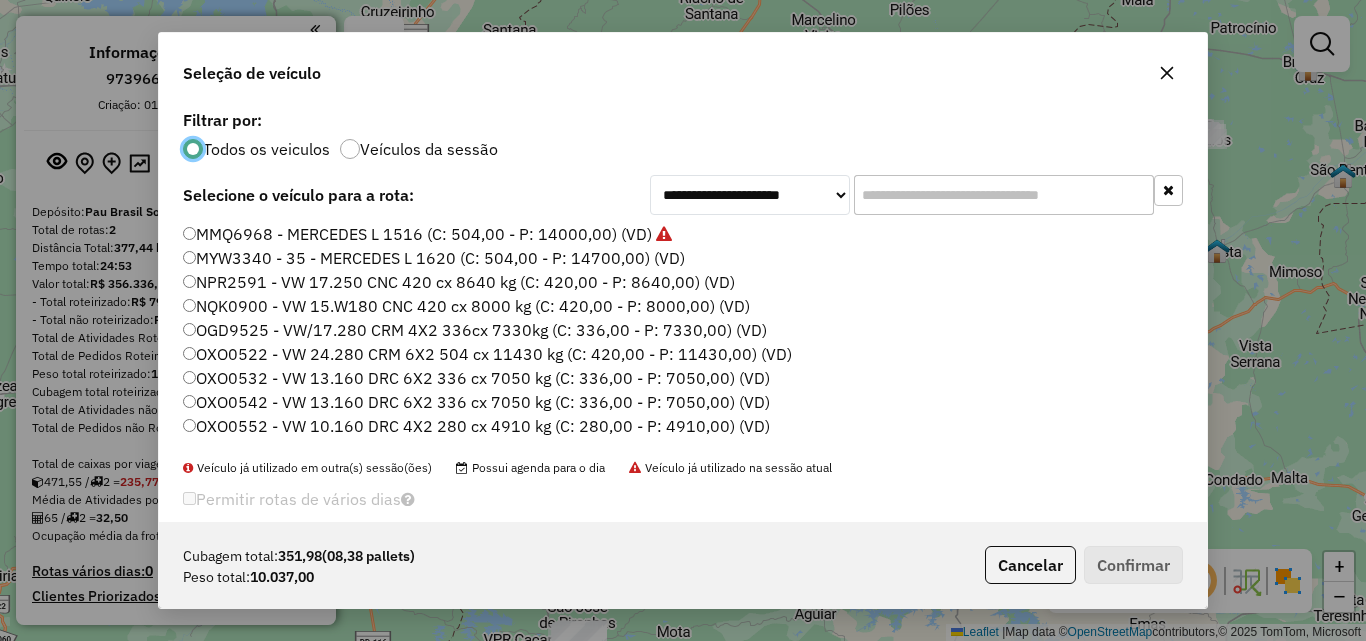 scroll, scrollTop: 11, scrollLeft: 6, axis: both 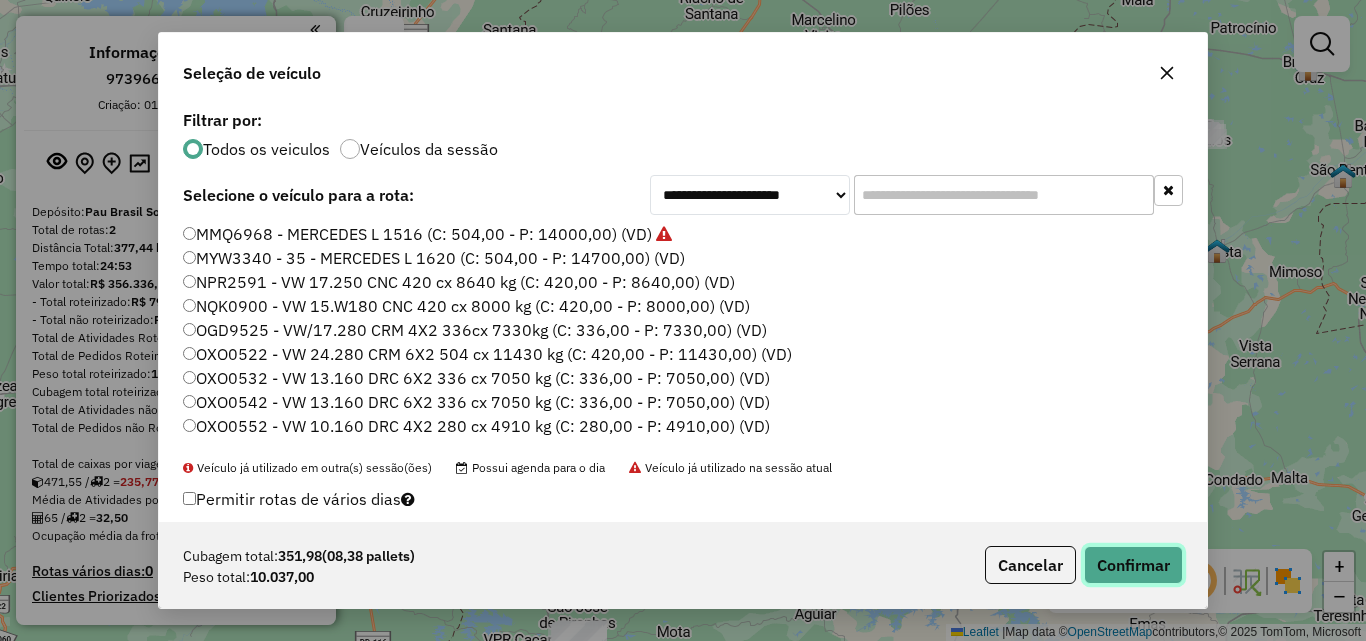 drag, startPoint x: 1155, startPoint y: 557, endPoint x: 1145, endPoint y: 555, distance: 10.198039 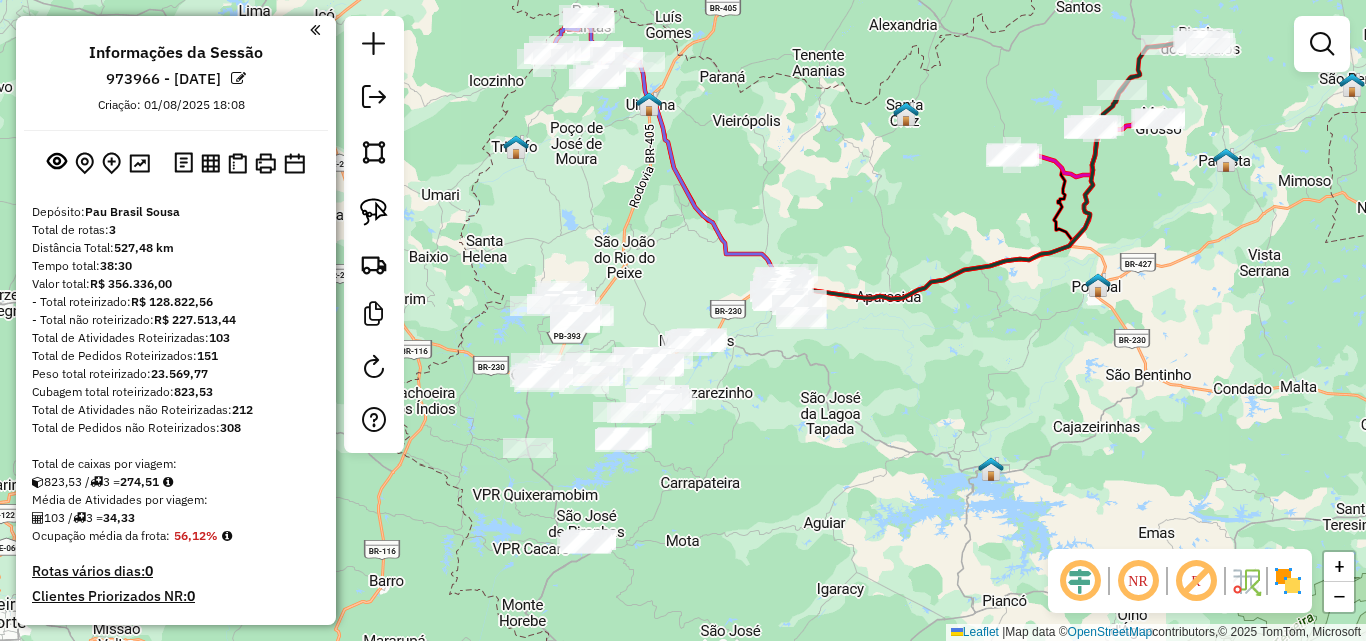 drag, startPoint x: 667, startPoint y: 400, endPoint x: 691, endPoint y: 229, distance: 172.676 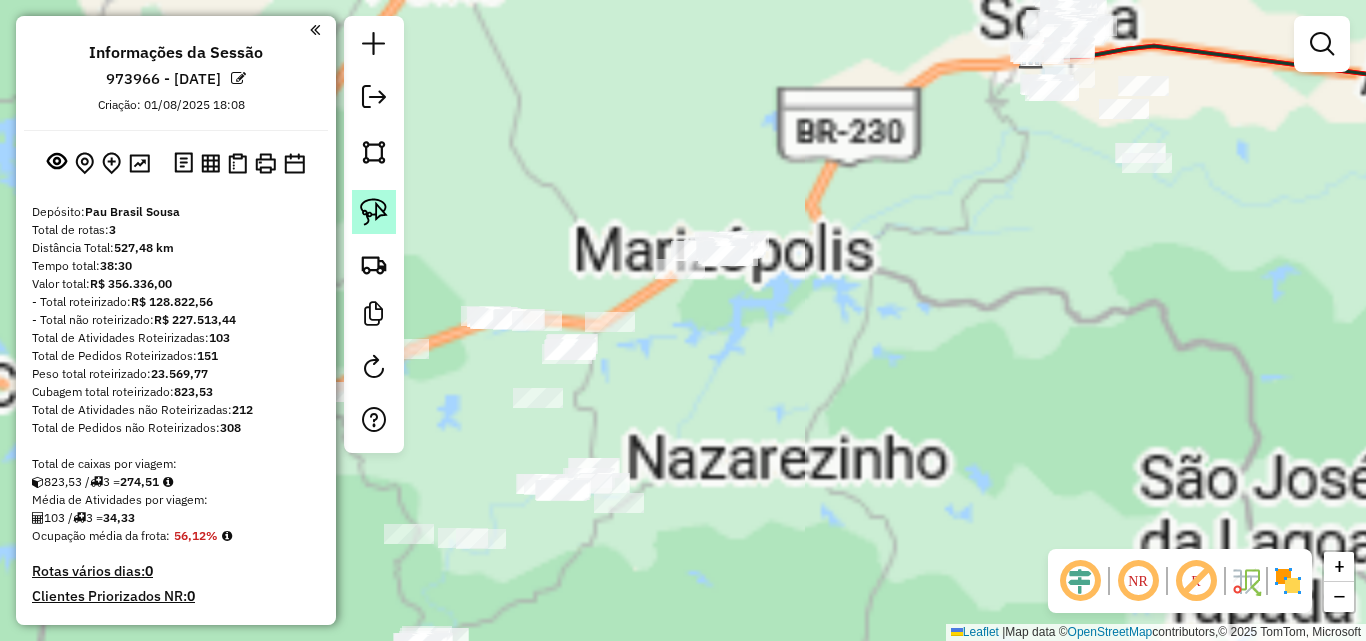click 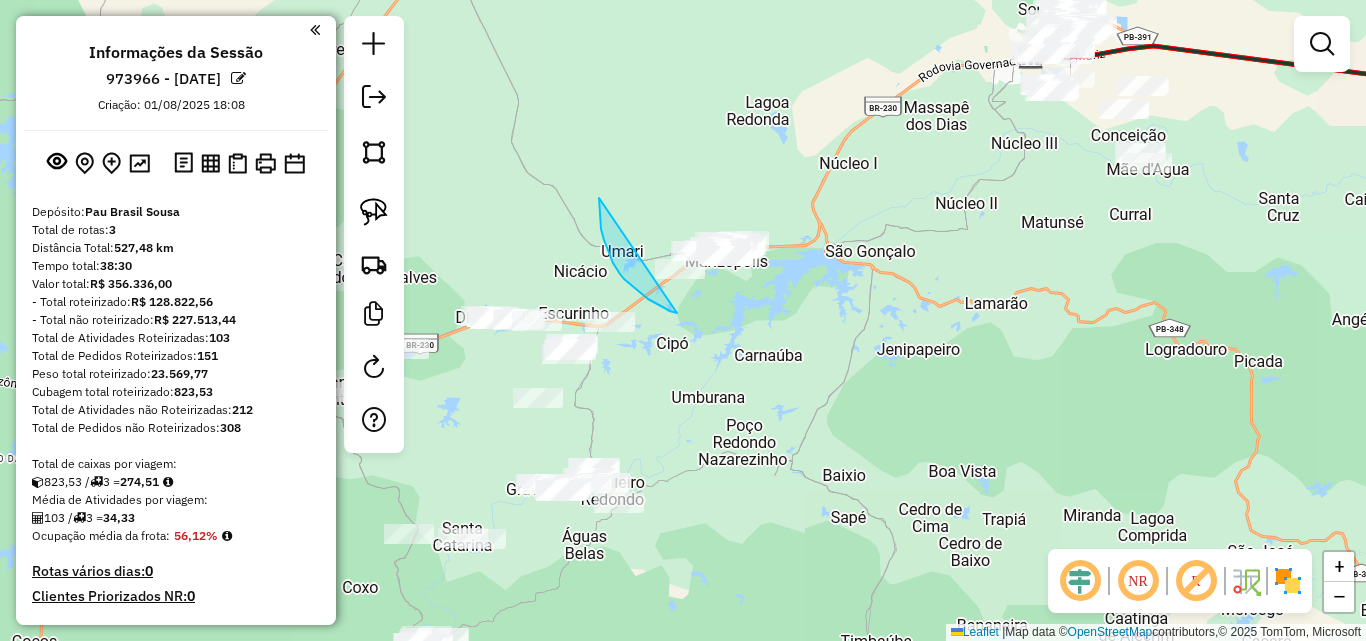drag, startPoint x: 599, startPoint y: 198, endPoint x: 866, endPoint y: 180, distance: 267.60605 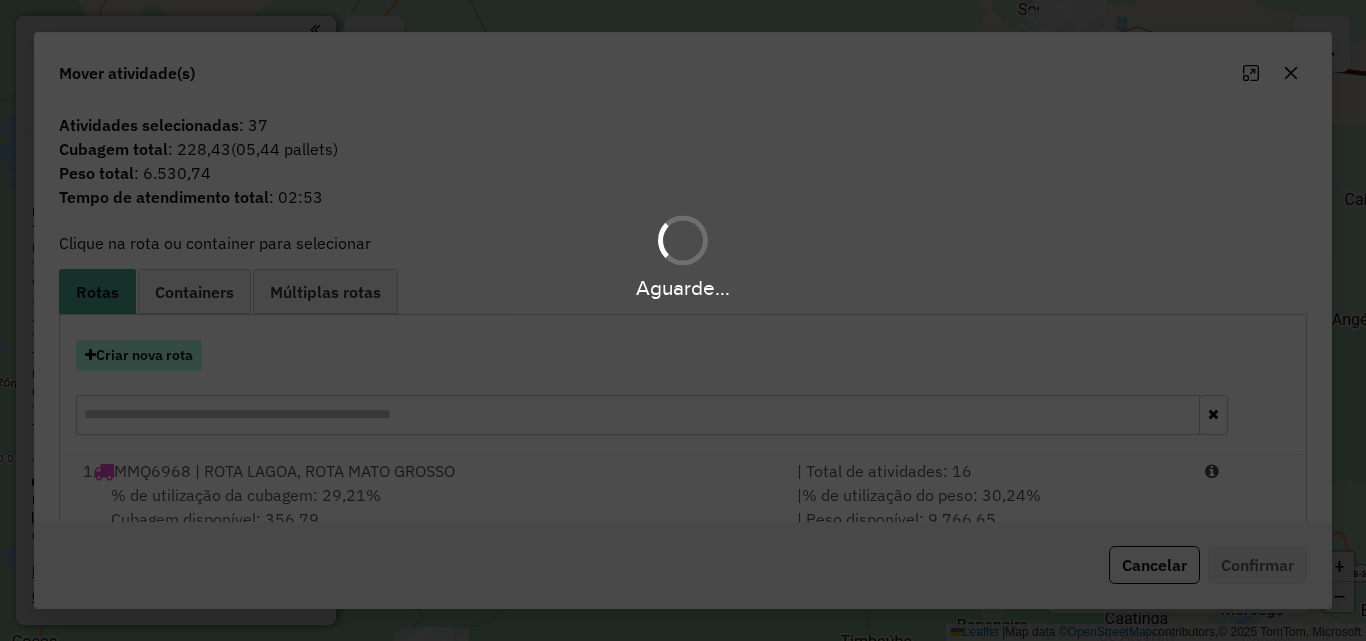 click on "Aguarde...  Pop-up bloqueado!  Seu navegador bloqueou automáticamente a abertura de uma nova janela.   Acesse as configurações e adicione o endereço do sistema a lista de permissão.   Fechar  Informações da Sessão 973966 - 02/08/2025     Criação: 01/08/2025 18:08   Depósito:  Pau Brasil Sousa  Total de rotas:  3  Distância Total:  527,48 km  Tempo total:  38:30  Valor total:  R$ 356.336,00  - Total roteirizado:  R$ 128.822,56  - Total não roteirizado:  R$ 227.513,44  Total de Atividades Roteirizadas:  103  Total de Pedidos Roteirizados:  151  Peso total roteirizado:  23.569,77  Cubagem total roteirizado:  823,53  Total de Atividades não Roteirizadas:  212  Total de Pedidos não Roteirizados:  308 Total de caixas por viagem:  823,53 /   3 =  274,51 Média de Atividades por viagem:  103 /   3 =  34,33 Ocupação média da frota:  56,12%   Rotas vários dias:  0  Clientes Priorizados NR:  0 Rotas  Recargas: 3   Ver rotas   Ver veículos  Finalizar todas as rotas   1 -       MMQ6968   180,13 KM  /" at bounding box center (683, 320) 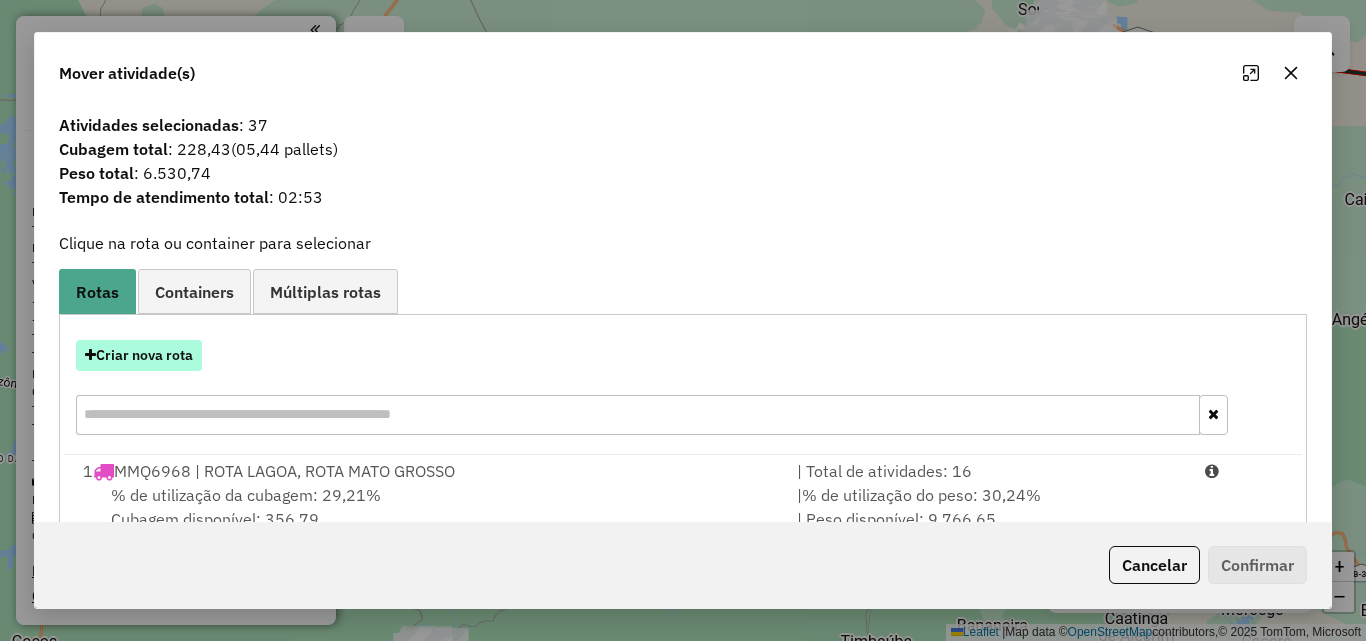 click on "Criar nova rota" at bounding box center [139, 355] 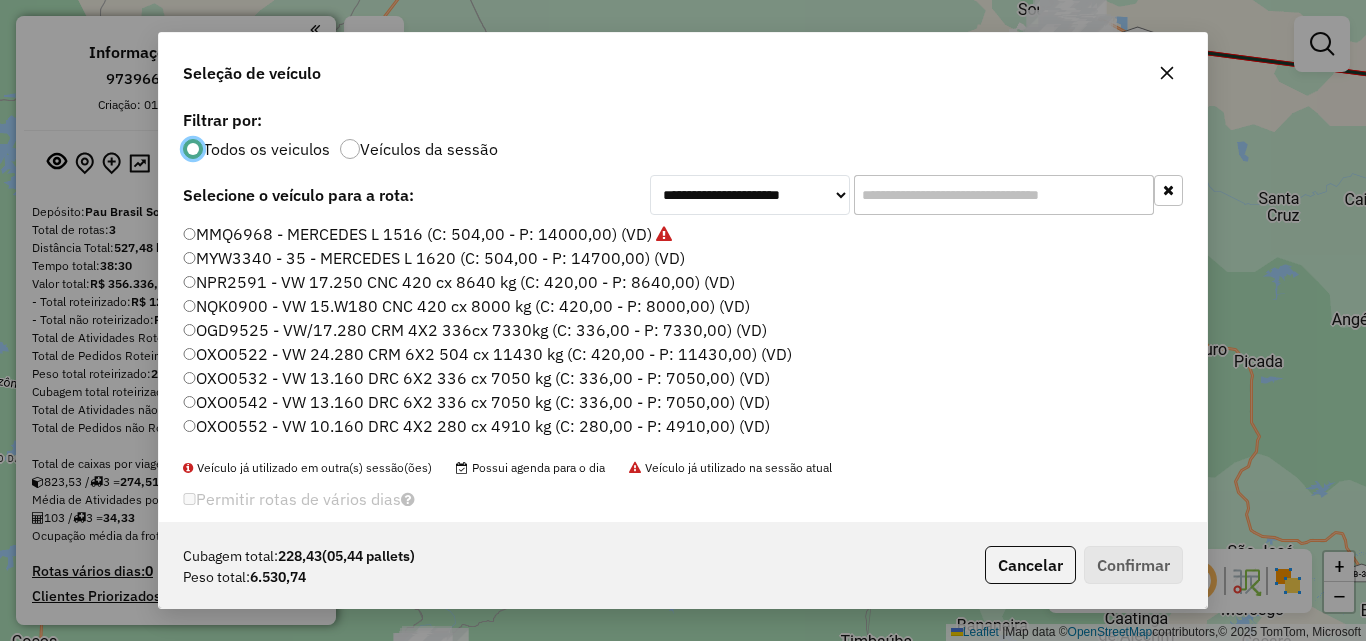 scroll, scrollTop: 11, scrollLeft: 6, axis: both 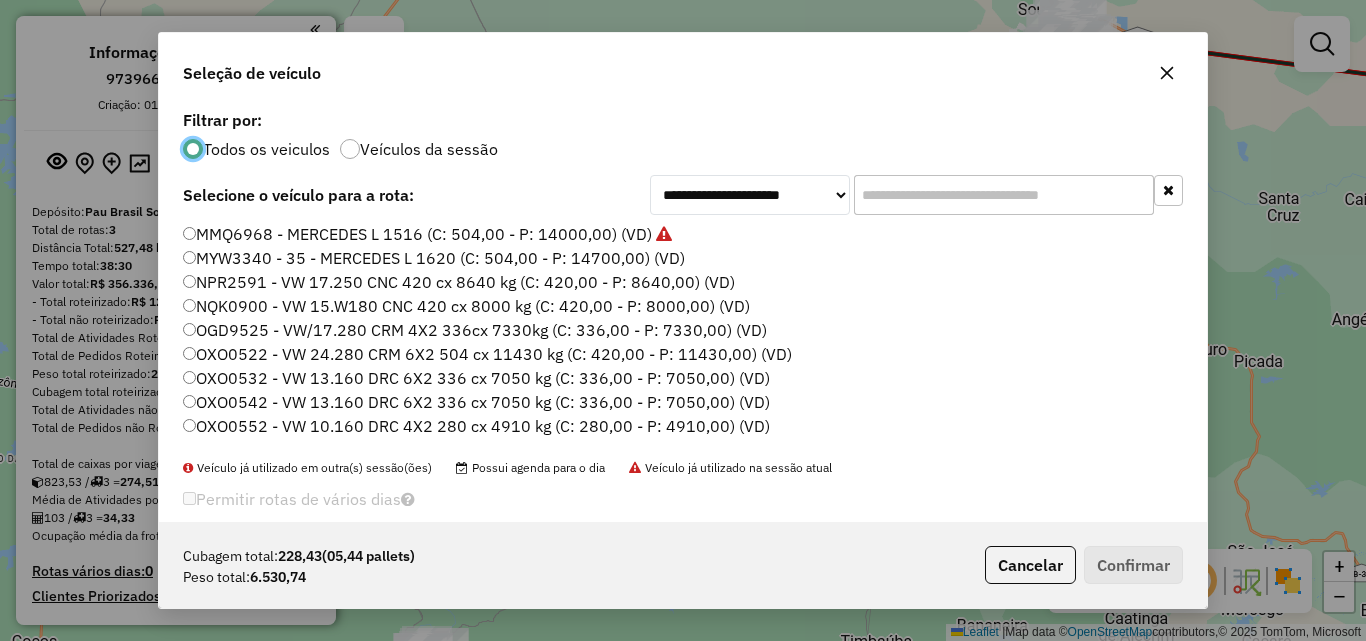 click on "MMQ6968 - MERCEDES L 1516 (C: 504,00 - P: 14000,00) (VD)" 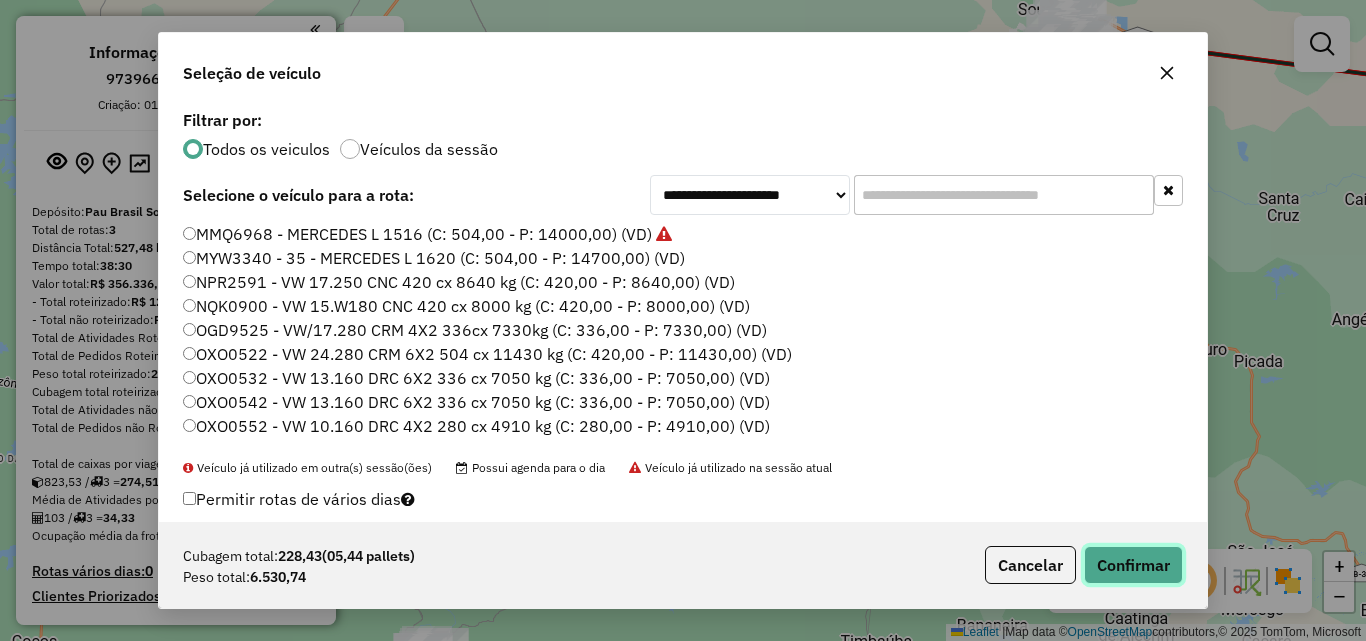 drag, startPoint x: 1137, startPoint y: 575, endPoint x: 995, endPoint y: 429, distance: 203.6664 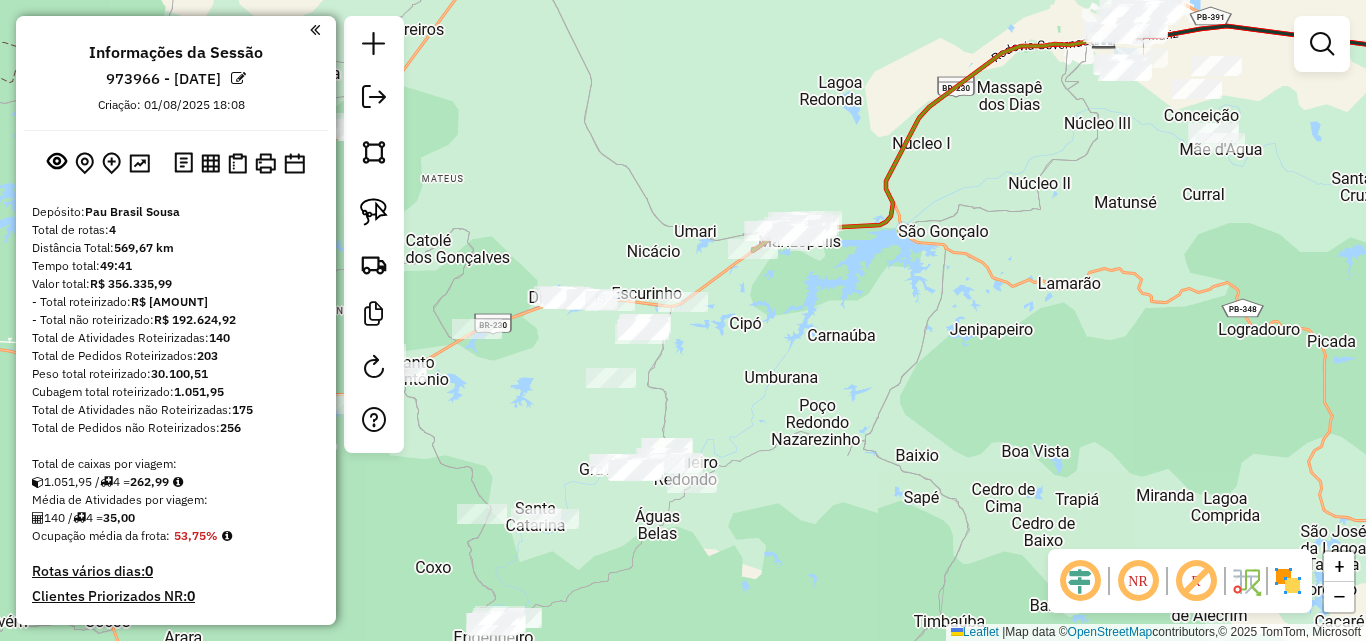 drag, startPoint x: 971, startPoint y: 327, endPoint x: 995, endPoint y: 315, distance: 26.832815 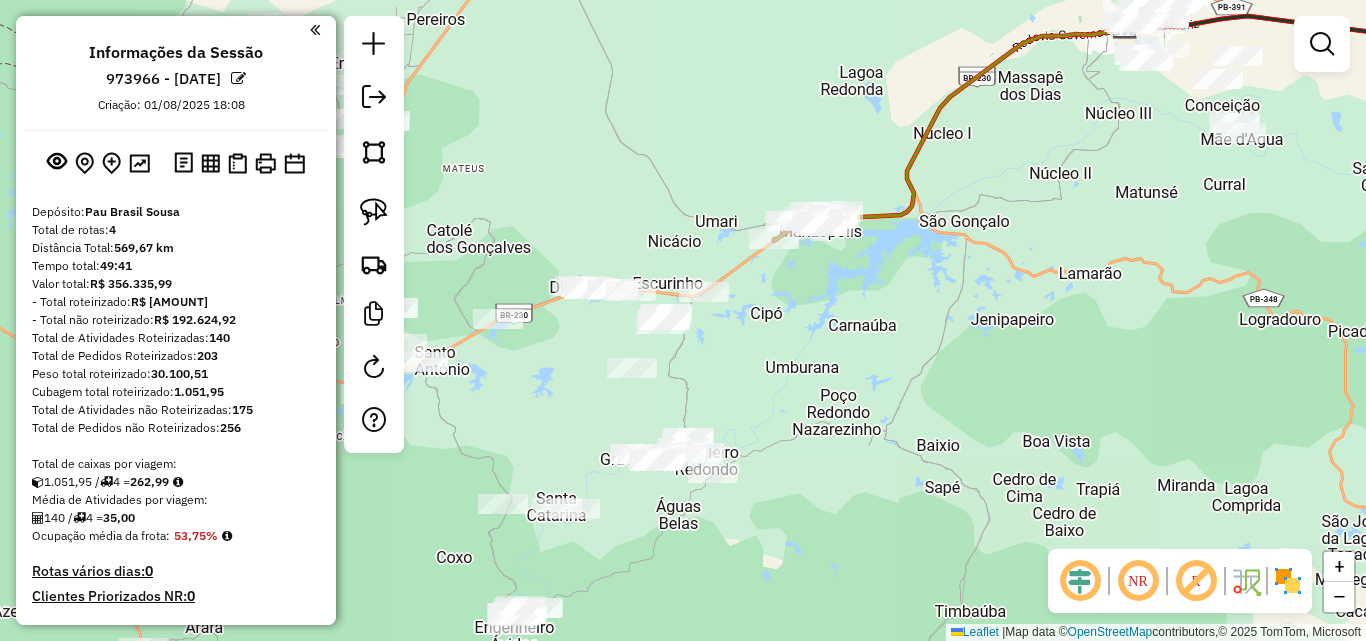 click on "Janela de atendimento Grade de atendimento Capacidade Transportadoras Veículos Cliente Pedidos  Rotas Selecione os dias de semana para filtrar as janelas de atendimento  Seg   Ter   Qua   Qui   Sex   Sáb   Dom  Informe o período da janela de atendimento: De: Até:  Filtrar exatamente a janela do cliente  Considerar janela de atendimento padrão  Selecione os dias de semana para filtrar as grades de atendimento  Seg   Ter   Qua   Qui   Sex   Sáb   Dom   Considerar clientes sem dia de atendimento cadastrado  Clientes fora do dia de atendimento selecionado Filtrar as atividades entre os valores definidos abaixo:  Peso mínimo:   Peso máximo:   Cubagem mínima:   Cubagem máxima:   De:   Até:  Filtrar as atividades entre o tempo de atendimento definido abaixo:  De:   Até:   Considerar capacidade total dos clientes não roteirizados Transportadora: Selecione um ou mais itens Tipo de veículo: Selecione um ou mais itens Veículo: Selecione um ou mais itens Motorista: Selecione um ou mais itens Nome: Rótulo:" 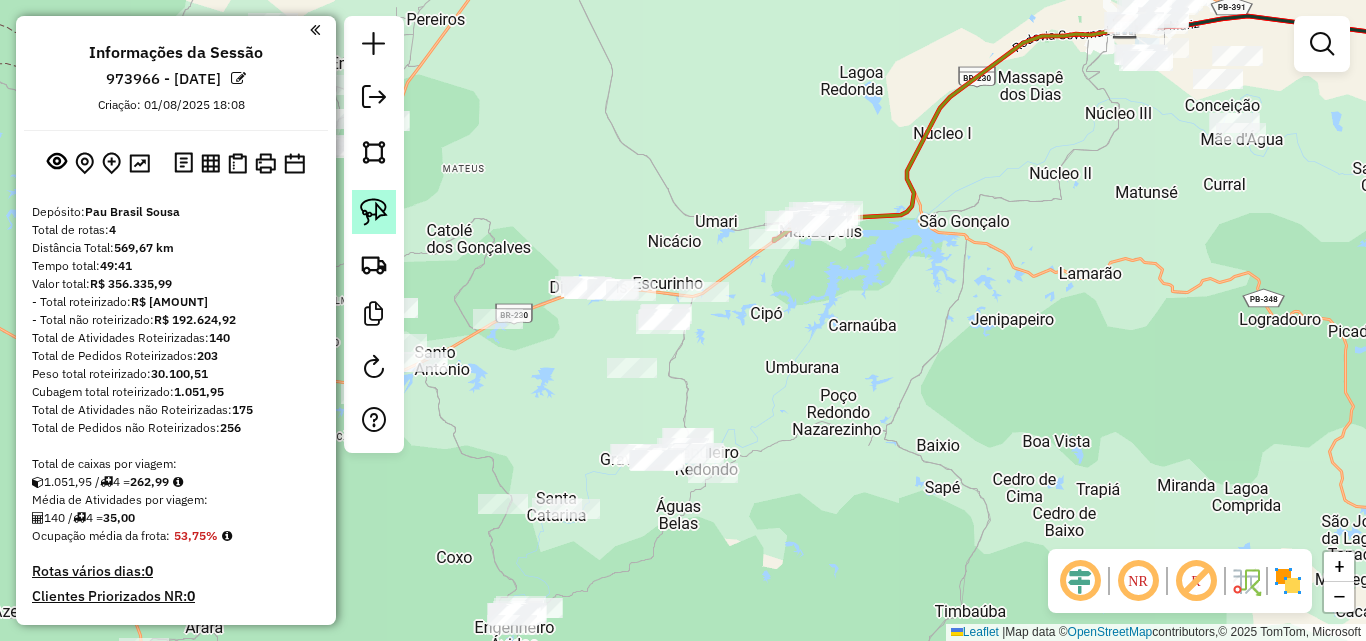 drag, startPoint x: 353, startPoint y: 227, endPoint x: 424, endPoint y: 221, distance: 71.25307 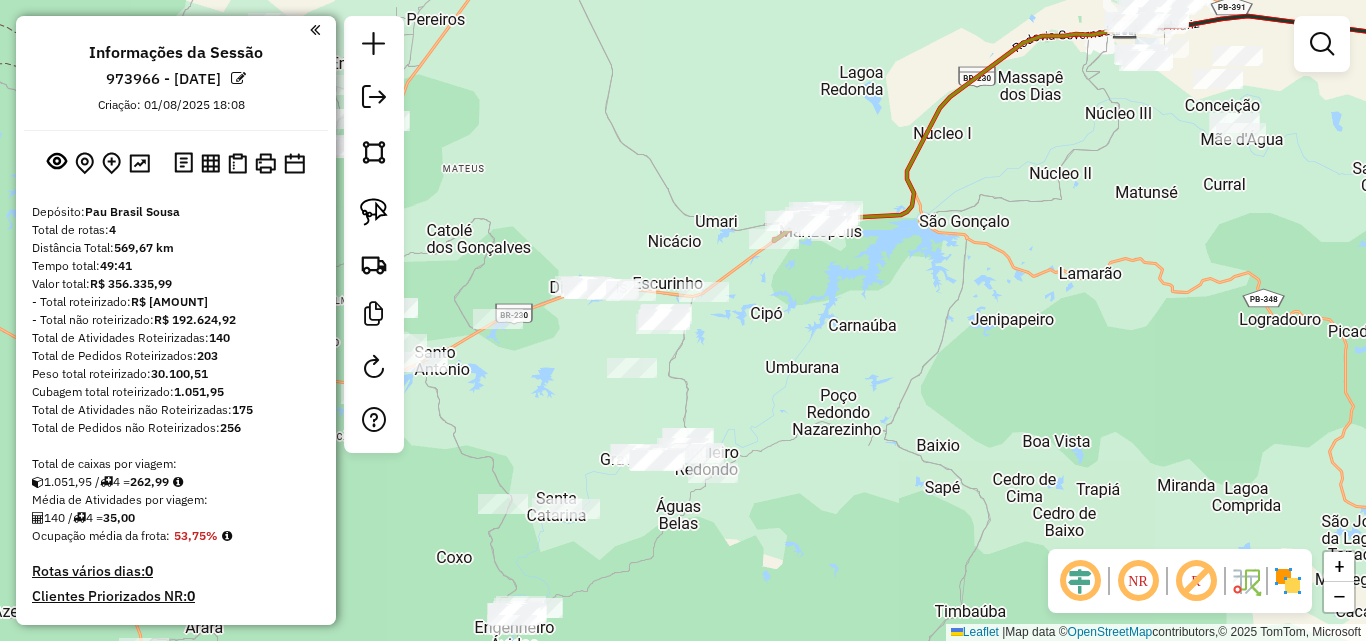 click 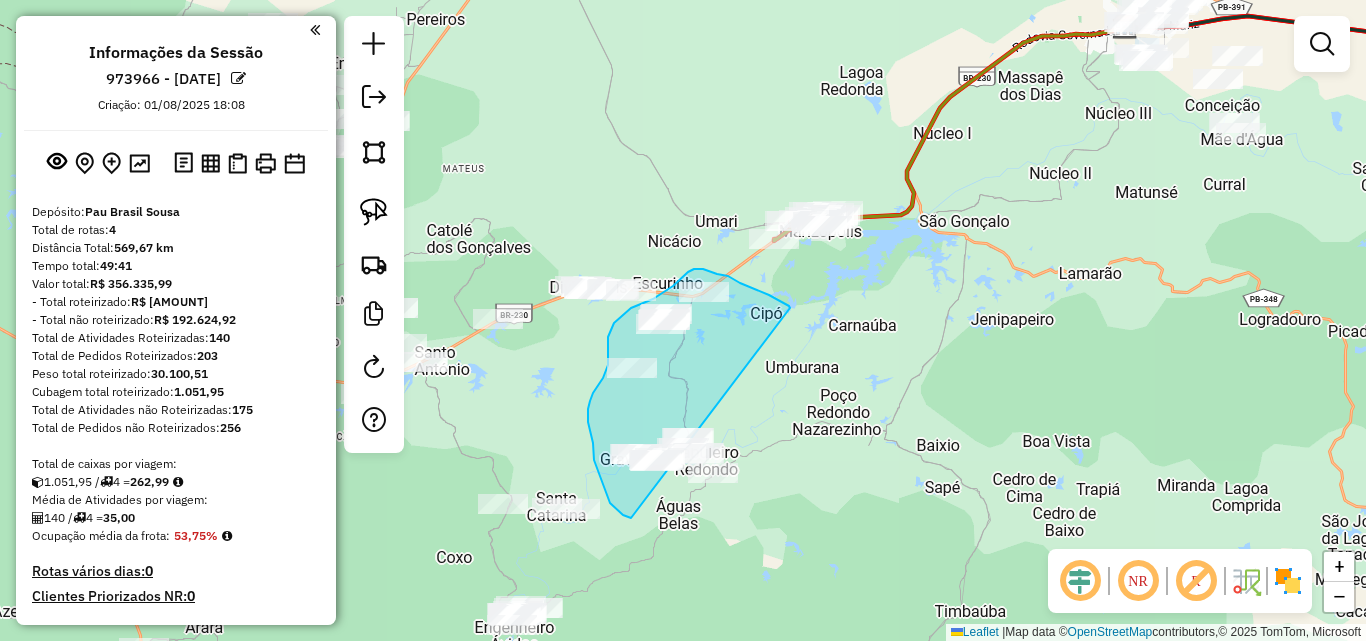 drag, startPoint x: 790, startPoint y: 308, endPoint x: 758, endPoint y: 529, distance: 223.30472 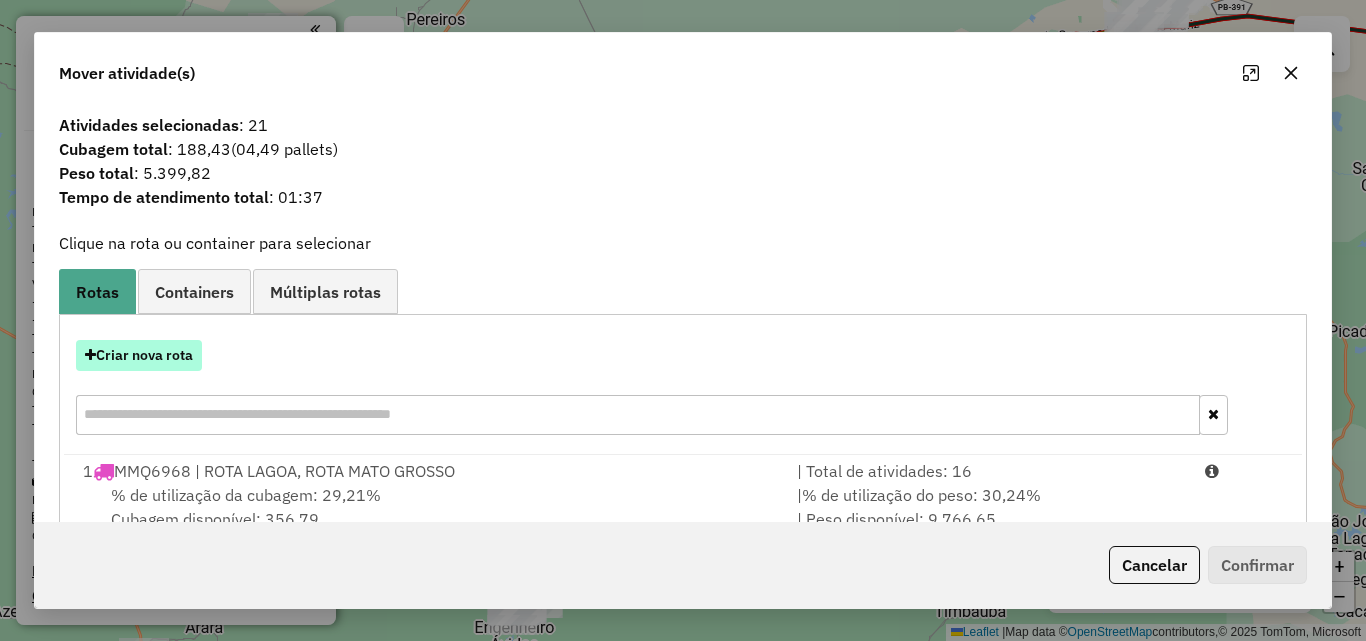 click on "Criar nova rota" at bounding box center [139, 355] 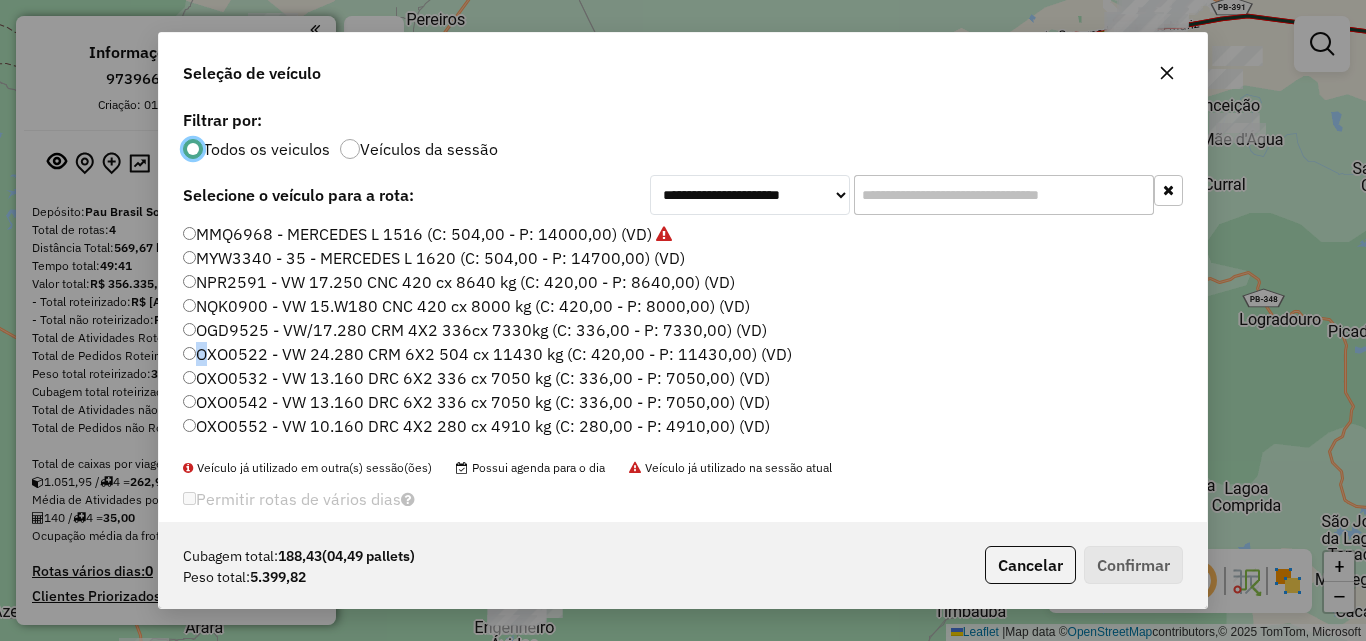click on "**********" 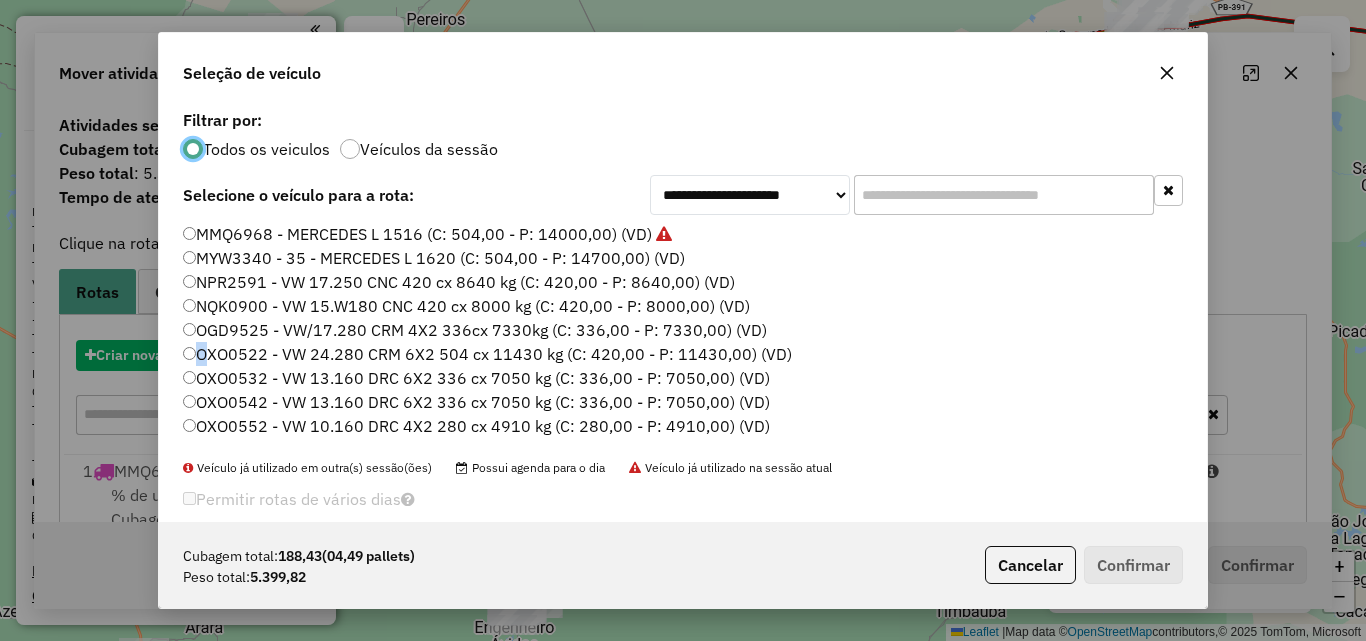 scroll, scrollTop: 11, scrollLeft: 6, axis: both 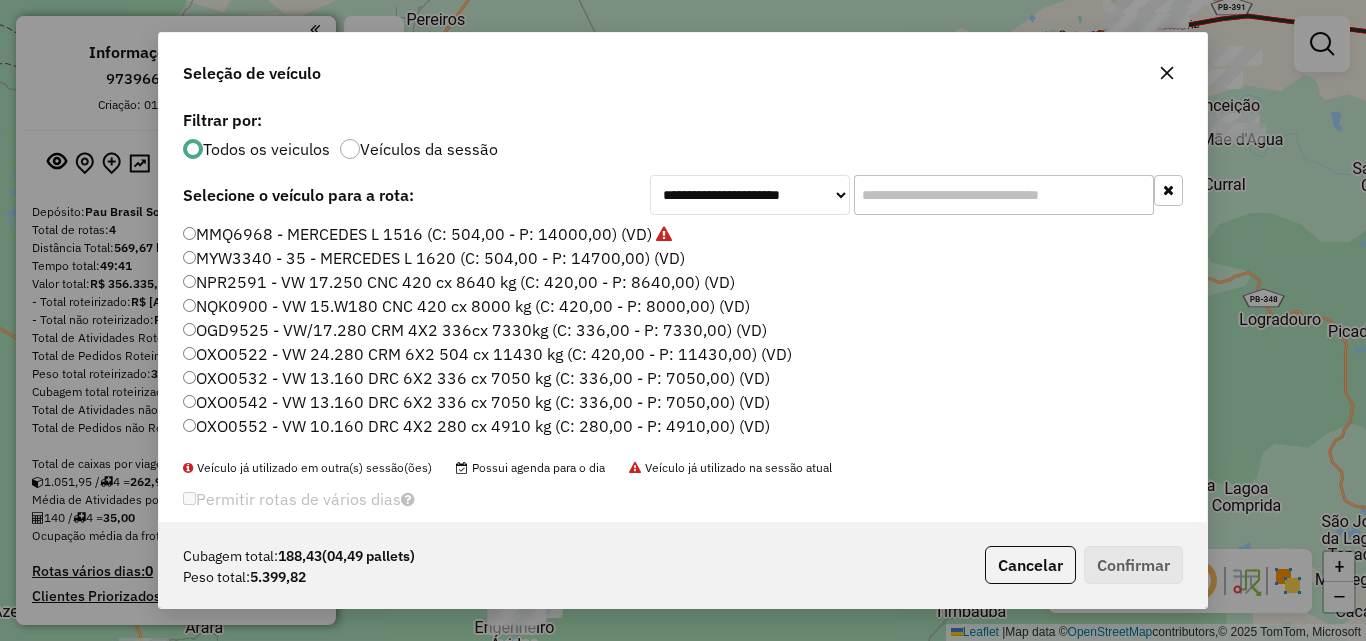 click on "MMQ6968 - MERCEDES L 1516 (C: 504,00 - P: 14000,00) (VD)" 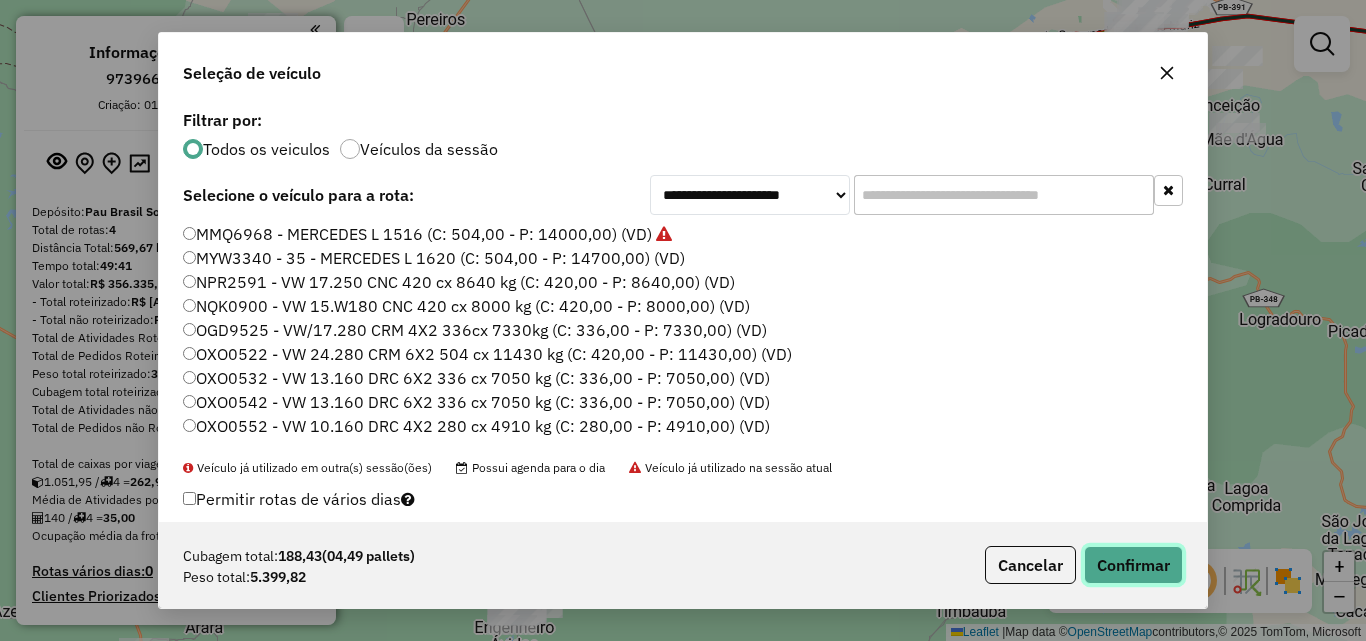 click on "Confirmar" 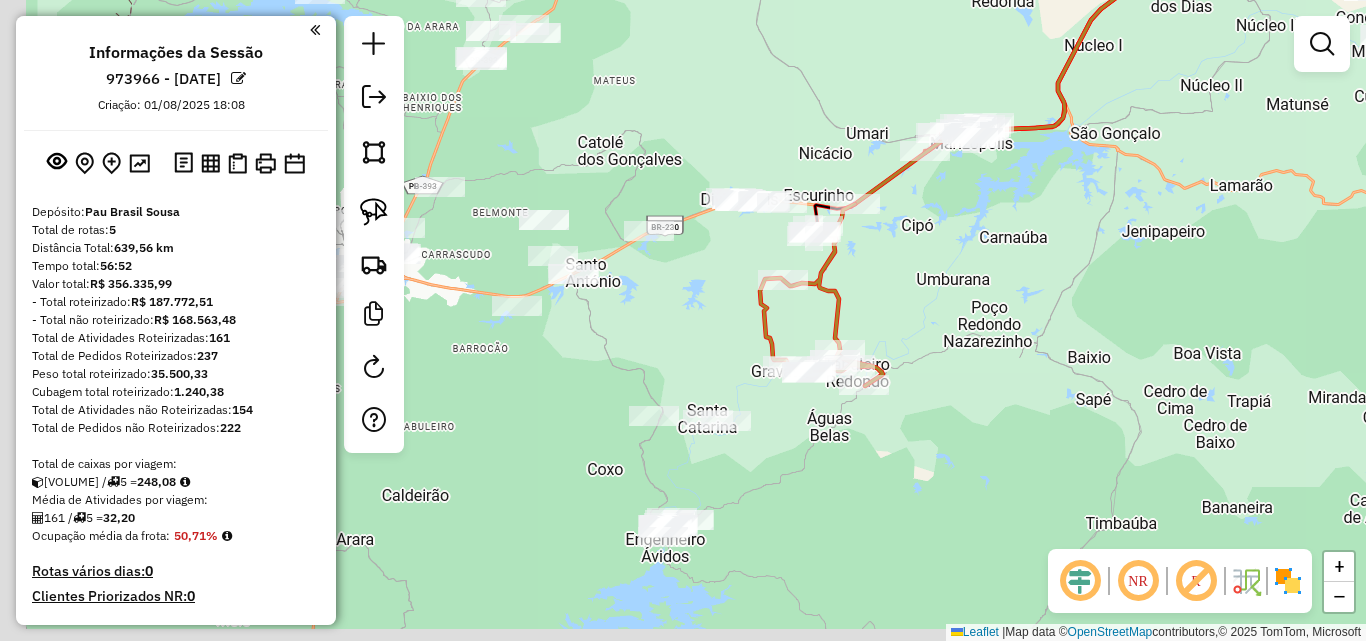 drag, startPoint x: 820, startPoint y: 283, endPoint x: 1027, endPoint y: 294, distance: 207.29207 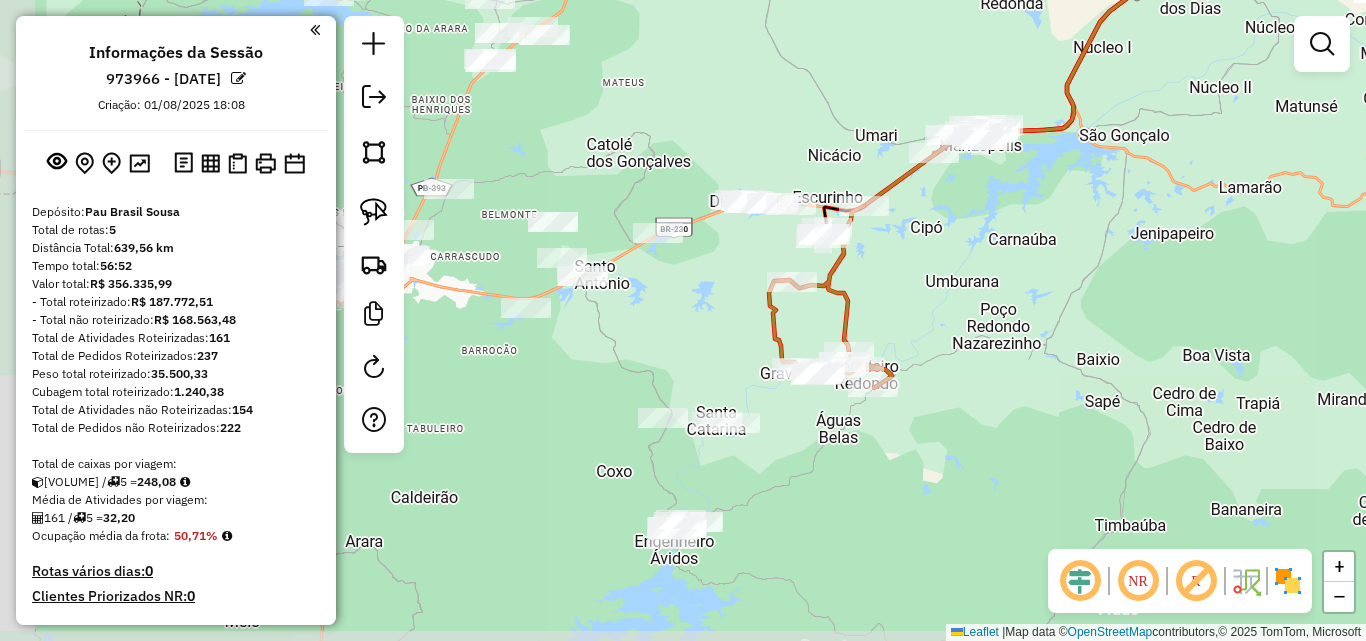 click on "Janela de atendimento Grade de atendimento Capacidade Transportadoras Veículos Cliente Pedidos  Rotas Selecione os dias de semana para filtrar as janelas de atendimento  Seg   Ter   Qua   Qui   Sex   Sáb   Dom  Informe o período da janela de atendimento: De: Até:  Filtrar exatamente a janela do cliente  Considerar janela de atendimento padrão  Selecione os dias de semana para filtrar as grades de atendimento  Seg   Ter   Qua   Qui   Sex   Sáb   Dom   Considerar clientes sem dia de atendimento cadastrado  Clientes fora do dia de atendimento selecionado Filtrar as atividades entre os valores definidos abaixo:  Peso mínimo:   Peso máximo:   Cubagem mínima:   Cubagem máxima:   De:   Até:  Filtrar as atividades entre o tempo de atendimento definido abaixo:  De:   Até:   Considerar capacidade total dos clientes não roteirizados Transportadora: Selecione um ou mais itens Tipo de veículo: Selecione um ou mais itens Veículo: Selecione um ou mais itens Motorista: Selecione um ou mais itens Nome: Rótulo:" 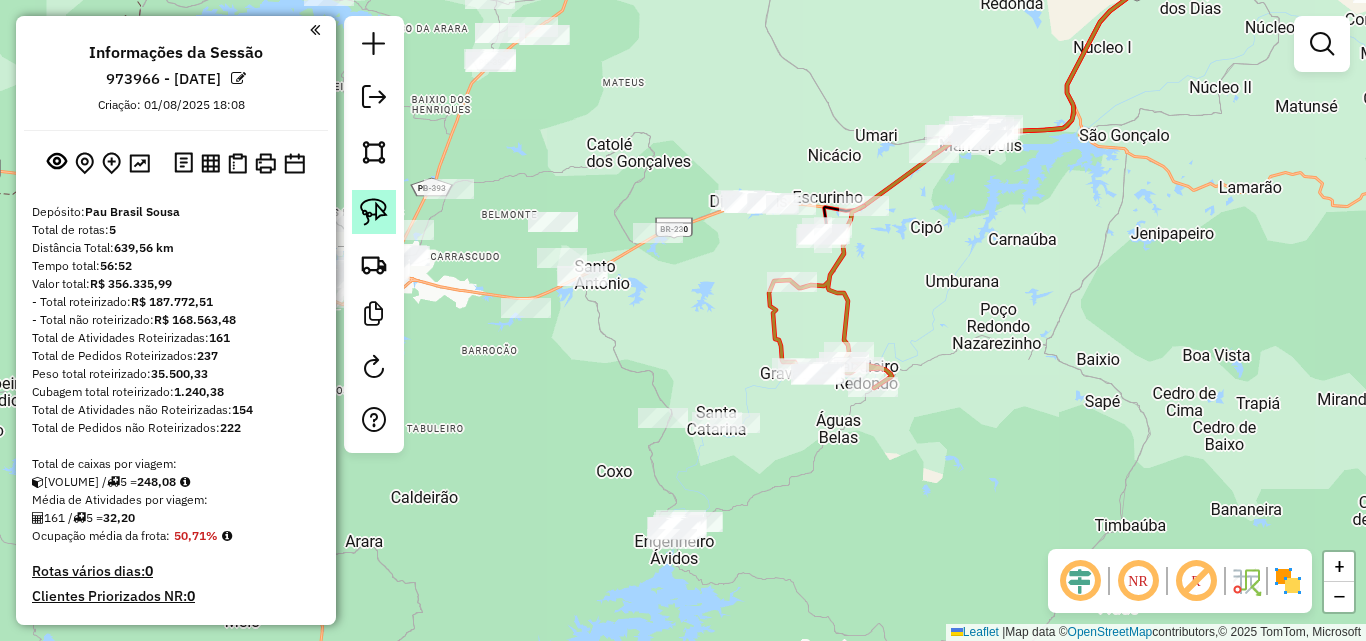 click 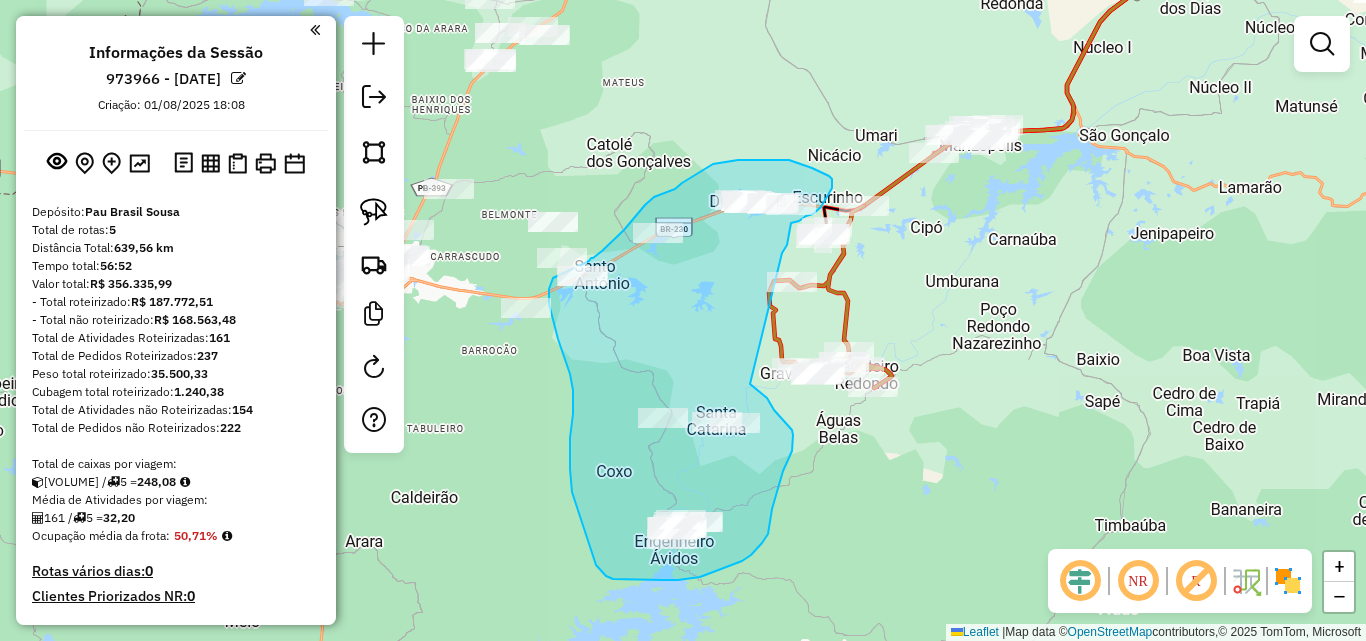 drag, startPoint x: 782, startPoint y: 253, endPoint x: 720, endPoint y: 354, distance: 118.511604 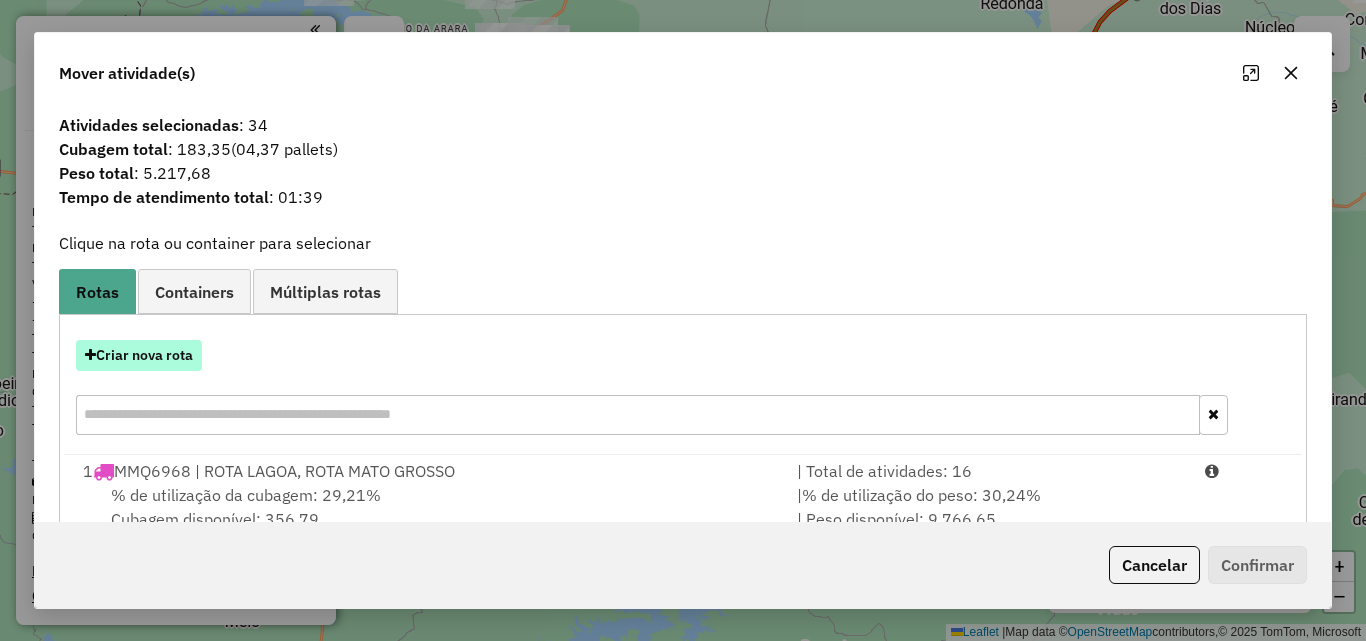 click on "Criar nova rota" at bounding box center [139, 355] 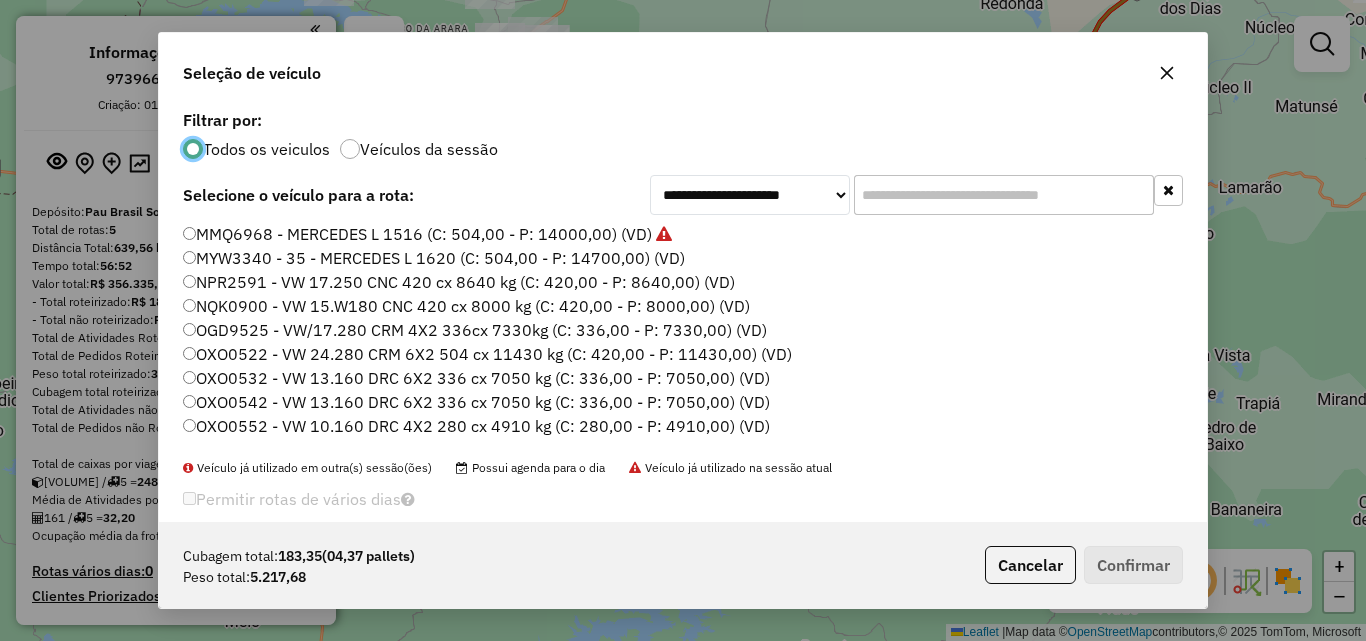 scroll, scrollTop: 11, scrollLeft: 6, axis: both 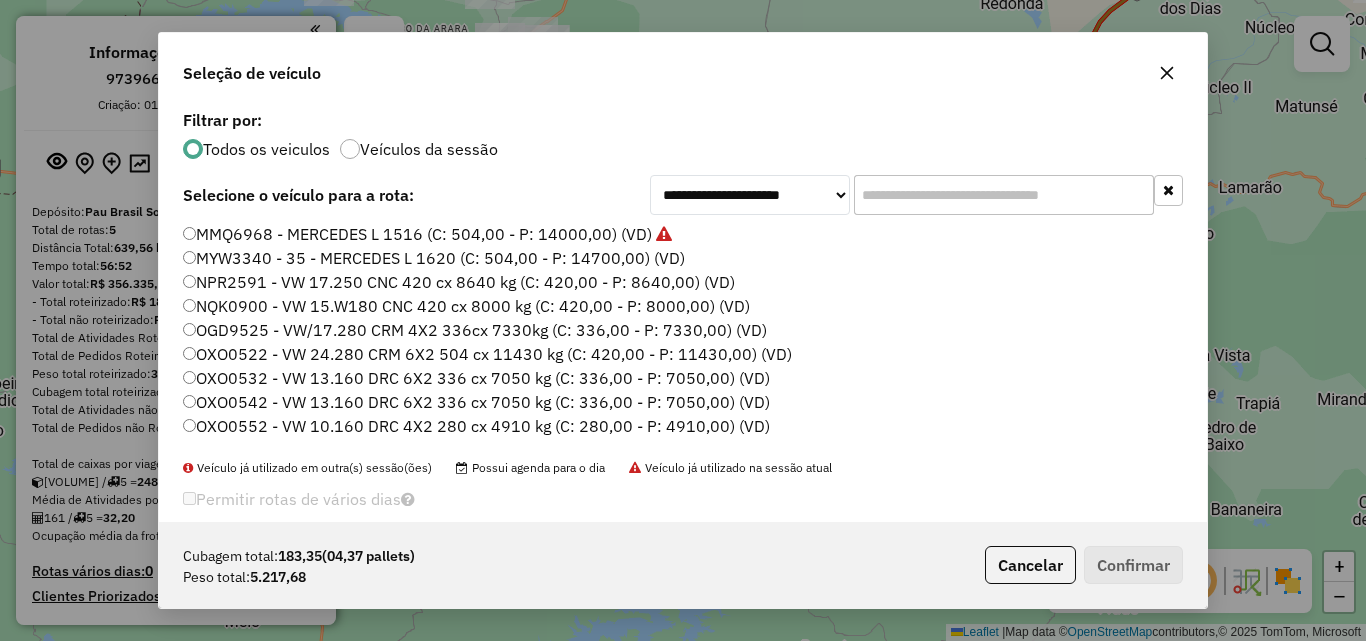 drag, startPoint x: 438, startPoint y: 234, endPoint x: 882, endPoint y: 412, distance: 478.35135 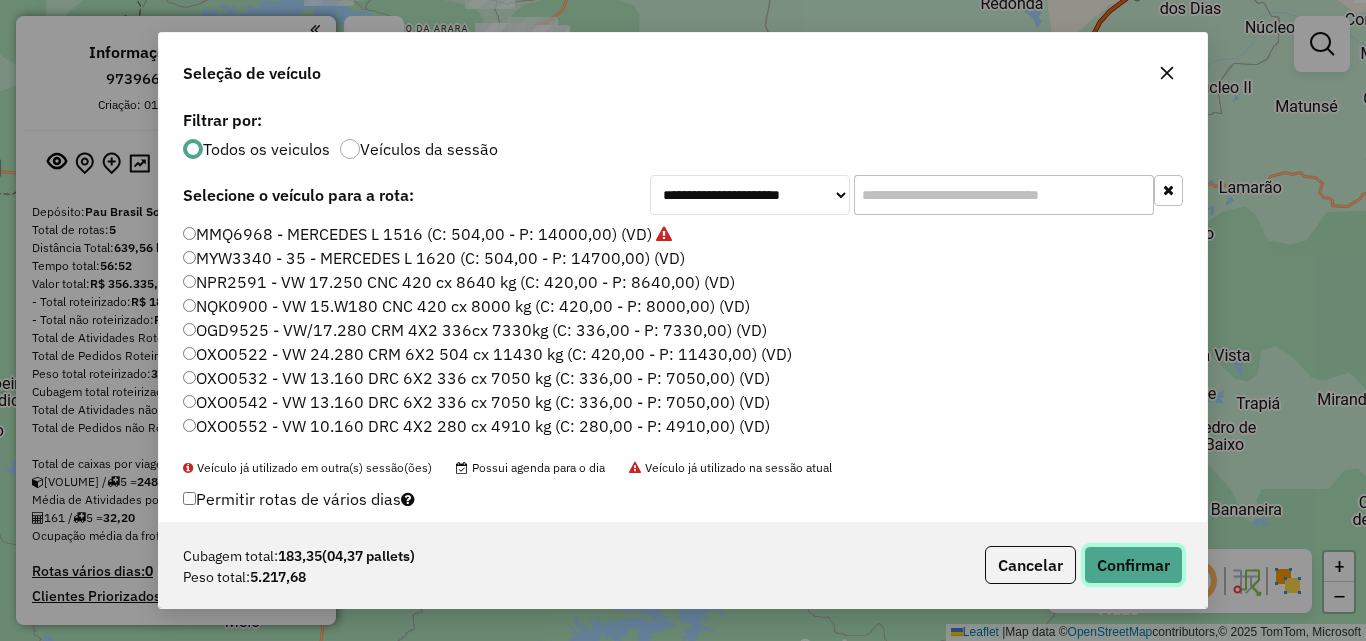 click on "Confirmar" 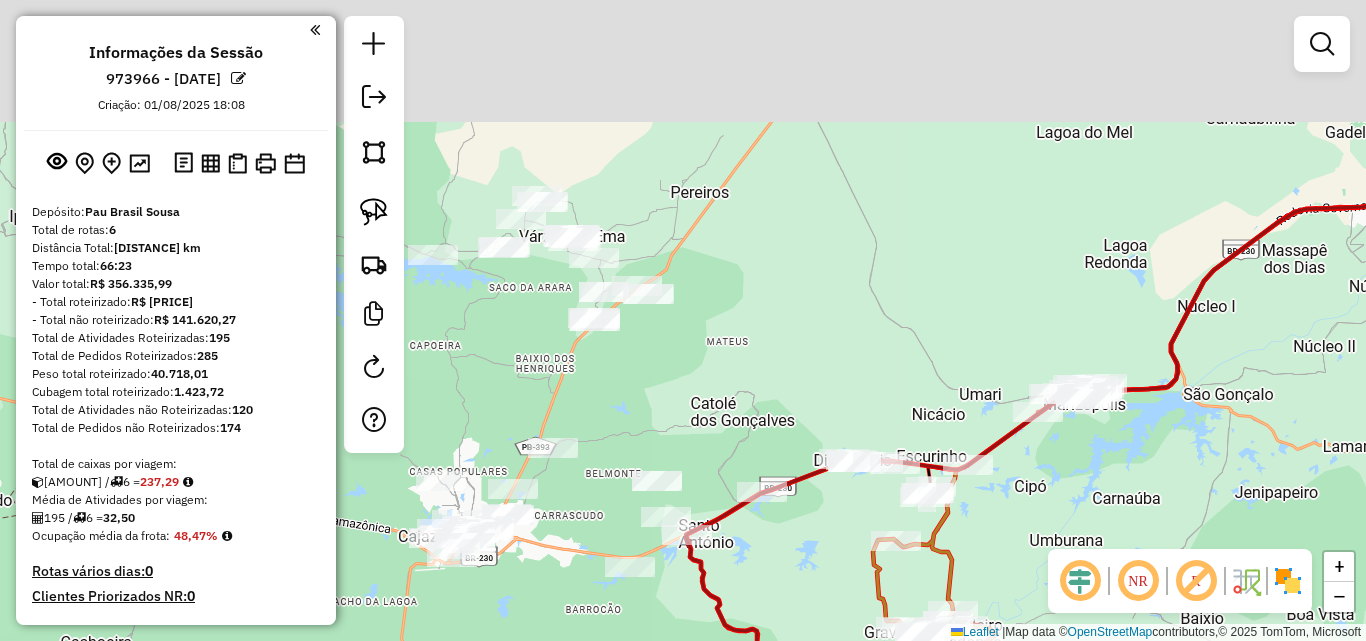 drag, startPoint x: 771, startPoint y: 221, endPoint x: 833, endPoint y: 290, distance: 92.76314 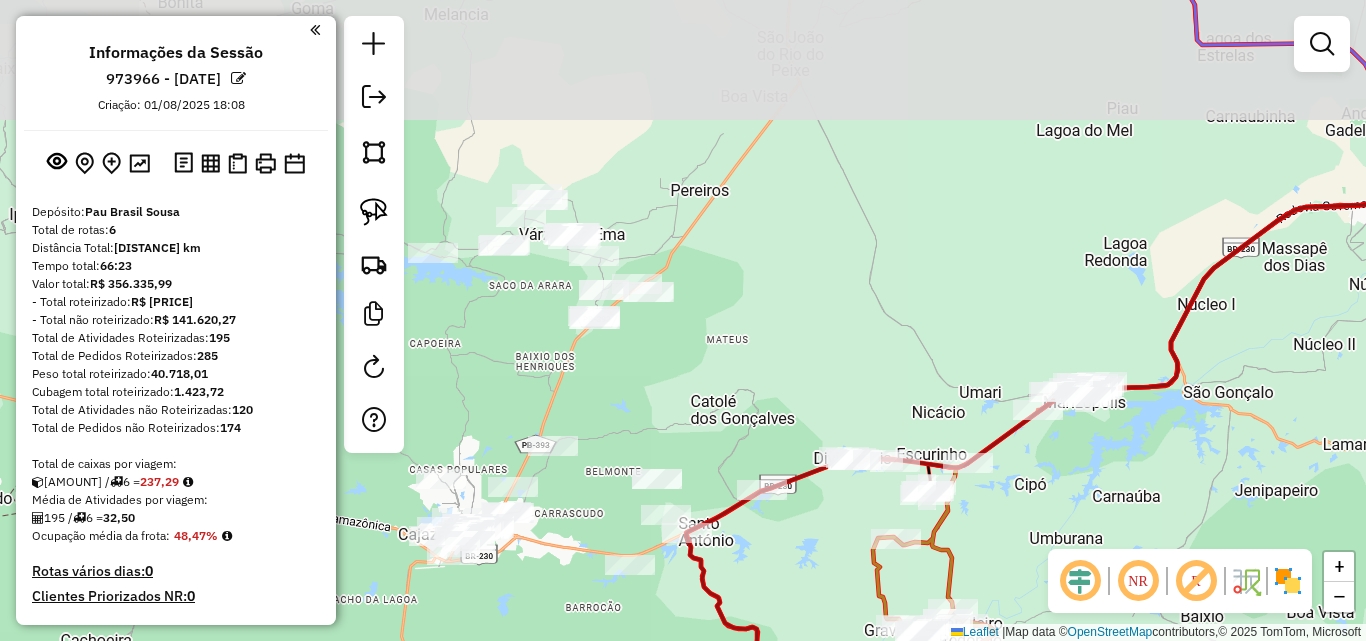 click on "Janela de atendimento Grade de atendimento Capacidade Transportadoras Veículos Cliente Pedidos  Rotas Selecione os dias de semana para filtrar as janelas de atendimento  Seg   Ter   Qua   Qui   Sex   Sáb   Dom  Informe o período da janela de atendimento: De: Até:  Filtrar exatamente a janela do cliente  Considerar janela de atendimento padrão  Selecione os dias de semana para filtrar as grades de atendimento  Seg   Ter   Qua   Qui   Sex   Sáb   Dom   Considerar clientes sem dia de atendimento cadastrado  Clientes fora do dia de atendimento selecionado Filtrar as atividades entre os valores definidos abaixo:  Peso mínimo:   Peso máximo:   Cubagem mínima:   Cubagem máxima:   De:   Até:  Filtrar as atividades entre o tempo de atendimento definido abaixo:  De:   Até:   Considerar capacidade total dos clientes não roteirizados Transportadora: Selecione um ou mais itens Tipo de veículo: Selecione um ou mais itens Veículo: Selecione um ou mais itens Motorista: Selecione um ou mais itens Nome: Rótulo:" 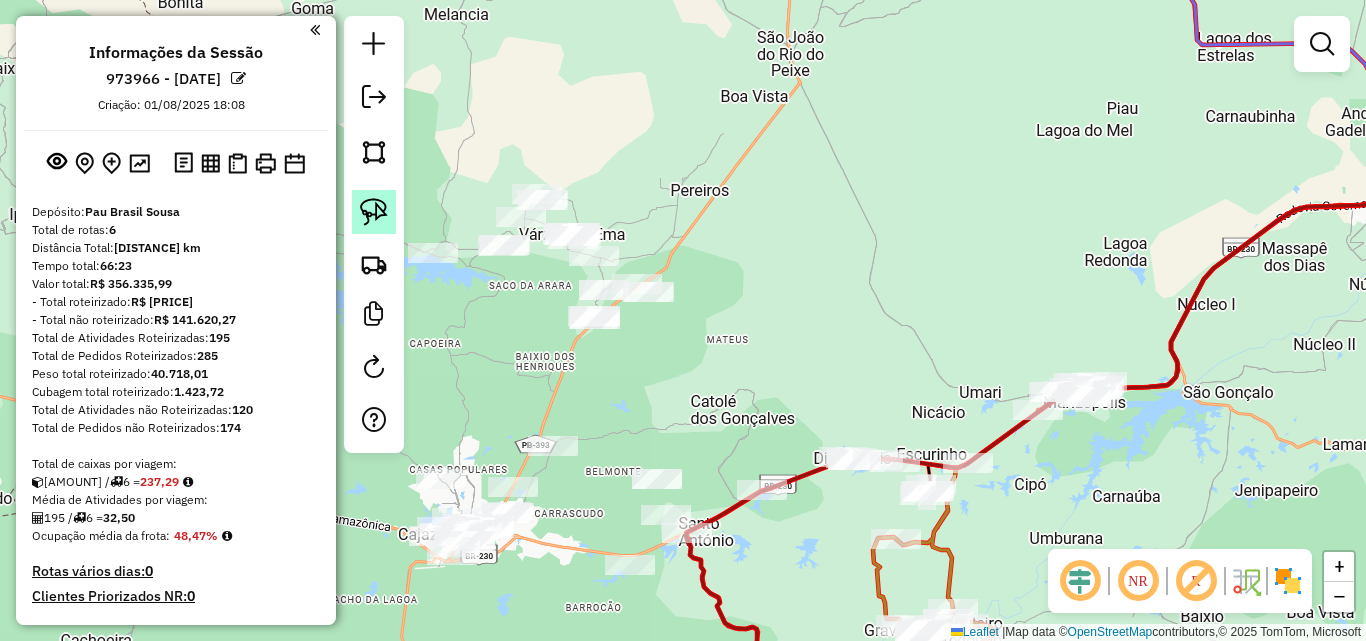 click 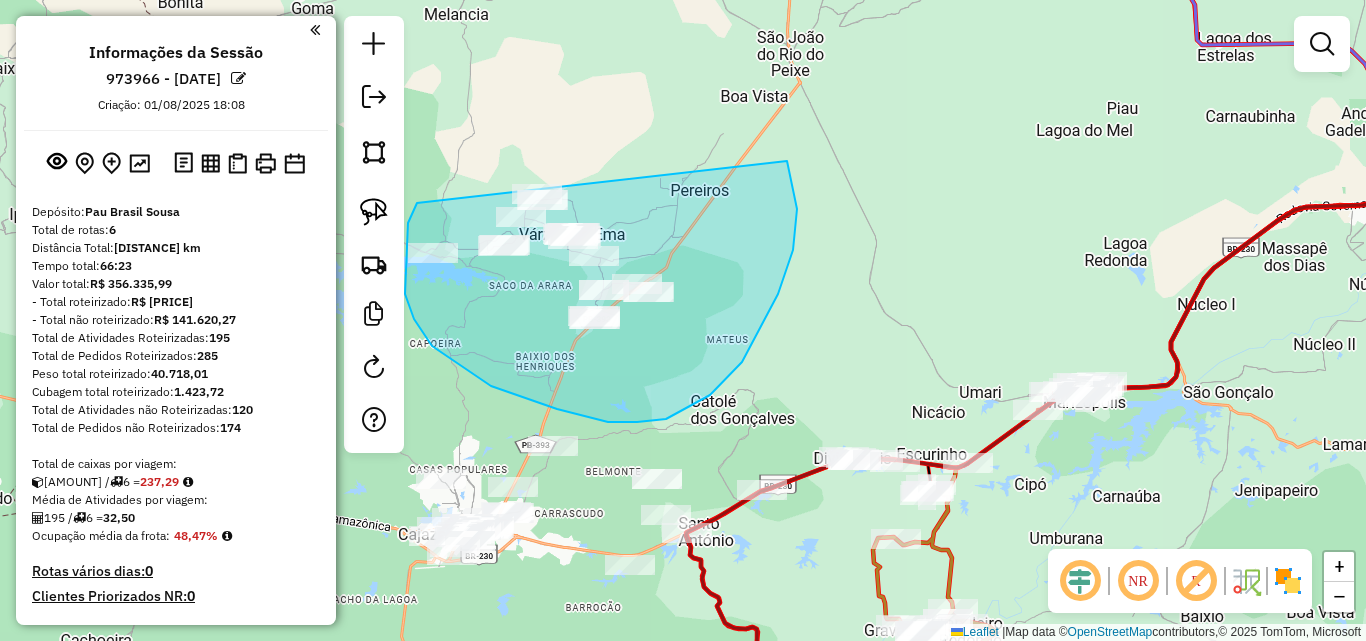 drag, startPoint x: 408, startPoint y: 223, endPoint x: 603, endPoint y: 40, distance: 267.42102 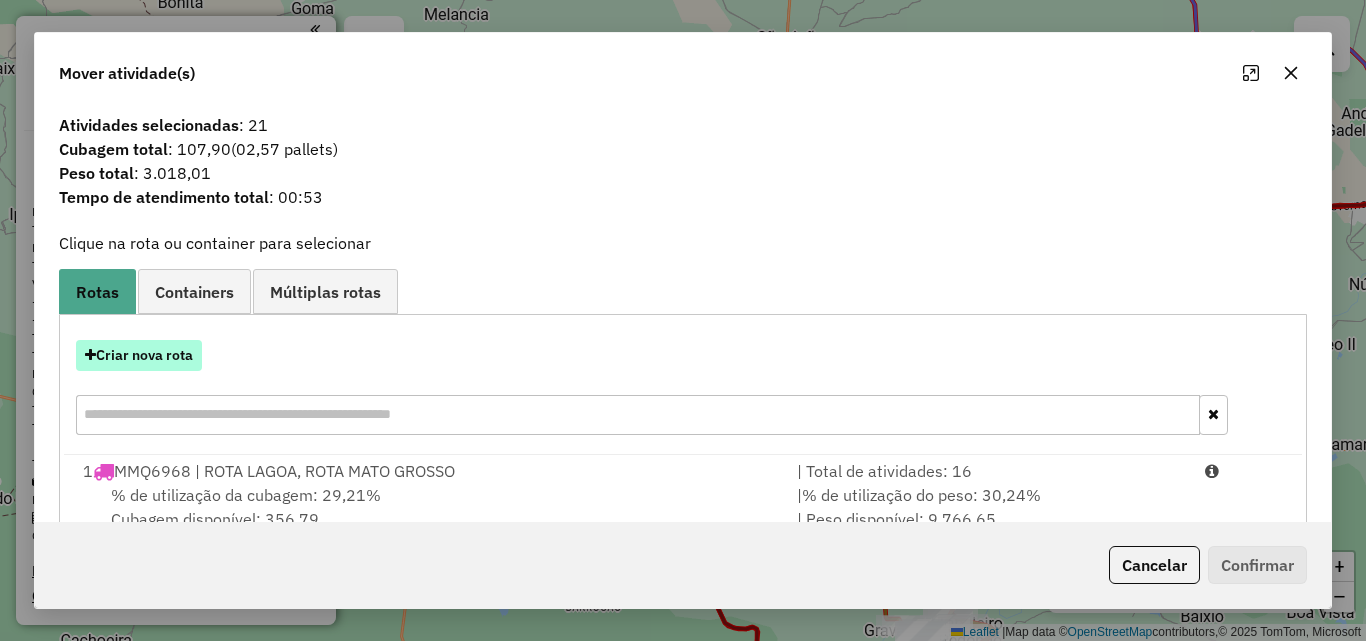 click on "Criar nova rota" at bounding box center (139, 355) 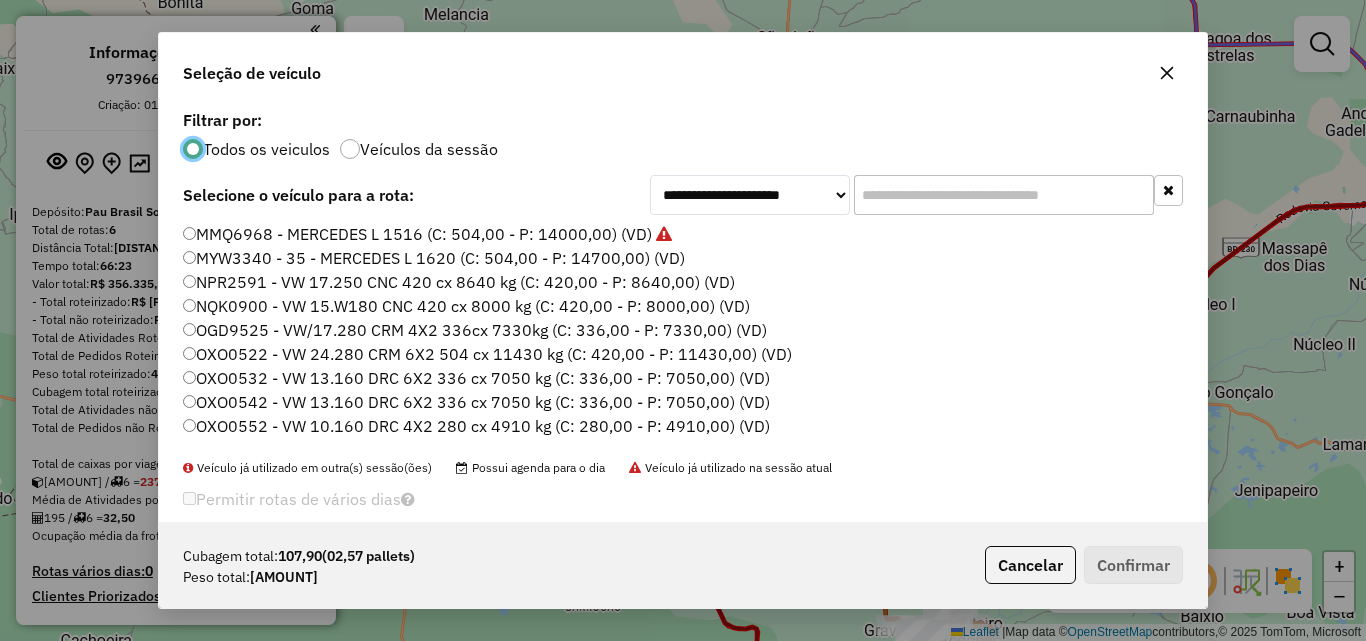 scroll, scrollTop: 11, scrollLeft: 6, axis: both 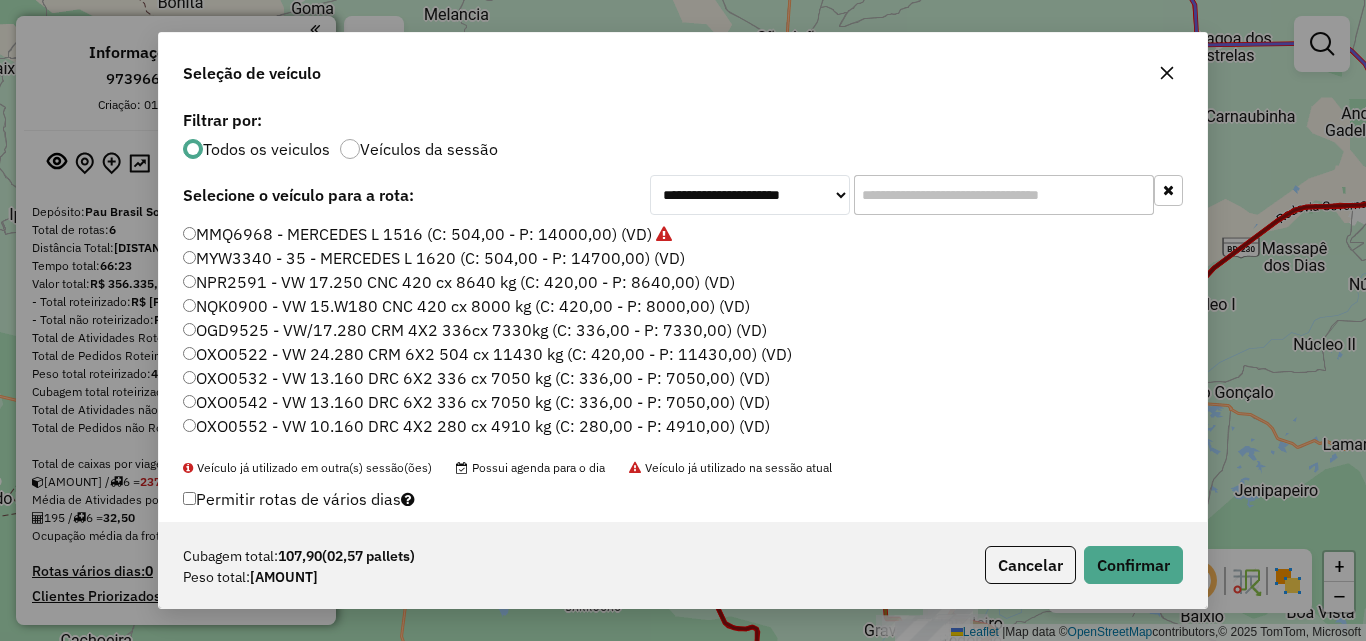 click on "MMQ6968 - MERCEDES L 1516 (C: 504,00 - P: 14000,00) (VD)" 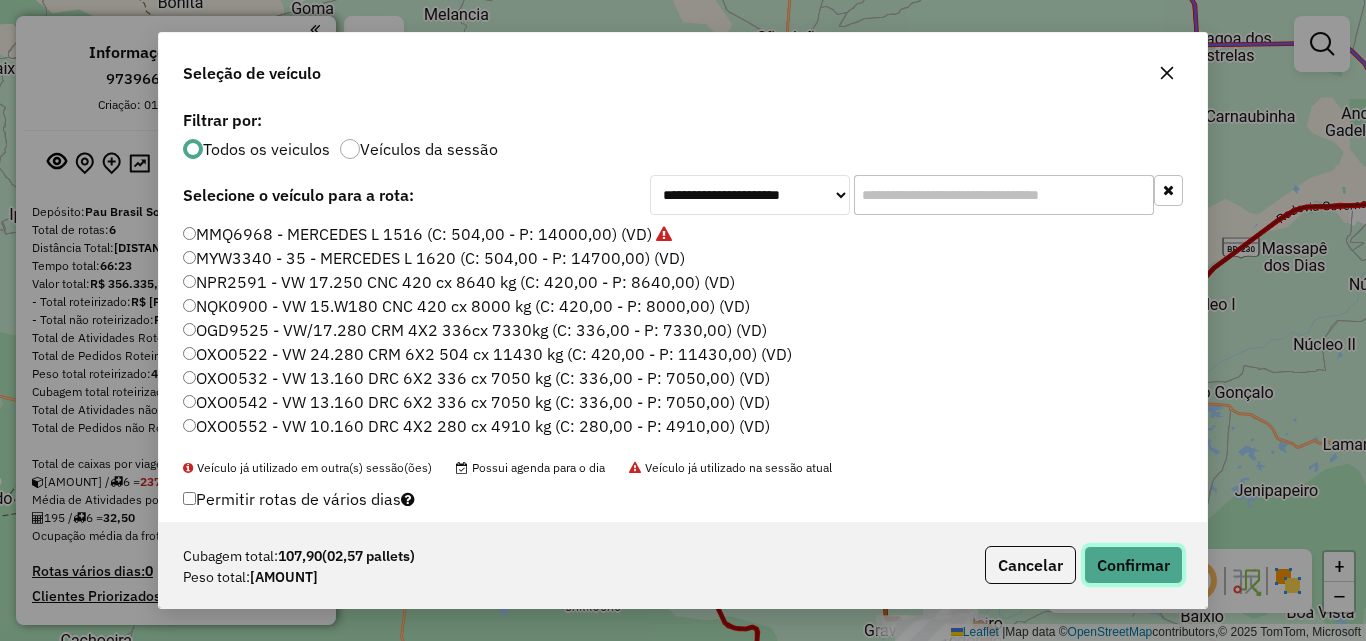 click on "Confirmar" 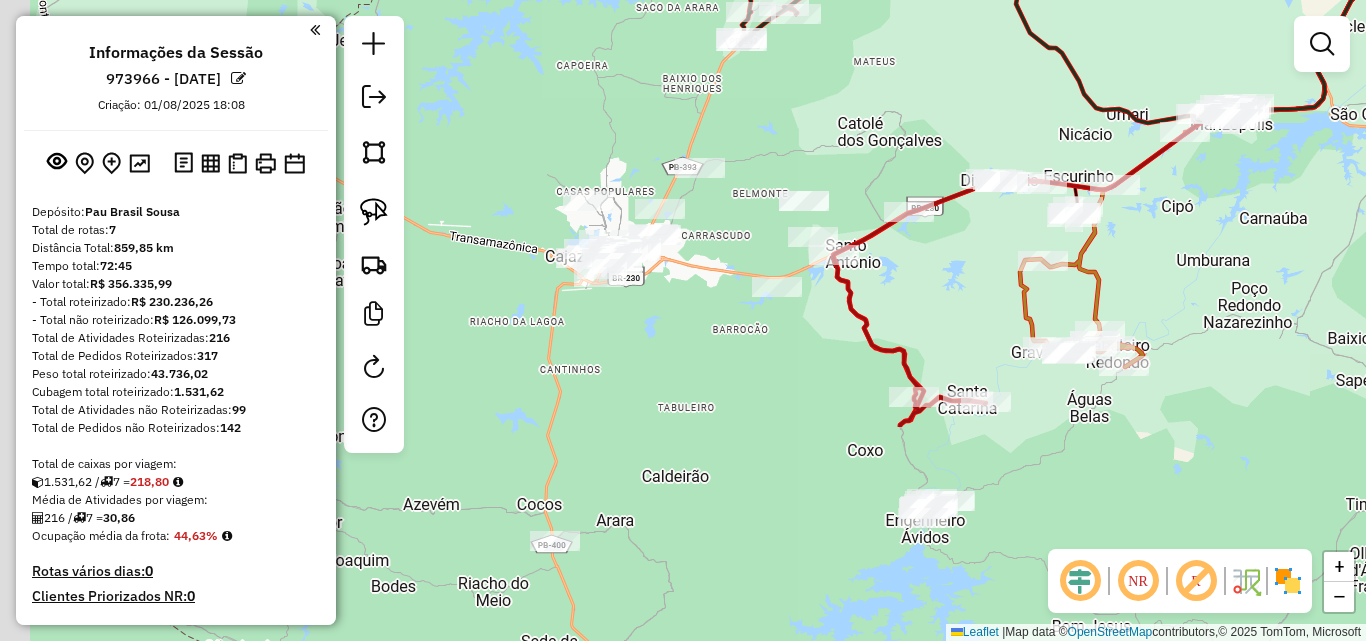 drag, startPoint x: 737, startPoint y: 392, endPoint x: 852, endPoint y: 195, distance: 228.10962 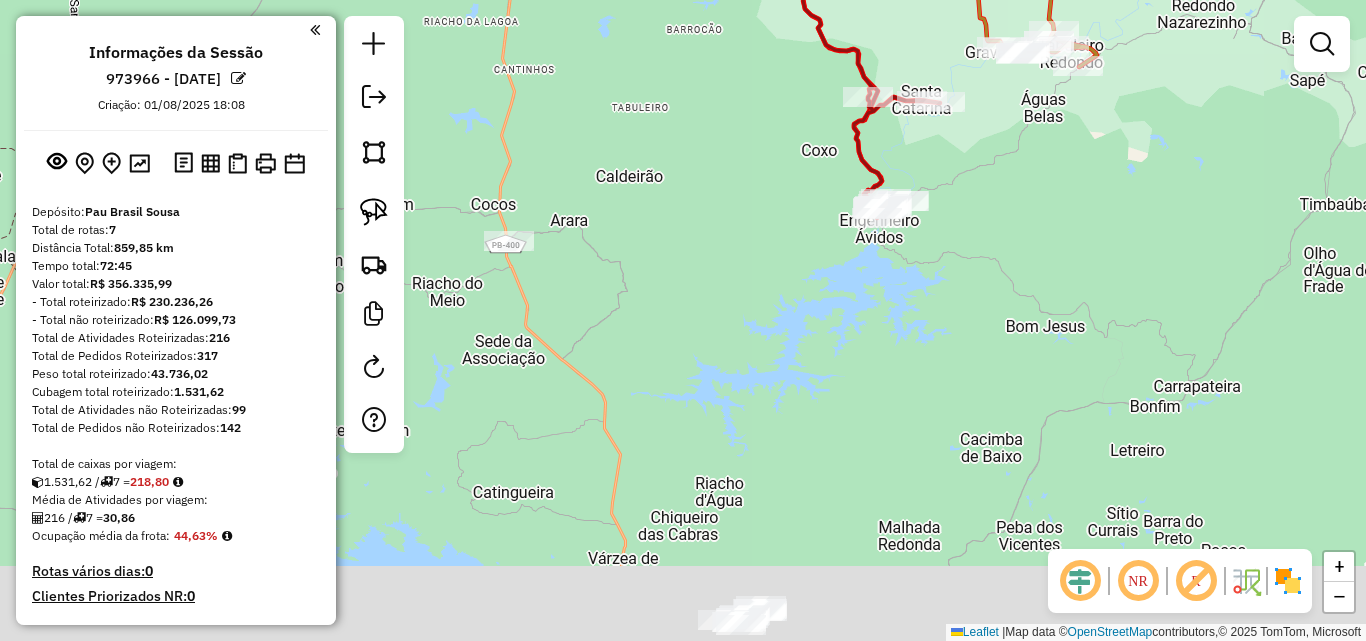 drag, startPoint x: 687, startPoint y: 278, endPoint x: 684, endPoint y: 175, distance: 103.04368 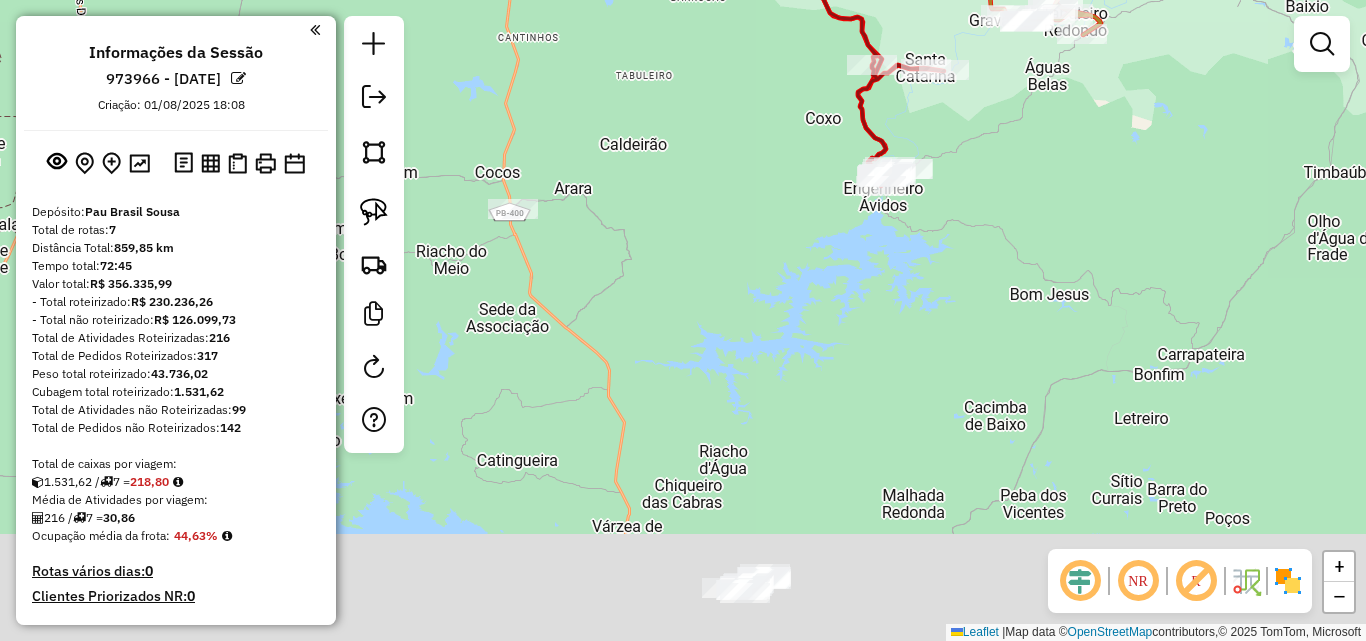 drag, startPoint x: 685, startPoint y: 264, endPoint x: 540, endPoint y: 216, distance: 152.73834 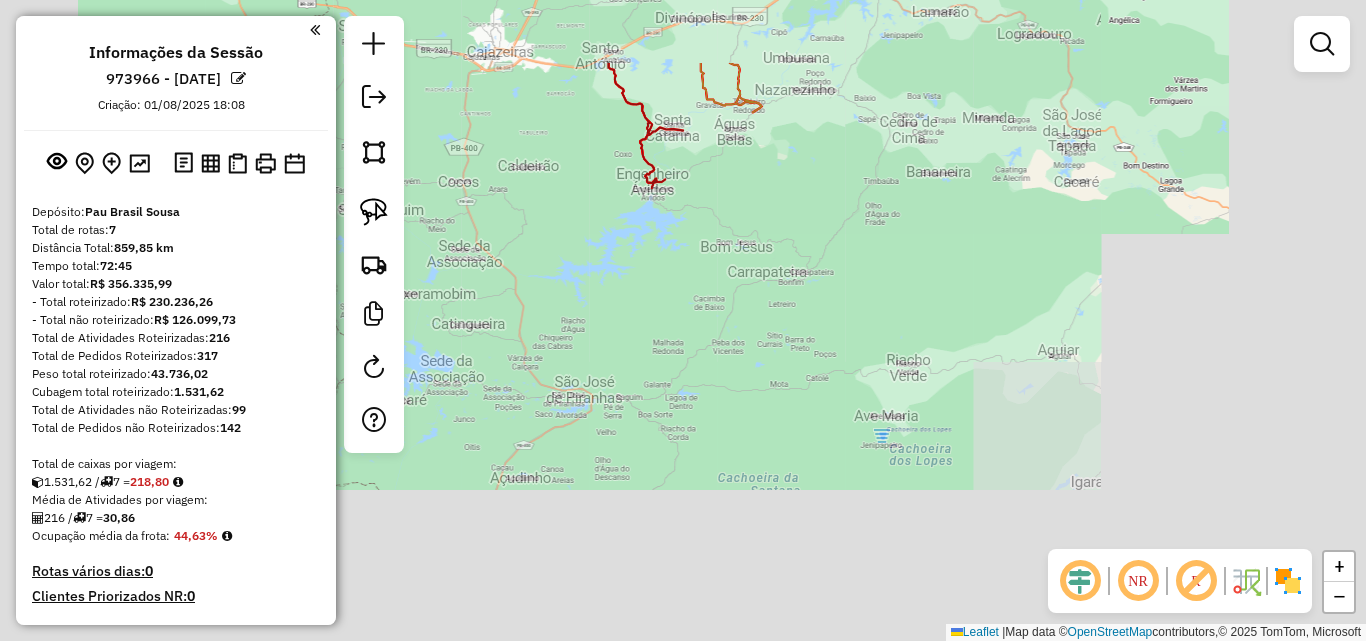 click 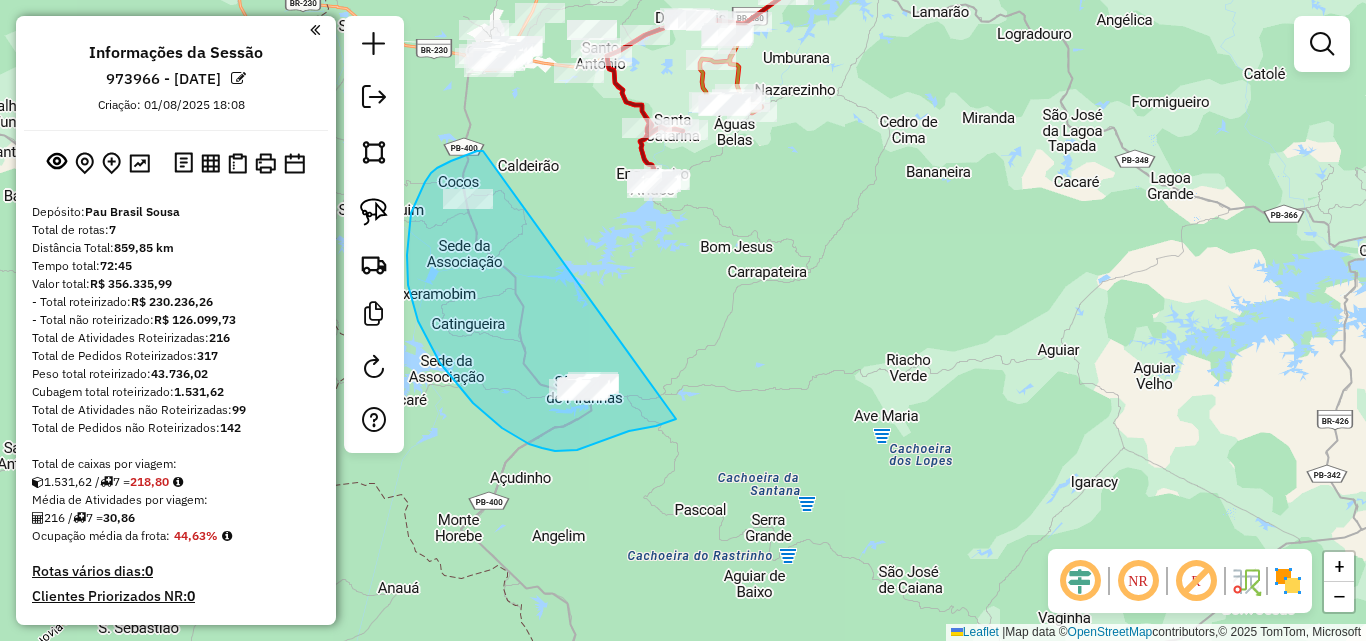 drag, startPoint x: 437, startPoint y: 168, endPoint x: 702, endPoint y: 399, distance: 351.548 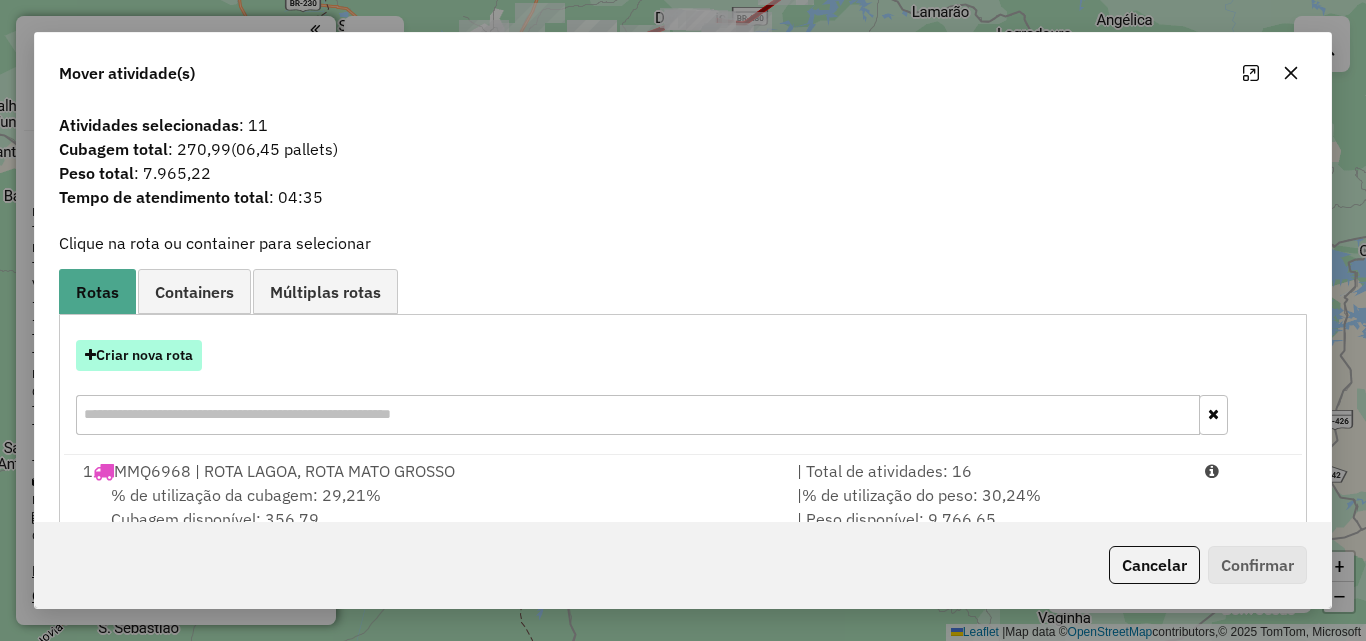 click on "Criar nova rota" at bounding box center (139, 355) 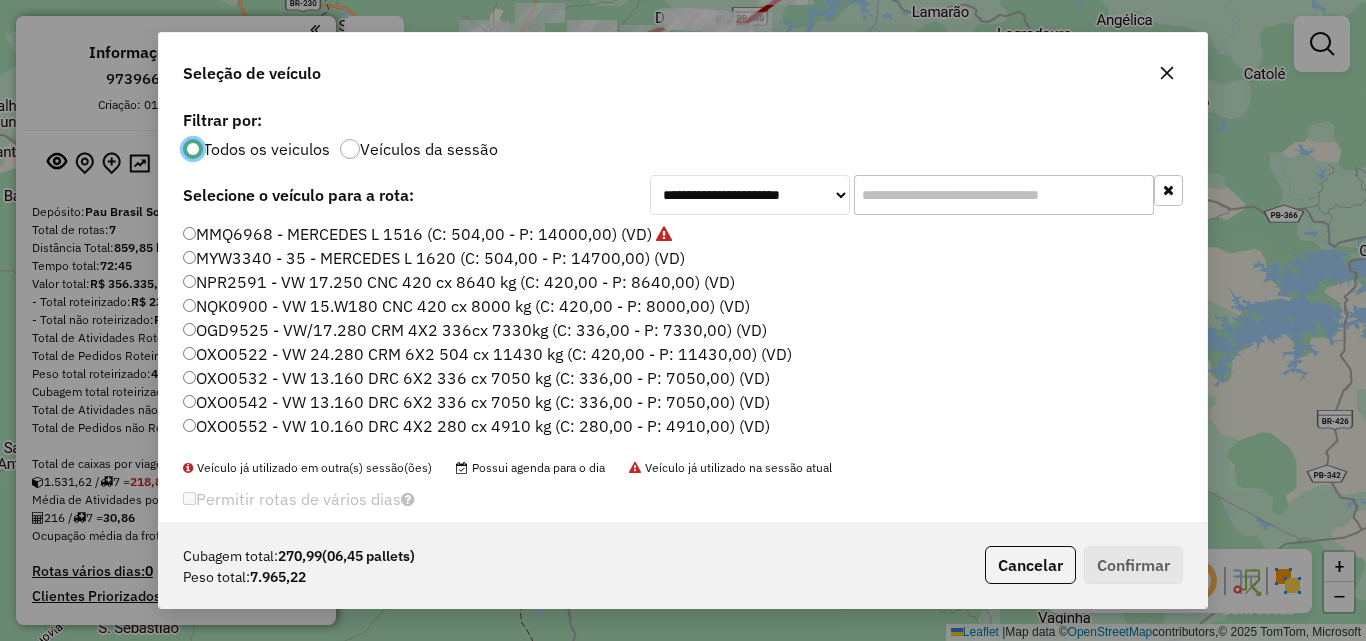scroll, scrollTop: 11, scrollLeft: 6, axis: both 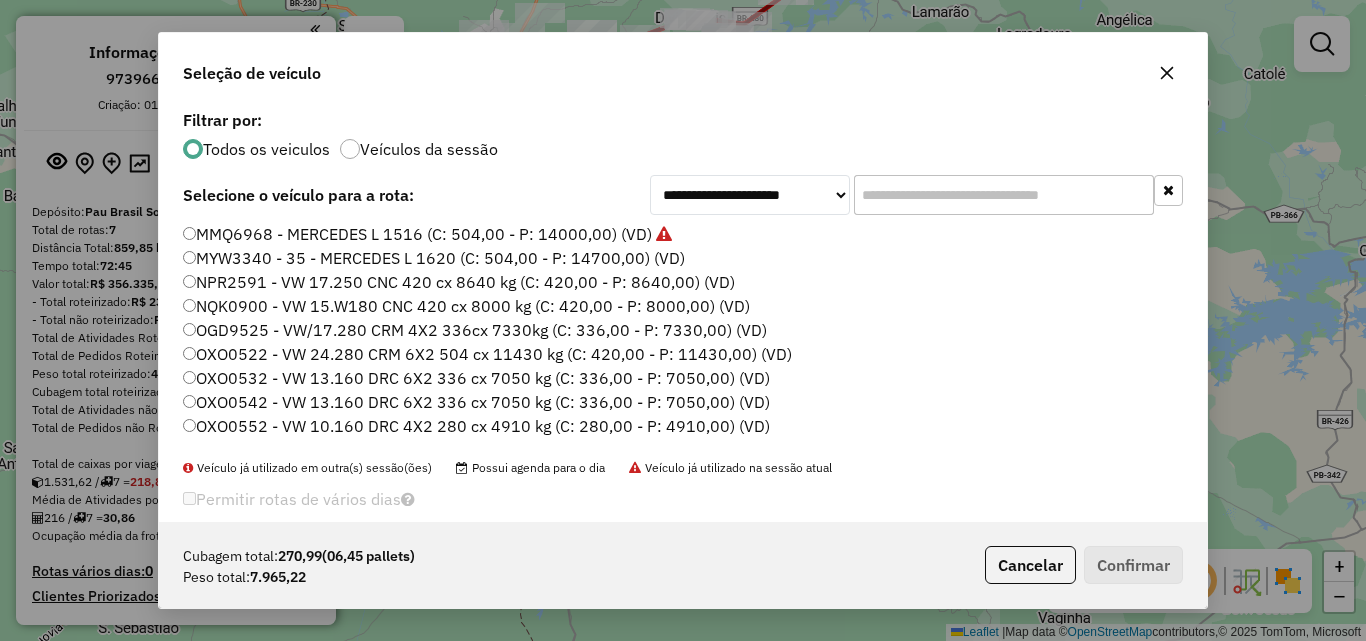 drag, startPoint x: 422, startPoint y: 225, endPoint x: 445, endPoint y: 237, distance: 25.942244 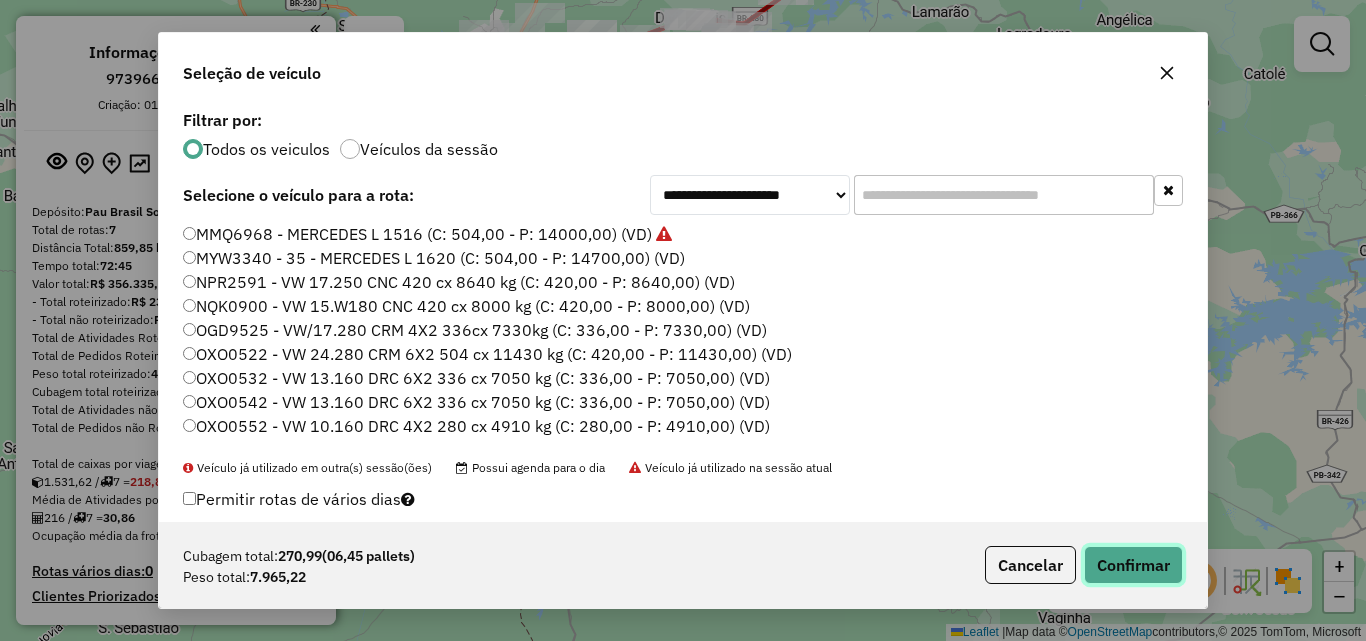 click on "Confirmar" 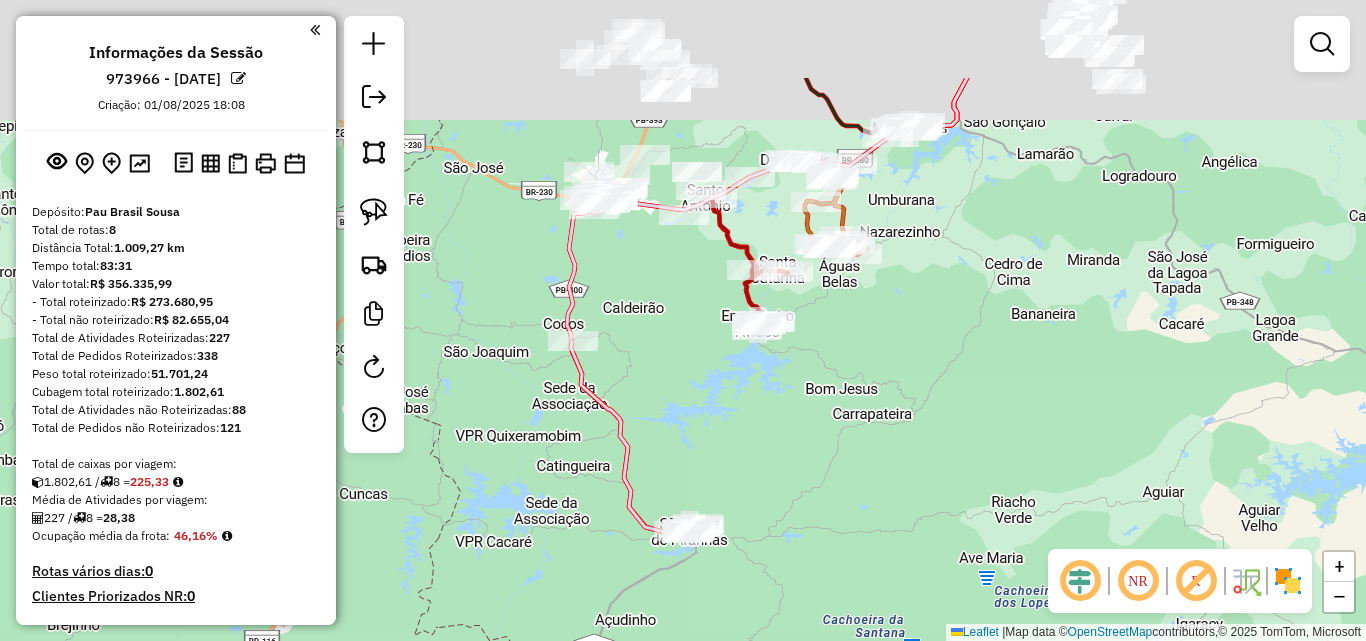drag, startPoint x: 963, startPoint y: 306, endPoint x: 858, endPoint y: 320, distance: 105.92922 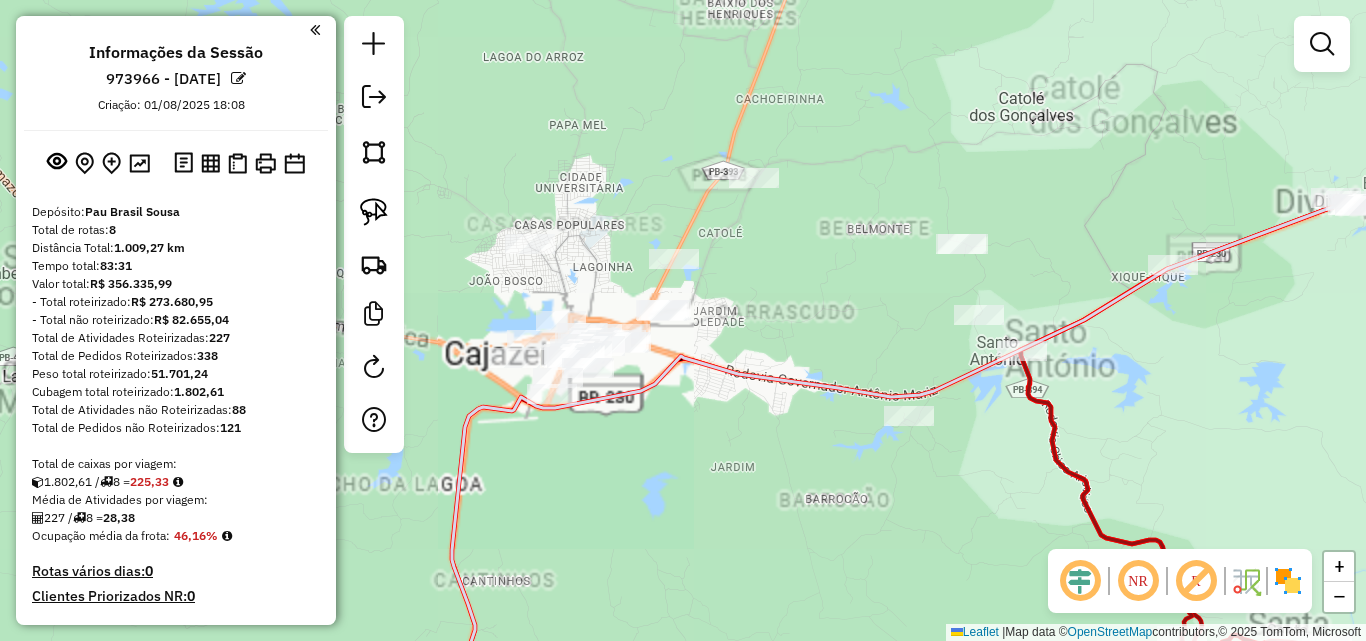 click on "Janela de atendimento Grade de atendimento Capacidade Transportadoras Veículos Cliente Pedidos  Rotas Selecione os dias de semana para filtrar as janelas de atendimento  Seg   Ter   Qua   Qui   Sex   Sáb   Dom  Informe o período da janela de atendimento: De: Até:  Filtrar exatamente a janela do cliente  Considerar janela de atendimento padrão  Selecione os dias de semana para filtrar as grades de atendimento  Seg   Ter   Qua   Qui   Sex   Sáb   Dom   Considerar clientes sem dia de atendimento cadastrado  Clientes fora do dia de atendimento selecionado Filtrar as atividades entre os valores definidos abaixo:  Peso mínimo:   Peso máximo:   Cubagem mínima:   Cubagem máxima:   De:   Até:  Filtrar as atividades entre o tempo de atendimento definido abaixo:  De:   Até:   Considerar capacidade total dos clientes não roteirizados Transportadora: Selecione um ou mais itens Tipo de veículo: Selecione um ou mais itens Veículo: Selecione um ou mais itens Motorista: Selecione um ou mais itens Nome: Rótulo:" 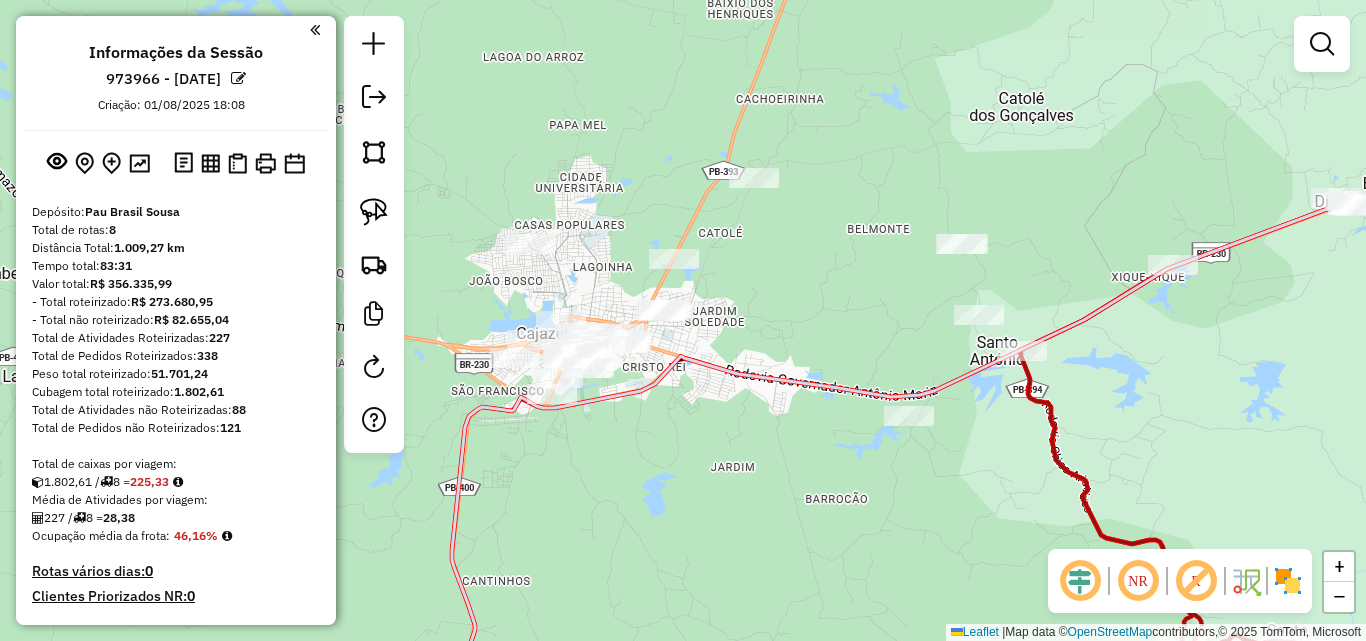 drag, startPoint x: 376, startPoint y: 210, endPoint x: 724, endPoint y: 200, distance: 348.14365 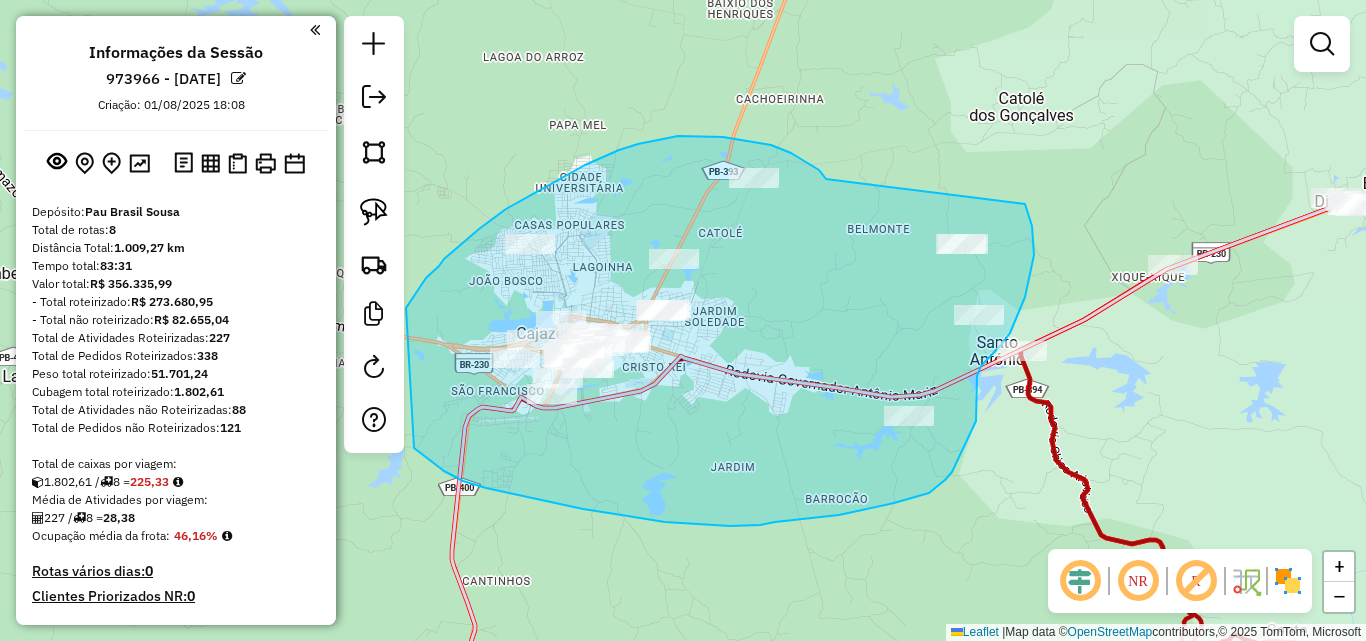 drag, startPoint x: 826, startPoint y: 179, endPoint x: 1013, endPoint y: 167, distance: 187.38463 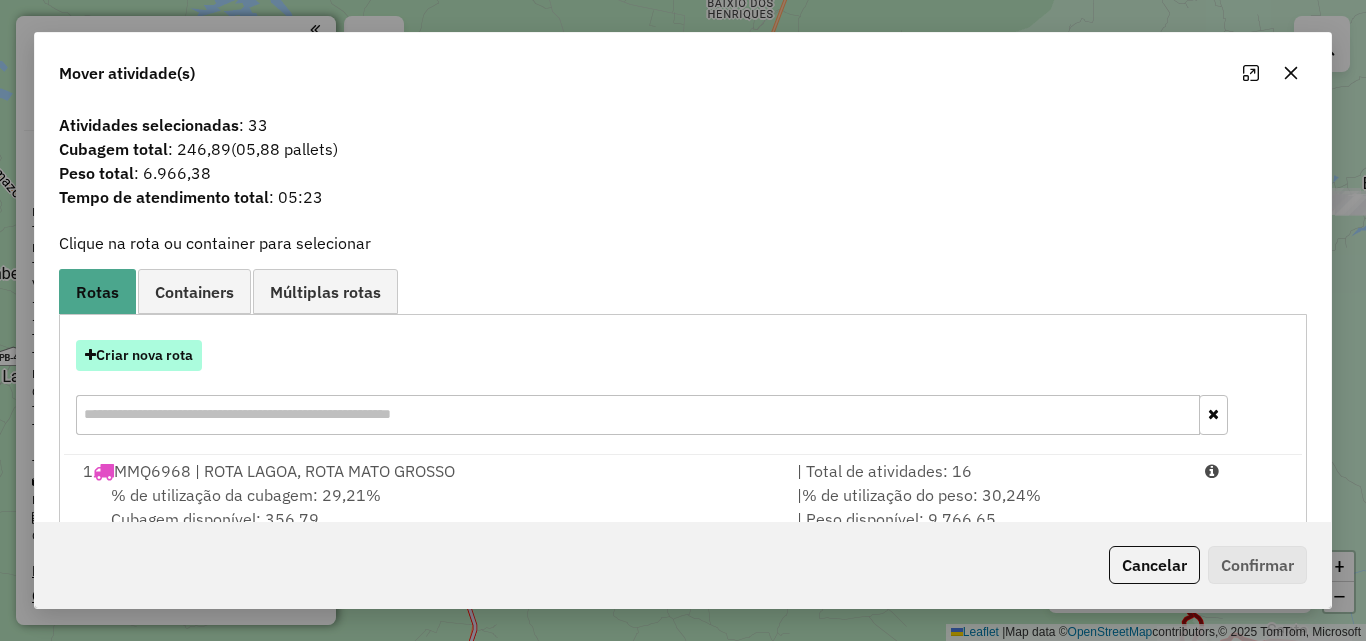 click on "Criar nova rota" at bounding box center (139, 355) 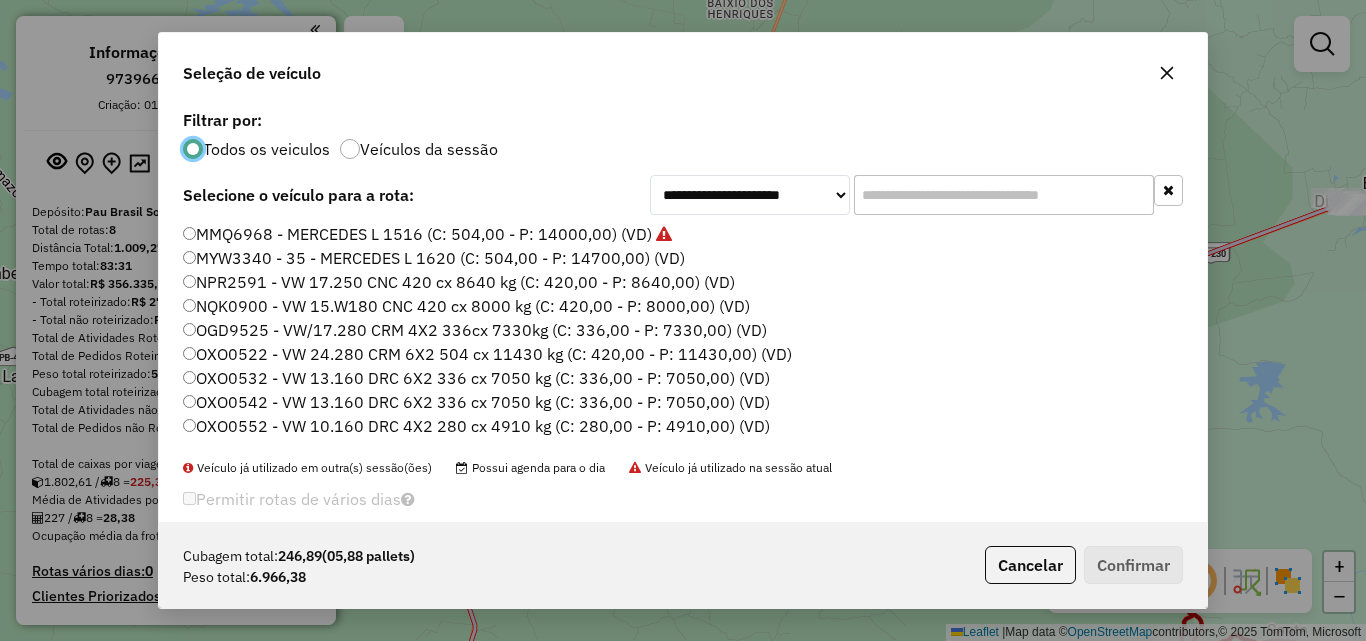 scroll, scrollTop: 11, scrollLeft: 6, axis: both 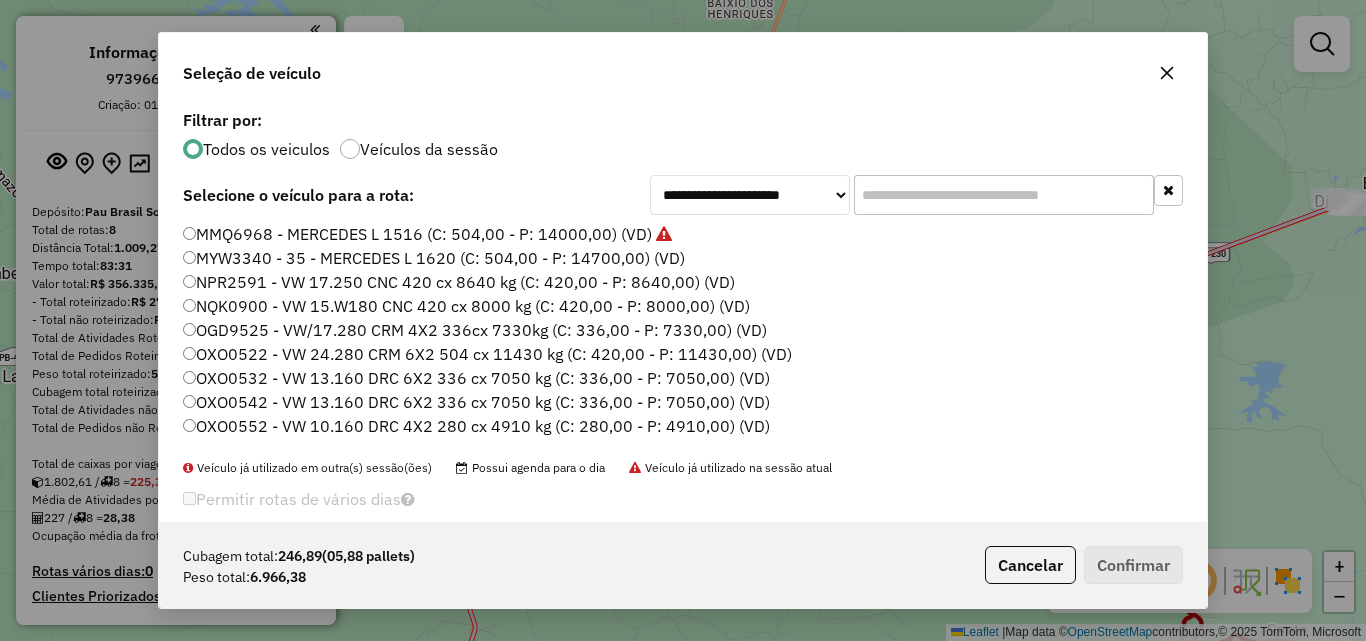 click on "MMQ6968 - MERCEDES L 1516 (C: 504,00 - P: 14000,00) (VD)" 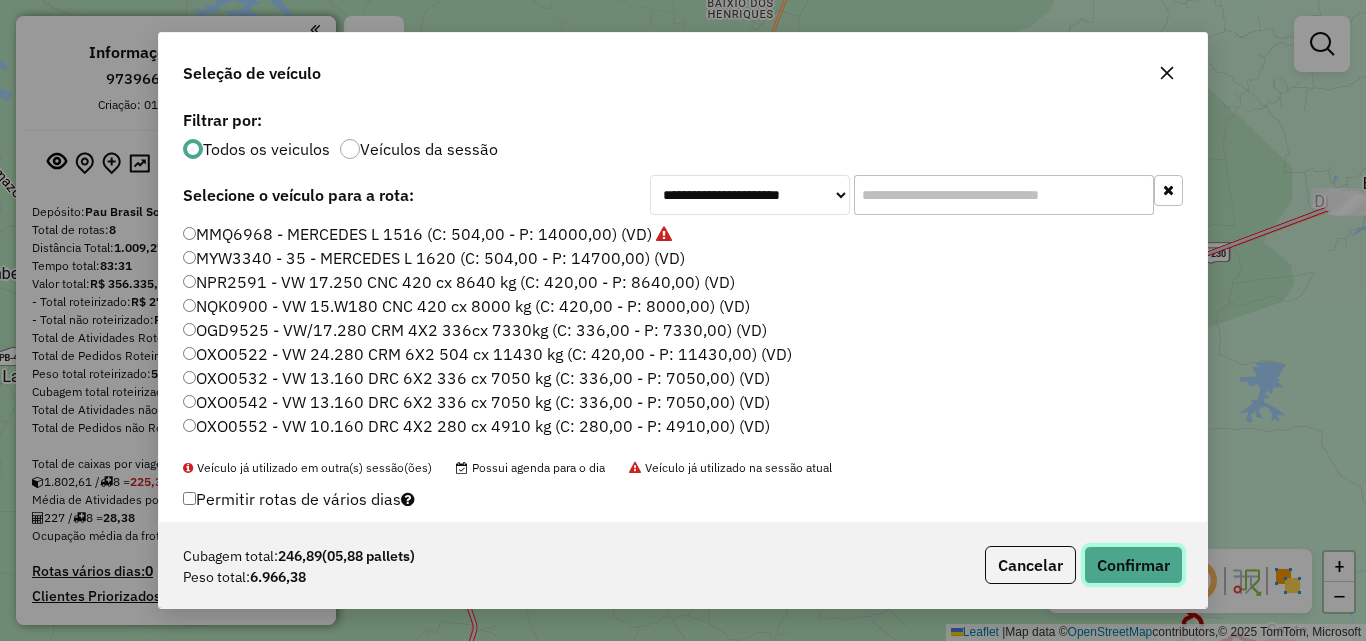 click on "Confirmar" 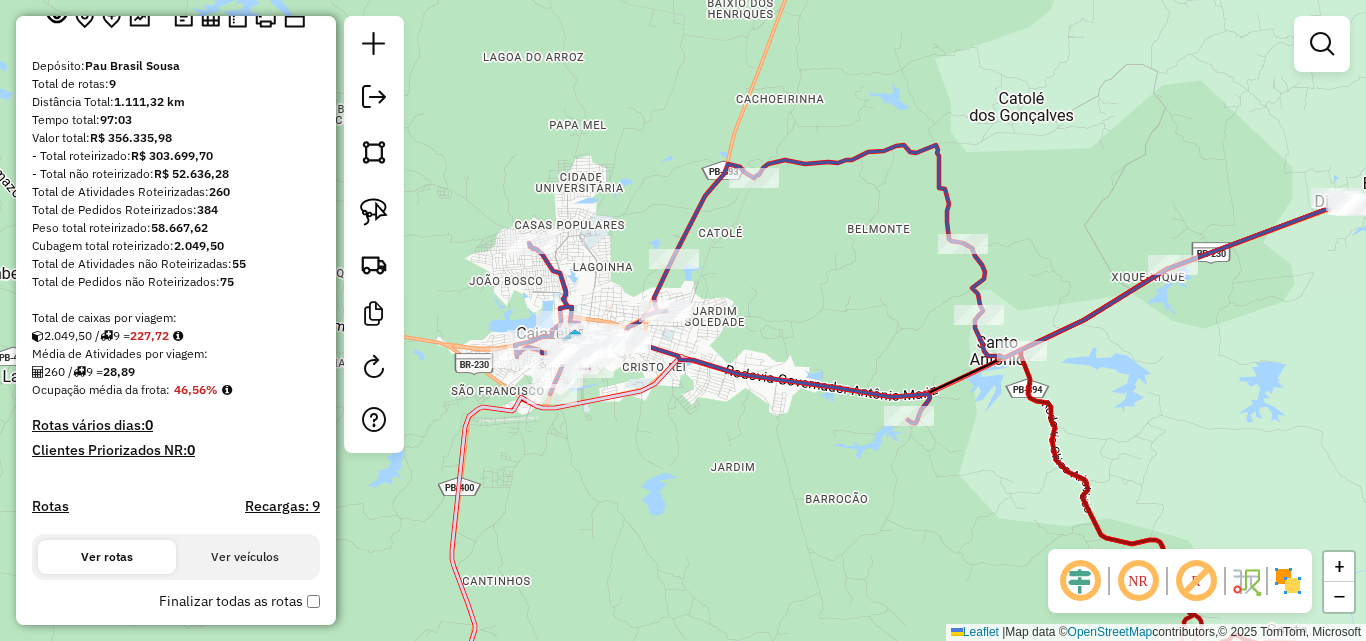 scroll, scrollTop: 400, scrollLeft: 0, axis: vertical 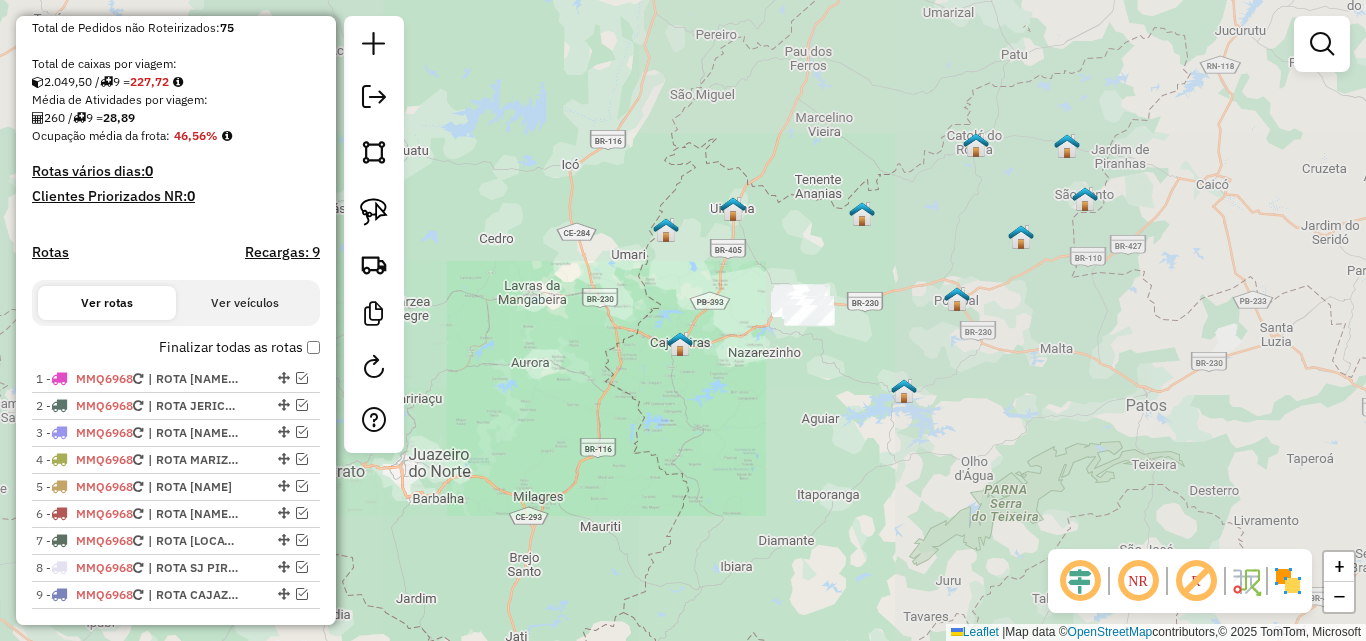 drag, startPoint x: 947, startPoint y: 336, endPoint x: 843, endPoint y: 367, distance: 108.52189 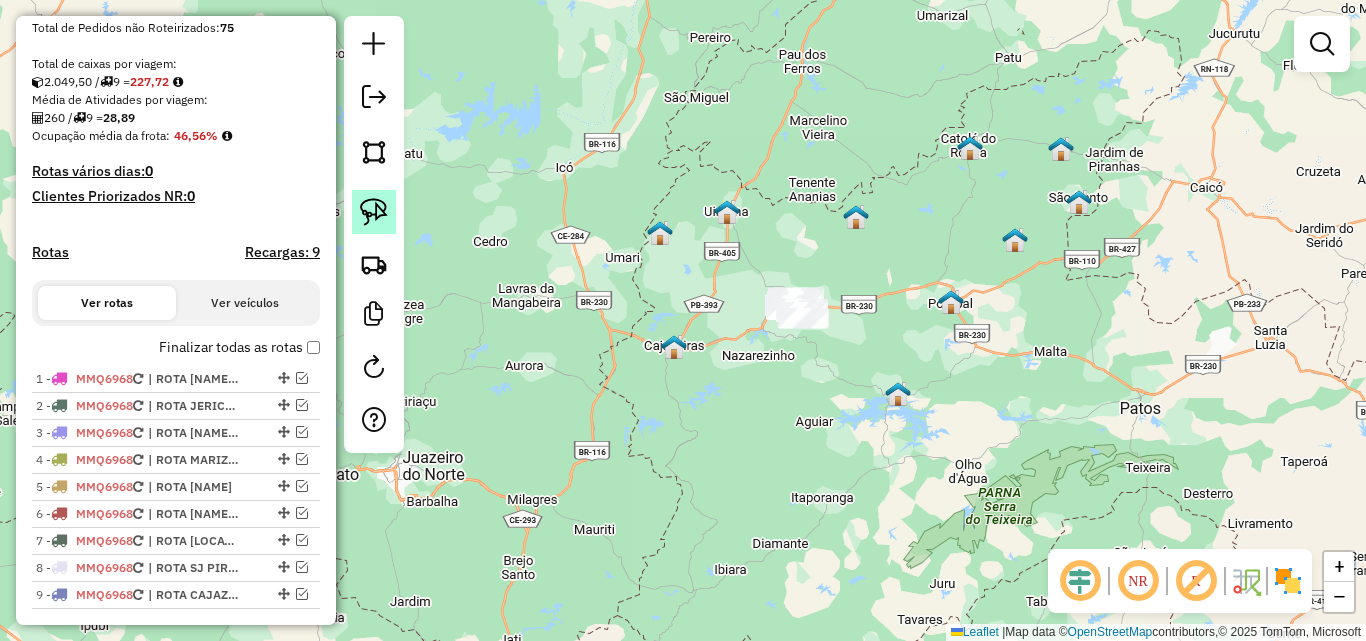 click 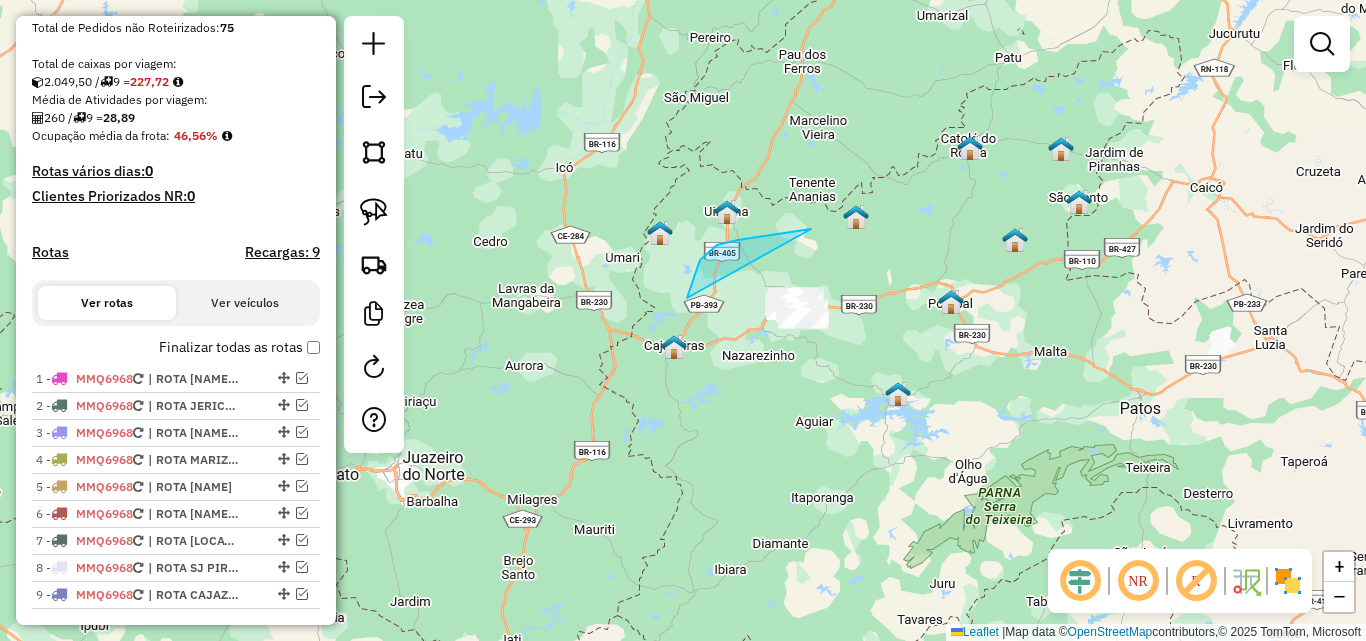 drag, startPoint x: 687, startPoint y: 298, endPoint x: 1112, endPoint y: 219, distance: 432.28 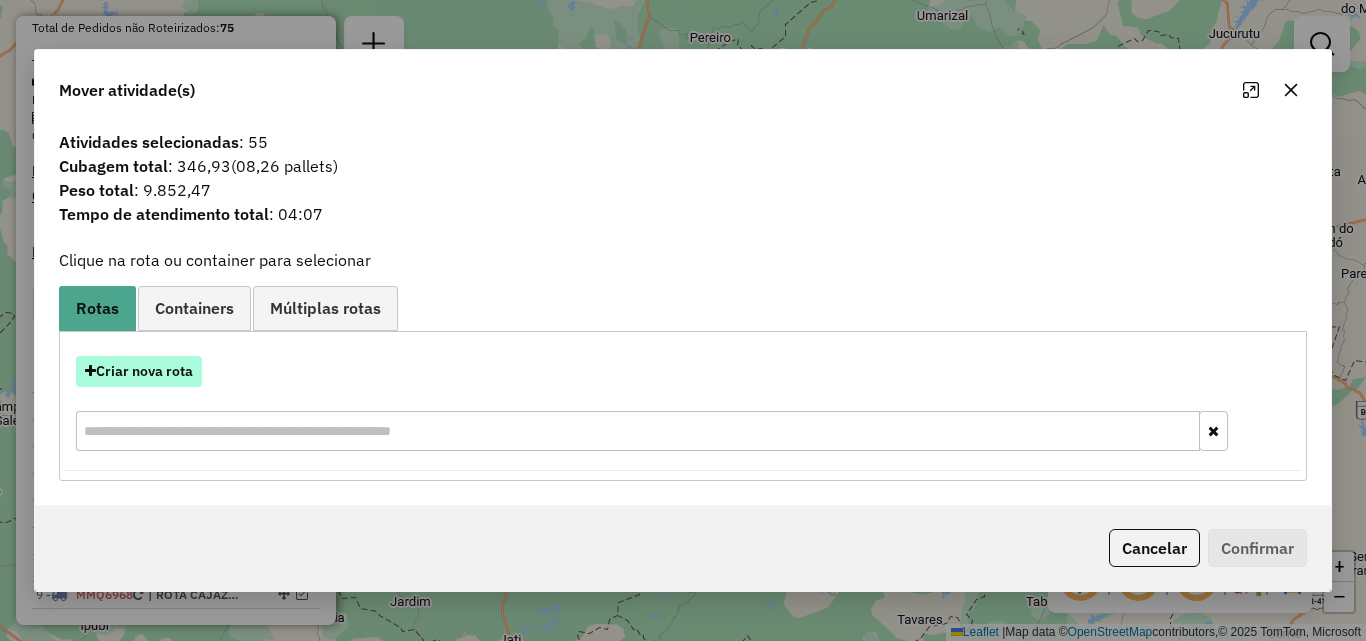 click on "Criar nova rota" at bounding box center (139, 371) 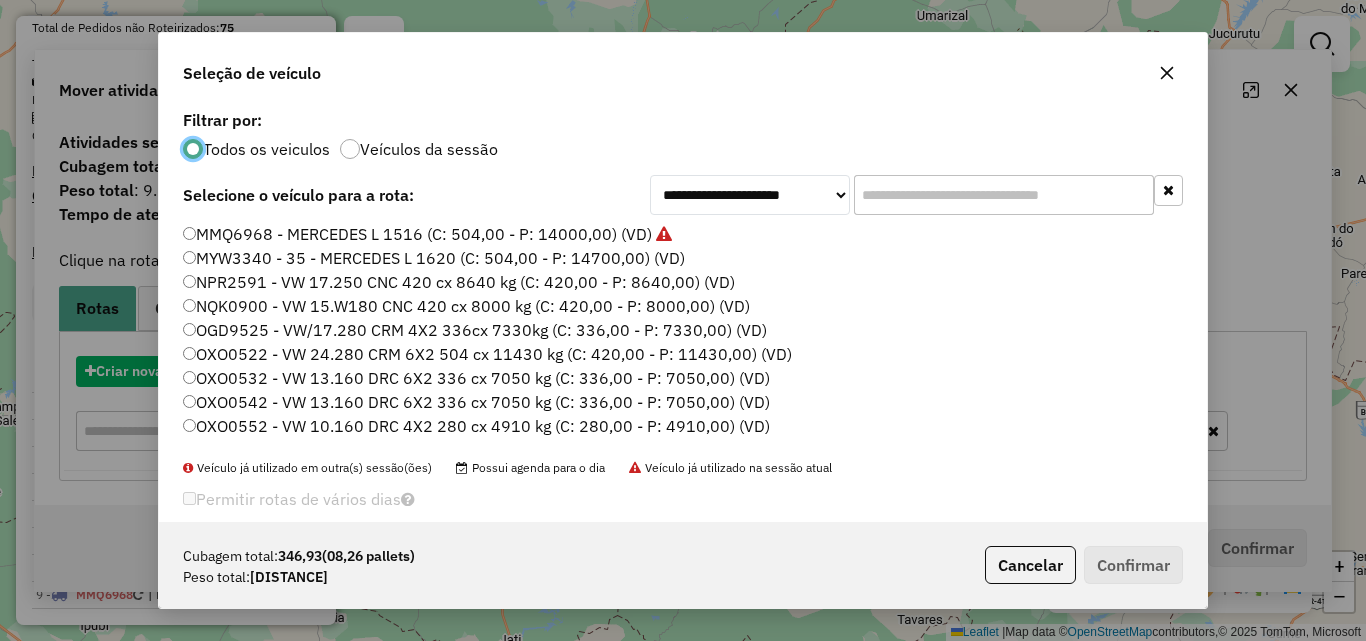 scroll, scrollTop: 11, scrollLeft: 6, axis: both 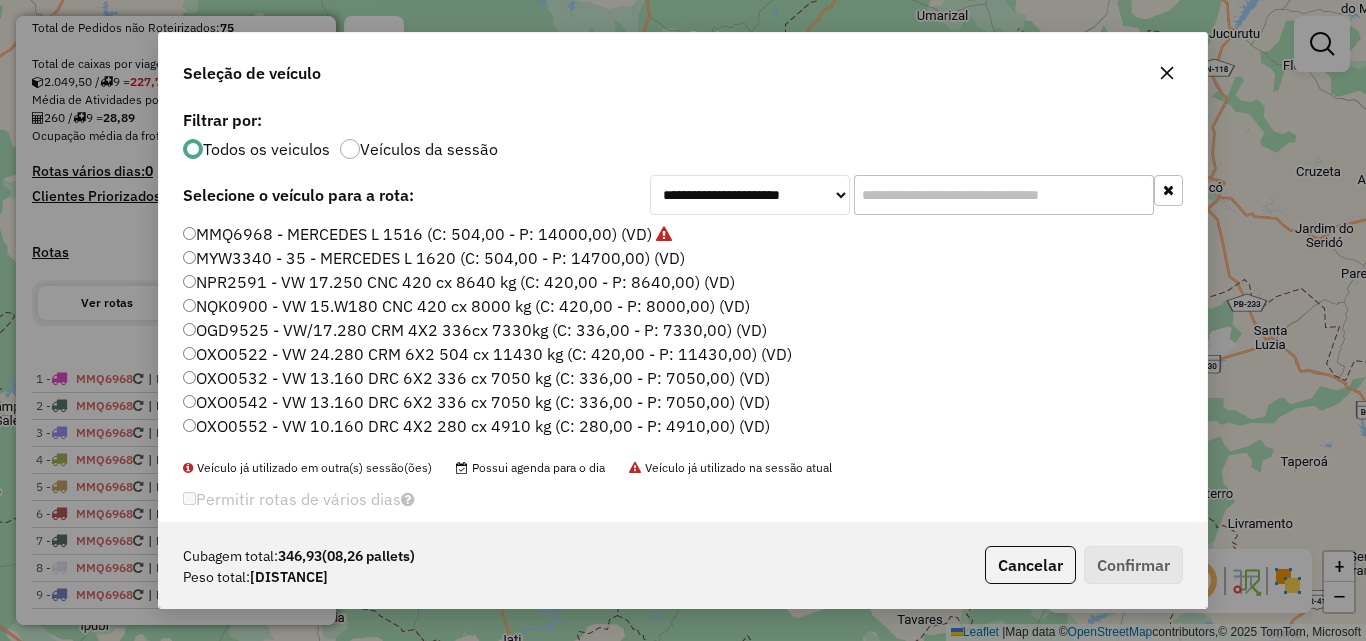 drag, startPoint x: 546, startPoint y: 235, endPoint x: 864, endPoint y: 395, distance: 355.98315 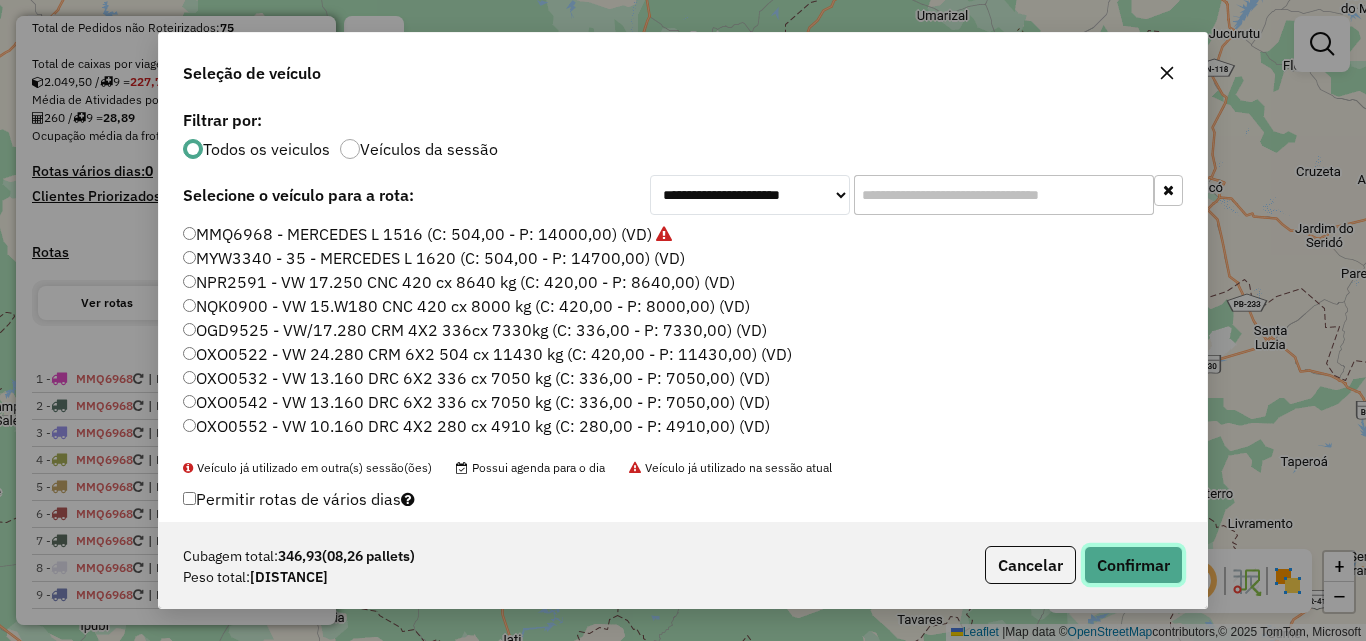 click on "Confirmar" 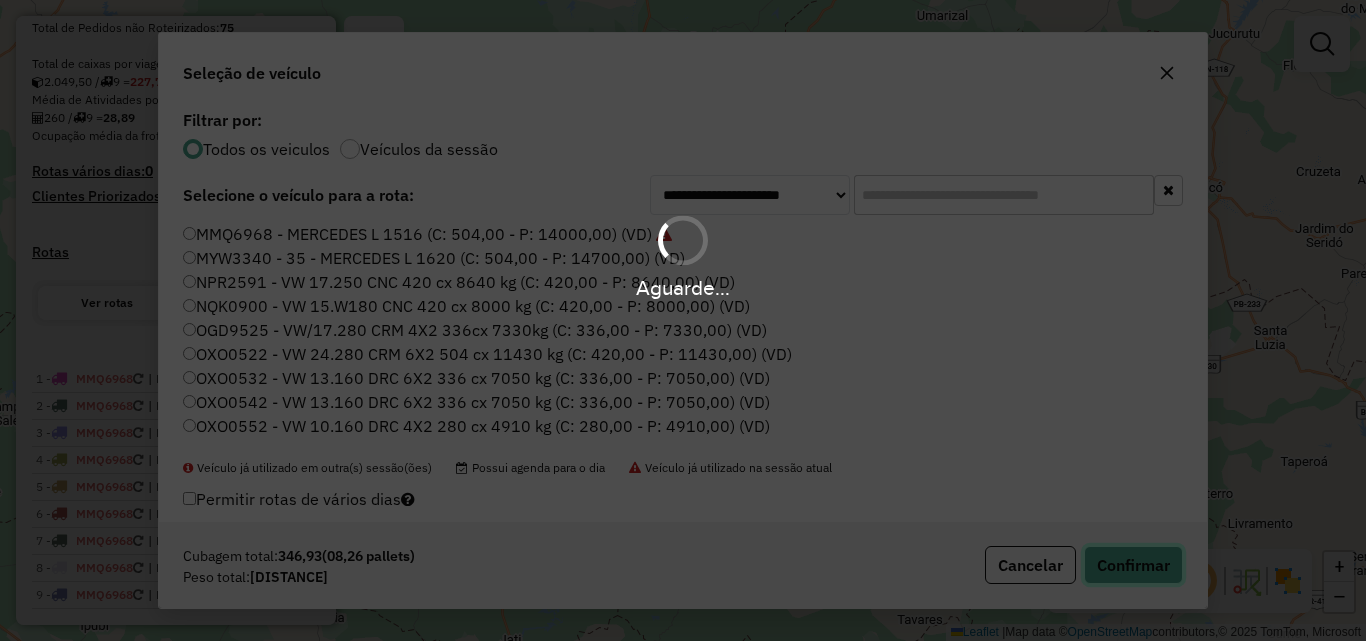 type 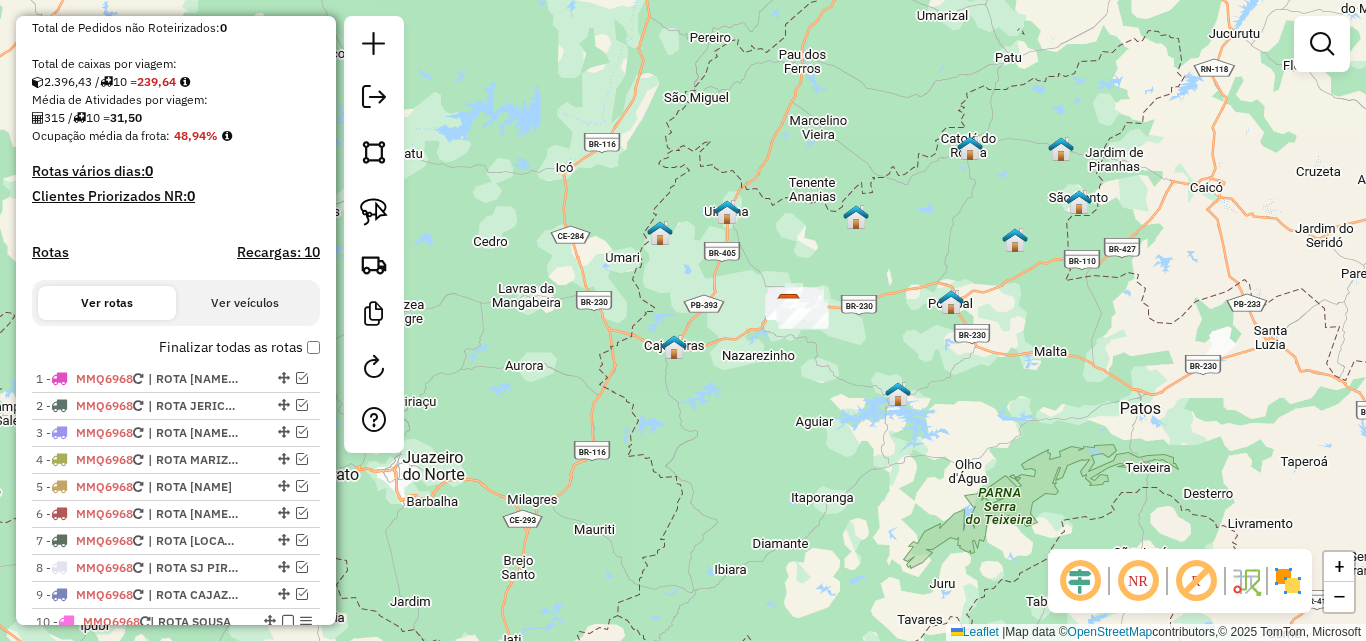 click on "Finalizar todas as rotas" at bounding box center (239, 347) 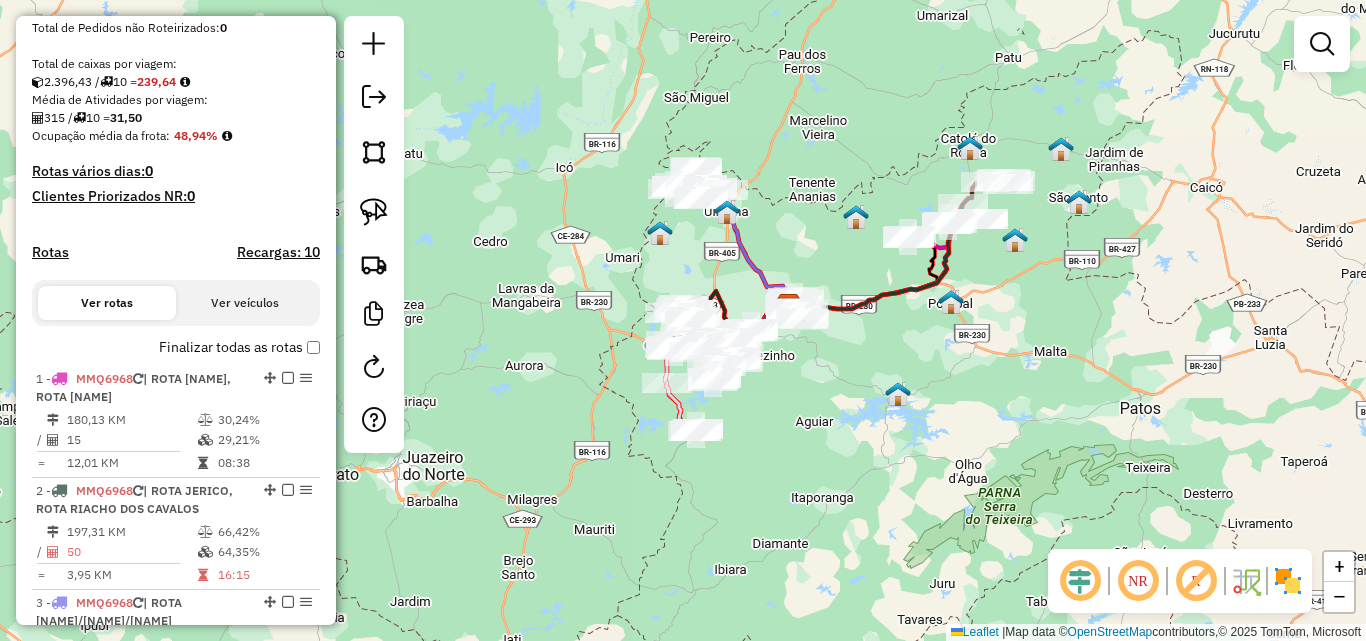 drag, startPoint x: 1215, startPoint y: 419, endPoint x: 1233, endPoint y: 426, distance: 19.313208 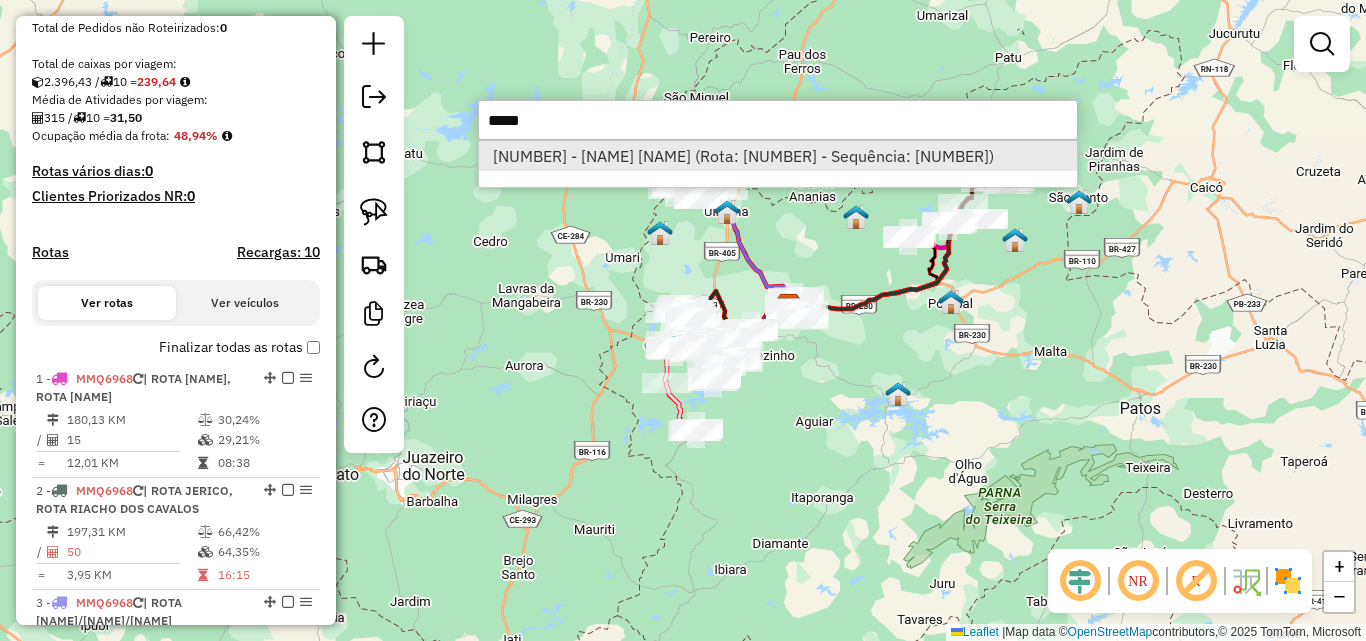 type on "*****" 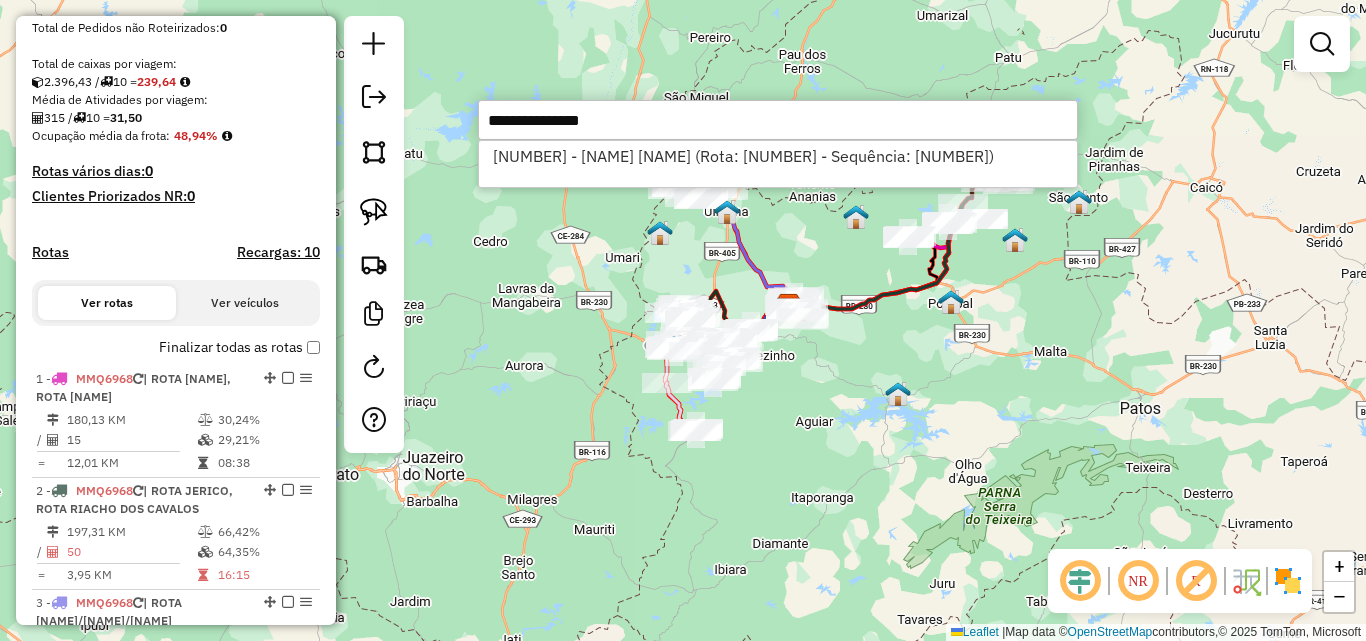 select on "**********" 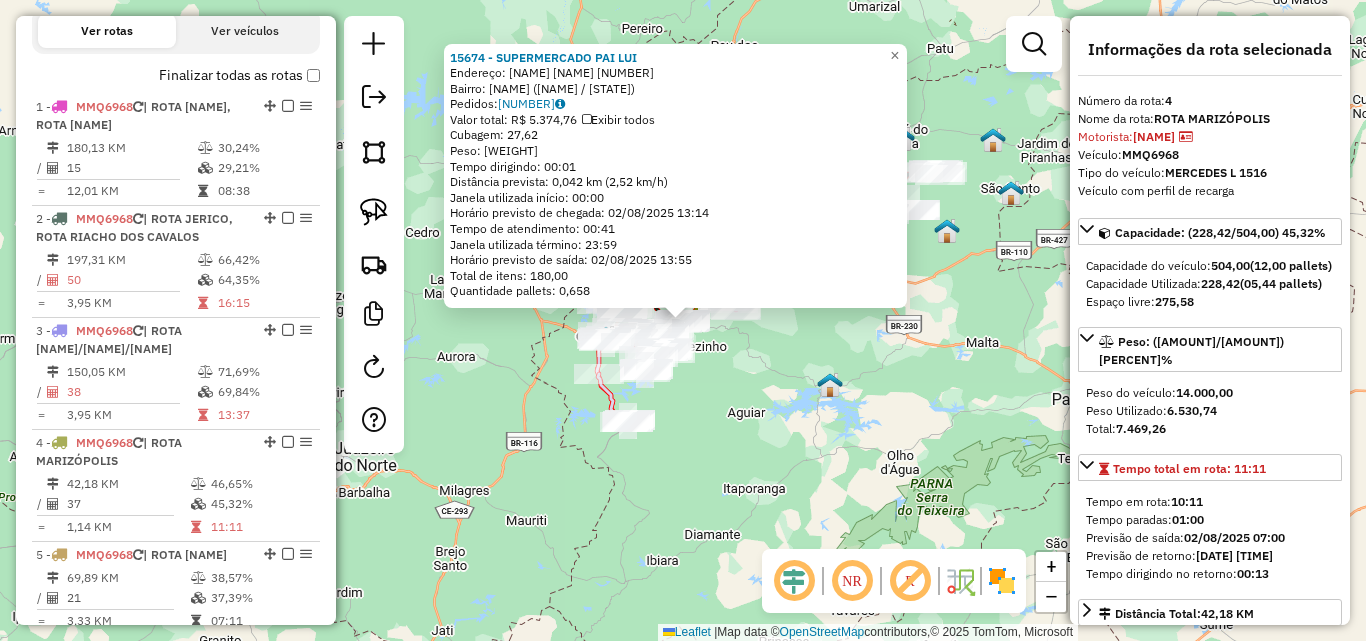 scroll, scrollTop: 1086, scrollLeft: 0, axis: vertical 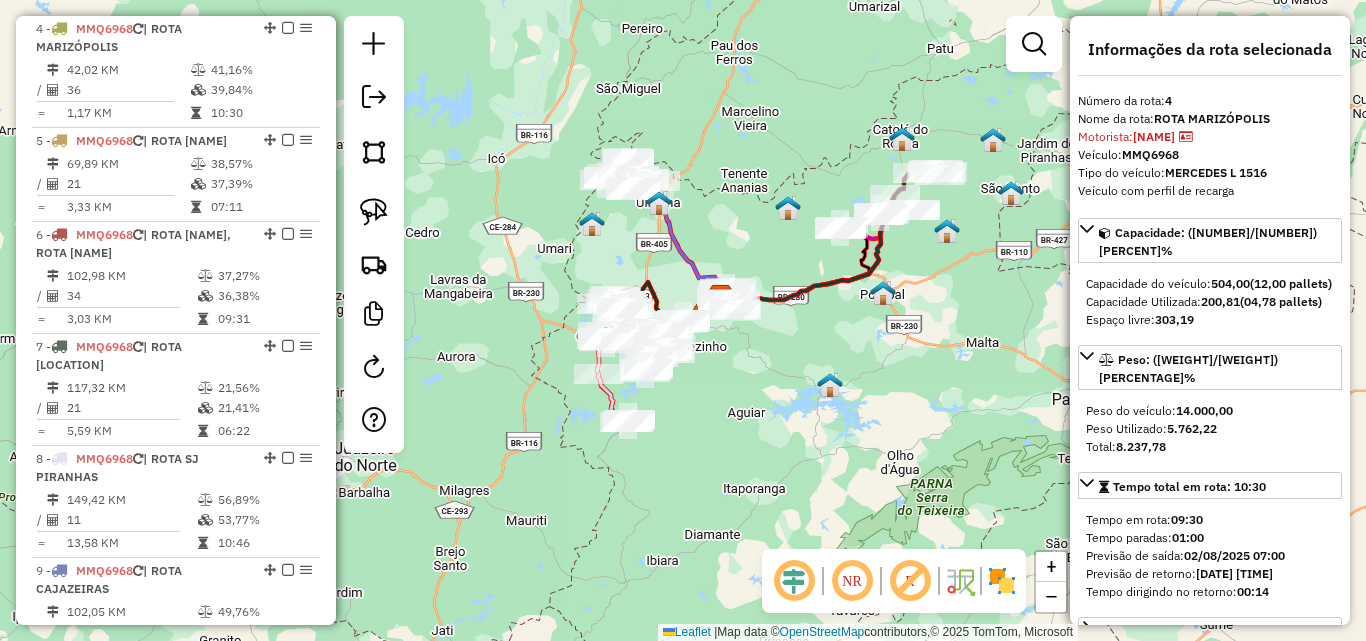 click on "Janela de atendimento Grade de atendimento Capacidade Transportadoras Veículos Cliente Pedidos  Rotas Selecione os dias de semana para filtrar as janelas de atendimento  Seg   Ter   Qua   Qui   Sex   Sáb   Dom  Informe o período da janela de atendimento: De: Até:  Filtrar exatamente a janela do cliente  Considerar janela de atendimento padrão  Selecione os dias de semana para filtrar as grades de atendimento  Seg   Ter   Qua   Qui   Sex   Sáb   Dom   Considerar clientes sem dia de atendimento cadastrado  Clientes fora do dia de atendimento selecionado Filtrar as atividades entre os valores definidos abaixo:  Peso mínimo:   Peso máximo:   Cubagem mínima:   Cubagem máxima:   De:   Até:  Filtrar as atividades entre o tempo de atendimento definido abaixo:  De:   Até:   Considerar capacidade total dos clientes não roteirizados Transportadora: Selecione um ou mais itens Tipo de veículo: Selecione um ou mais itens Veículo: Selecione um ou mais itens Motorista: Selecione um ou mais itens Nome: Rótulo:" 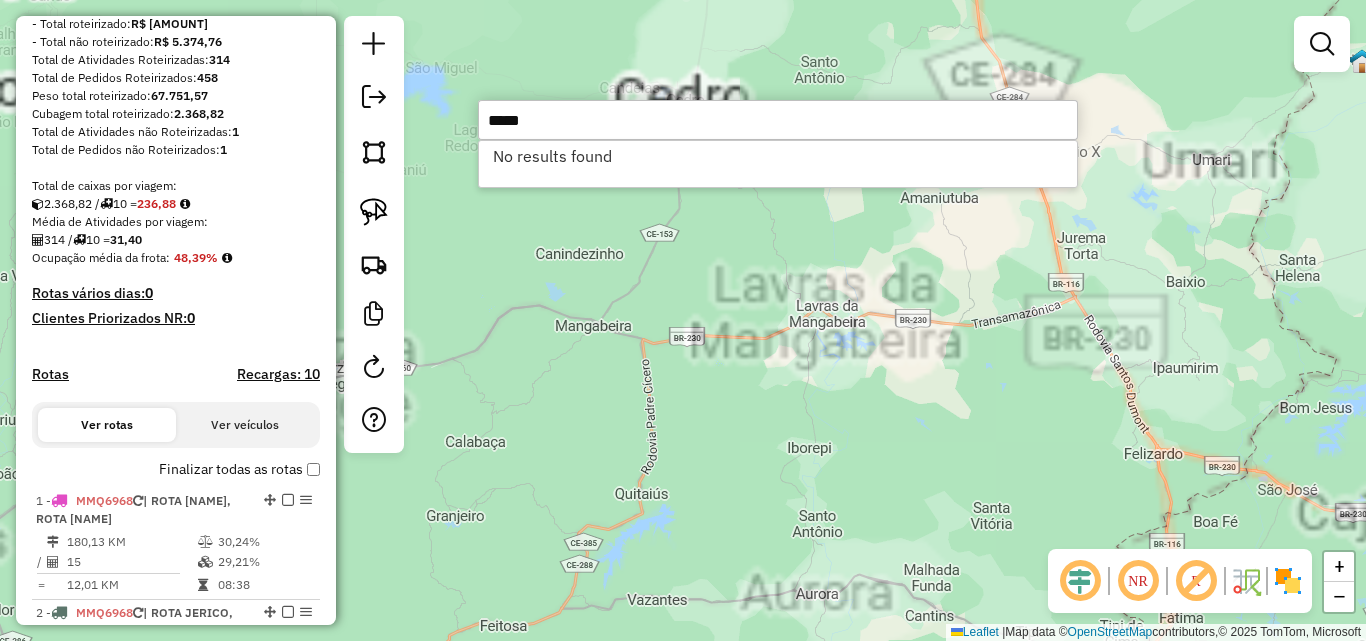 scroll, scrollTop: 0, scrollLeft: 0, axis: both 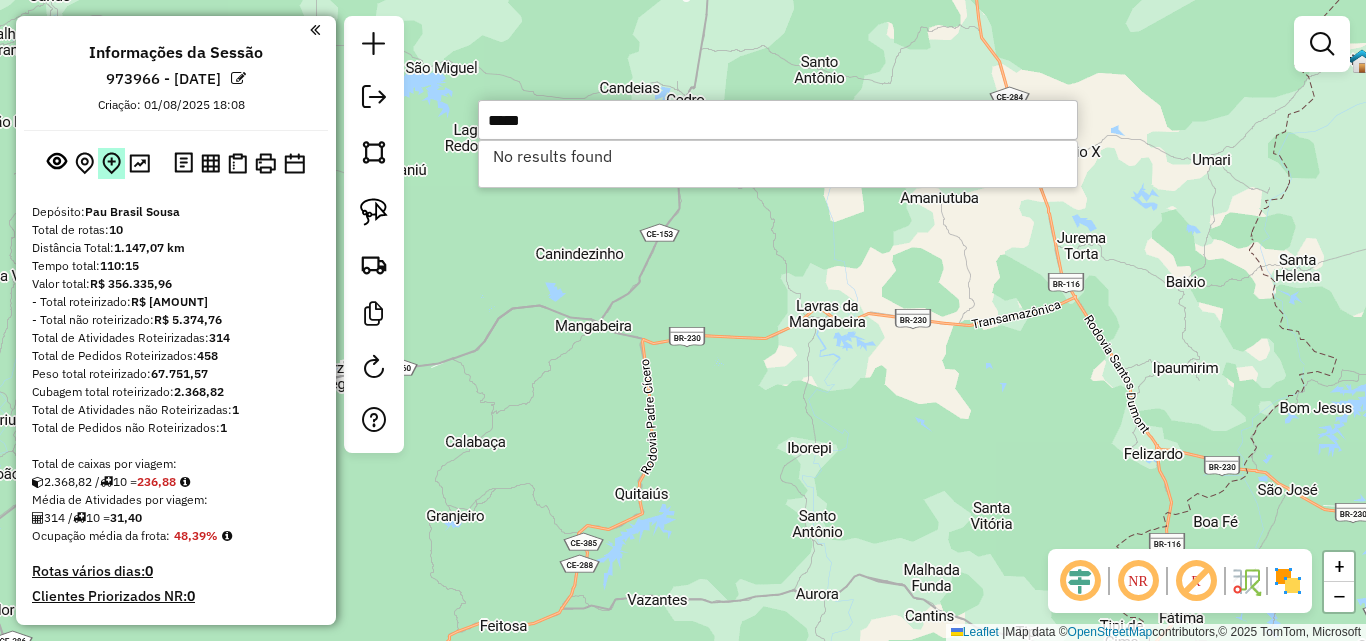 type on "*****" 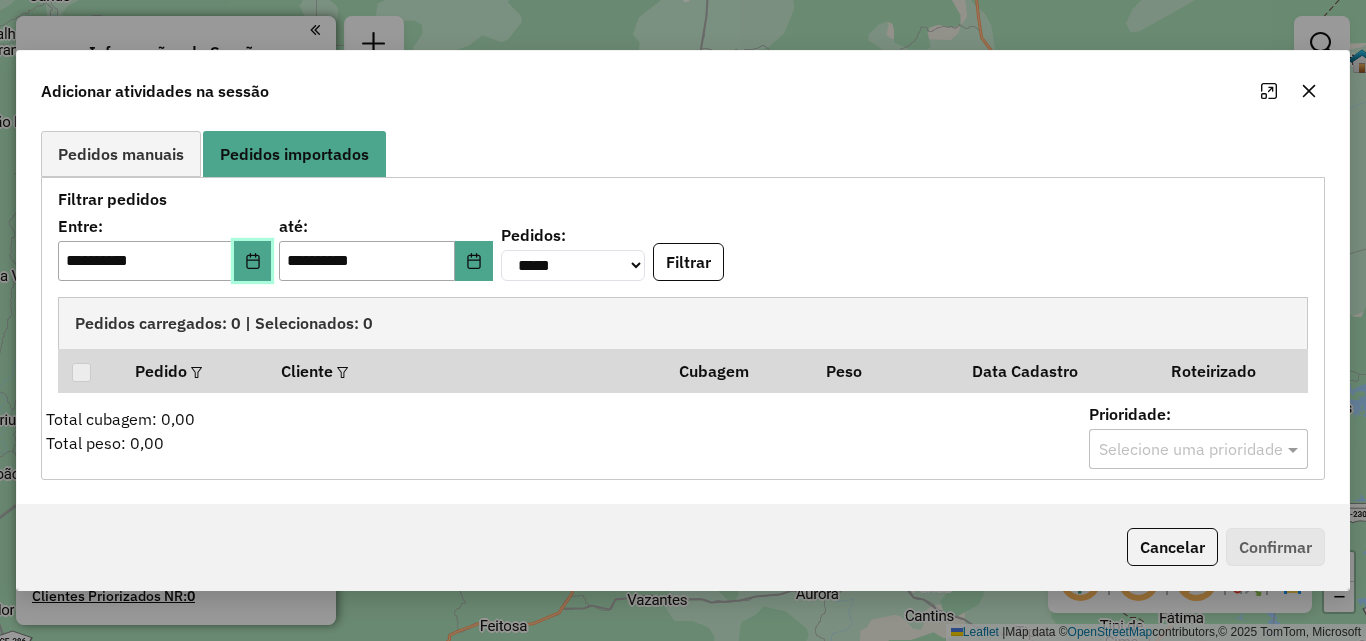click 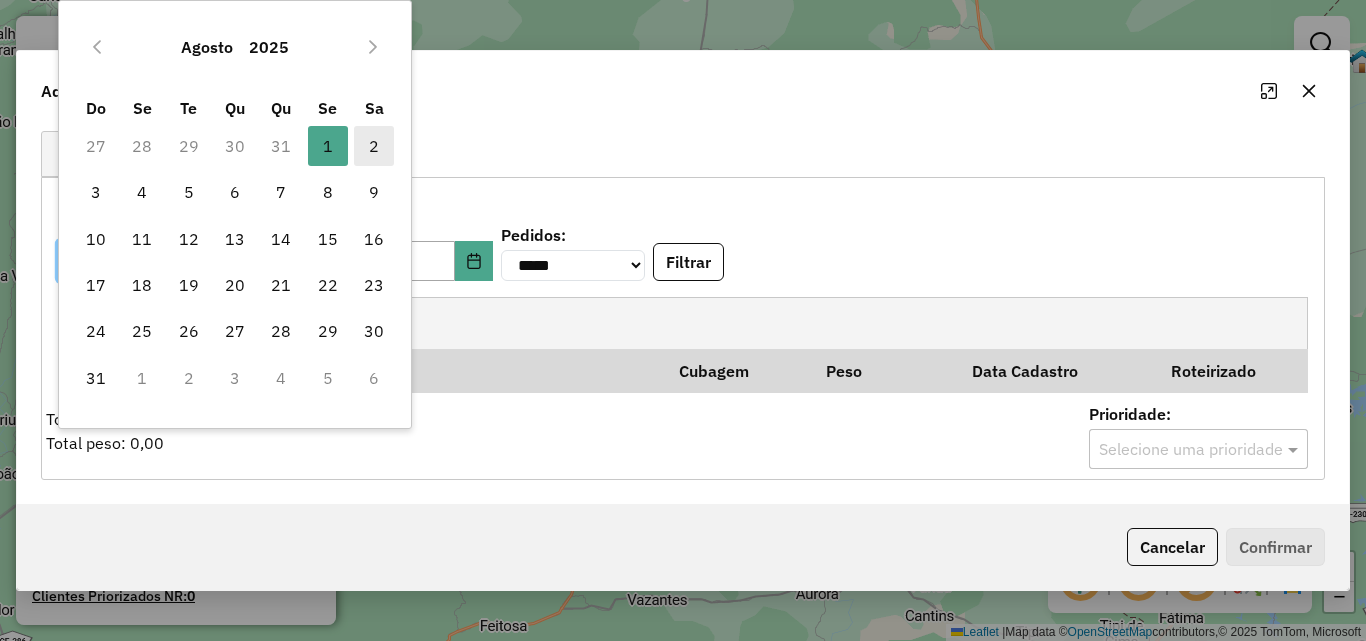 click on "2" at bounding box center (374, 146) 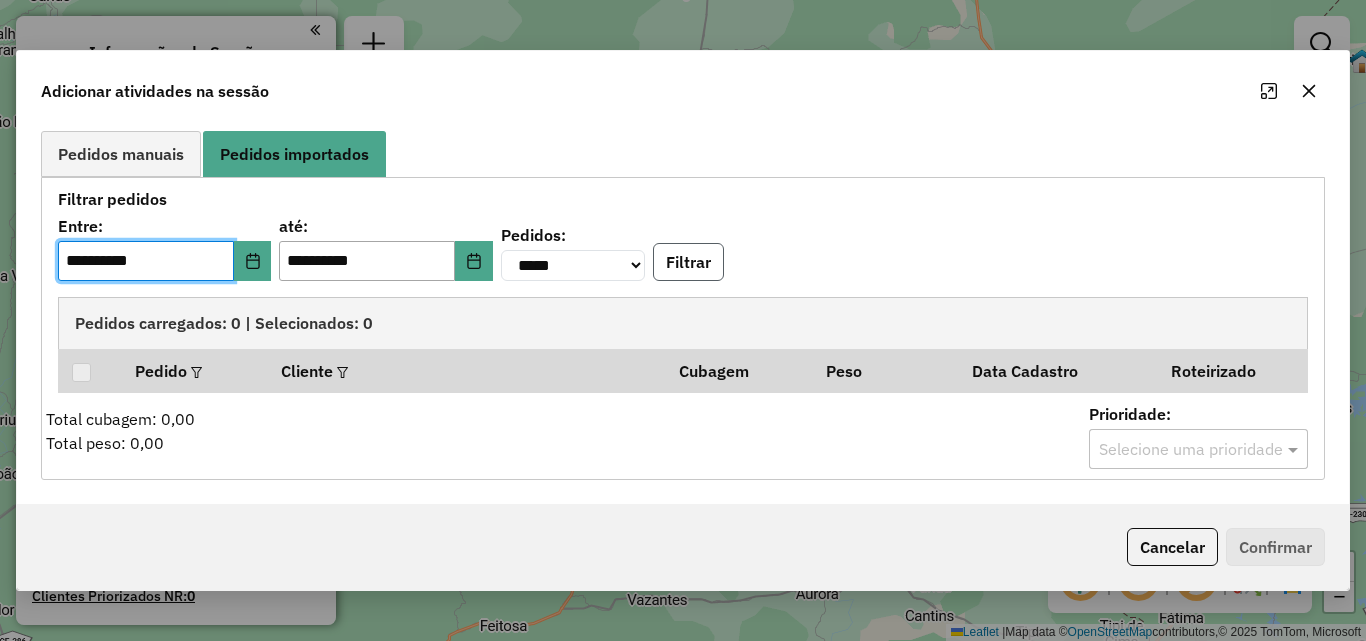 click on "Filtrar" at bounding box center [688, 262] 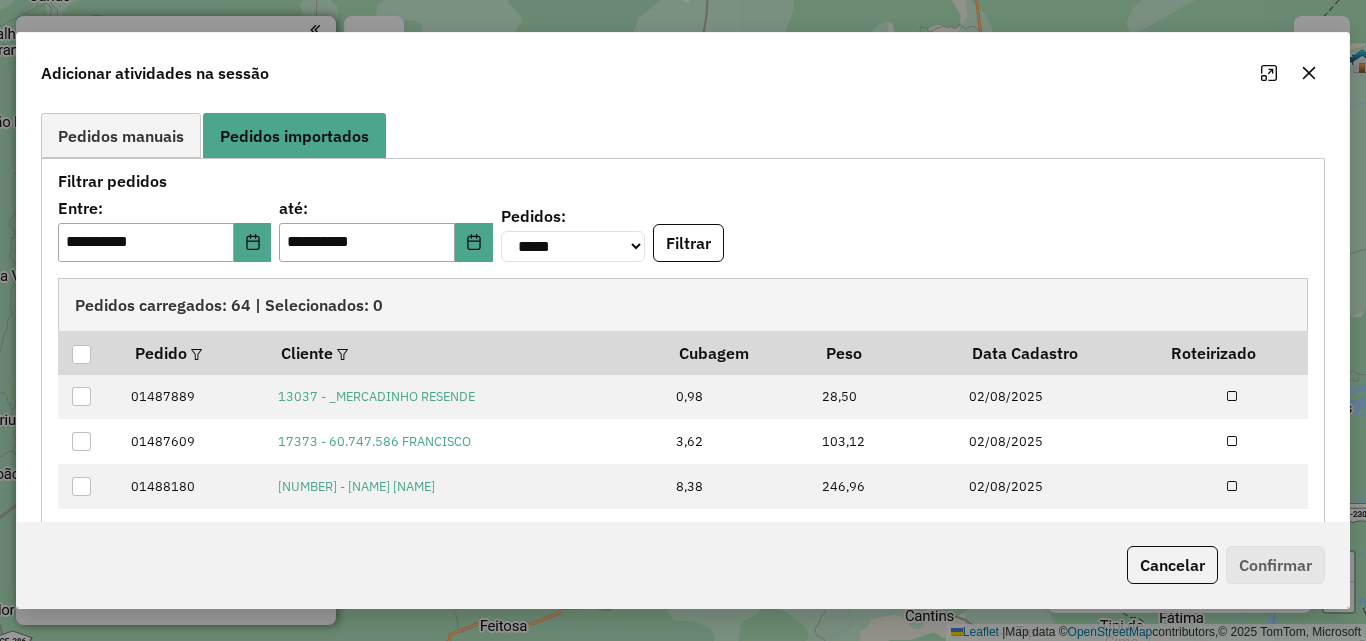 click on "Pedidos manuais Pedidos importados" 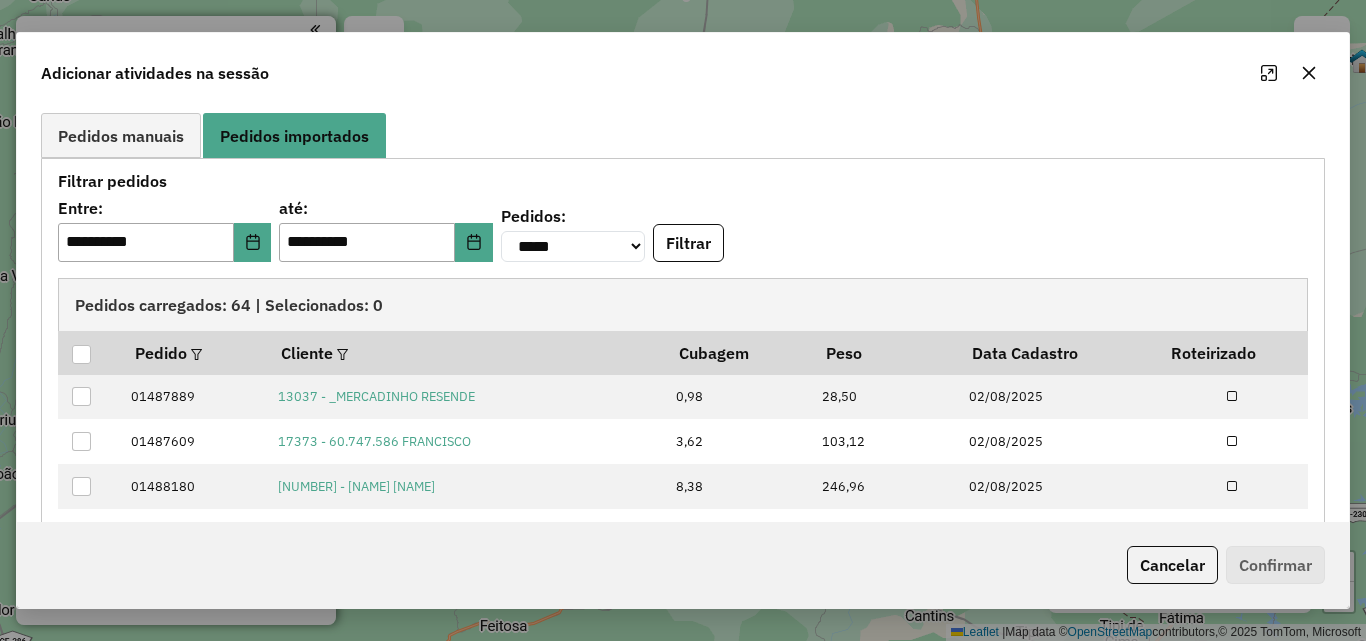 scroll, scrollTop: 1716, scrollLeft: 0, axis: vertical 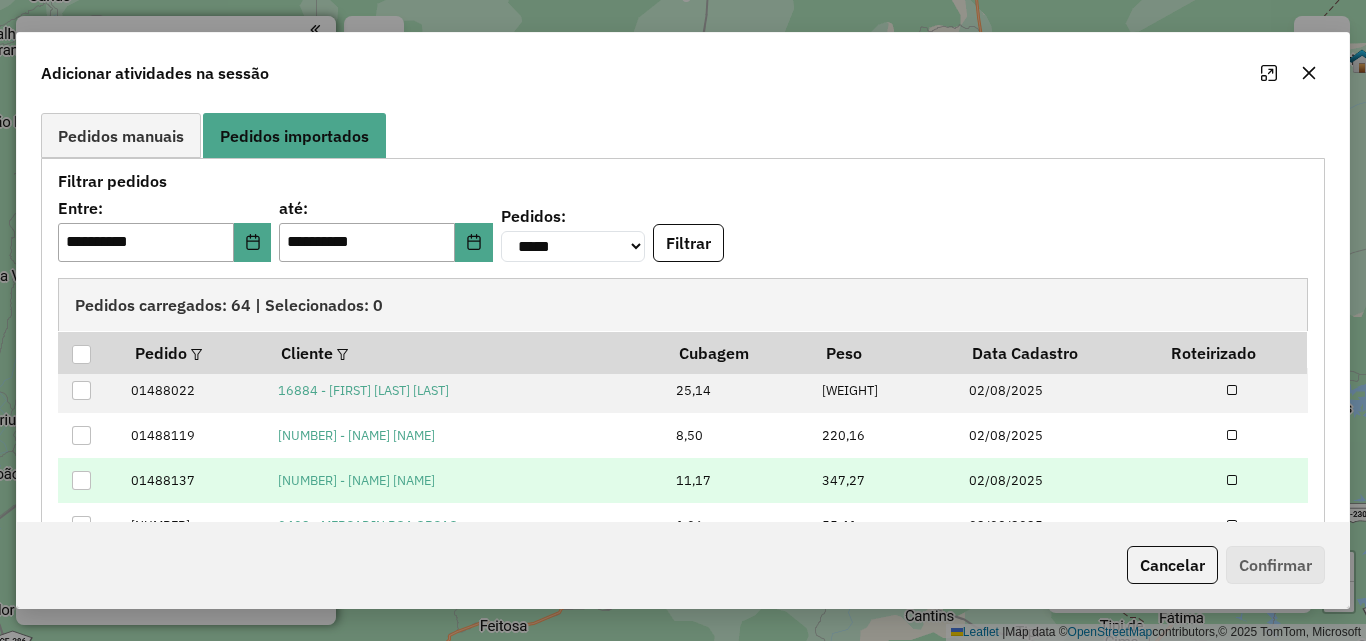 click at bounding box center (81, 480) 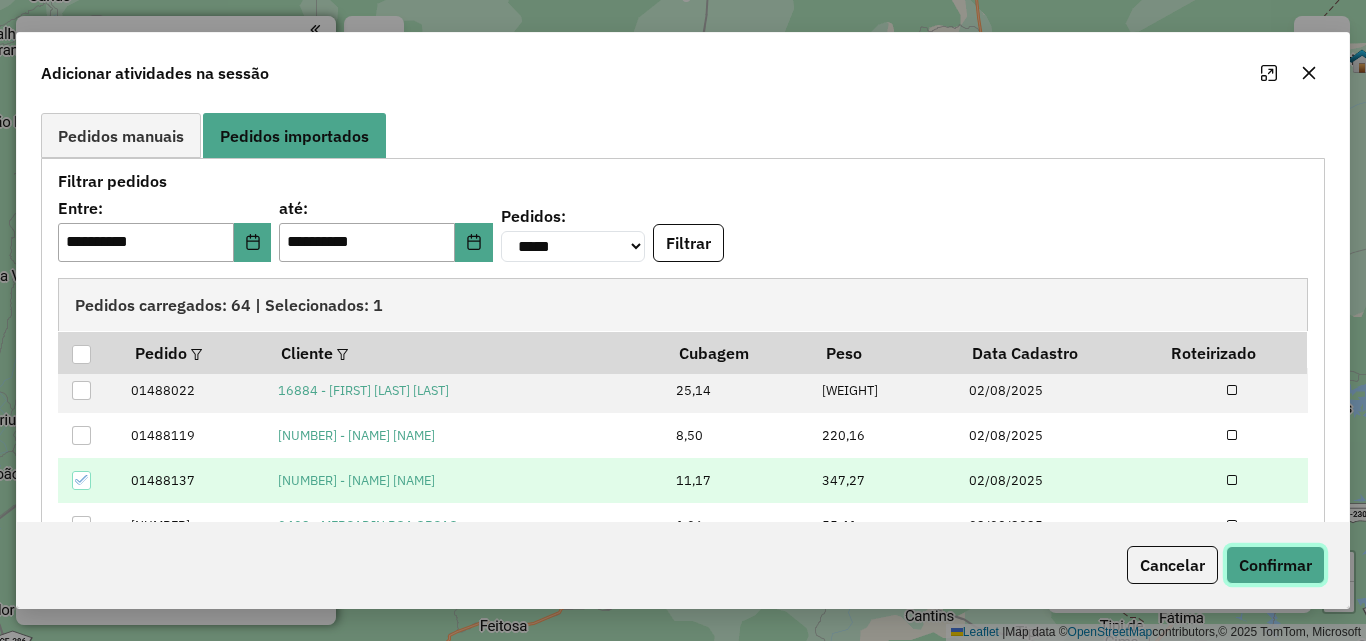 click on "Confirmar" 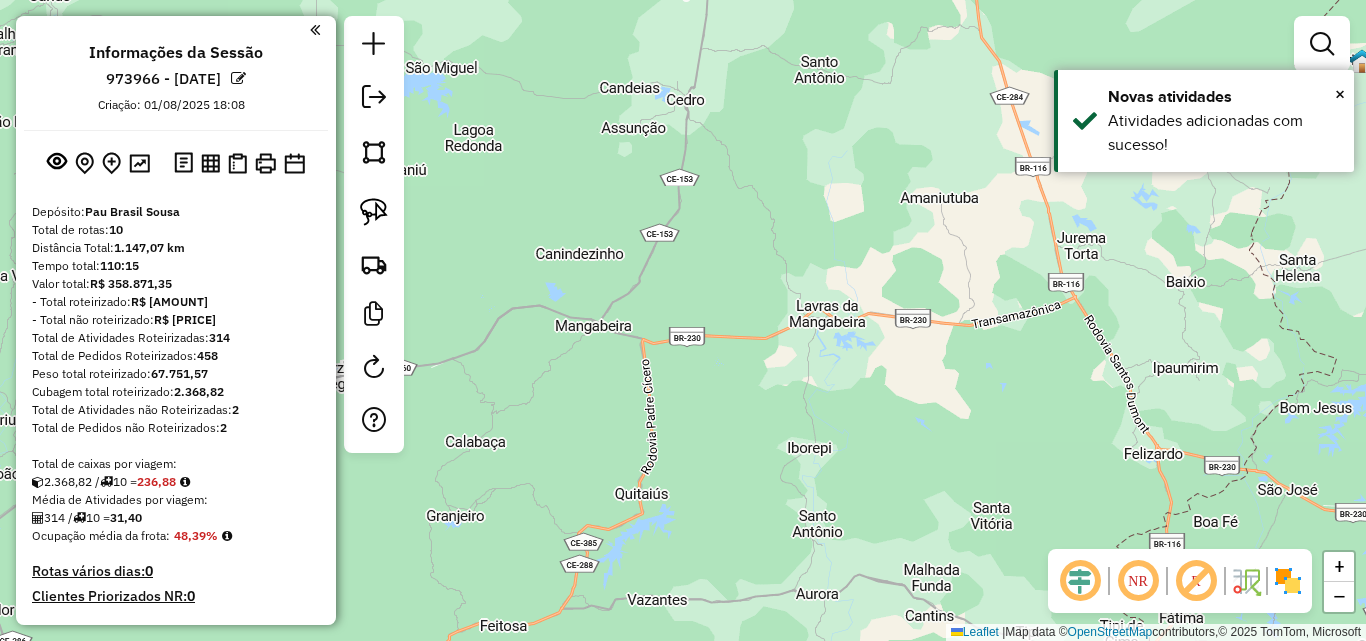 click on "Janela de atendimento Grade de atendimento Capacidade Transportadoras Veículos Cliente Pedidos  Rotas Selecione os dias de semana para filtrar as janelas de atendimento  Seg   Ter   Qua   Qui   Sex   Sáb   Dom  Informe o período da janela de atendimento: De: Até:  Filtrar exatamente a janela do cliente  Considerar janela de atendimento padrão  Selecione os dias de semana para filtrar as grades de atendimento  Seg   Ter   Qua   Qui   Sex   Sáb   Dom   Considerar clientes sem dia de atendimento cadastrado  Clientes fora do dia de atendimento selecionado Filtrar as atividades entre os valores definidos abaixo:  Peso mínimo:   Peso máximo:   Cubagem mínima:   Cubagem máxima:   De:   Até:  Filtrar as atividades entre o tempo de atendimento definido abaixo:  De:   Até:   Considerar capacidade total dos clientes não roteirizados Transportadora: Selecione um ou mais itens Tipo de veículo: Selecione um ou mais itens Veículo: Selecione um ou mais itens Motorista: Selecione um ou mais itens Nome: Rótulo:" 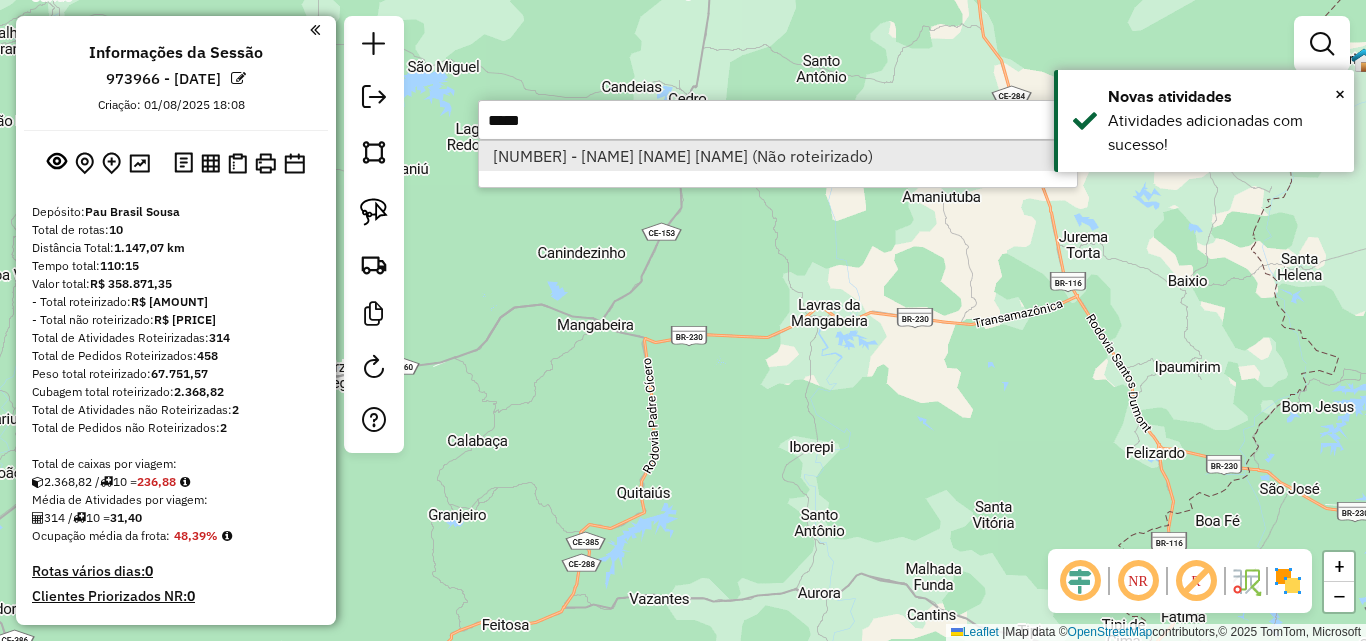 type on "*****" 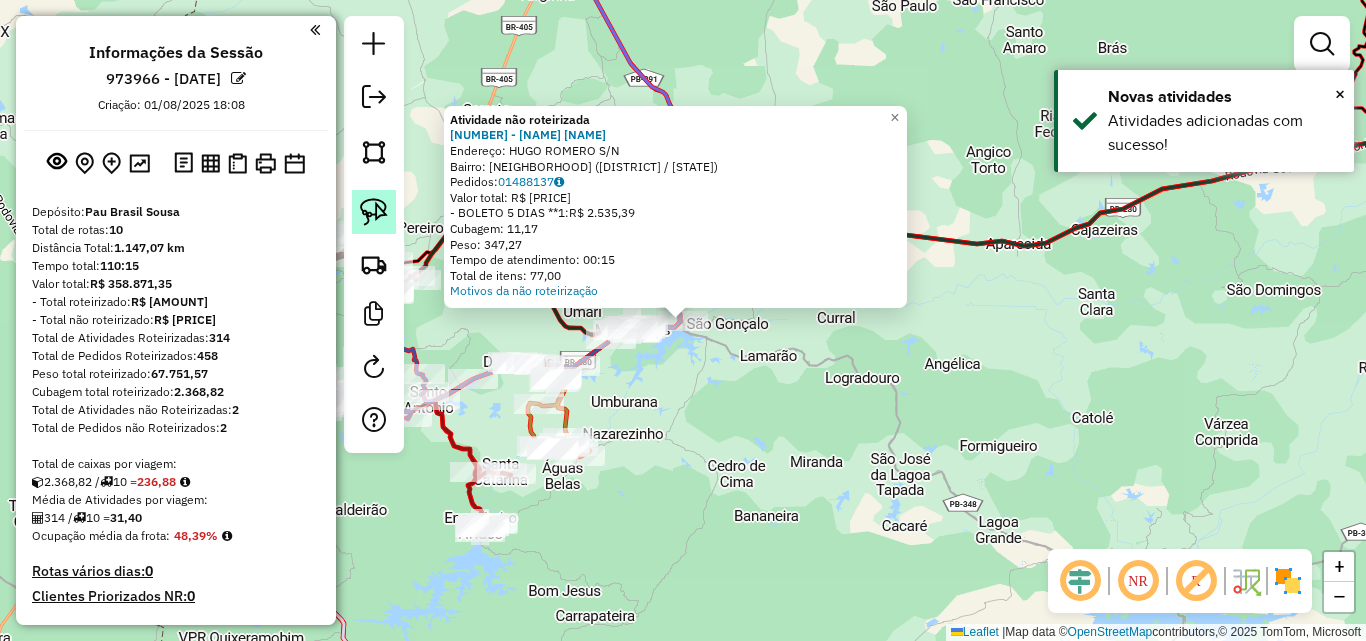 click 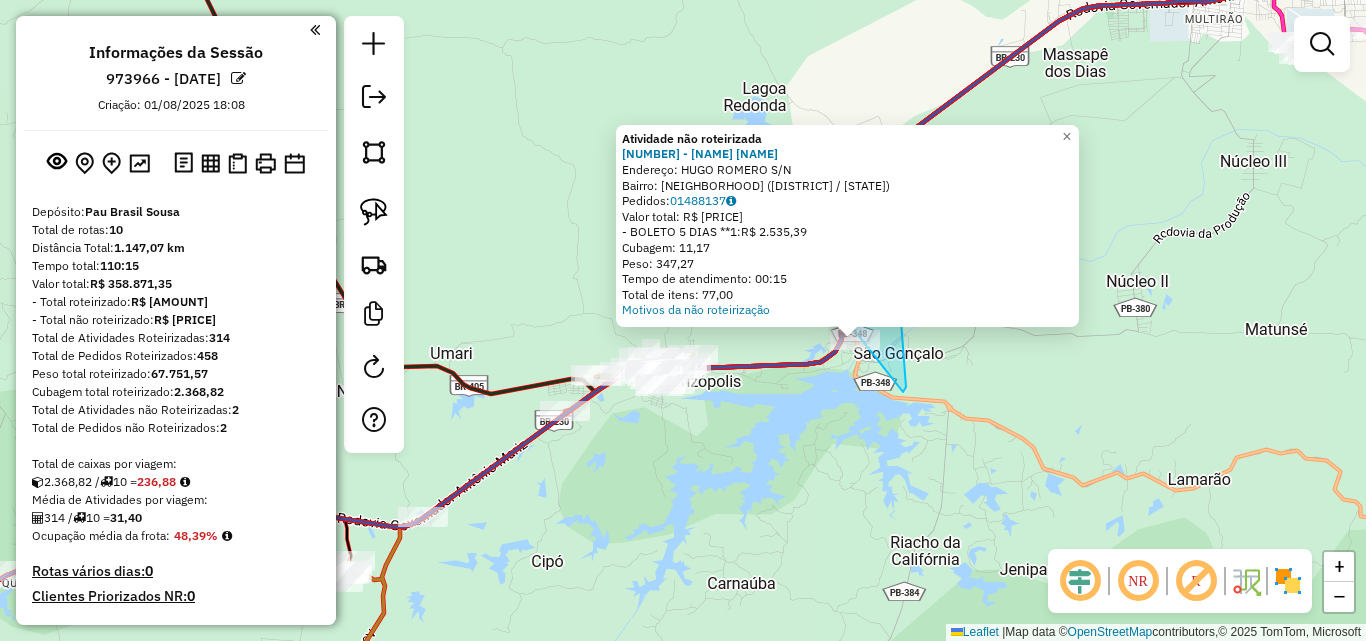 drag, startPoint x: 906, startPoint y: 387, endPoint x: 806, endPoint y: 352, distance: 105.9481 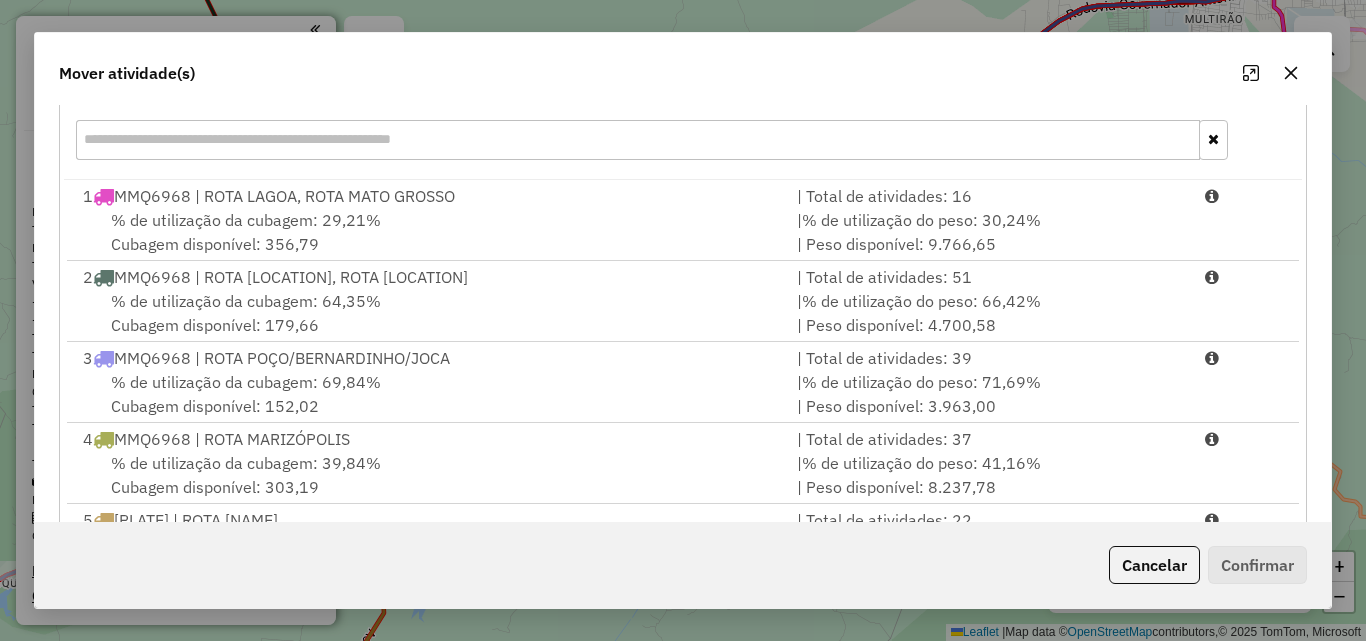scroll, scrollTop: 367, scrollLeft: 0, axis: vertical 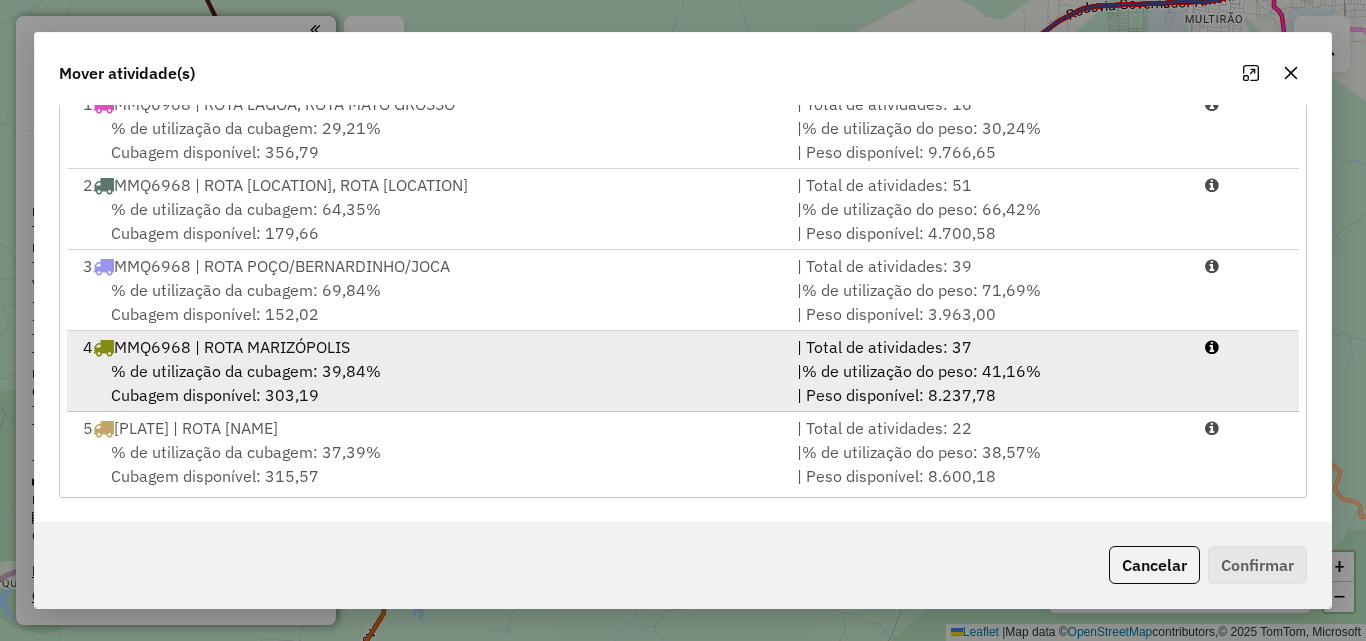 click on "% de utilização do peso: 41,16%" at bounding box center [921, 371] 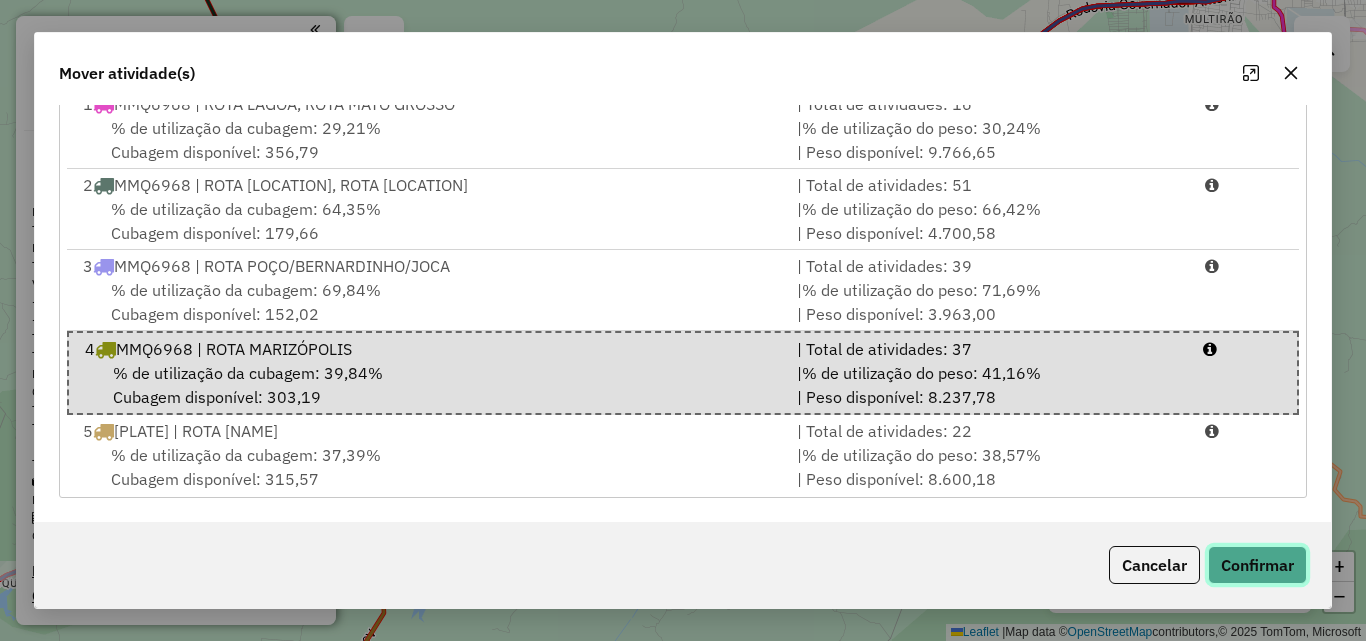 click on "Confirmar" 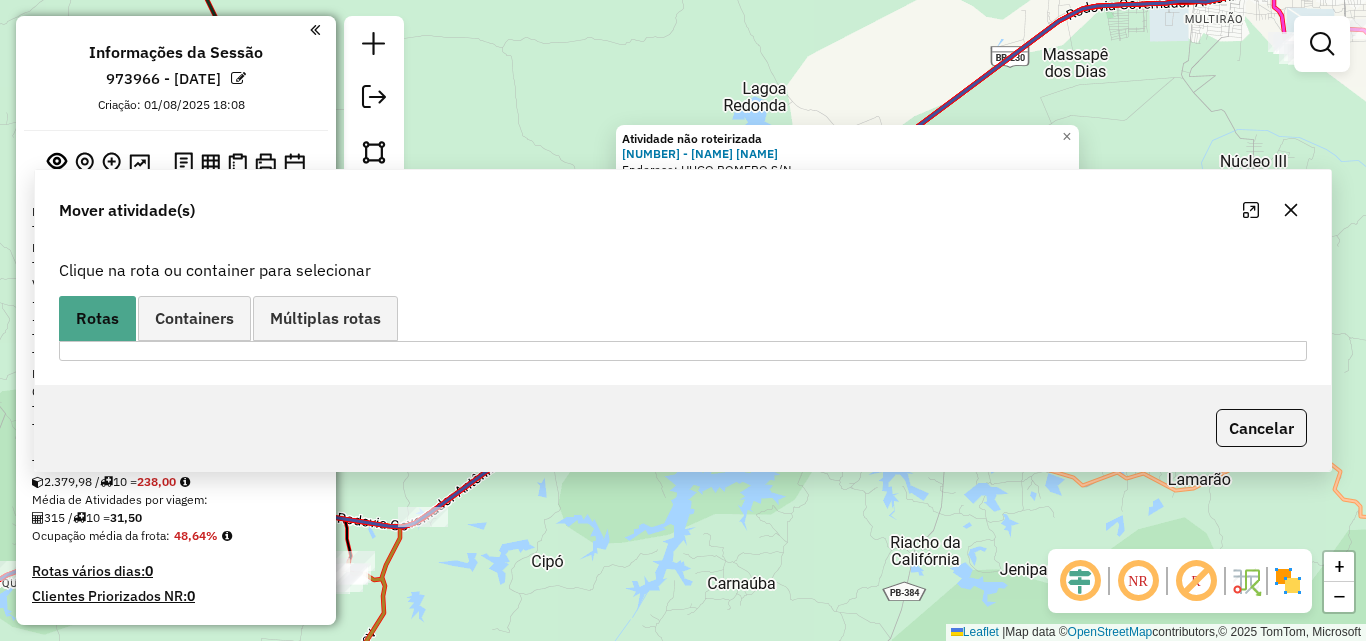 scroll, scrollTop: 0, scrollLeft: 0, axis: both 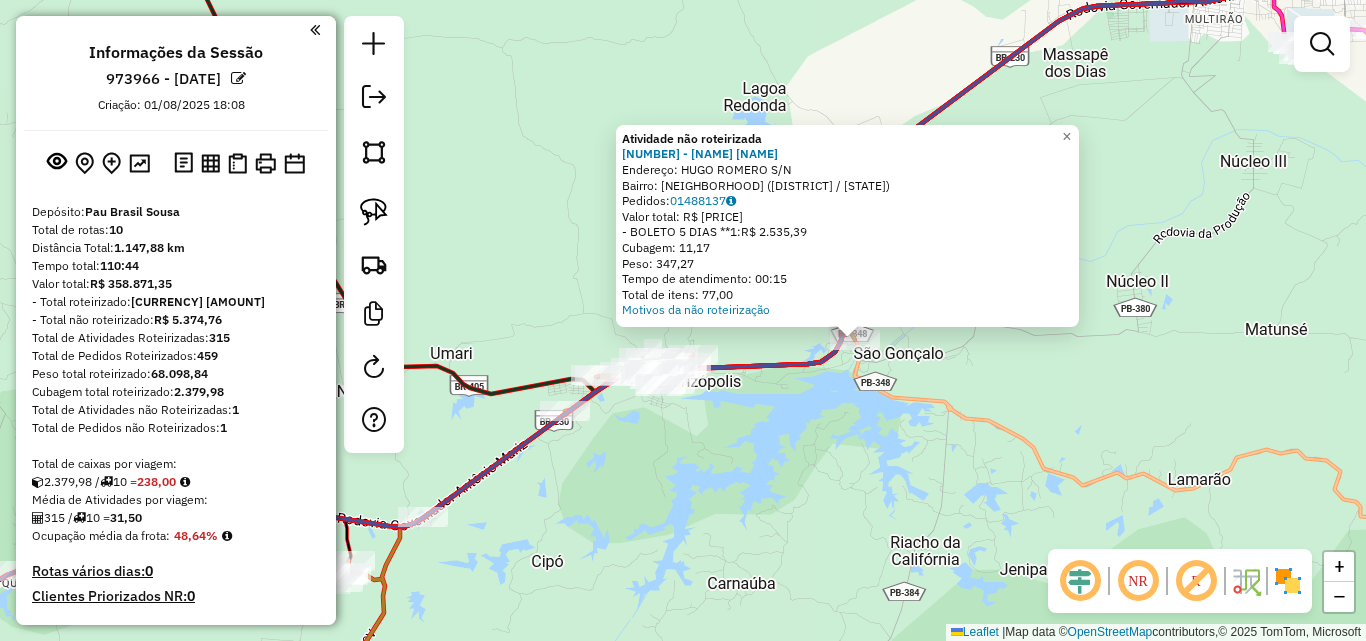 click on "Atividade não roteirizada 12376 - MERC E PAD. VITORIA  Endereço:  HUGO ROMERO S/N   Bairro: SAO GONCALO (SOUSA / PB)   Pedidos:  01488137   Valor total: R$ 2.535,39   - BOLETO 5 DIAS **1:  R$ 2.535,39   Cubagem: 11,17   Peso: 347,27   Tempo de atendimento: 00:15   Total de itens: 77,00  Motivos da não roteirização × Janela de atendimento Grade de atendimento Capacidade Transportadoras Veículos Cliente Pedidos  Rotas Selecione os dias de semana para filtrar as janelas de atendimento  Seg   Ter   Qua   Qui   Sex   Sáb   Dom  Informe o período da janela de atendimento: De: Até:  Filtrar exatamente a janela do cliente  Considerar janela de atendimento padrão  Selecione os dias de semana para filtrar as grades de atendimento  Seg   Ter   Qua   Qui   Sex   Sáb   Dom   Considerar clientes sem dia de atendimento cadastrado  Clientes fora do dia de atendimento selecionado Filtrar as atividades entre os valores definidos abaixo:  Peso mínimo:   Peso máximo:   Cubagem mínima:   Cubagem máxima:   De:  De:" 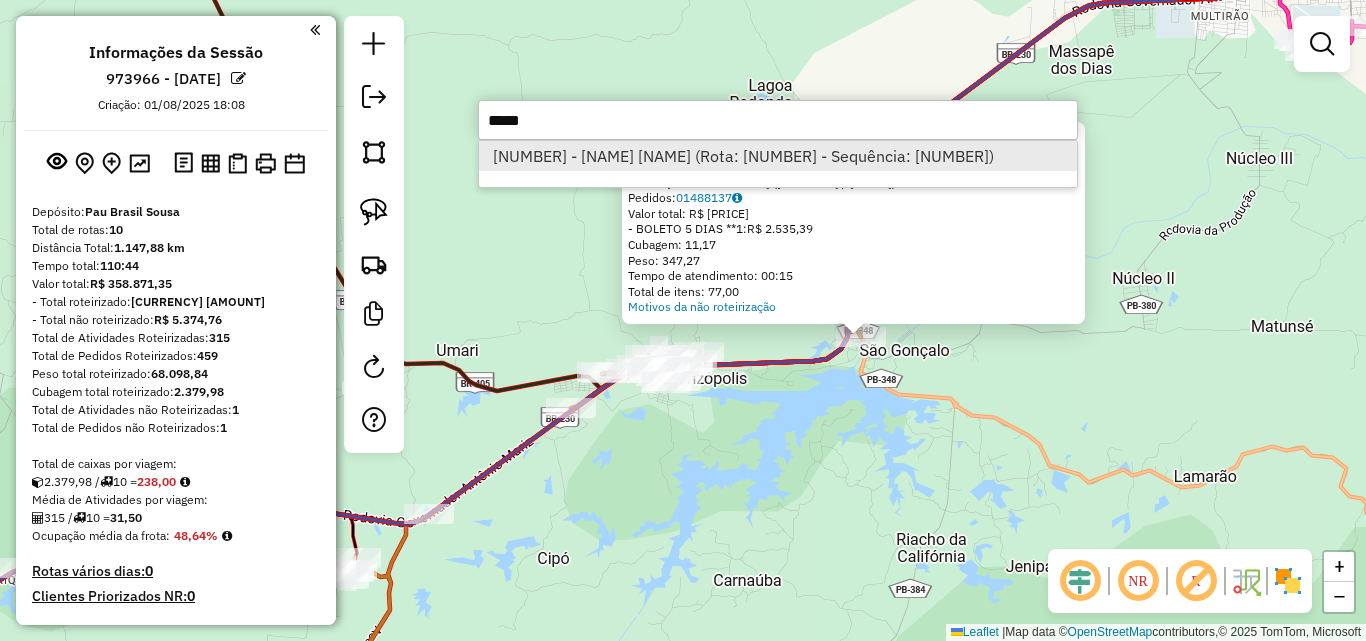 type on "*****" 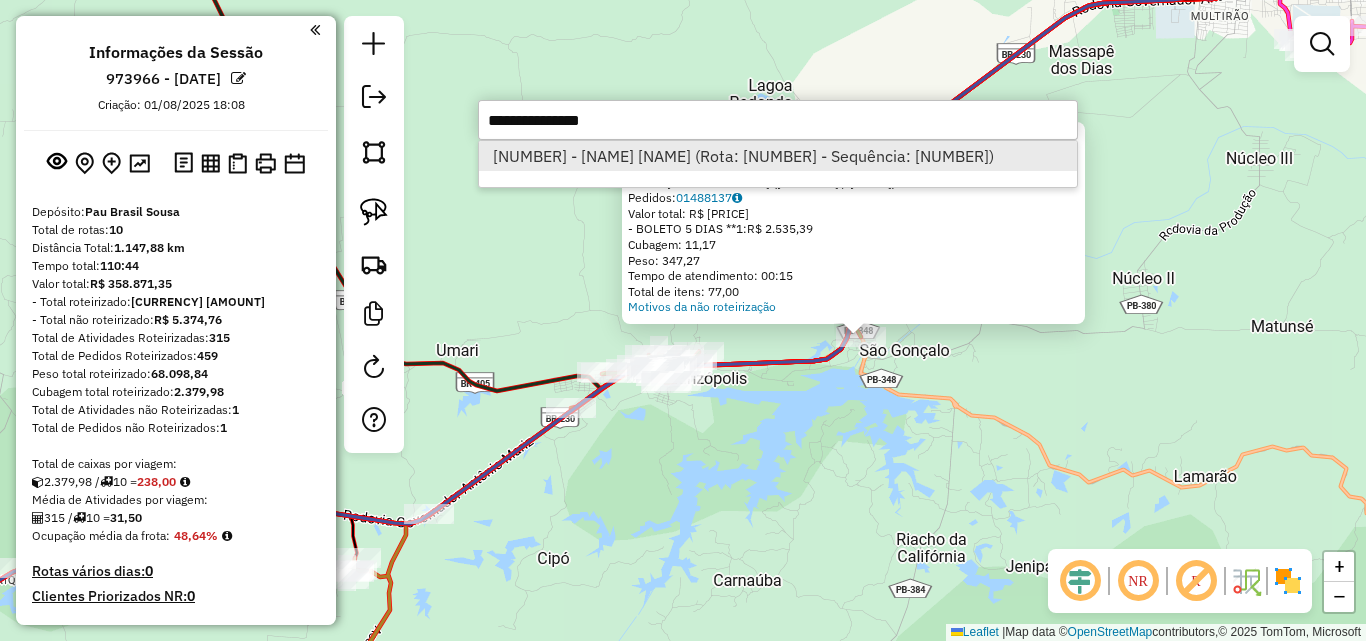 select on "**********" 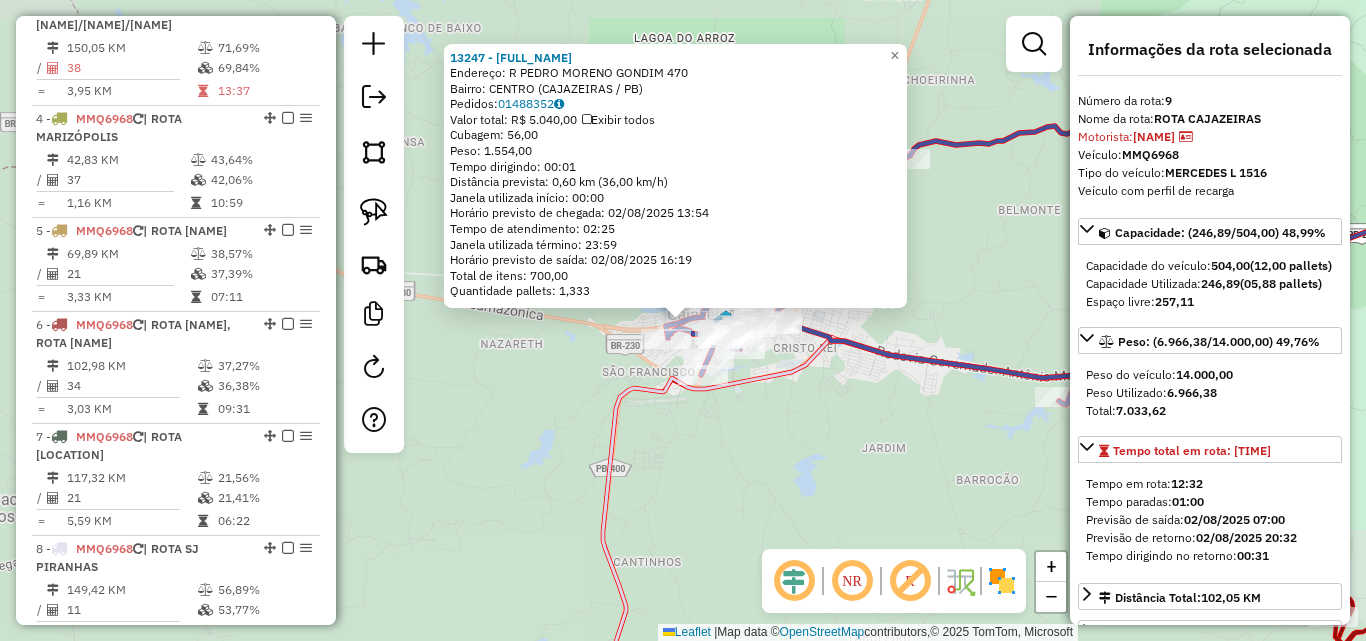 scroll, scrollTop: 1654, scrollLeft: 0, axis: vertical 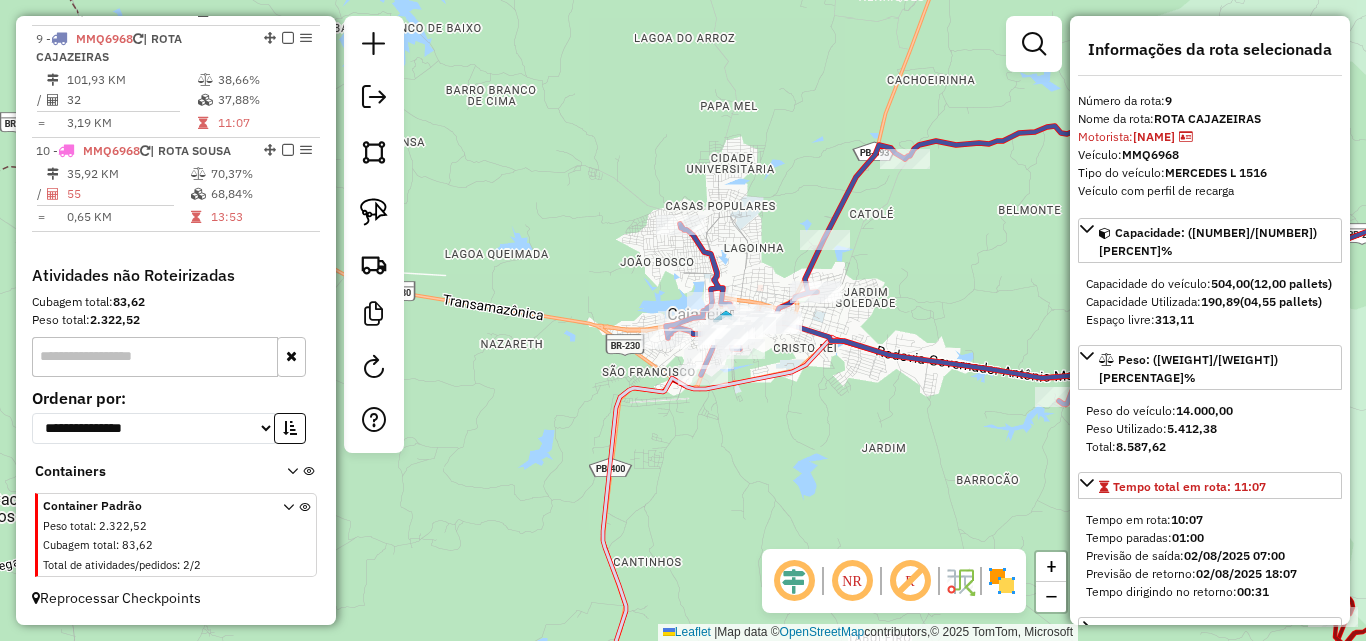 click on "Janela de atendimento Grade de atendimento Capacidade Transportadoras Veículos Cliente Pedidos  Rotas Selecione os dias de semana para filtrar as janelas de atendimento  Seg   Ter   Qua   Qui   Sex   Sáb   Dom  Informe o período da janela de atendimento: De: Até:  Filtrar exatamente a janela do cliente  Considerar janela de atendimento padrão  Selecione os dias de semana para filtrar as grades de atendimento  Seg   Ter   Qua   Qui   Sex   Sáb   Dom   Considerar clientes sem dia de atendimento cadastrado  Clientes fora do dia de atendimento selecionado Filtrar as atividades entre os valores definidos abaixo:  Peso mínimo:   Peso máximo:   Cubagem mínima:   Cubagem máxima:   De:   Até:  Filtrar as atividades entre o tempo de atendimento definido abaixo:  De:   Até:   Considerar capacidade total dos clientes não roteirizados Transportadora: Selecione um ou mais itens Tipo de veículo: Selecione um ou mais itens Veículo: Selecione um ou mais itens Motorista: Selecione um ou mais itens Nome: Rótulo:" 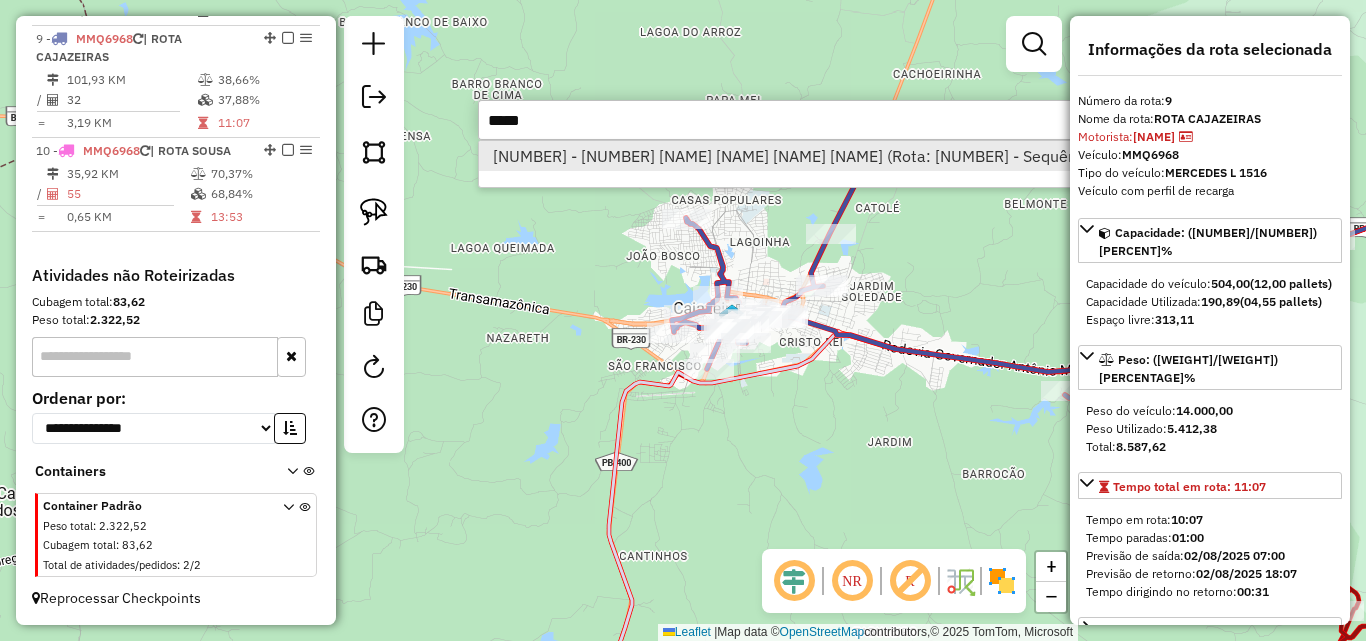 type on "*****" 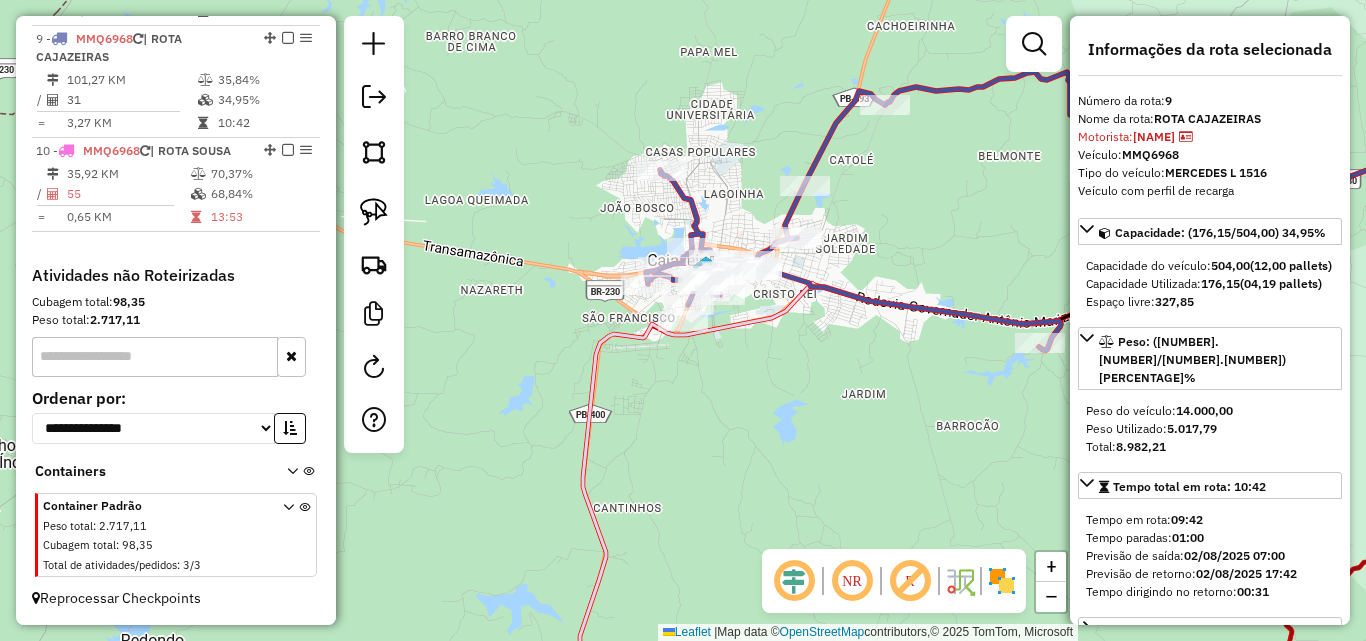 click on "Janela de atendimento Grade de atendimento Capacidade Transportadoras Veículos Cliente Pedidos  Rotas Selecione os dias de semana para filtrar as janelas de atendimento  Seg   Ter   Qua   Qui   Sex   Sáb   Dom  Informe o período da janela de atendimento: De: Até:  Filtrar exatamente a janela do cliente  Considerar janela de atendimento padrão  Selecione os dias de semana para filtrar as grades de atendimento  Seg   Ter   Qua   Qui   Sex   Sáb   Dom   Considerar clientes sem dia de atendimento cadastrado  Clientes fora do dia de atendimento selecionado Filtrar as atividades entre os valores definidos abaixo:  Peso mínimo:   Peso máximo:   Cubagem mínima:   Cubagem máxima:   De:   Até:  Filtrar as atividades entre o tempo de atendimento definido abaixo:  De:   Até:   Considerar capacidade total dos clientes não roteirizados Transportadora: Selecione um ou mais itens Tipo de veículo: Selecione um ou mais itens Veículo: Selecione um ou mais itens Motorista: Selecione um ou mais itens Nome: Rótulo:" 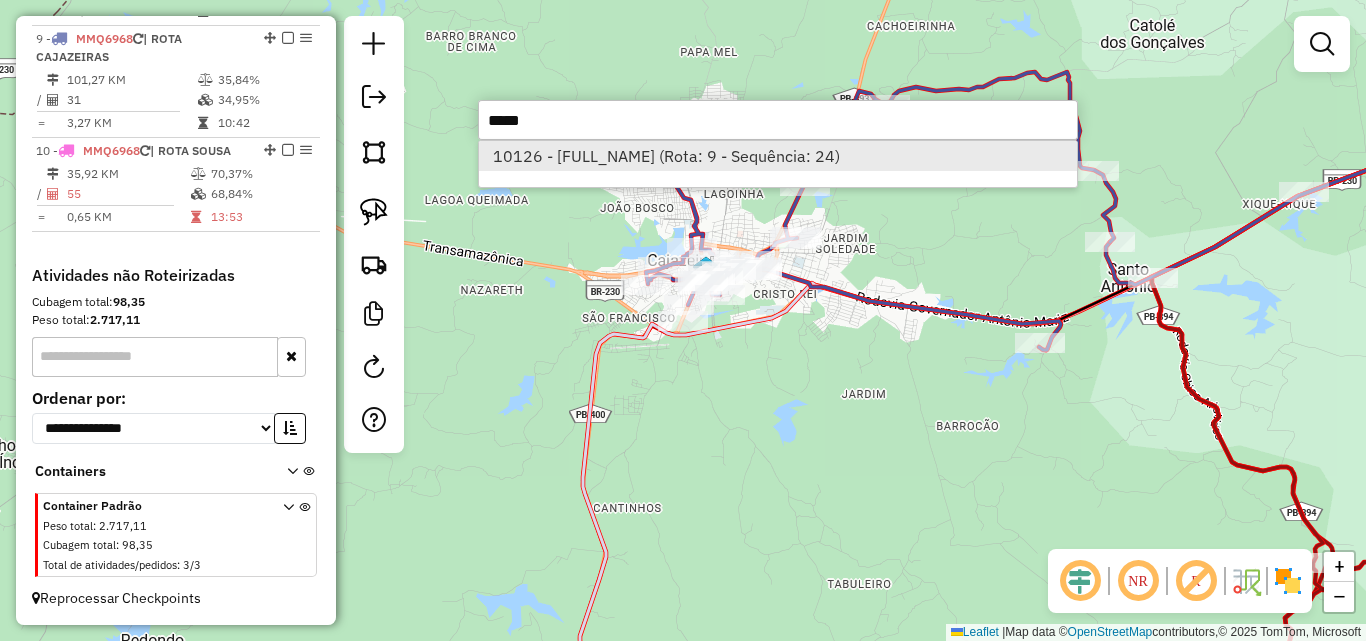 type on "*****" 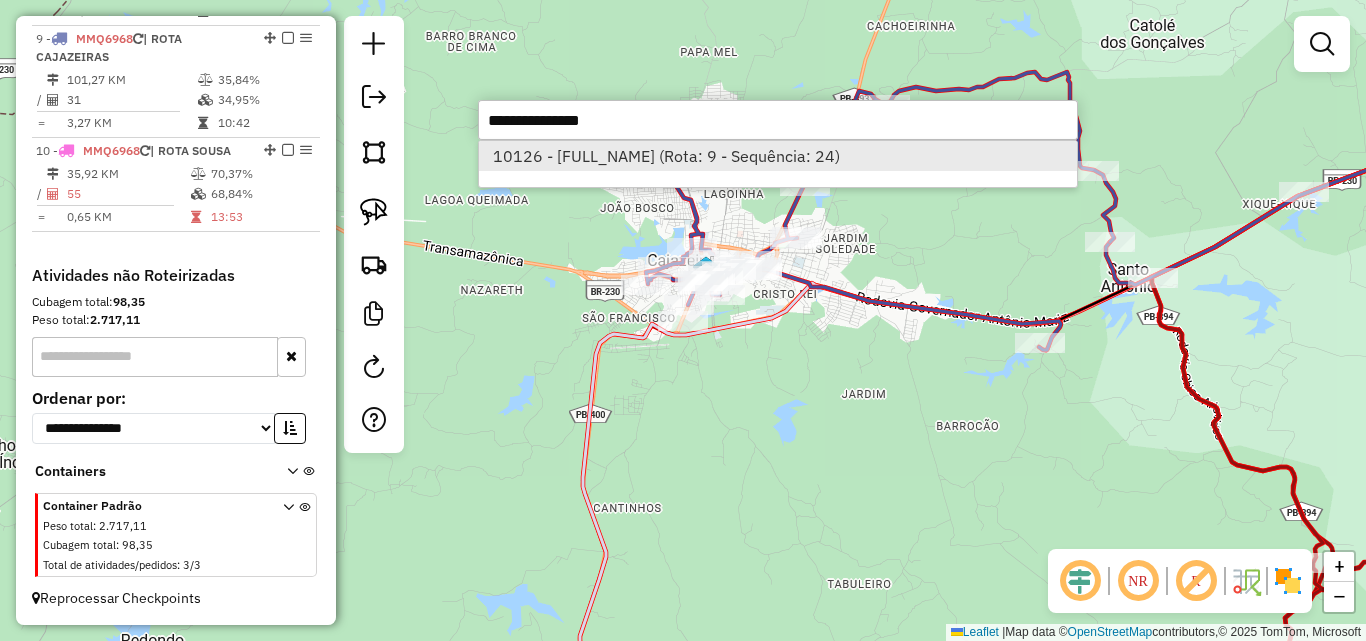 select on "**********" 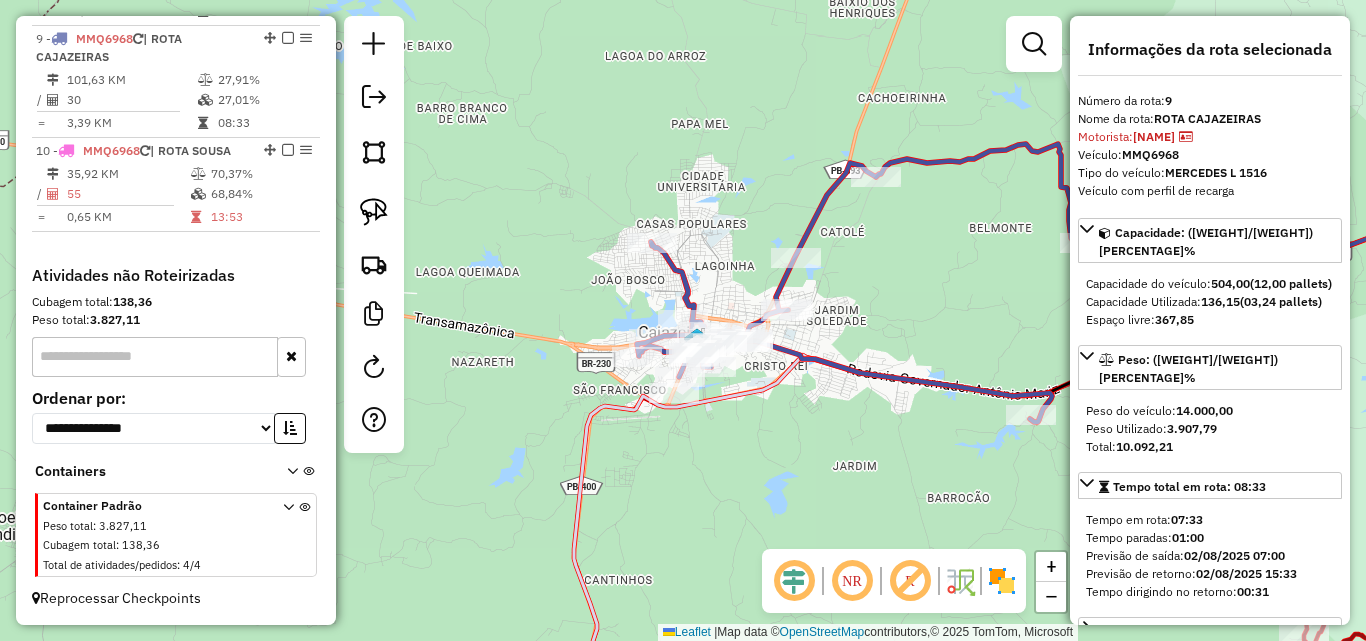 click on "Janela de atendimento Grade de atendimento Capacidade Transportadoras Veículos Cliente Pedidos  Rotas Selecione os dias de semana para filtrar as janelas de atendimento  Seg   Ter   Qua   Qui   Sex   Sáb   Dom  Informe o período da janela de atendimento: De: Até:  Filtrar exatamente a janela do cliente  Considerar janela de atendimento padrão  Selecione os dias de semana para filtrar as grades de atendimento  Seg   Ter   Qua   Qui   Sex   Sáb   Dom   Considerar clientes sem dia de atendimento cadastrado  Clientes fora do dia de atendimento selecionado Filtrar as atividades entre os valores definidos abaixo:  Peso mínimo:   Peso máximo:   Cubagem mínima:   Cubagem máxima:   De:   Até:  Filtrar as atividades entre o tempo de atendimento definido abaixo:  De:   Até:   Considerar capacidade total dos clientes não roteirizados Transportadora: Selecione um ou mais itens Tipo de veículo: Selecione um ou mais itens Veículo: Selecione um ou mais itens Motorista: Selecione um ou mais itens Nome: Rótulo:" 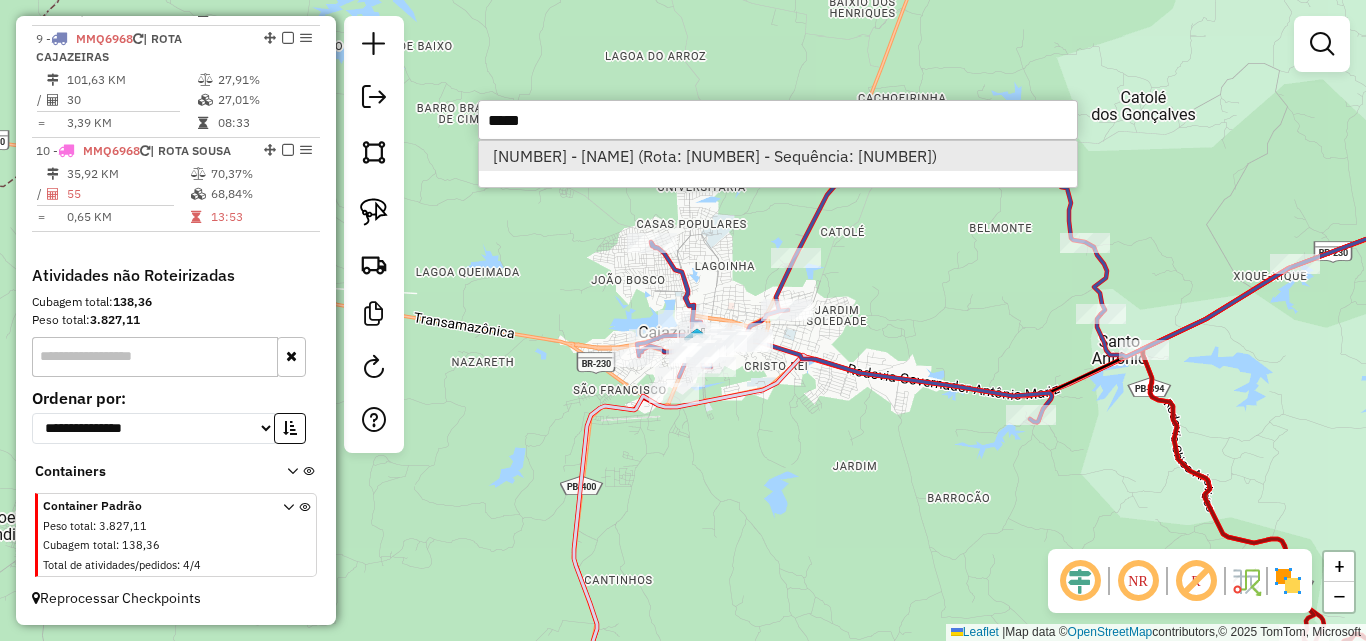 type on "*****" 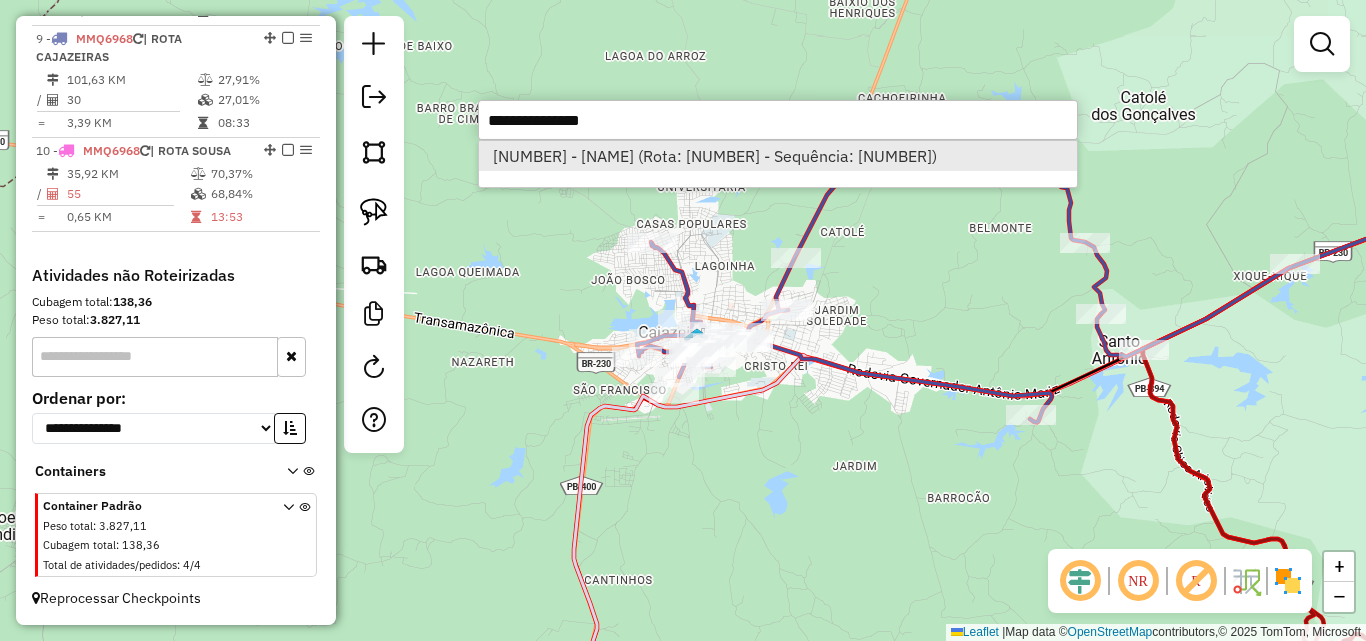 select on "**********" 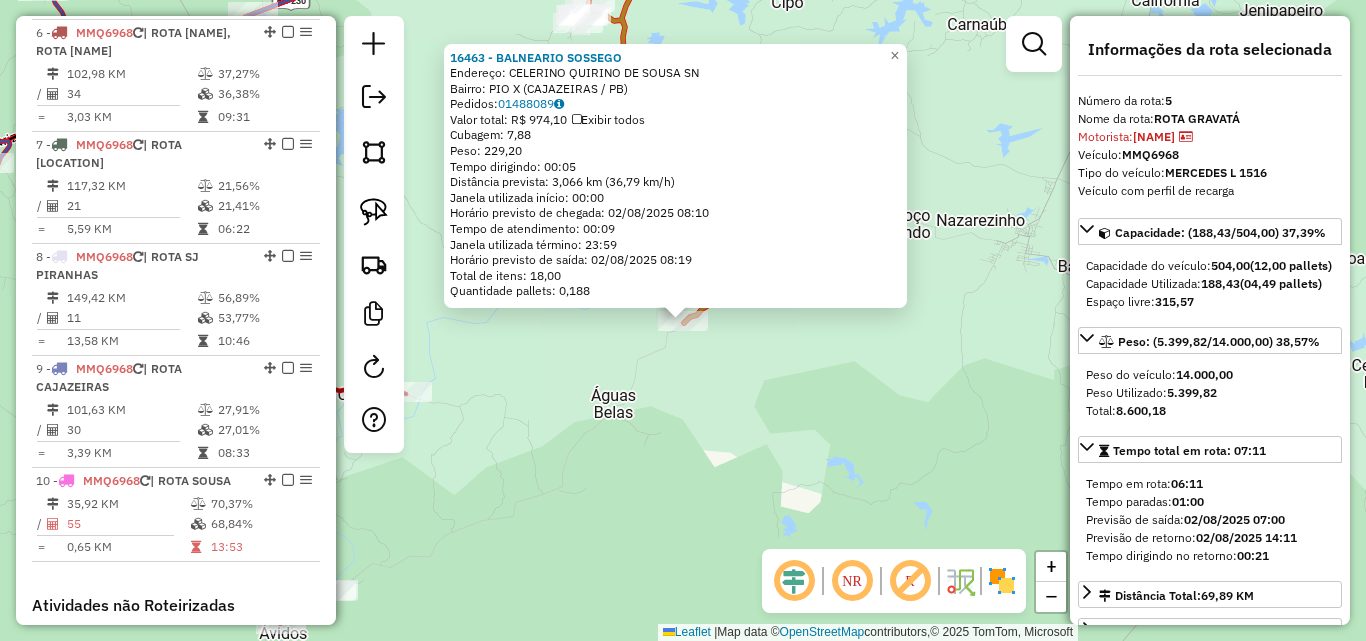 scroll, scrollTop: 1198, scrollLeft: 0, axis: vertical 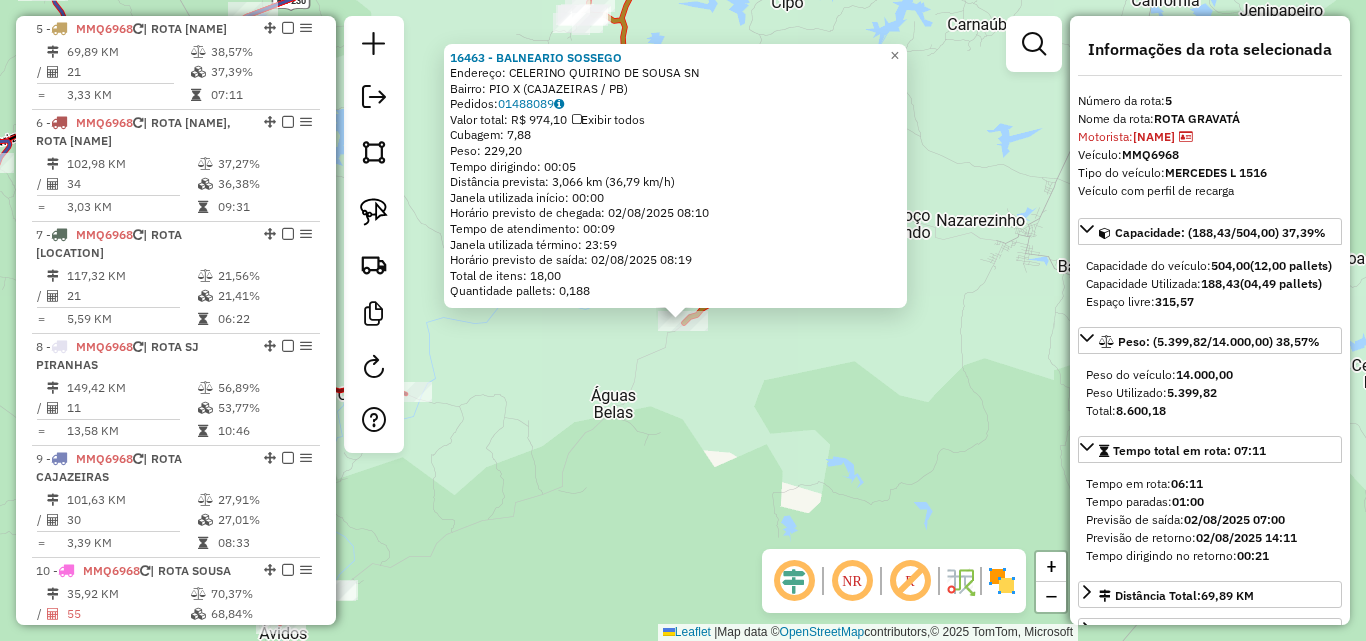 click on "16463 - BALNEARIO SOSSEGO  Endereço:  CELERINO QUIRINO DE SOUSA SN   Bairro: PIO X (CAJAZEIRAS / PB)   Pedidos:  01488089   Valor total: R$ 974,10   Exibir todos   Cubagem: 7,88  Peso: 229,20  Tempo dirigindo: 00:05   Distância prevista: 3,066 km (36,79 km/h)   Janela utilizada início: 00:00   Horário previsto de chegada: 02/08/2025 08:10   Tempo de atendimento: 00:09   Janela utilizada término: 23:59   Horário previsto de saída: 02/08/2025 08:19   Total de itens: 18,00   Quantidade pallets: 0,188  × Janela de atendimento Grade de atendimento Capacidade Transportadoras Veículos Cliente Pedidos  Rotas Selecione os dias de semana para filtrar as janelas de atendimento  Seg   Ter   Qua   Qui   Sex   Sáb   Dom  Informe o período da janela de atendimento: De: Até:  Filtrar exatamente a janela do cliente  Considerar janela de atendimento padrão  Selecione os dias de semana para filtrar as grades de atendimento  Seg   Ter   Qua   Qui   Sex   Sáb   Dom   Clientes fora do dia de atendimento selecionado +" 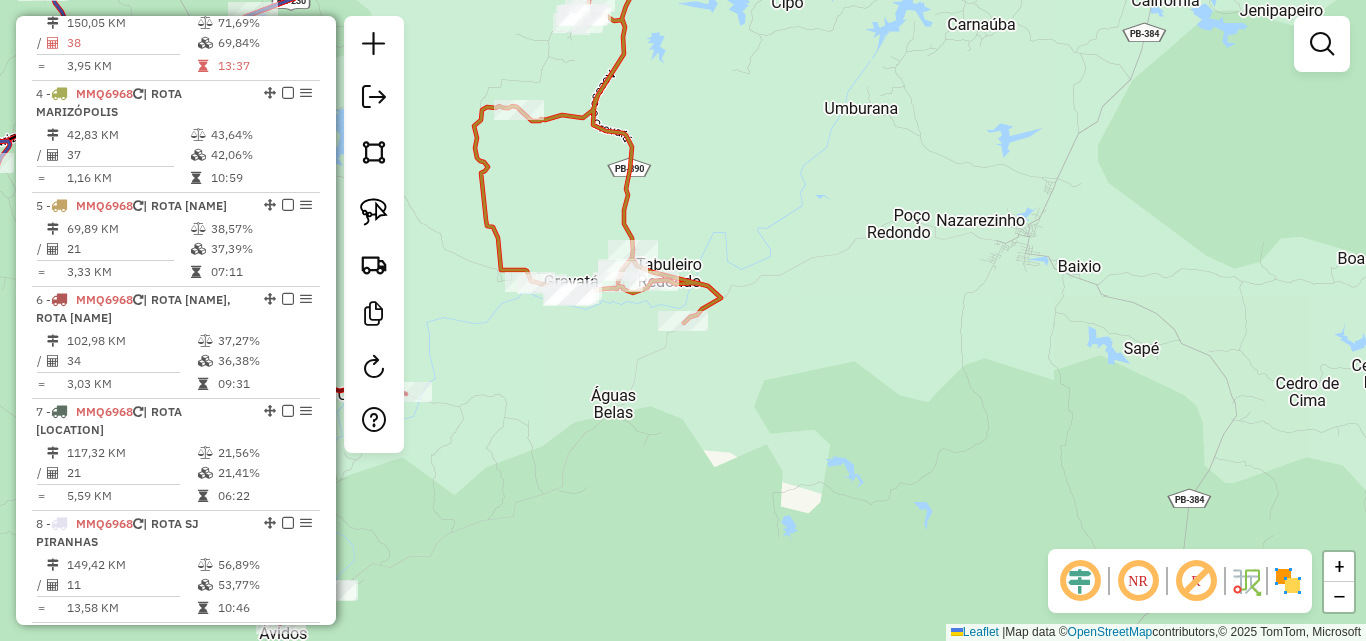 scroll, scrollTop: 698, scrollLeft: 0, axis: vertical 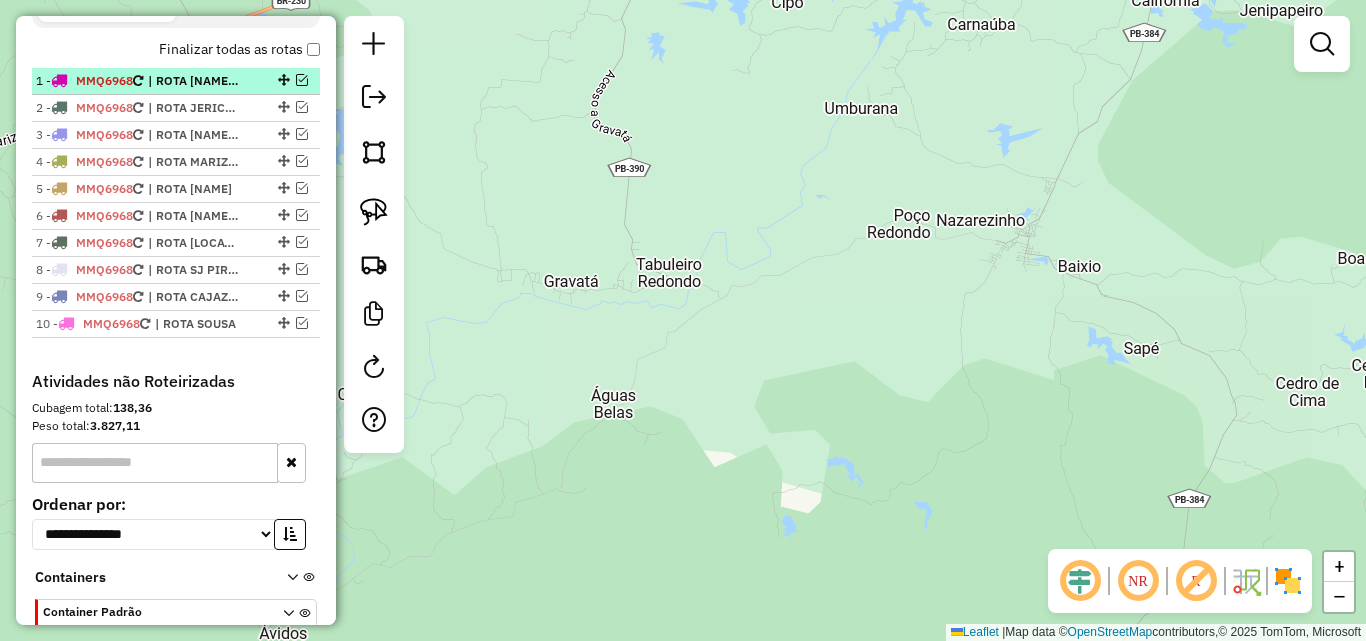 click at bounding box center (302, 80) 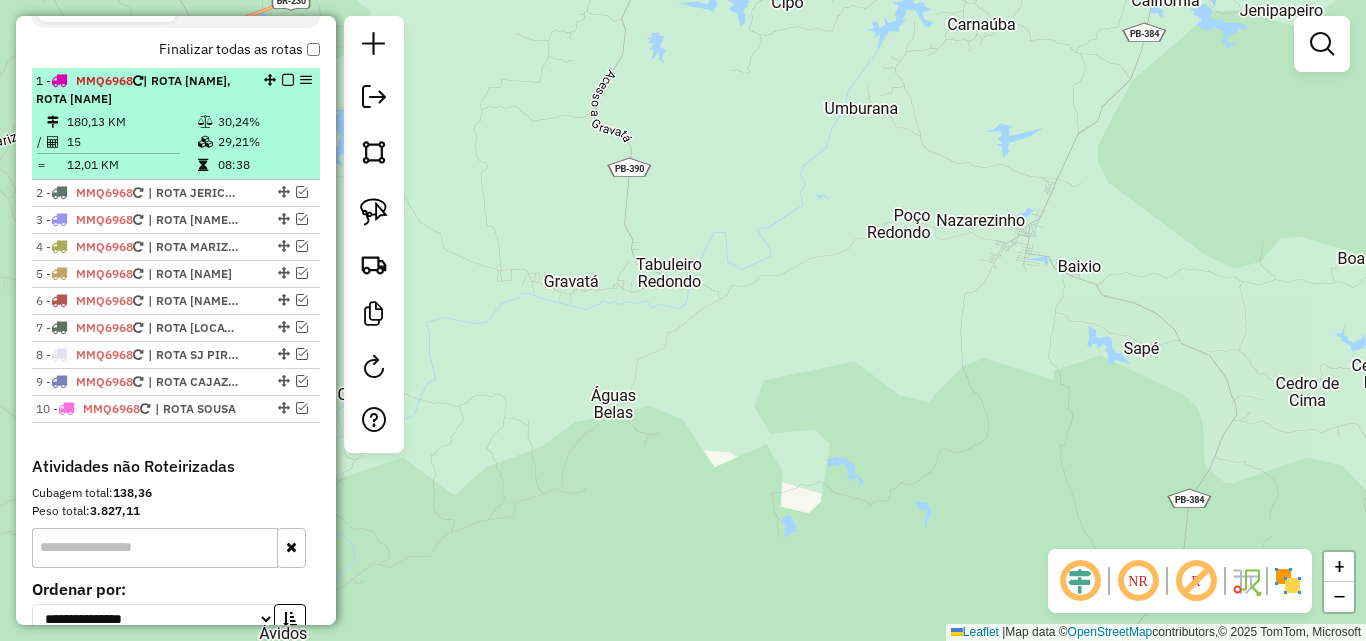 drag, startPoint x: 206, startPoint y: 89, endPoint x: 229, endPoint y: 101, distance: 25.942244 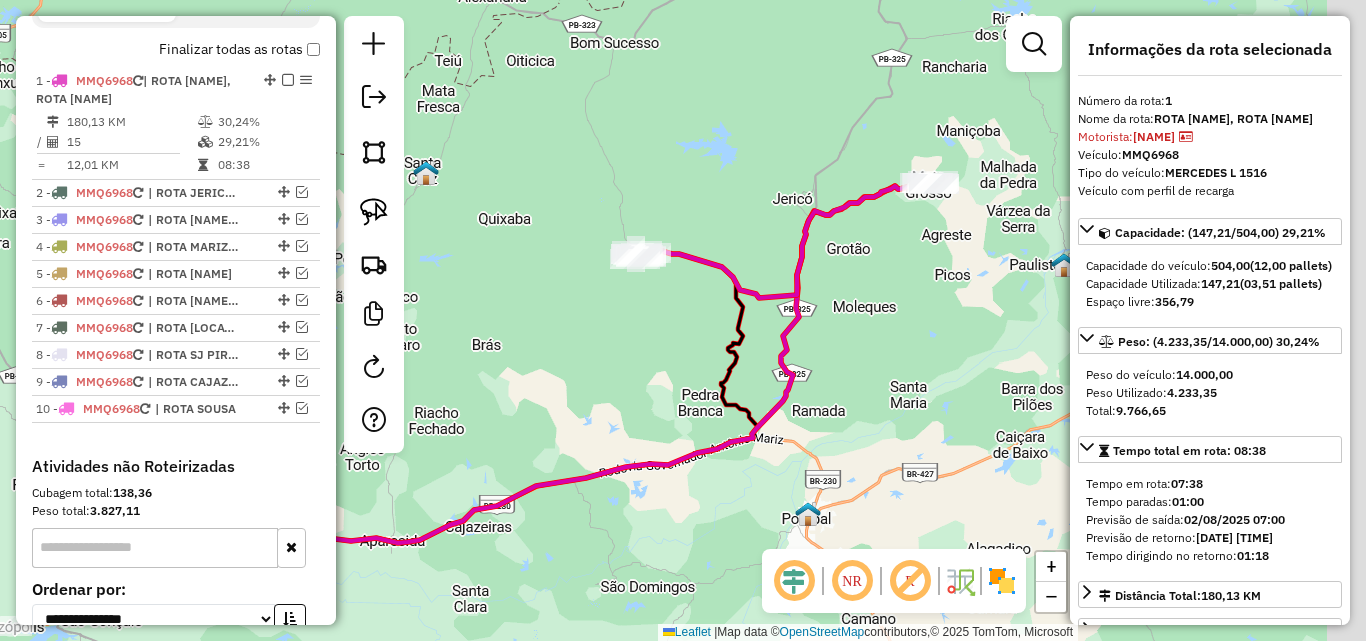 drag, startPoint x: 835, startPoint y: 399, endPoint x: 765, endPoint y: 415, distance: 71.80529 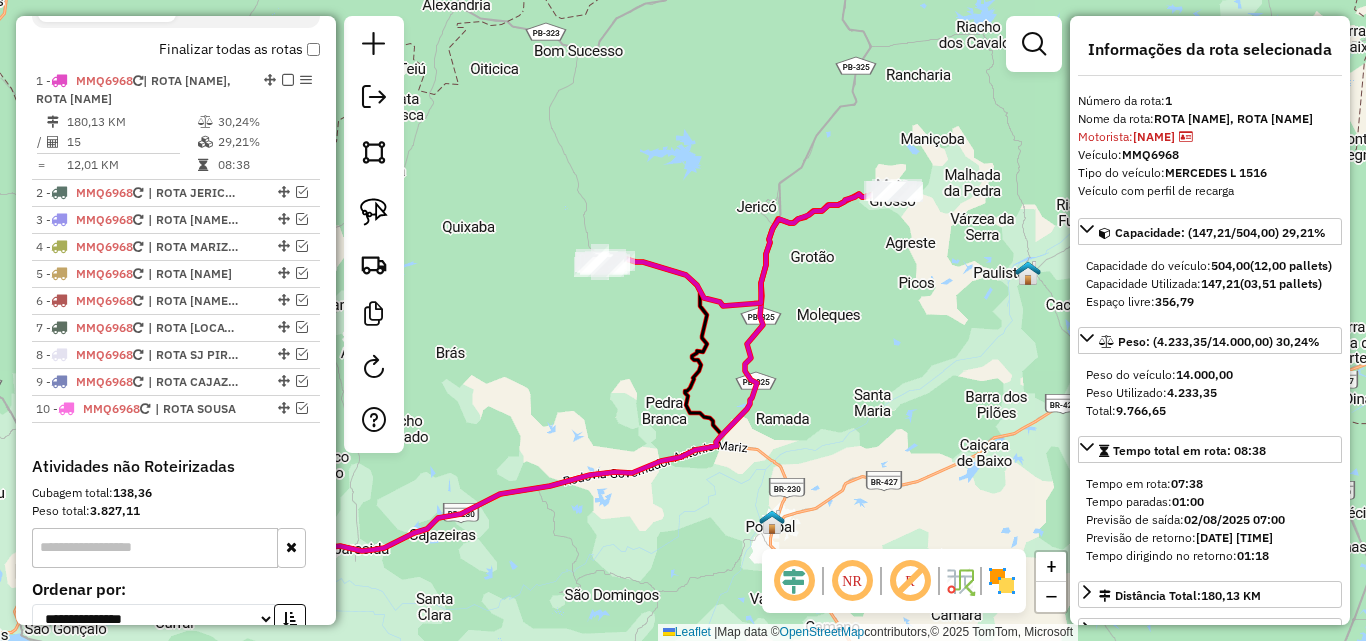 scroll, scrollTop: 100, scrollLeft: 0, axis: vertical 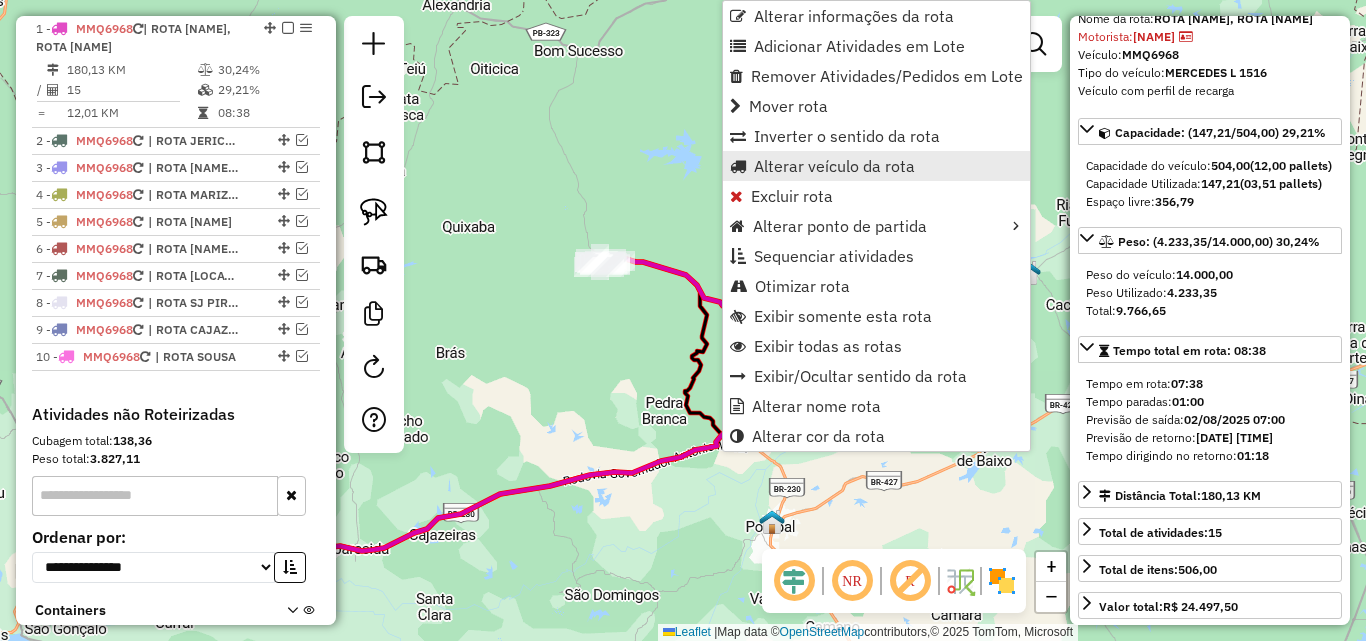 click on "Alterar veículo da rota" at bounding box center [834, 166] 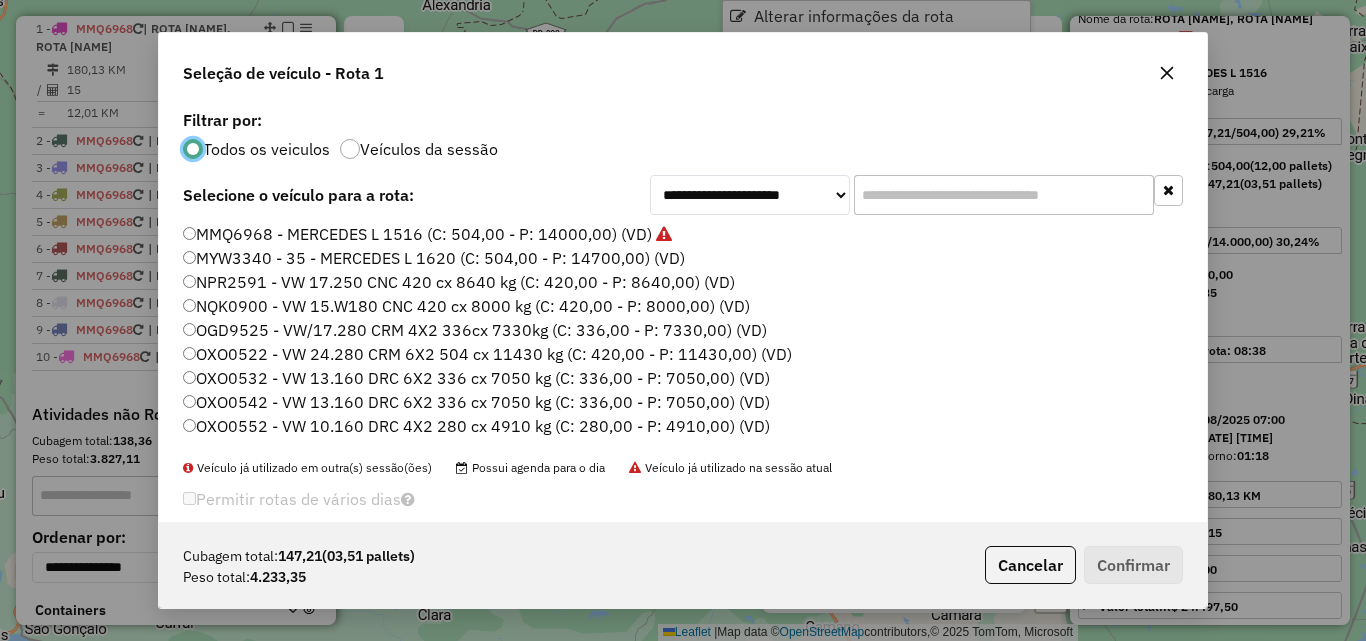 scroll, scrollTop: 11, scrollLeft: 6, axis: both 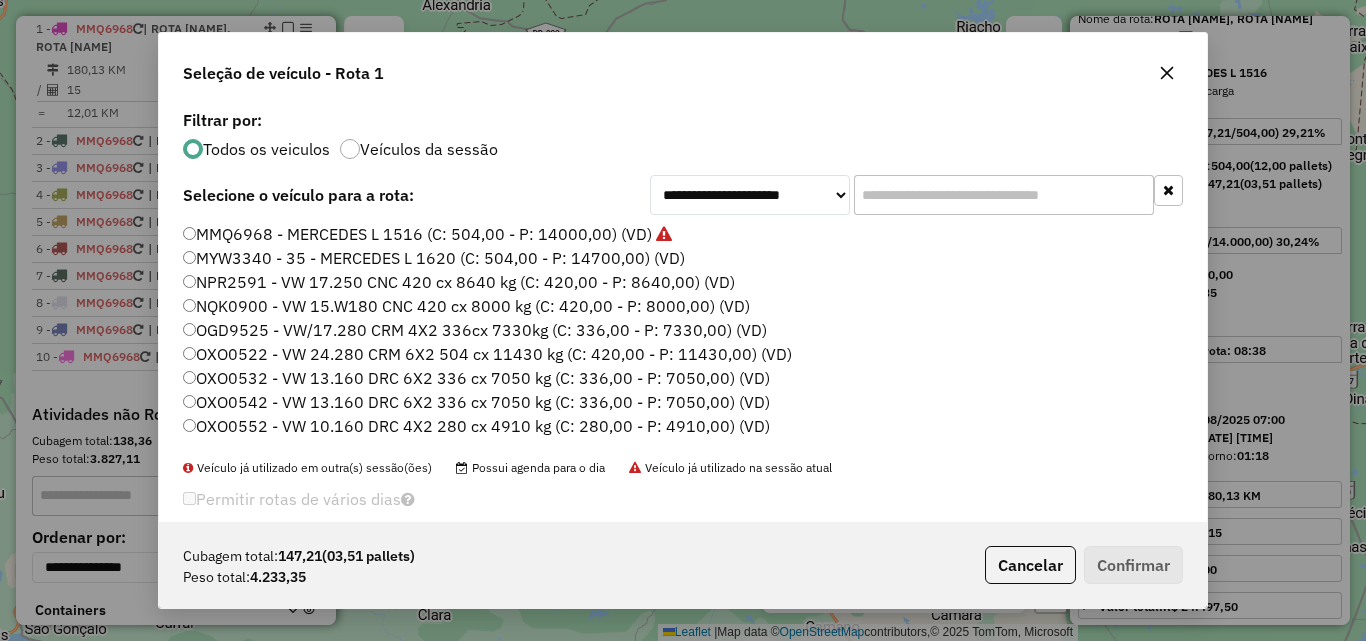click on "**********" 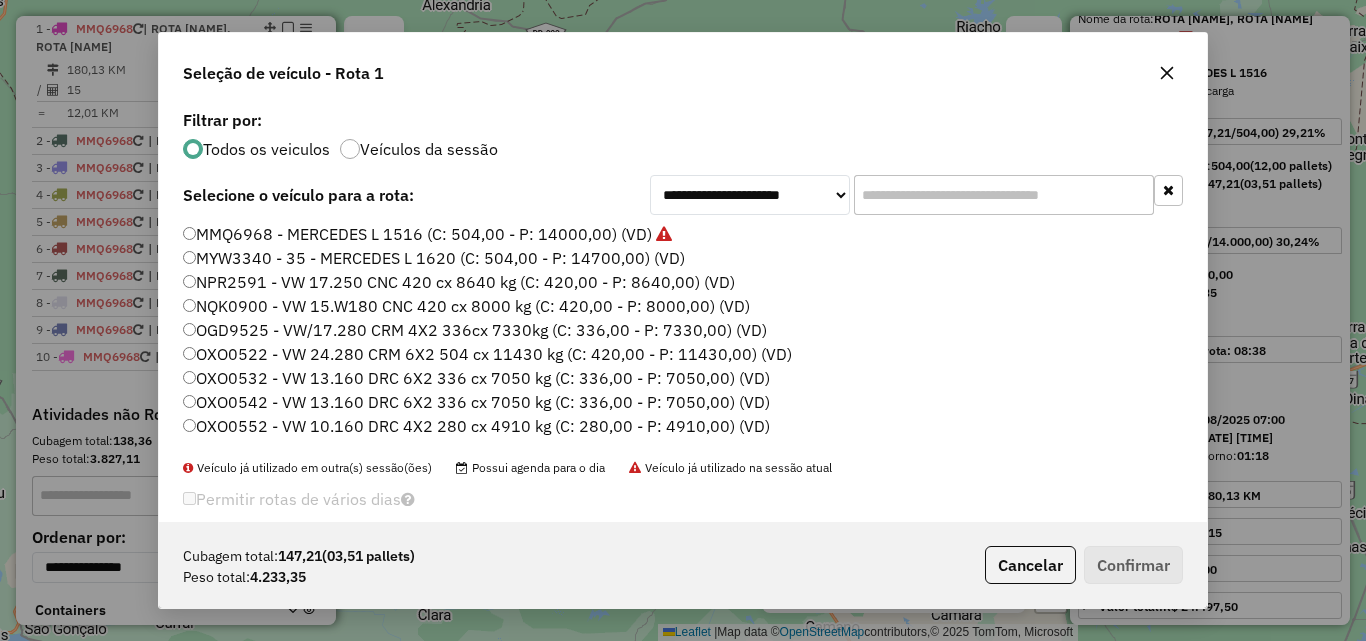 click 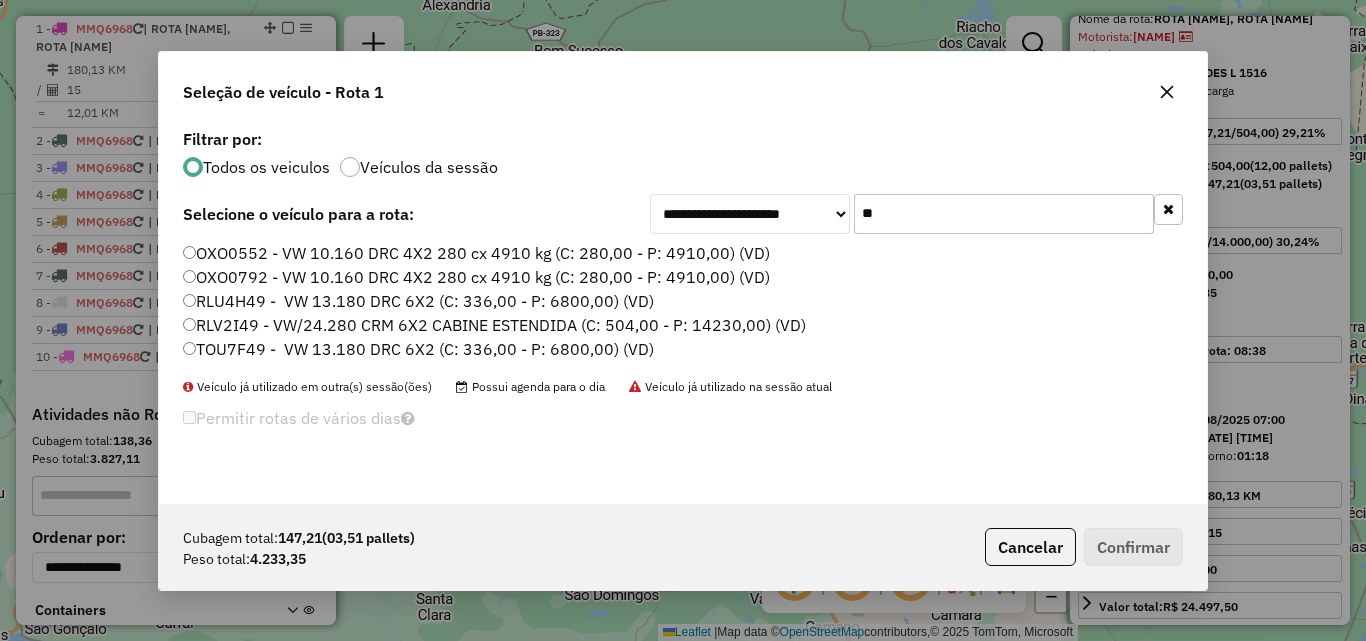 type on "**" 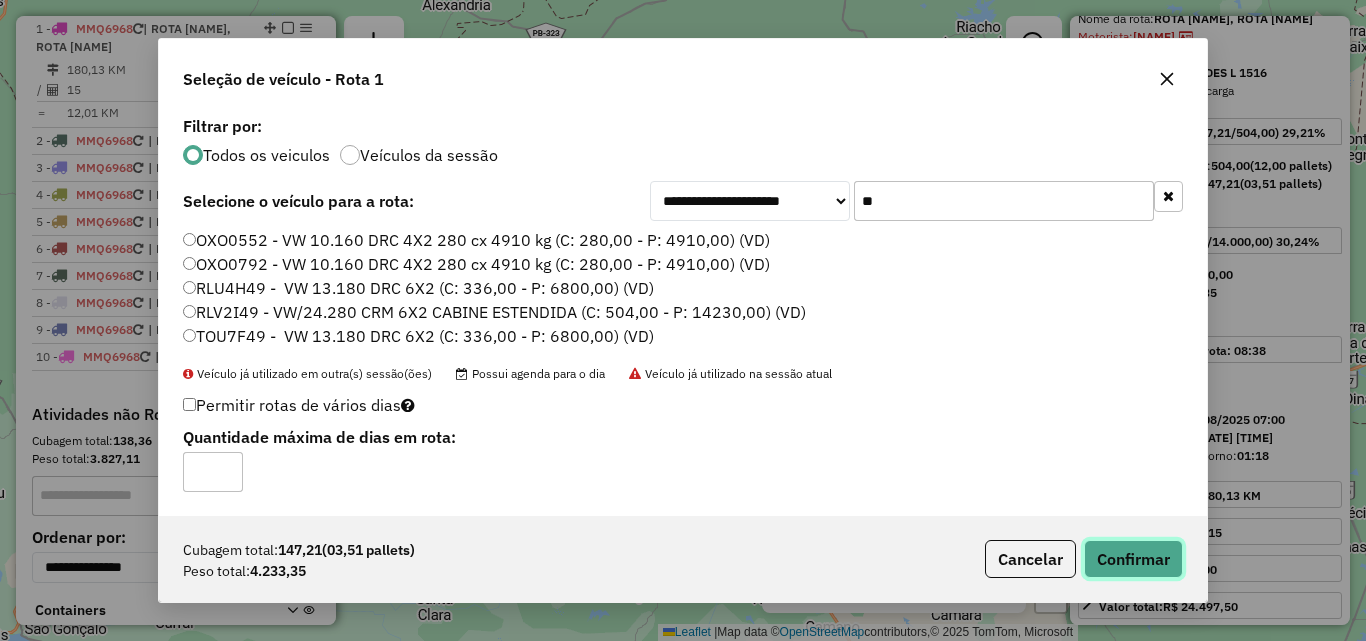 click on "Confirmar" 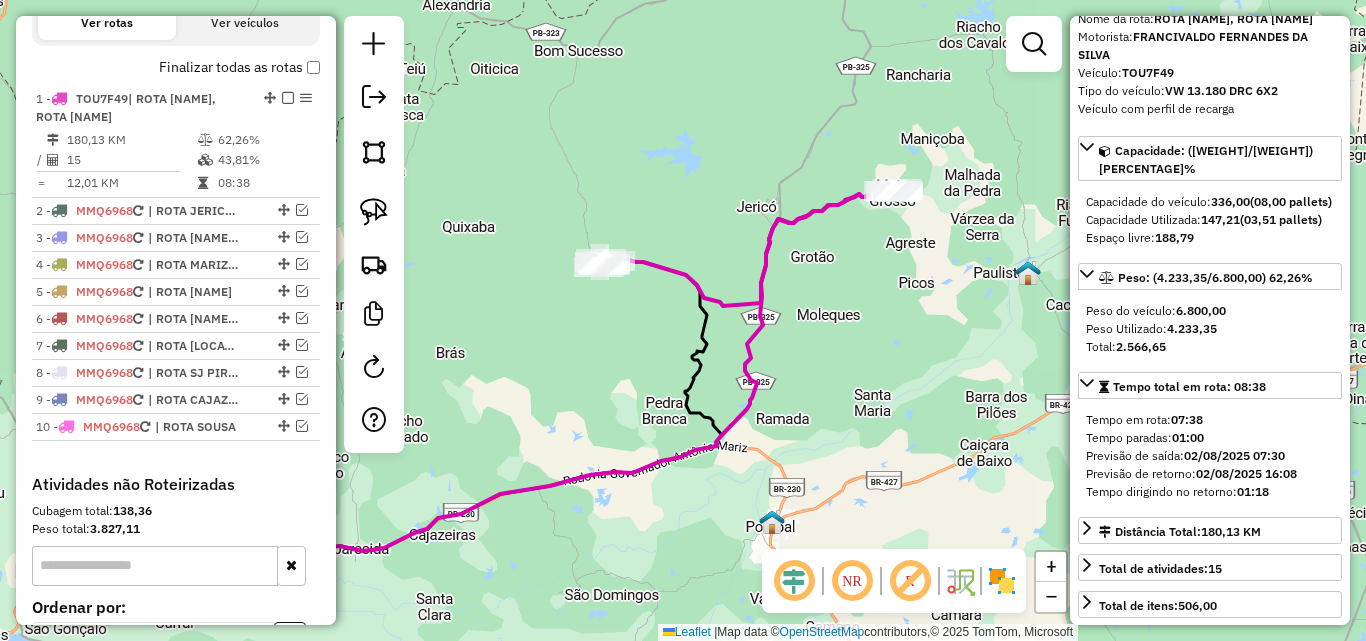 scroll, scrollTop: 650, scrollLeft: 0, axis: vertical 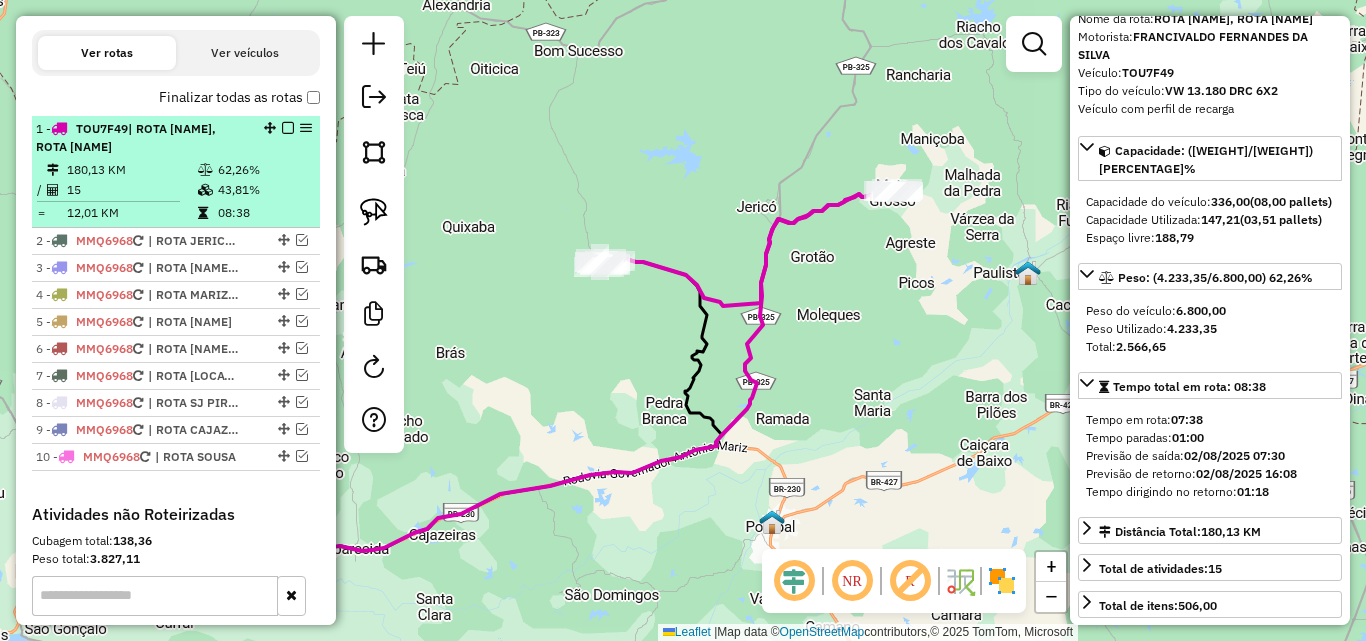 click at bounding box center (288, 128) 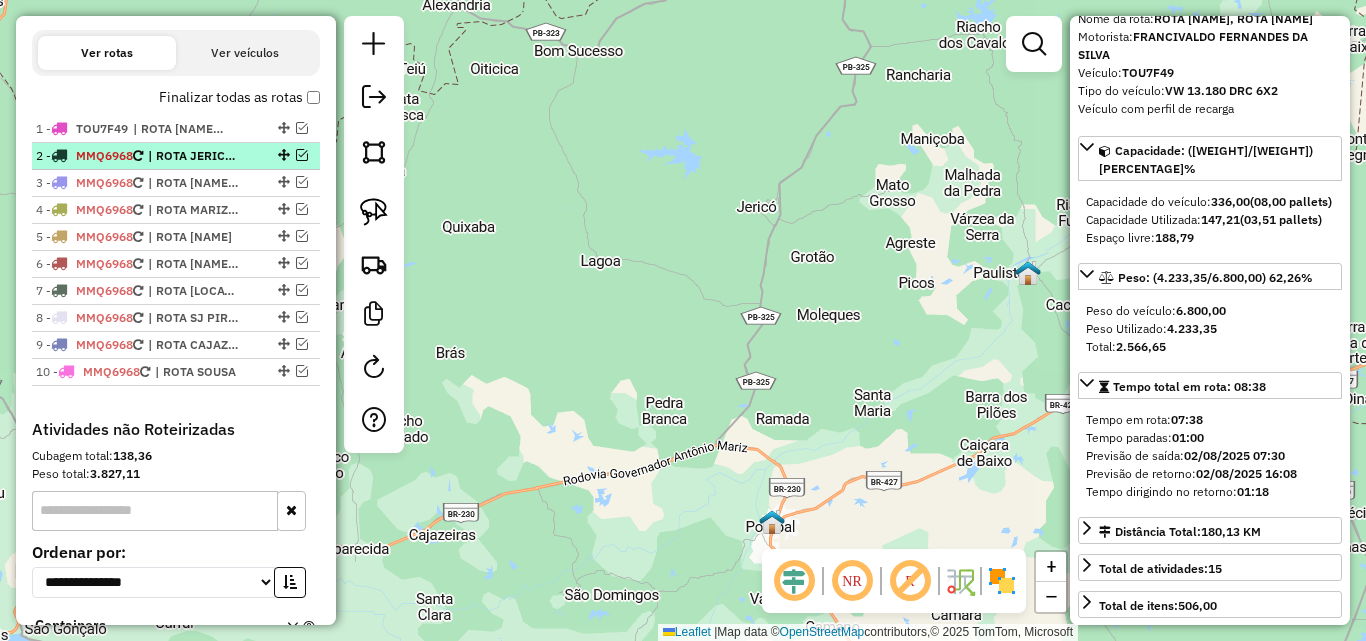 click at bounding box center (302, 155) 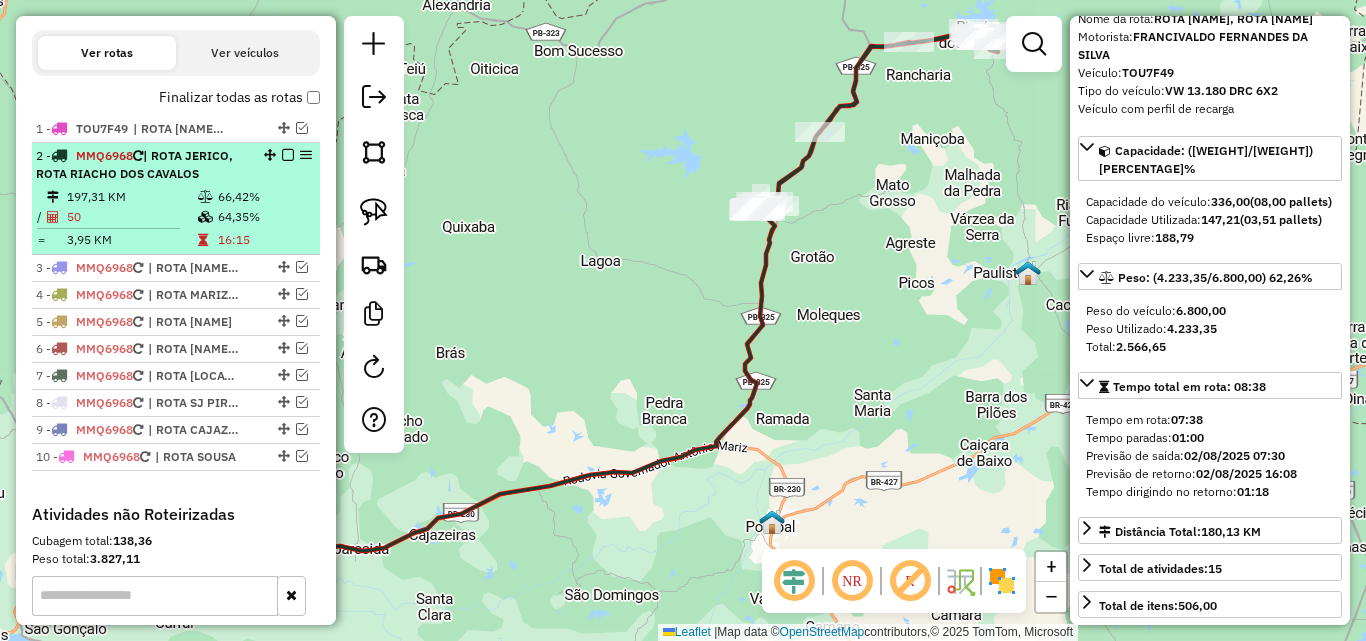 click on "2 -       MMQ6968   | ROTA JERICO, ROTA RIACHO DOS CAVALOS" at bounding box center [142, 165] 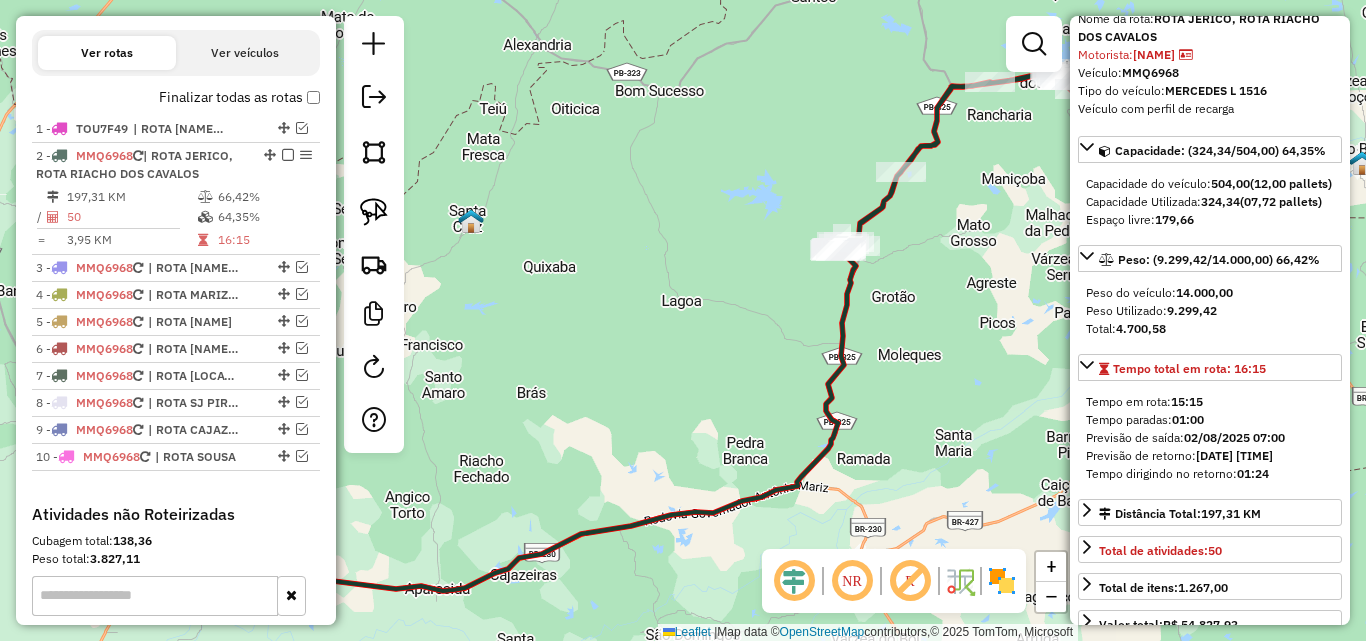 drag, startPoint x: 952, startPoint y: 398, endPoint x: 762, endPoint y: 455, distance: 198.36583 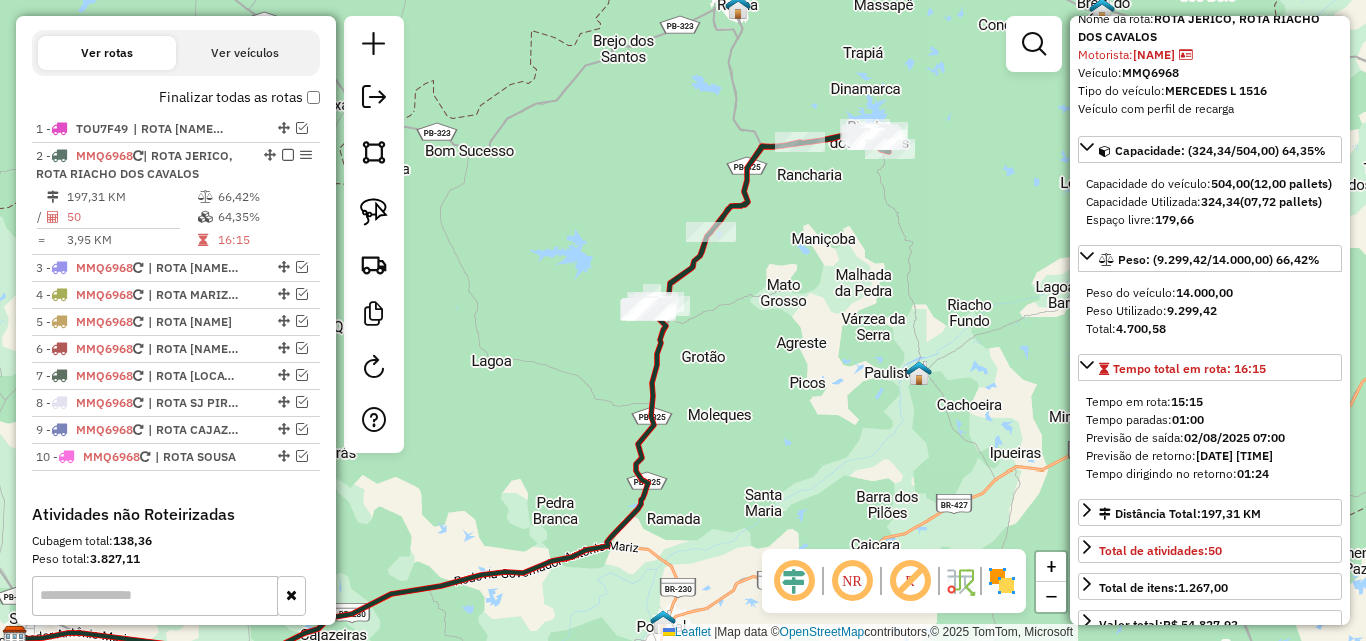 click on "Janela de atendimento Grade de atendimento Capacidade Transportadoras Veículos Cliente Pedidos  Rotas Selecione os dias de semana para filtrar as janelas de atendimento  Seg   Ter   Qua   Qui   Sex   Sáb   Dom  Informe o período da janela de atendimento: De: Até:  Filtrar exatamente a janela do cliente  Considerar janela de atendimento padrão  Selecione os dias de semana para filtrar as grades de atendimento  Seg   Ter   Qua   Qui   Sex   Sáb   Dom   Considerar clientes sem dia de atendimento cadastrado  Clientes fora do dia de atendimento selecionado Filtrar as atividades entre os valores definidos abaixo:  Peso mínimo:   Peso máximo:   Cubagem mínima:   Cubagem máxima:   De:   Até:  Filtrar as atividades entre o tempo de atendimento definido abaixo:  De:   Até:   Considerar capacidade total dos clientes não roteirizados Transportadora: Selecione um ou mais itens Tipo de veículo: Selecione um ou mais itens Veículo: Selecione um ou mais itens Motorista: Selecione um ou mais itens Nome: Rótulo:" 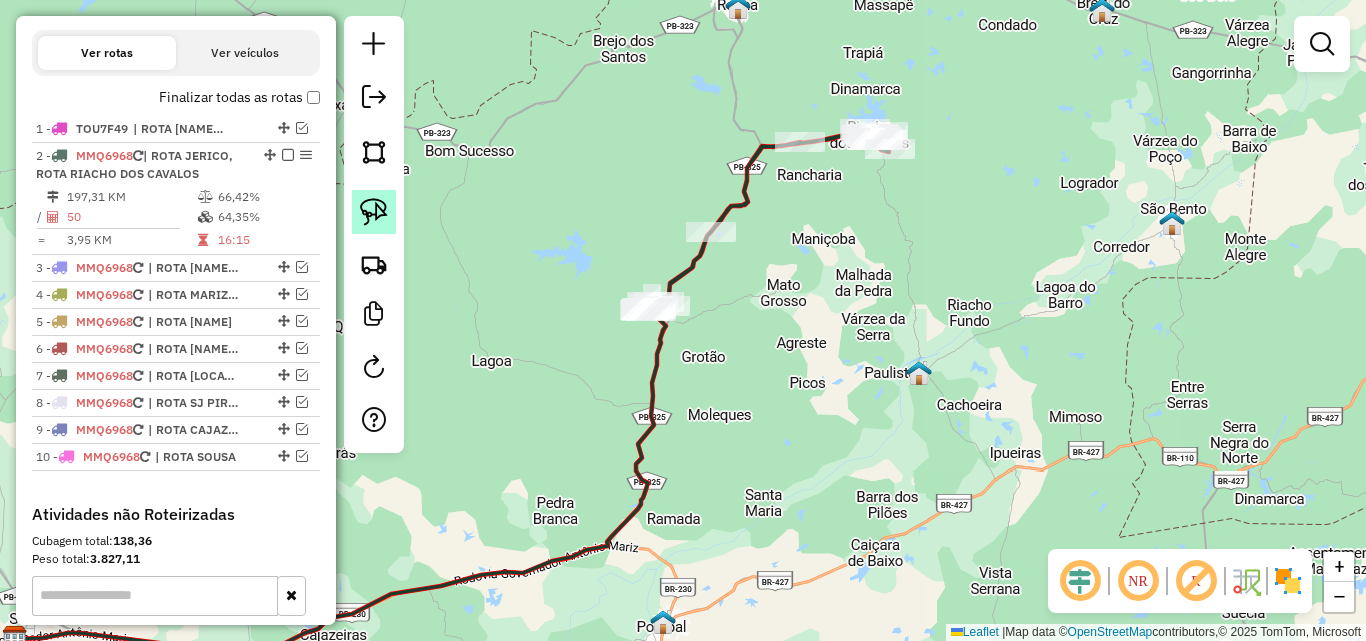click 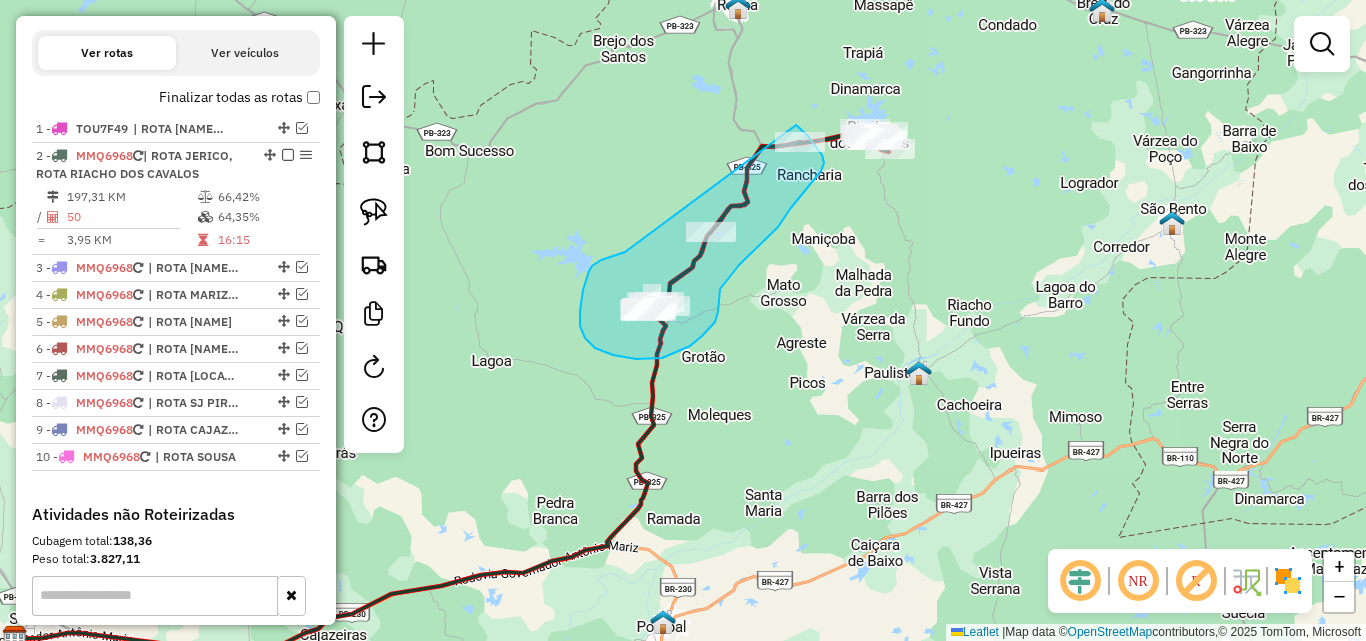 drag, startPoint x: 625, startPoint y: 252, endPoint x: 796, endPoint y: 125, distance: 213.00235 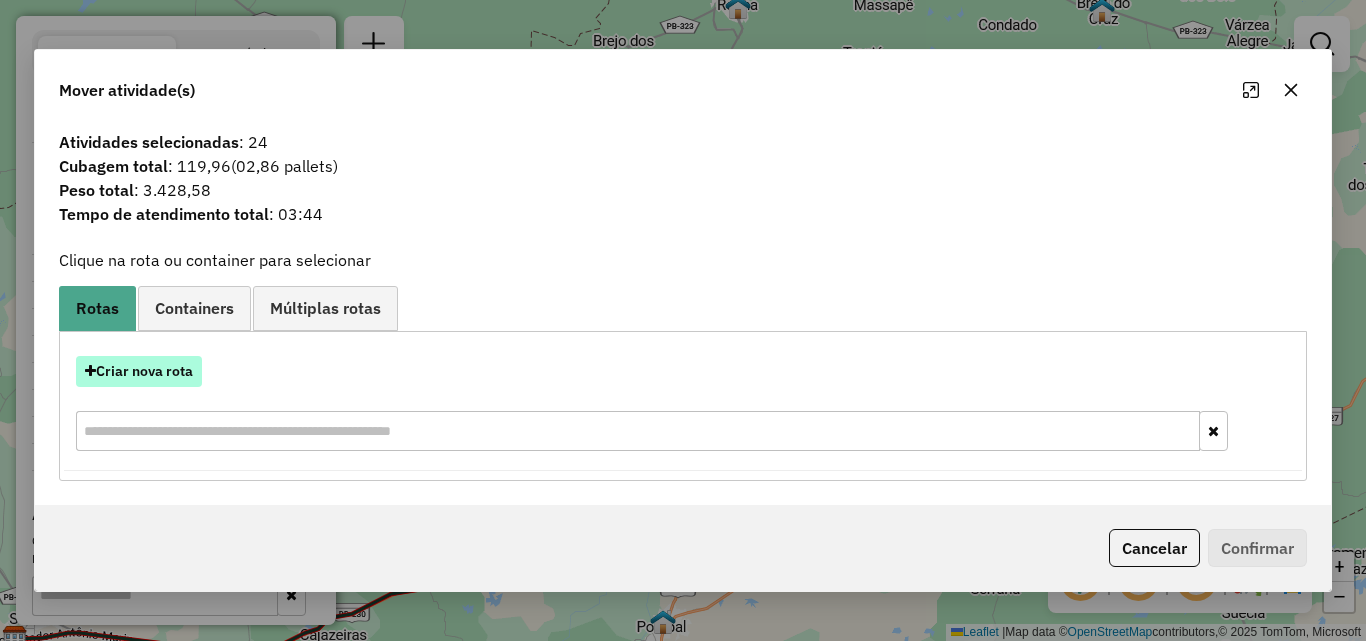 click on "Criar nova rota" at bounding box center (139, 371) 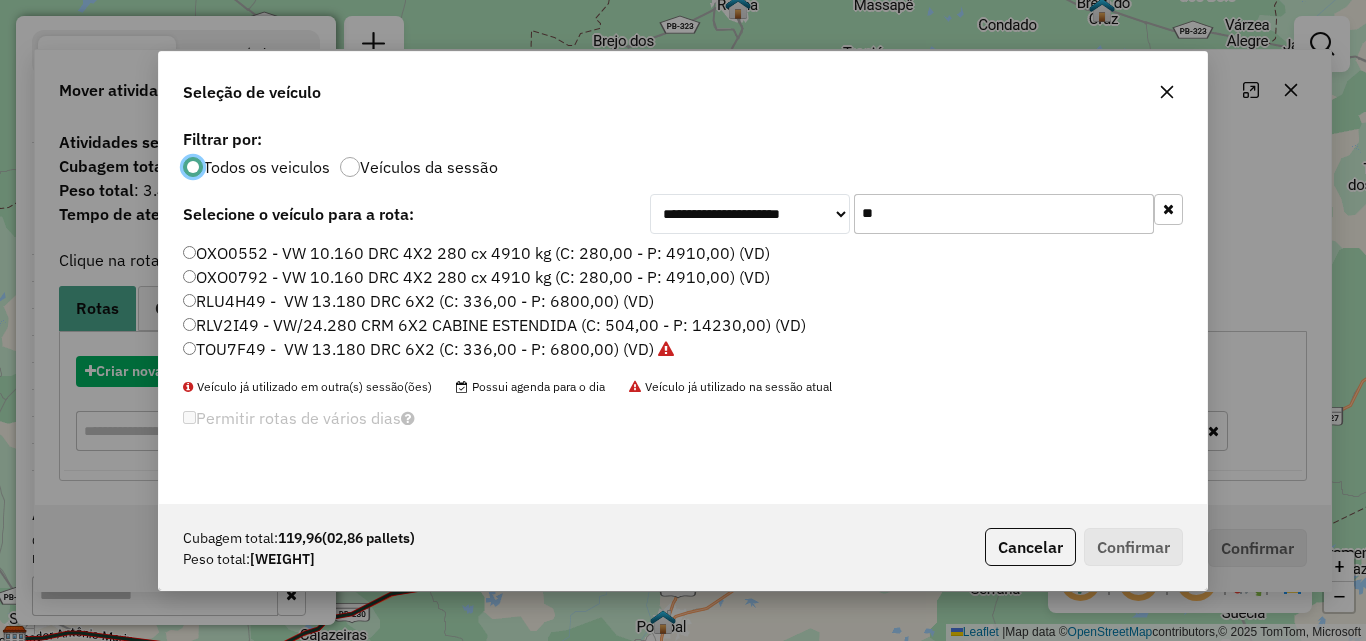 scroll, scrollTop: 11, scrollLeft: 6, axis: both 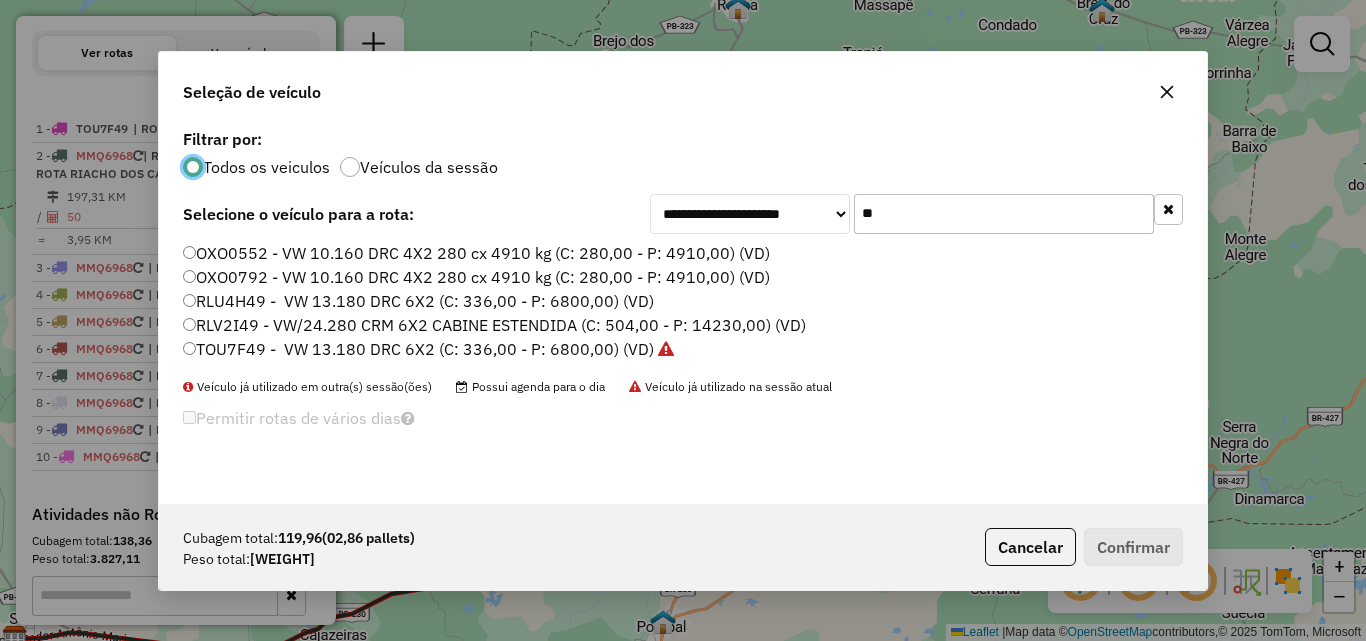 click on "**" 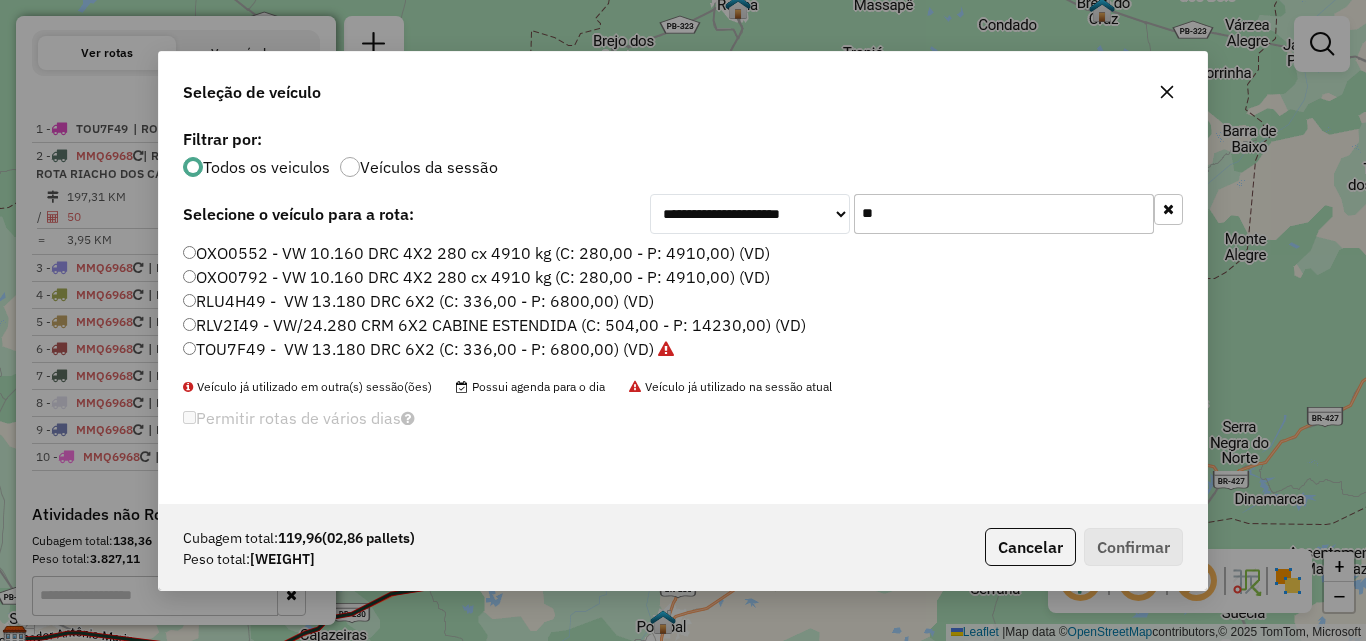 click on "**" 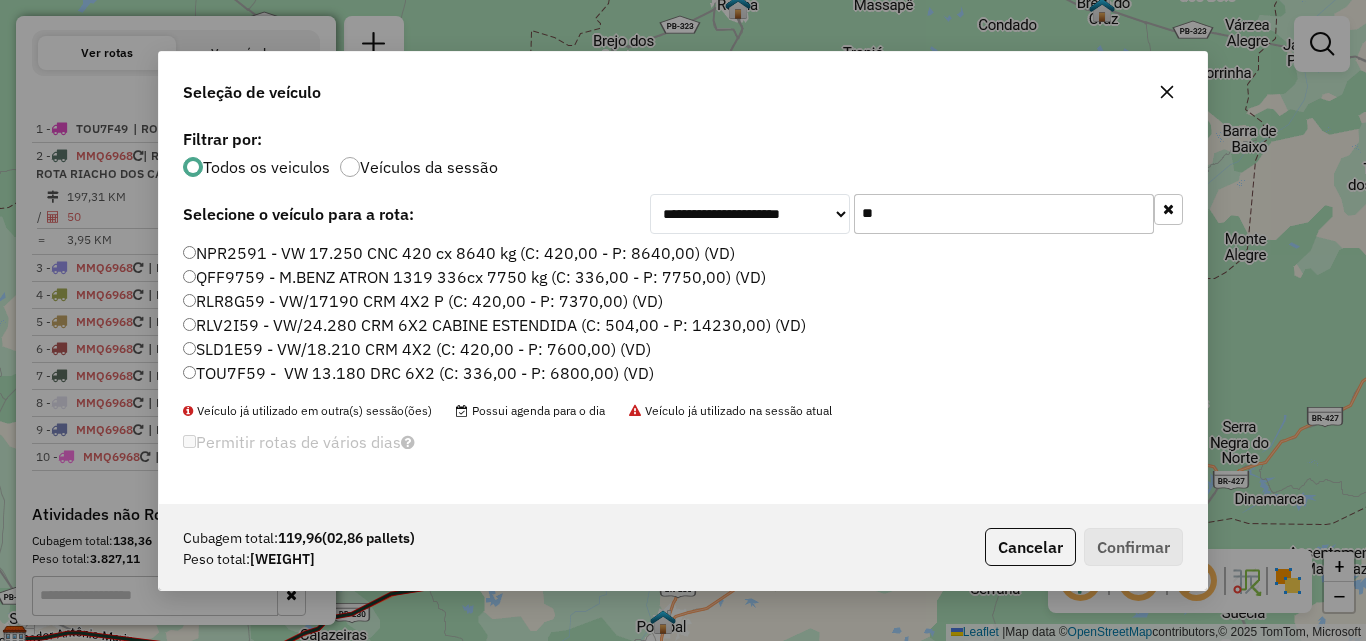 type on "**" 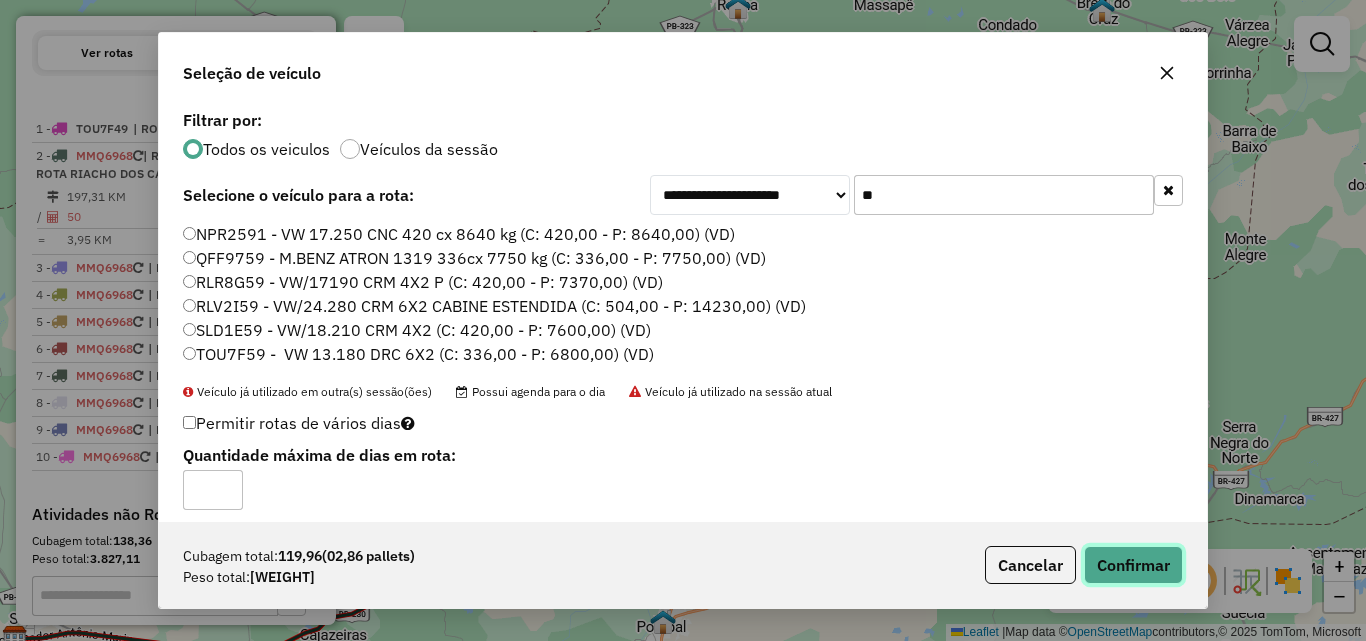 click on "Confirmar" 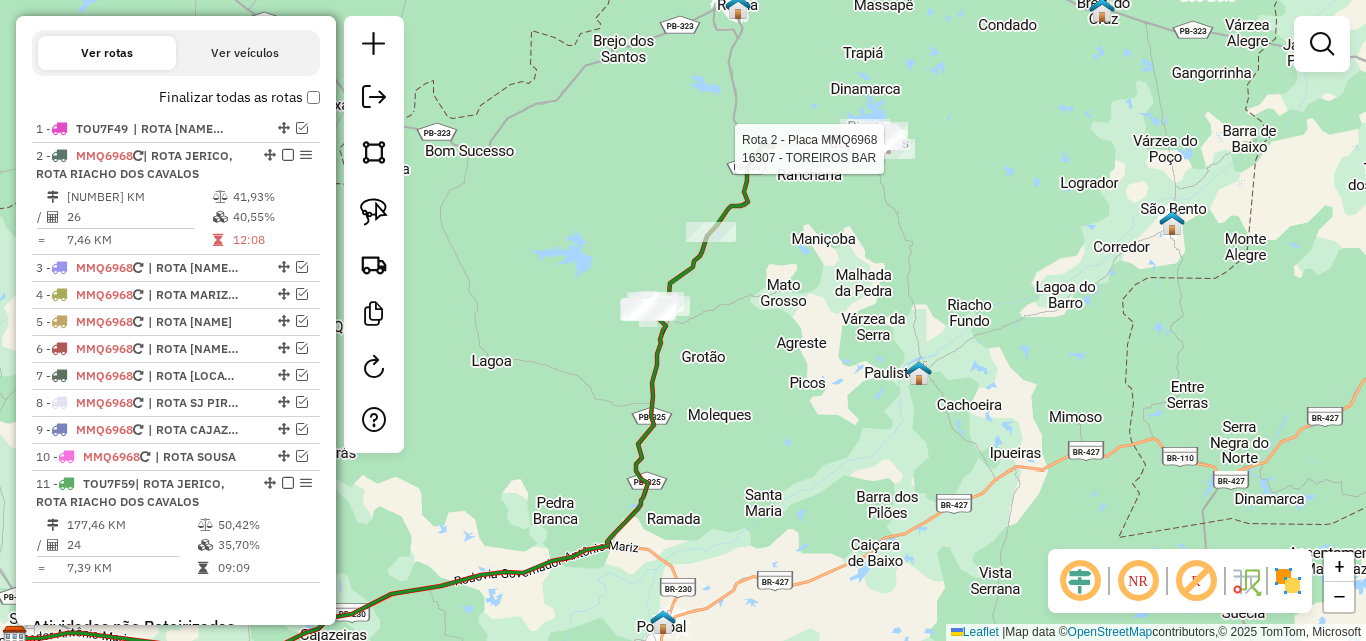 select on "**********" 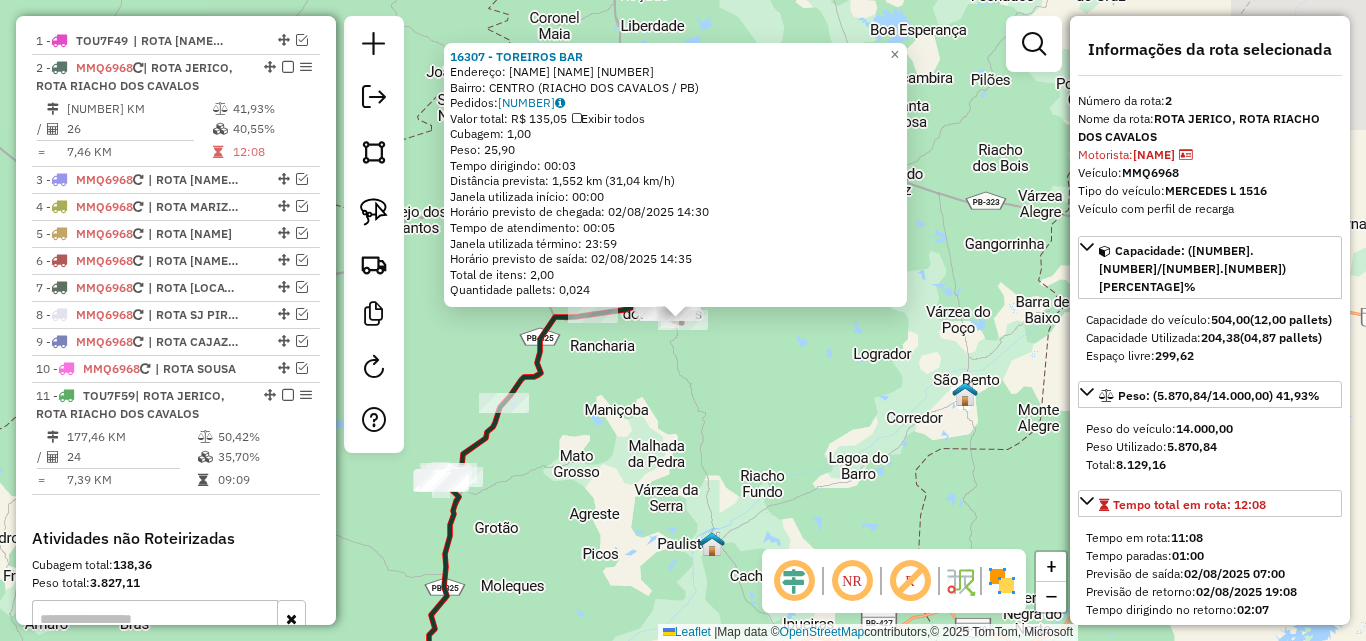 scroll, scrollTop: 777, scrollLeft: 0, axis: vertical 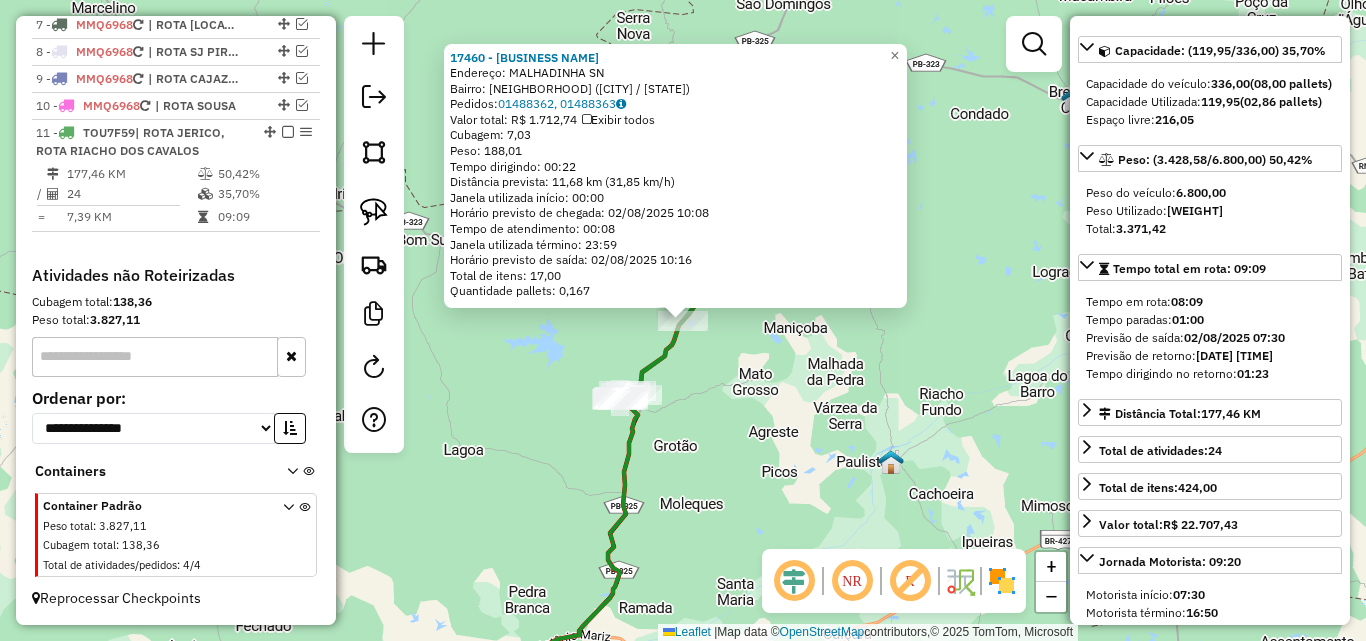 click on "17460 - MERC MALHADINHA  Endereço:  MALHADINHA SN   Bairro: CENTRO (JERICO / PB)   Pedidos:  01488362, 01488363   Valor total: R$ 1.712,74   Exibir todos   Cubagem: 7,03  Peso: 188,01  Tempo dirigindo: 00:22   Distância prevista: 11,68 km (31,85 km/h)   Janela utilizada início: 00:00   Horário previsto de chegada: 02/08/2025 10:08   Tempo de atendimento: 00:08   Janela utilizada término: 23:59   Horário previsto de saída: 02/08/2025 10:16   Total de itens: 17,00   Quantidade pallets: 0,167  × Janela de atendimento Grade de atendimento Capacidade Transportadoras Veículos Cliente Pedidos  Rotas Selecione os dias de semana para filtrar as janelas de atendimento  Seg   Ter   Qua   Qui   Sex   Sáb   Dom  Informe o período da janela de atendimento: De: Até:  Filtrar exatamente a janela do cliente  Considerar janela de atendimento padrão  Selecione os dias de semana para filtrar as grades de atendimento  Seg   Ter   Qua   Qui   Sex   Sáb   Dom   Considerar clientes sem dia de atendimento cadastrado De:" 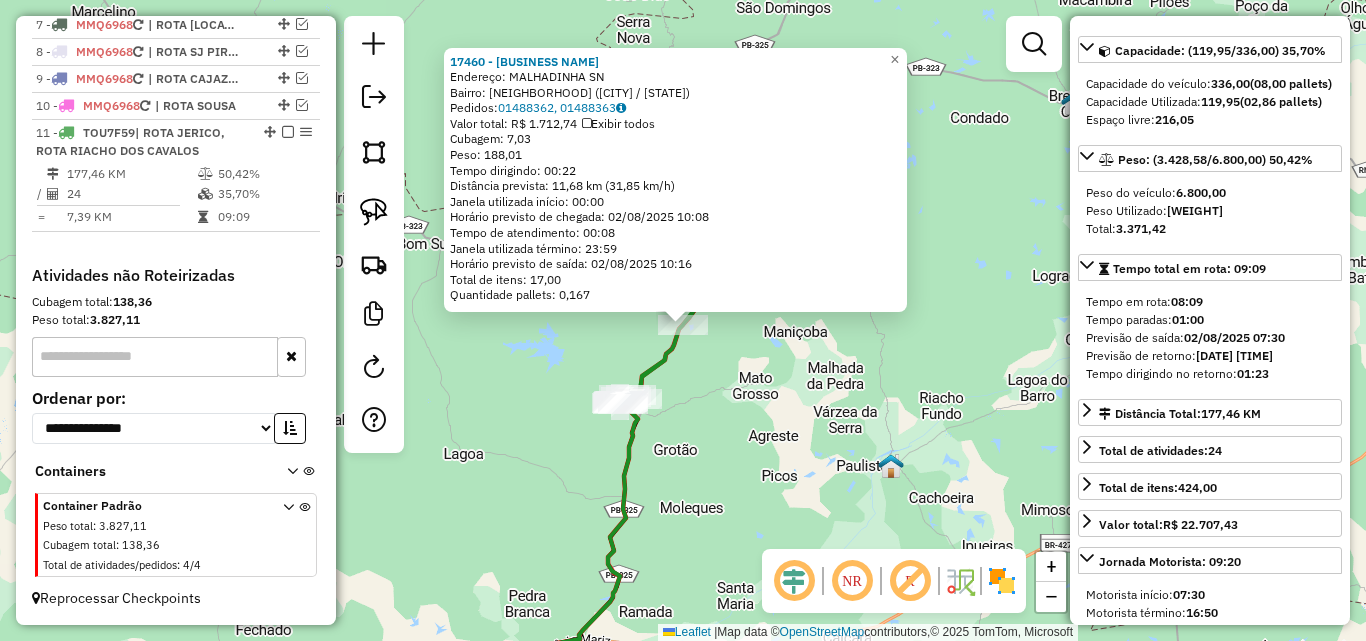 click on "17460 - MERC MALHADINHA  Endereço:  MALHADINHA SN   Bairro: CENTRO (JERICO / PB)   Pedidos:  01488362, 01488363   Valor total: R$ 1.712,74   Exibir todos   Cubagem: 7,03  Peso: 188,01  Tempo dirigindo: 00:22   Distância prevista: 11,68 km (31,85 km/h)   Janela utilizada início: 00:00   Horário previsto de chegada: 02/08/2025 10:08   Tempo de atendimento: 00:08   Janela utilizada término: 23:59   Horário previsto de saída: 02/08/2025 10:16   Total de itens: 17,00   Quantidade pallets: 0,167  × Janela de atendimento Grade de atendimento Capacidade Transportadoras Veículos Cliente Pedidos  Rotas Selecione os dias de semana para filtrar as janelas de atendimento  Seg   Ter   Qua   Qui   Sex   Sáb   Dom  Informe o período da janela de atendimento: De: Até:  Filtrar exatamente a janela do cliente  Considerar janela de atendimento padrão  Selecione os dias de semana para filtrar as grades de atendimento  Seg   Ter   Qua   Qui   Sex   Sáb   Dom   Considerar clientes sem dia de atendimento cadastrado De:" 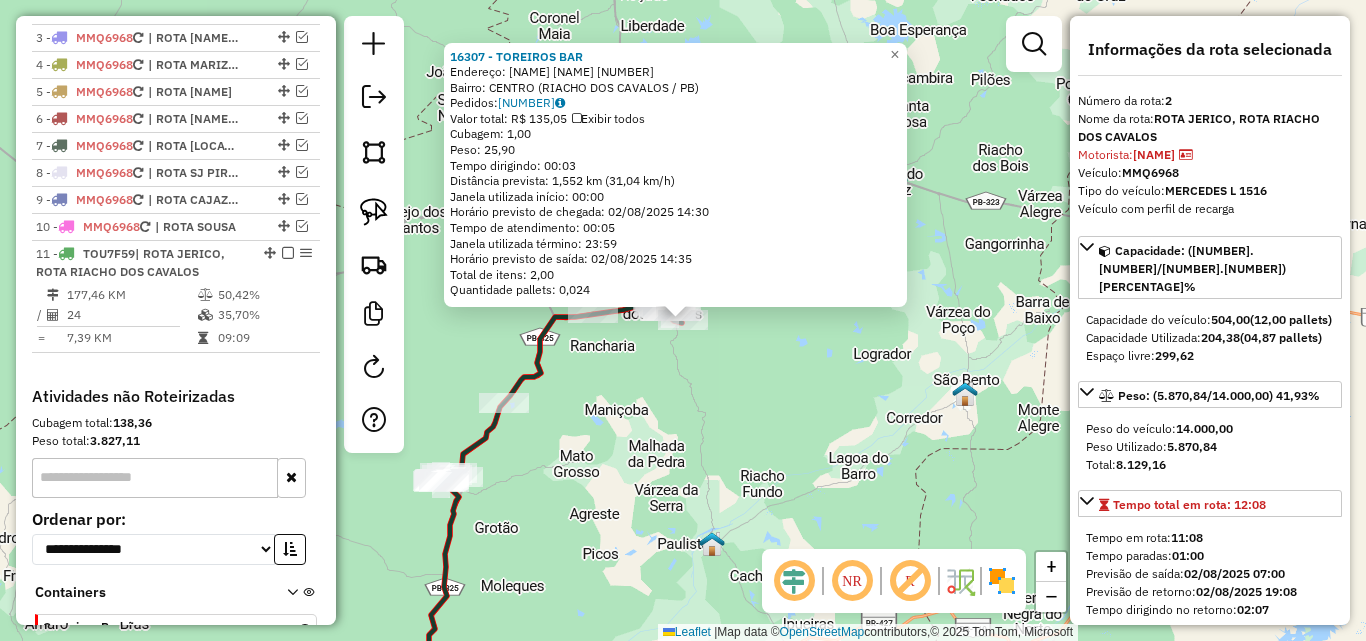 scroll, scrollTop: 777, scrollLeft: 0, axis: vertical 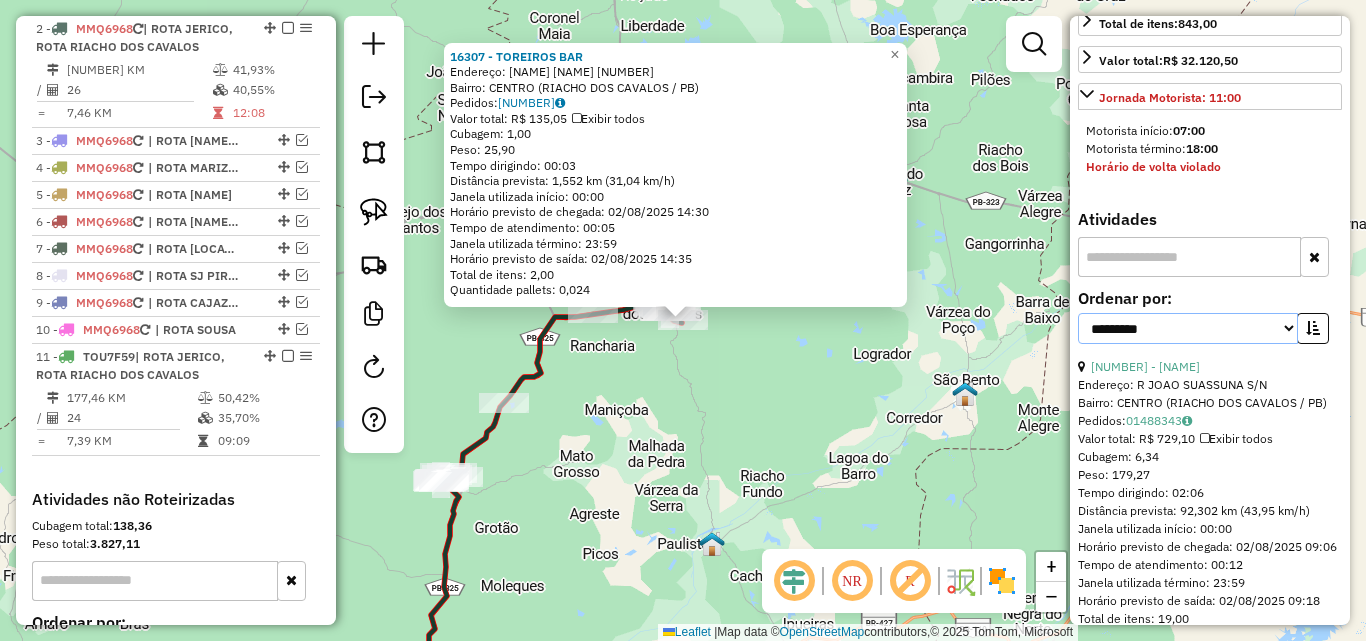 click on "**********" at bounding box center [1188, 328] 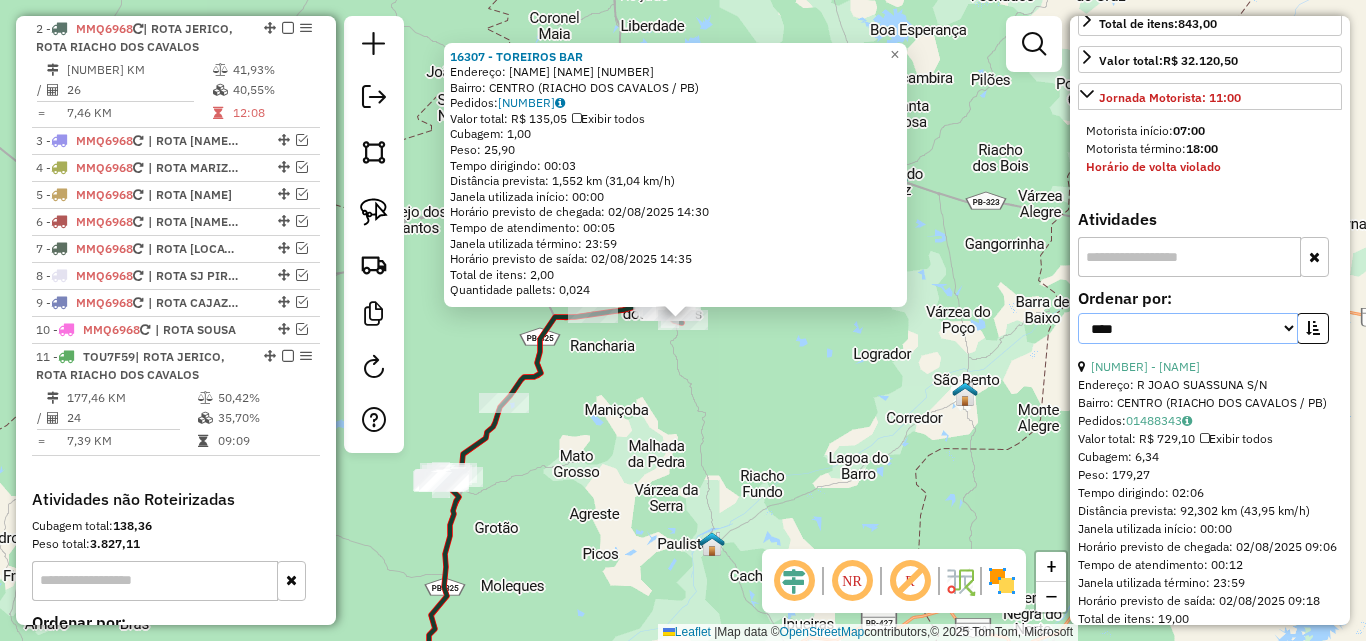 click on "**********" at bounding box center [1188, 328] 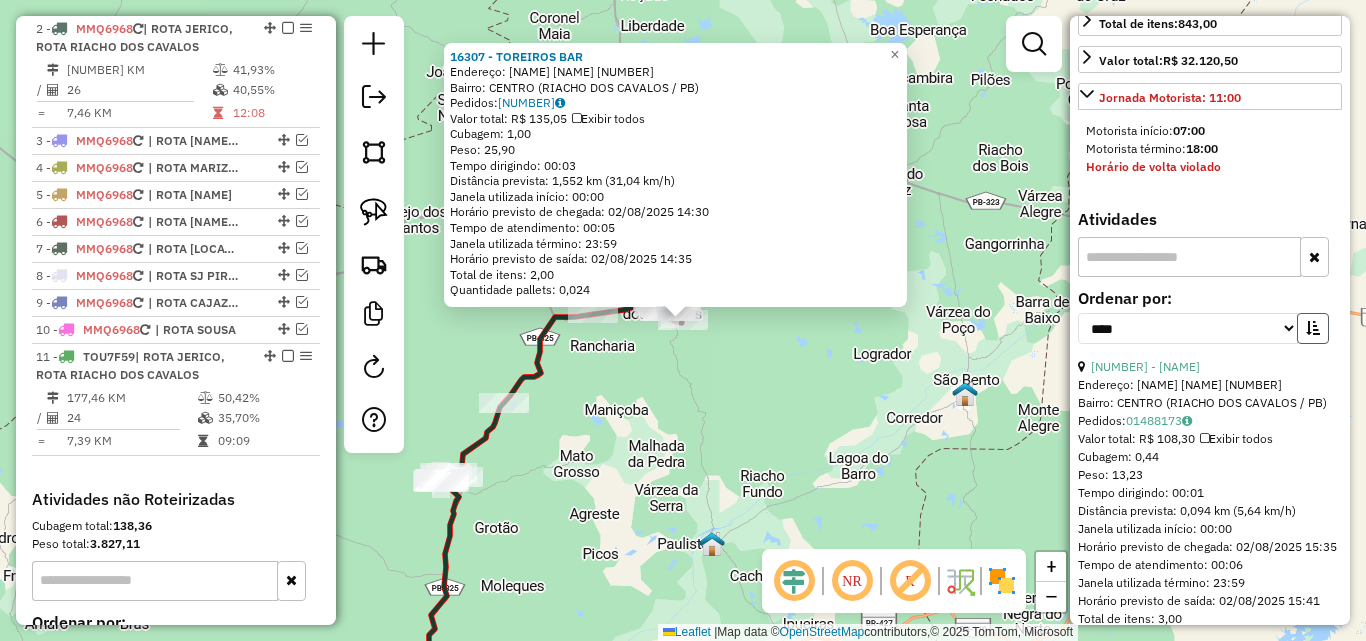 click at bounding box center (1313, 328) 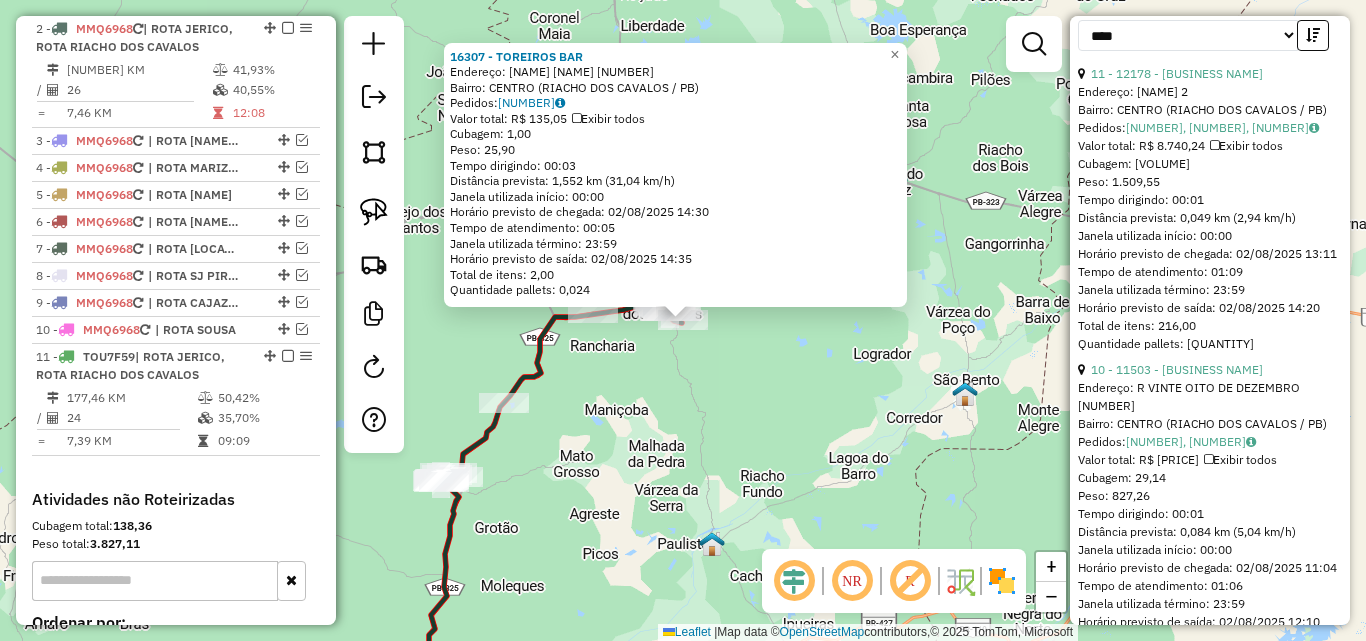 scroll, scrollTop: 1000, scrollLeft: 0, axis: vertical 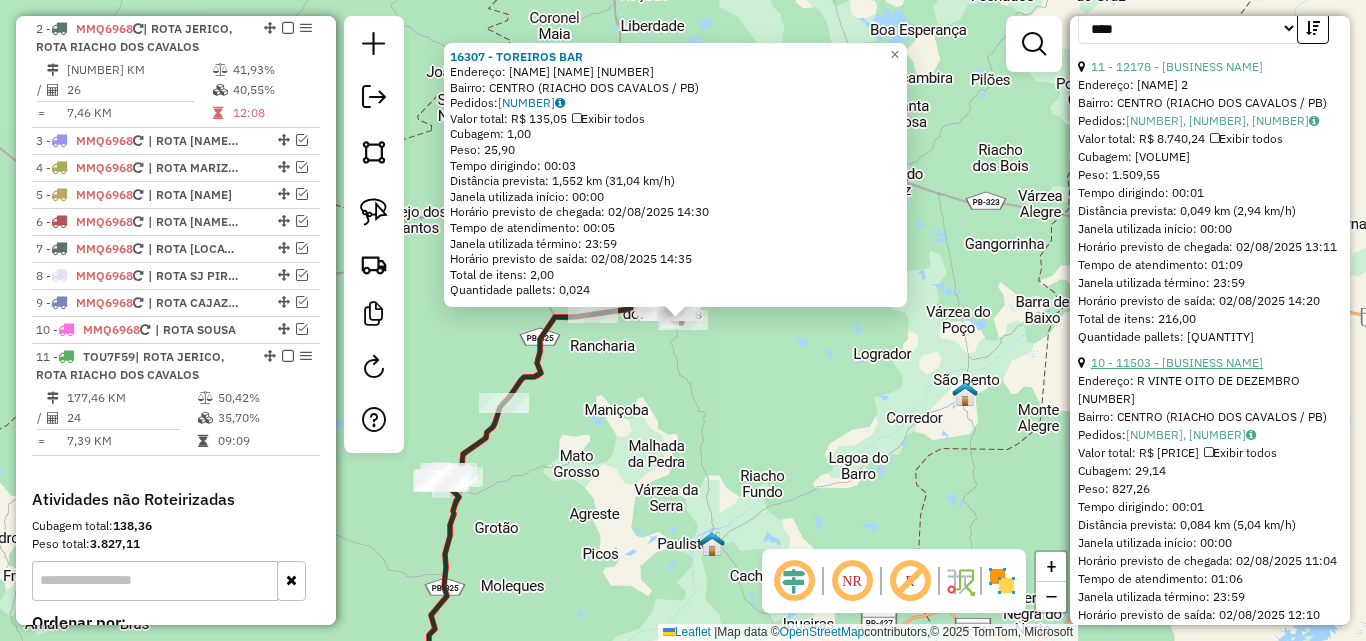 click on "10 - 11503 - LFF COMERCIAL DE ALIMENTOS EIRELI" at bounding box center (1177, 362) 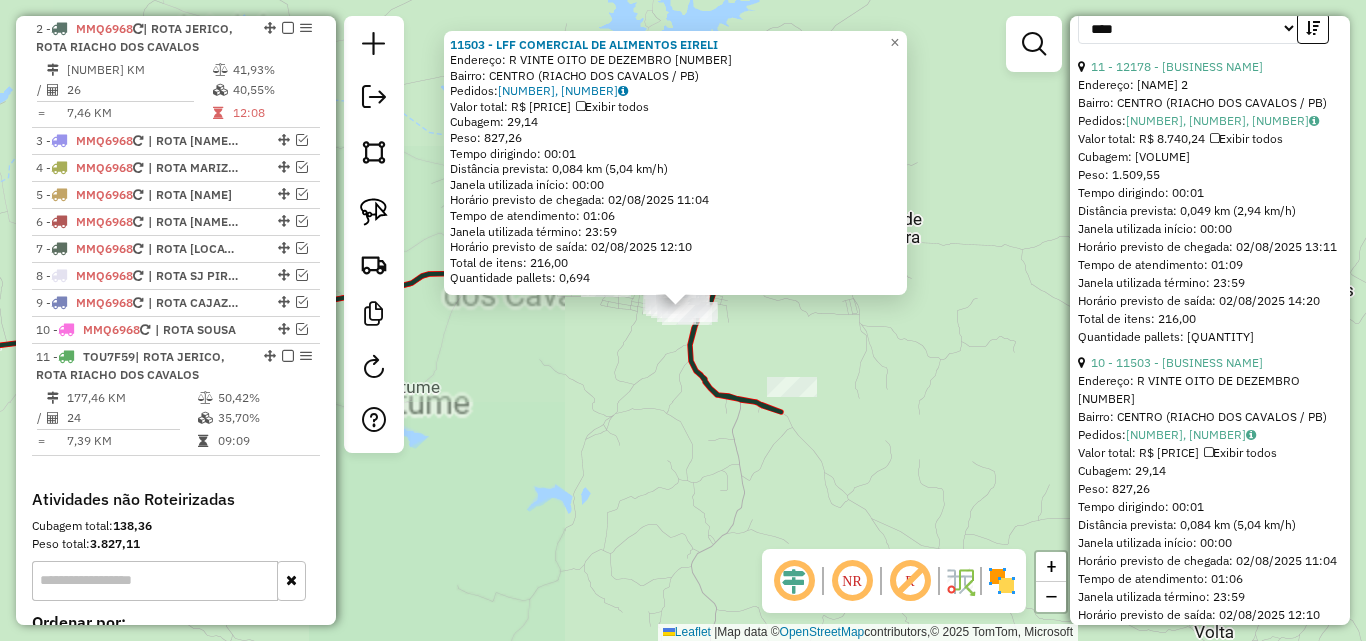 click on "11503 - LFF COMERCIAL DE ALIMENTOS EIRELI  Endereço: R   VINTE OITO DE DEZEMBRO         30   Bairro: CENTRO (RIACHO DOS CAVALOS / PB)   Pedidos:  01488193, 01488194   Valor total: R$ 4.832,66   Exibir todos   Cubagem: 29,14  Peso: 827,26  Tempo dirigindo: 00:01   Distância prevista: 0,084 km (5,04 km/h)   Janela utilizada início: 00:00   Horário previsto de chegada: 02/08/2025 11:04   Tempo de atendimento: 01:06   Janela utilizada término: 23:59   Horário previsto de saída: 02/08/2025 12:10   Total de itens: 216,00   Quantidade pallets: 0,694  × Janela de atendimento Grade de atendimento Capacidade Transportadoras Veículos Cliente Pedidos  Rotas Selecione os dias de semana para filtrar as janelas de atendimento  Seg   Ter   Qua   Qui   Sex   Sáb   Dom  Informe o período da janela de atendimento: De: Até:  Filtrar exatamente a janela do cliente  Considerar janela de atendimento padrão  Selecione os dias de semana para filtrar as grades de atendimento  Seg   Ter   Qua   Qui   Sex   Sáb   Dom  De:" 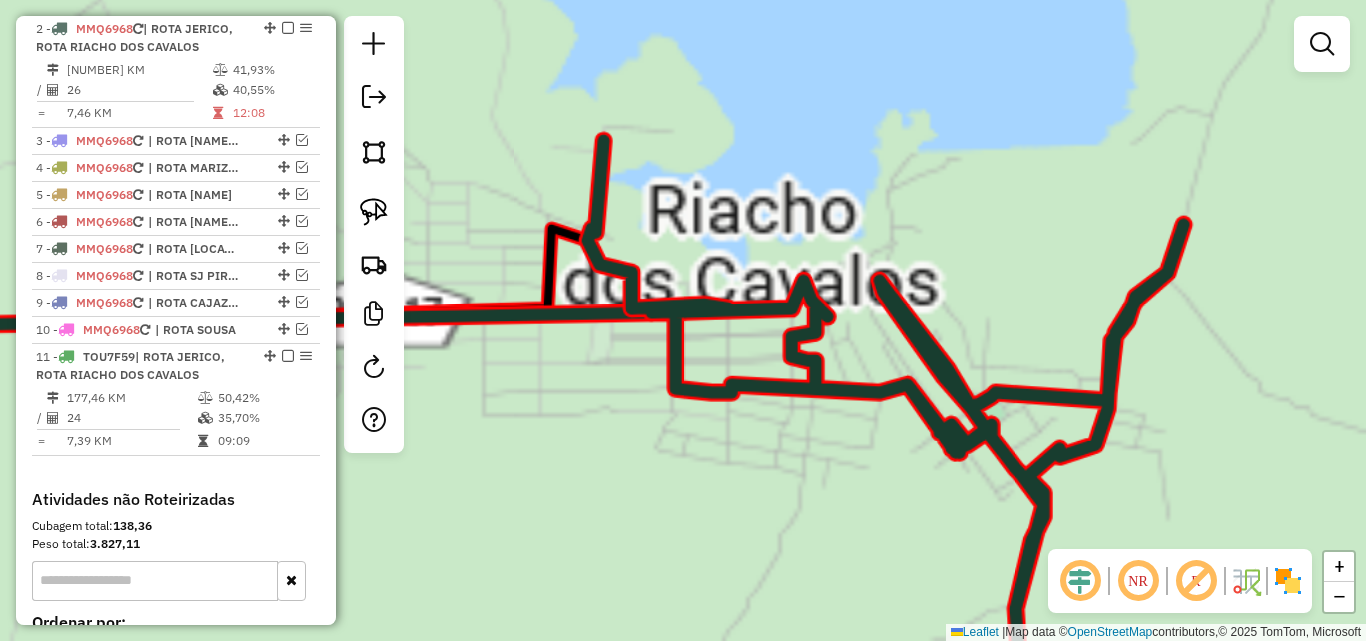 click on "Janela de atendimento Grade de atendimento Capacidade Transportadoras Veículos Cliente Pedidos  Rotas Selecione os dias de semana para filtrar as janelas de atendimento  Seg   Ter   Qua   Qui   Sex   Sáb   Dom  Informe o período da janela de atendimento: De: Até:  Filtrar exatamente a janela do cliente  Considerar janela de atendimento padrão  Selecione os dias de semana para filtrar as grades de atendimento  Seg   Ter   Qua   Qui   Sex   Sáb   Dom   Considerar clientes sem dia de atendimento cadastrado  Clientes fora do dia de atendimento selecionado Filtrar as atividades entre os valores definidos abaixo:  Peso mínimo:   Peso máximo:   Cubagem mínima:   Cubagem máxima:   De:   Até:  Filtrar as atividades entre o tempo de atendimento definido abaixo:  De:   Até:   Considerar capacidade total dos clientes não roteirizados Transportadora: Selecione um ou mais itens Tipo de veículo: Selecione um ou mais itens Veículo: Selecione um ou mais itens Motorista: Selecione um ou mais itens Nome: Rótulo:" 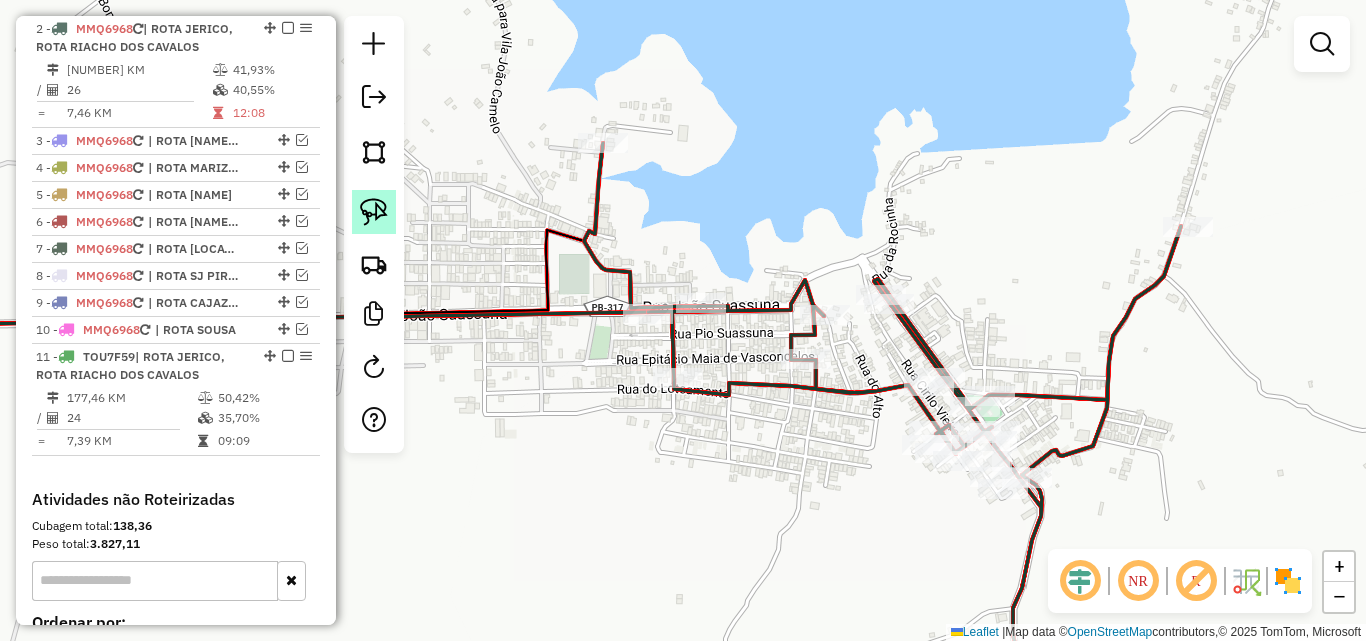 click 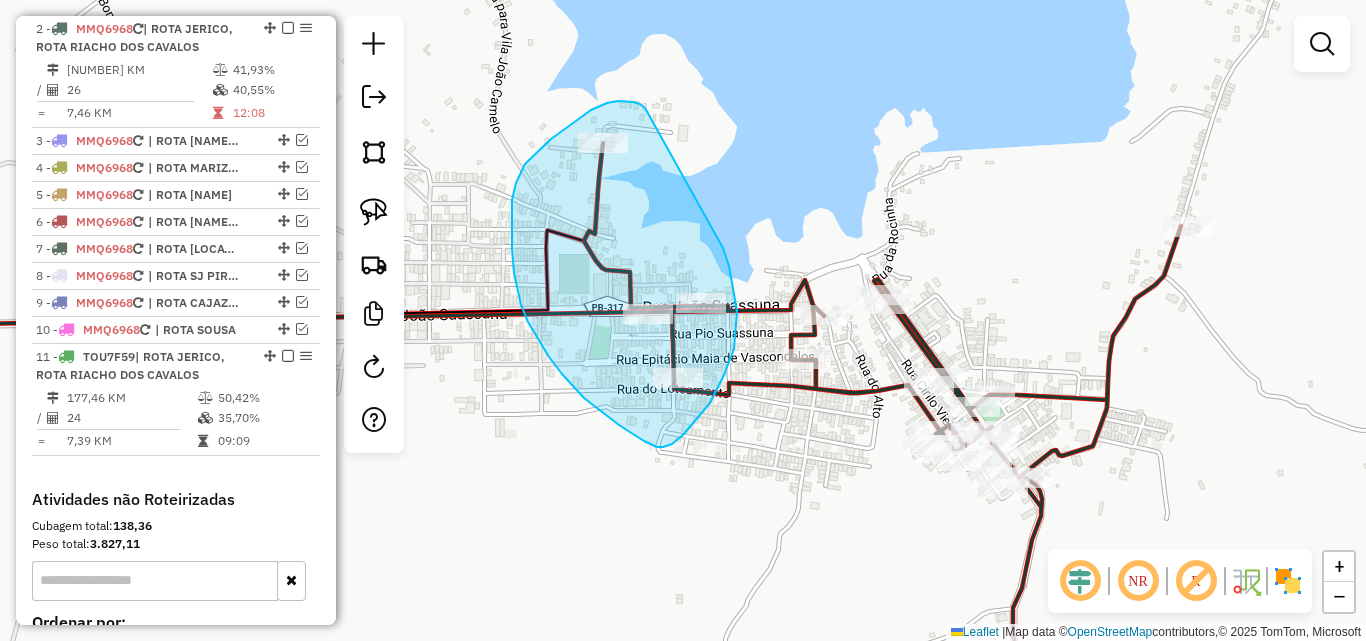 drag, startPoint x: 643, startPoint y: 107, endPoint x: 723, endPoint y: 248, distance: 162.11415 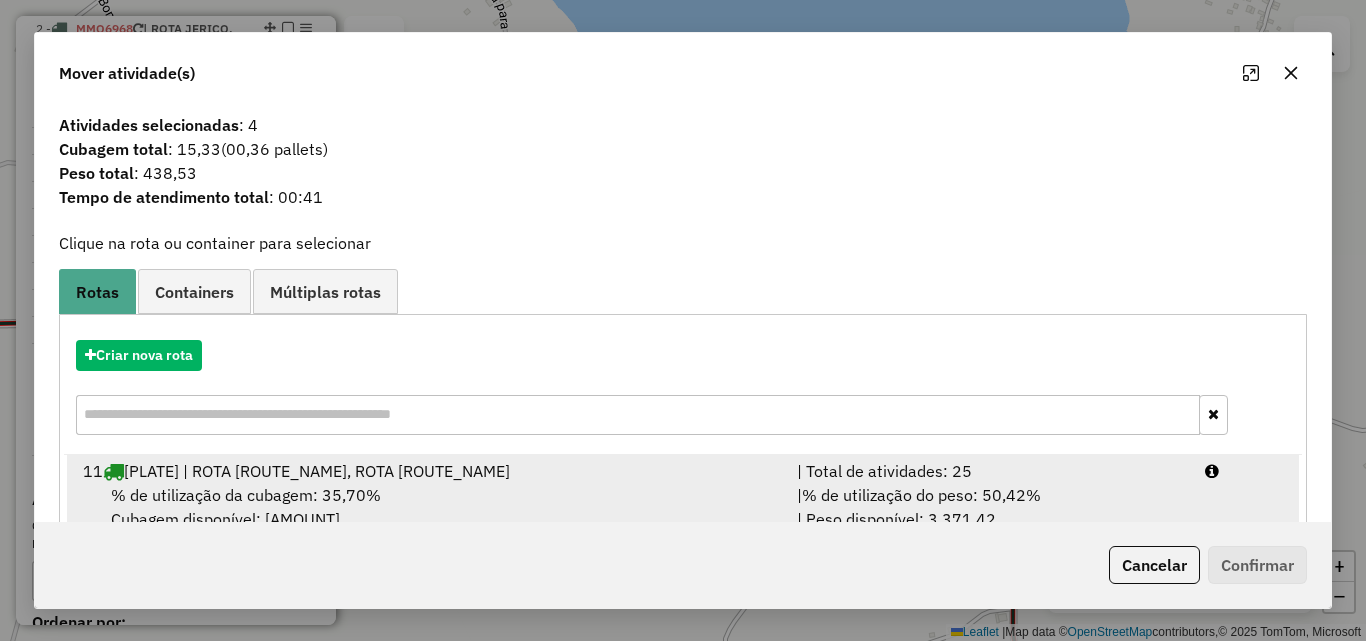 click on "|  % de utilização do peso: 50,42%  | Peso disponível: 3.371,42" at bounding box center [989, 507] 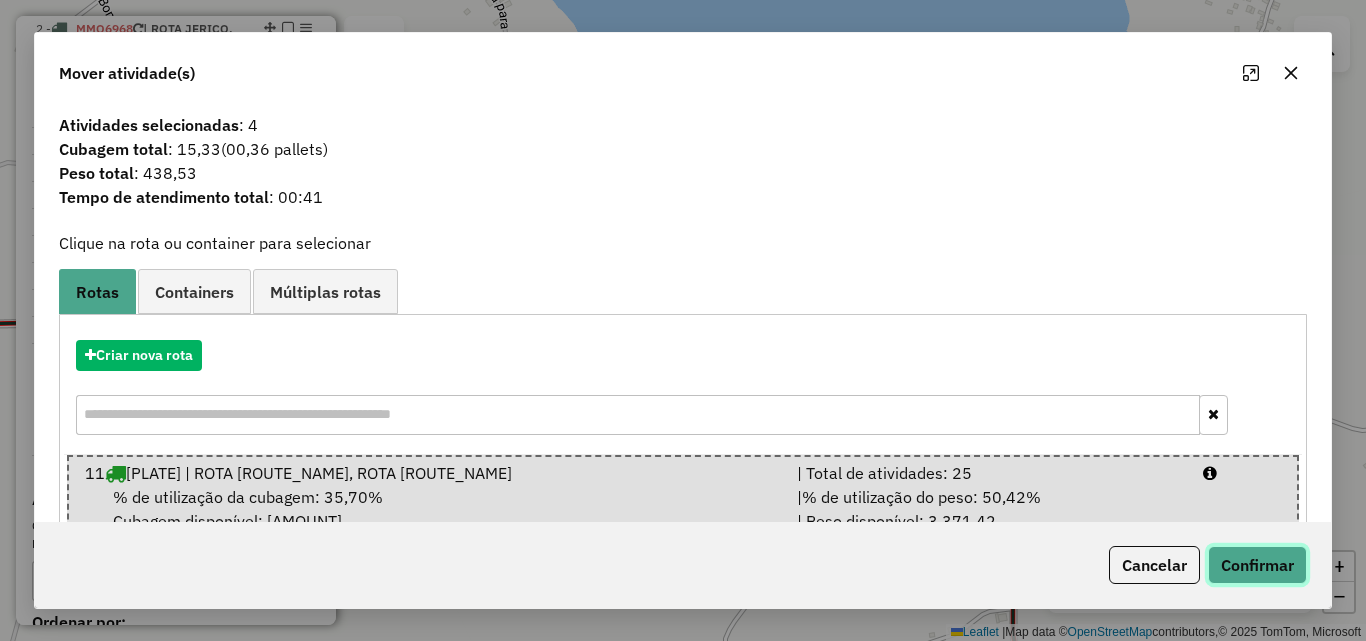 click on "Confirmar" 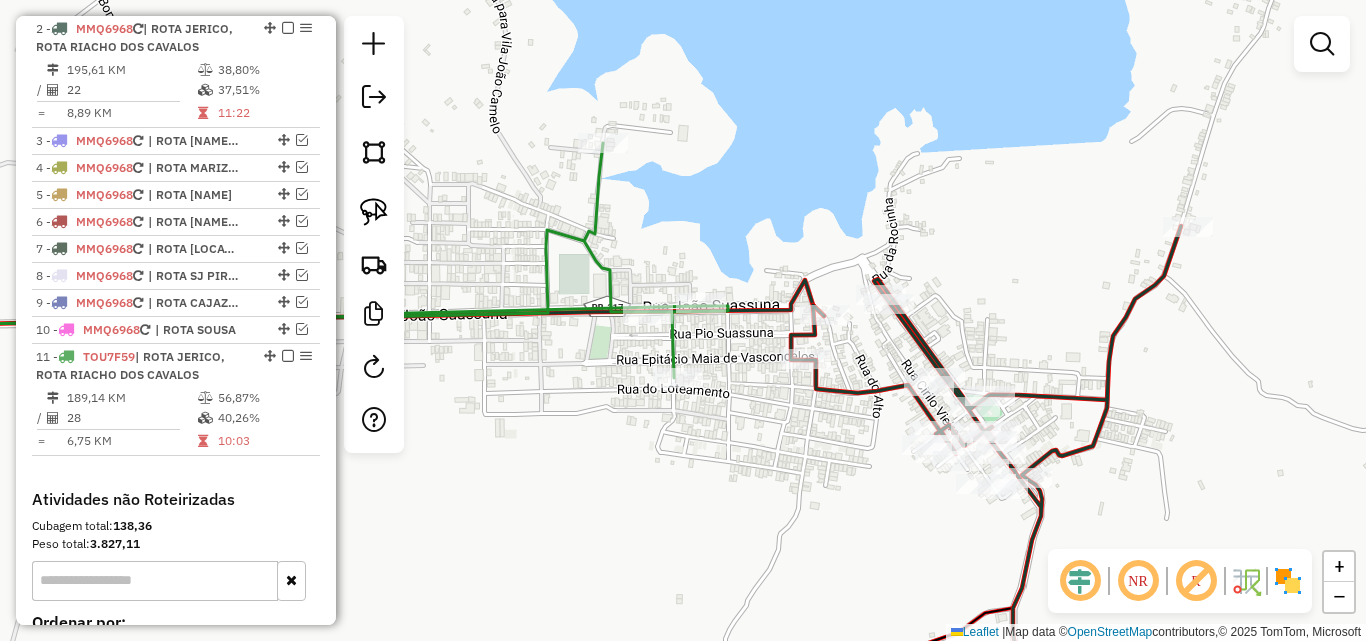 scroll, scrollTop: 665, scrollLeft: 0, axis: vertical 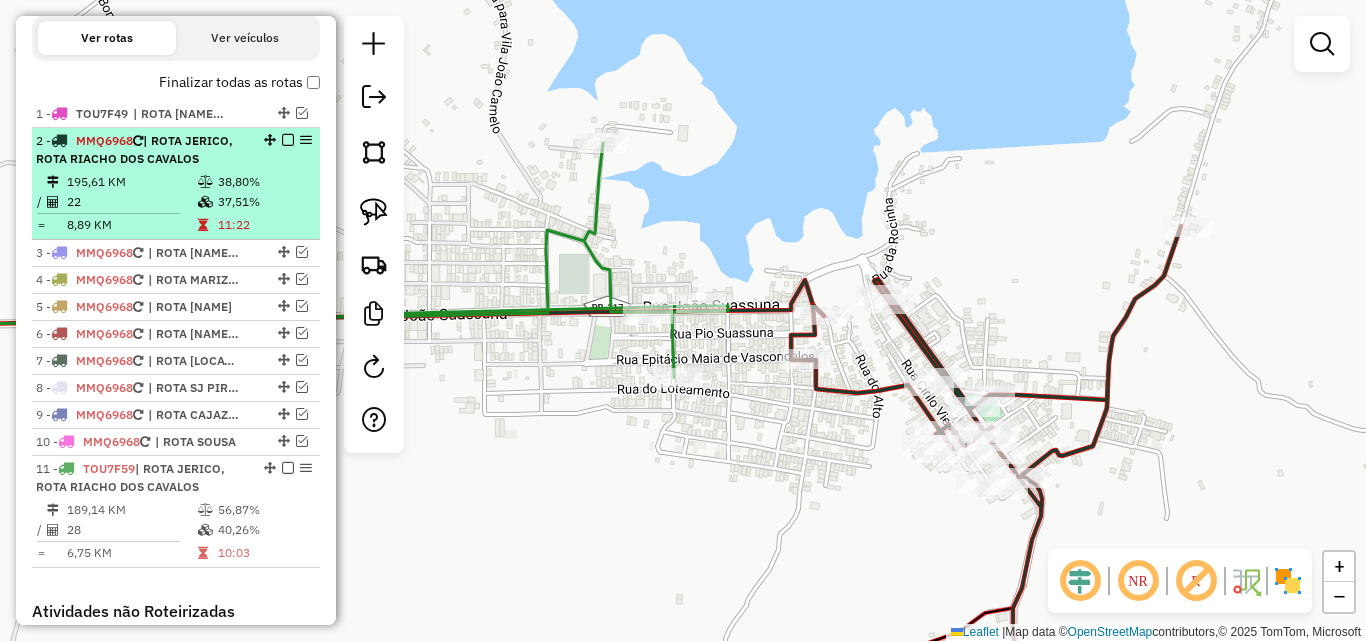 drag, startPoint x: 203, startPoint y: 502, endPoint x: 218, endPoint y: 205, distance: 297.37854 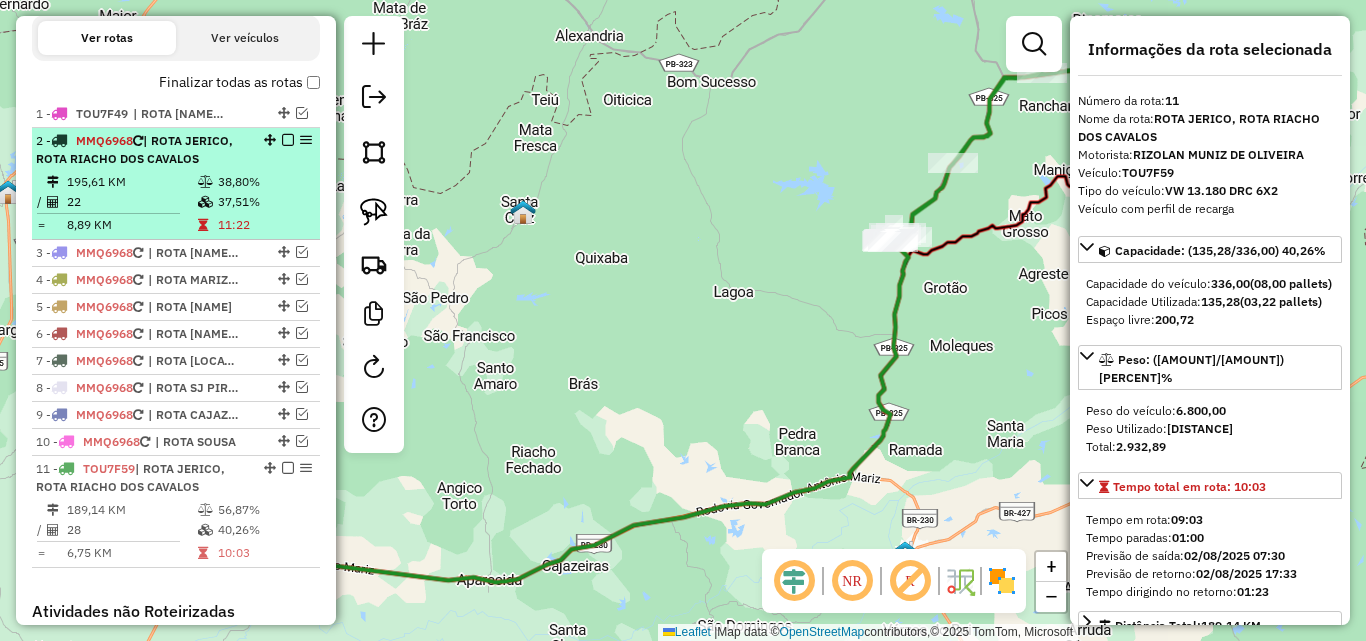 click on "38,80%" at bounding box center [264, 182] 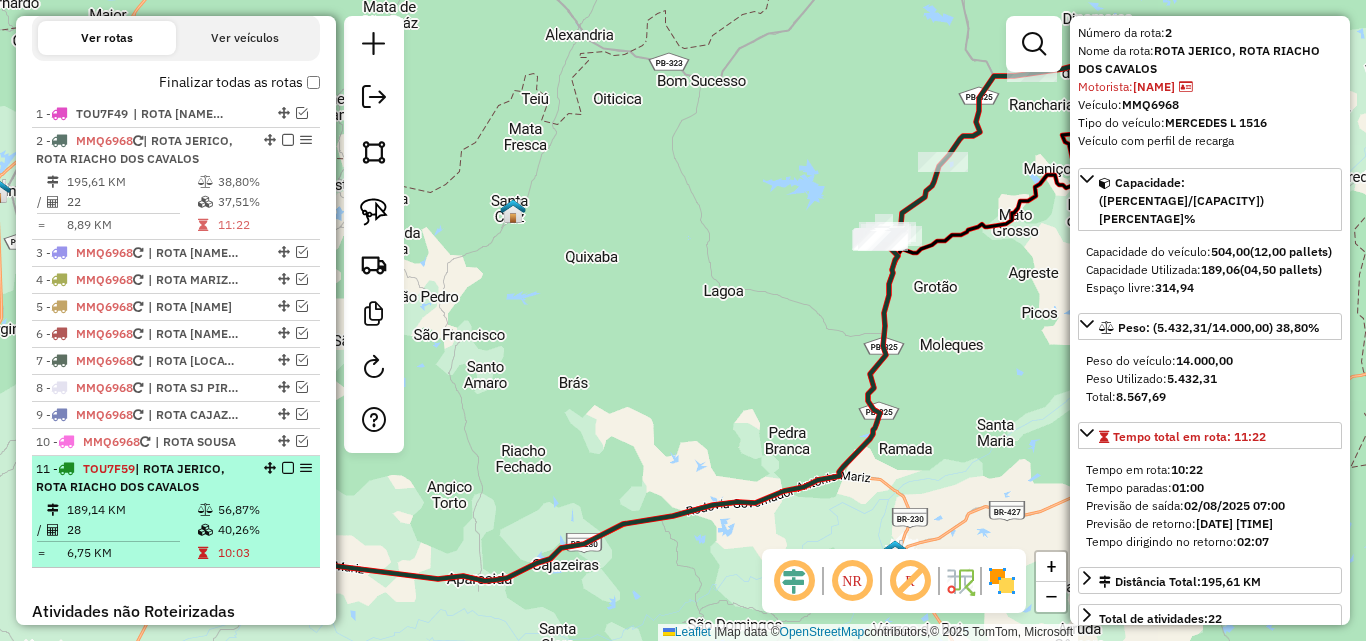 scroll, scrollTop: 100, scrollLeft: 0, axis: vertical 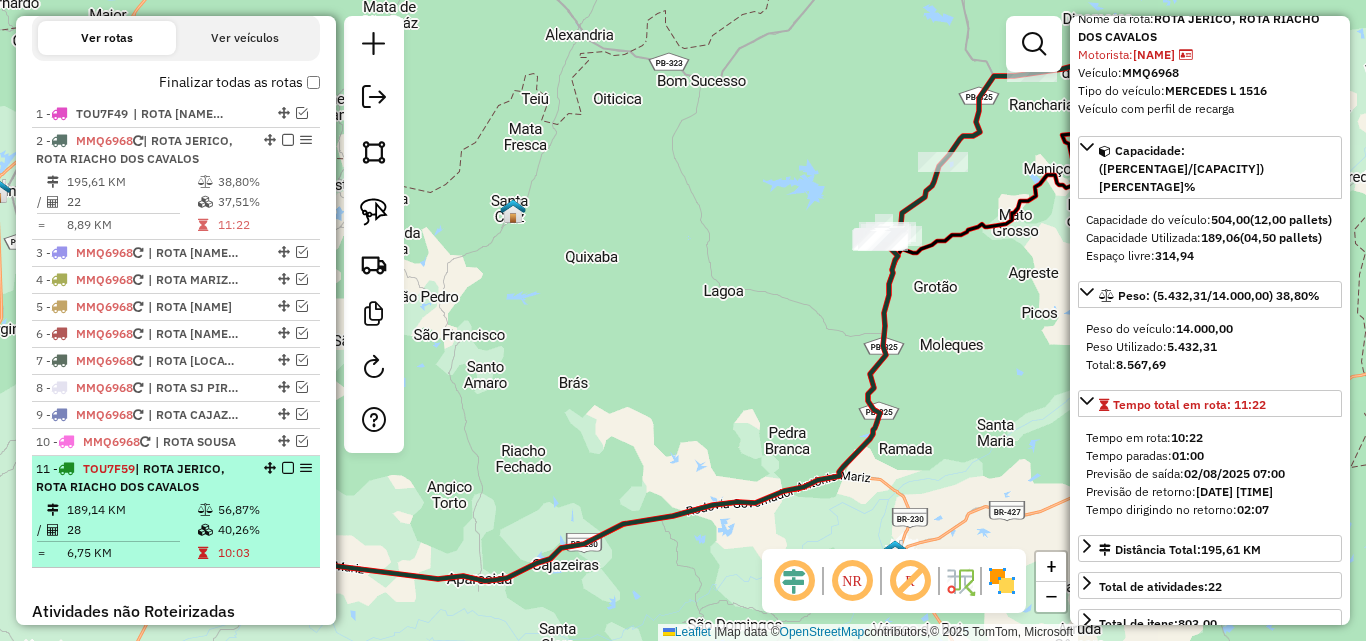 click on "28" at bounding box center (131, 530) 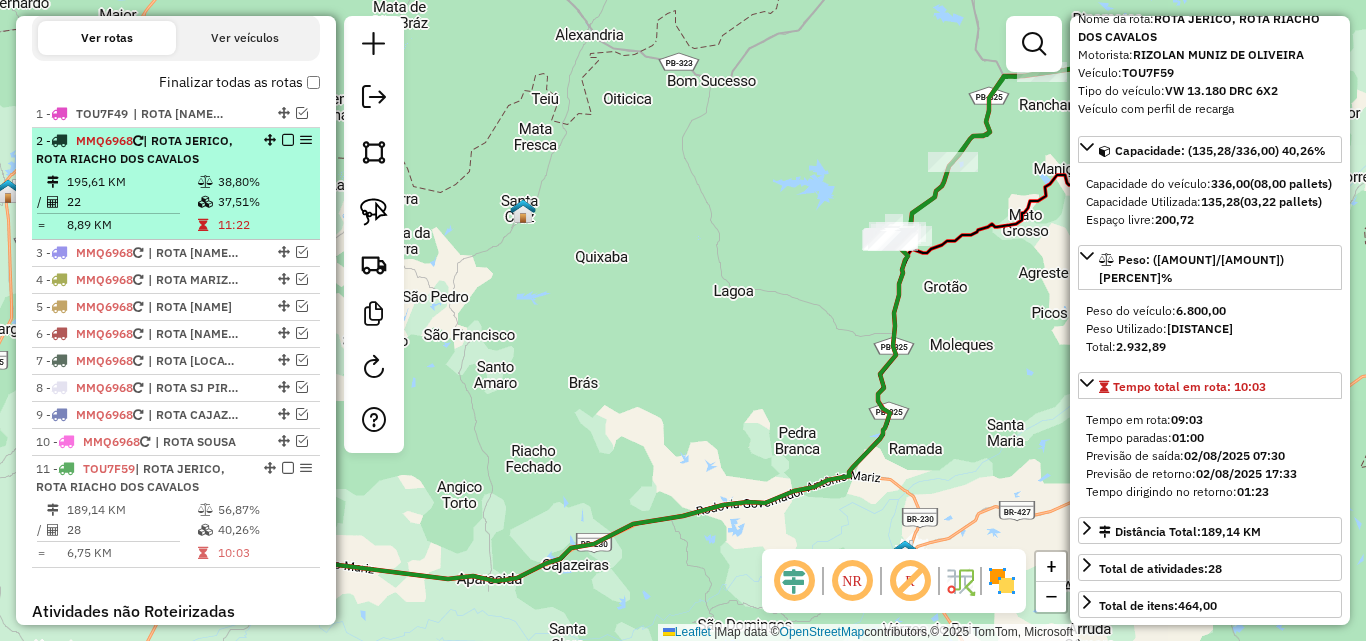 click on "2 -       MMQ6968   | ROTA JERICO, ROTA RIACHO DOS CAVALOS" at bounding box center (142, 150) 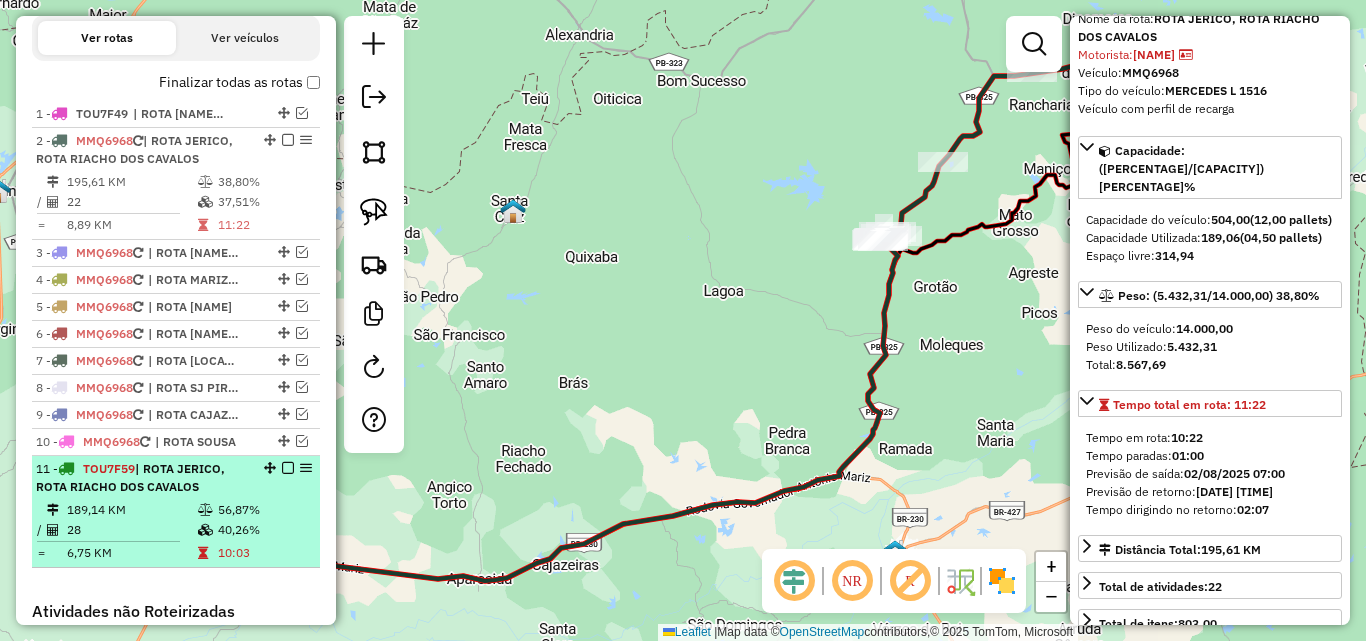 click on "56,87%" at bounding box center [264, 510] 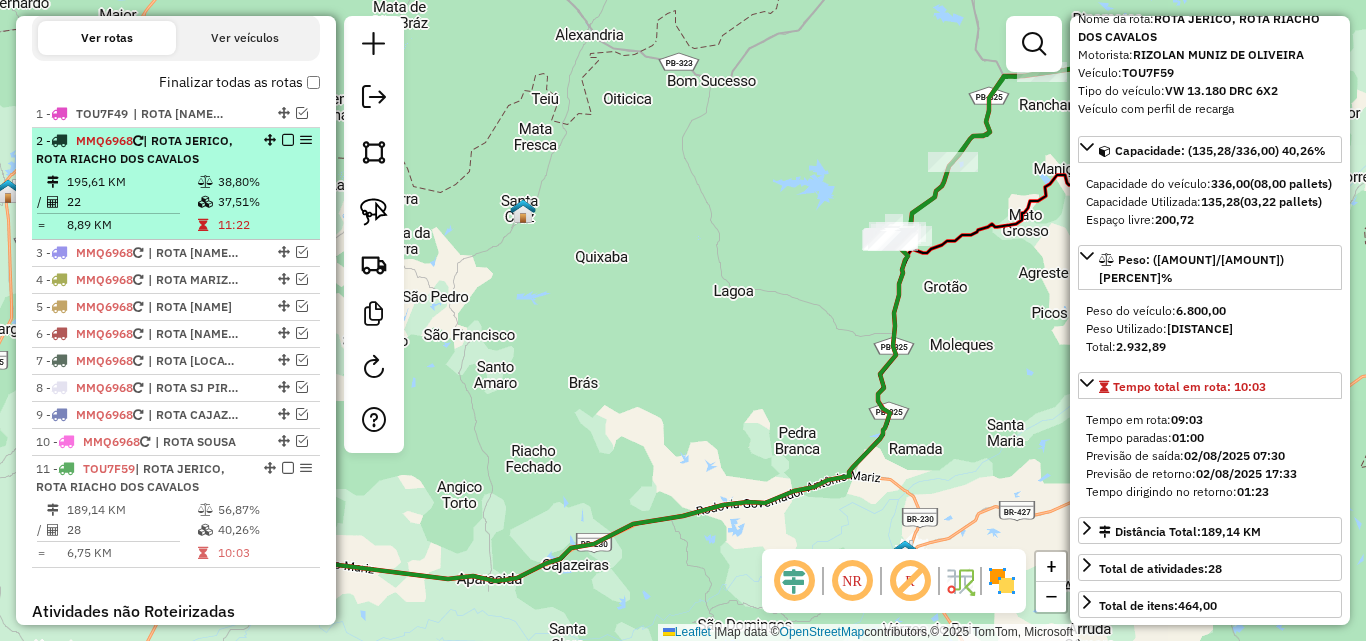 click on "38,80%" at bounding box center [264, 182] 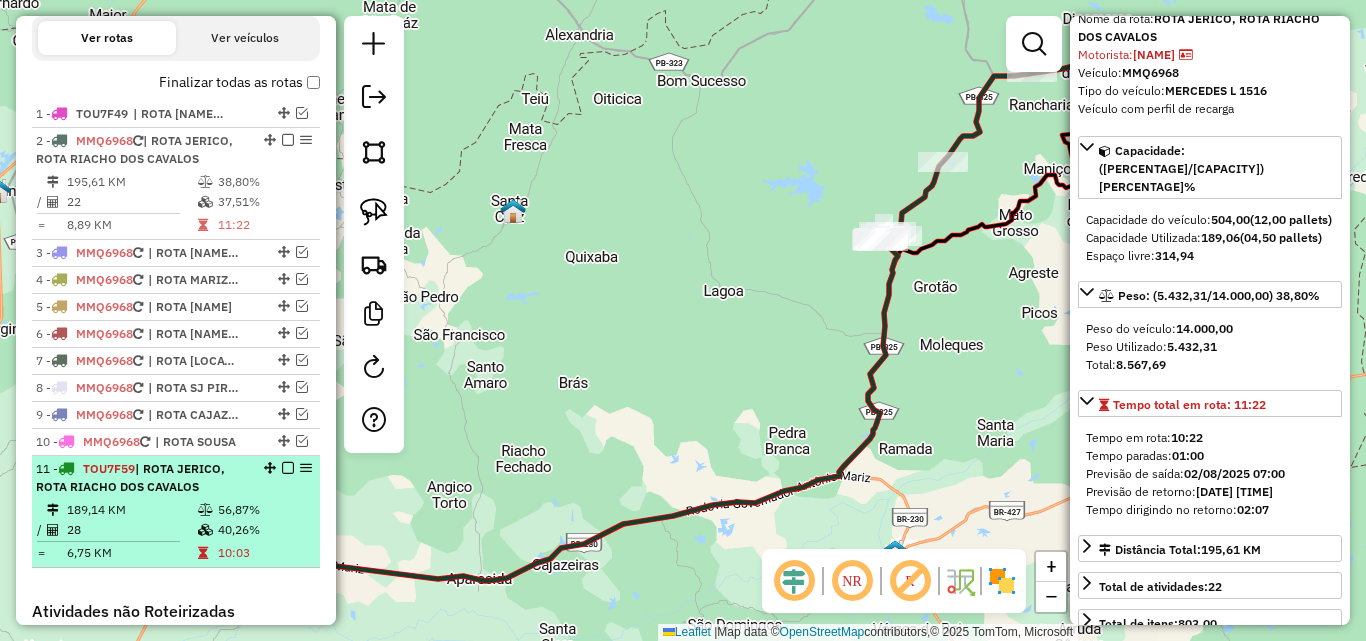 click at bounding box center (205, 510) 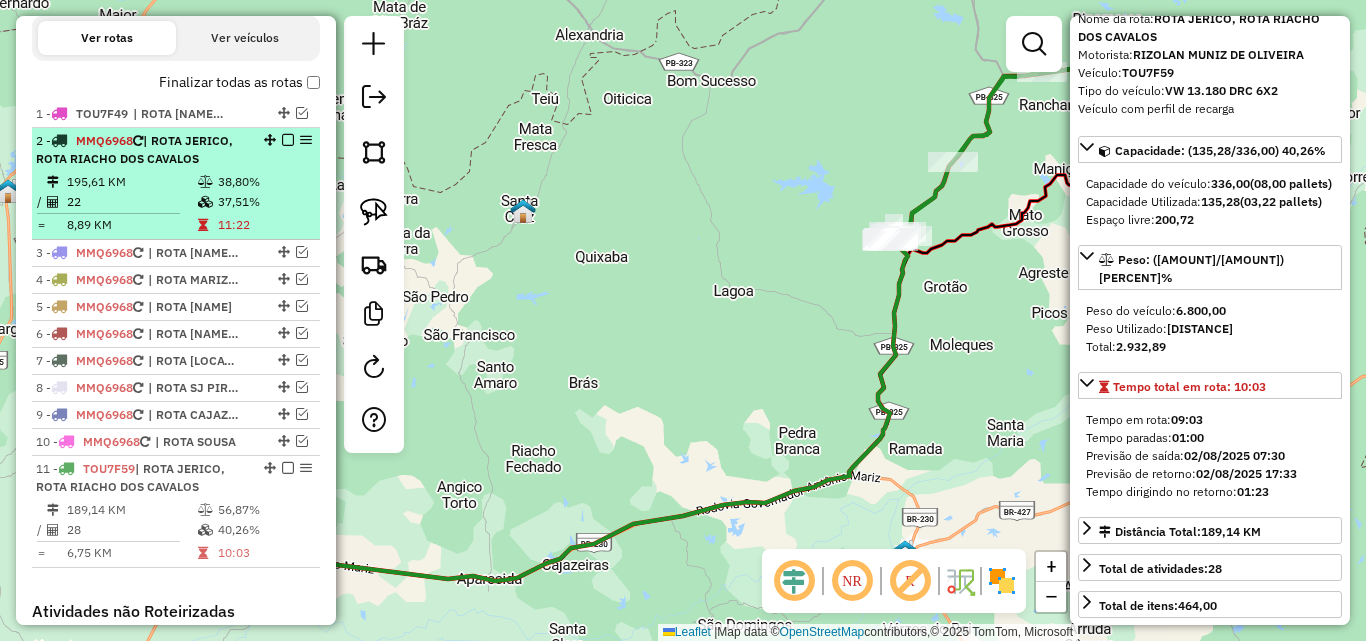 click at bounding box center [207, 182] 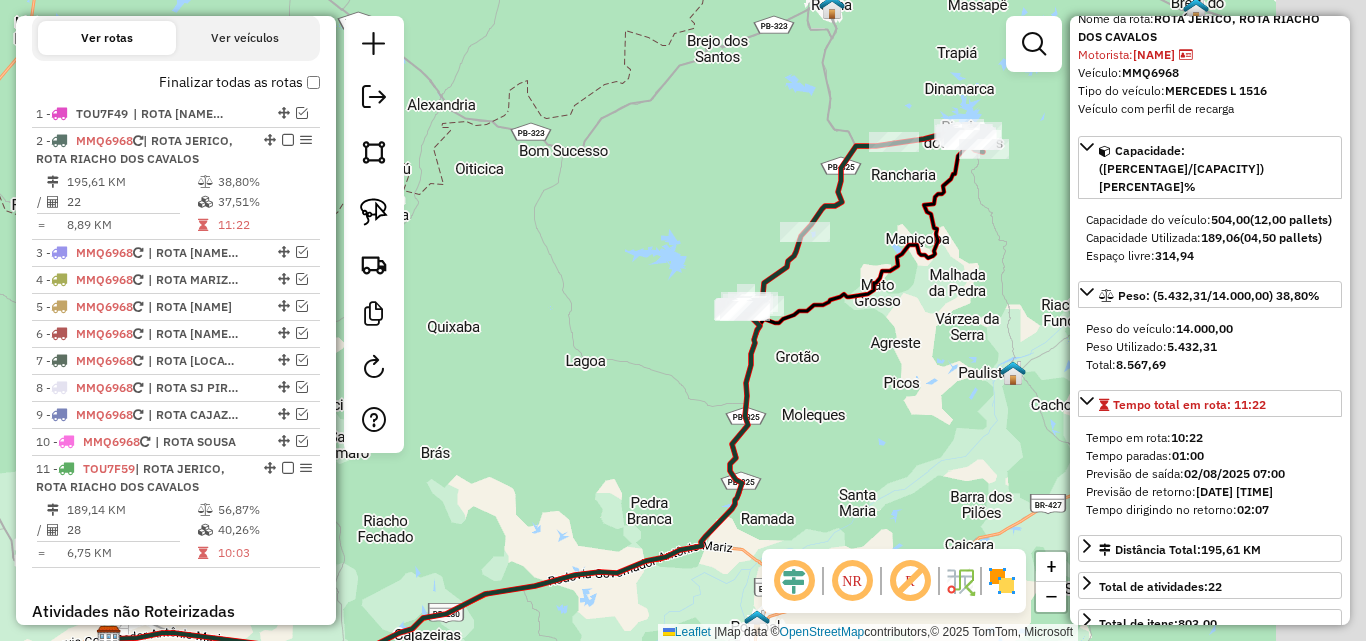 drag, startPoint x: 775, startPoint y: 323, endPoint x: 562, endPoint y: 412, distance: 230.84627 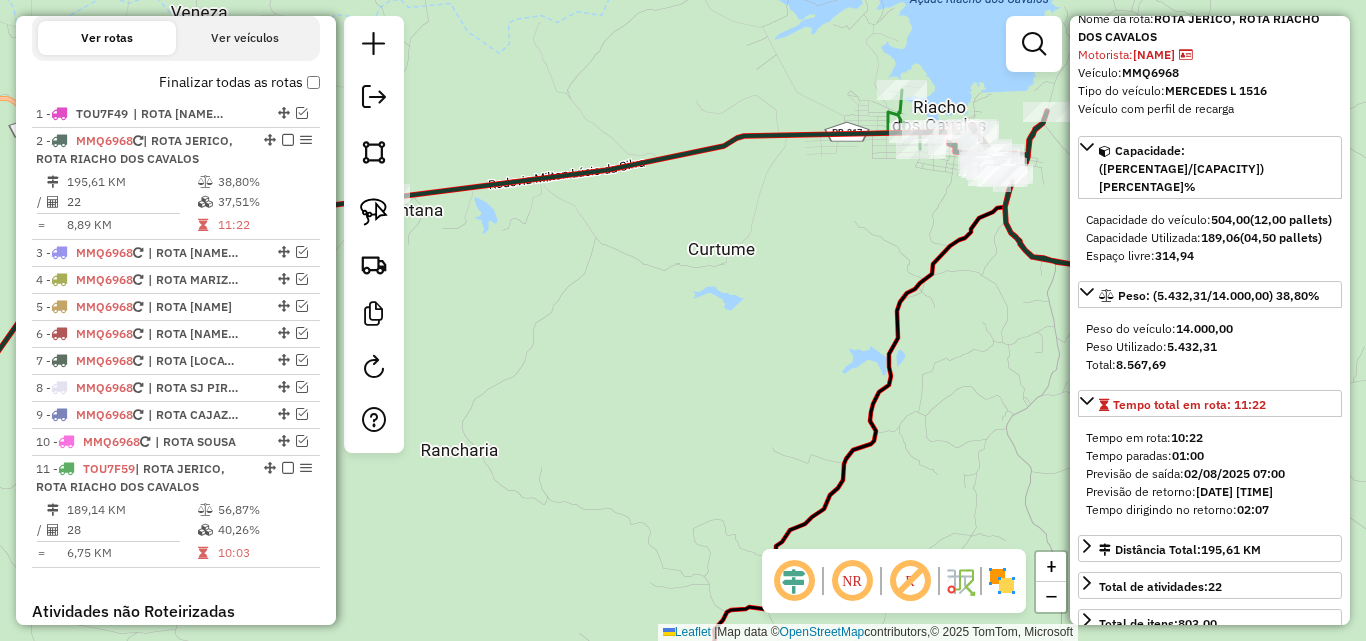 click on "Rota 2 - Placa MMQ6968  99799 - JOSE NILDO DANTAS DO Janela de atendimento Grade de atendimento Capacidade Transportadoras Veículos Cliente Pedidos  Rotas Selecione os dias de semana para filtrar as janelas de atendimento  Seg   Ter   Qua   Qui   Sex   Sáb   Dom  Informe o período da janela de atendimento: De: Até:  Filtrar exatamente a janela do cliente  Considerar janela de atendimento padrão  Selecione os dias de semana para filtrar as grades de atendimento  Seg   Ter   Qua   Qui   Sex   Sáb   Dom   Considerar clientes sem dia de atendimento cadastrado  Clientes fora do dia de atendimento selecionado Filtrar as atividades entre os valores definidos abaixo:  Peso mínimo:   Peso máximo:   Cubagem mínima:   Cubagem máxima:   De:   Até:  Filtrar as atividades entre o tempo de atendimento definido abaixo:  De:   Até:   Considerar capacidade total dos clientes não roteirizados Transportadora: Selecione um ou mais itens Tipo de veículo: Selecione um ou mais itens Veículo: Selecione um ou mais itens" 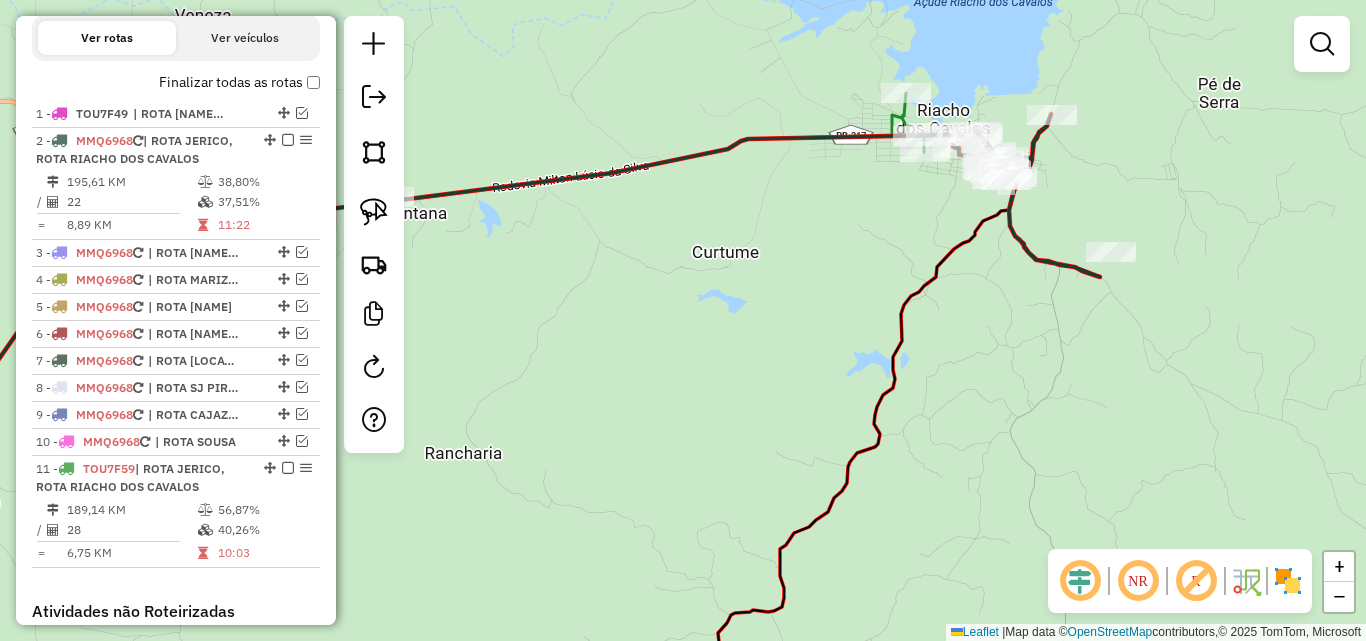 drag, startPoint x: 747, startPoint y: 271, endPoint x: 952, endPoint y: 297, distance: 206.6422 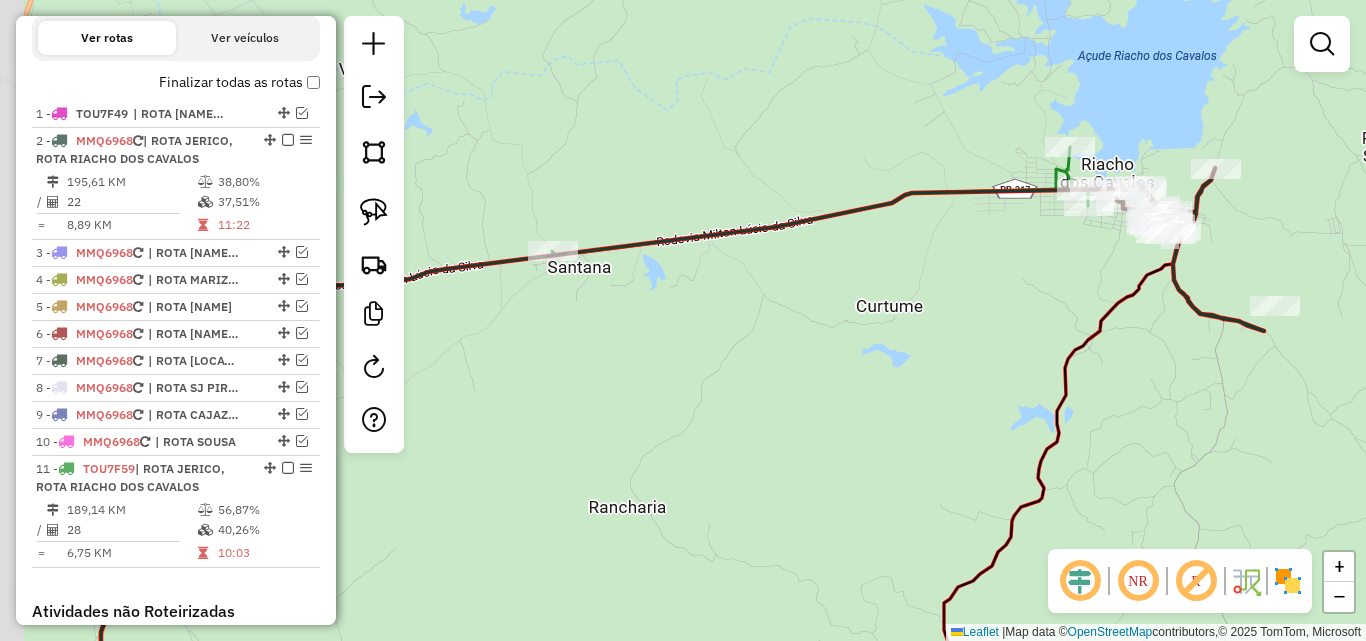 click on "Janela de atendimento Grade de atendimento Capacidade Transportadoras Veículos Cliente Pedidos  Rotas Selecione os dias de semana para filtrar as janelas de atendimento  Seg   Ter   Qua   Qui   Sex   Sáb   Dom  Informe o período da janela de atendimento: De: Até:  Filtrar exatamente a janela do cliente  Considerar janela de atendimento padrão  Selecione os dias de semana para filtrar as grades de atendimento  Seg   Ter   Qua   Qui   Sex   Sáb   Dom   Considerar clientes sem dia de atendimento cadastrado  Clientes fora do dia de atendimento selecionado Filtrar as atividades entre os valores definidos abaixo:  Peso mínimo:   Peso máximo:   Cubagem mínima:   Cubagem máxima:   De:   Até:  Filtrar as atividades entre o tempo de atendimento definido abaixo:  De:   Até:   Considerar capacidade total dos clientes não roteirizados Transportadora: Selecione um ou mais itens Tipo de veículo: Selecione um ou mais itens Veículo: Selecione um ou mais itens Motorista: Selecione um ou mais itens Nome: Rótulo:" 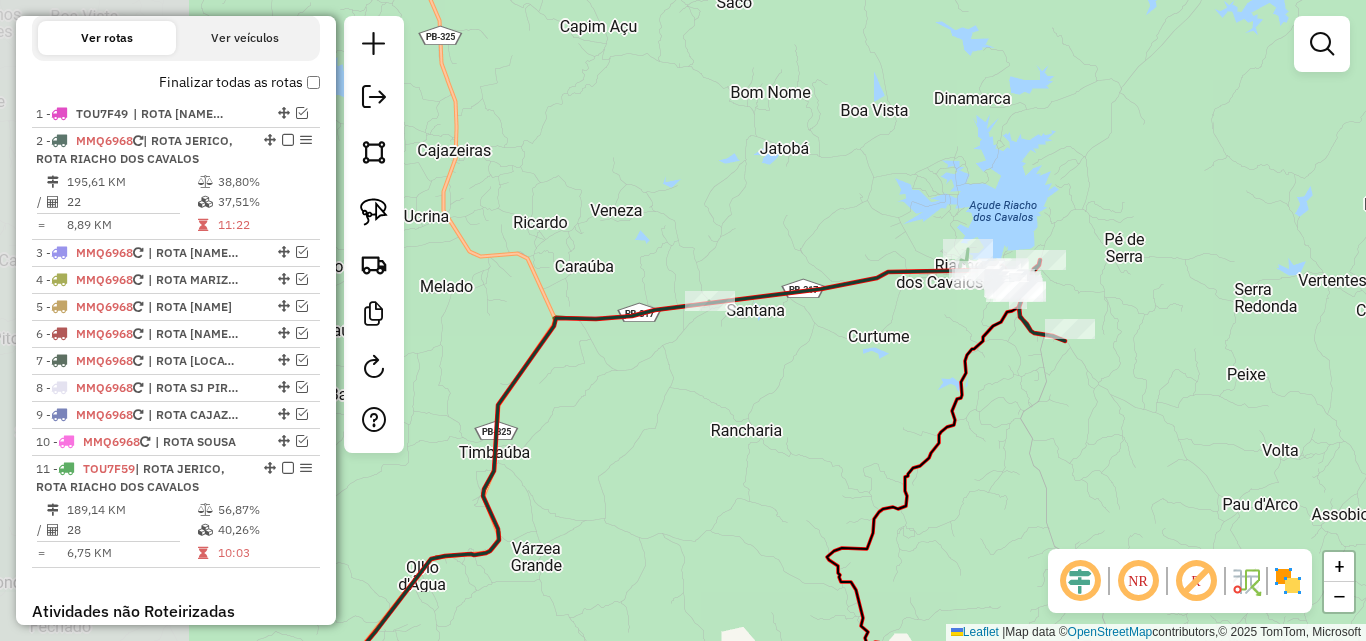 click on "Janela de atendimento Grade de atendimento Capacidade Transportadoras Veículos Cliente Pedidos  Rotas Selecione os dias de semana para filtrar as janelas de atendimento  Seg   Ter   Qua   Qui   Sex   Sáb   Dom  Informe o período da janela de atendimento: De: Até:  Filtrar exatamente a janela do cliente  Considerar janela de atendimento padrão  Selecione os dias de semana para filtrar as grades de atendimento  Seg   Ter   Qua   Qui   Sex   Sáb   Dom   Considerar clientes sem dia de atendimento cadastrado  Clientes fora do dia de atendimento selecionado Filtrar as atividades entre os valores definidos abaixo:  Peso mínimo:   Peso máximo:   Cubagem mínima:   Cubagem máxima:   De:   Até:  Filtrar as atividades entre o tempo de atendimento definido abaixo:  De:   Até:   Considerar capacidade total dos clientes não roteirizados Transportadora: Selecione um ou mais itens Tipo de veículo: Selecione um ou mais itens Veículo: Selecione um ou mais itens Motorista: Selecione um ou mais itens Nome: Rótulo:" 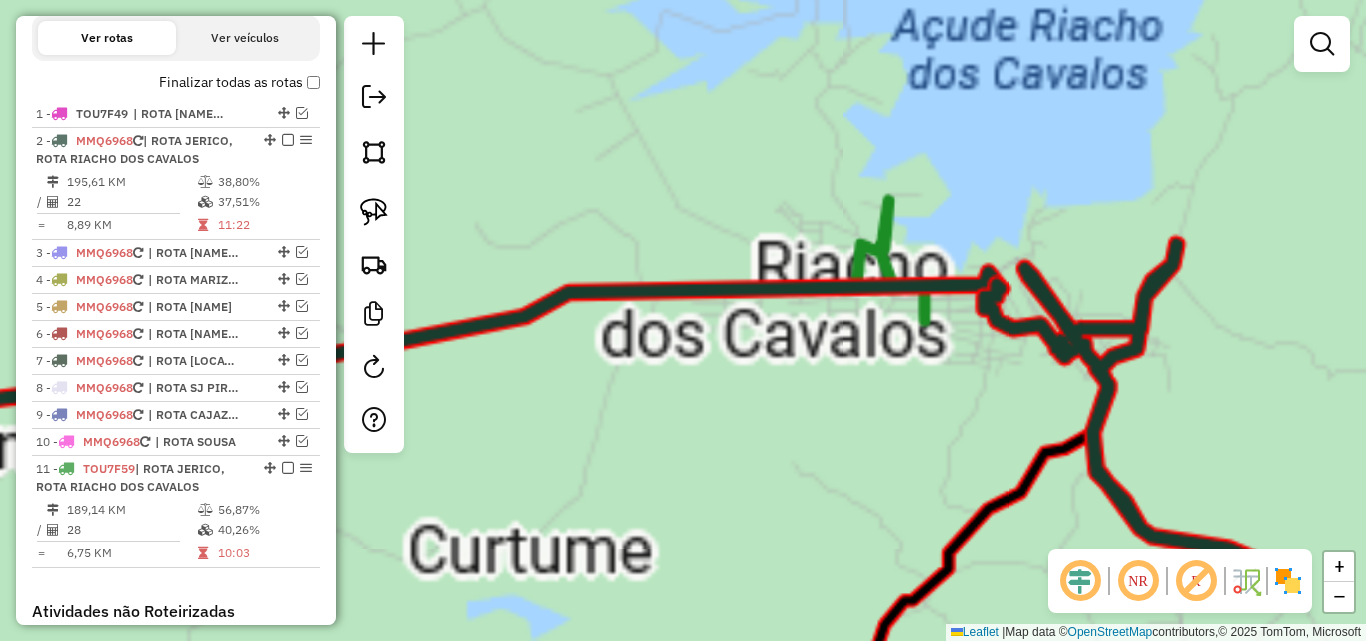 click on "Rota 11 - Placa TOU7F59  4888 - LINDALVA ALMEIDA DE OLIVEIRA Janela de atendimento Grade de atendimento Capacidade Transportadoras Veículos Cliente Pedidos  Rotas Selecione os dias de semana para filtrar as janelas de atendimento  Seg   Ter   Qua   Qui   Sex   Sáb   Dom  Informe o período da janela de atendimento: De: Até:  Filtrar exatamente a janela do cliente  Considerar janela de atendimento padrão  Selecione os dias de semana para filtrar as grades de atendimento  Seg   Ter   Qua   Qui   Sex   Sáb   Dom   Considerar clientes sem dia de atendimento cadastrado  Clientes fora do dia de atendimento selecionado Filtrar as atividades entre os valores definidos abaixo:  Peso mínimo:   Peso máximo:   Cubagem mínima:   Cubagem máxima:   De:   Até:  Filtrar as atividades entre o tempo de atendimento definido abaixo:  De:   Até:   Considerar capacidade total dos clientes não roteirizados Transportadora: Selecione um ou mais itens Tipo de veículo: Selecione um ou mais itens Veículo: Motorista: Nome: +" 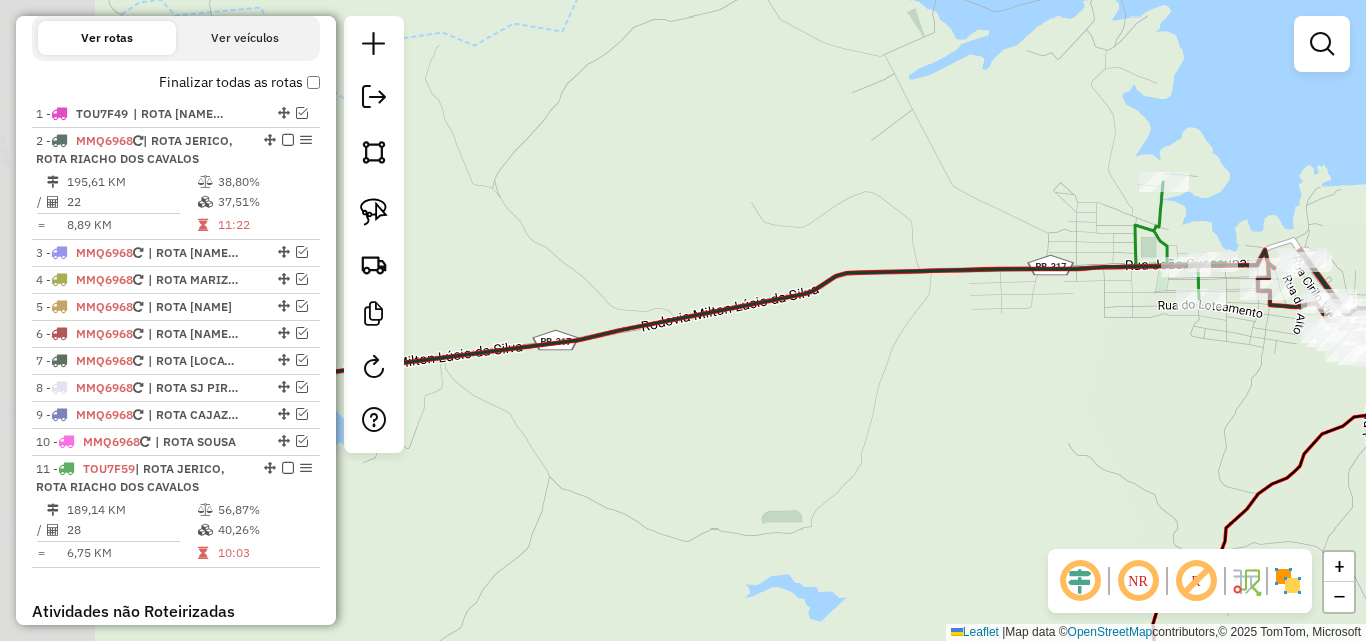 drag, startPoint x: 701, startPoint y: 229, endPoint x: 957, endPoint y: 200, distance: 257.63733 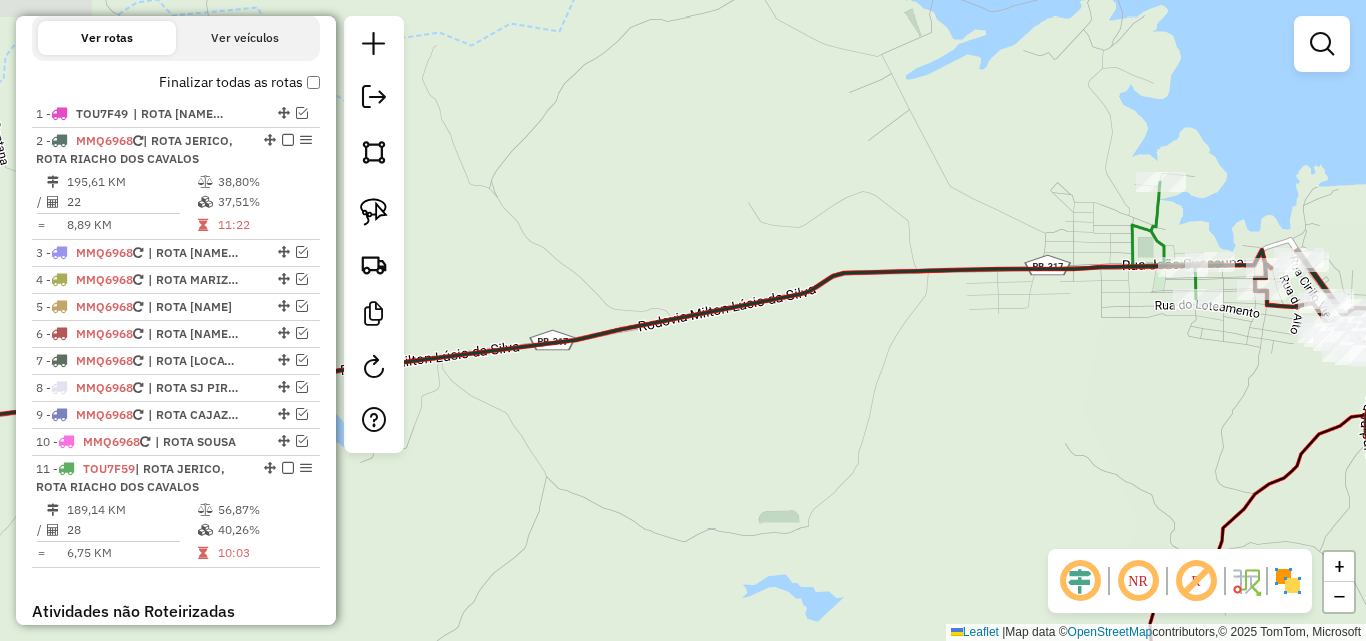 click on "Janela de atendimento Grade de atendimento Capacidade Transportadoras Veículos Cliente Pedidos  Rotas Selecione os dias de semana para filtrar as janelas de atendimento  Seg   Ter   Qua   Qui   Sex   Sáb   Dom  Informe o período da janela de atendimento: De: Até:  Filtrar exatamente a janela do cliente  Considerar janela de atendimento padrão  Selecione os dias de semana para filtrar as grades de atendimento  Seg   Ter   Qua   Qui   Sex   Sáb   Dom   Considerar clientes sem dia de atendimento cadastrado  Clientes fora do dia de atendimento selecionado Filtrar as atividades entre os valores definidos abaixo:  Peso mínimo:   Peso máximo:   Cubagem mínima:   Cubagem máxima:   De:   Até:  Filtrar as atividades entre o tempo de atendimento definido abaixo:  De:   Até:   Considerar capacidade total dos clientes não roteirizados Transportadora: Selecione um ou mais itens Tipo de veículo: Selecione um ou mais itens Veículo: Selecione um ou mais itens Motorista: Selecione um ou mais itens Nome: Rótulo:" 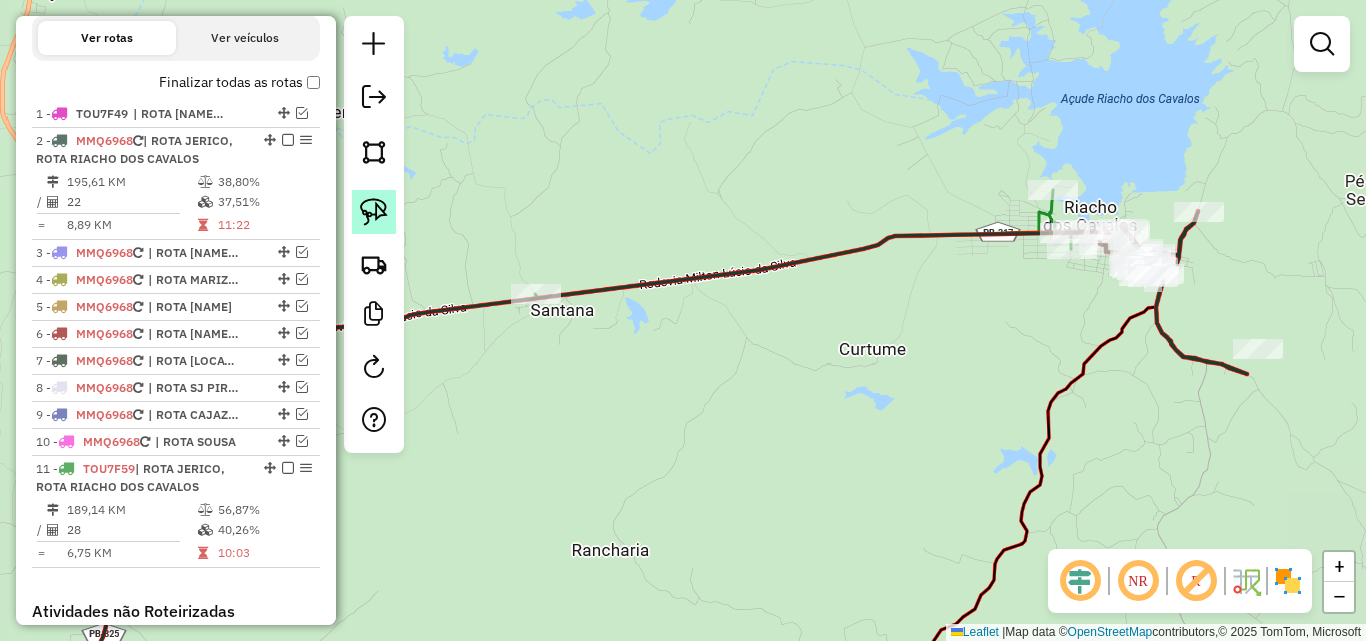 drag, startPoint x: 389, startPoint y: 210, endPoint x: 496, endPoint y: 222, distance: 107.67079 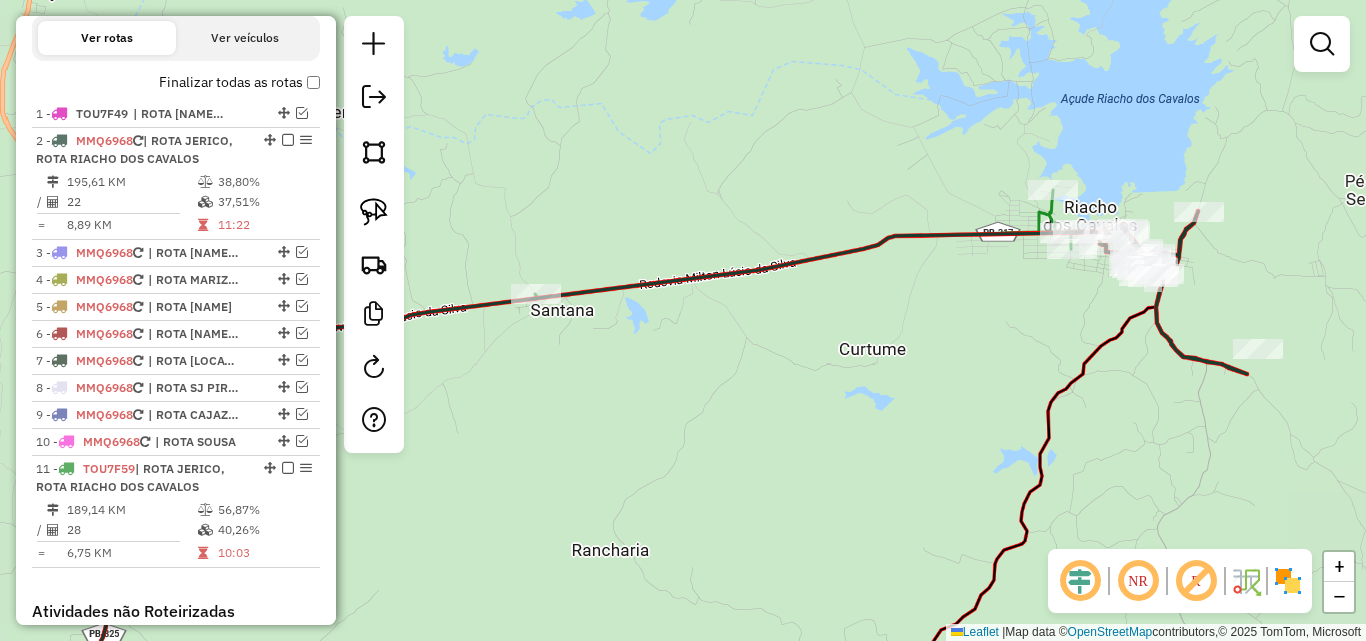click 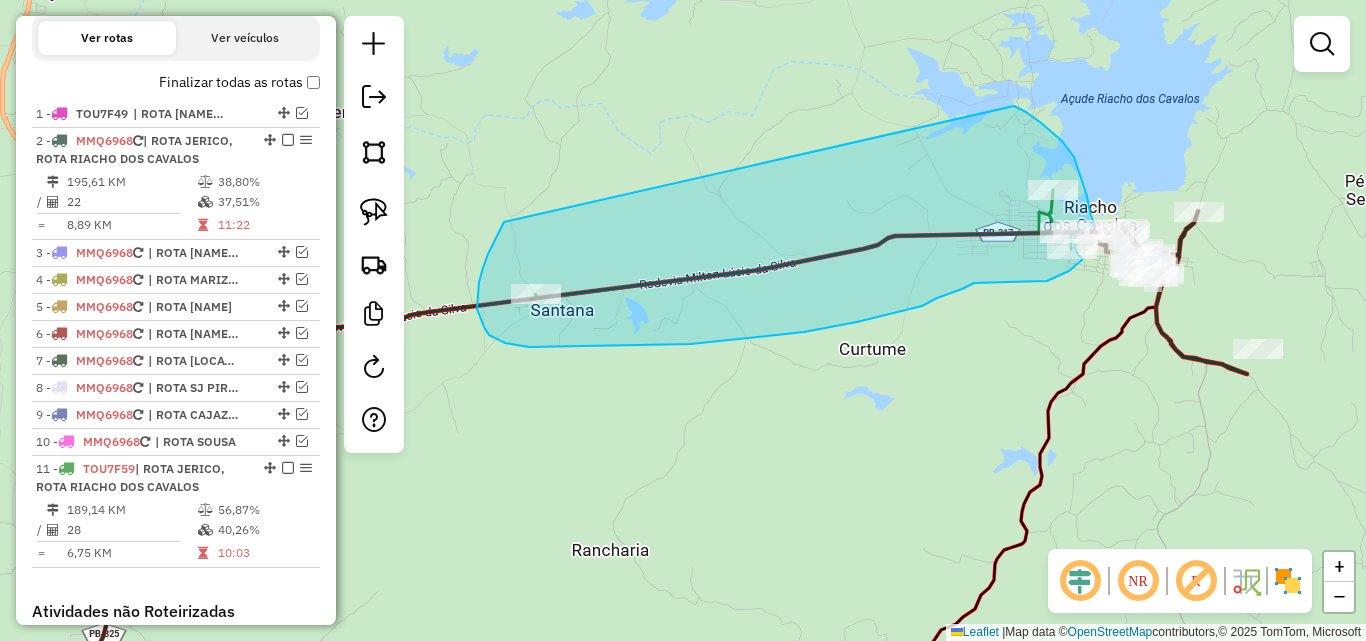 drag, startPoint x: 479, startPoint y: 282, endPoint x: 989, endPoint y: 101, distance: 541.1663 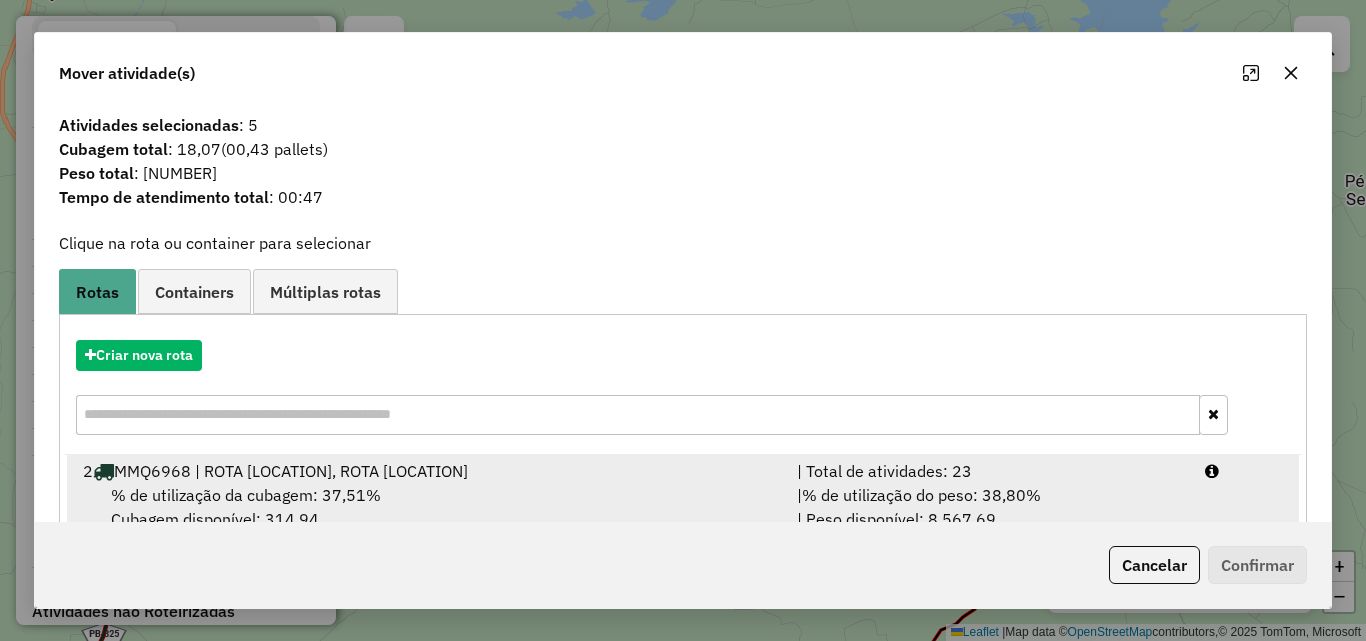 drag, startPoint x: 1011, startPoint y: 483, endPoint x: 1258, endPoint y: 582, distance: 266.10147 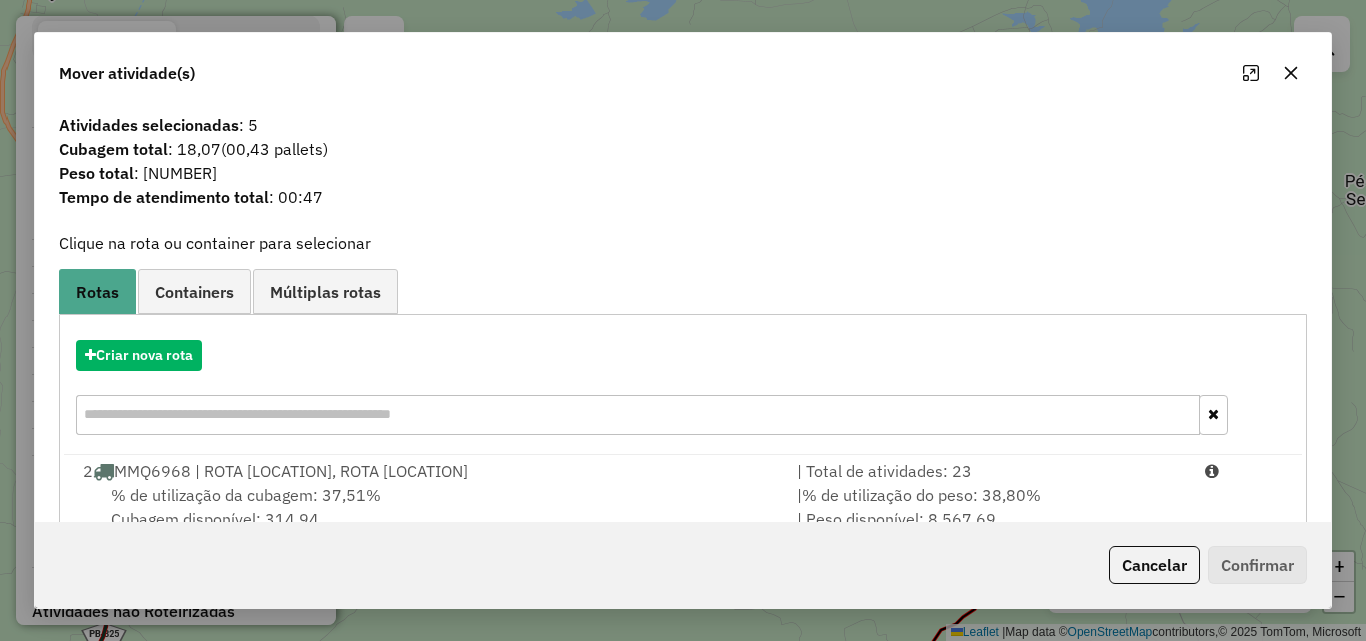 click on "|  % de utilização do peso: 38,80%  | Peso disponível: 8.567,69" at bounding box center (989, 507) 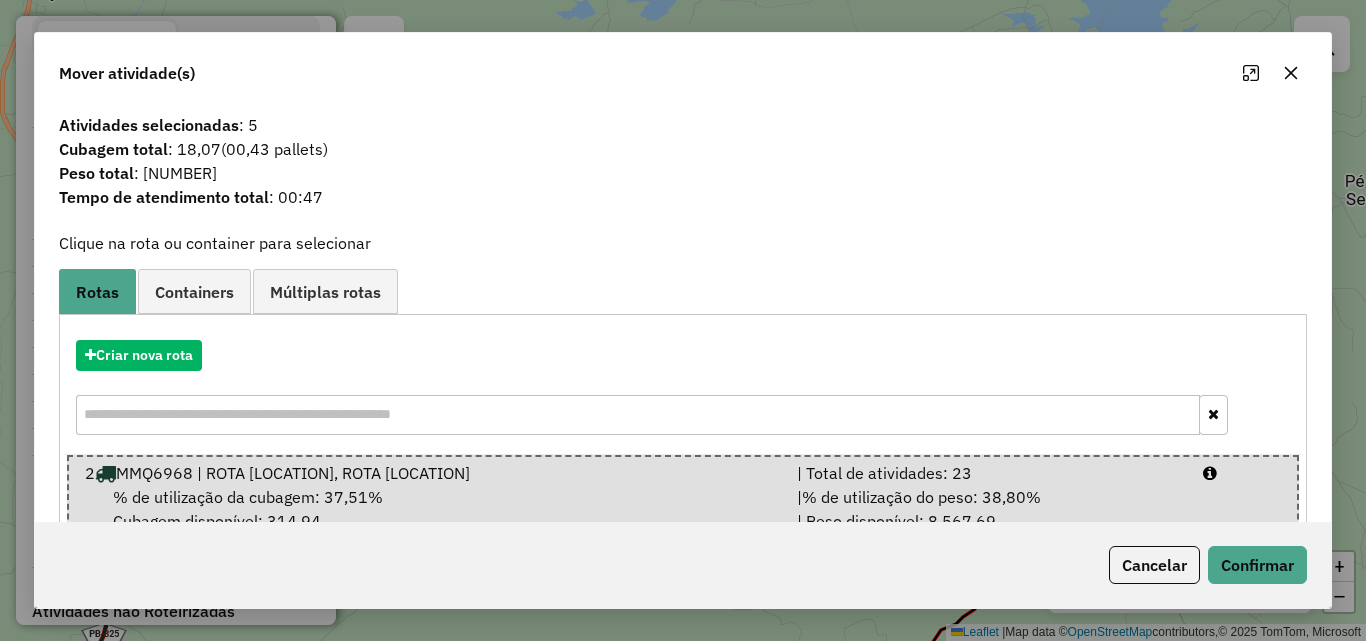 click on "Cancelar   Confirmar" 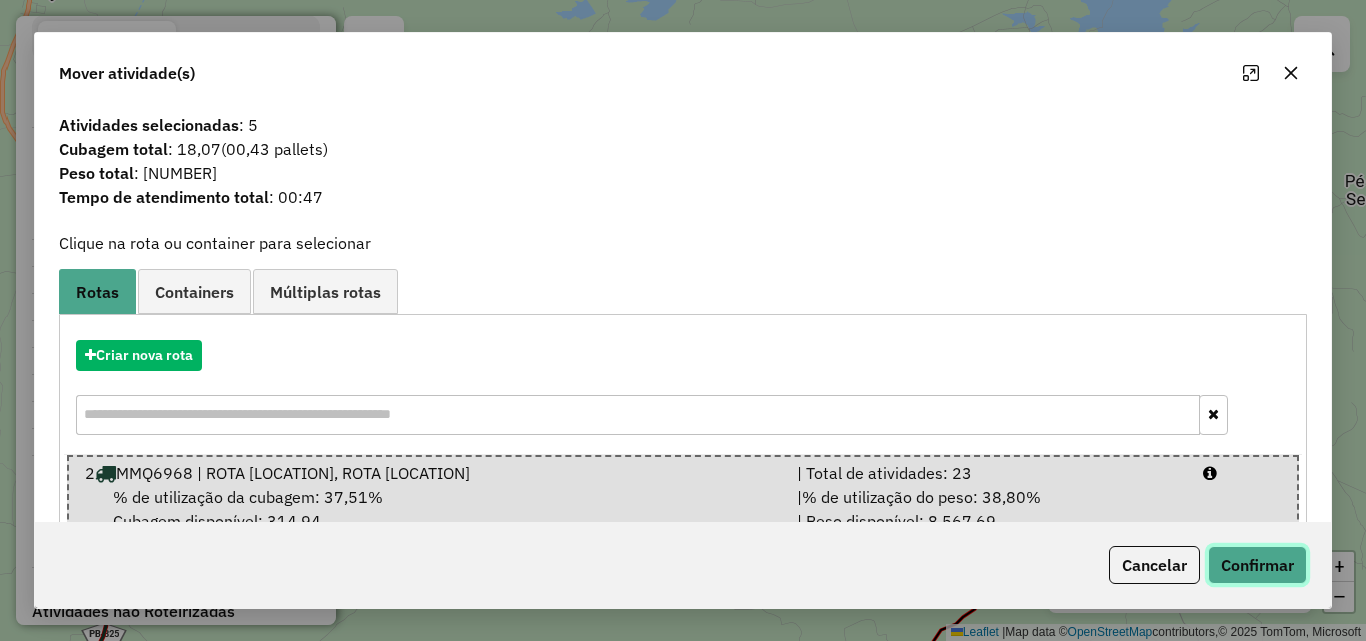click on "Confirmar" 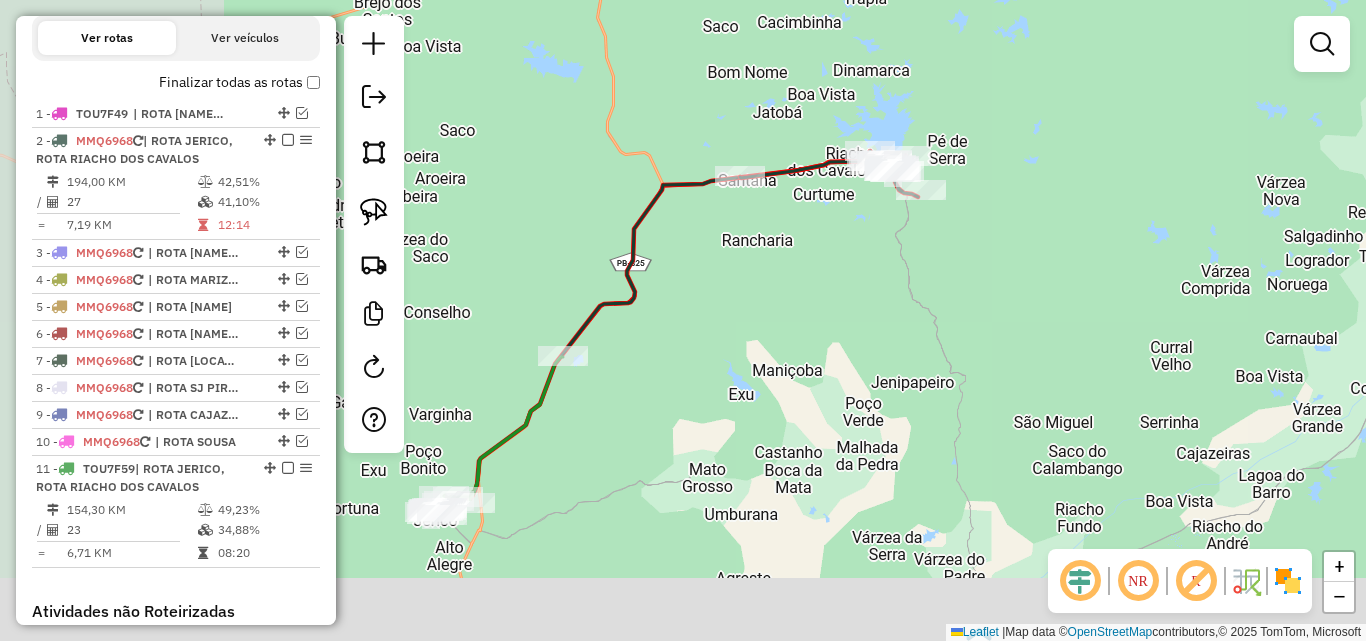 drag, startPoint x: 615, startPoint y: 463, endPoint x: 914, endPoint y: 199, distance: 398.86966 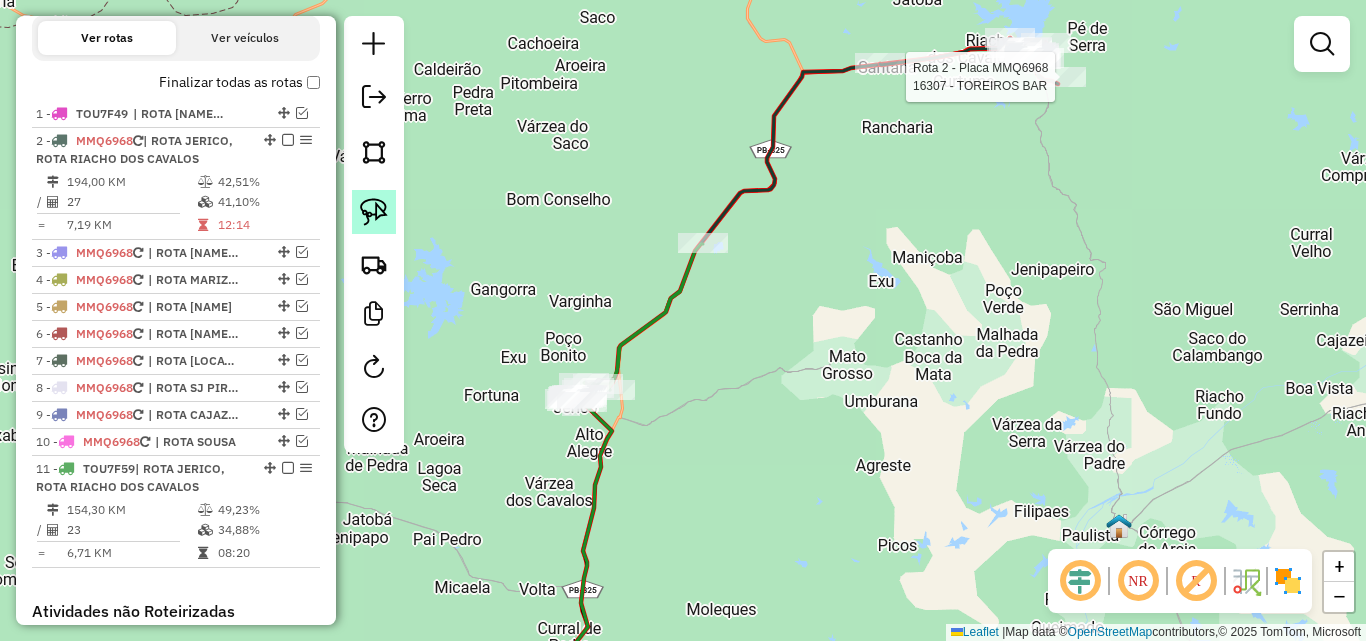 click 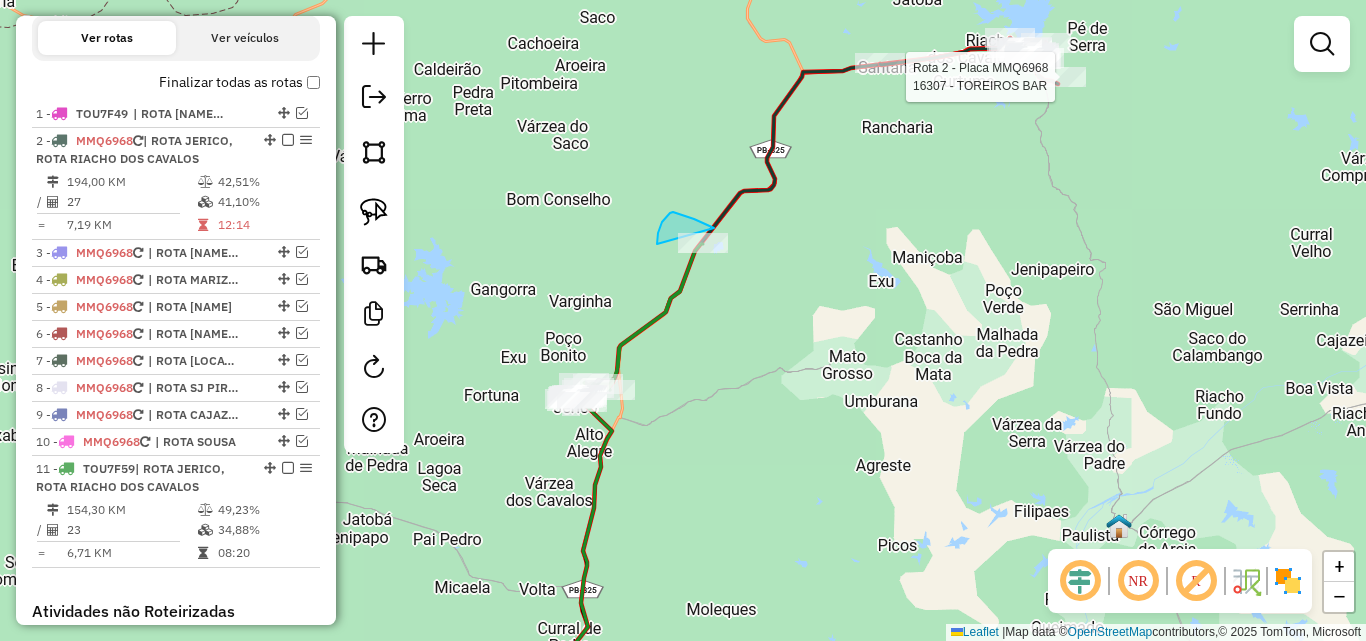 drag, startPoint x: 675, startPoint y: 212, endPoint x: 782, endPoint y: 240, distance: 110.60289 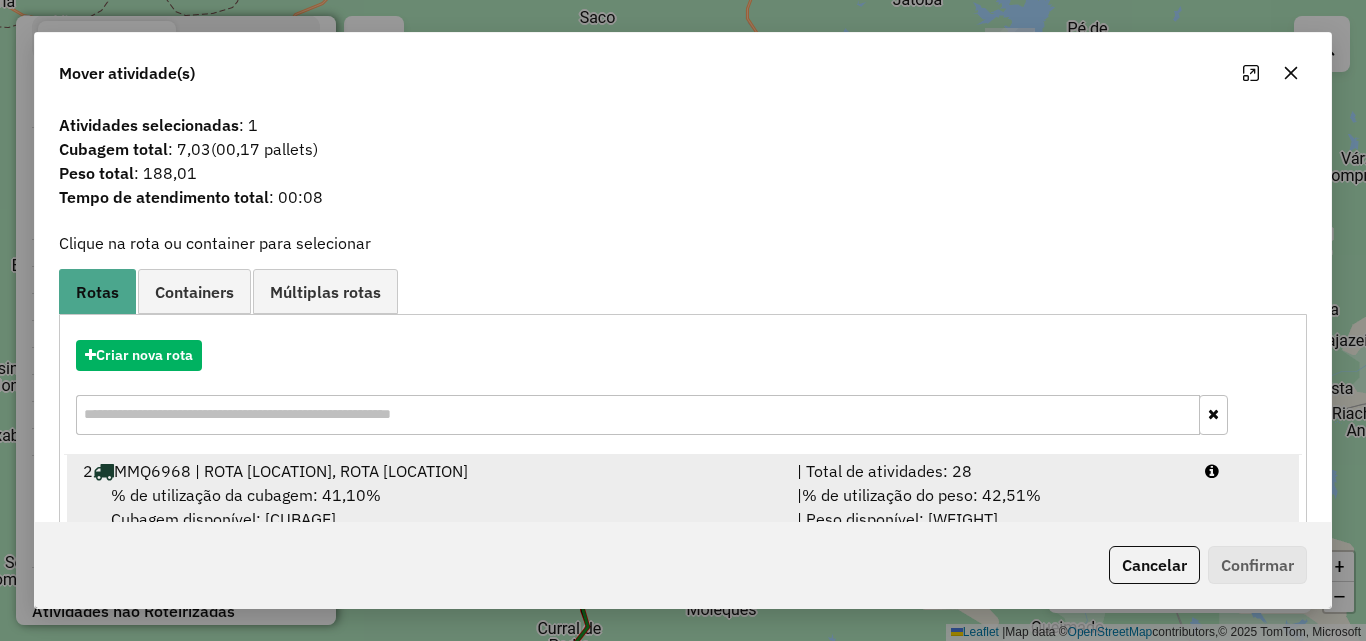 click on "|  % de utilização do peso: 42,51%  | Peso disponível: 8.048,31" at bounding box center (989, 507) 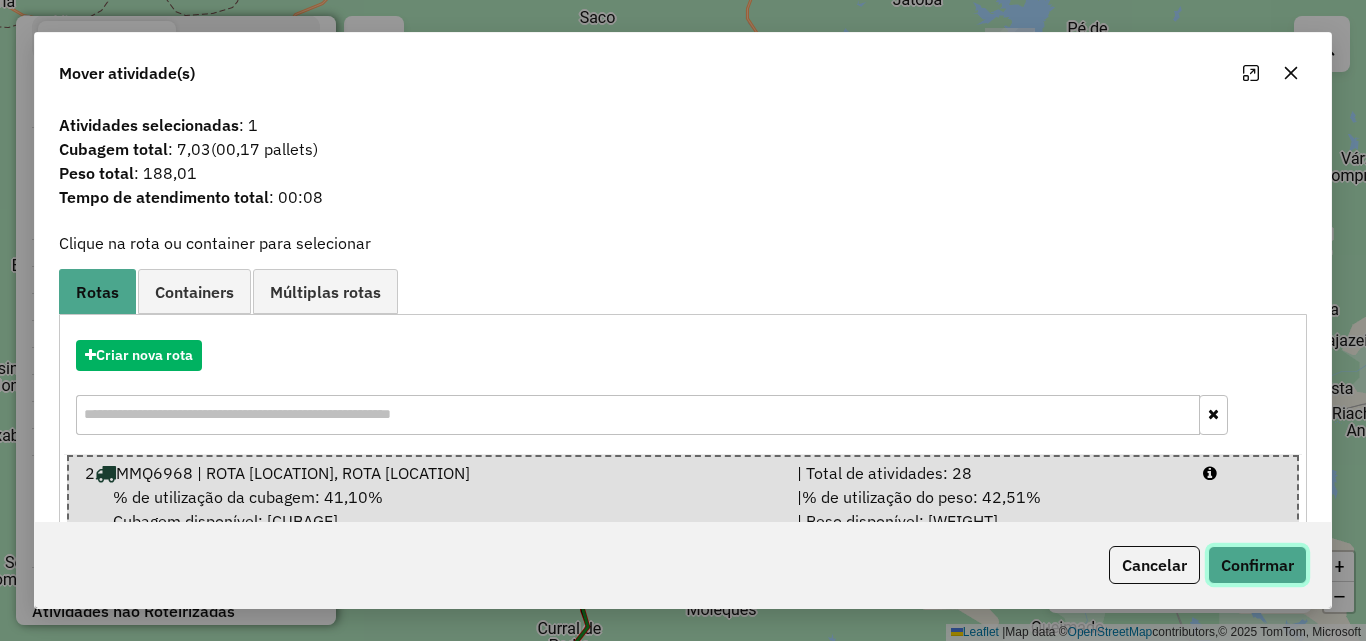 click on "Confirmar" 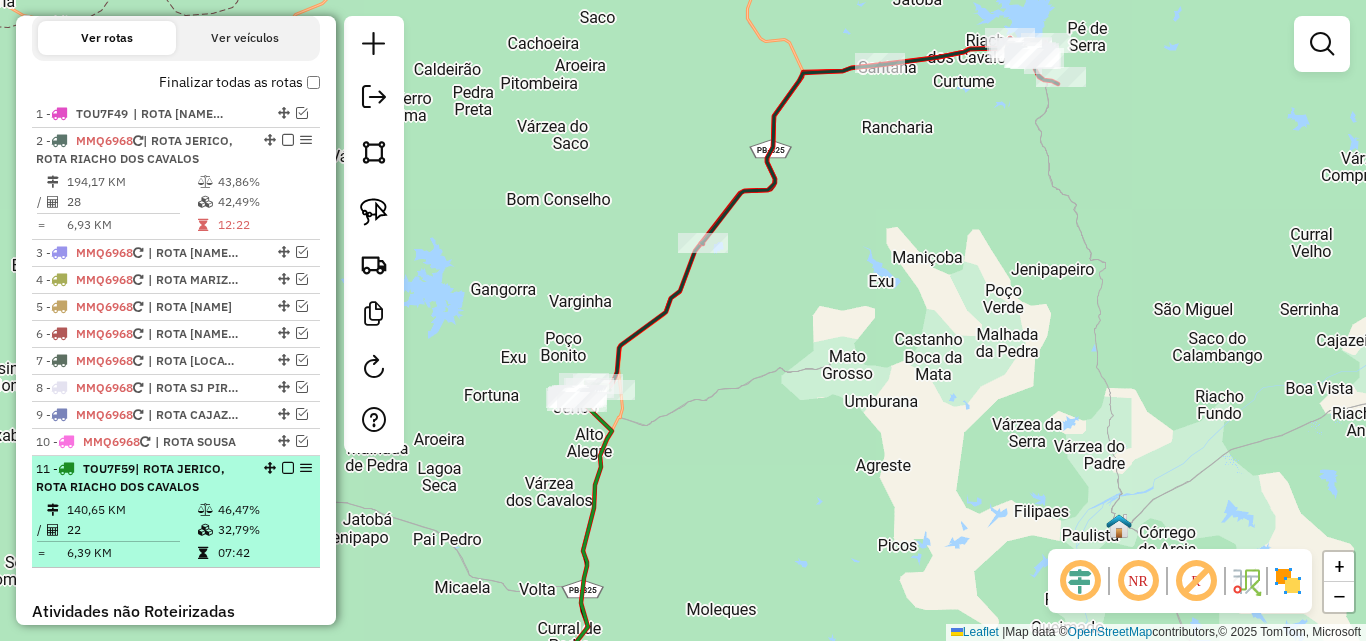 click at bounding box center (205, 510) 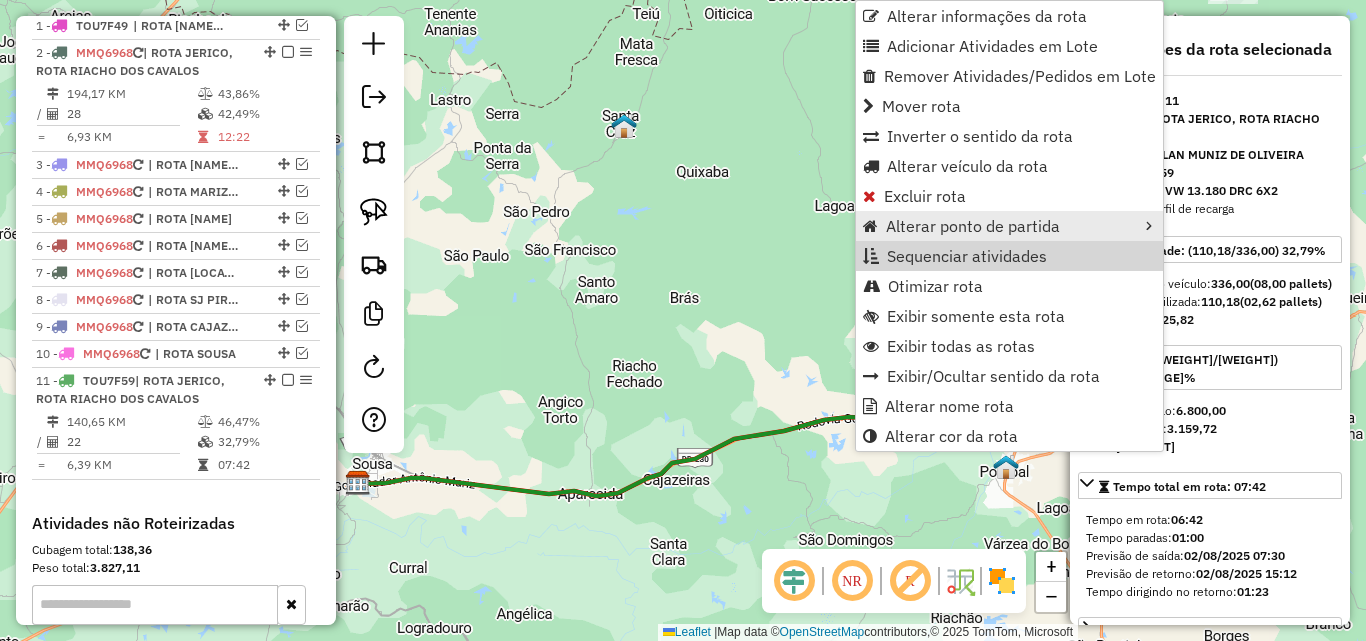 scroll, scrollTop: 1001, scrollLeft: 0, axis: vertical 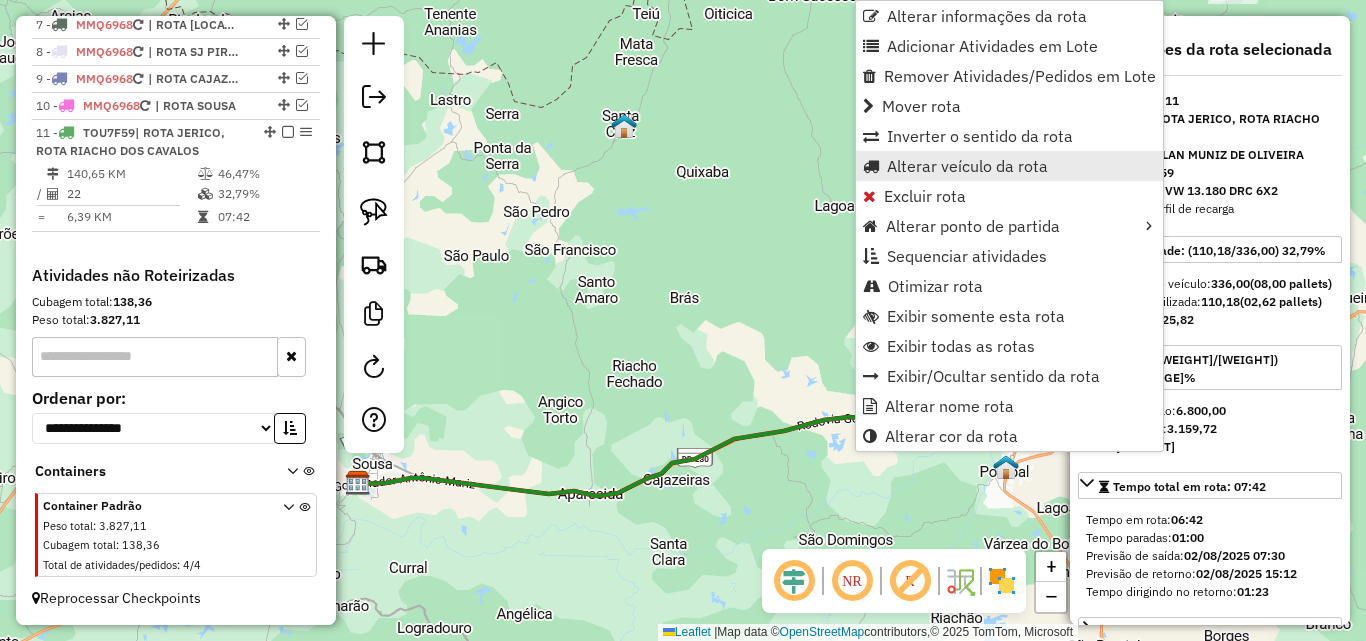 click on "Alterar veículo da rota" at bounding box center (967, 166) 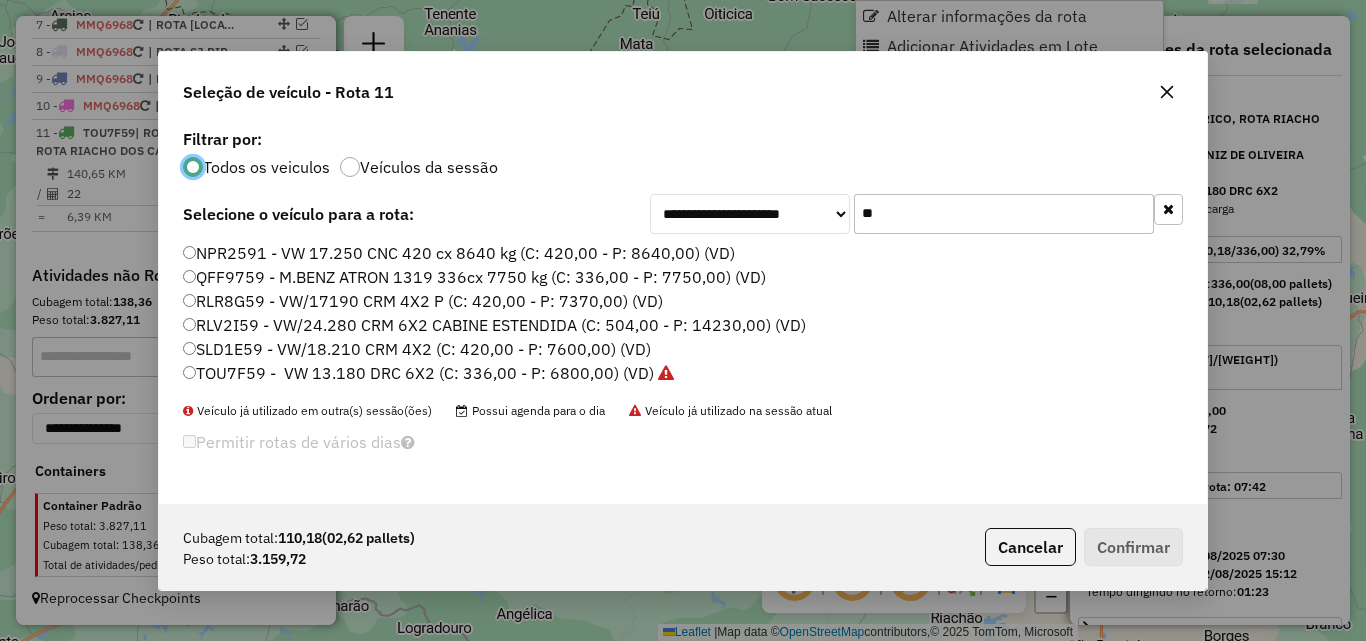 scroll, scrollTop: 11, scrollLeft: 6, axis: both 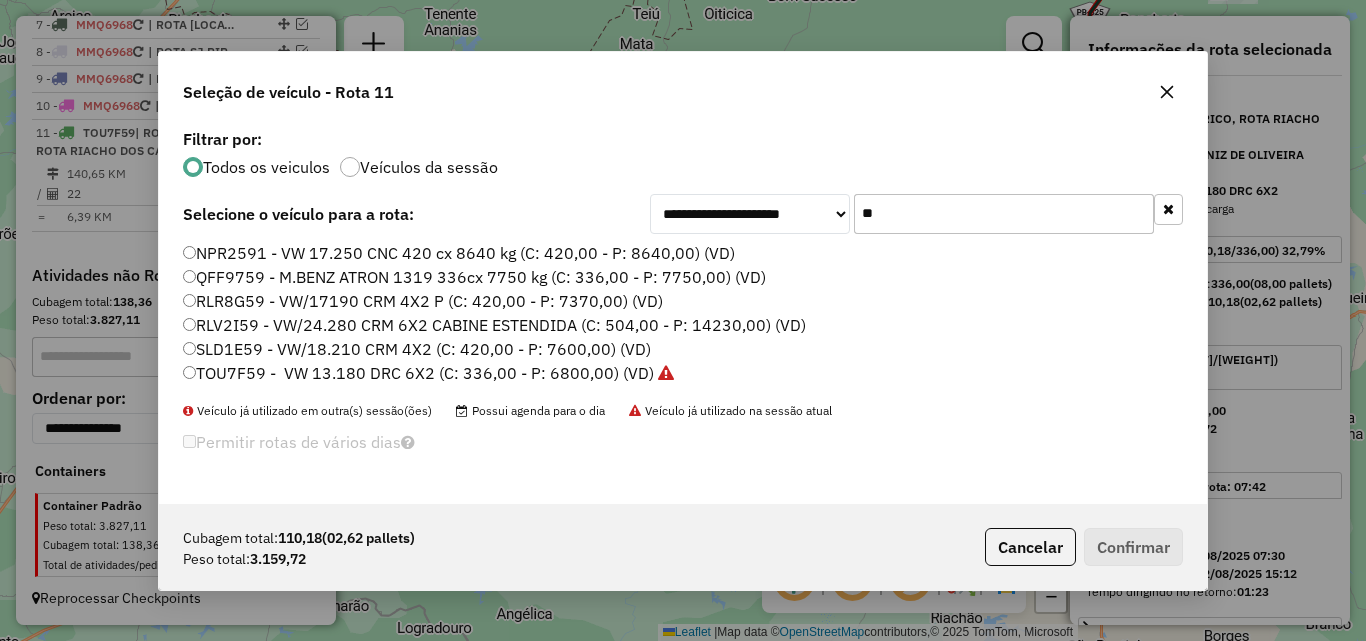 click on "**" 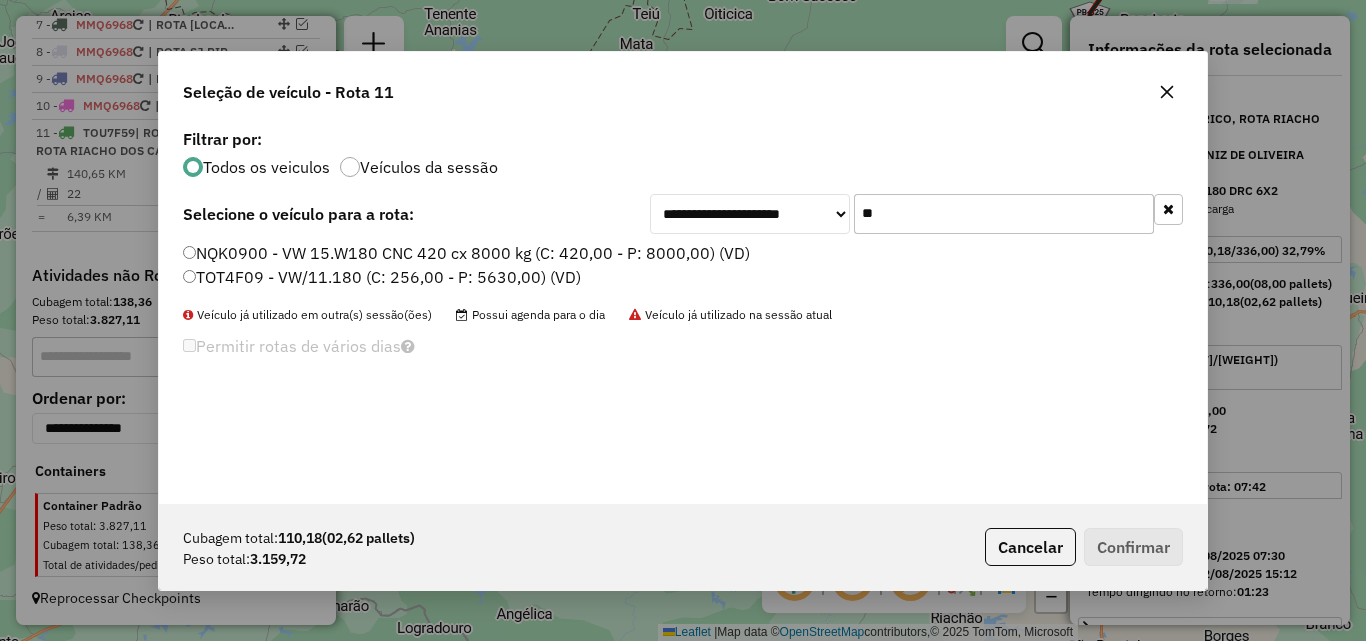 type on "**" 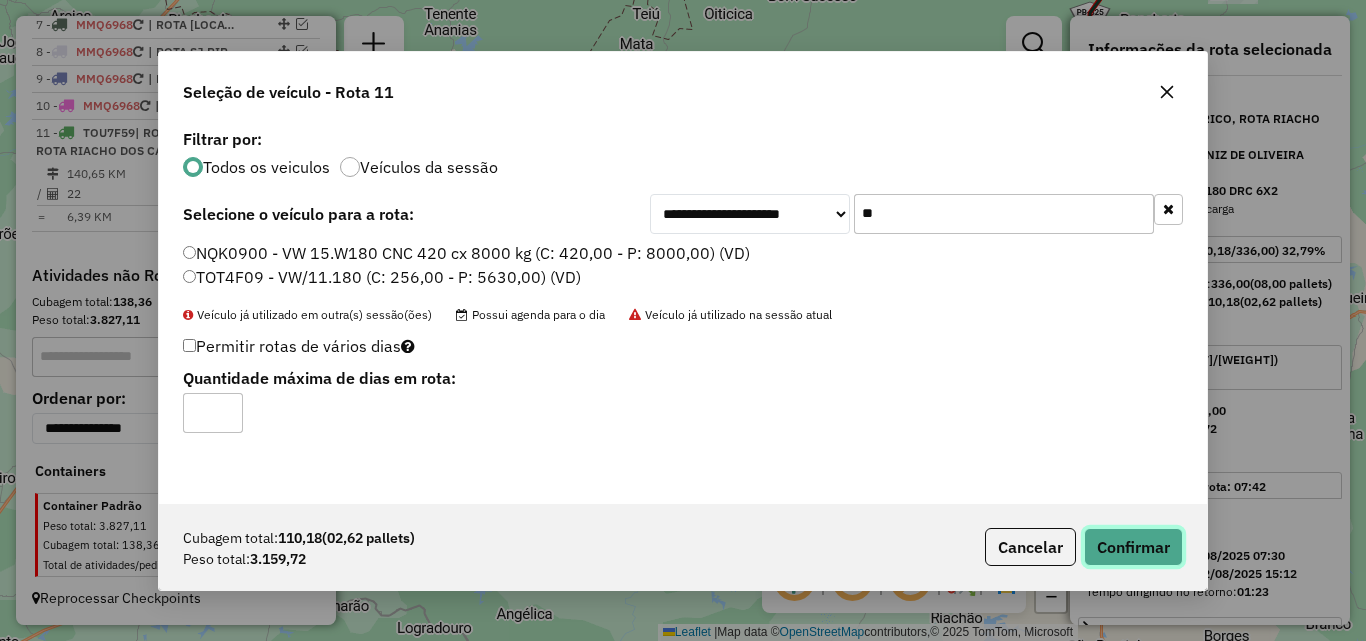 click on "Confirmar" 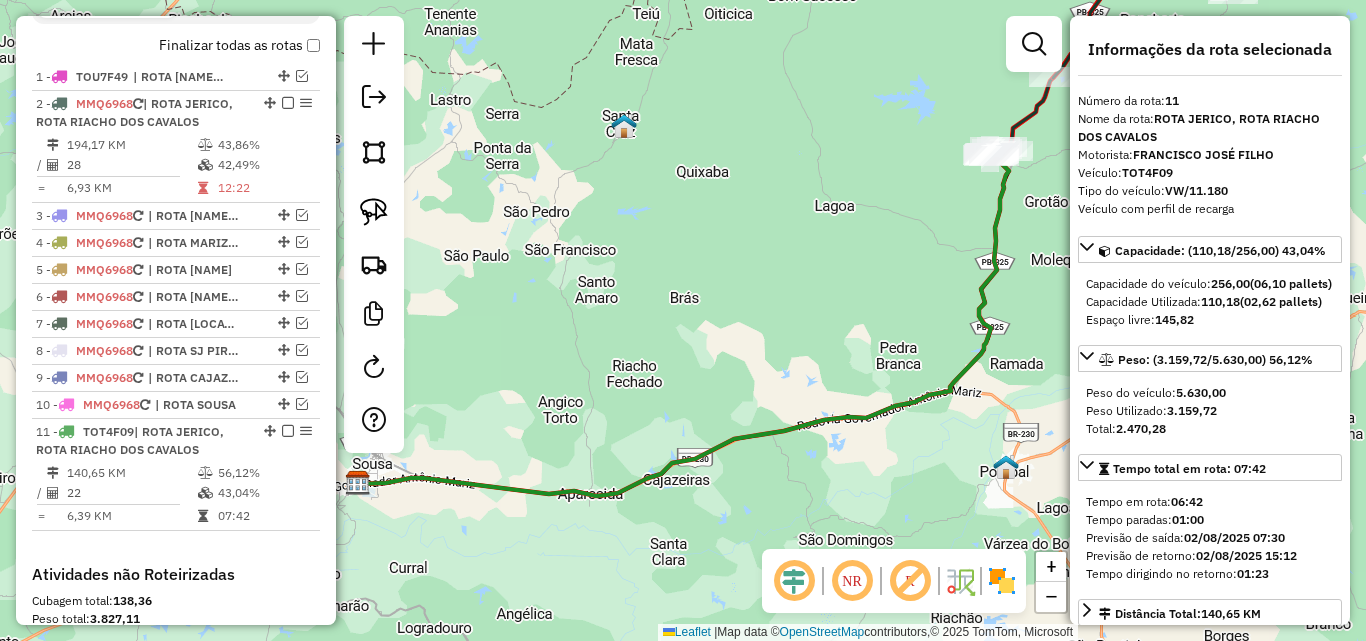 scroll, scrollTop: 701, scrollLeft: 0, axis: vertical 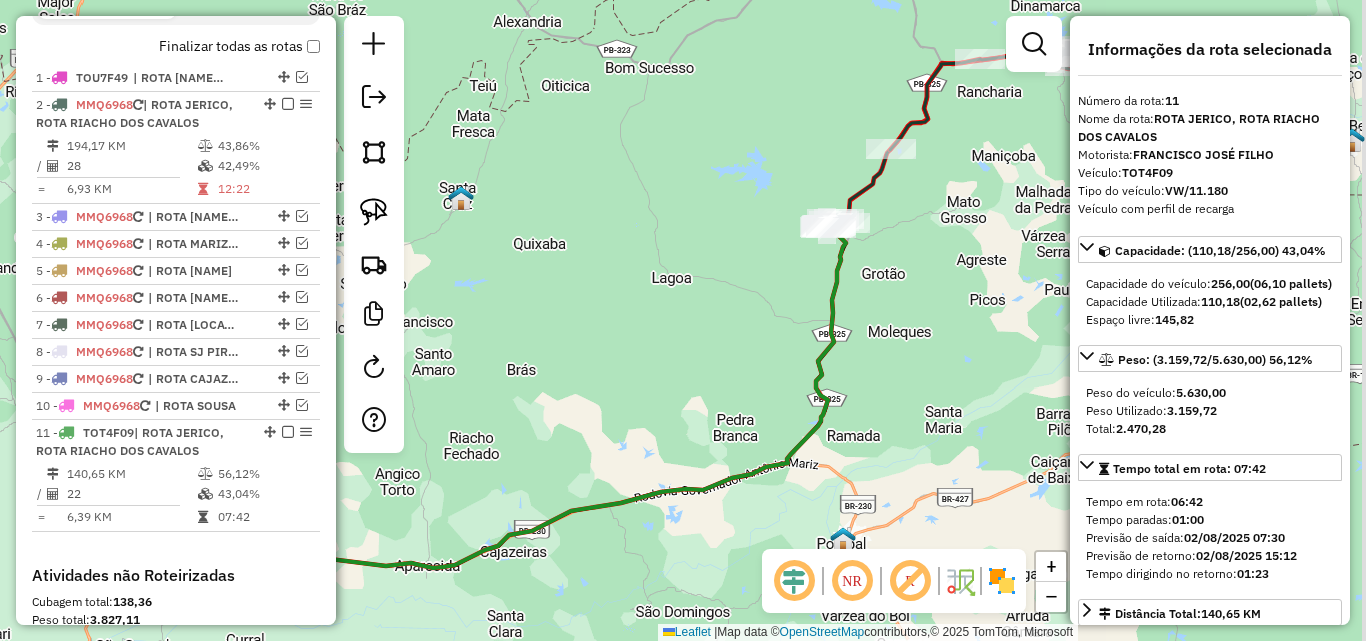 drag, startPoint x: 874, startPoint y: 405, endPoint x: 734, endPoint y: 428, distance: 141.87671 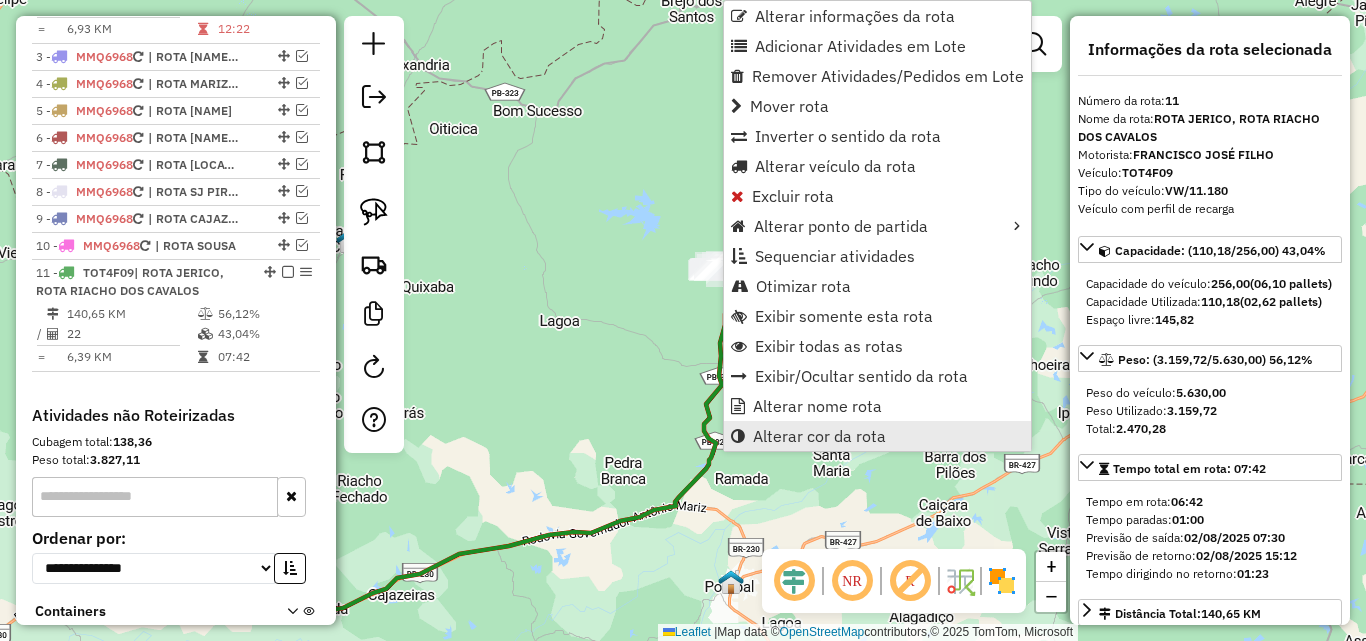 scroll, scrollTop: 1001, scrollLeft: 0, axis: vertical 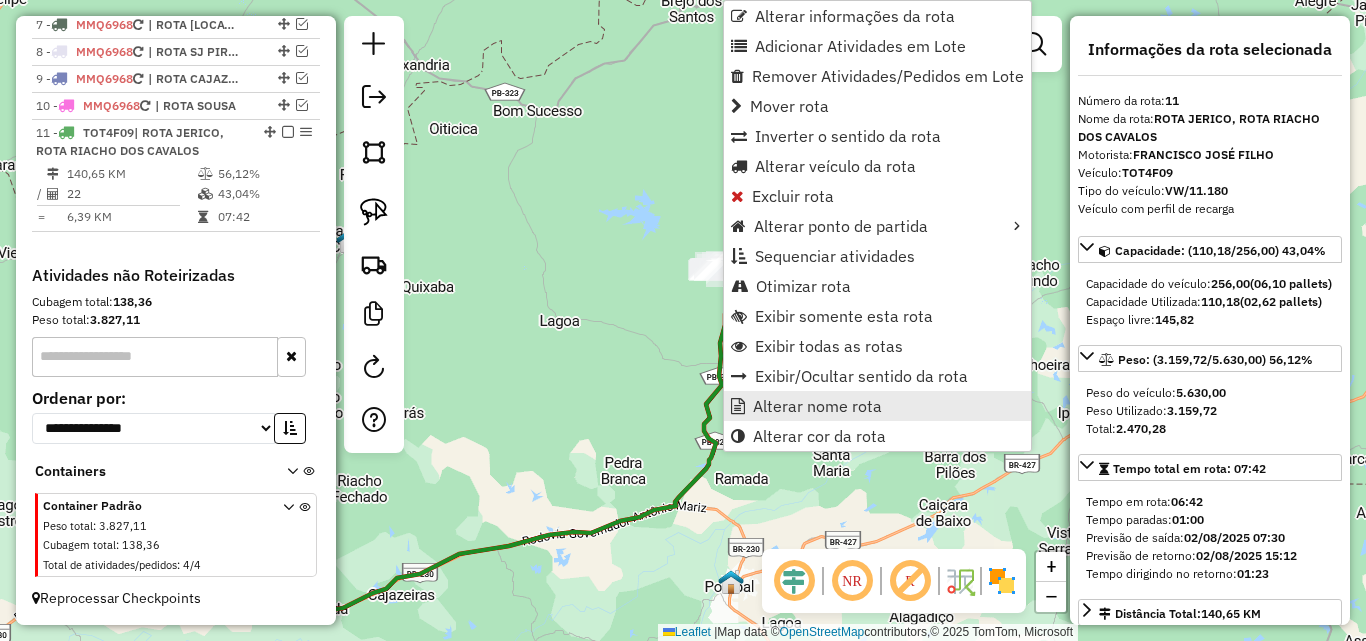 click on "Alterar nome rota" at bounding box center (817, 406) 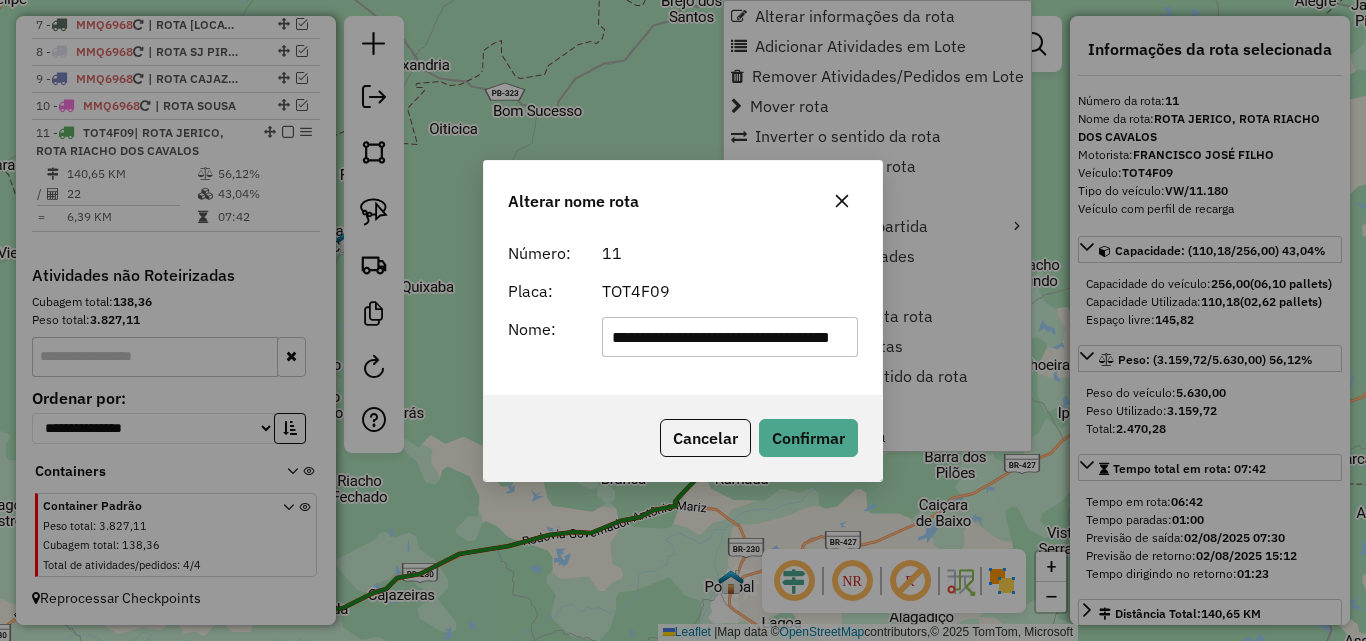 scroll, scrollTop: 0, scrollLeft: 77, axis: horizontal 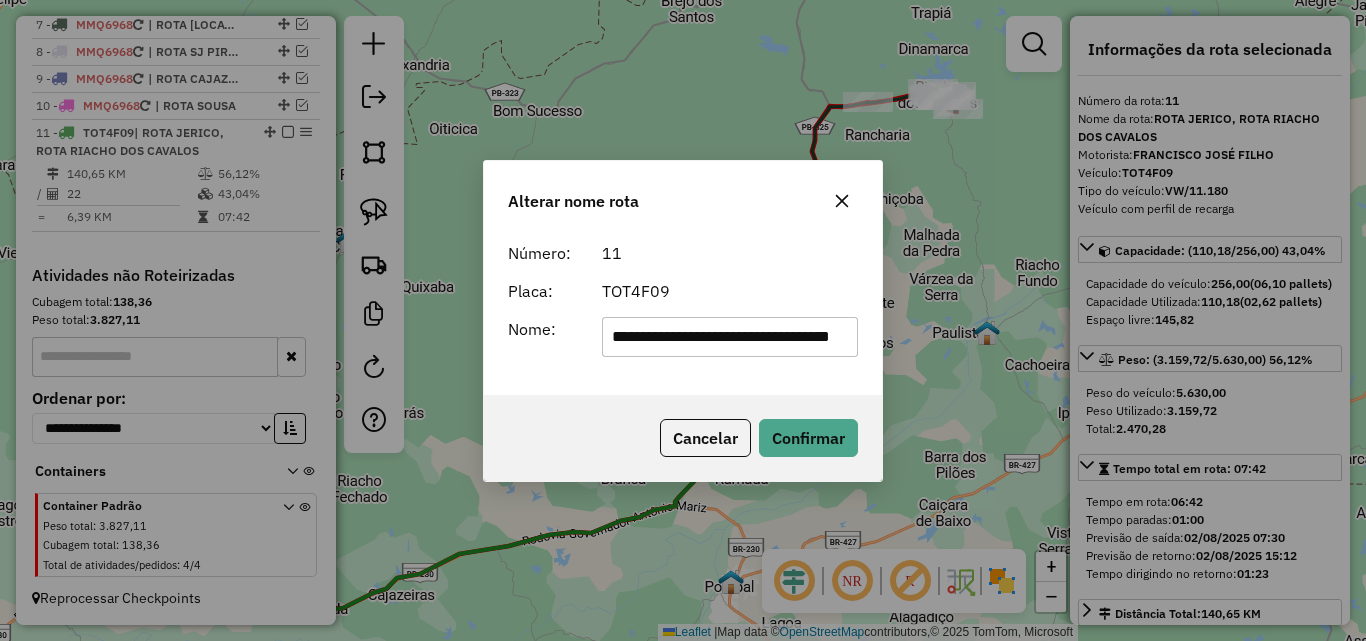 drag, startPoint x: 637, startPoint y: 352, endPoint x: 1085, endPoint y: 403, distance: 450.89355 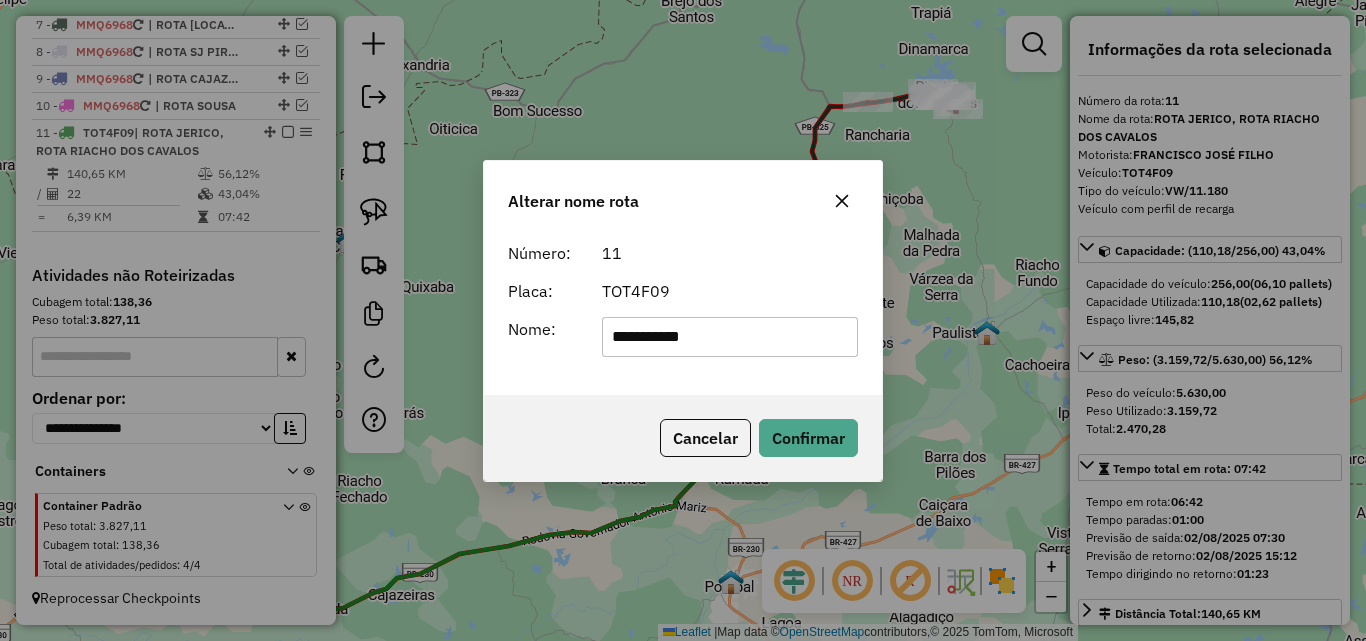 type on "**********" 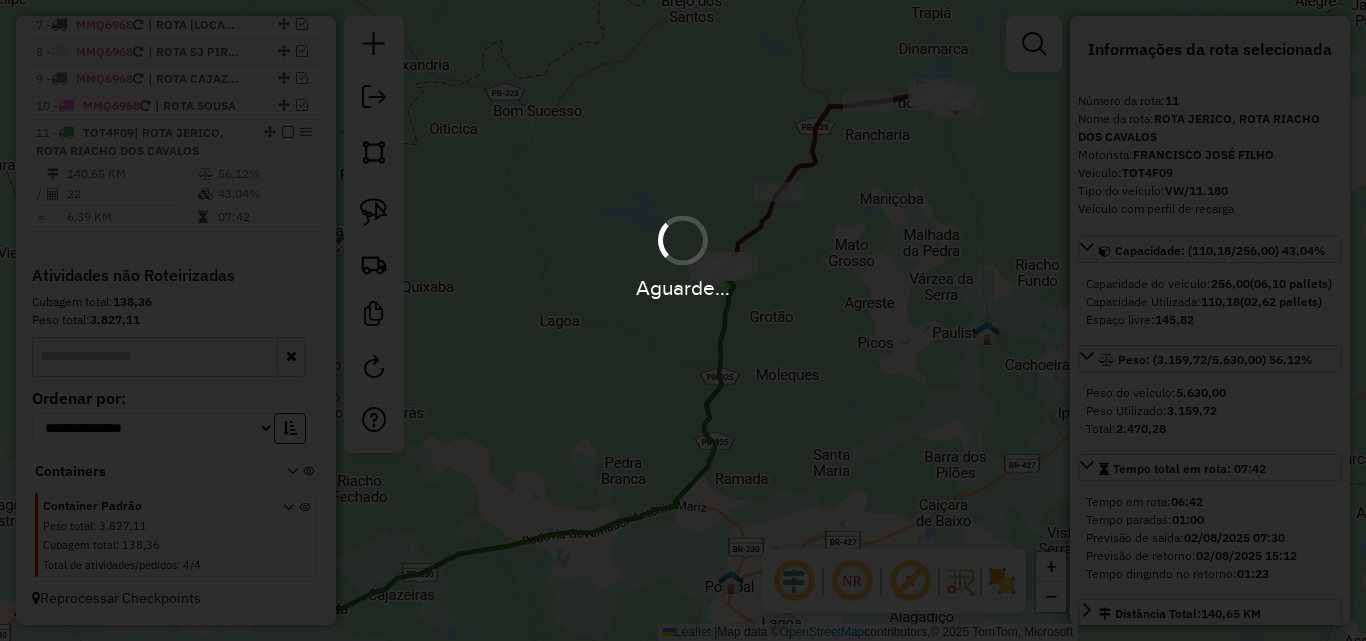 type 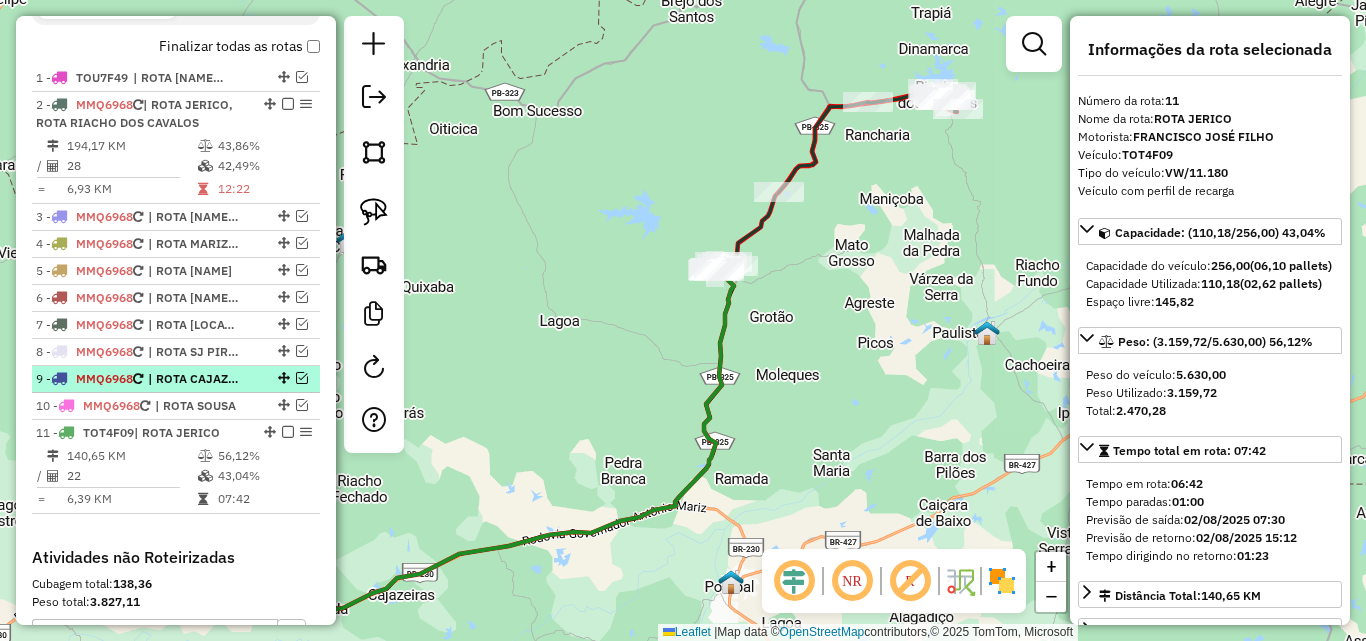 scroll, scrollTop: 683, scrollLeft: 0, axis: vertical 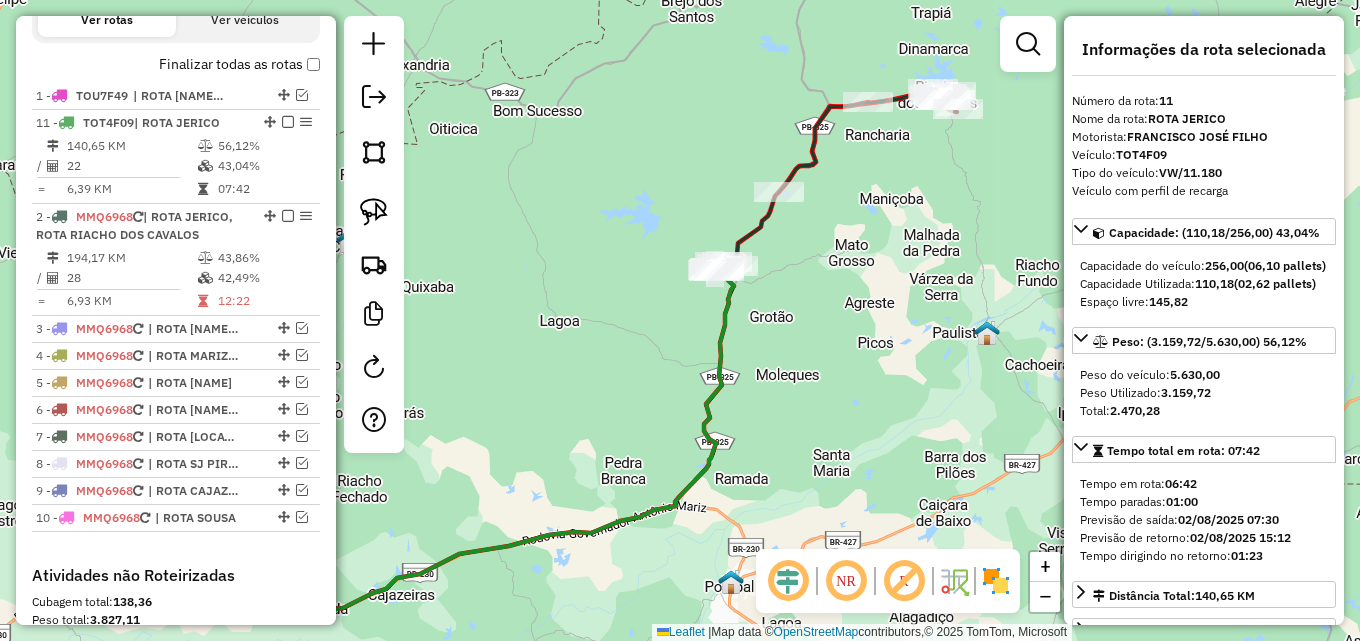drag, startPoint x: 265, startPoint y: 448, endPoint x: 210, endPoint y: 134, distance: 318.7805 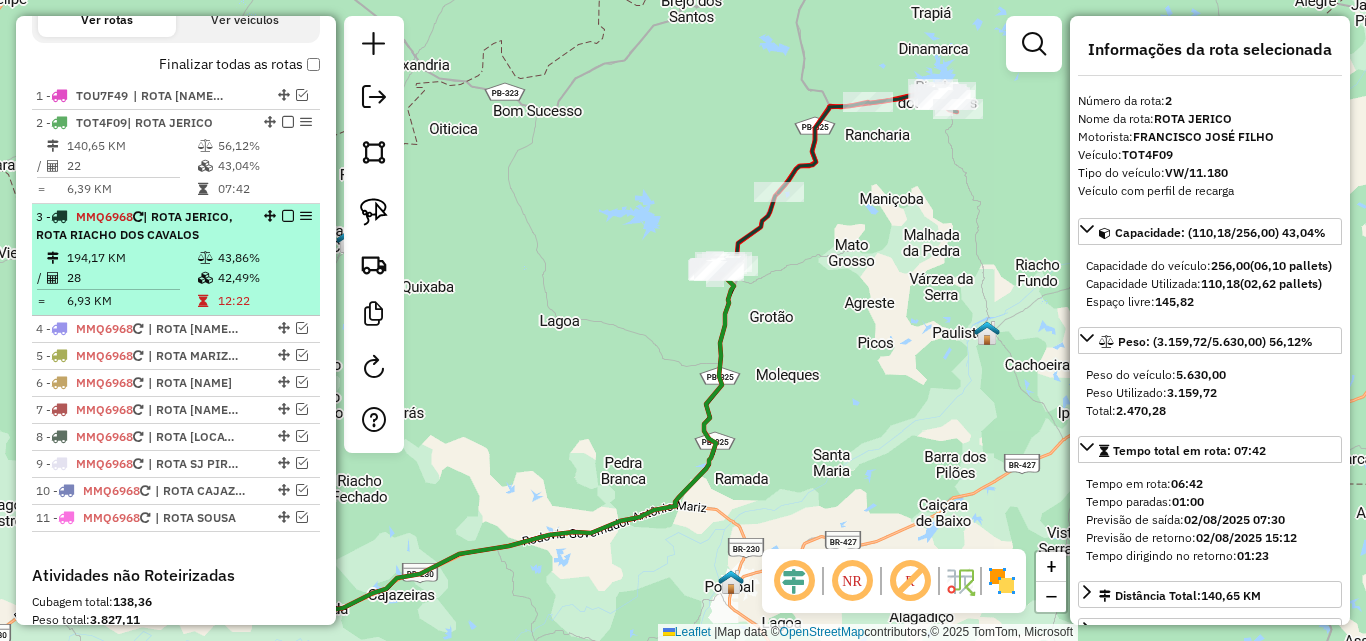 drag, startPoint x: 280, startPoint y: 121, endPoint x: 265, endPoint y: 139, distance: 23.43075 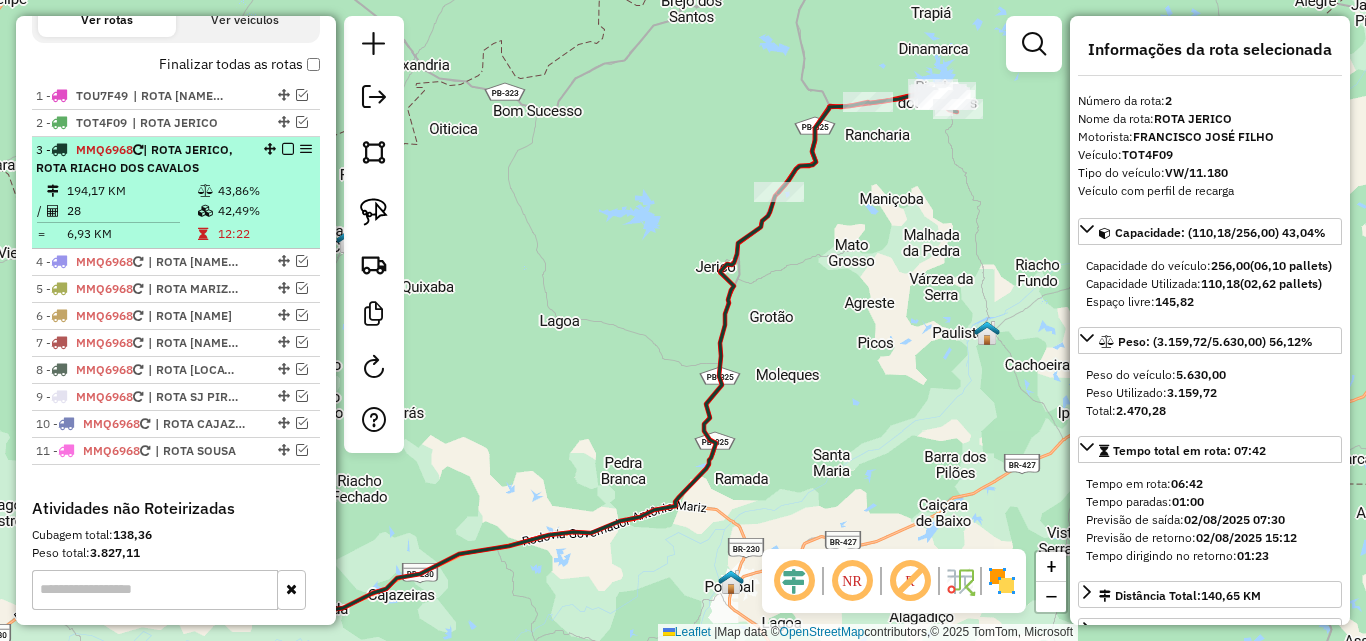 click at bounding box center [207, 191] 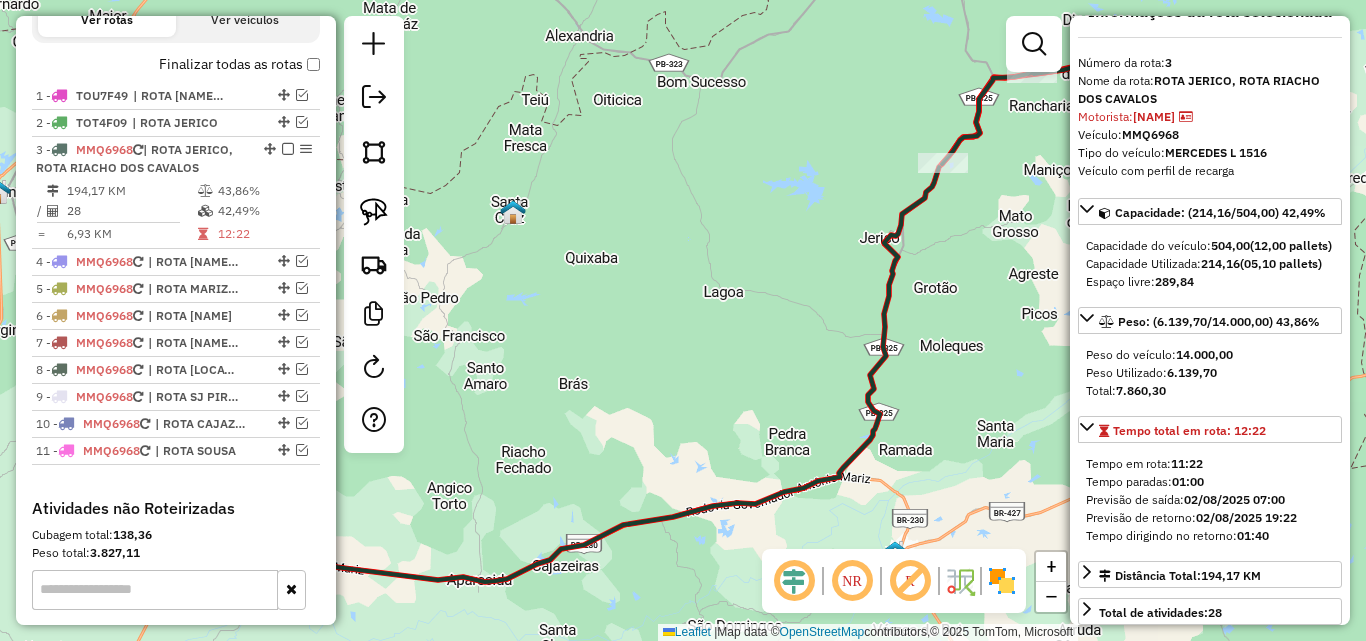 scroll, scrollTop: 100, scrollLeft: 0, axis: vertical 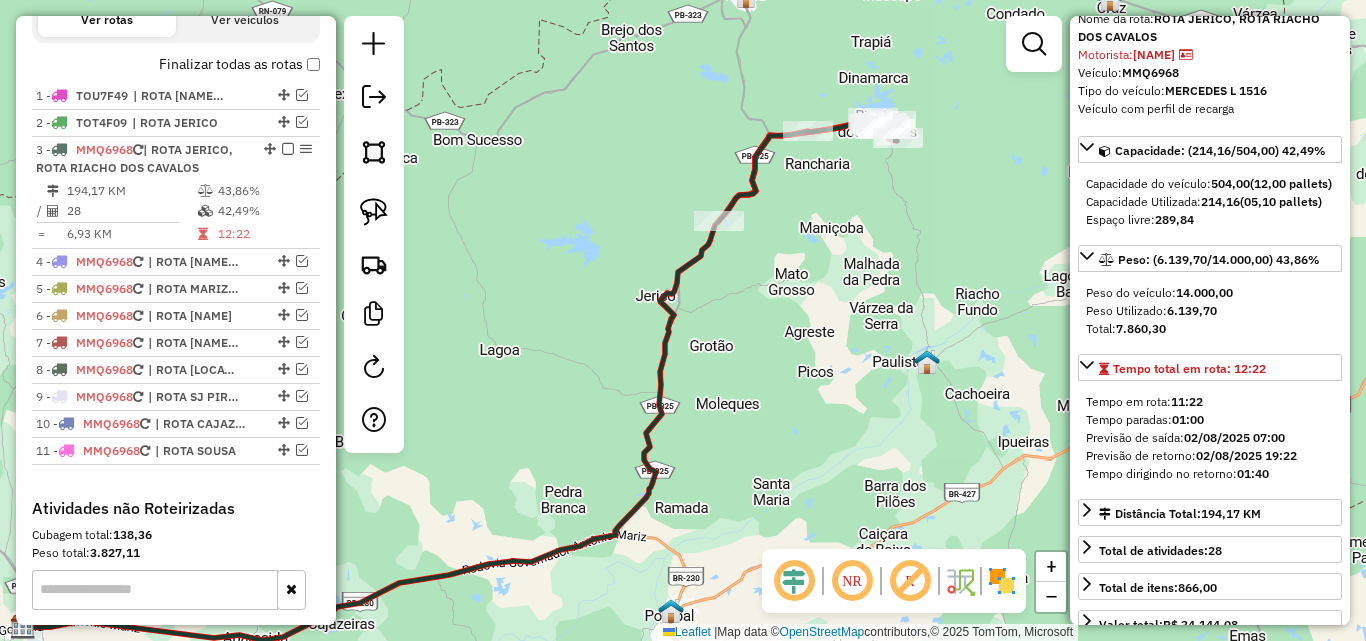 drag, startPoint x: 760, startPoint y: 386, endPoint x: 650, endPoint y: 408, distance: 112.17843 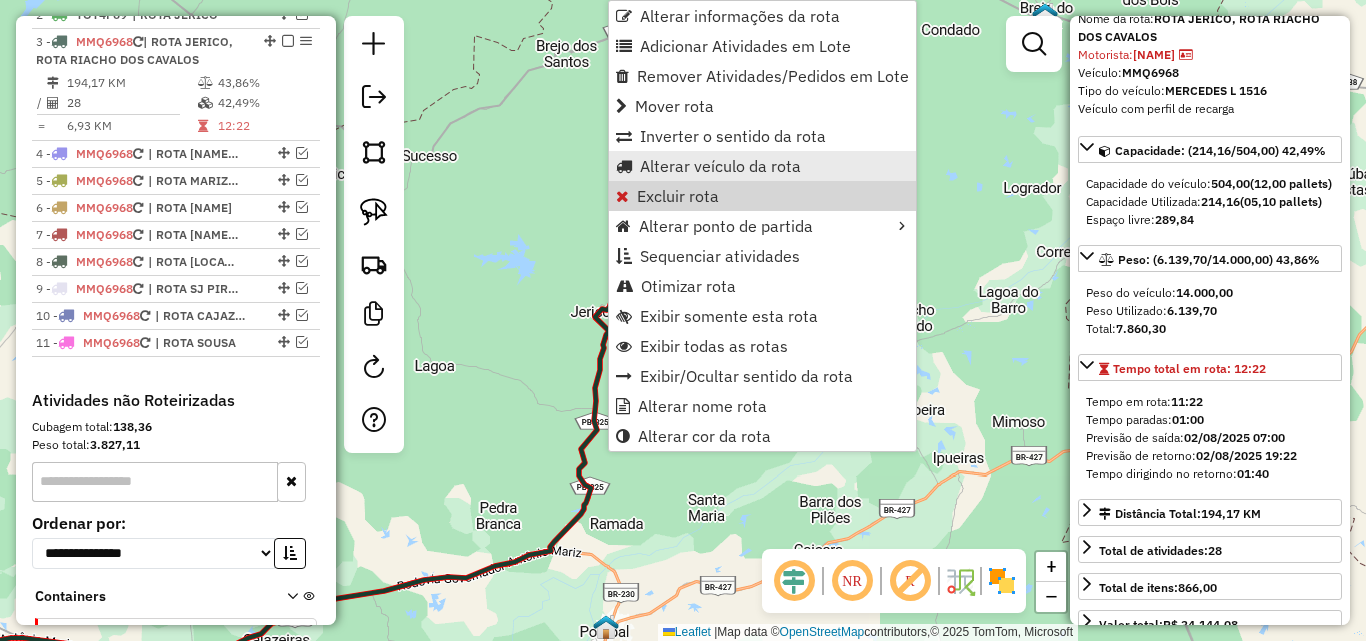 scroll, scrollTop: 804, scrollLeft: 0, axis: vertical 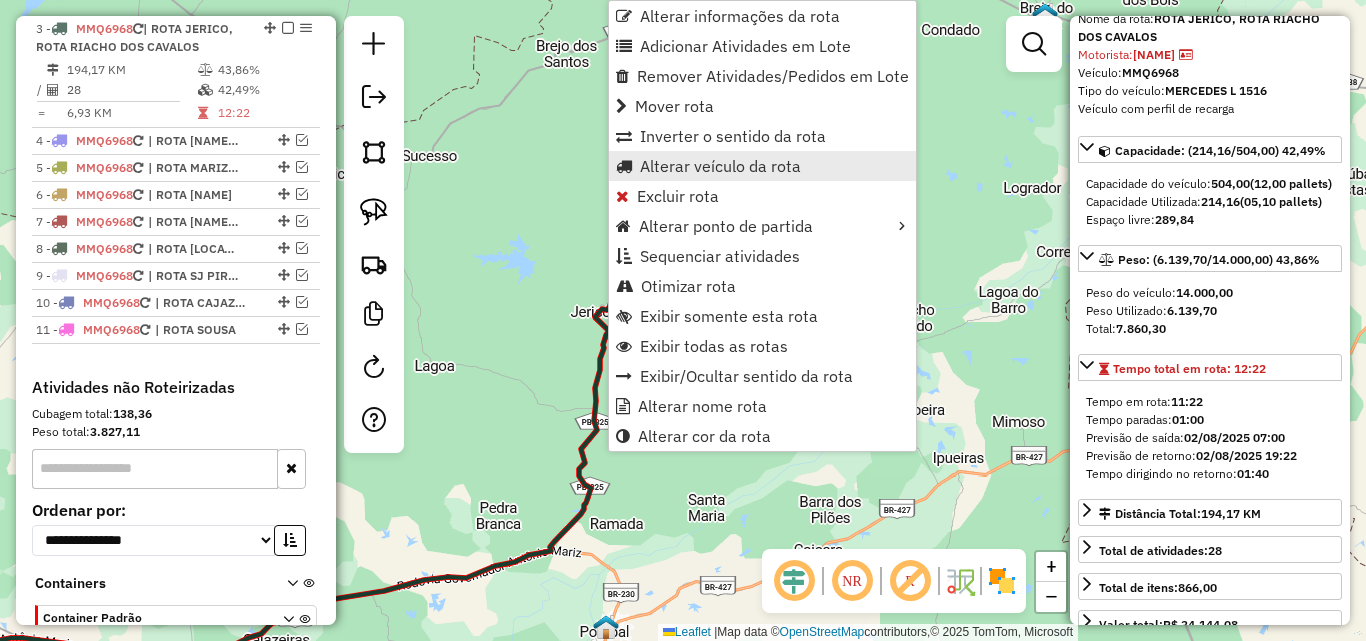 click on "Alterar veículo da rota" at bounding box center (720, 166) 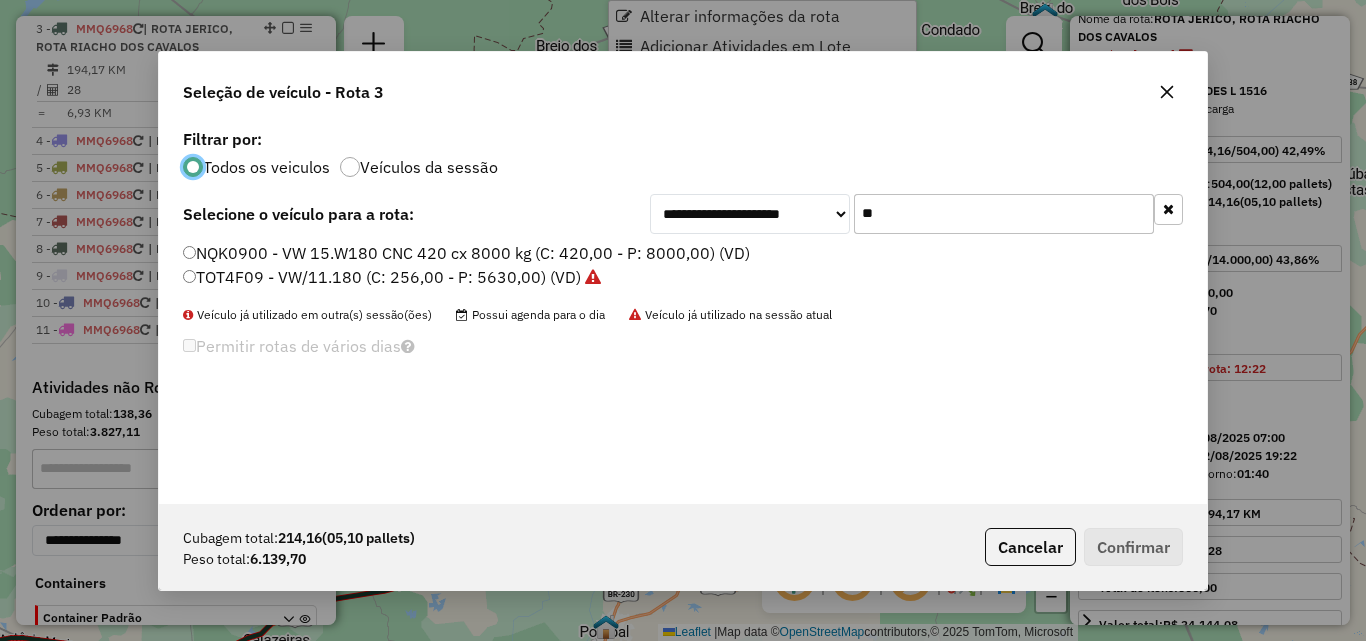 scroll, scrollTop: 11, scrollLeft: 6, axis: both 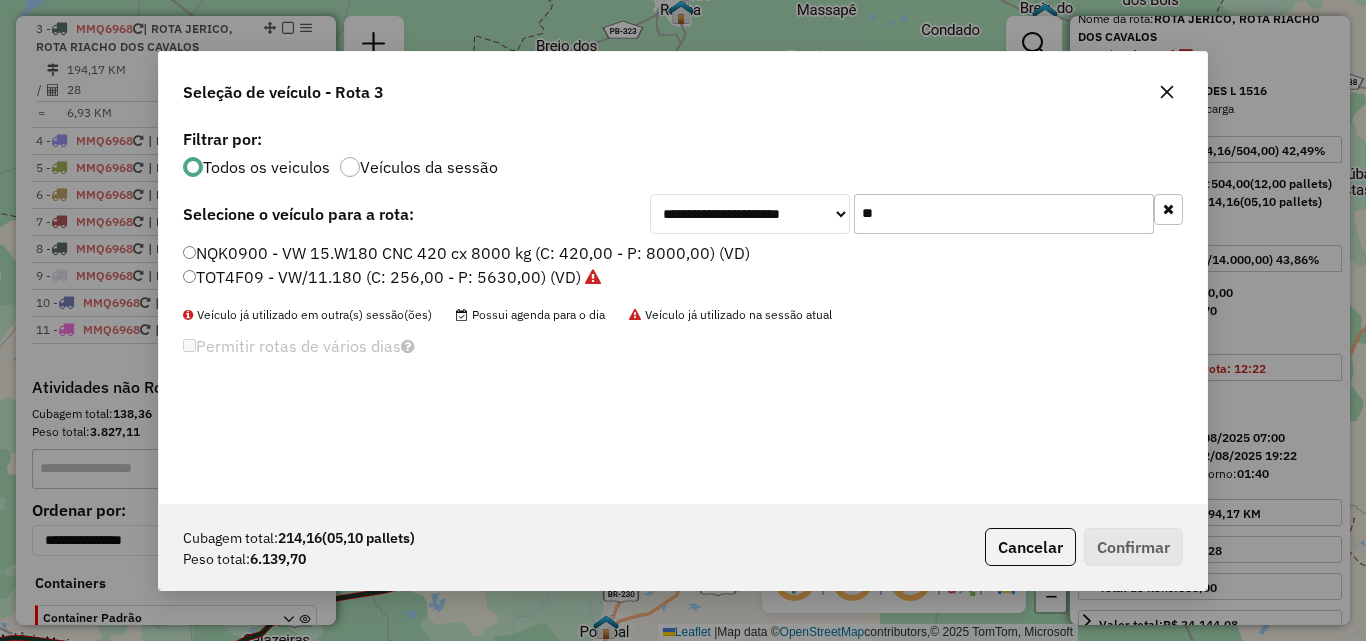 click on "**" 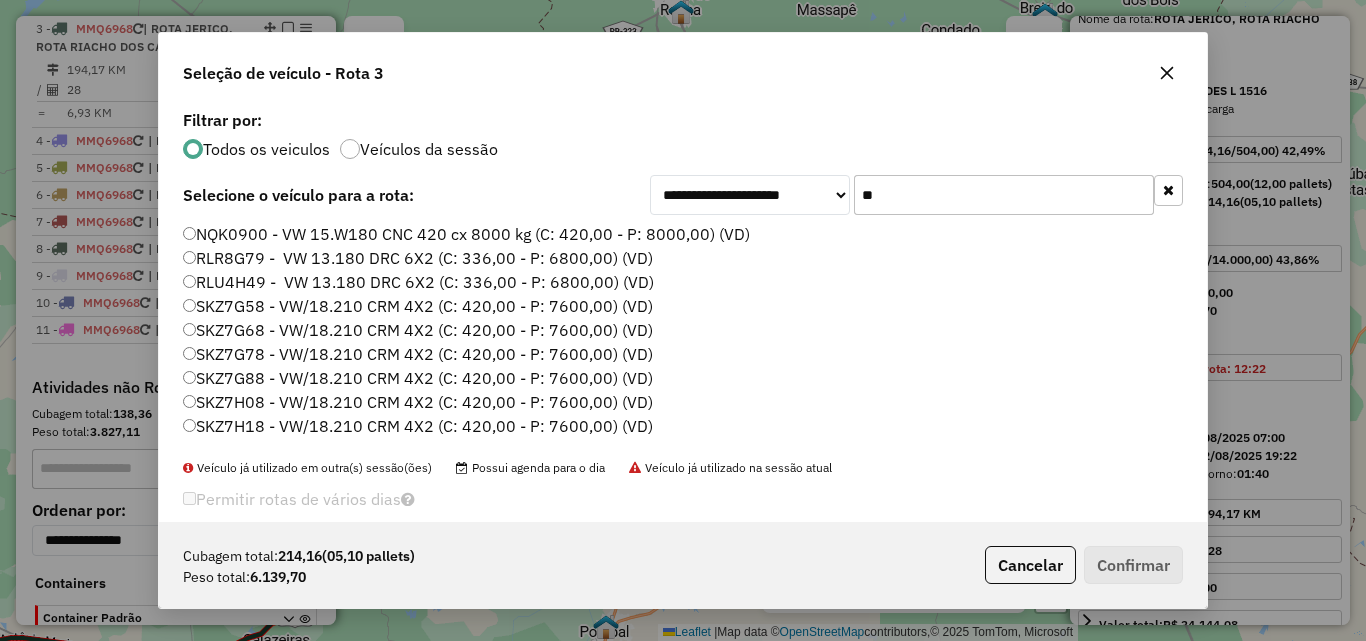 type on "**" 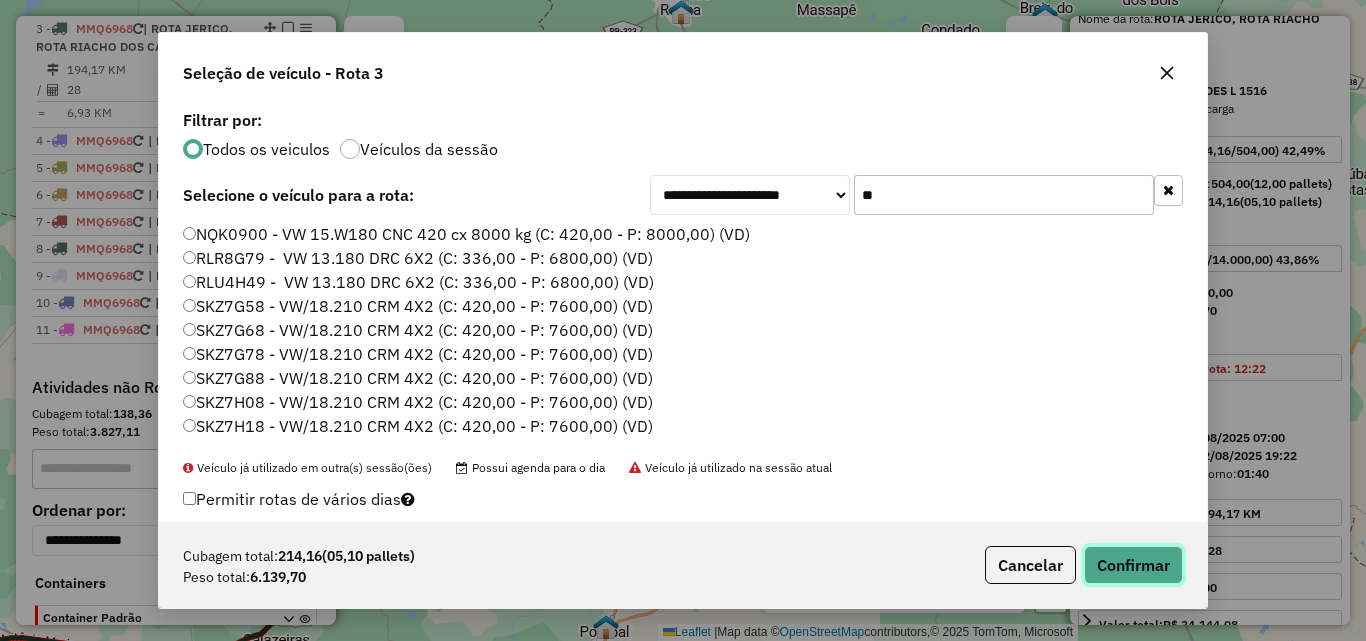 click on "Confirmar" 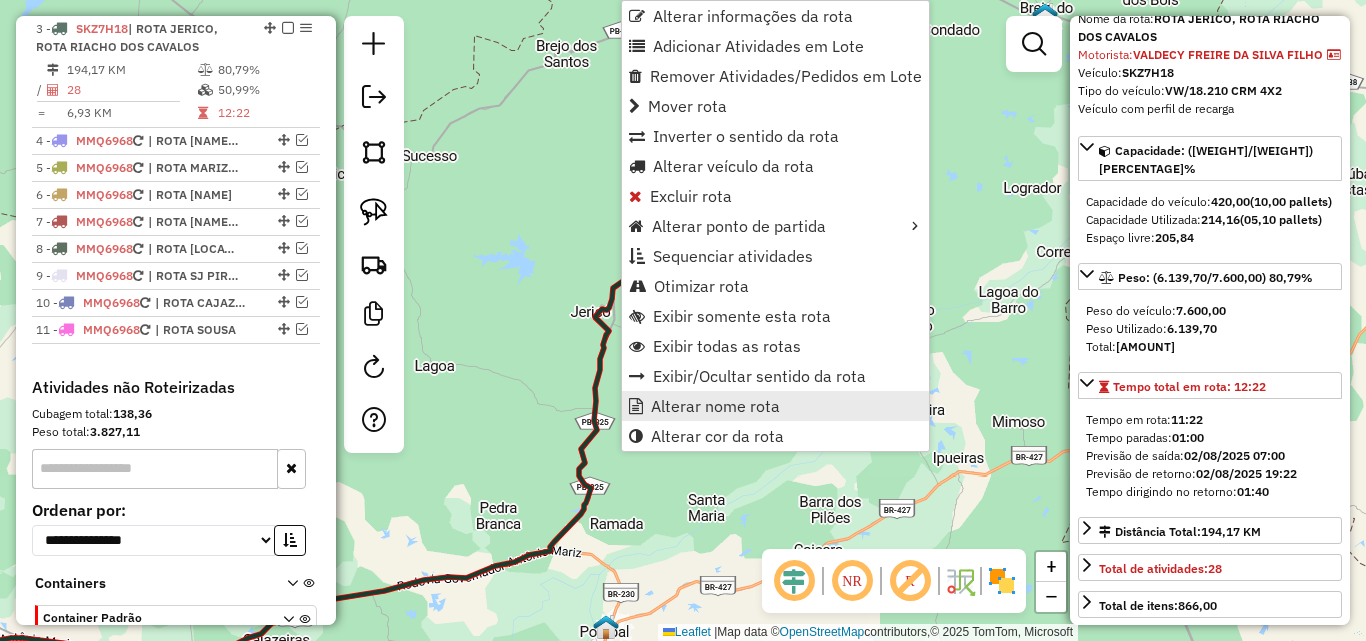click on "Alterar nome rota" at bounding box center [715, 406] 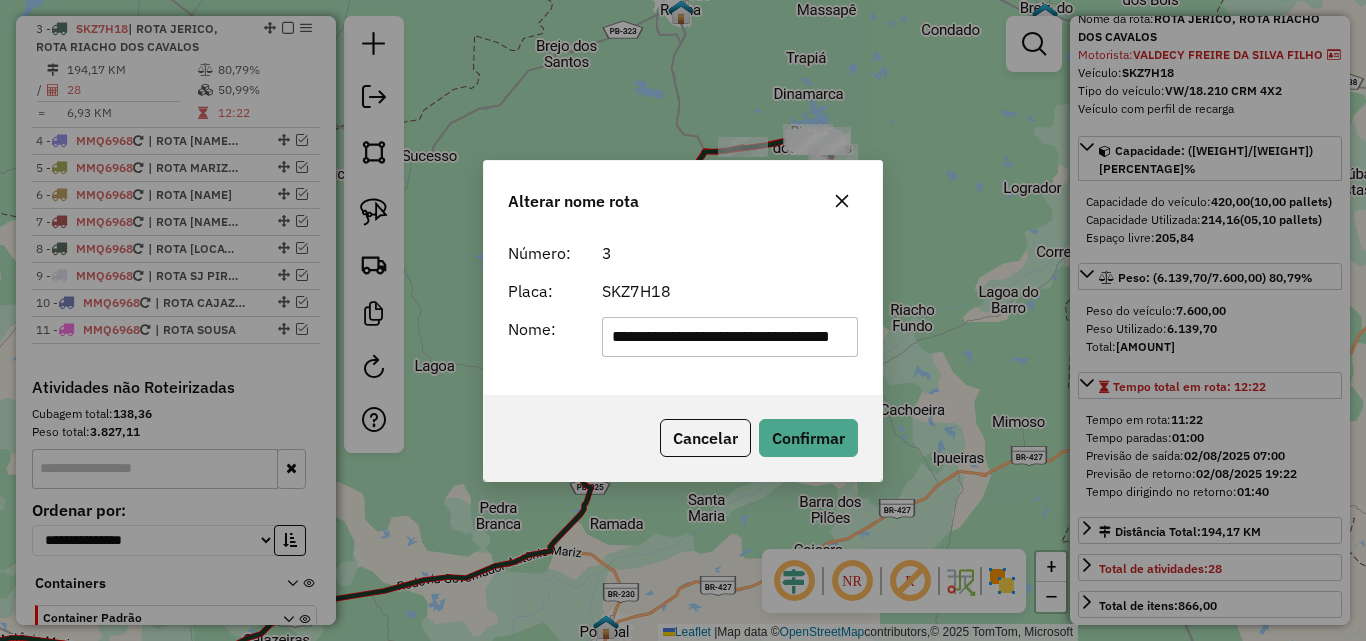 scroll, scrollTop: 0, scrollLeft: 0, axis: both 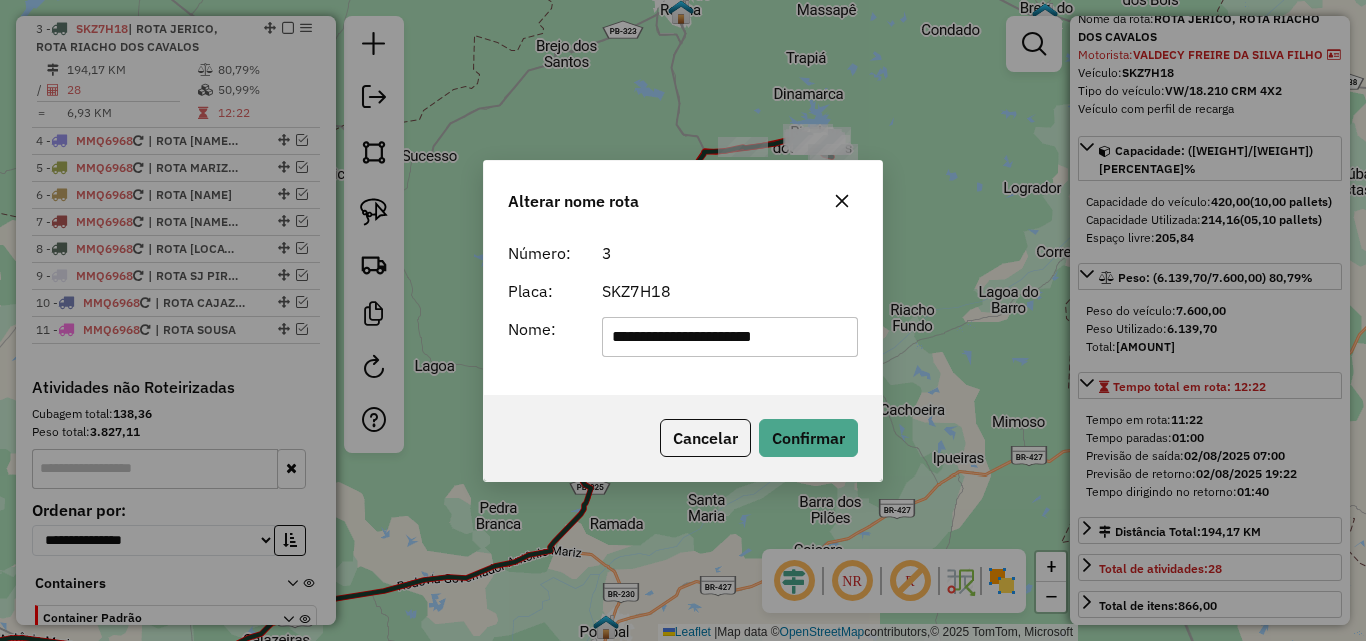 type on "**********" 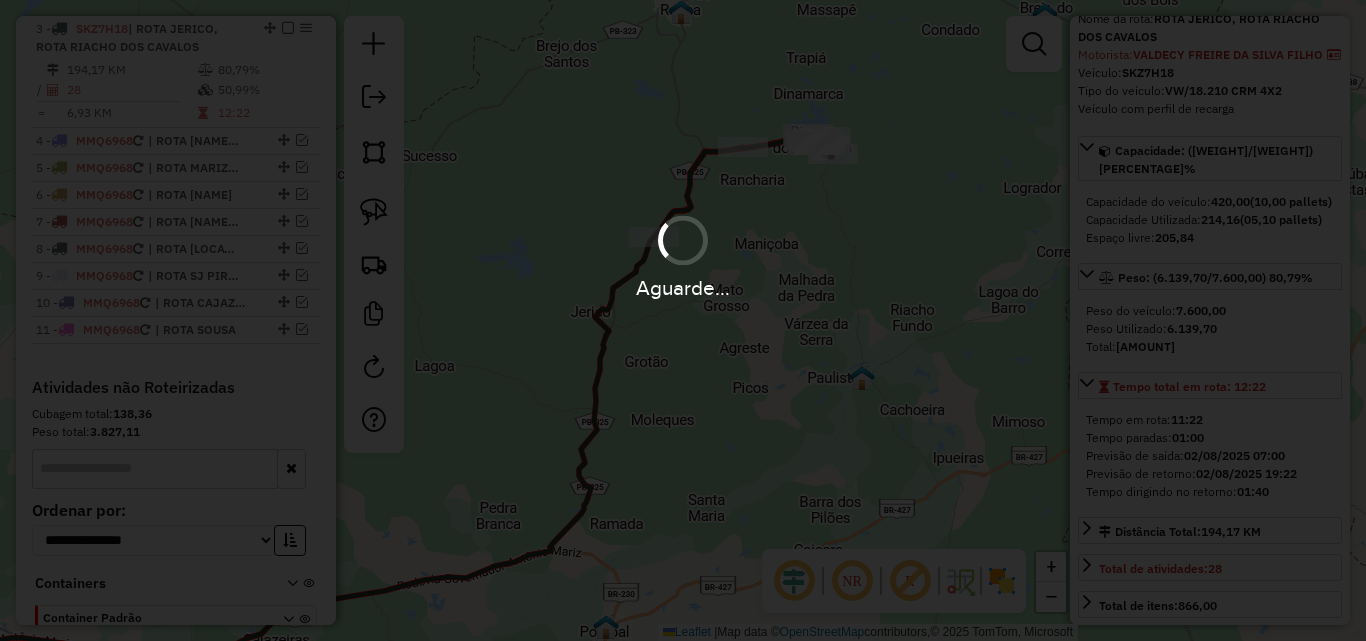 type 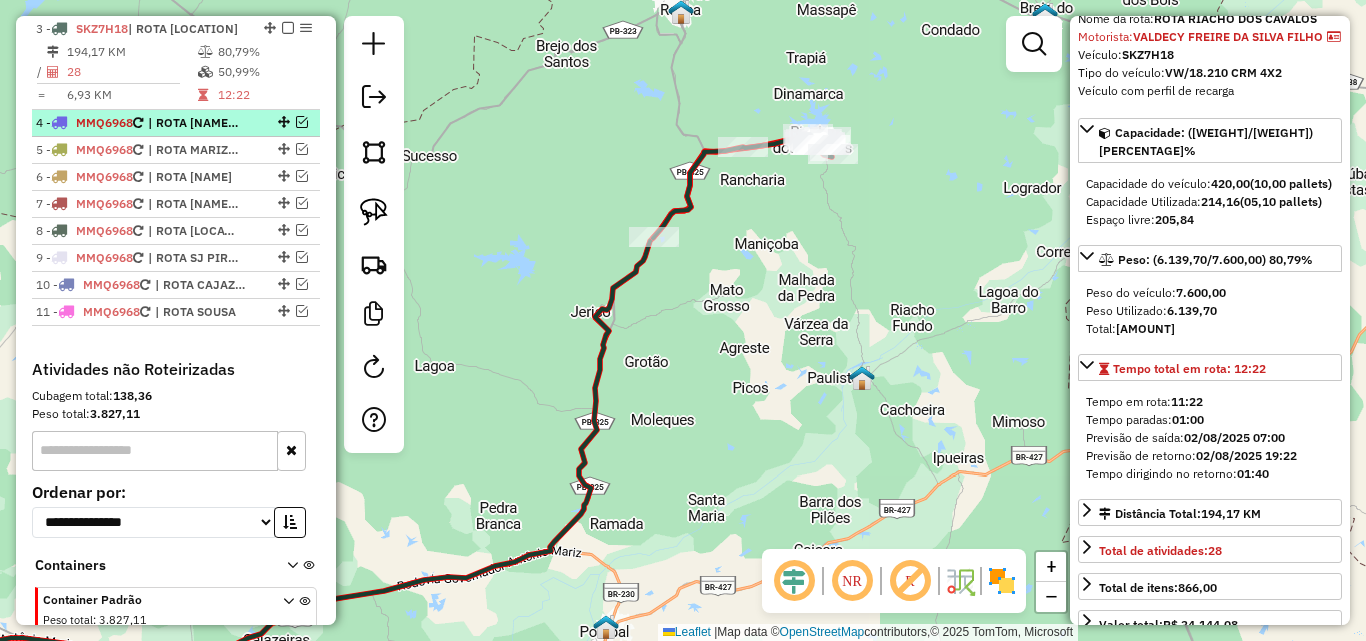 scroll, scrollTop: 704, scrollLeft: 0, axis: vertical 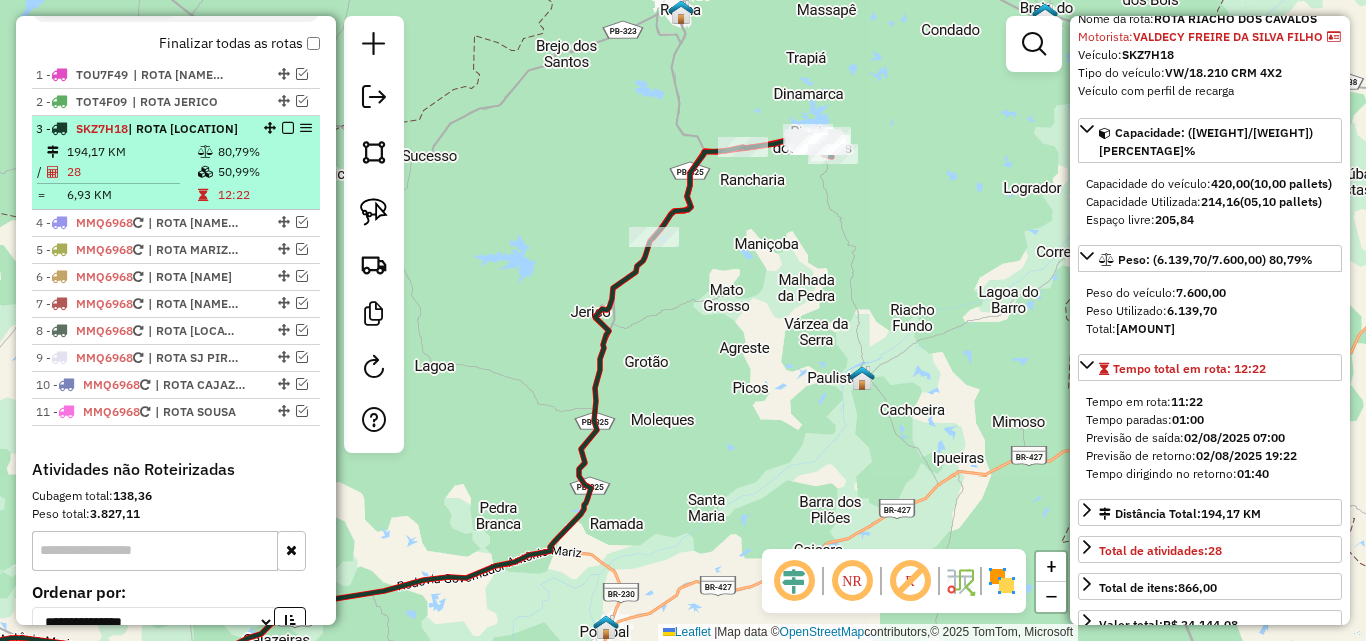 click at bounding box center [288, 128] 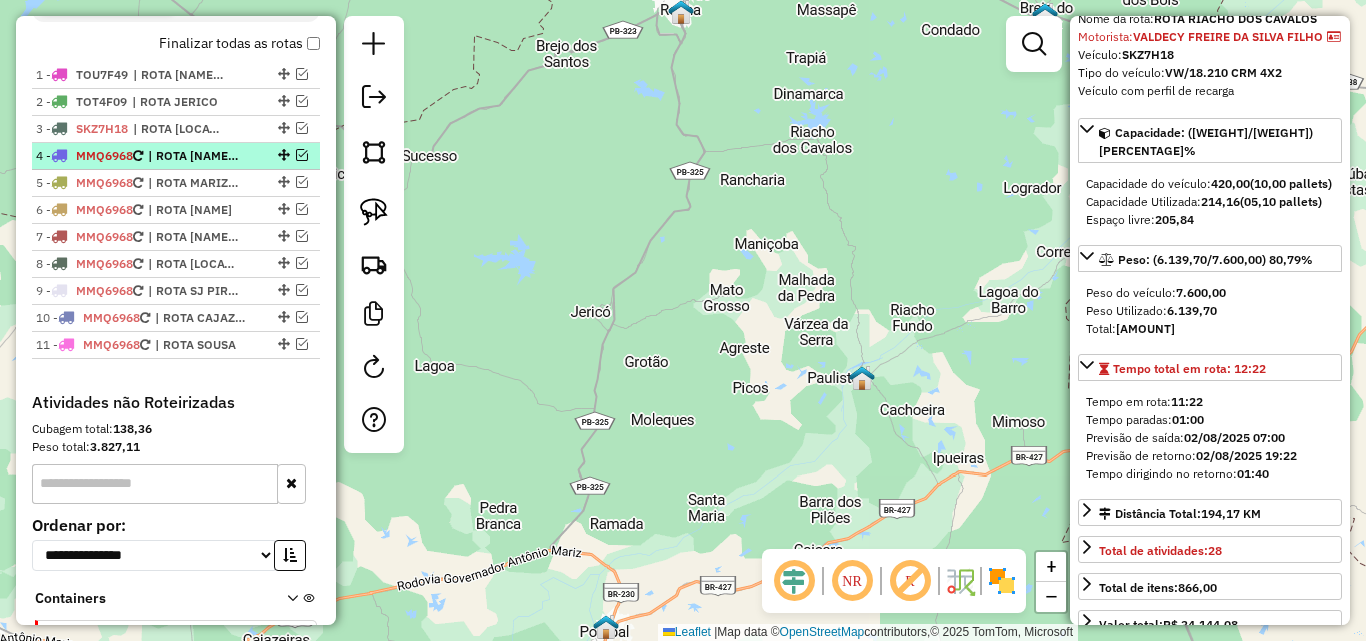 click at bounding box center [302, 155] 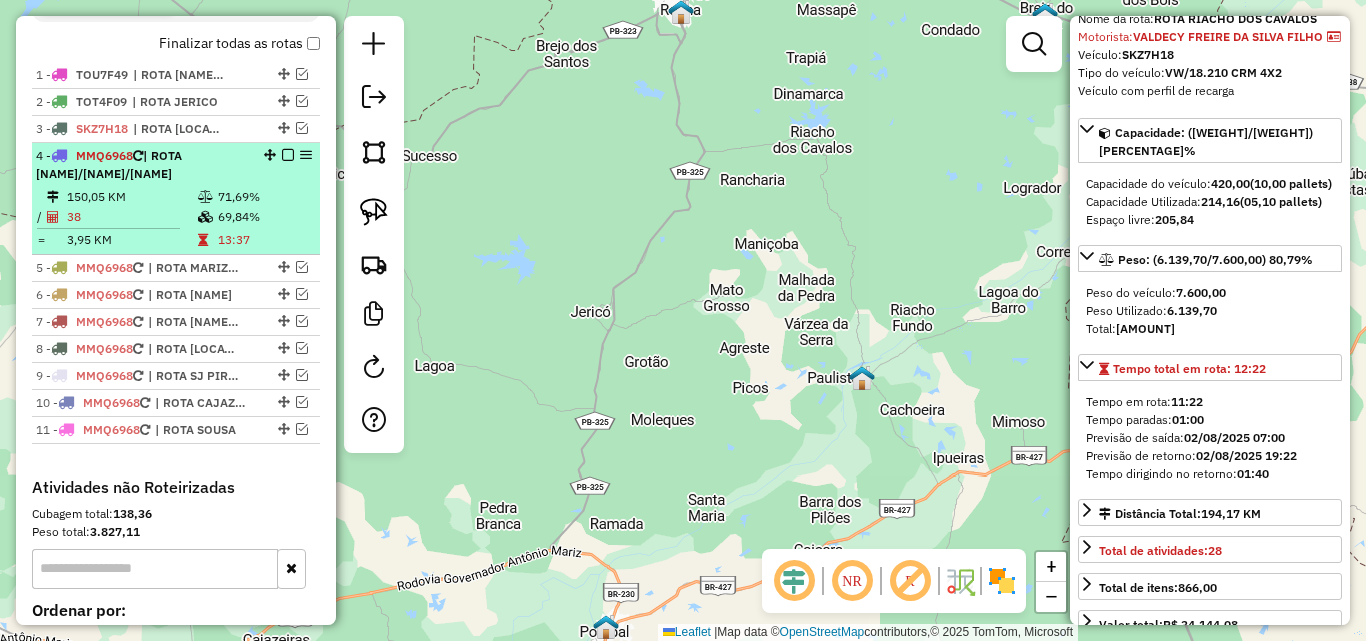 click on "4 -       MMQ6968   | ROTA POÇO/BERNARDINHO/JOCA" at bounding box center (142, 165) 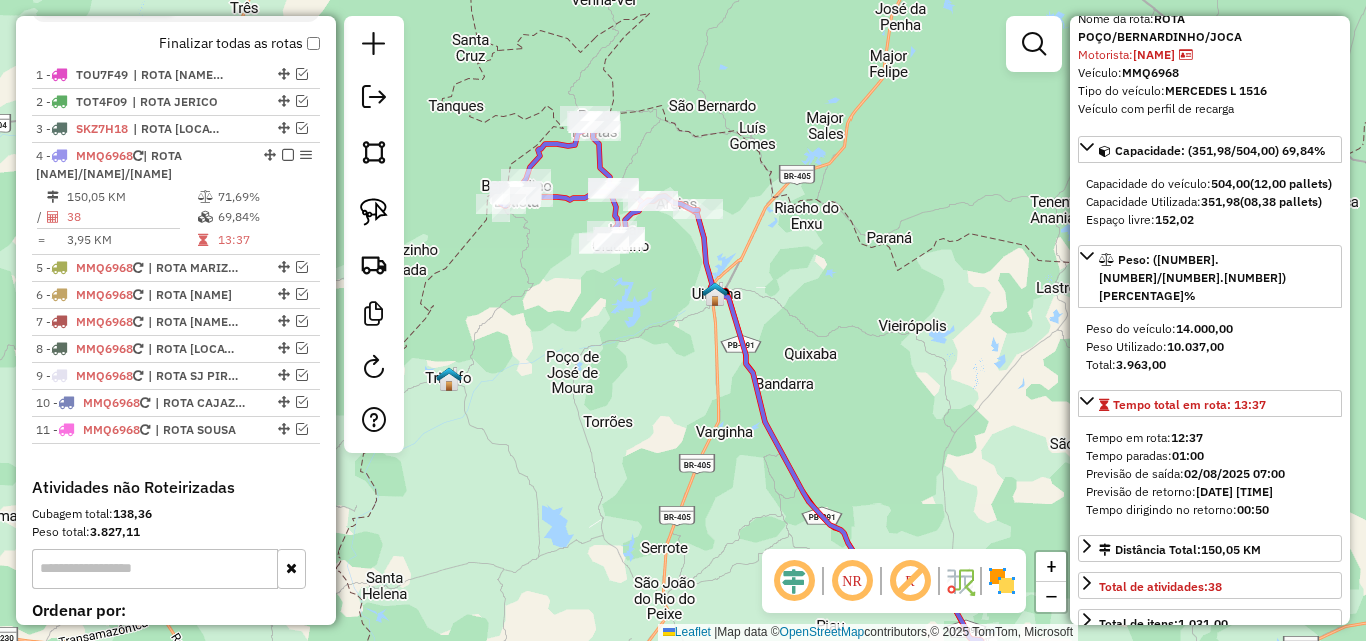drag, startPoint x: 560, startPoint y: 366, endPoint x: 539, endPoint y: 300, distance: 69.260376 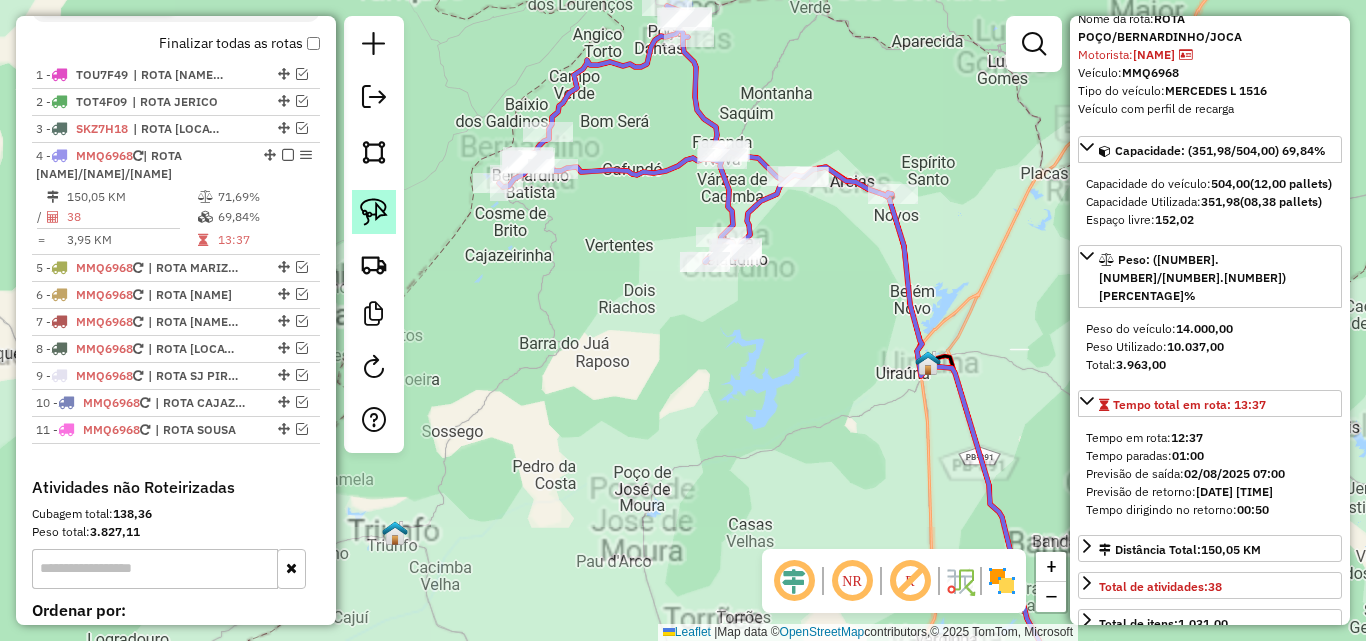 click 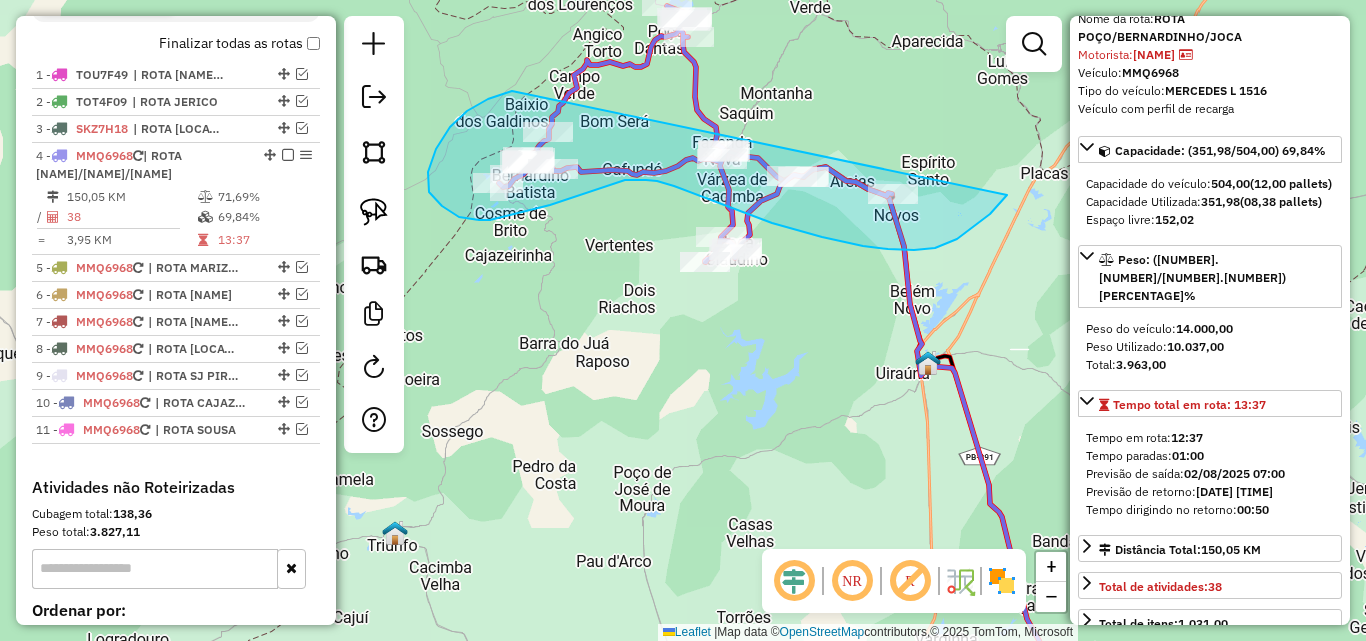drag, startPoint x: 512, startPoint y: 91, endPoint x: 1012, endPoint y: 150, distance: 503.46896 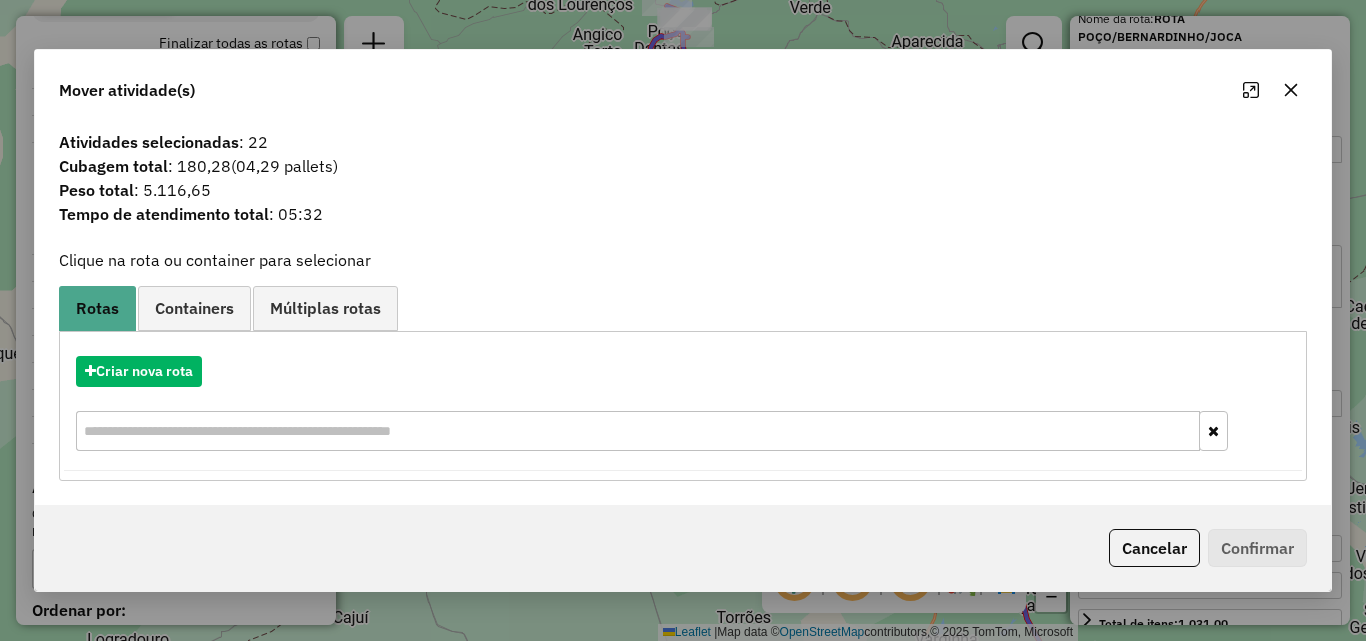 drag, startPoint x: 11, startPoint y: 348, endPoint x: 25, endPoint y: 355, distance: 15.652476 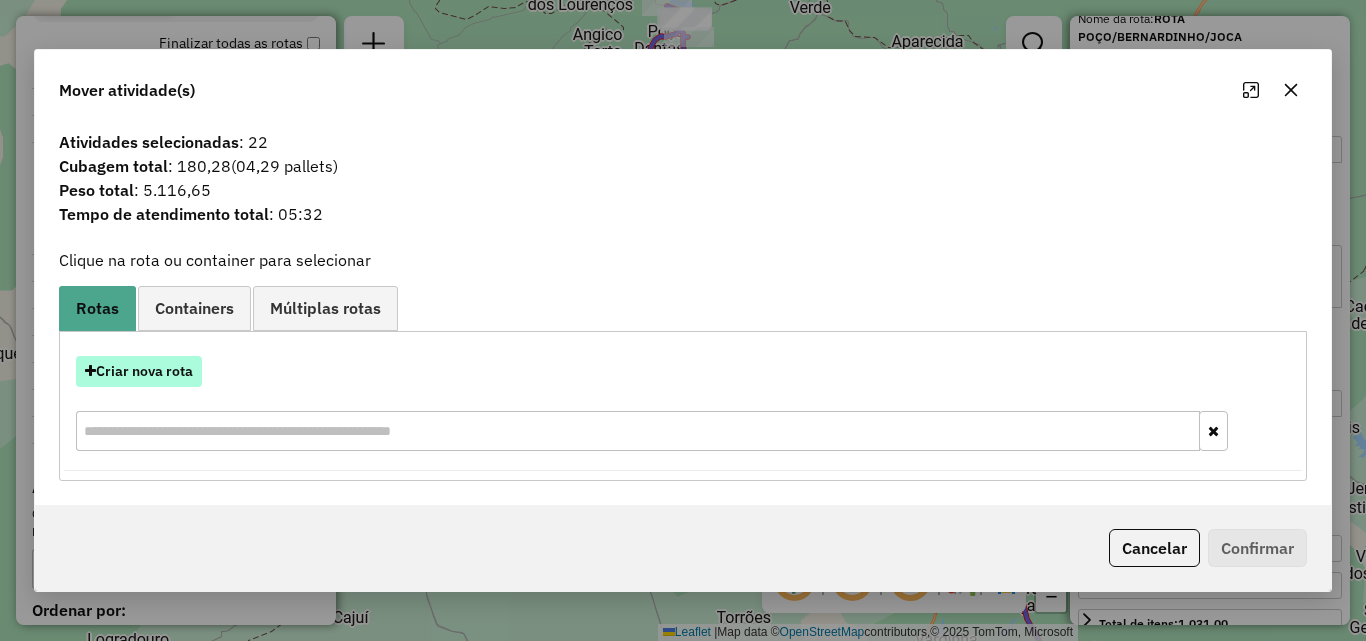 click on "Criar nova rota" at bounding box center [139, 371] 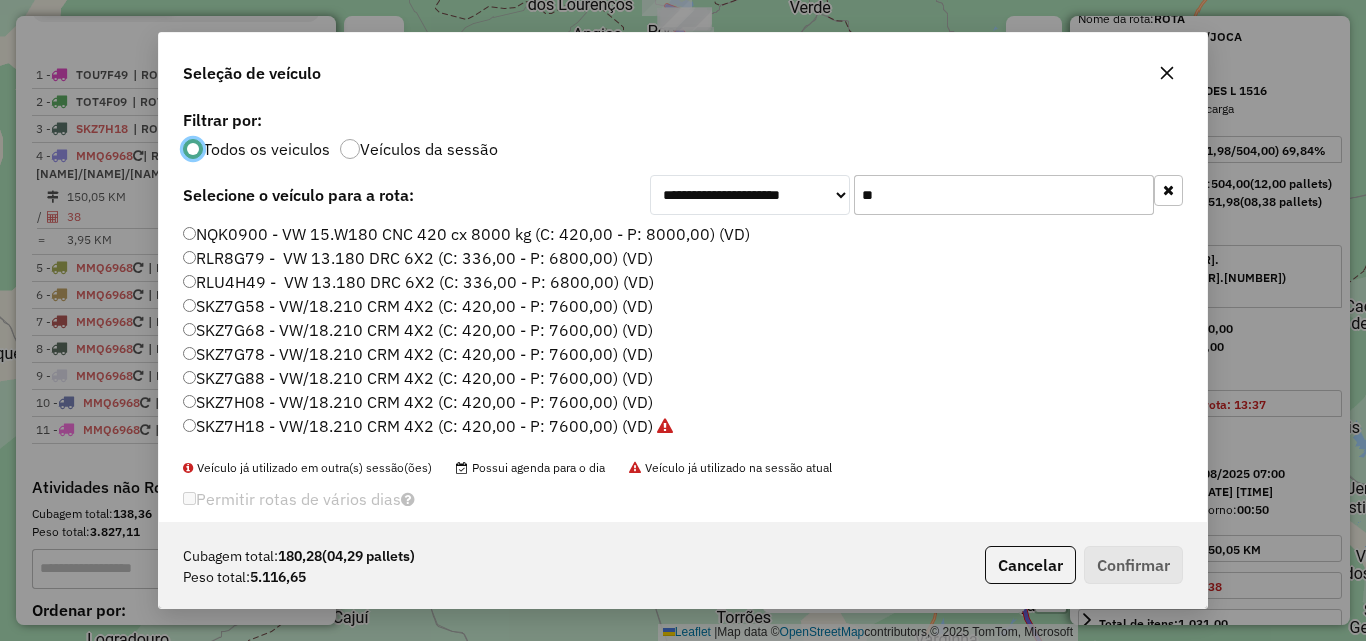scroll, scrollTop: 11, scrollLeft: 6, axis: both 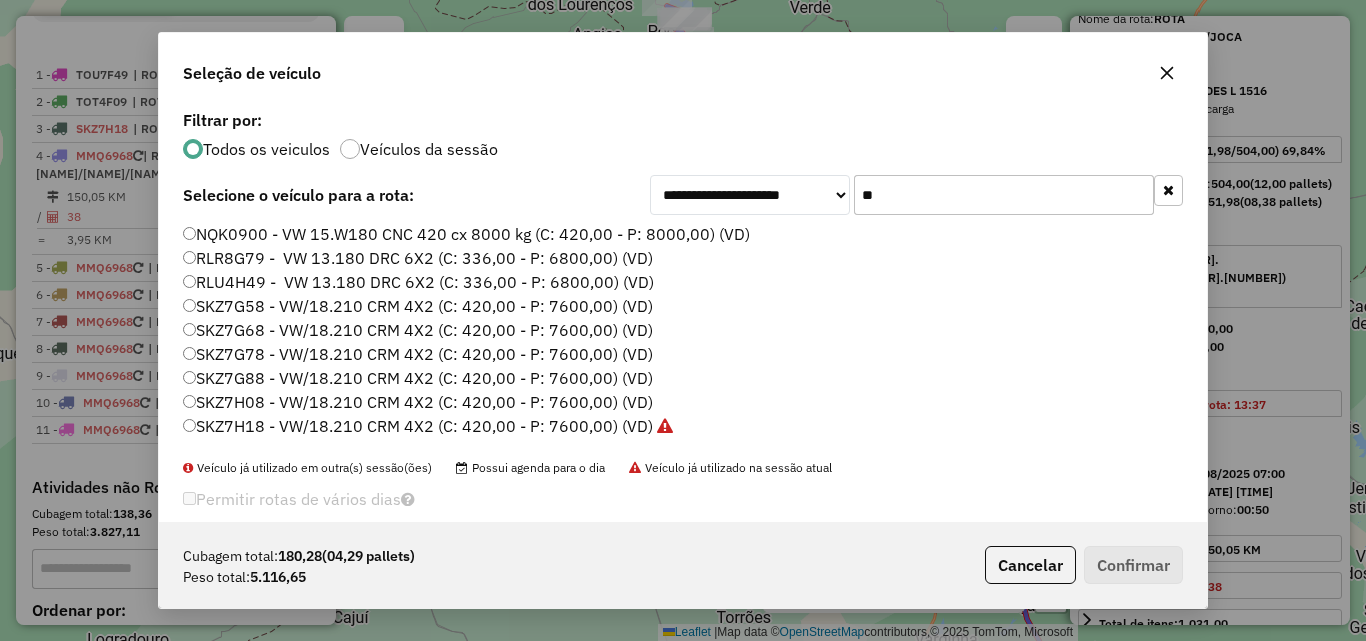click on "**" 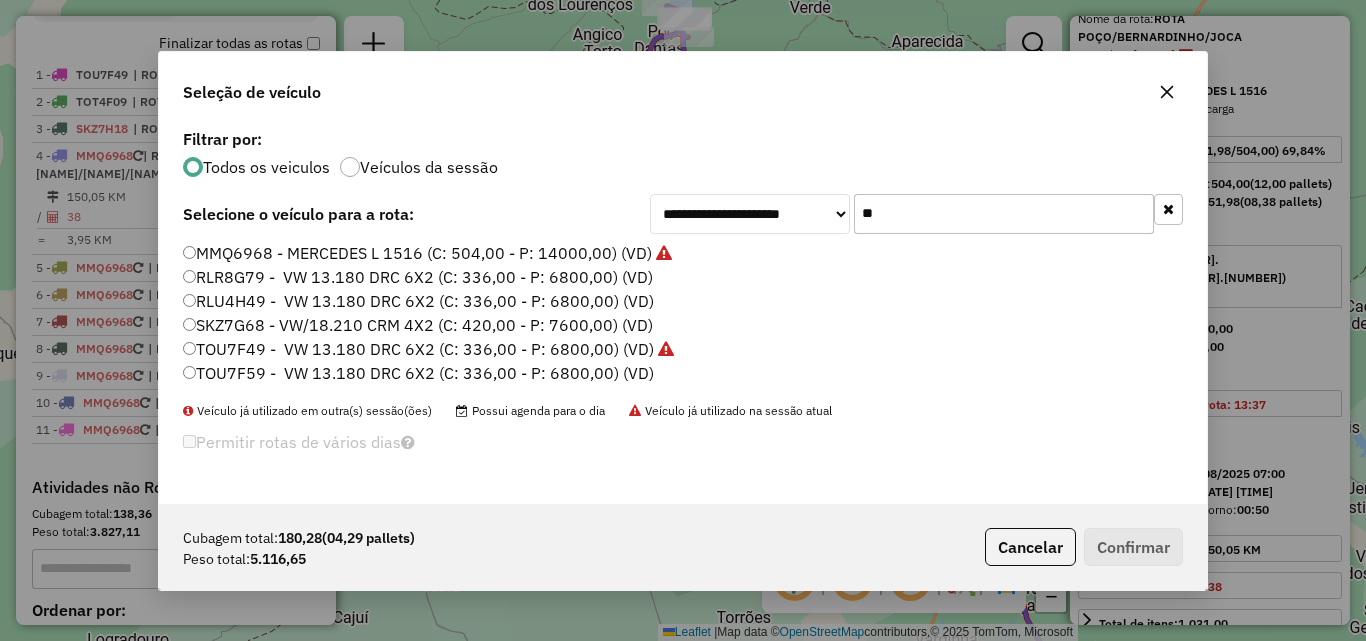 type on "**" 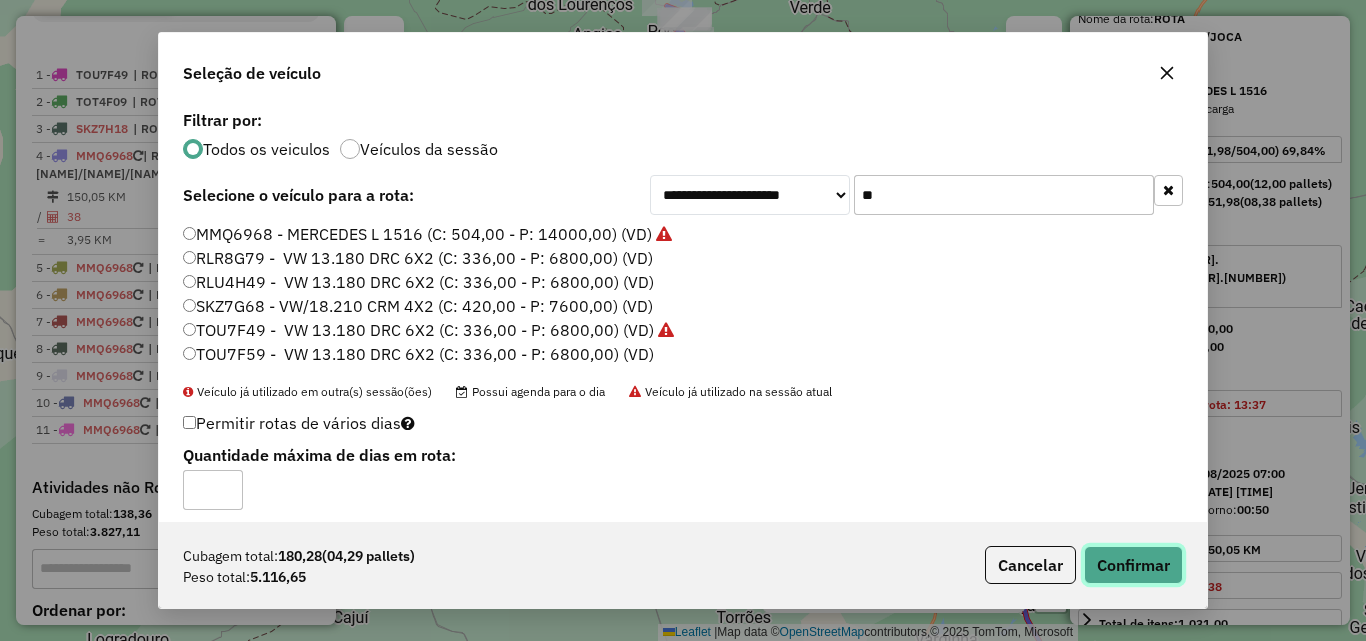 drag, startPoint x: 1115, startPoint y: 562, endPoint x: 1167, endPoint y: 536, distance: 58.137768 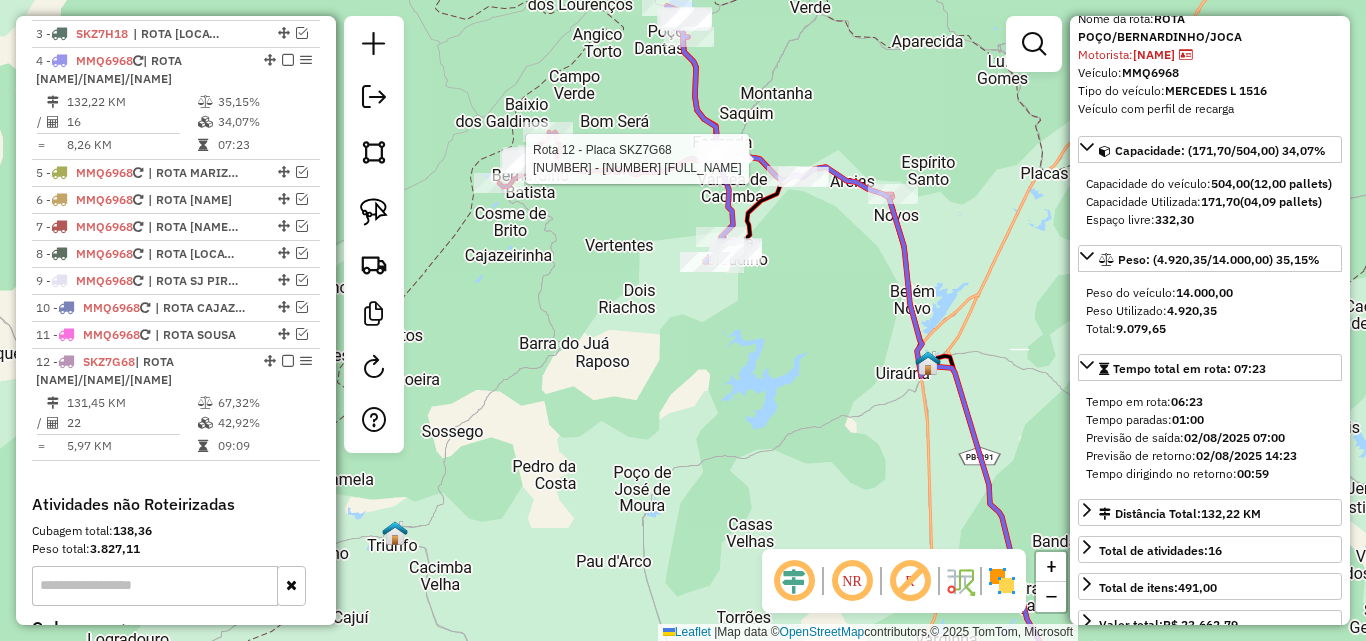 scroll, scrollTop: 831, scrollLeft: 0, axis: vertical 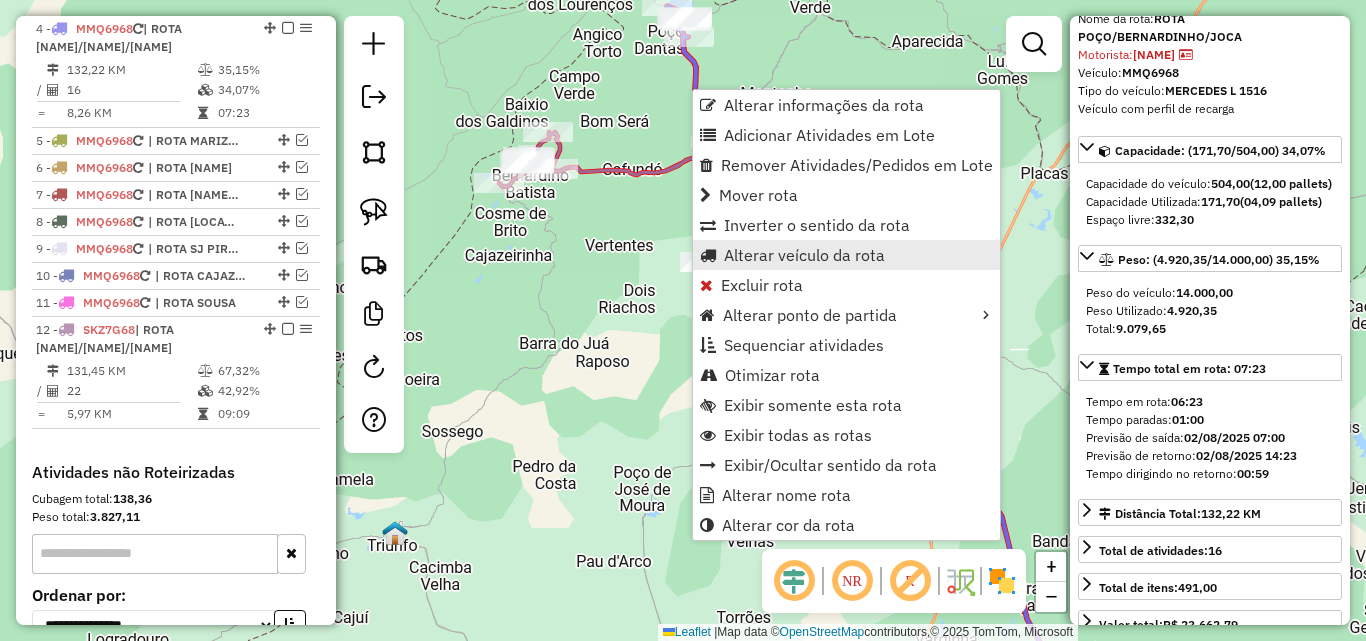 click on "Alterar veículo da rota" at bounding box center (804, 255) 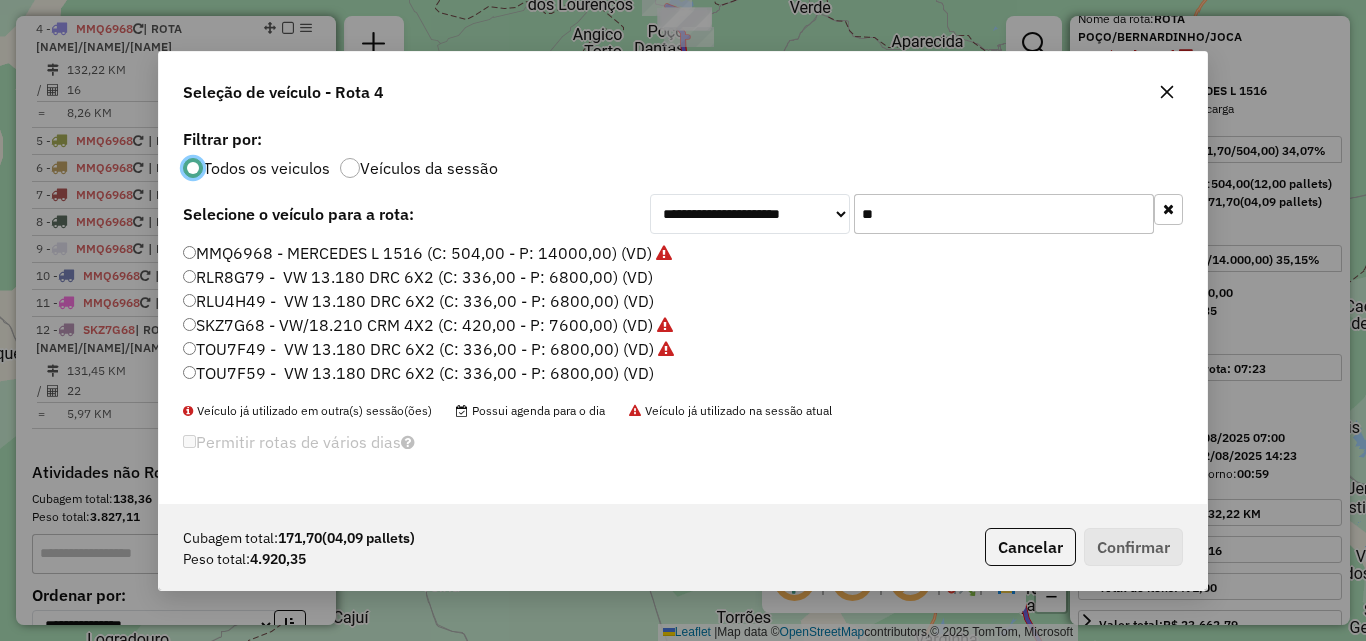 scroll, scrollTop: 11, scrollLeft: 6, axis: both 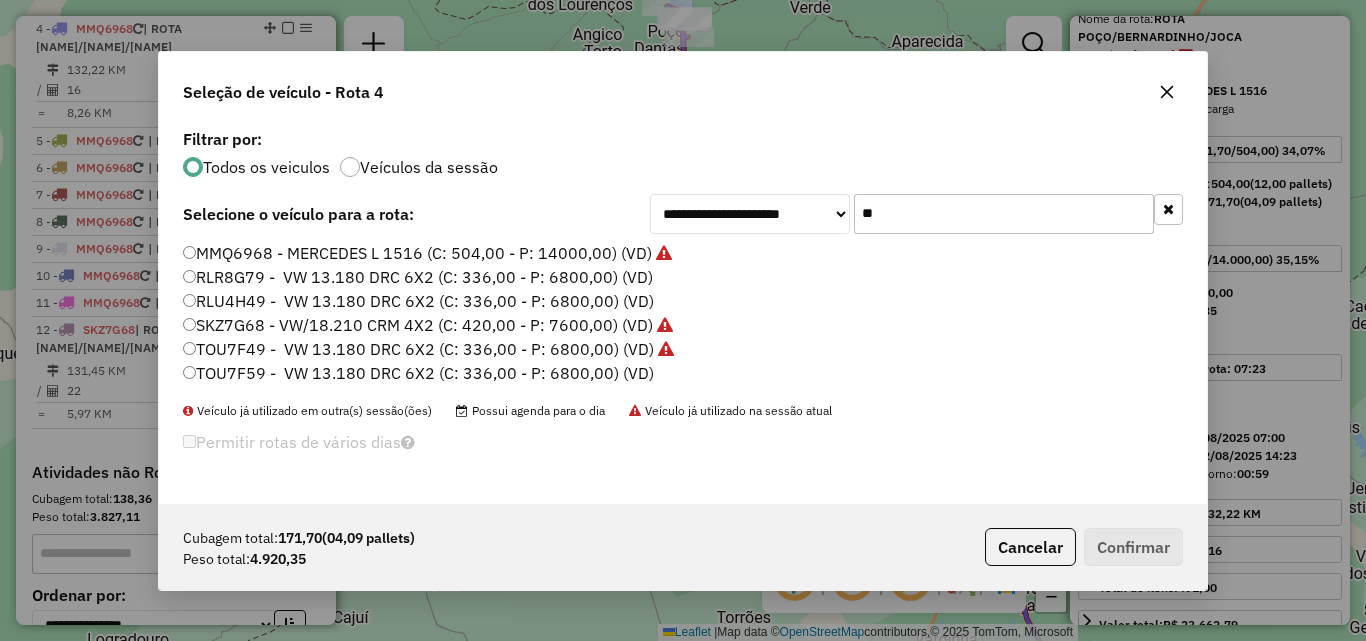 click on "**" 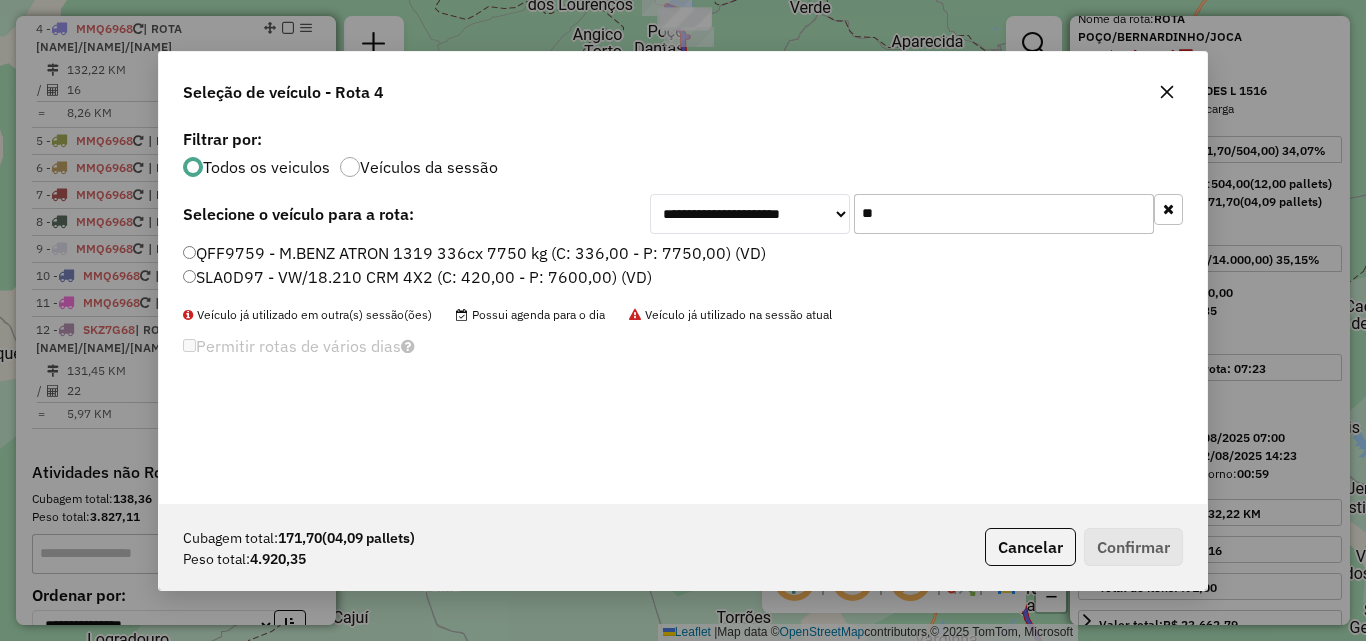 type on "**" 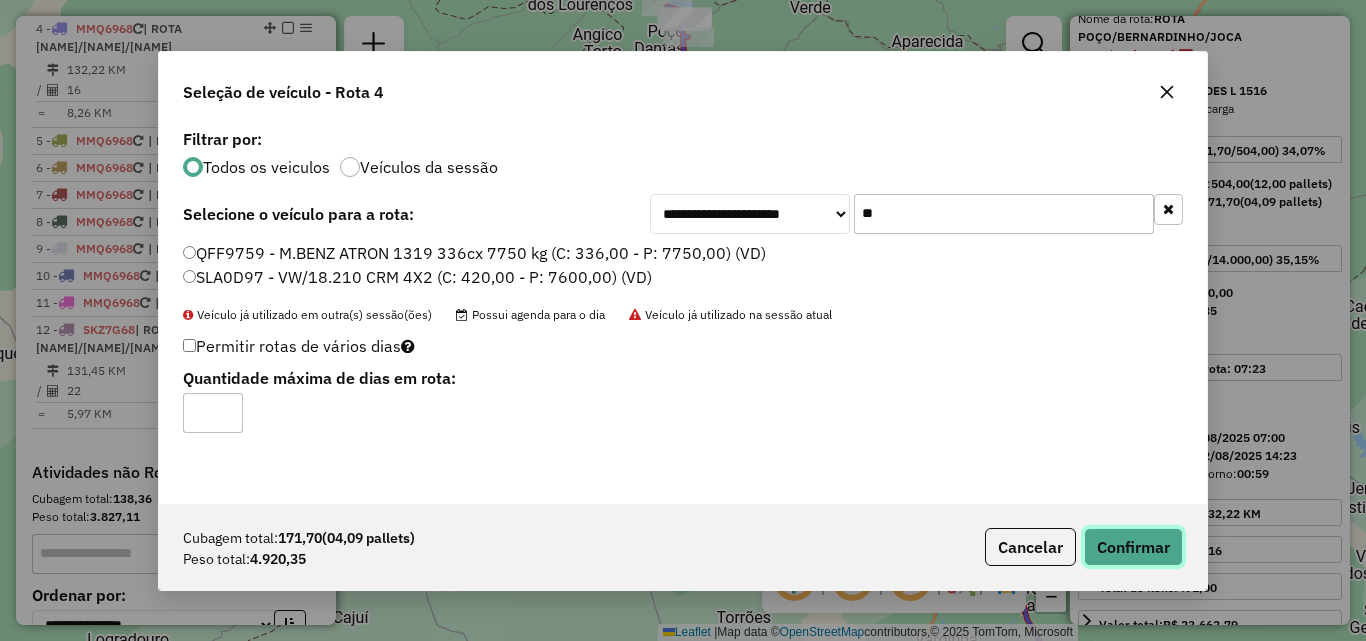 click on "Confirmar" 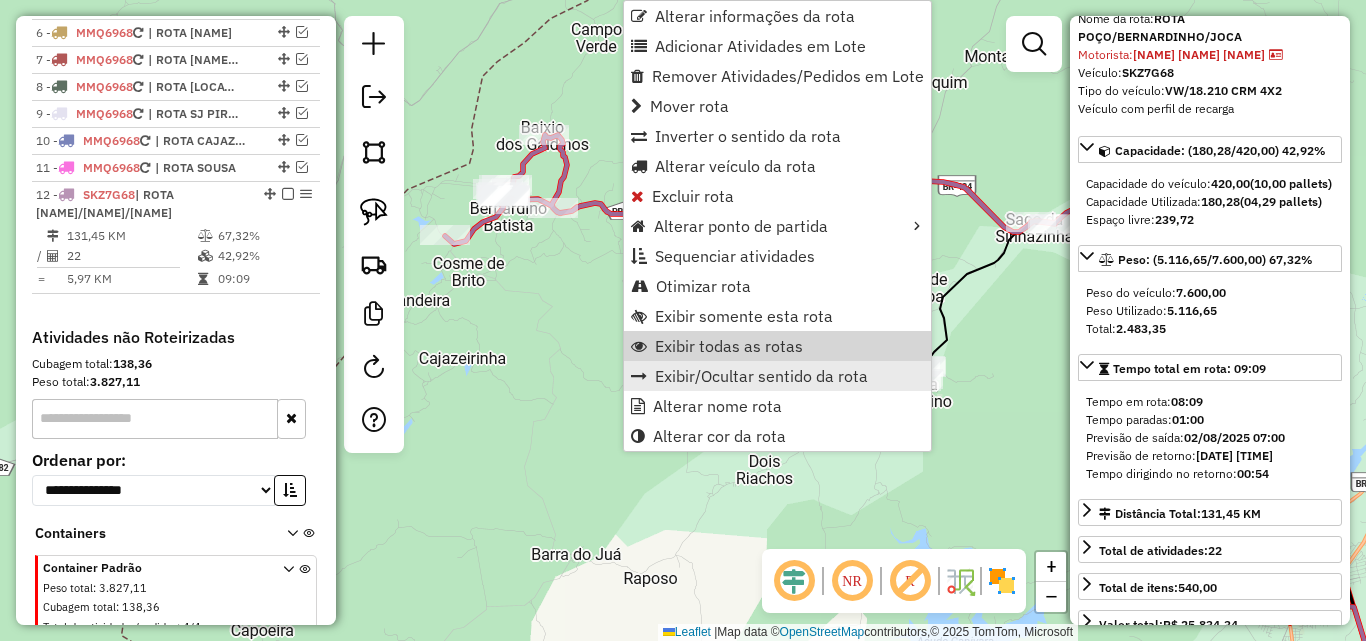scroll, scrollTop: 1028, scrollLeft: 0, axis: vertical 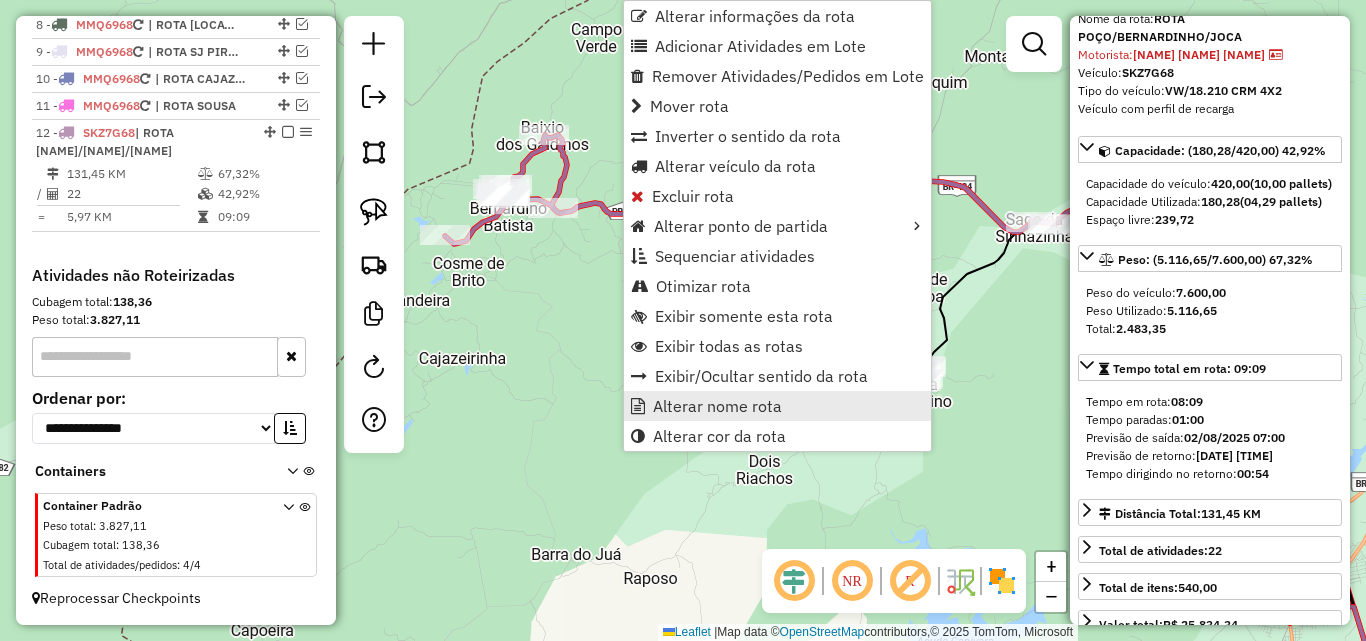 click on "Alterar nome rota" at bounding box center (777, 406) 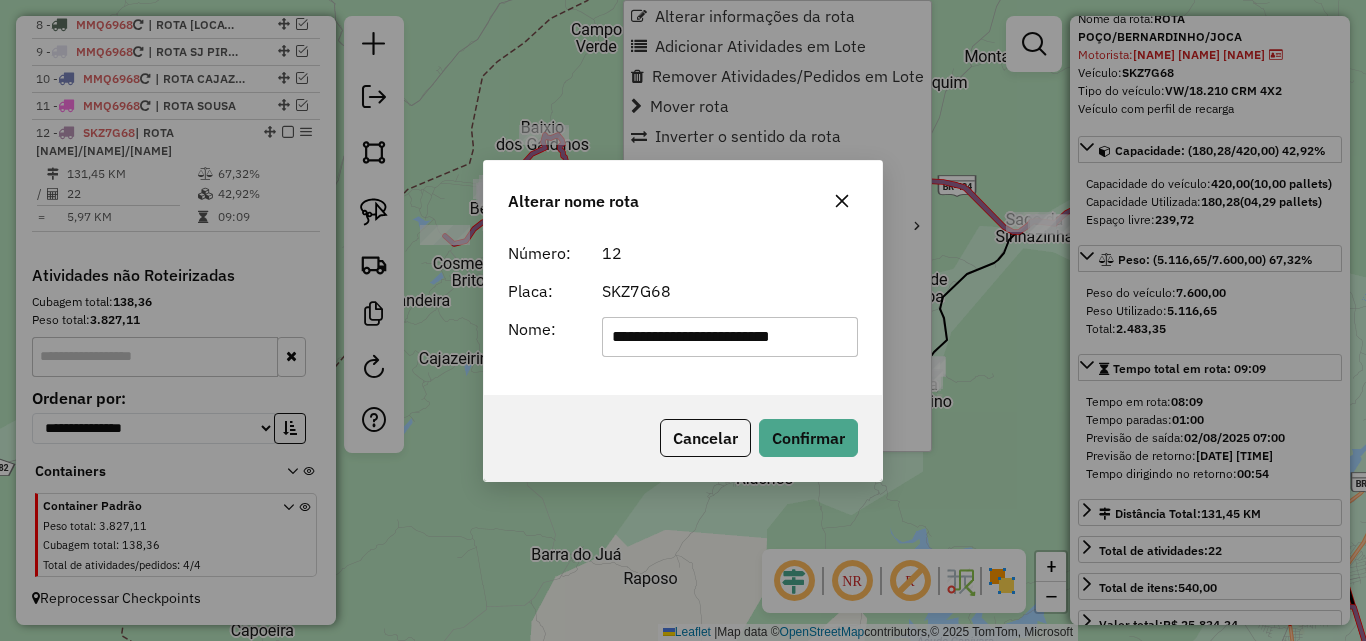 scroll, scrollTop: 0, scrollLeft: 13, axis: horizontal 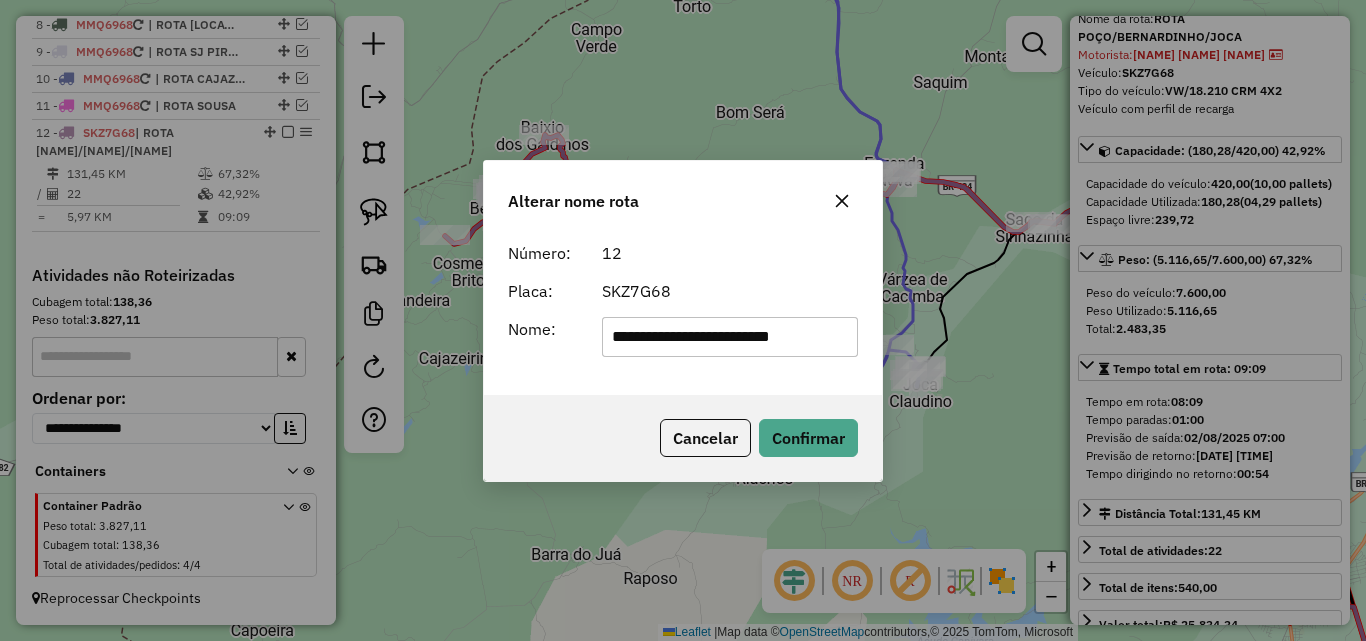 drag, startPoint x: 645, startPoint y: 343, endPoint x: 1540, endPoint y: 331, distance: 895.08044 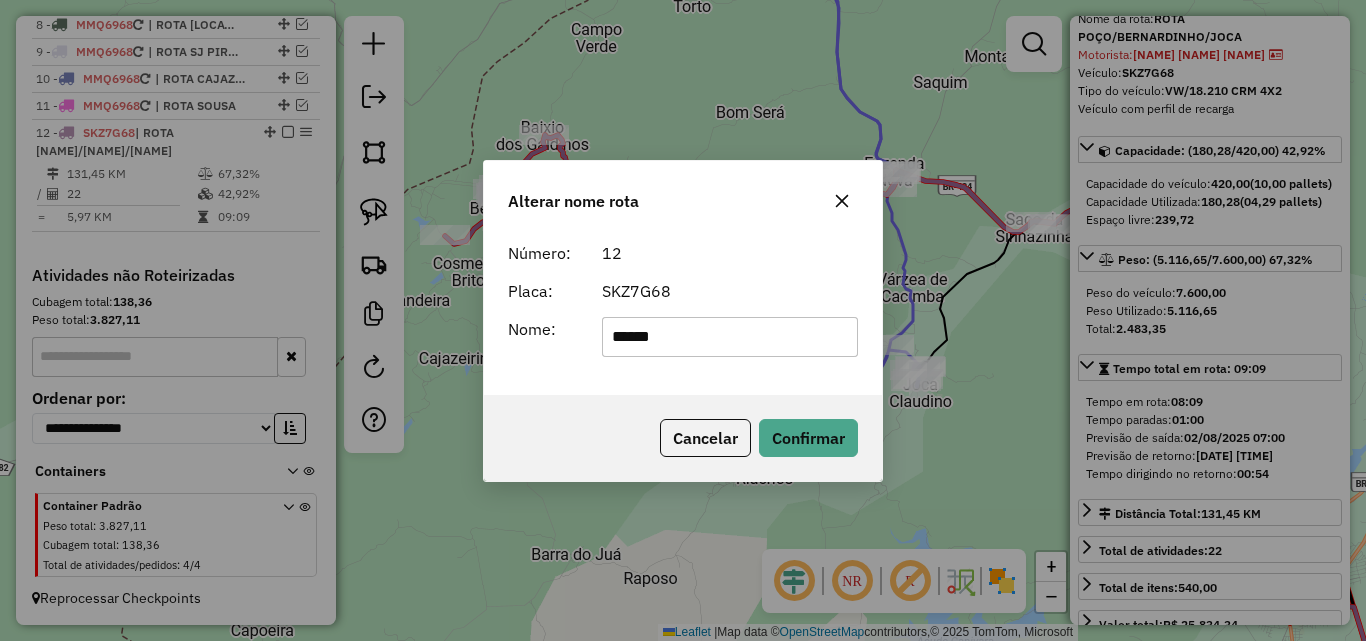 scroll, scrollTop: 0, scrollLeft: 0, axis: both 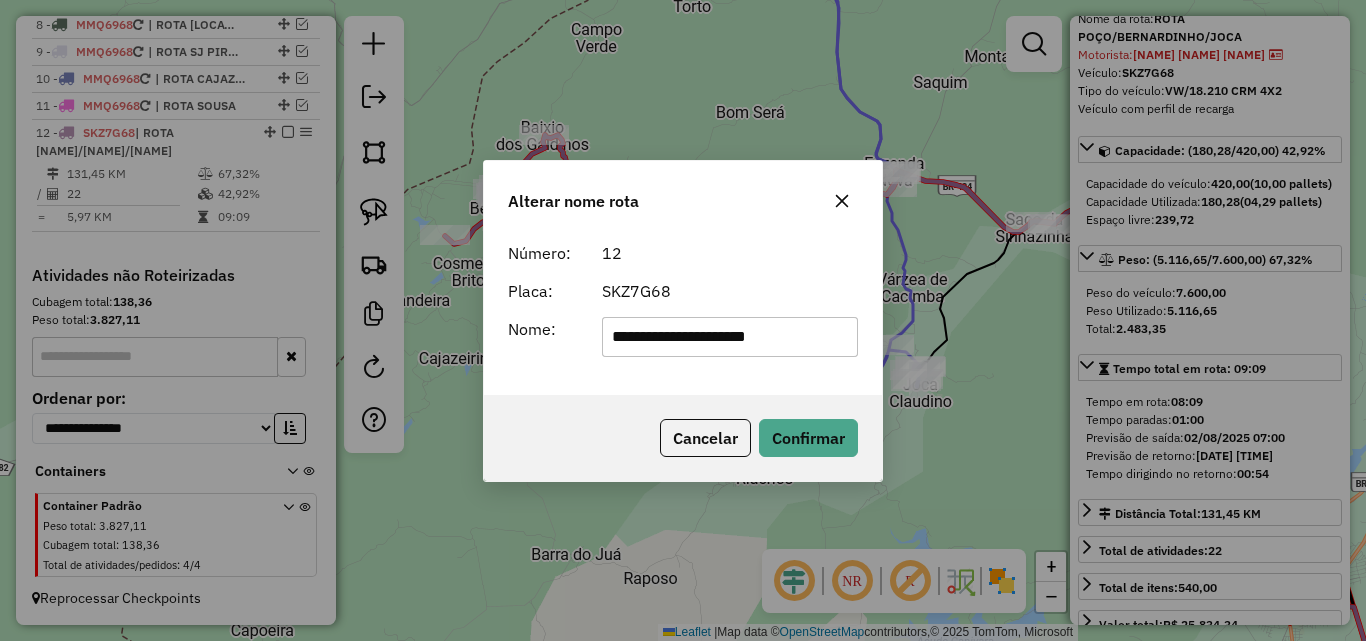type on "**********" 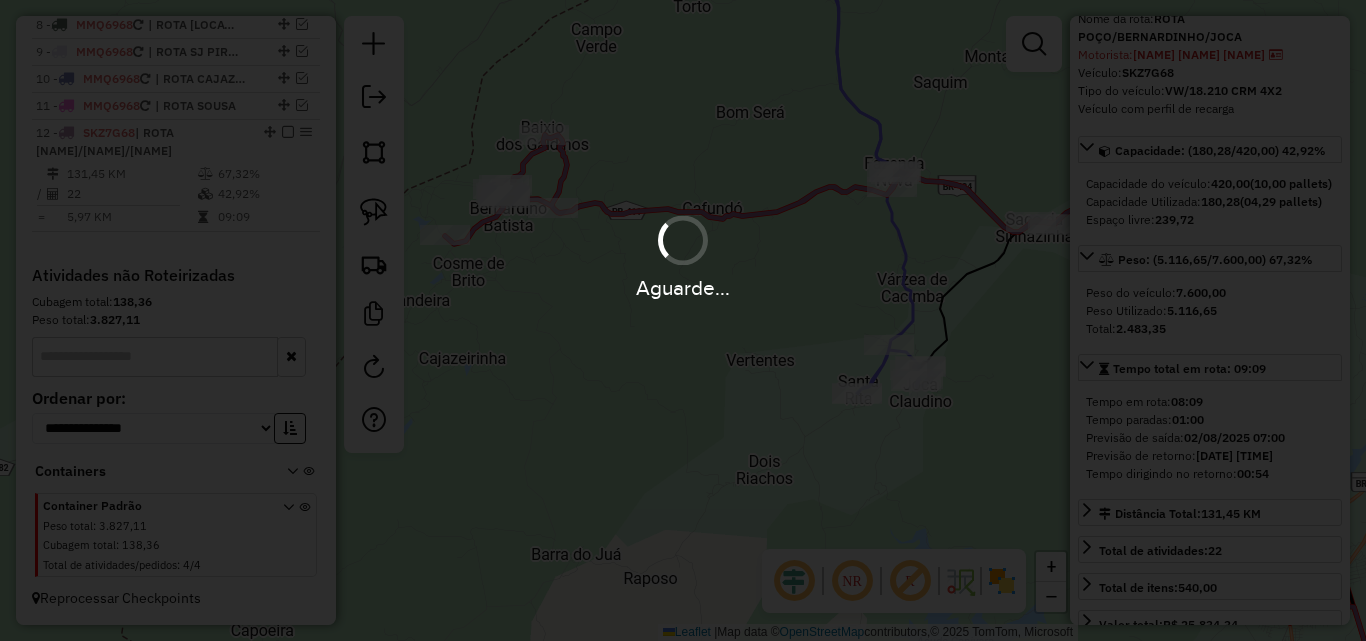 type 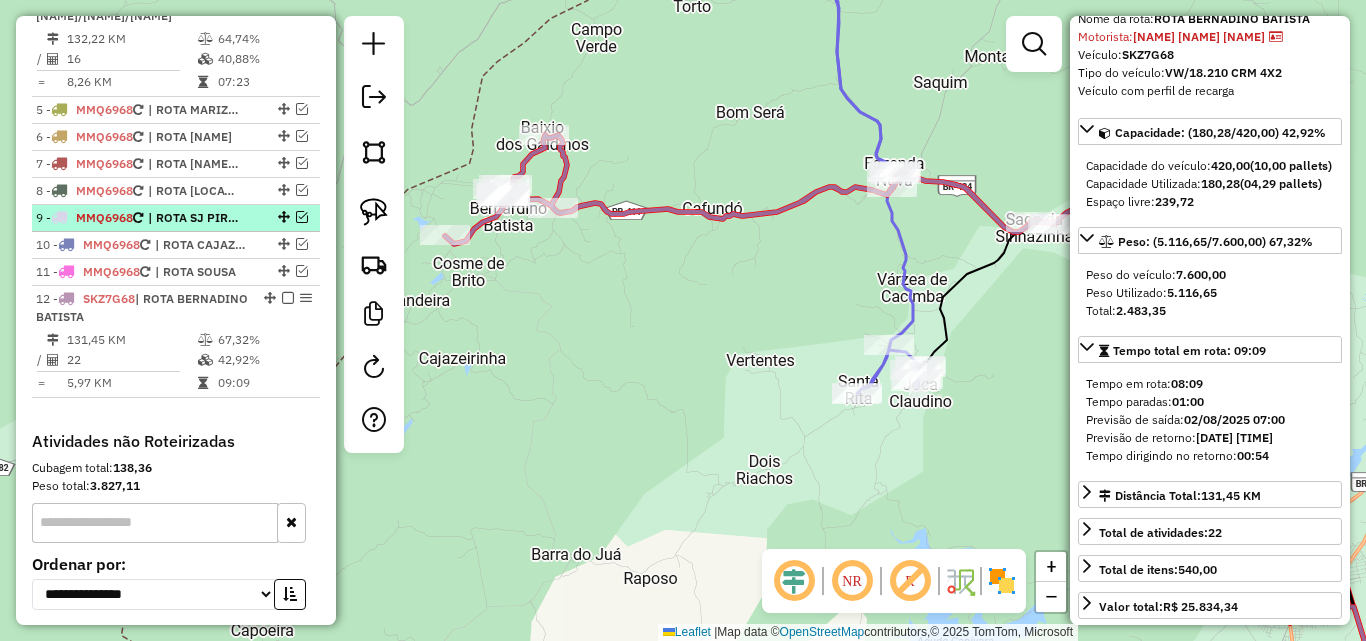scroll, scrollTop: 728, scrollLeft: 0, axis: vertical 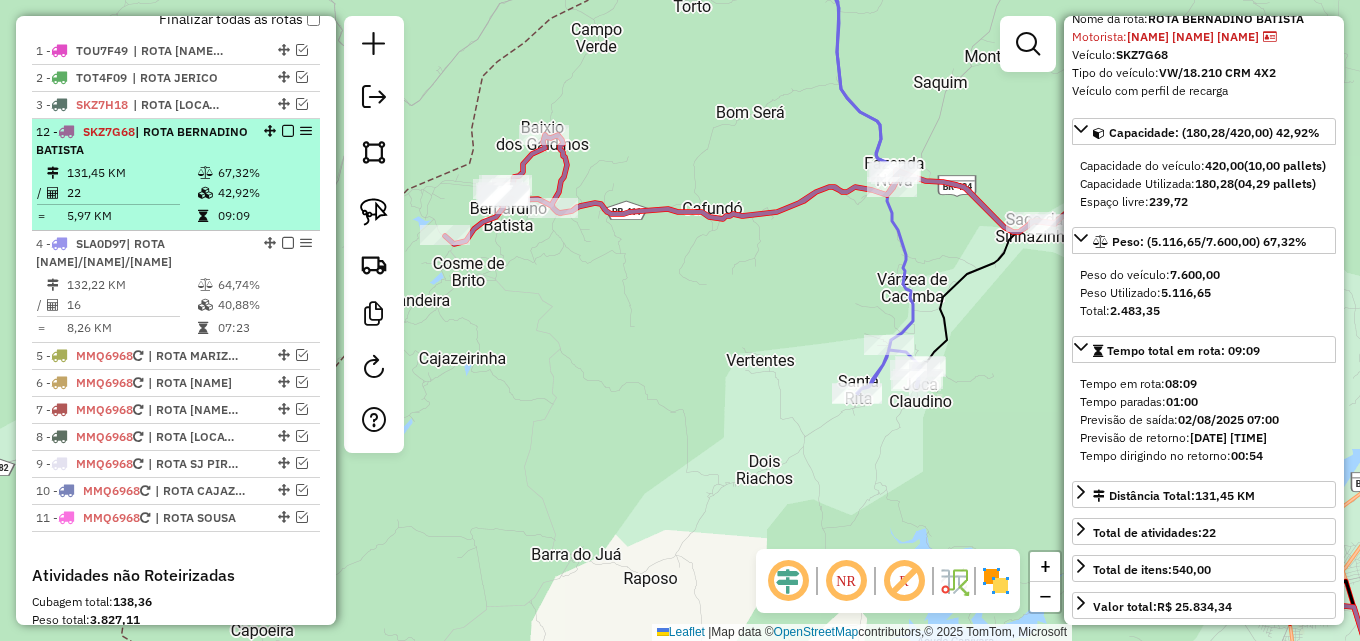 drag, startPoint x: 262, startPoint y: 436, endPoint x: 238, endPoint y: 128, distance: 308.93365 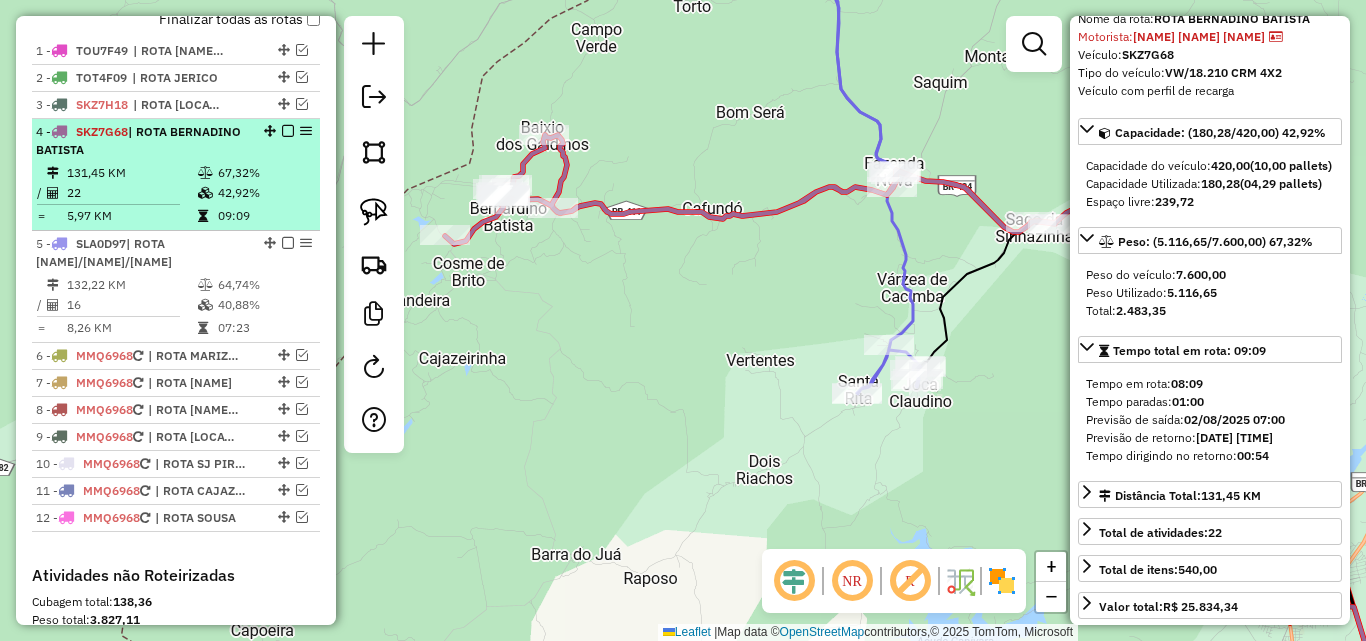 click at bounding box center (288, 131) 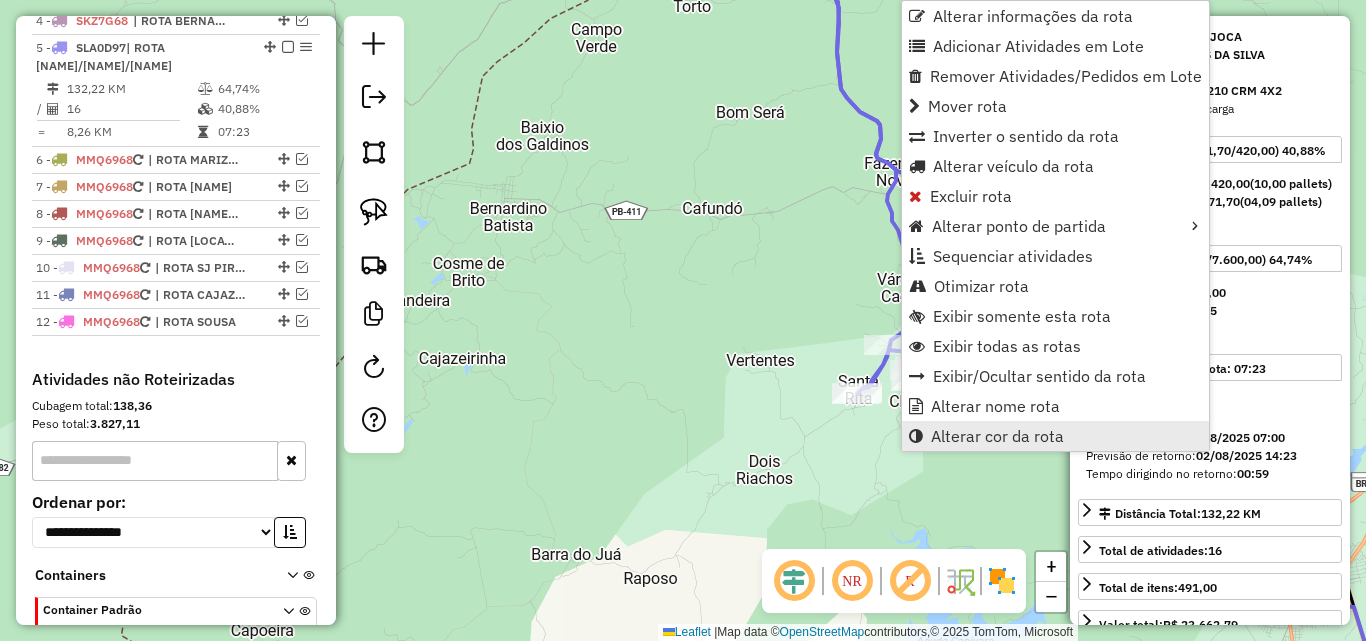 scroll, scrollTop: 858, scrollLeft: 0, axis: vertical 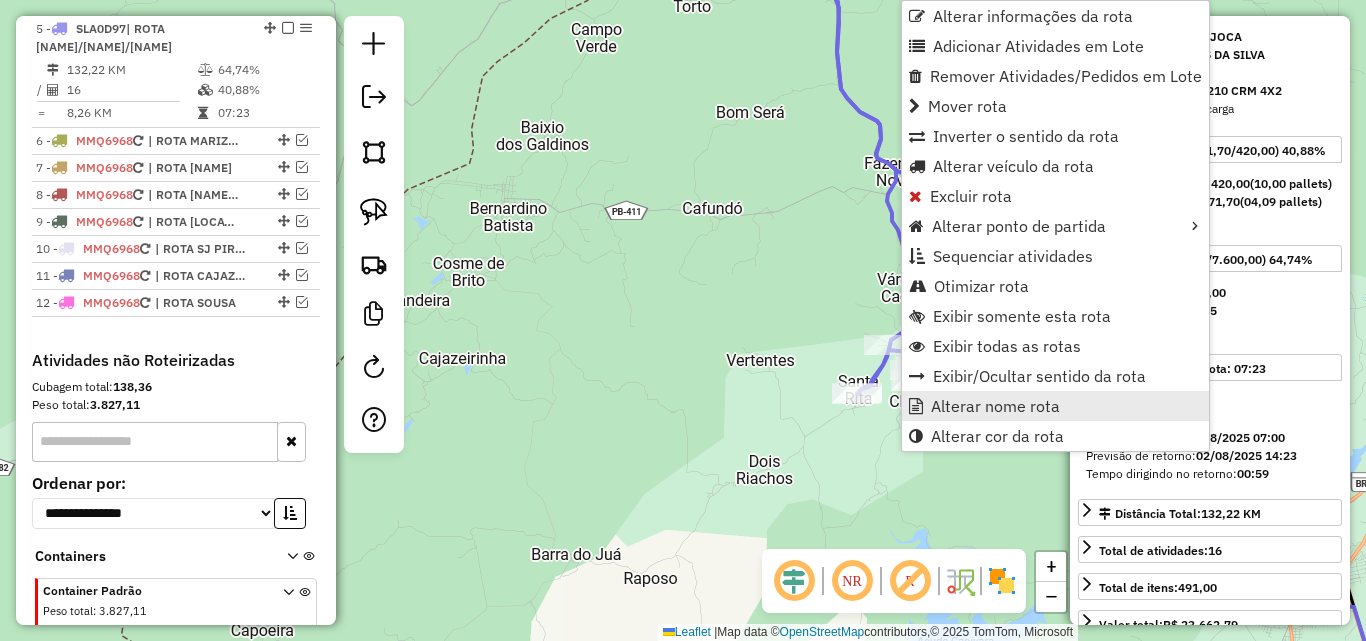 drag, startPoint x: 941, startPoint y: 422, endPoint x: 946, endPoint y: 401, distance: 21.587032 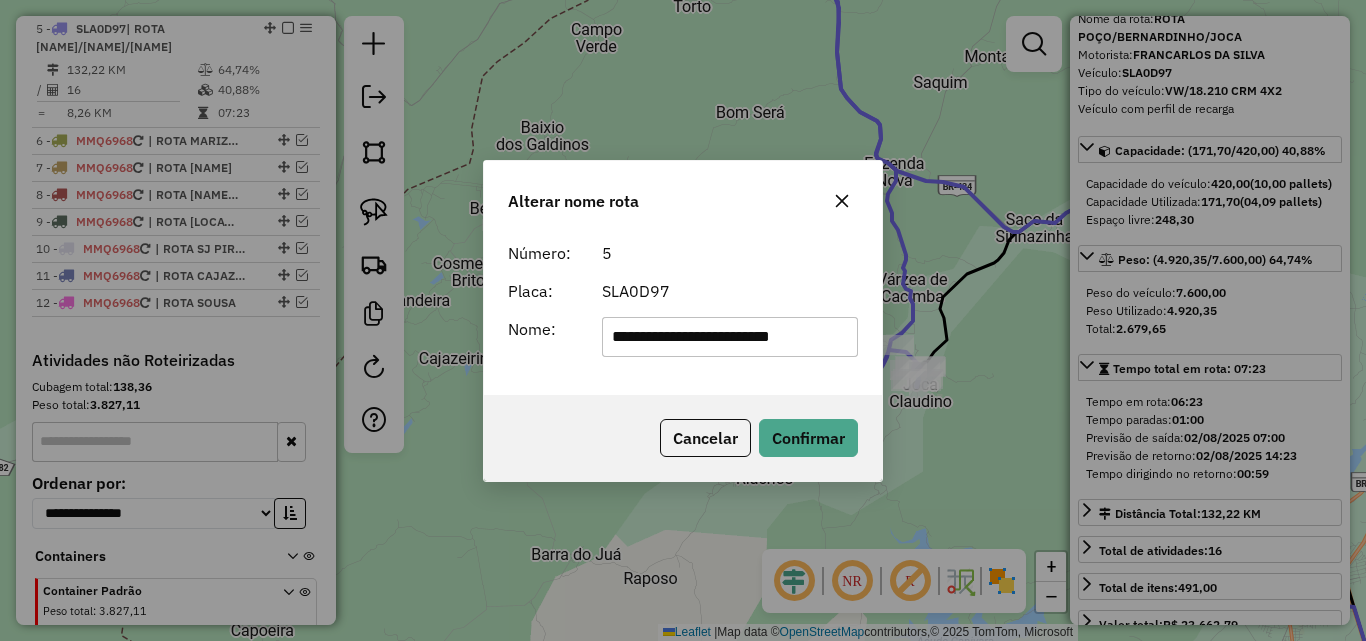 scroll, scrollTop: 0, scrollLeft: 13, axis: horizontal 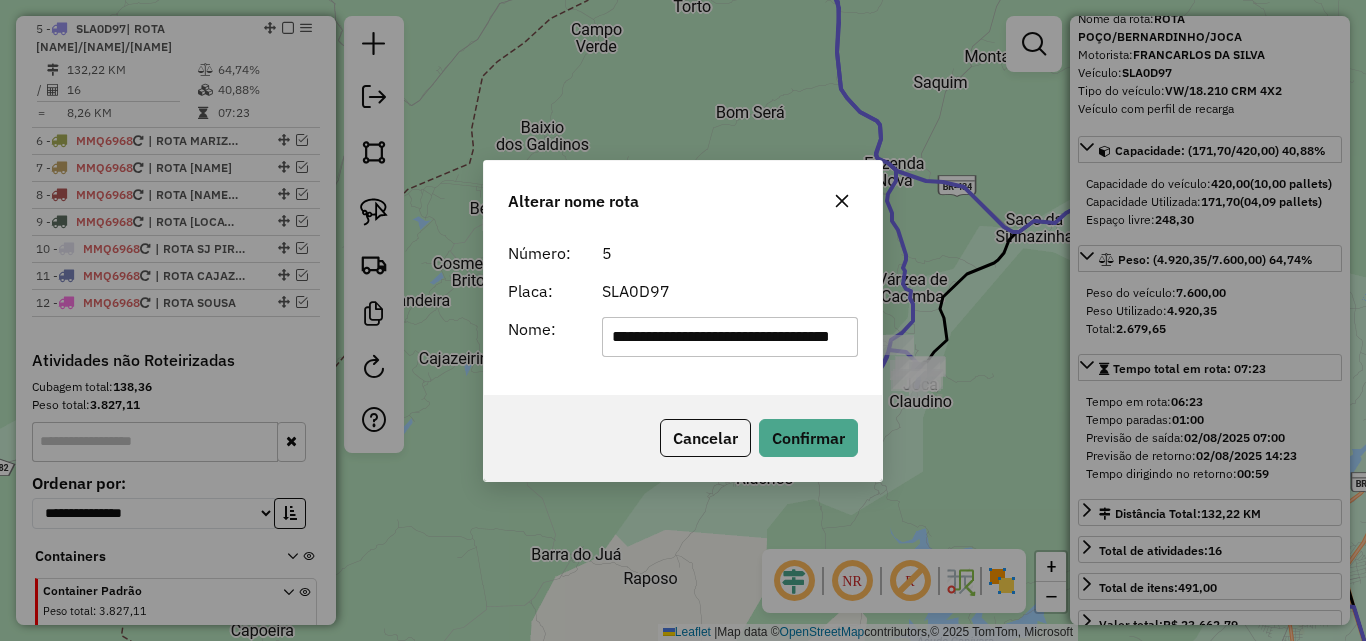type on "**********" 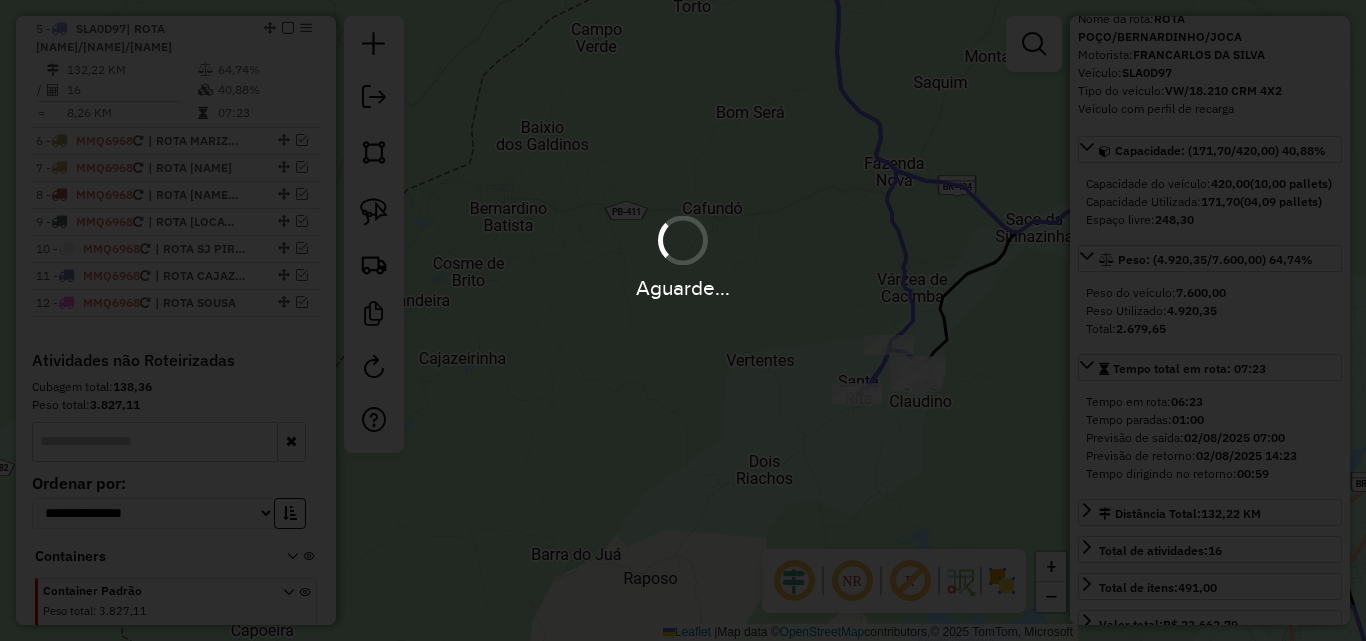 type 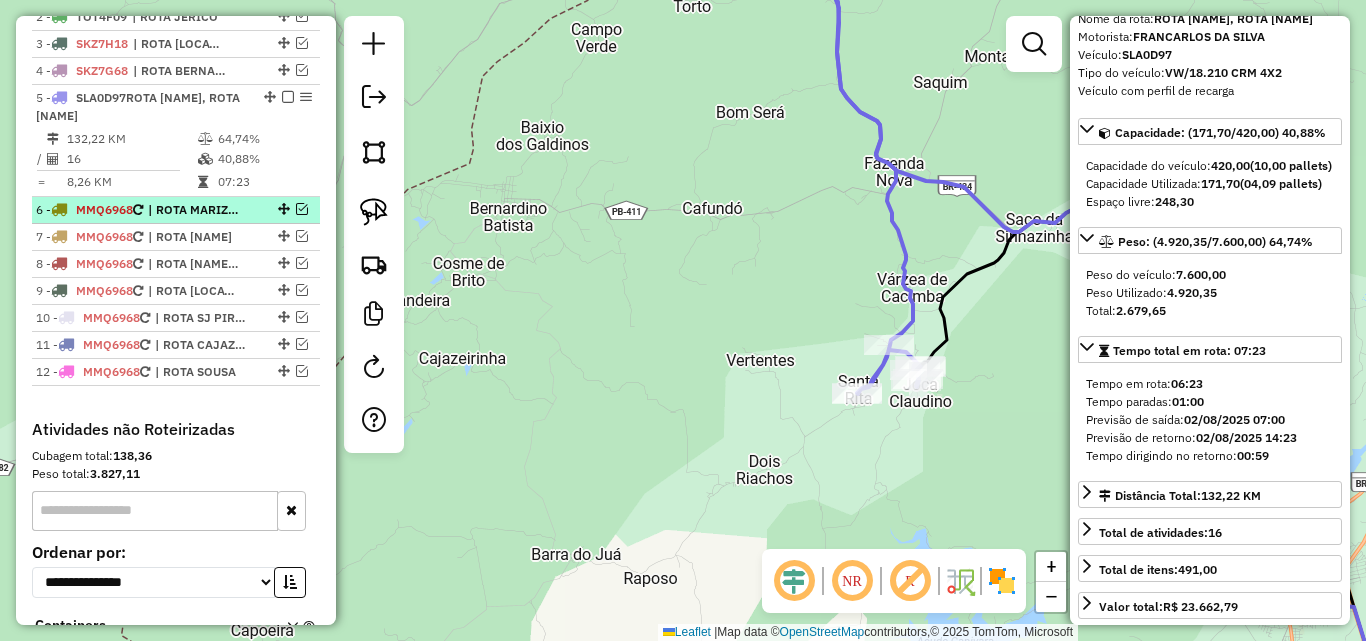 scroll, scrollTop: 758, scrollLeft: 0, axis: vertical 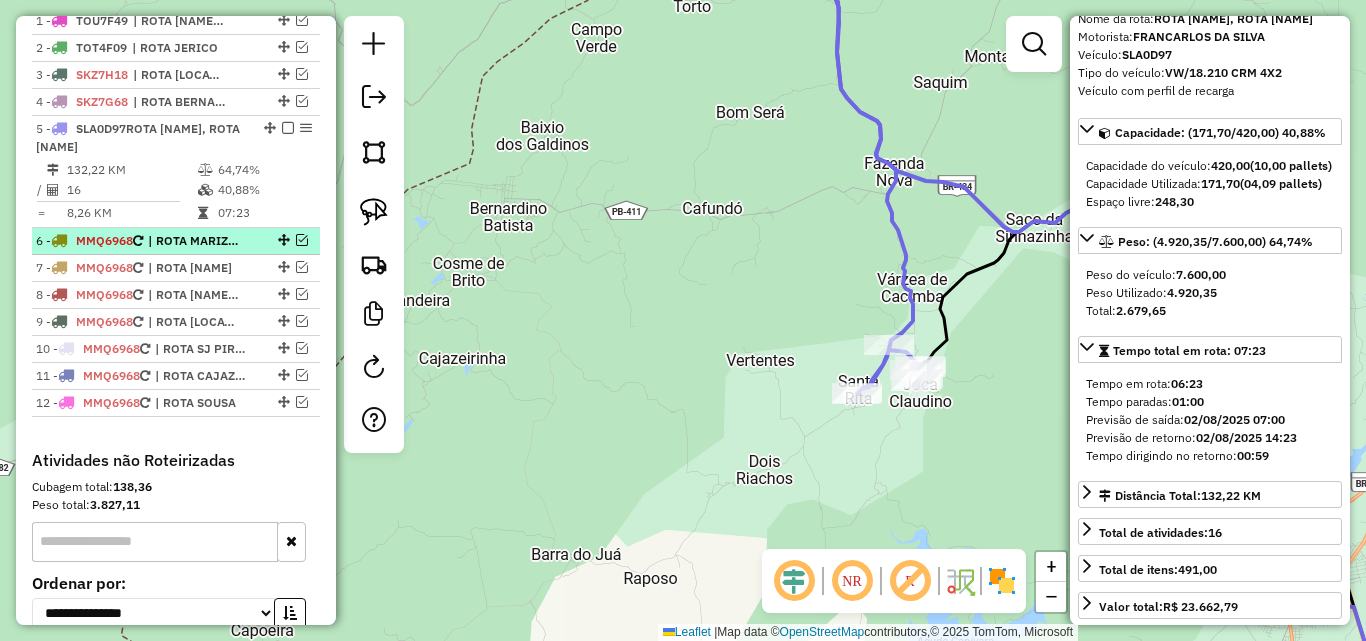 drag, startPoint x: 280, startPoint y: 127, endPoint x: 291, endPoint y: 143, distance: 19.416489 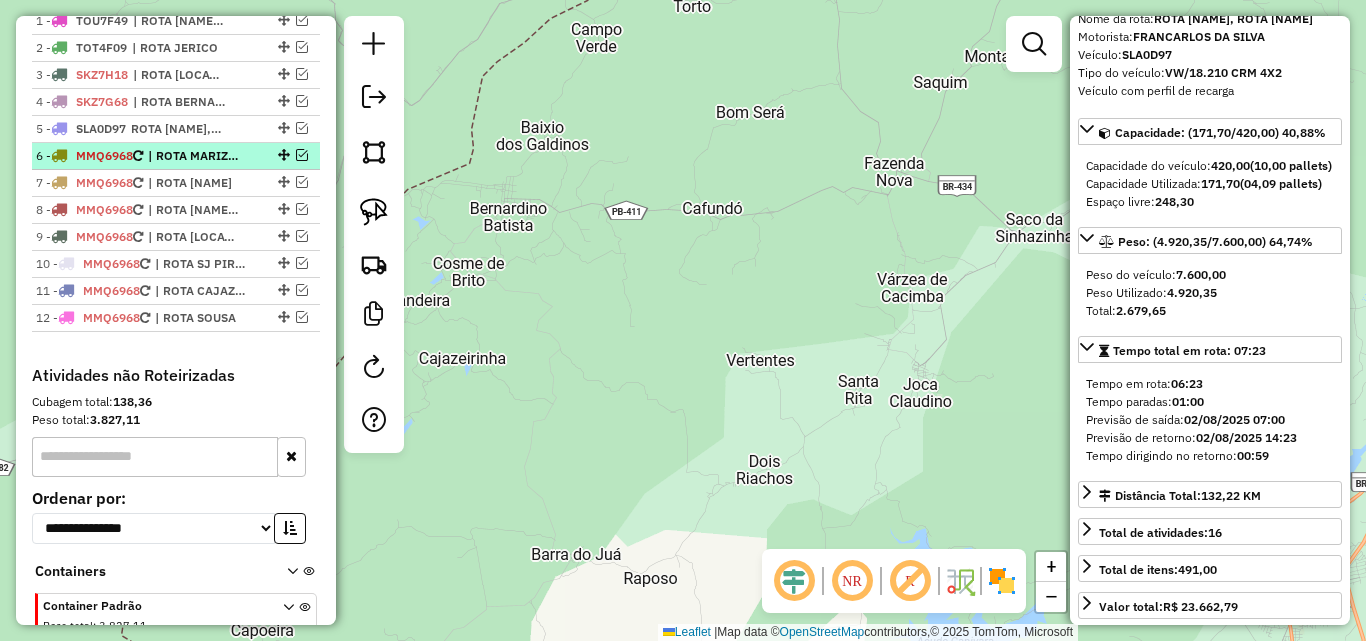 drag, startPoint x: 296, startPoint y: 151, endPoint x: 253, endPoint y: 166, distance: 45.54119 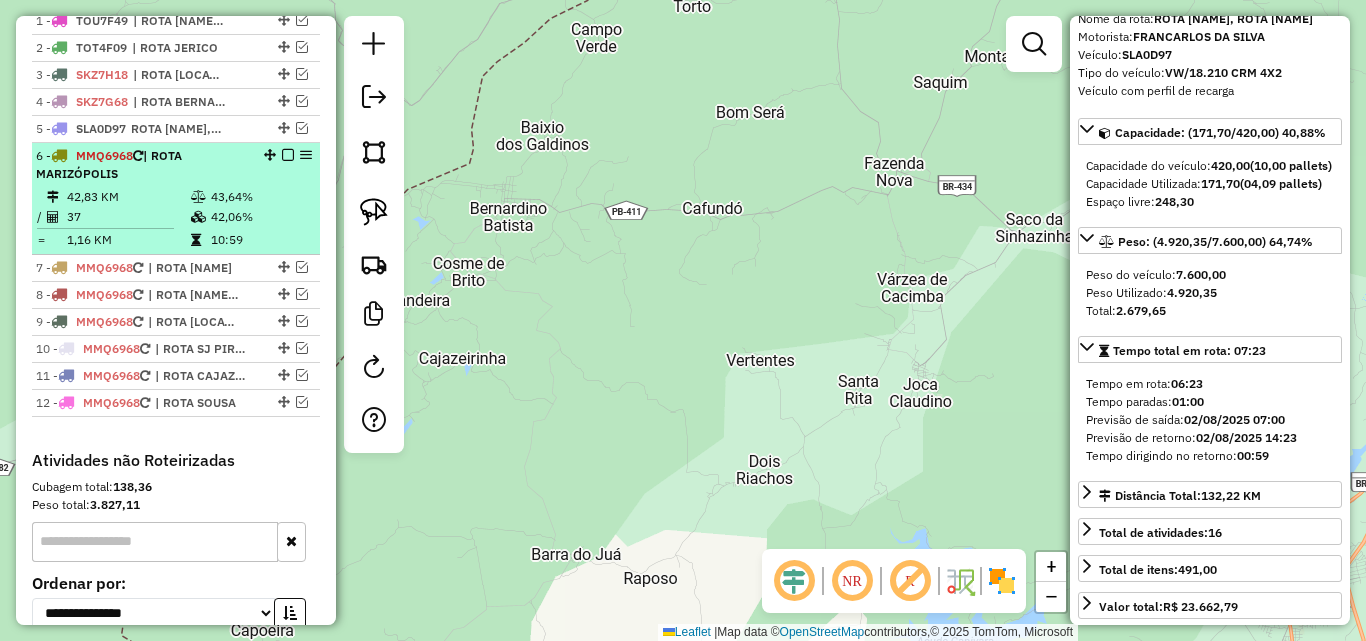 click on "6 -       MMQ6968   | ROTA MARIZÓPOLIS" at bounding box center [142, 165] 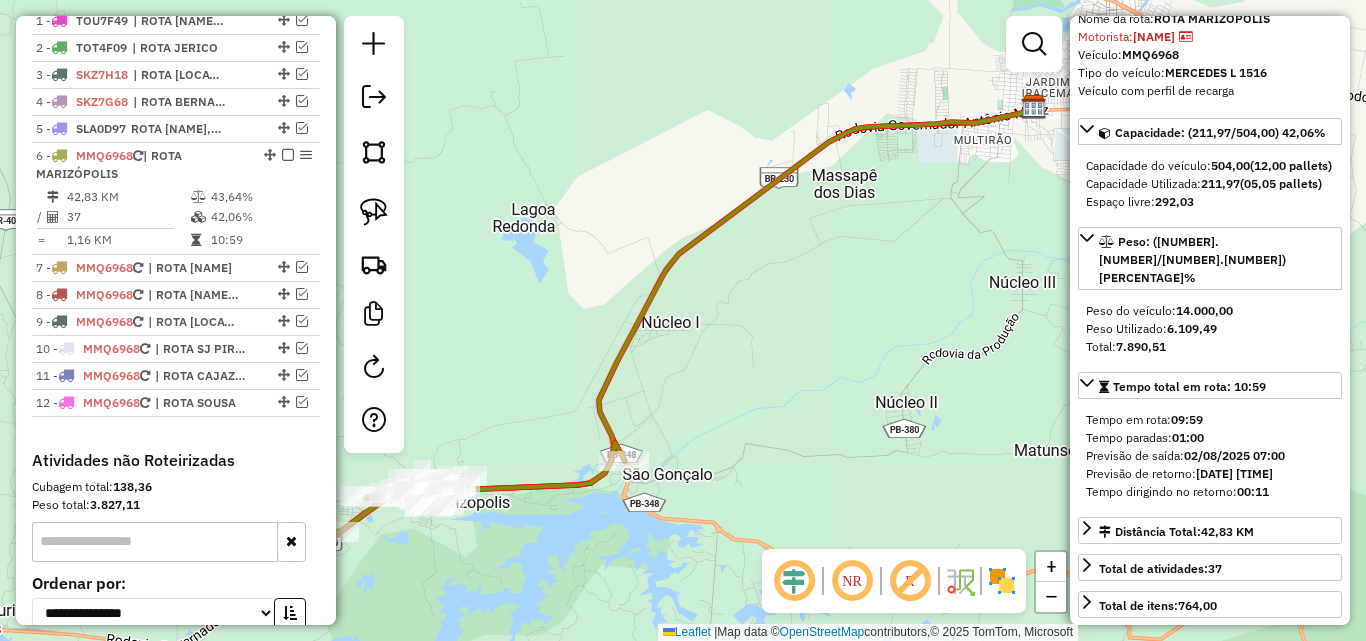 drag, startPoint x: 406, startPoint y: 214, endPoint x: 915, endPoint y: 245, distance: 509.94315 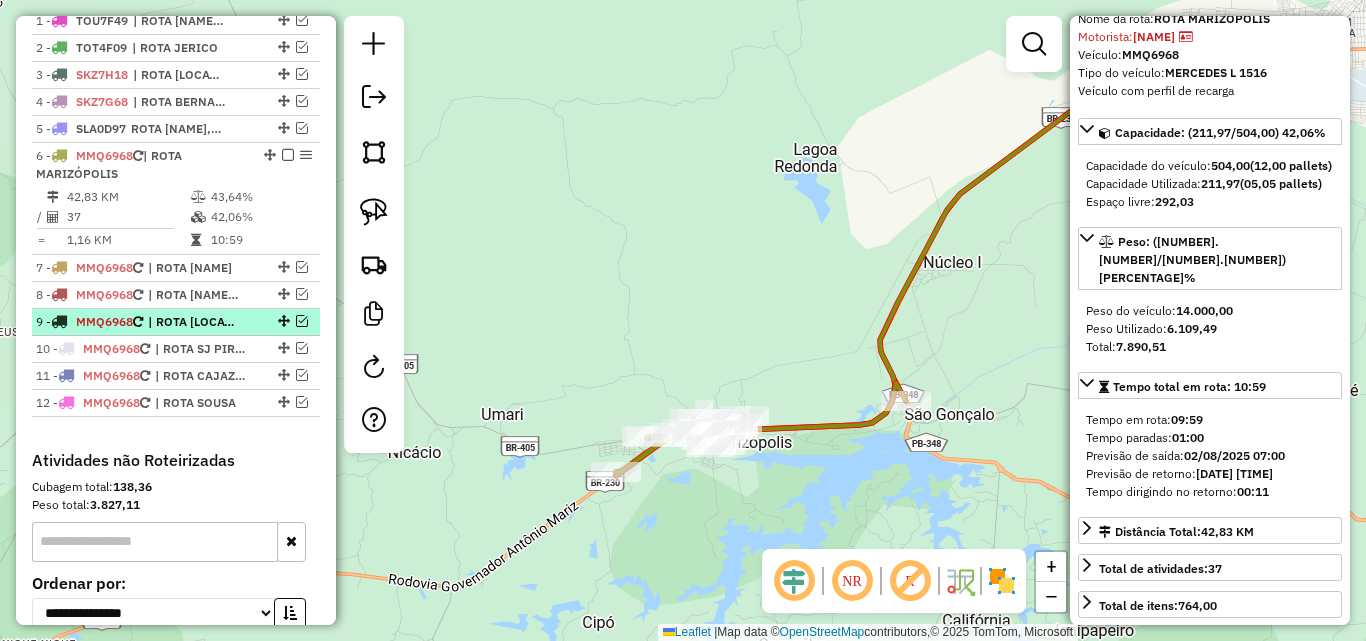 click at bounding box center [302, 321] 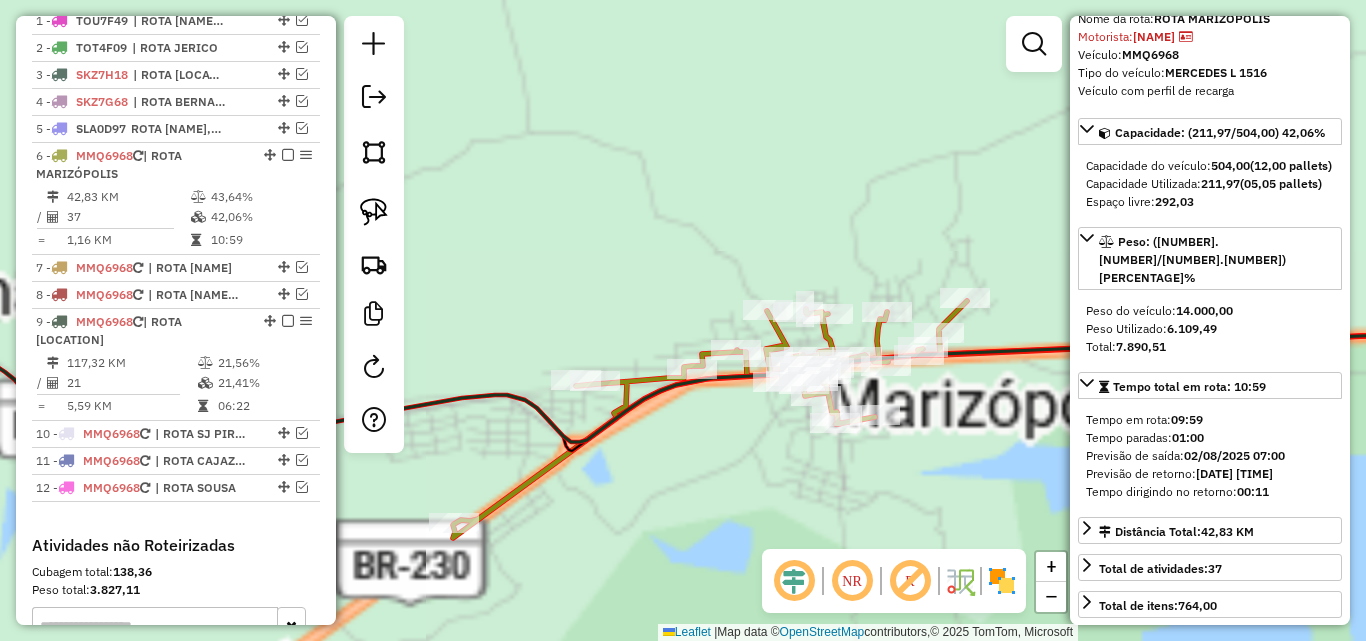 click on "Janela de atendimento Grade de atendimento Capacidade Transportadoras Veículos Cliente Pedidos  Rotas Selecione os dias de semana para filtrar as janelas de atendimento  Seg   Ter   Qua   Qui   Sex   Sáb   Dom  Informe o período da janela de atendimento: De: Até:  Filtrar exatamente a janela do cliente  Considerar janela de atendimento padrão  Selecione os dias de semana para filtrar as grades de atendimento  Seg   Ter   Qua   Qui   Sex   Sáb   Dom   Considerar clientes sem dia de atendimento cadastrado  Clientes fora do dia de atendimento selecionado Filtrar as atividades entre os valores definidos abaixo:  Peso mínimo:   Peso máximo:   Cubagem mínima:   Cubagem máxima:   De:   Até:  Filtrar as atividades entre o tempo de atendimento definido abaixo:  De:   Até:   Considerar capacidade total dos clientes não roteirizados Transportadora: Selecione um ou mais itens Tipo de veículo: Selecione um ou mais itens Veículo: Selecione um ou mais itens Motorista: Selecione um ou mais itens Nome: Rótulo:" 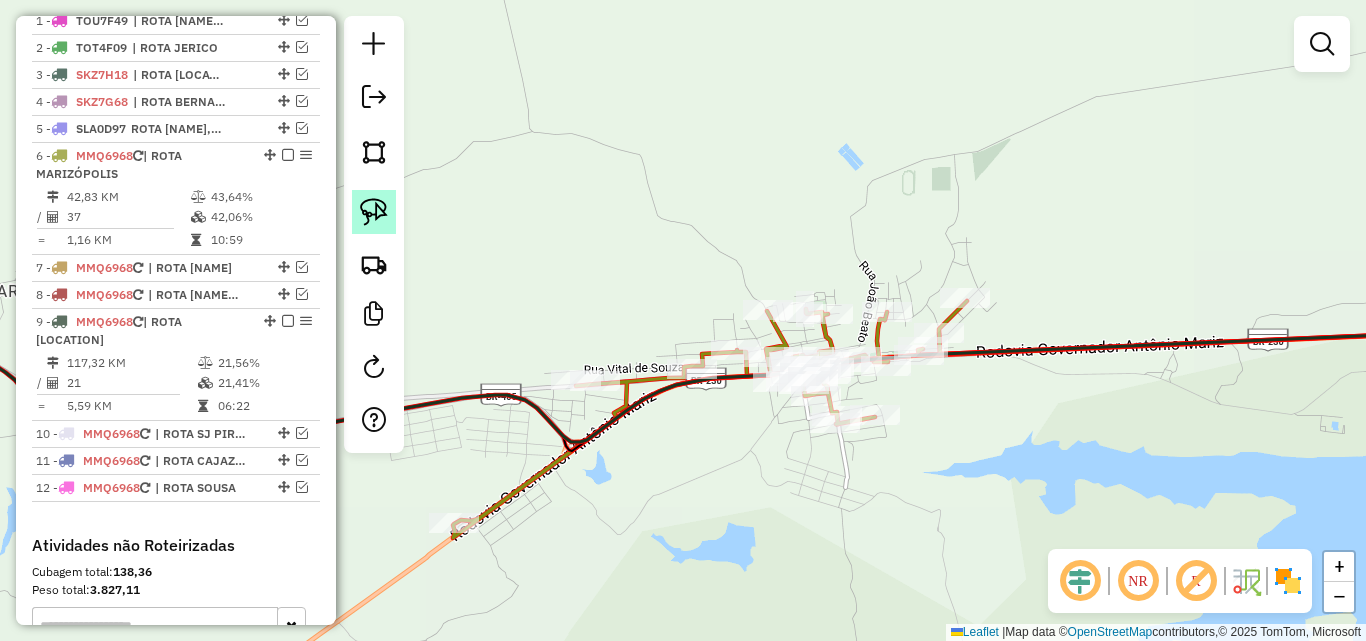 click 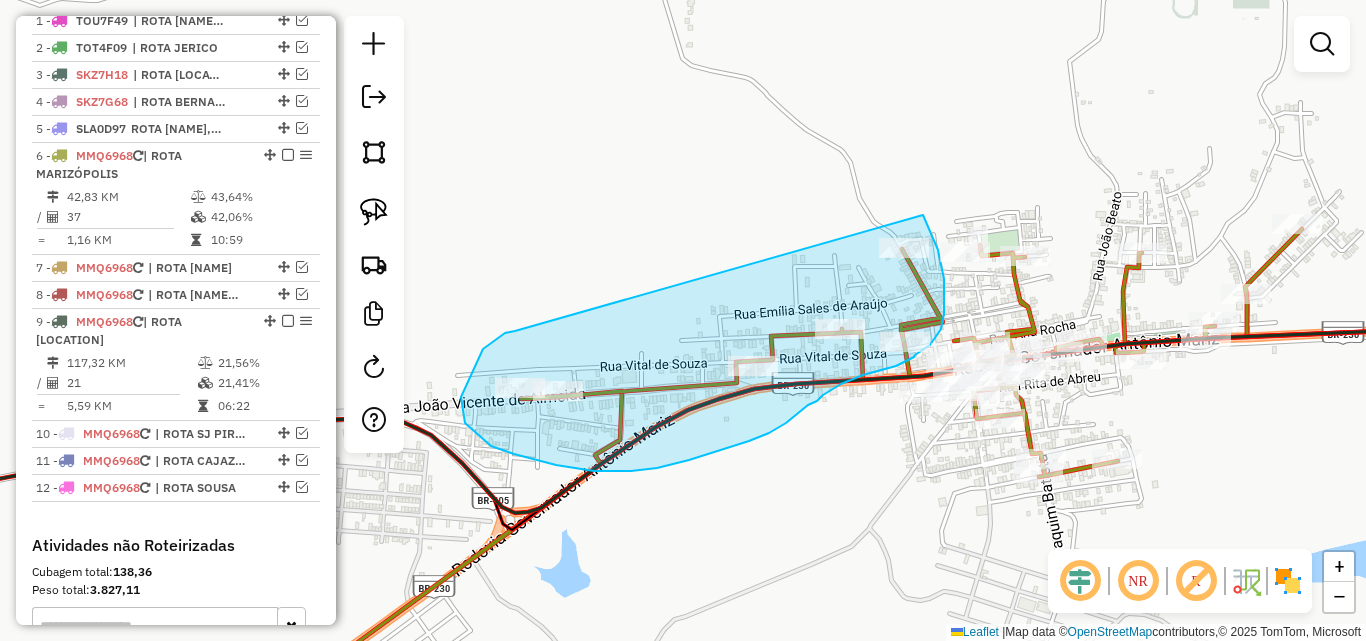 drag, startPoint x: 505, startPoint y: 333, endPoint x: 888, endPoint y: 186, distance: 410.2414 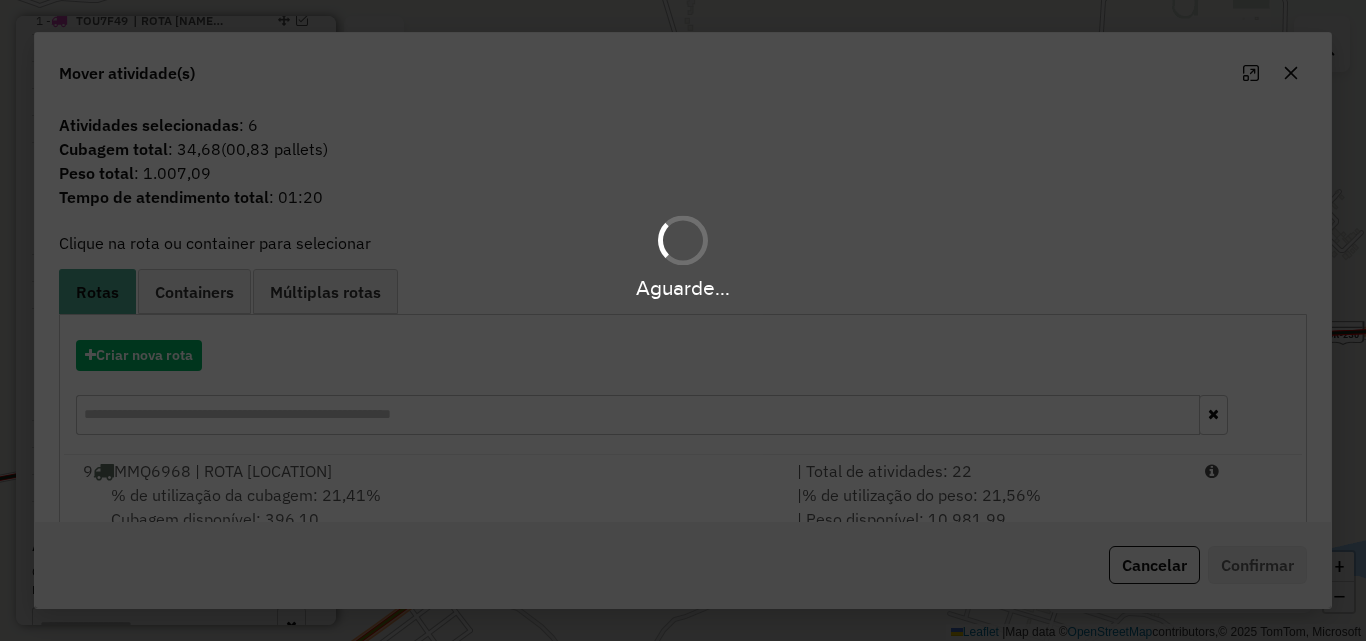 click on "Aguarde..." at bounding box center (683, 320) 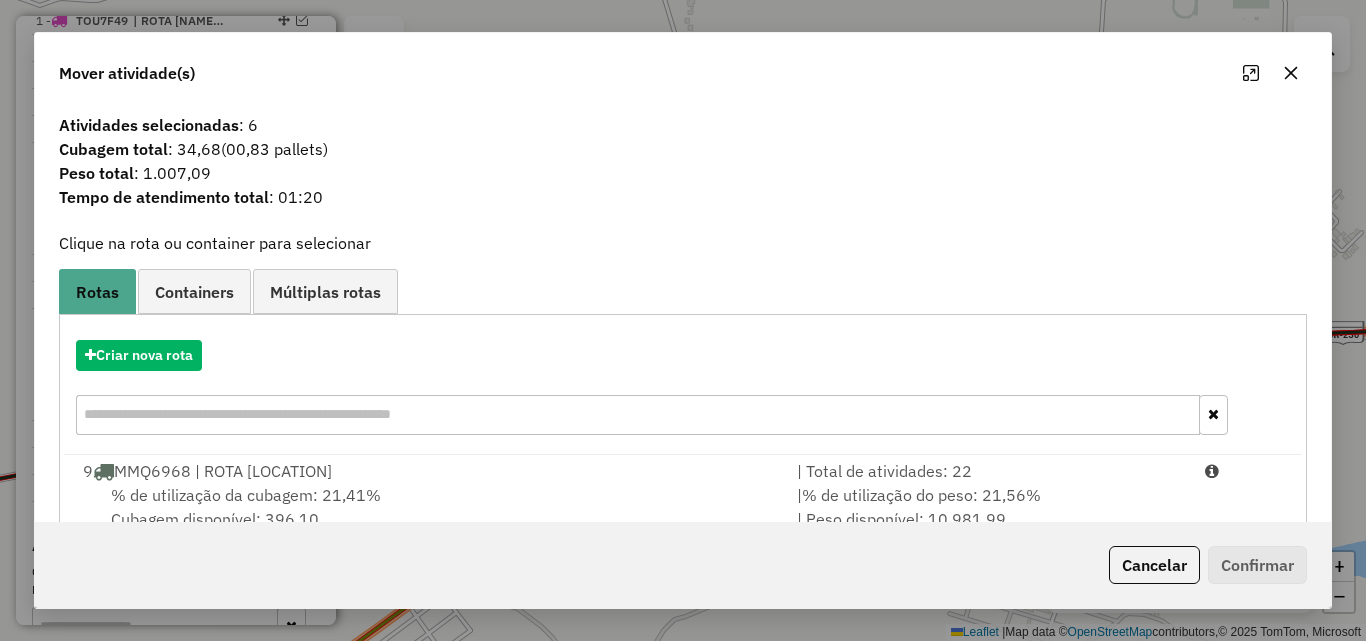 drag, startPoint x: 1157, startPoint y: 510, endPoint x: 1201, endPoint y: 531, distance: 48.754486 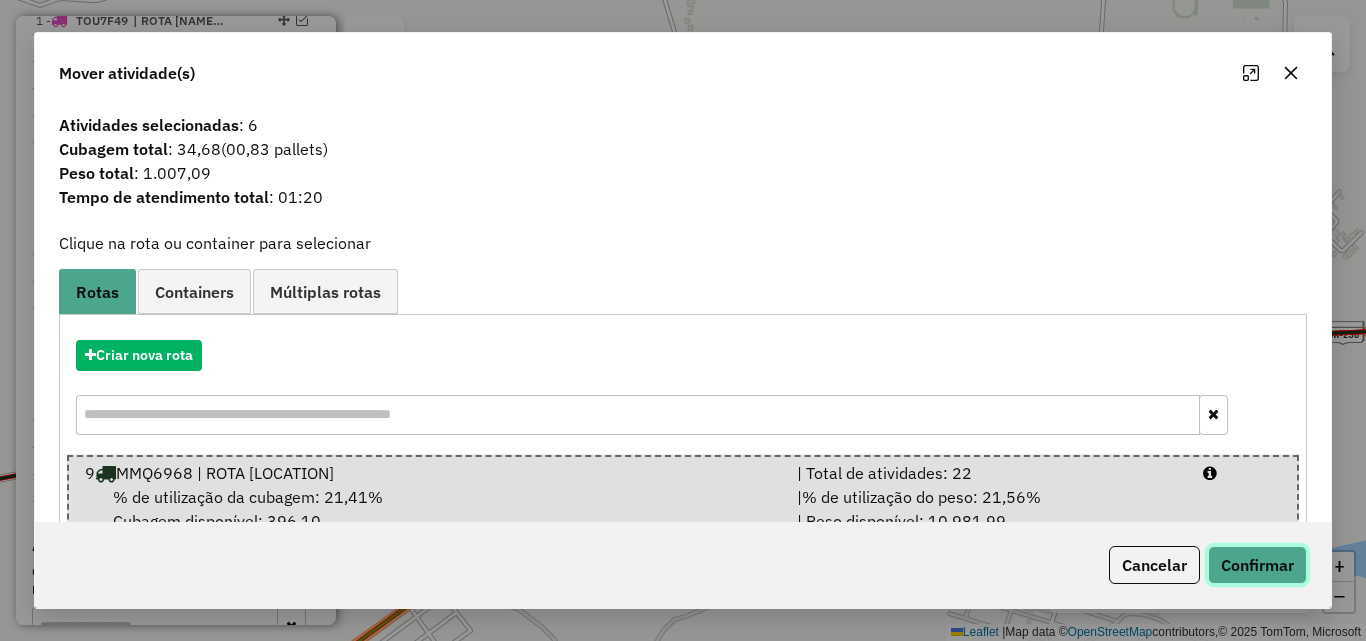 click on "Confirmar" 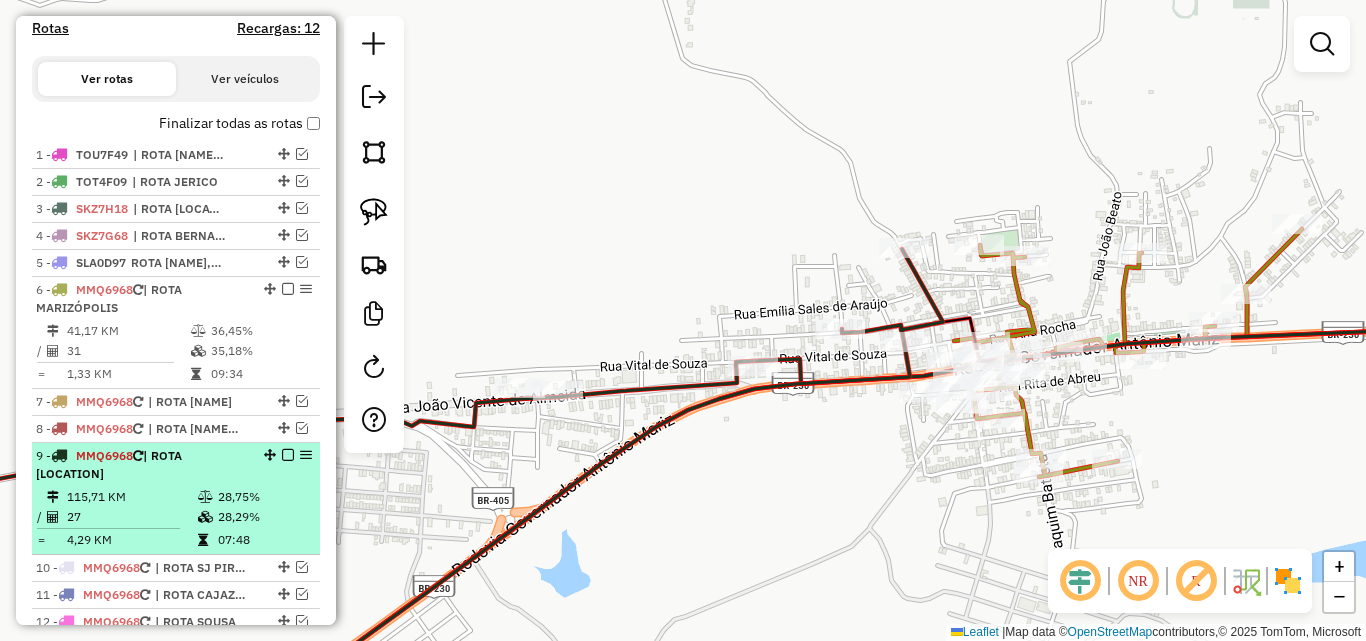 scroll, scrollTop: 764, scrollLeft: 0, axis: vertical 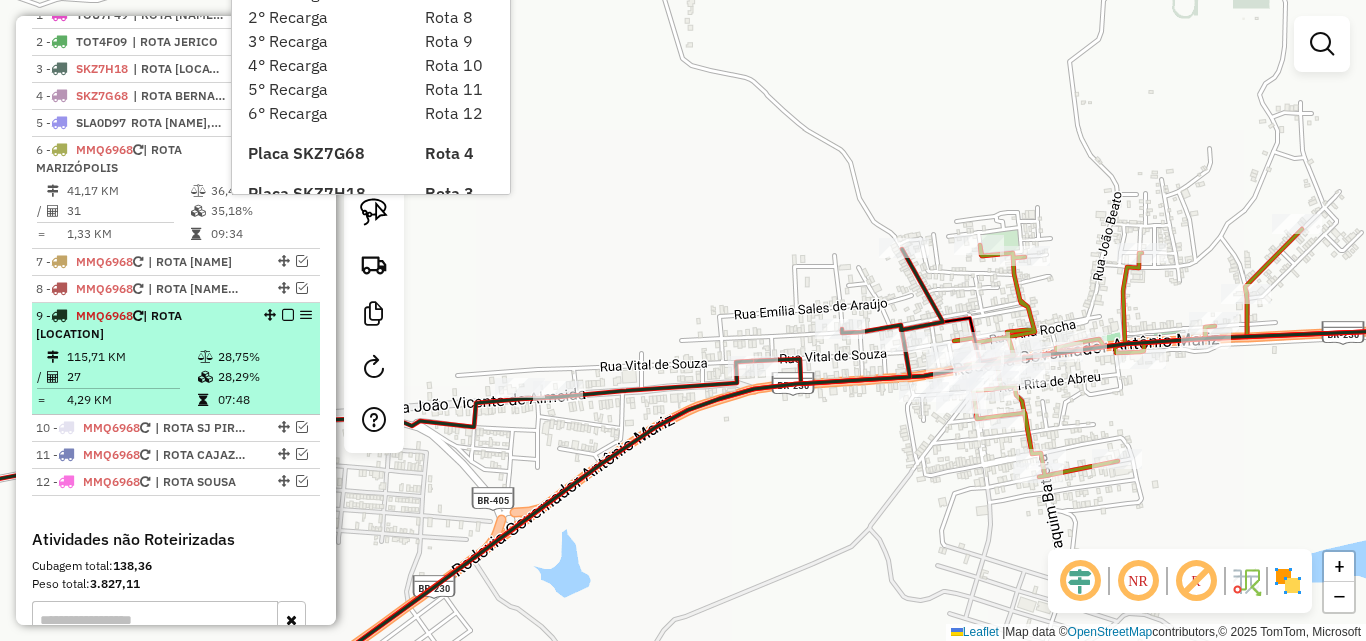 click on "115,71 KM" at bounding box center (131, 357) 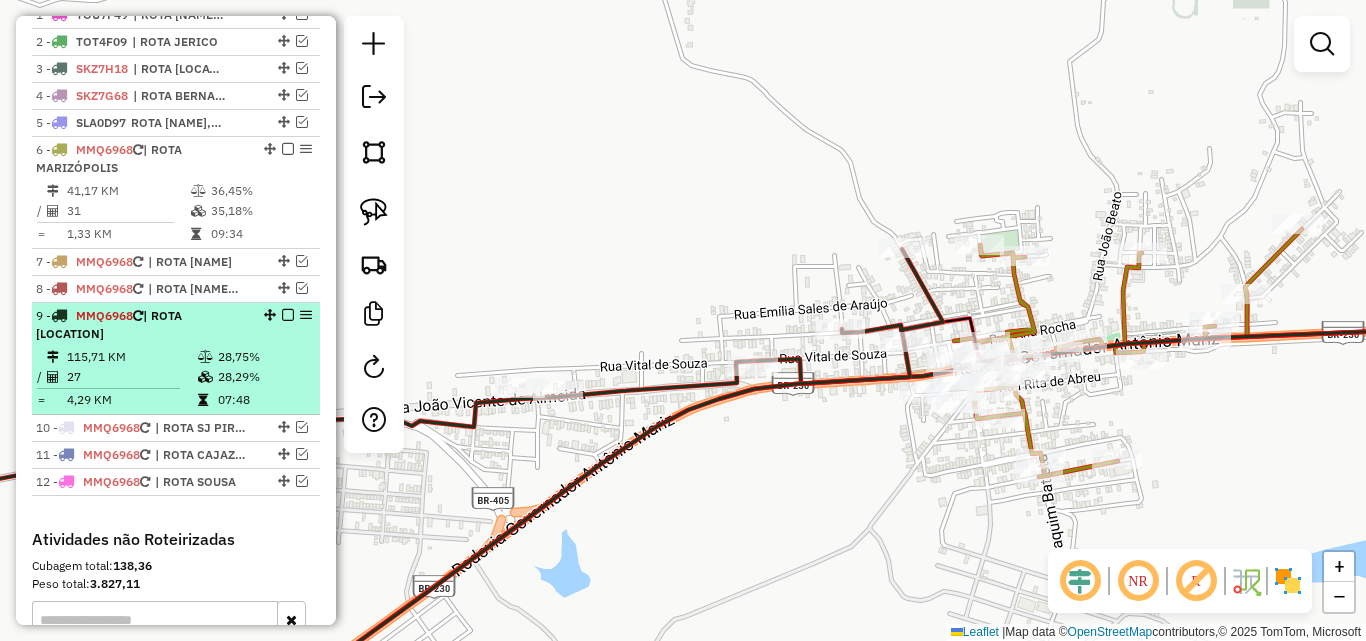 select on "*********" 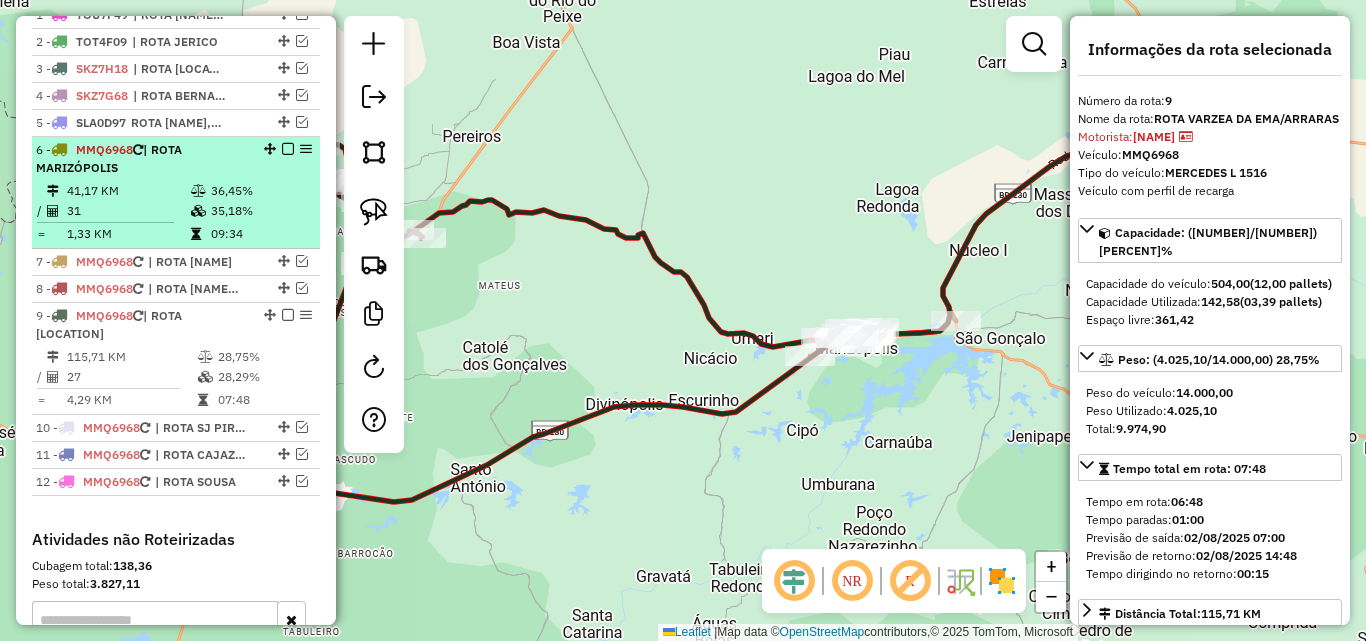 click on "41,17 KM   36,45%  /  31   35,18%     =  1,33 KM   09:34" at bounding box center (176, 212) 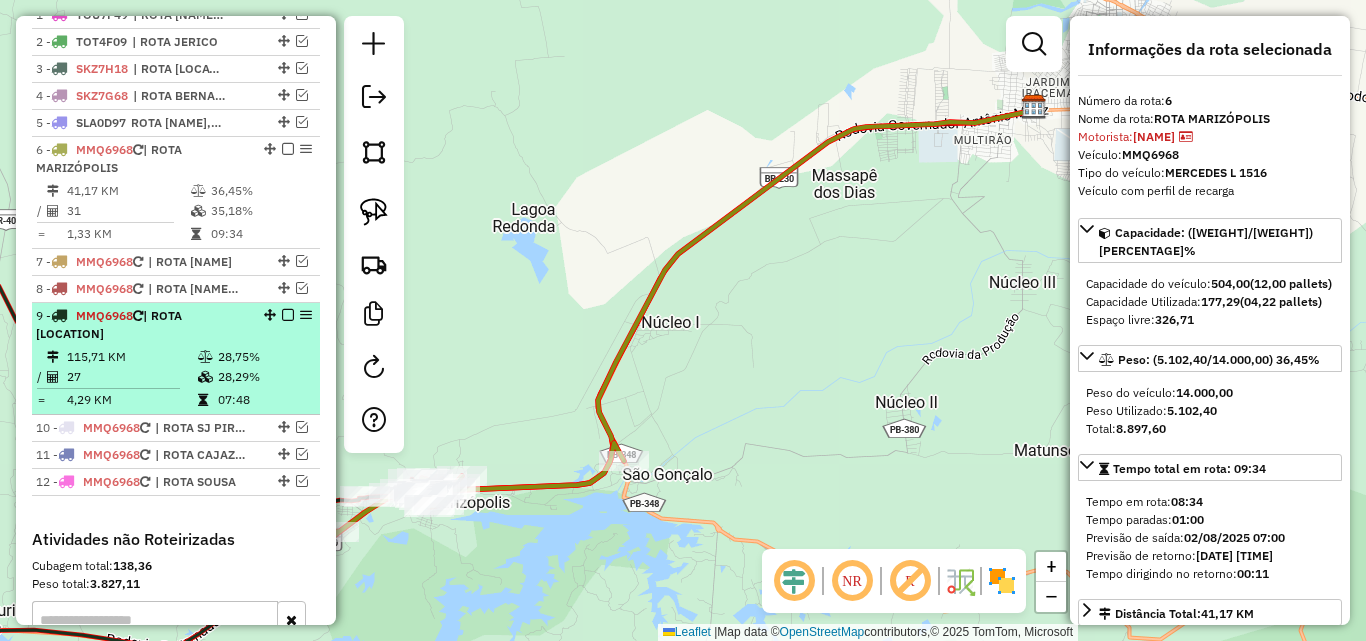 click at bounding box center [207, 357] 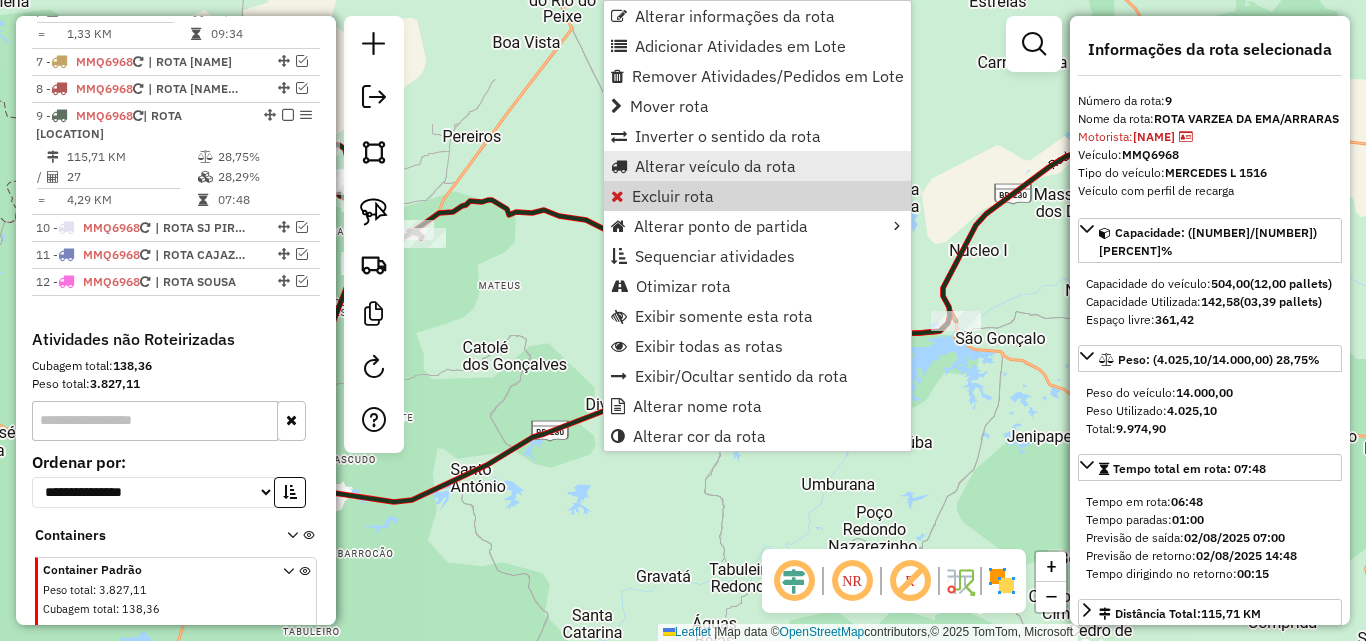 scroll, scrollTop: 1028, scrollLeft: 0, axis: vertical 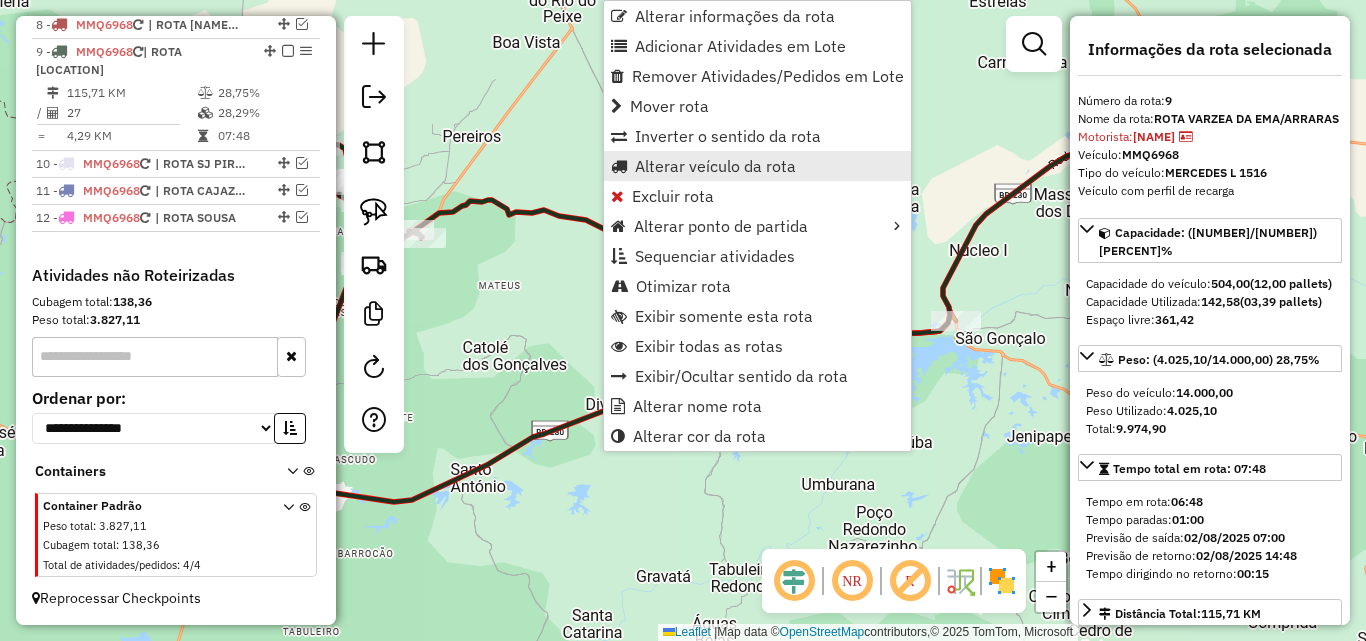click on "Alterar veículo da rota" at bounding box center (715, 166) 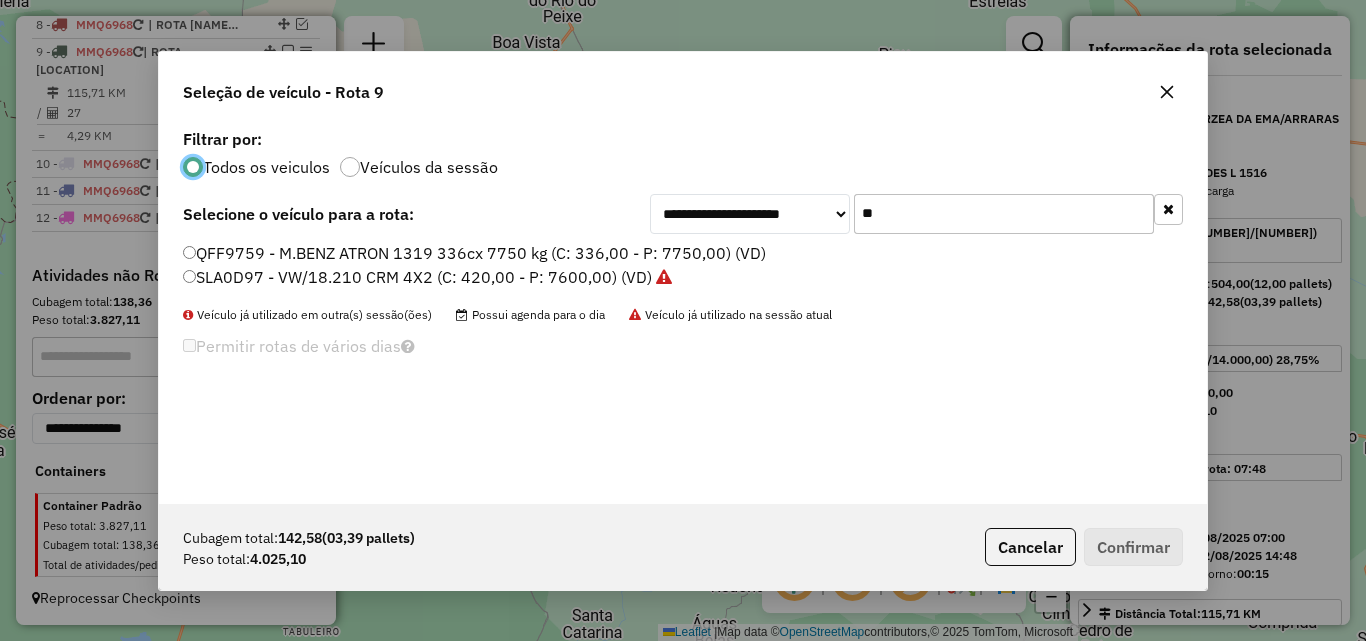 scroll, scrollTop: 11, scrollLeft: 6, axis: both 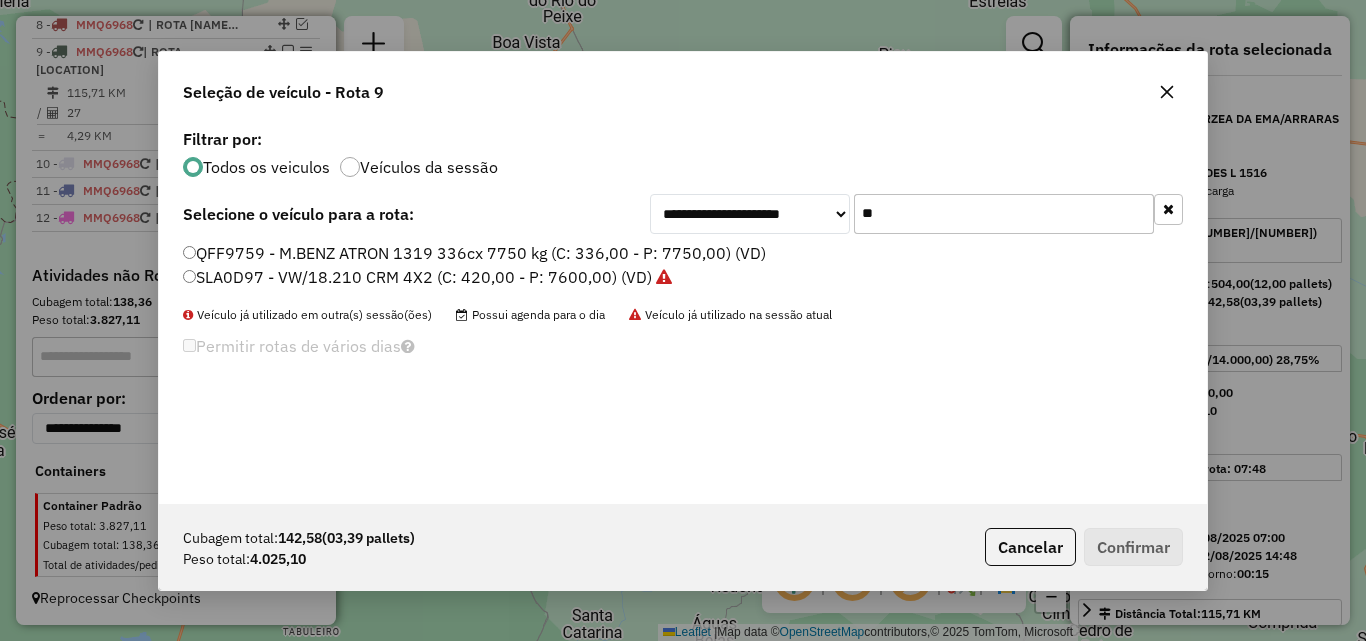drag, startPoint x: 940, startPoint y: 217, endPoint x: 960, endPoint y: 233, distance: 25.612497 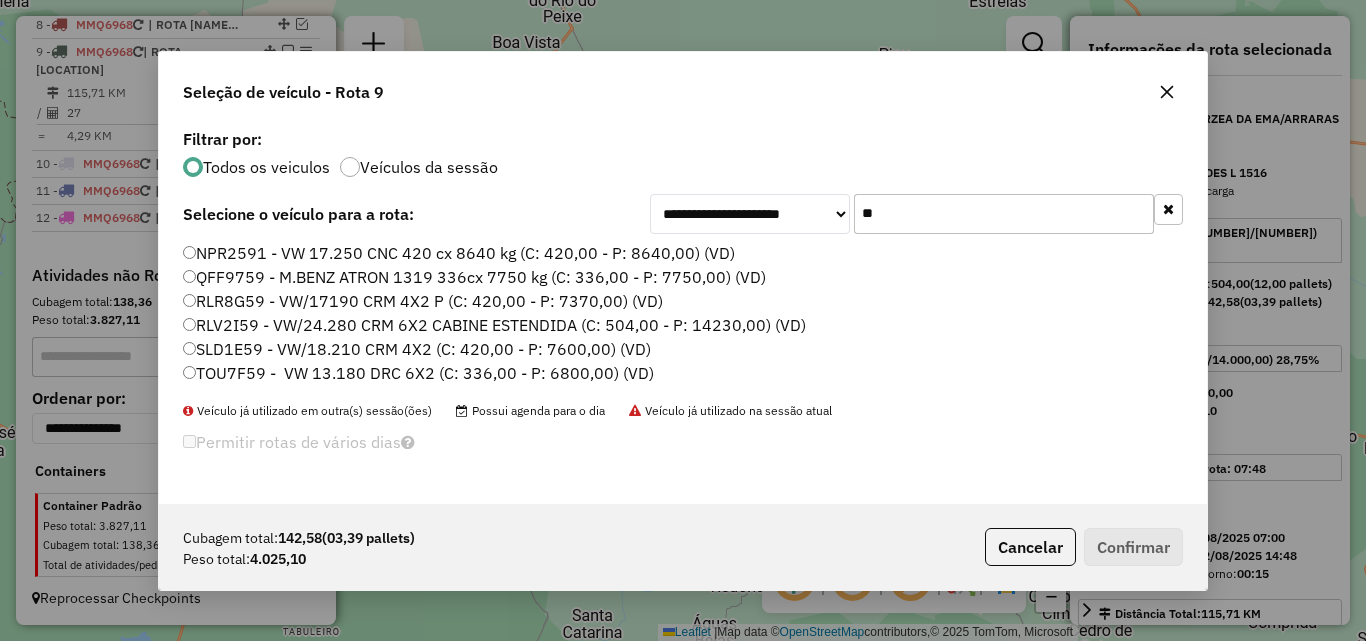 type on "**" 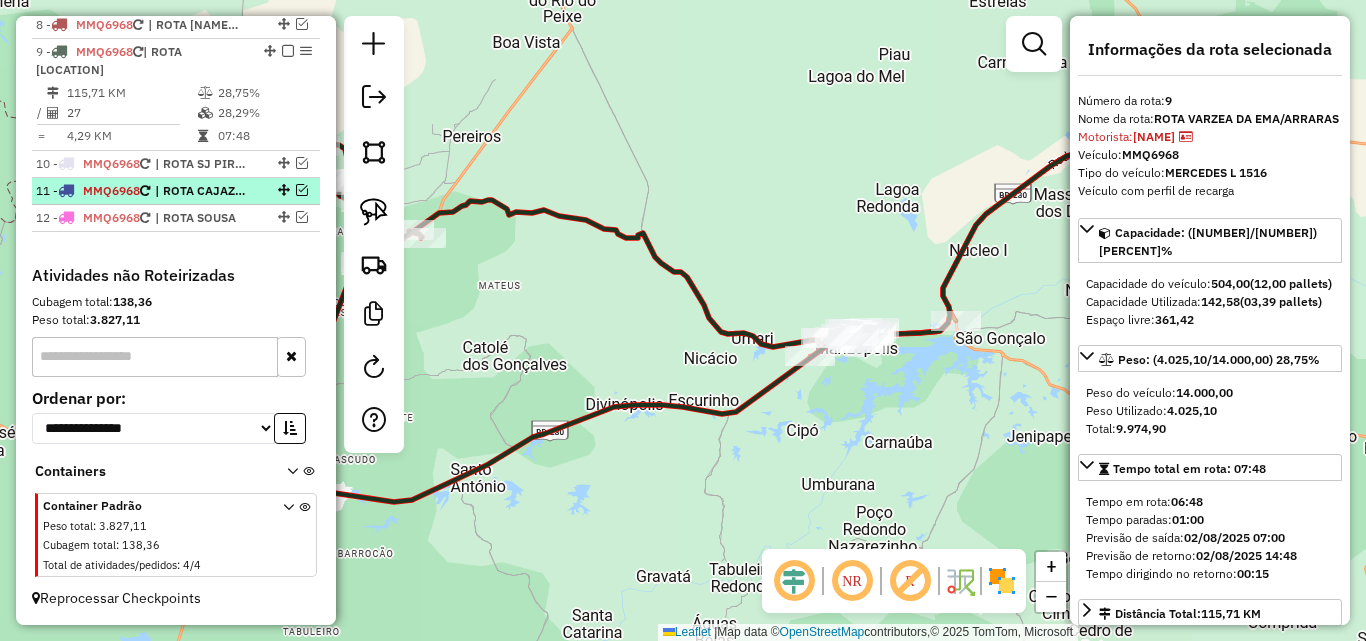 click on "| ROTA CAJAZEIRAS" at bounding box center [201, 191] 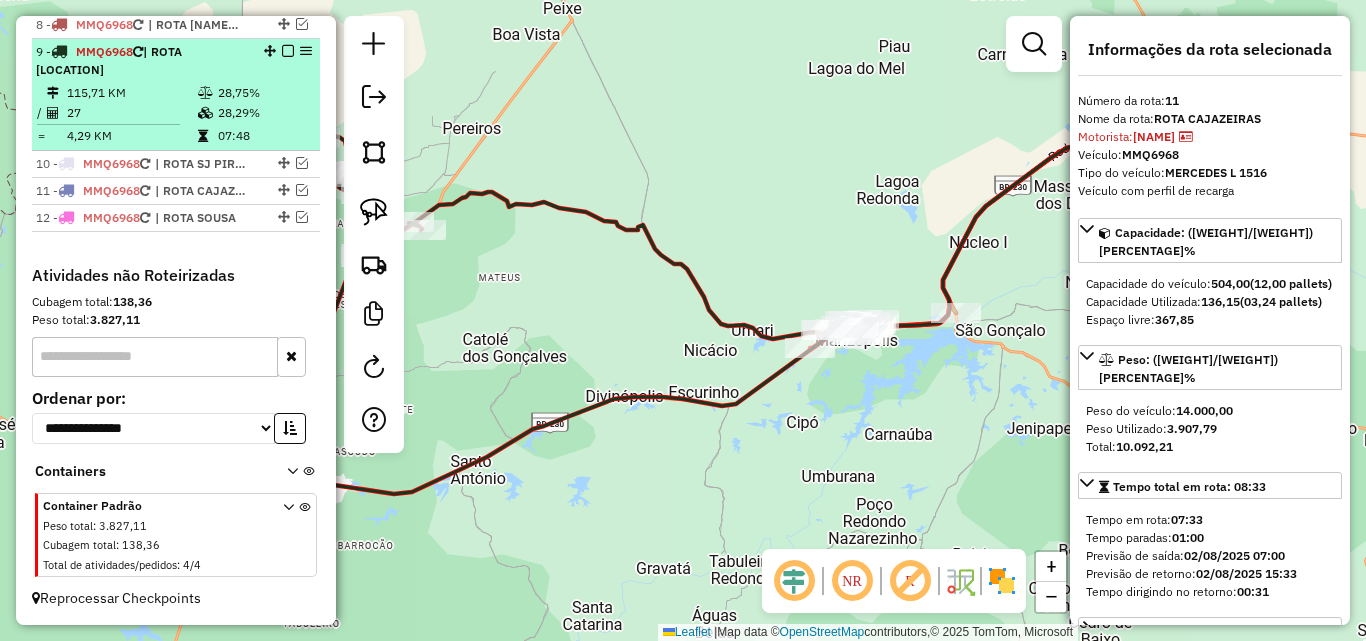 click on "115,71 KM" at bounding box center [131, 93] 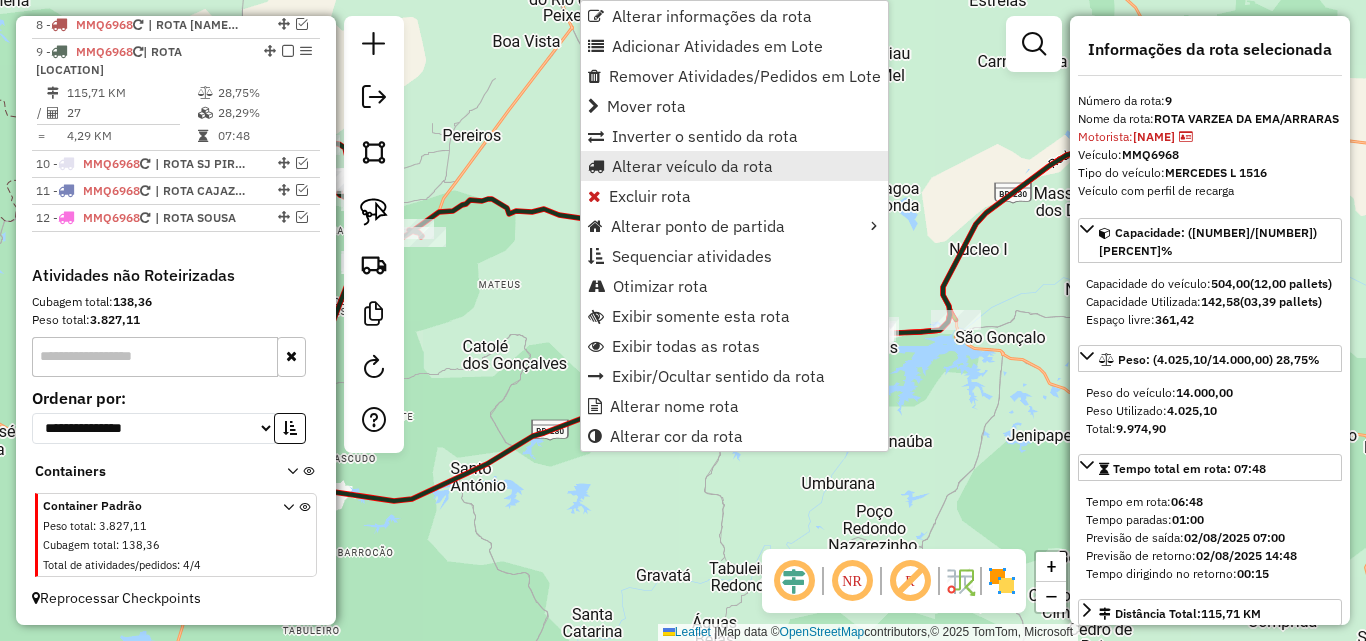 click on "Alterar veículo da rota" at bounding box center (734, 166) 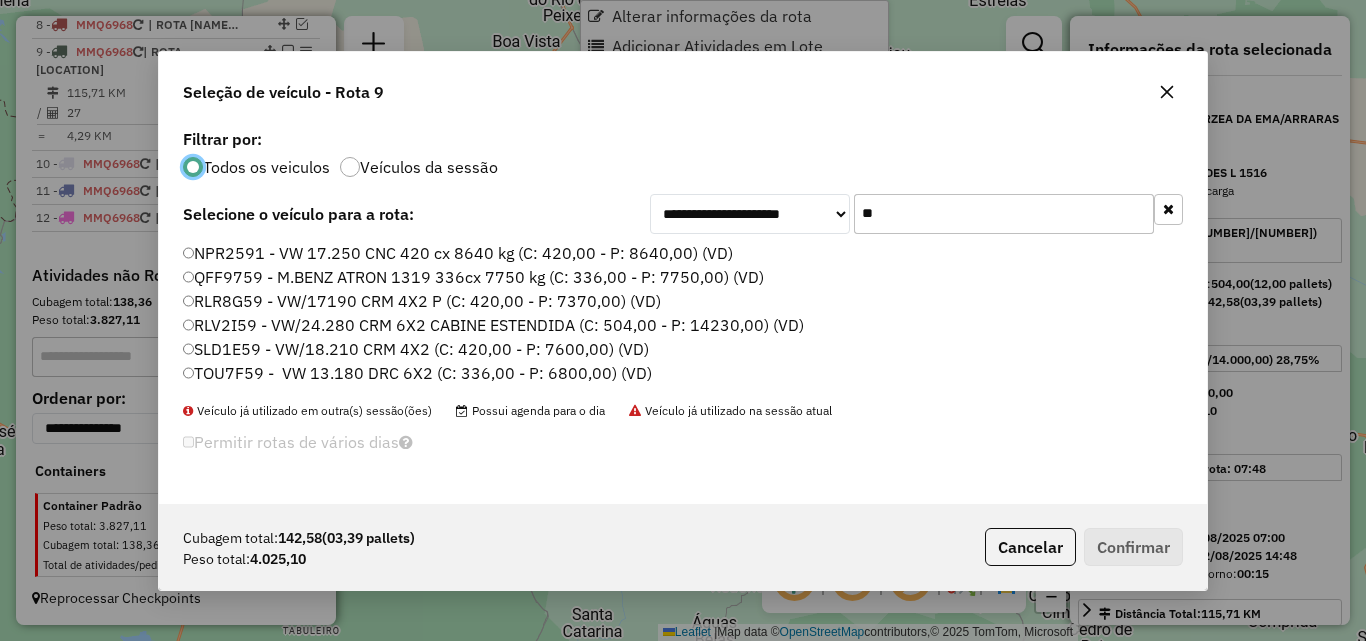 scroll, scrollTop: 11, scrollLeft: 6, axis: both 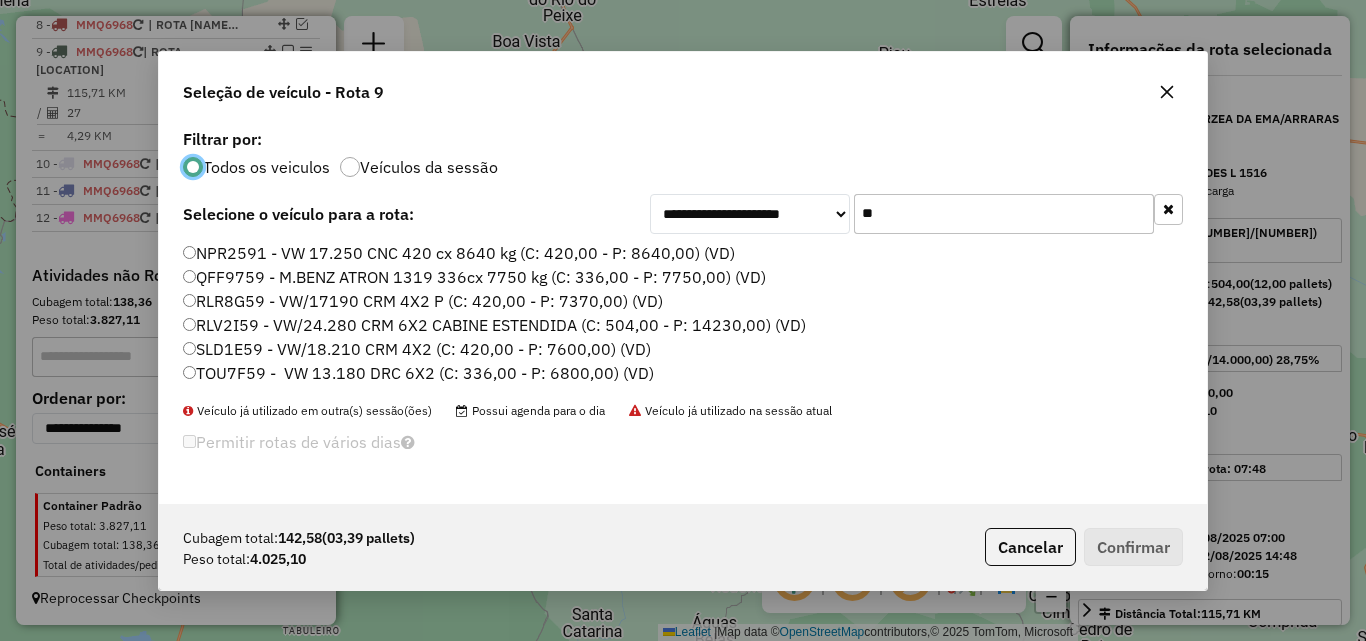 click on "**" 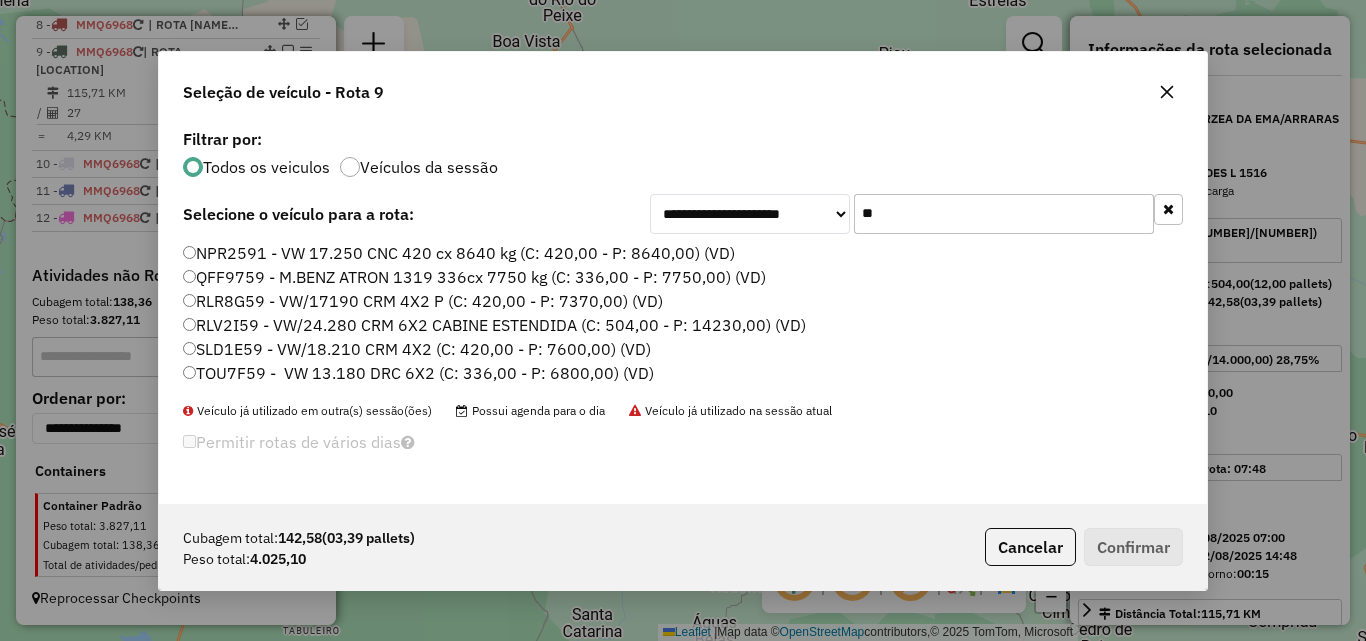 click on "**" 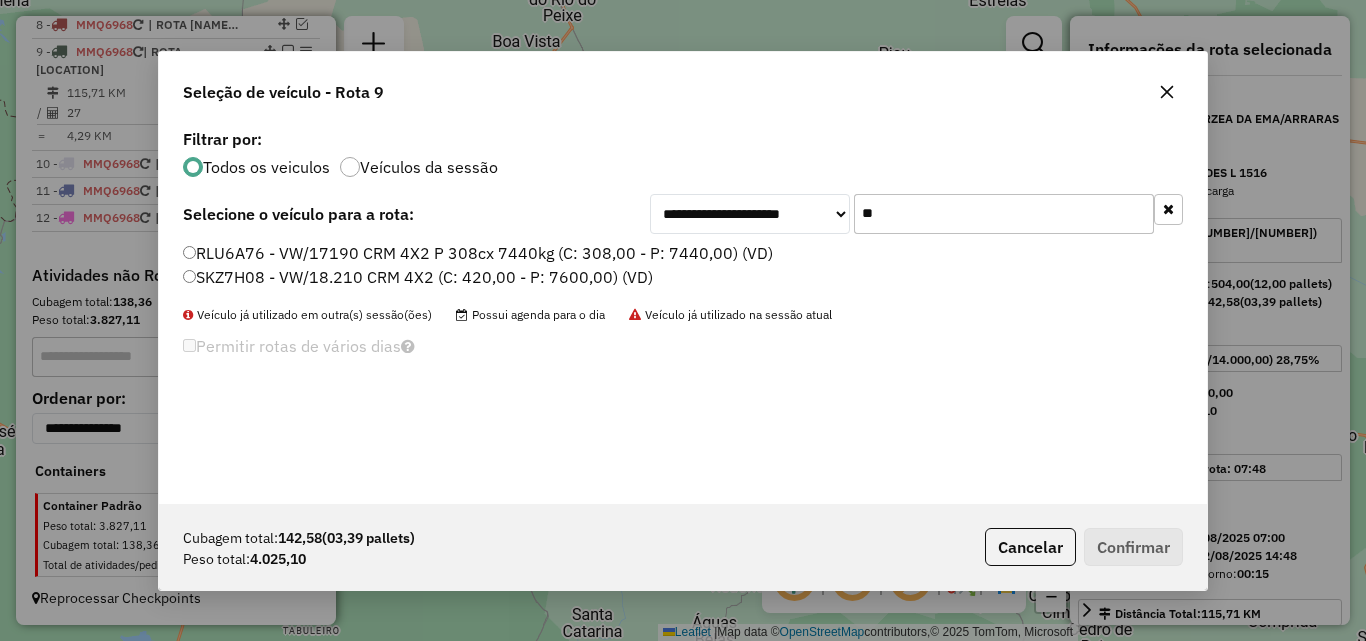 type on "**" 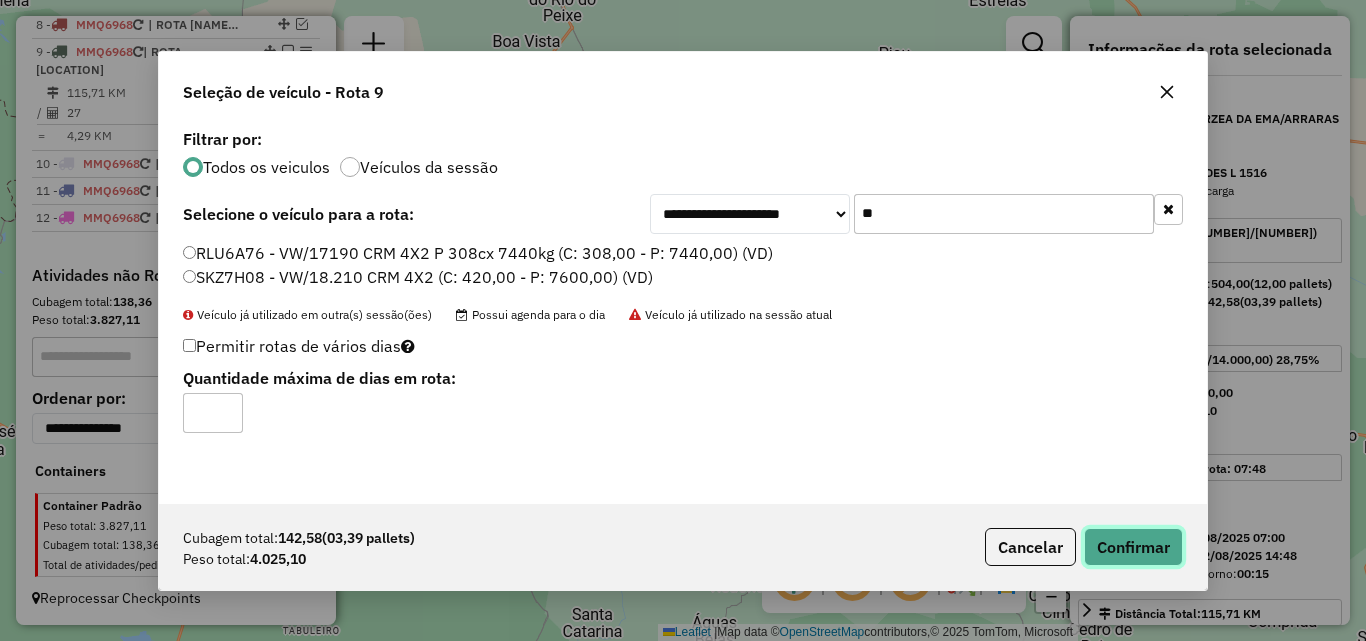 drag, startPoint x: 1173, startPoint y: 561, endPoint x: 1322, endPoint y: 501, distance: 160.62689 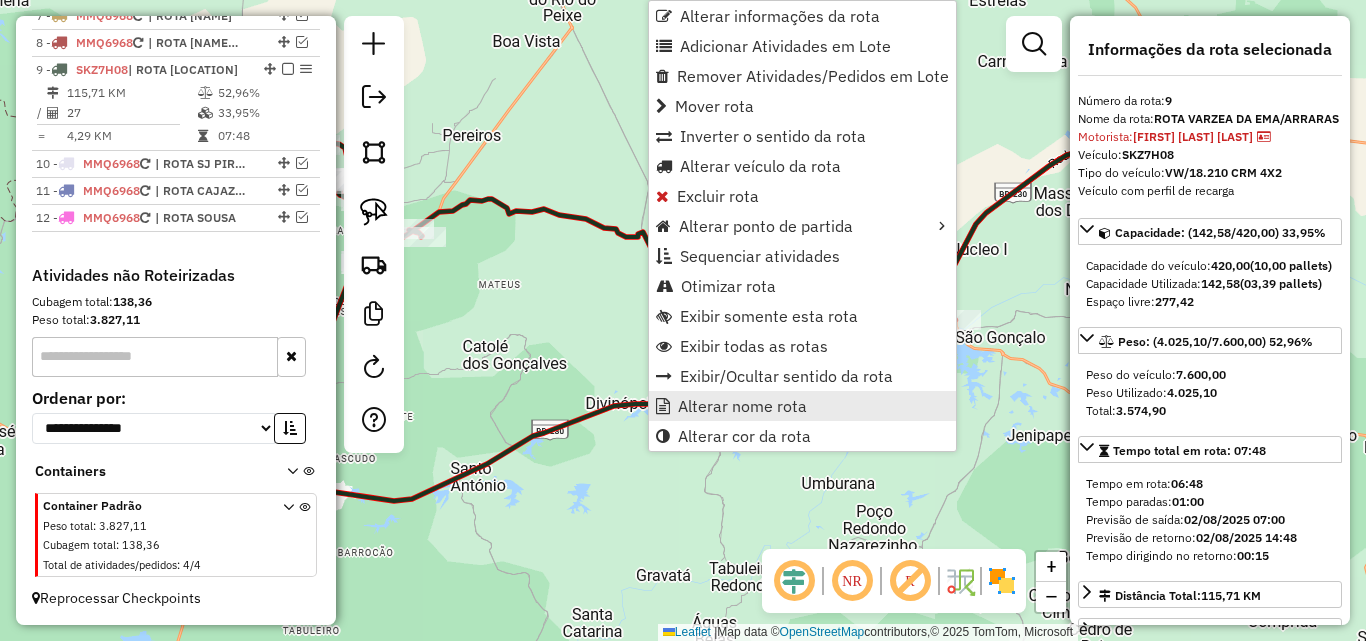 click on "Alterar nome rota" at bounding box center (742, 406) 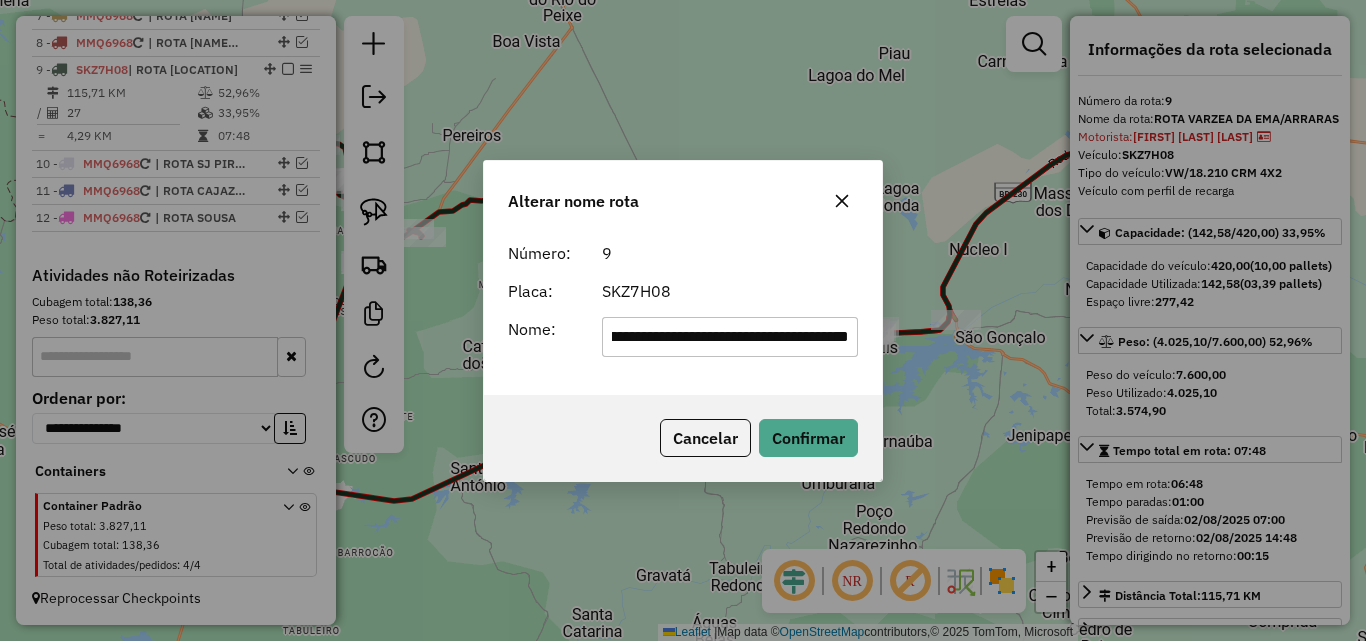 scroll, scrollTop: 0, scrollLeft: 158, axis: horizontal 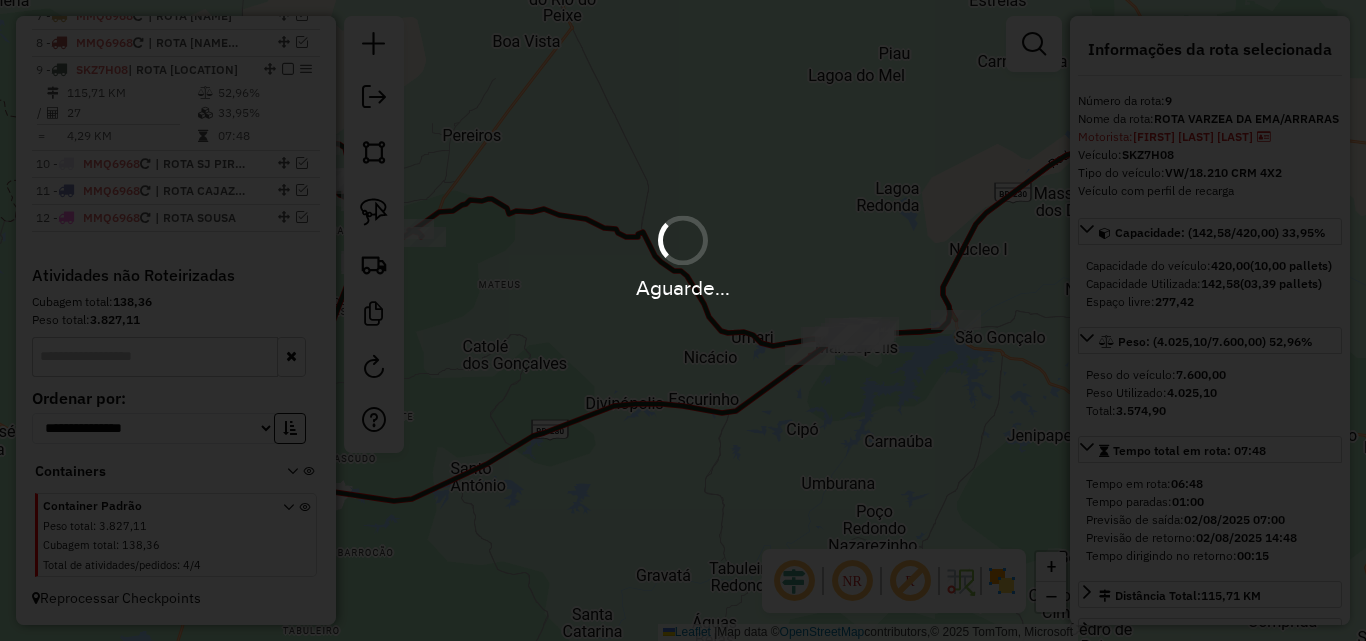 type 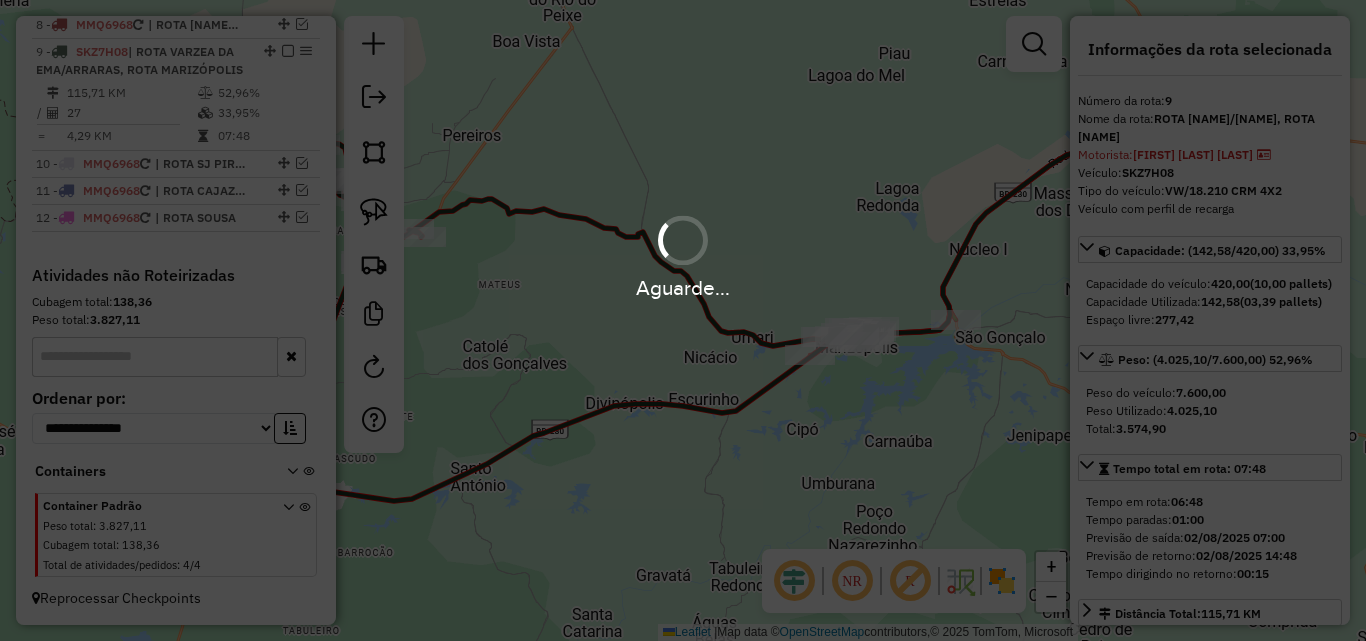 scroll, scrollTop: 0, scrollLeft: 0, axis: both 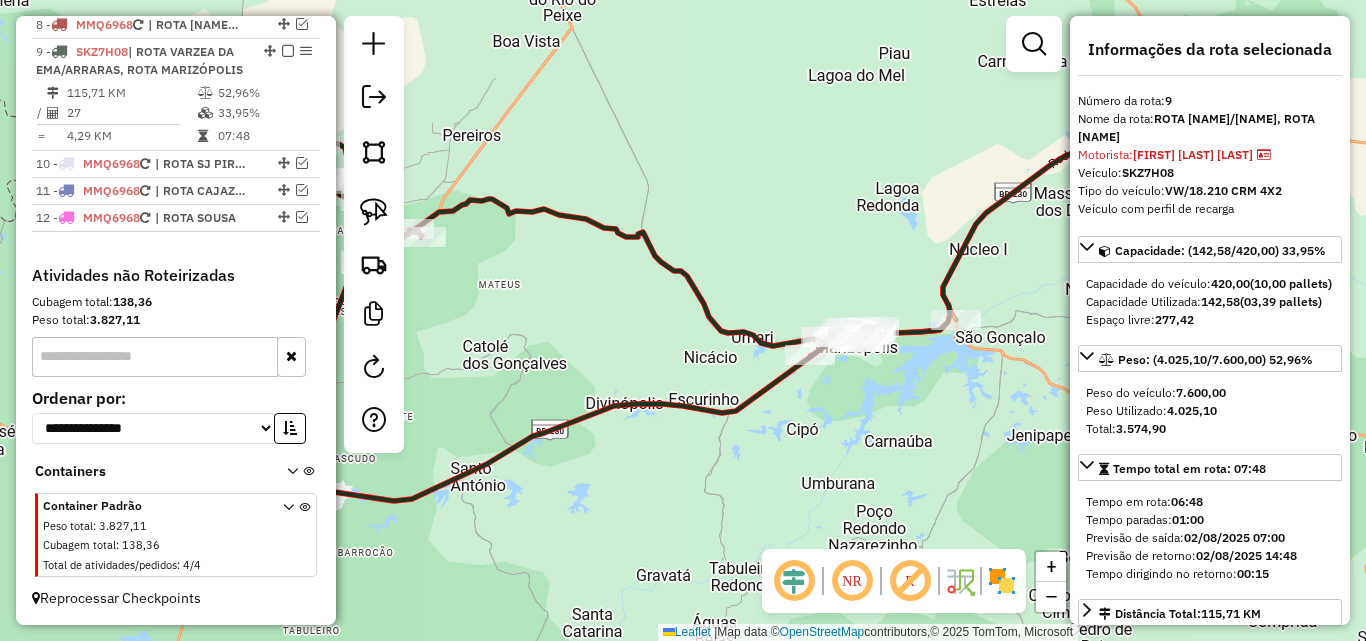 click at bounding box center [288, 51] 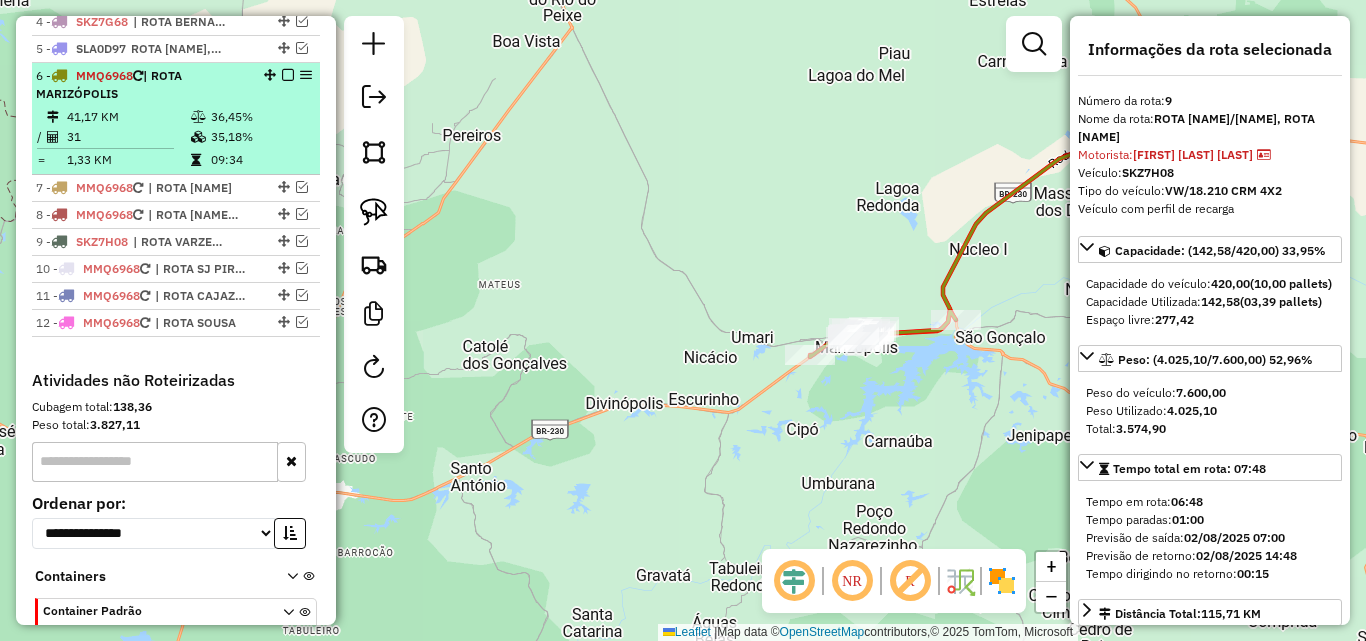 scroll, scrollTop: 743, scrollLeft: 0, axis: vertical 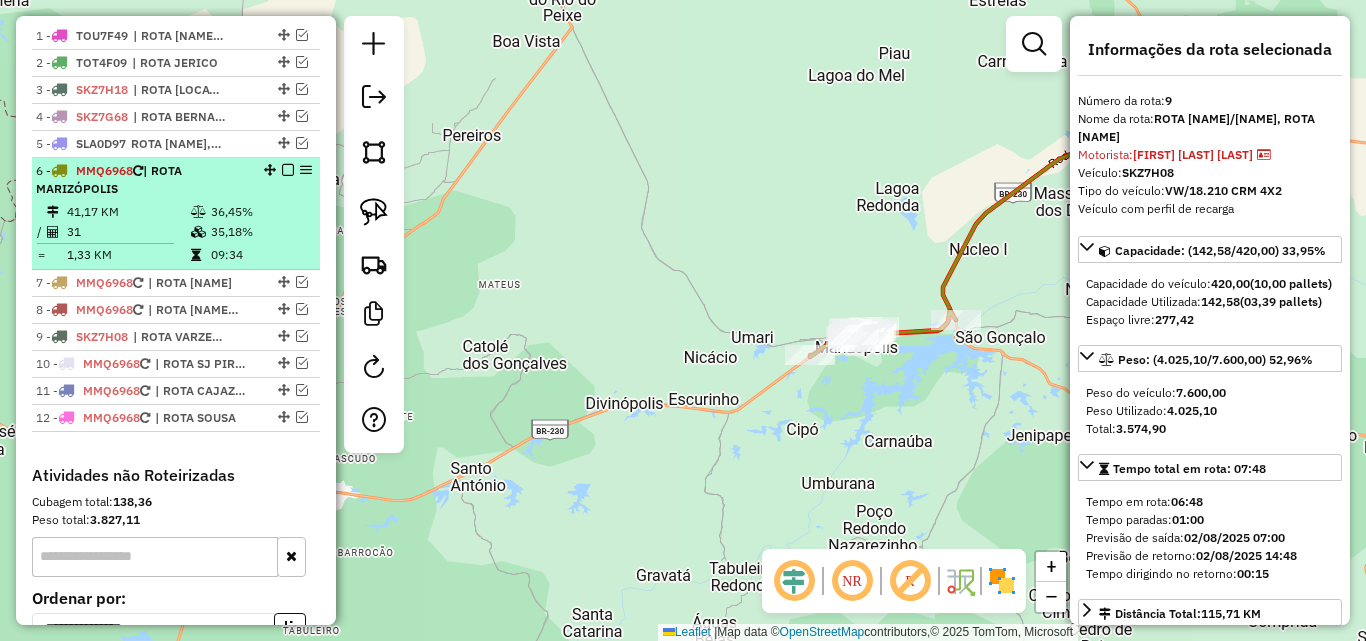 drag, startPoint x: 216, startPoint y: 212, endPoint x: 922, endPoint y: 328, distance: 715.4663 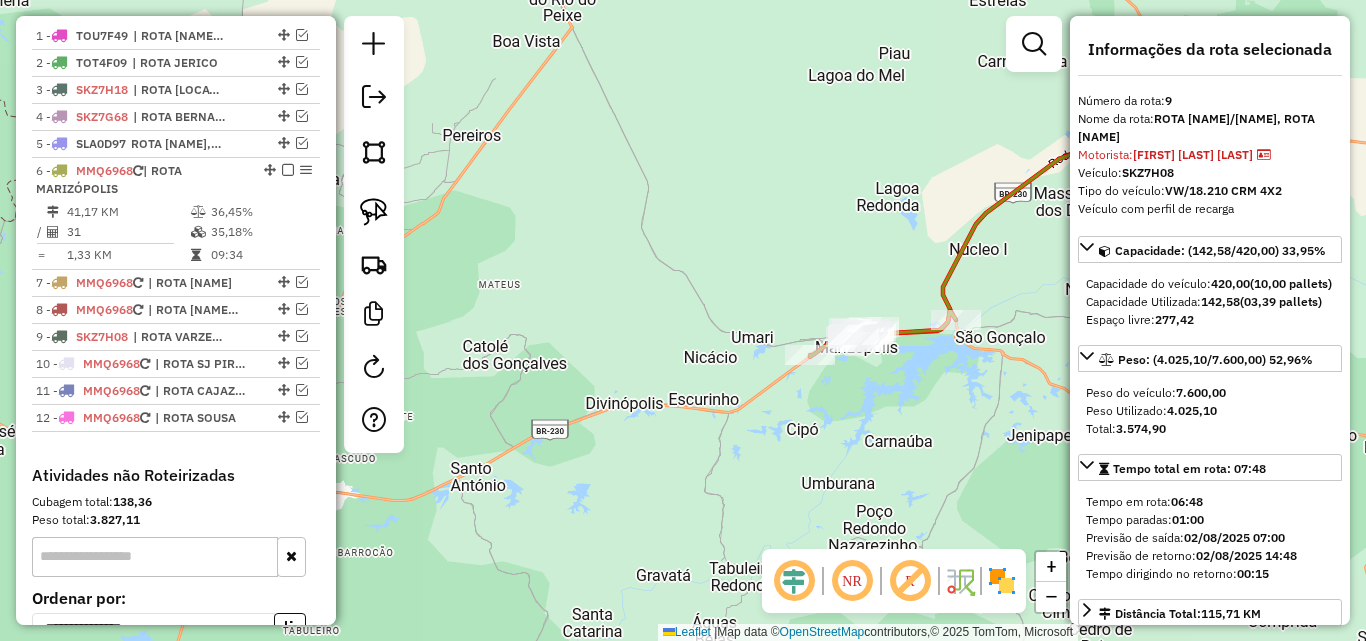 click on "36,45%" at bounding box center [260, 212] 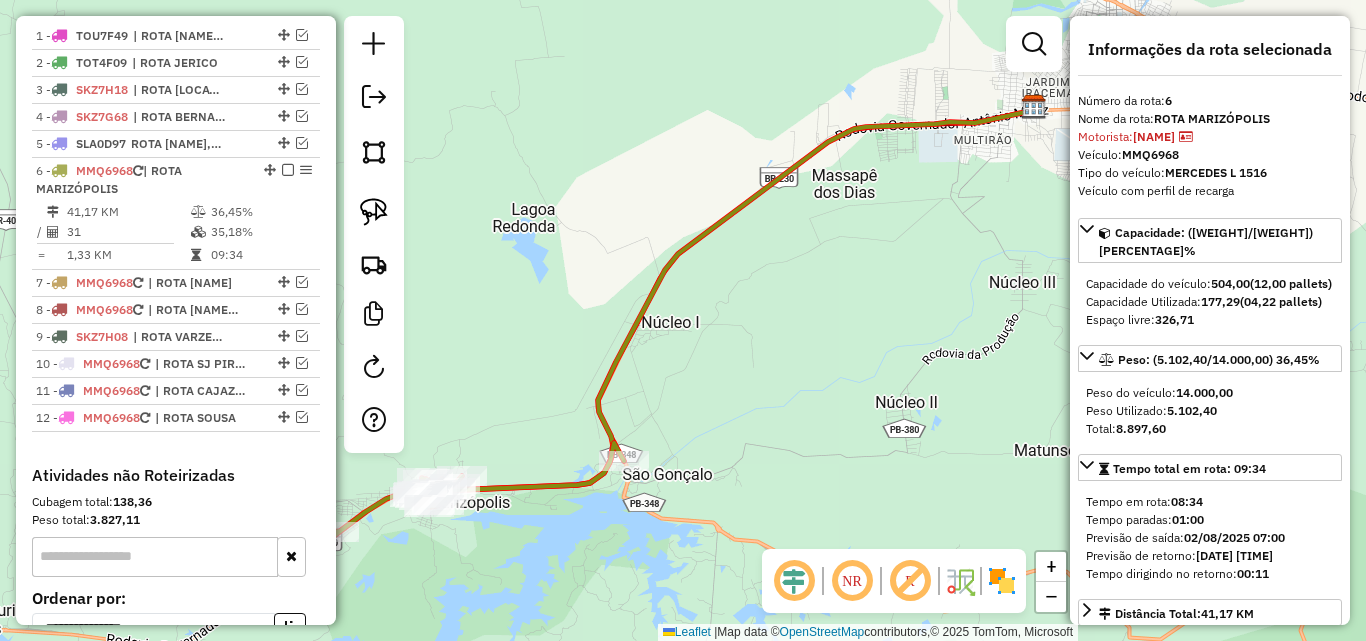 scroll, scrollTop: 200, scrollLeft: 0, axis: vertical 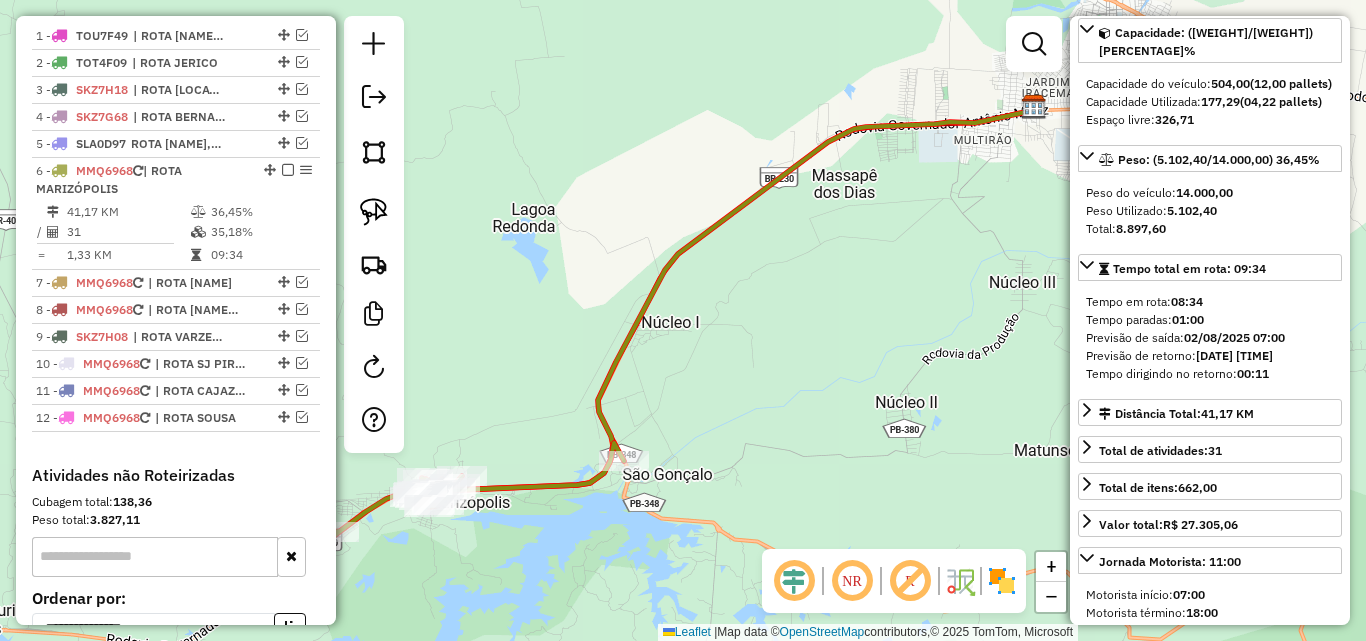 drag, startPoint x: 791, startPoint y: 547, endPoint x: 991, endPoint y: 450, distance: 222.28136 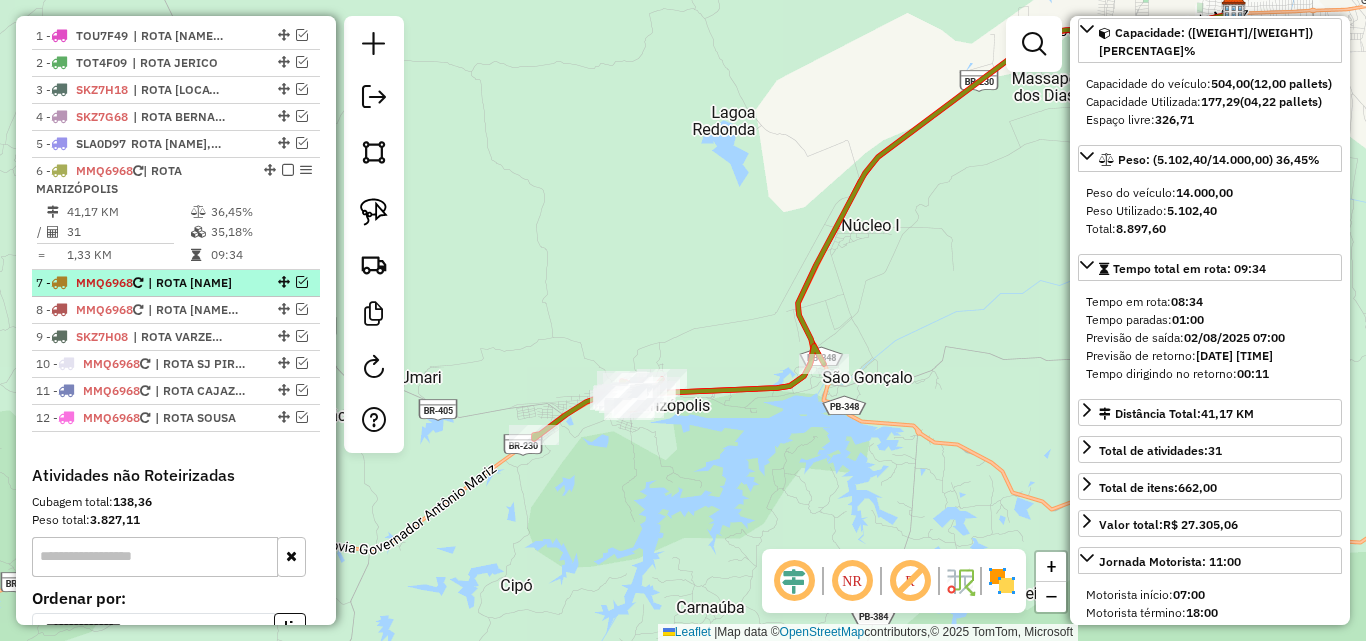 click at bounding box center (302, 282) 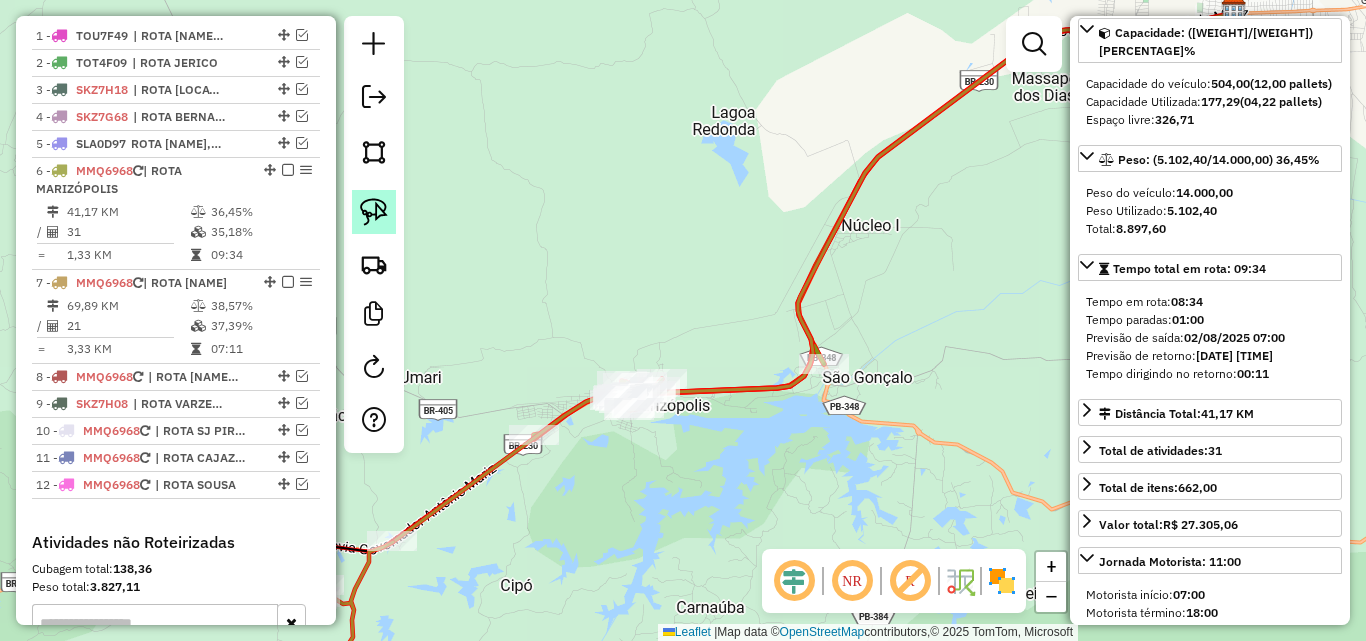 click 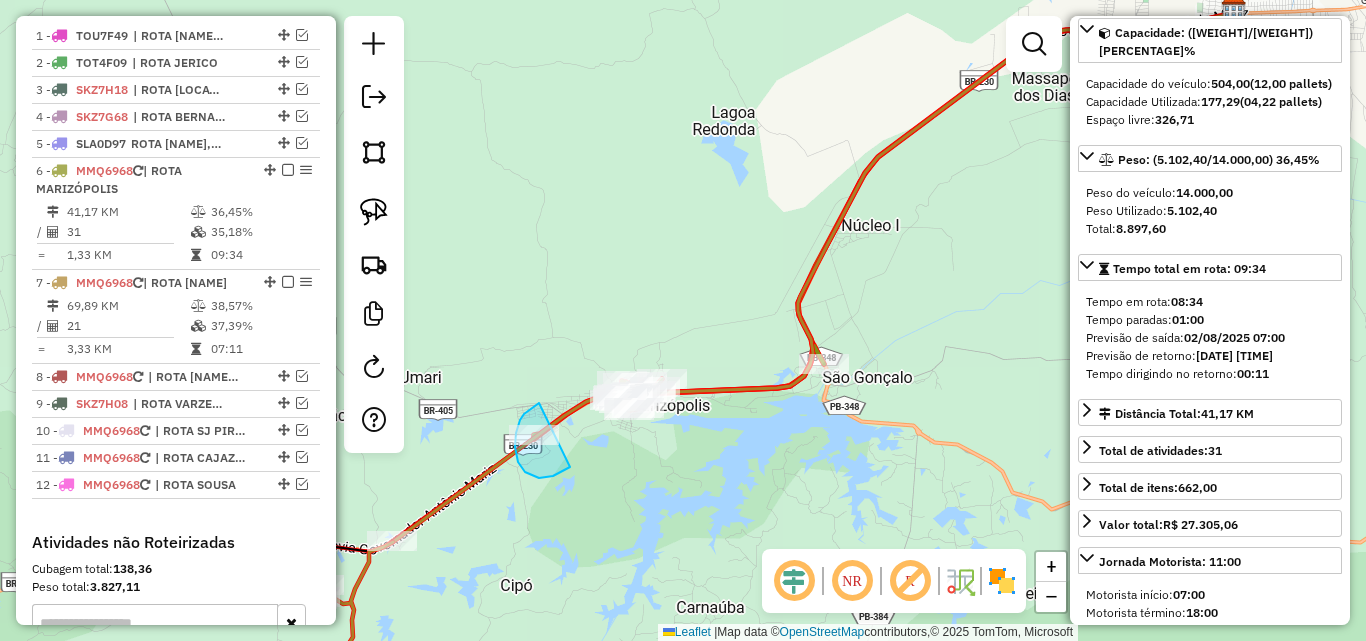 drag, startPoint x: 518, startPoint y: 462, endPoint x: 596, endPoint y: 437, distance: 81.908485 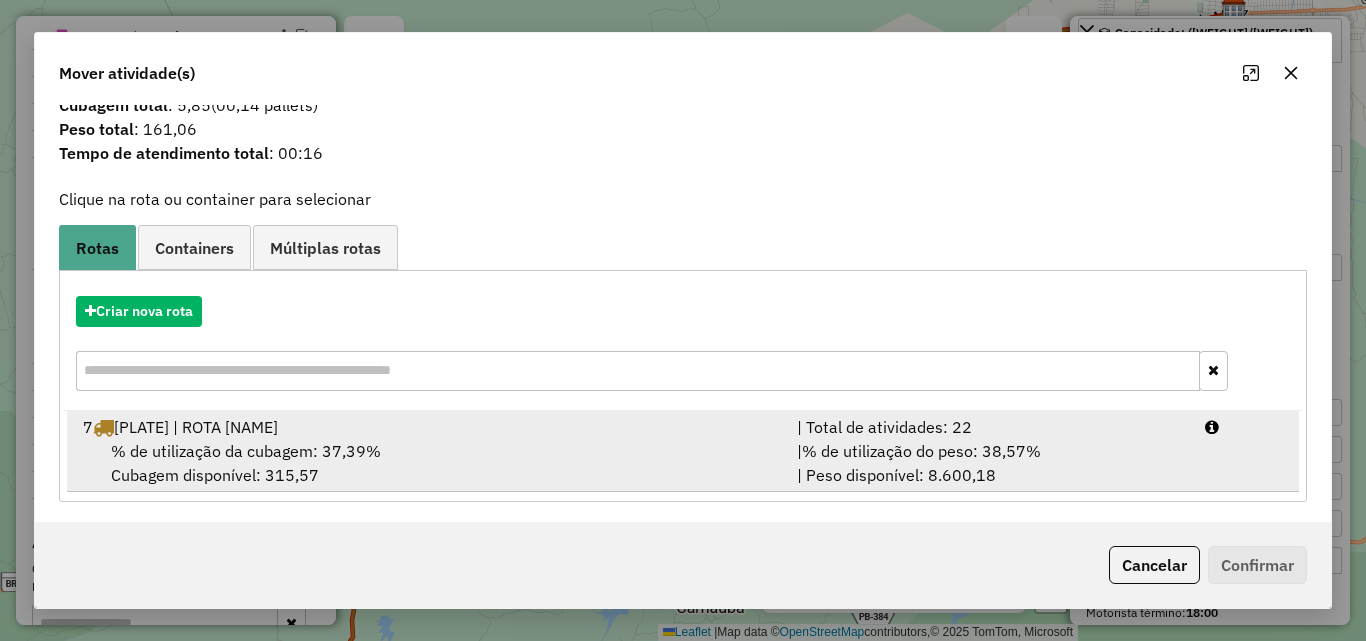scroll, scrollTop: 48, scrollLeft: 0, axis: vertical 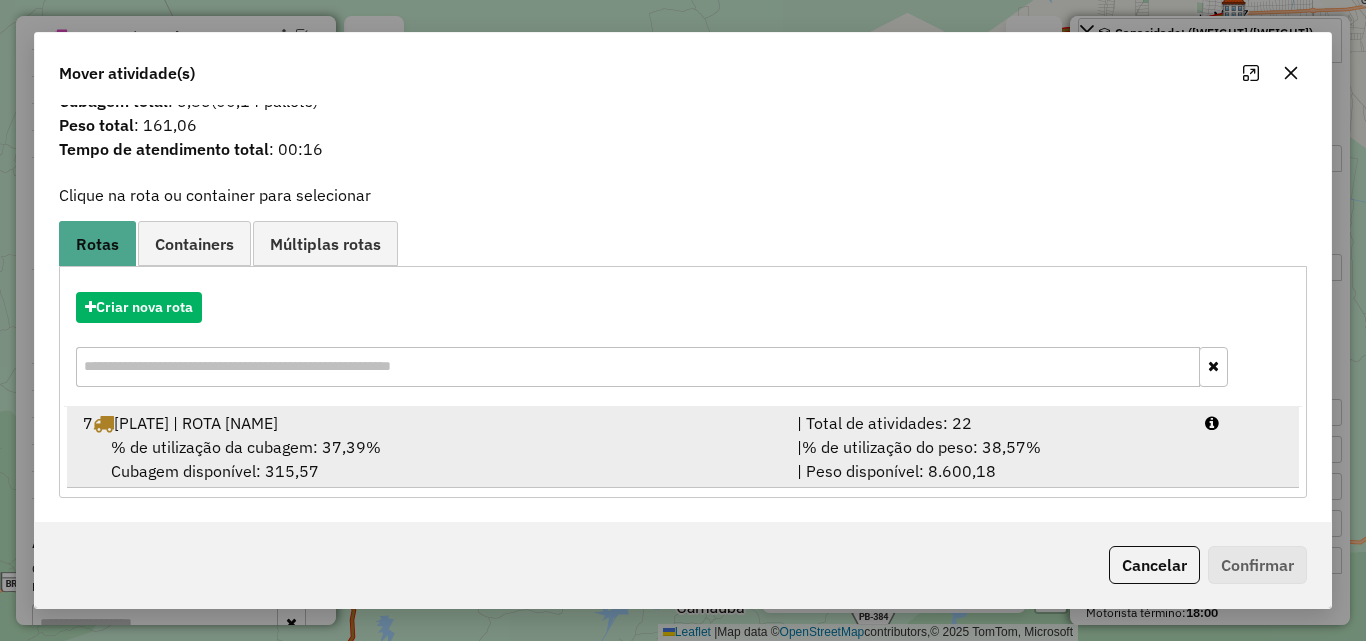 click on "|  % de utilização do peso: 38,57%  | Peso disponível: 8.600,18" at bounding box center [989, 459] 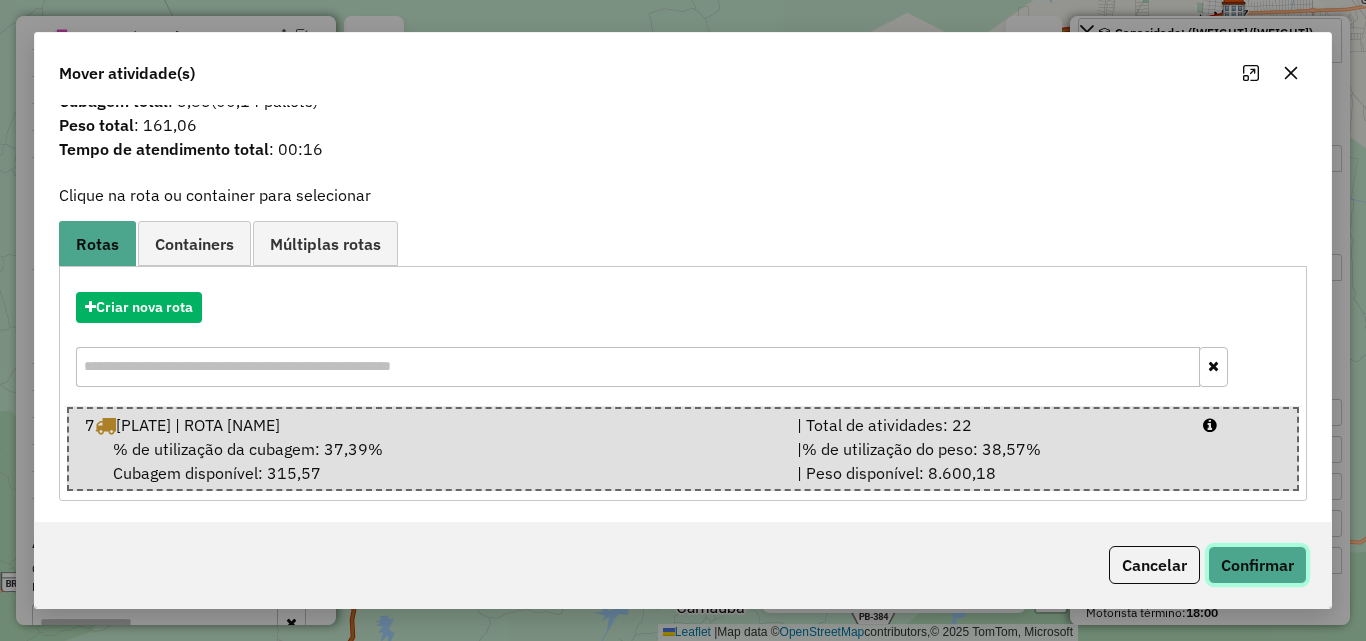 click on "Confirmar" 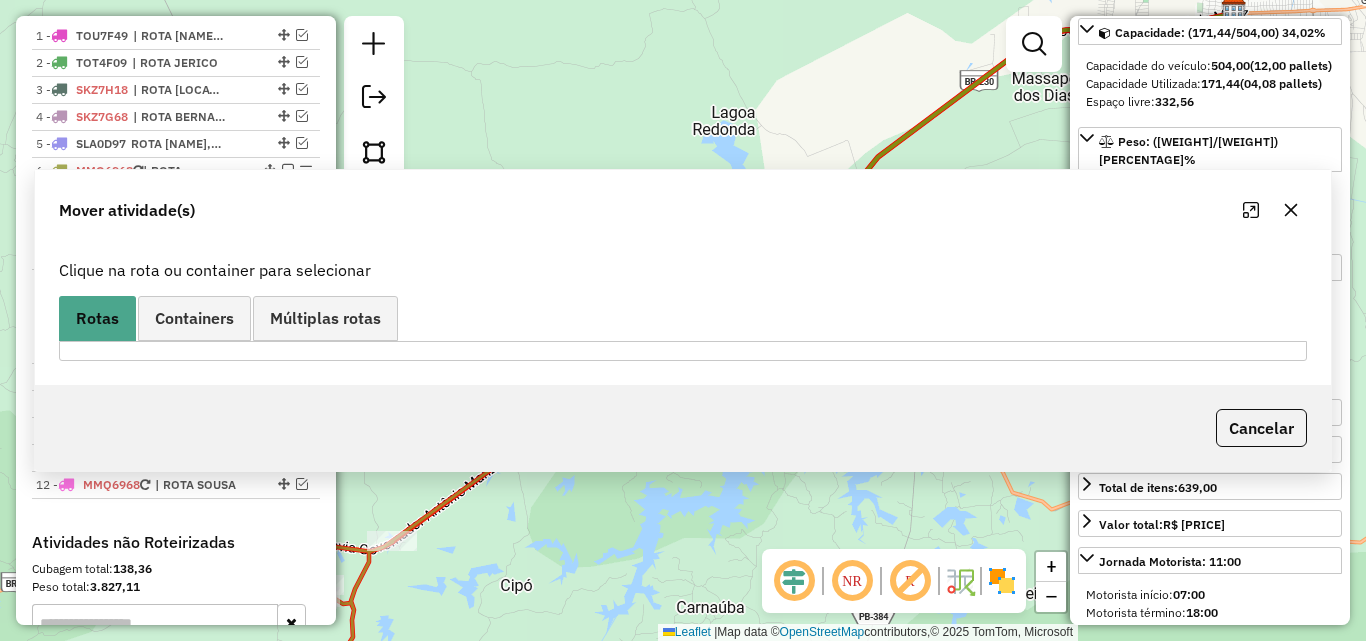 scroll, scrollTop: 0, scrollLeft: 0, axis: both 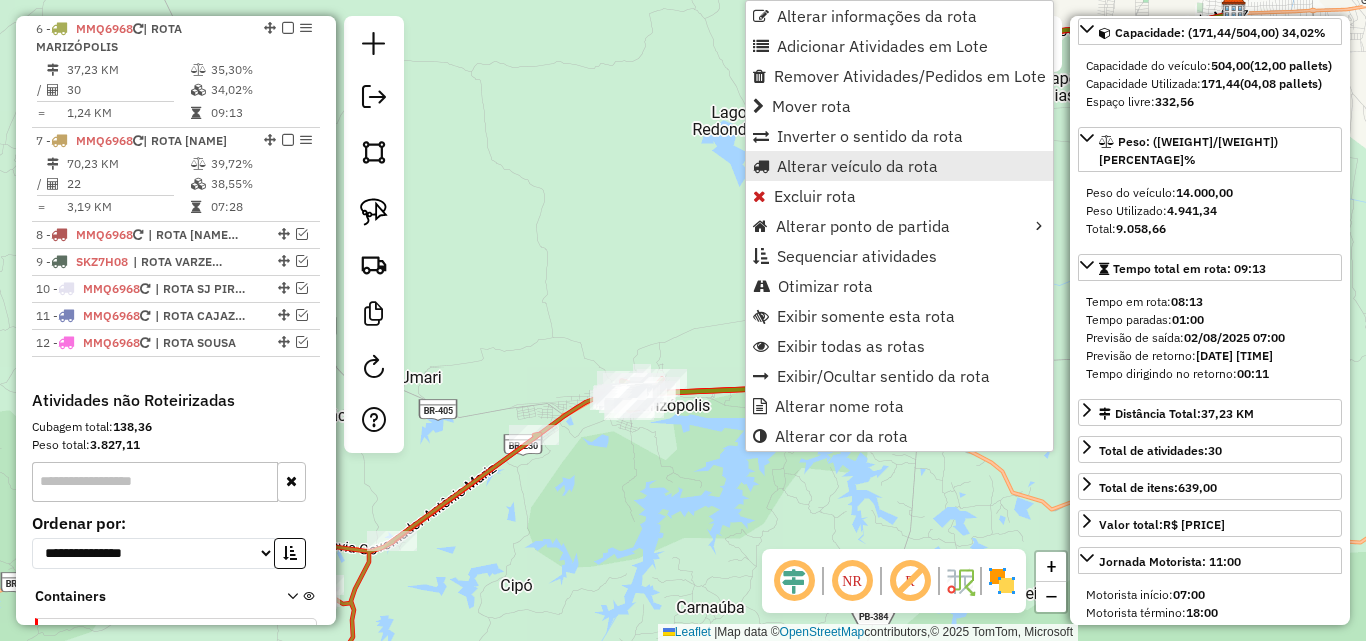 click on "Alterar veículo da rota" at bounding box center [857, 166] 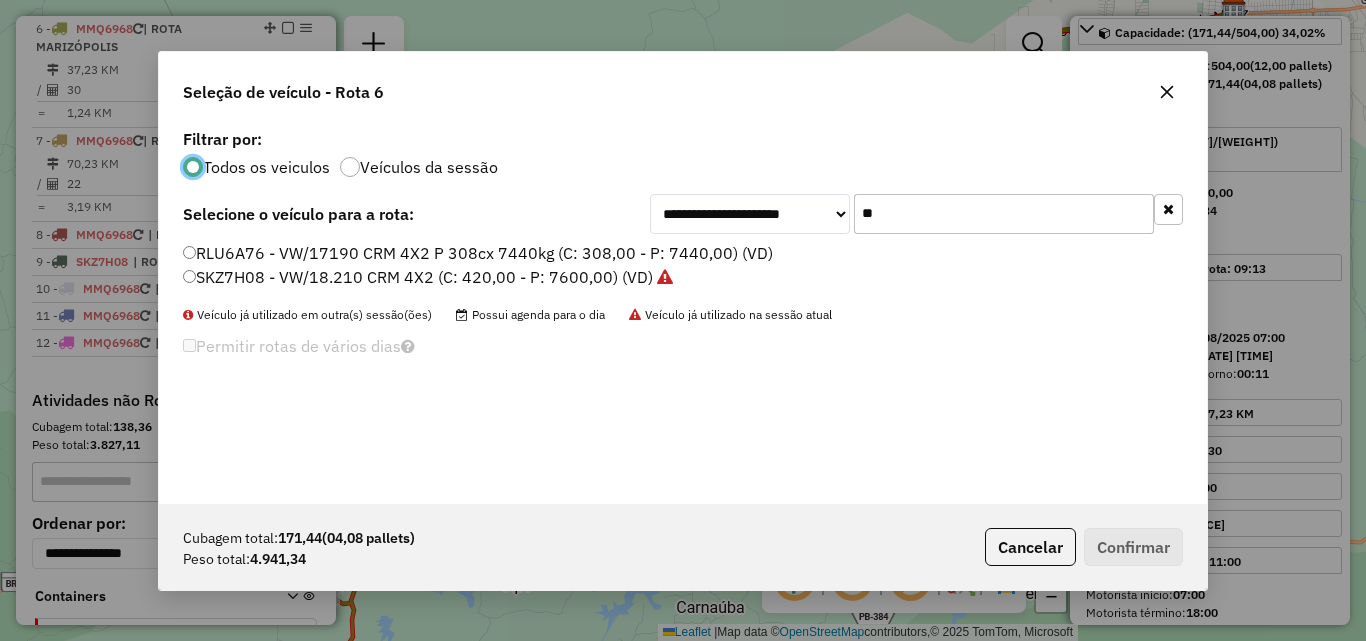 scroll, scrollTop: 11, scrollLeft: 6, axis: both 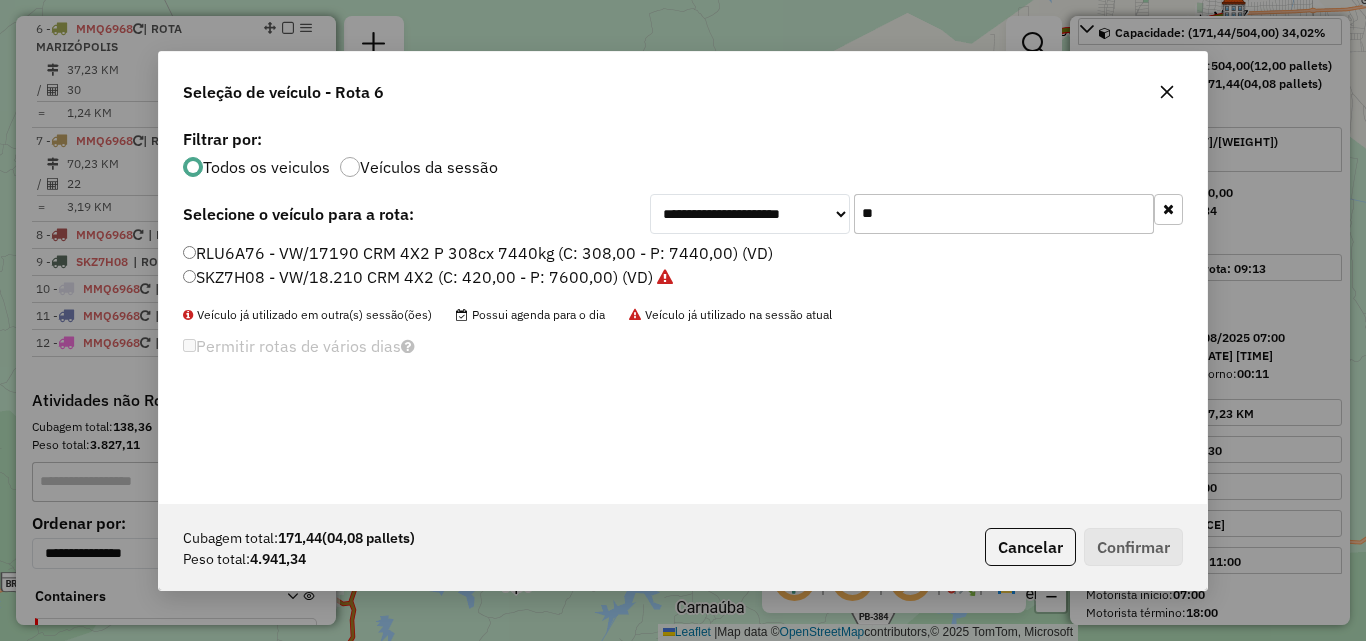 click on "**" 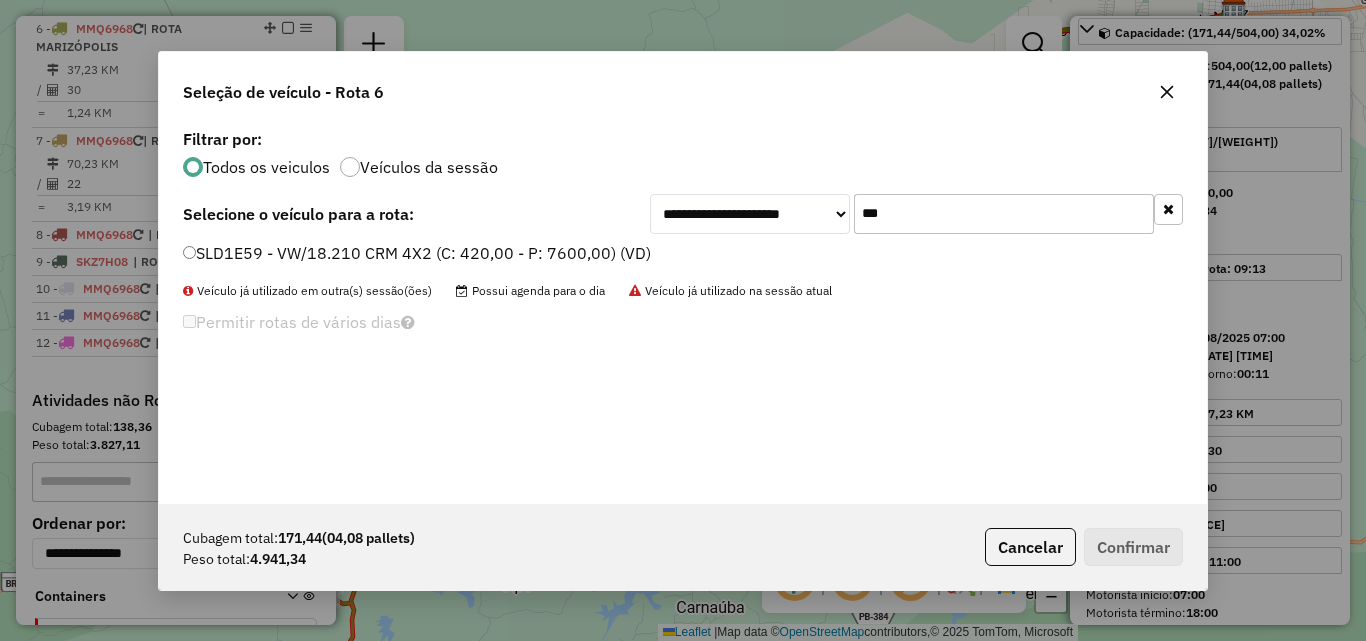 type on "***" 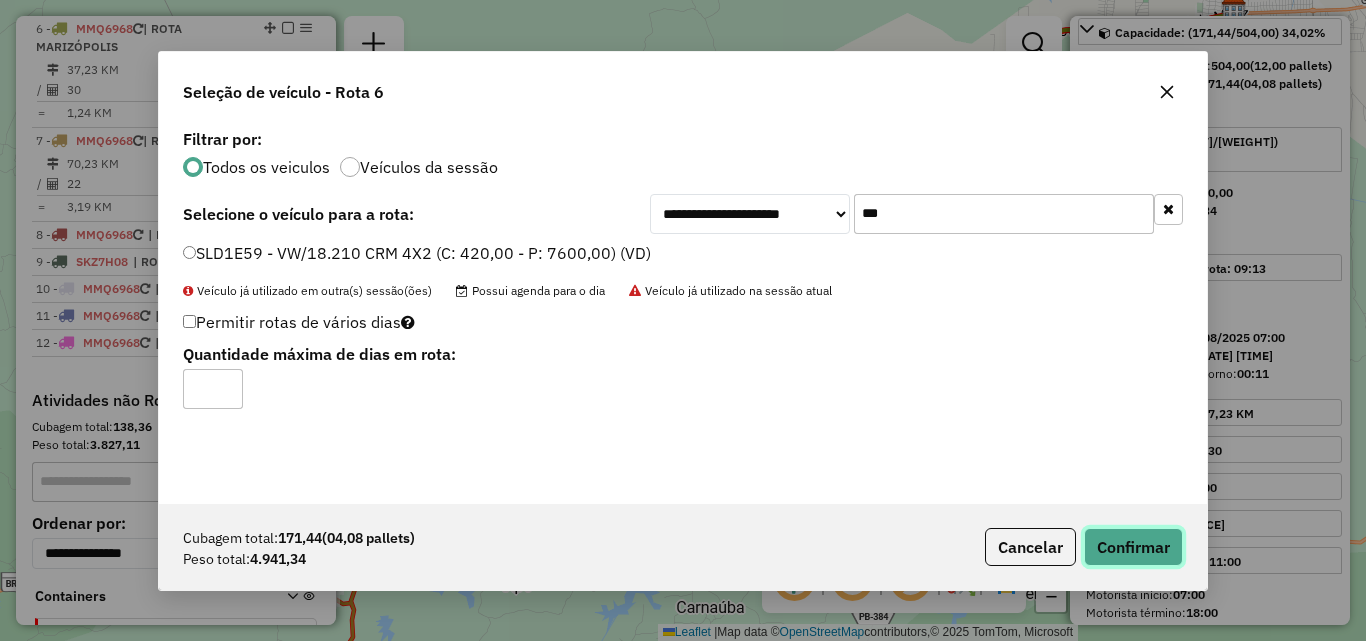 click on "Confirmar" 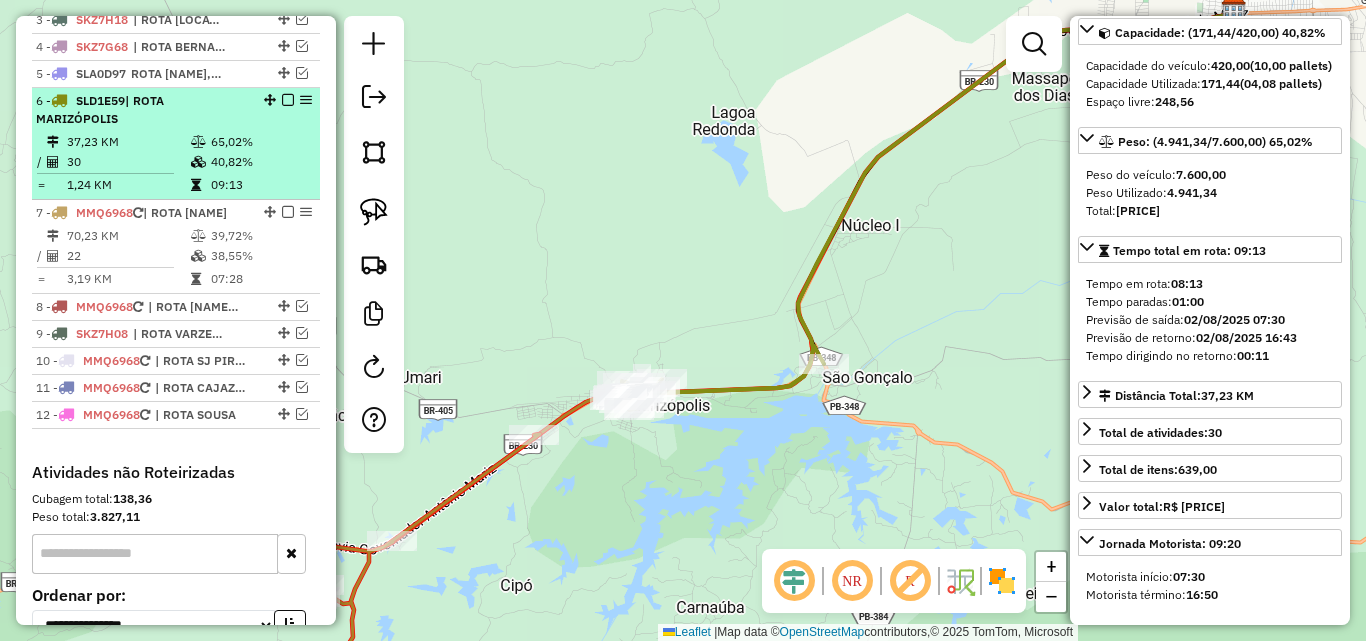 scroll, scrollTop: 785, scrollLeft: 0, axis: vertical 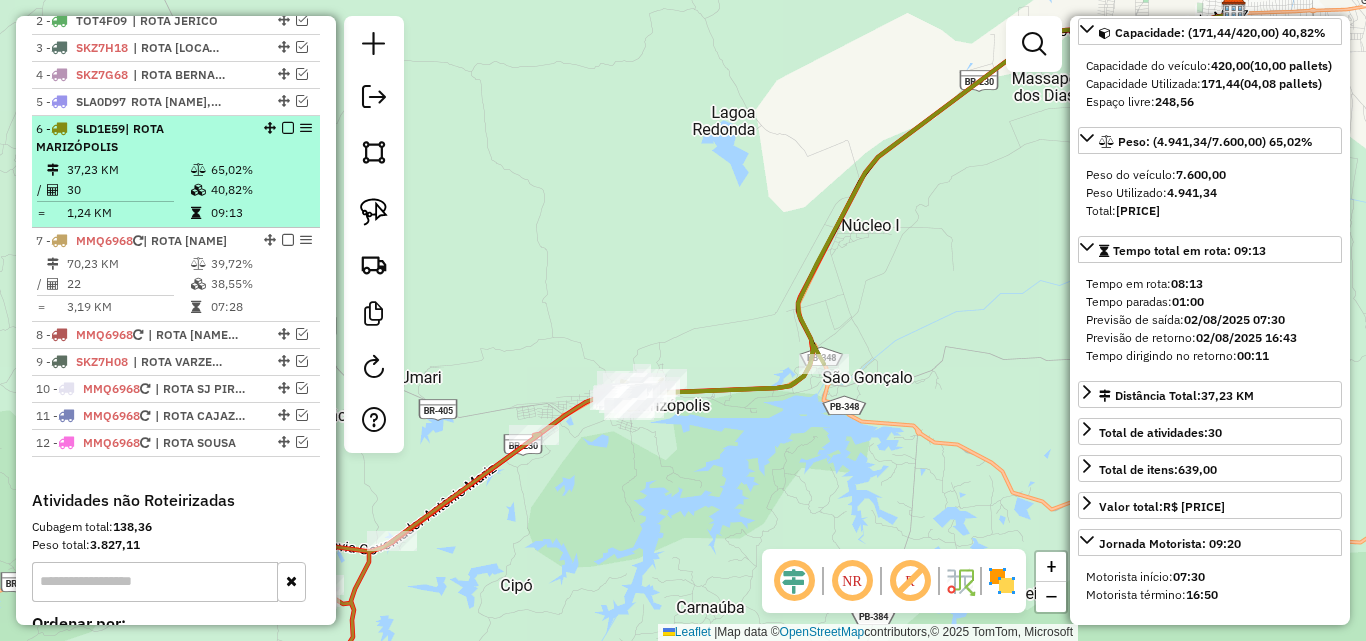 click at bounding box center [288, 128] 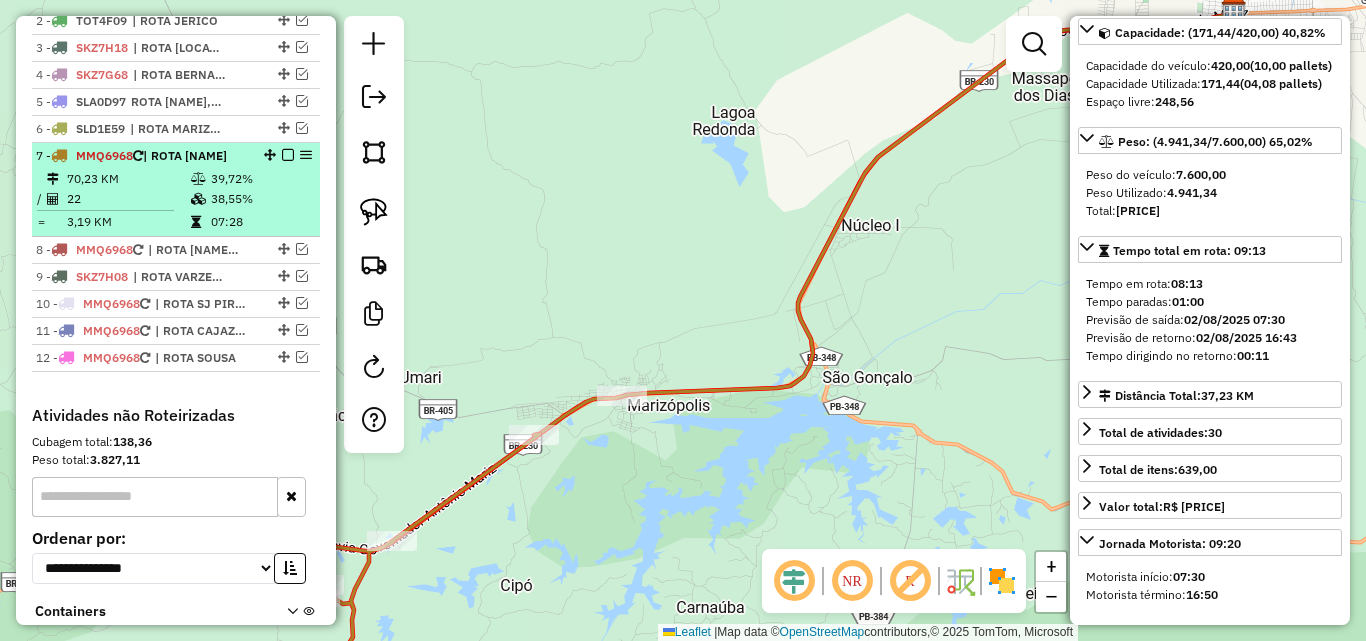 click on "38,55%" at bounding box center (260, 199) 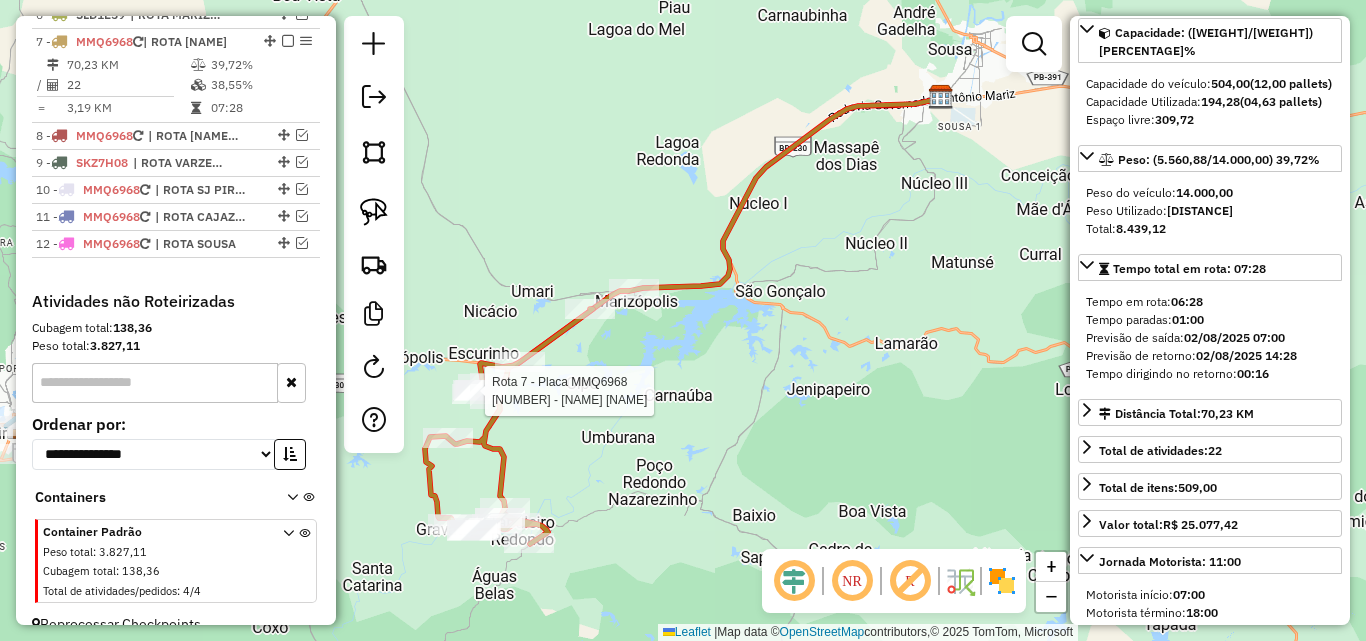 scroll, scrollTop: 912, scrollLeft: 0, axis: vertical 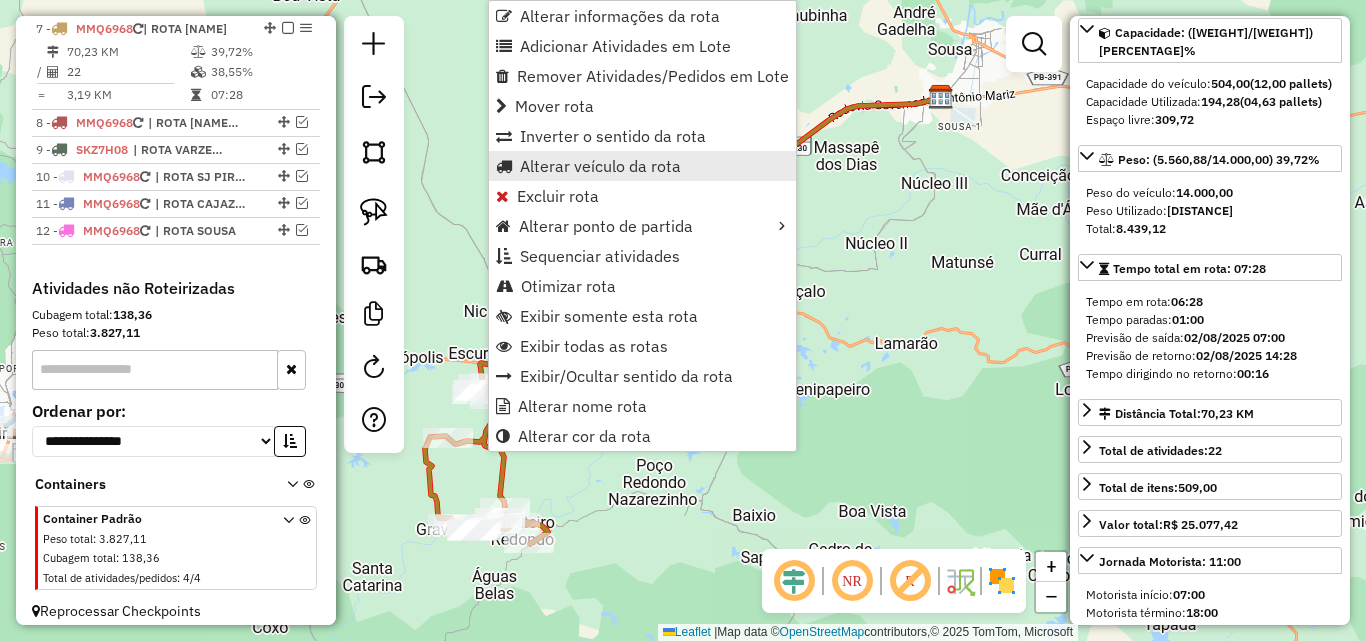 click on "Alterar veículo da rota" at bounding box center (642, 166) 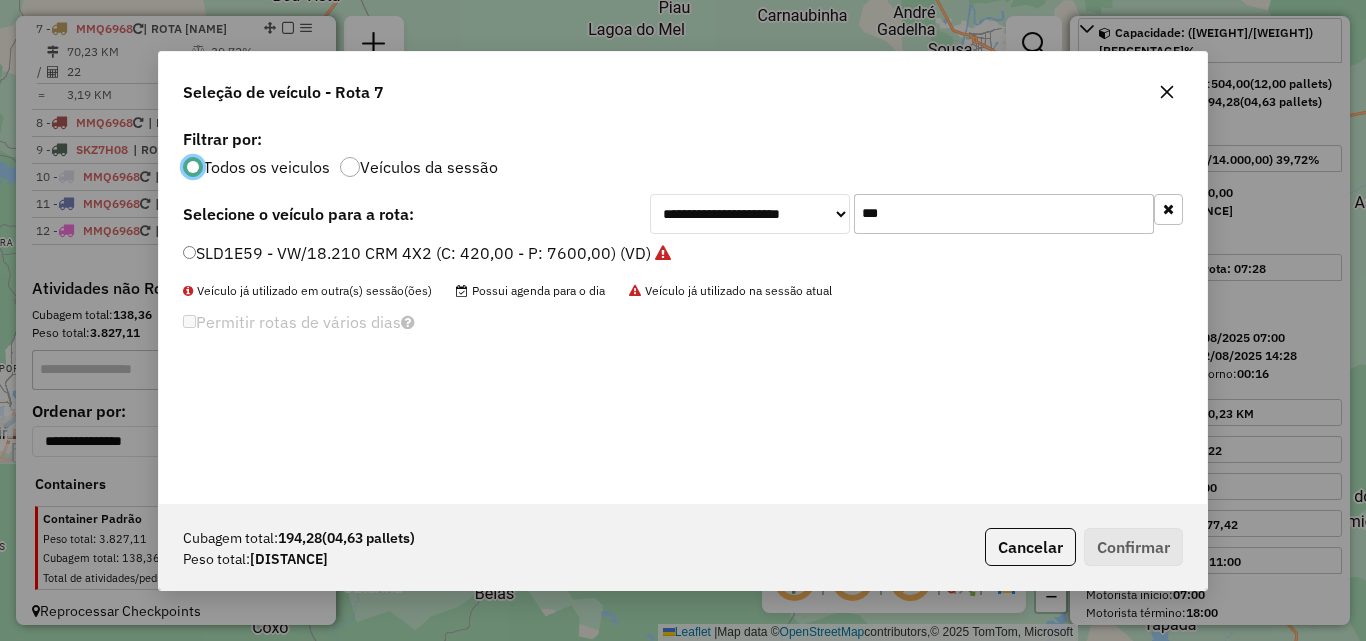 scroll, scrollTop: 11, scrollLeft: 6, axis: both 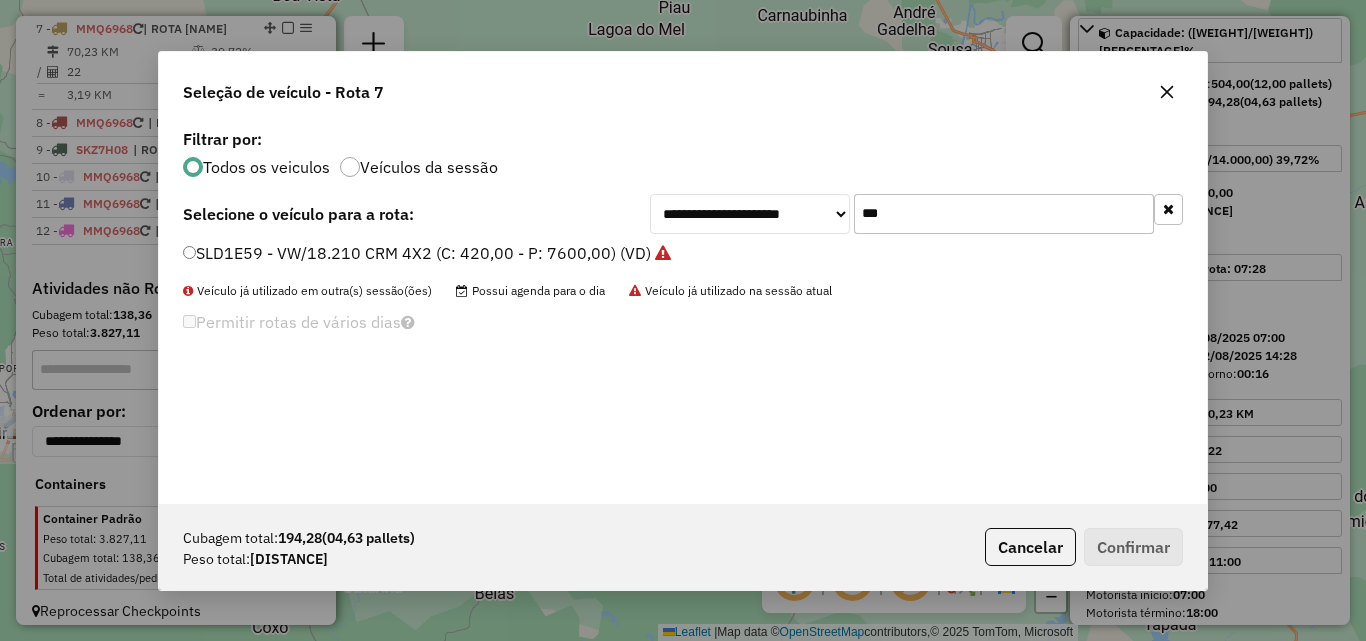 click on "***" 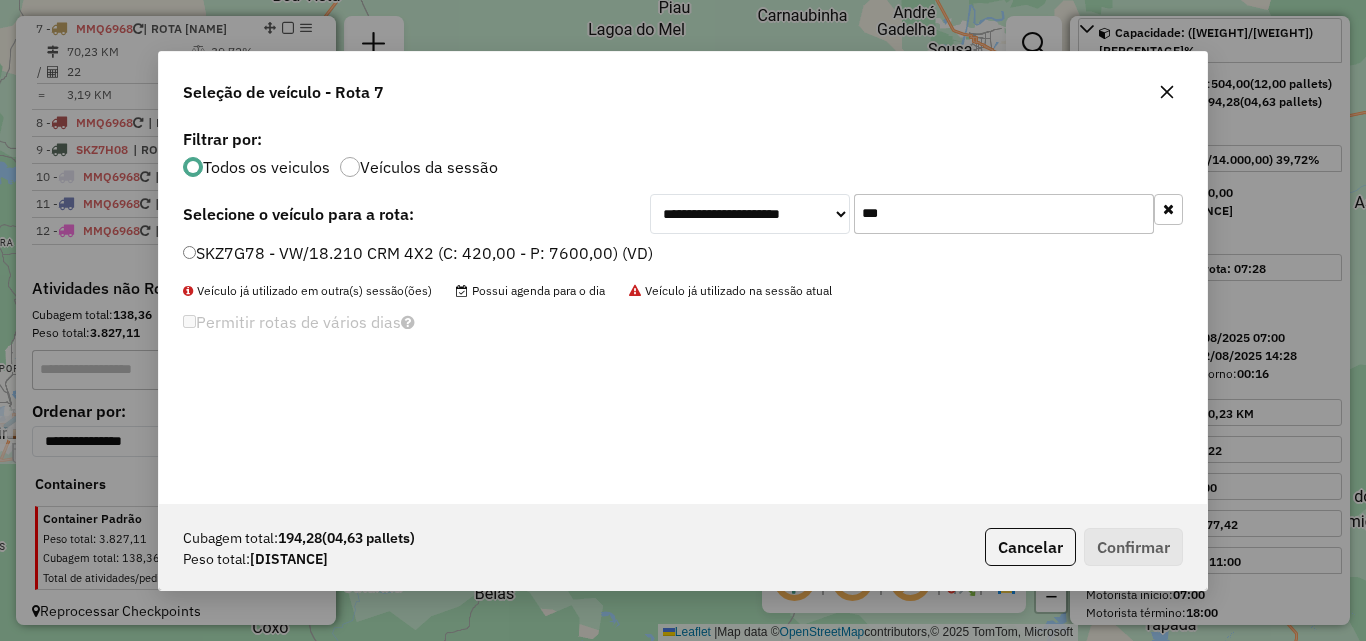 type on "***" 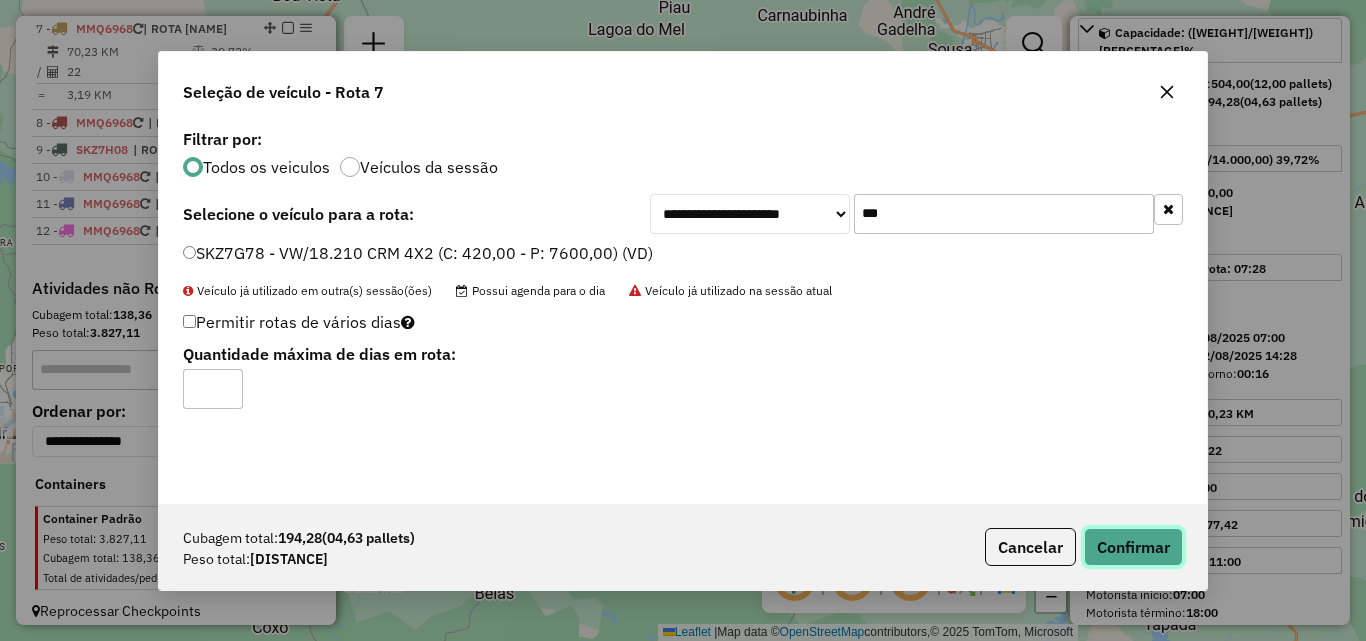 drag, startPoint x: 1153, startPoint y: 551, endPoint x: 1320, endPoint y: 505, distance: 173.21951 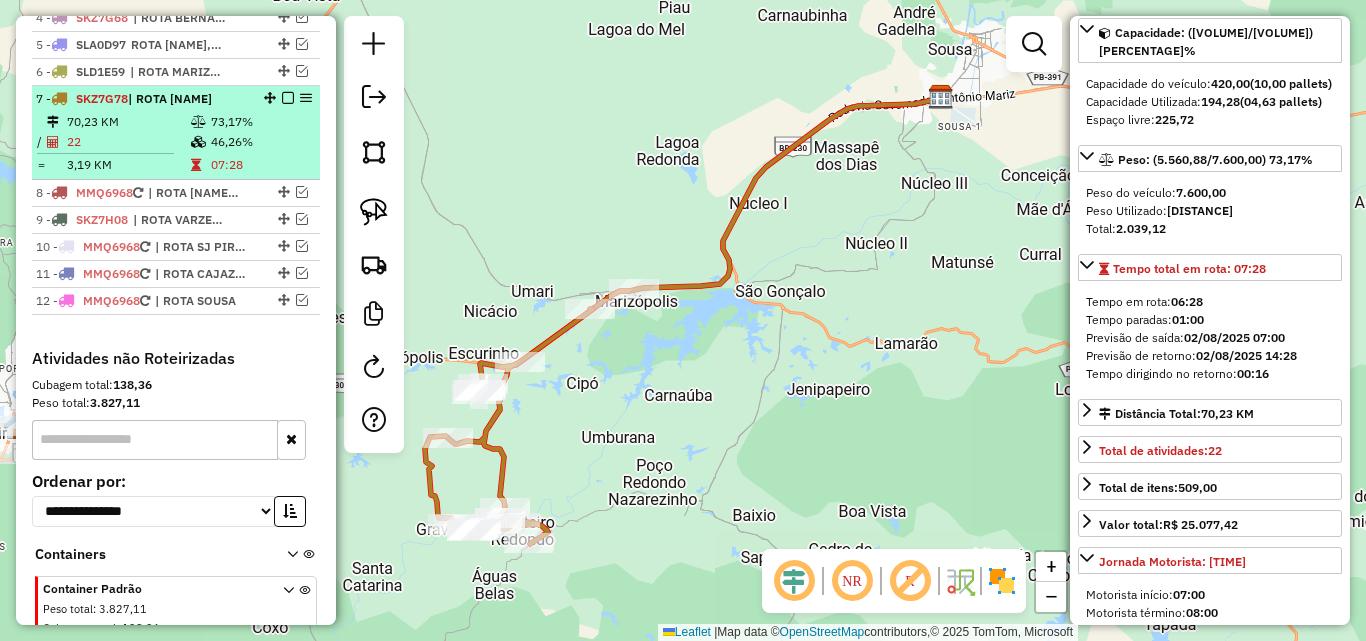 scroll, scrollTop: 812, scrollLeft: 0, axis: vertical 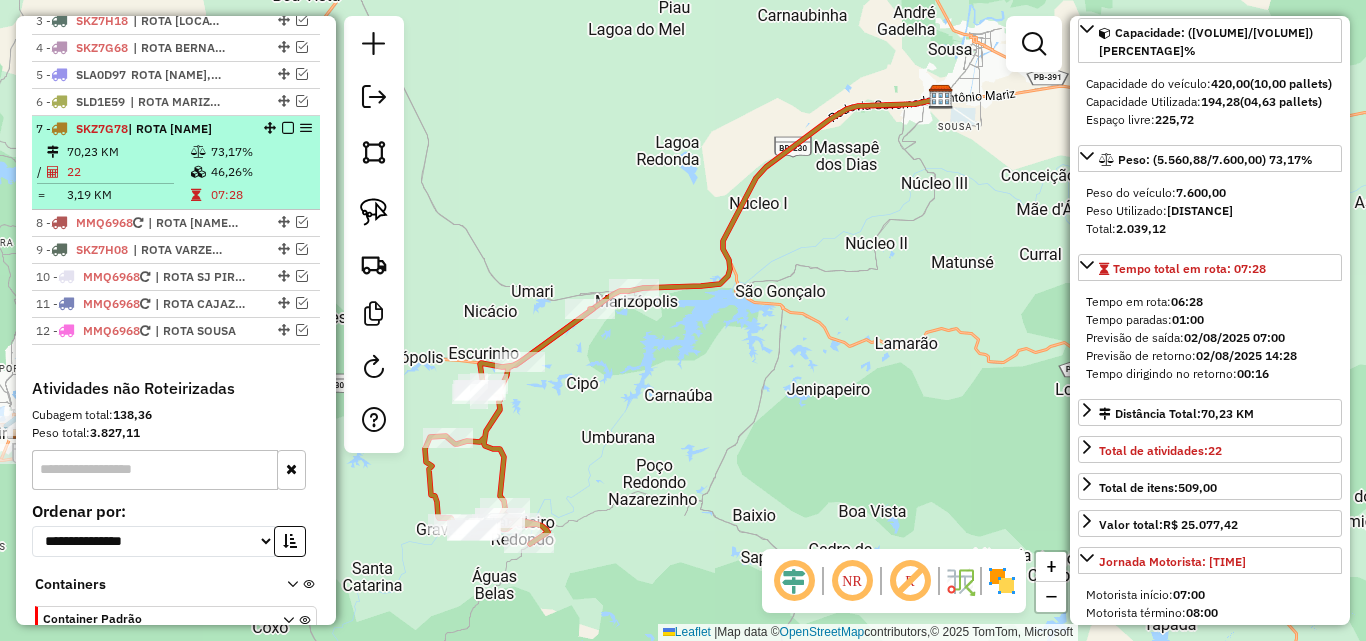 click at bounding box center [288, 128] 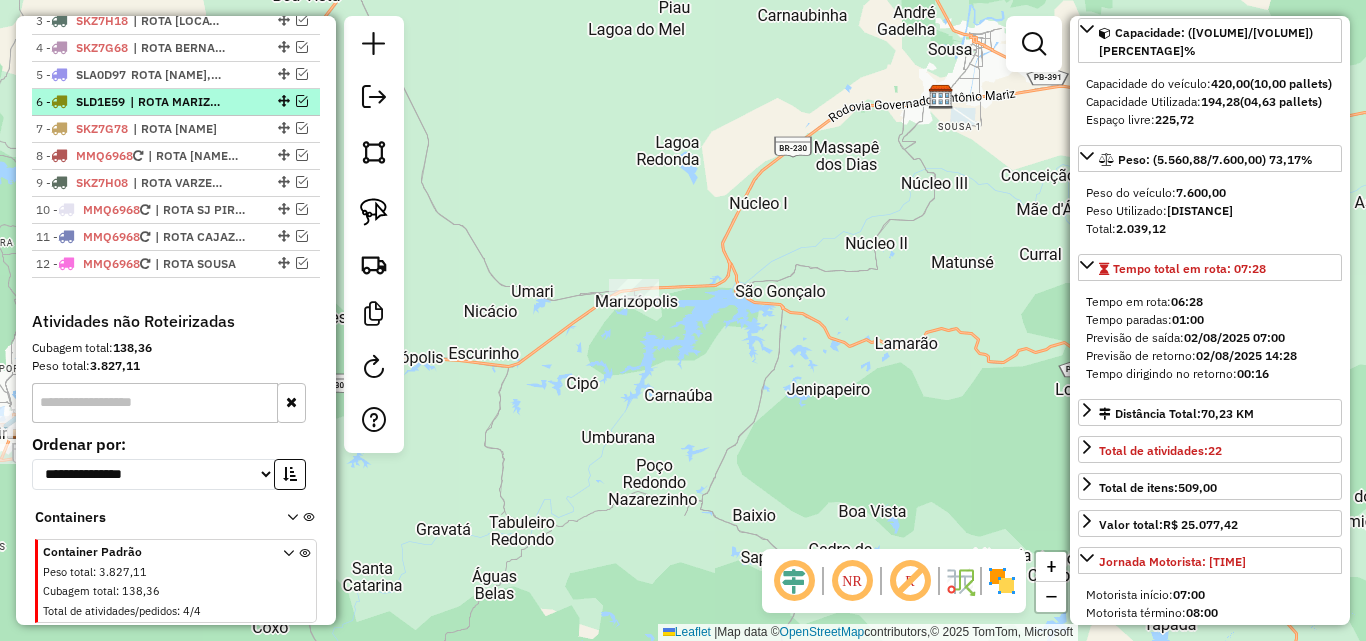 click at bounding box center [302, 101] 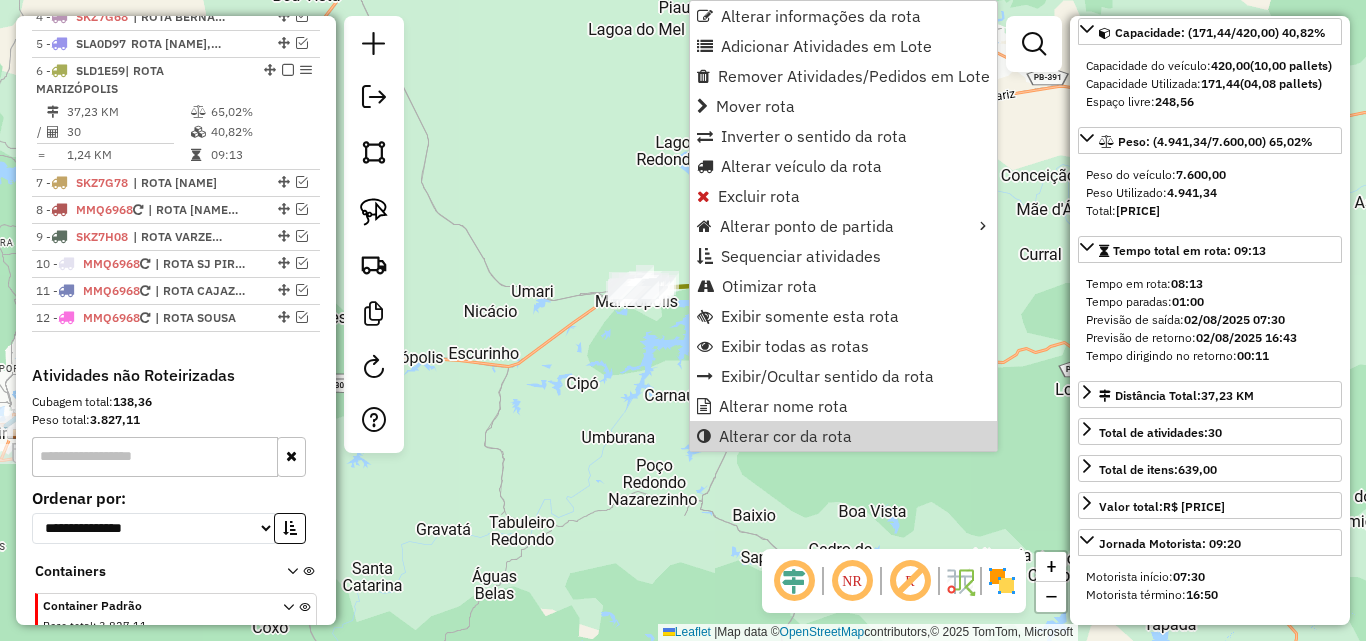 scroll, scrollTop: 885, scrollLeft: 0, axis: vertical 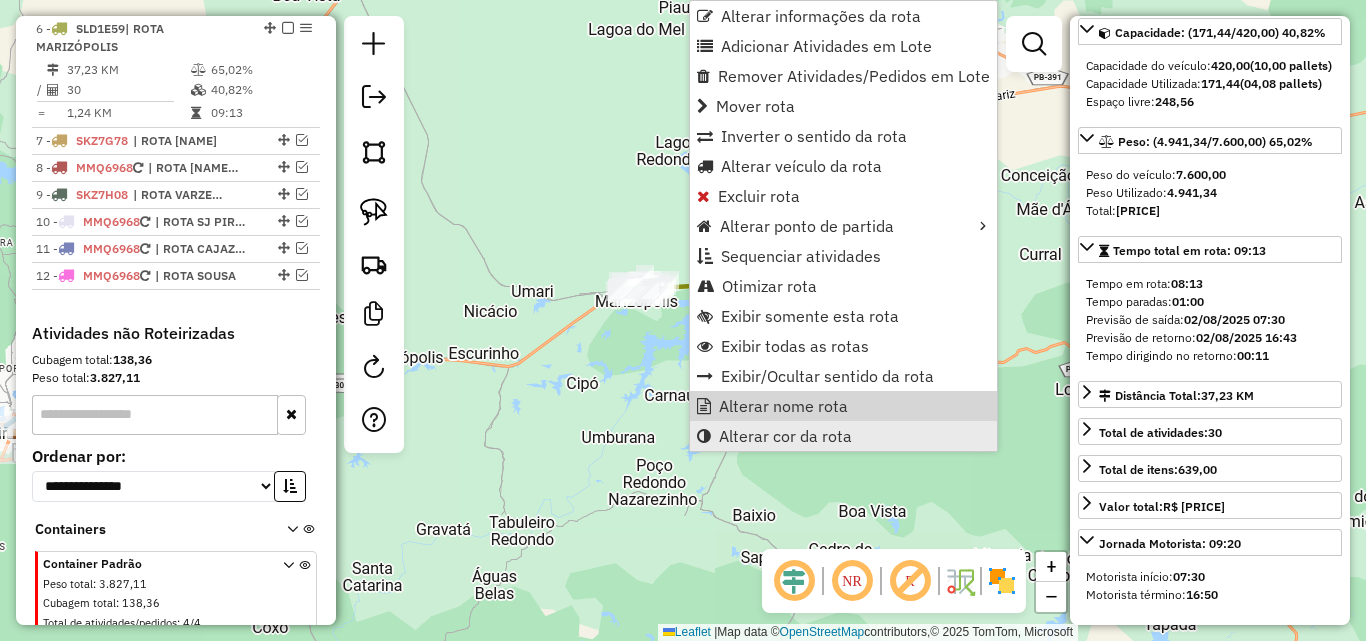 drag, startPoint x: 802, startPoint y: 409, endPoint x: 865, endPoint y: 432, distance: 67.06713 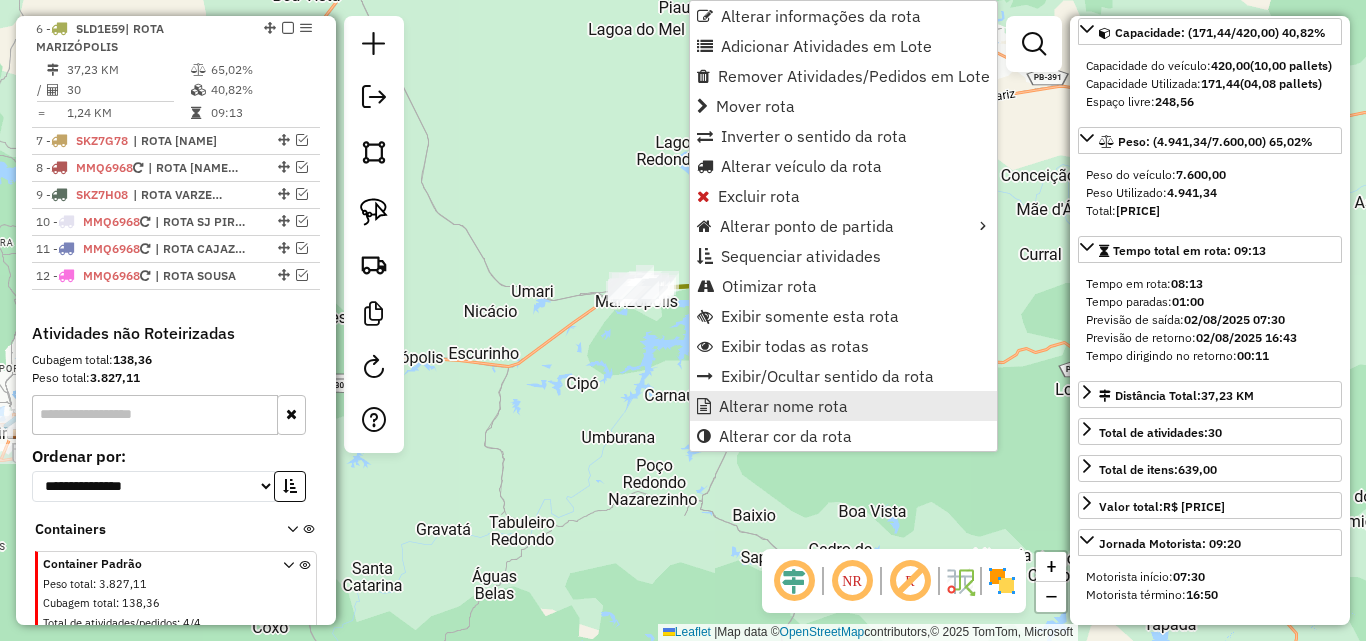 click on "Alterar nome rota" at bounding box center [783, 406] 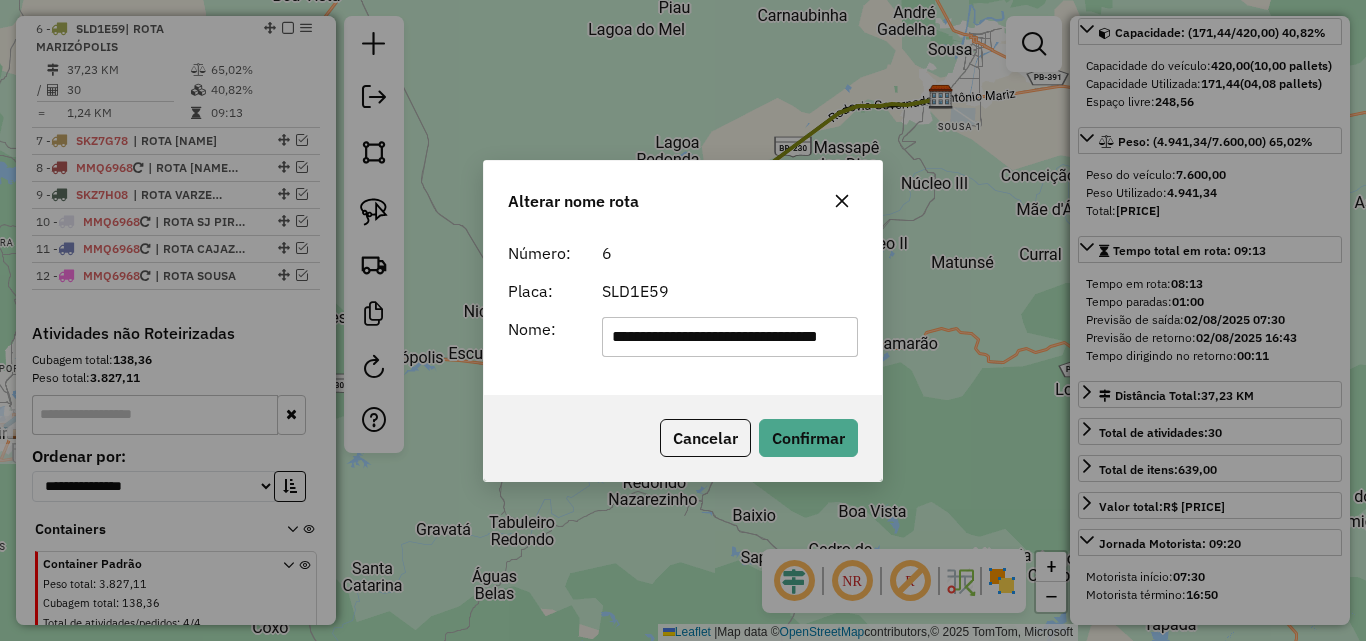 scroll, scrollTop: 0, scrollLeft: 70, axis: horizontal 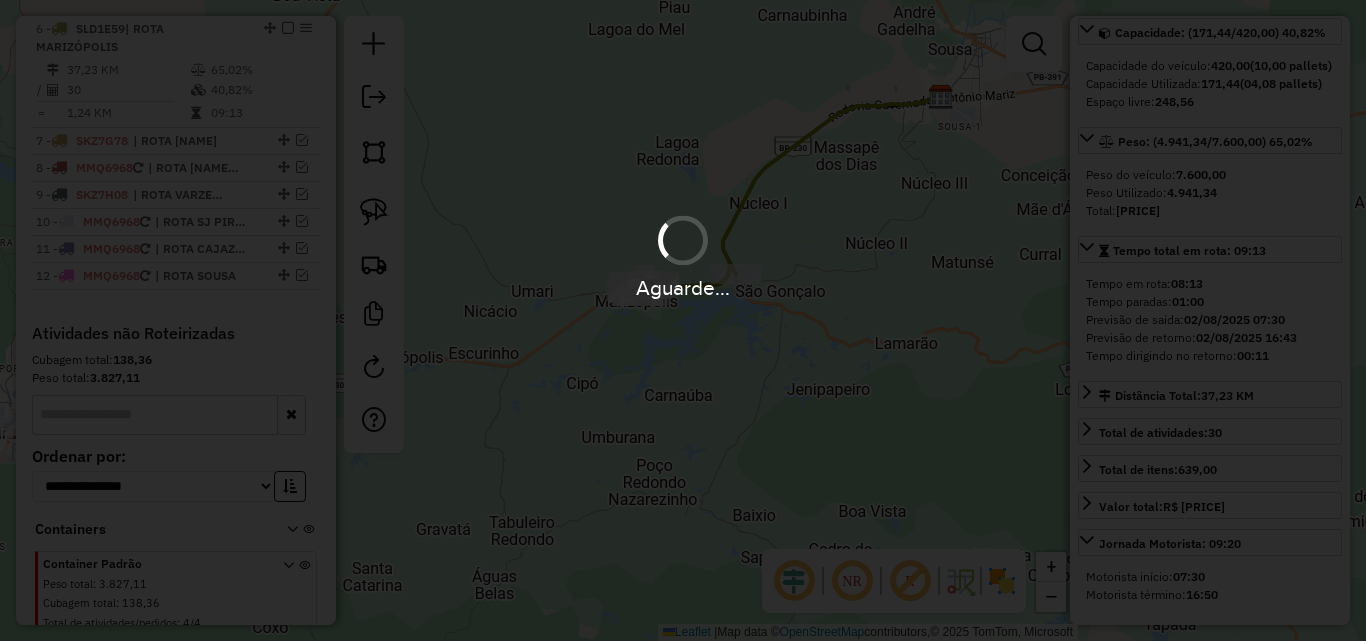 type 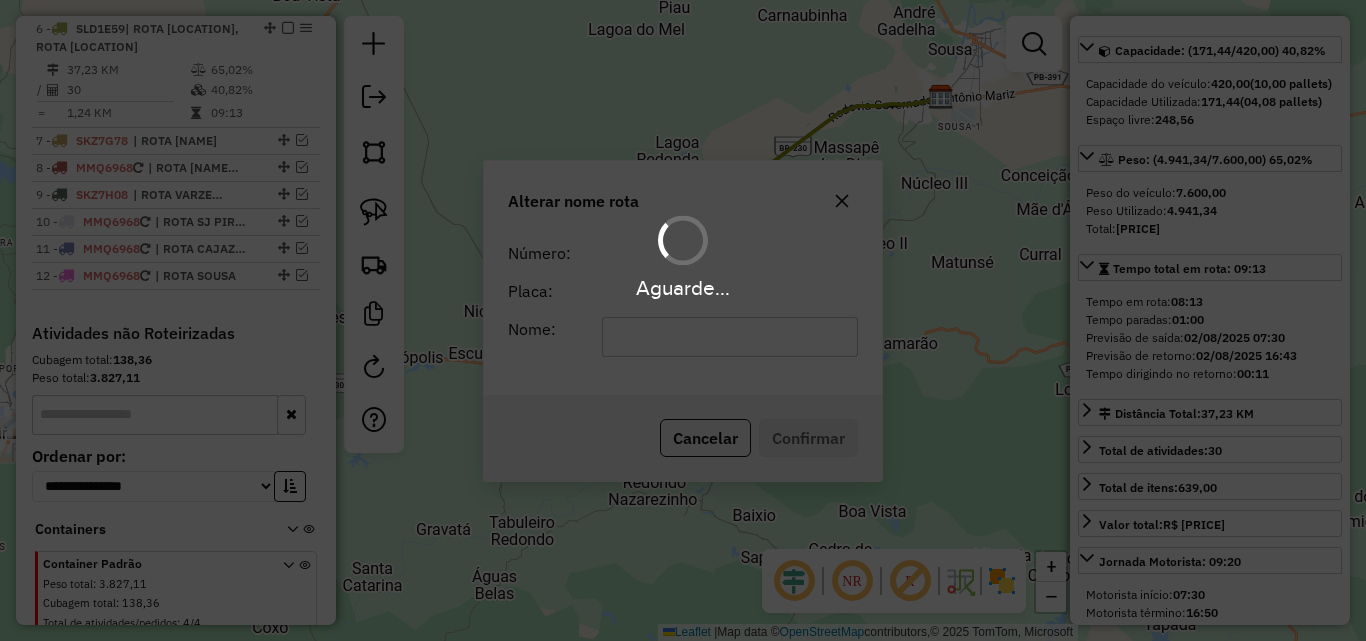 scroll, scrollTop: 218, scrollLeft: 0, axis: vertical 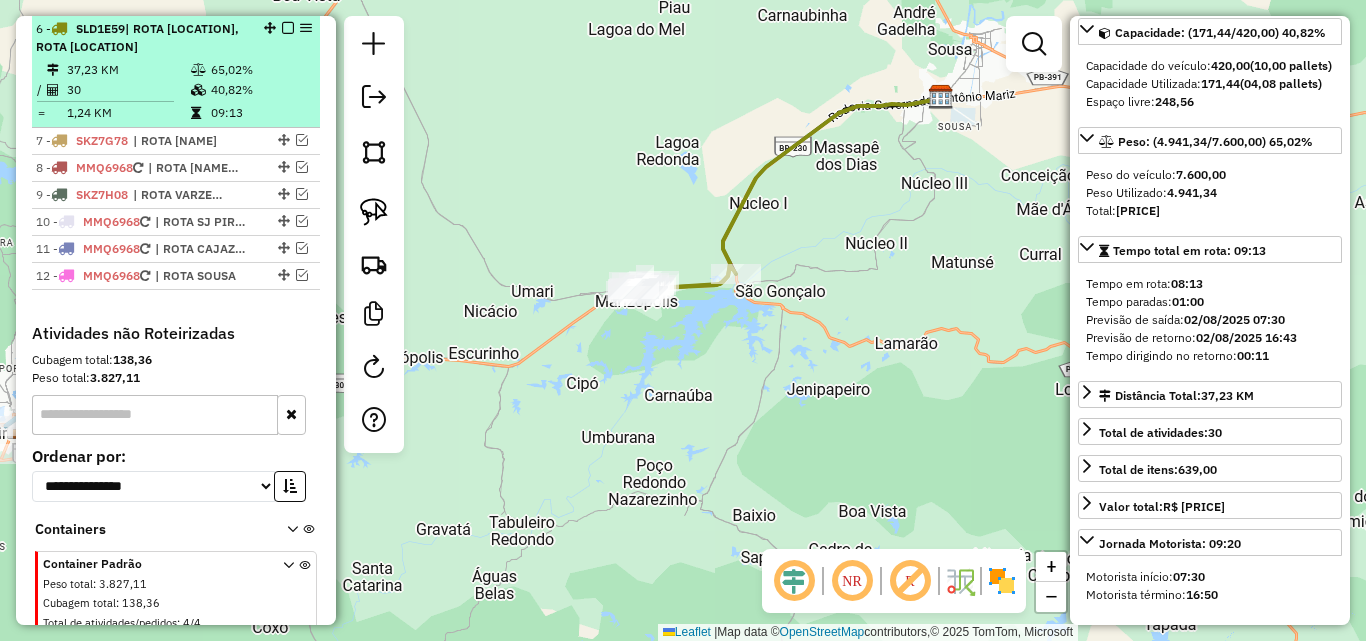 drag, startPoint x: 280, startPoint y: 27, endPoint x: 293, endPoint y: 63, distance: 38.27532 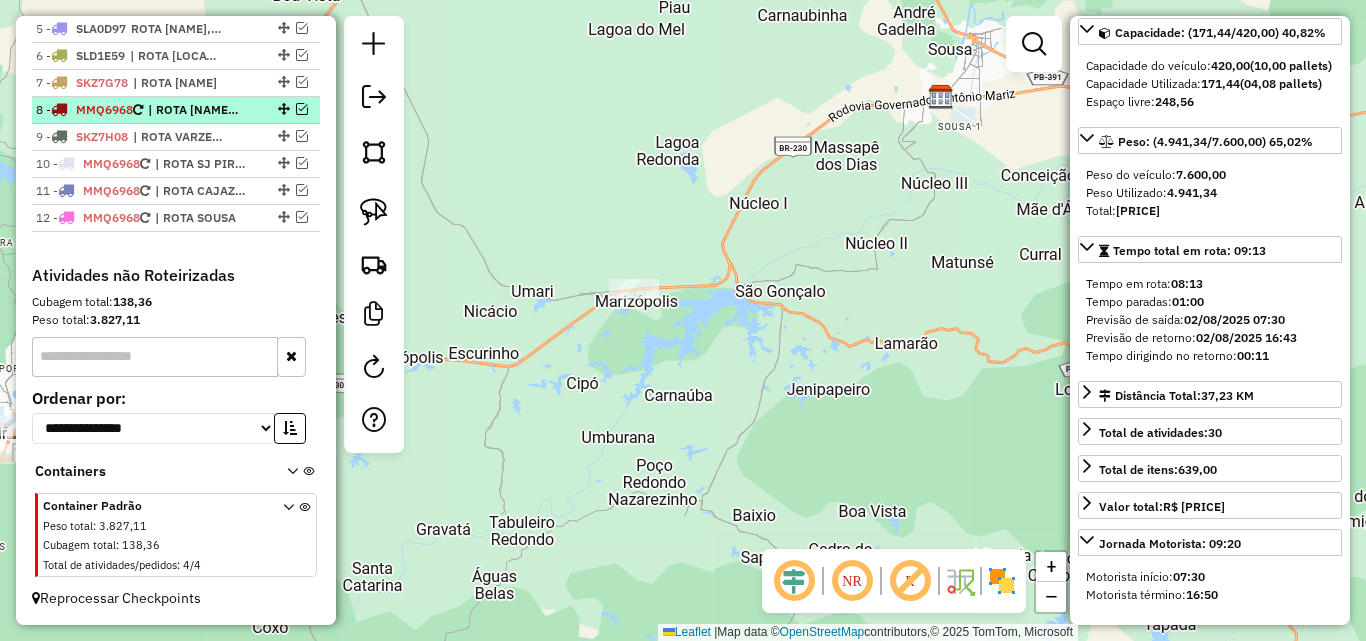 click at bounding box center [302, 109] 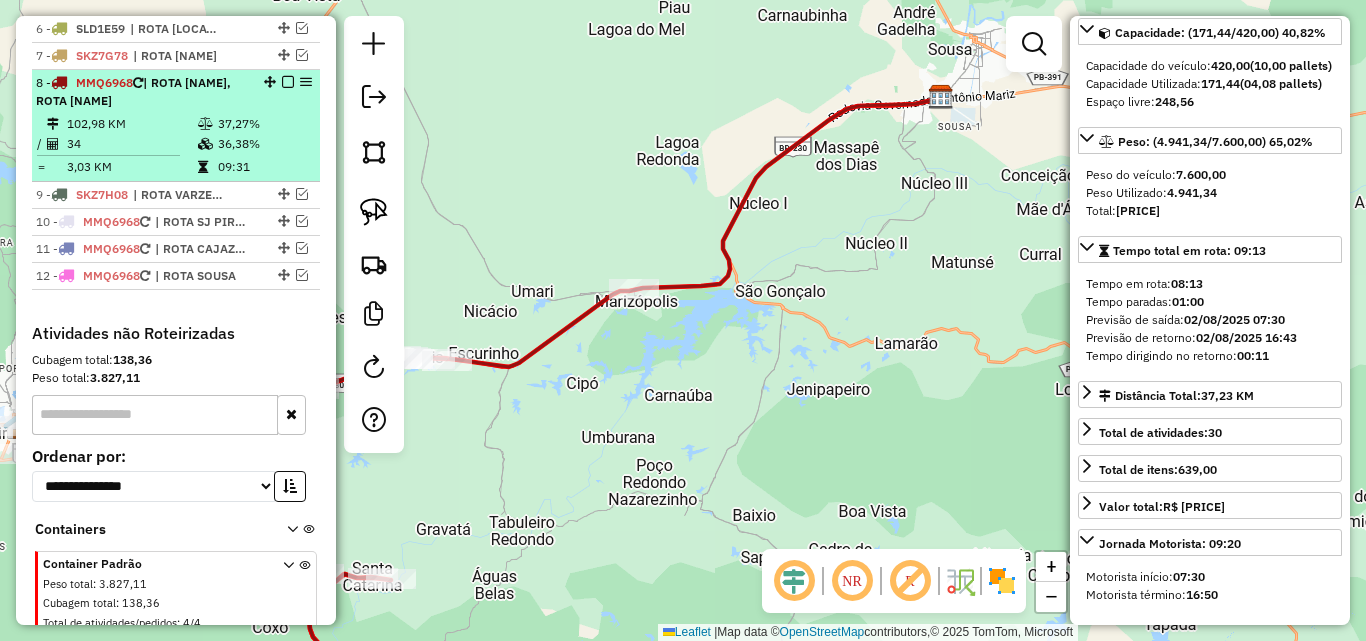 click on "8 -       MMQ6968   | ROTA CAJAZEIRAS, ROTA ENGENHEIRO ÁVIDOS  102,98 KM   37,27%  /  34   36,38%     =  3,03 KM   09:31" at bounding box center (176, 126) 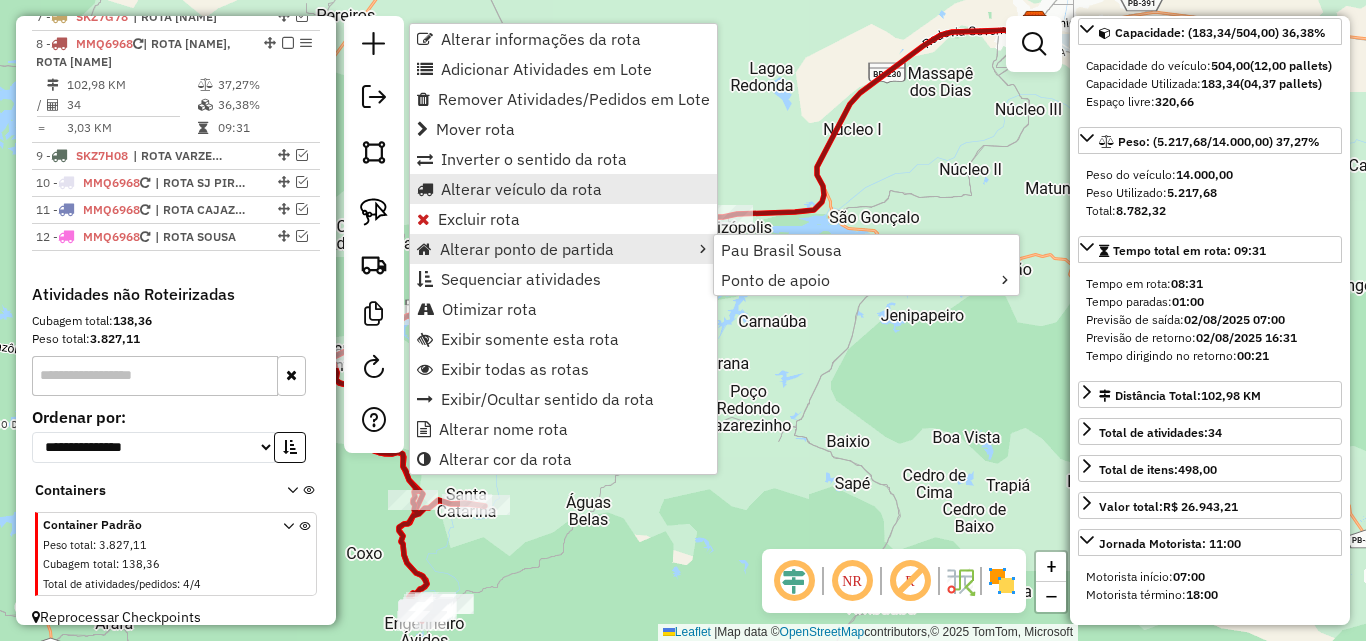 scroll, scrollTop: 939, scrollLeft: 0, axis: vertical 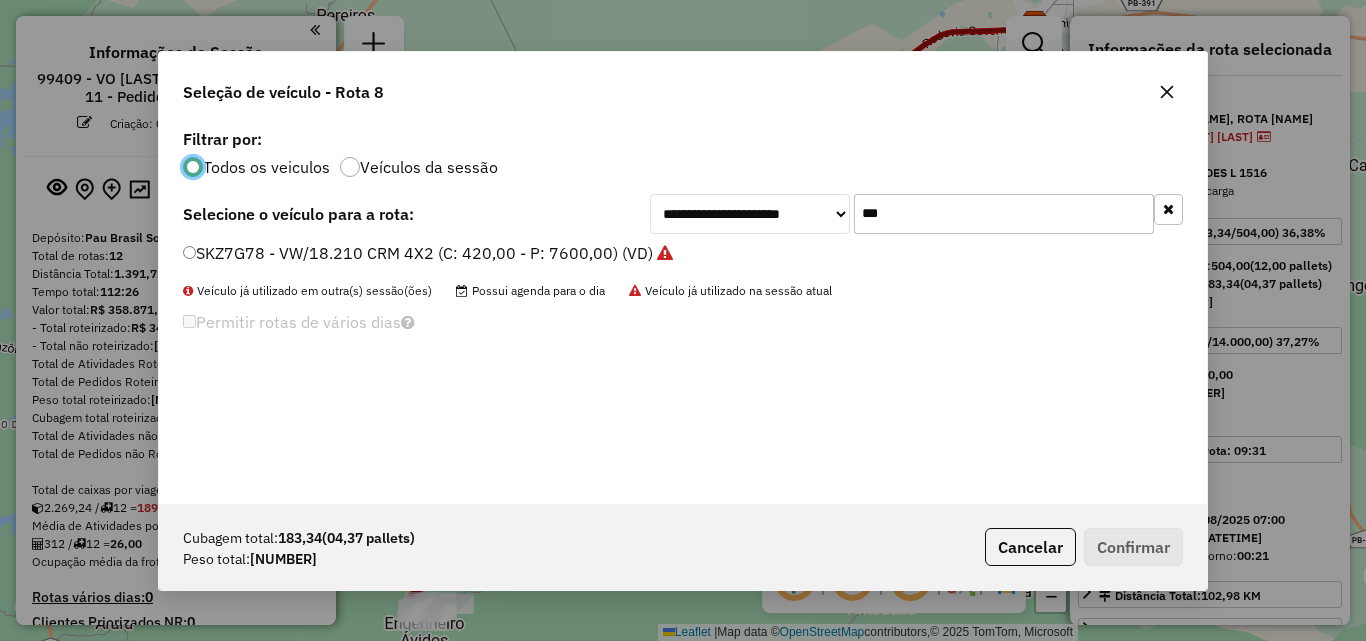 select on "*********" 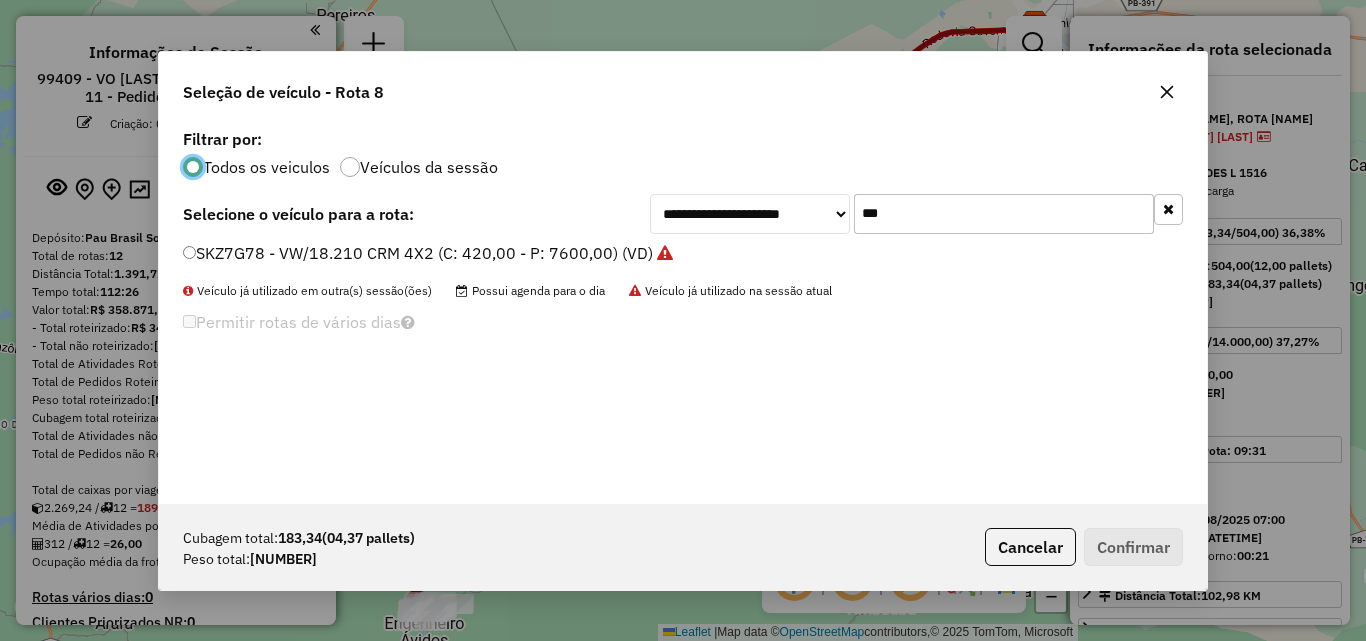 scroll, scrollTop: 939, scrollLeft: 0, axis: vertical 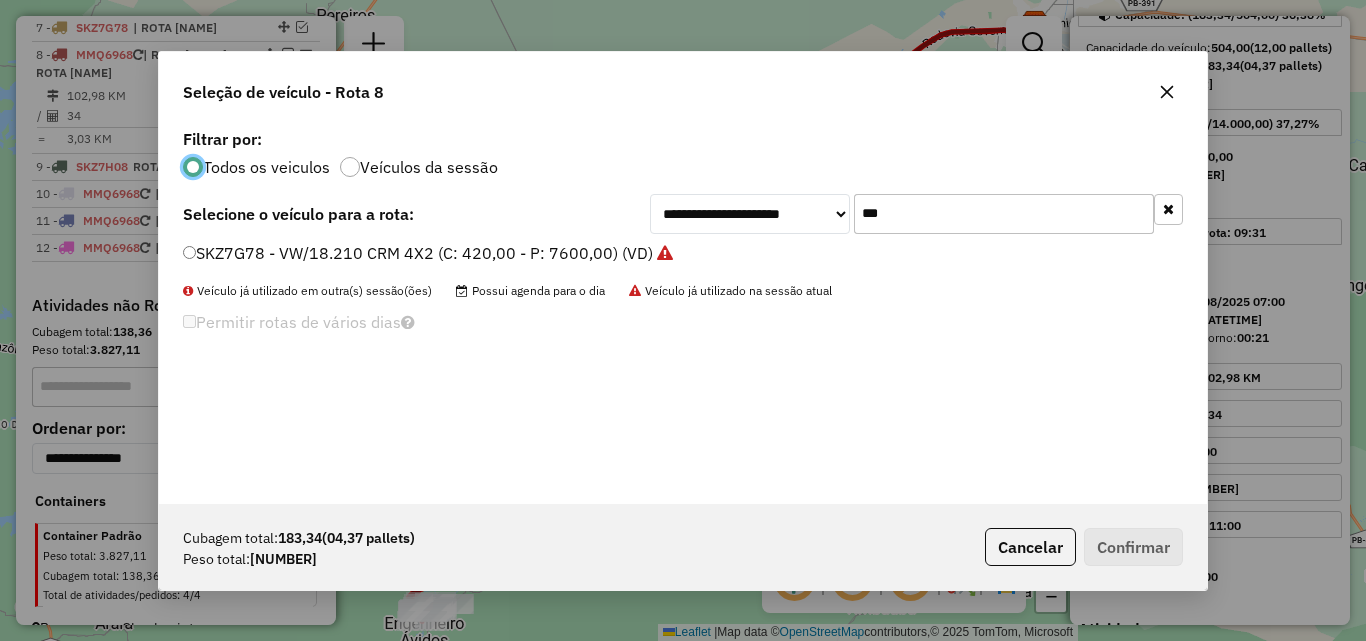 click on "***" 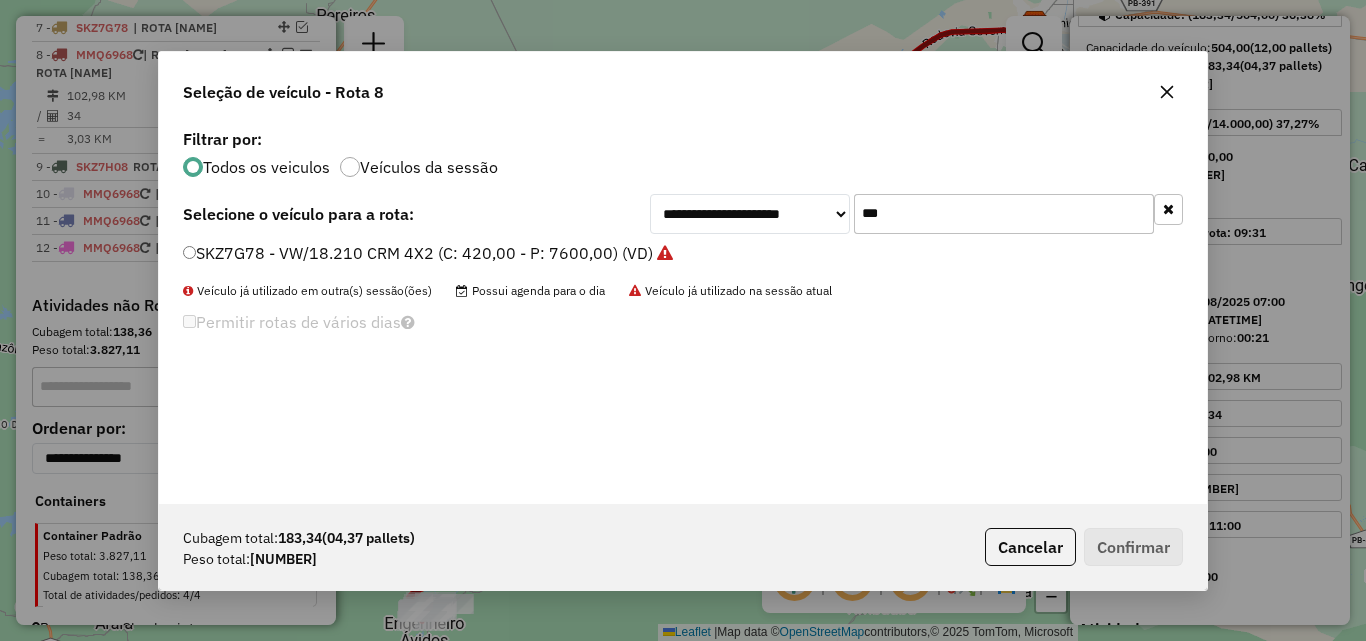 click on "***" 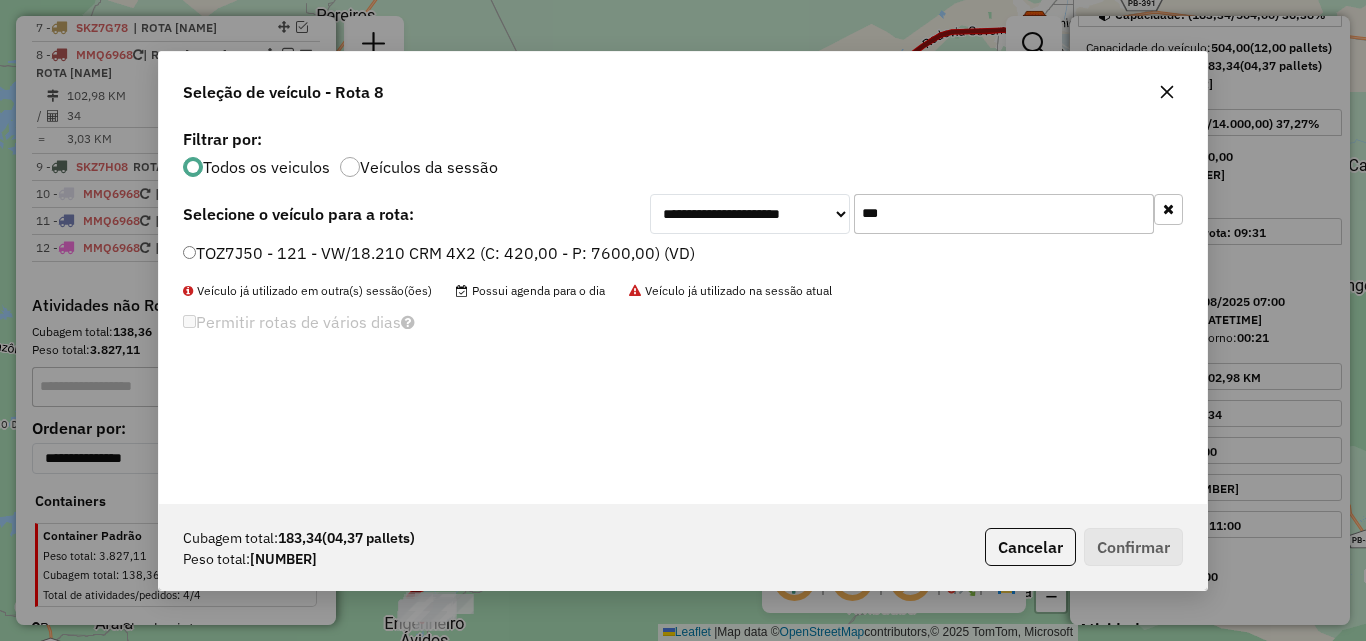 type on "***" 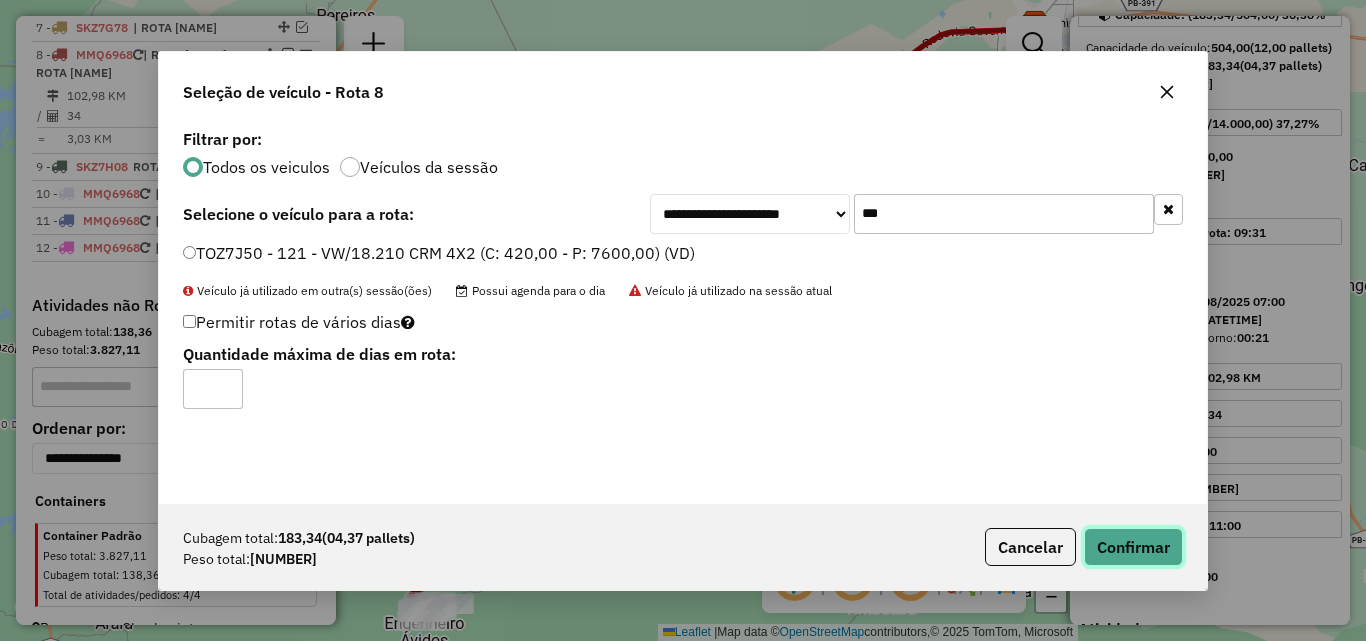 drag, startPoint x: 1134, startPoint y: 557, endPoint x: 1349, endPoint y: 520, distance: 218.16049 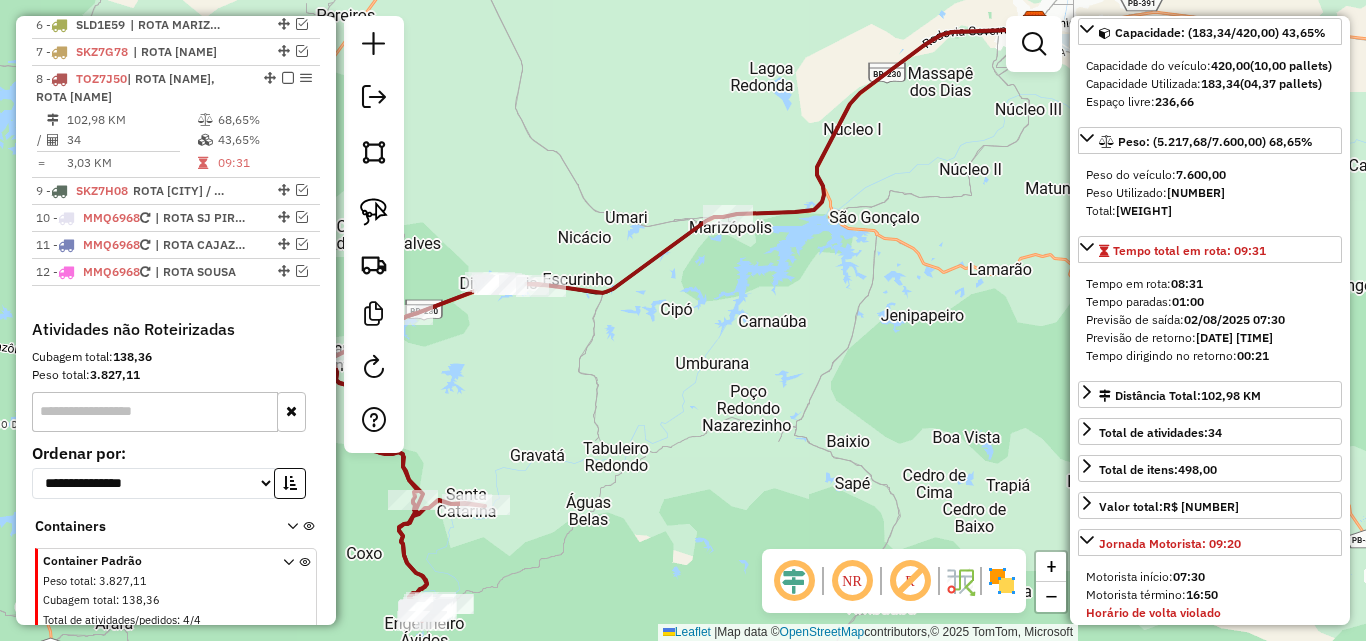 scroll, scrollTop: 962, scrollLeft: 0, axis: vertical 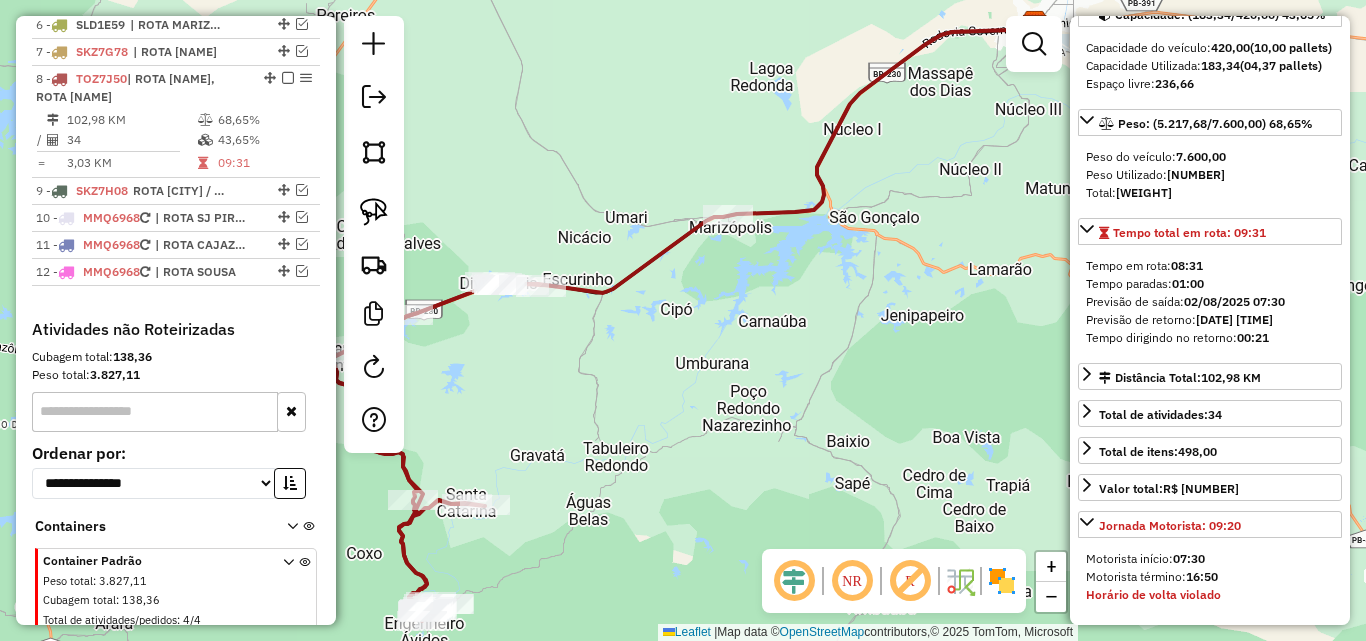 drag, startPoint x: 584, startPoint y: 287, endPoint x: 698, endPoint y: 370, distance: 141.01419 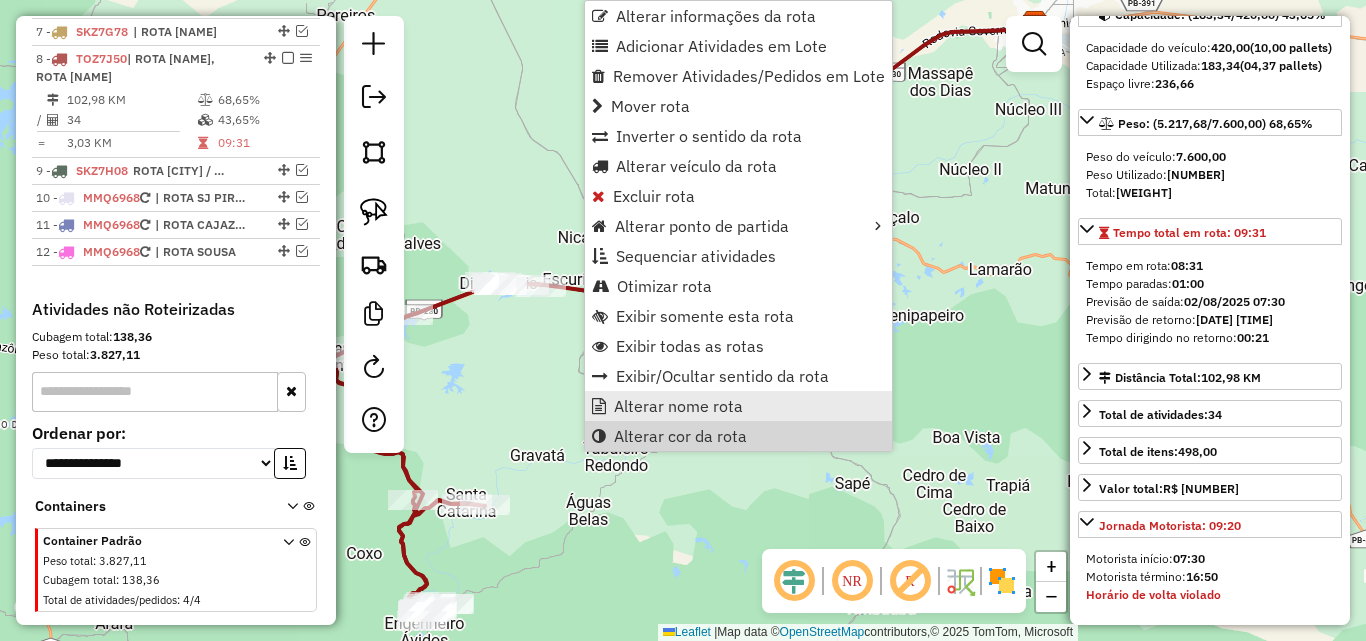 scroll, scrollTop: 963, scrollLeft: 0, axis: vertical 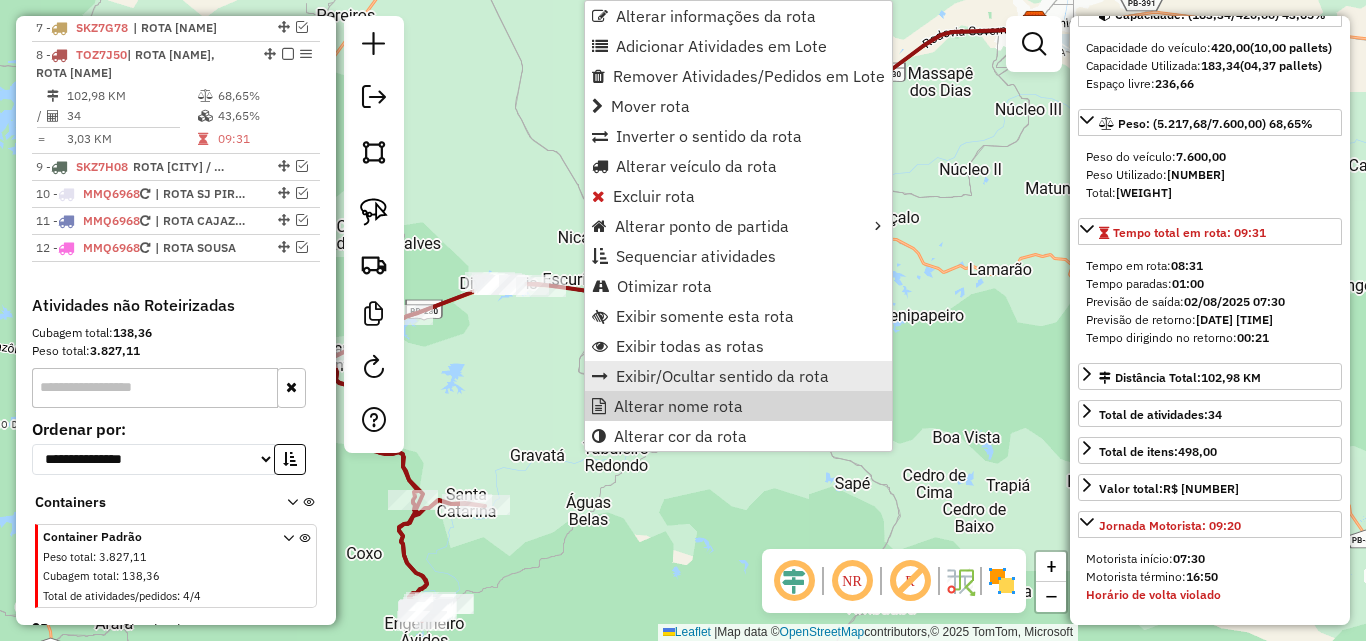 click on "Exibir/Ocultar sentido da rota" at bounding box center [738, 376] 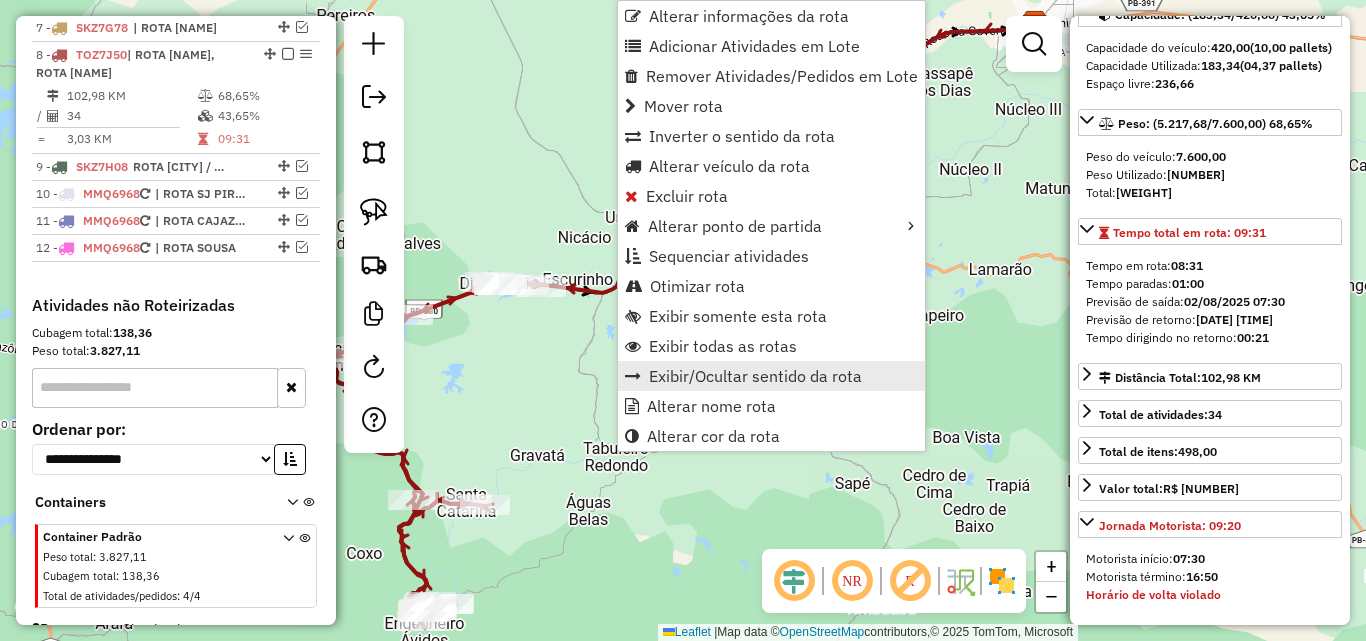 click on "Exibir/Ocultar sentido da rota" at bounding box center (755, 376) 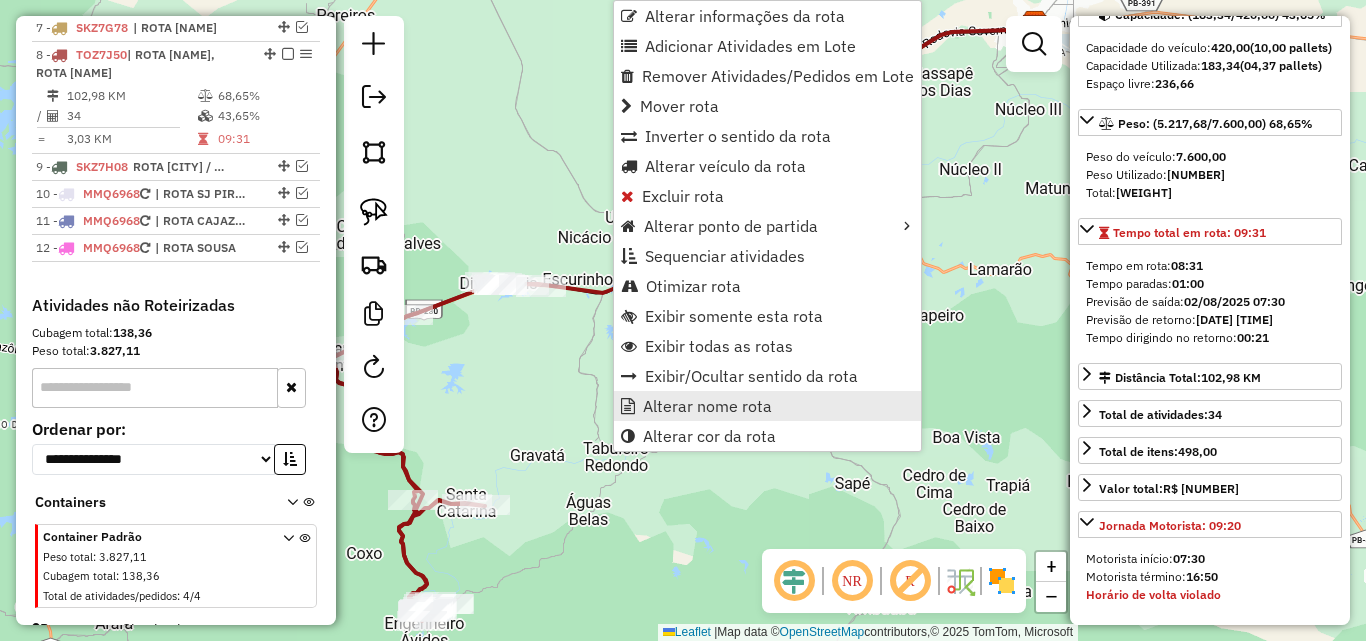 click on "Alterar nome rota" at bounding box center [707, 406] 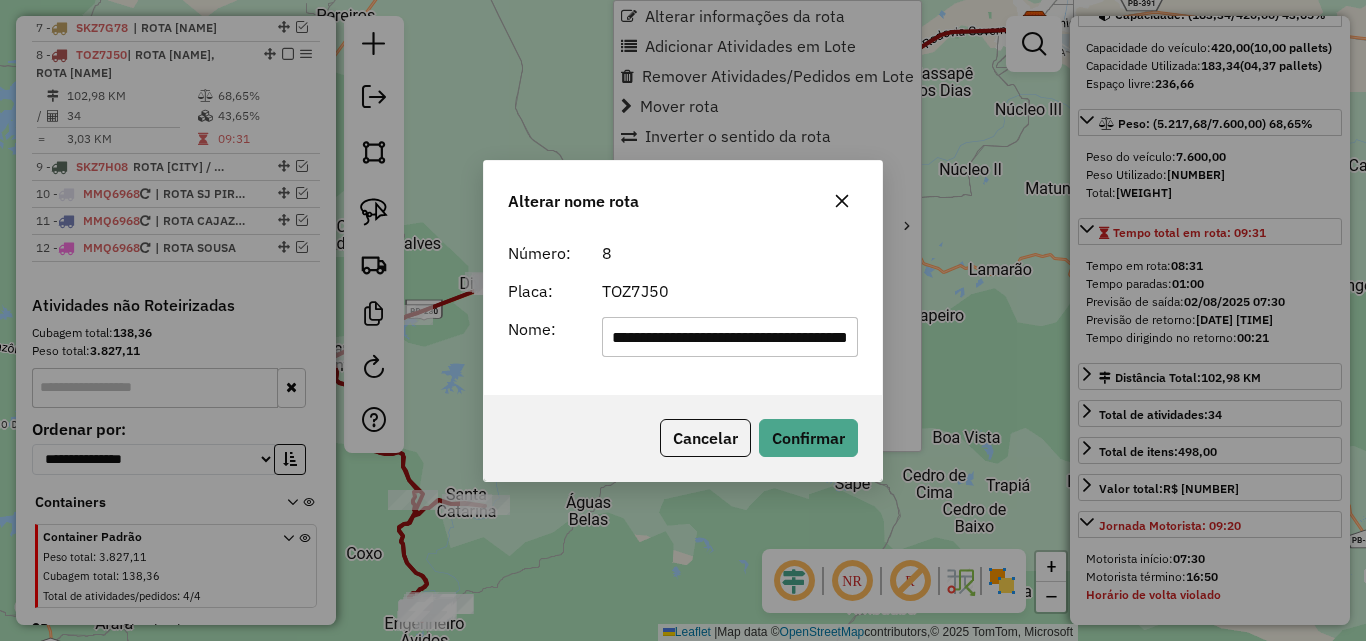 scroll, scrollTop: 0, scrollLeft: 113, axis: horizontal 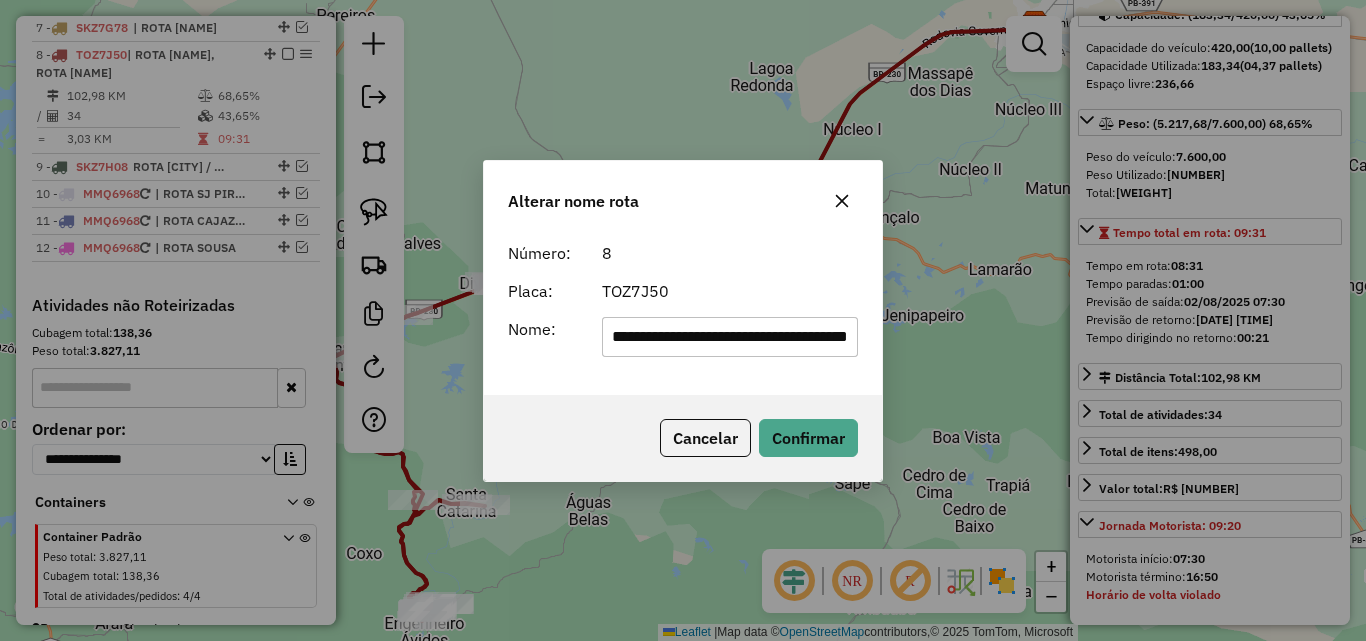 drag, startPoint x: 642, startPoint y: 347, endPoint x: 435, endPoint y: 372, distance: 208.5042 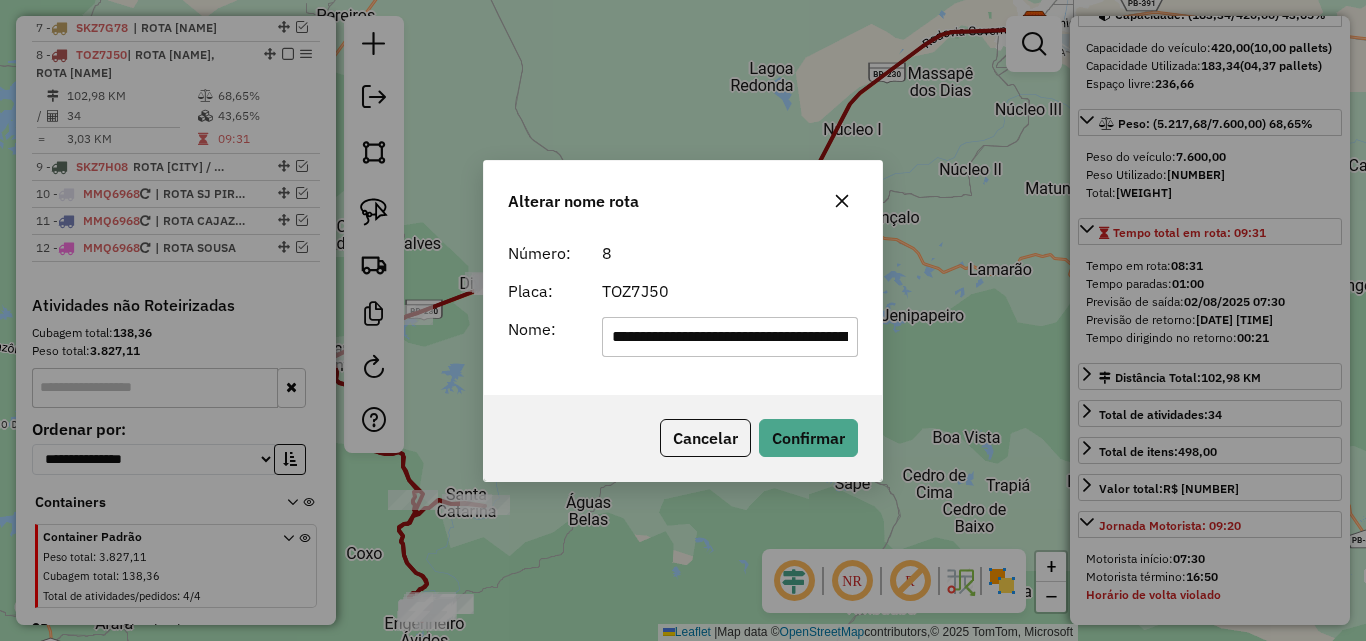 type on "**********" 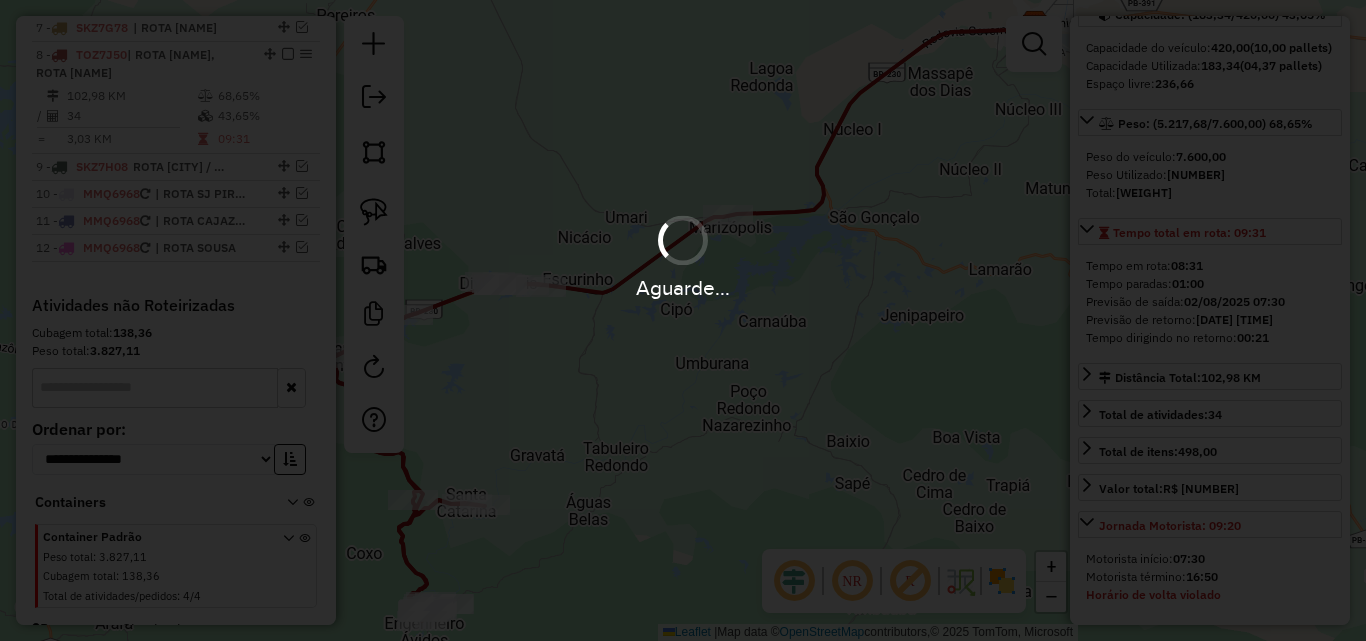type 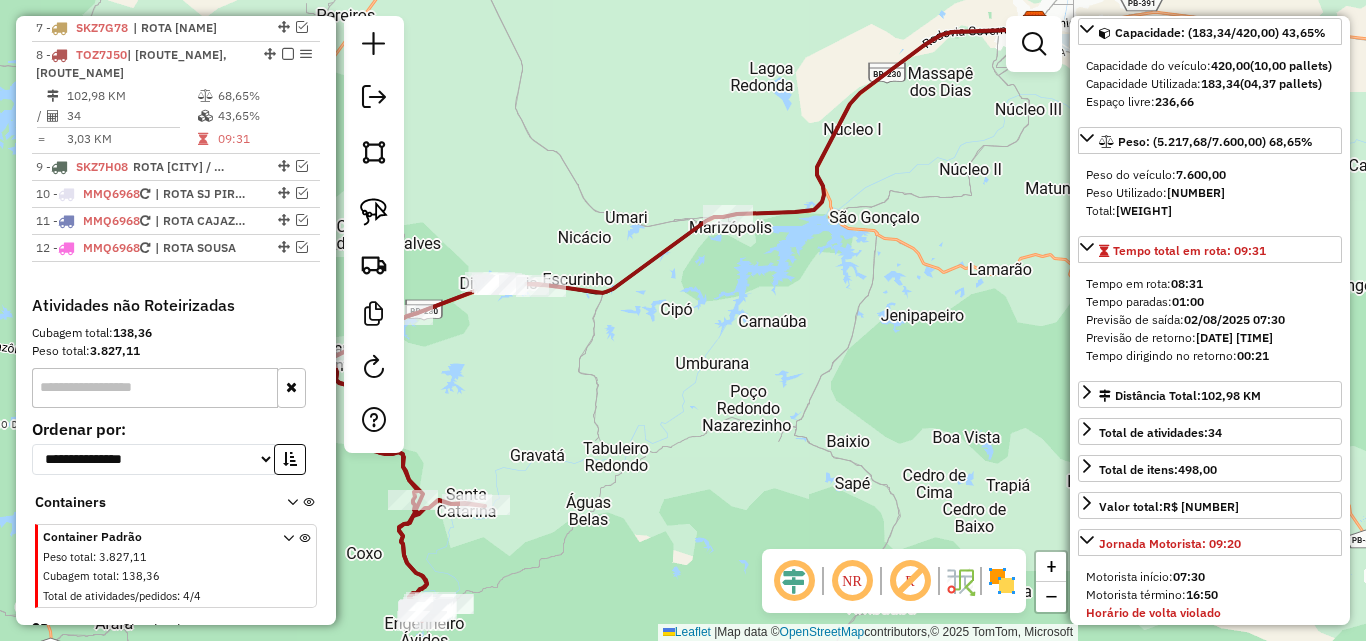 scroll, scrollTop: 863, scrollLeft: 0, axis: vertical 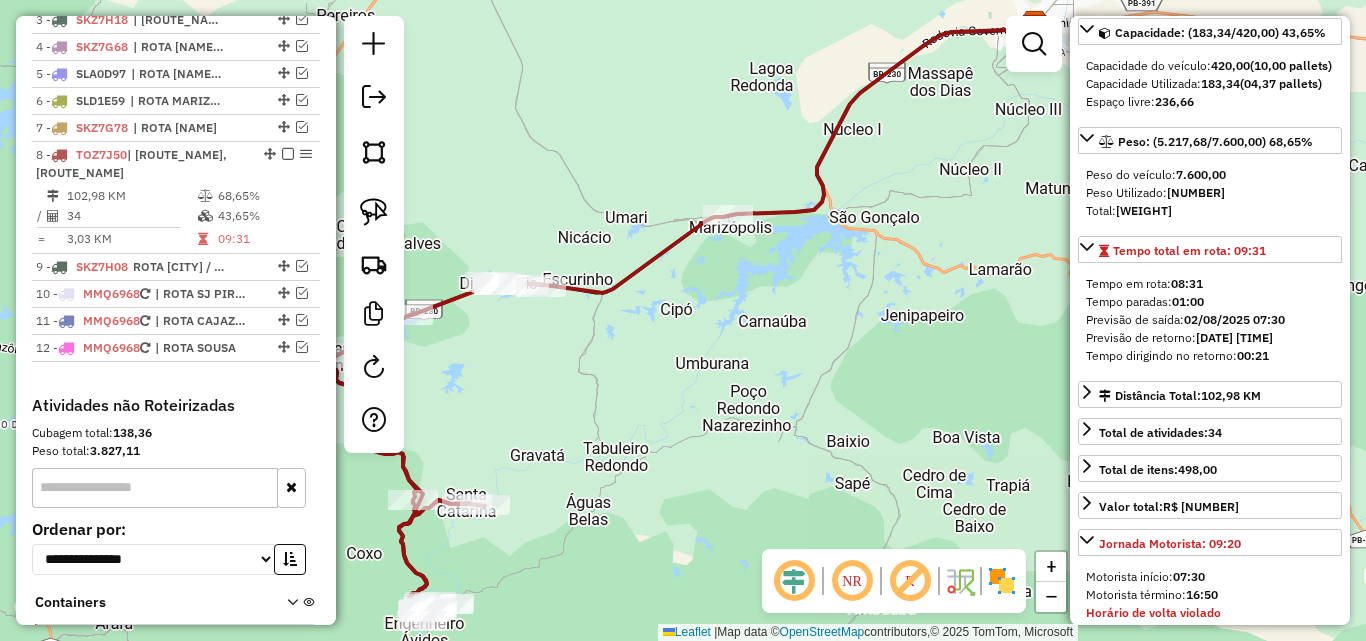 drag, startPoint x: 477, startPoint y: 397, endPoint x: 557, endPoint y: 393, distance: 80.09994 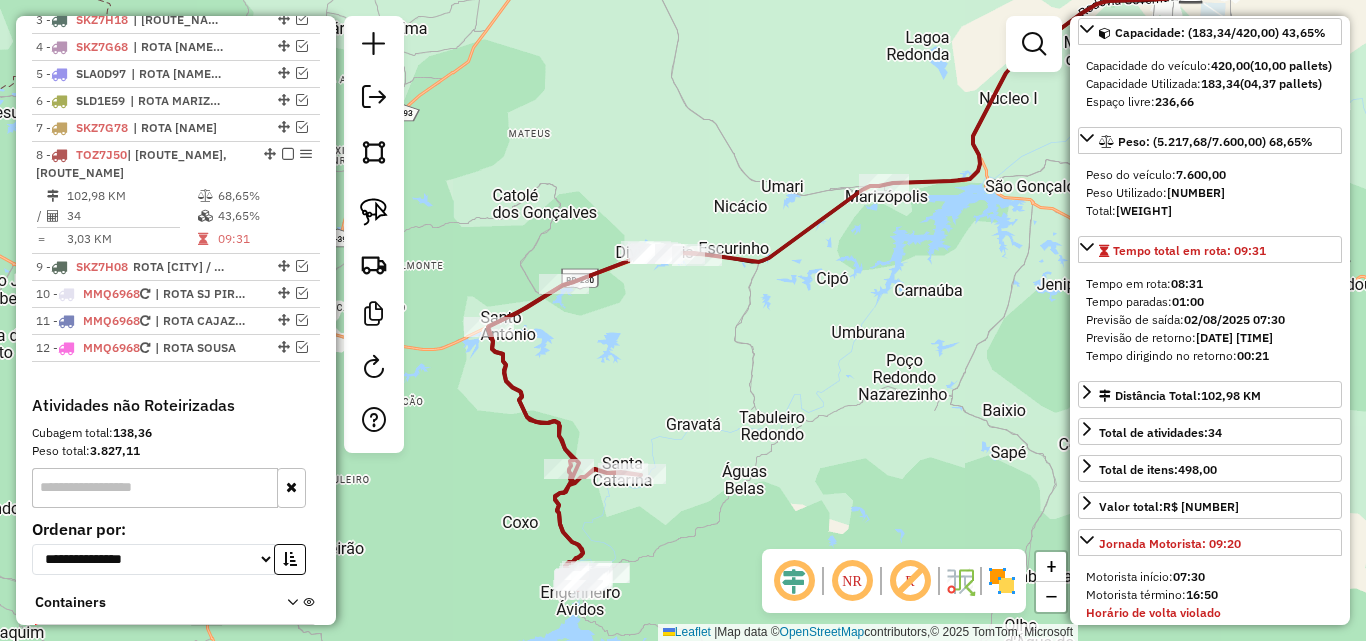 drag, startPoint x: 545, startPoint y: 380, endPoint x: 618, endPoint y: 354, distance: 77.491936 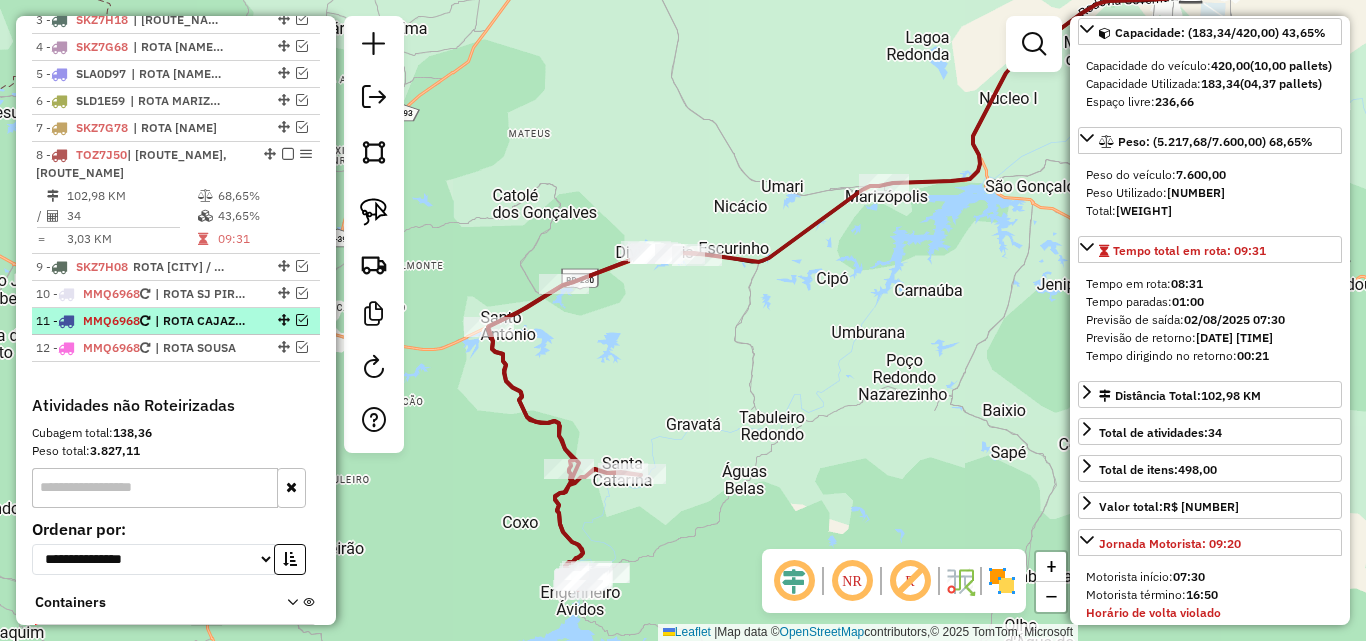 click at bounding box center [302, 320] 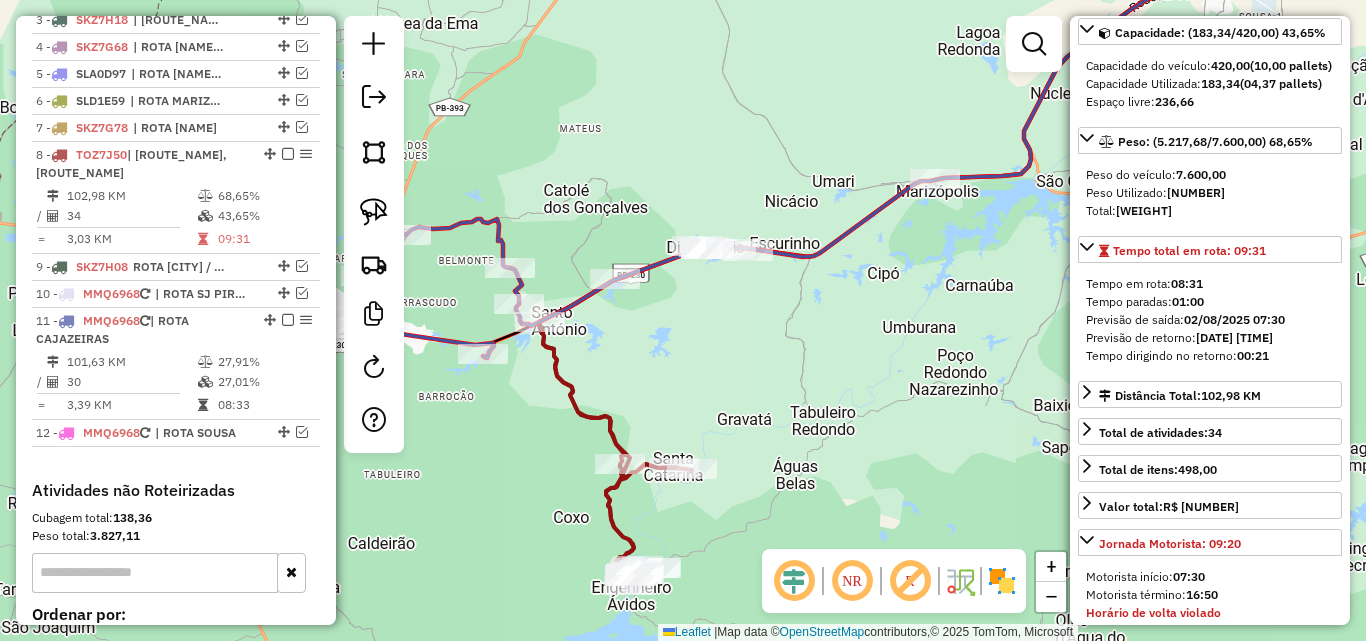 drag, startPoint x: 452, startPoint y: 409, endPoint x: 506, endPoint y: 323, distance: 101.54802 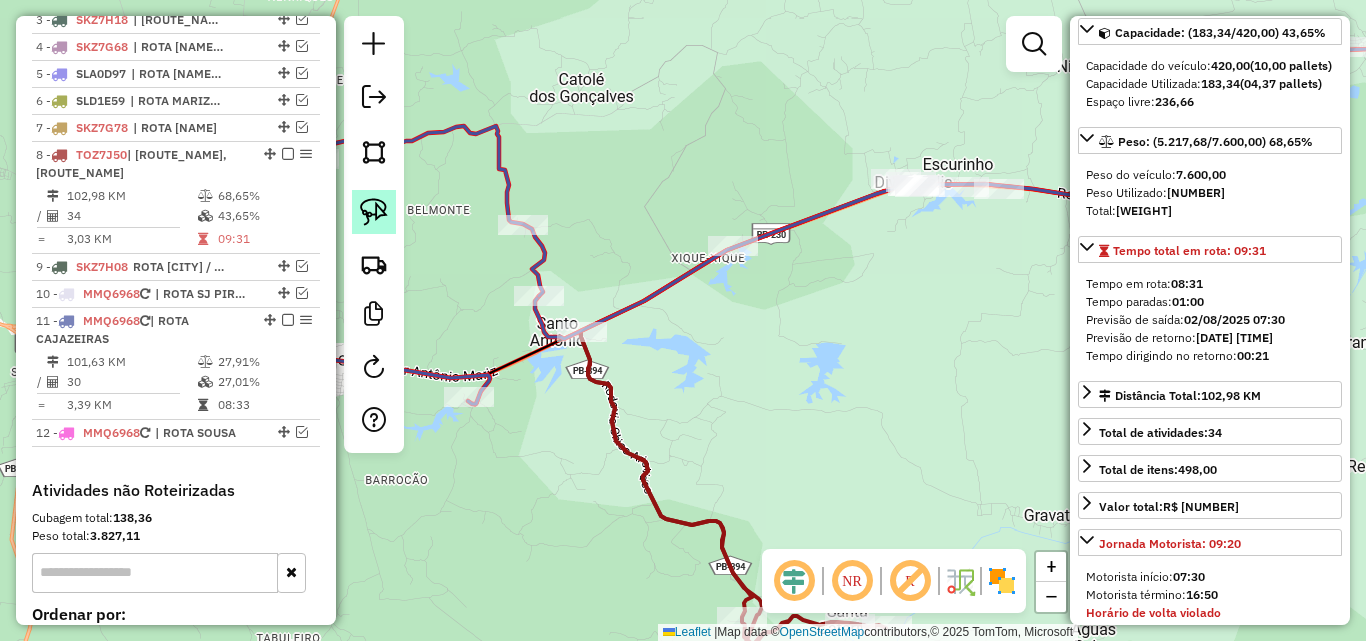 click 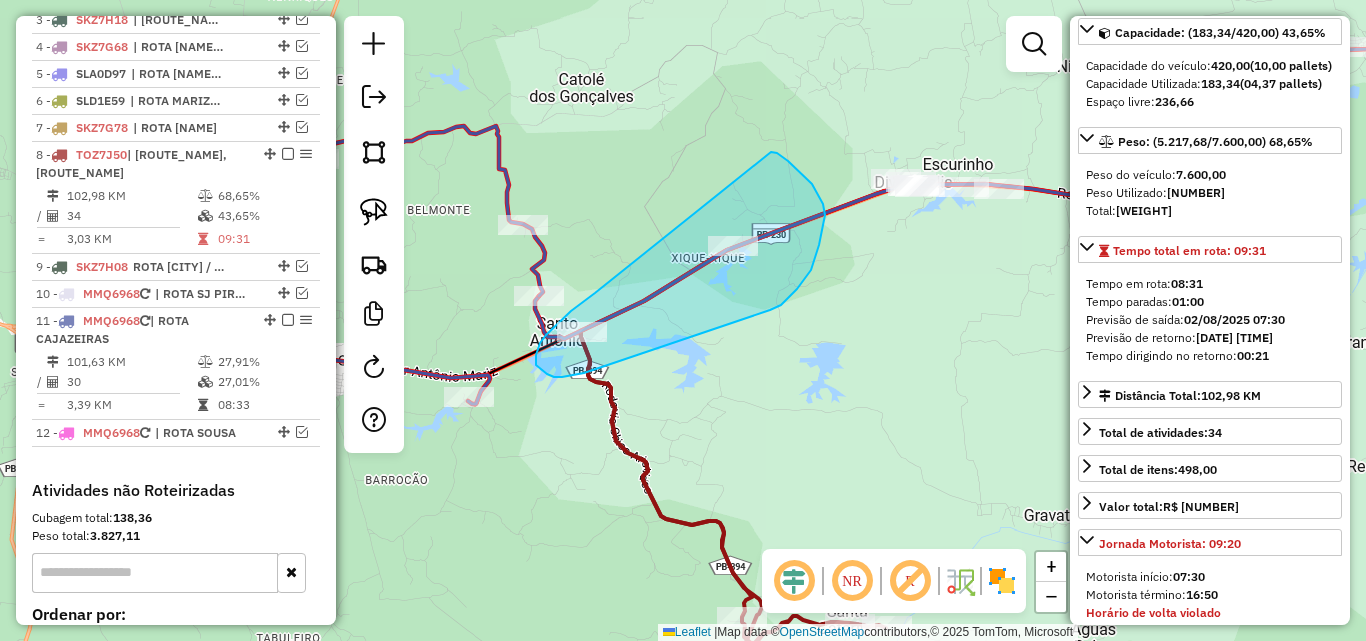 drag, startPoint x: 593, startPoint y: 294, endPoint x: 767, endPoint y: 159, distance: 220.22943 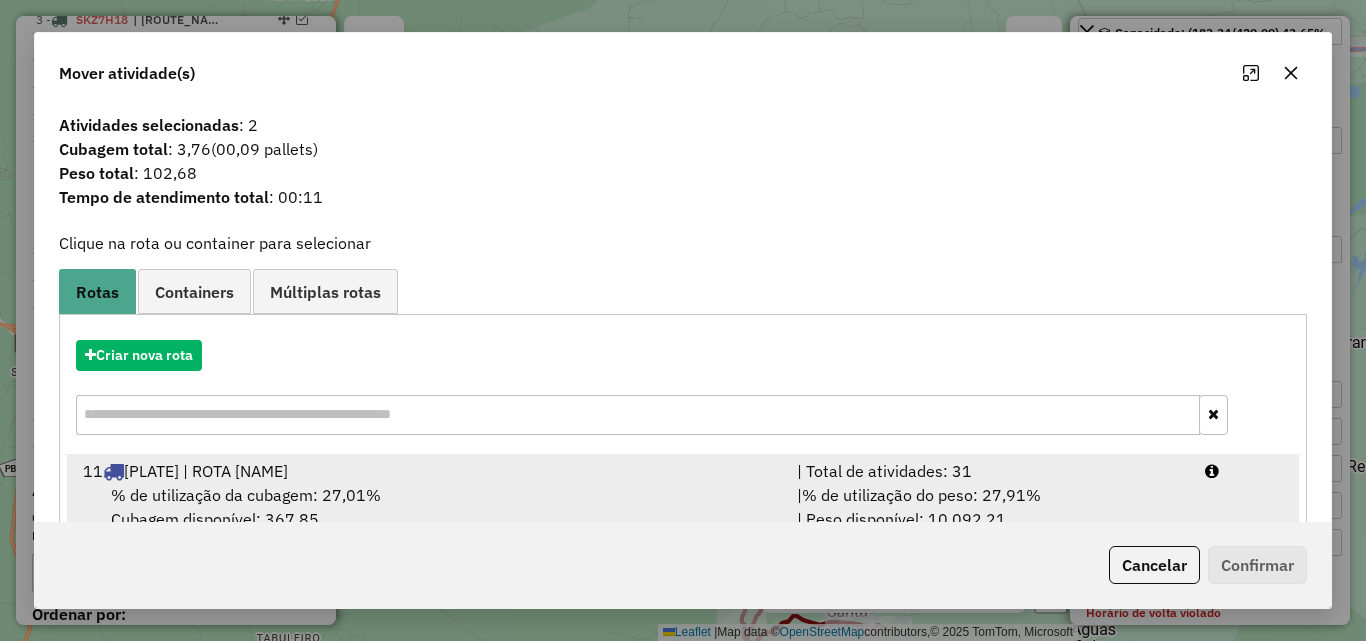 click on "|  % de utilização do peso: 27,91%  | Peso disponível: 10.092,21" at bounding box center [989, 507] 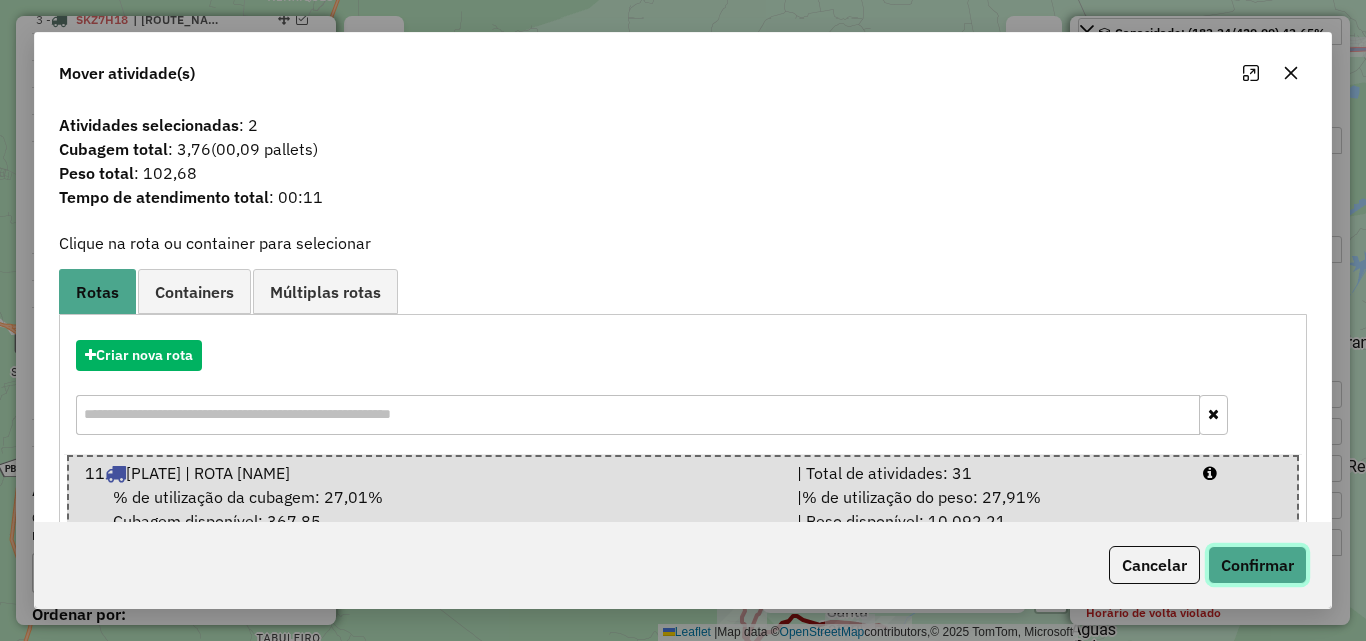 click on "Confirmar" 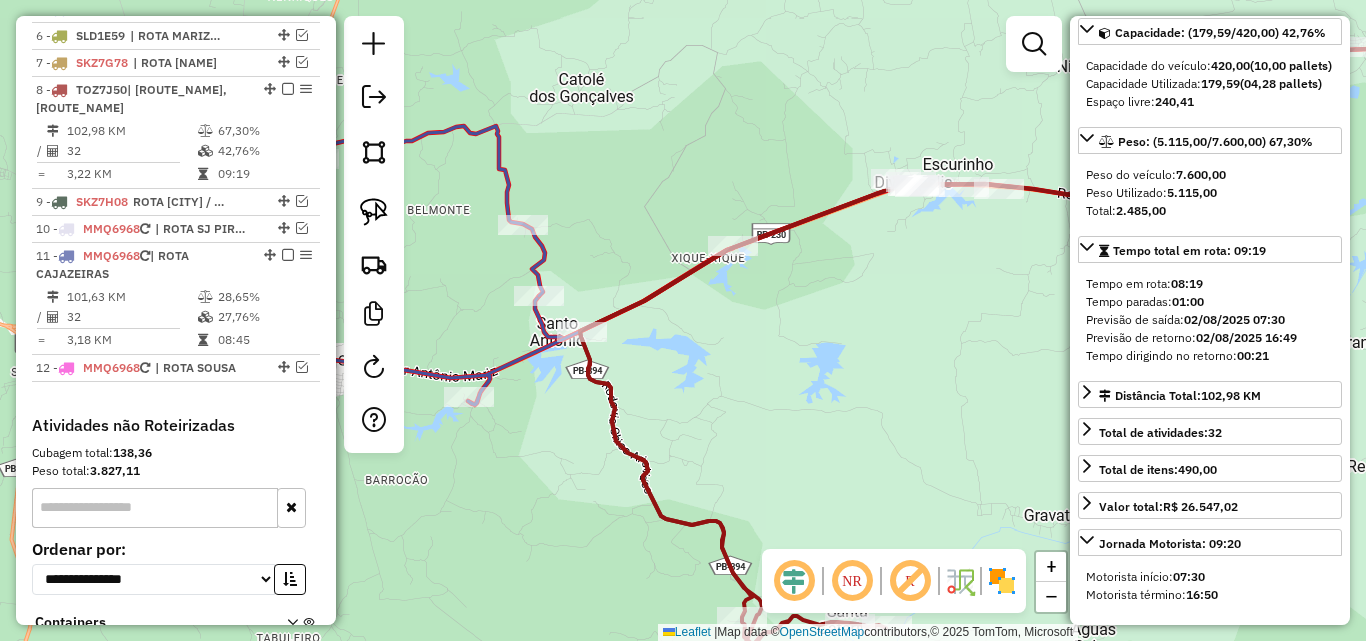 scroll, scrollTop: 963, scrollLeft: 0, axis: vertical 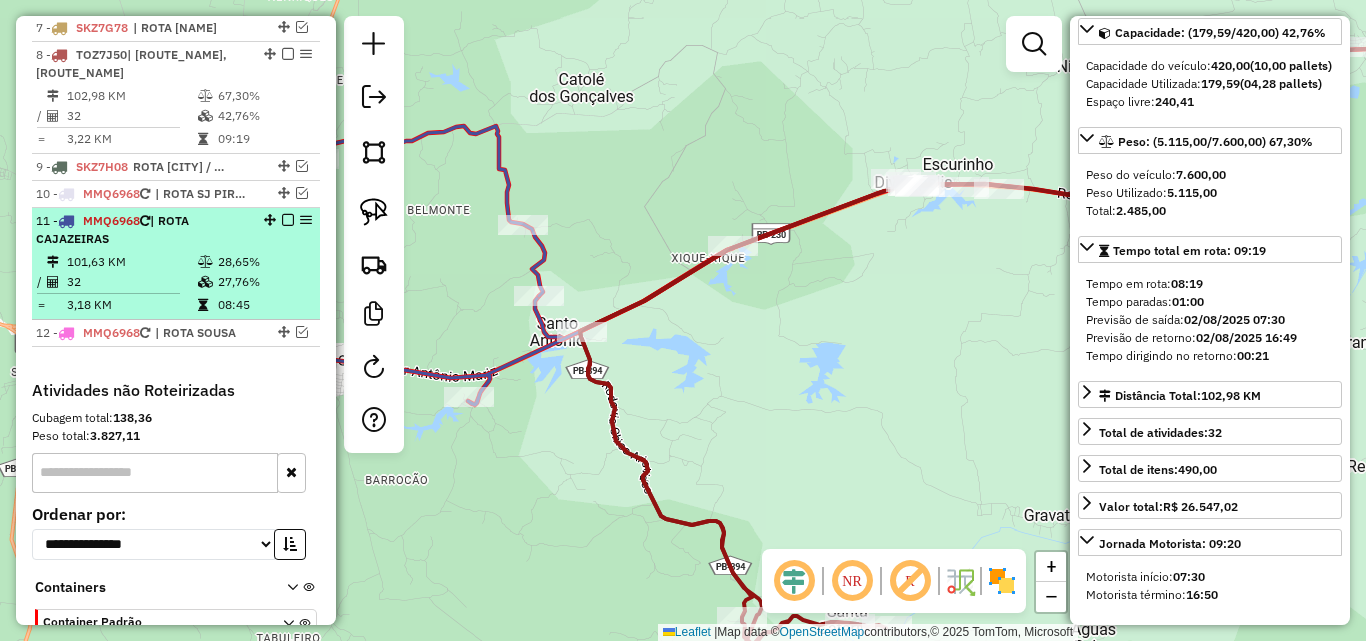 click on "32" at bounding box center (131, 282) 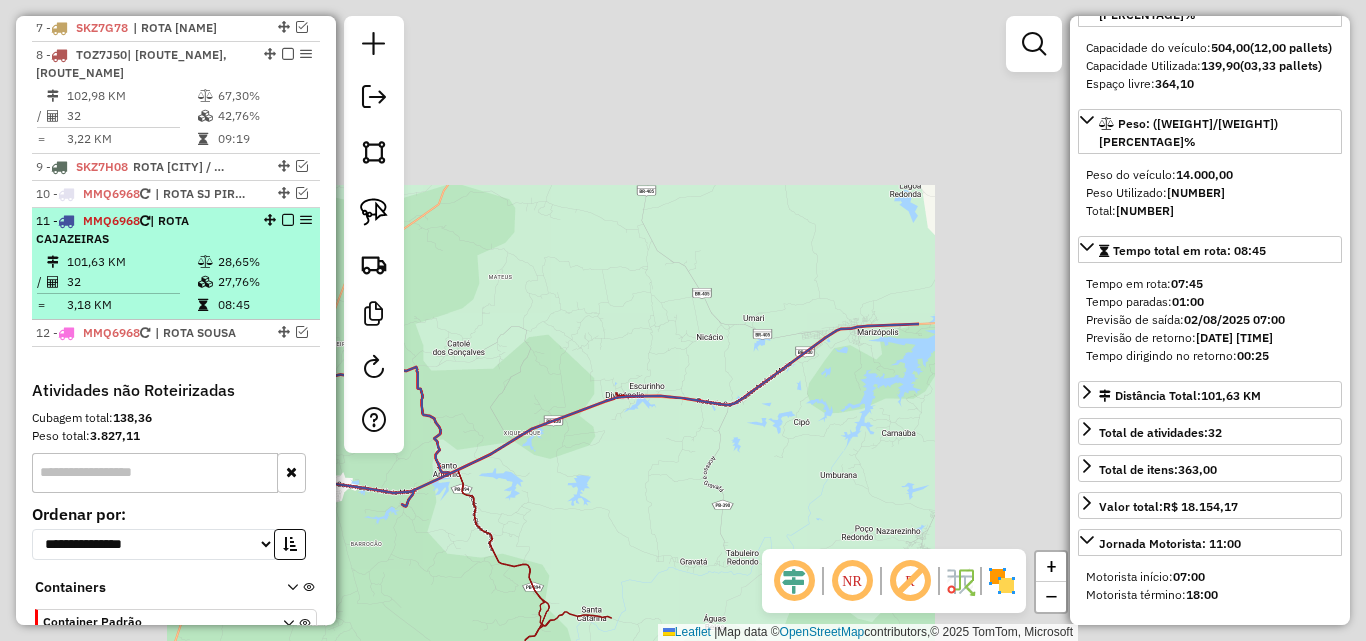 scroll, scrollTop: 200, scrollLeft: 0, axis: vertical 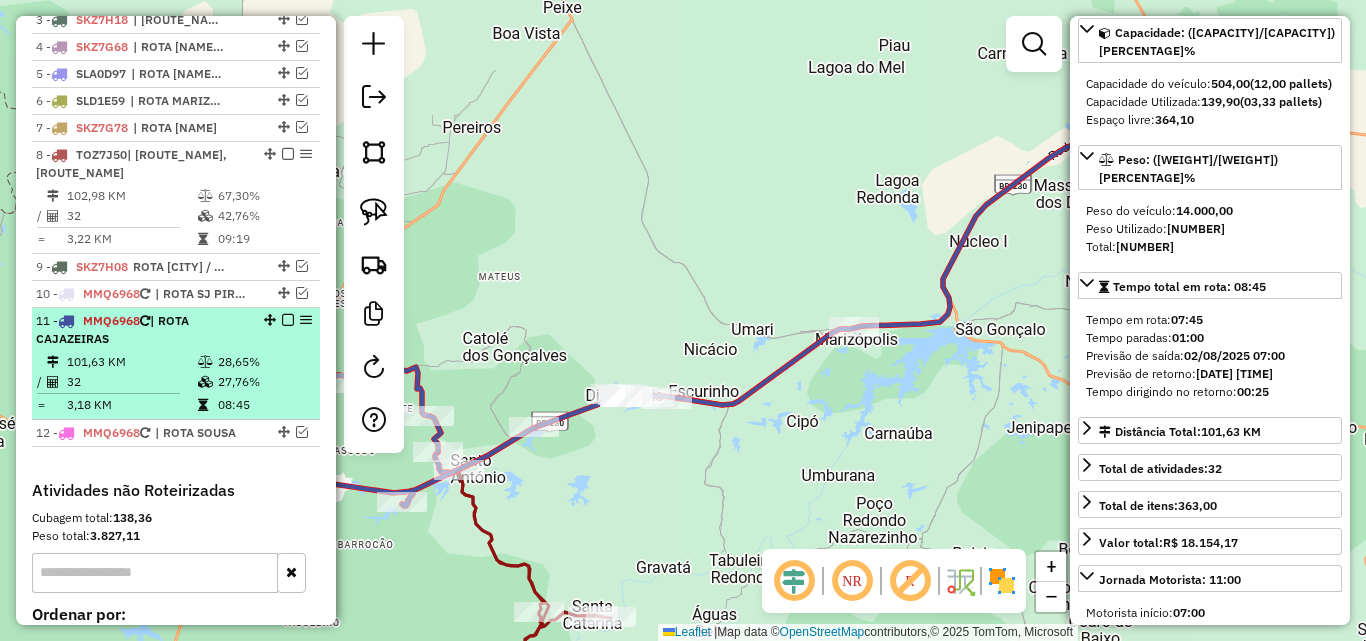 click at bounding box center (288, 320) 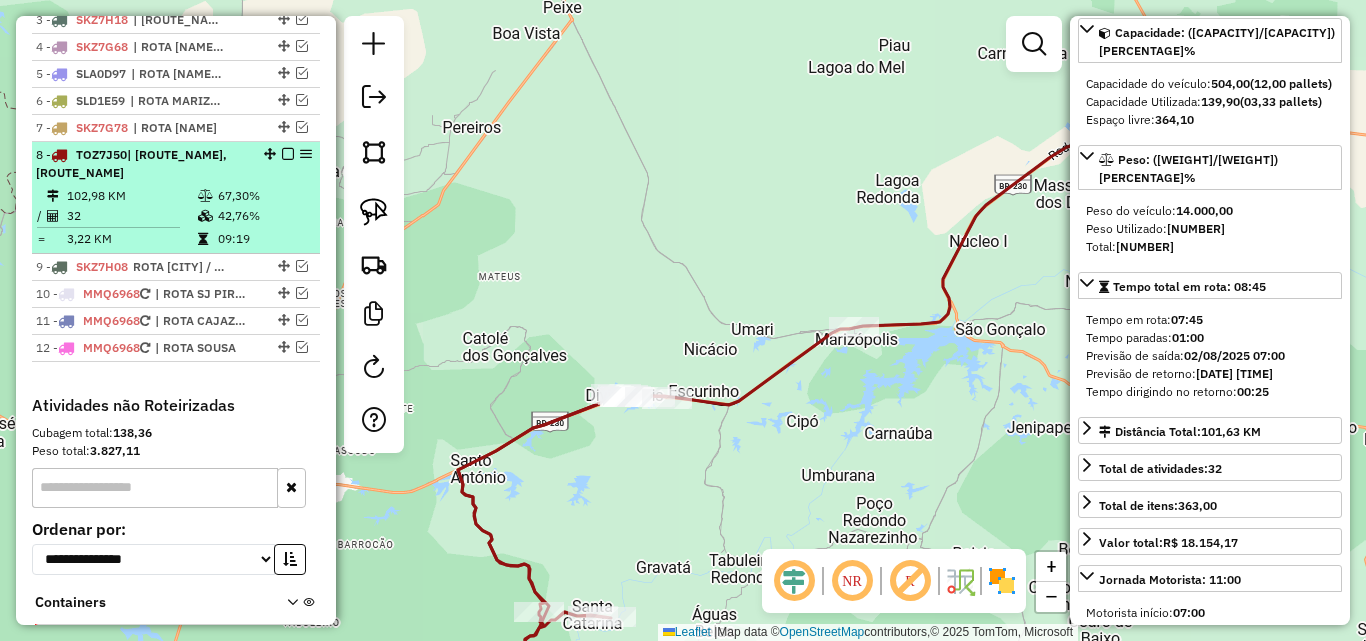 click at bounding box center (207, 196) 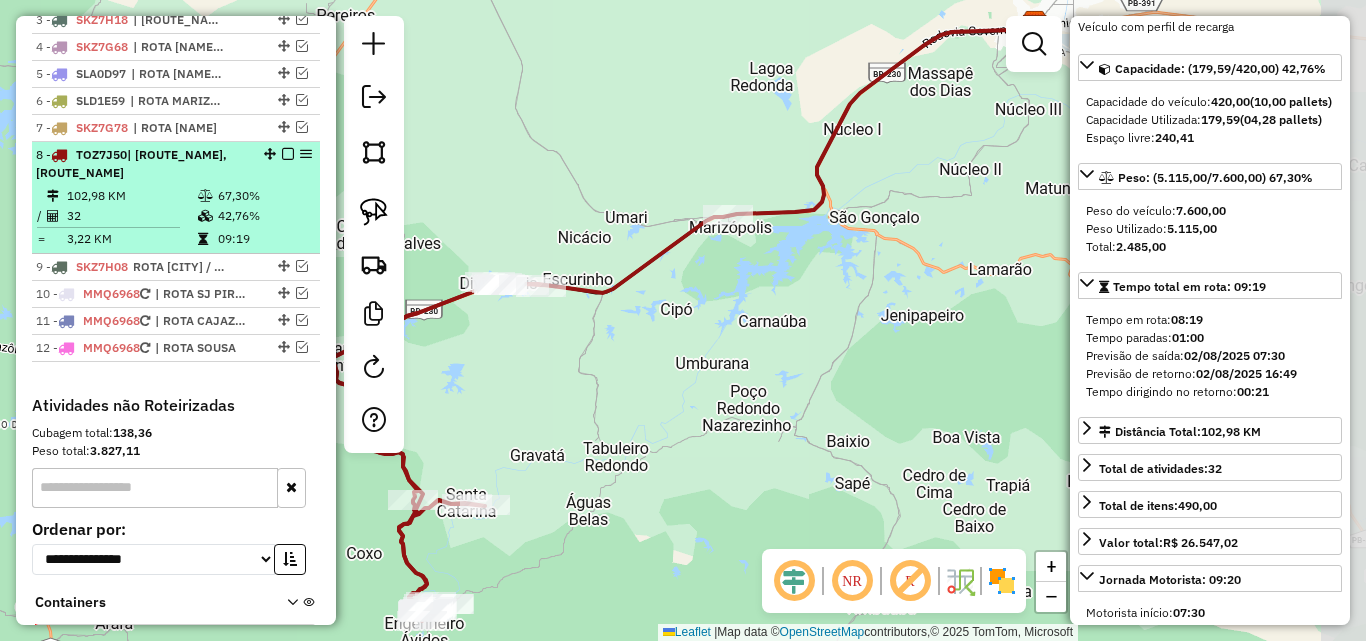scroll, scrollTop: 236, scrollLeft: 0, axis: vertical 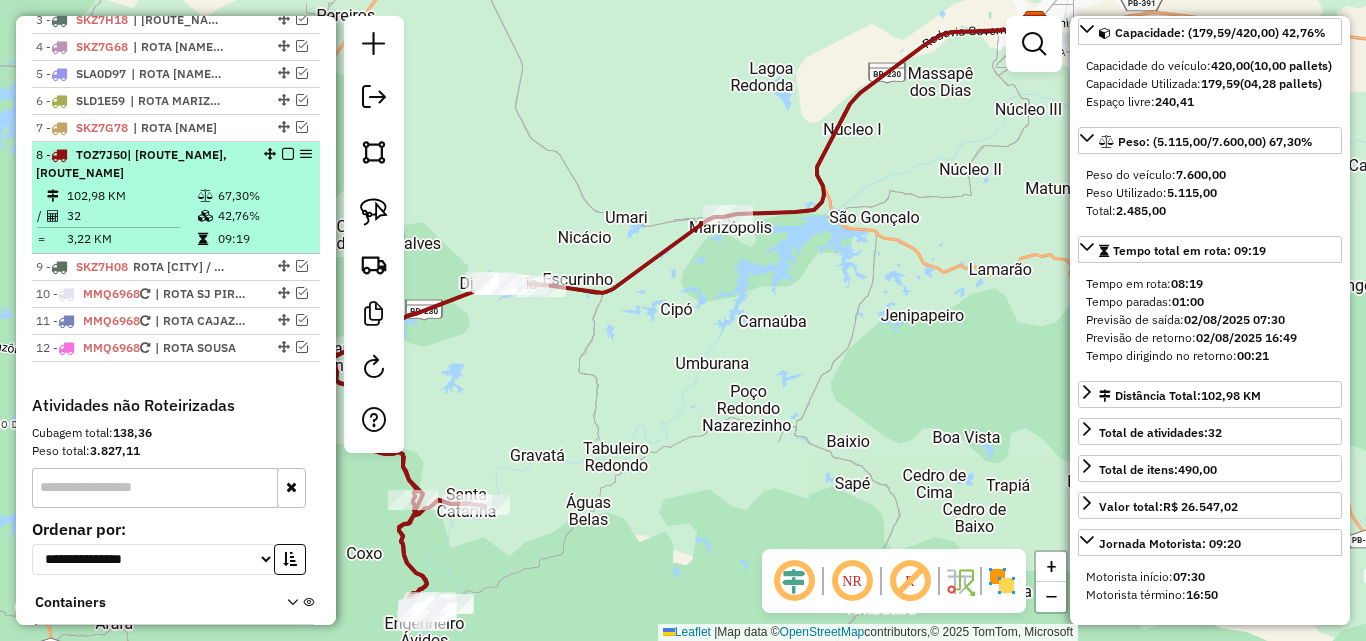 click at bounding box center (288, 154) 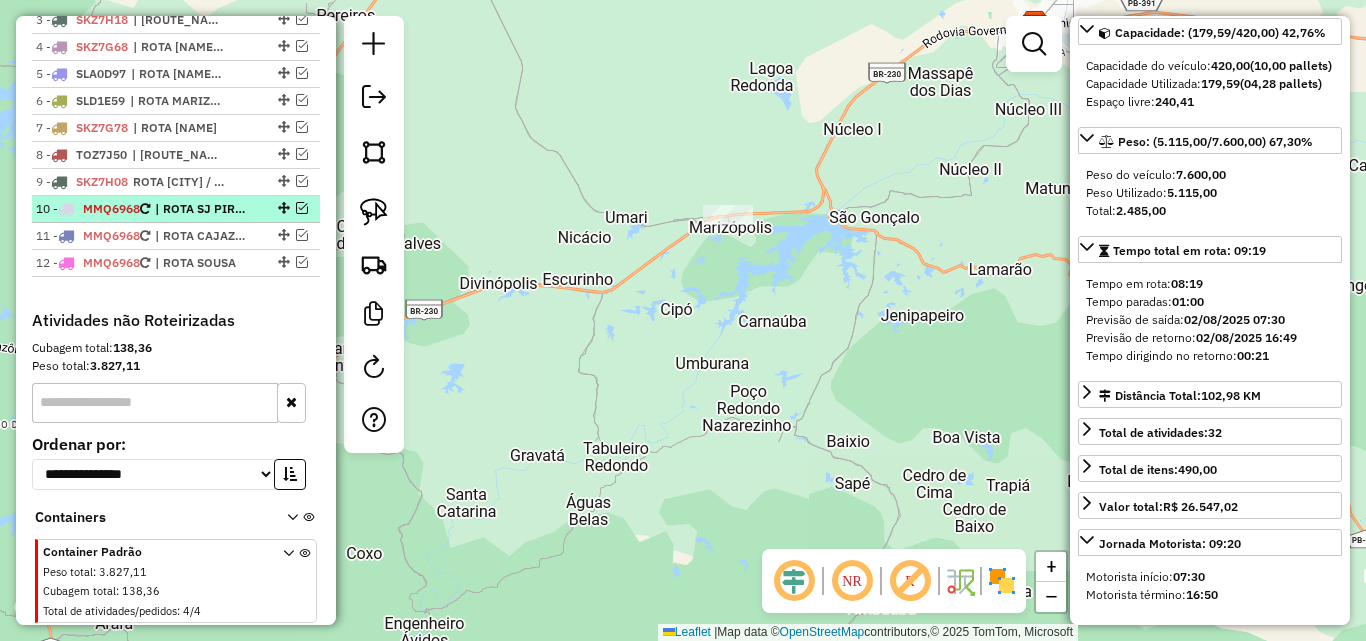 click at bounding box center [302, 208] 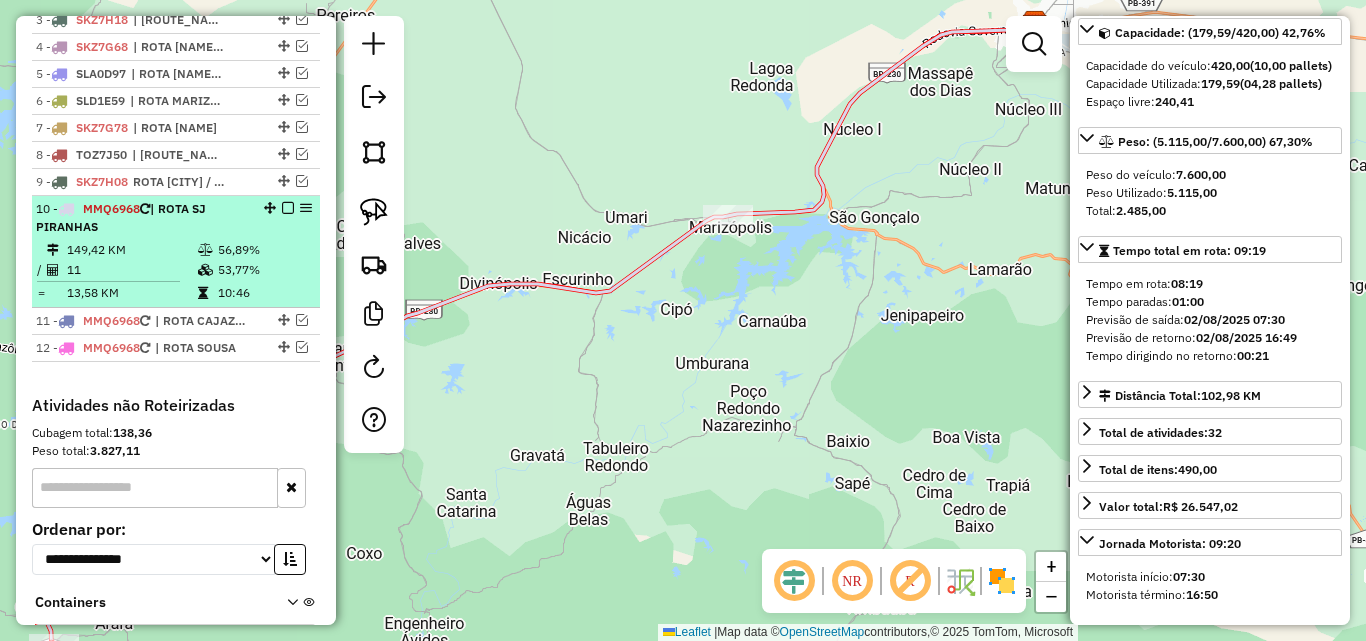 click on "[NUMBER]   [PLATE]   | ROTA [CITY]" at bounding box center (142, 218) 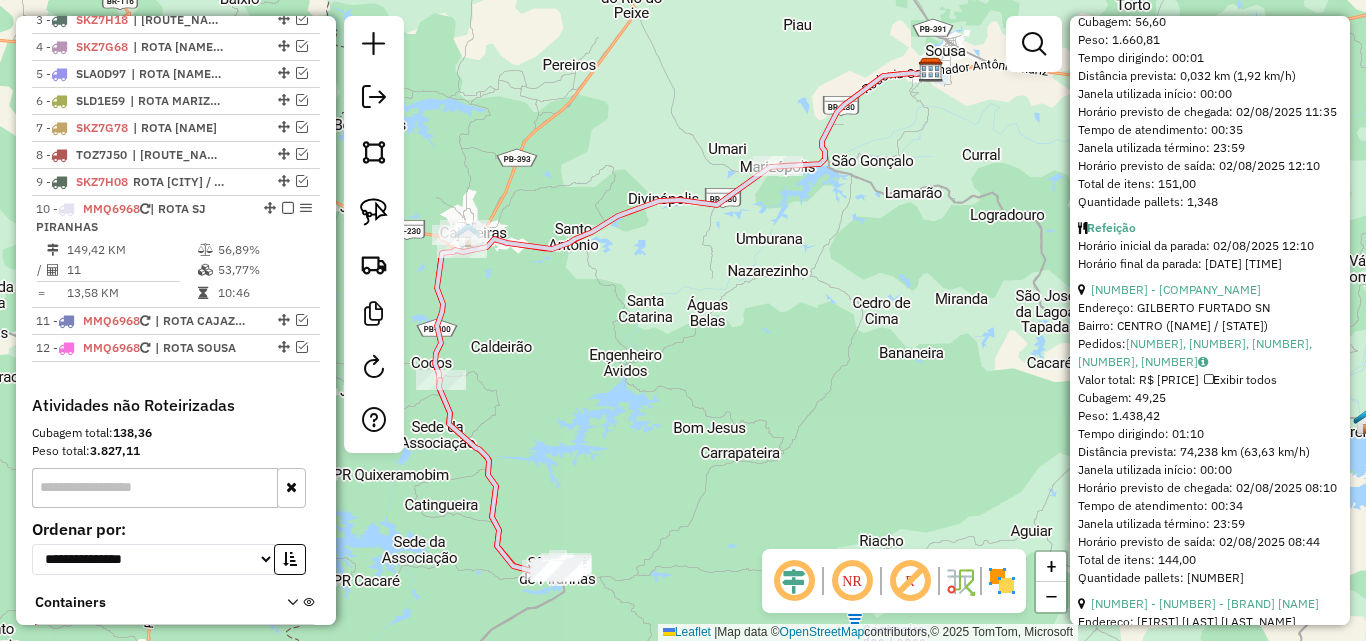 scroll, scrollTop: 1400, scrollLeft: 0, axis: vertical 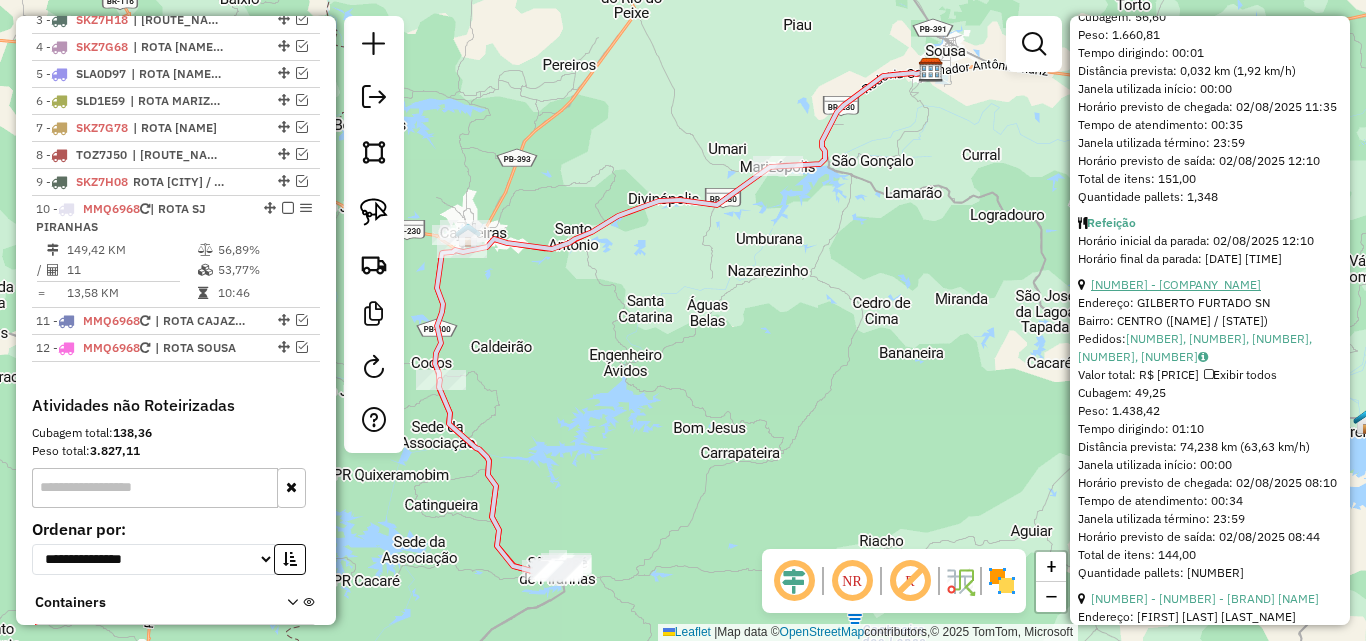 click on "[NUMBER] - [COMPANY_NAME]" at bounding box center [1176, 284] 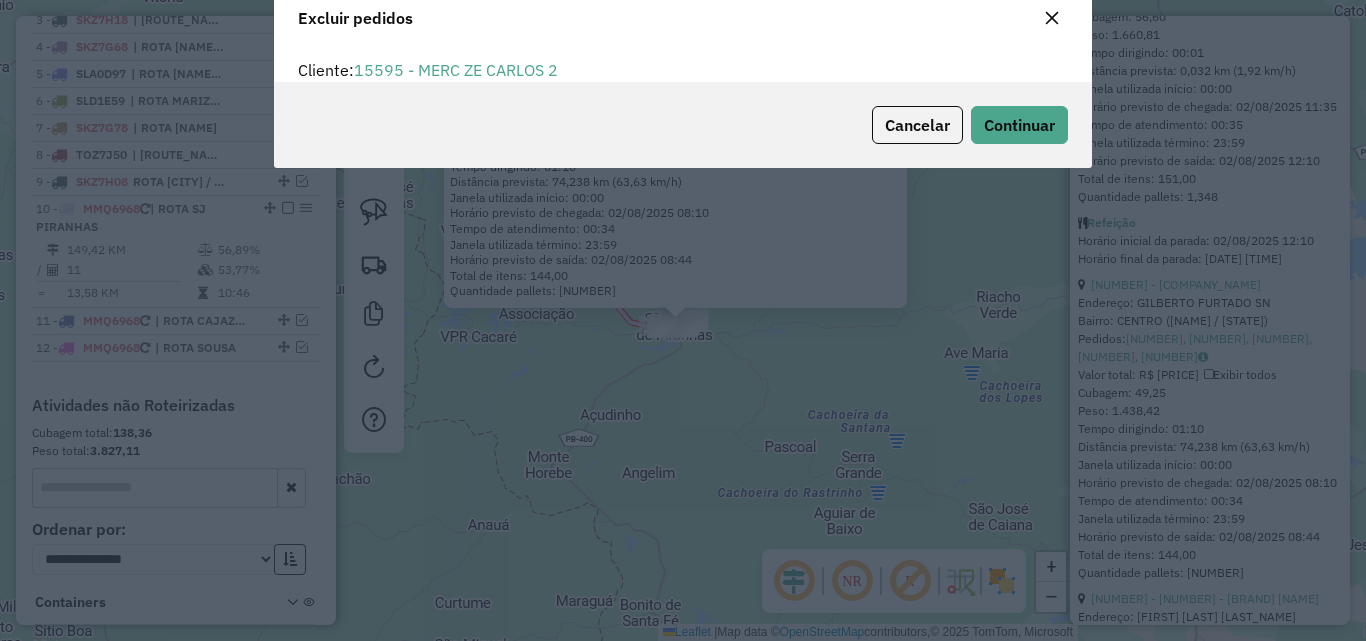 scroll, scrollTop: 12, scrollLeft: 6, axis: both 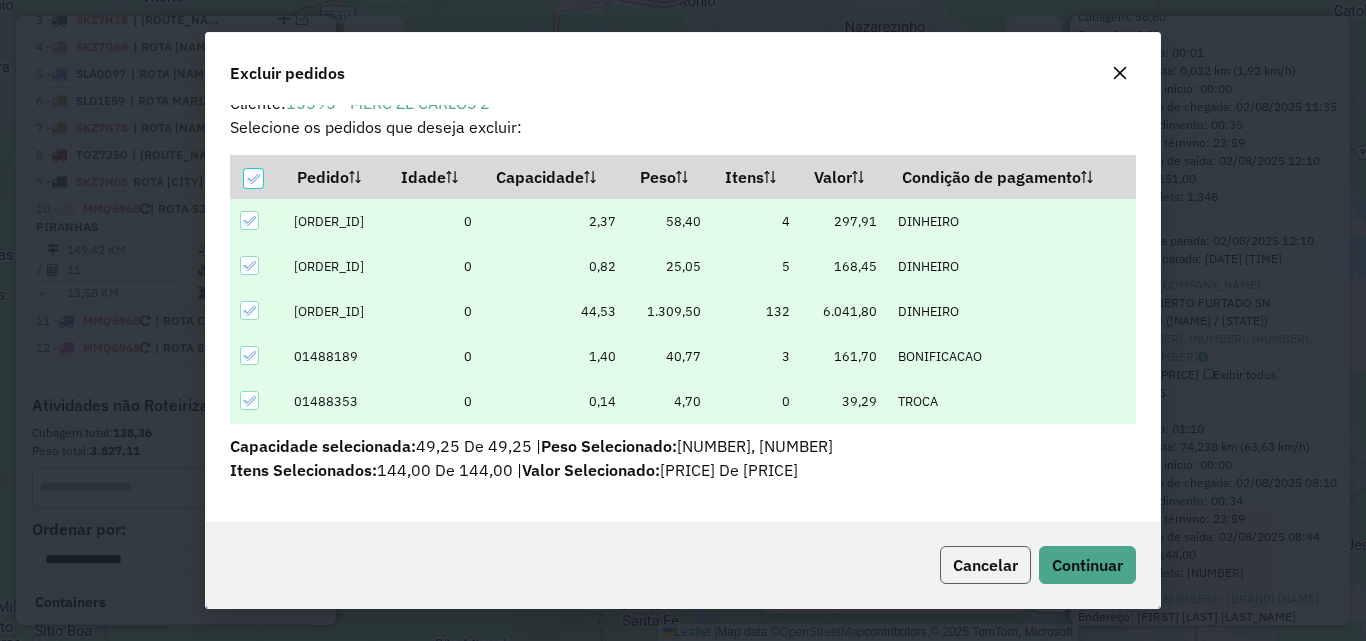 click on "Cancelar" 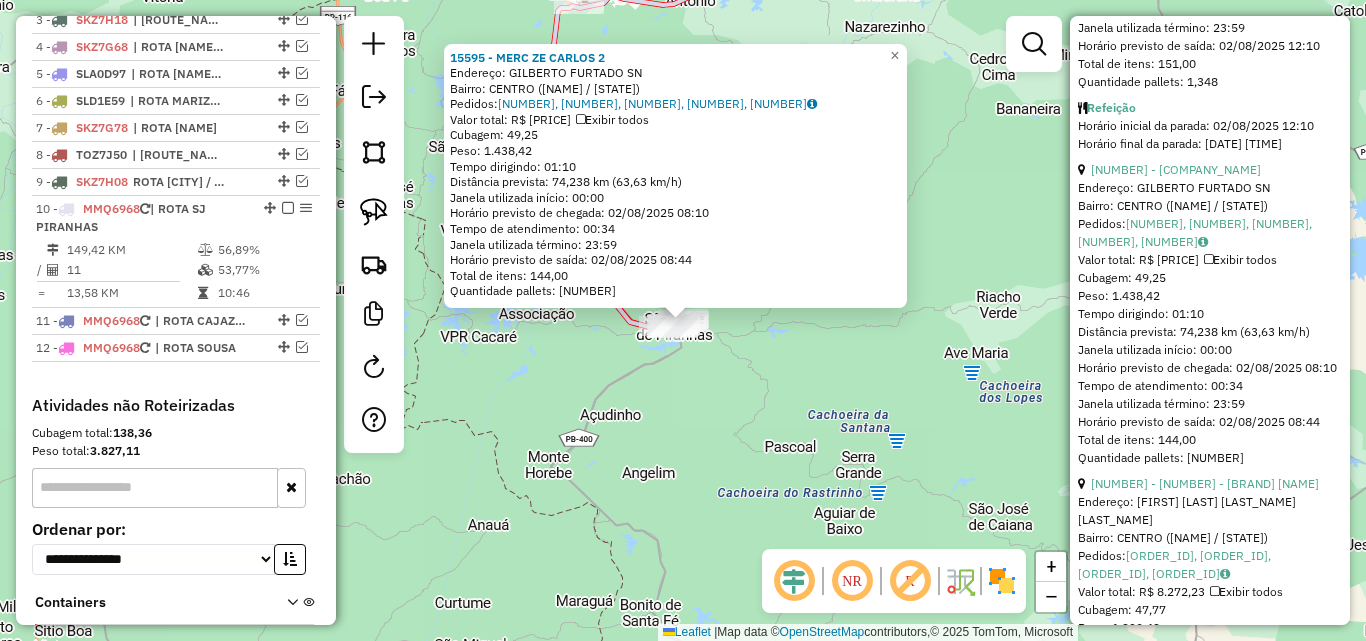 scroll, scrollTop: 1700, scrollLeft: 0, axis: vertical 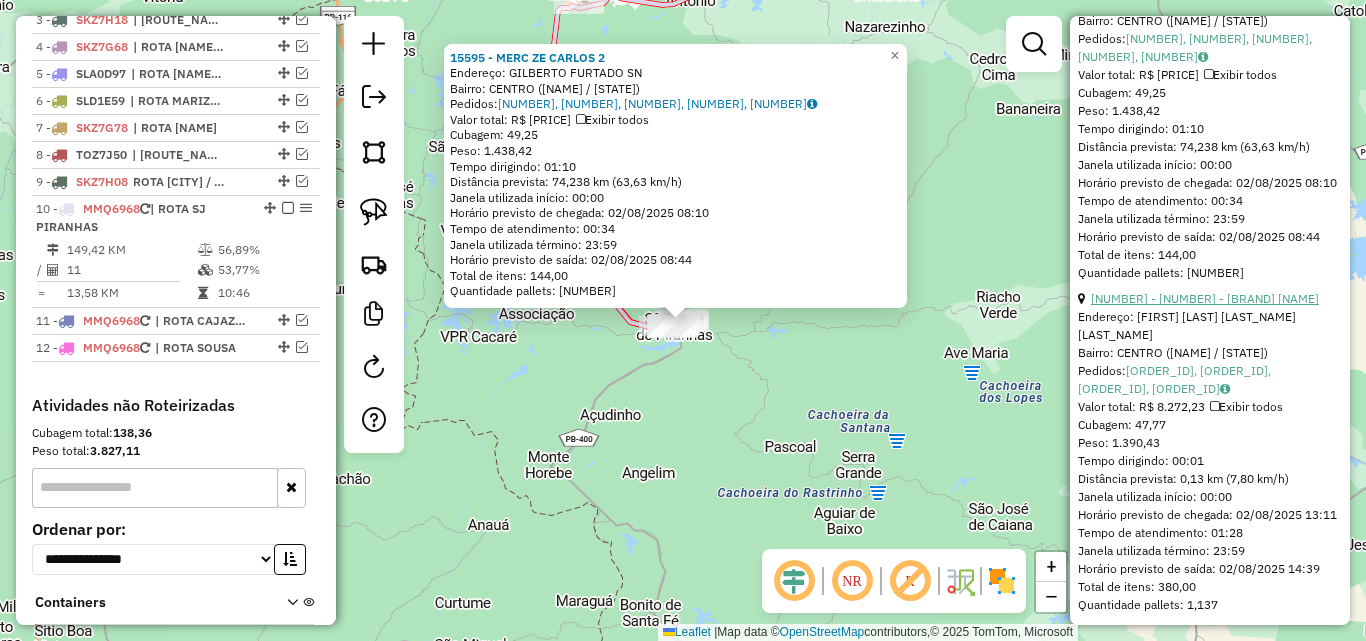 click on "[NUMBER] - [NUMBER] - [BRAND] [NAME]" at bounding box center [1205, 298] 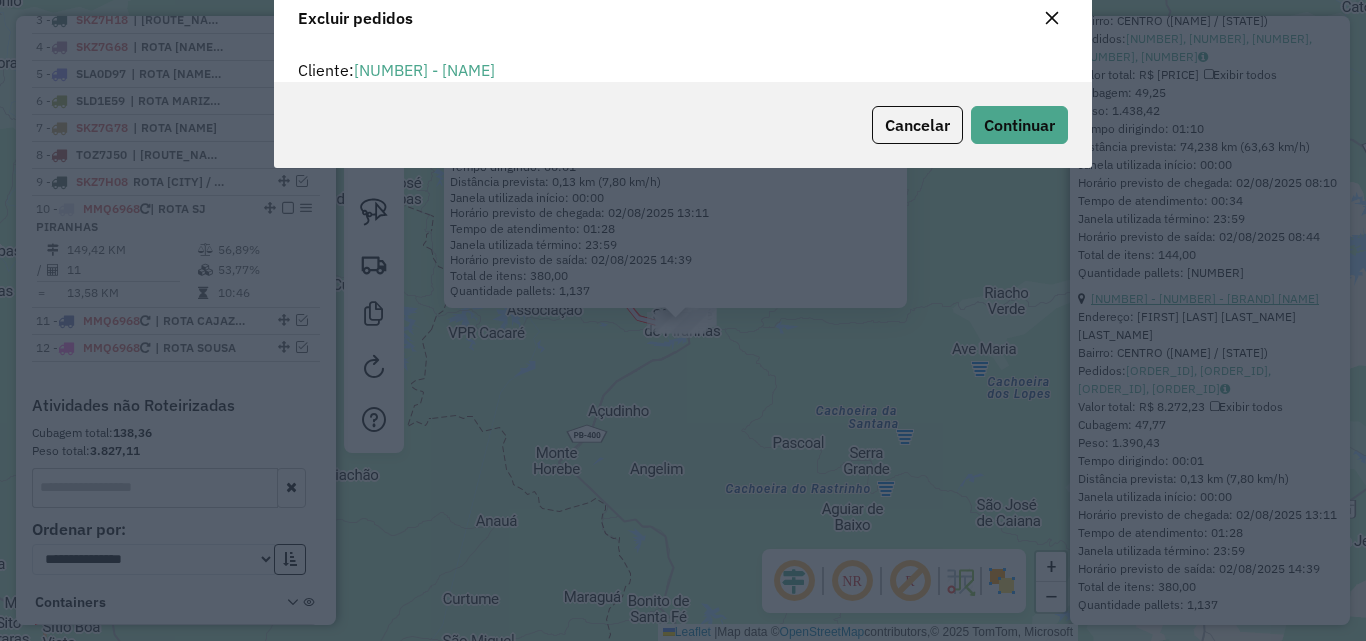 scroll, scrollTop: 12, scrollLeft: 6, axis: both 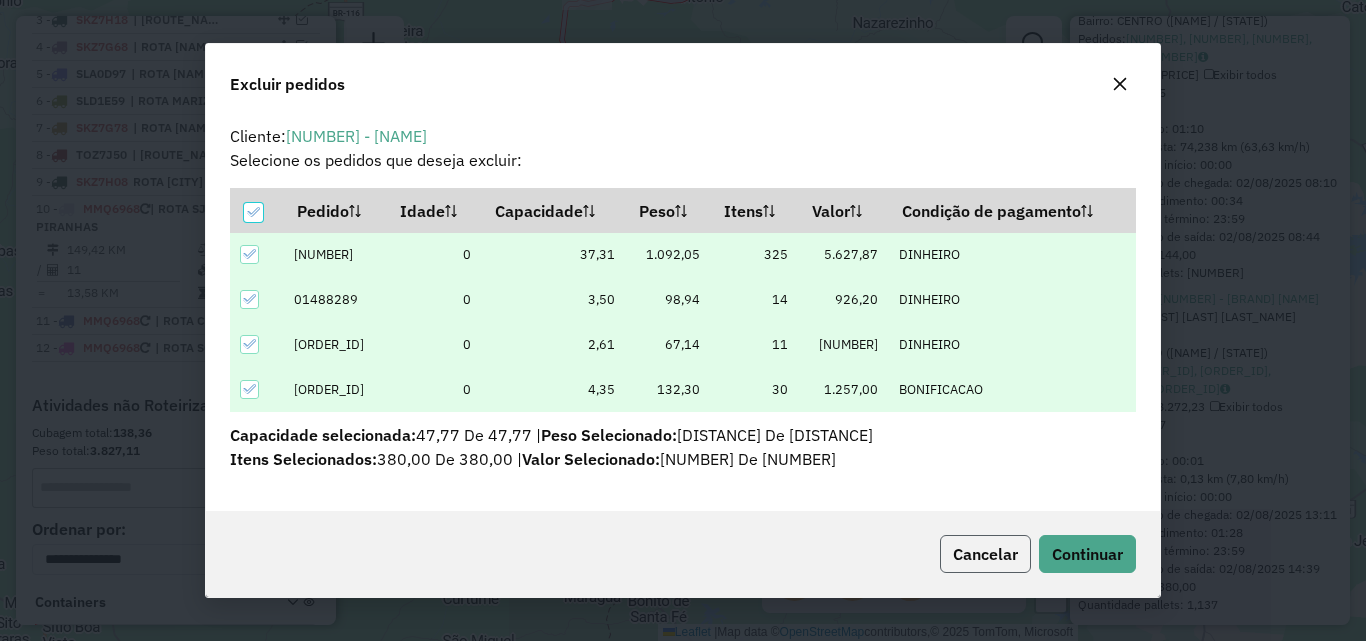 click on "Cancelar" 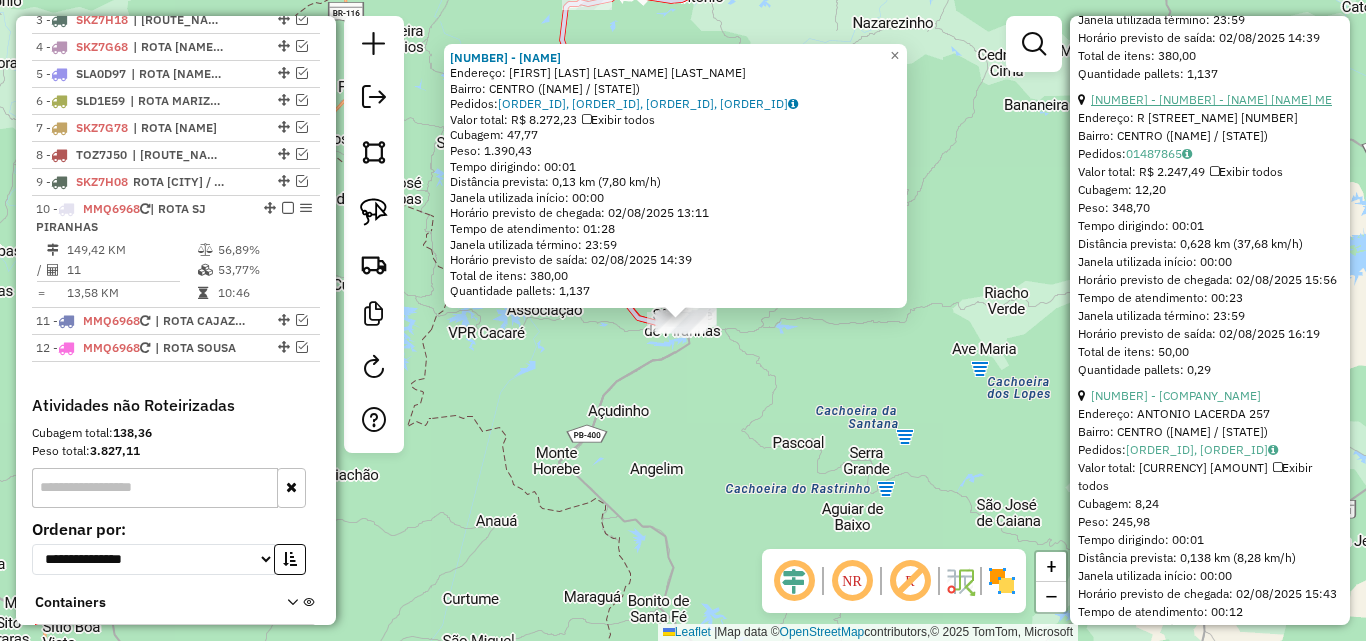 scroll, scrollTop: 2200, scrollLeft: 0, axis: vertical 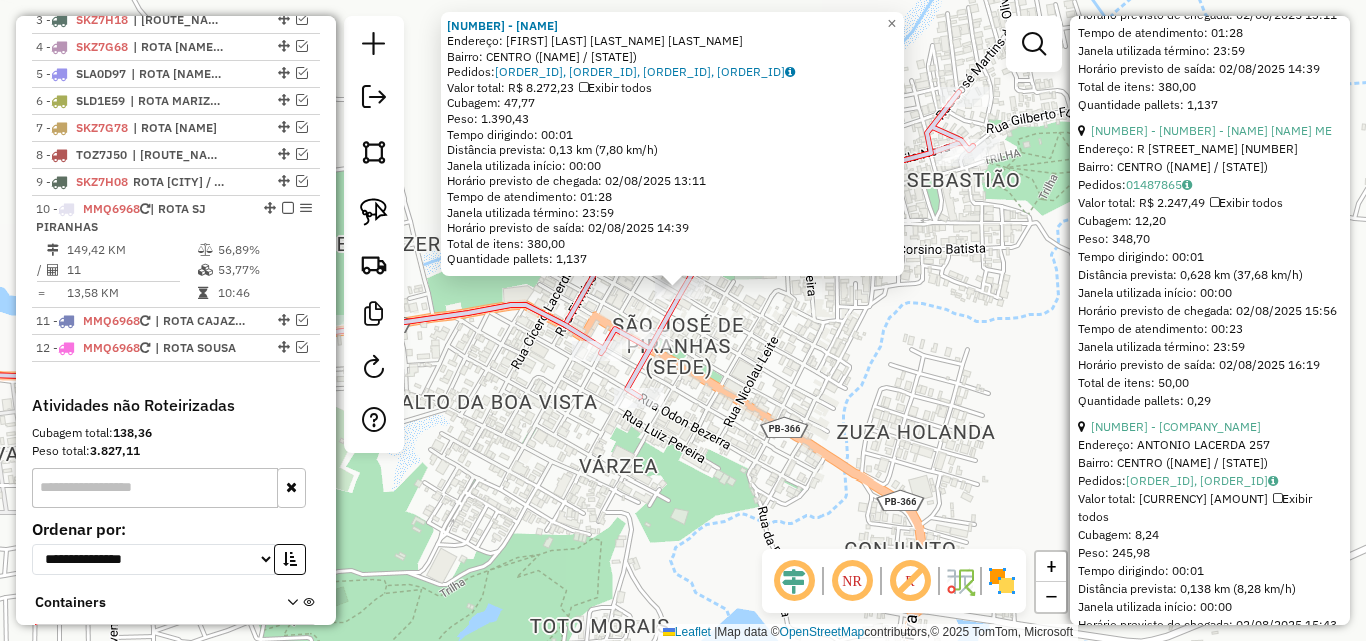 click on "[NUMBER] - MERCADINHO VENCEDOR  Endereço:  MALAQUIAS GOMES BARBOSA SN   Bairro: CENTRO ([CITY] / [STATE])   Pedidos:  [ORDER_ID], [ORDER_ID], [ORDER_ID], [ORDER_ID]   Valor total: R$ 8.272,23   Exibir todos   Cubagem: 47,77  Peso: 1.390,43  Tempo dirigindo: 00:01   Distância prevista: 0,13 km (7,80 km/h)   Janela utilizada início: 00:00   Horário previsto de chegada: 02/08/2025 13:11   Tempo de atendimento: 01:28   Janela utilizada término: 23:59   Horário previsto de saída: 02/08/2025 14:39   Total de itens: 380,00   Quantidade pallets: 1,137  × Janela de atendimento Grade de atendimento Capacidade Transportadoras Veículos Cliente Pedidos  Rotas Selecione os dias de semana para filtrar as janelas de atendimento  Seg   Ter   Qua   Qui   Sex   Sáb   Dom  Informe o período da janela de atendimento: De: Até:  Filtrar exatamente a janela do cliente  Considerar janela de atendimento padrão  Selecione os dias de semana para filtrar as grades de atendimento  Seg   Ter   Qua   Qui   Sex   Sáb   Dom" 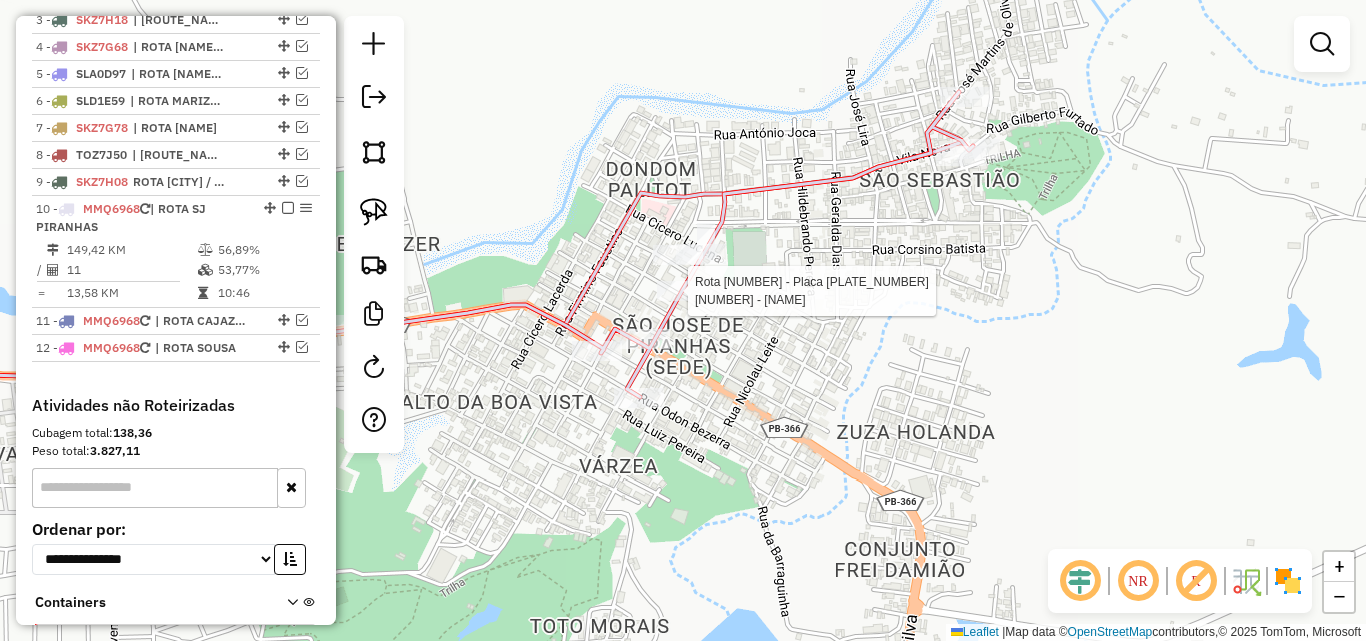 select on "*********" 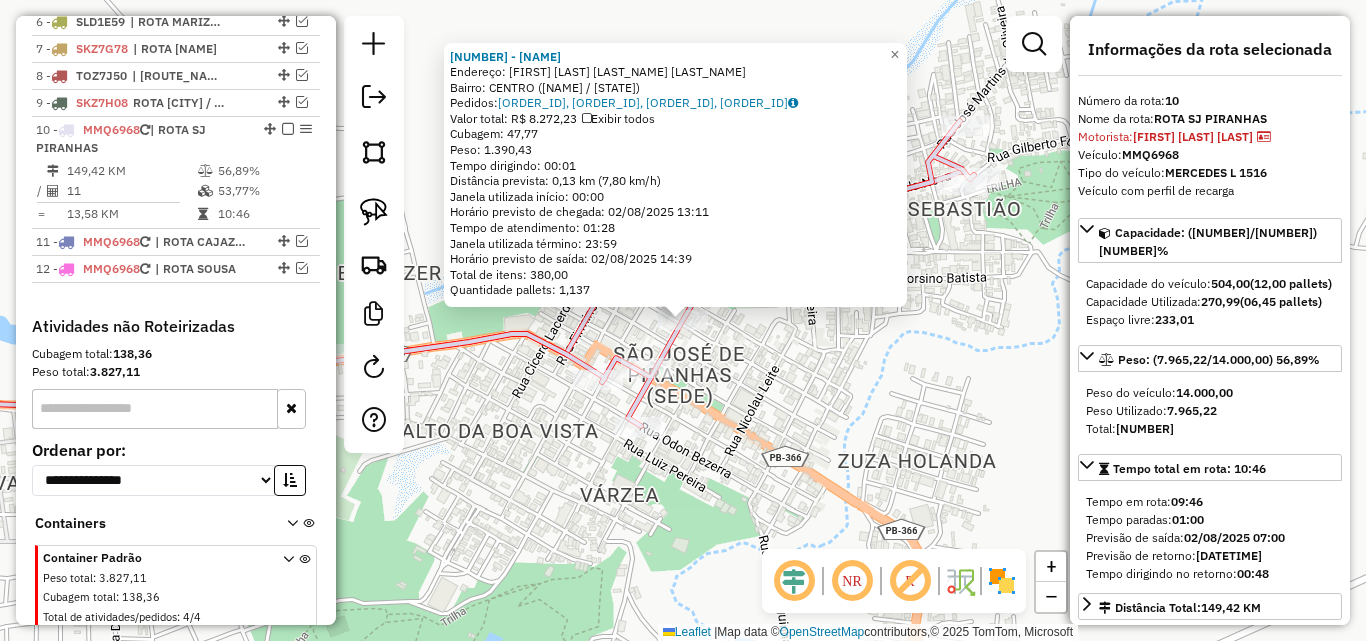 scroll, scrollTop: 968, scrollLeft: 0, axis: vertical 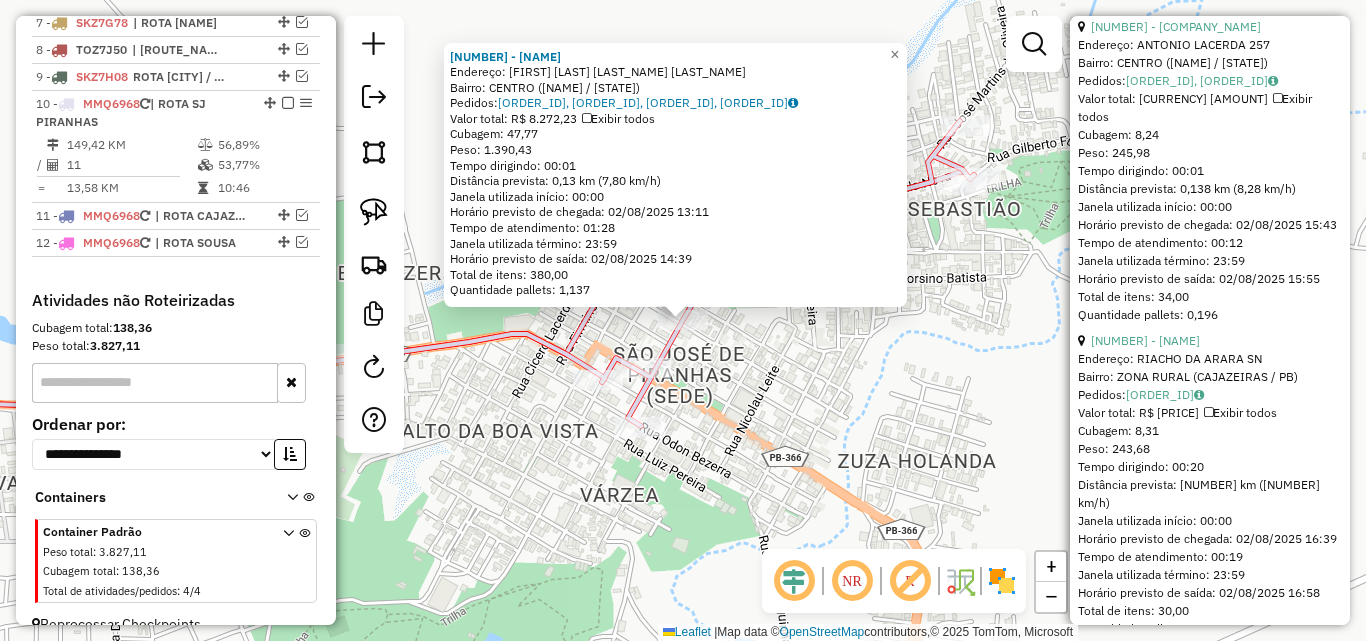 click on "[NUMBER] - MERCADINHO VENCEDOR  Endereço:  MALAQUIAS GOMES BARBOSA SN   Bairro: CENTRO ([CITY] / [STATE])   Pedidos:  [ORDER_ID], [ORDER_ID], [ORDER_ID], [ORDER_ID]   Valor total: R$ 8.272,23   Exibir todos   Cubagem: 47,77  Peso: 1.390,43  Tempo dirigindo: 00:01   Distância prevista: 0,13 km (7,80 km/h)   Janela utilizada início: 00:00   Horário previsto de chegada: 02/08/2025 13:11   Tempo de atendimento: 01:28   Janela utilizada término: 23:59   Horário previsto de saída: 02/08/2025 14:39   Total de itens: 380,00   Quantidade pallets: 1,137  × Janela de atendimento Grade de atendimento Capacidade Transportadoras Veículos Cliente Pedidos  Rotas Selecione os dias de semana para filtrar as janelas de atendimento  Seg   Ter   Qua   Qui   Sex   Sáb   Dom  Informe o período da janela de atendimento: De: Até:  Filtrar exatamente a janela do cliente  Considerar janela de atendimento padrão  Selecione os dias de semana para filtrar as grades de atendimento  Seg   Ter   Qua   Qui   Sex   Sáb   Dom" 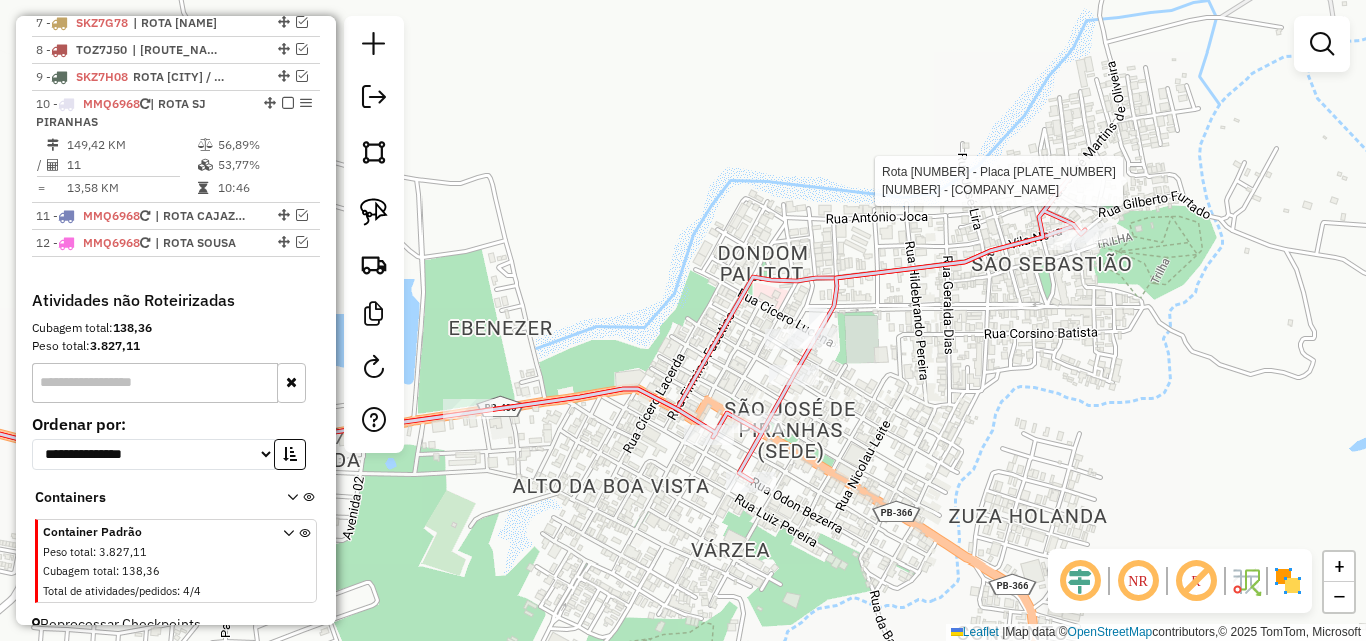 select on "*********" 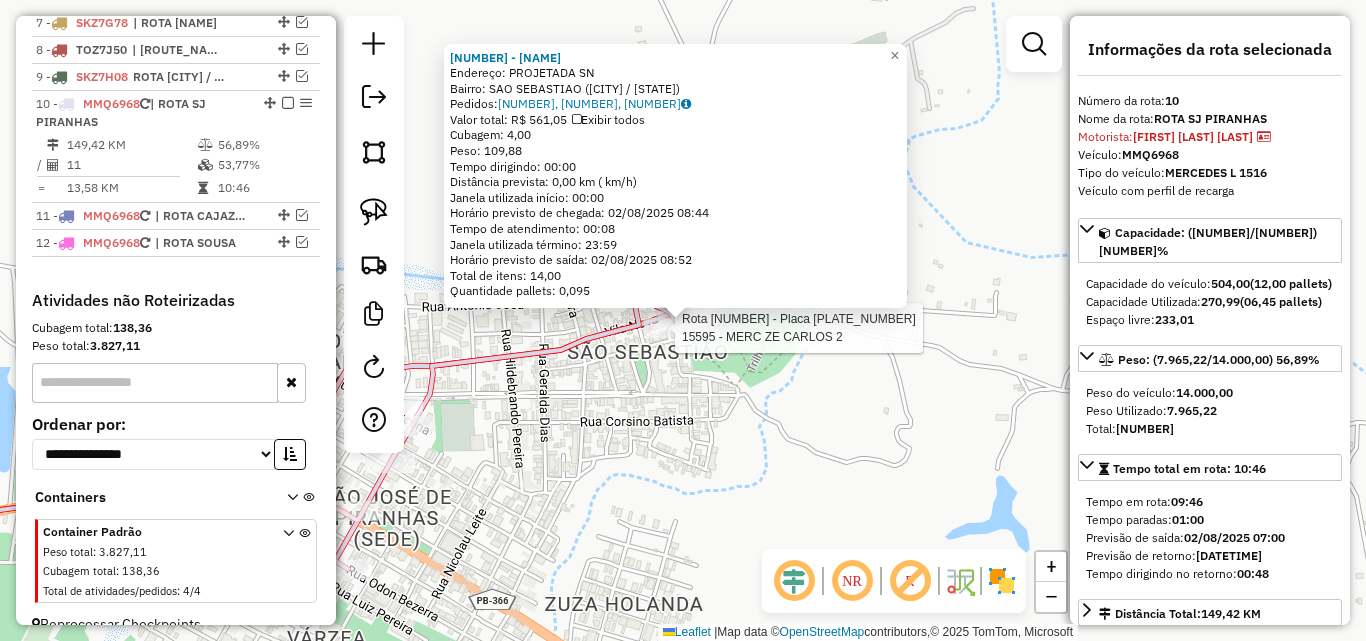 click 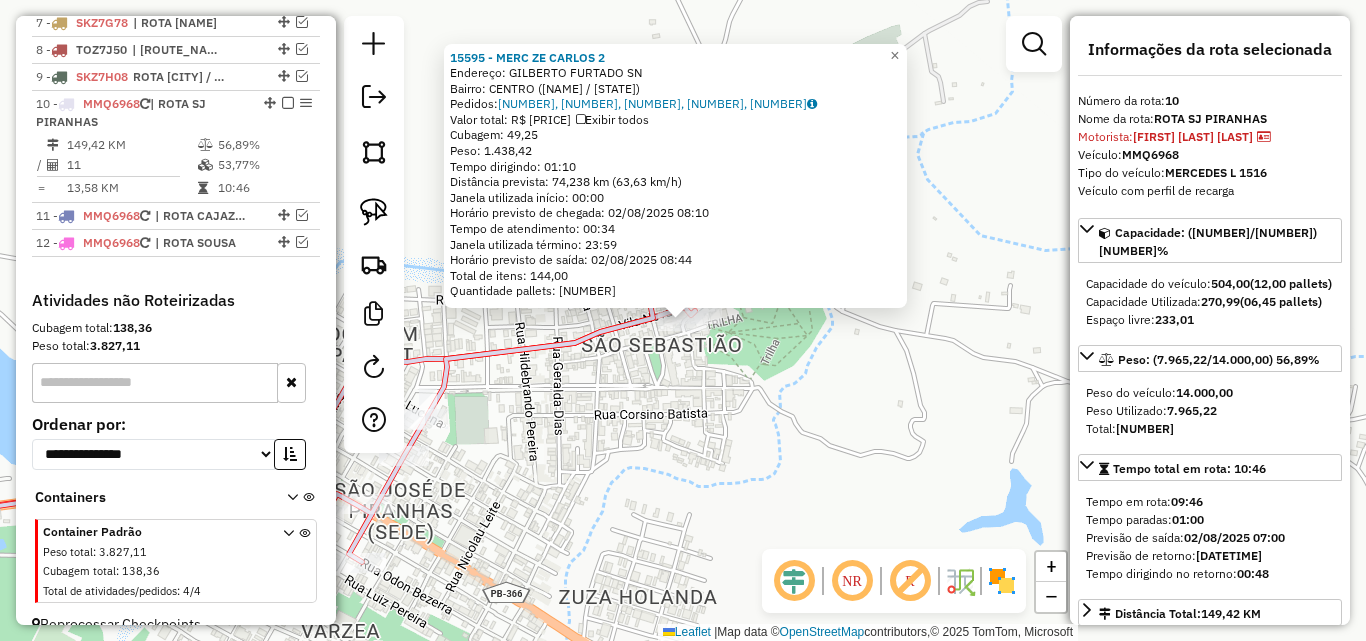click on "[NUMBER] - [NAME] 2  Endereço:  GILBERTO FURTADO SN   Bairro: CENTRO ([CITY] / [STATE])   Pedidos:  [ORDER_ID], [ORDER_ID], [ORDER_ID], [ORDER_ID], [ORDER_ID]   Valor total: R$ 6.709,15   Exibir todos   Cubagem: 49,25  Peso: 1.438,42  Tempo dirigindo: 01:10   Distância prevista: 74,238 km (63,63 km/h)   Janela utilizada início: 00:00   Horário previsto de chegada: 02/08/2025 08:10   Tempo de atendimento: 00:34   Janela utilizada término: 23:59   Horário previsto de saída: 02/08/2025 08:44   Total de itens: 144,00   Quantidade pallets: 1,173  × Janela de atendimento Grade de atendimento Capacidade Transportadoras Veículos Cliente Pedidos  Rotas Selecione os dias de semana para filtrar as janelas de atendimento  Seg   Ter   Qua   Qui   Sex   Sáb   Dom  Informe o período da janela de atendimento: De: Até:  Filtrar exatamente a janela do cliente  Considerar janela de atendimento padrão  Selecione os dias de semana para filtrar as grades de atendimento  Seg   Ter   Qua   Qui   Sex   Sáb   Dom  +" 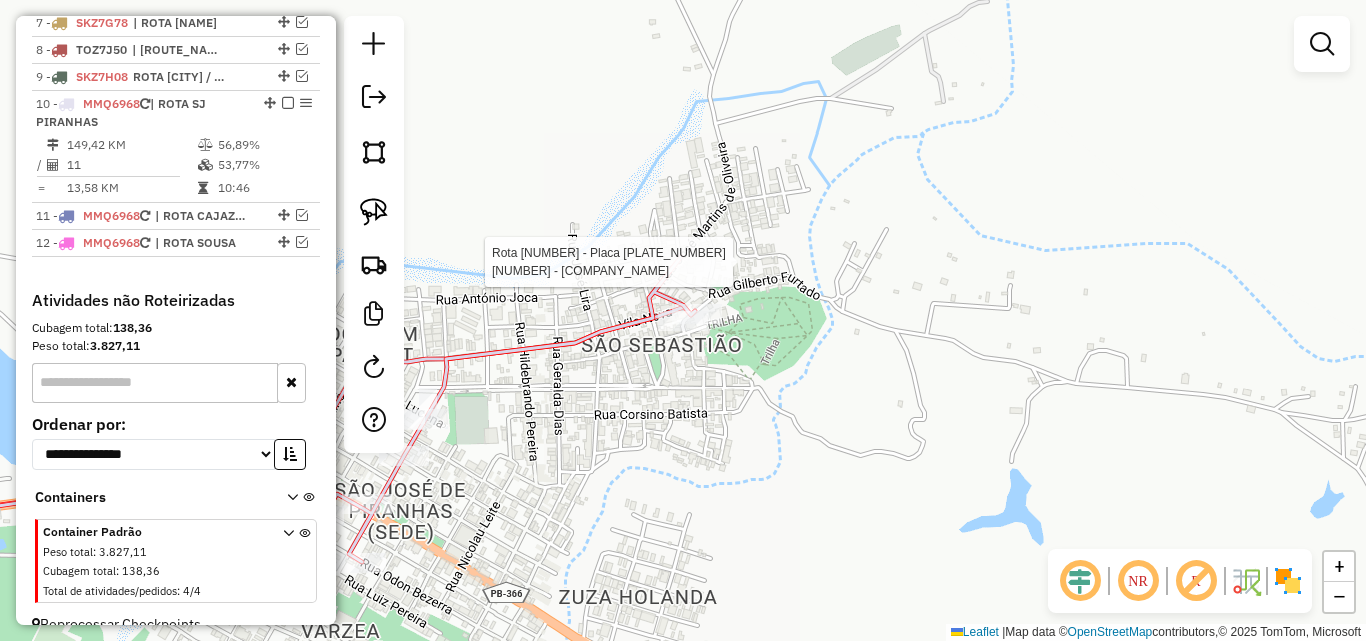 select on "*********" 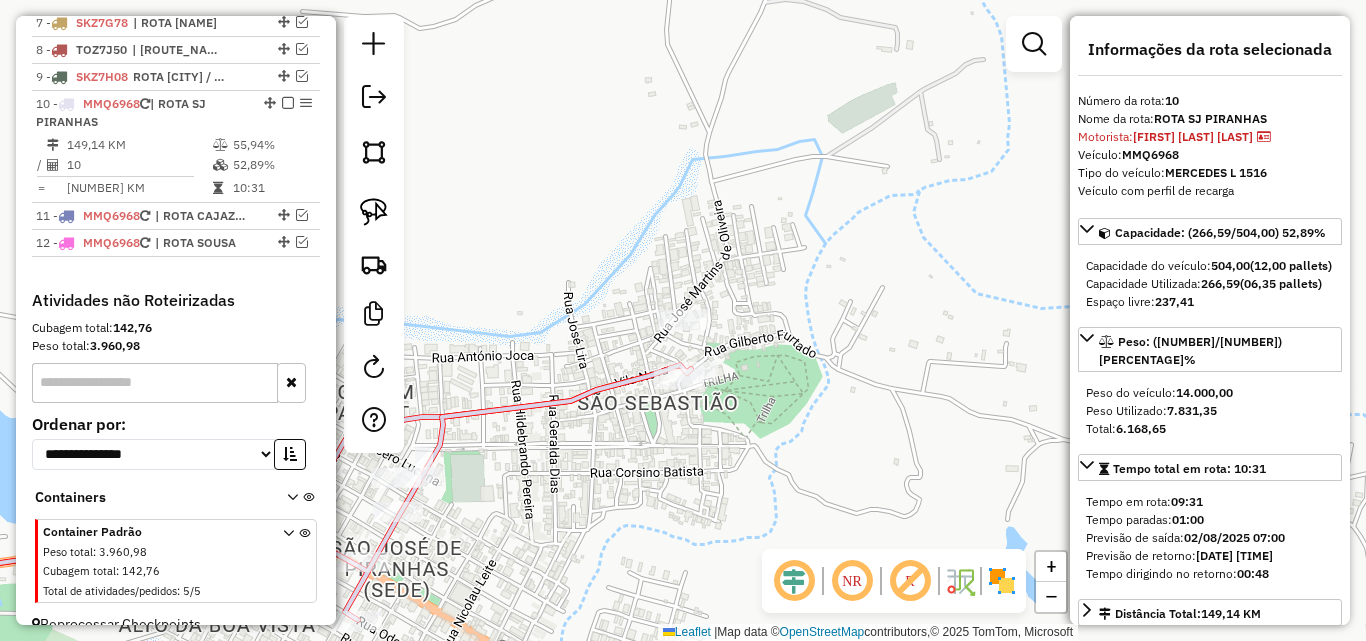 drag, startPoint x: 478, startPoint y: 541, endPoint x: 572, endPoint y: 502, distance: 101.76935 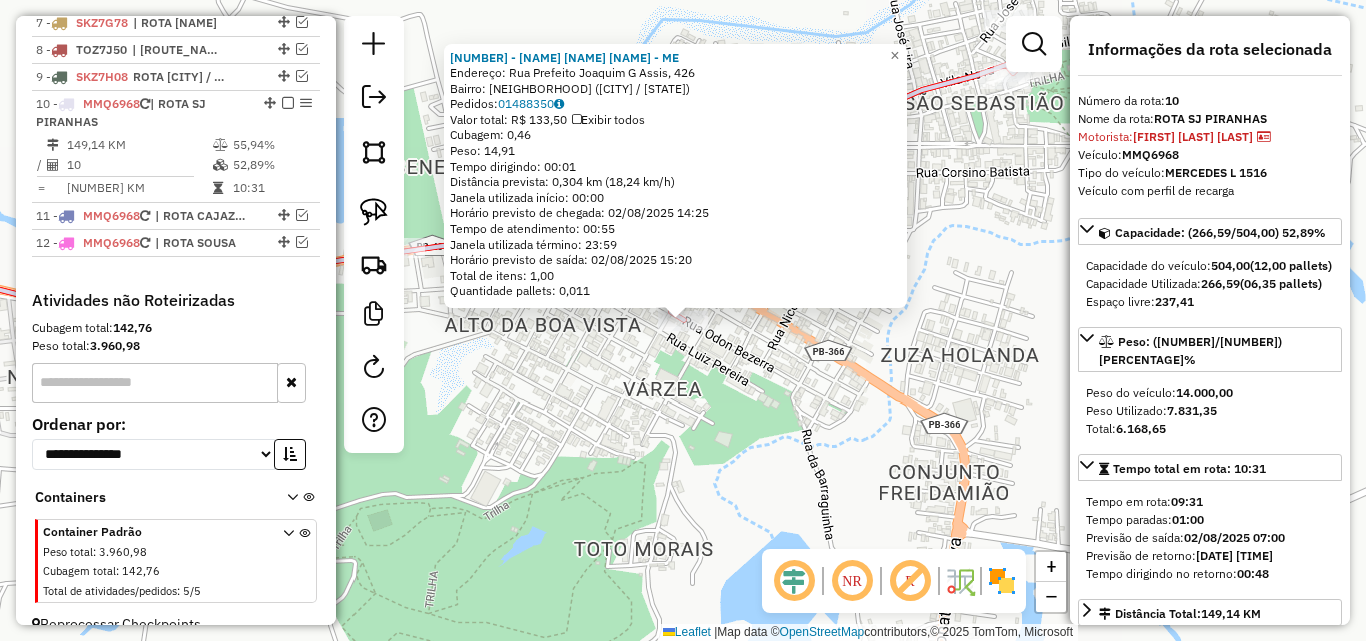drag, startPoint x: 693, startPoint y: 392, endPoint x: 672, endPoint y: 366, distance: 33.42155 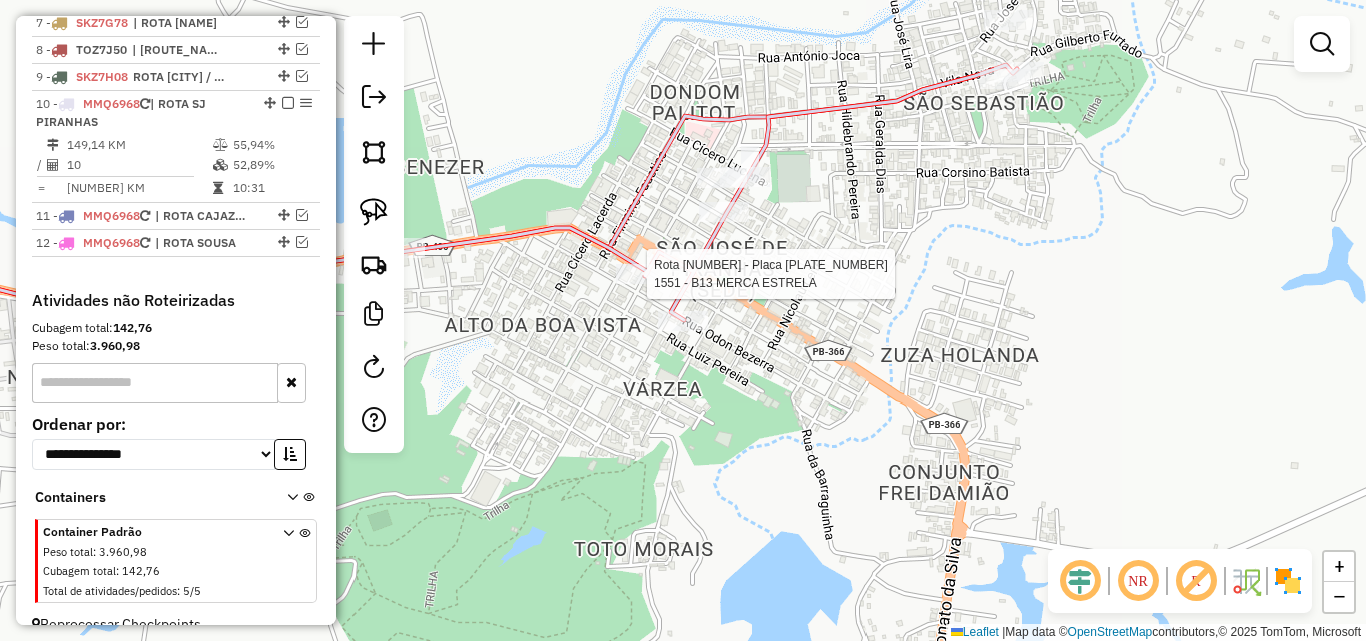 click 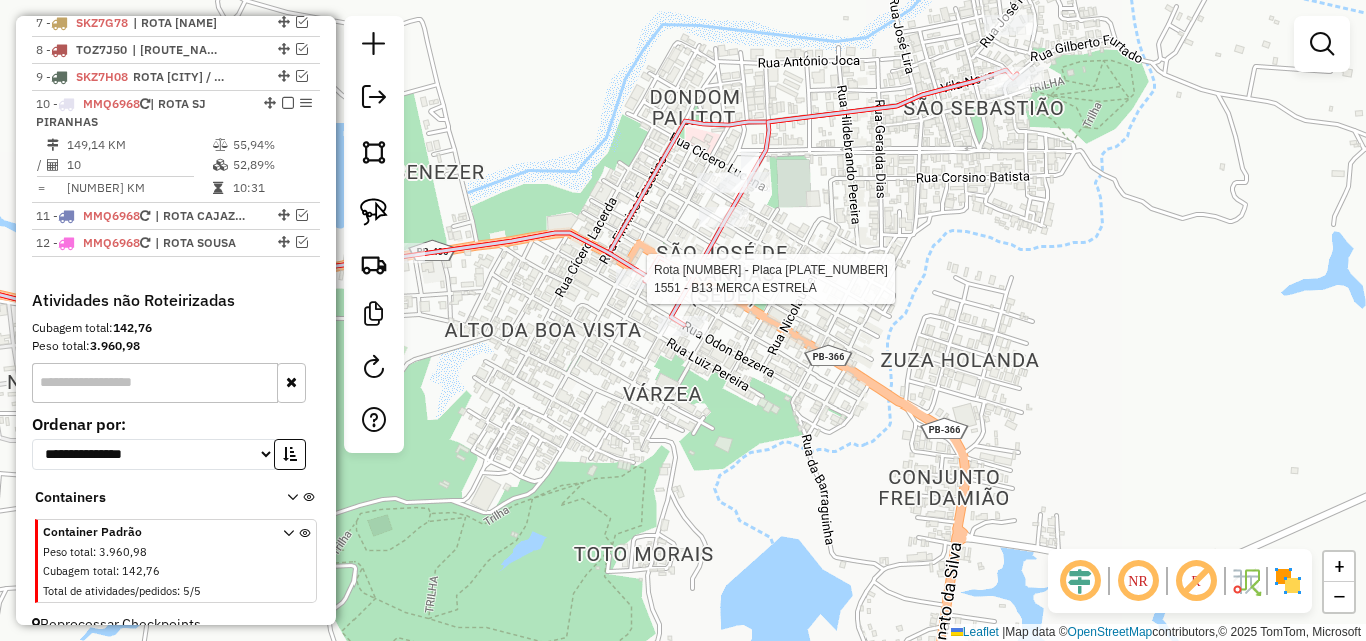 select on "*********" 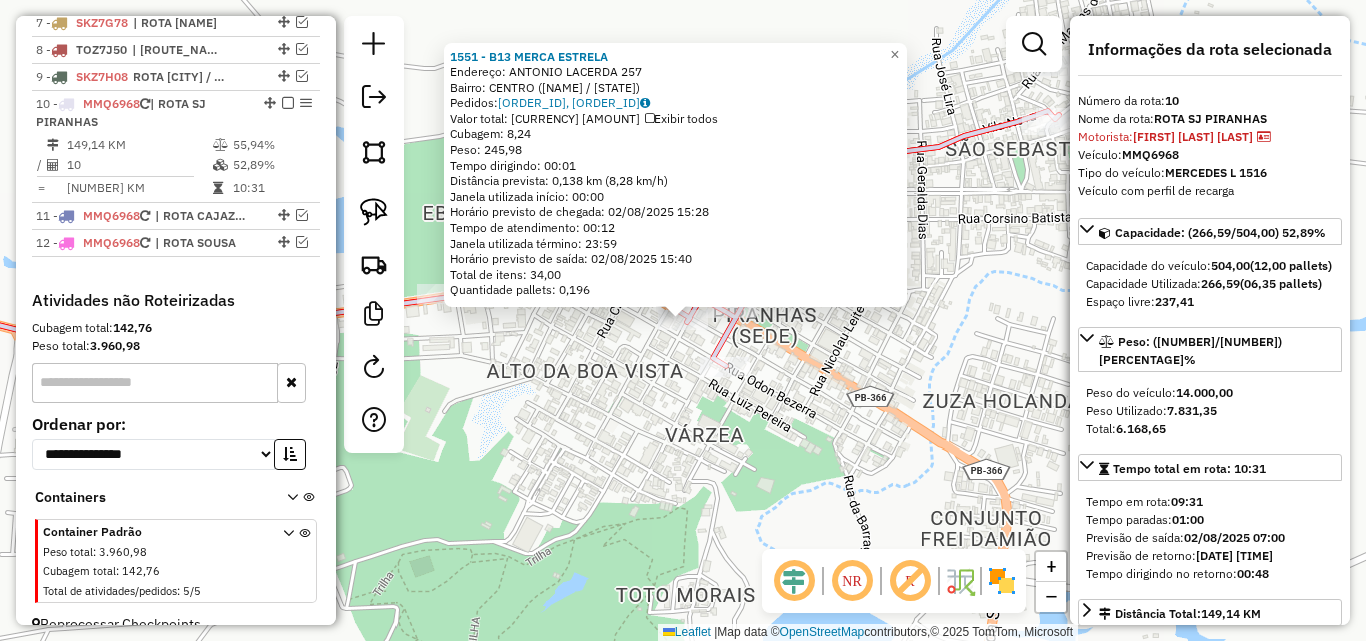 click on "[NUMBER] - B13 MERCA ESTRELA Endereço: [NAME] [NUMBER] Bairro: CENTRO ([NAME] / [STATE]) Pedidos: [NUMBER], [NUMBER] Valor total: [PRICE] Cubagem: [NUMBER] Peso: [NUMBER] Tempo dirigindo: [TIME] Distância prevista: [NUMBER] km ([NUMBER] km/h) Janela utilizada início: [TIME] Horário previsto de chegada: [DATE] [TIME] Tempo de atendimento: [TIME] Janela utilizada término: [TIME] Horário previsto de saída: [DATE] [TIME] Total de itens: [NUMBER] Quantidade pallets: [NUMBER] × Janela de atendimento Grade de atendimento Capacidade Transportadoras Veículos Cliente Pedidos Rotas Selecione os dias de semana para filtrar as janelas de atendimento Seg Ter Qua Qui Sex Sáb Dom Informe o período da janela de atendimento: De: Até: Filtrar exatamente a janela do cliente Considerar janela de atendimento padrão Selecione os dias de semana para filtrar as grades de atendimento Seg Ter Qua Qui Sex Sáb Dom Peso mínimo: Peso máximo: De: Até: Filtrar as atividades entre o tempo de atendimento definido abaixo: De: Até: Considerar capacidade total dos clientes não roteirizados Transportadora: Selecione um ou mais itens Tipo de veículo: Selecione um ou mais itens Veículo: De:" 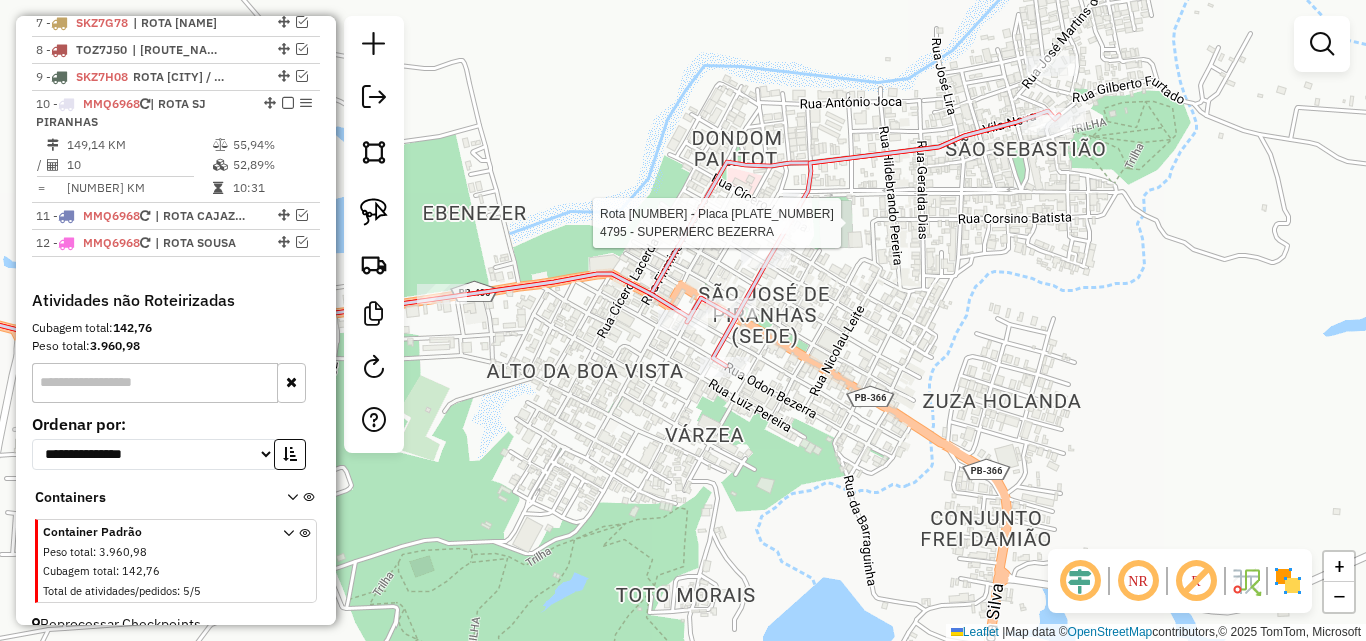 select on "*********" 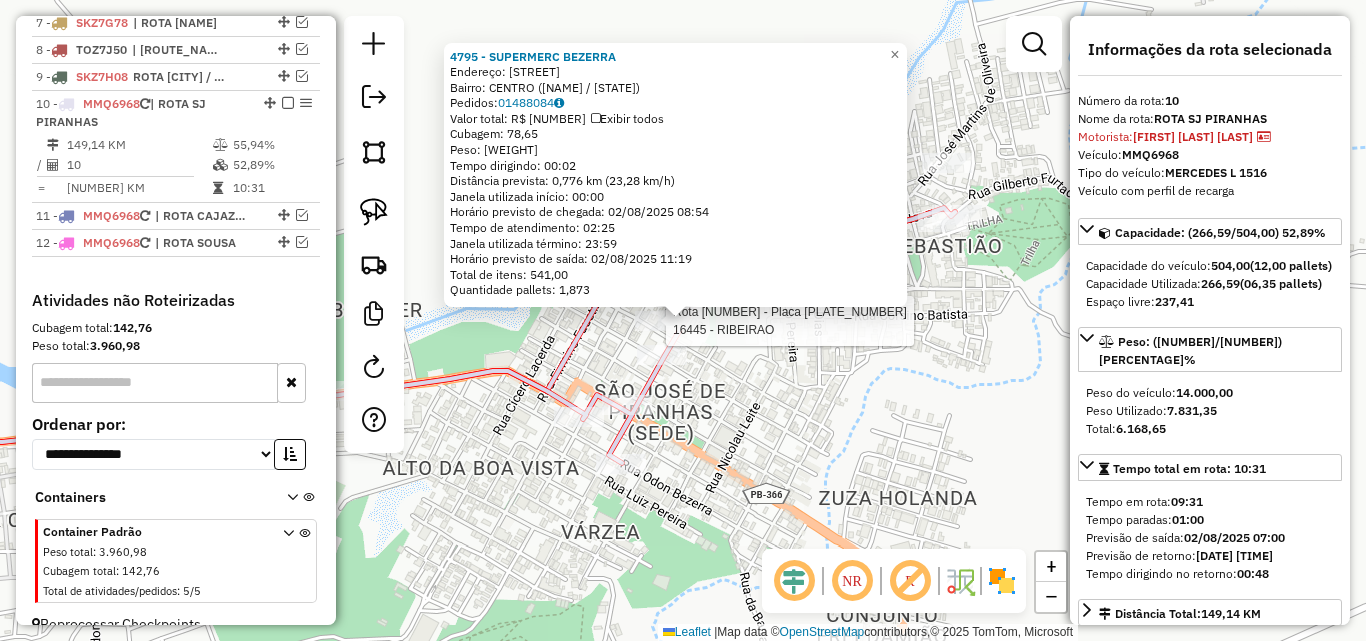 click 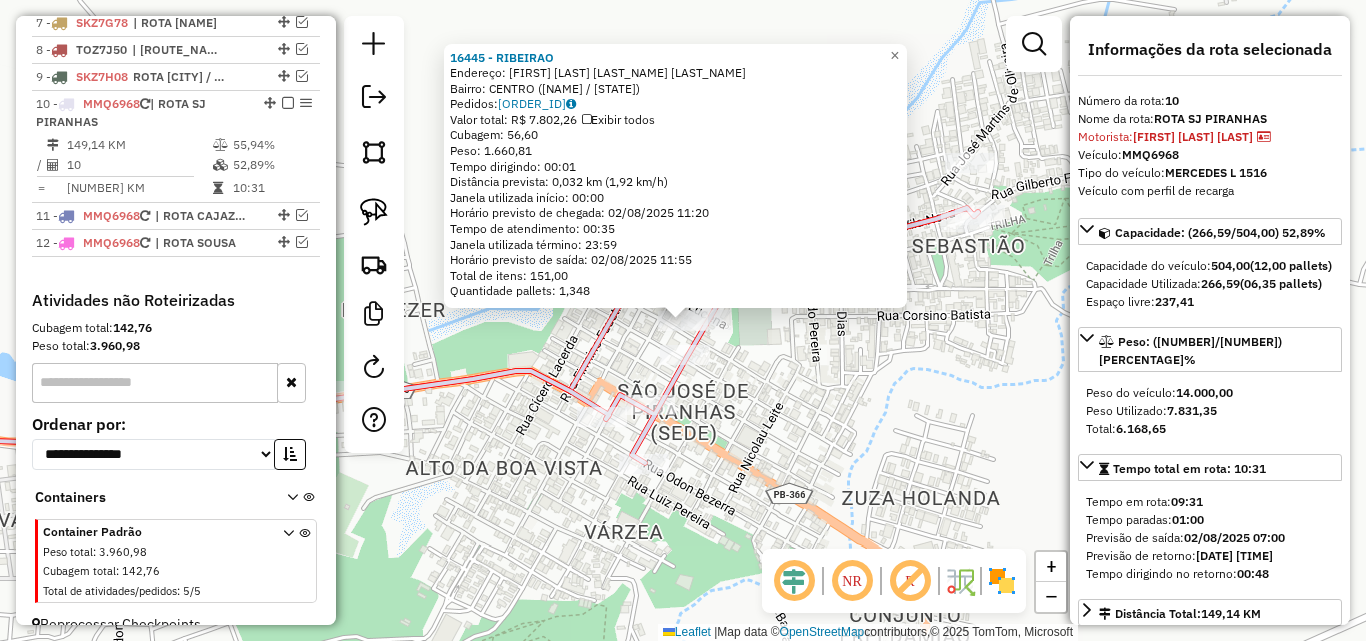 click on "[NUMBER] - RIBEIRAO Endereço: [NAME] [NUMBER] Bairro: CENTRO ([NAME] / [STATE]) Pedidos: [NUMBER] Valor total: [PRICE] Cubagem: [NUMBER] Peso: [NUMBER] Tempo dirigindo: [TIME] Distância prevista: [NUMBER] km ([NUMBER] km/h) Janela utilizada início: [TIME] Horário previsto de chegada: [DATE] [TIME] Tempo de atendimento: [TIME] Janela utilizada término: [TIME] Horário previsto de saída: [DATE] [TIME] Total de itens: [NUMBER] Quantidade pallets: [NUMBER] × Janela de atendimento Grade de atendimento Capacidade Transportadoras Veículos Cliente Pedidos Rotas Selecione os dias de semana para filtrar as janelas de atendimento Seg Ter Qua Qui Sex Sáb Dom Informe o período da janela de atendimento: De: Até: Filtrar exatamente a janela do cliente Considerar janela de atendimento padrão Selecione os dias de semana para filtrar as grades de atendimento Seg Ter Qua Qui Sex Sáb Dom Peso mínimo: Peso máximo: De: Até:" 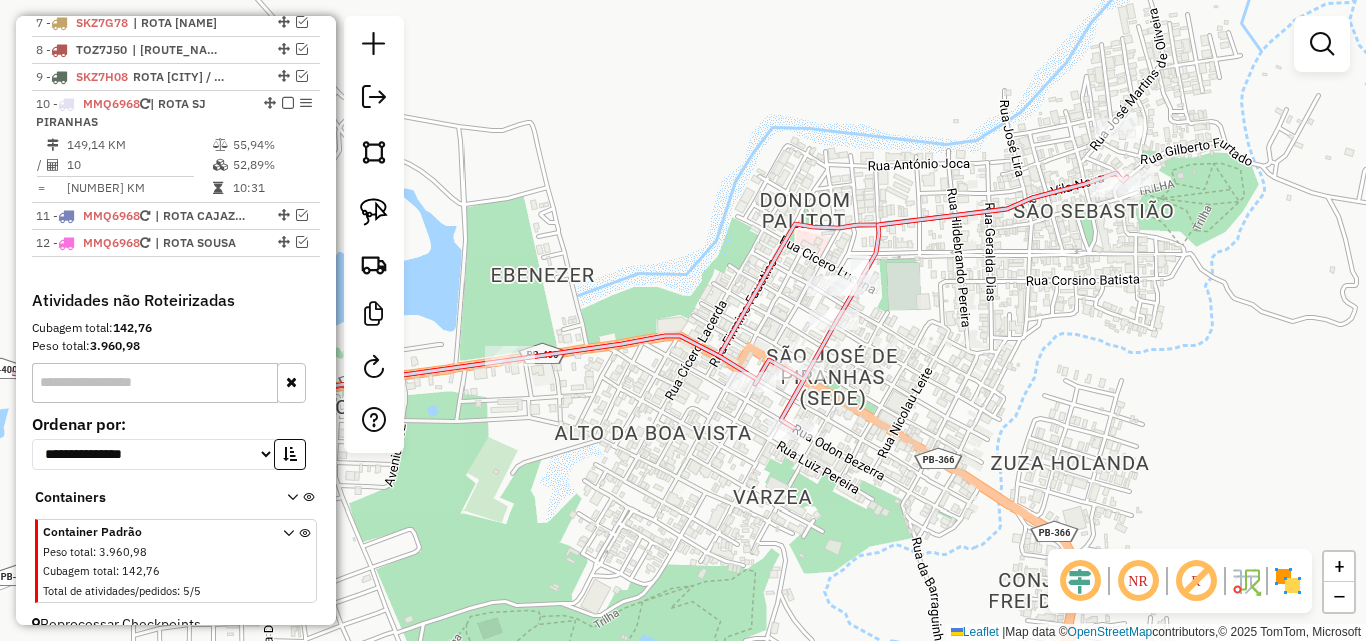drag, startPoint x: 662, startPoint y: 439, endPoint x: 719, endPoint y: 431, distance: 57.558666 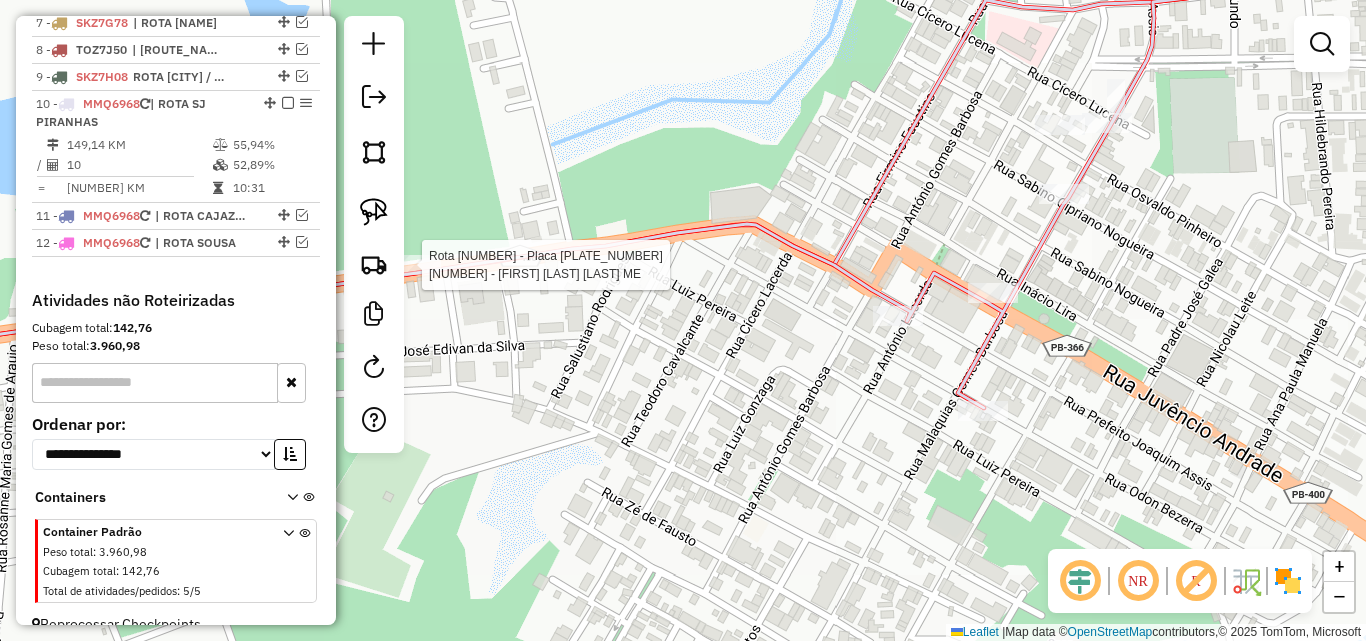 select on "*********" 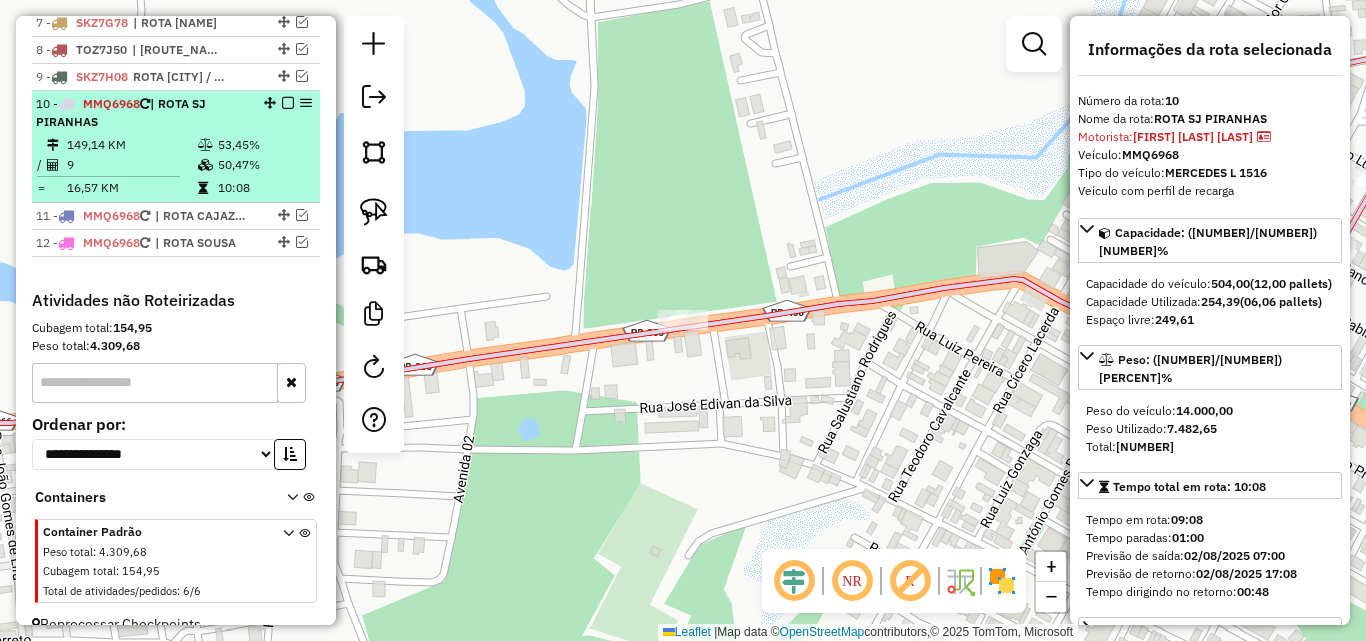 click on "53,45%" at bounding box center [264, 145] 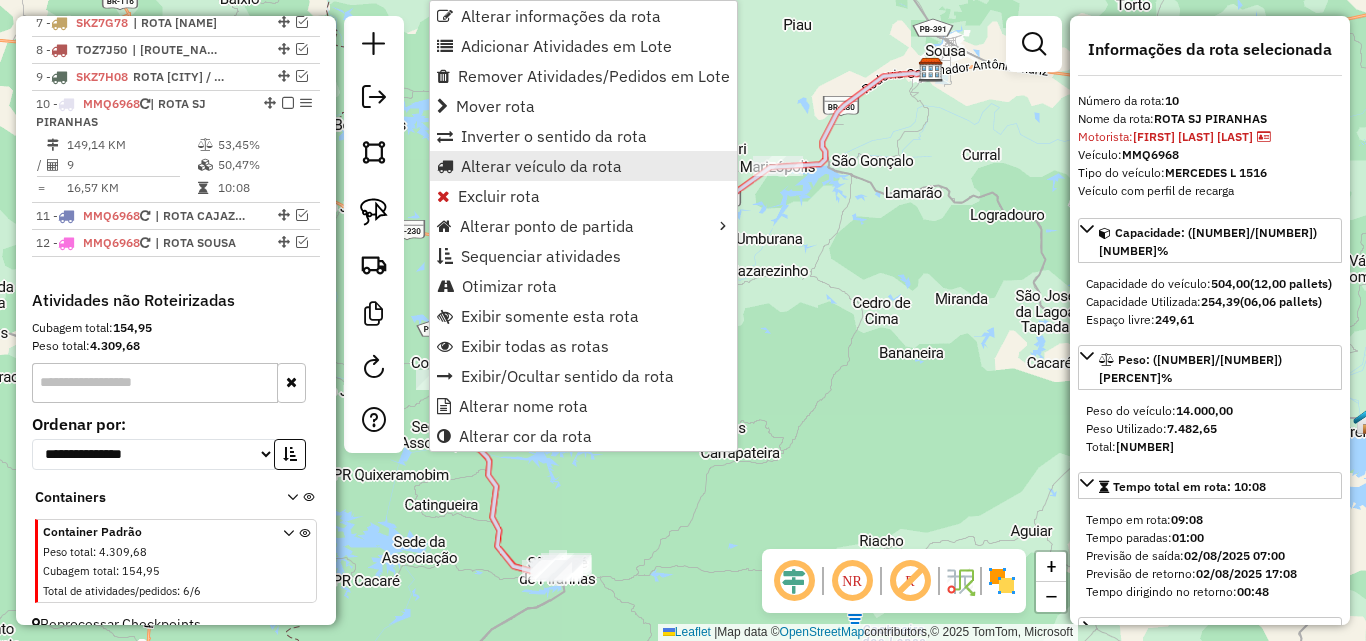 click on "Alterar veículo da rota" at bounding box center (541, 166) 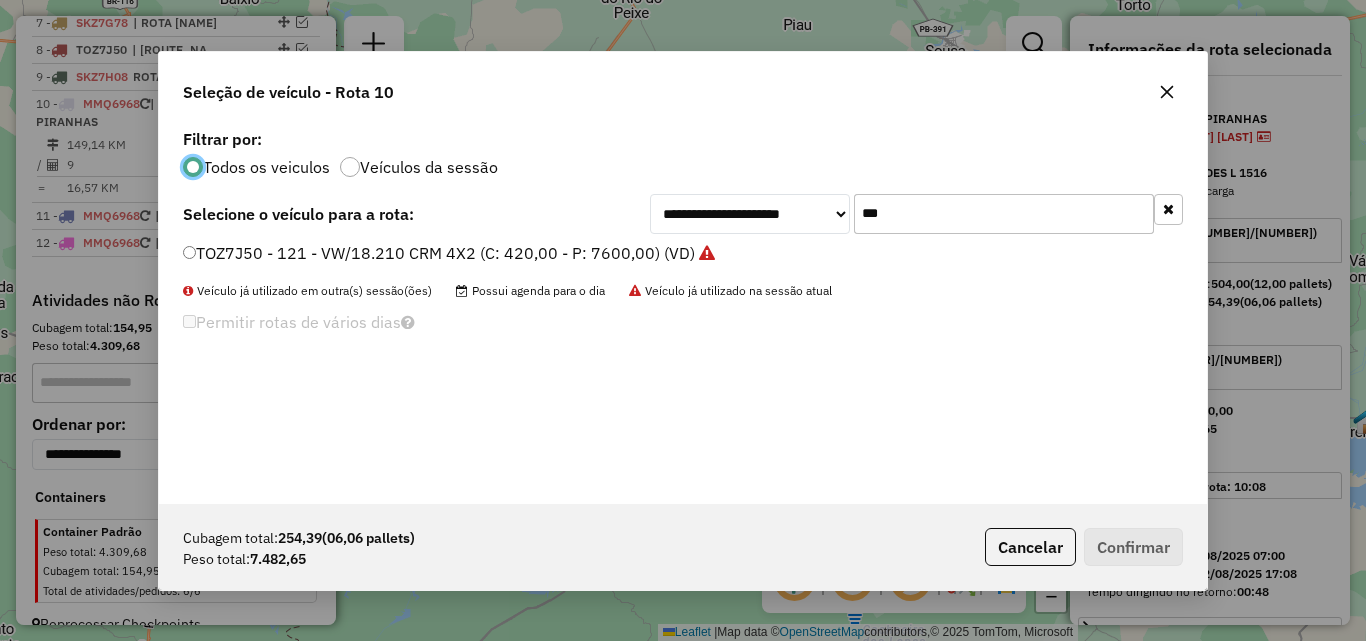 scroll, scrollTop: 11, scrollLeft: 6, axis: both 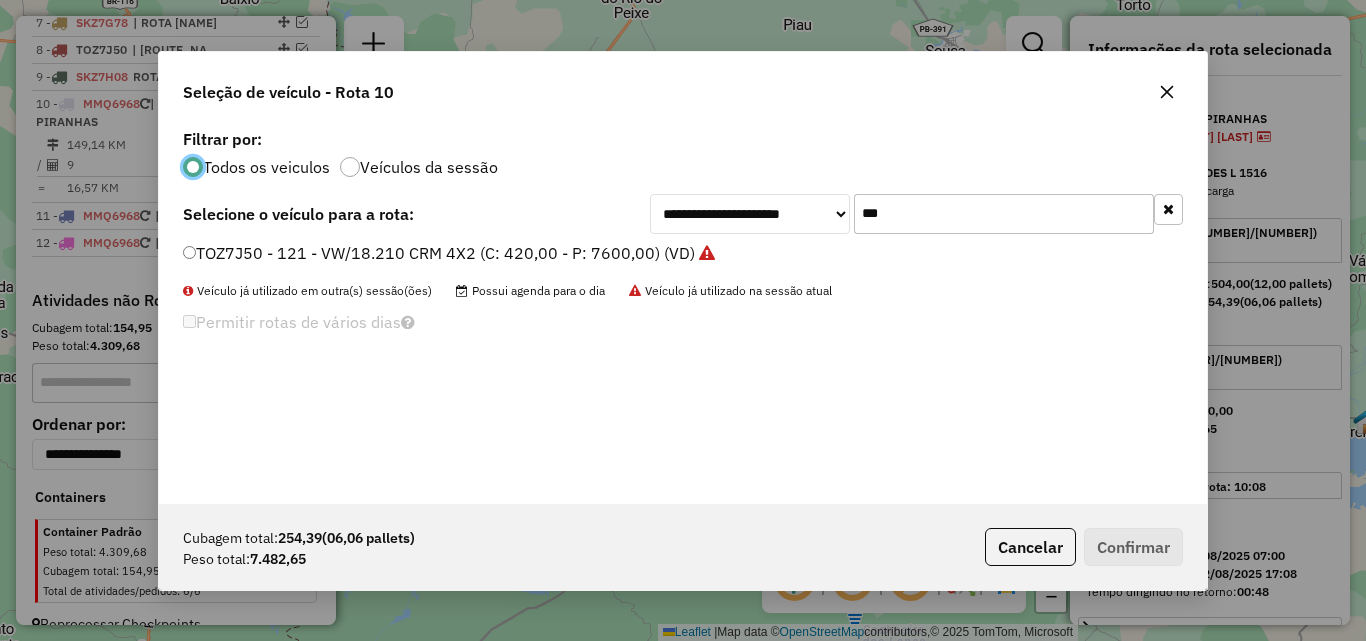 click 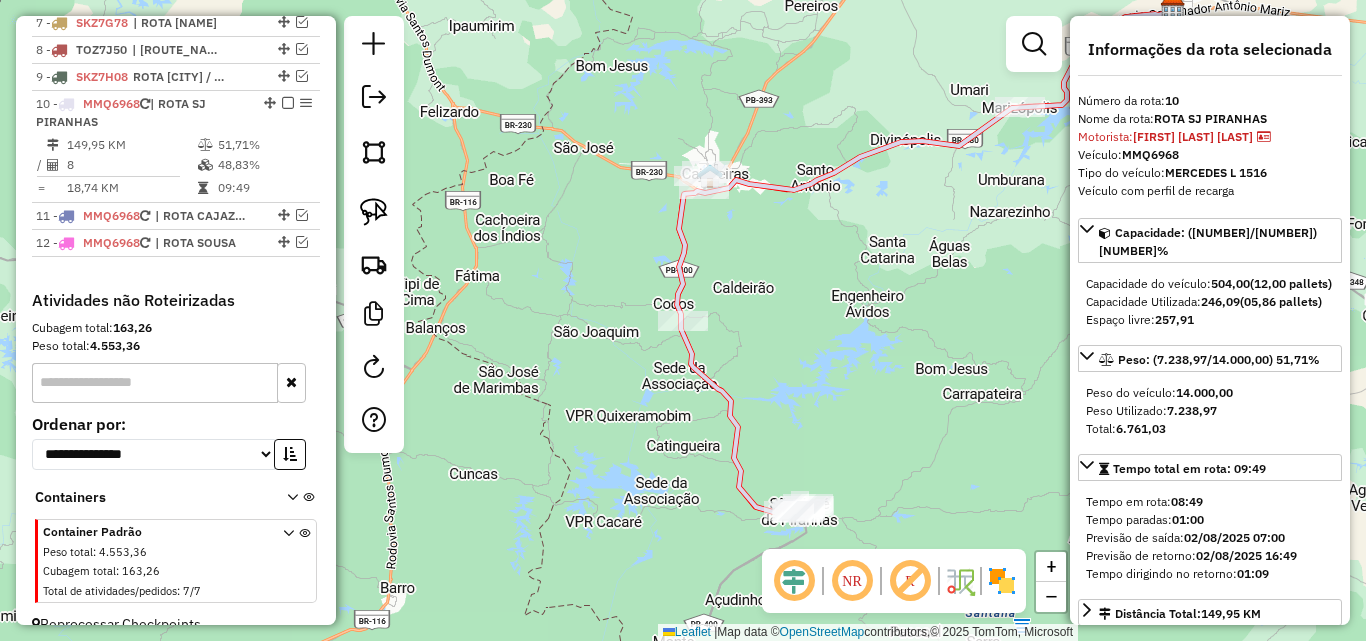 click on "Janela de atendimento Grade de atendimento Capacidade Transportadoras Veículos Cliente Pedidos  Rotas Selecione os dias de semana para filtrar as janelas de atendimento  Seg   Ter   Qua   Qui   Sex   Sáb   Dom  Informe o período da janela de atendimento: De: Até:  Filtrar exatamente a janela do cliente  Considerar janela de atendimento padrão  Selecione os dias de semana para filtrar as grades de atendimento  Seg   Ter   Qua   Qui   Sex   Sáb   Dom   Considerar clientes sem dia de atendimento cadastrado  Clientes fora do dia de atendimento selecionado Filtrar as atividades entre os valores definidos abaixo:  Peso mínimo:   Peso máximo:   Cubagem mínima:   Cubagem máxima:   De:   Até:  Filtrar as atividades entre o tempo de atendimento definido abaixo:  De:   Até:   Considerar capacidade total dos clientes não roteirizados Transportadora: Selecione um ou mais itens Tipo de veículo: Selecione um ou mais itens Veículo: Selecione um ou mais itens Motorista: Selecione um ou mais itens Nome: Rótulo:" 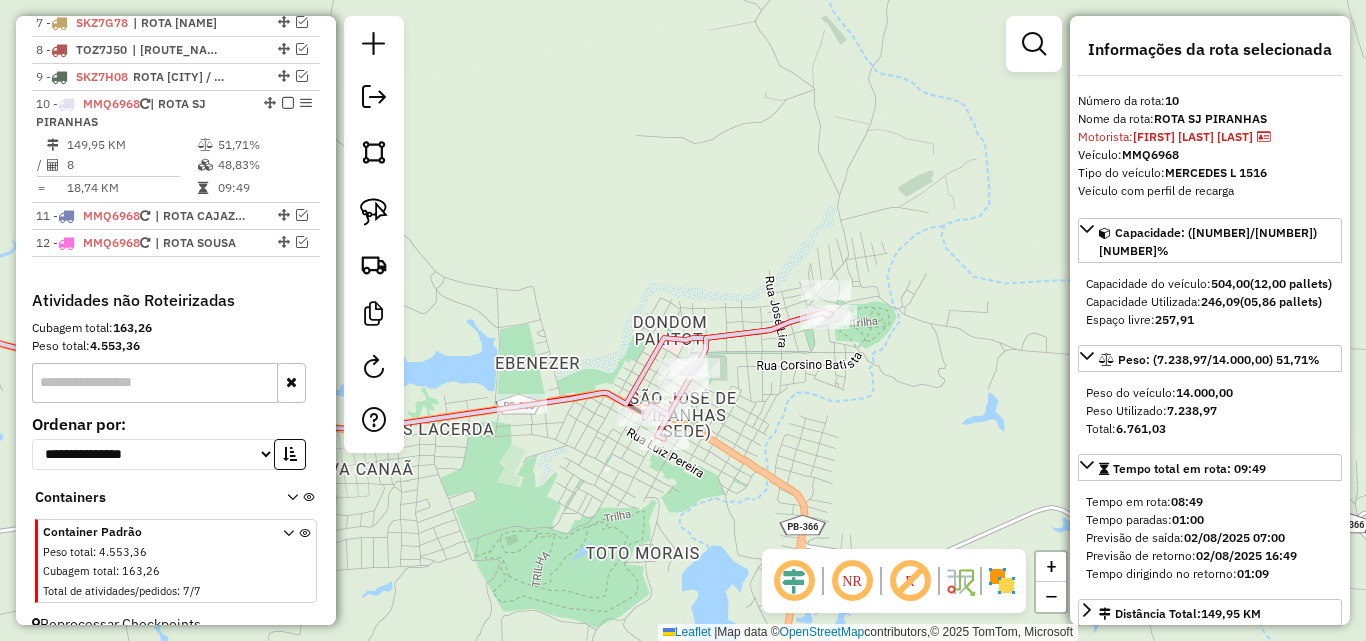 drag, startPoint x: 381, startPoint y: 192, endPoint x: 407, endPoint y: 223, distance: 40.459858 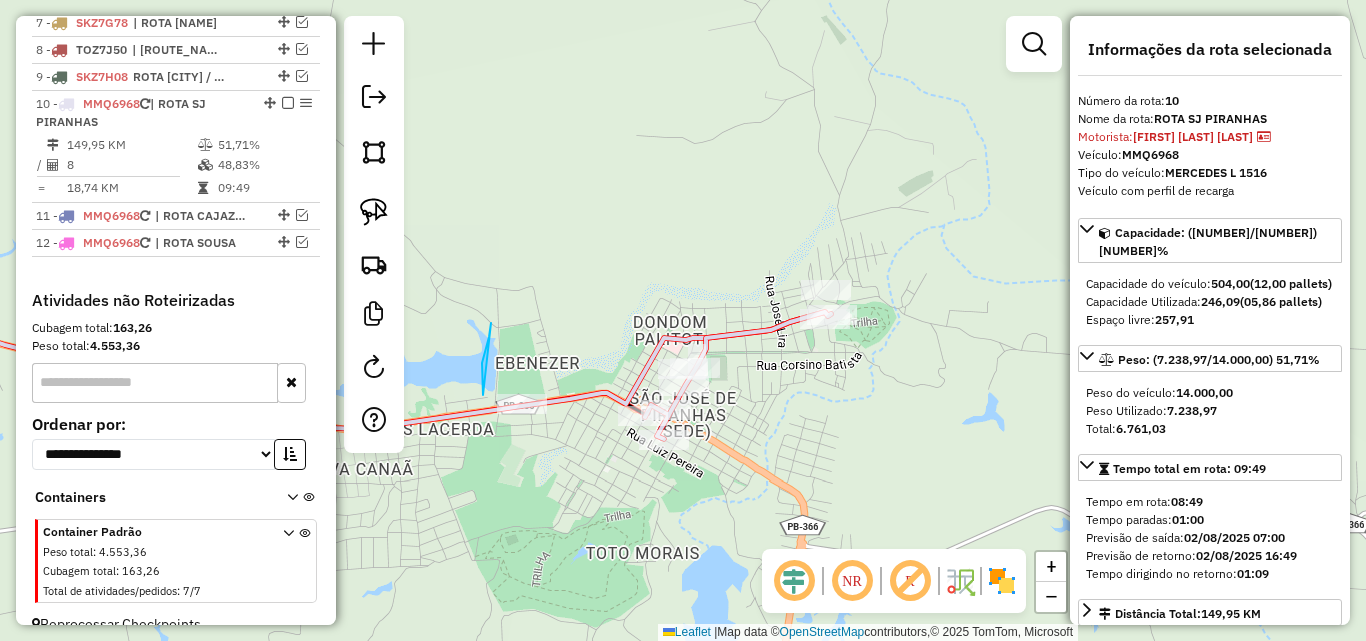 drag, startPoint x: 483, startPoint y: 395, endPoint x: 583, endPoint y: 381, distance: 100.97524 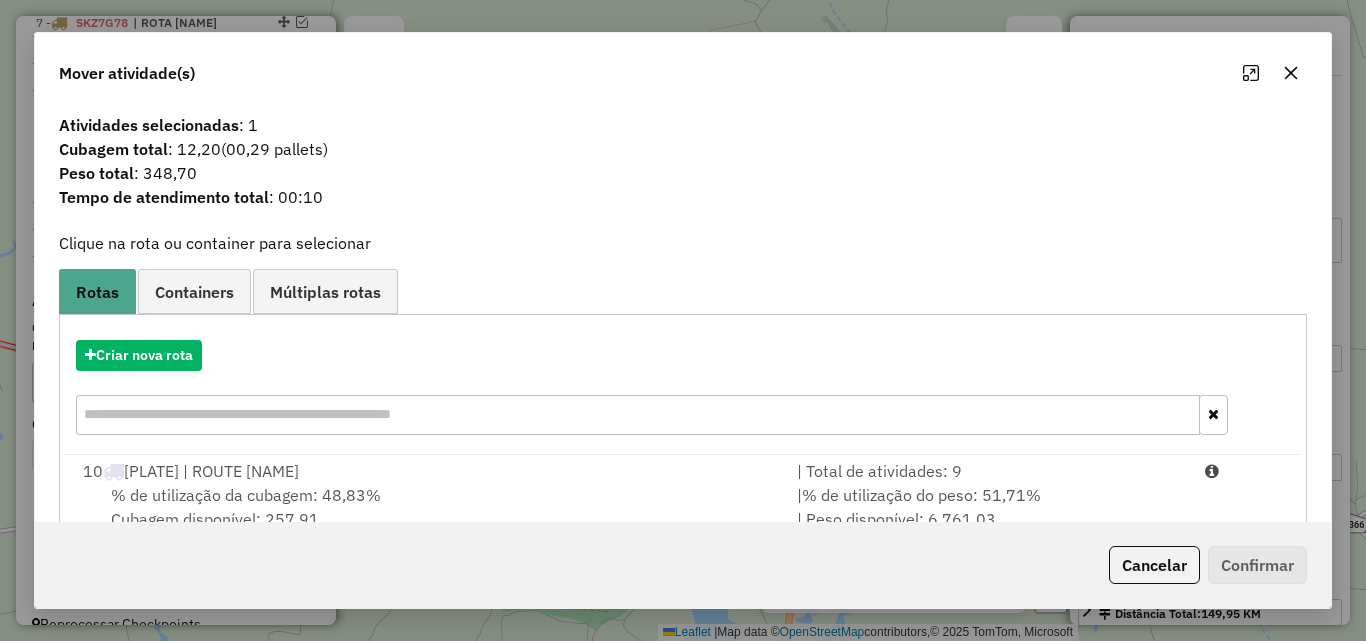 click on "Cancelar   Confirmar" 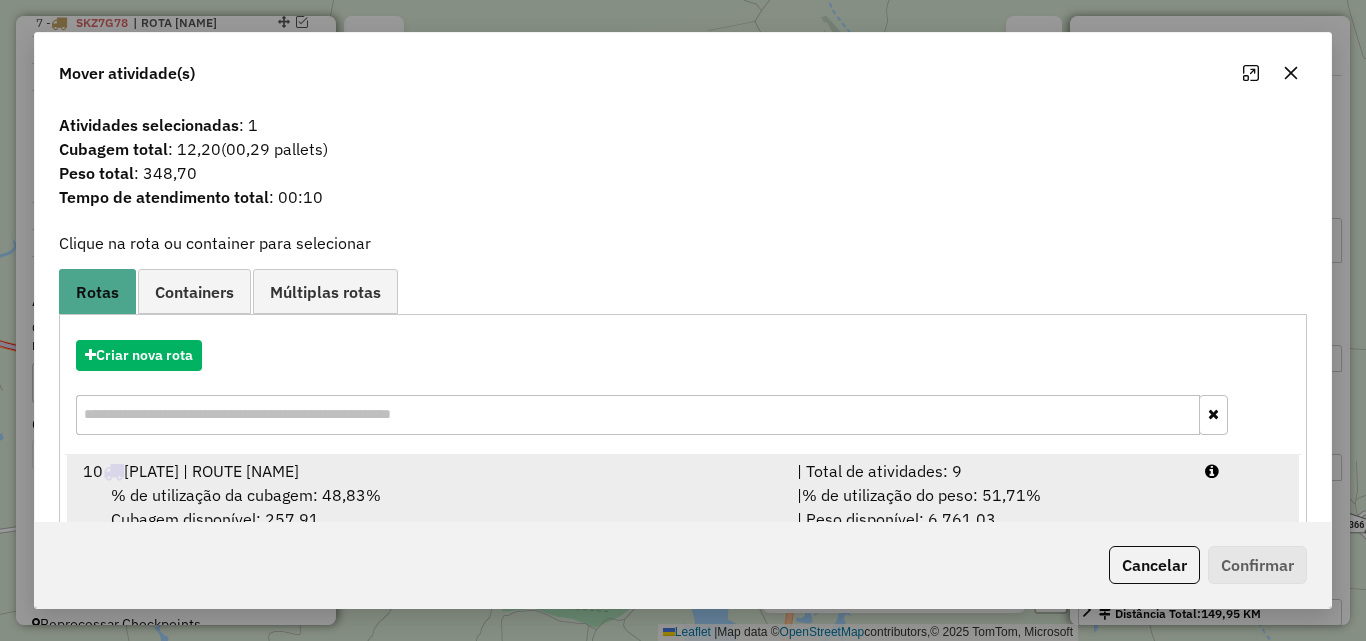 drag, startPoint x: 1243, startPoint y: 556, endPoint x: 1226, endPoint y: 506, distance: 52.810986 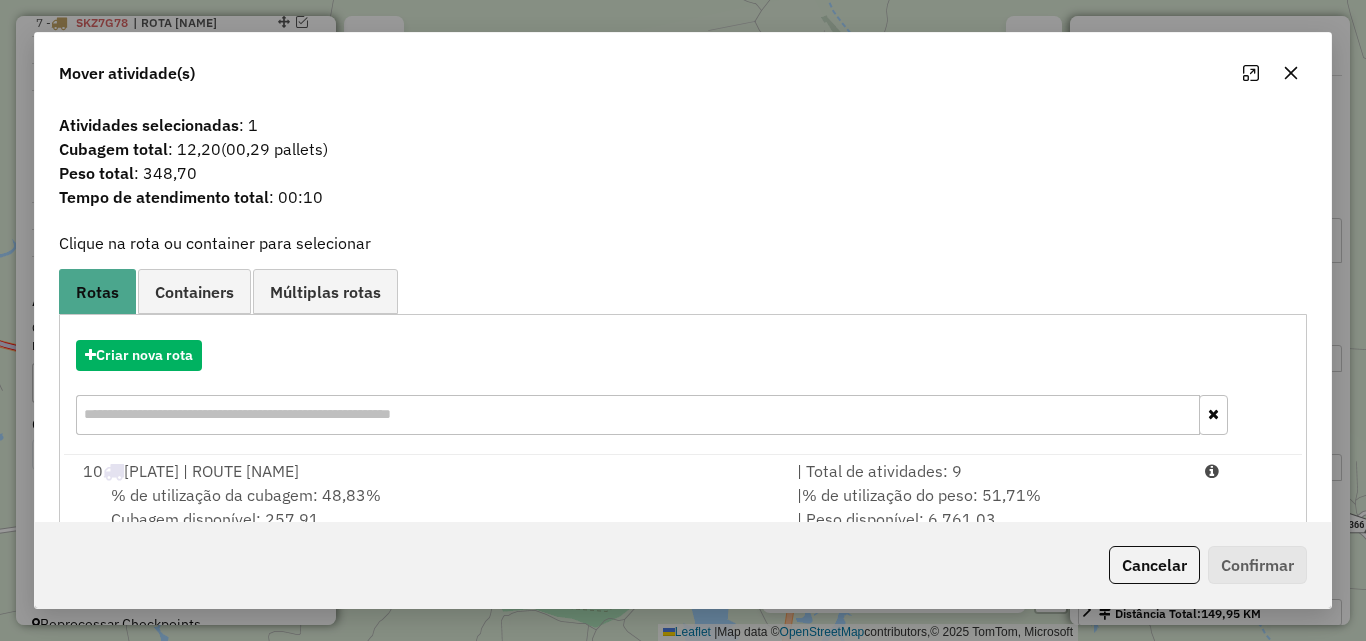 click on "[NUMBER] MMQ6968 | ROTA SJ PIRANHAS | Total de atividades: [NUMBER] % de utilização da cubagem: [PERCENTAGE]% Cubagem disponível: [NUMBER] | % de utilização do peso: [PERCENTAGE]% | Peso disponível: [NUMBER]" at bounding box center (683, 495) 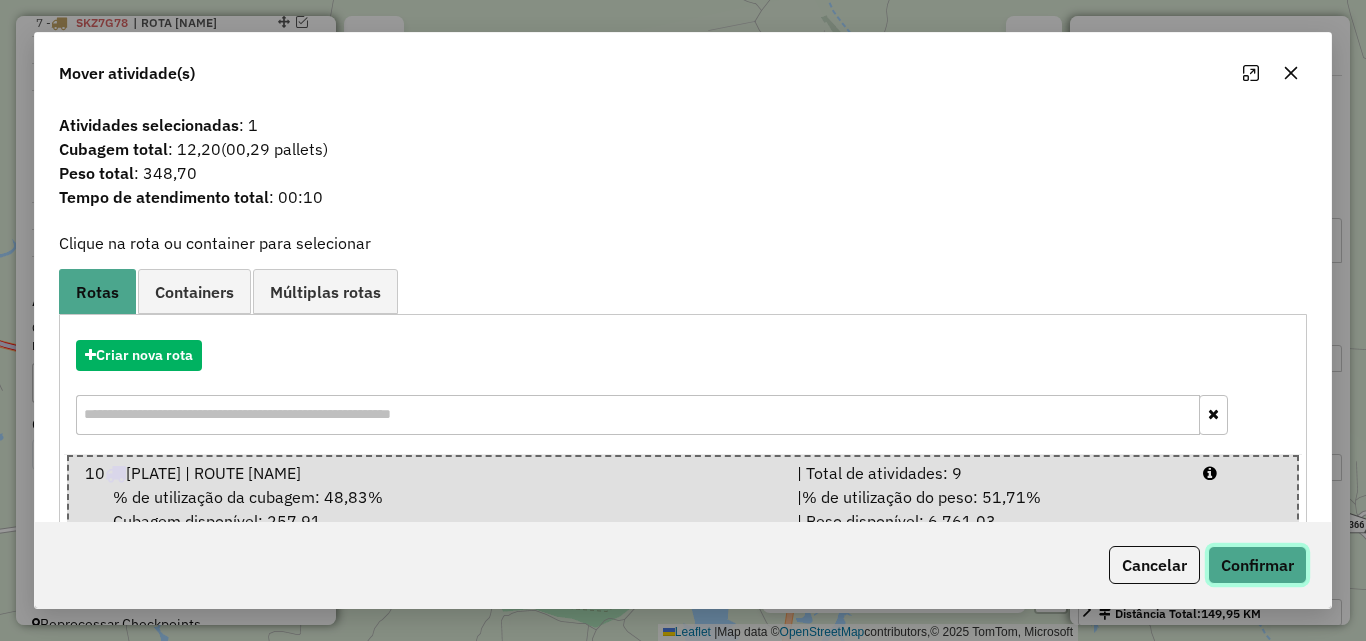 click on "Confirmar" 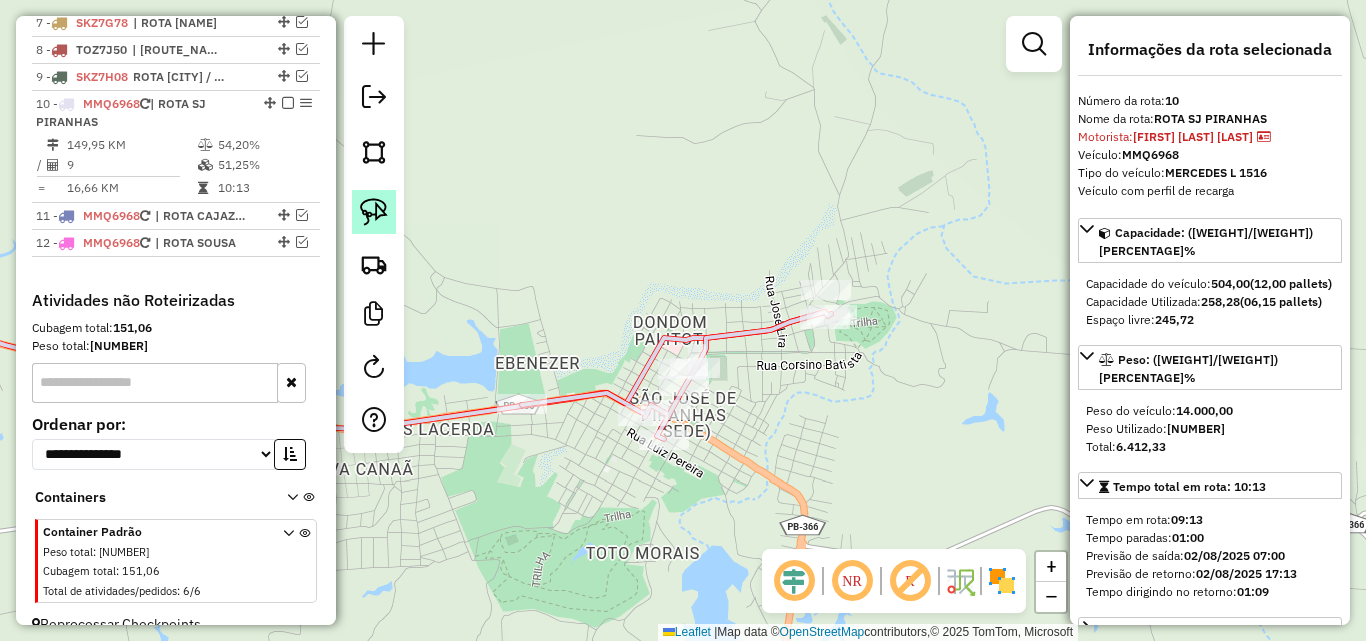 click 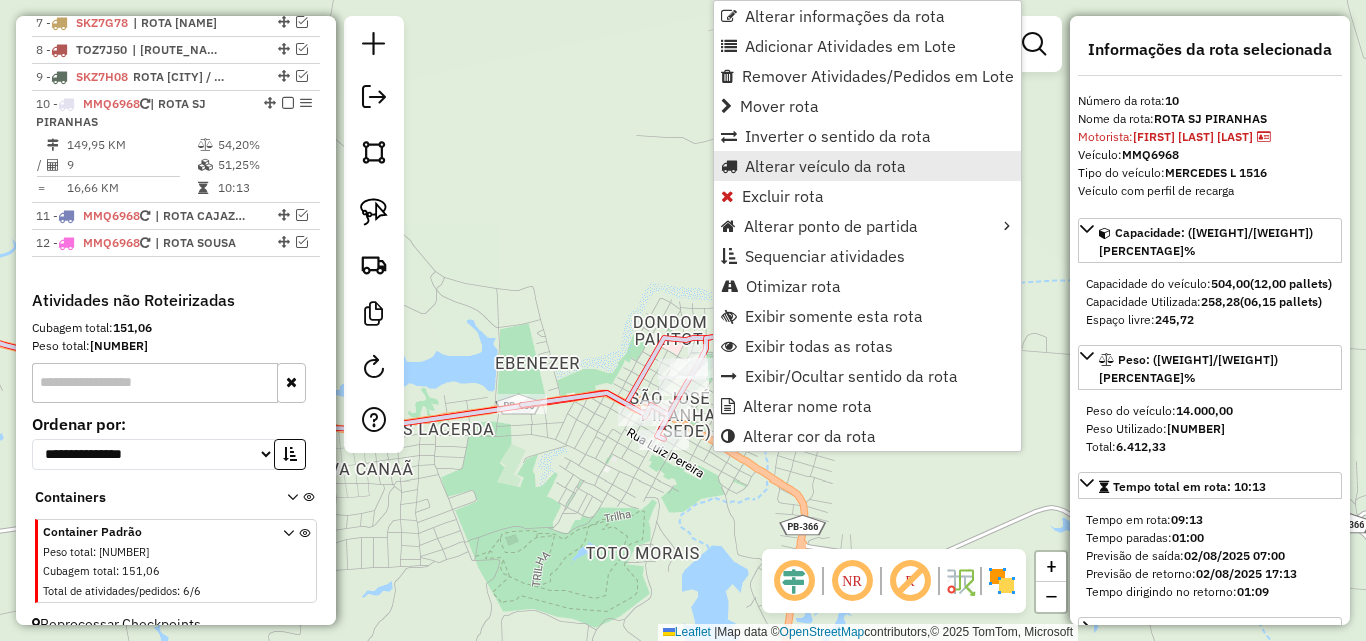 click on "Alterar veículo da rota" at bounding box center [825, 166] 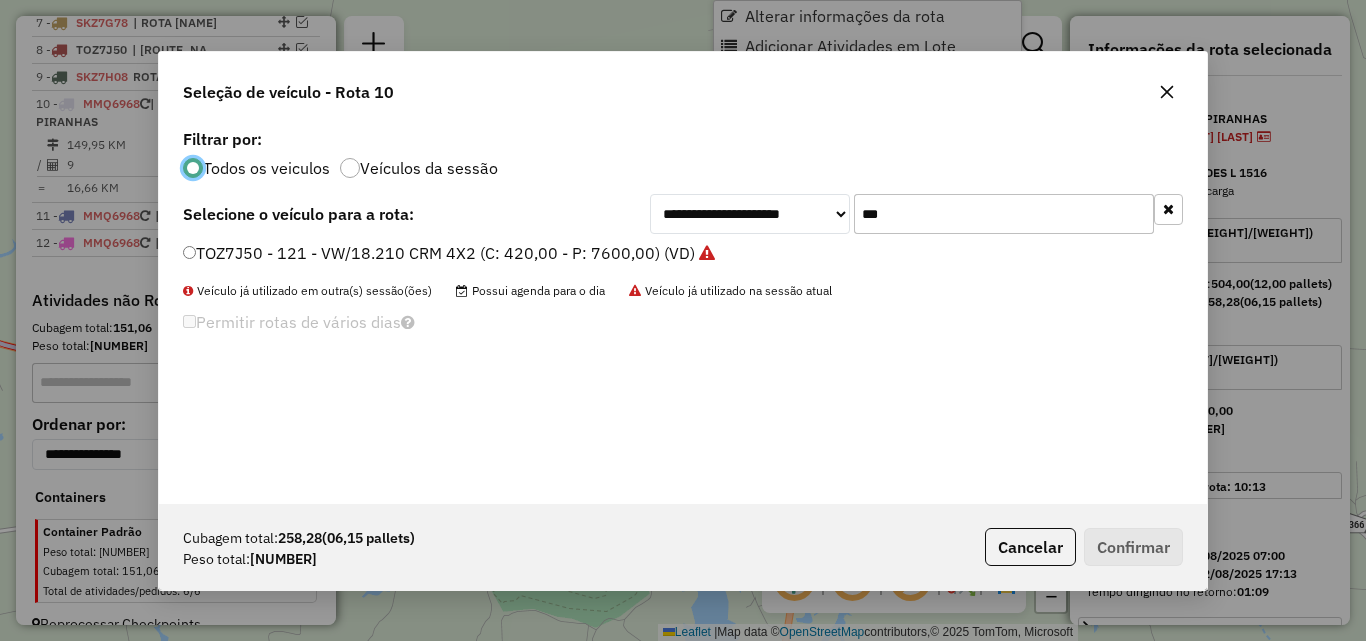 scroll, scrollTop: 11, scrollLeft: 6, axis: both 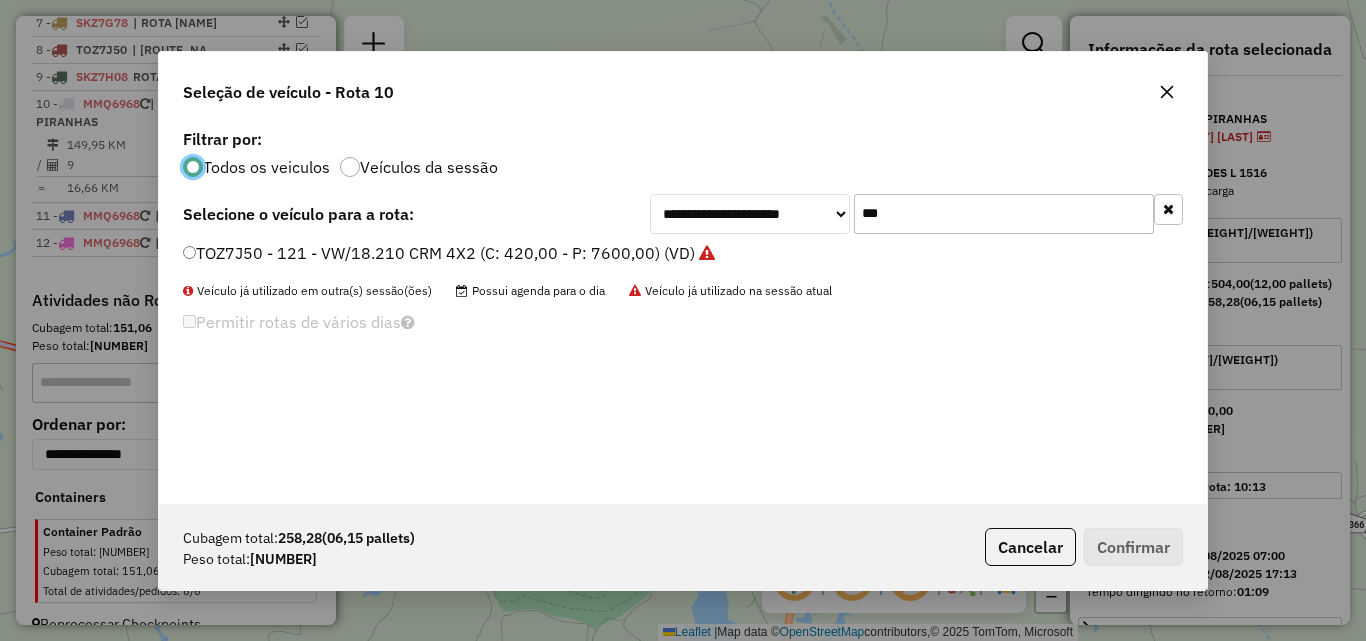 click on "***" 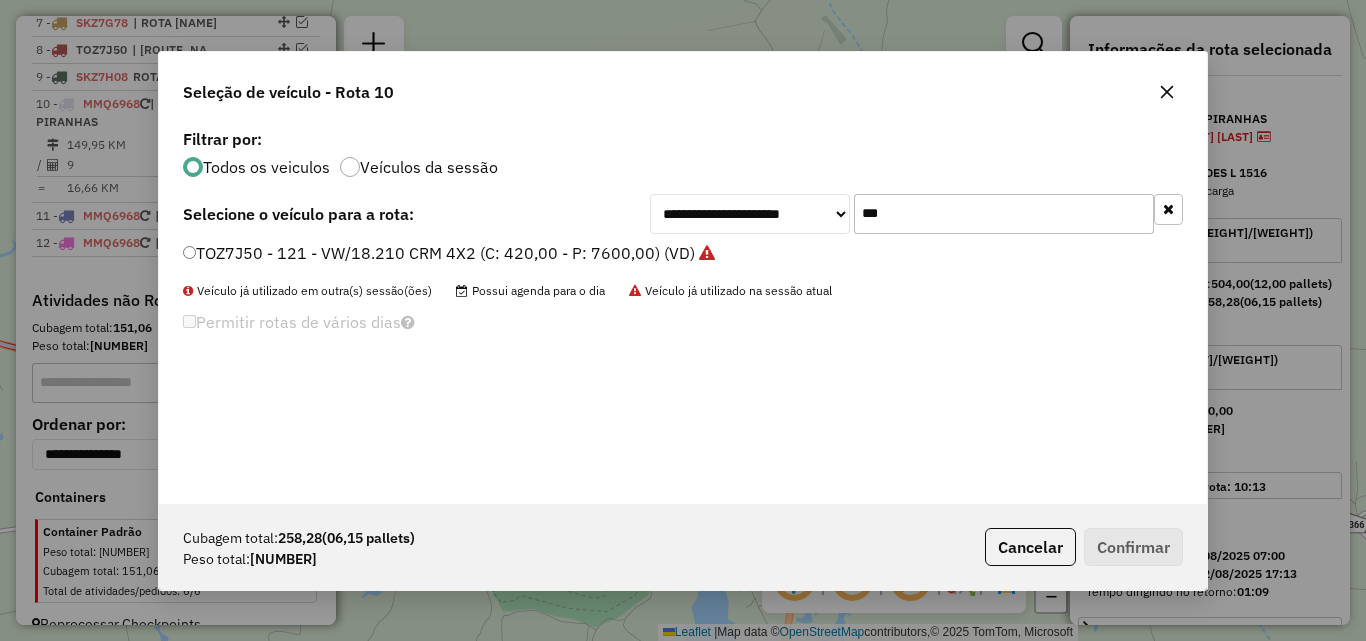click on "***" 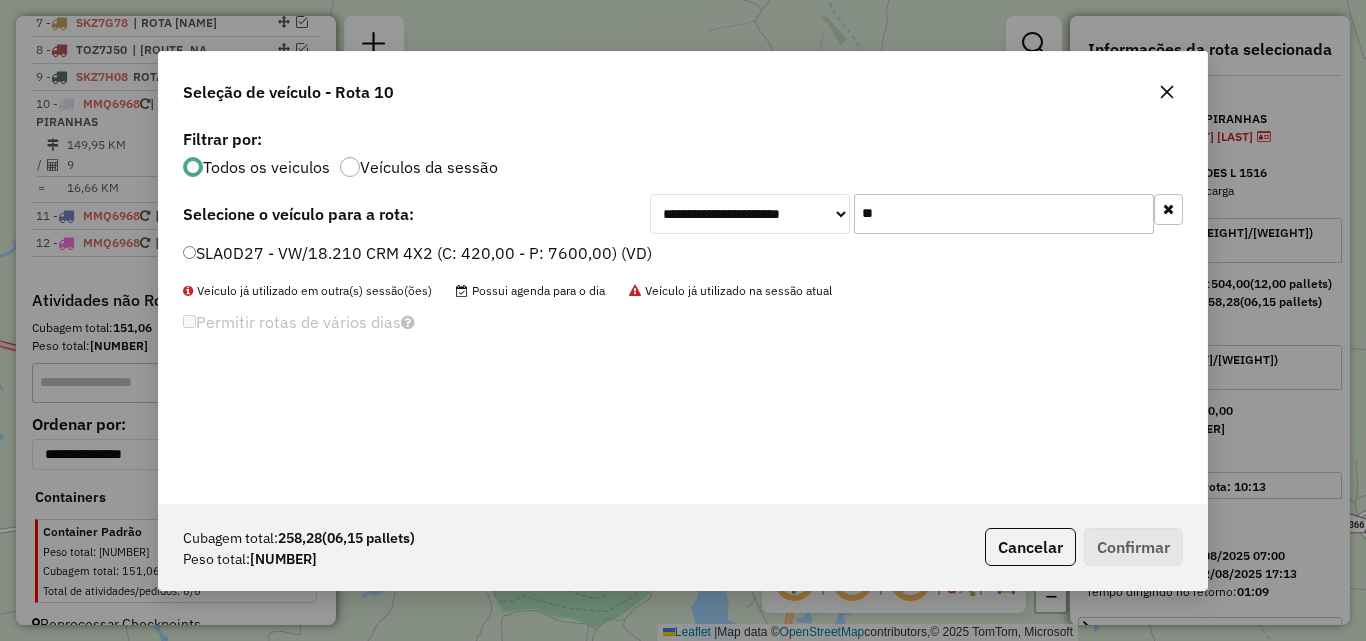 type on "**" 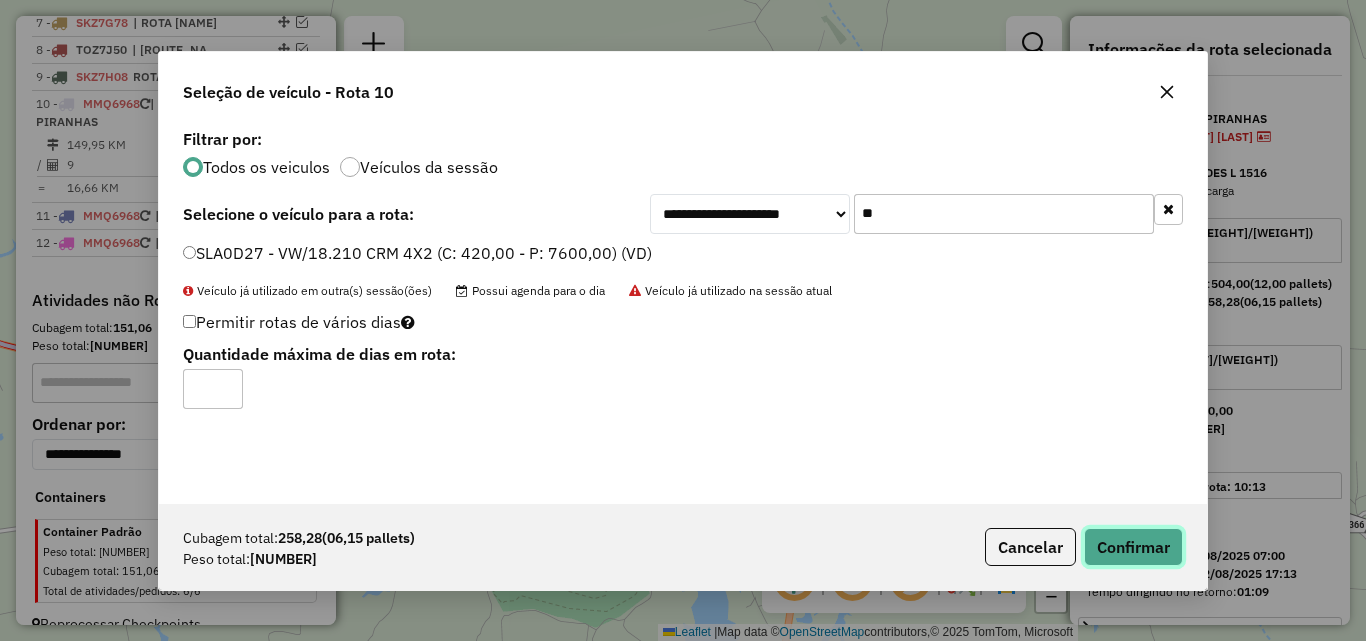 click on "Confirmar" 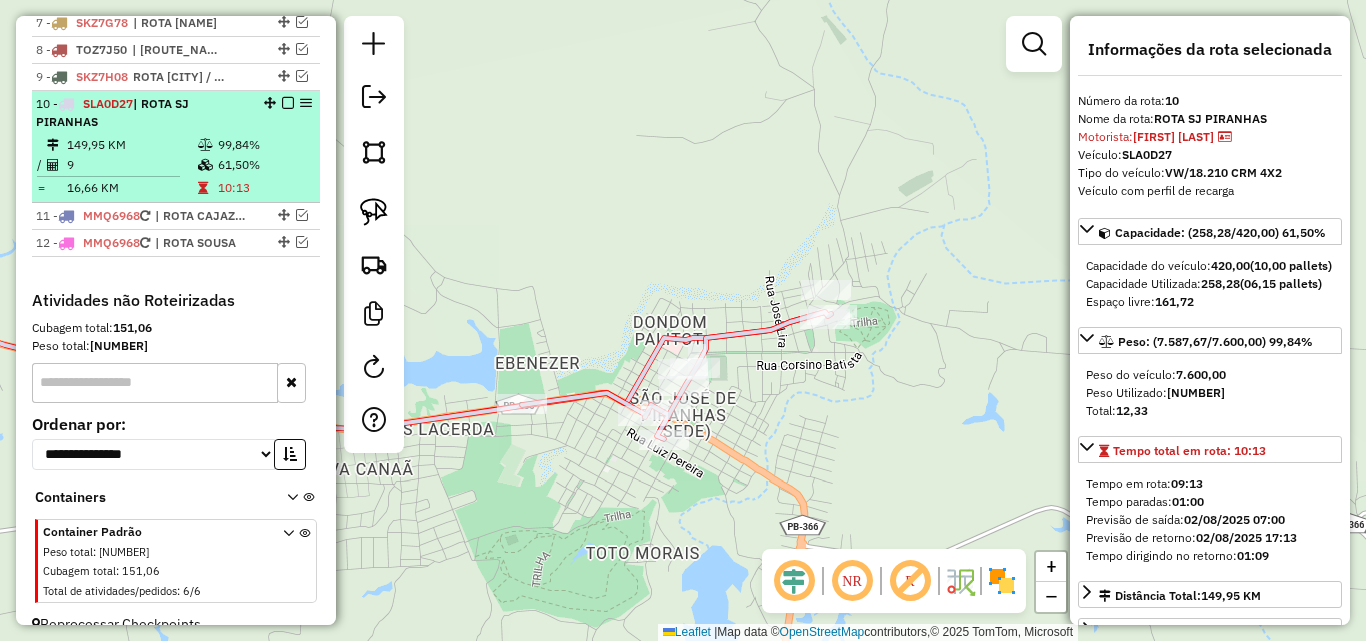 click on "10 - SLA0D27 | ROTA SJ PIRANHAS 149,95 KM 99,84% / 9 61,50% = 16,66 KM 10:13" at bounding box center (176, 147) 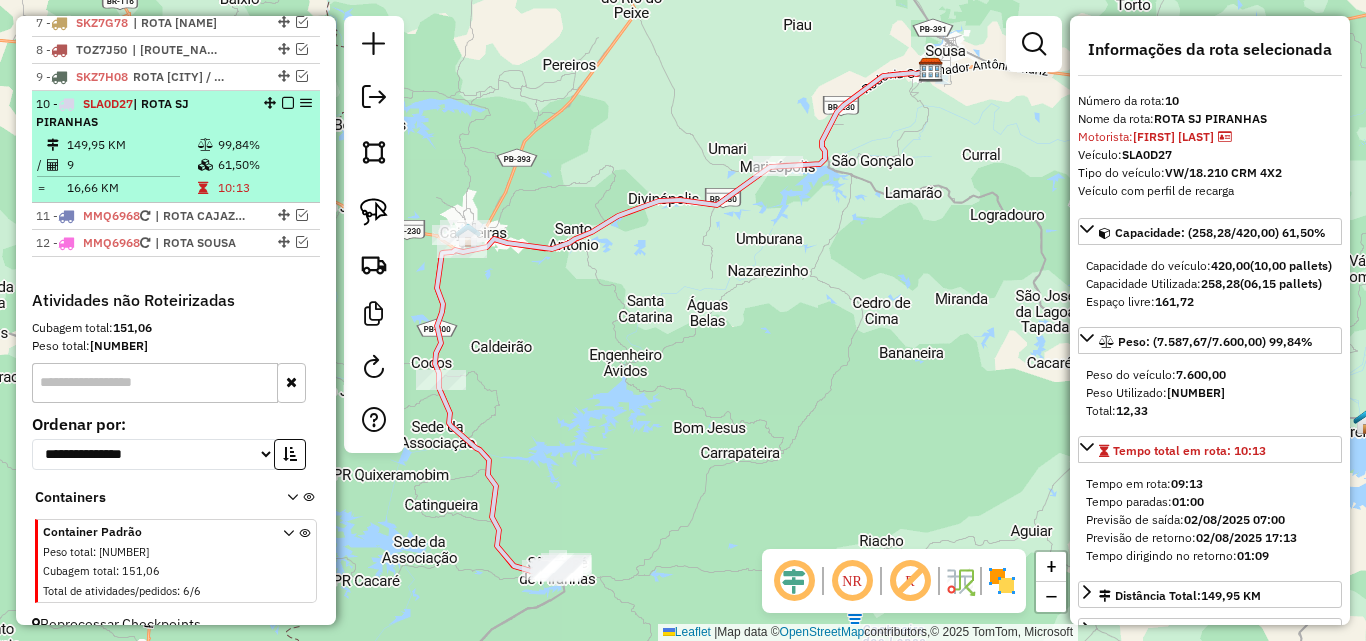 drag, startPoint x: 283, startPoint y: 75, endPoint x: 304, endPoint y: 136, distance: 64.513565 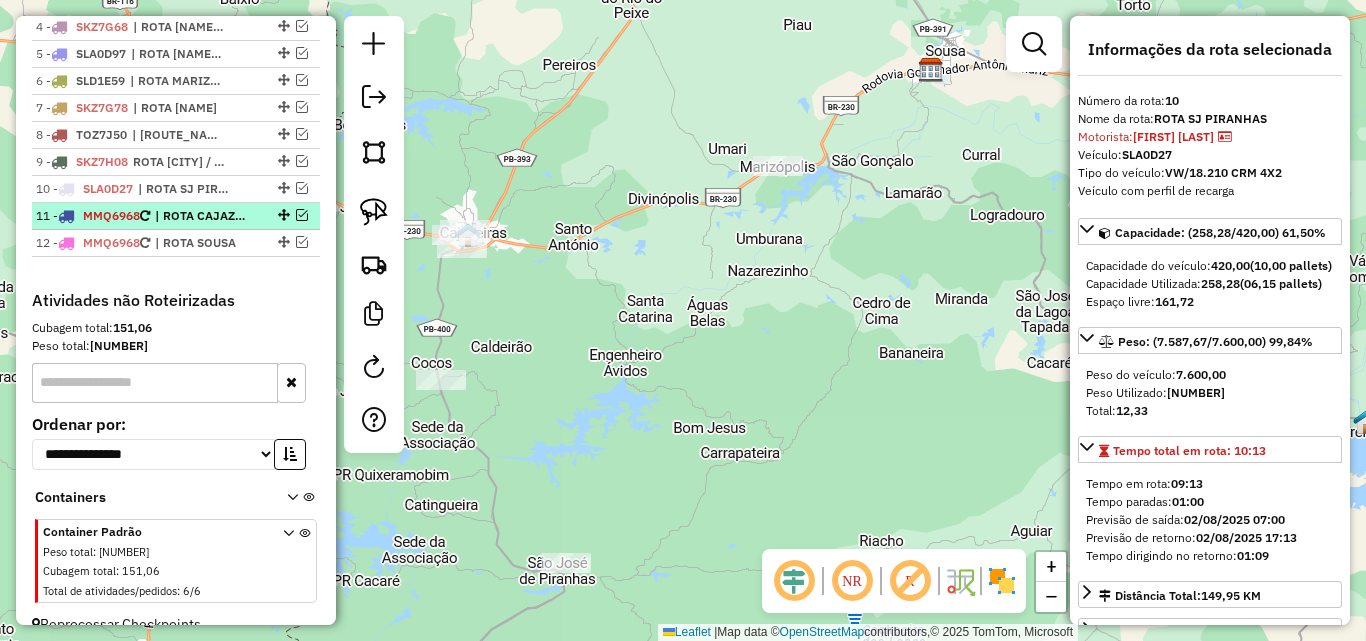 click at bounding box center [302, 215] 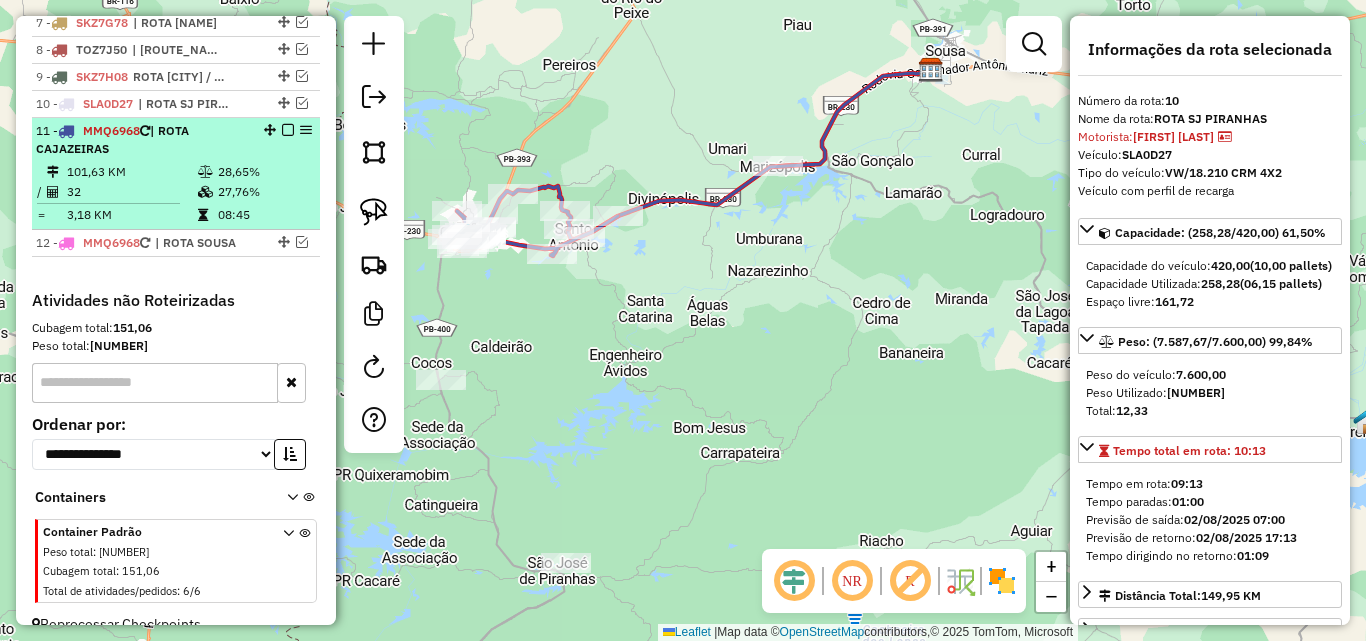 click at bounding box center (207, 172) 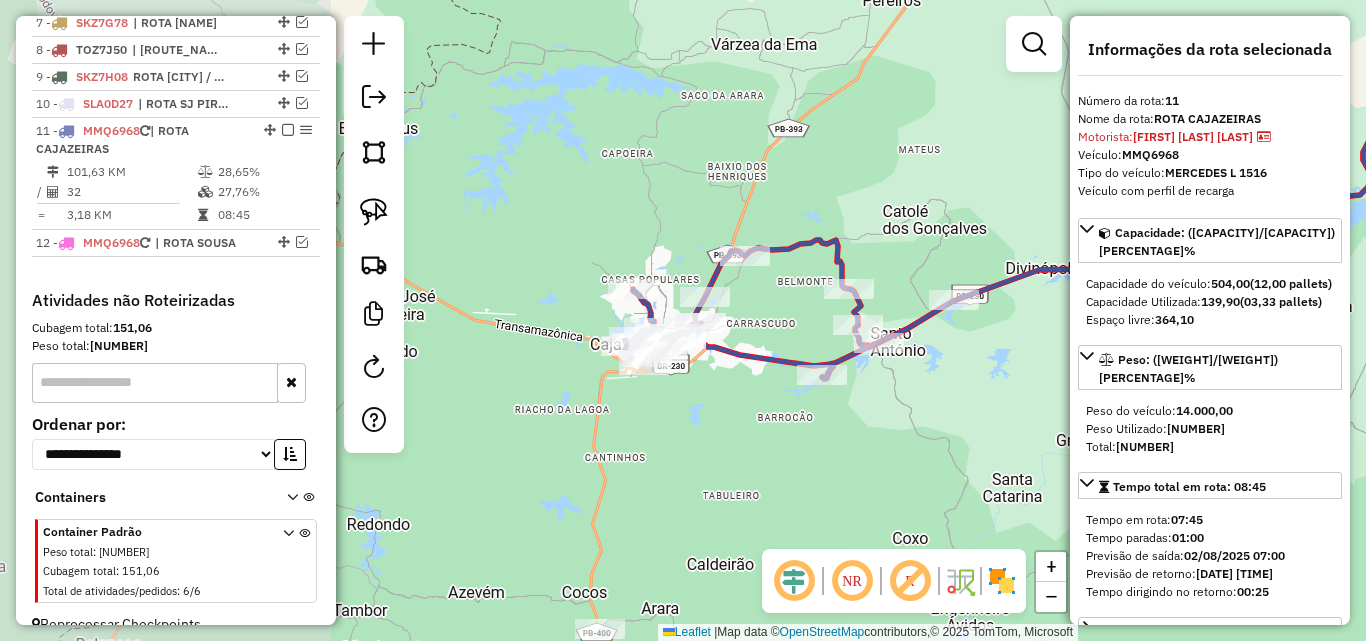 drag, startPoint x: 596, startPoint y: 527, endPoint x: 1011, endPoint y: 400, distance: 433.99768 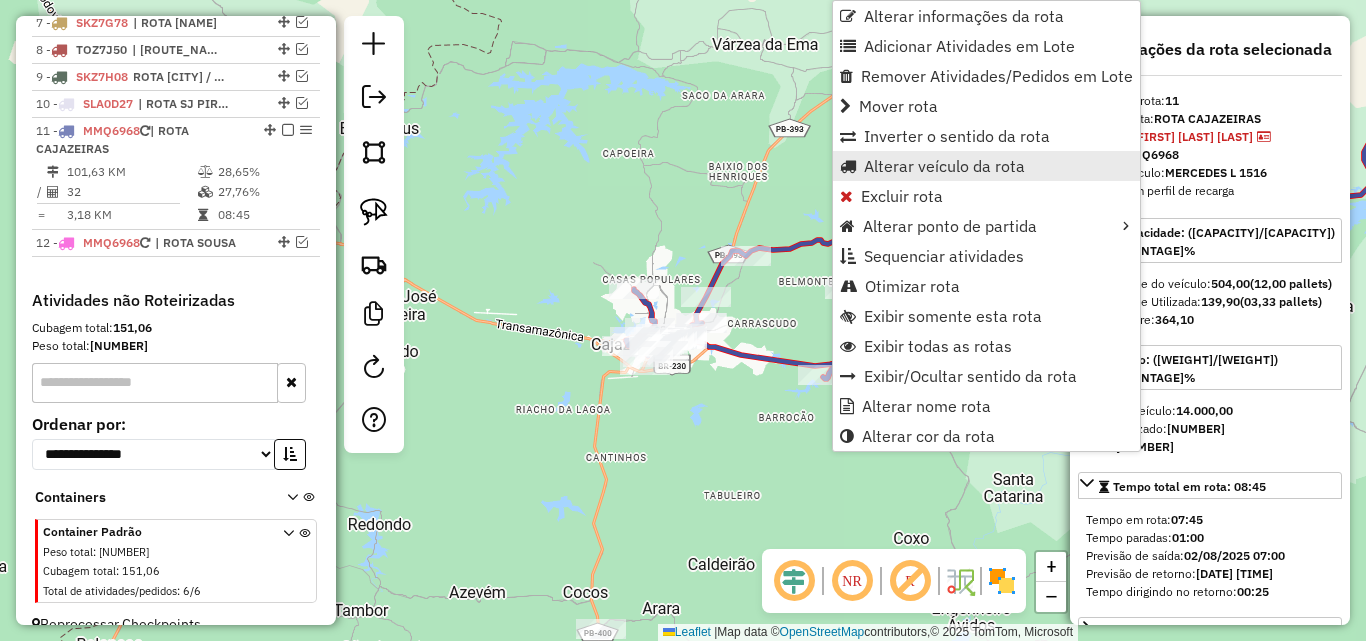 click on "Alterar veículo da rota" at bounding box center (944, 166) 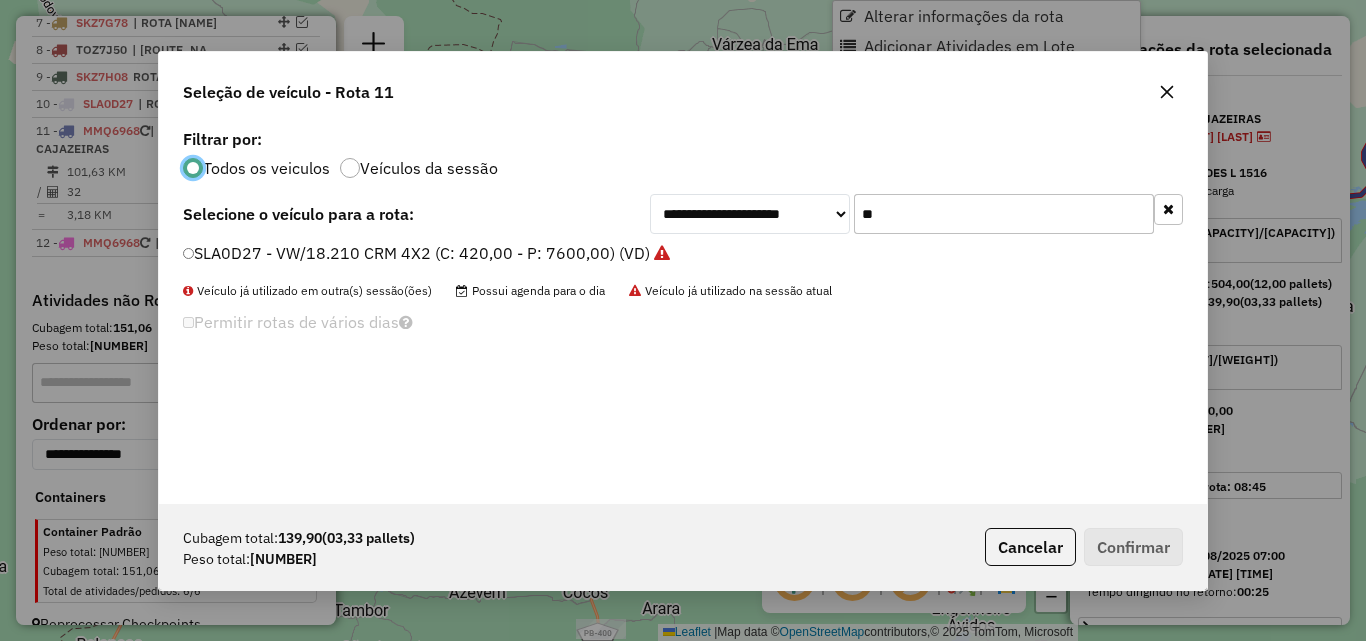 scroll, scrollTop: 11, scrollLeft: 6, axis: both 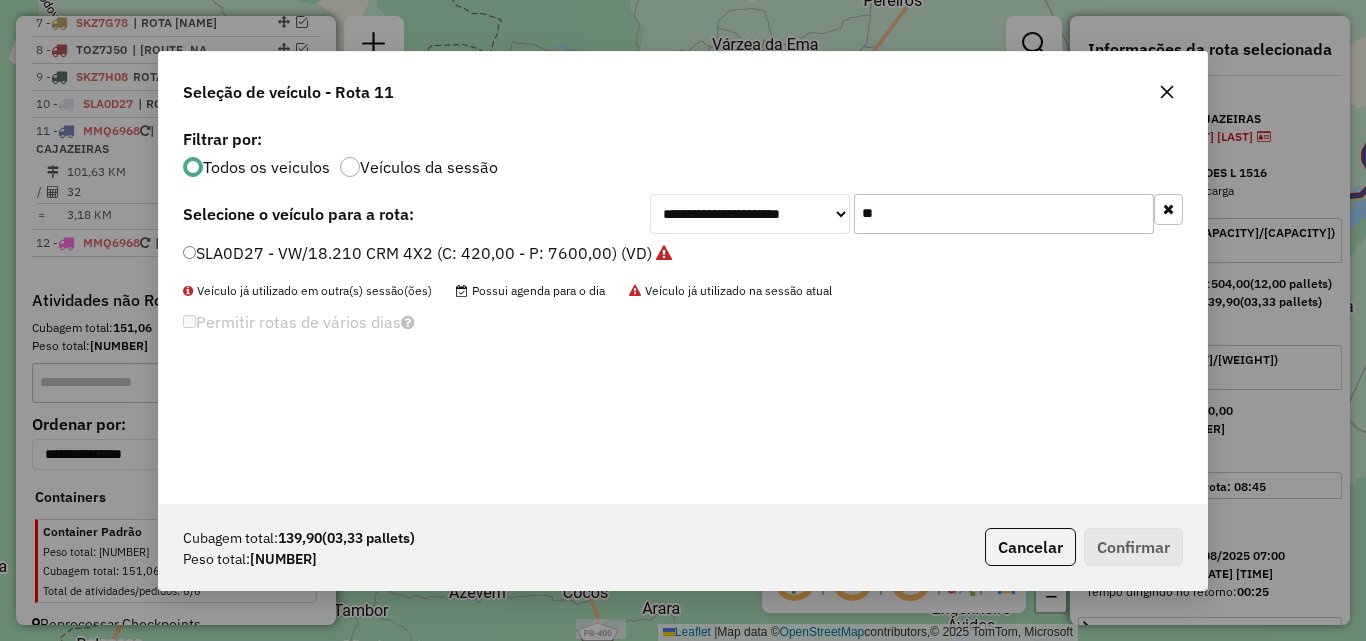 click on "**" 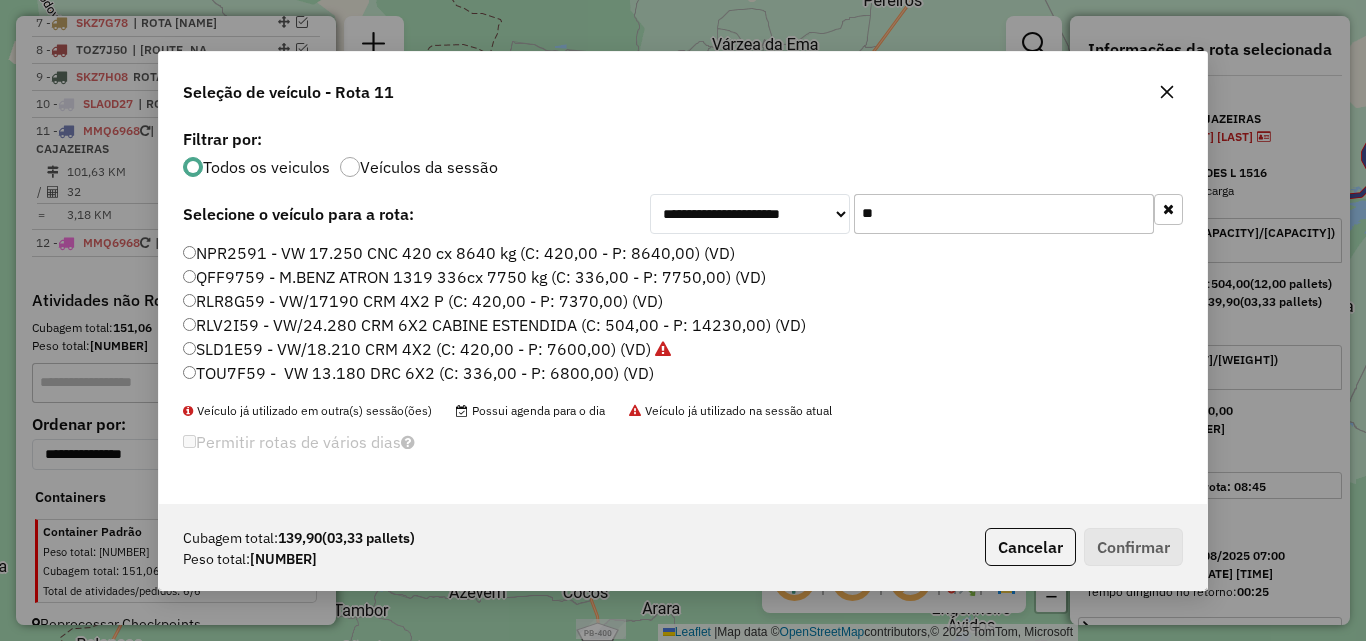 type on "**" 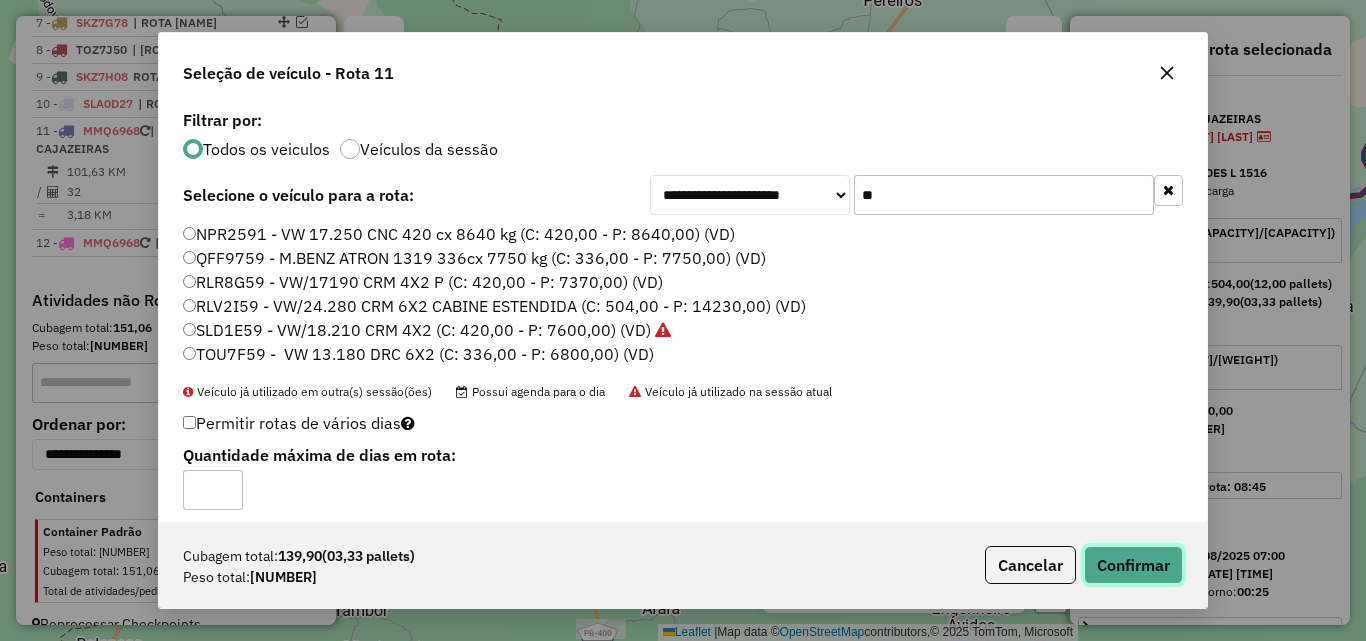 drag, startPoint x: 1151, startPoint y: 564, endPoint x: 1313, endPoint y: 524, distance: 166.86522 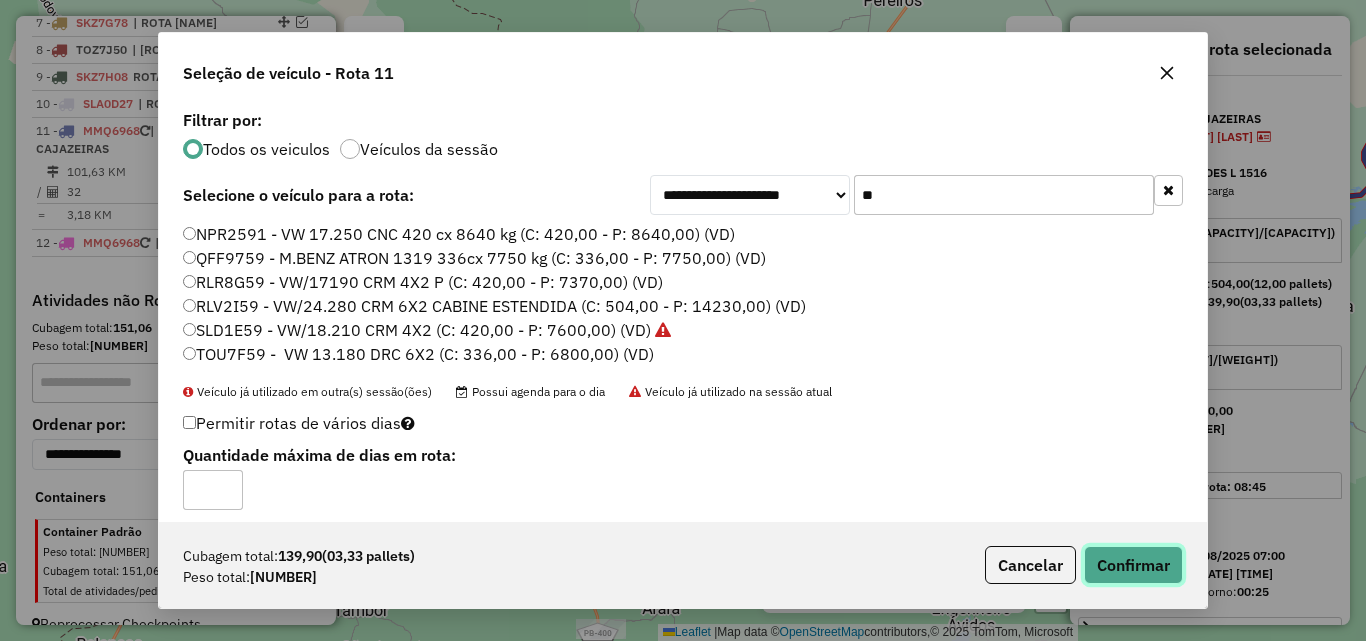 click on "Confirmar" 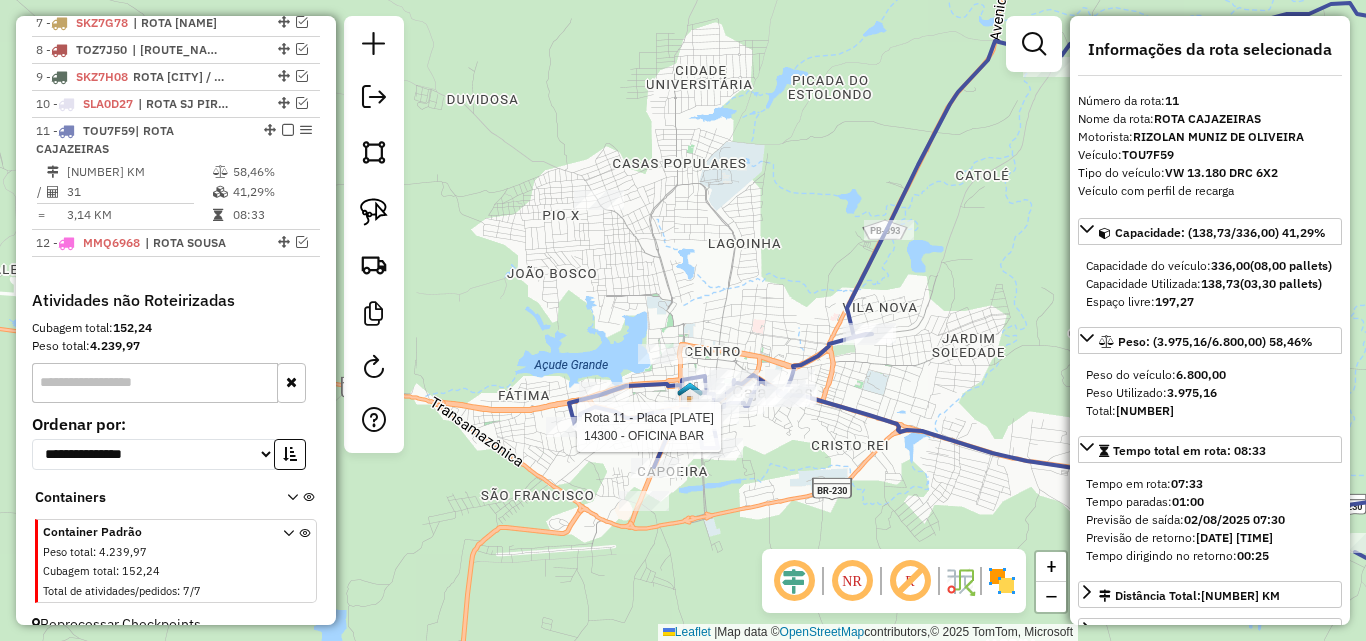 click 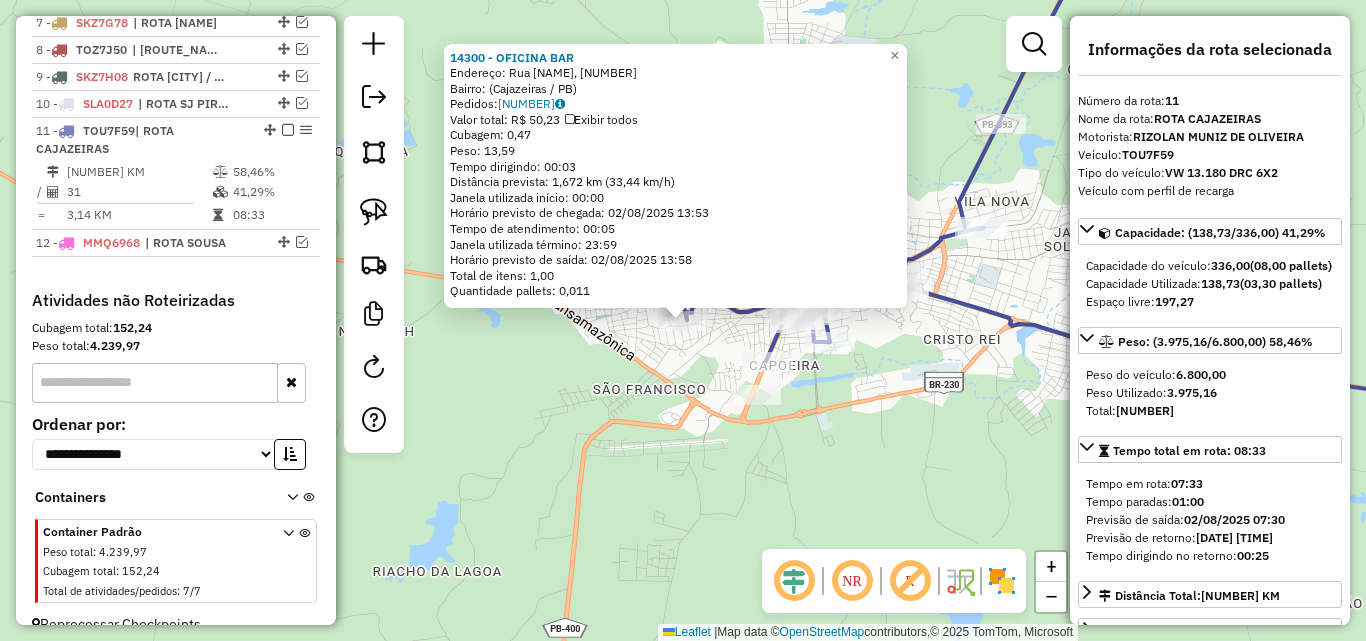 click on "14300 - OFICINA BAR Endereço: [STREET], [NUMBER] Bairro: ([CITY] / [STATE]) Pedidos: 01488139 Valor total: R$ 50,23 Exibir todos Cubagem: 0,47 Peso: 13,59 Tempo dirigindo: 00:03 Distância prevista: 1,672 km (33,44 km/h) Janela utilizada início: 00:00 Horário previsto de chegada: 02/08/2025 13:53 Tempo de atendimento: 00:05 Janela utilizada término: 23:59 Horário previsto de saída: 02/08/2025 13:58 Total de itens: 1,00 Quantidade pallets: 0,011 × Janela de atendimento Grade de atendimento Capacidade Transportadoras Veículos Cliente Pedidos Rotas Selecione os dias de semana para filtrar as janelas de atendimento Seg Ter Qua Qui Sex Sáb Dom Informe o período da janela de atendimento: De: Até: Filtrar exatamente a janela do cliente Considerar janela de atendimento padrão Selecione os dias de semana para filtrar as grades de atendimento Seg Ter Qua Qui Sex Sáb Dom Considerar clientes sem dia de atendimento cadastrado Peso mínimo: +" 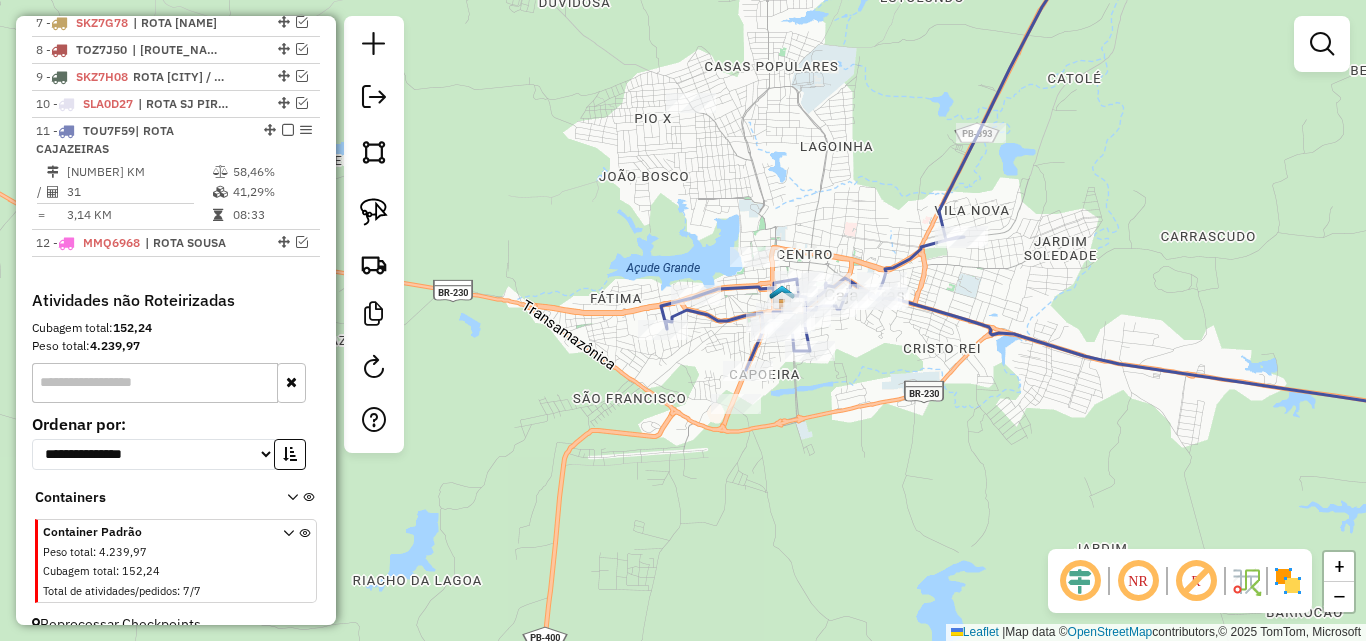 drag, startPoint x: 1170, startPoint y: 146, endPoint x: 1049, endPoint y: 238, distance: 152.0033 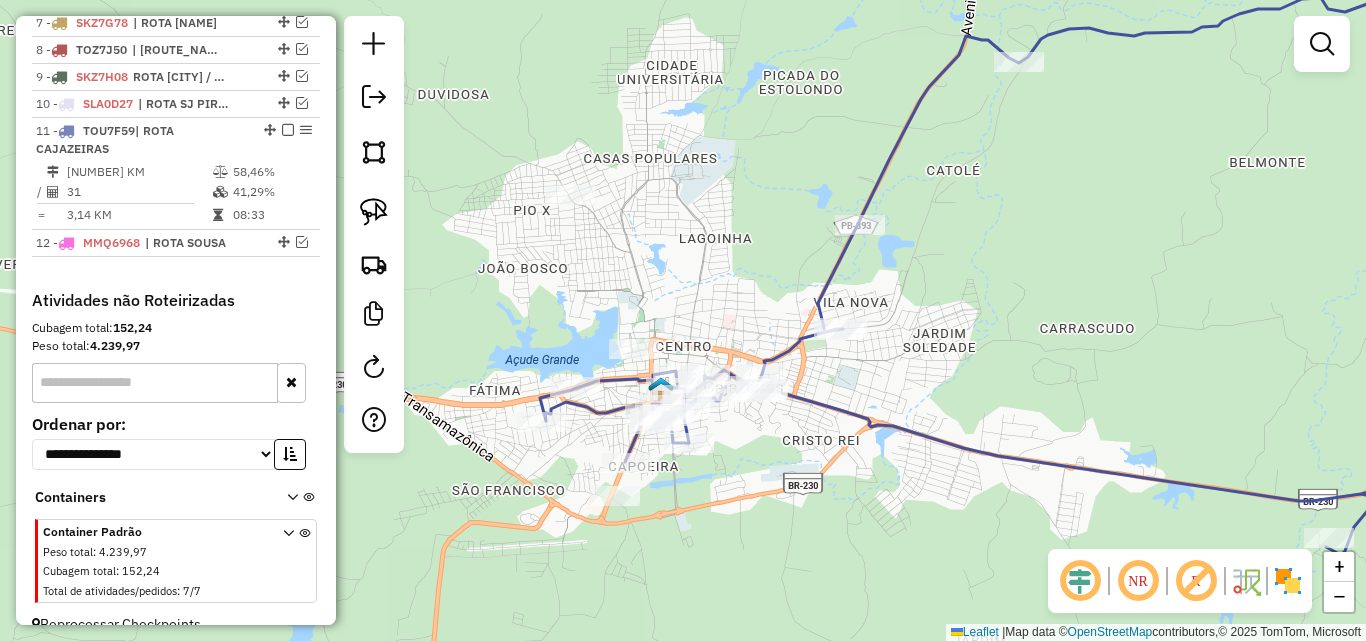 click at bounding box center [1322, 44] 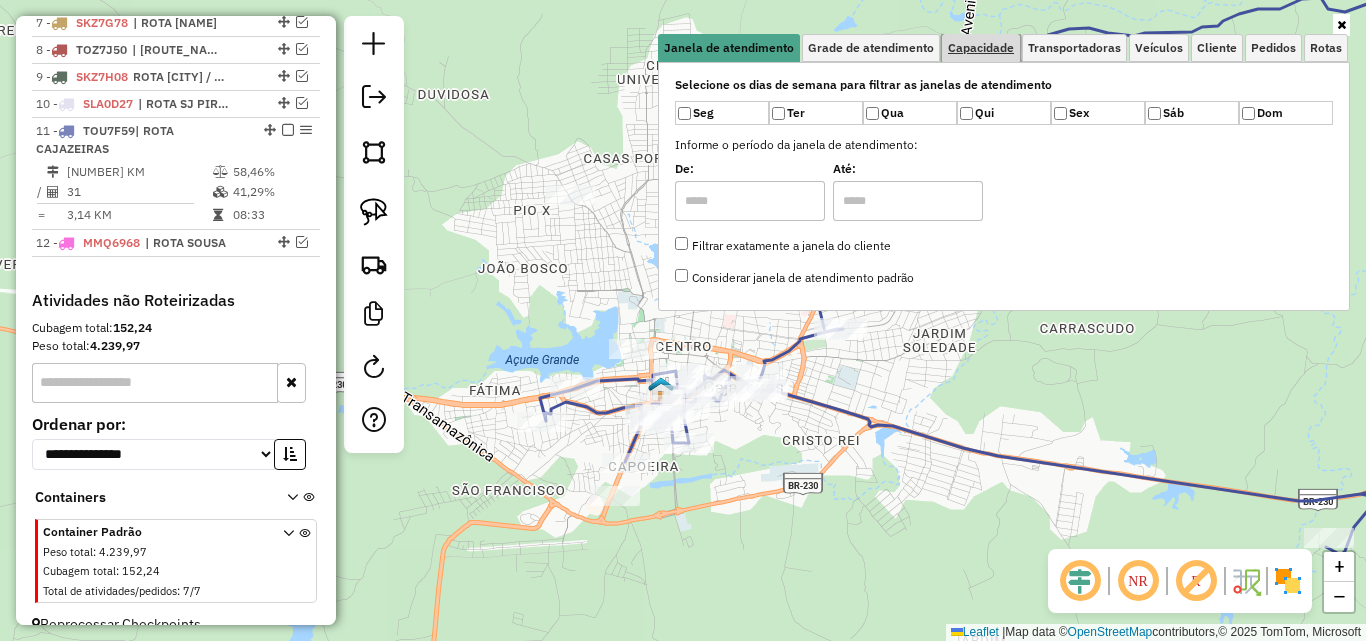 drag, startPoint x: 970, startPoint y: 49, endPoint x: 927, endPoint y: 75, distance: 50.24938 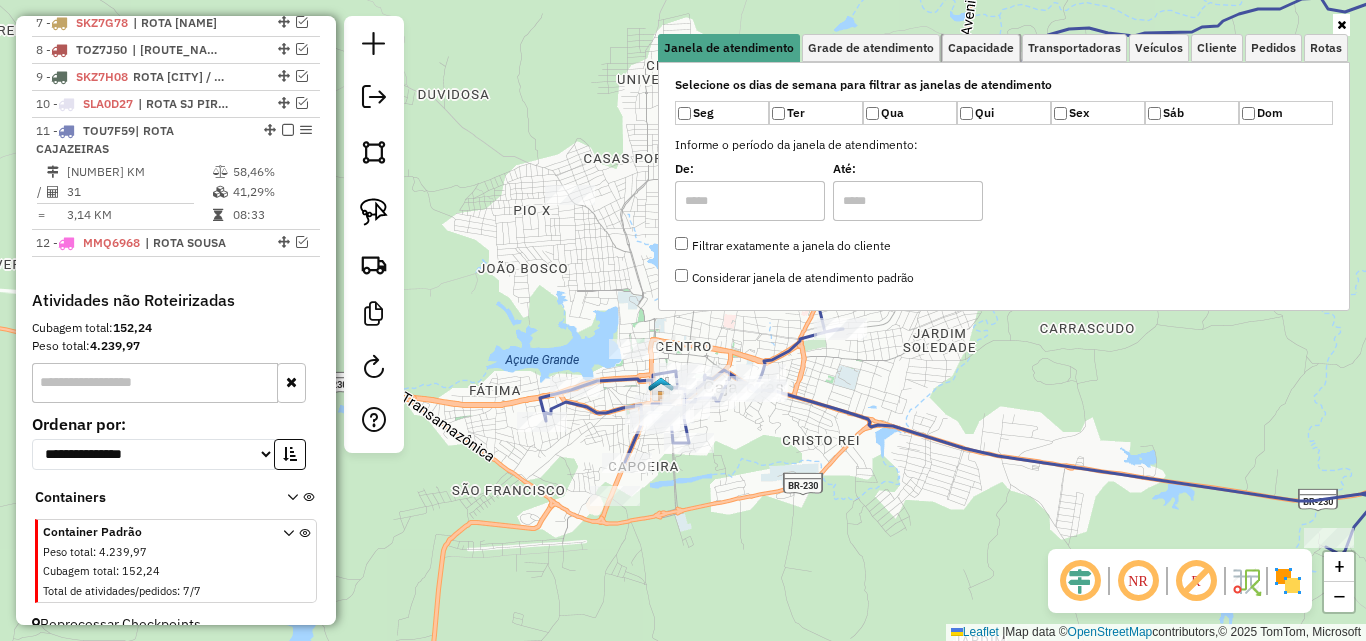 click on "Capacidade" at bounding box center [981, 48] 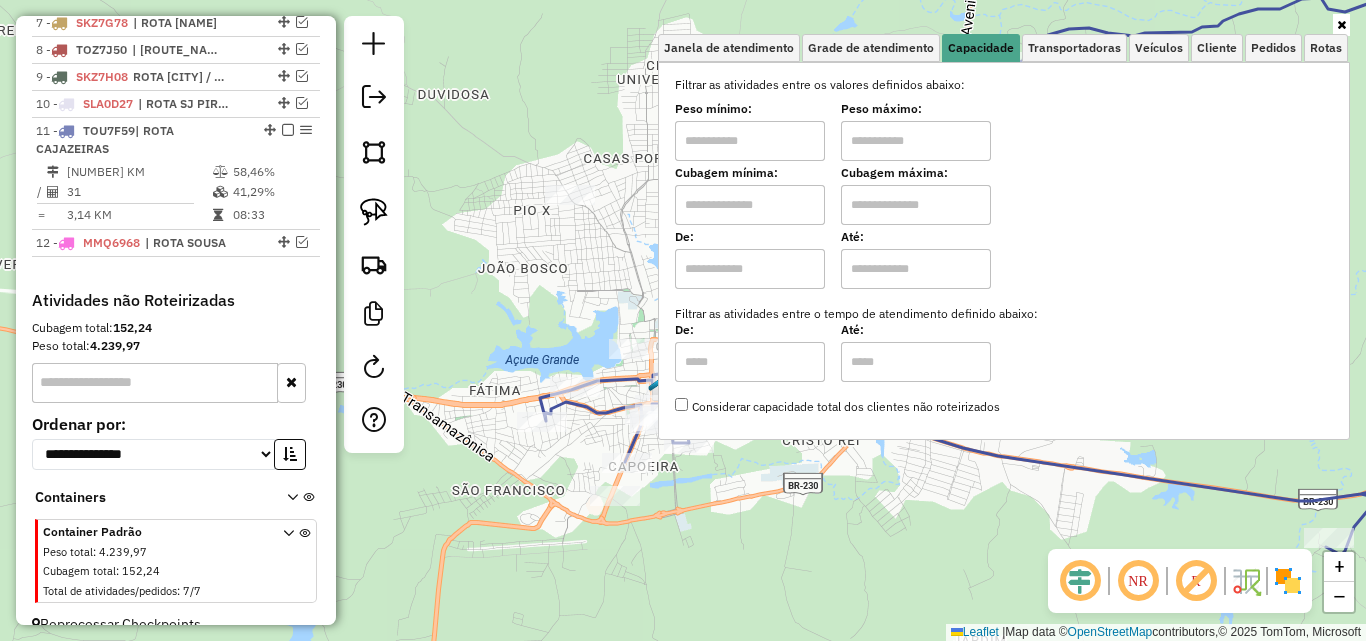 click at bounding box center (750, 141) 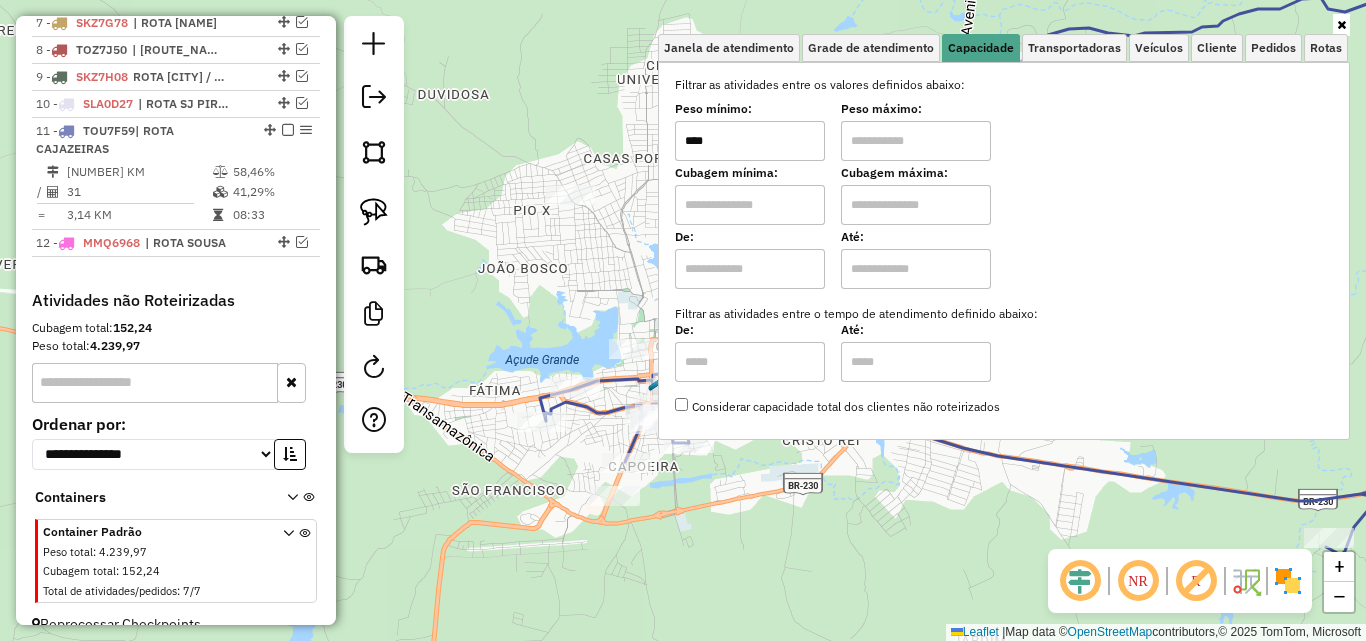 drag, startPoint x: 892, startPoint y: 149, endPoint x: 927, endPoint y: 159, distance: 36.40055 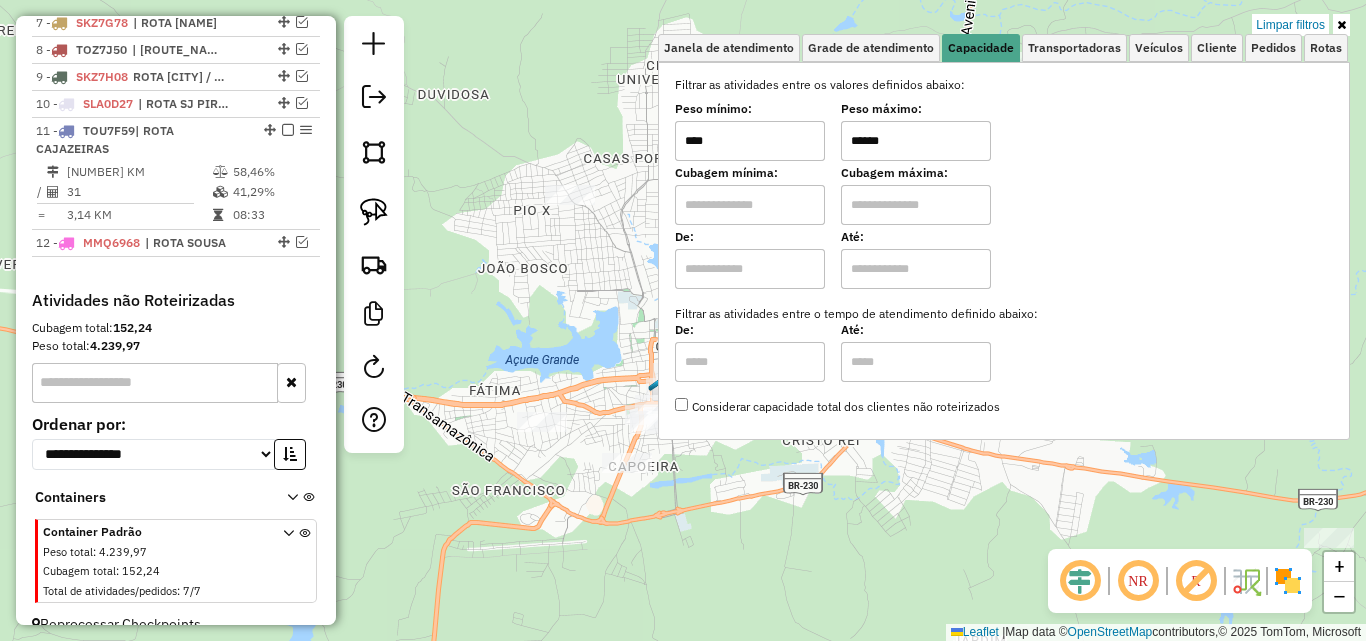 type on "******" 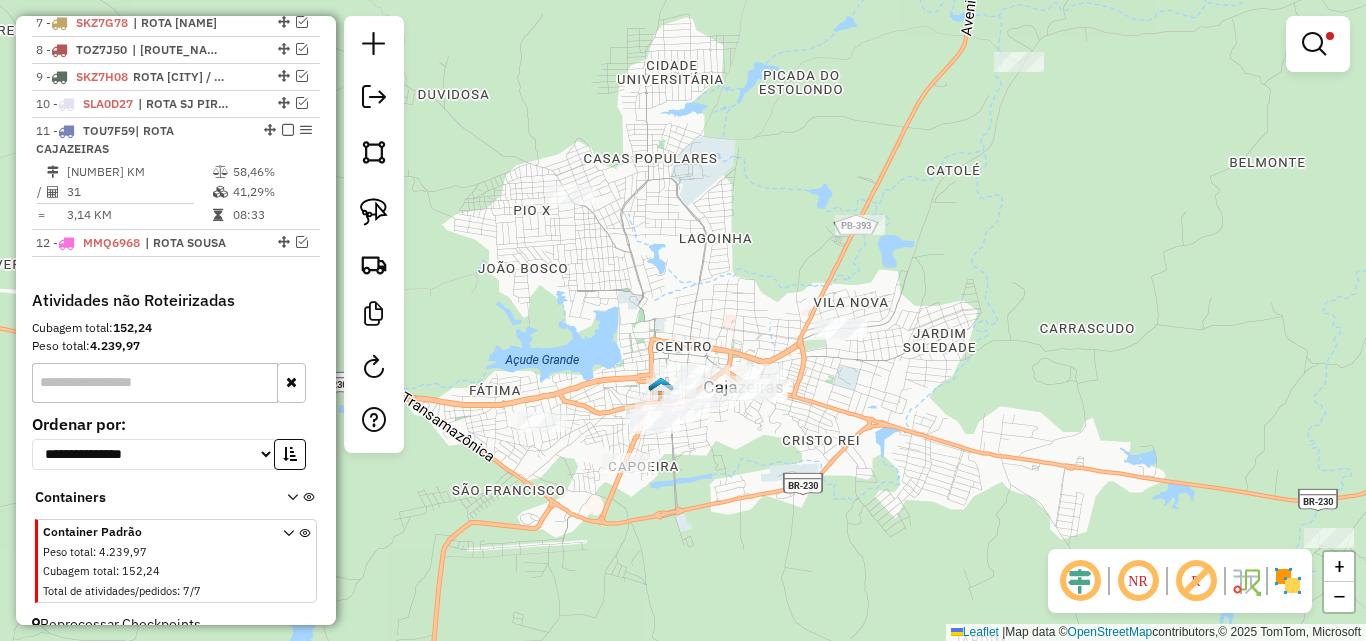 click on "Limpar filtros Janela de atendimento Grade de atendimento Capacidade Transportadoras Veículos Cliente Pedidos  Rotas Selecione os dias de semana para filtrar as janelas de atendimento  Seg   Ter   Qua   Qui   Sex   Sáb   Dom  Informe o período da janela de atendimento: De: Até:  Filtrar exatamente a janela do cliente  Considerar janela de atendimento padrão  Selecione os dias de semana para filtrar as grades de atendimento  Seg   Ter   Qua   Qui   Sex   Sáb   Dom   Considerar clientes sem dia de atendimento cadastrado  Clientes fora do dia de atendimento selecionado Filtrar as atividades entre os valores definidos abaixo:  Peso mínimo:  ****  Peso máximo:  ******  Cubagem mínima:   Cubagem máxima:   De:   Até:  Filtrar as atividades entre o tempo de atendimento definido abaixo:  De:   Até:   Considerar capacidade total dos clientes não roteirizados Transportadora: Selecione um ou mais itens Tipo de veículo: Selecione um ou mais itens Veículo: Selecione um ou mais itens Motorista: Nome: Rótulo:" 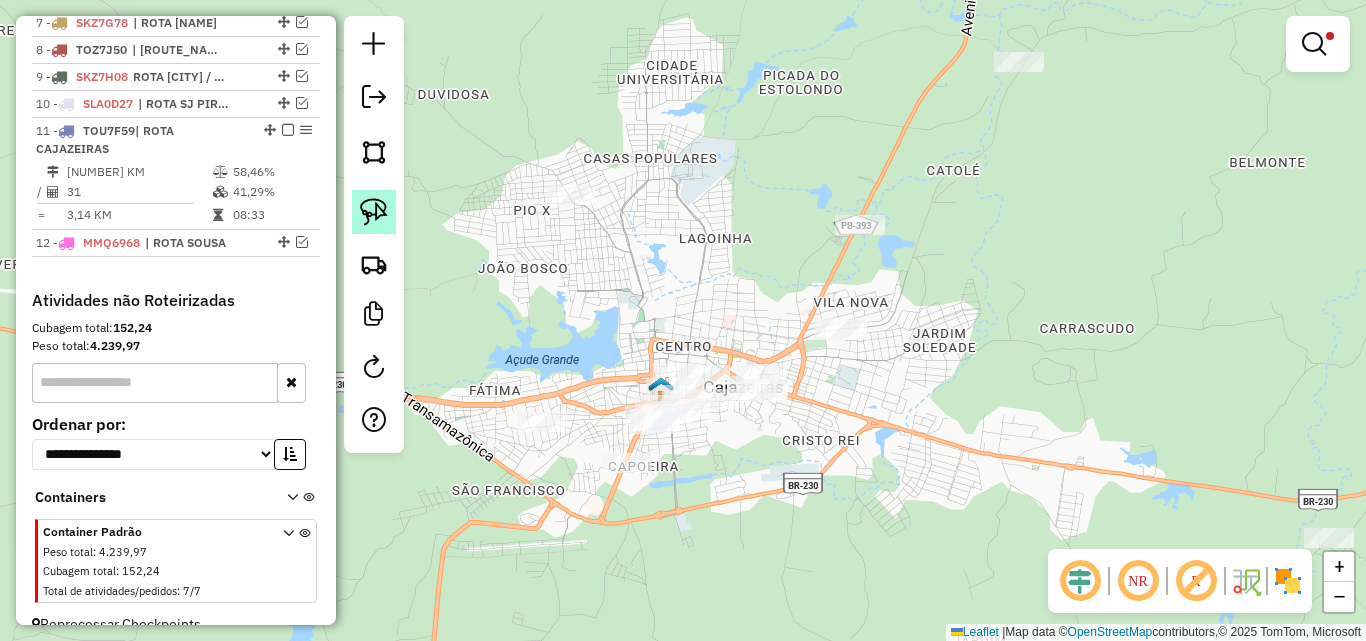 click 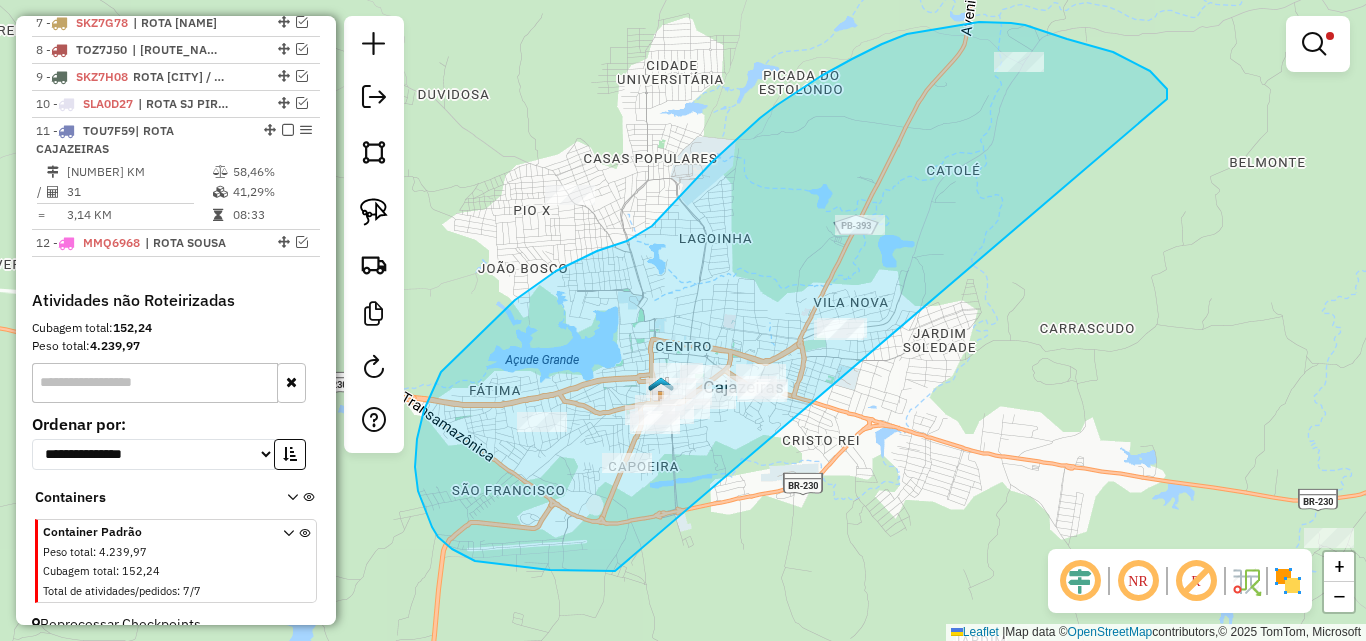 drag, startPoint x: 1167, startPoint y: 99, endPoint x: 844, endPoint y: 483, distance: 501.78183 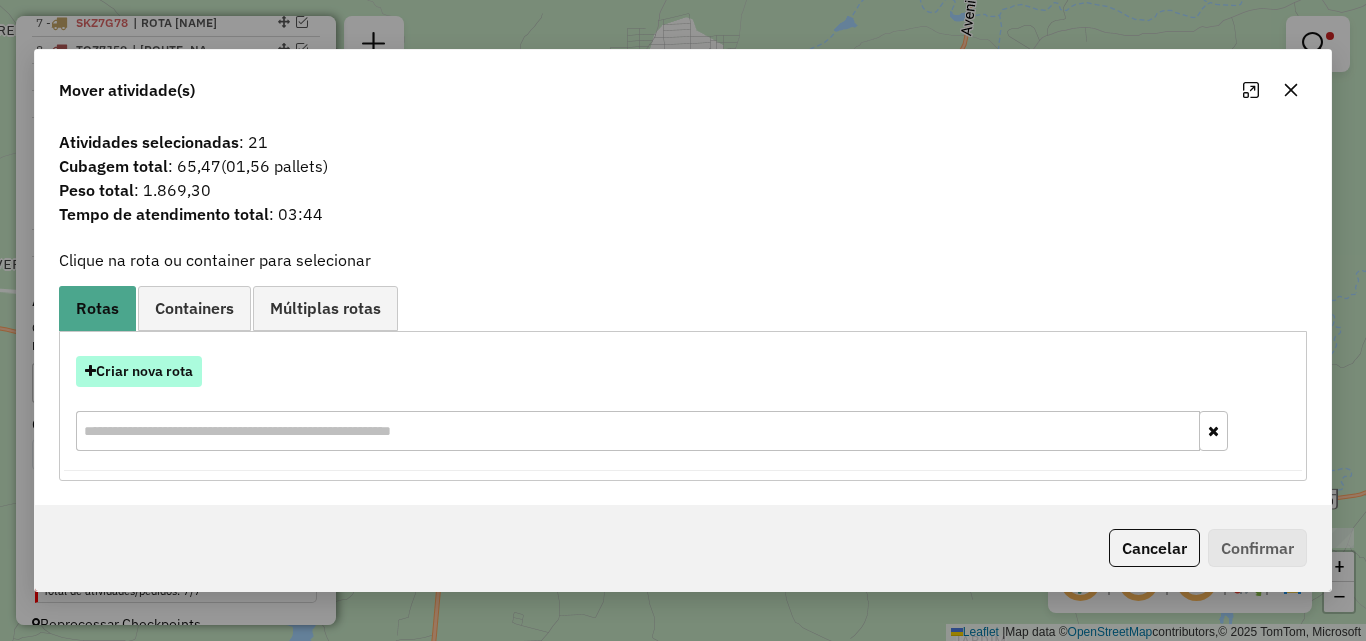 click on "Criar nova rota" at bounding box center [139, 371] 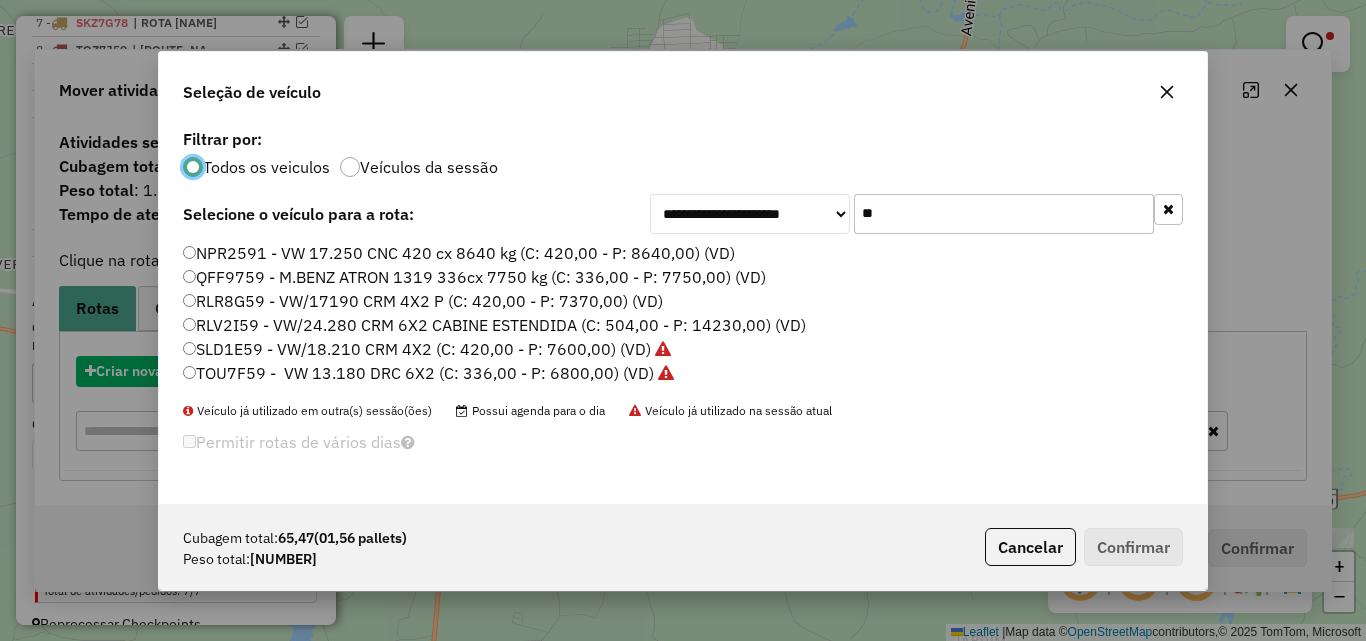scroll, scrollTop: 11, scrollLeft: 6, axis: both 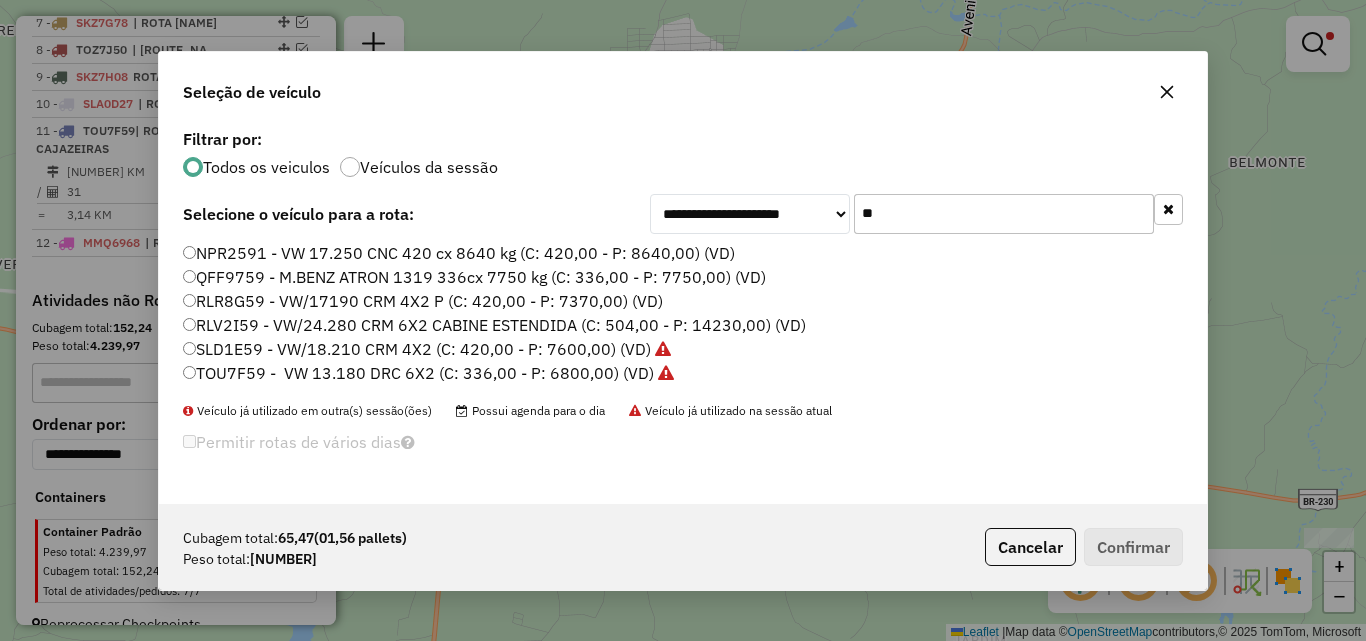 click on "TOU7F59 -  VW 13.180 DRC 6X2 (C: 336,00 - P: 6800,00) (VD)" 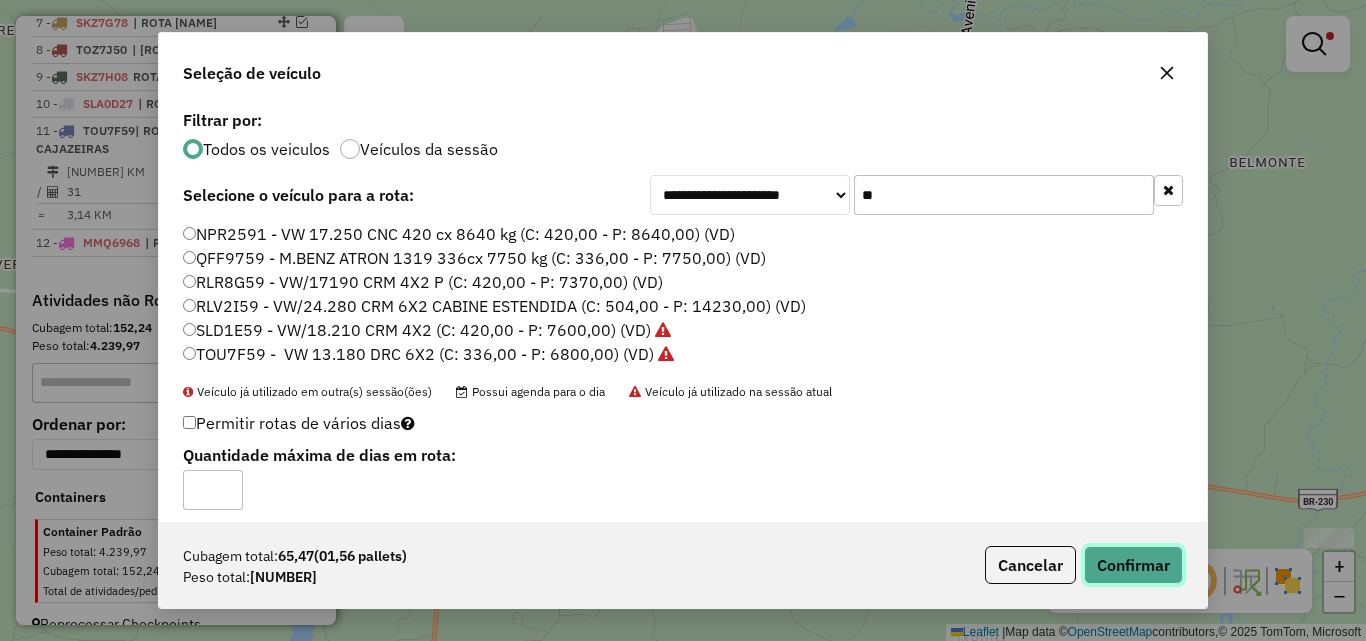 click on "Confirmar" 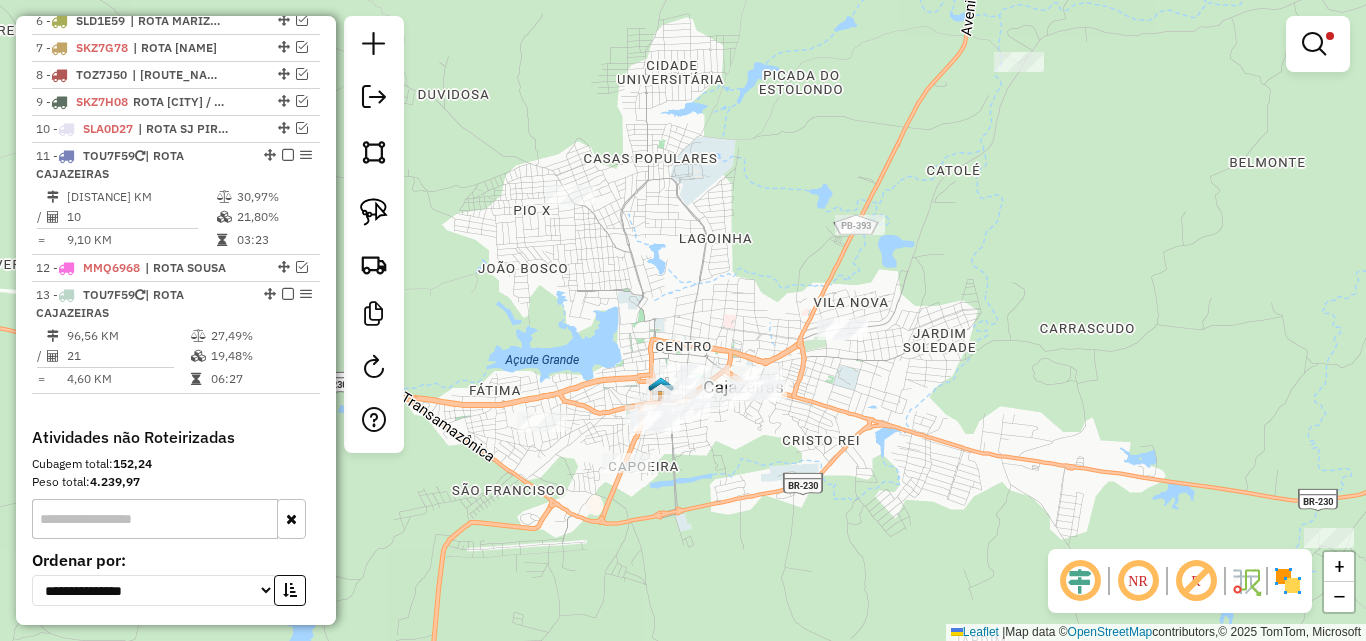 scroll, scrollTop: 993, scrollLeft: 0, axis: vertical 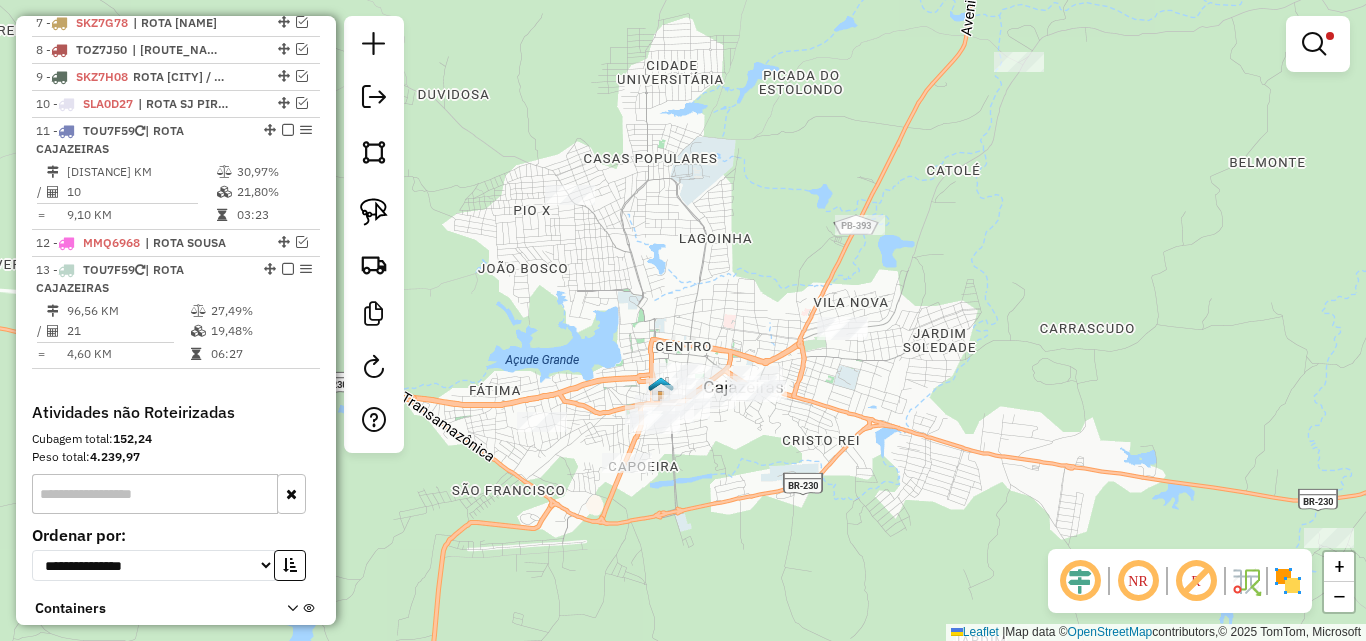 click on "Limpar filtros Janela de atendimento Grade de atendimento Capacidade Transportadoras Veículos Cliente Pedidos  Rotas Selecione os dias de semana para filtrar as janelas de atendimento  Seg   Ter   Qua   Qui   Sex   Sáb   Dom  Informe o período da janela de atendimento: De: Até:  Filtrar exatamente a janela do cliente  Considerar janela de atendimento padrão  Selecione os dias de semana para filtrar as grades de atendimento  Seg   Ter   Qua   Qui   Sex   Sáb   Dom   Considerar clientes sem dia de atendimento cadastrado  Clientes fora do dia de atendimento selecionado Filtrar as atividades entre os valores definidos abaixo:  Peso mínimo:  ****  Peso máximo:  ******  Cubagem mínima:   Cubagem máxima:   De:   Até:  Filtrar as atividades entre o tempo de atendimento definido abaixo:  De:   Até:   Considerar capacidade total dos clientes não roteirizados Transportadora: Selecione um ou mais itens Tipo de veículo: Selecione um ou mais itens Veículo: Selecione um ou mais itens Motorista: Nome: Rótulo:" 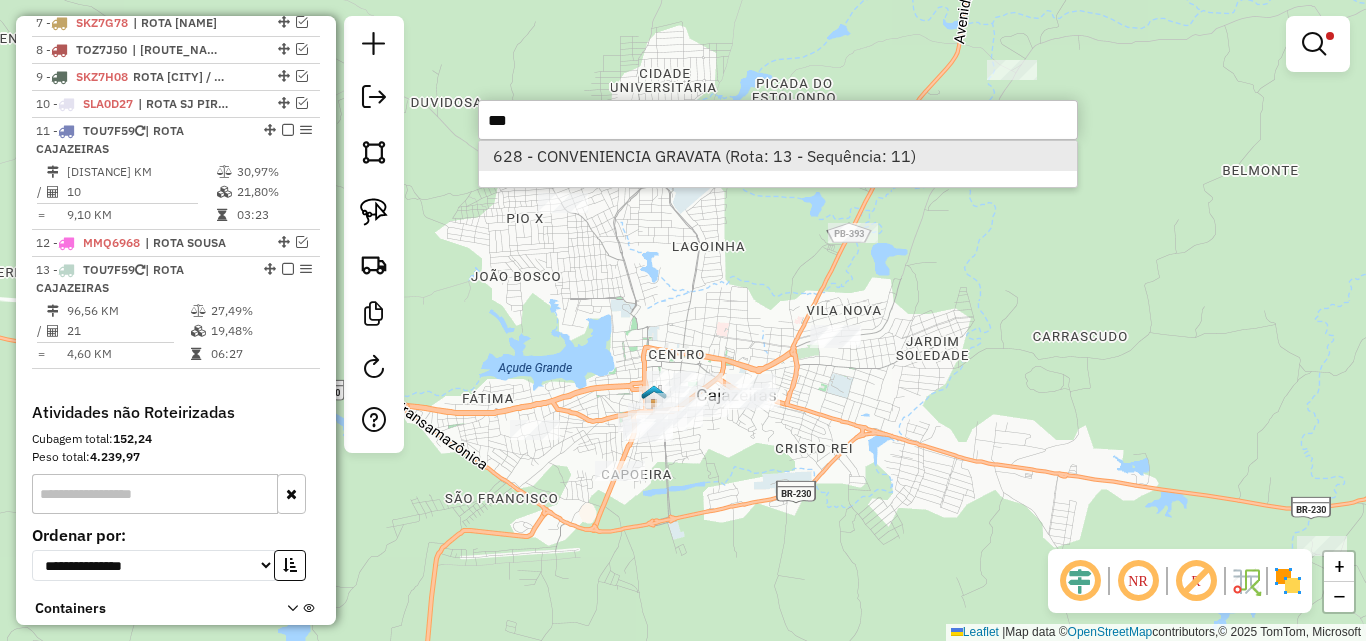 type on "***" 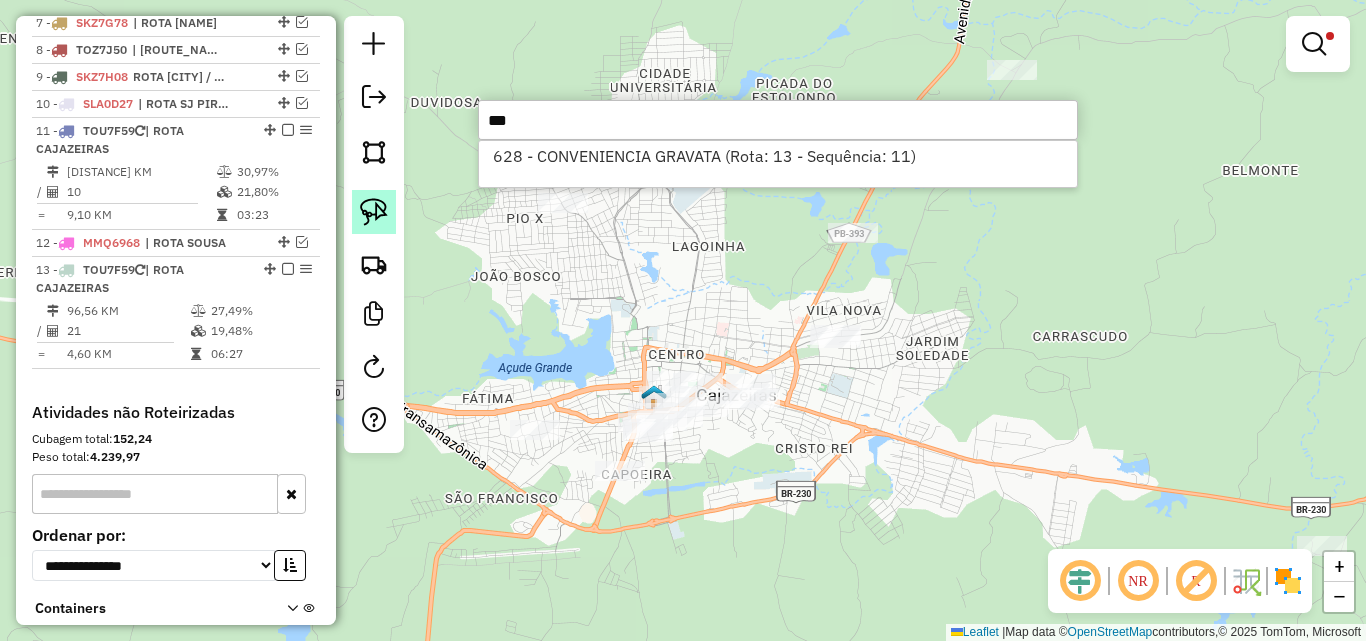 drag, startPoint x: 699, startPoint y: 162, endPoint x: 361, endPoint y: 218, distance: 342.60764 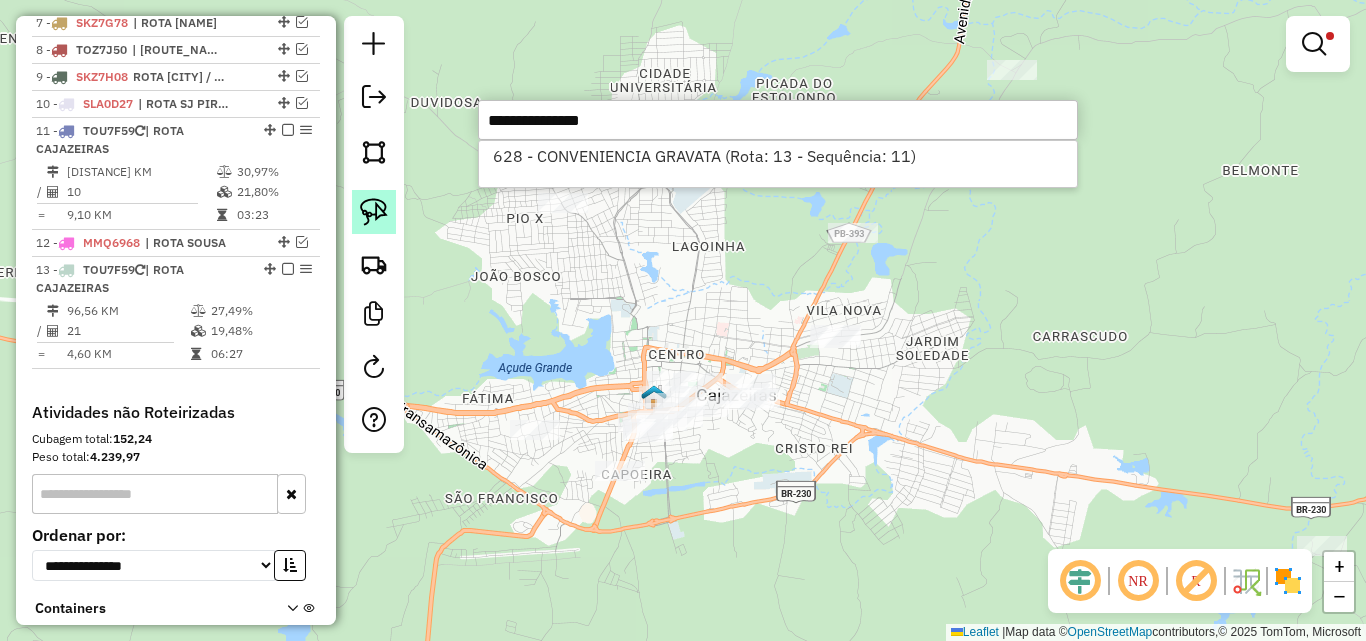 select on "*********" 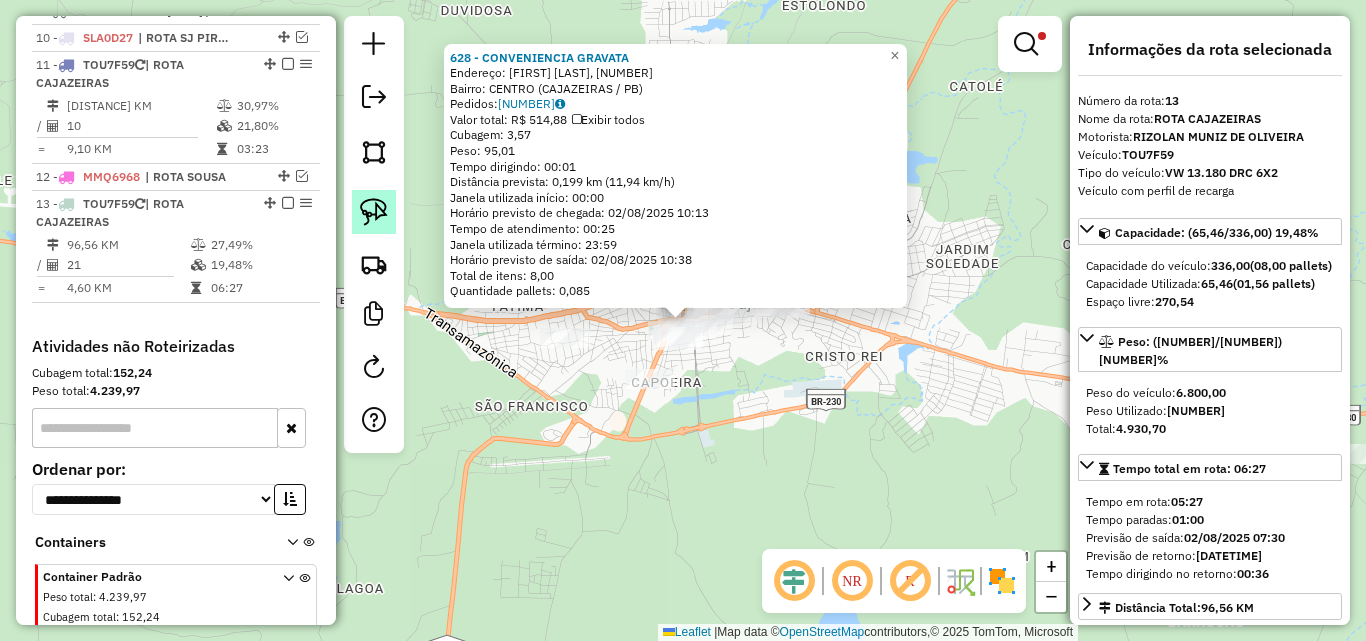scroll, scrollTop: 1105, scrollLeft: 0, axis: vertical 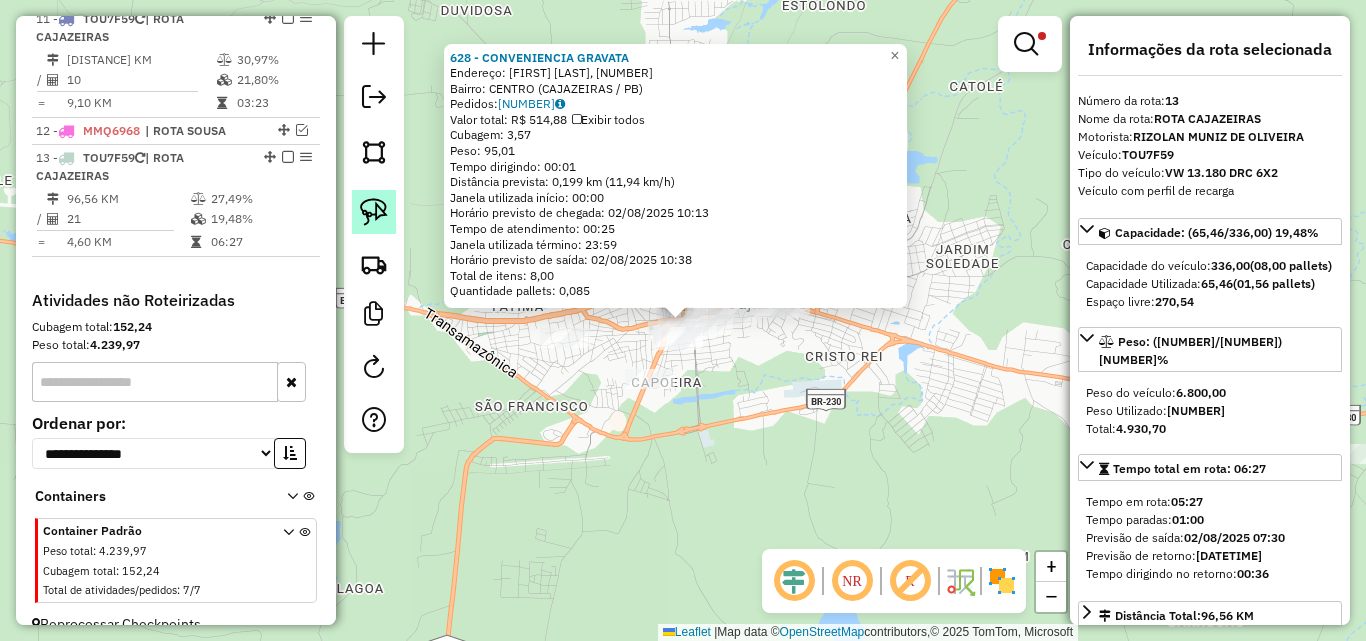 click 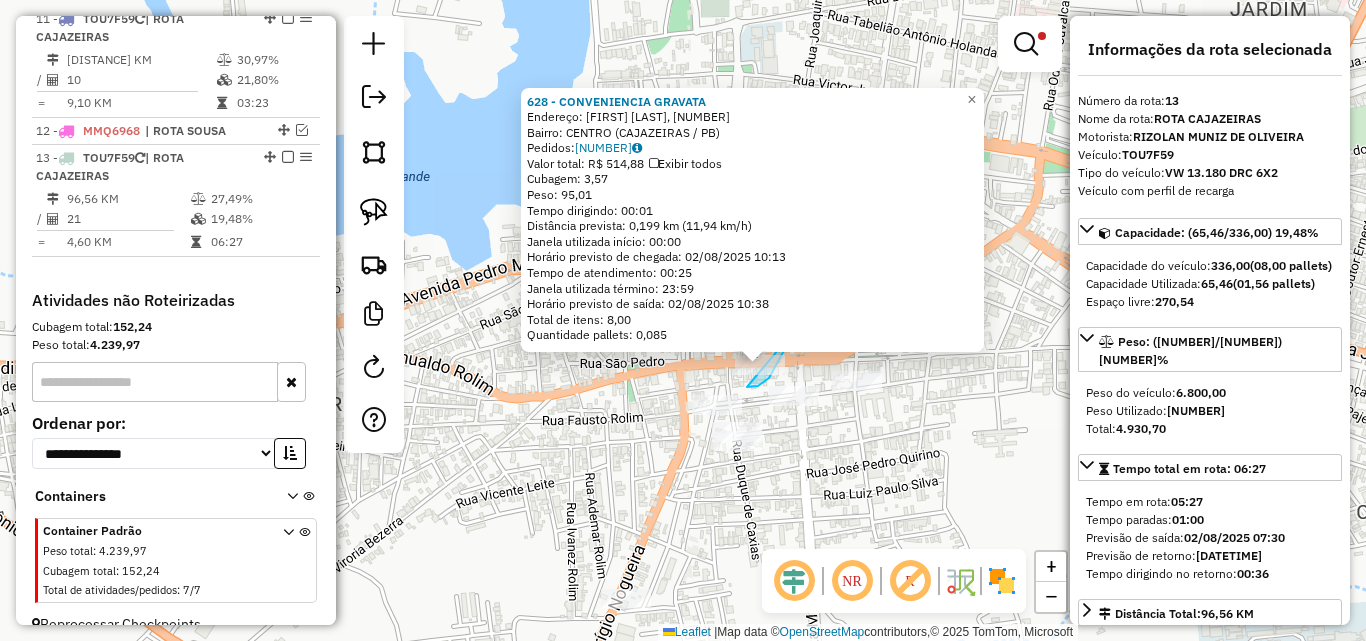 drag, startPoint x: 769, startPoint y: 378, endPoint x: 726, endPoint y: 375, distance: 43.104523 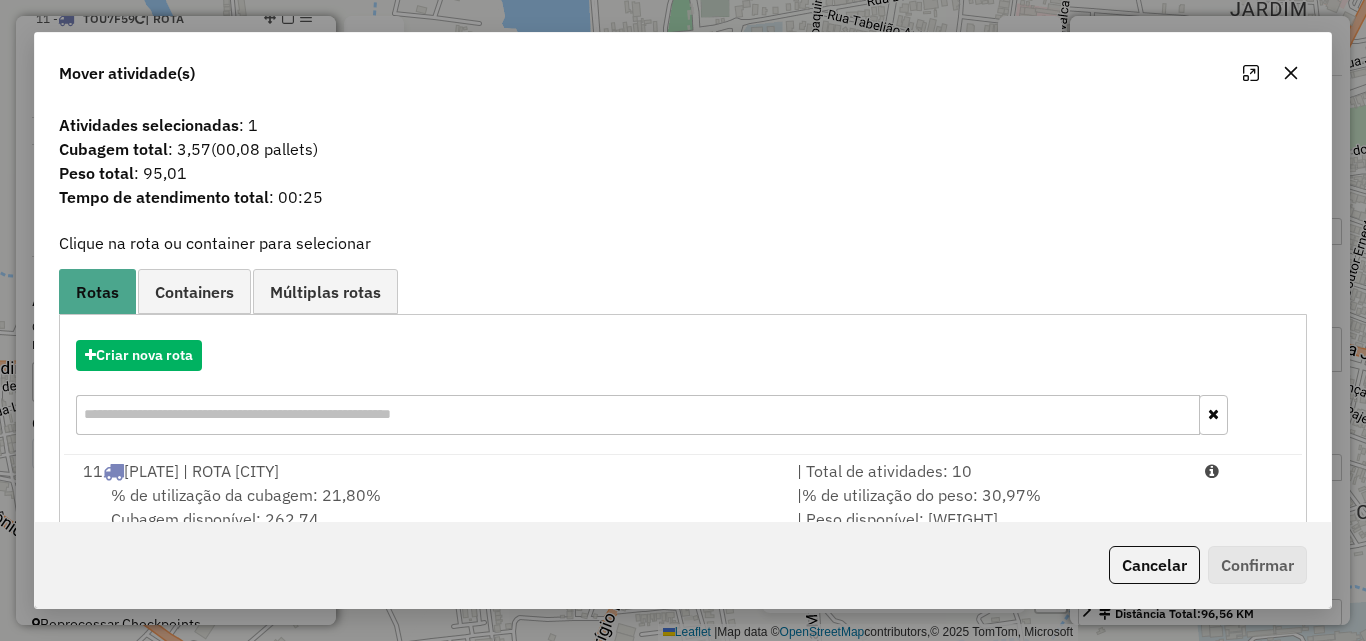 drag, startPoint x: 1075, startPoint y: 508, endPoint x: 1126, endPoint y: 521, distance: 52.63079 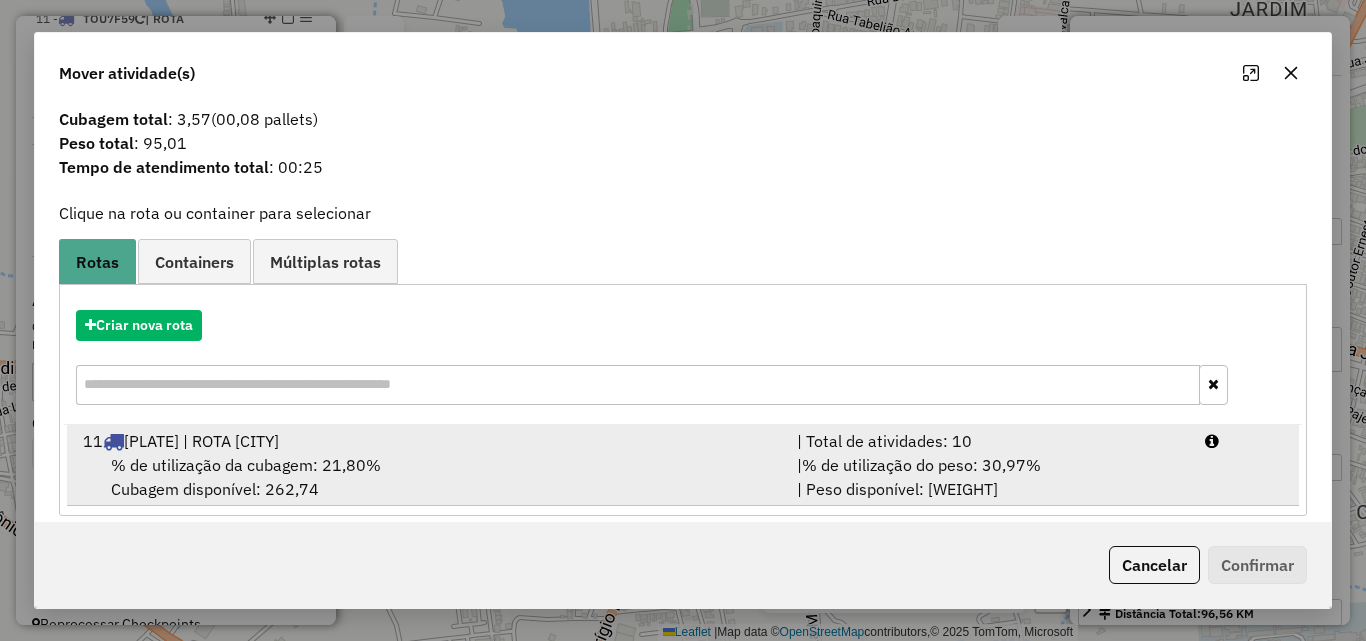 click on "[NUMBER] [PLATE] | ROTA [NAME] | Total de atividades: [NUMBER] % de utilização da cubagem: [NUMBER]% Cubagem disponível: [NUMBER] | % de utilização do peso: [NUMBER]% | Peso disponível: [NUMBER]" at bounding box center [683, 465] 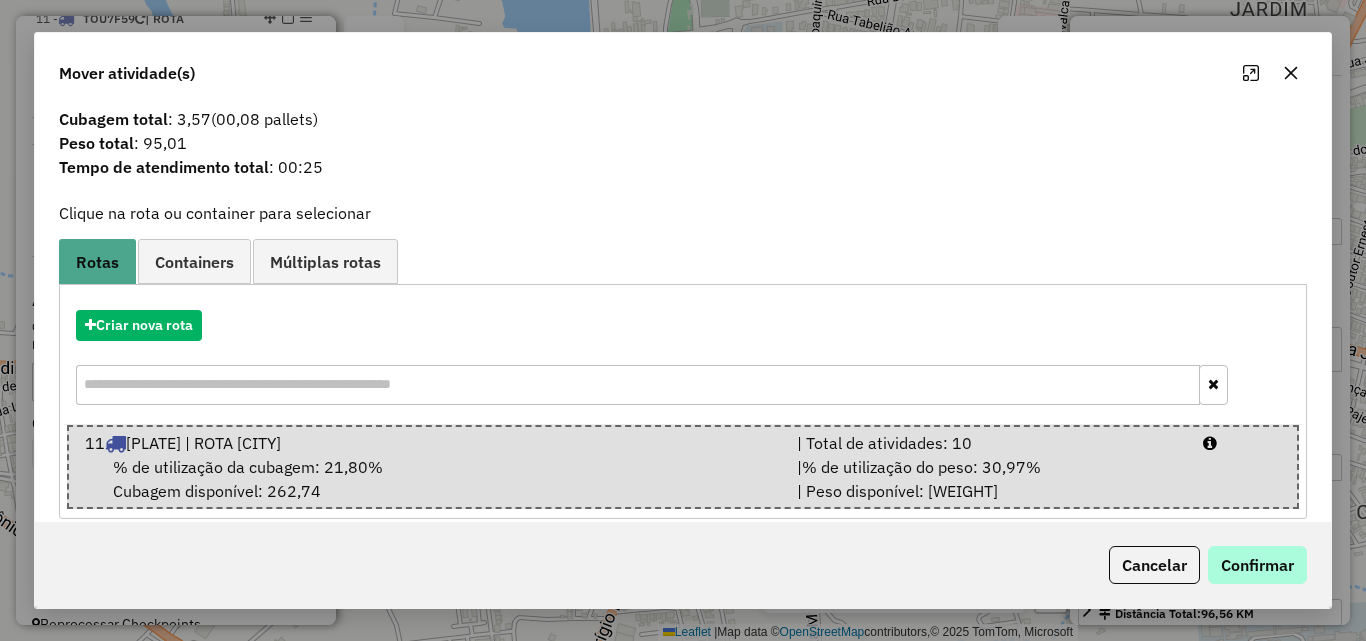 click on "Cancelar   Confirmar" 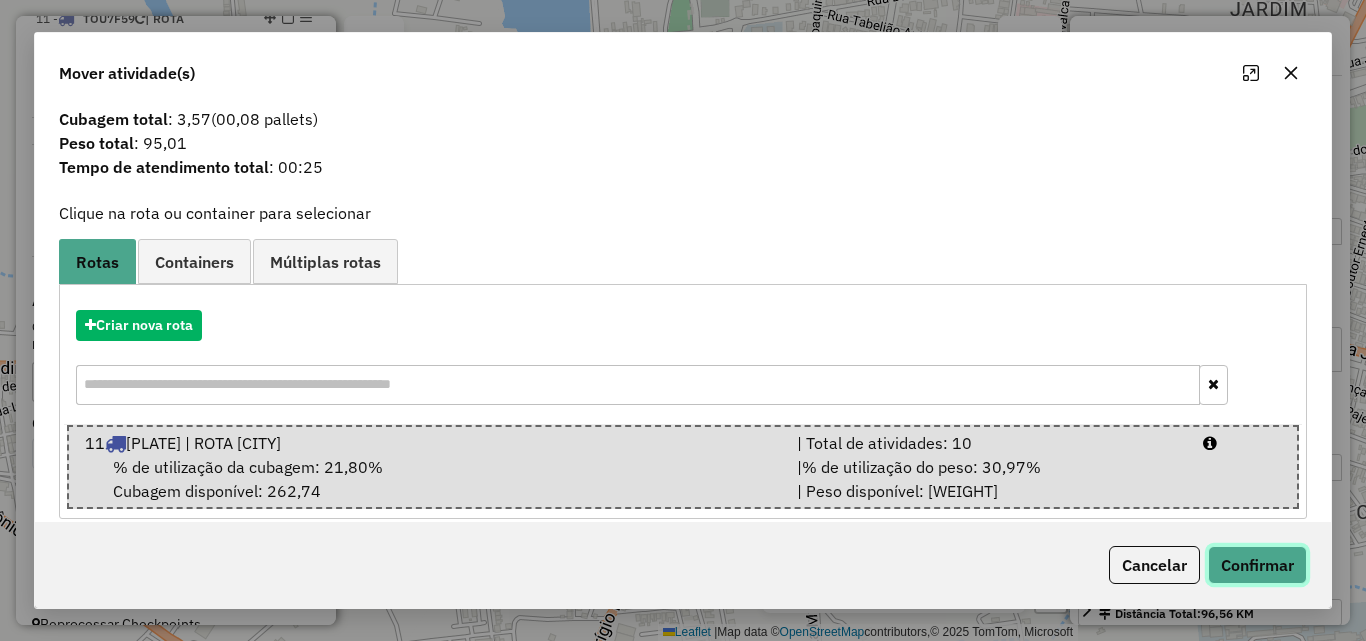 click on "Confirmar" 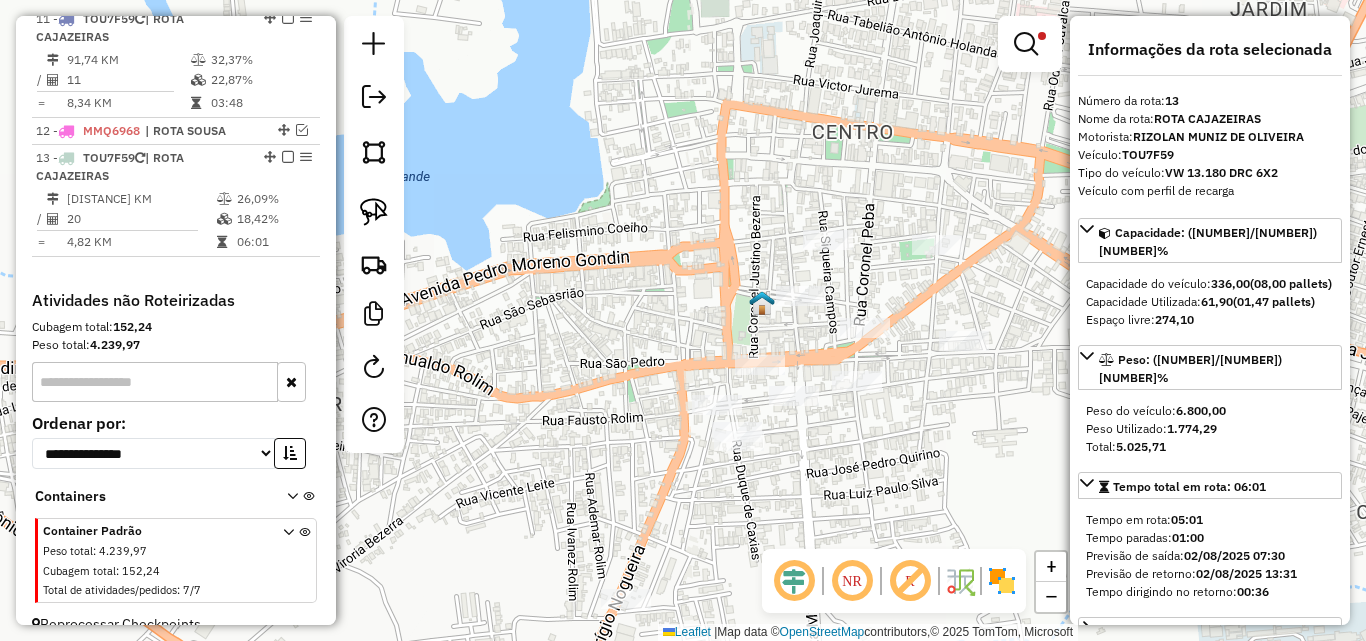scroll, scrollTop: 0, scrollLeft: 0, axis: both 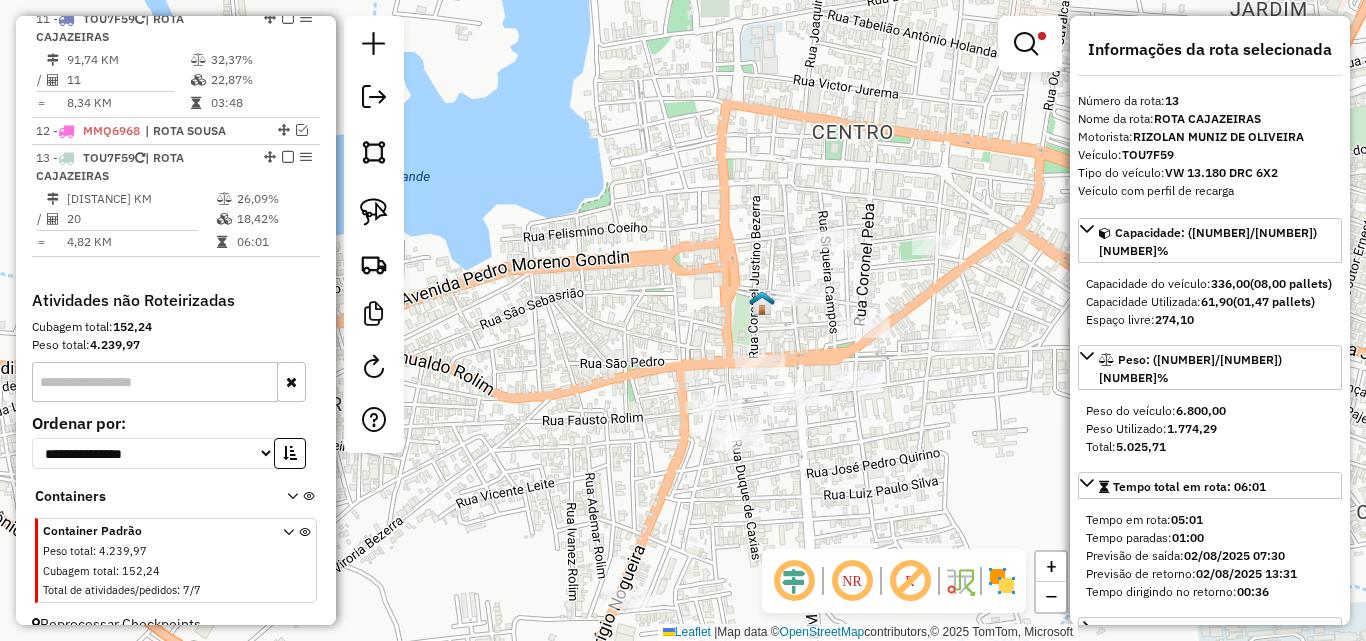 click on "Rota [NUMBER] - Placa TOU7F59 [NUMBER] - FRANCICLAUDIO NOBREGA DE FREITAS Rota [NUMBER] - Placa TOU7F59 [NUMBER] - CONVENIENCIA GRAVATA Limpar filtros Janela de atendimento Grade de atendimento Capacidade Transportadoras Veículos Cliente Pedidos Rotas Selecione os dias de semana para filtrar as janelas de atendimento Seg Ter Qua Qui Sex Sáb Dom Informe o período da janela de atendimento: De: Até: Filtrar exatamente a janela do cliente Considerar janela de atendimento padrão Selecione os dias de semana para filtrar as grades de atendimento Seg Ter Qua Qui Sex Sáb Dom Considerar clientes sem dia de atendimento cadastrado Clientes fora do dia de atendimento selecionado Filtrar as atividades entre os valores definidos abaixo: Peso mínimo: **** Peso máximo: ****** Cubagem mínima: Cubagem máxima: De: Até: Filtrar as atividades entre o tempo de atendimento definido abaixo: De: Até: Considerar capacidade total dos clientes não roteirizados Transportadora: Tipo de veículo:" 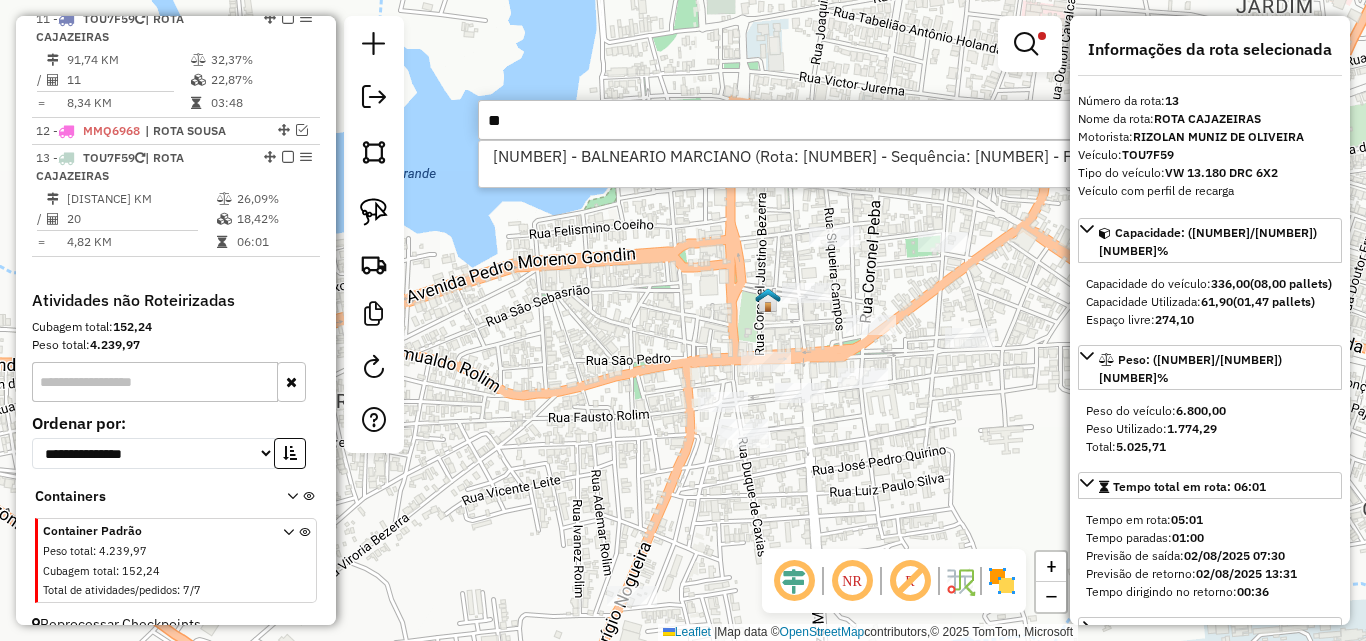 type on "*" 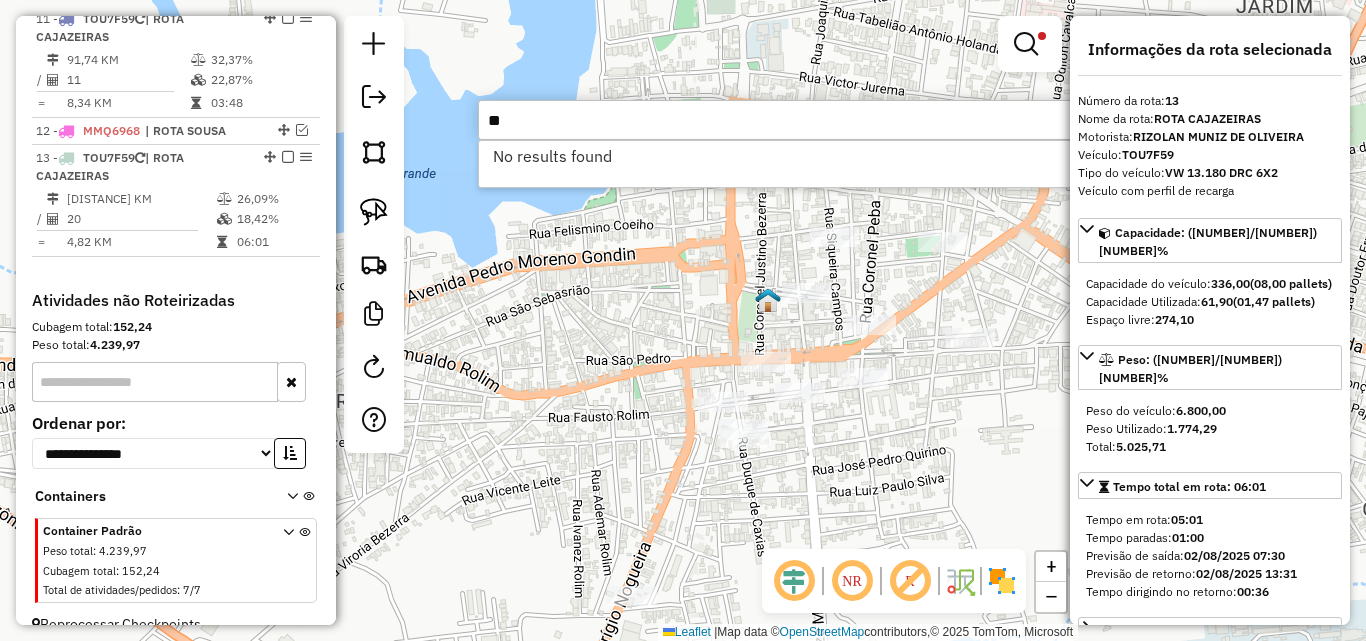 type on "*" 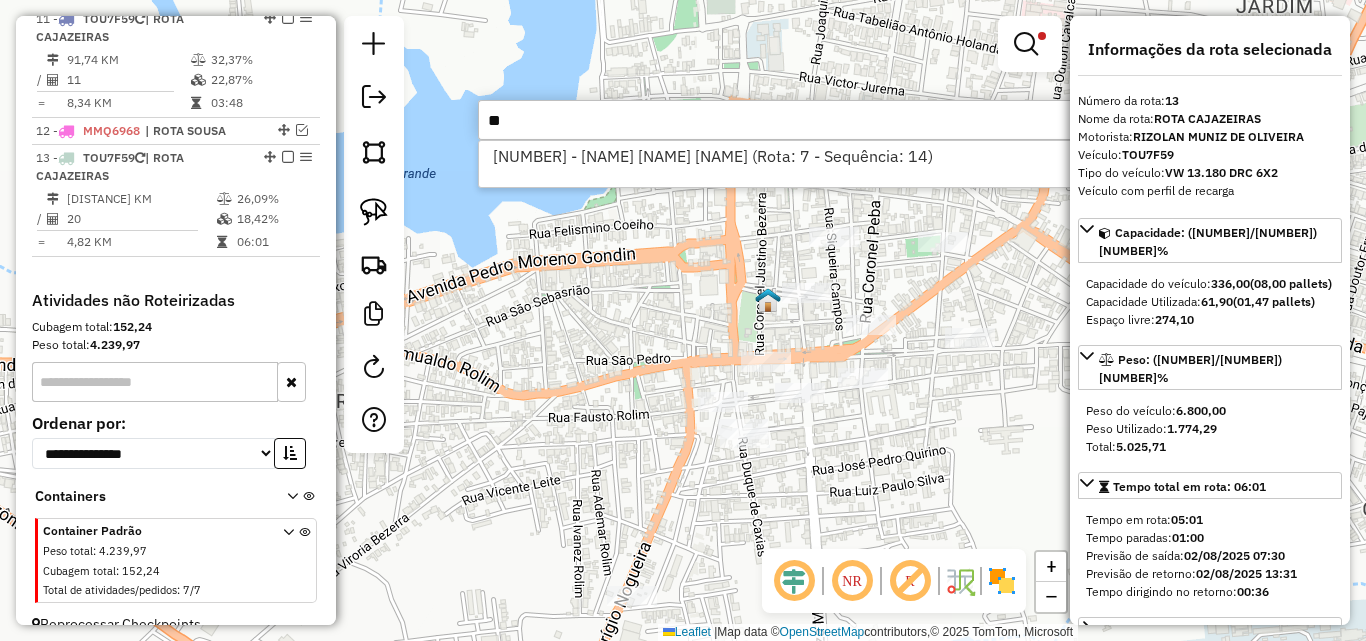 type on "*" 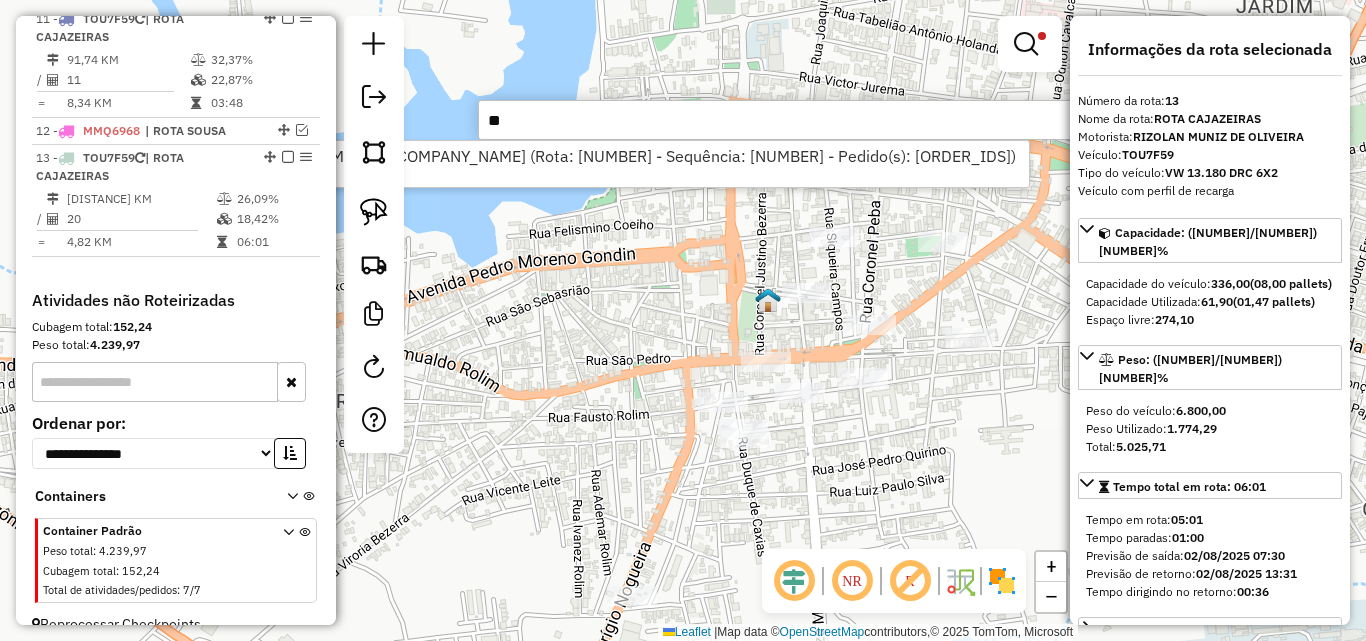 type on "*" 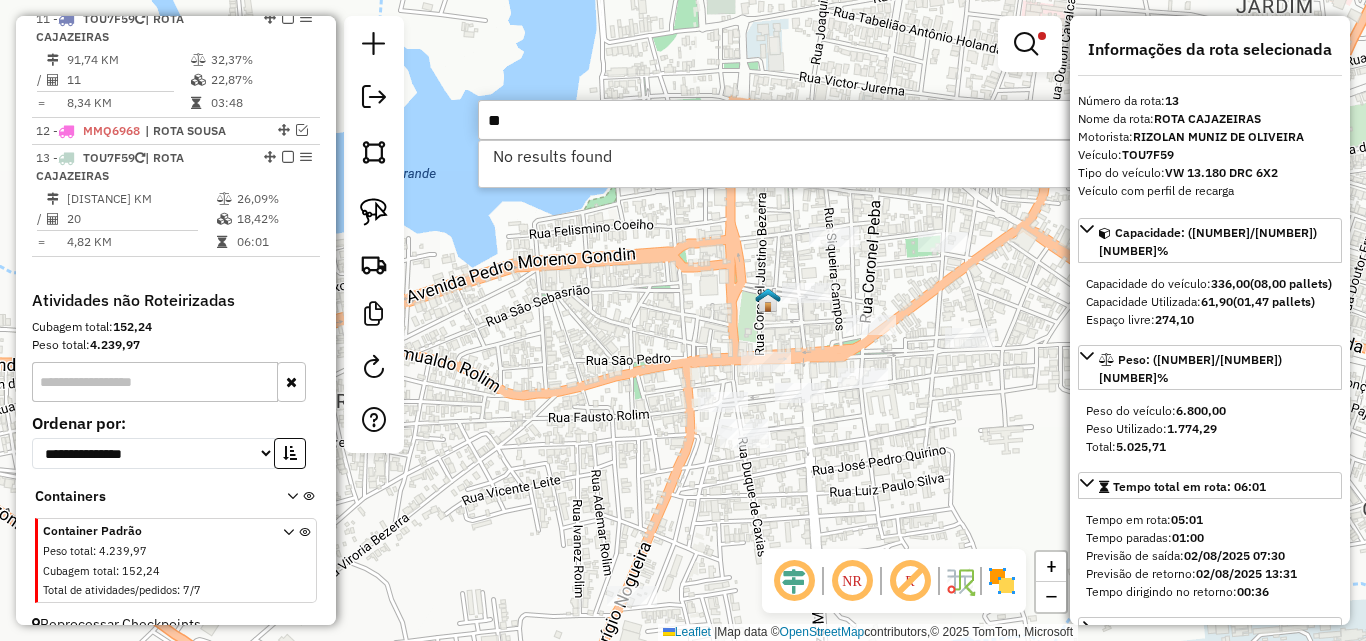 type on "*" 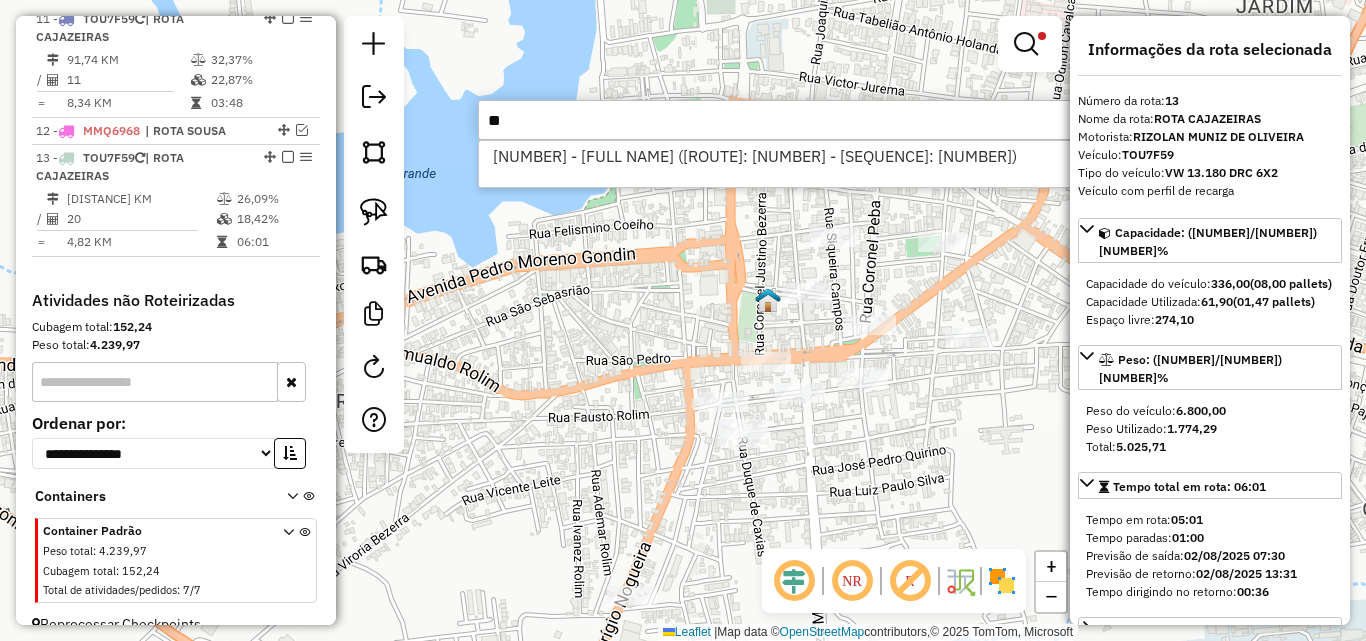 type on "*" 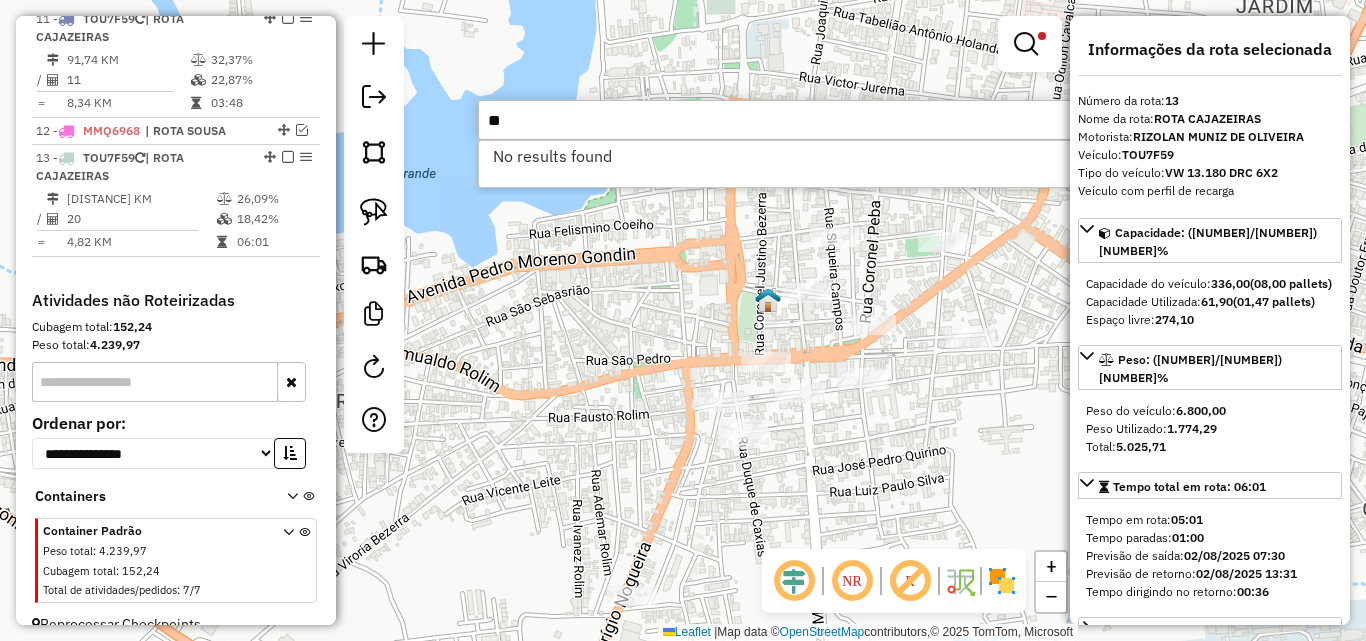 type on "*" 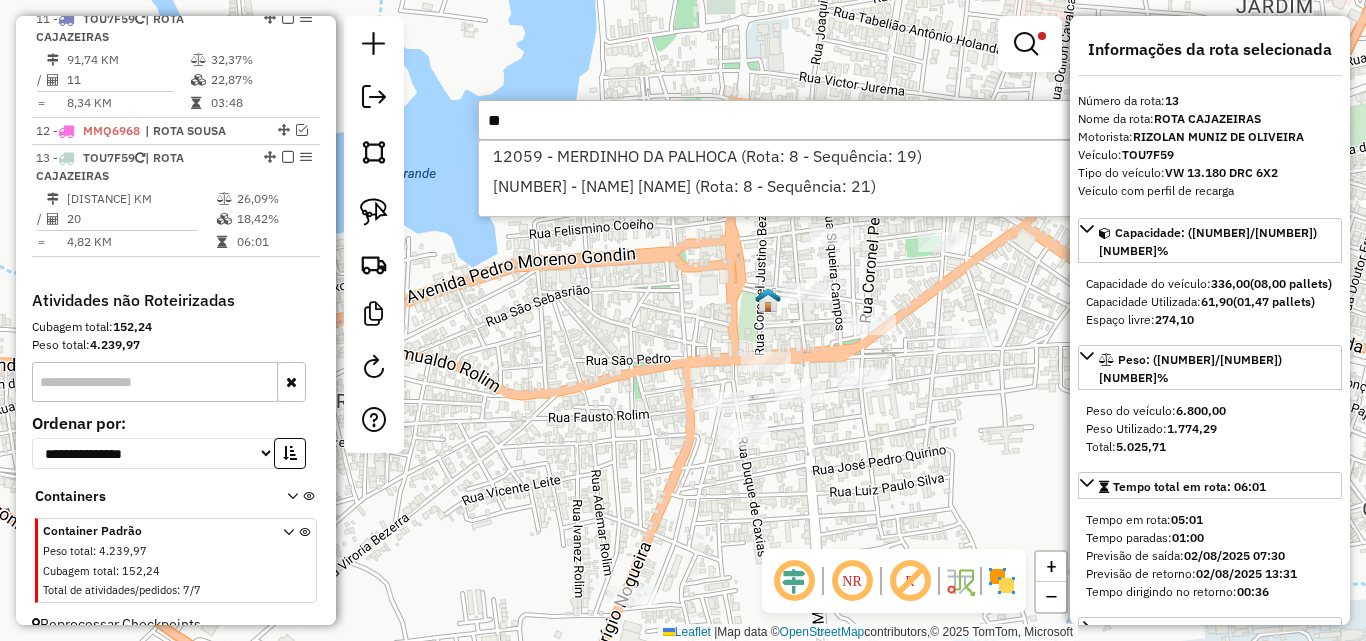 type on "*" 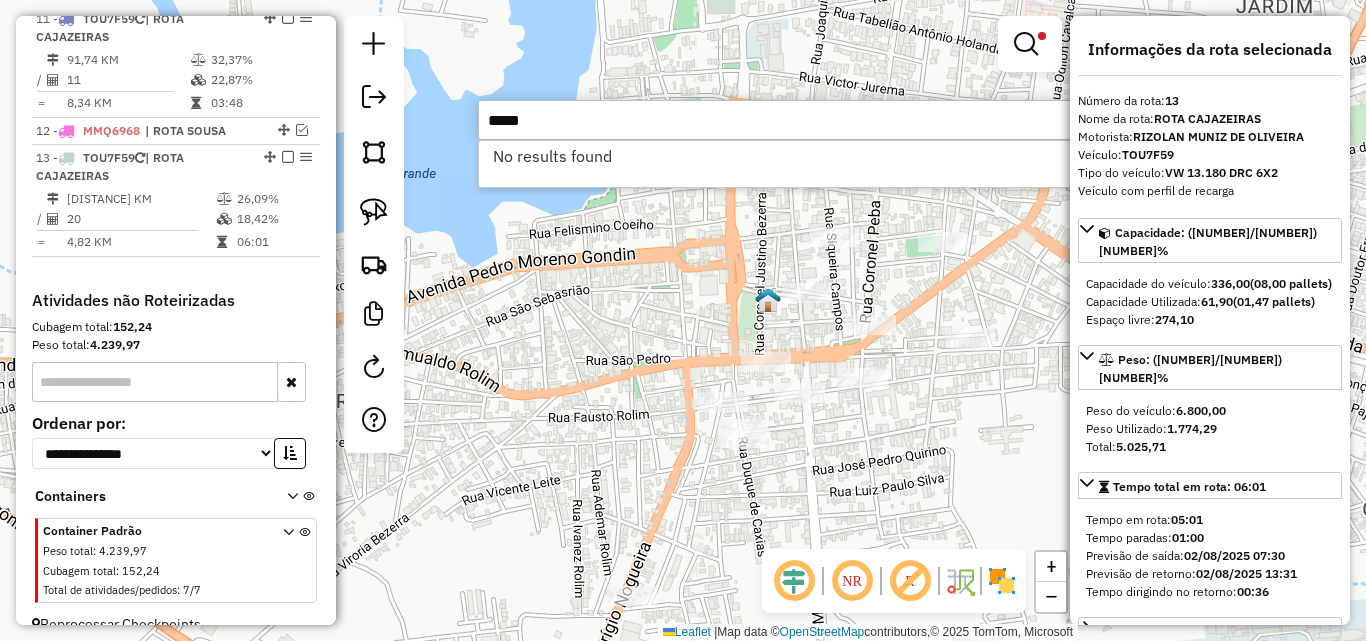 click on "*****" at bounding box center (778, 120) 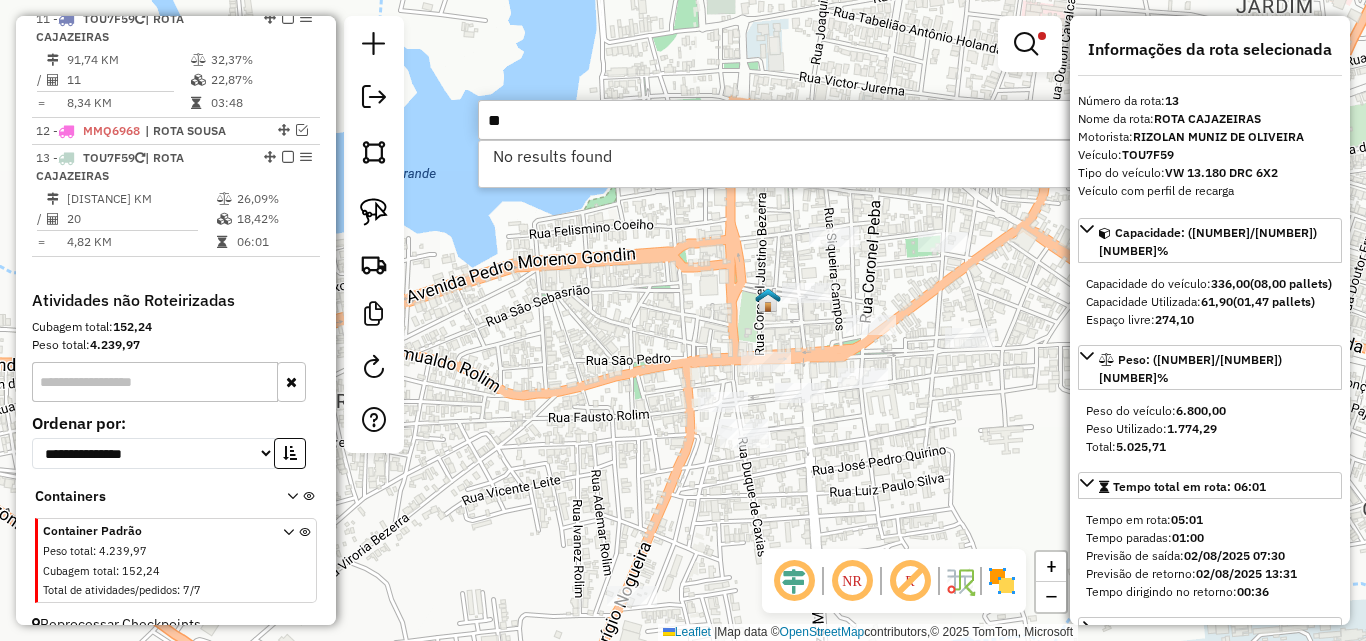 type on "*" 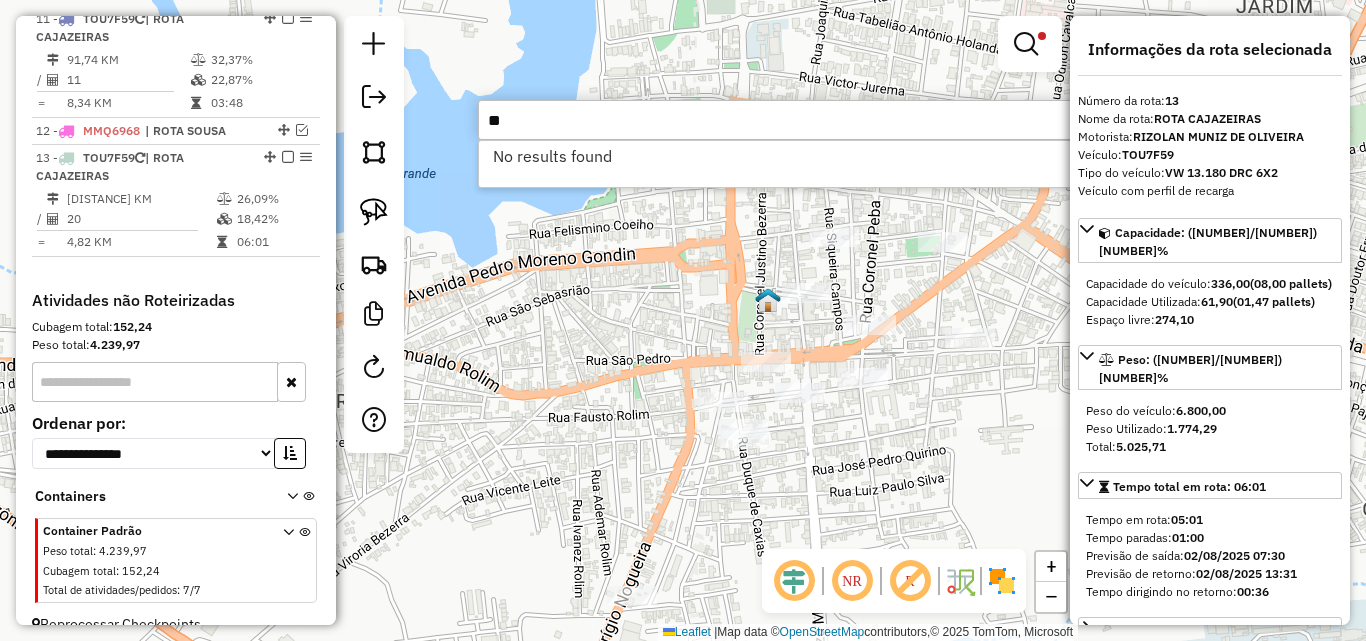 type on "*" 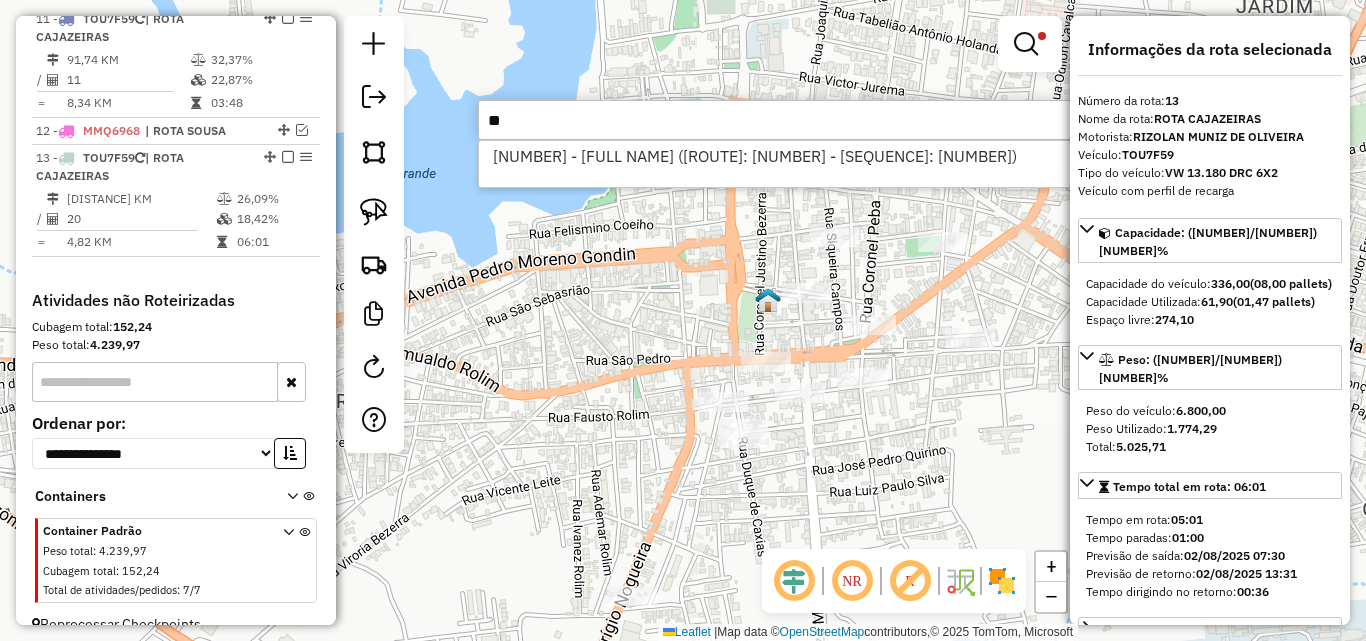 type on "*" 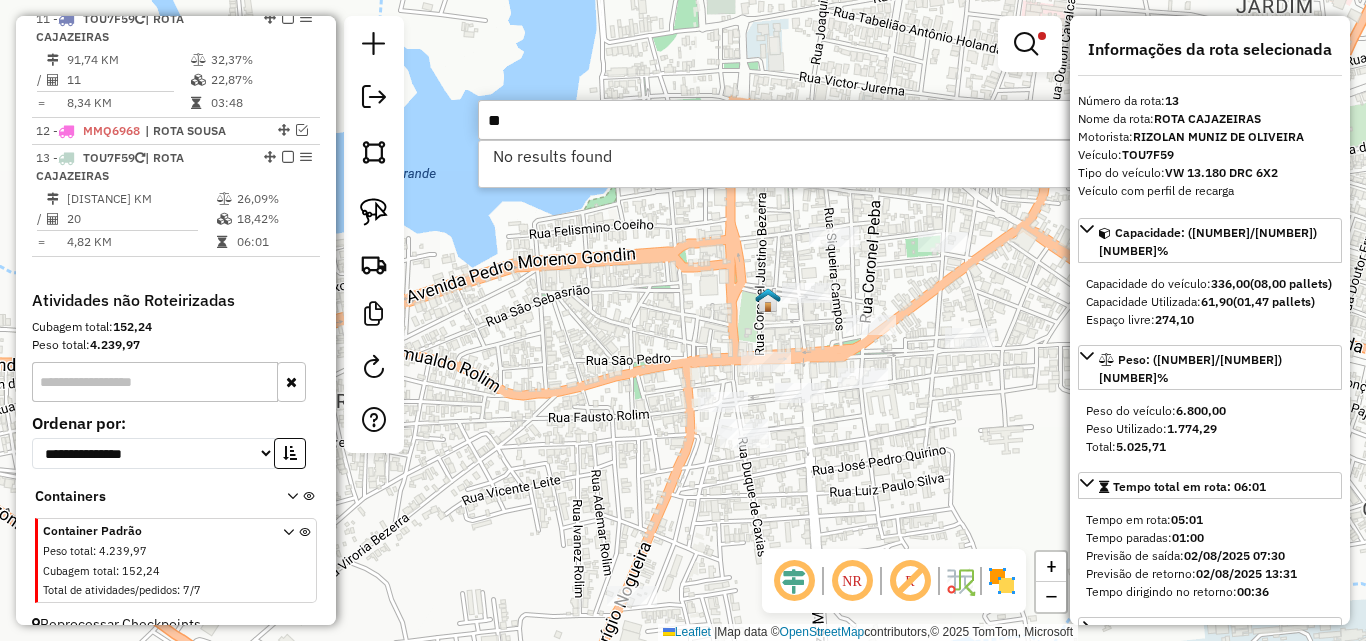 type on "*" 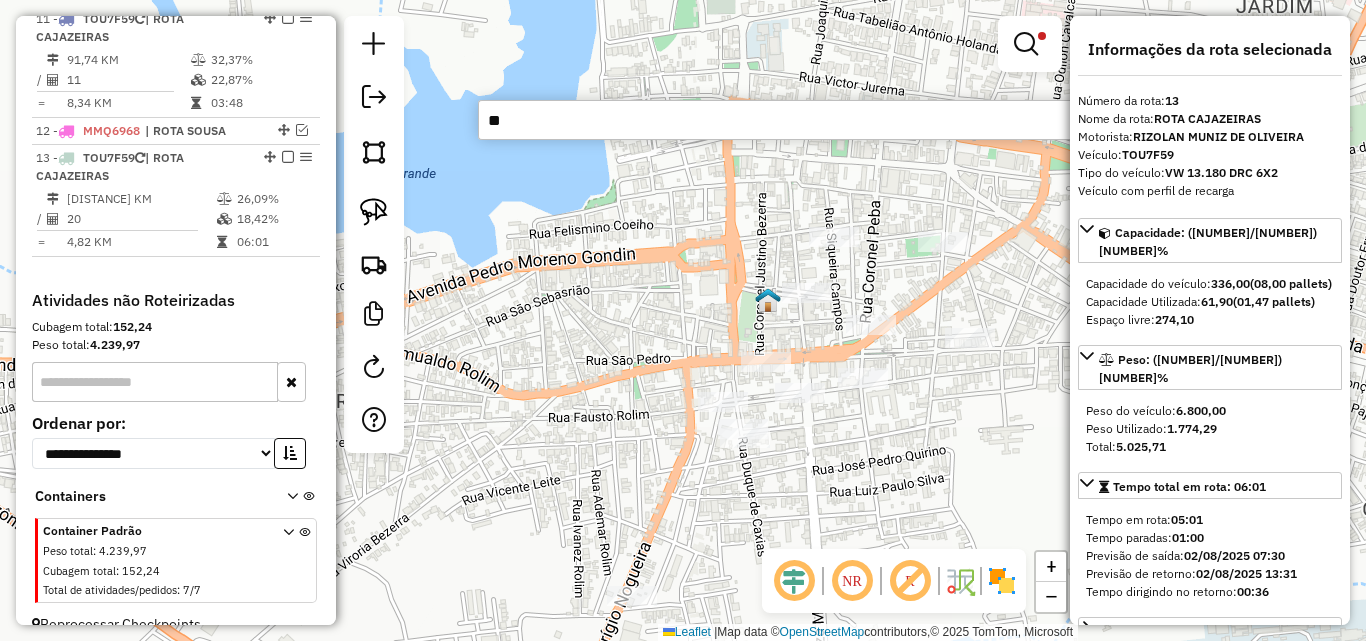 type on "*" 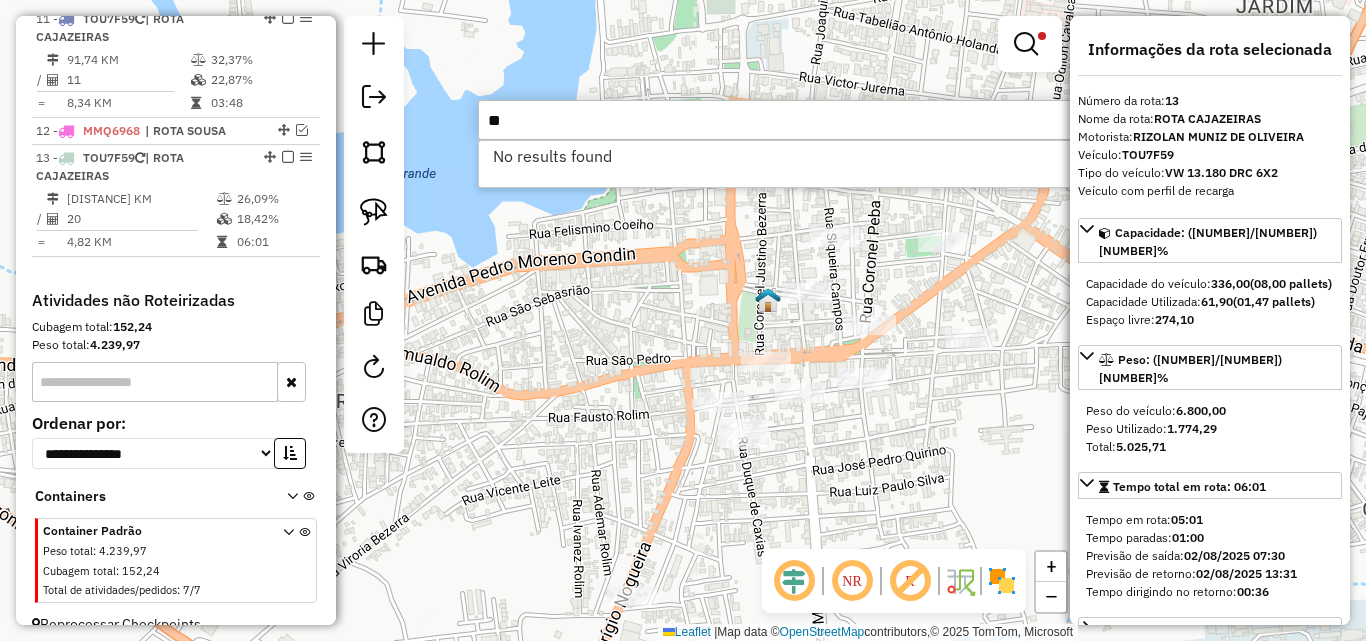 type on "*" 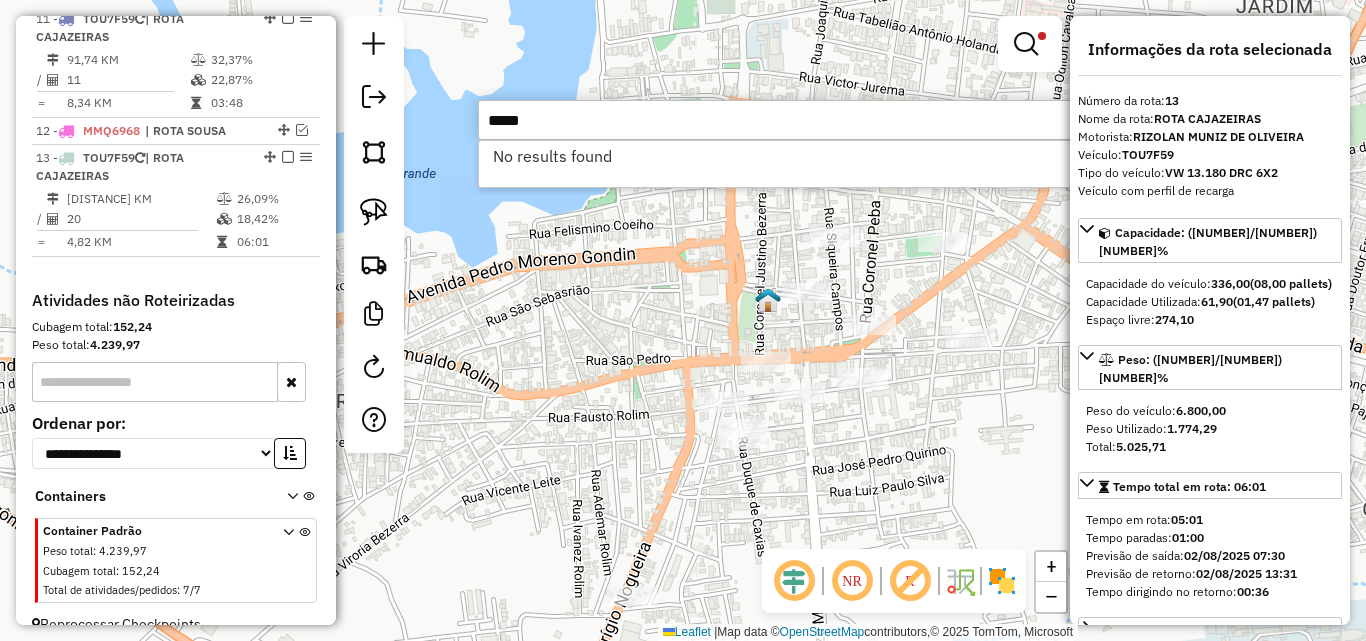 click on "*****" at bounding box center (778, 120) 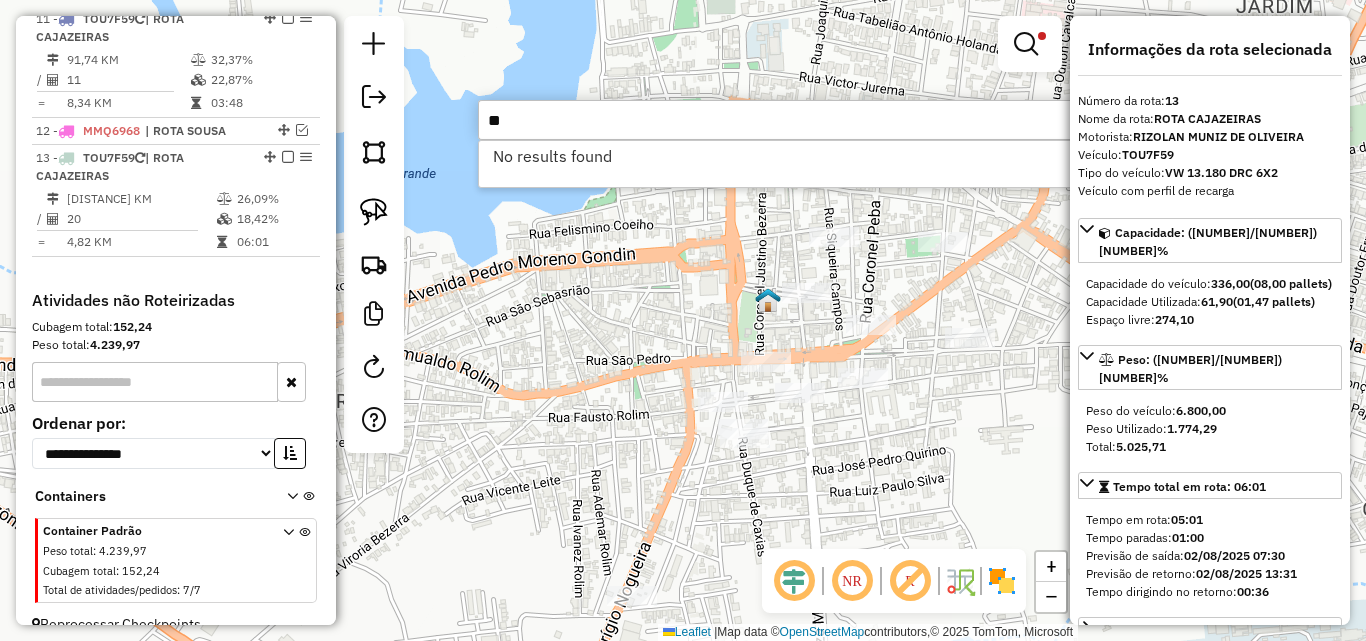 type on "*" 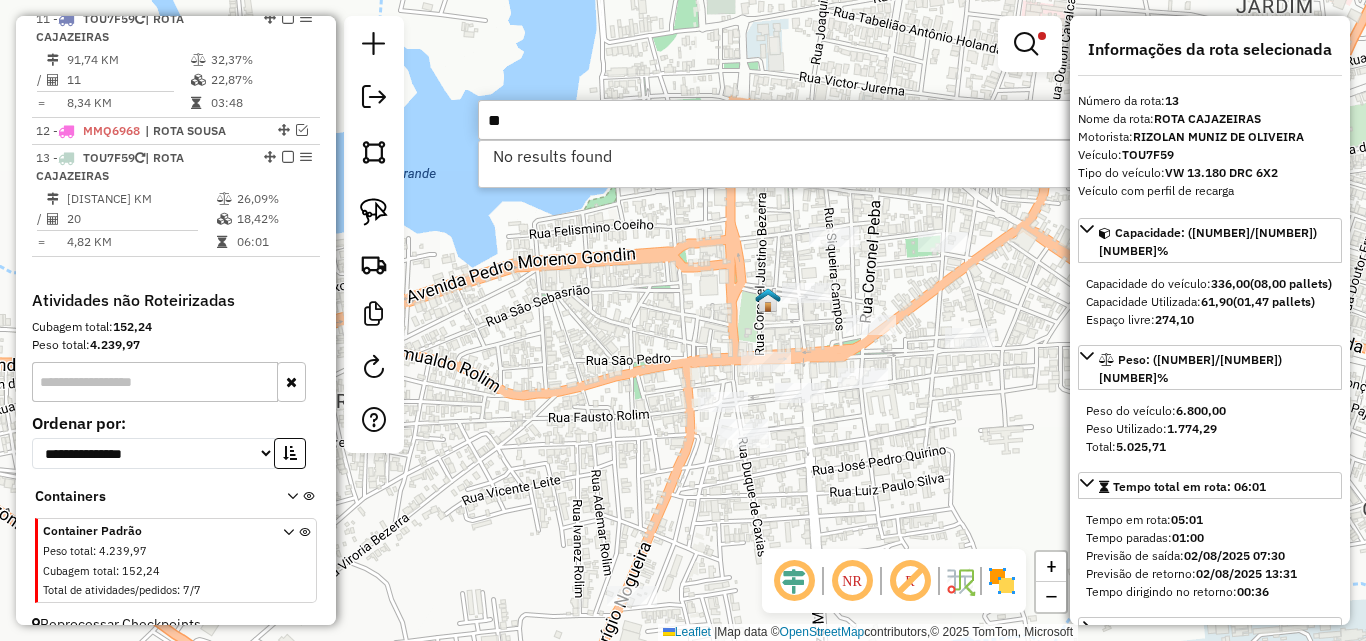 type on "*" 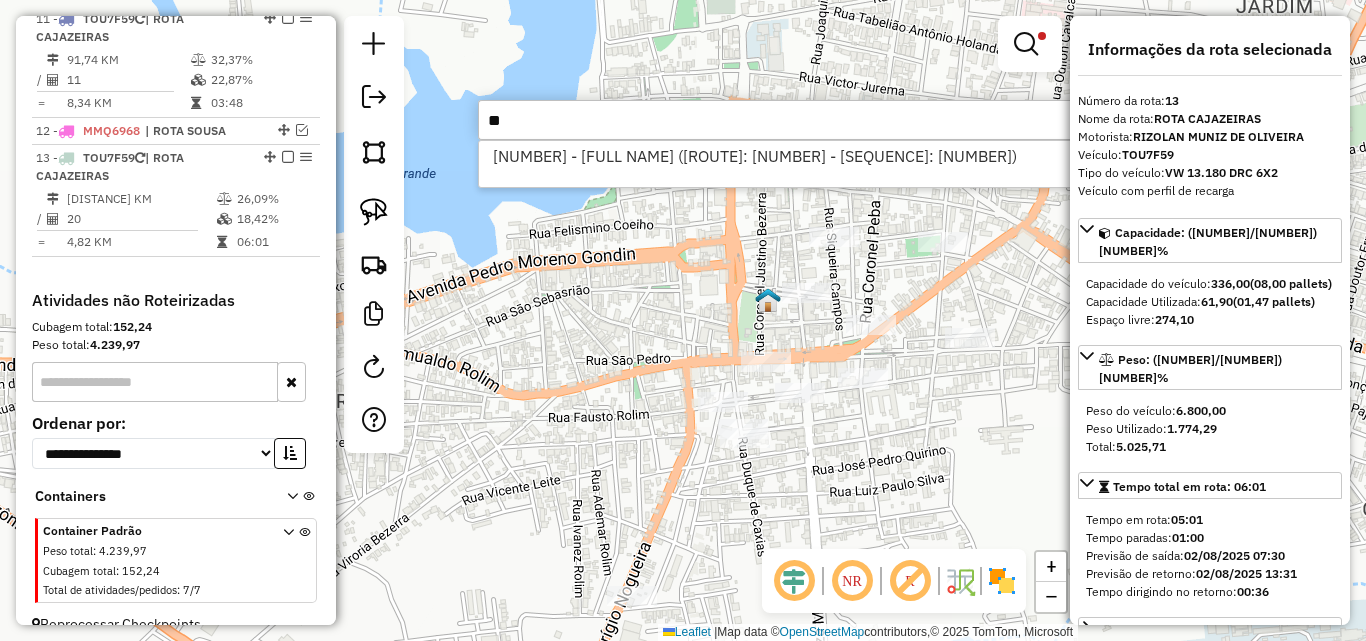 type on "*" 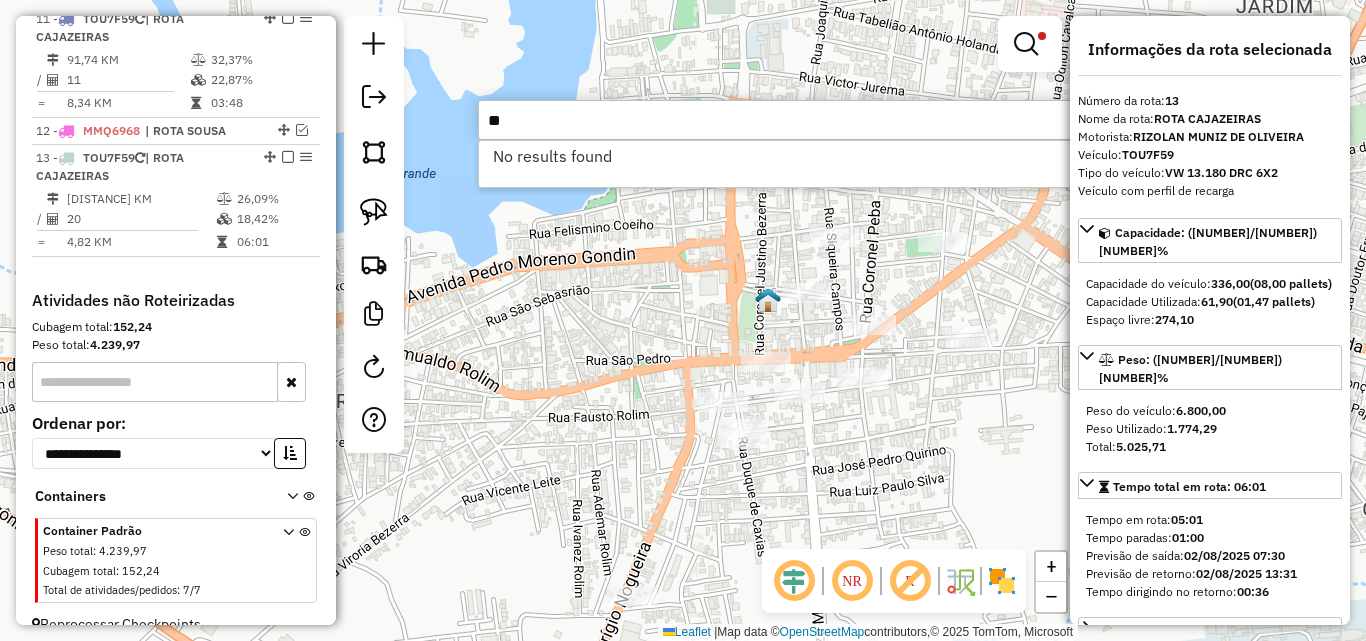 type on "*" 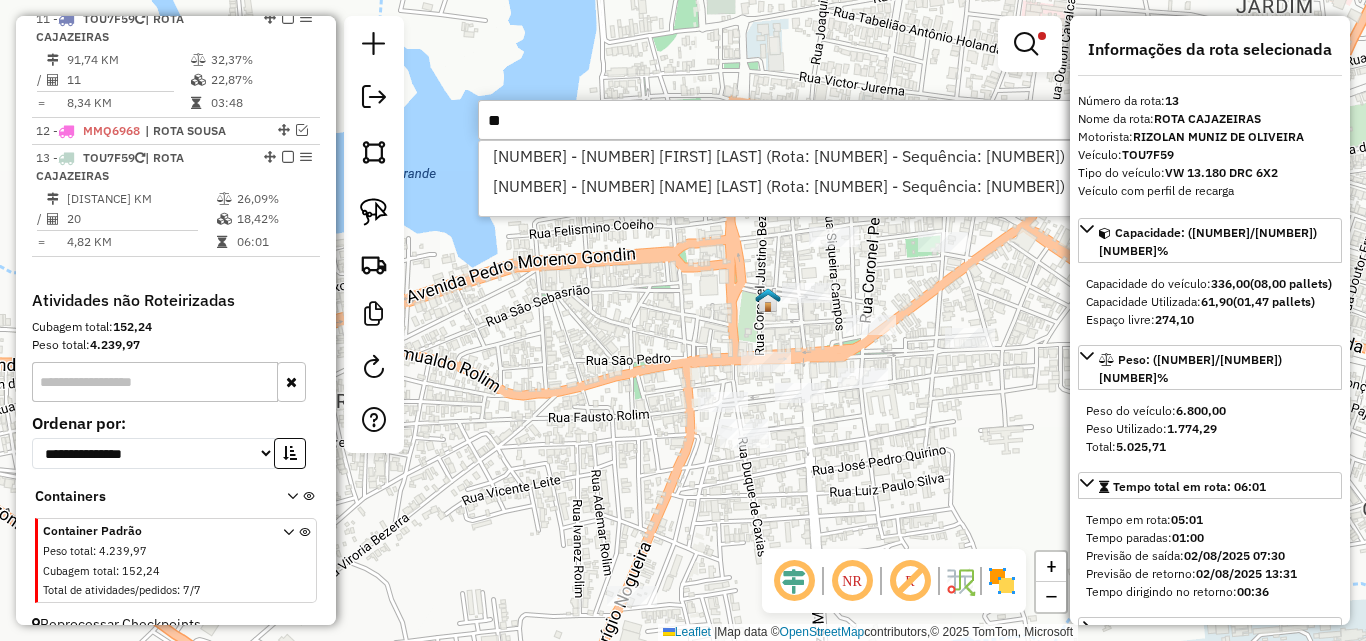 type on "*" 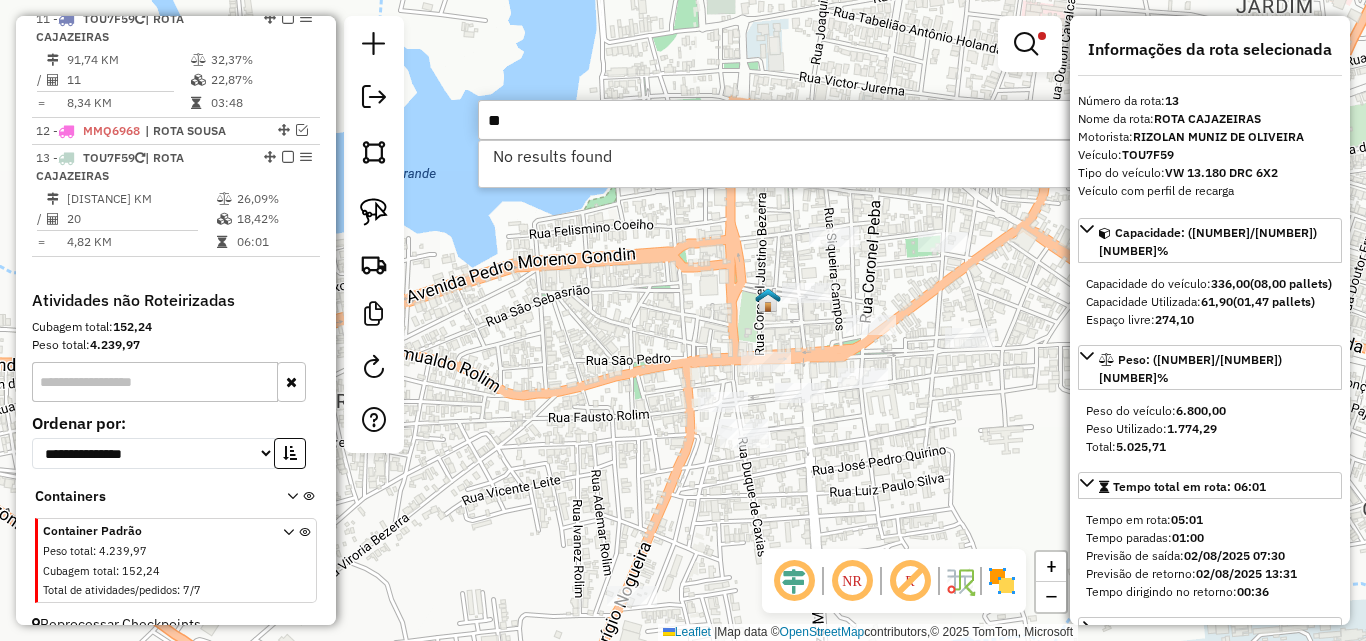 type on "*" 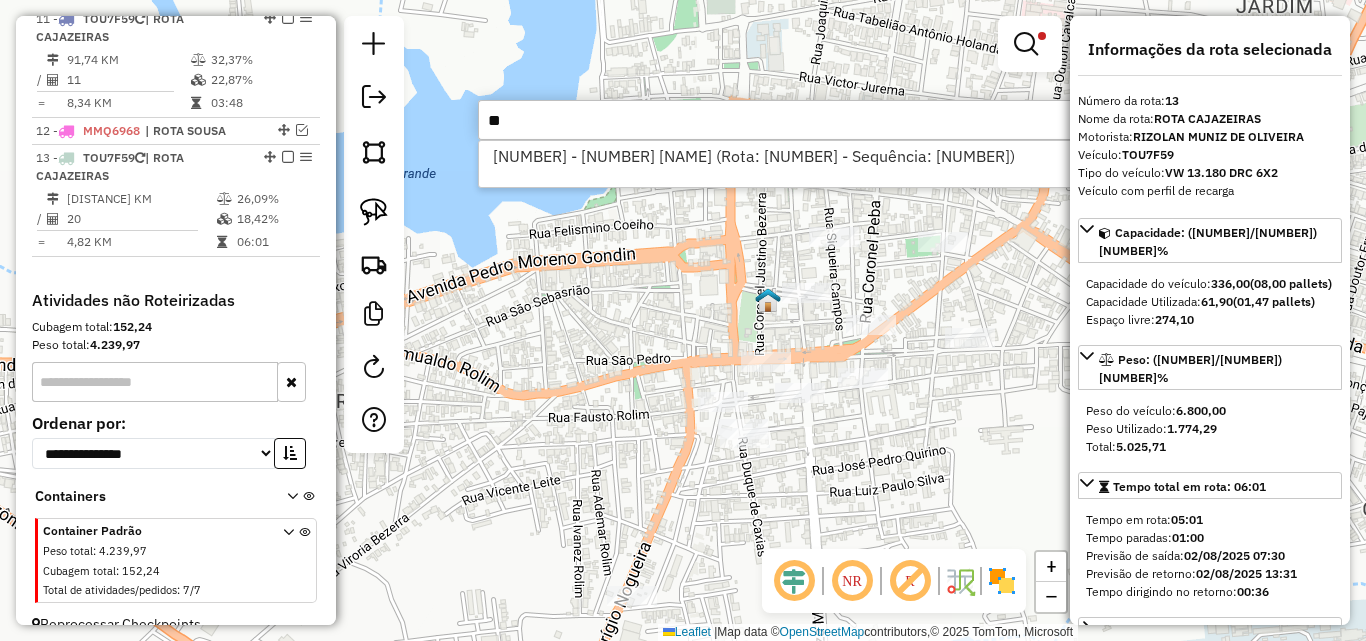 type on "*" 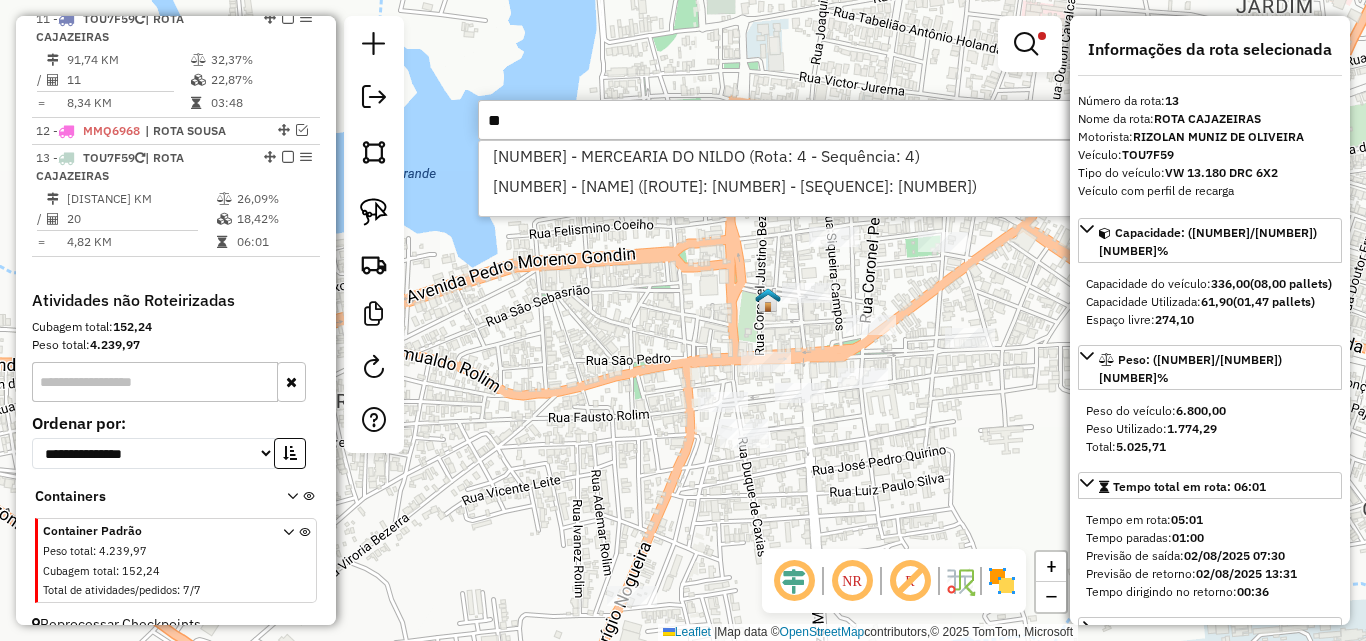 type on "*" 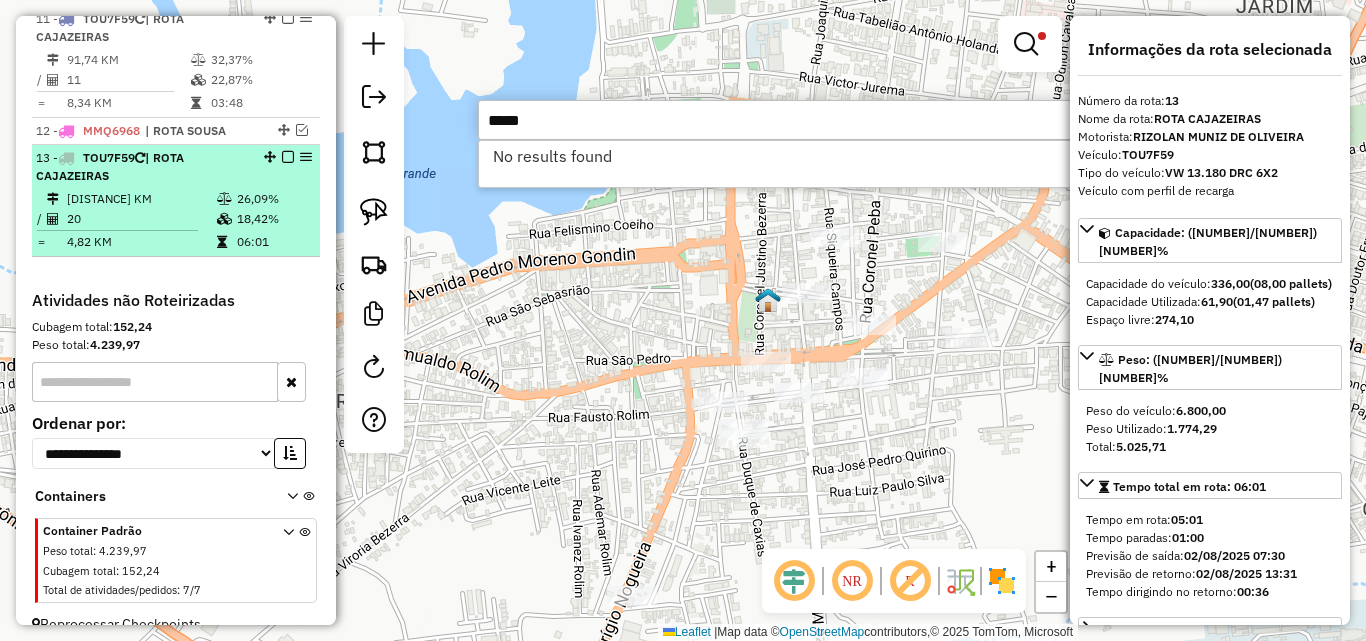 type on "*****" 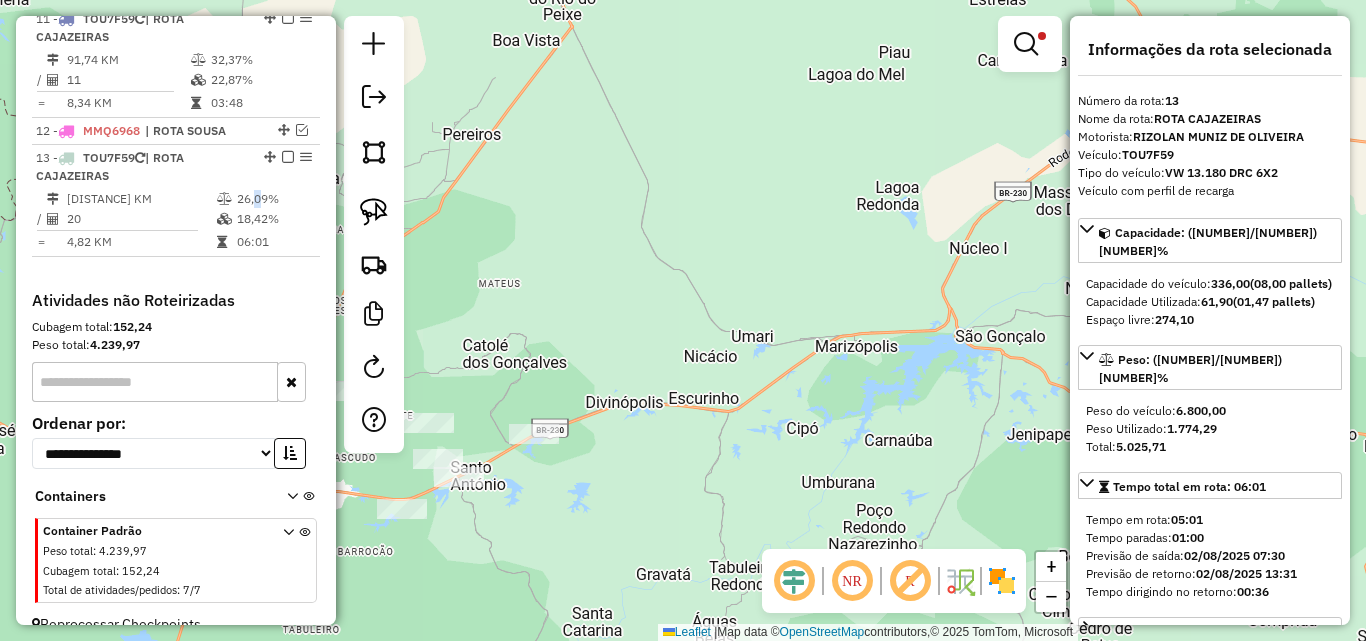 drag, startPoint x: 1040, startPoint y: 43, endPoint x: 1030, endPoint y: 39, distance: 10.770329 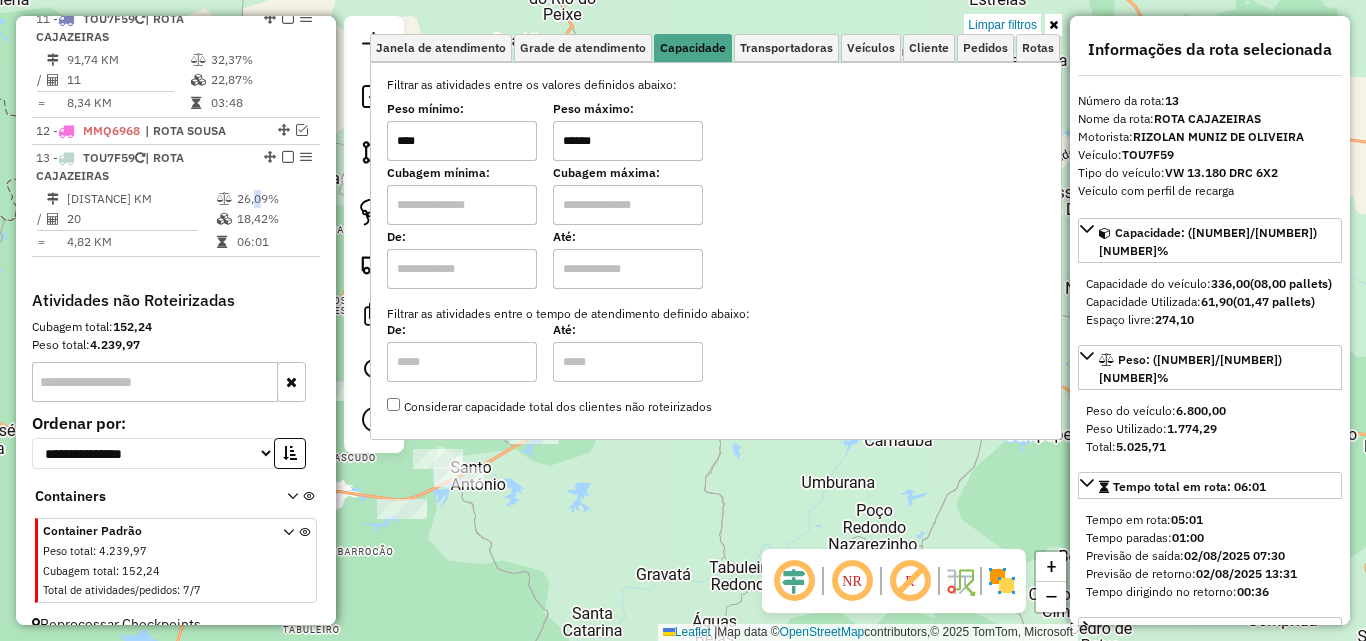click on "Limpar filtros Janela de atendimento Grade de atendimento Capacidade Transportadoras Veículos Cliente Pedidos  Rotas Selecione os dias de semana para filtrar as janelas de atendimento  Seg   Ter   Qua   Qui   Sex   Sáb   Dom  Informe o período da janela de atendimento: De: Até:  Filtrar exatamente a janela do cliente  Considerar janela de atendimento padrão  Selecione os dias de semana para filtrar as grades de atendimento  Seg   Ter   Qua   Qui   Sex   Sáb   Dom   Considerar clientes sem dia de atendimento cadastrado  Clientes fora do dia de atendimento selecionado Filtrar as atividades entre os valores definidos abaixo:  Peso mínimo:  ****  Peso máximo:  ******  Cubagem mínima:   Cubagem máxima:   De:   Até:  Filtrar as atividades entre o tempo de atendimento definido abaixo:  De:   Até:   Considerar capacidade total dos clientes não roteirizados Transportadora: Selecione um ou mais itens Tipo de veículo: Selecione um ou mais itens Veículo: Selecione um ou mais itens Motorista: Nome: Rótulo:" 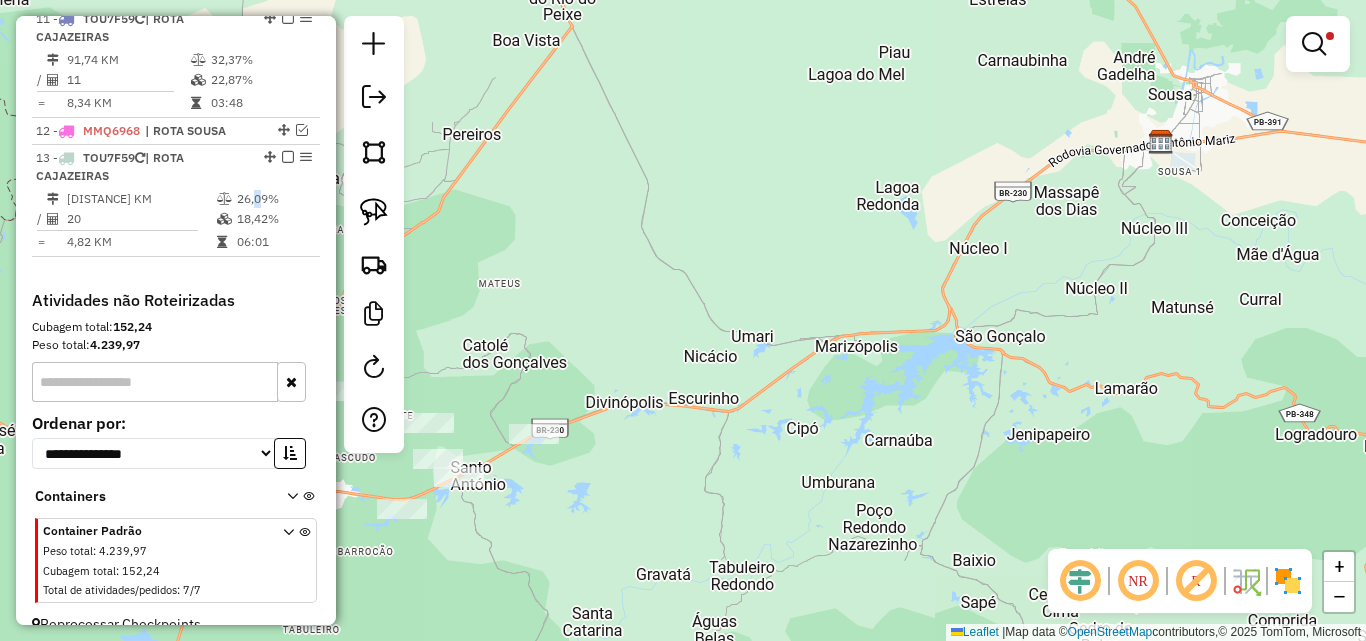click at bounding box center (1318, 44) 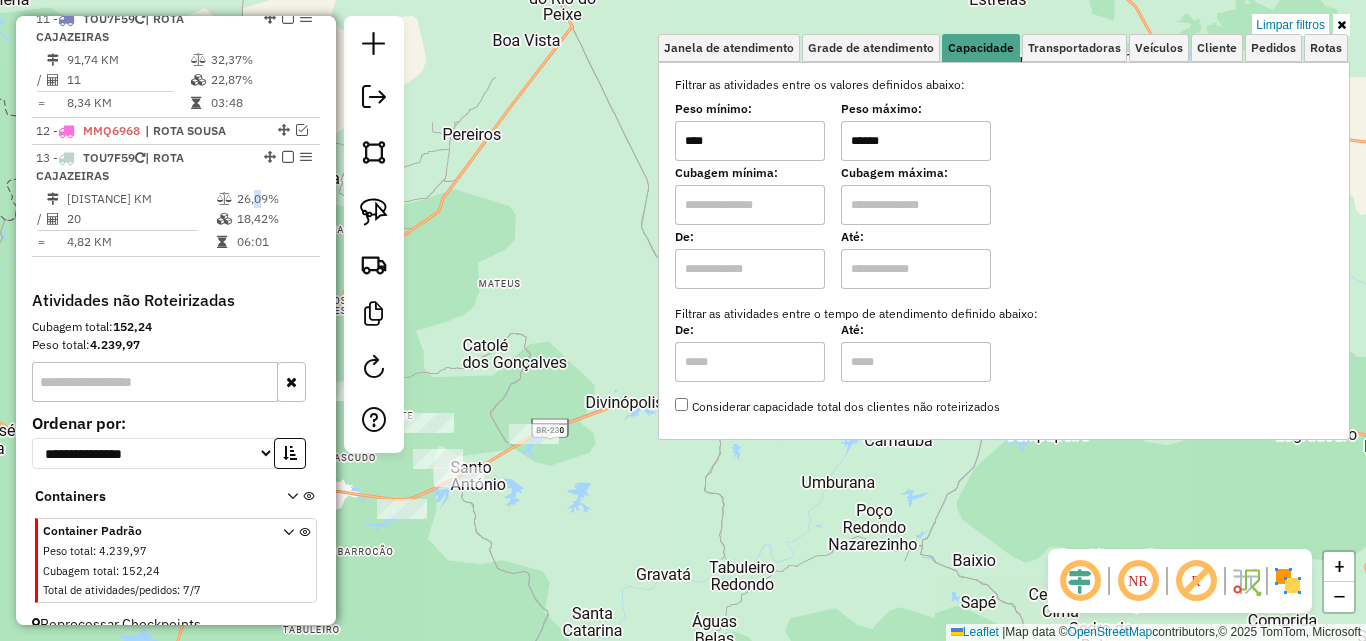 drag, startPoint x: 1276, startPoint y: 21, endPoint x: 1014, endPoint y: 217, distance: 327.20026 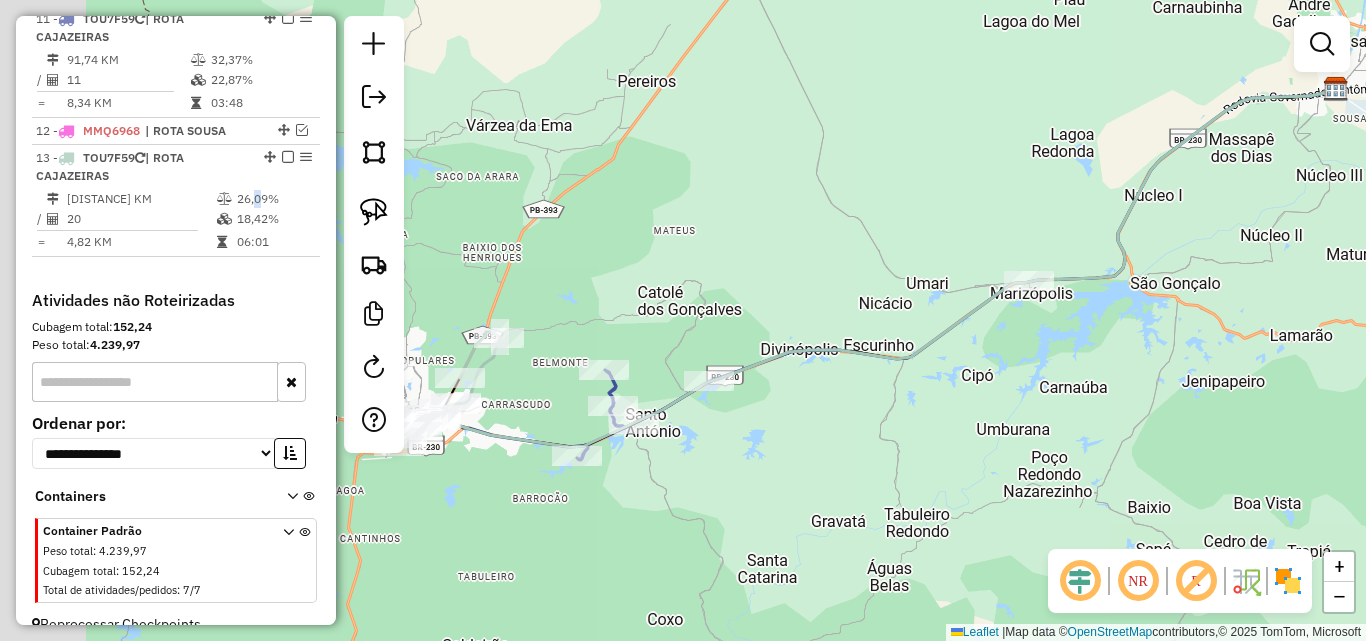 drag, startPoint x: 743, startPoint y: 394, endPoint x: 929, endPoint y: 343, distance: 192.86523 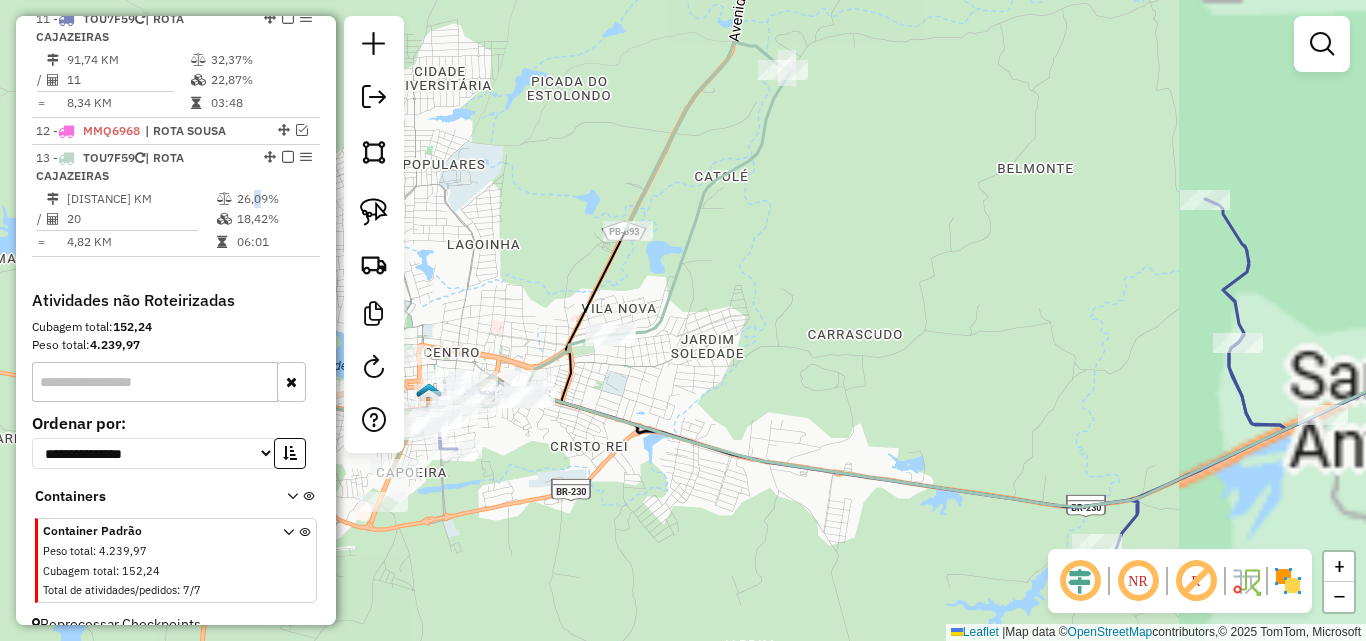 click 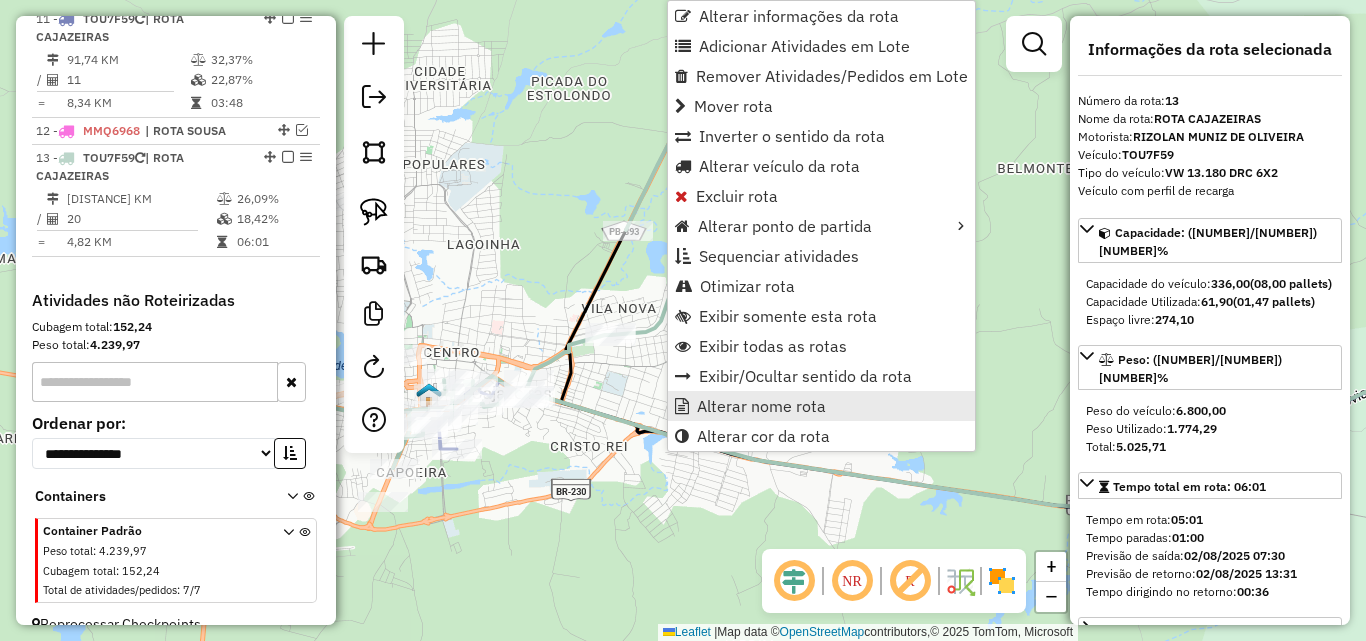 drag, startPoint x: 751, startPoint y: 403, endPoint x: 765, endPoint y: 391, distance: 18.439089 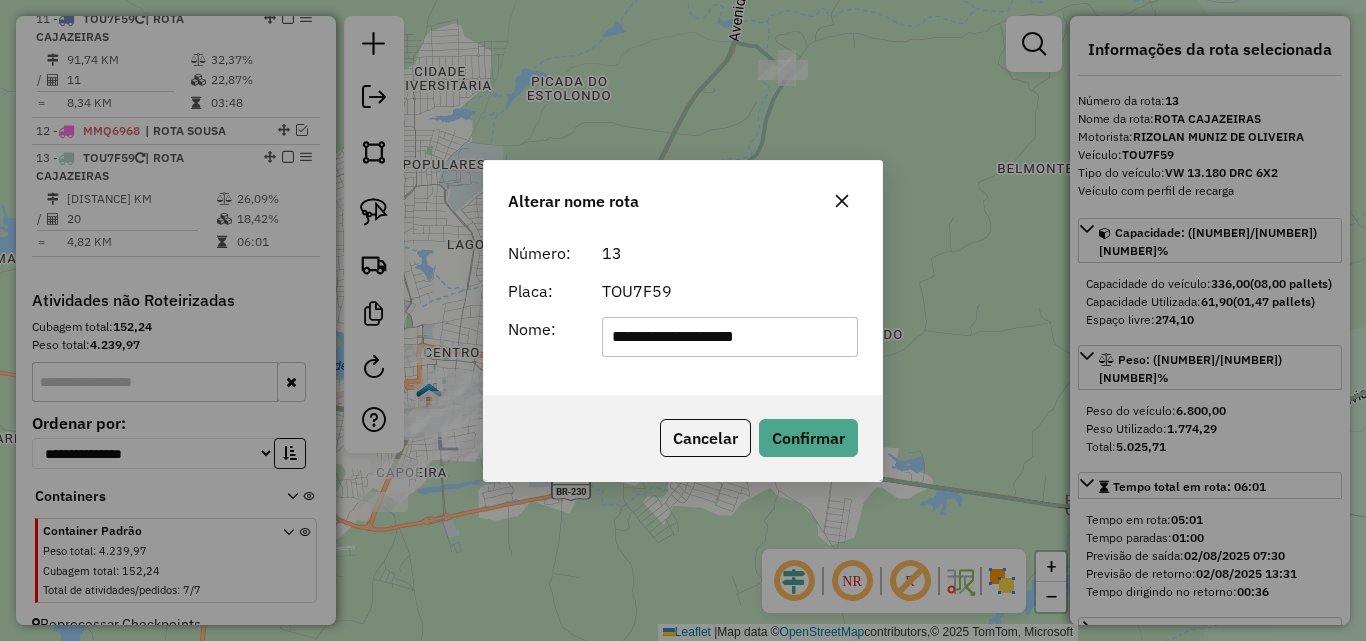 type on "**********" 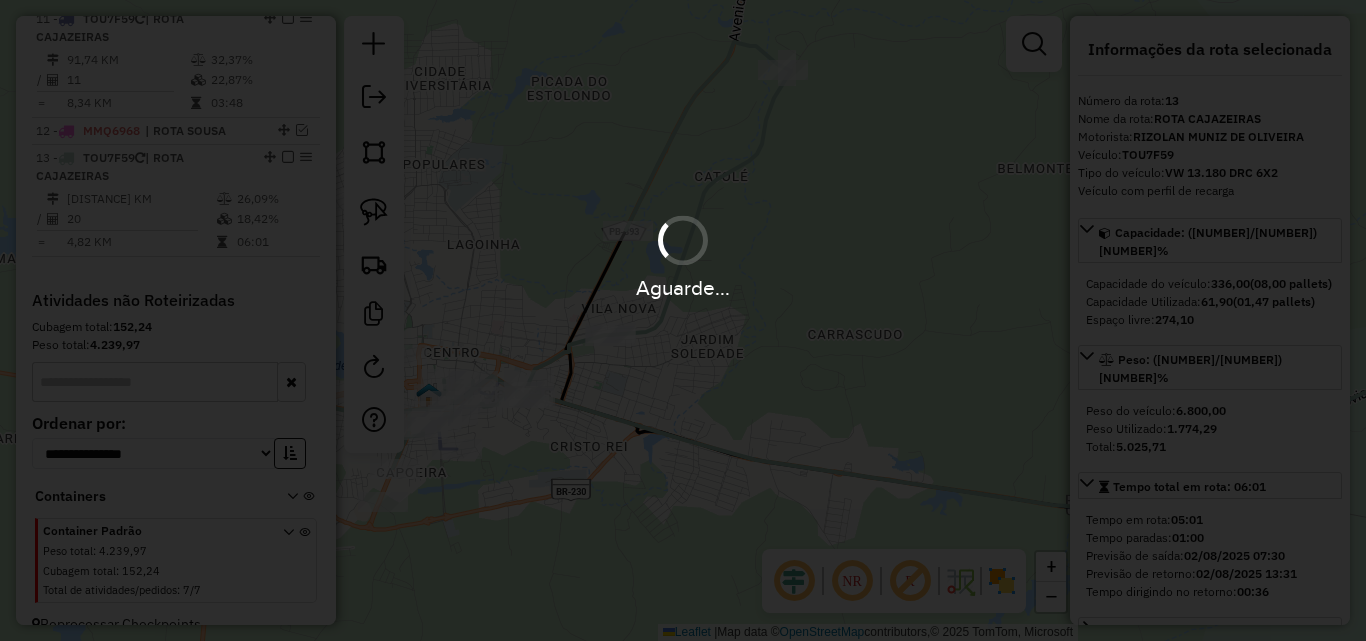 type 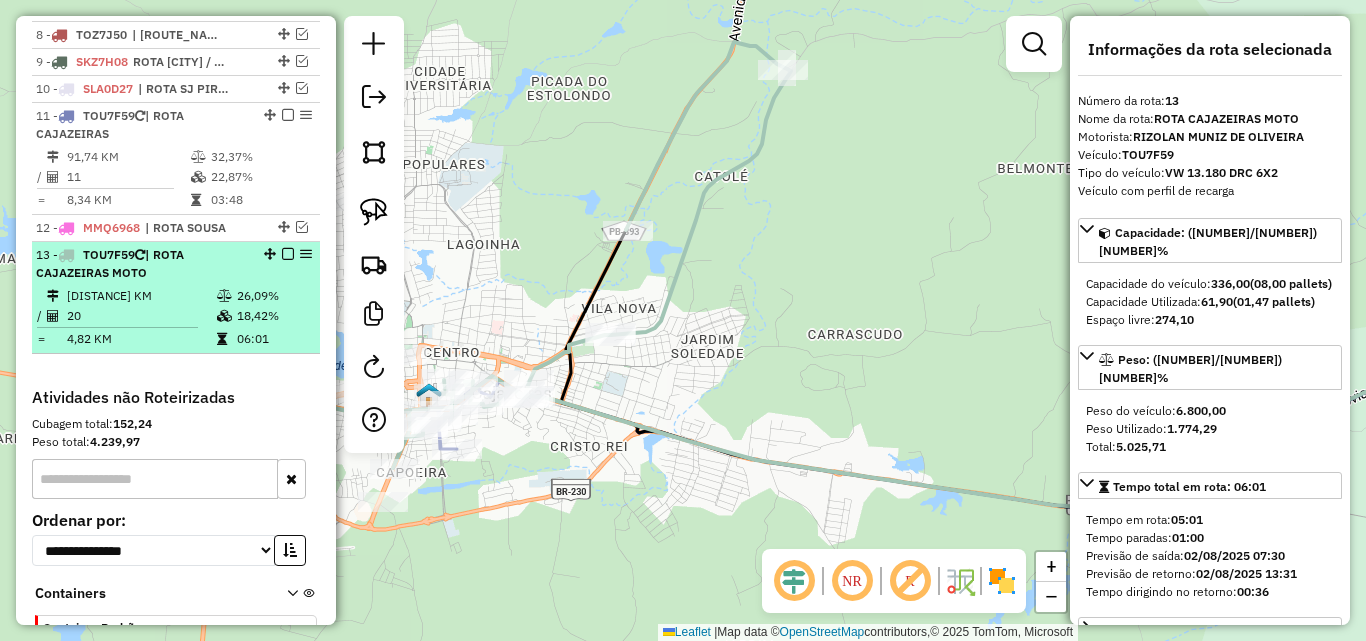 scroll, scrollTop: 905, scrollLeft: 0, axis: vertical 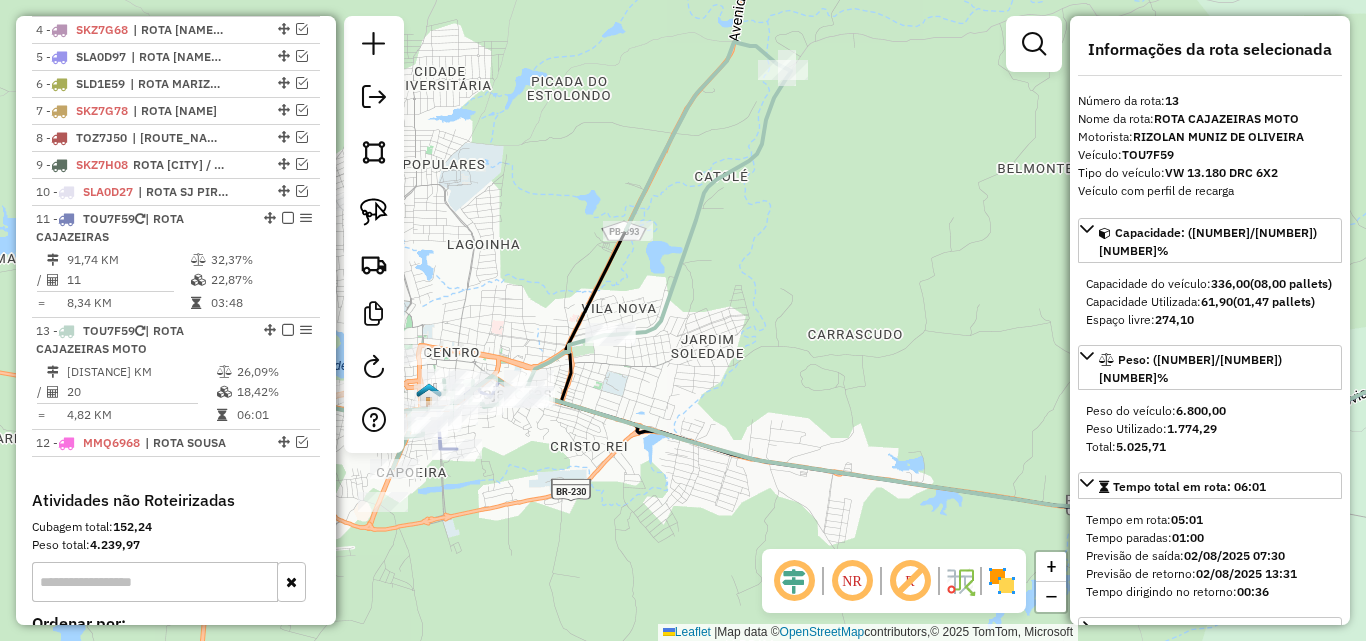 drag, startPoint x: 266, startPoint y: 330, endPoint x: 266, endPoint y: 299, distance: 31 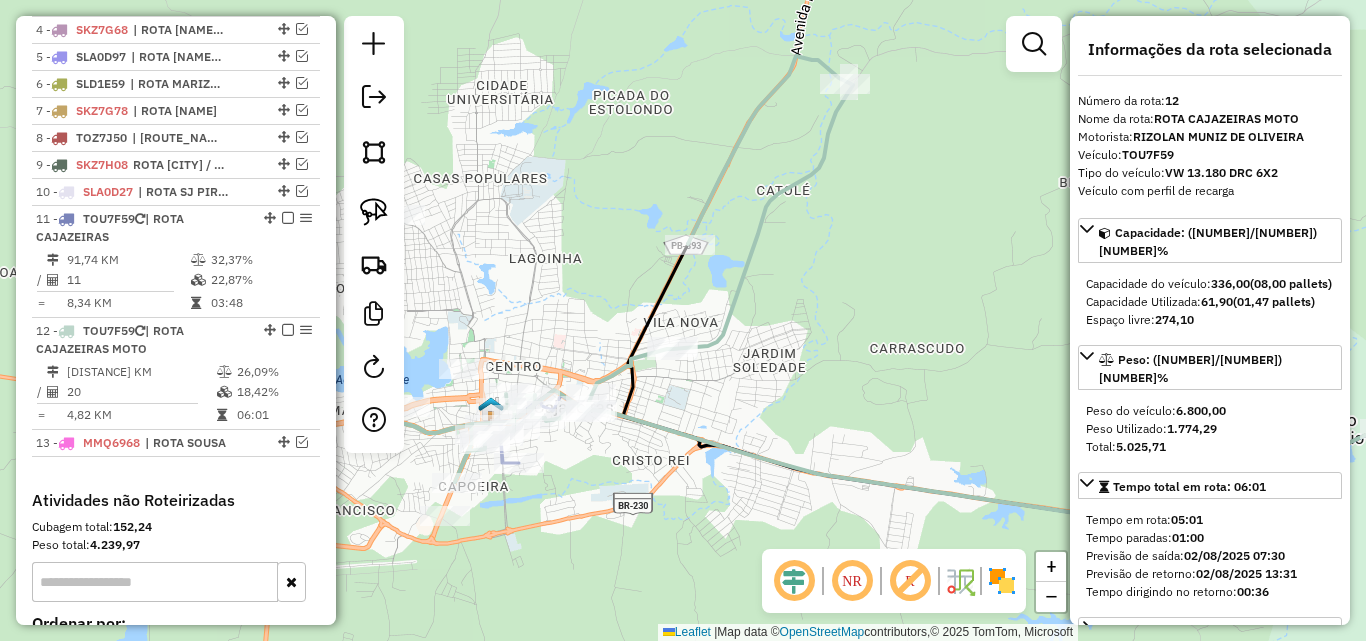 drag, startPoint x: 623, startPoint y: 490, endPoint x: 686, endPoint y: 487, distance: 63.07139 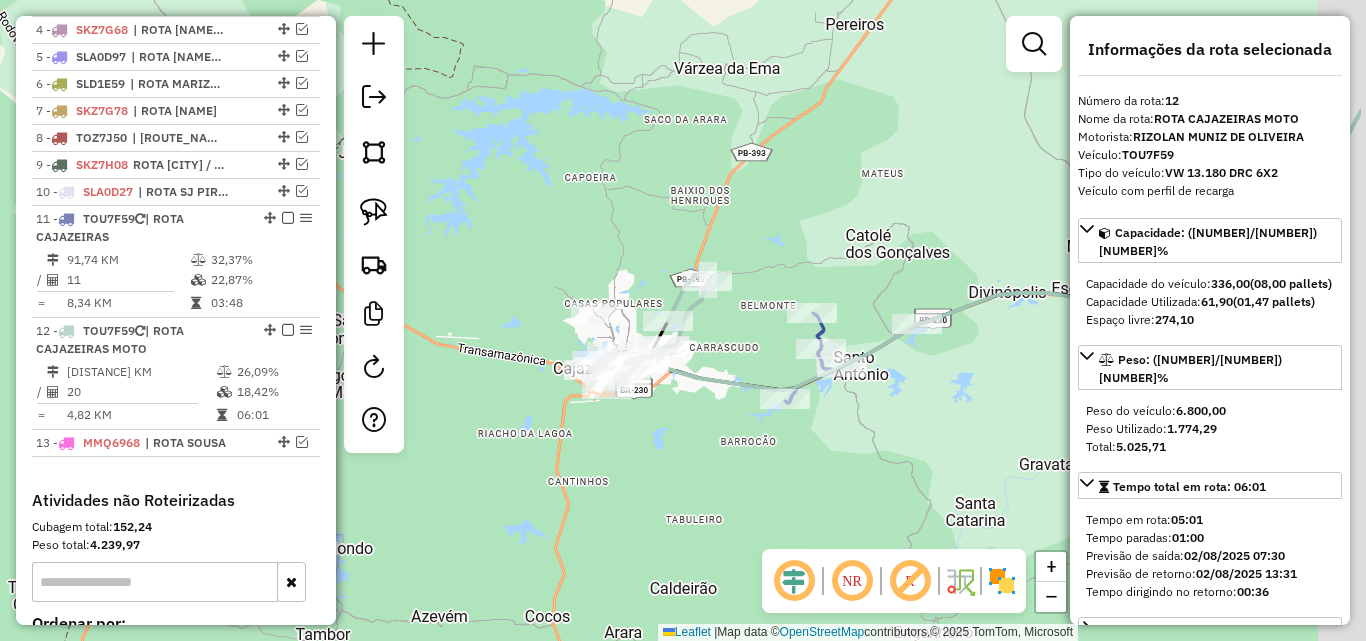 drag, startPoint x: 888, startPoint y: 323, endPoint x: 806, endPoint y: 259, distance: 104.019226 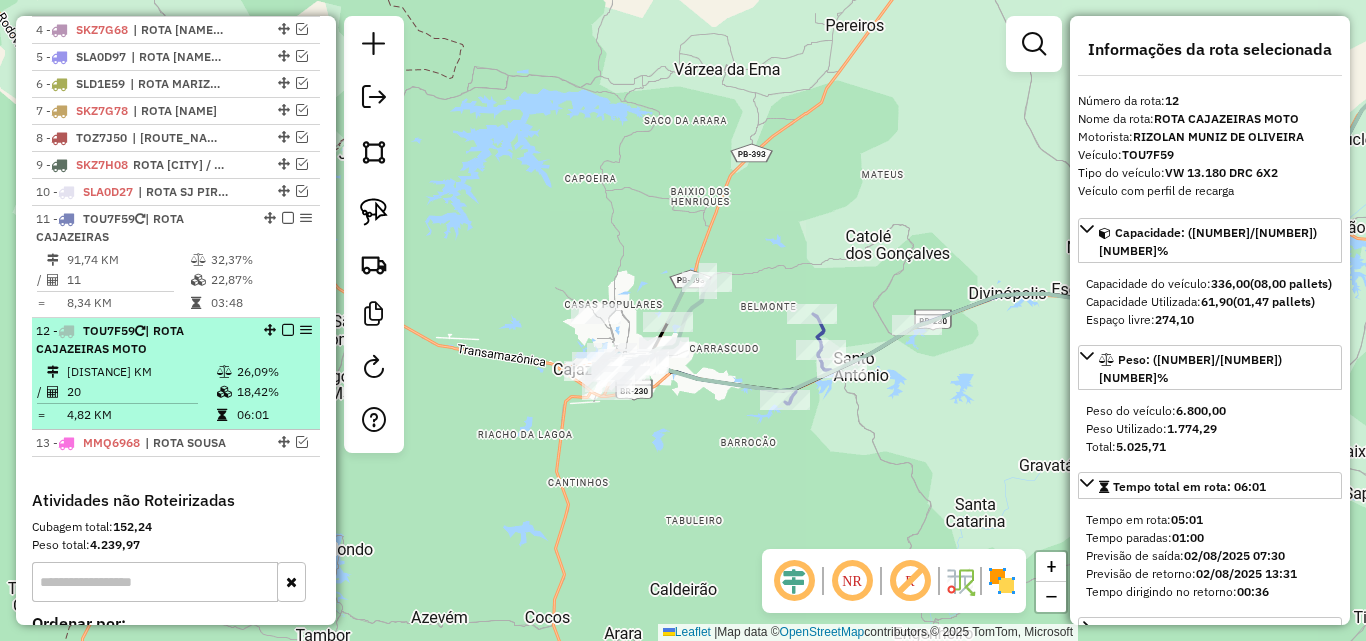 click at bounding box center (288, 330) 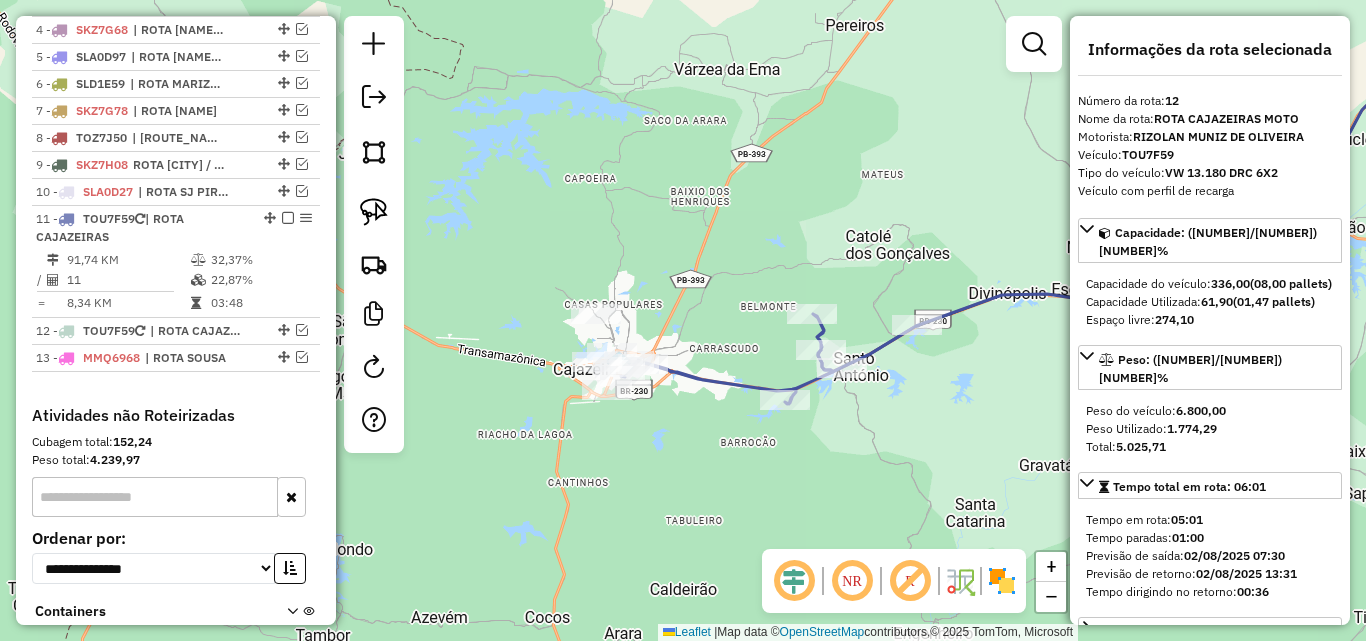 click 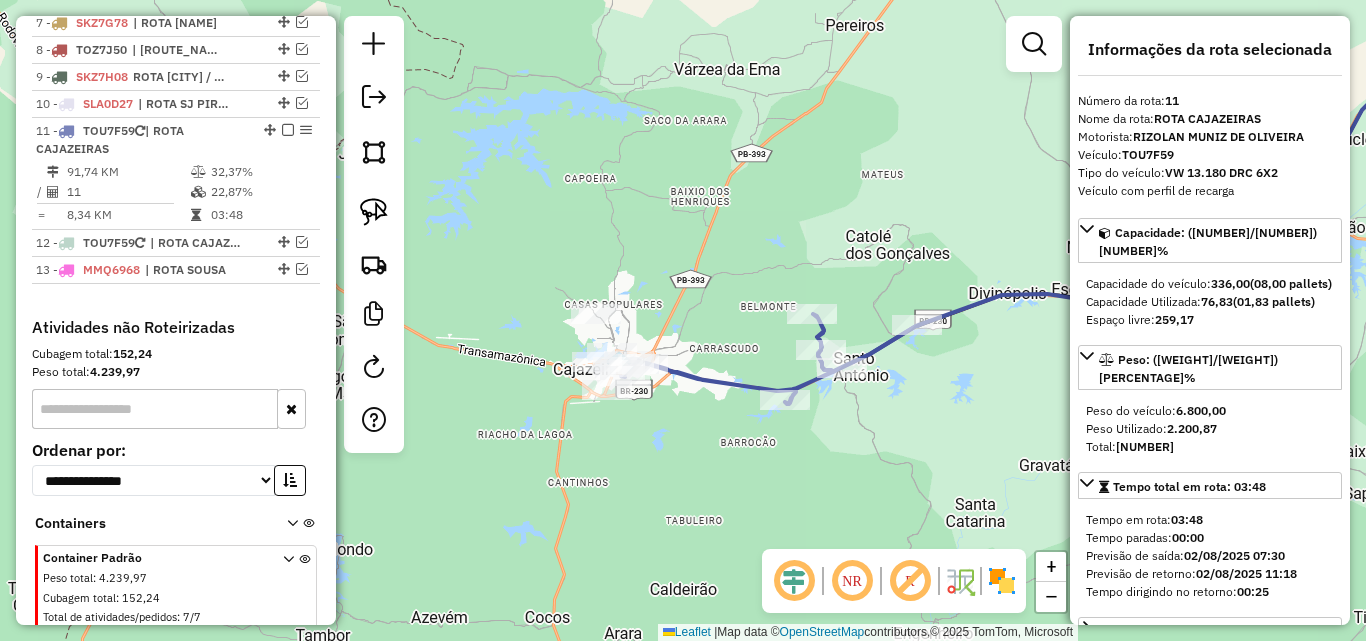 scroll, scrollTop: 1020, scrollLeft: 0, axis: vertical 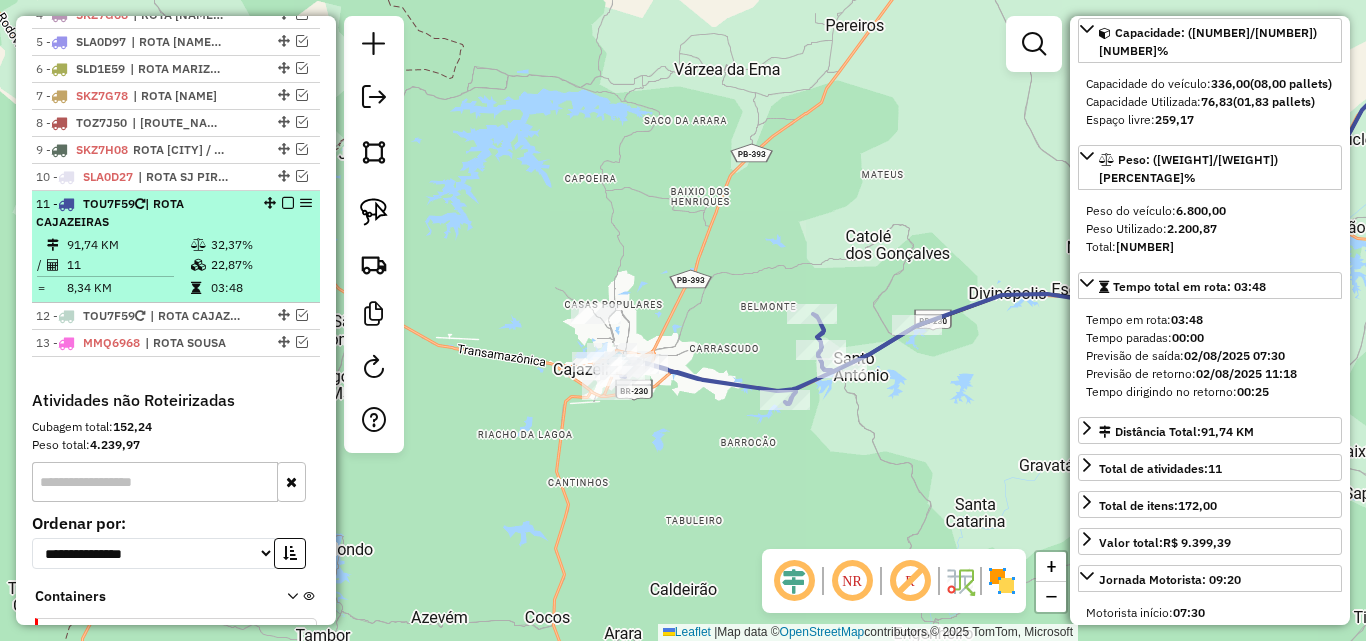 drag, startPoint x: 281, startPoint y: 174, endPoint x: 294, endPoint y: 224, distance: 51.662365 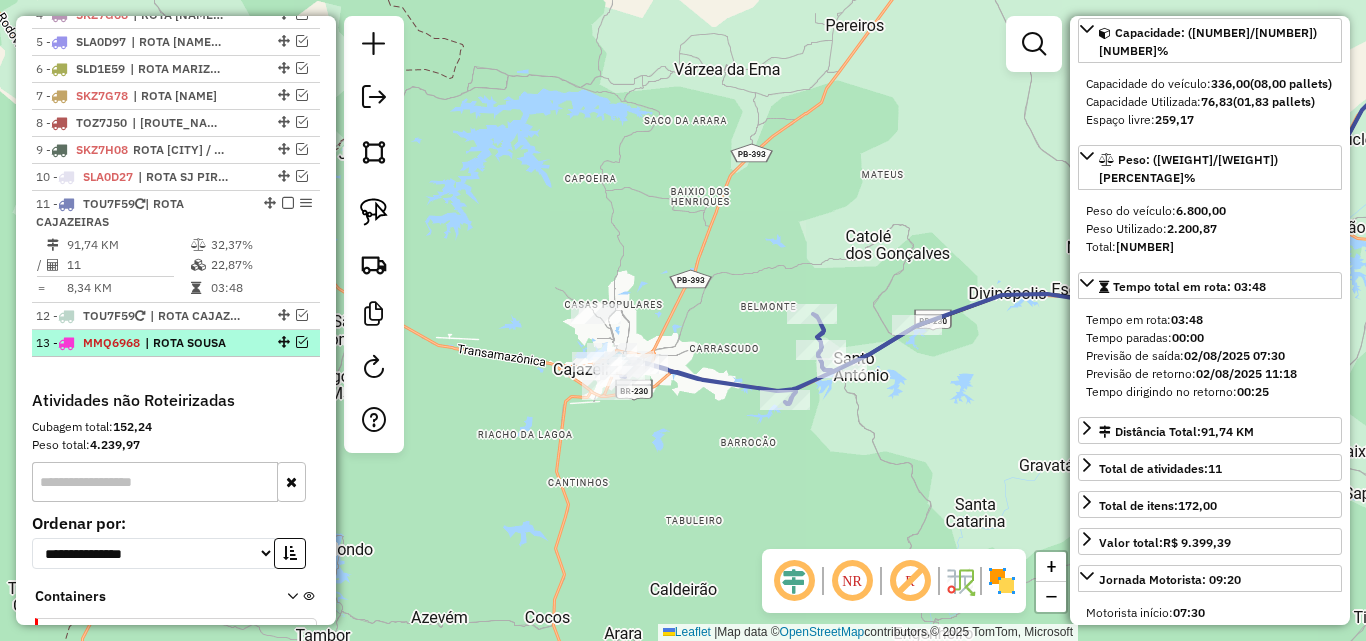 click at bounding box center (288, 203) 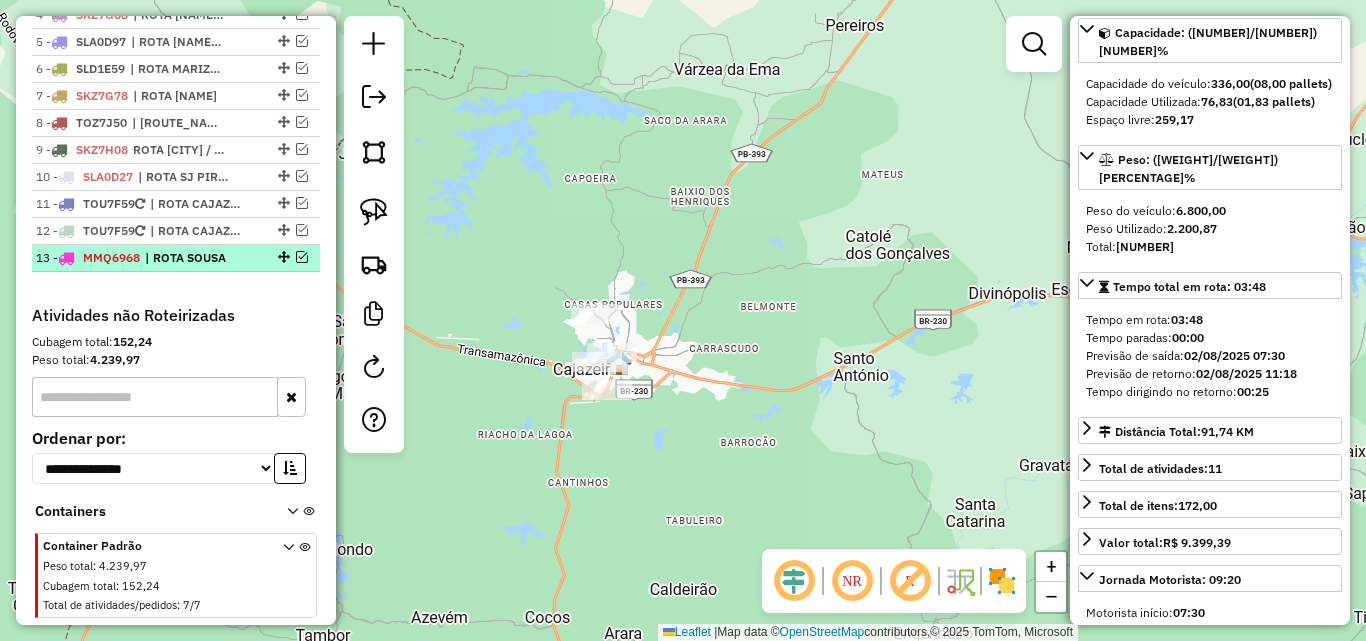 click at bounding box center (302, 257) 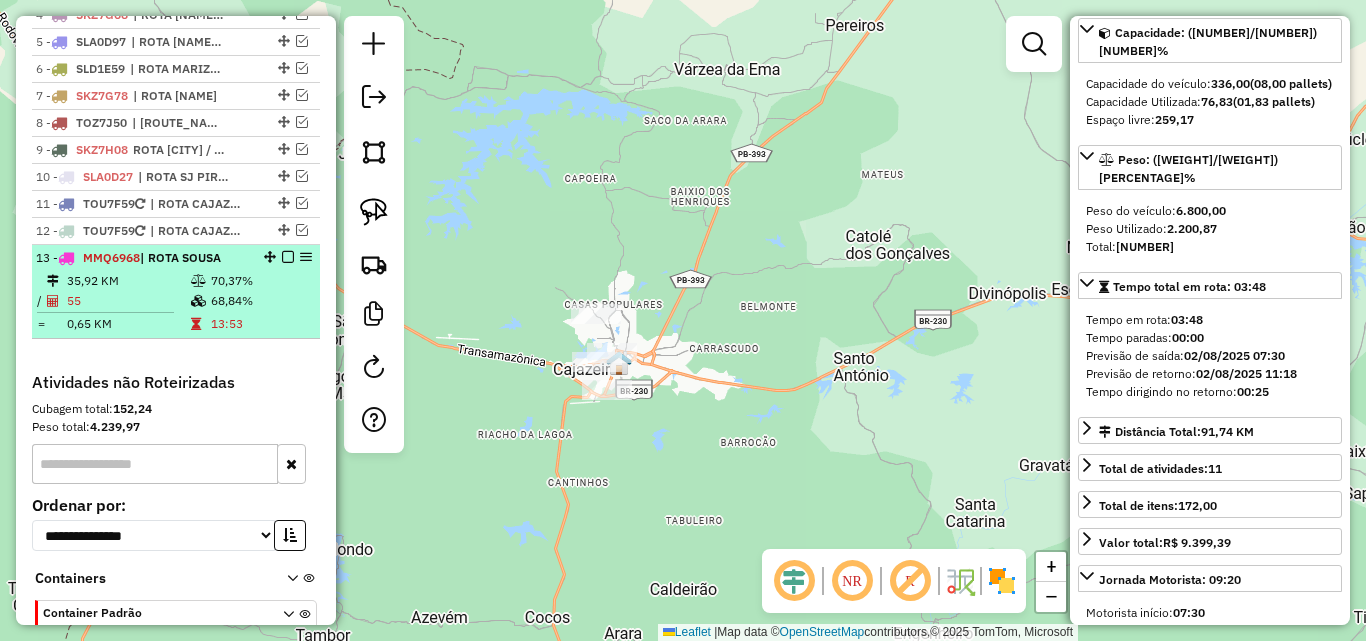click on "70,37%" at bounding box center [260, 281] 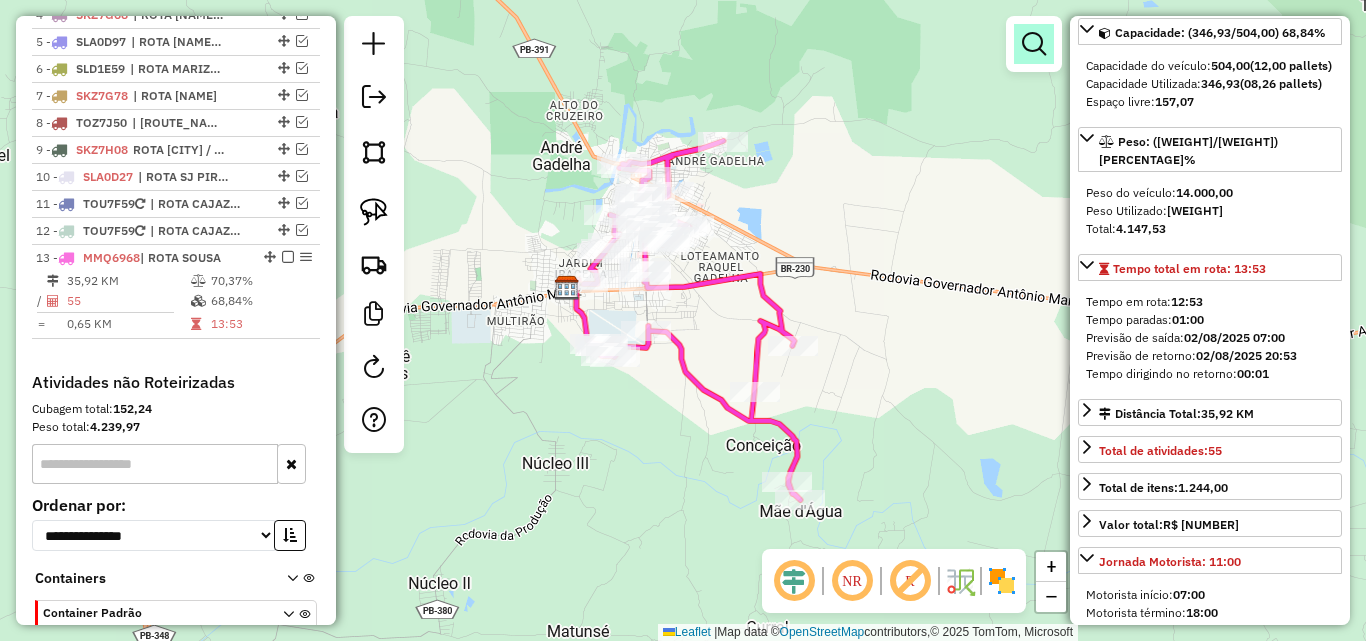 click at bounding box center (1034, 44) 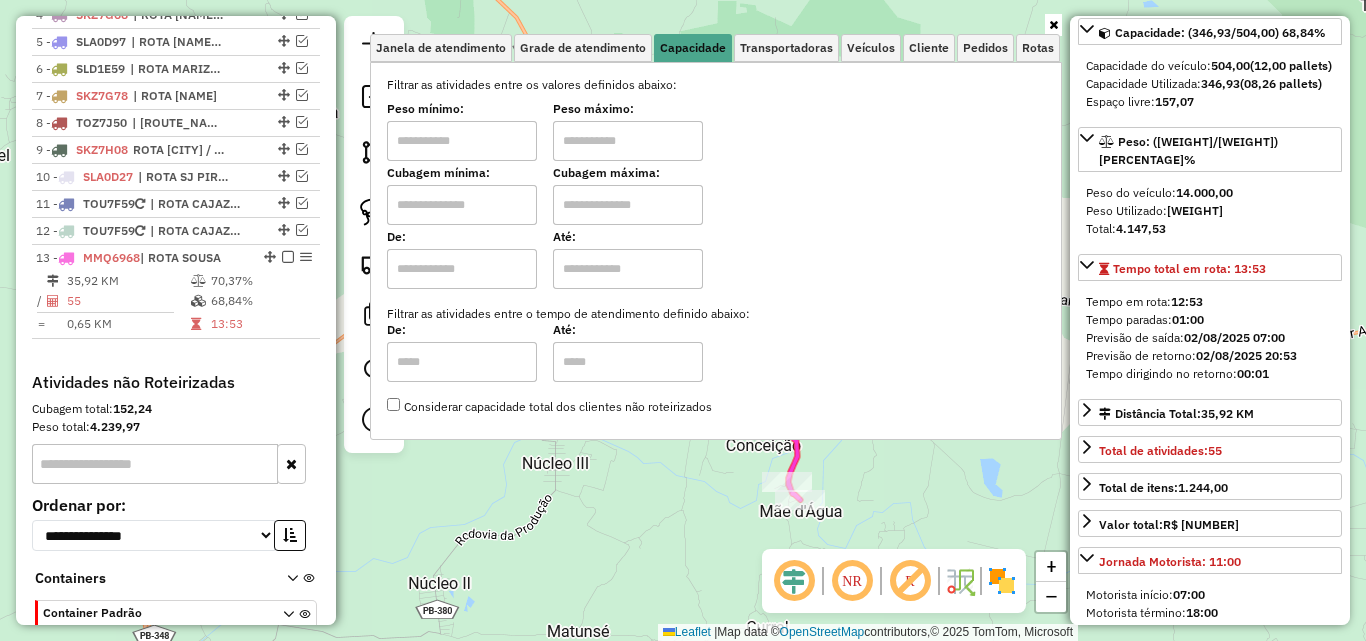 drag, startPoint x: 472, startPoint y: 152, endPoint x: 477, endPoint y: 161, distance: 10.29563 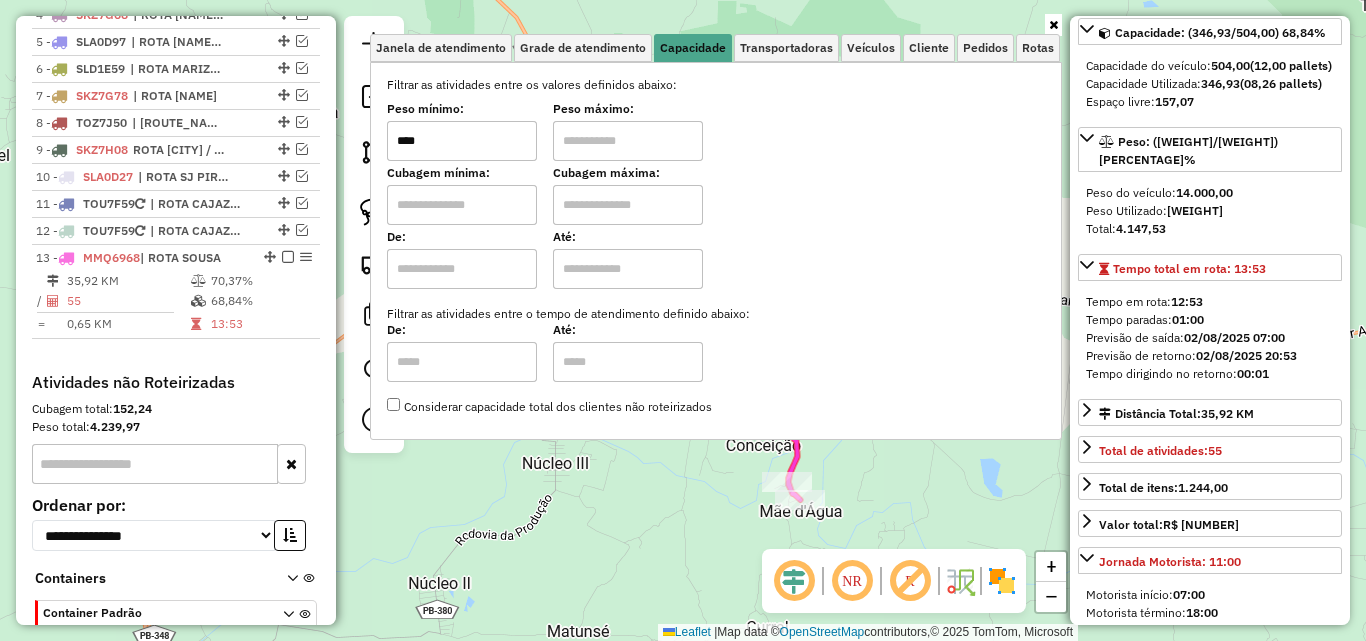 click at bounding box center [628, 141] 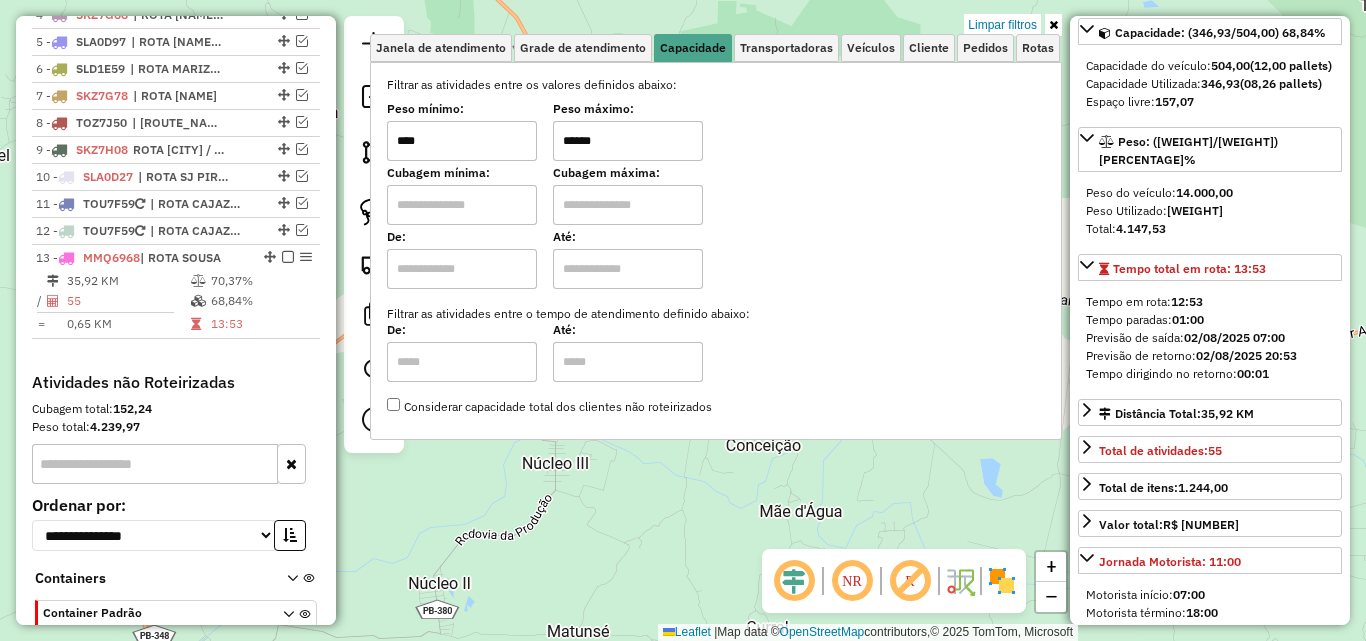 type on "******" 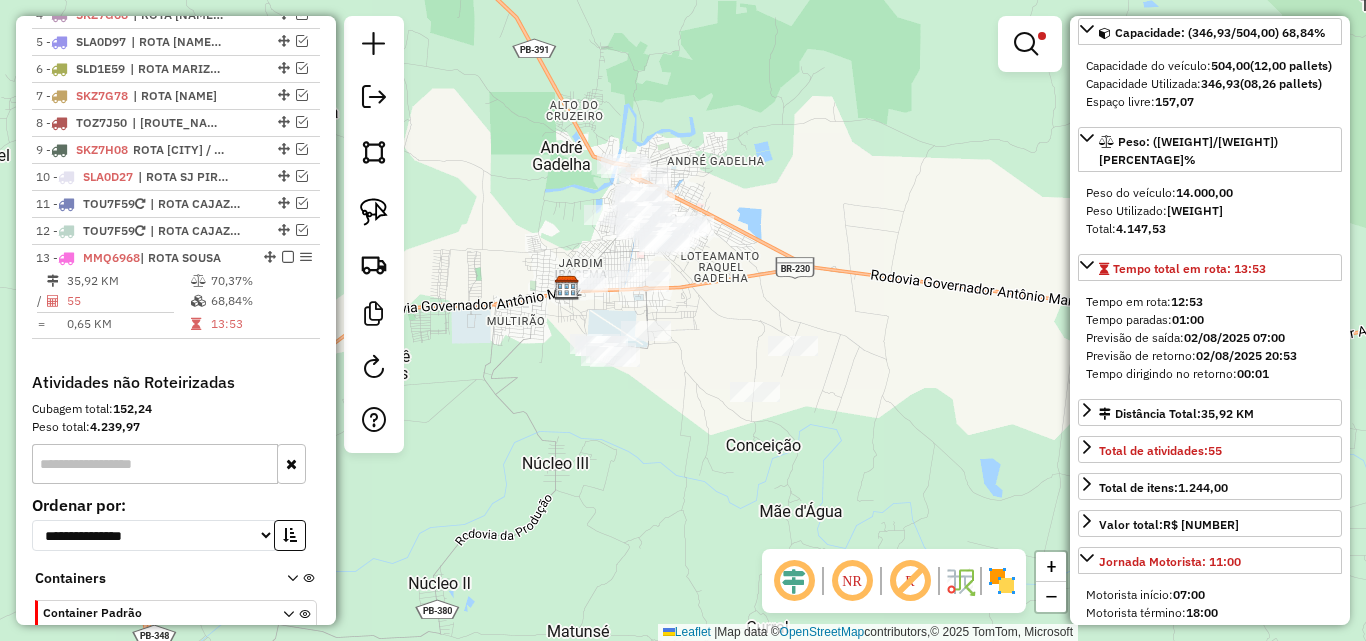 click on "Limpar filtros Janela de atendimento Grade de atendimento Capacidade Transportadoras Veículos Cliente Pedidos  Rotas Selecione os dias de semana para filtrar as janelas de atendimento  Seg   Ter   Qua   Qui   Sex   Sáb   Dom  Informe o período da janela de atendimento: De: Até:  Filtrar exatamente a janela do cliente  Considerar janela de atendimento padrão  Selecione os dias de semana para filtrar as grades de atendimento  Seg   Ter   Qua   Qui   Sex   Sáb   Dom   Considerar clientes sem dia de atendimento cadastrado  Clientes fora do dia de atendimento selecionado Filtrar as atividades entre os valores definidos abaixo:  Peso mínimo:  ****  Peso máximo:  ******  Cubagem mínima:   Cubagem máxima:   De:   Até:  Filtrar as atividades entre o tempo de atendimento definido abaixo:  De:   Até:   Considerar capacidade total dos clientes não roteirizados Transportadora: Selecione um ou mais itens Tipo de veículo: Selecione um ou mais itens Veículo: Selecione um ou mais itens Motorista: Nome: Rótulo:" 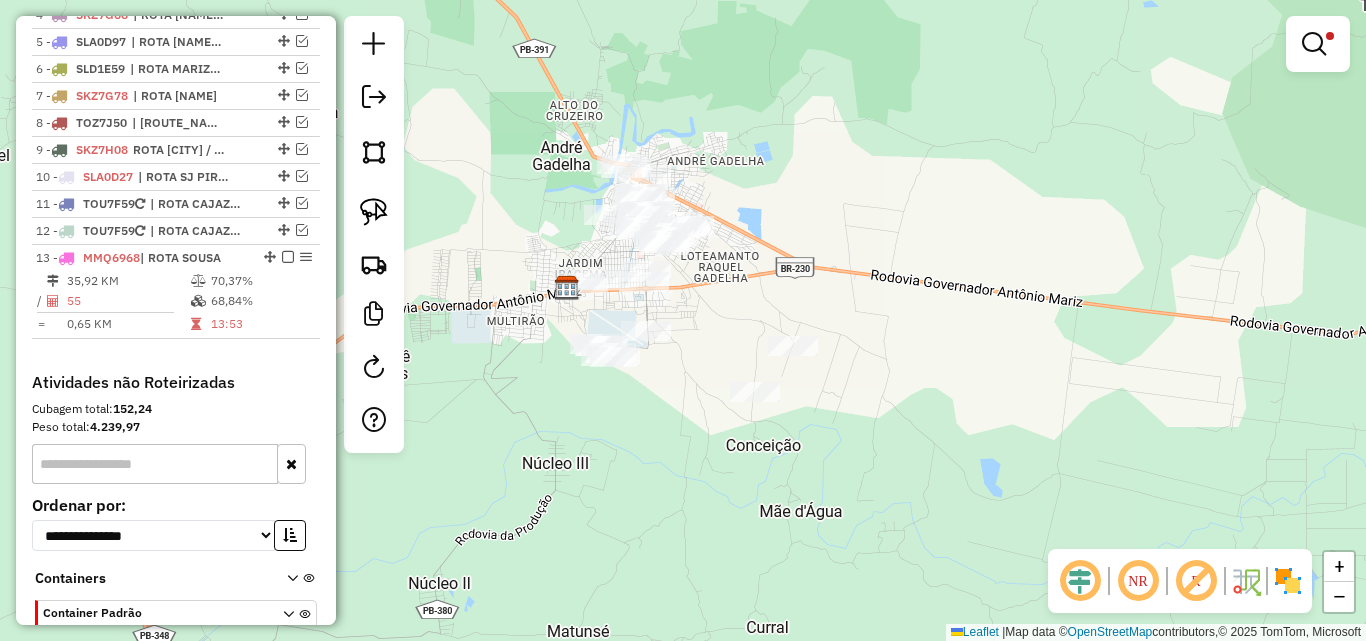 drag, startPoint x: 379, startPoint y: 220, endPoint x: 509, endPoint y: 180, distance: 136.01471 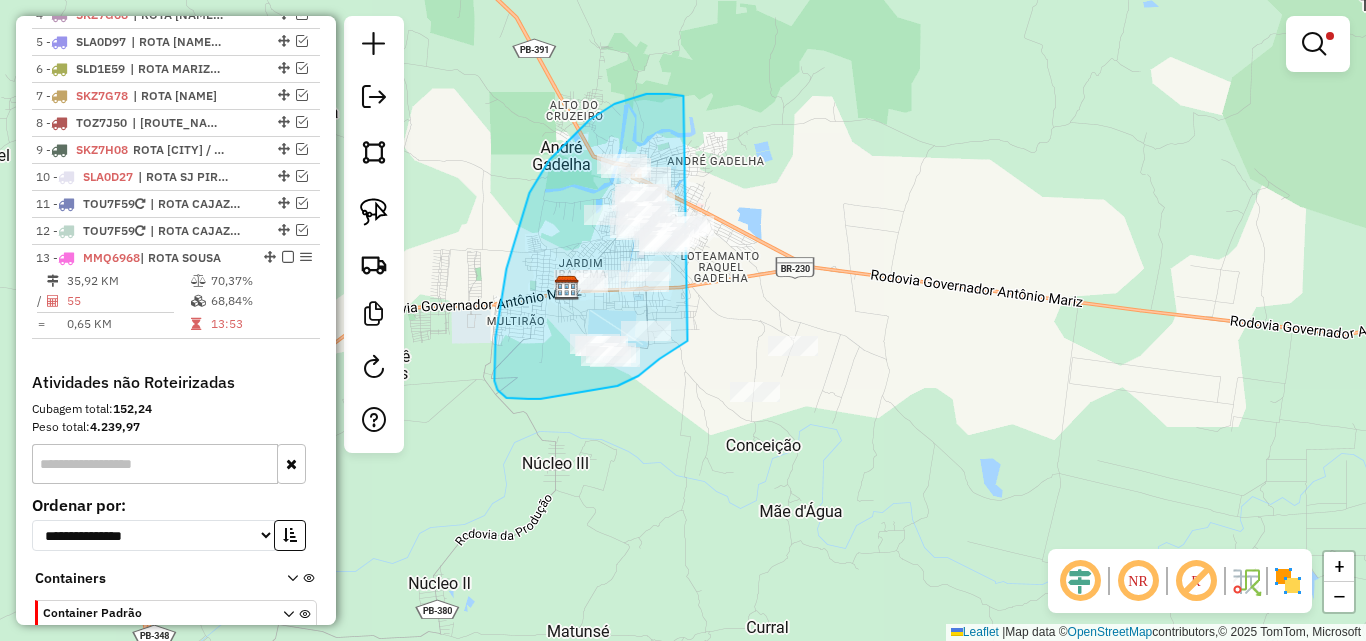 drag, startPoint x: 562, startPoint y: 147, endPoint x: 772, endPoint y: 233, distance: 226.9273 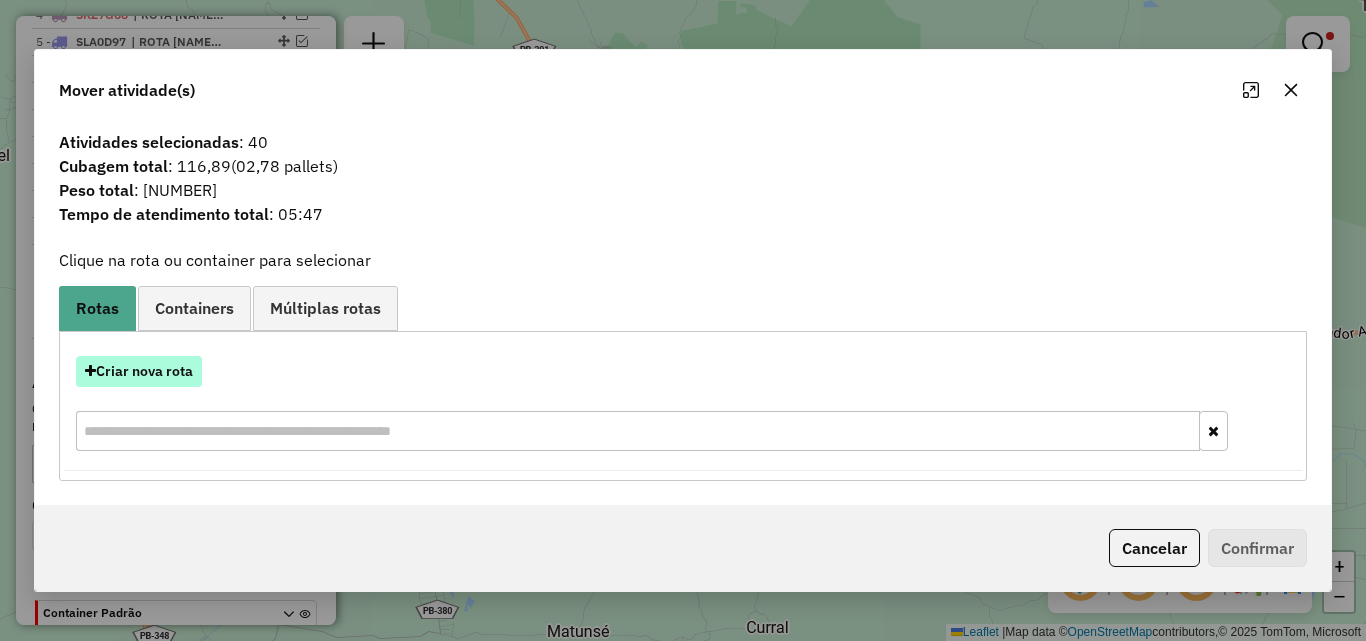 click on "Criar nova rota" at bounding box center (139, 371) 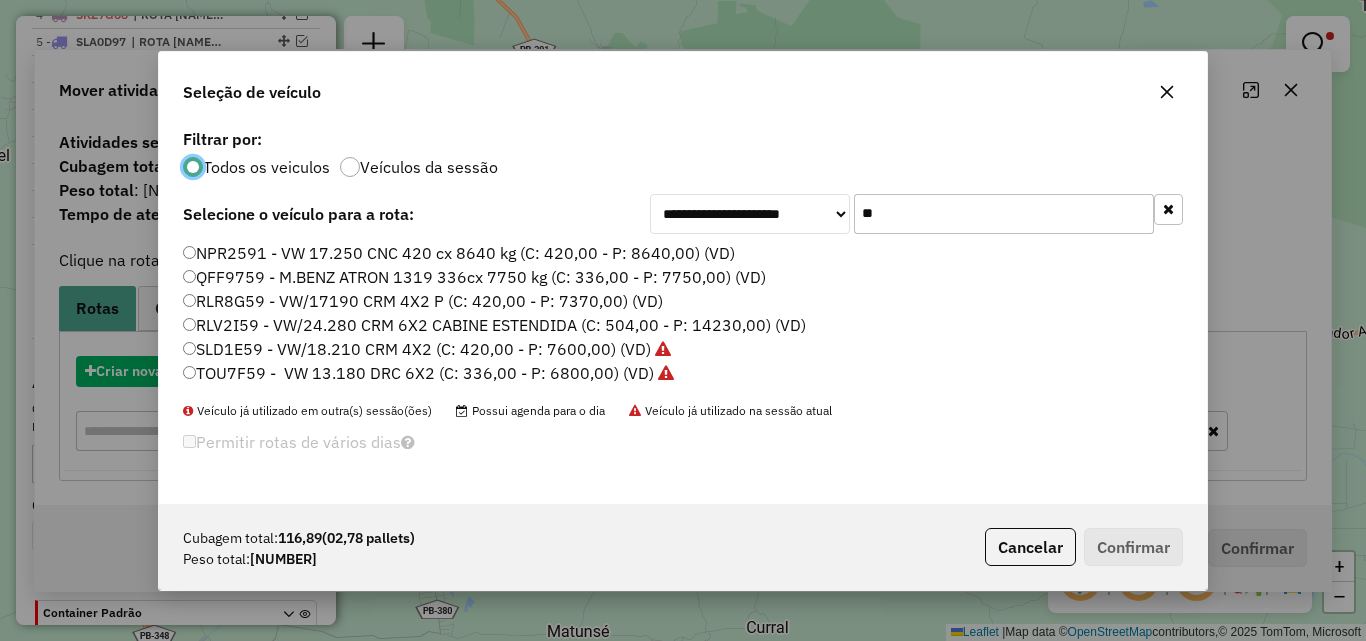 scroll, scrollTop: 11, scrollLeft: 6, axis: both 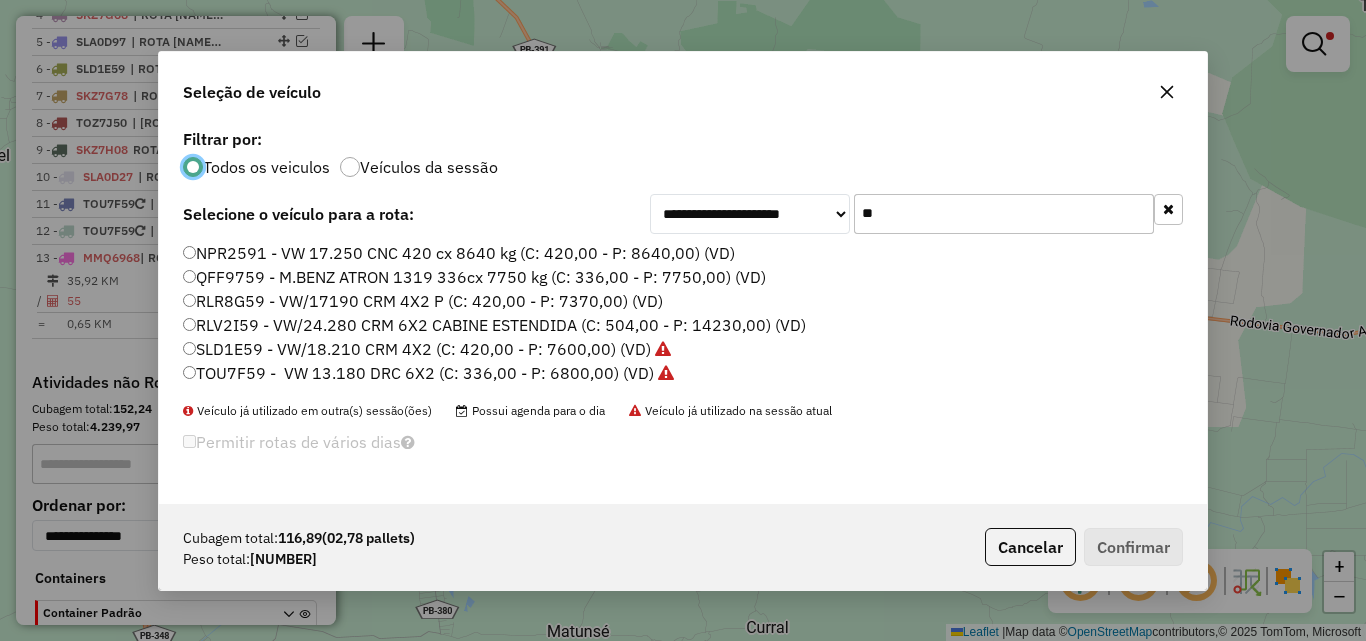 click on "**" 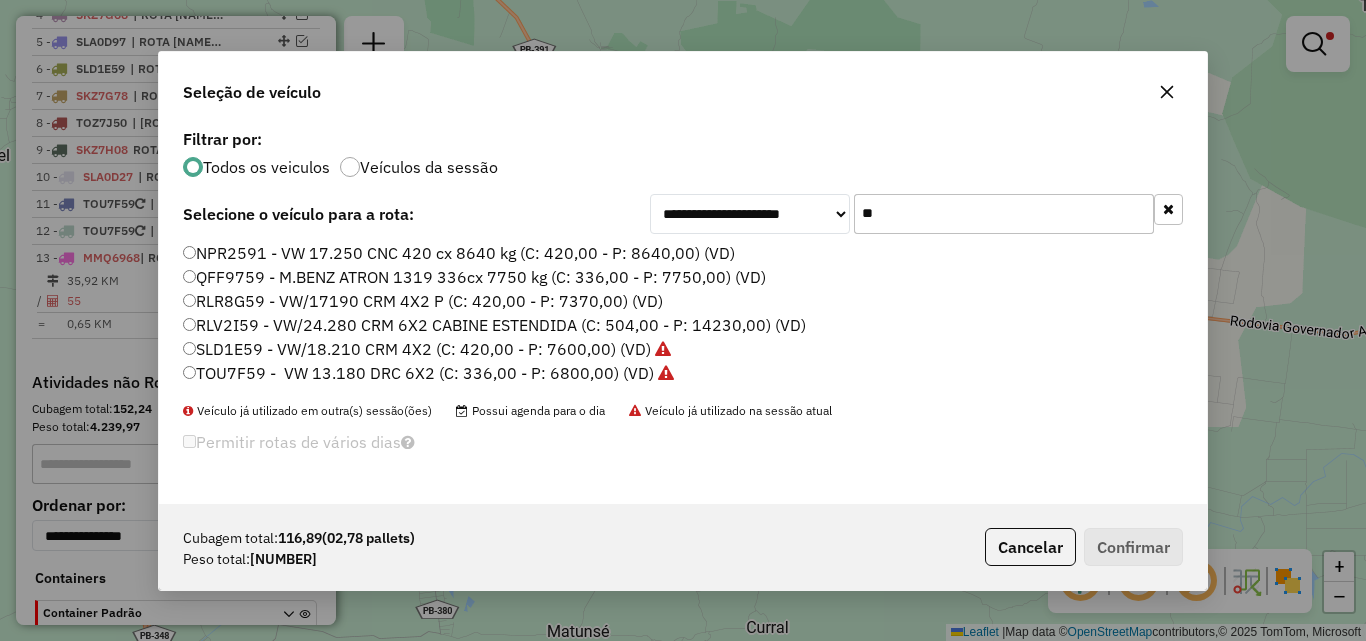 click on "**" 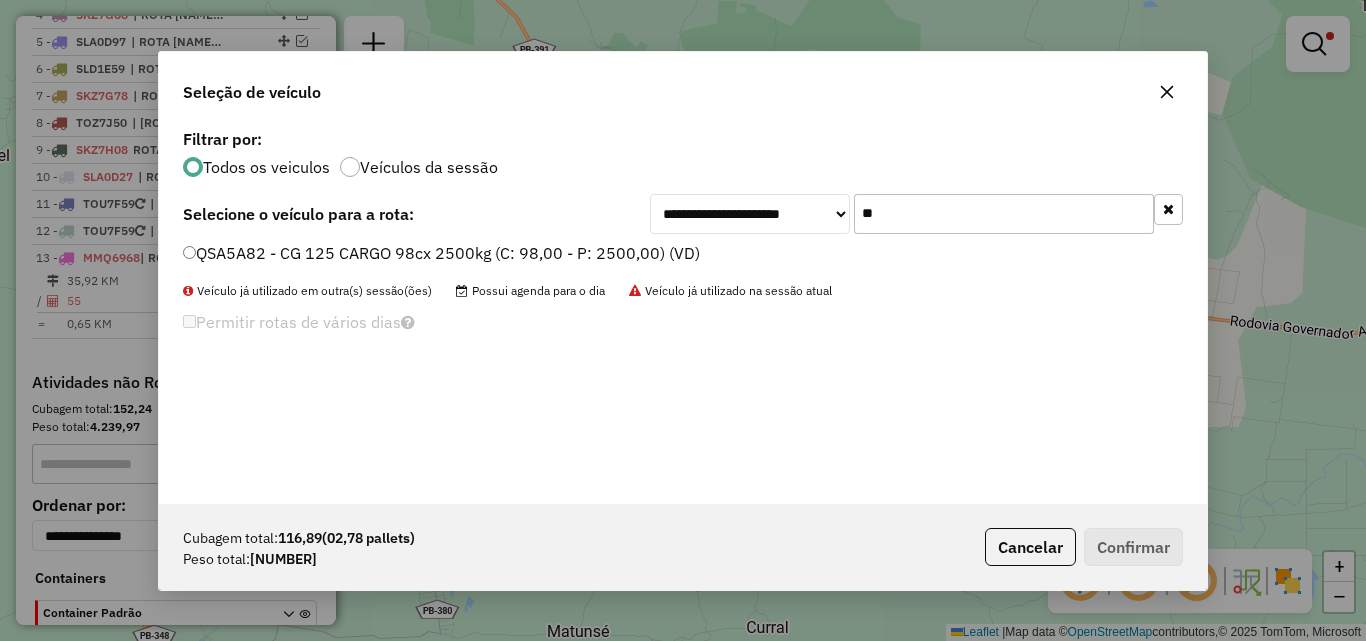 type on "**" 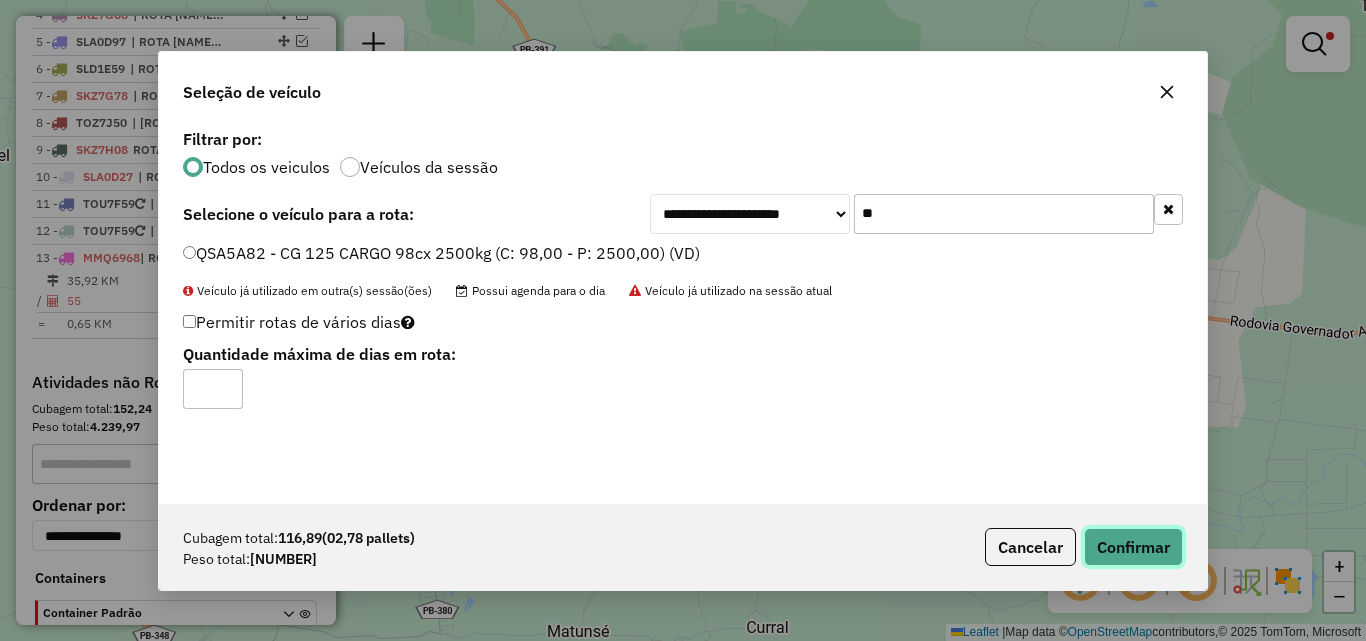 click on "Confirmar" 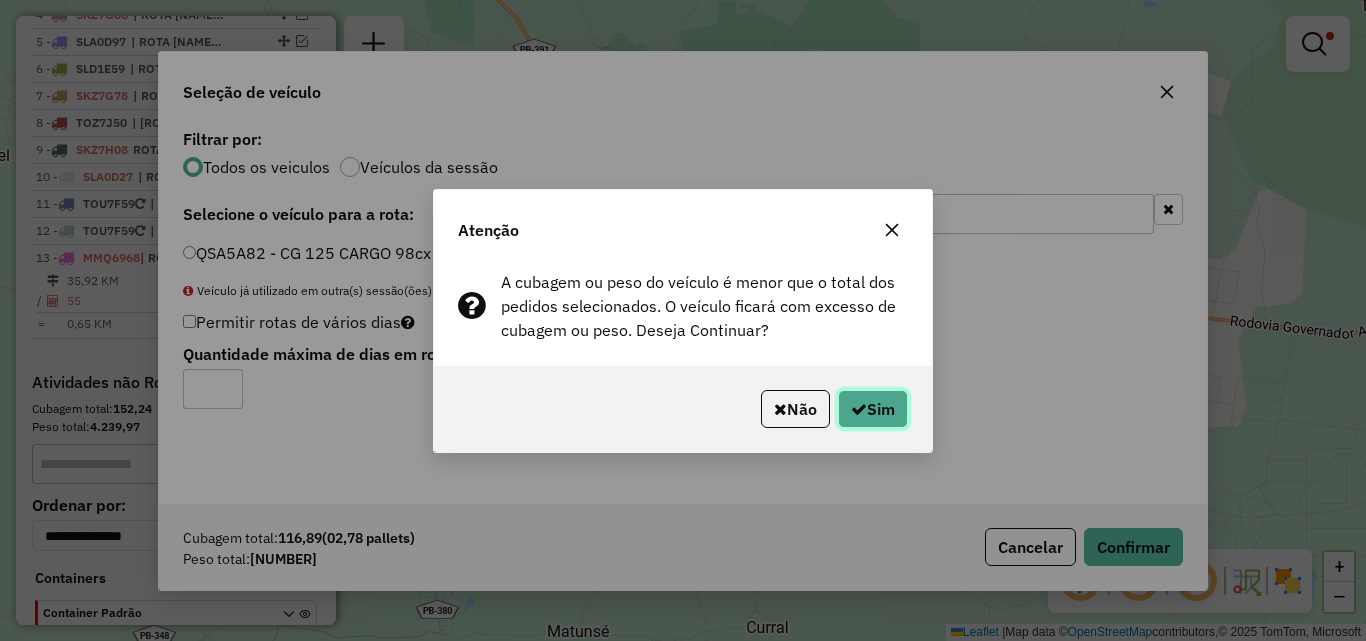 click on "Sim" 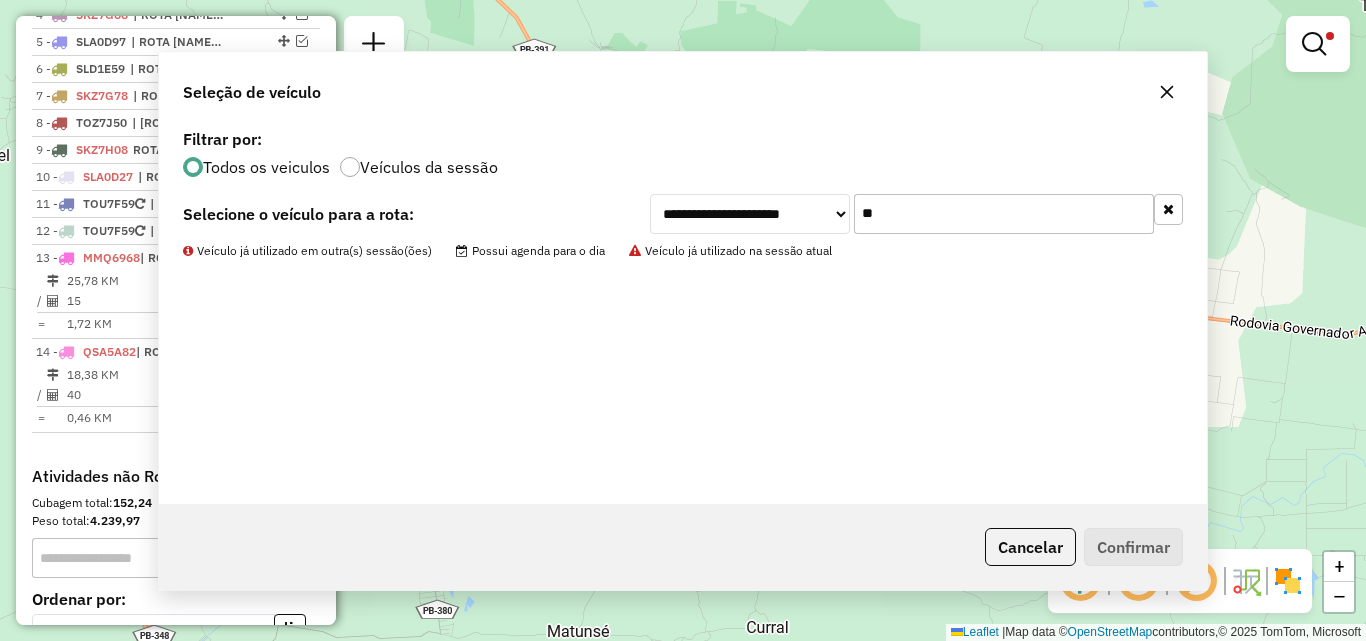 scroll, scrollTop: 502, scrollLeft: 0, axis: vertical 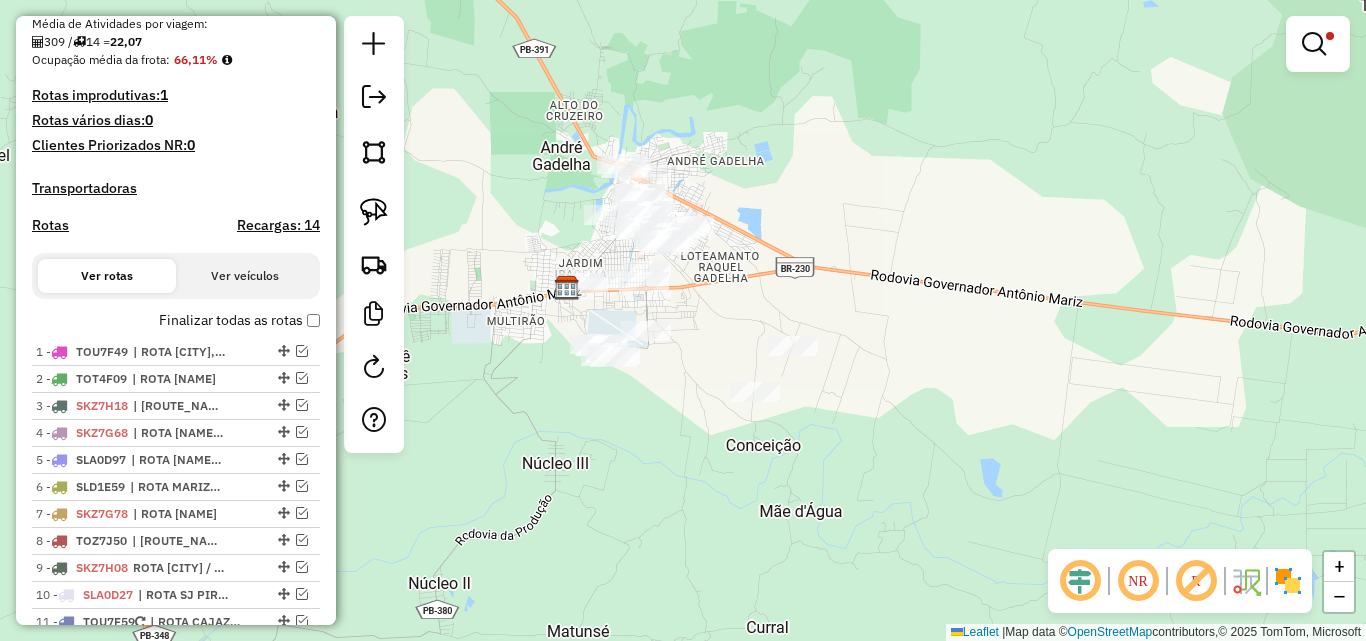 drag, startPoint x: 1124, startPoint y: 345, endPoint x: 1134, endPoint y: 346, distance: 10.049875 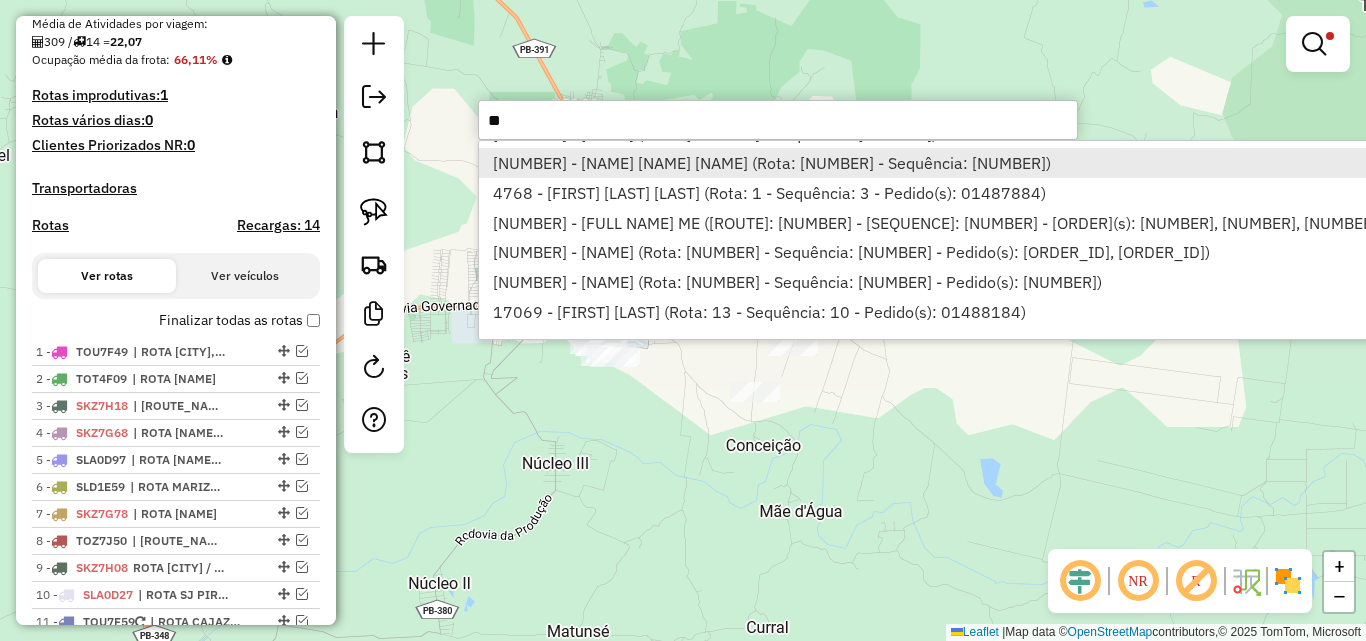 scroll, scrollTop: 264, scrollLeft: 0, axis: vertical 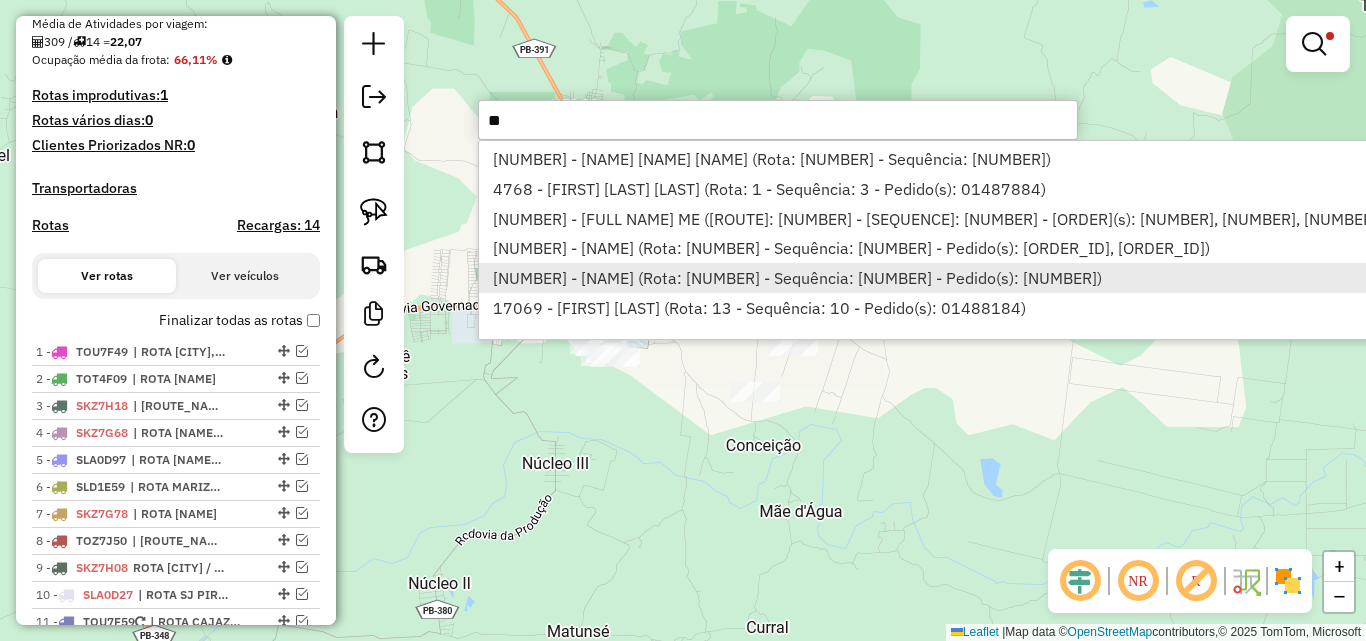 type on "*" 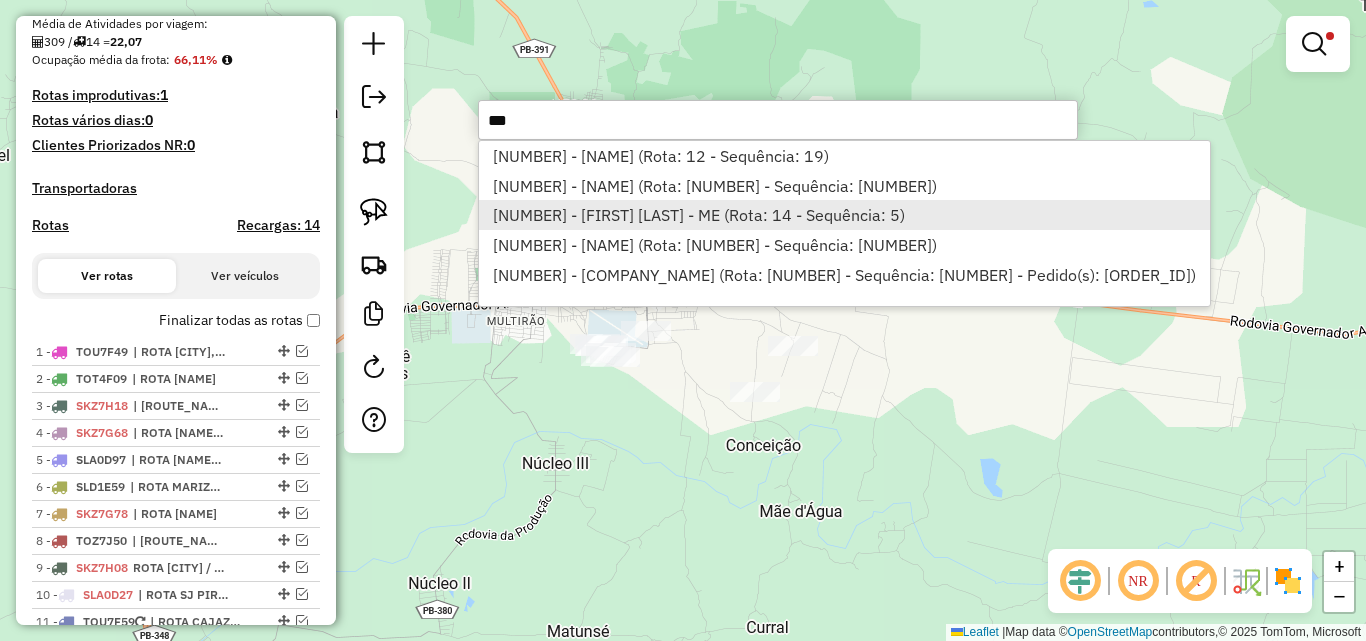 type on "***" 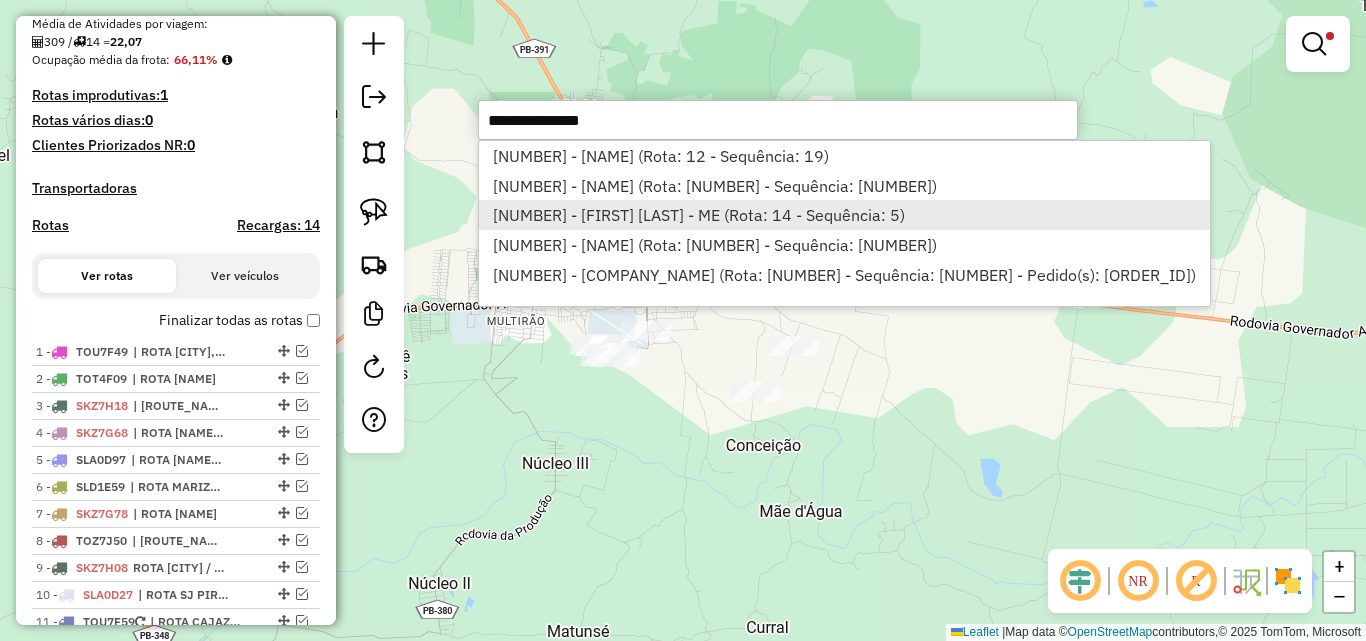 select on "*********" 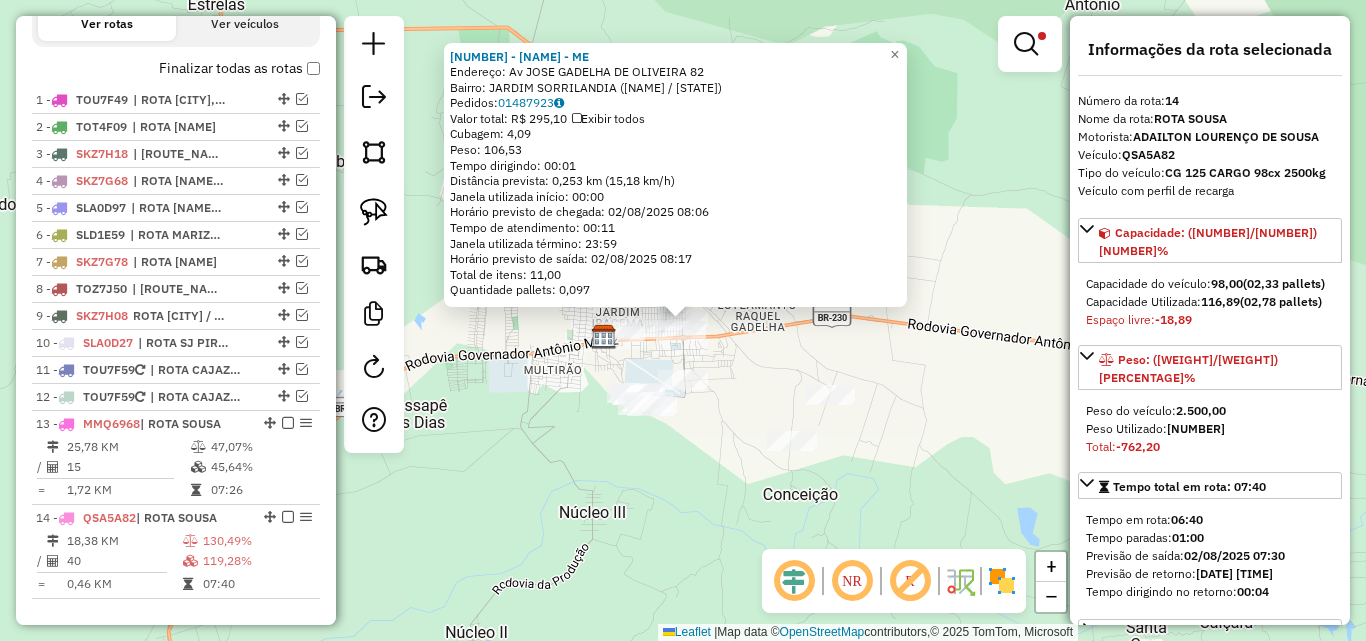 scroll, scrollTop: 1096, scrollLeft: 0, axis: vertical 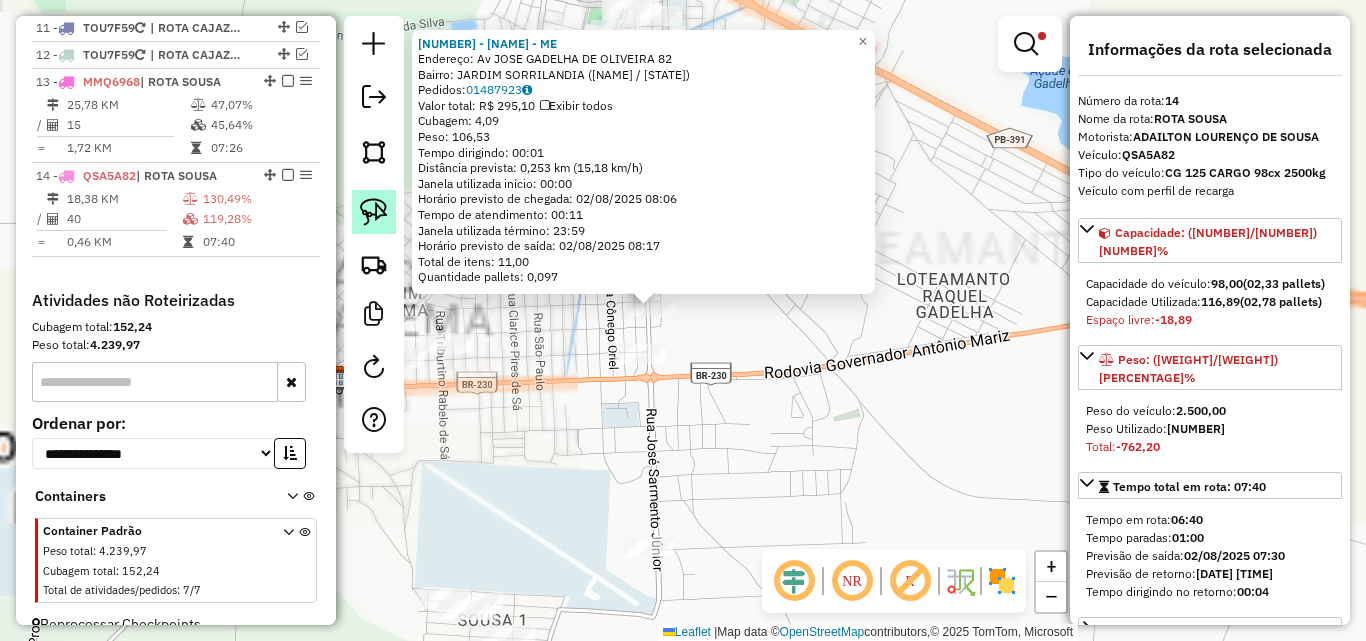 click 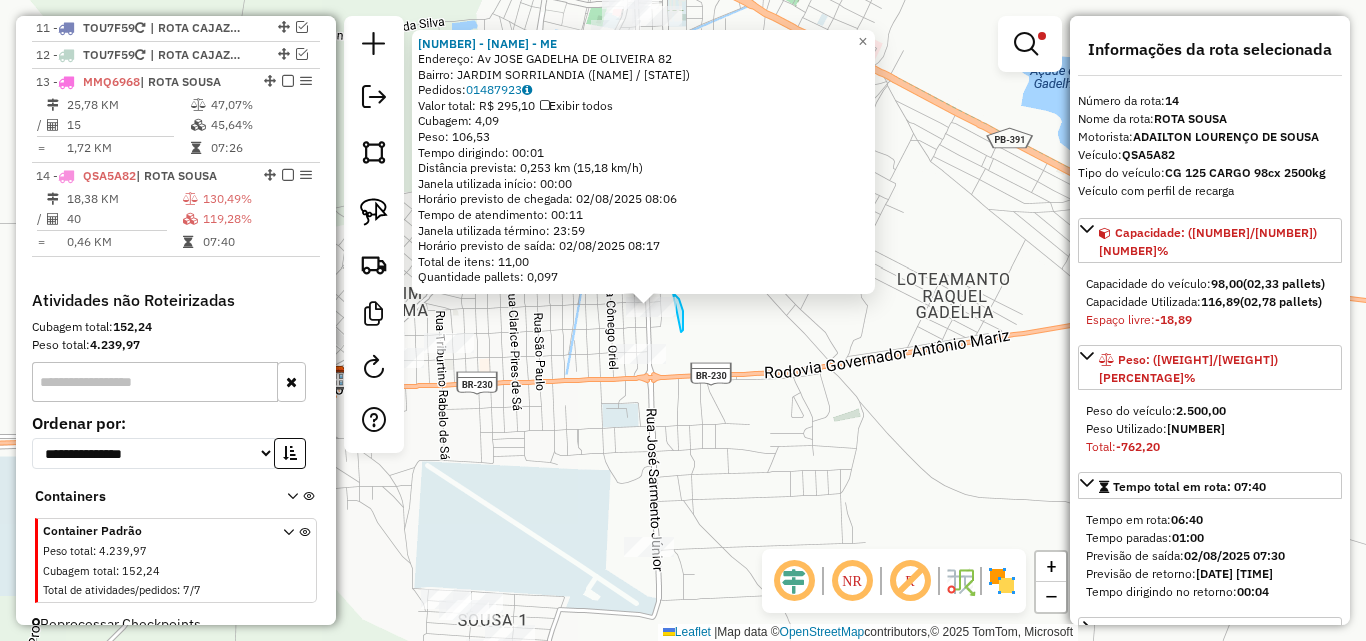 drag, startPoint x: 681, startPoint y: 332, endPoint x: 598, endPoint y: 311, distance: 85.61542 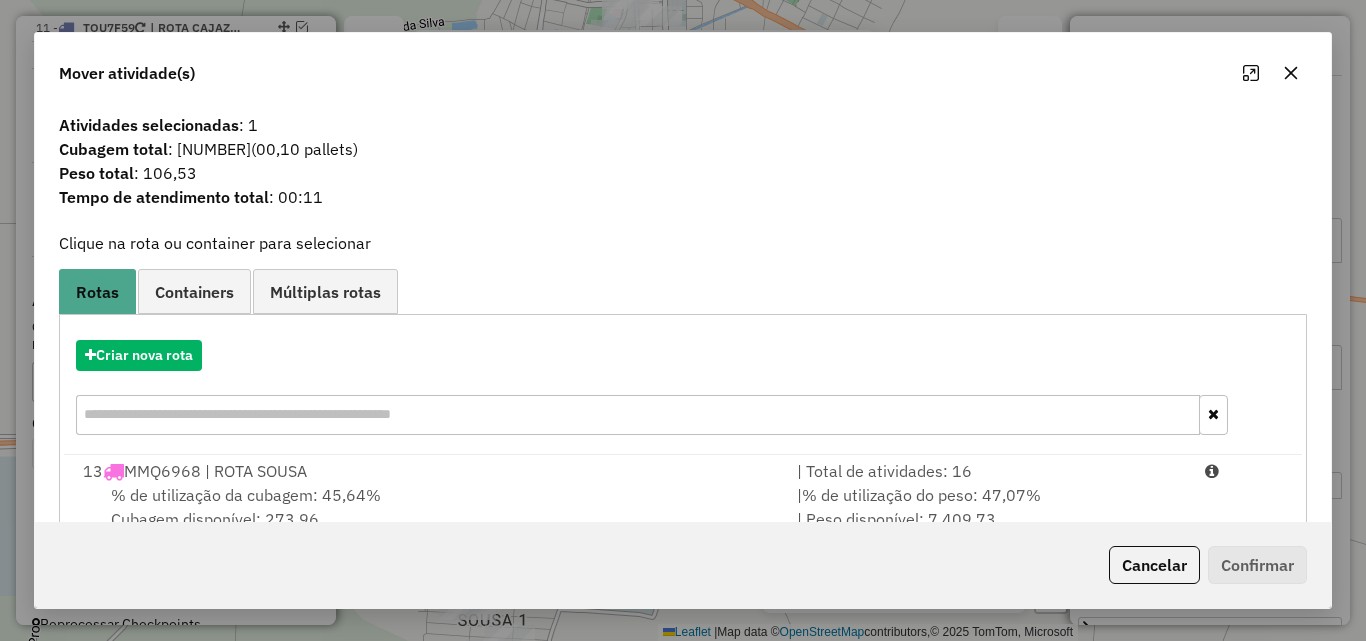 drag, startPoint x: 1092, startPoint y: 479, endPoint x: 1080, endPoint y: 354, distance: 125.57468 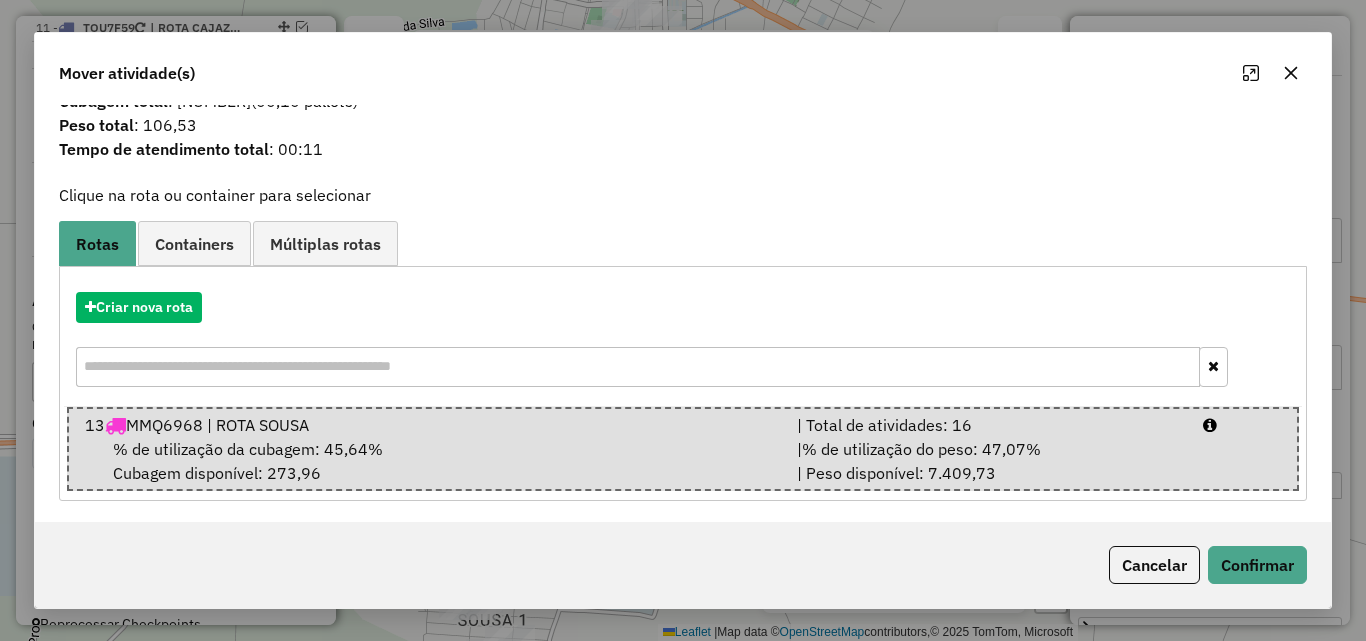 scroll, scrollTop: 51, scrollLeft: 0, axis: vertical 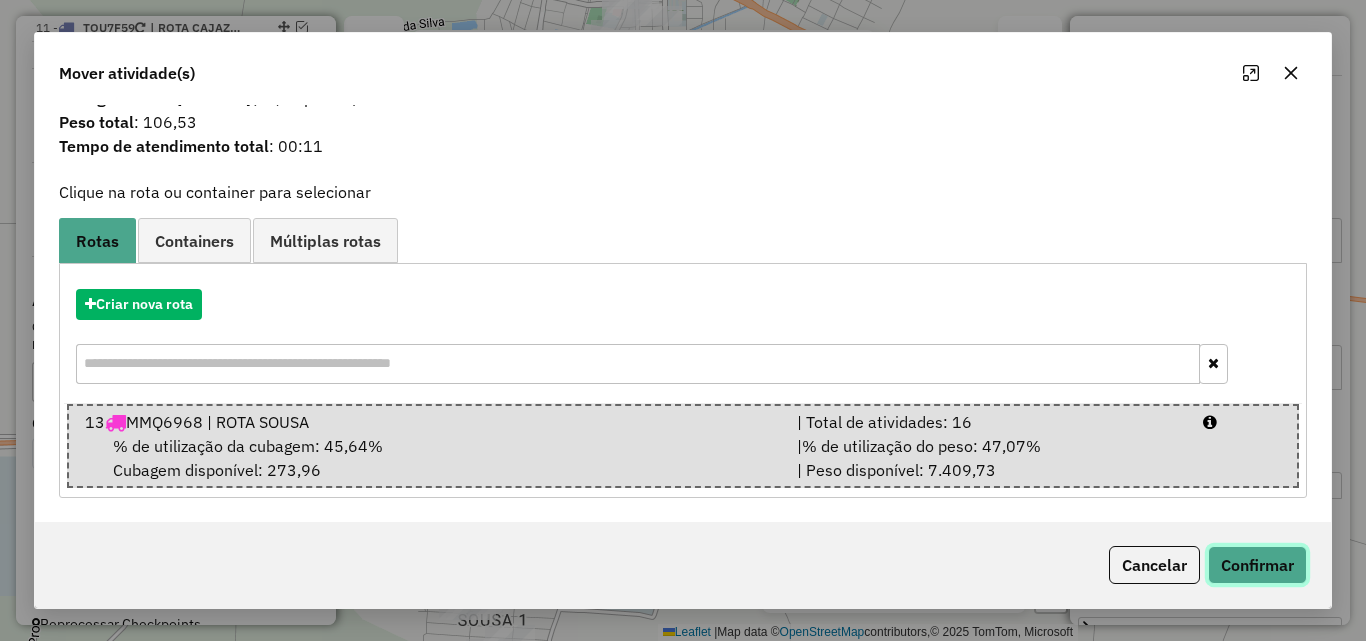 click on "Confirmar" 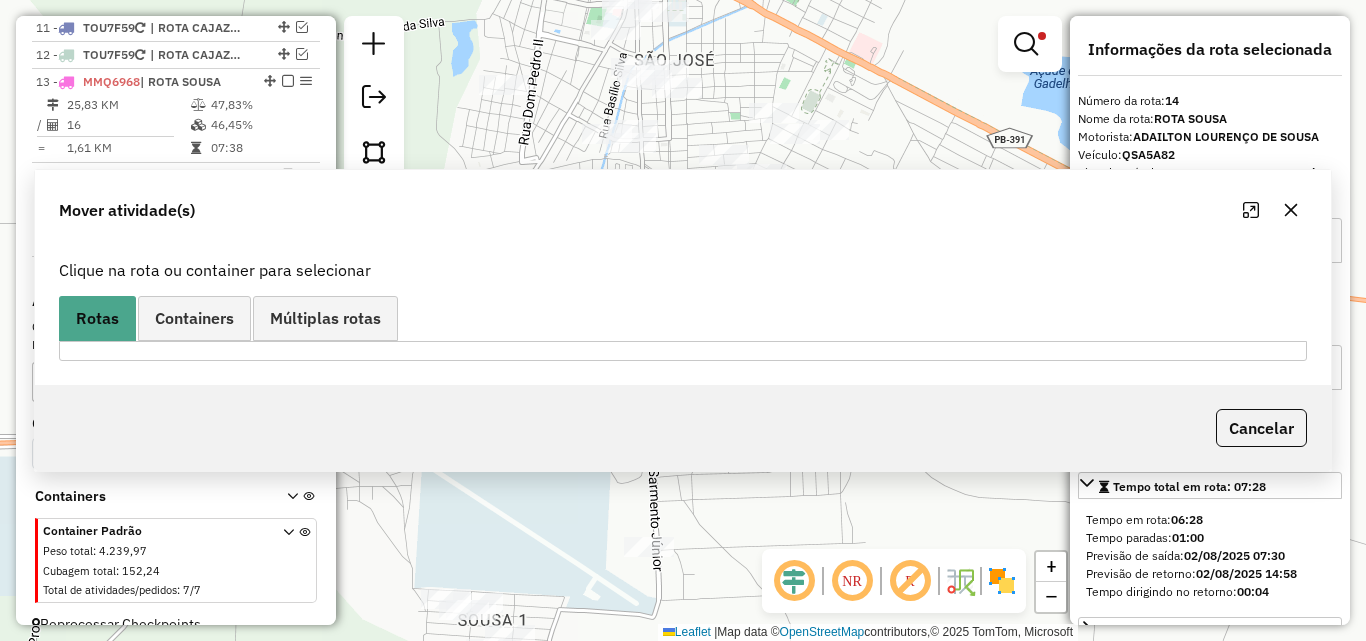 scroll, scrollTop: 0, scrollLeft: 0, axis: both 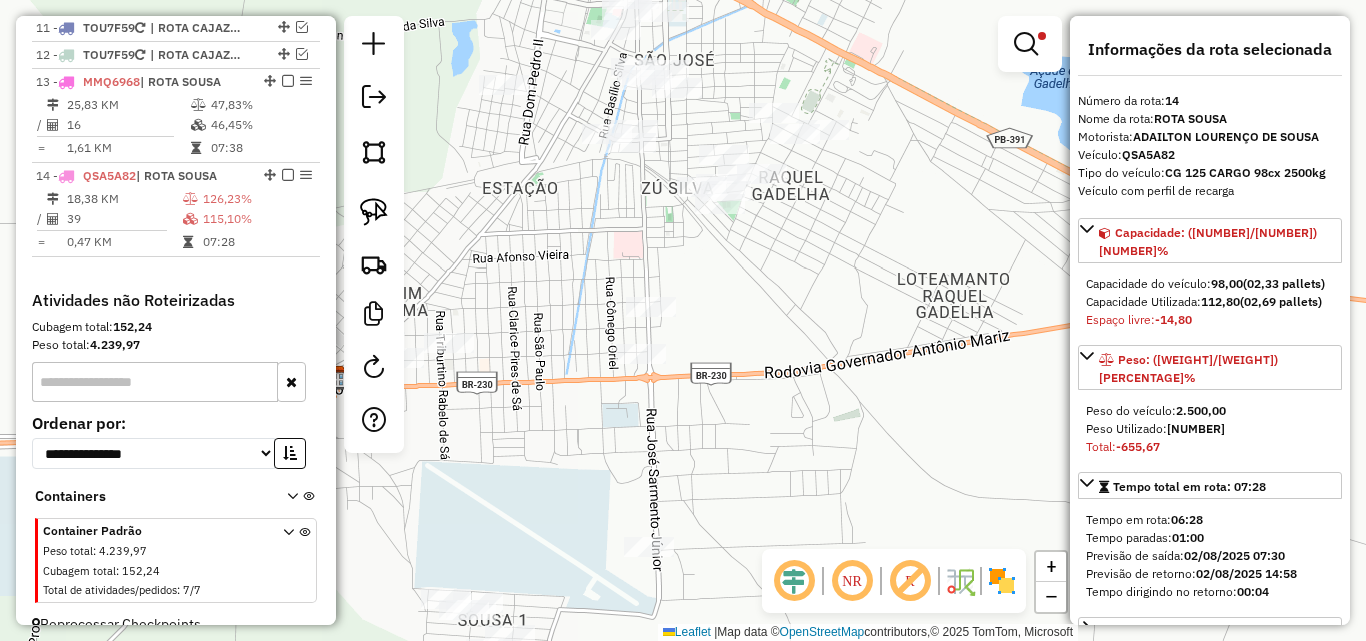 click on "Limpar filtros Janela de atendimento Grade de atendimento Capacidade Transportadoras Veículos Cliente Pedidos  Rotas Selecione os dias de semana para filtrar as janelas de atendimento  Seg   Ter   Qua   Qui   Sex   Sáb   Dom  Informe o período da janela de atendimento: De: Até:  Filtrar exatamente a janela do cliente  Considerar janela de atendimento padrão  Selecione os dias de semana para filtrar as grades de atendimento  Seg   Ter   Qua   Qui   Sex   Sáb   Dom   Considerar clientes sem dia de atendimento cadastrado  Clientes fora do dia de atendimento selecionado Filtrar as atividades entre os valores definidos abaixo:  Peso mínimo:  ****  Peso máximo:  ******  Cubagem mínima:   Cubagem máxima:   De:   Até:  Filtrar as atividades entre o tempo de atendimento definido abaixo:  De:   Até:   Considerar capacidade total dos clientes não roteirizados Transportadora: Selecione um ou mais itens Tipo de veículo: Selecione um ou mais itens Veículo: Selecione um ou mais itens Motorista: Nome: Rótulo:" 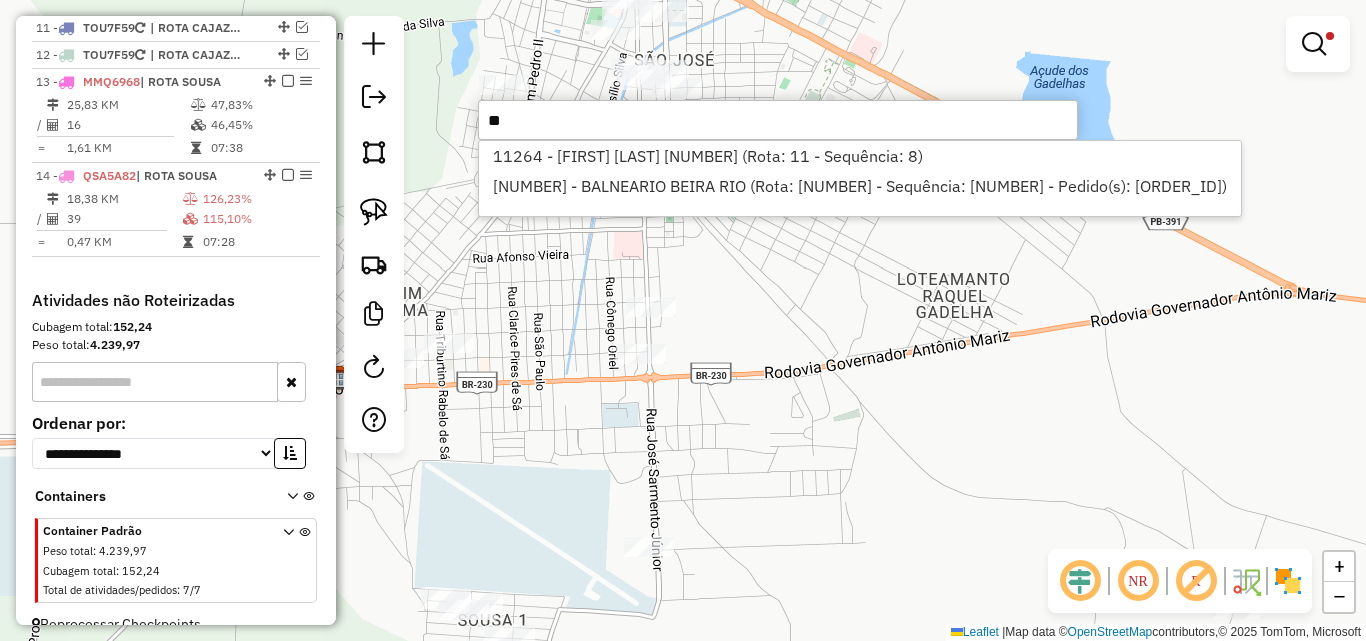 type on "*" 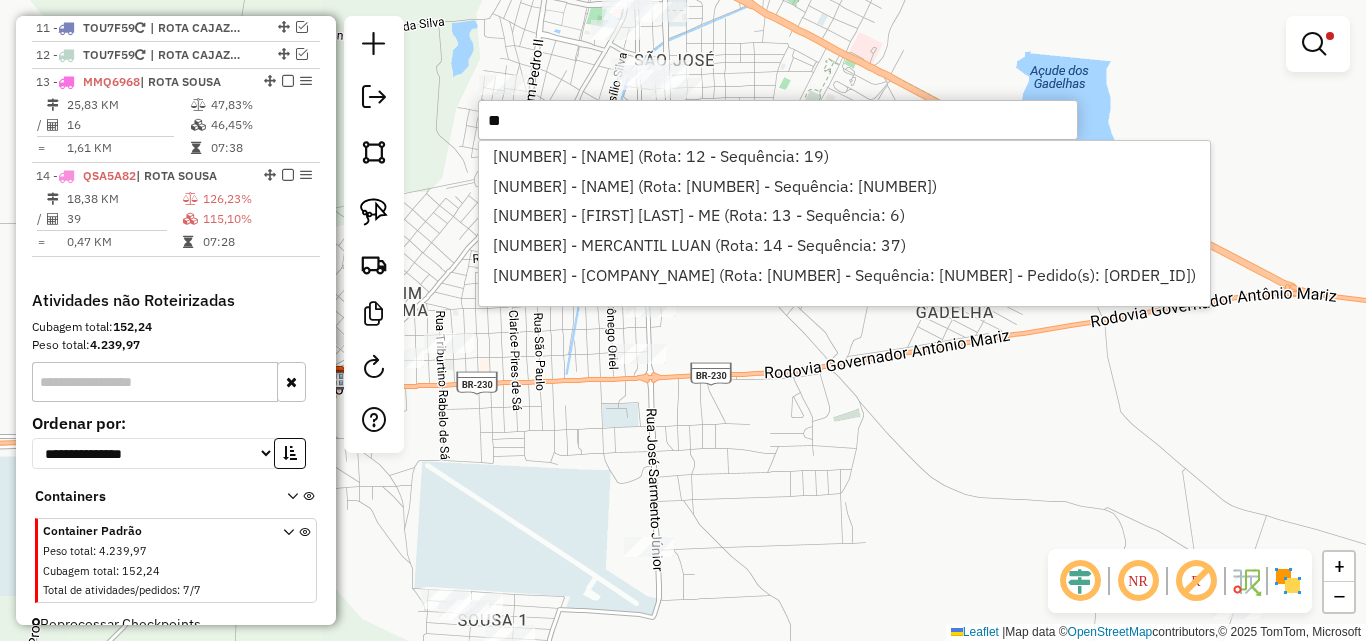 type on "*" 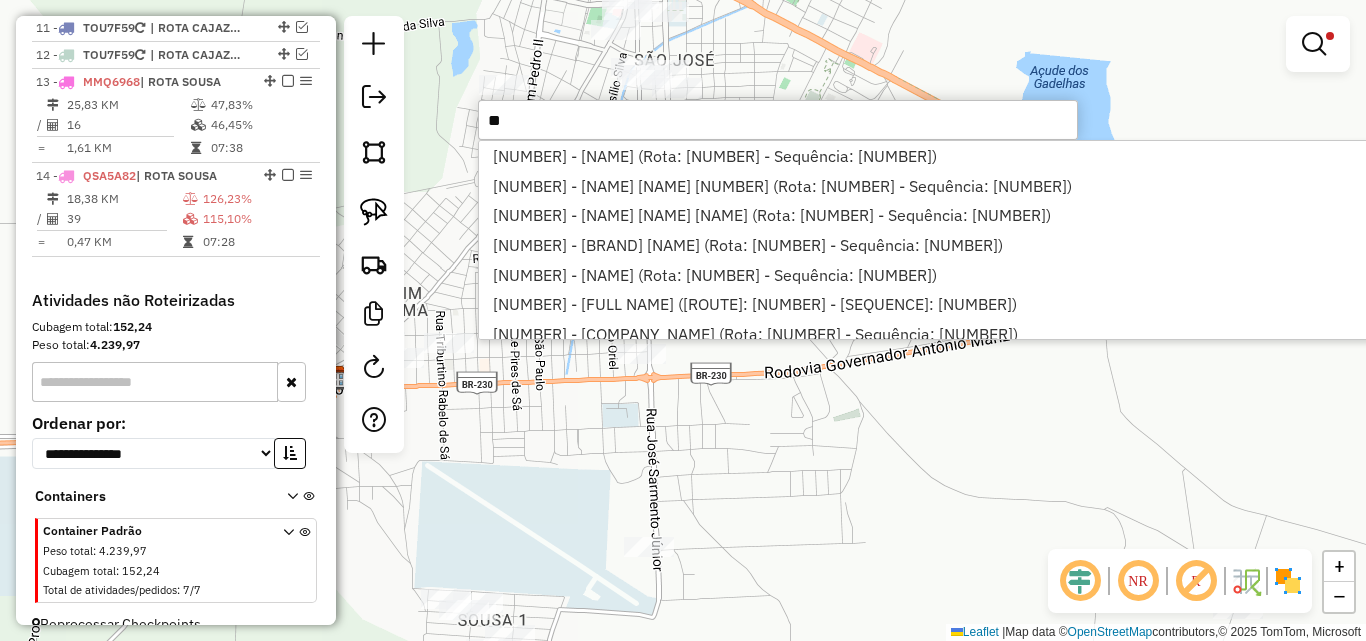 type on "*" 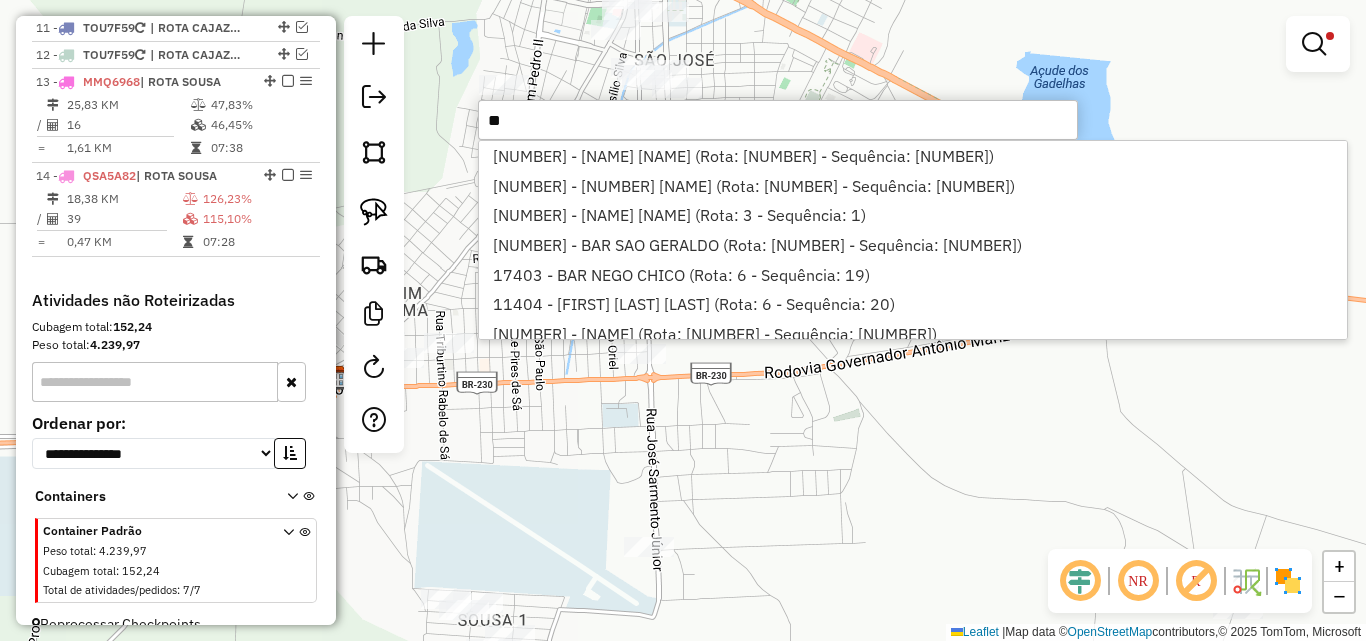 type on "*" 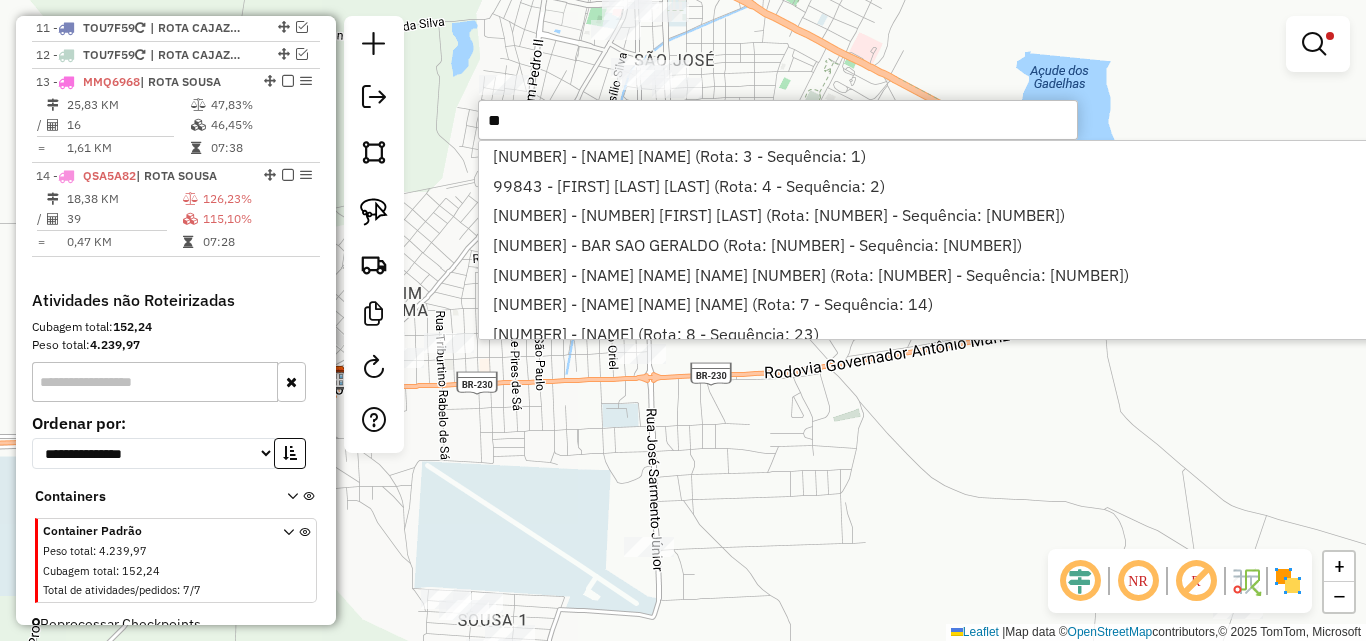 type on "*" 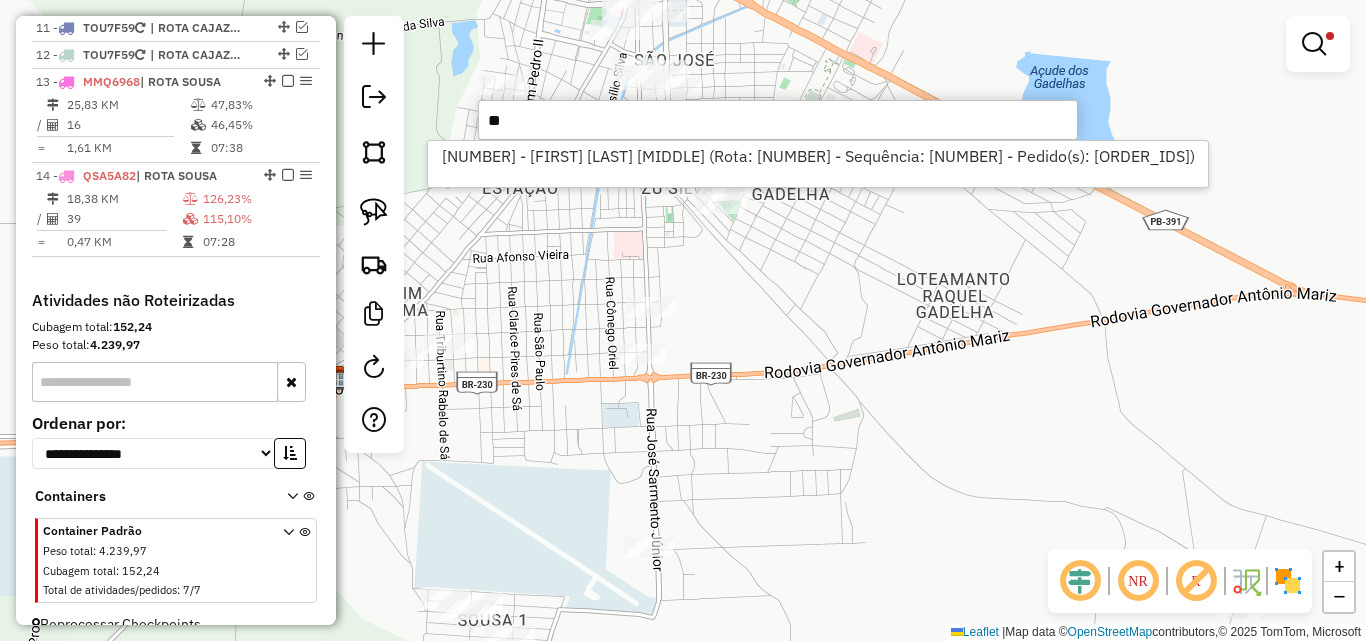 type on "*" 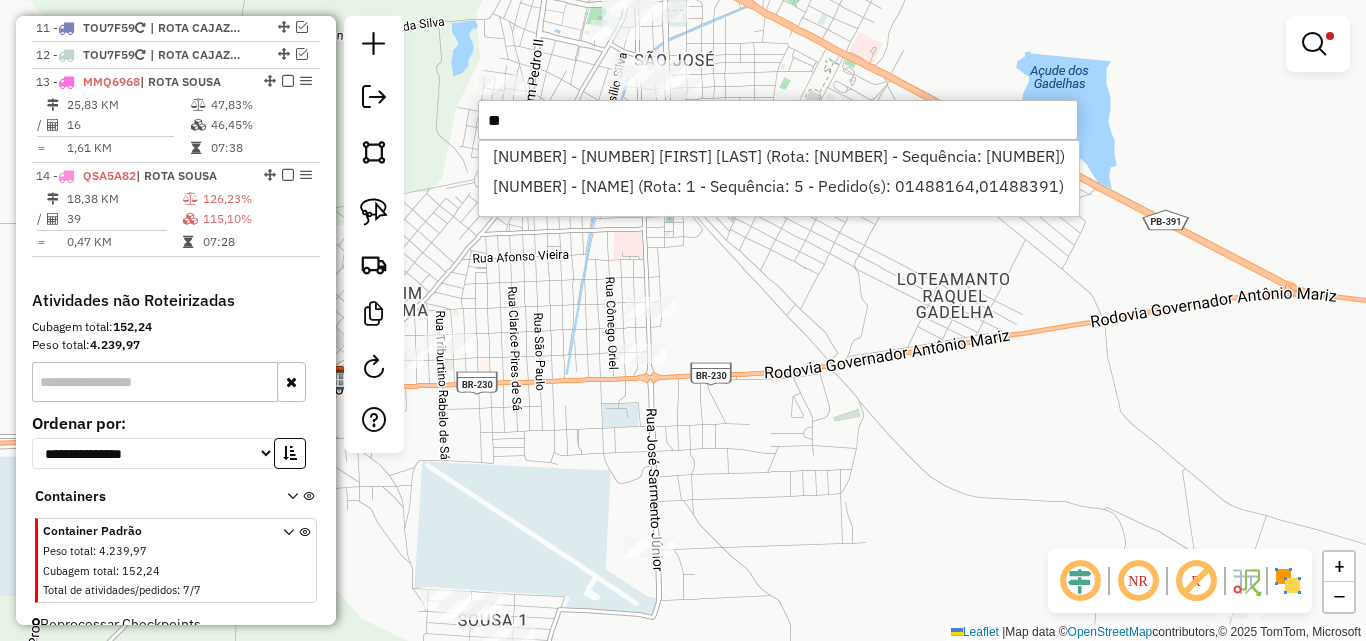 type on "*" 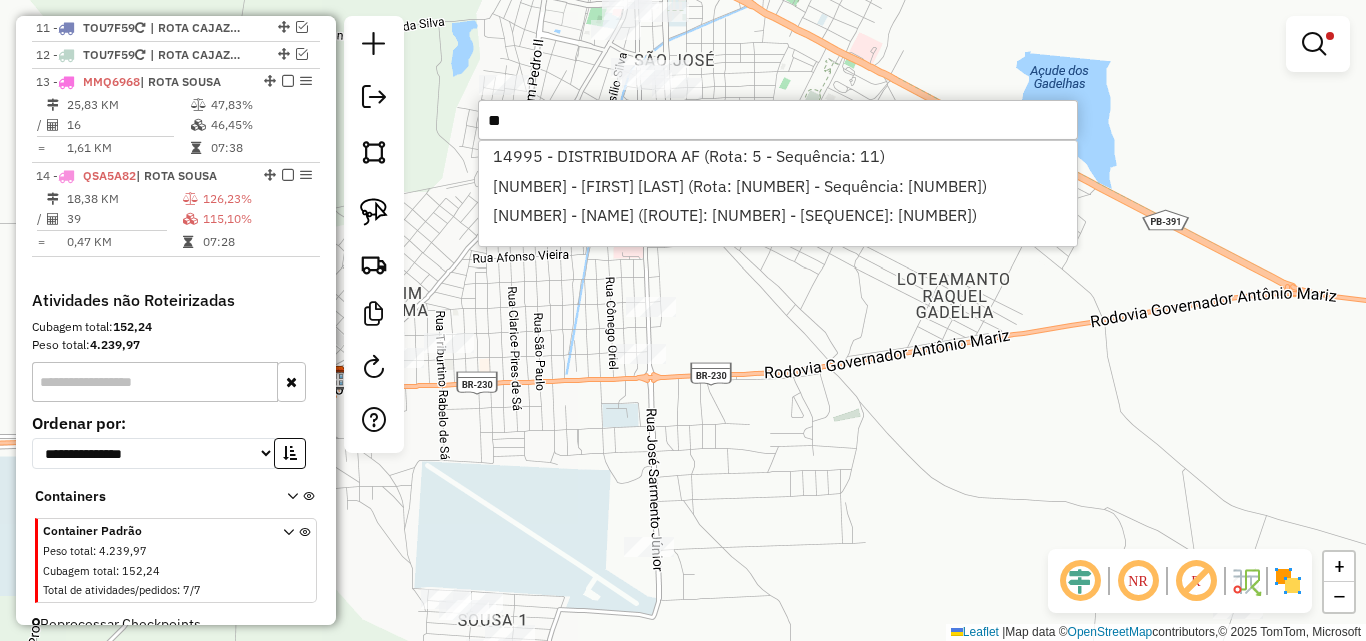 type on "*" 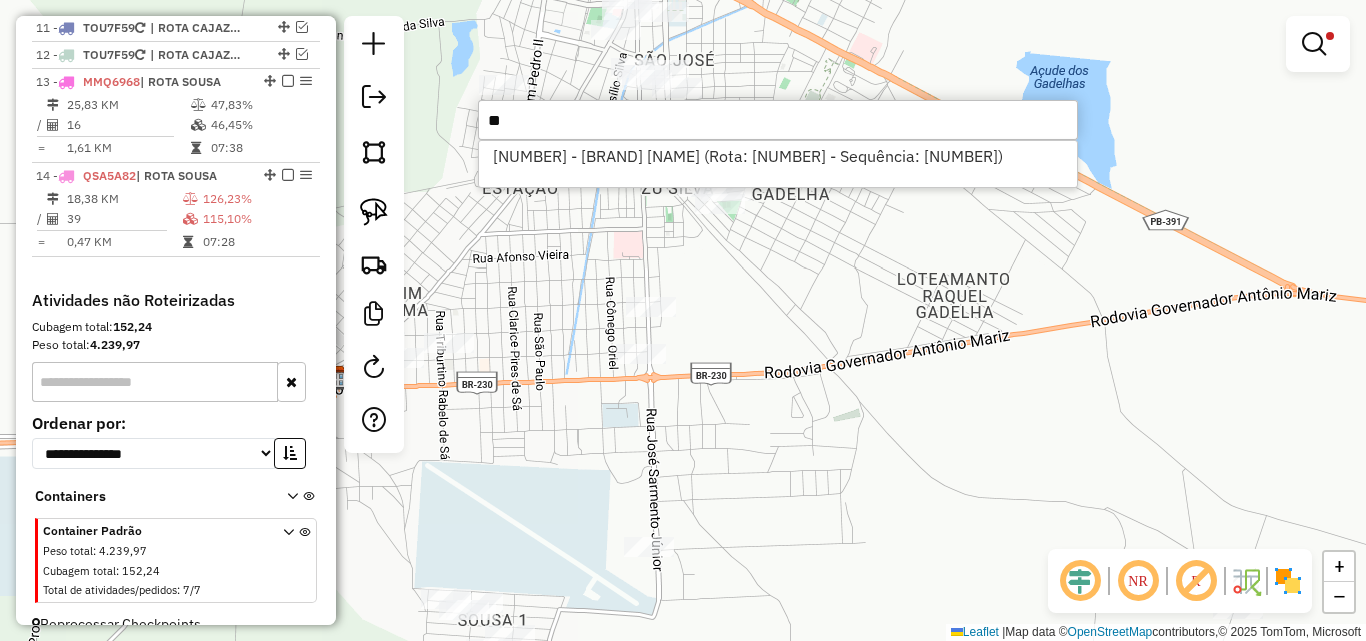 type on "*" 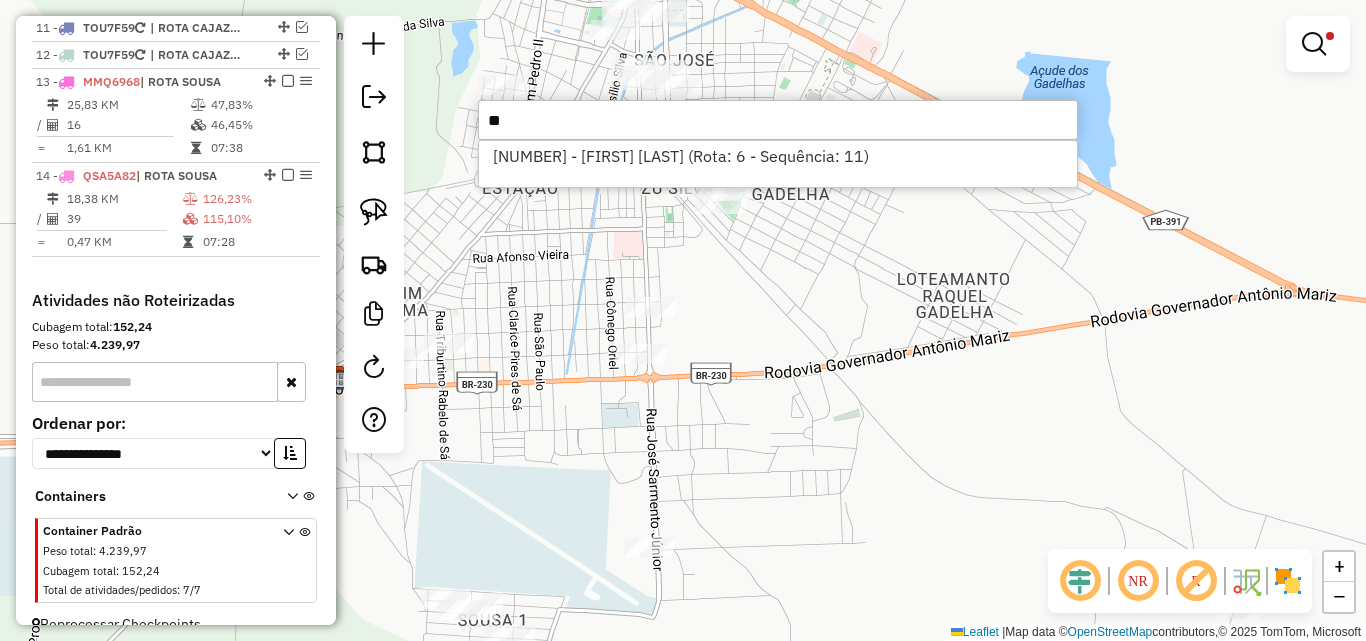 type on "*" 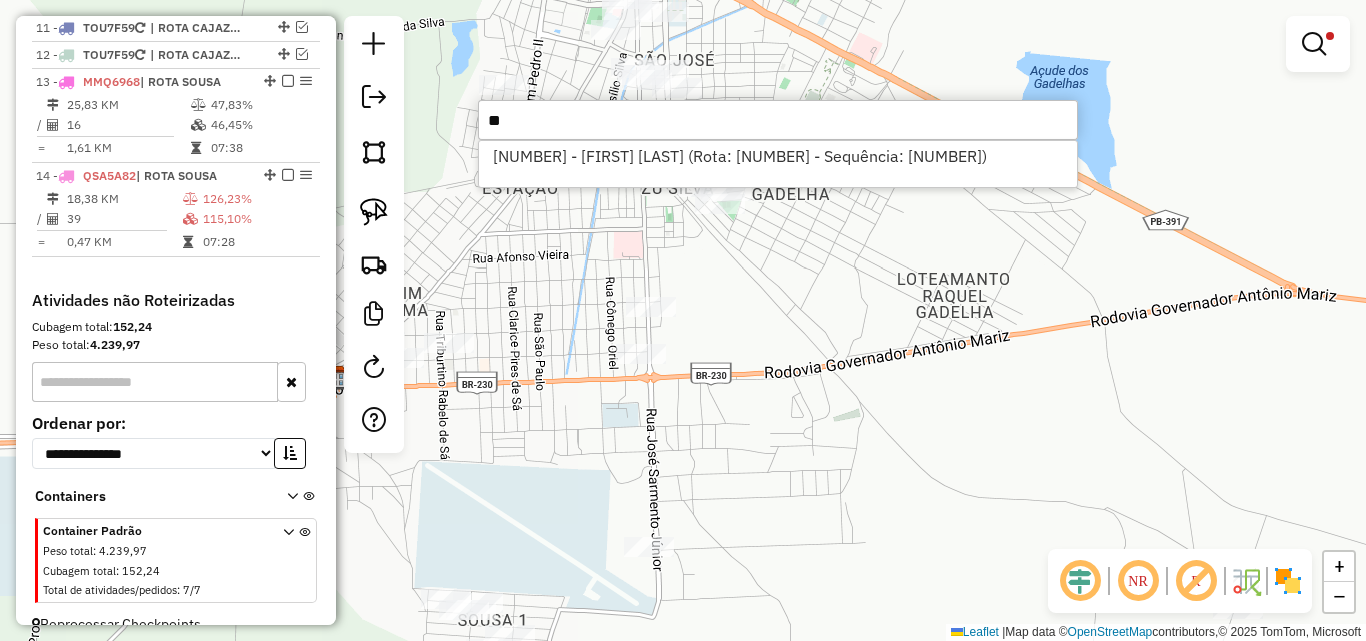 type on "*" 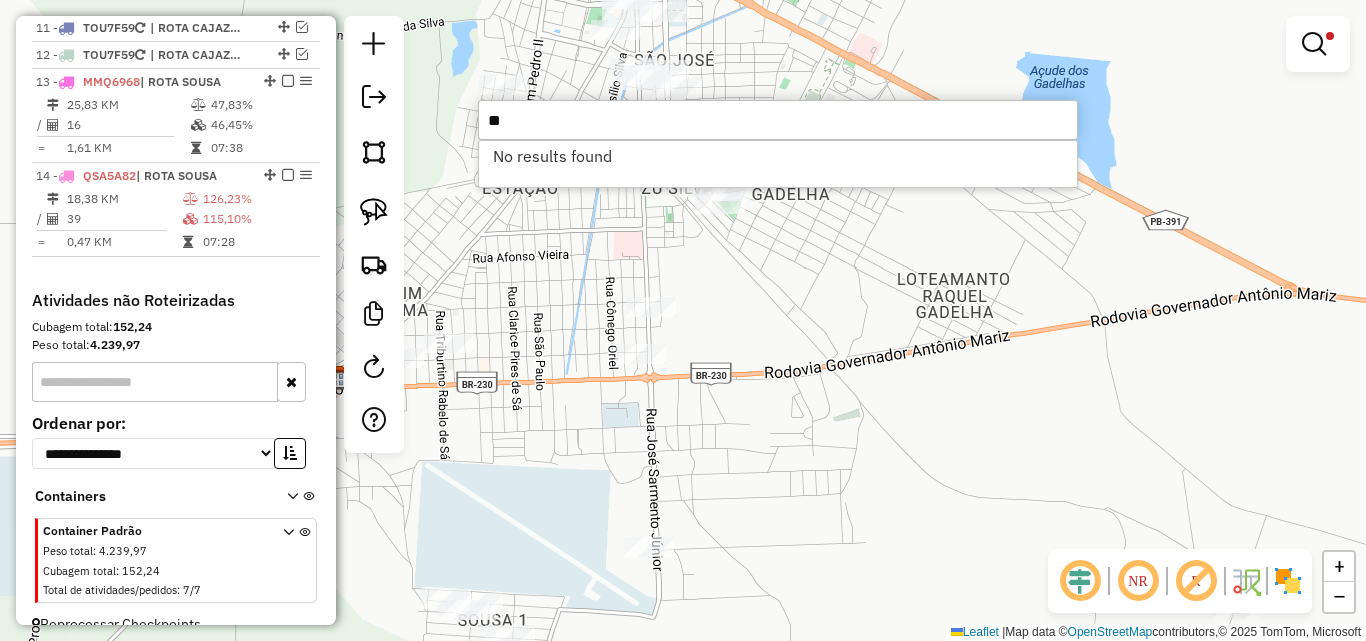 type on "*" 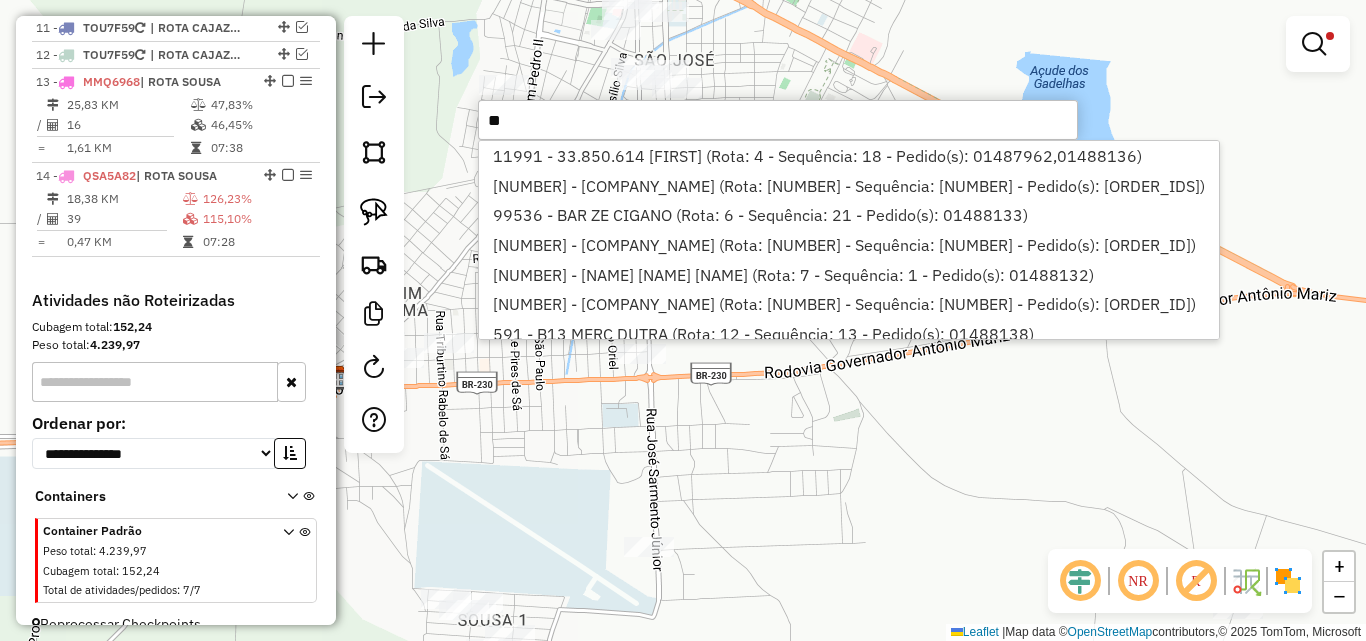 type on "*" 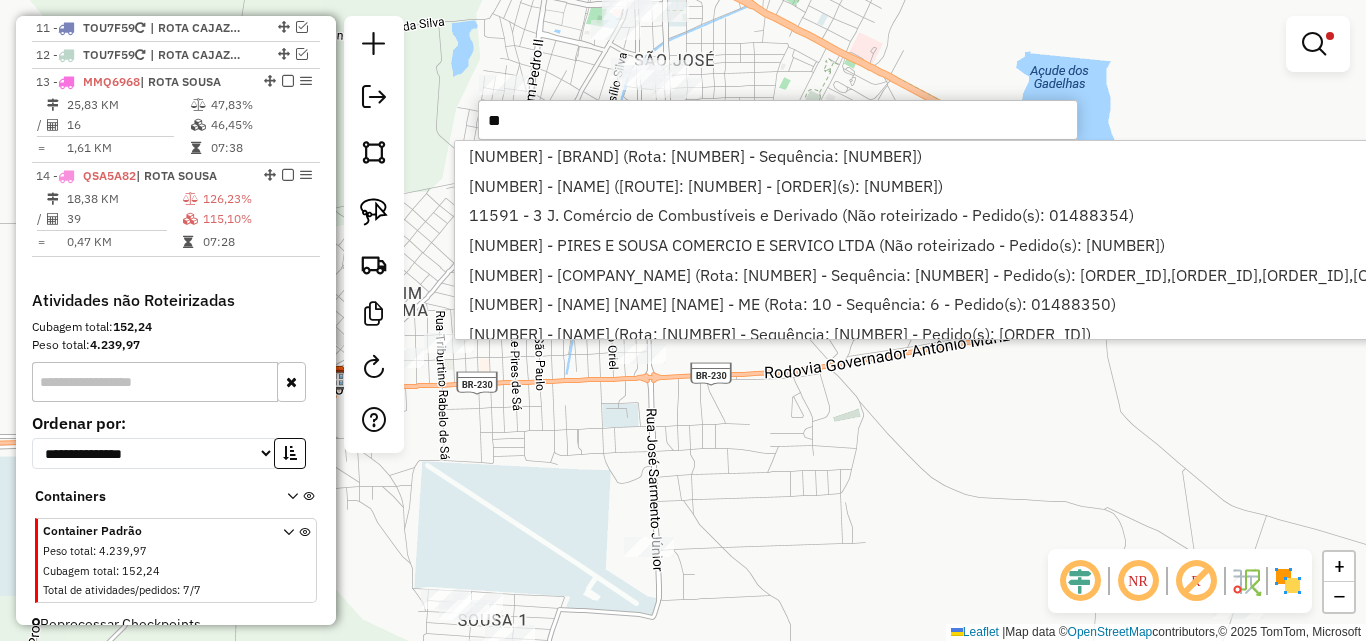 type on "*" 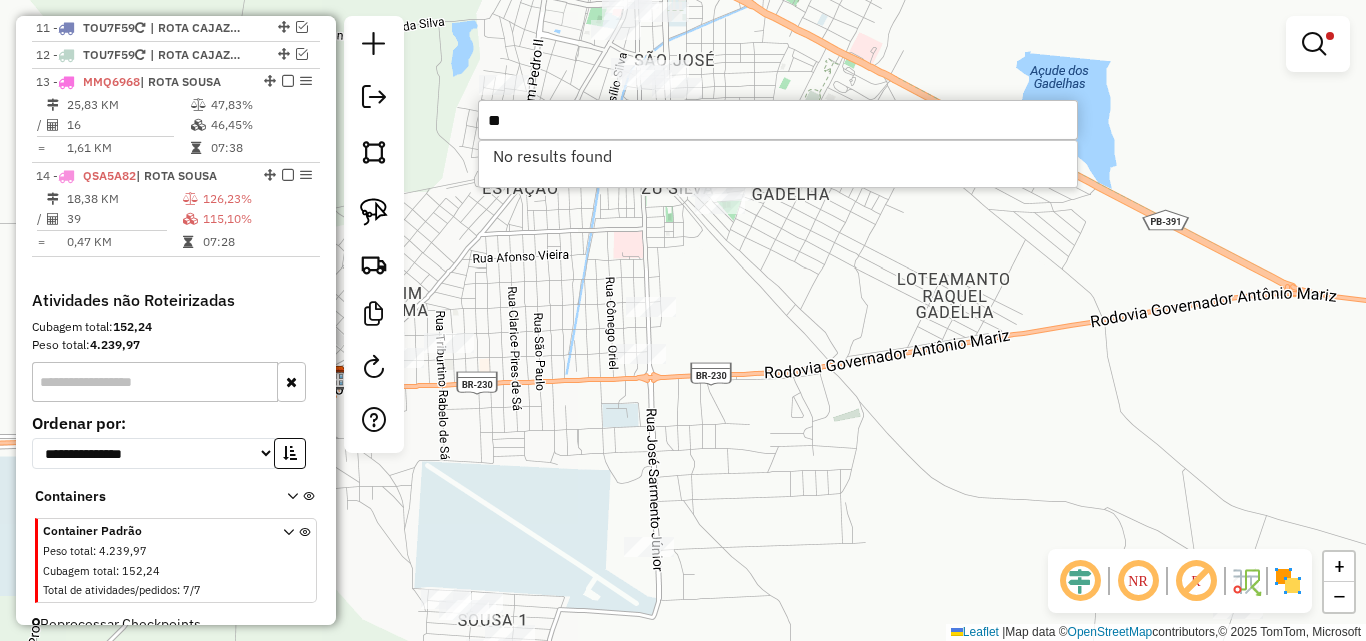 type on "*" 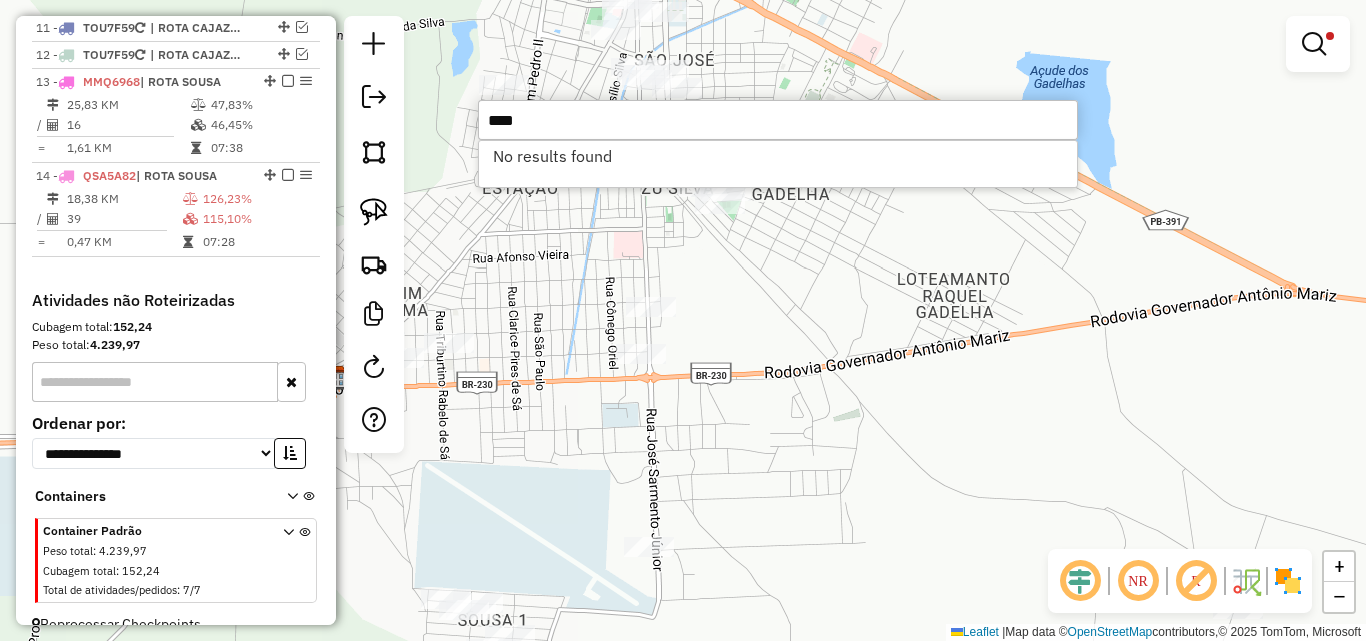 click on "****" at bounding box center (778, 120) 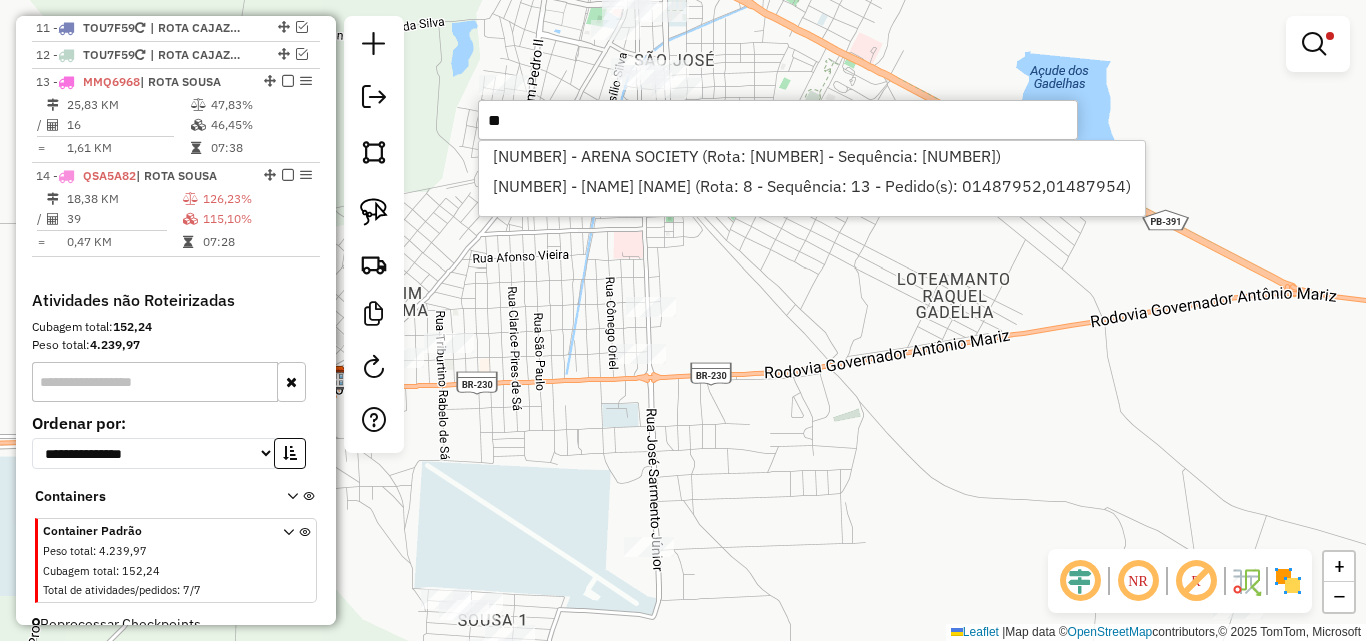 type on "*" 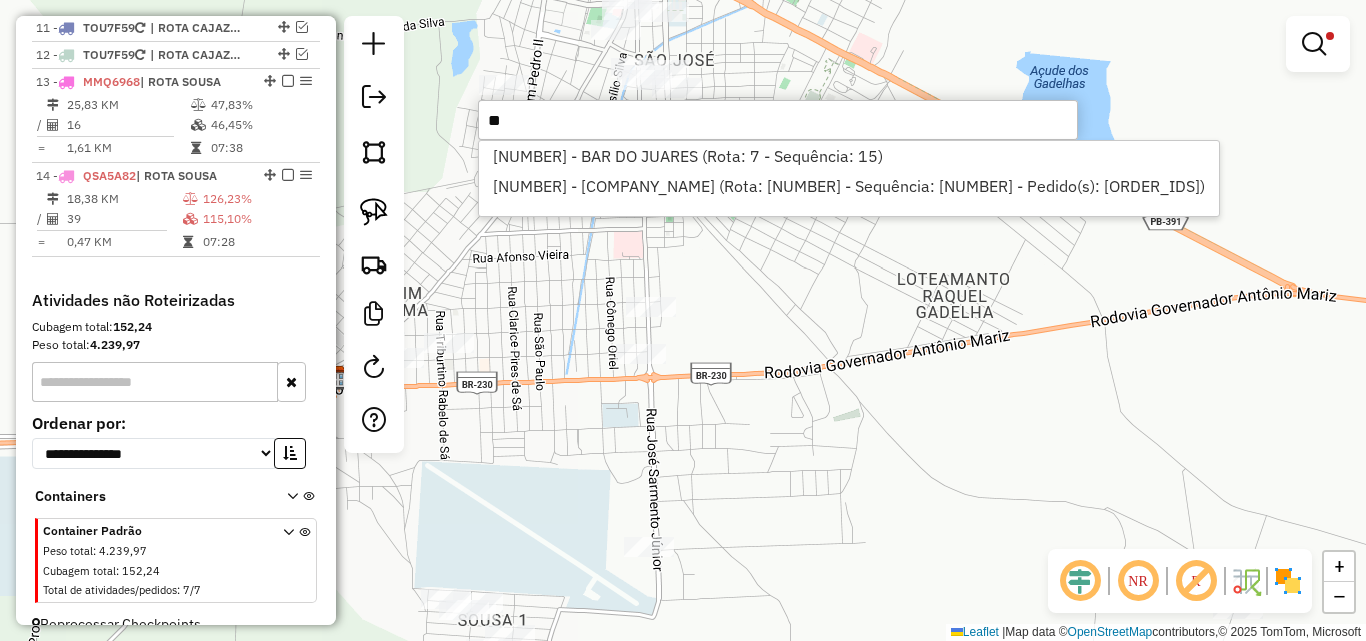 type on "*" 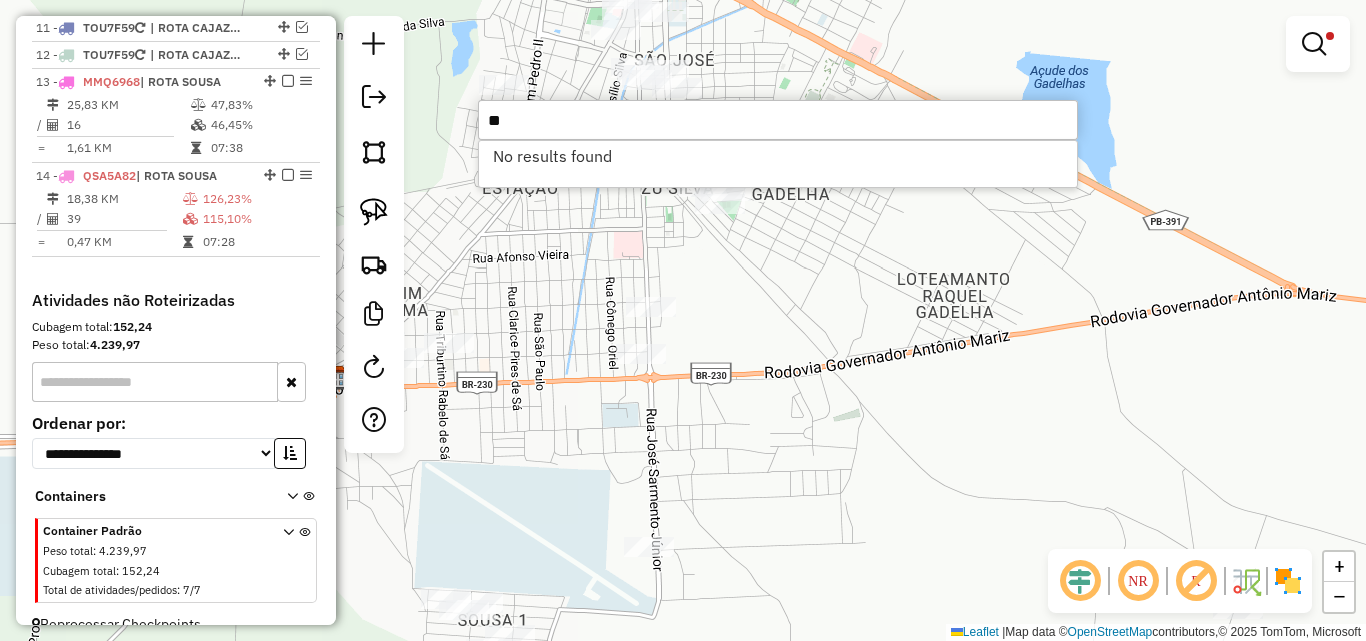type on "*" 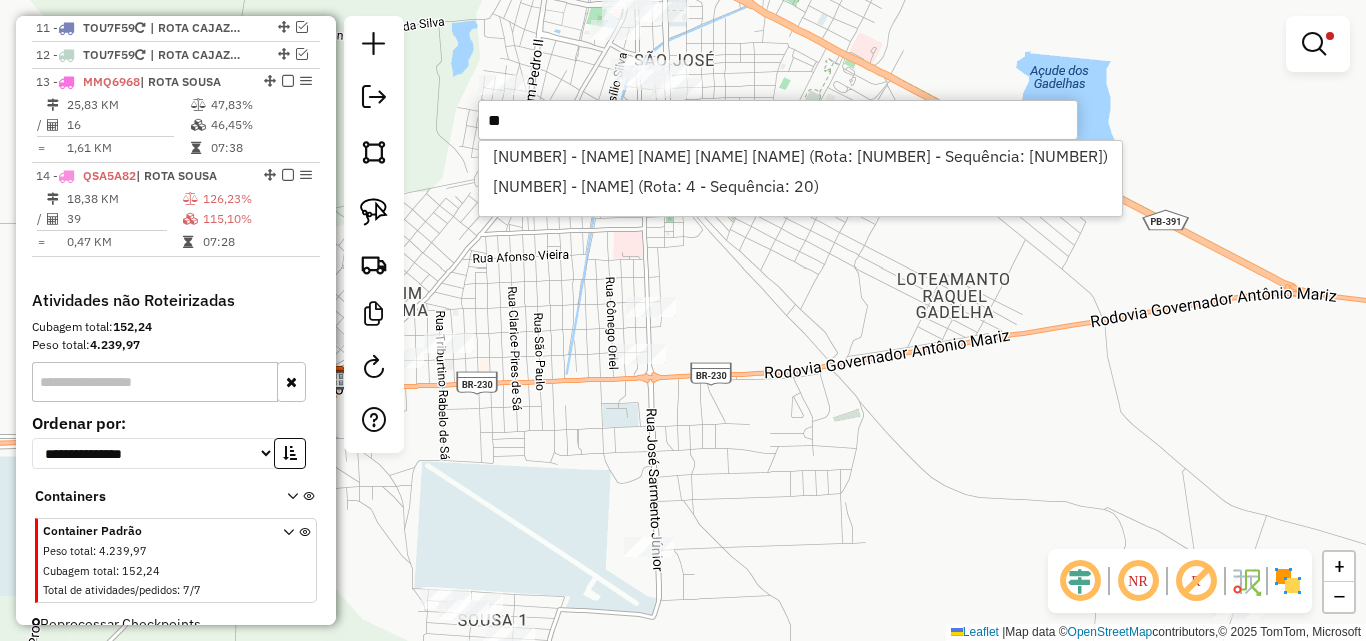 type on "*" 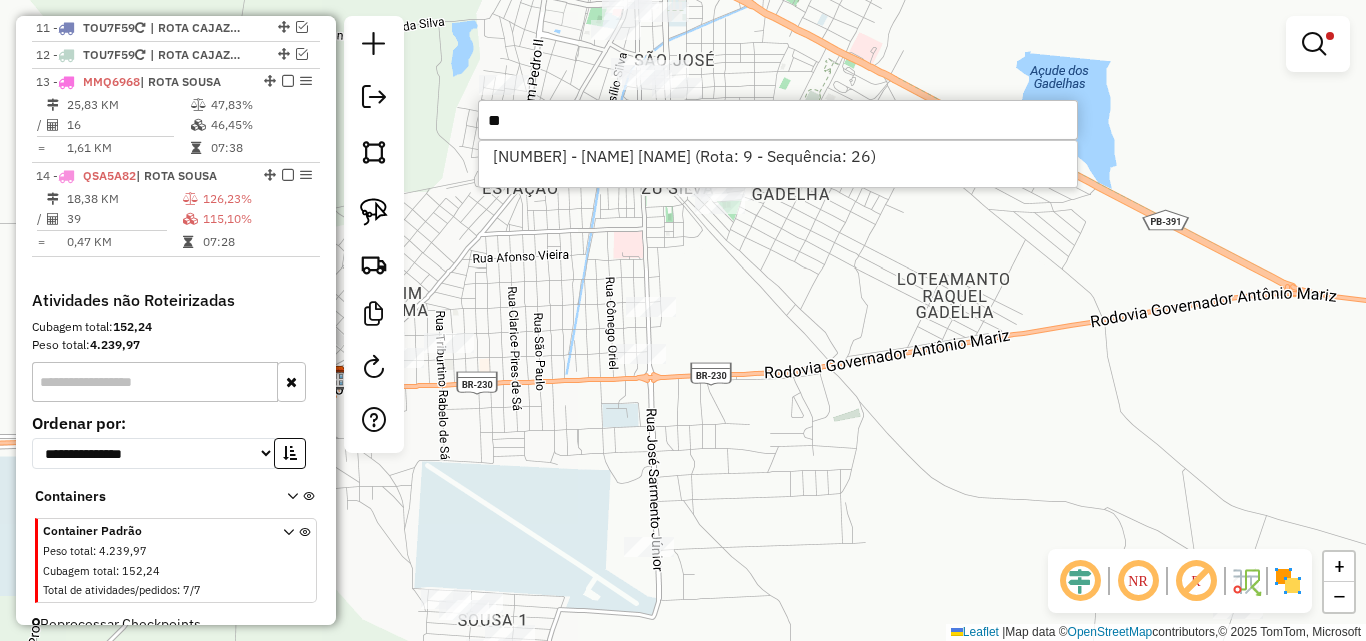 type on "*" 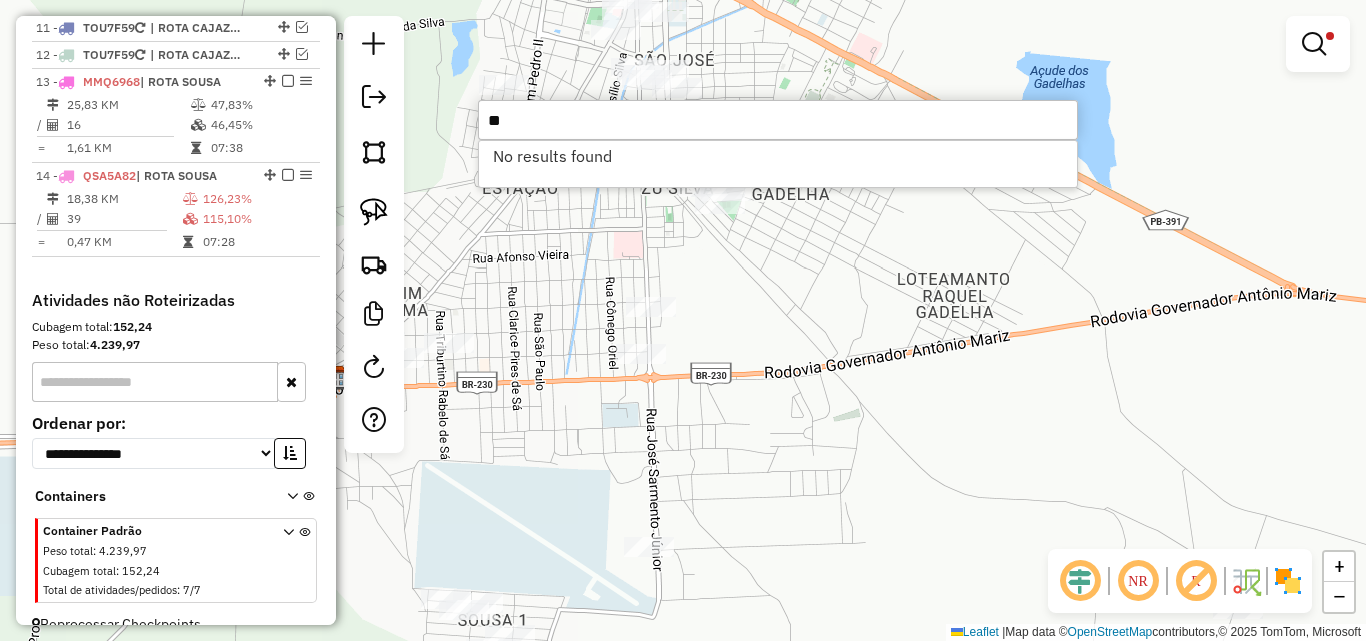 type on "*" 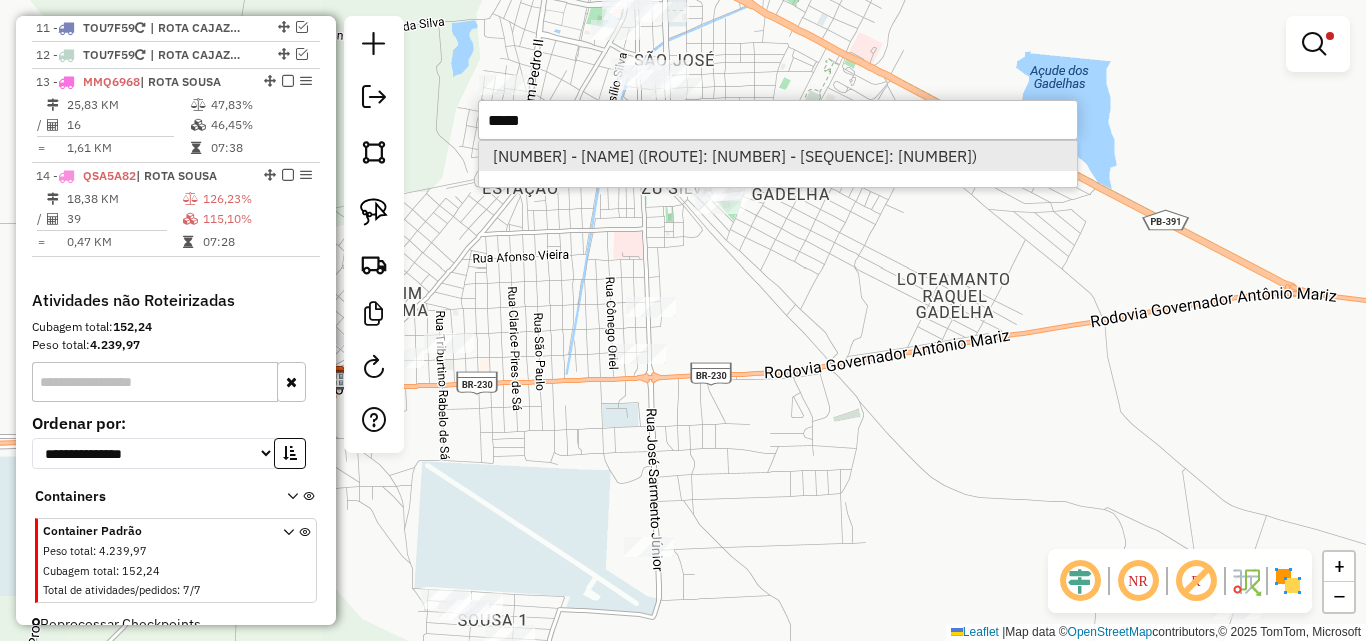 type on "*****" 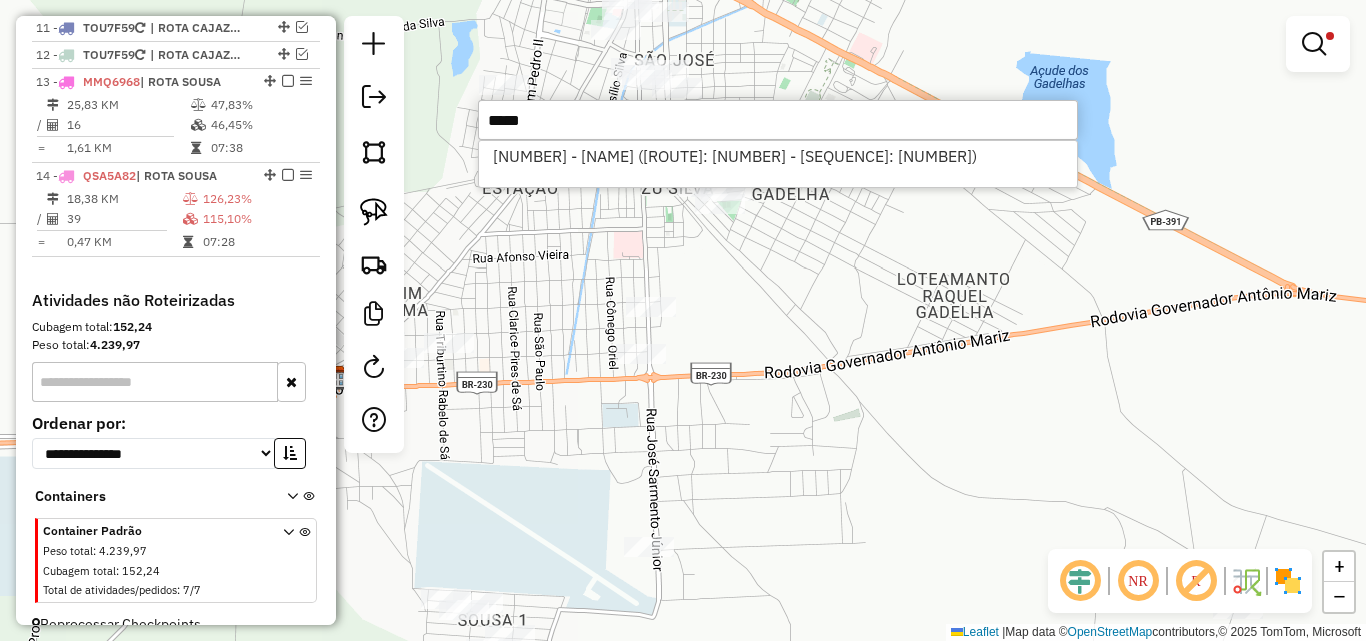 drag, startPoint x: 697, startPoint y: 164, endPoint x: 385, endPoint y: 237, distance: 320.42627 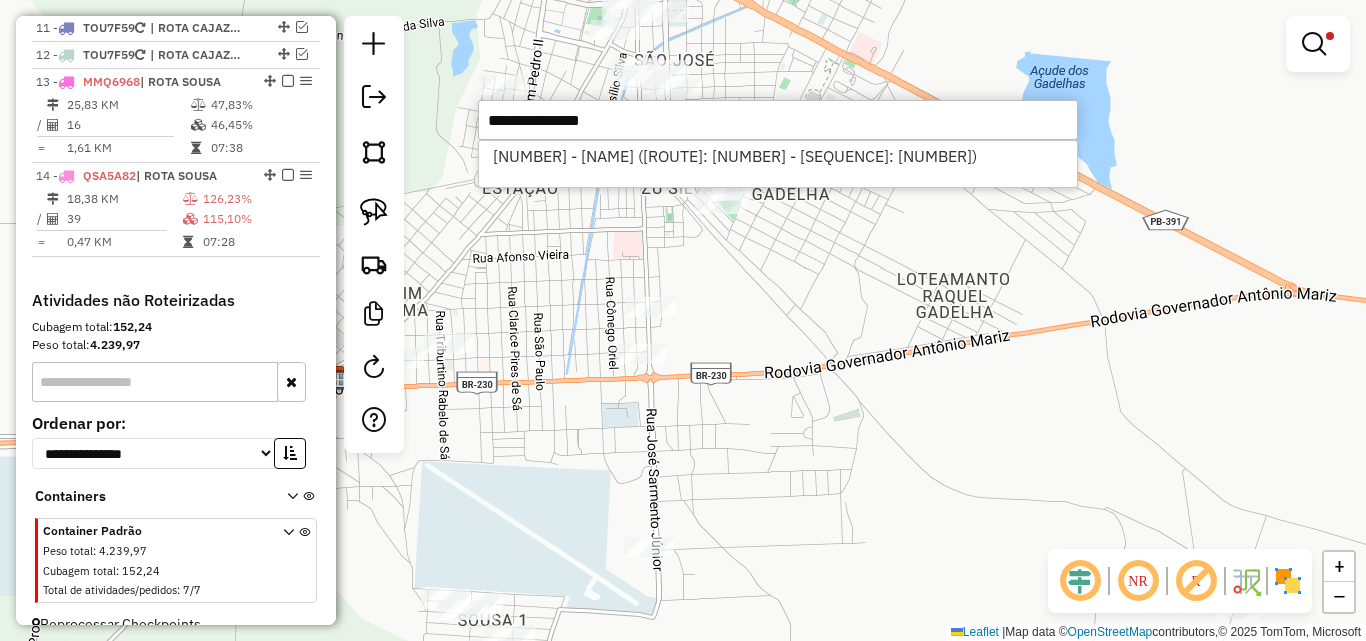 select on "*********" 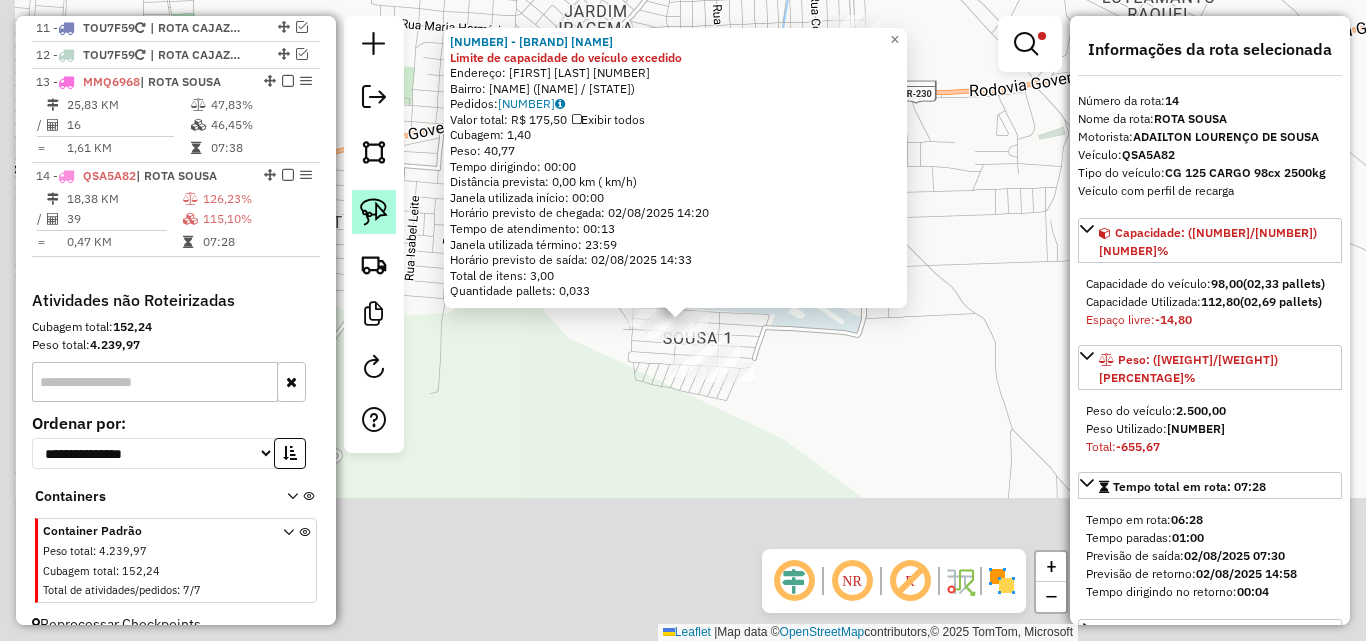 click 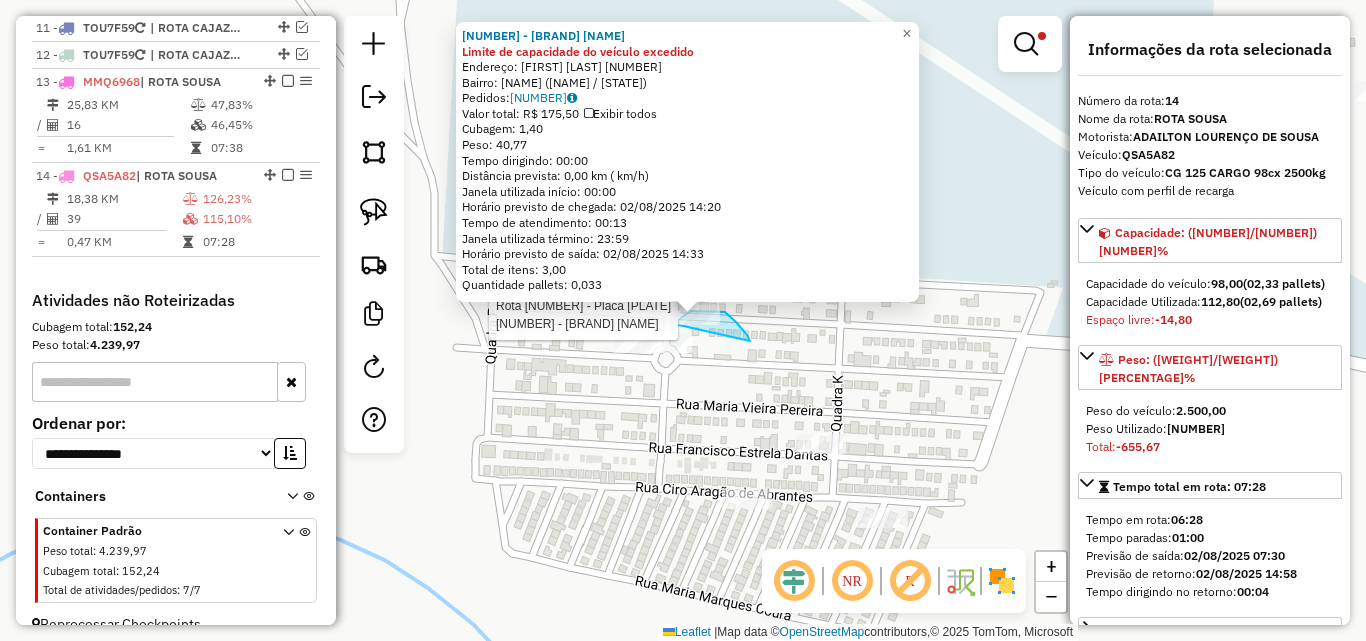 drag, startPoint x: 747, startPoint y: 335, endPoint x: 667, endPoint y: 324, distance: 80.75271 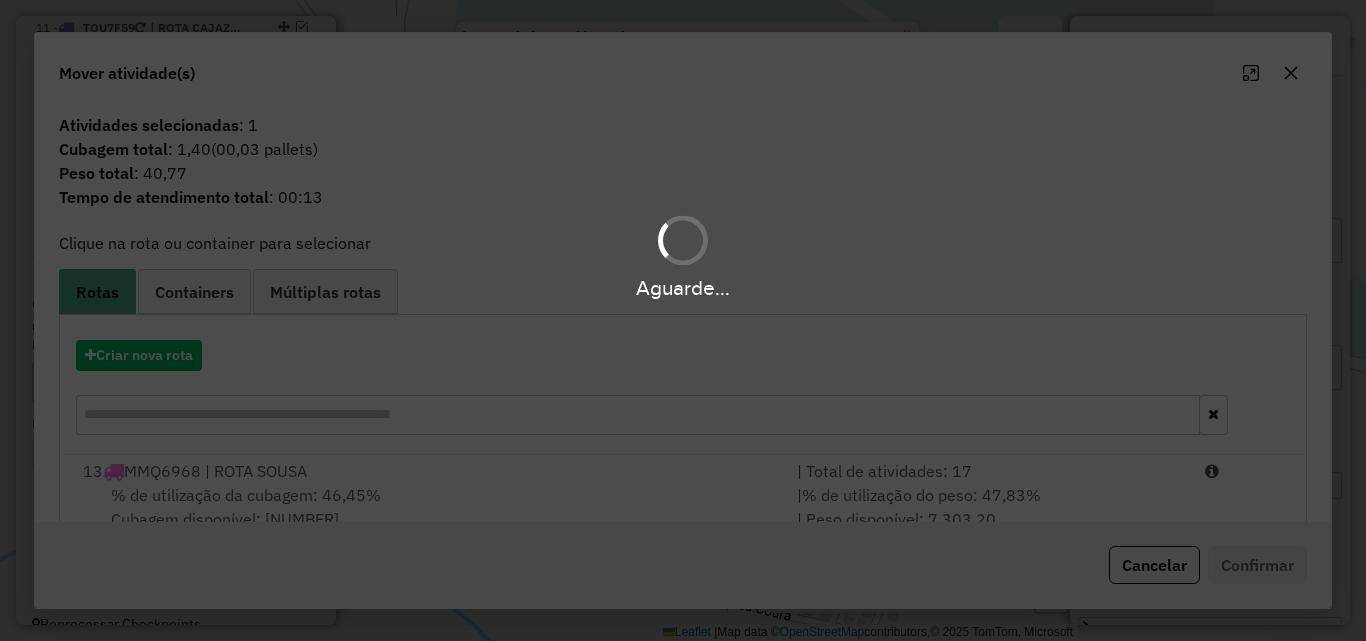 click on "Aguarde..." at bounding box center (683, 320) 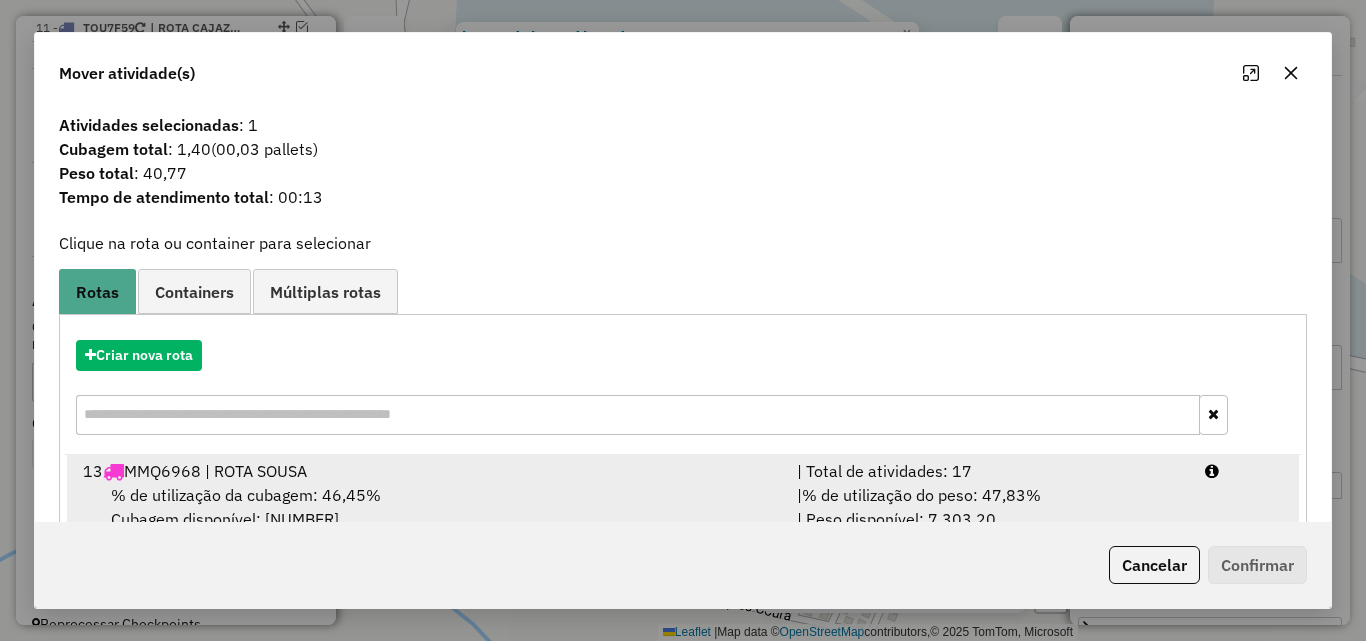 click on "|  % de utilização do peso: [PERCENTAGE]%  | Peso disponível: [WEIGHT]" at bounding box center (989, 507) 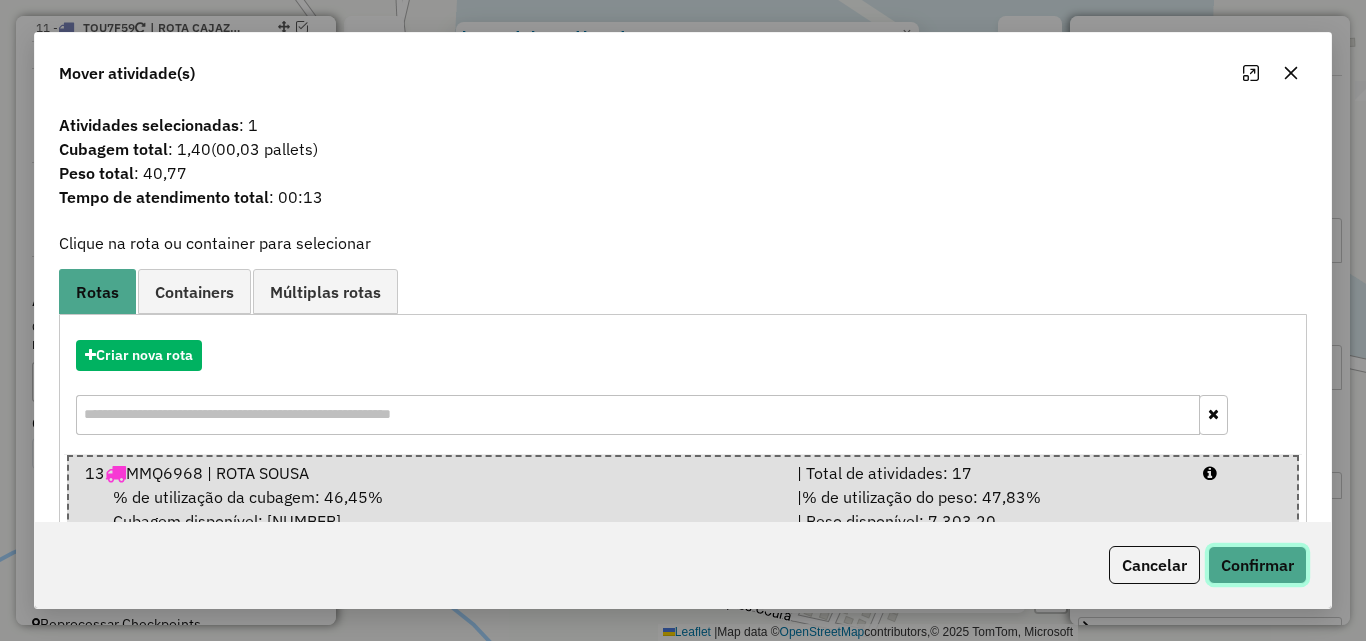 click on "Confirmar" 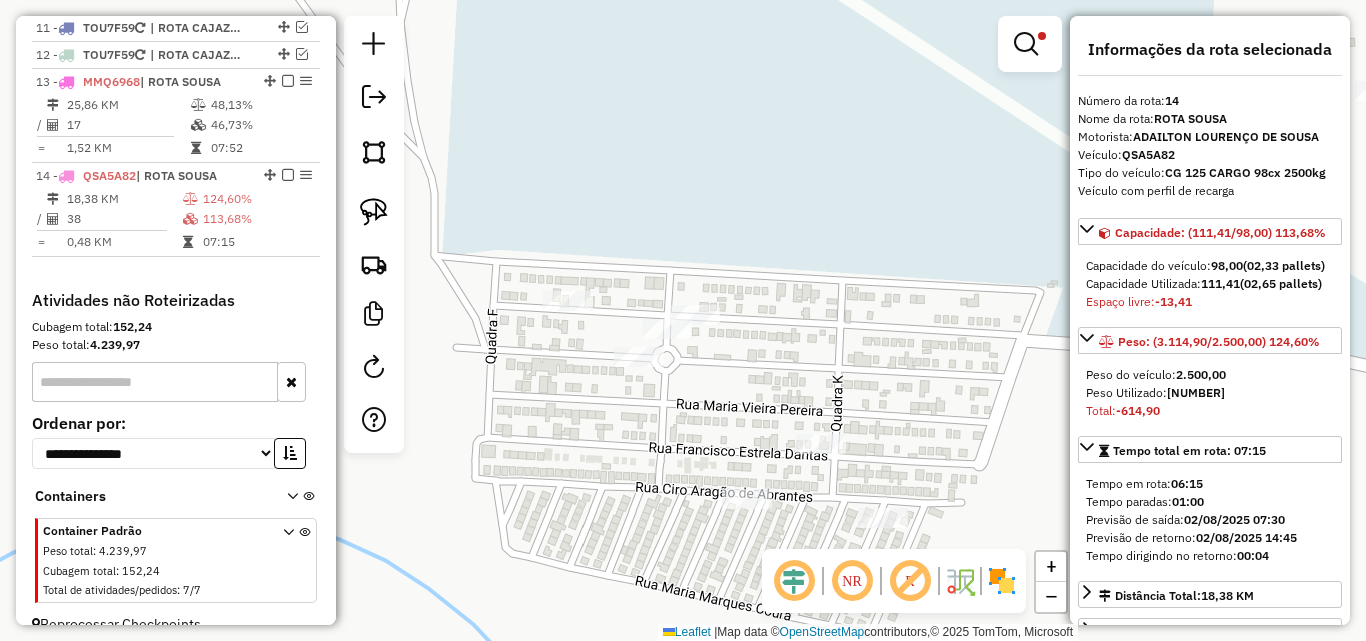 drag, startPoint x: 825, startPoint y: 278, endPoint x: 839, endPoint y: 284, distance: 15.231546 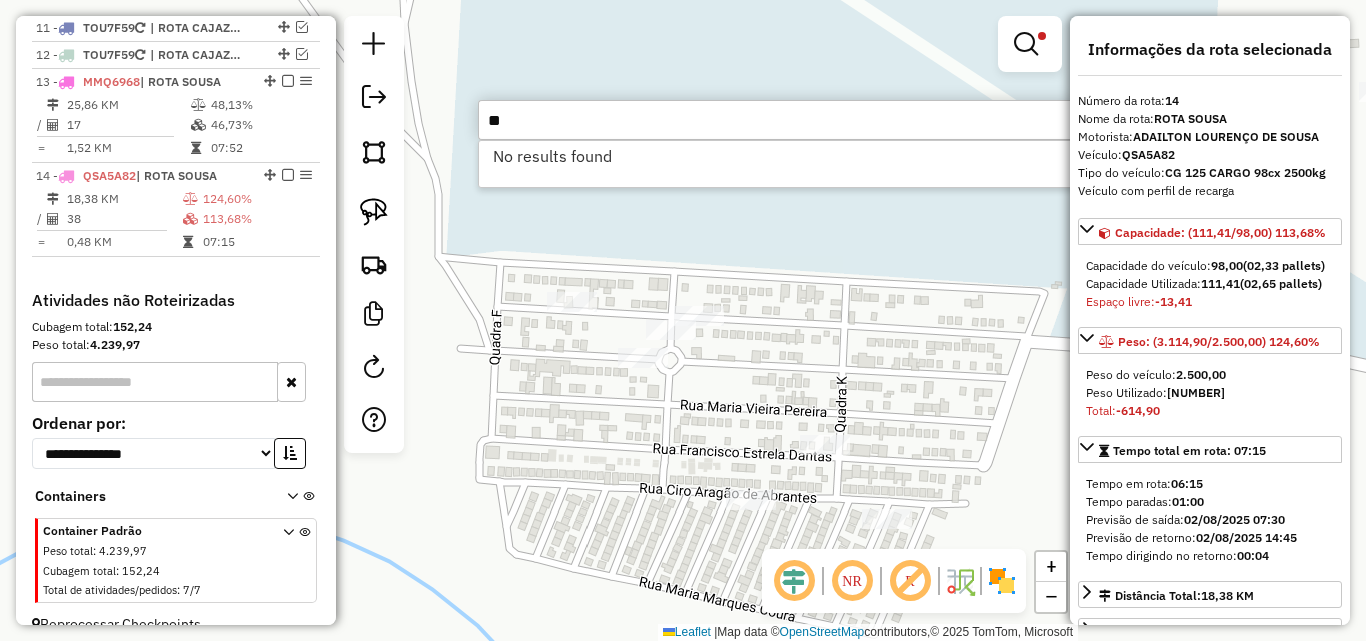 type on "*" 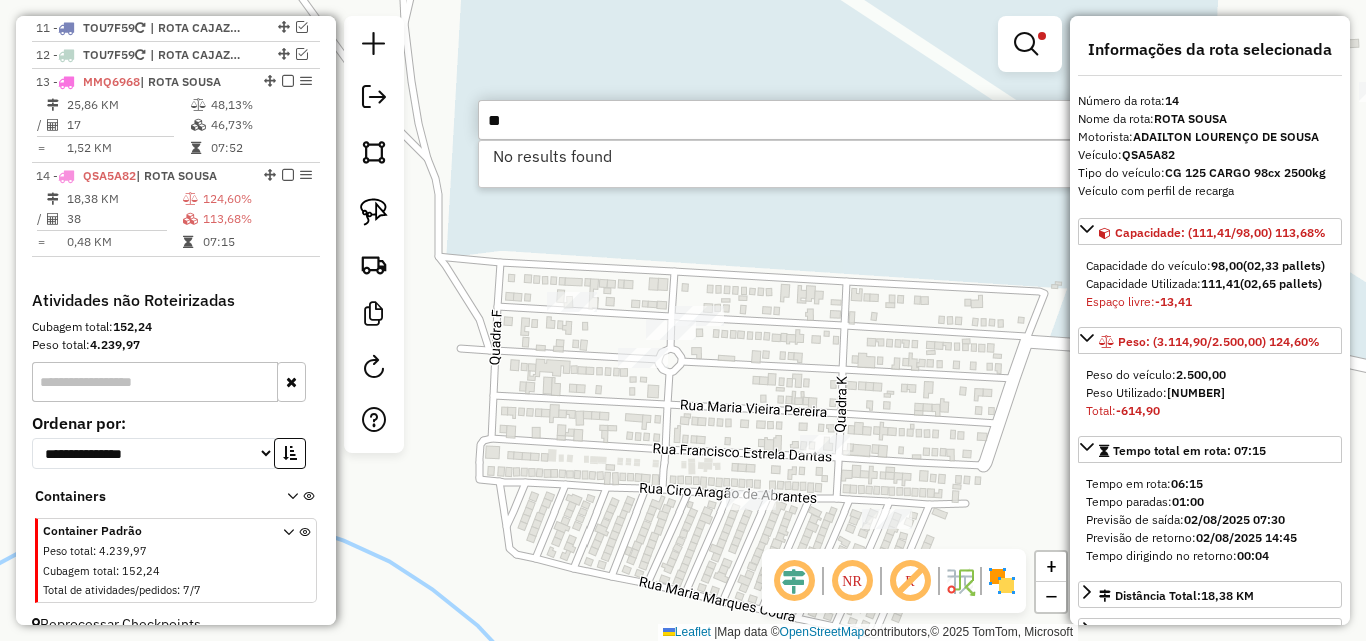 type on "*" 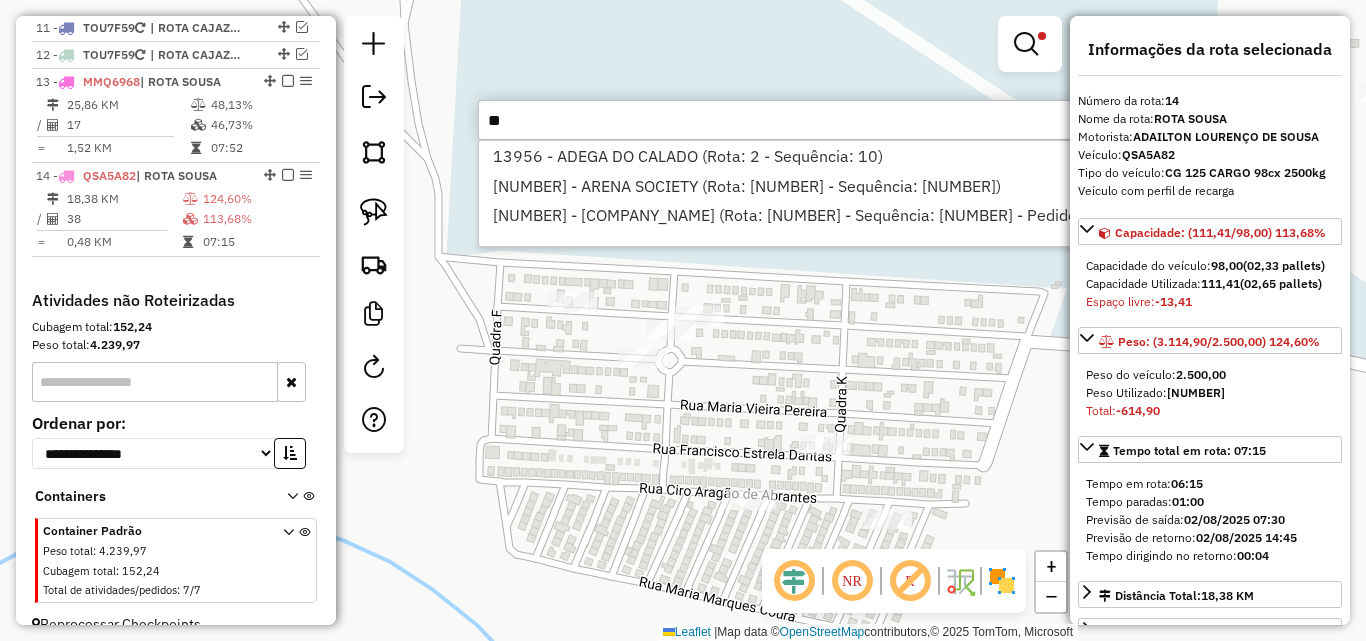 type on "*" 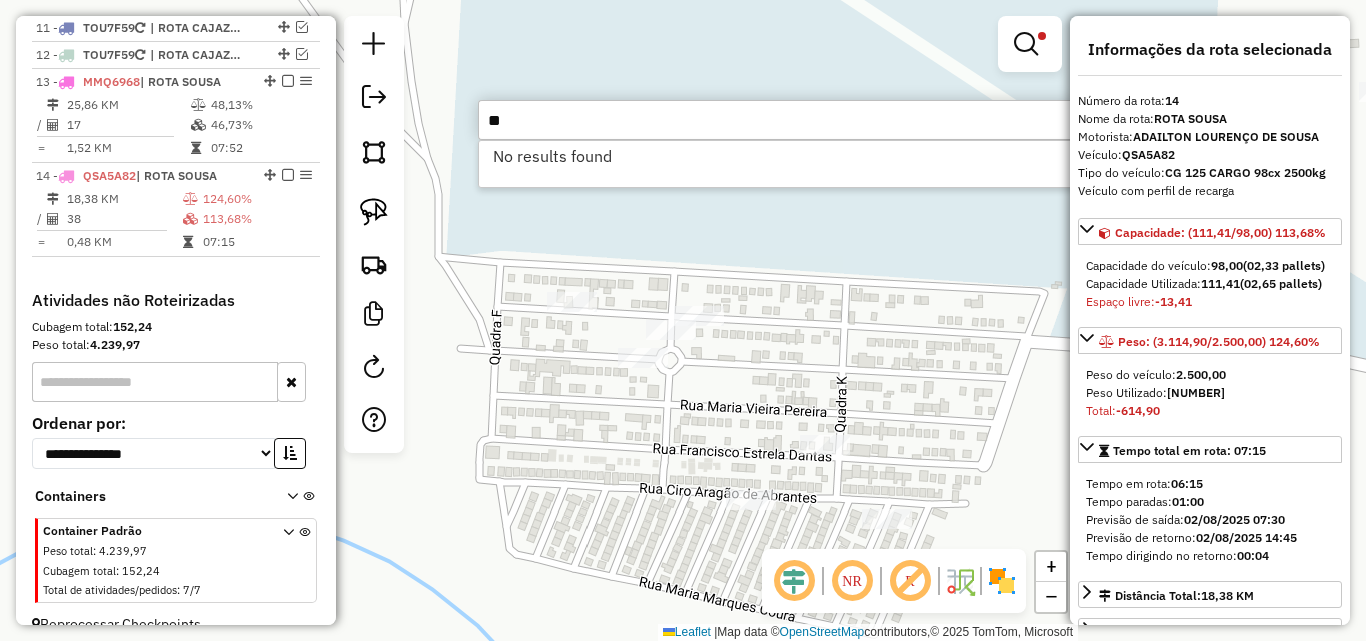 type on "*" 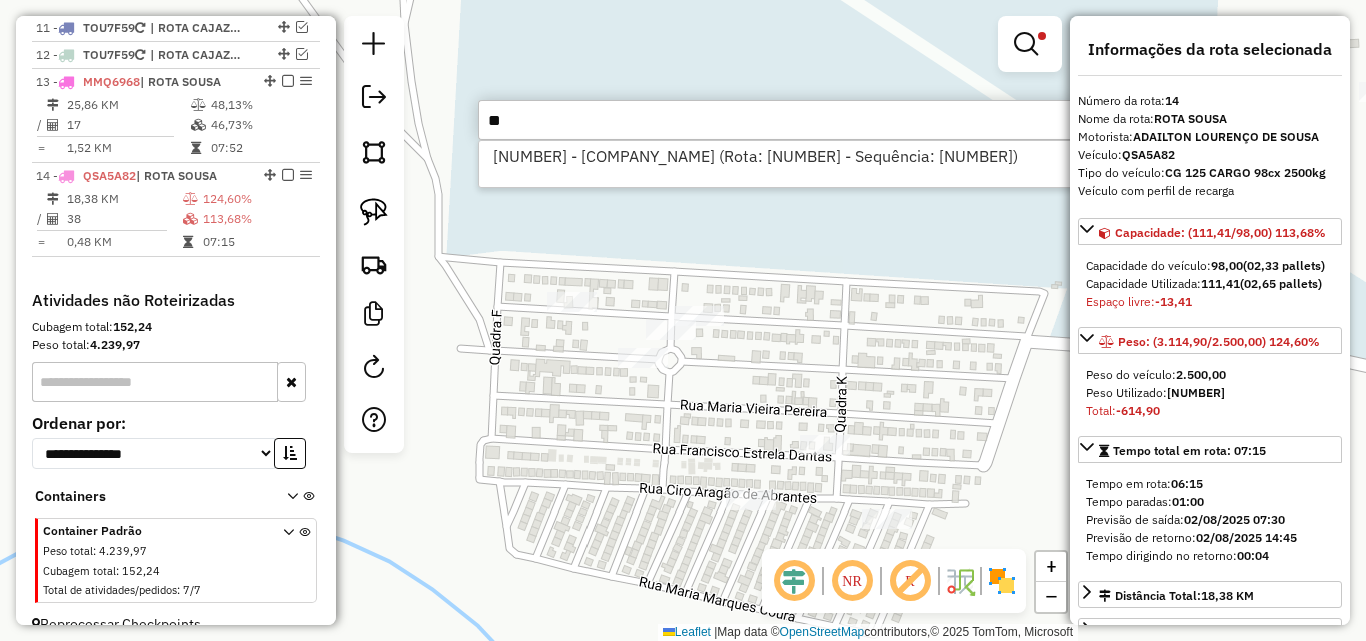 type on "*" 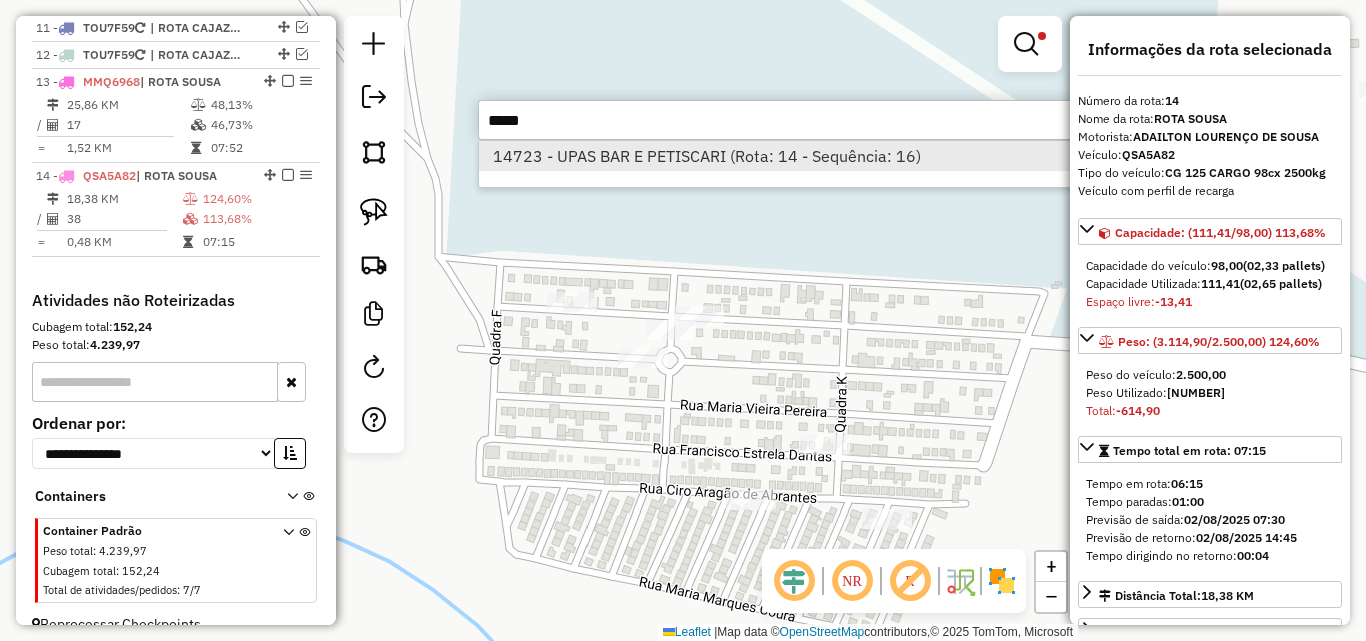 type on "*****" 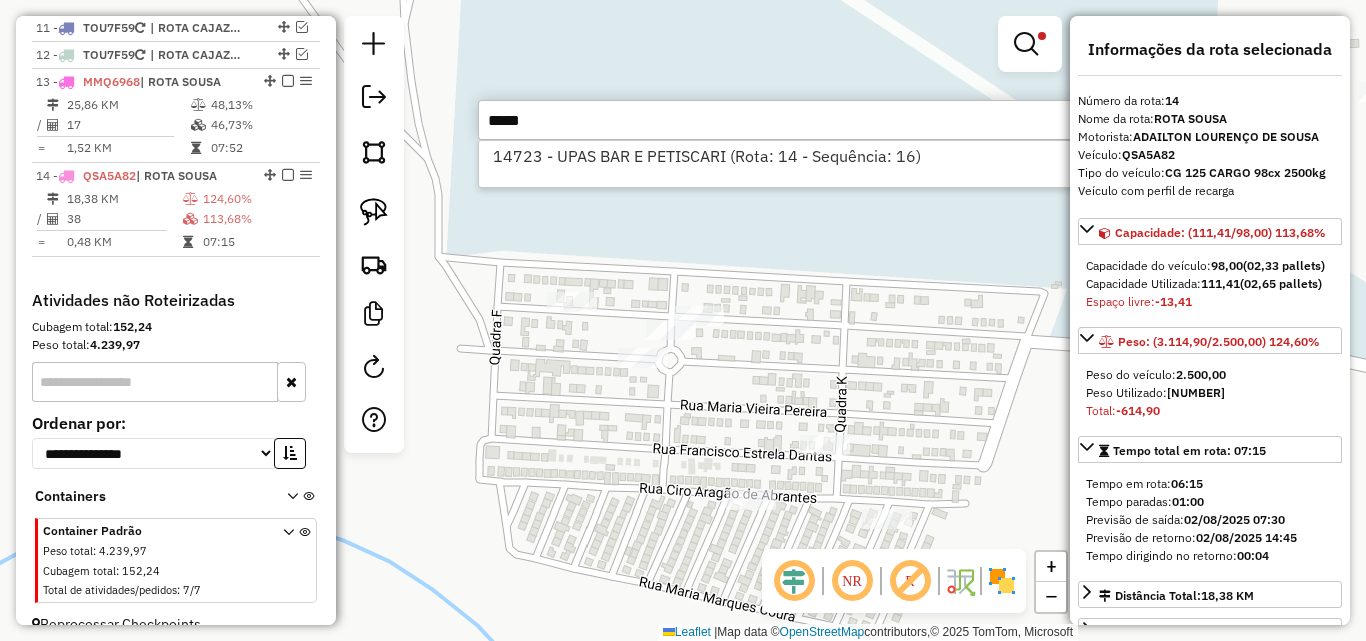 drag, startPoint x: 740, startPoint y: 162, endPoint x: 428, endPoint y: 238, distance: 321.12302 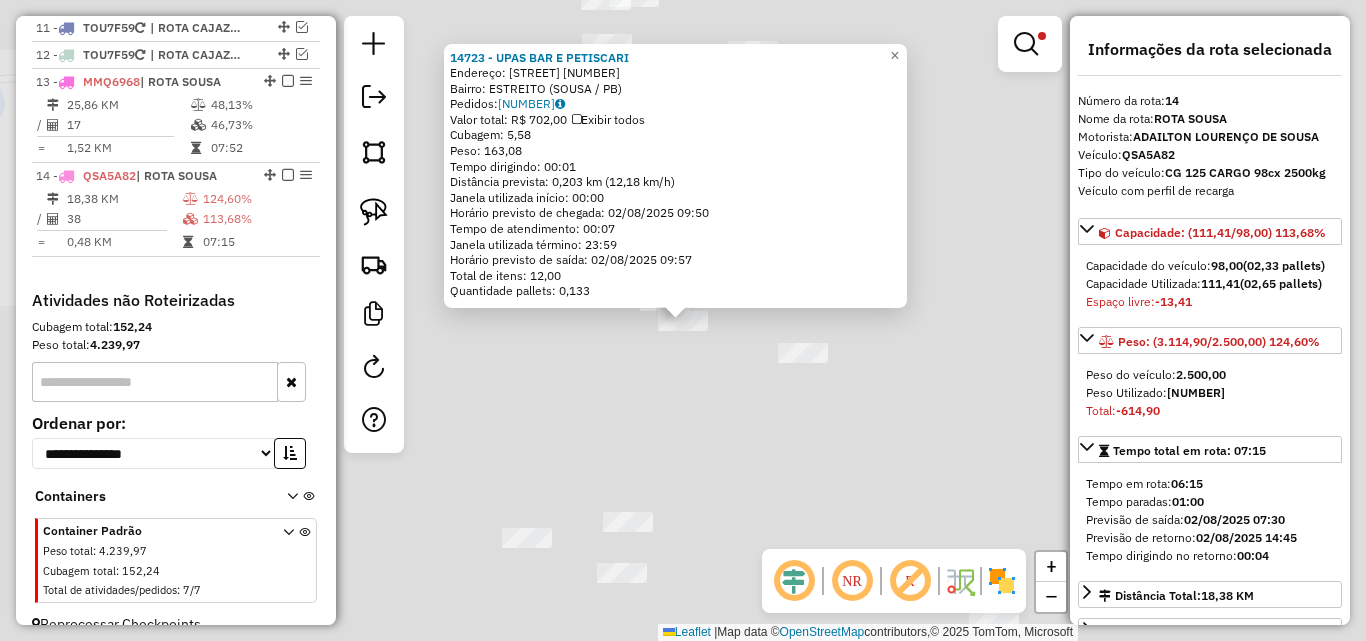 drag, startPoint x: 380, startPoint y: 214, endPoint x: 461, endPoint y: 262, distance: 94.15413 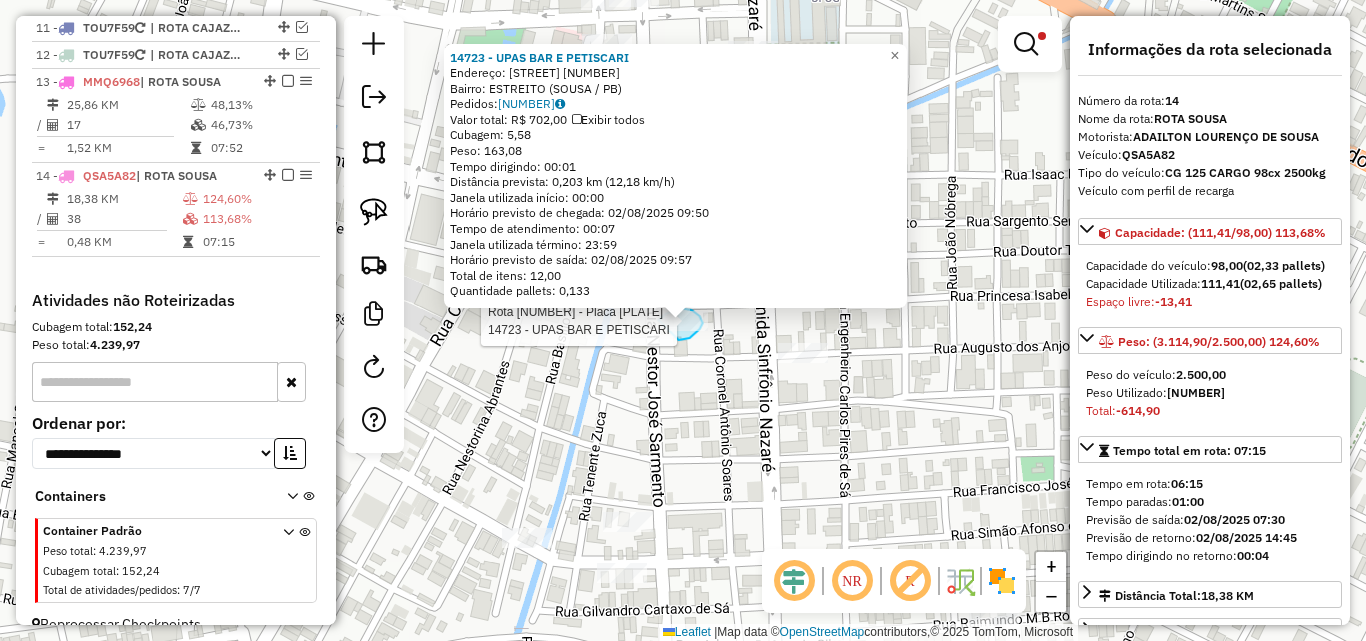 drag, startPoint x: 692, startPoint y: 335, endPoint x: 653, endPoint y: 327, distance: 39.812057 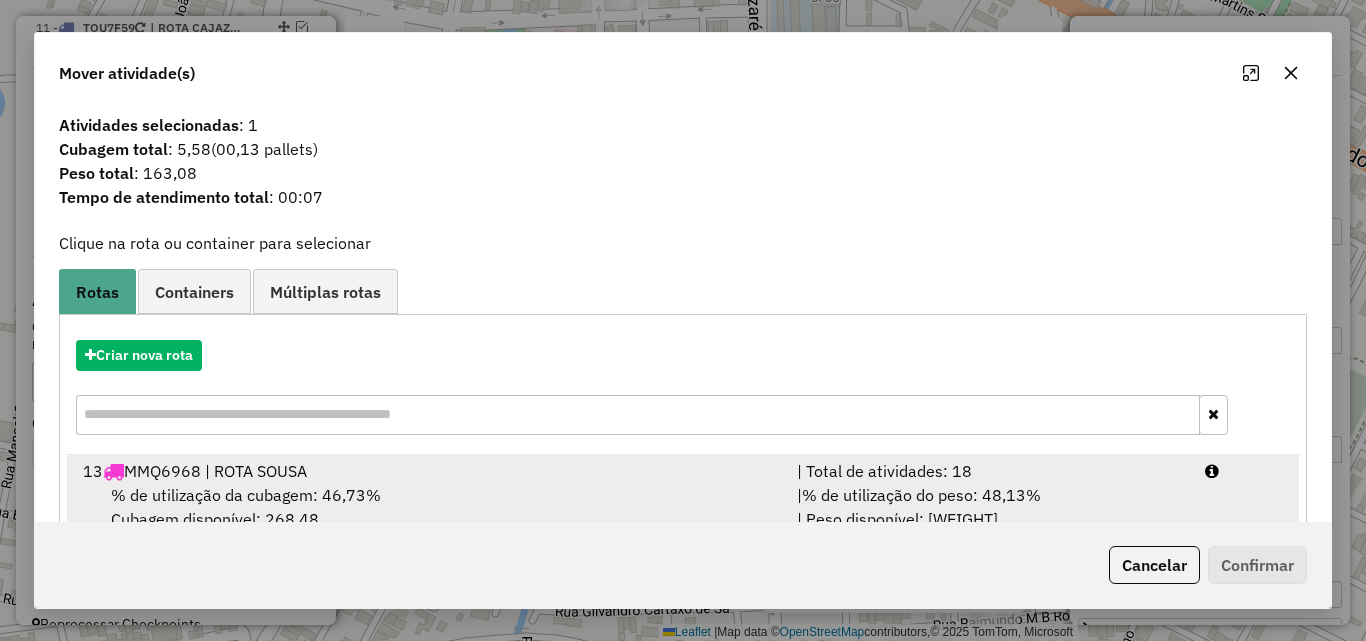 drag, startPoint x: 1042, startPoint y: 489, endPoint x: 1062, endPoint y: 497, distance: 21.540659 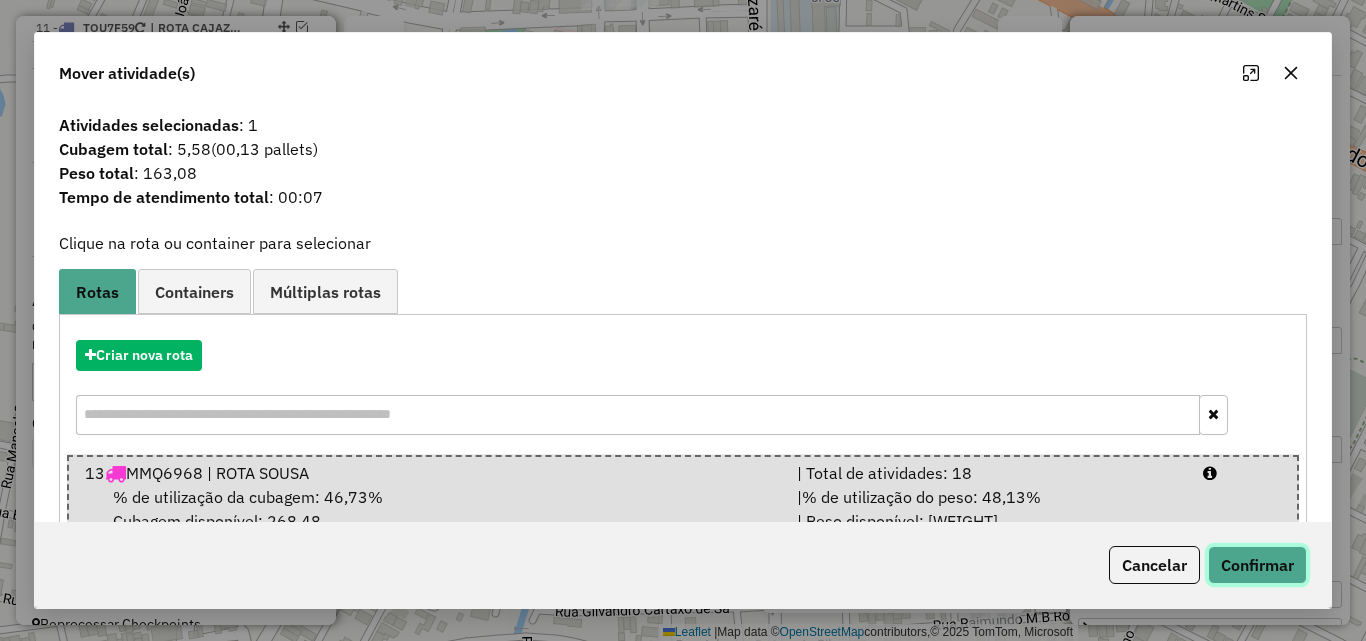 click on "Confirmar" 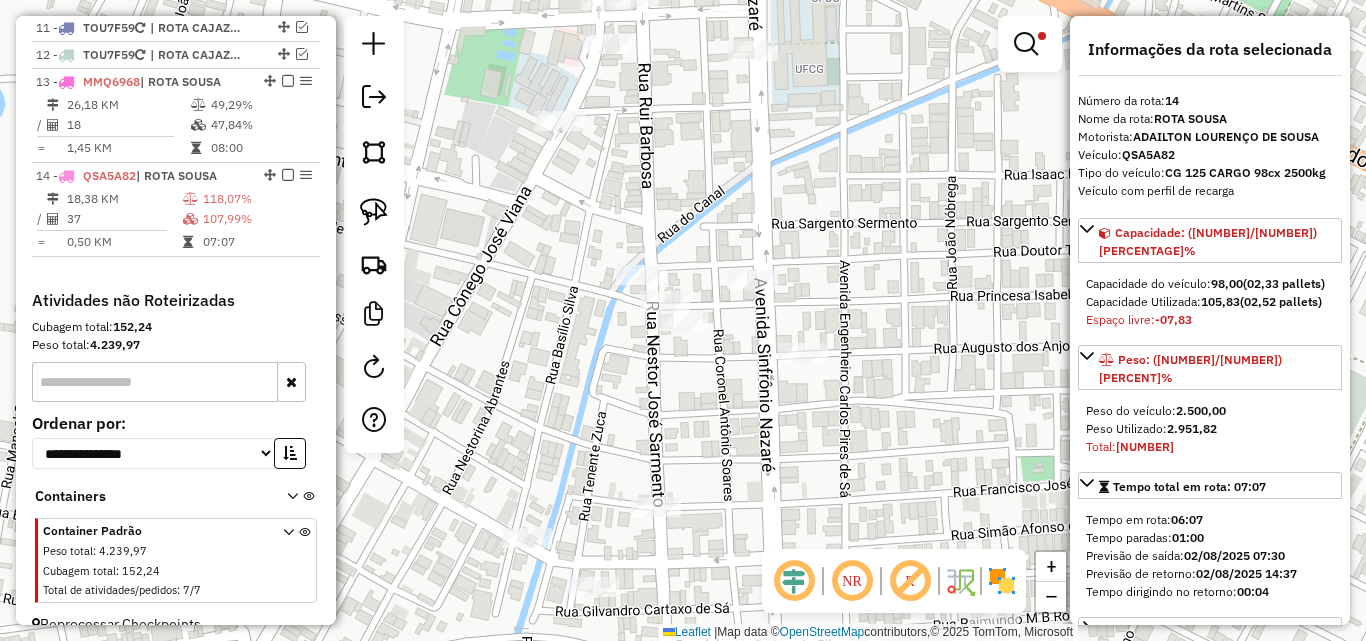 drag, startPoint x: 979, startPoint y: 217, endPoint x: 992, endPoint y: 224, distance: 14.764823 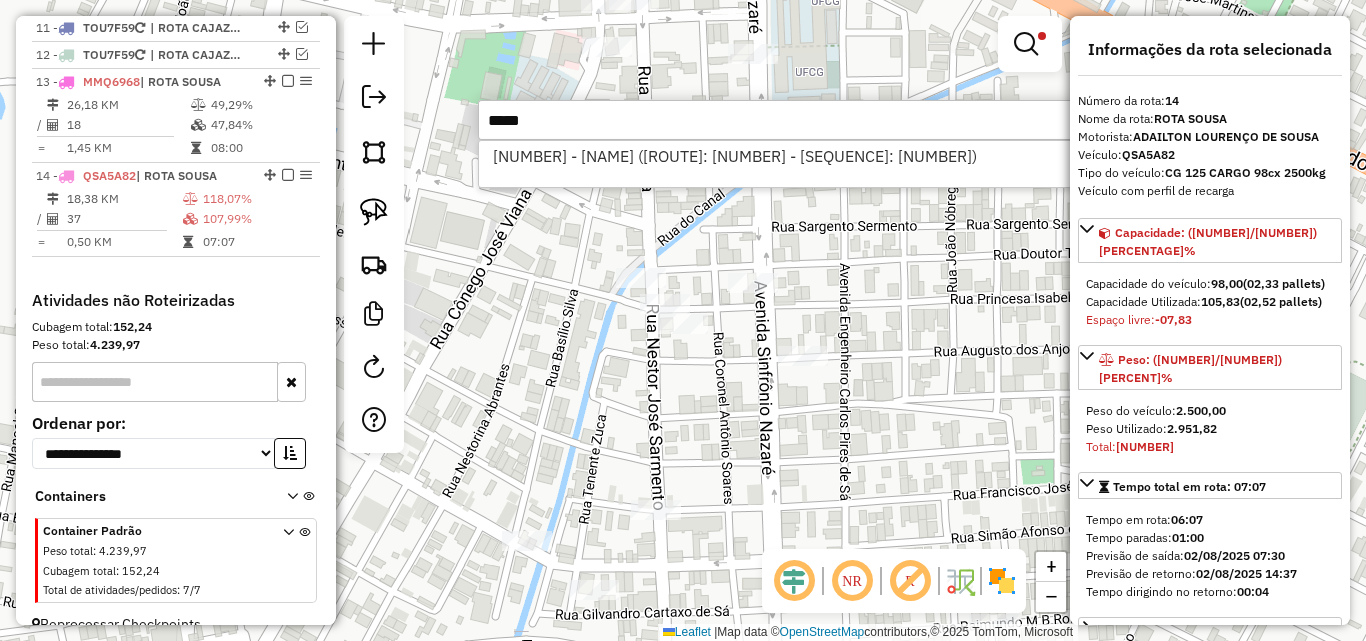 type on "*****" 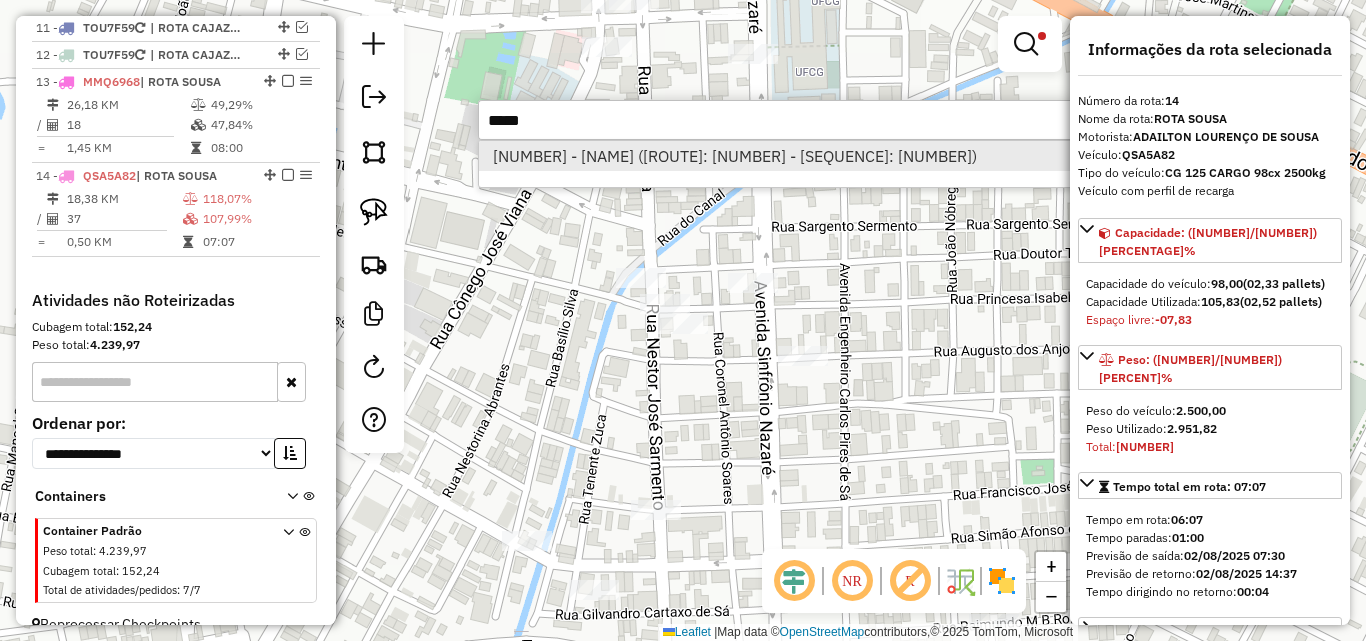click on "[NUMBER] - [NAME] ([ROUTE]: [NUMBER] - [SEQUENCE]: [NUMBER])" at bounding box center [778, 156] 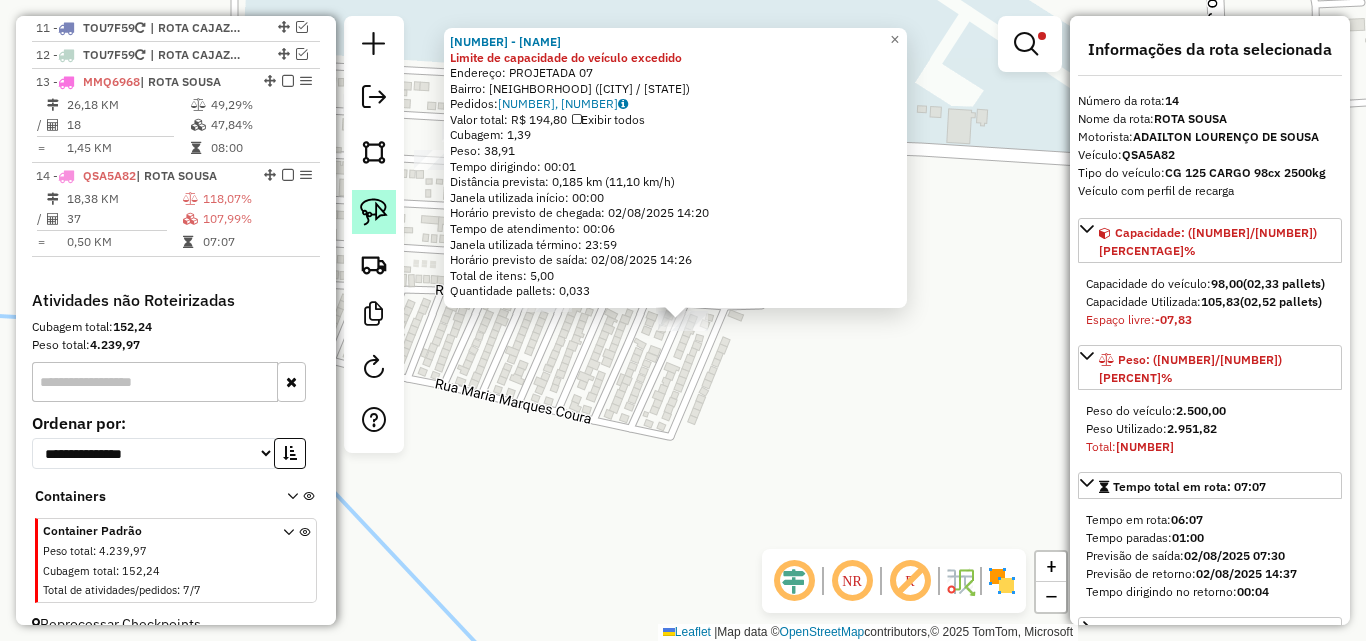 click 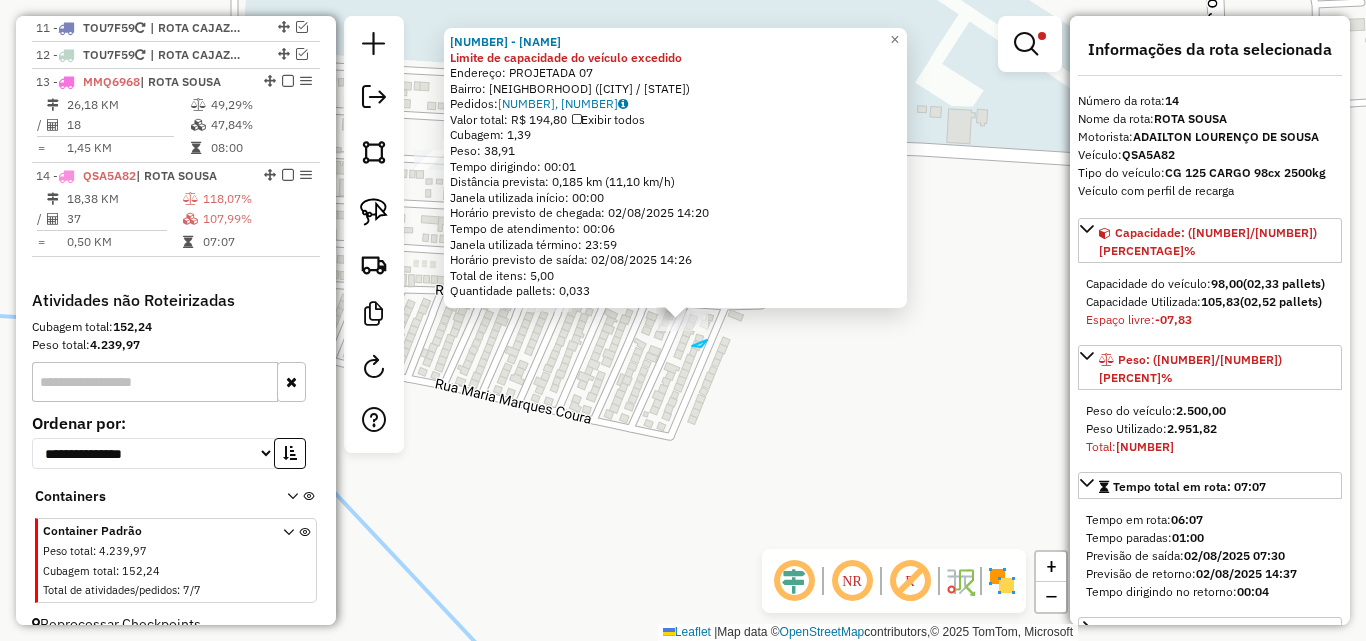 drag, startPoint x: 707, startPoint y: 340, endPoint x: 639, endPoint y: 344, distance: 68.117546 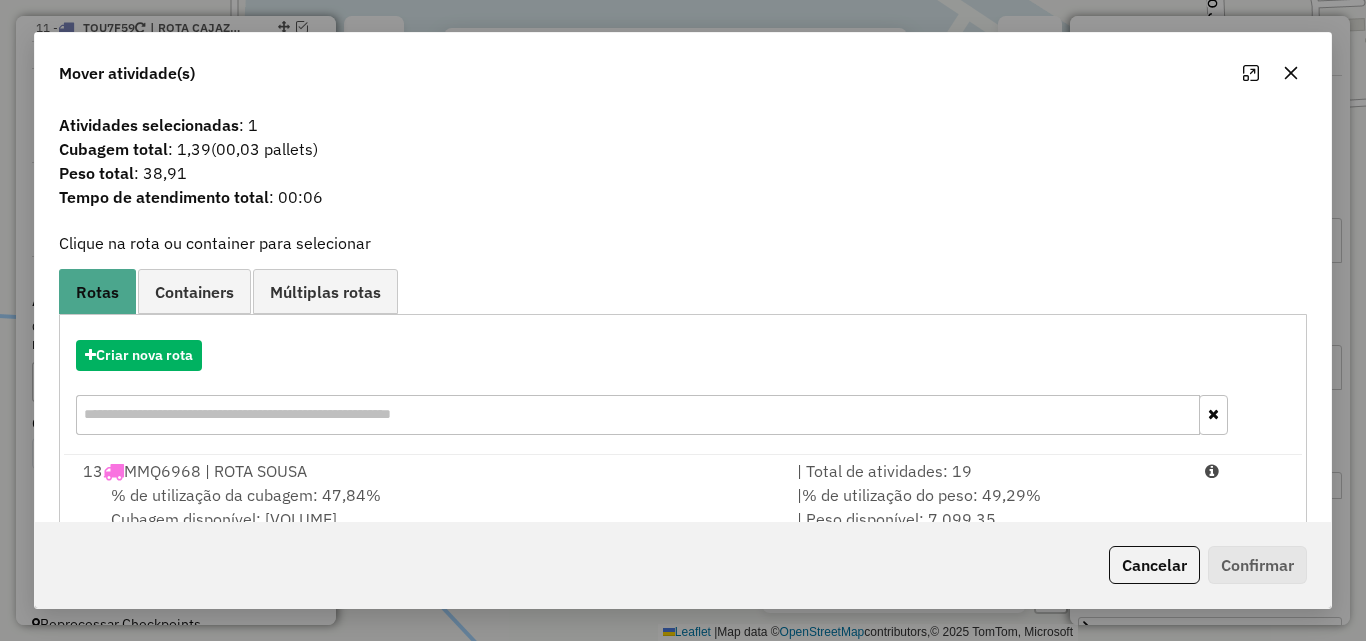 drag, startPoint x: 1140, startPoint y: 479, endPoint x: 1207, endPoint y: 535, distance: 87.32124 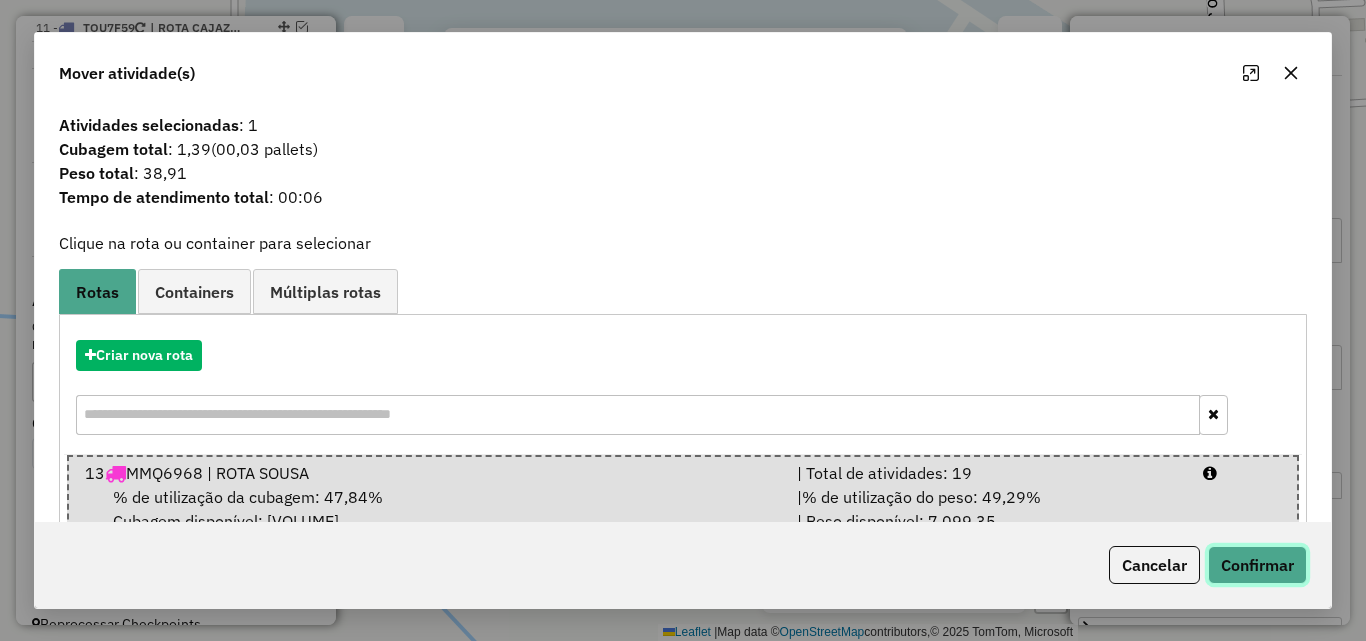 click on "Confirmar" 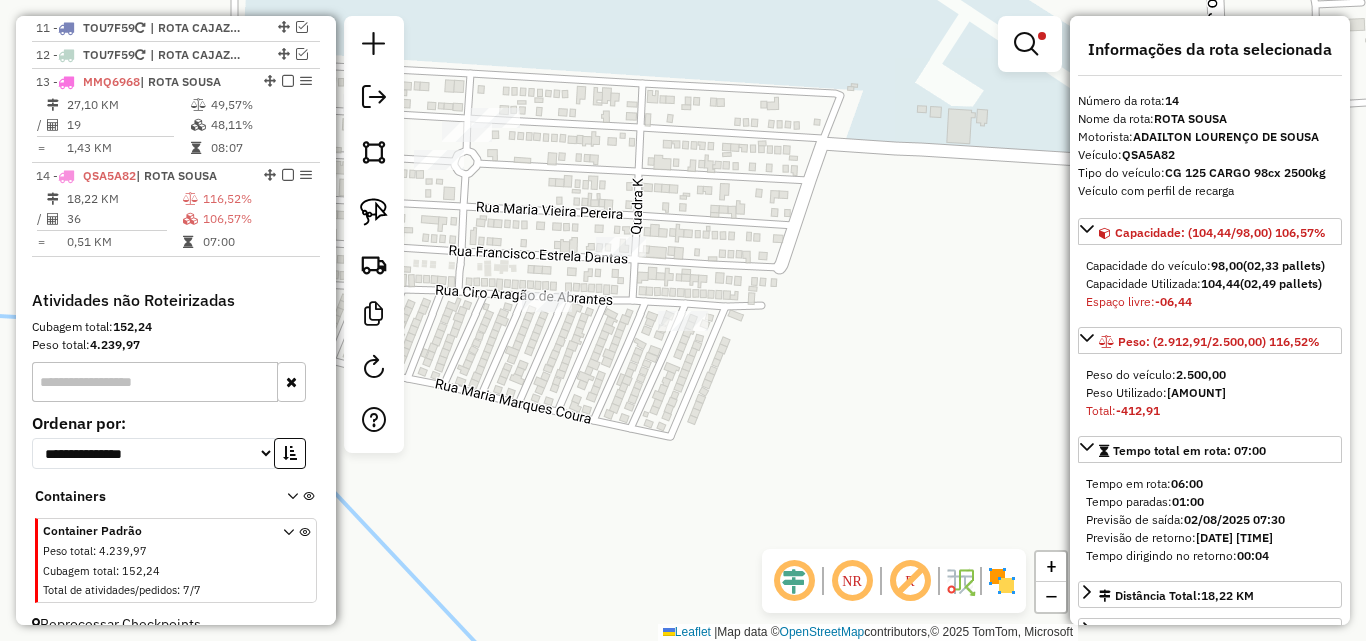 drag, startPoint x: 912, startPoint y: 342, endPoint x: 951, endPoint y: 345, distance: 39.115215 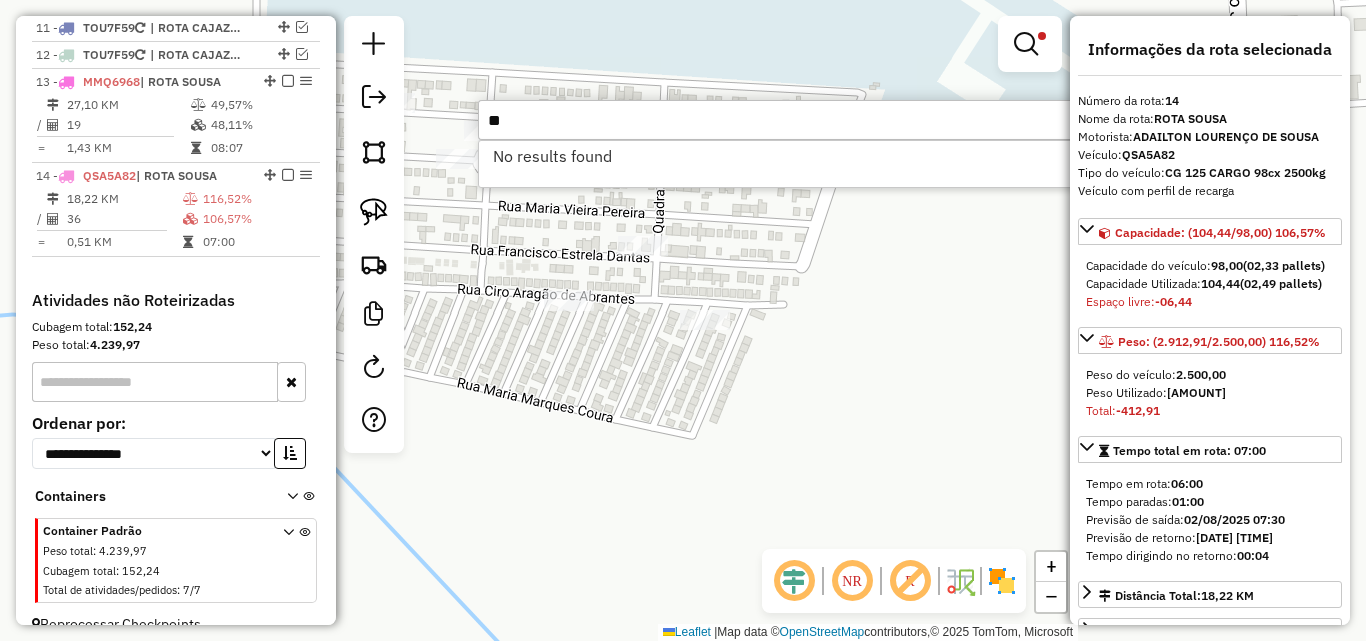 type on "*" 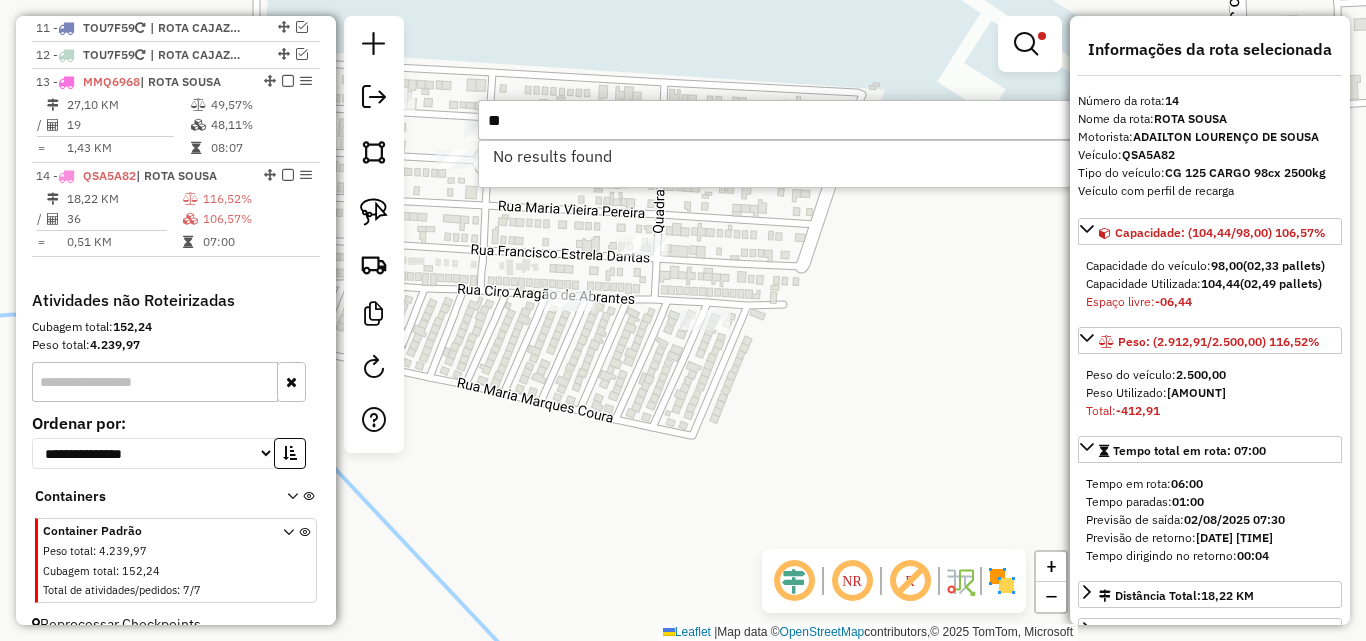 type on "*" 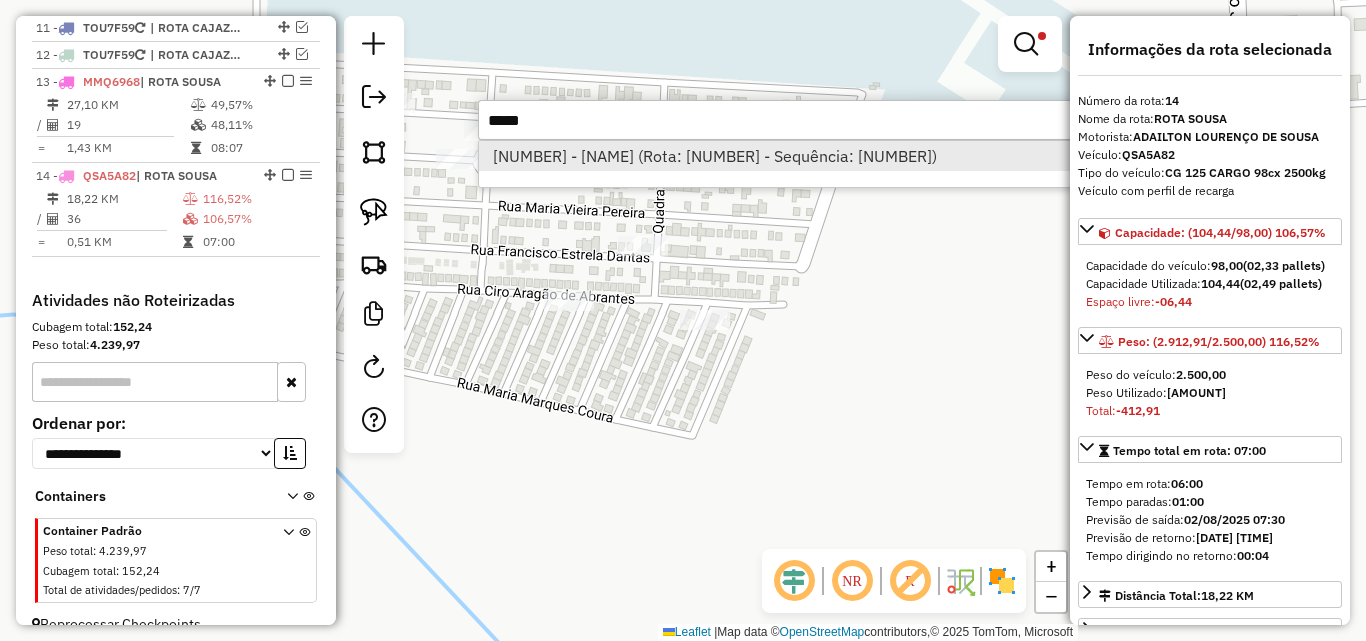 type on "*****" 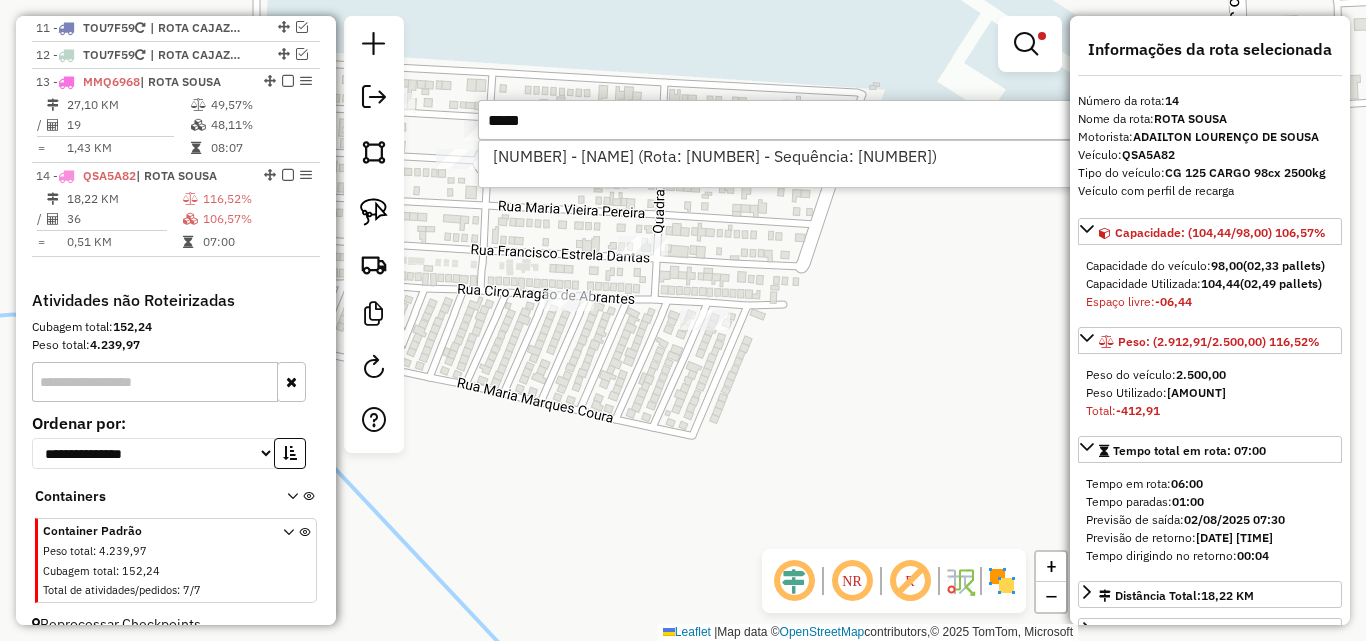 click on "[NUMBER] - [NAME] (Rota: [NUMBER] - Sequência: [NUMBER])" at bounding box center [778, 156] 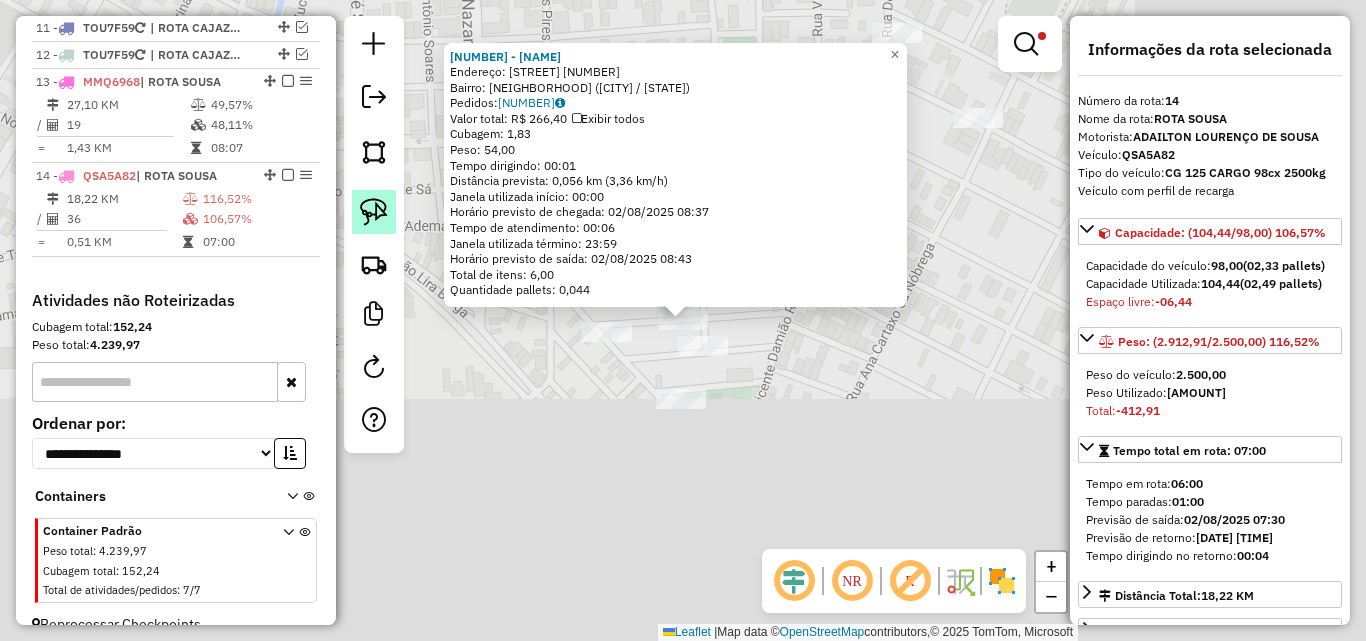 click 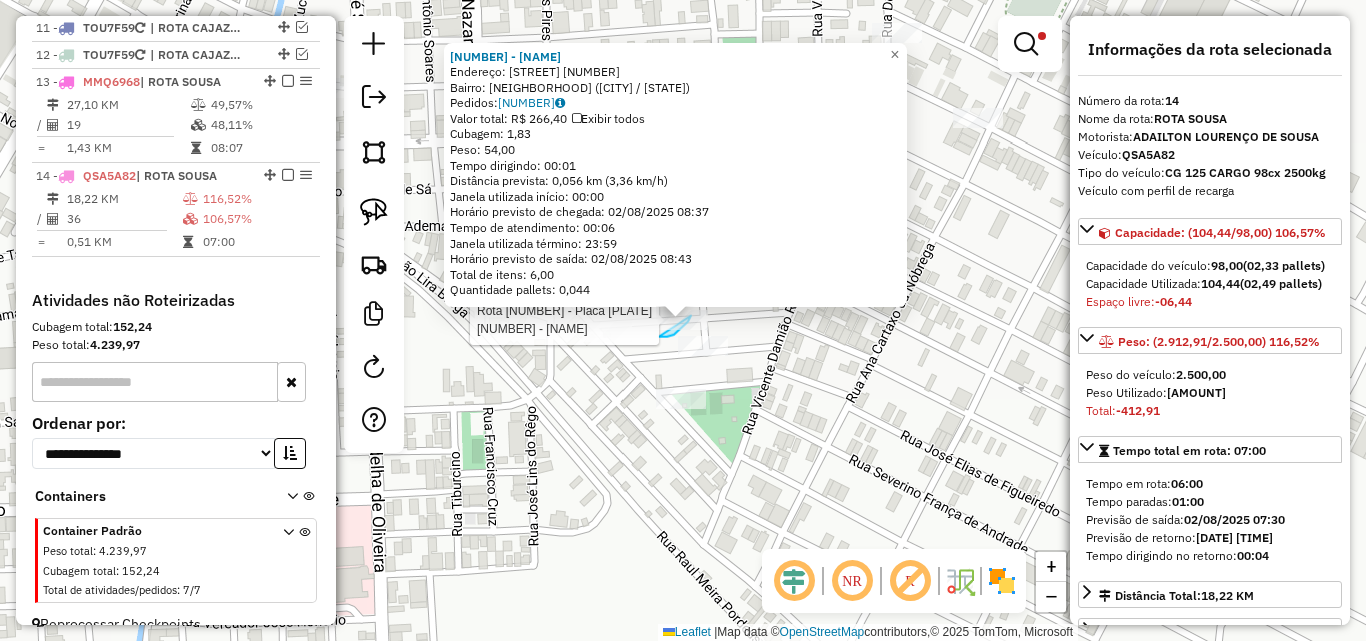 click on "Rota [NUMBER] - Placa [PLATE]  [NUMBER] - [NAME] [NUMBER] - [NAME]  Endereço: [NAME] [NUMBER]   Bairro: [NAME] ([NEIGHBORHOOD] / [STATE])   Pedidos:  [ORDER_ID]   Valor total: [CURRENCY] [AMOUNT]   Exibir todos   Cubagem: [WEIGHT]  Peso: [WEIGHT]  Tempo dirigindo: [TIME]   Distância prevista: [DISTANCE] km ([SPEED] km/h)   Janela utilizada início: [TIME]   Horário previsto de chegada: [DATE] [TIME]   Tempo de atendimento: [TIME]   Janela utilizada término: [TIME]   Horário previsto de saída: [DATE] [TIME]   Total de itens: [NUMBER],00   Quantidade pallets: [WEIGHT]  × Limpar filtros Janela de atendimento Grade de atendimento Capacidade Transportadoras Veículos Cliente Pedidos  Rotas Selecione os dias de semana para filtrar as janelas de atendimento  Seg   Ter   Qua   Qui   Sex   Sáb   Dom  Informe o período da janela de atendimento: De: [TIME] Até: [TIME]  Filtrar exatamente a janela do cliente  Considerar janela de atendimento padrão  Selecione os dias de semana para filtrar as grades de atendimento  Seg   Ter   Qua   Qui  ****" 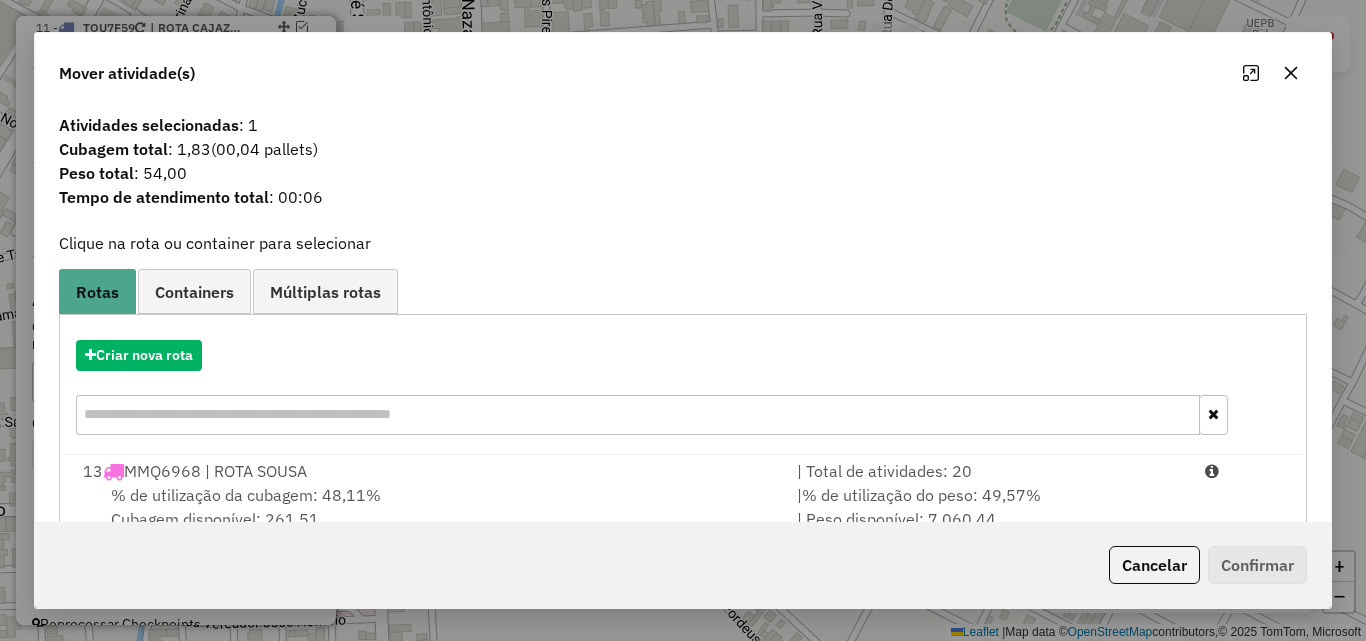 drag, startPoint x: 990, startPoint y: 472, endPoint x: 1248, endPoint y: 527, distance: 263.79727 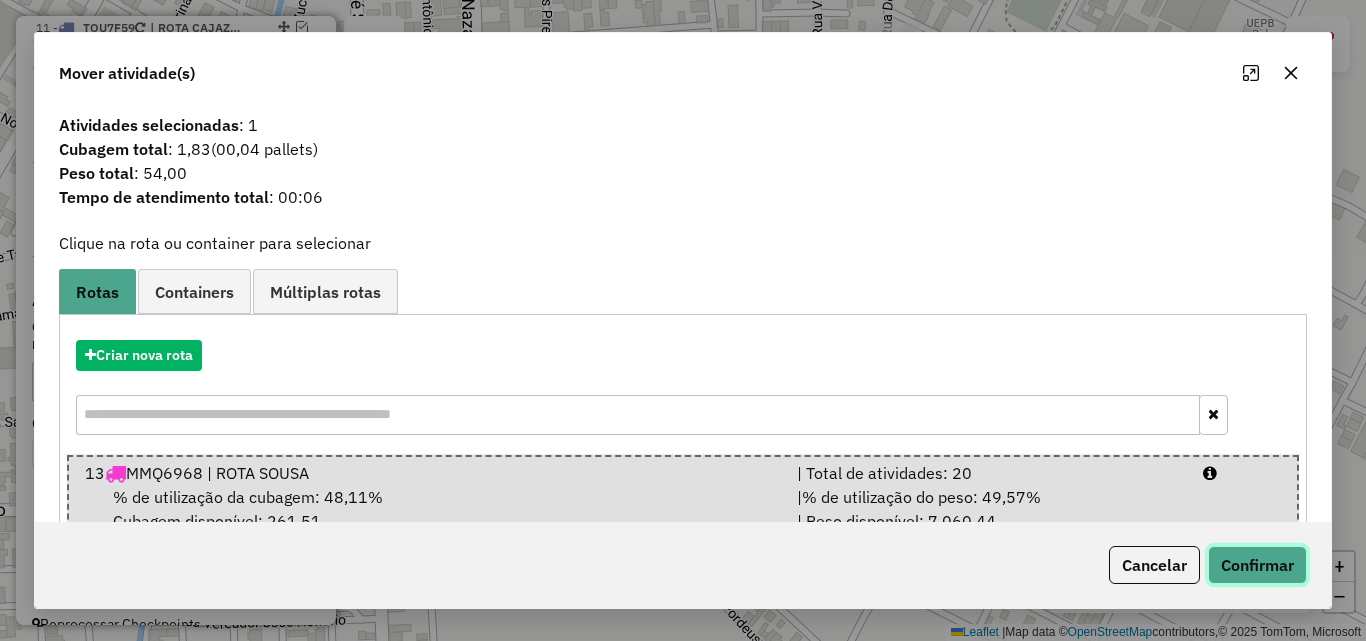 click on "Confirmar" 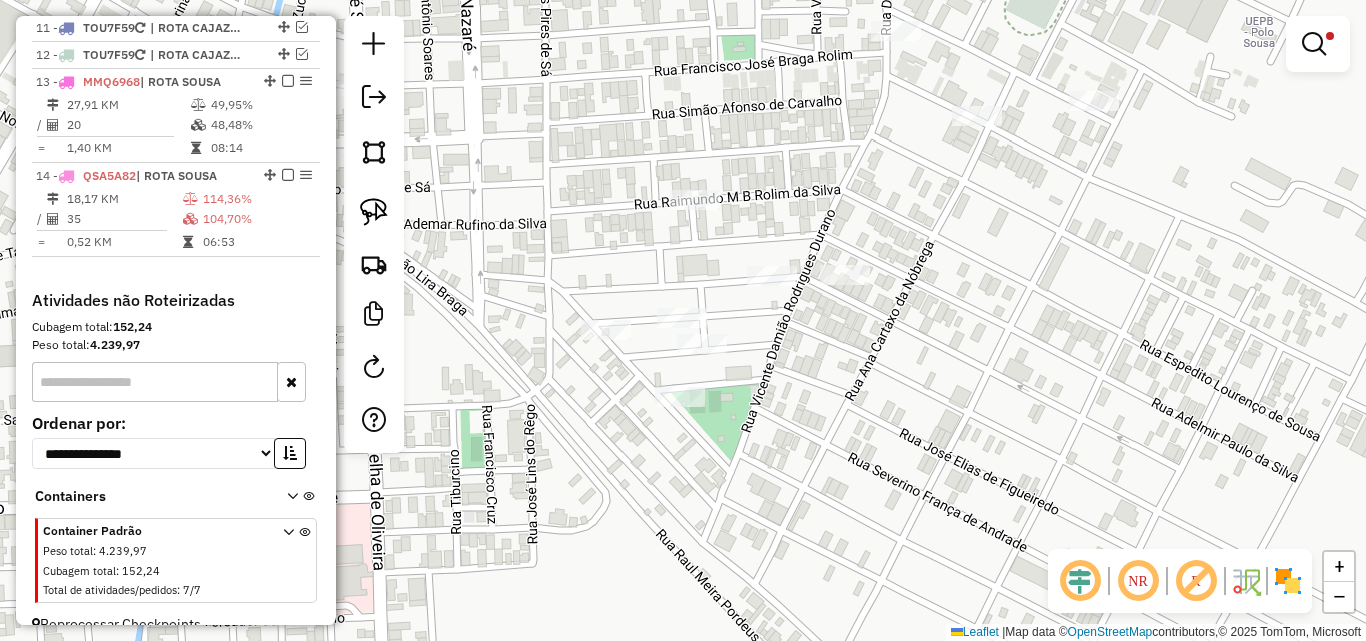 click on "Limpar filtros Janela de atendimento Grade de atendimento Capacidade Transportadoras Veículos Cliente Pedidos  Rotas Selecione os dias de semana para filtrar as janelas de atendimento  Seg   Ter   Qua   Qui   Sex   Sáb   Dom  Informe o período da janela de atendimento: De: Até:  Filtrar exatamente a janela do cliente  Considerar janela de atendimento padrão  Selecione os dias de semana para filtrar as grades de atendimento  Seg   Ter   Qua   Qui   Sex   Sáb   Dom   Considerar clientes sem dia de atendimento cadastrado  Clientes fora do dia de atendimento selecionado Filtrar as atividades entre os valores definidos abaixo:  Peso mínimo:  ****  Peso máximo:  ******  Cubagem mínima:   Cubagem máxima:   De:   Até:  Filtrar as atividades entre o tempo de atendimento definido abaixo:  De:   Até:   Considerar capacidade total dos clientes não roteirizados Transportadora: Selecione um ou mais itens Tipo de veículo: Selecione um ou mais itens Veículo: Selecione um ou mais itens Motorista: Nome: Rótulo:" 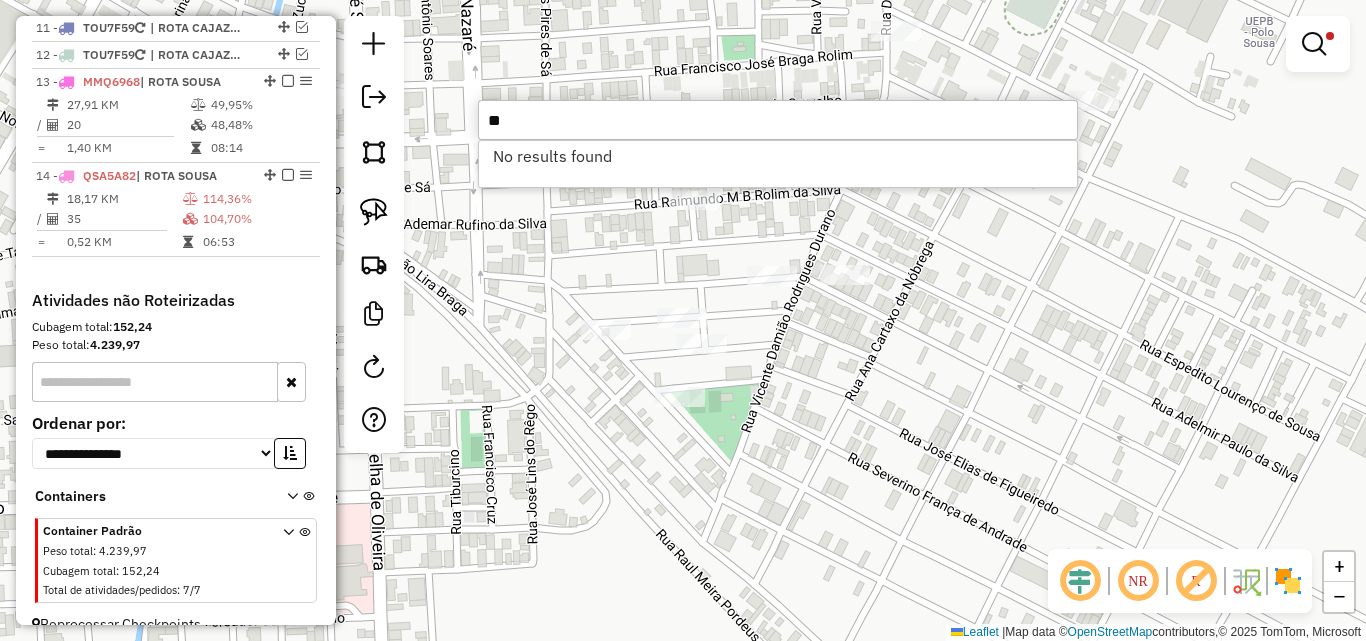 type on "*" 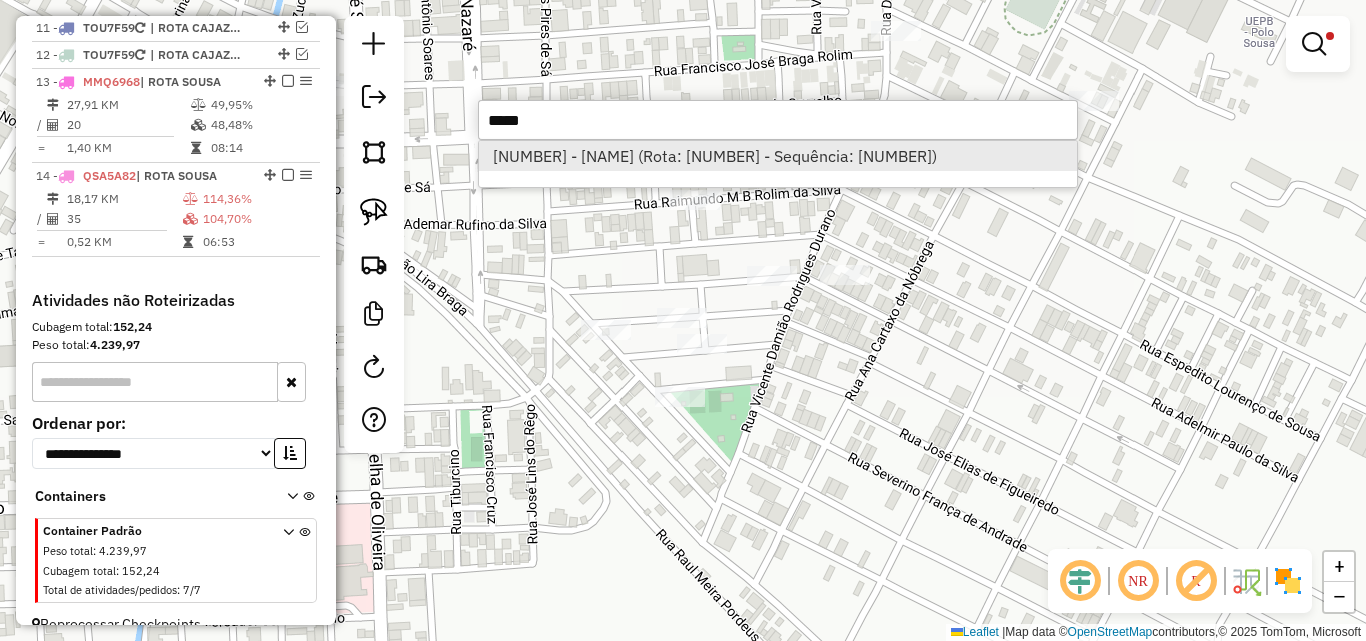 type on "*****" 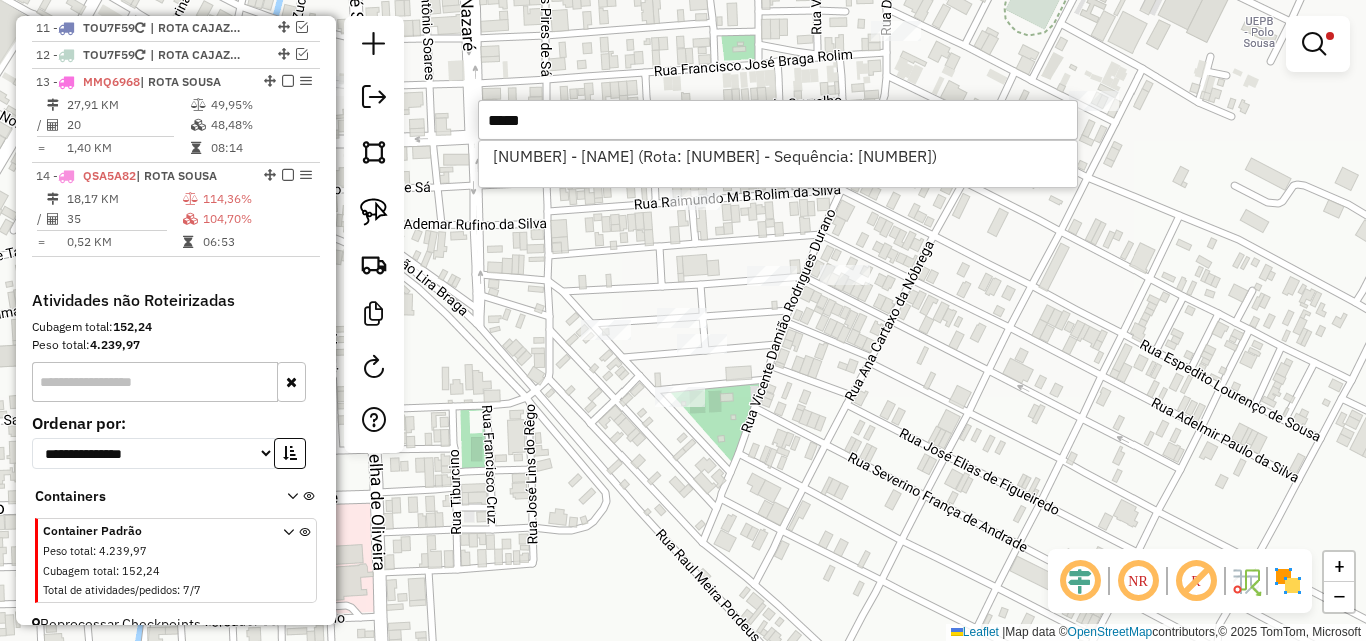 drag, startPoint x: 637, startPoint y: 150, endPoint x: 415, endPoint y: 232, distance: 236.6601 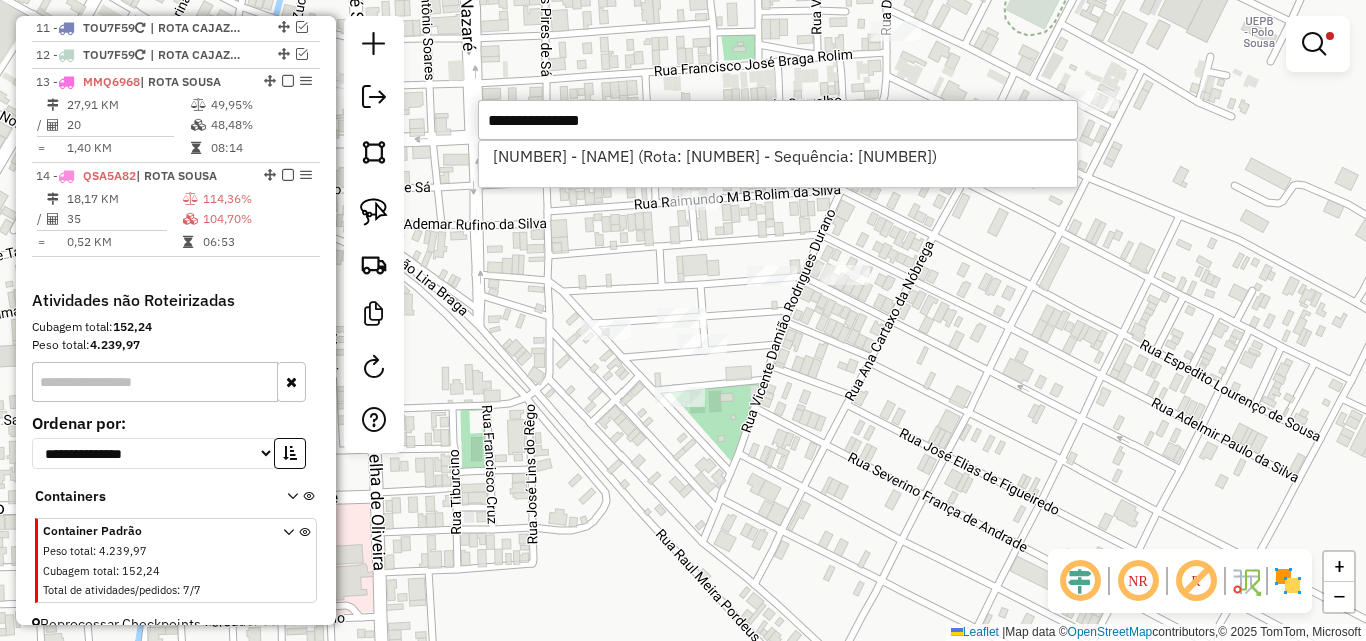 select on "*********" 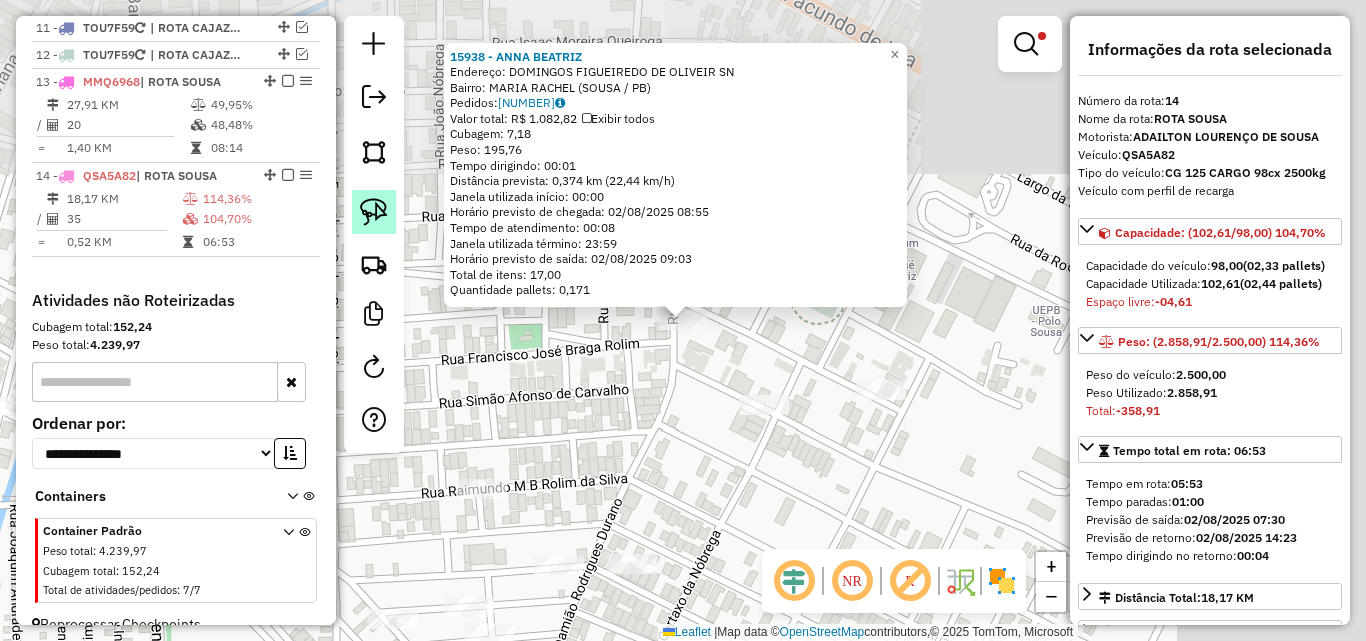 click 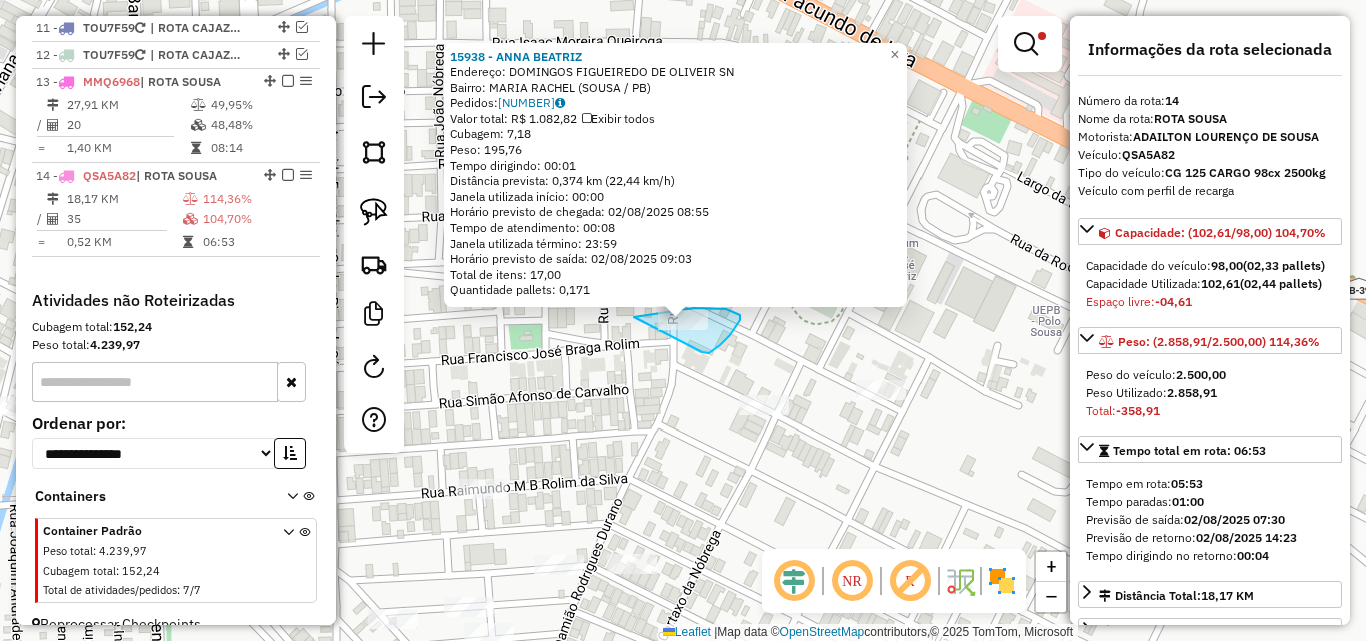 drag, startPoint x: 740, startPoint y: 315, endPoint x: 595, endPoint y: 371, distance: 155.4381 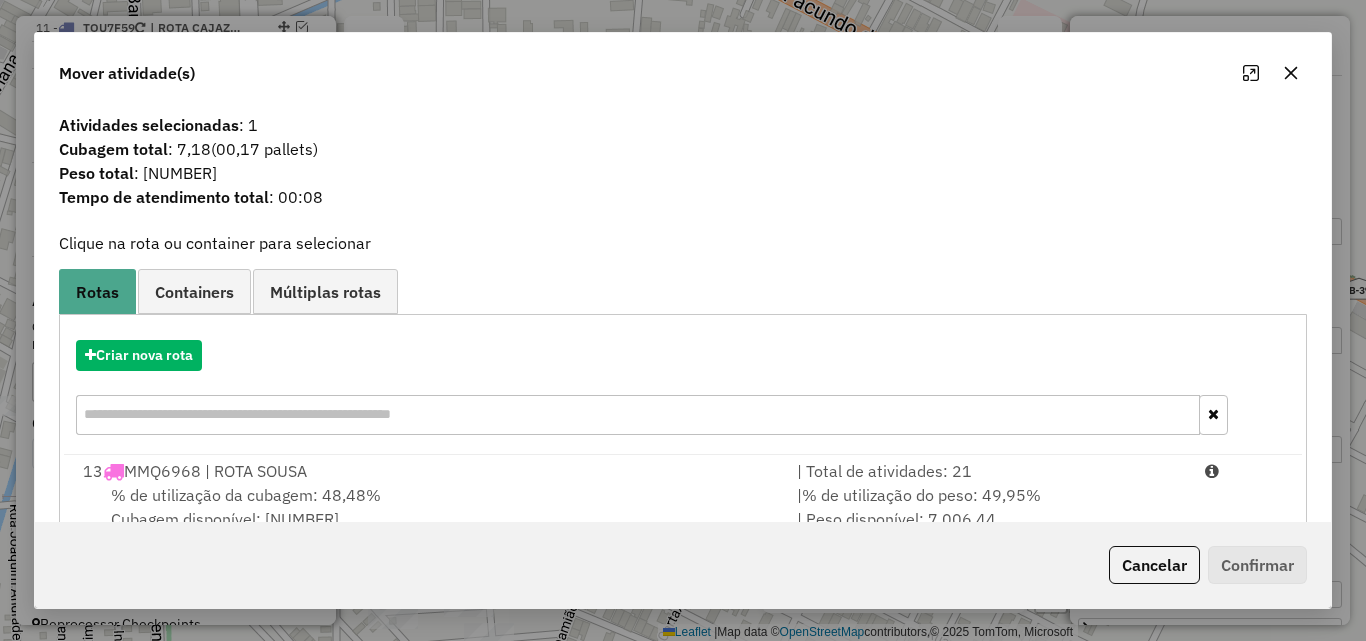 drag, startPoint x: 1058, startPoint y: 490, endPoint x: 1278, endPoint y: 535, distance: 224.55511 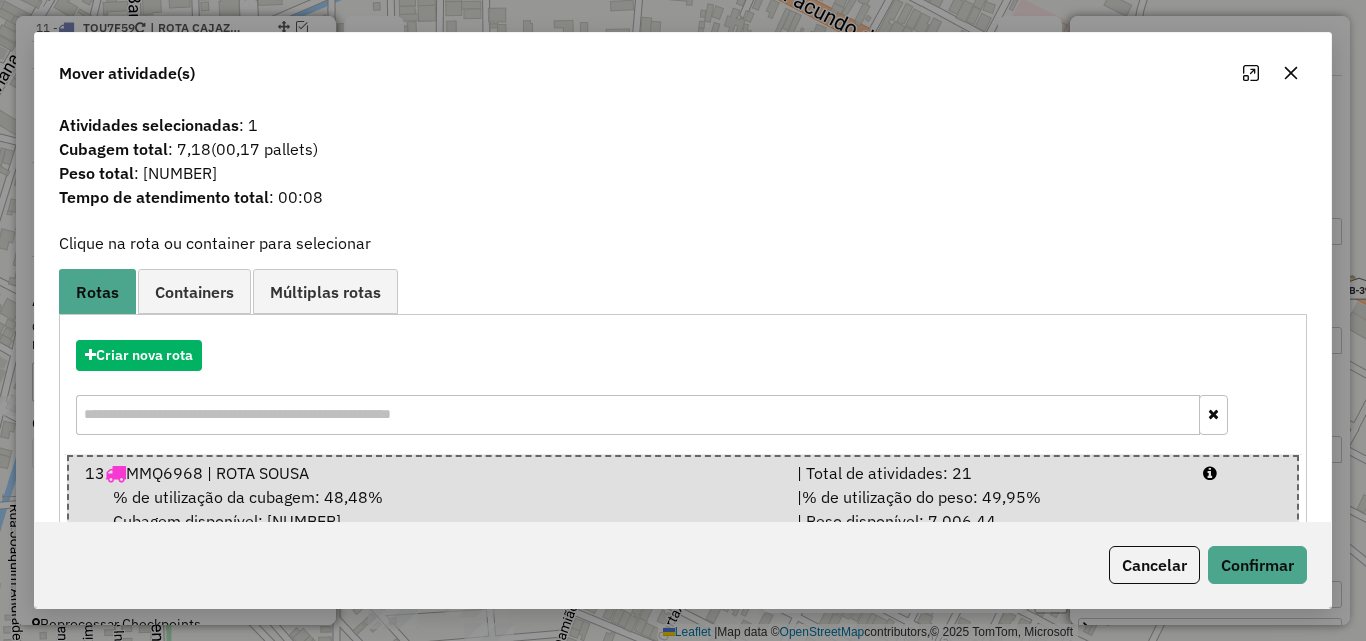 click on "Cancelar   Confirmar" 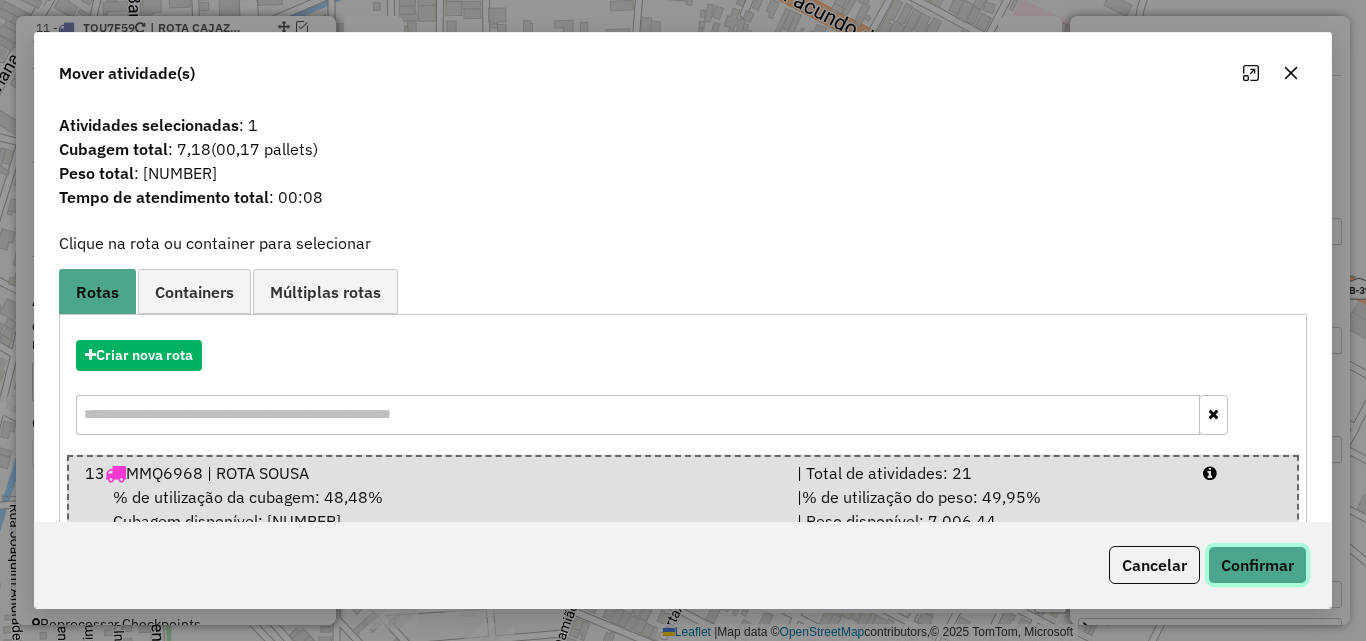 click on "Confirmar" 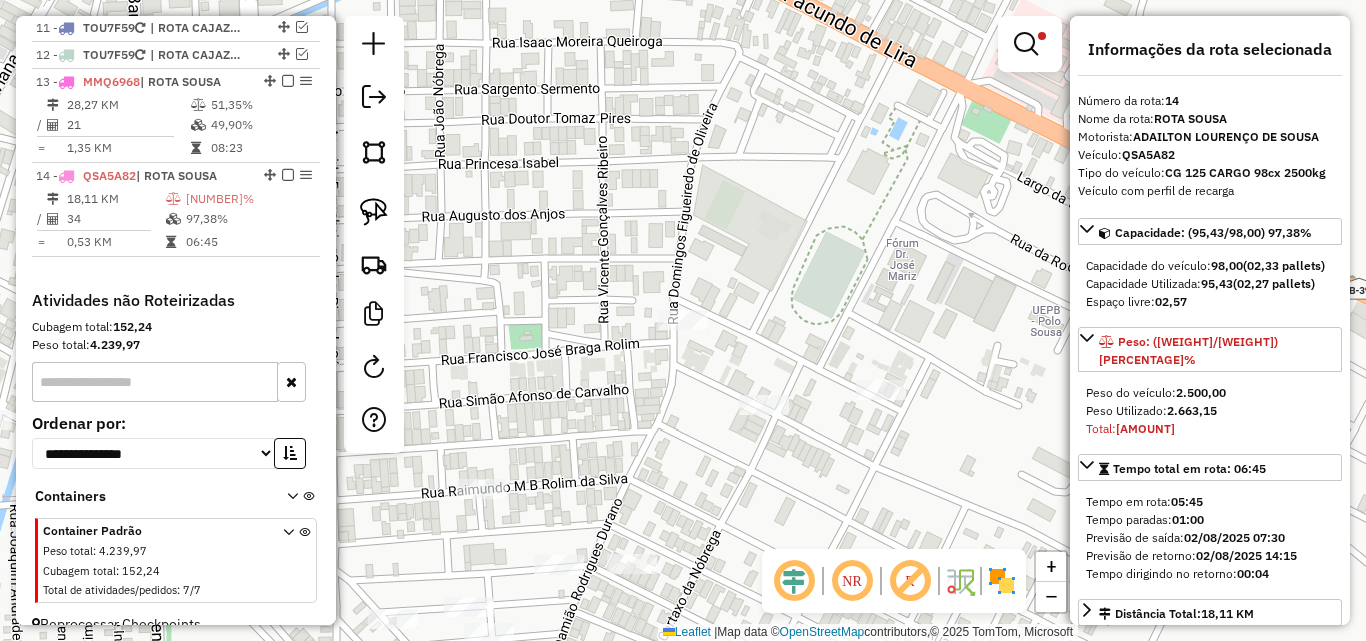 drag, startPoint x: 958, startPoint y: 313, endPoint x: 971, endPoint y: 308, distance: 13.928389 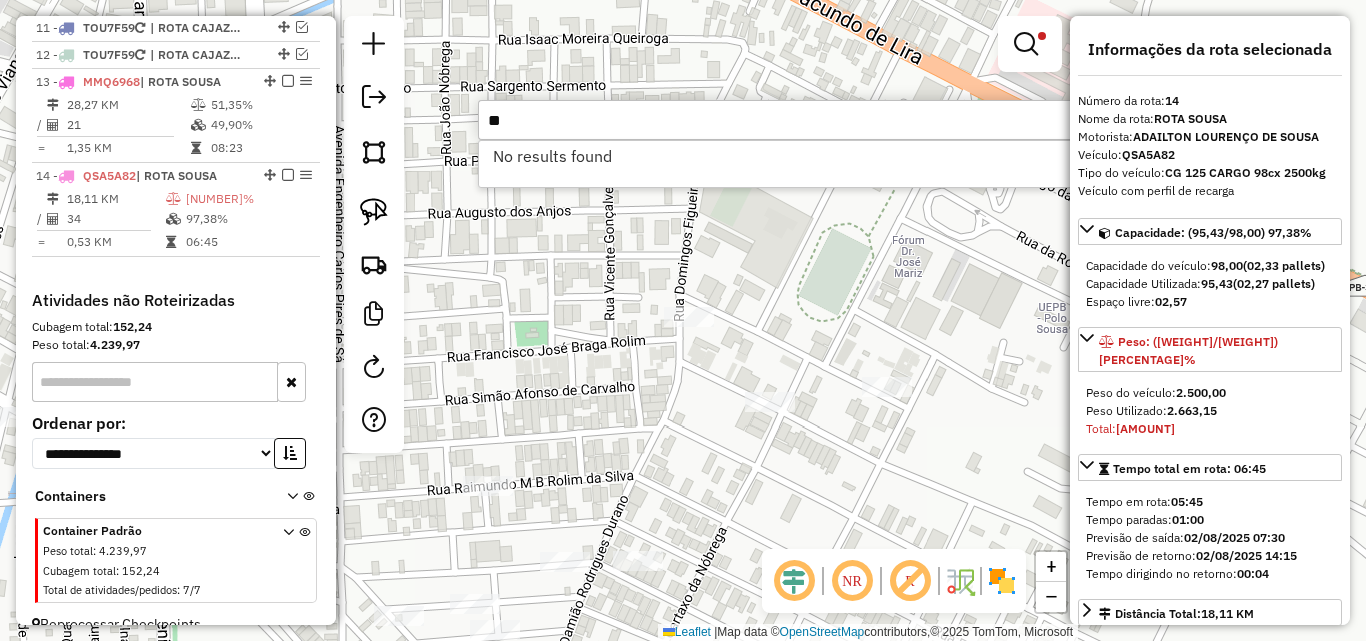 type on "*" 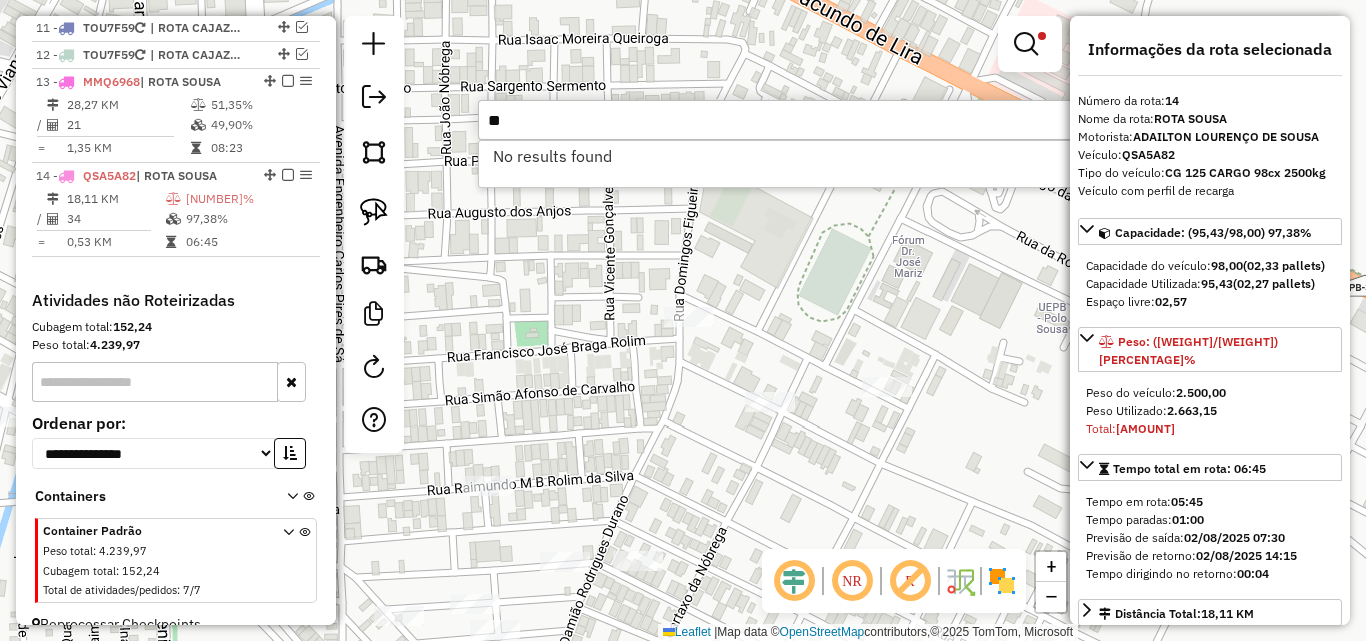 type on "*" 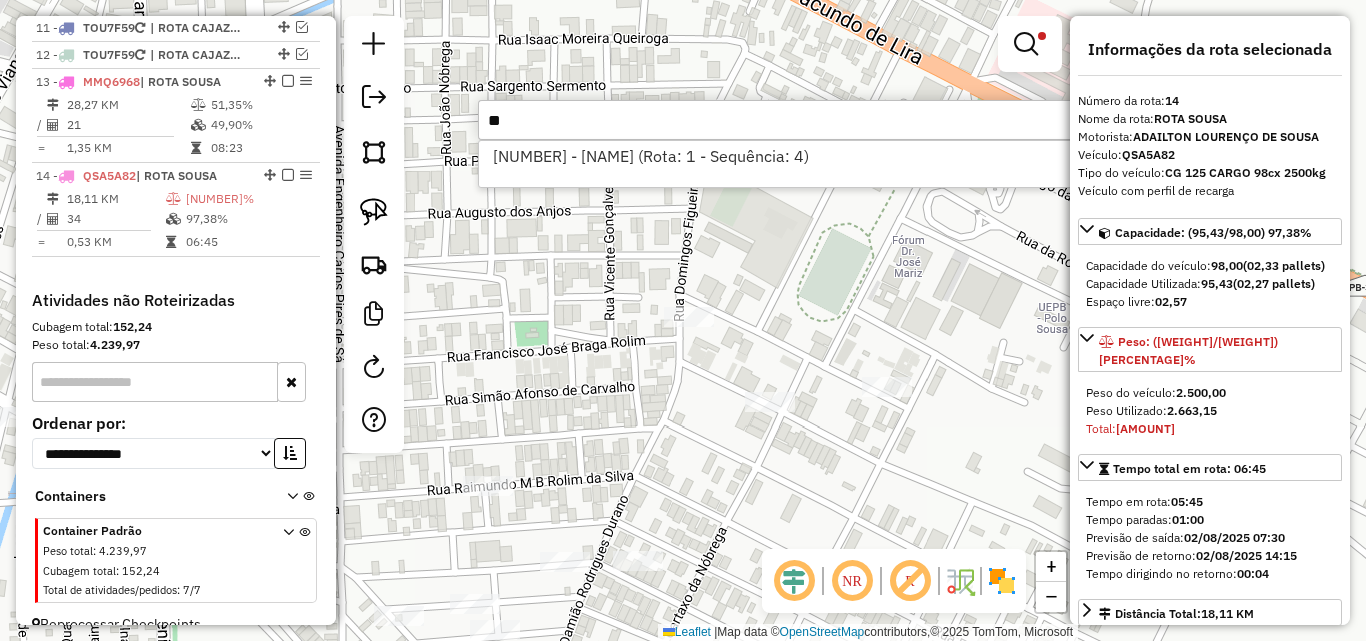 type on "*" 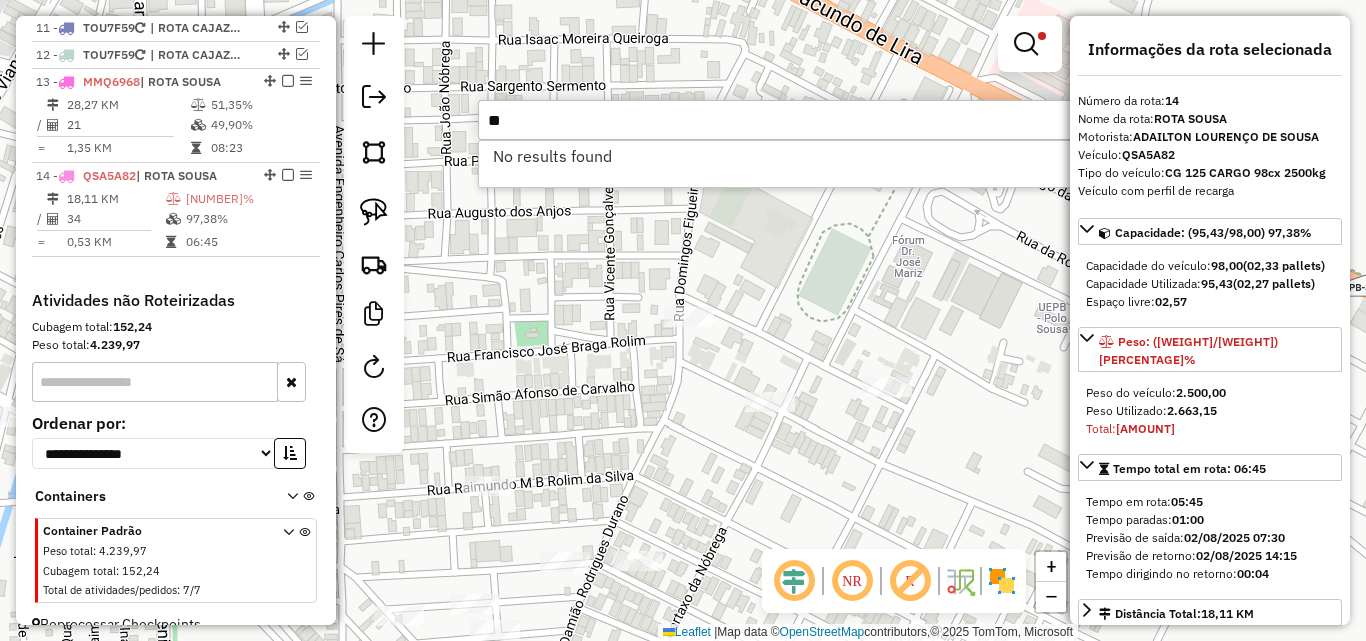 type on "*" 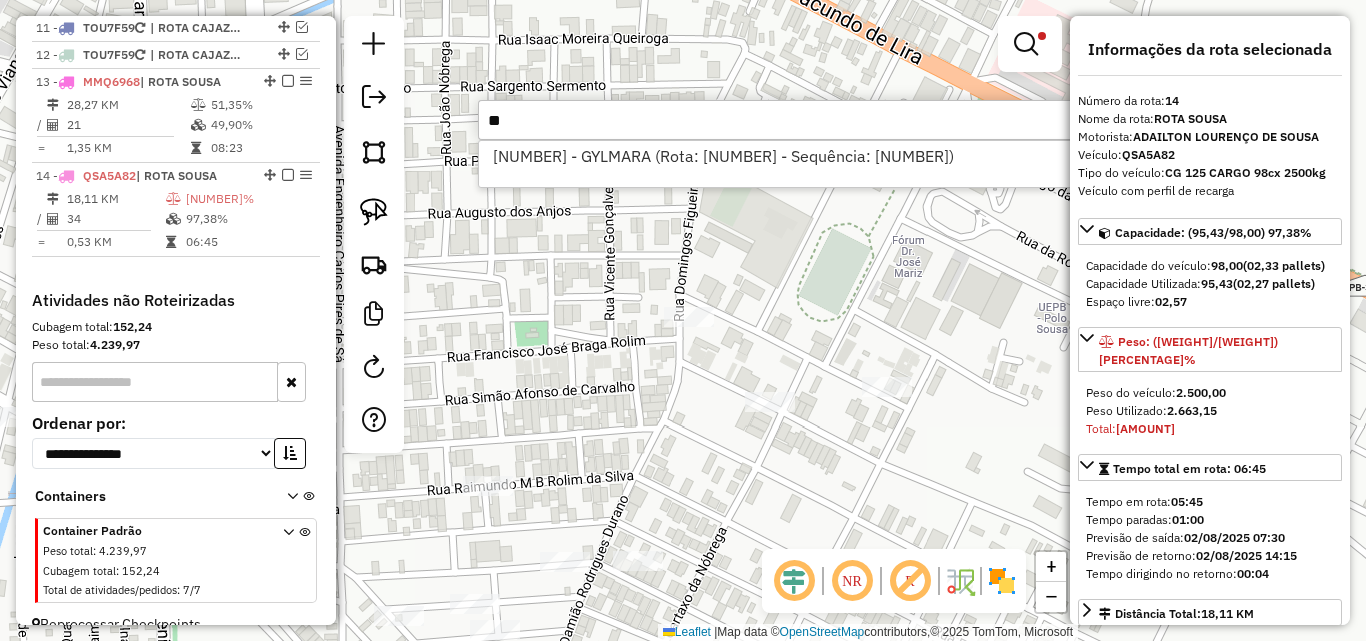 type on "*" 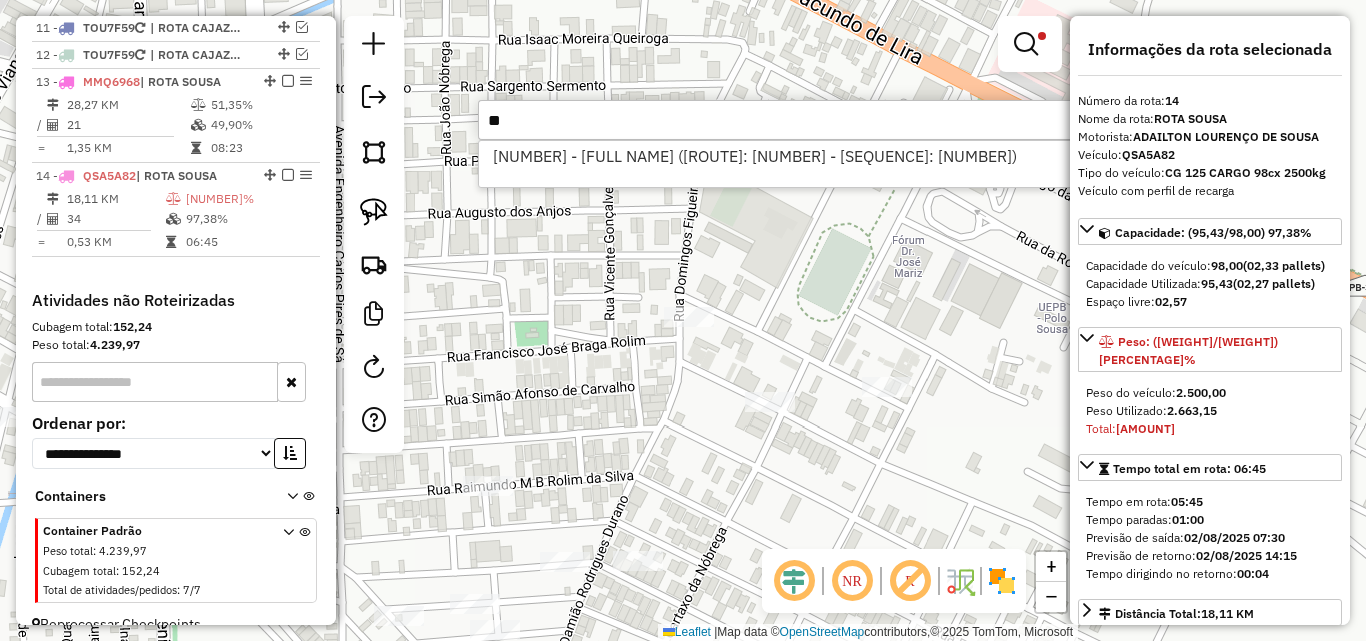type on "*" 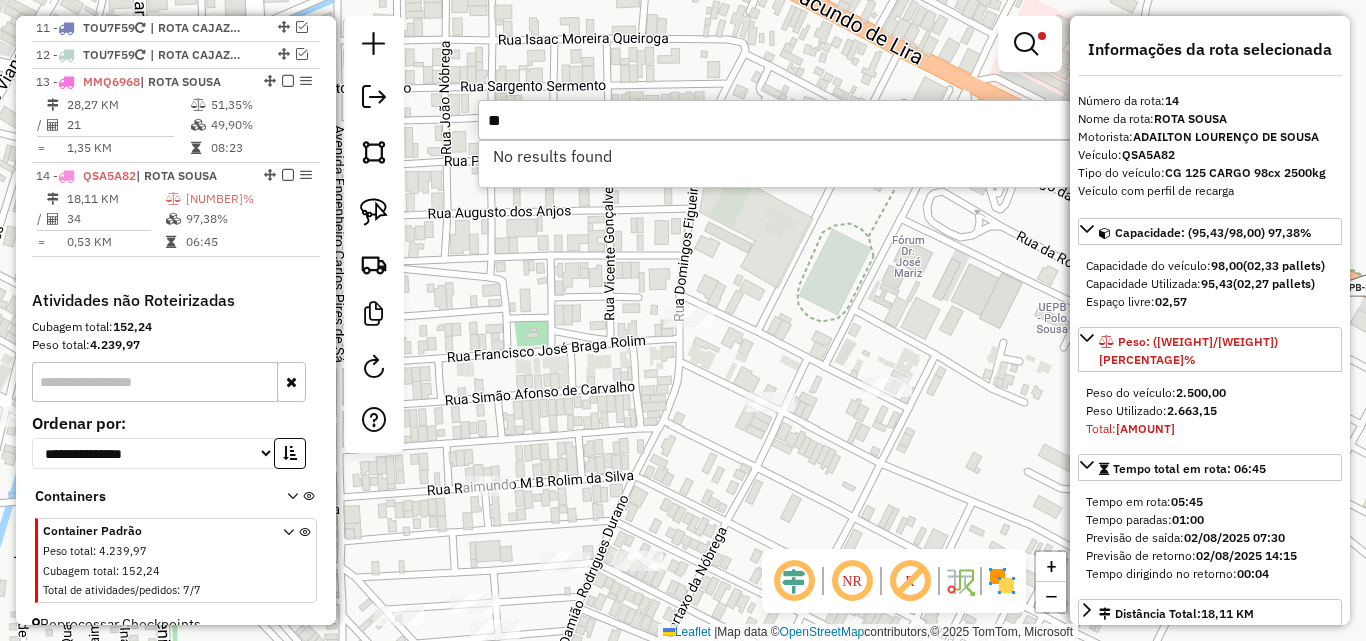 type on "*" 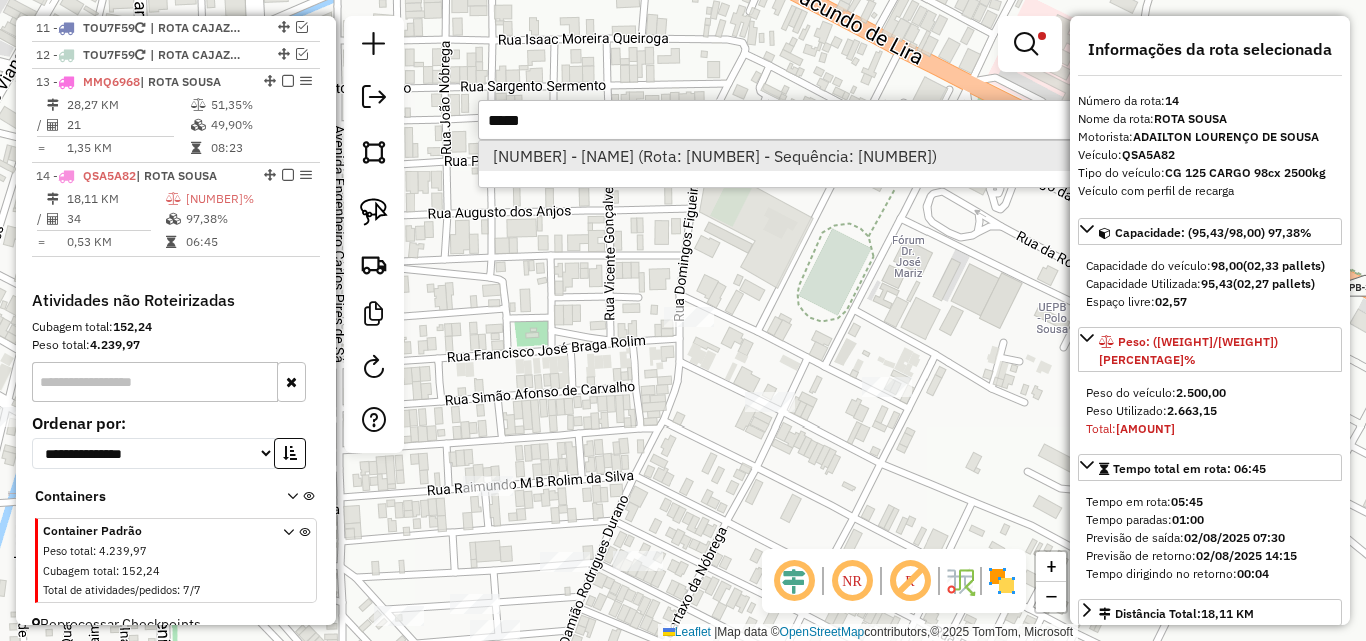 type on "*****" 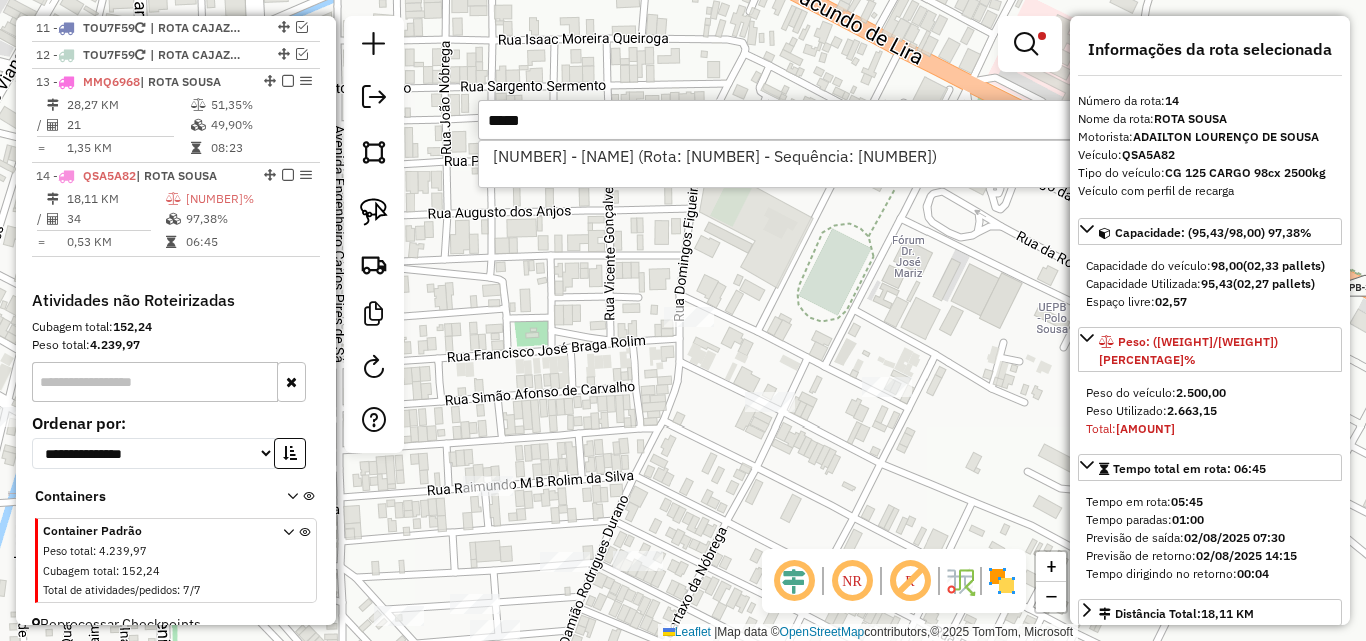 drag, startPoint x: 514, startPoint y: 164, endPoint x: 406, endPoint y: 208, distance: 116.61904 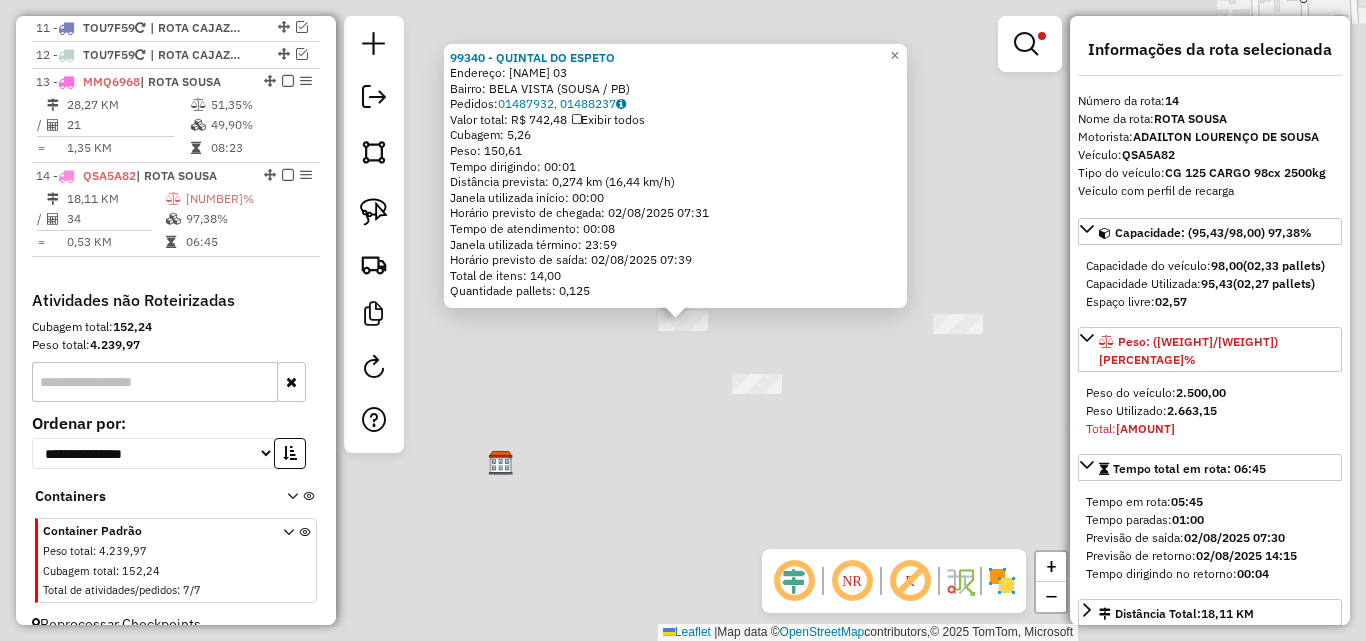 click 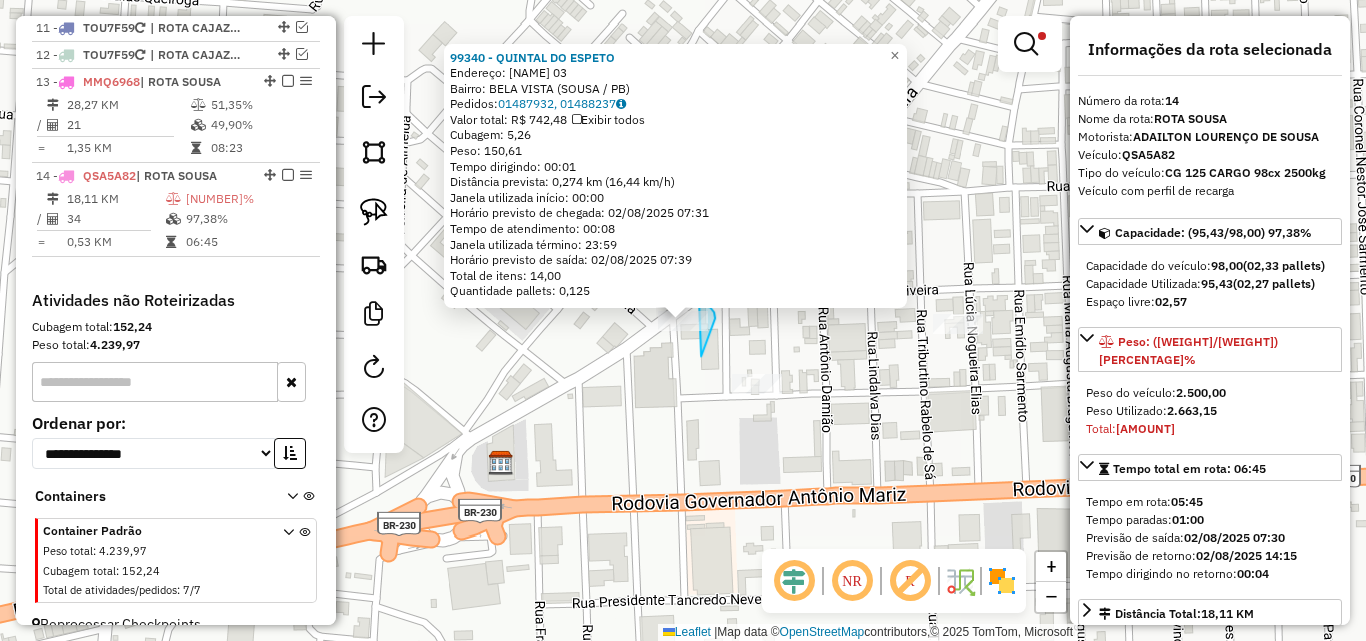 drag, startPoint x: 702, startPoint y: 354, endPoint x: 653, endPoint y: 320, distance: 59.64059 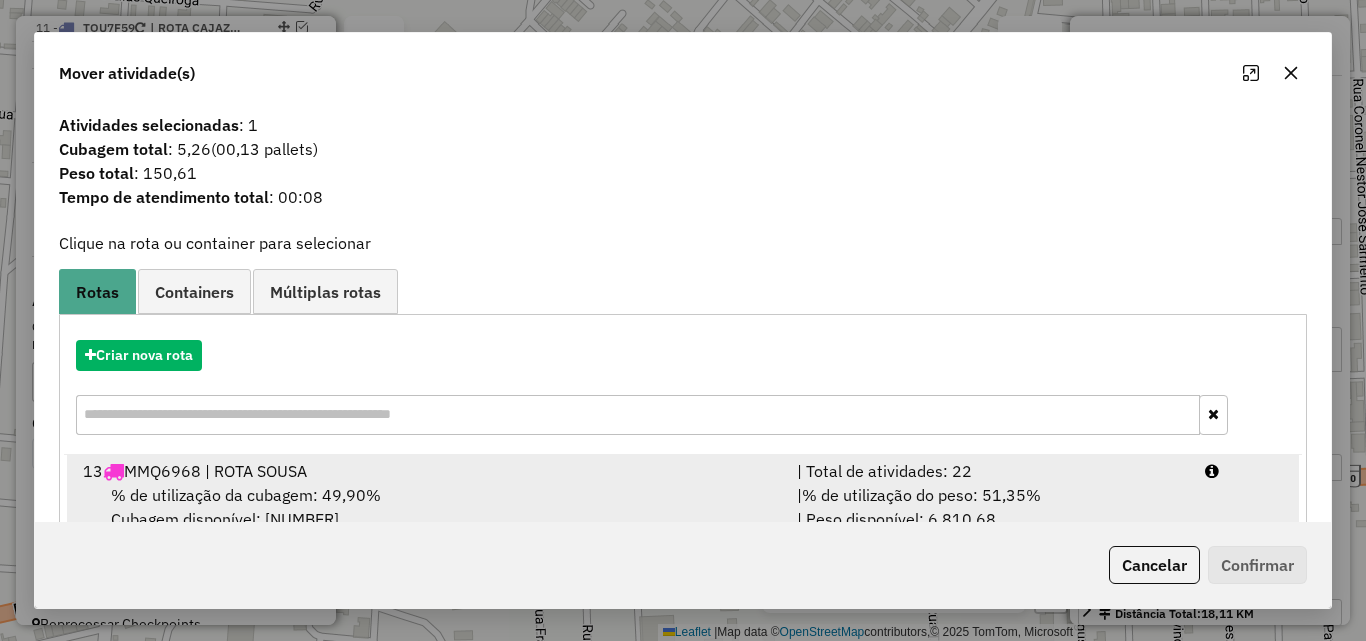 click on "| Total de atividades: 22" at bounding box center (989, 471) 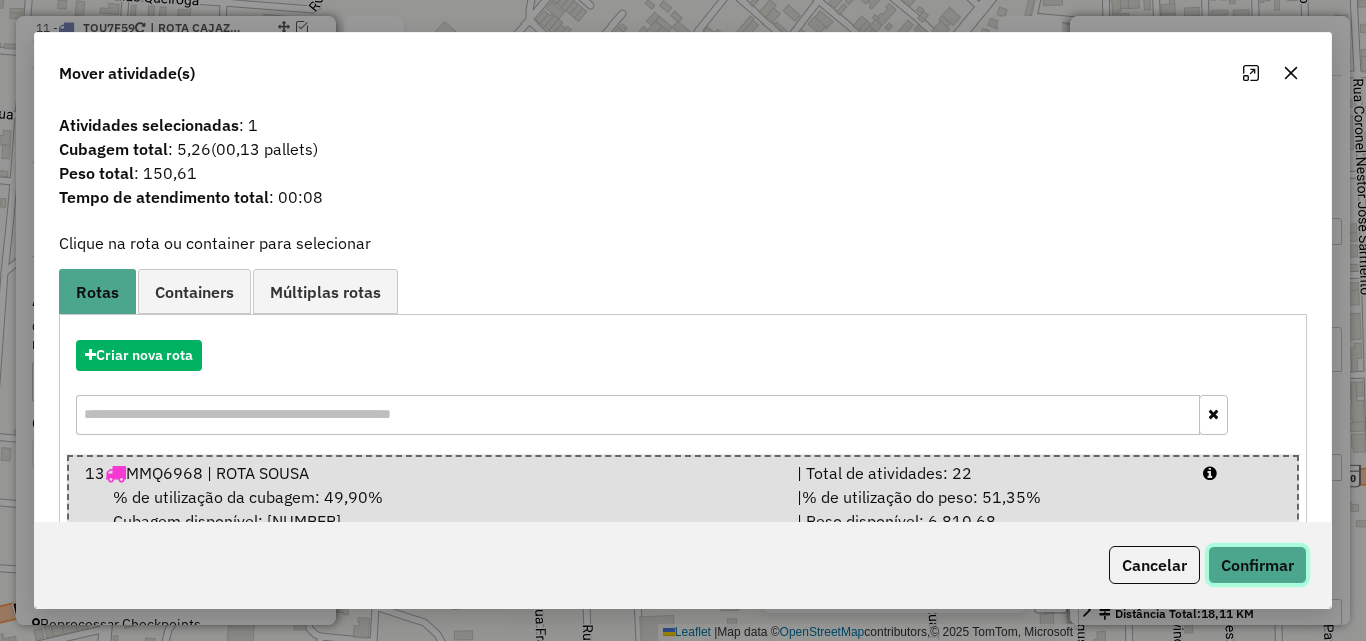 click on "Confirmar" 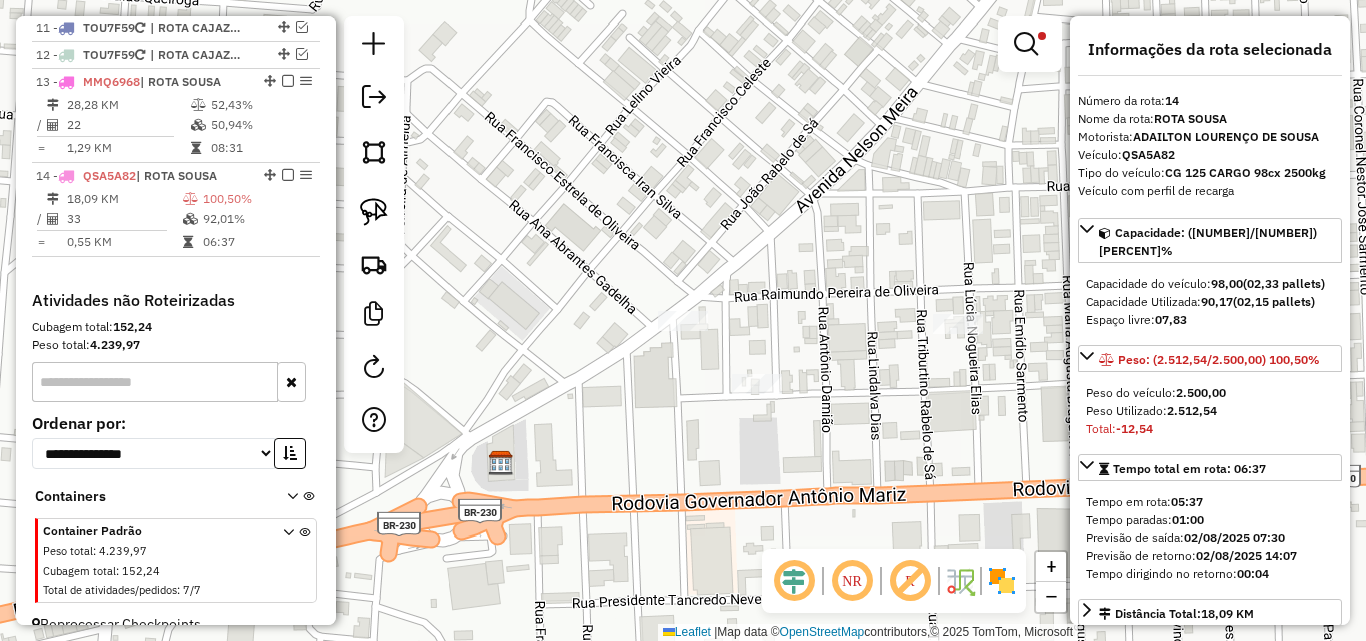 drag, startPoint x: 854, startPoint y: 345, endPoint x: 880, endPoint y: 338, distance: 26.925823 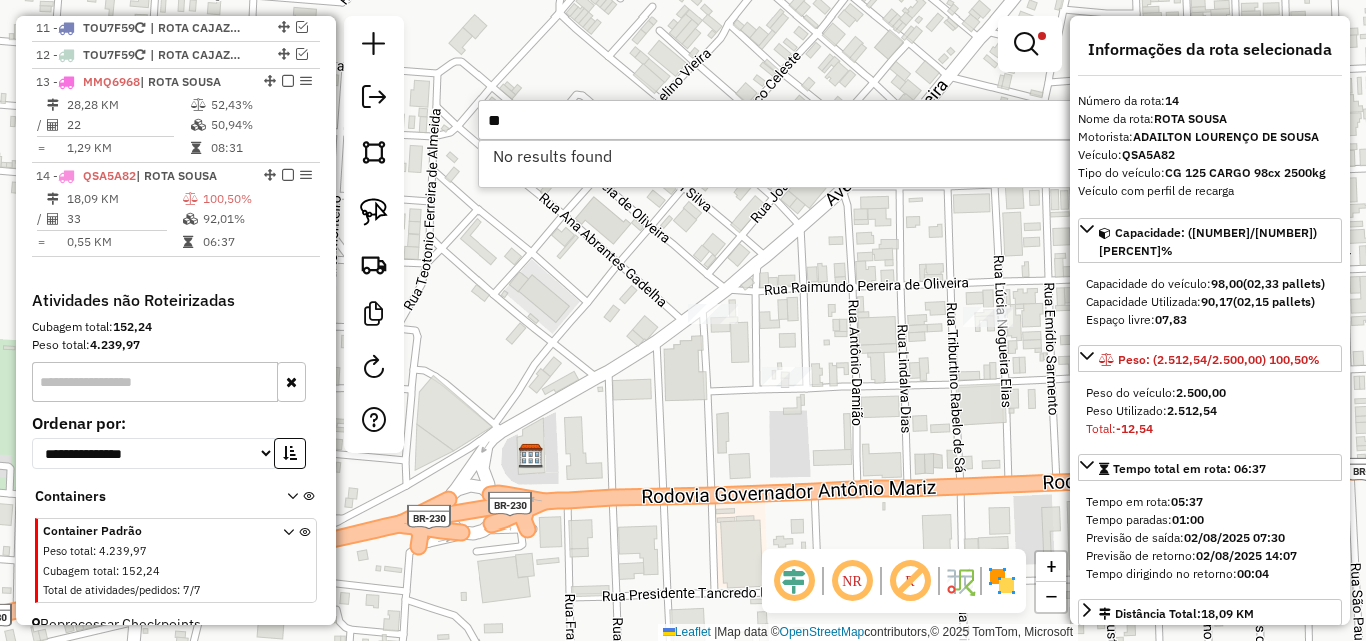 type on "*" 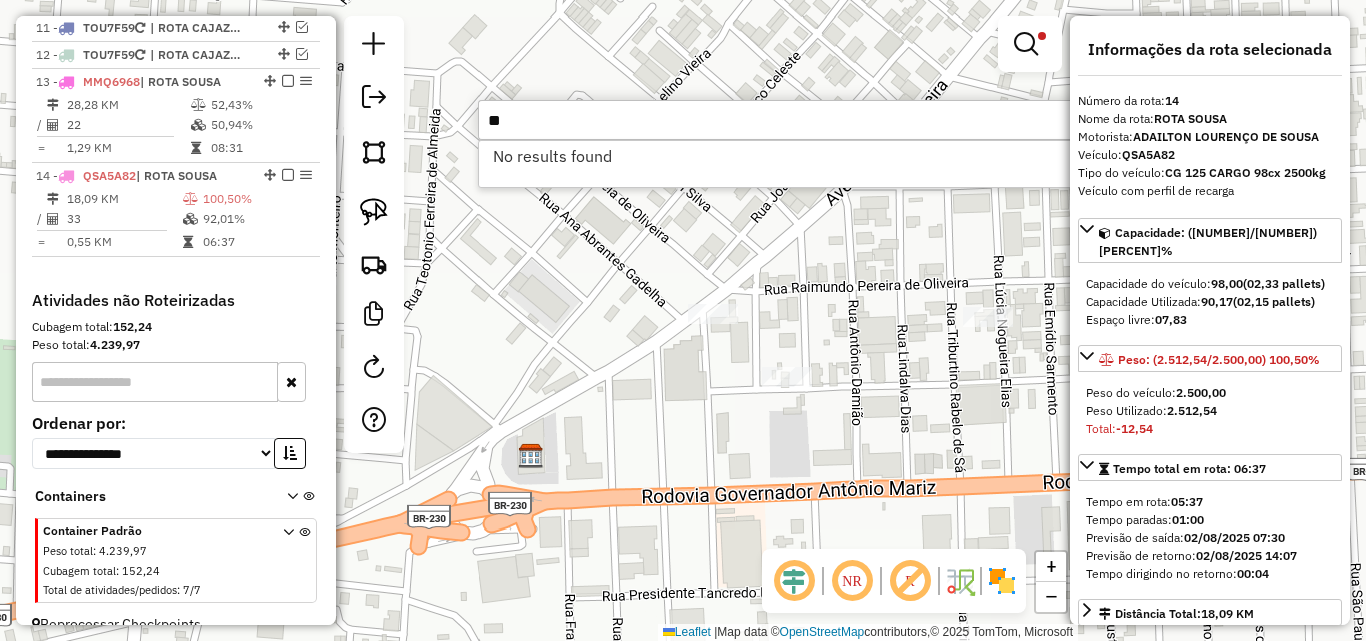 type on "*" 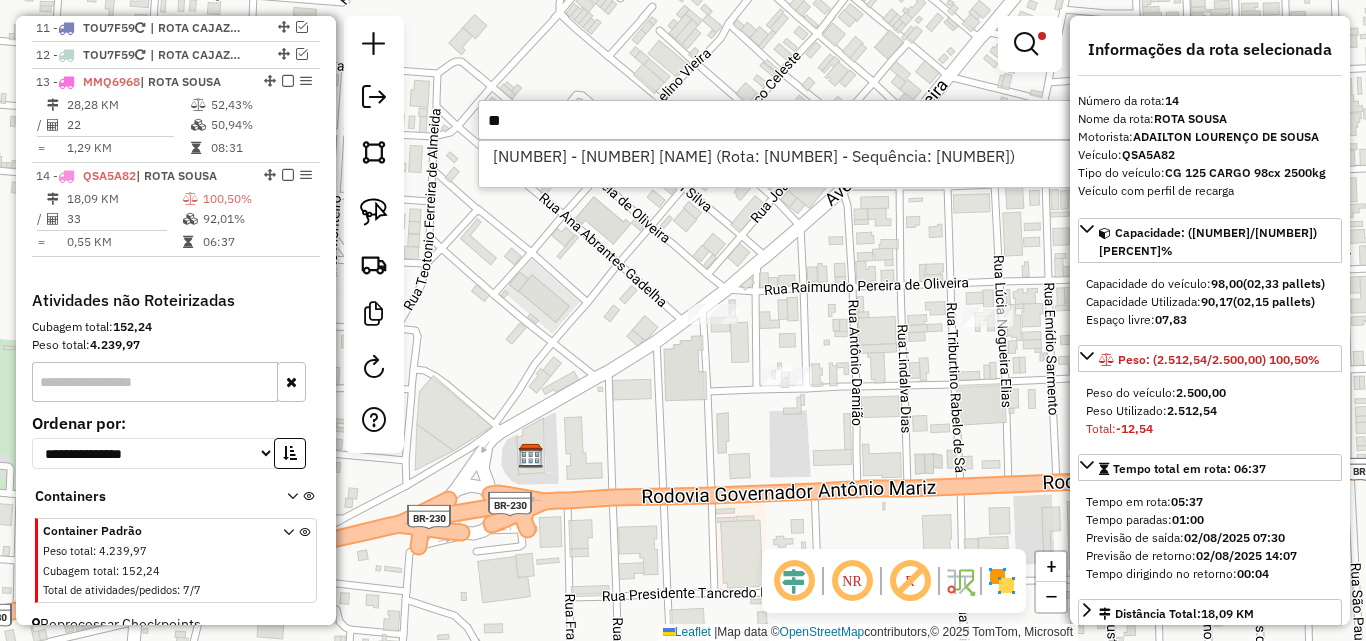 type on "*" 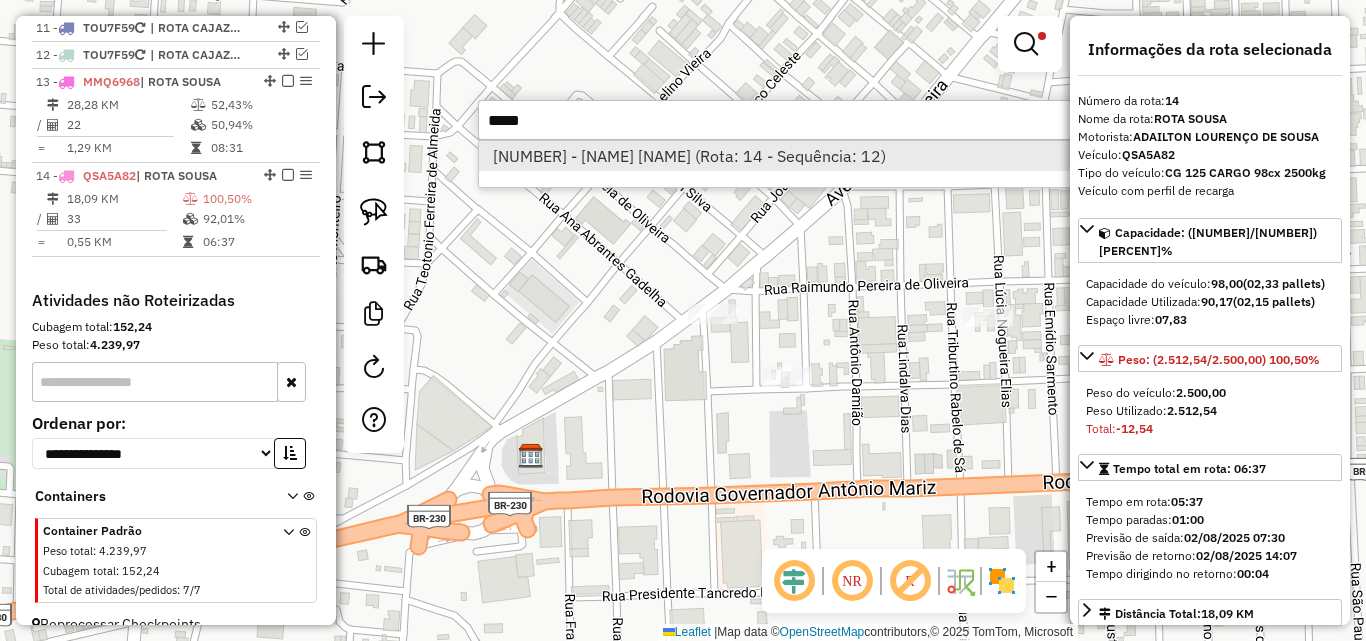 click on "*****" at bounding box center (778, 120) 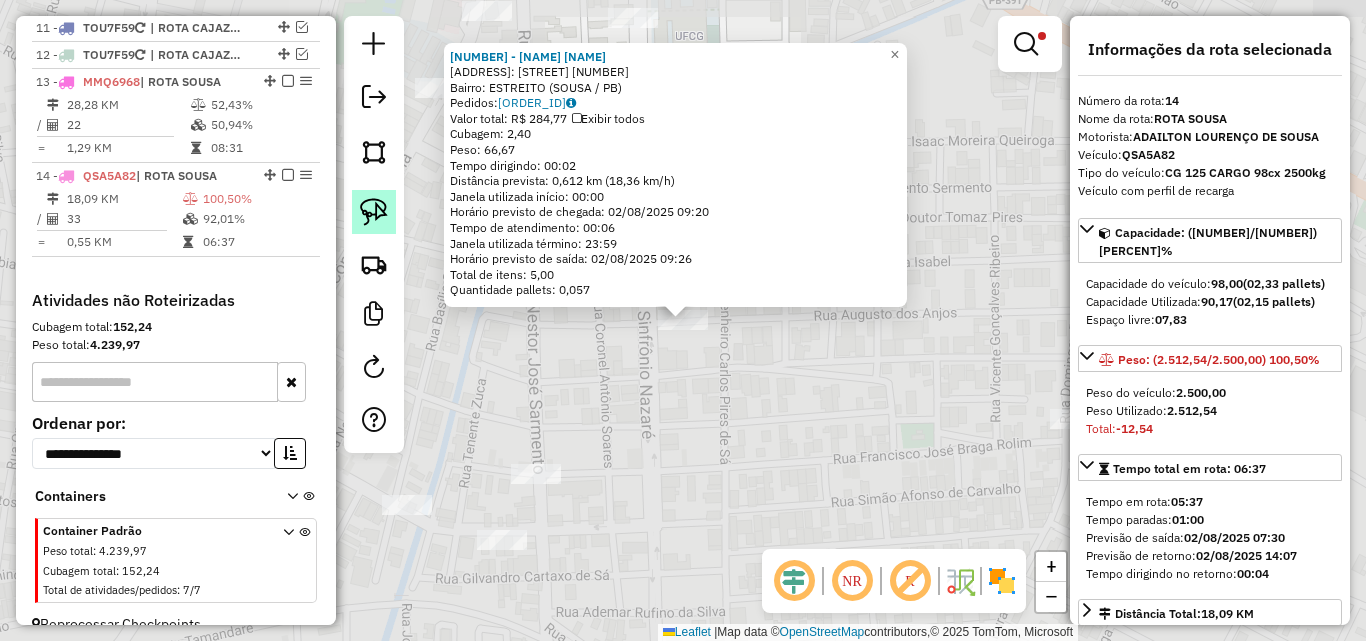 click 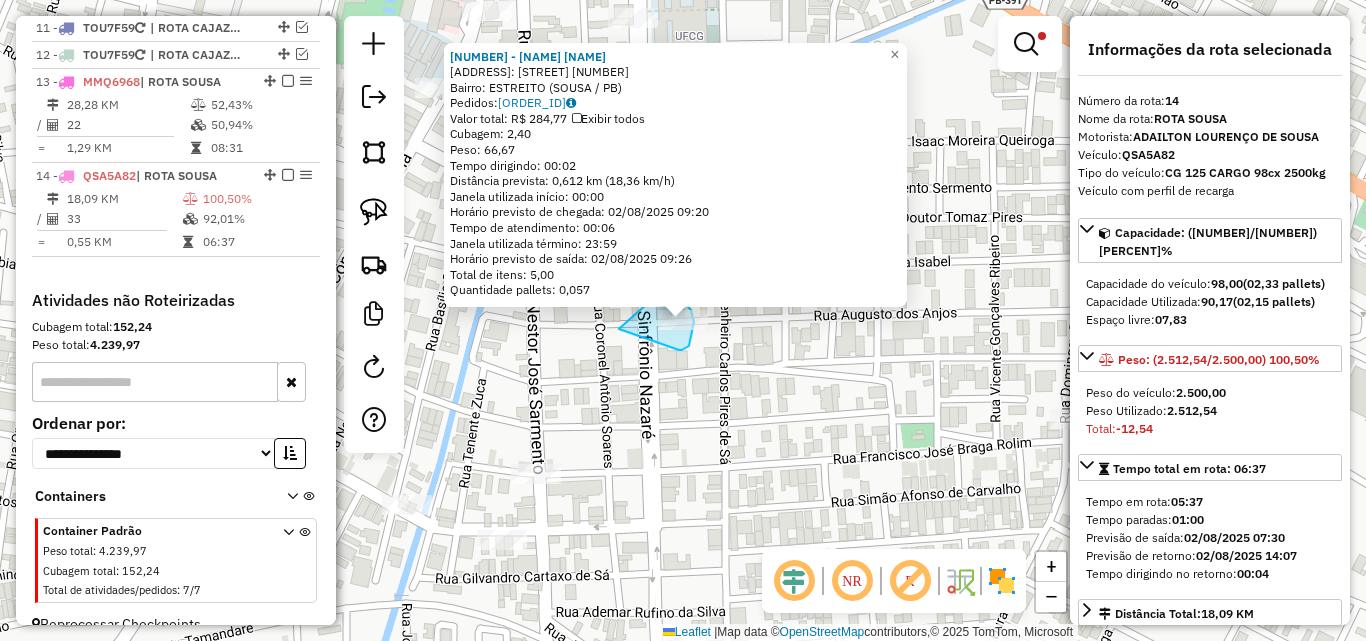 drag, startPoint x: 660, startPoint y: 298, endPoint x: 617, endPoint y: 334, distance: 56.0803 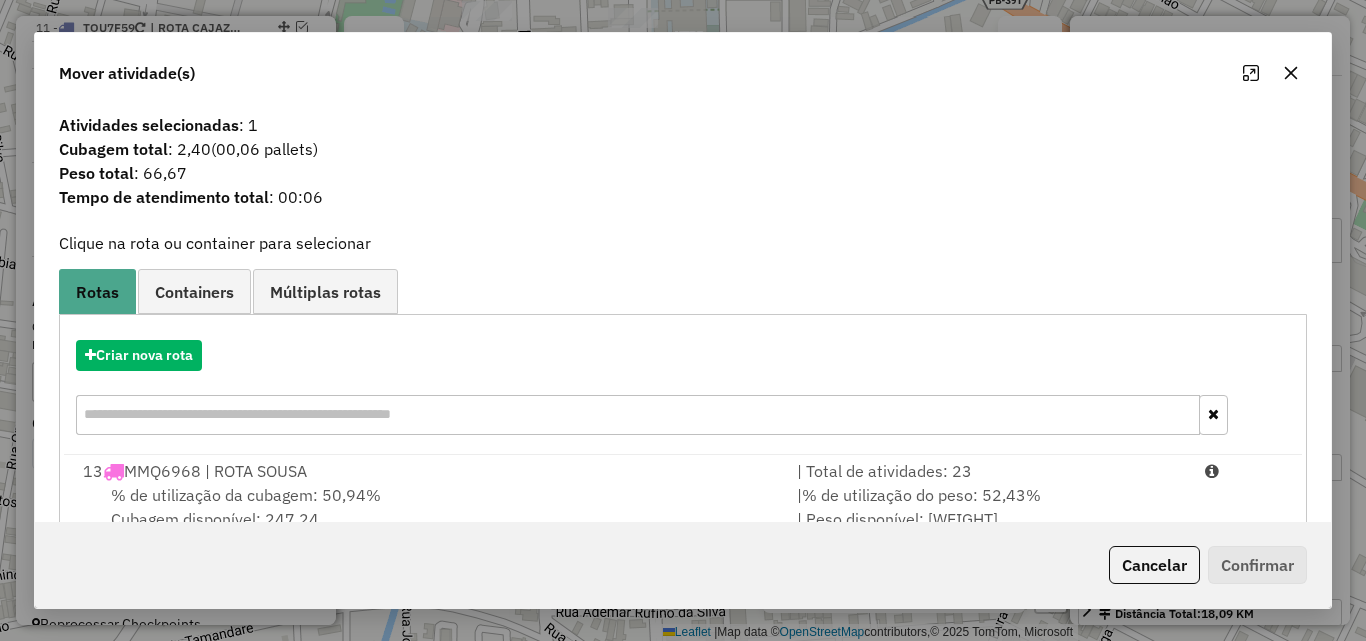 drag, startPoint x: 1165, startPoint y: 483, endPoint x: 1239, endPoint y: 558, distance: 105.36128 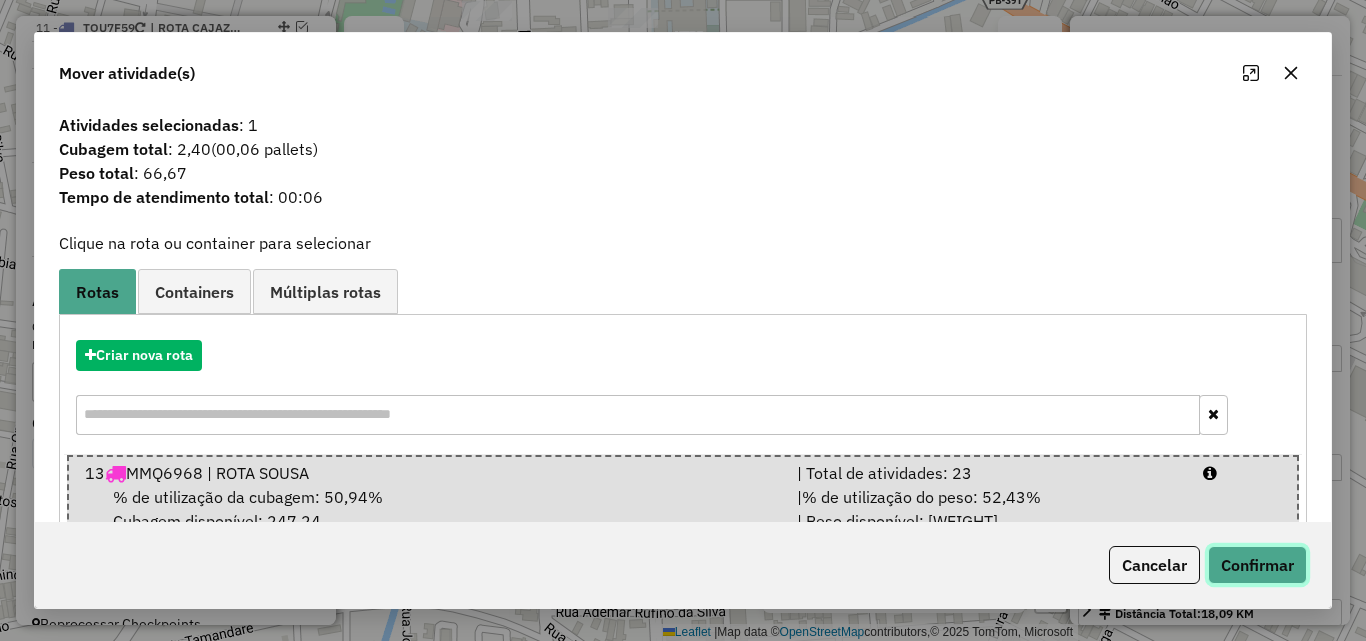 drag, startPoint x: 1247, startPoint y: 561, endPoint x: 920, endPoint y: 415, distance: 358.1131 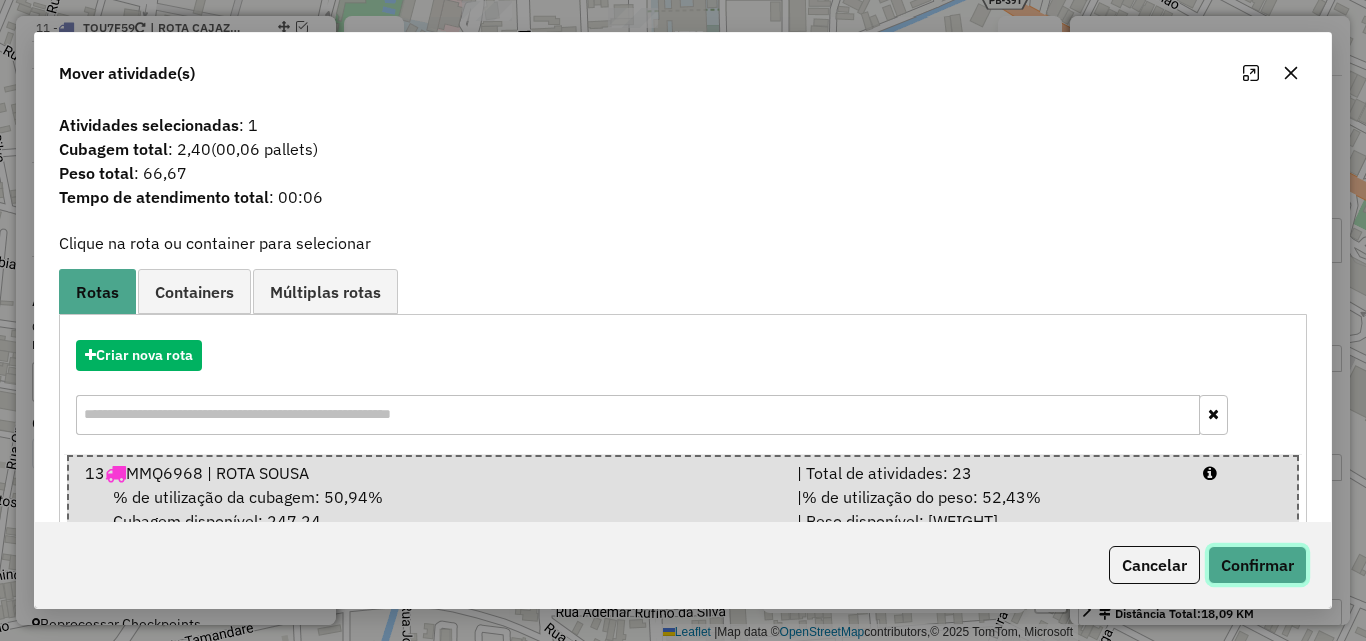 click on "Confirmar" 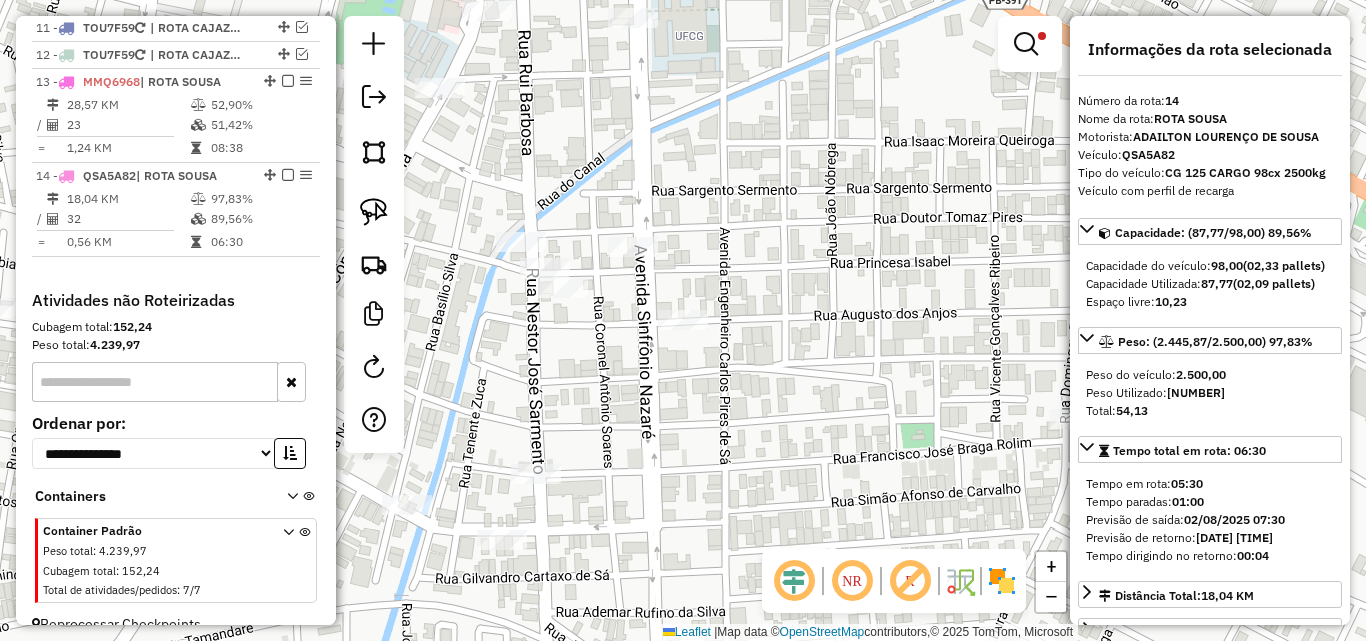 click on "Limpar filtros Janela de atendimento Grade de atendimento Capacidade Transportadoras Veículos Cliente Pedidos  Rotas Selecione os dias de semana para filtrar as janelas de atendimento  Seg   Ter   Qua   Qui   Sex   Sáb   Dom  Informe o período da janela de atendimento: De: Até:  Filtrar exatamente a janela do cliente  Considerar janela de atendimento padrão  Selecione os dias de semana para filtrar as grades de atendimento  Seg   Ter   Qua   Qui   Sex   Sáb   Dom   Considerar clientes sem dia de atendimento cadastrado  Clientes fora do dia de atendimento selecionado Filtrar as atividades entre os valores definidos abaixo:  Peso mínimo:  ****  Peso máximo:  ******  Cubagem mínima:   Cubagem máxima:   De:   Até:  Filtrar as atividades entre o tempo de atendimento definido abaixo:  De:   Até:   Considerar capacidade total dos clientes não roteirizados Transportadora: Selecione um ou mais itens Tipo de veículo: Selecione um ou mais itens Veículo: Selecione um ou mais itens Motorista: Nome: Rótulo:" 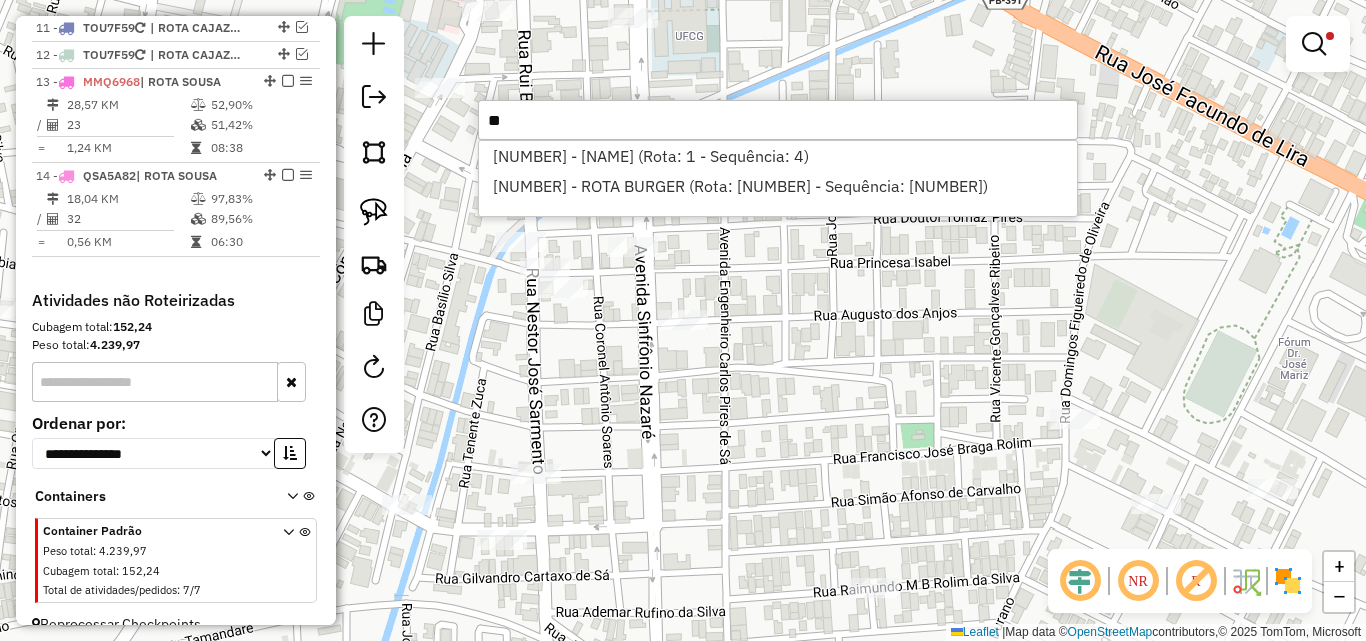 type on "*" 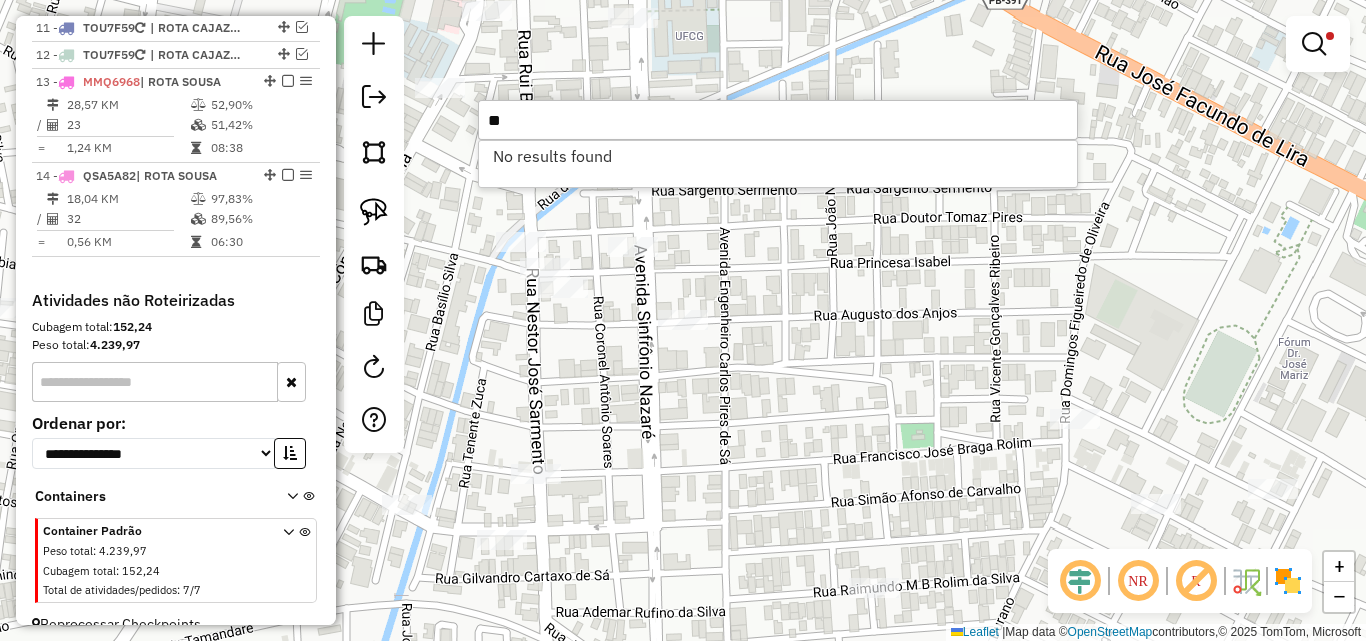 type on "*" 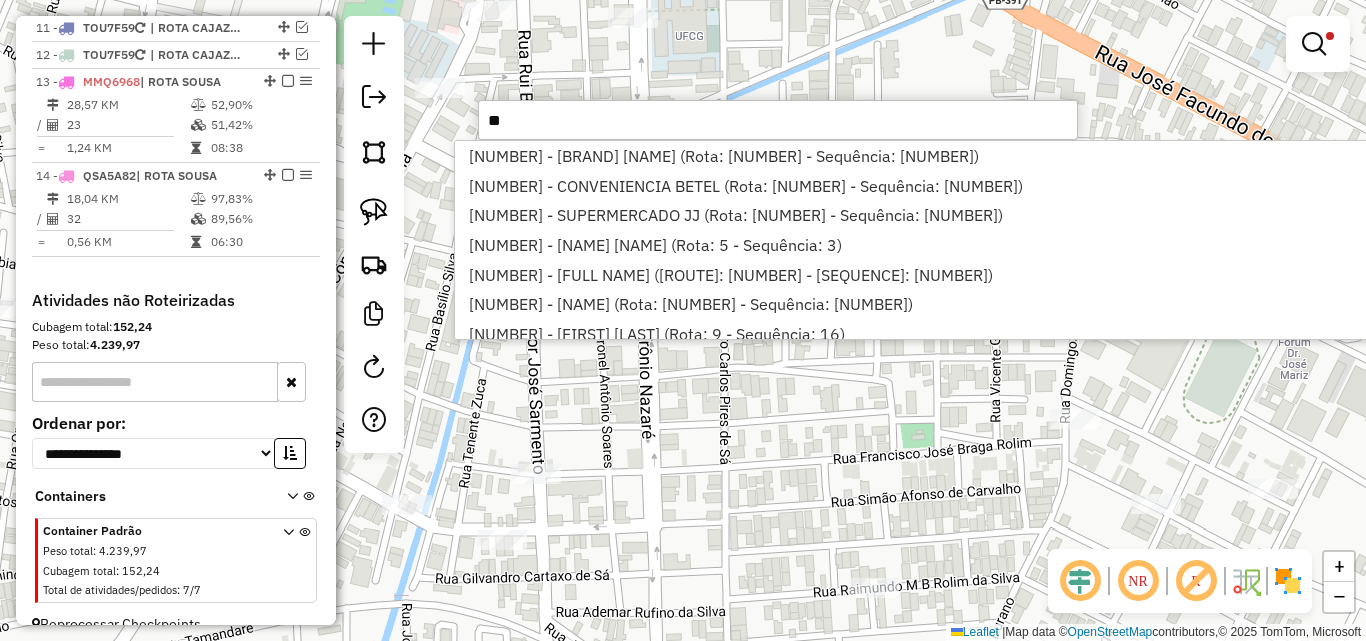 type on "*" 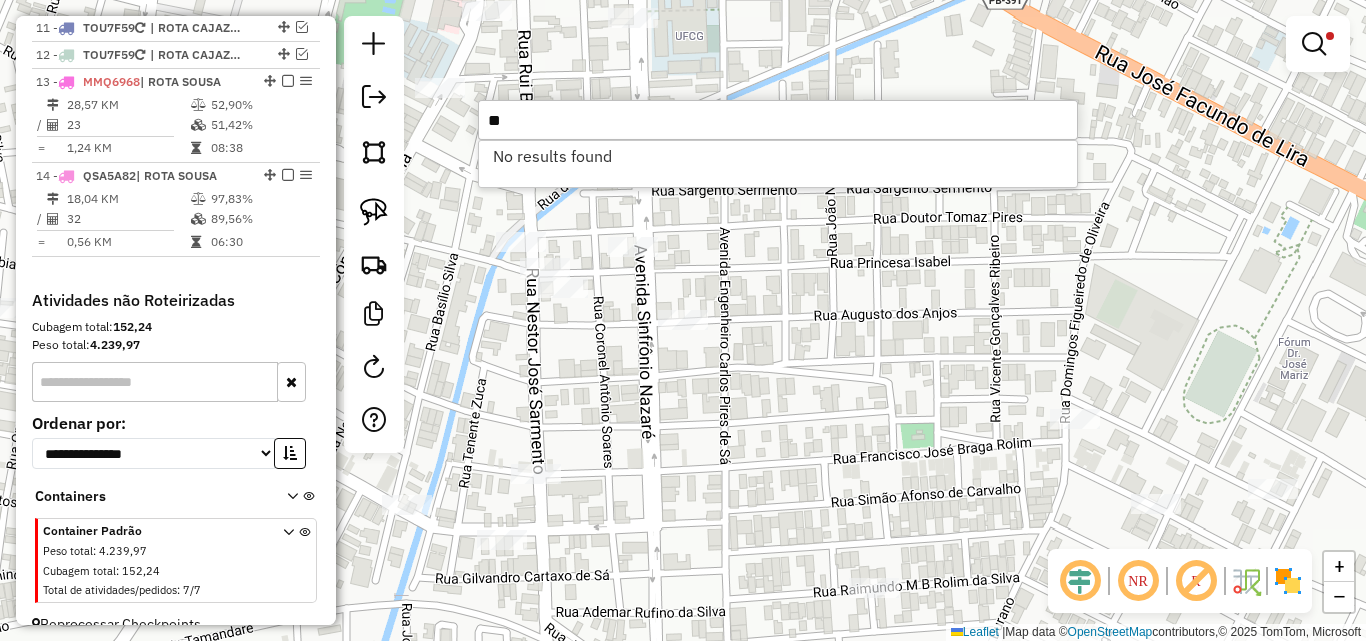 type on "*" 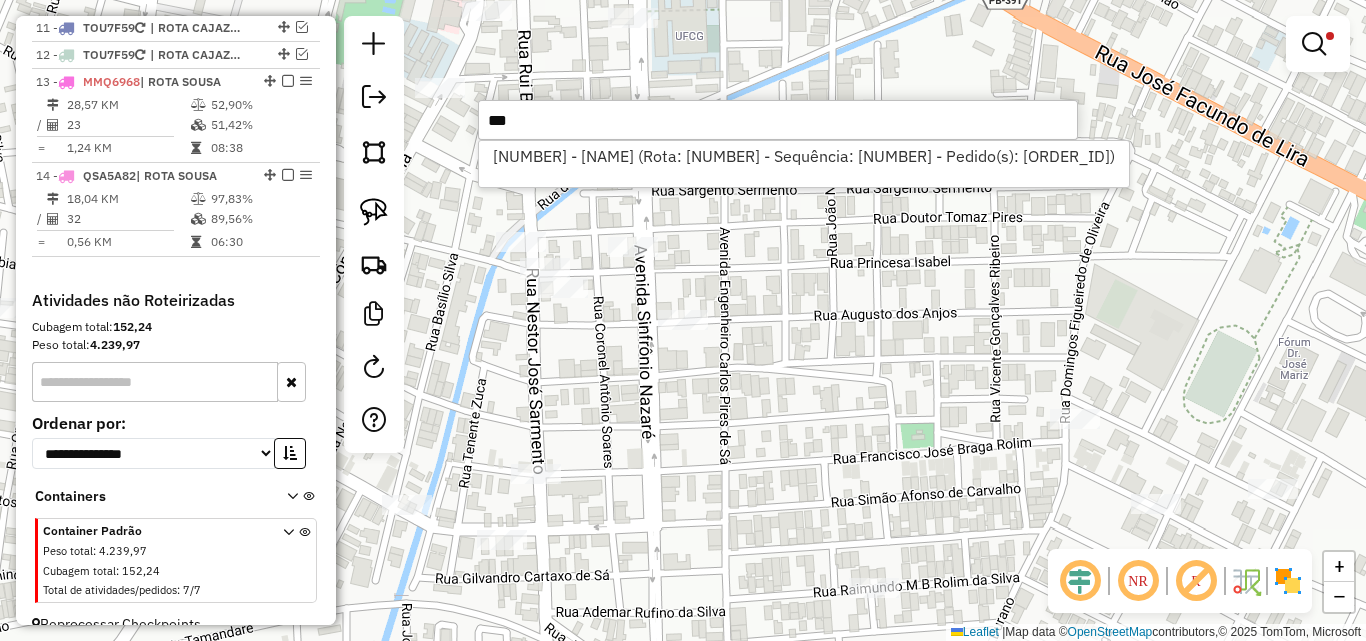 type on "***" 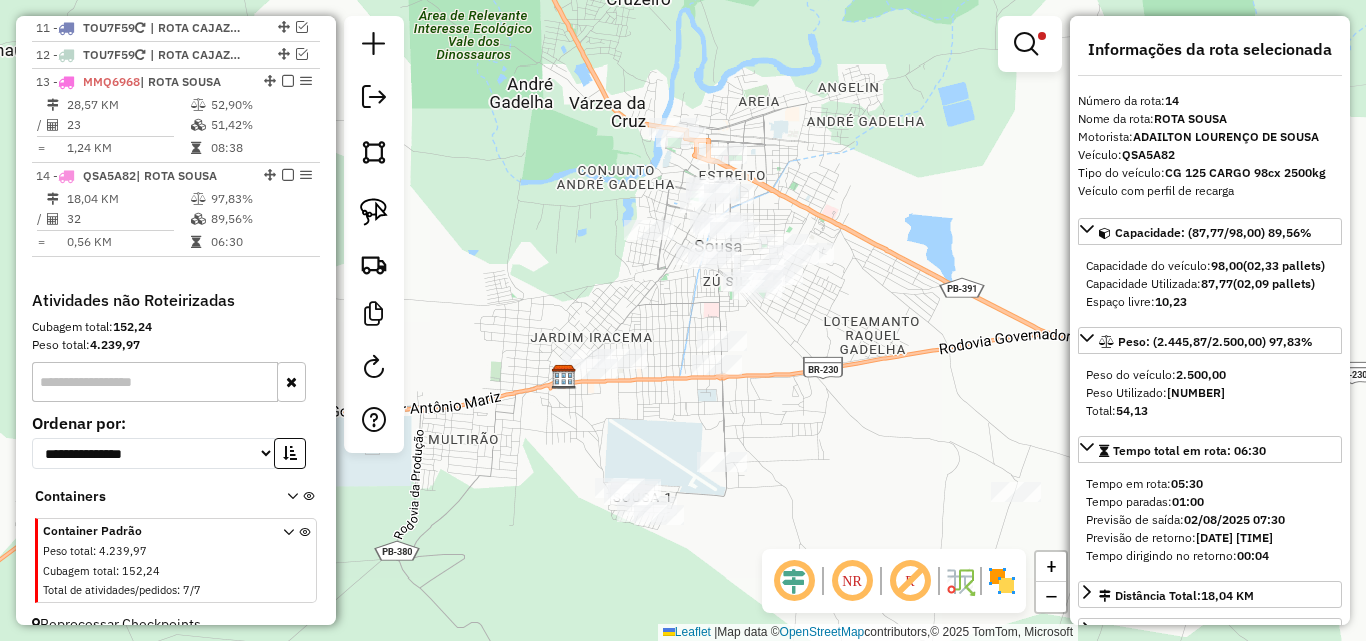 click at bounding box center [1026, 44] 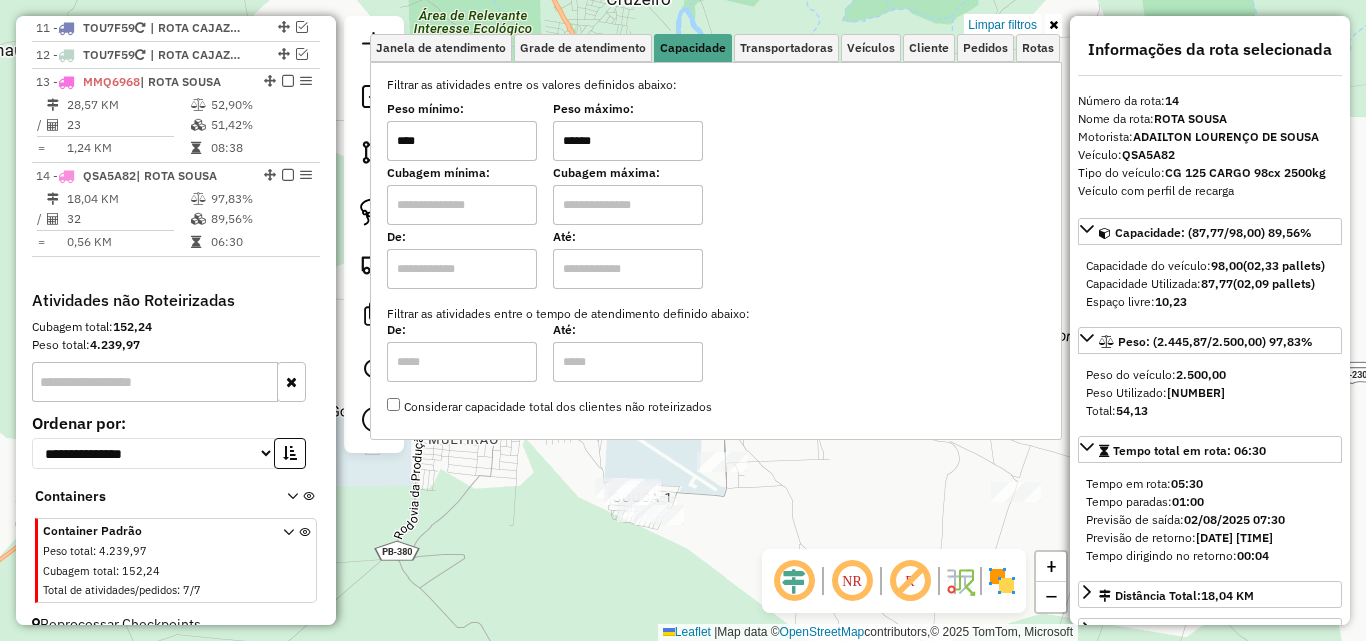 click on "Limpar filtros" at bounding box center (1002, 25) 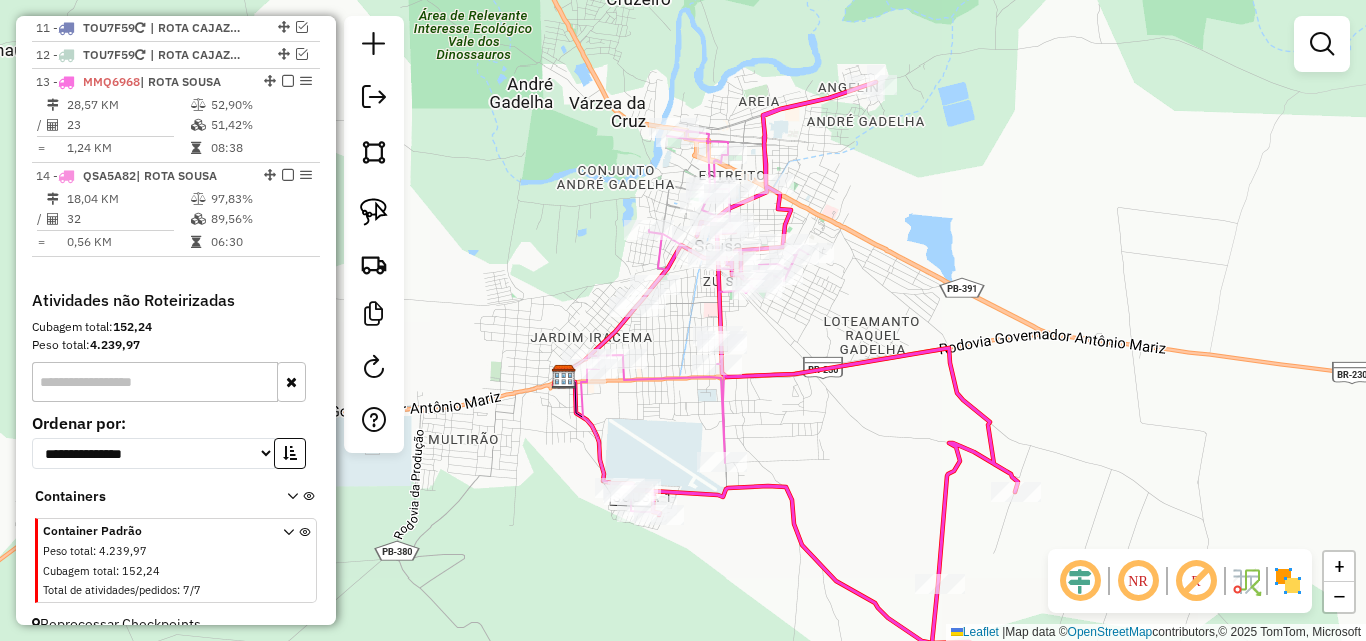 select on "*********" 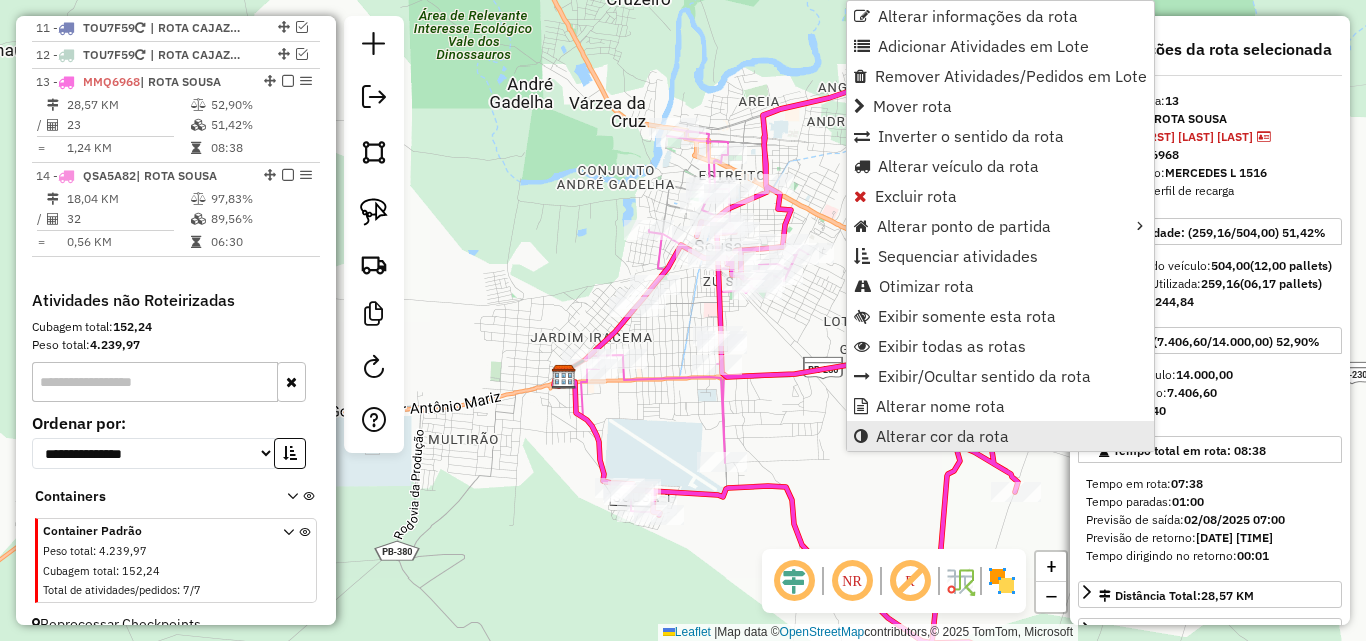 click on "Alterar cor da rota" at bounding box center [942, 436] 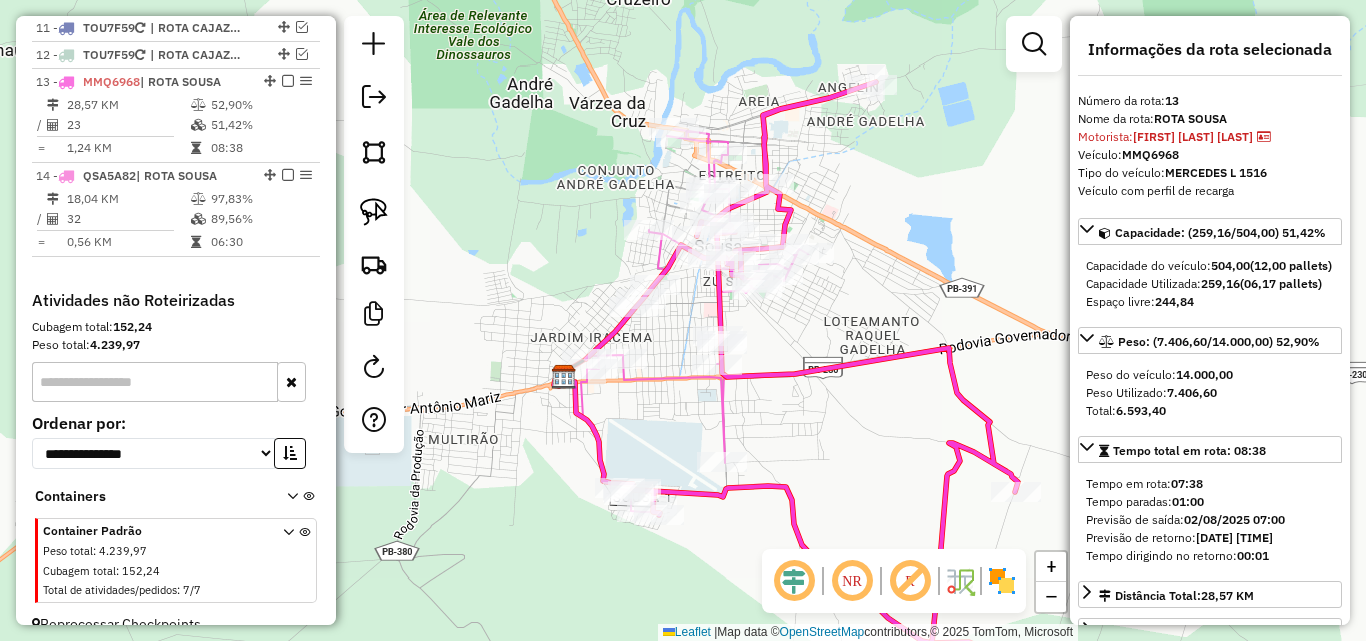 scroll, scrollTop: 500, scrollLeft: 0, axis: vertical 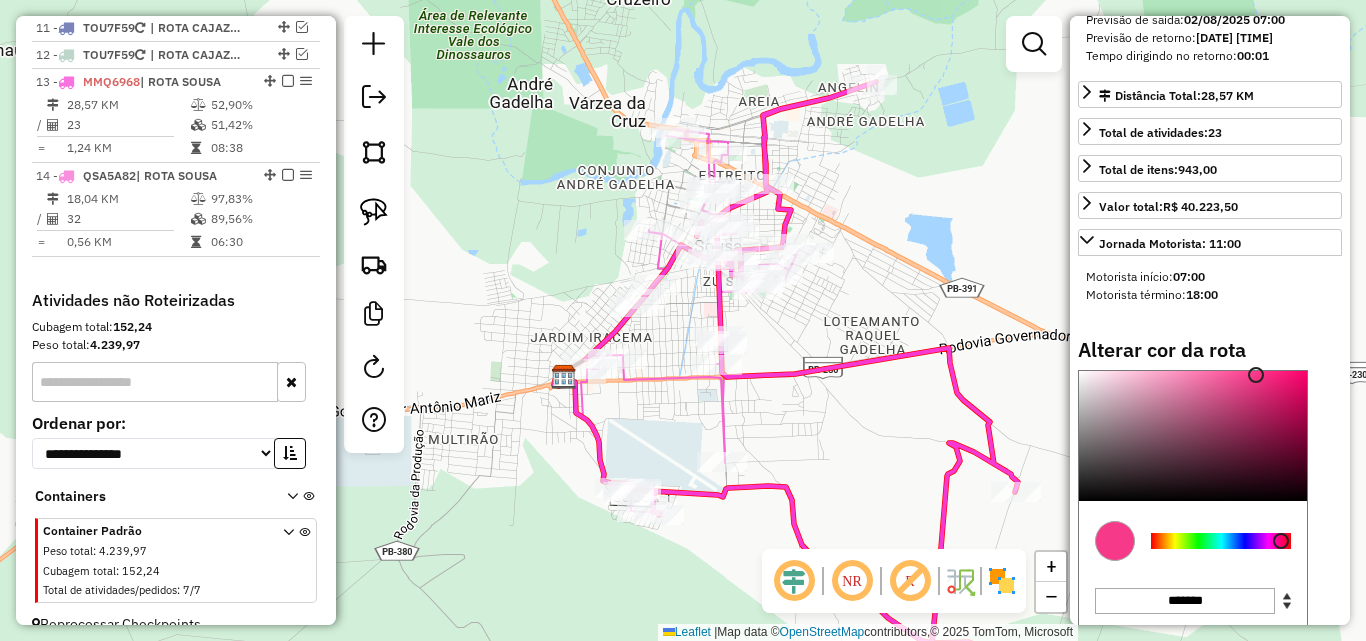 type on "*******" 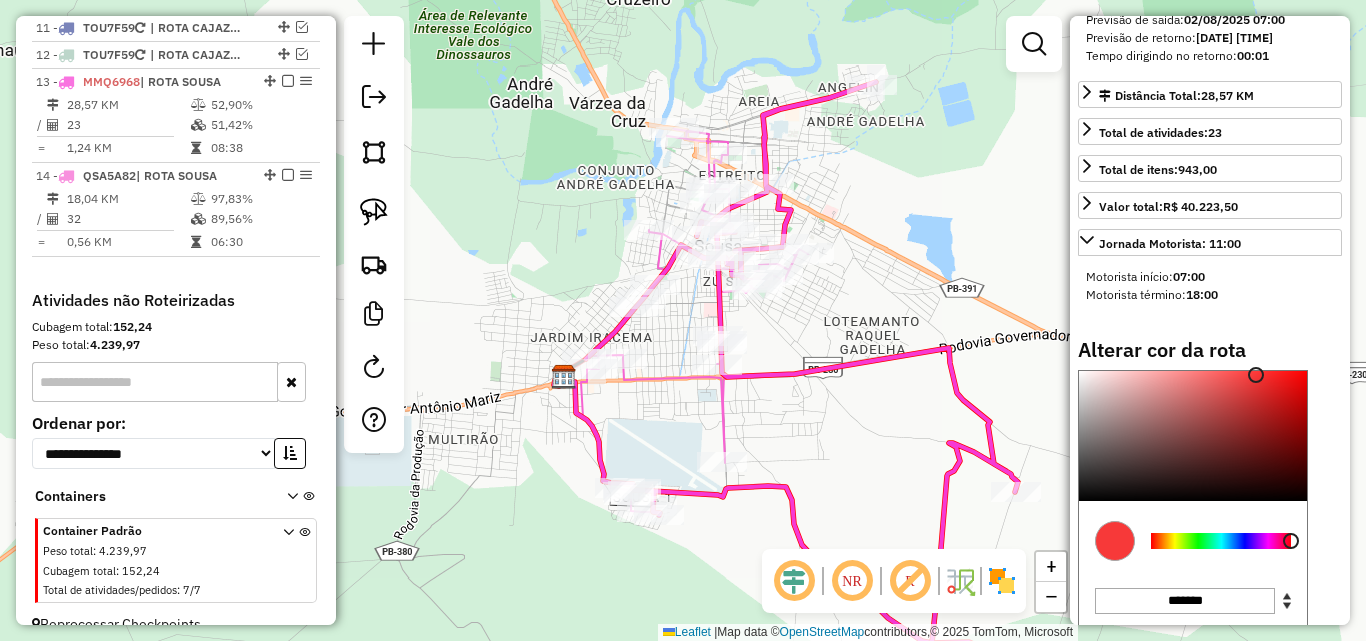 drag, startPoint x: 1263, startPoint y: 397, endPoint x: 1424, endPoint y: 334, distance: 172.88725 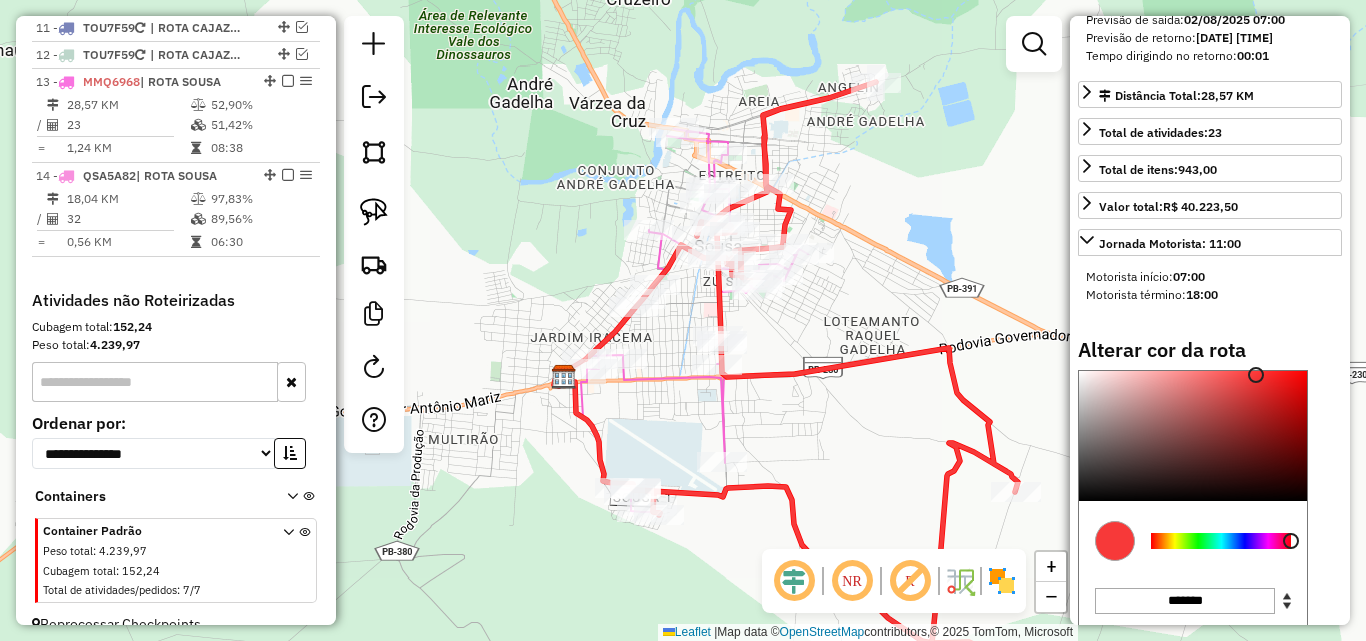 click on "Janela de atendimento Grade de atendimento Capacidade Transportadoras Veículos Cliente Pedidos  Rotas Selecione os dias de semana para filtrar as janelas de atendimento  Seg   Ter   Qua   Qui   Sex   Sáb   Dom  Informe o período da janela de atendimento: De: Até:  Filtrar exatamente a janela do cliente  Considerar janela de atendimento padrão  Selecione os dias de semana para filtrar as grades de atendimento  Seg   Ter   Qua   Qui   Sex   Sáb   Dom   Considerar clientes sem dia de atendimento cadastrado  Clientes fora do dia de atendimento selecionado Filtrar as atividades entre os valores definidos abaixo:  Peso mínimo:   Peso máximo:   Cubagem mínima:   Cubagem máxima:   De:   Até:  Filtrar as atividades entre o tempo de atendimento definido abaixo:  De:   Até:   Considerar capacidade total dos clientes não roteirizados Transportadora: Selecione um ou mais itens Tipo de veículo: Selecione um ou mais itens Veículo: Selecione um ou mais itens Motorista: Selecione um ou mais itens Nome: Rótulo:" 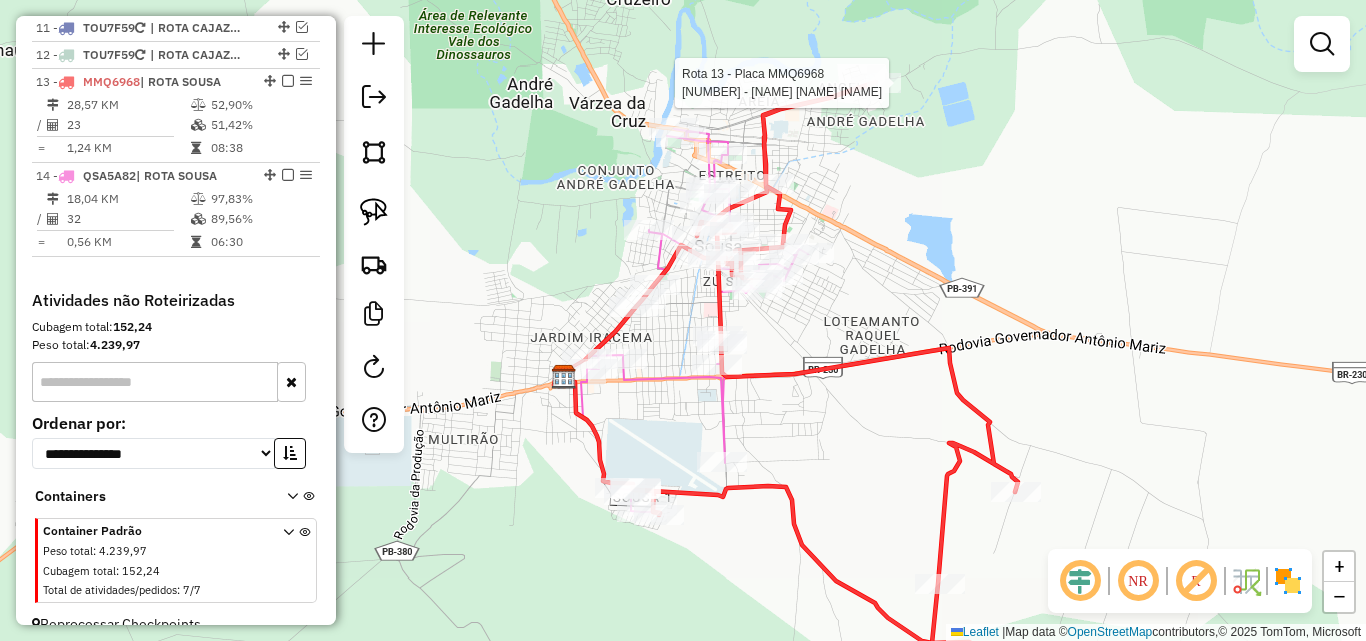 select on "*********" 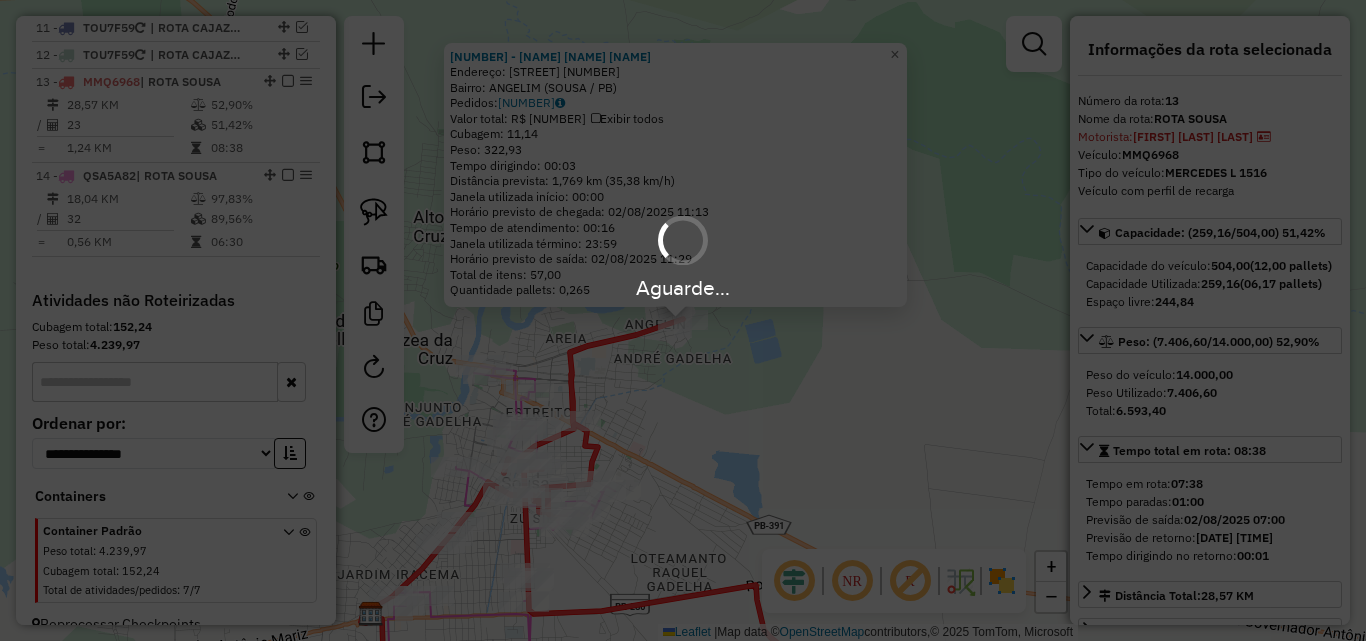 click on "Aguarde..." at bounding box center [683, 320] 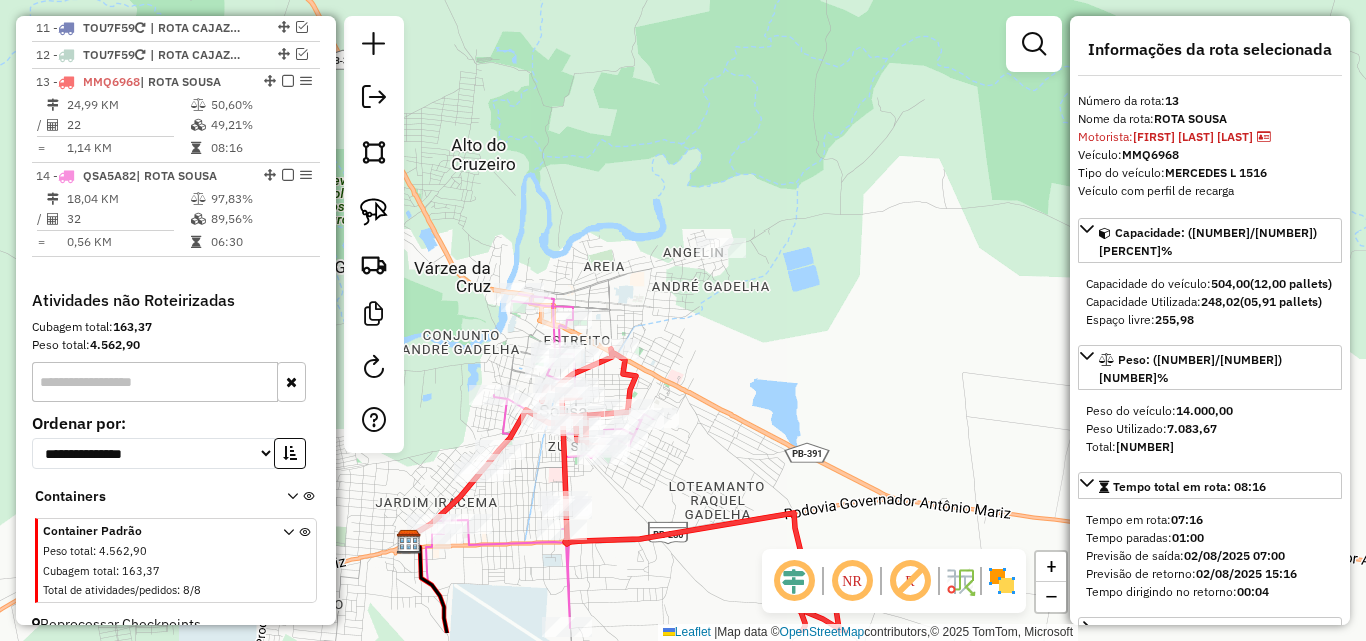 drag, startPoint x: 810, startPoint y: 418, endPoint x: 869, endPoint y: 305, distance: 127.47549 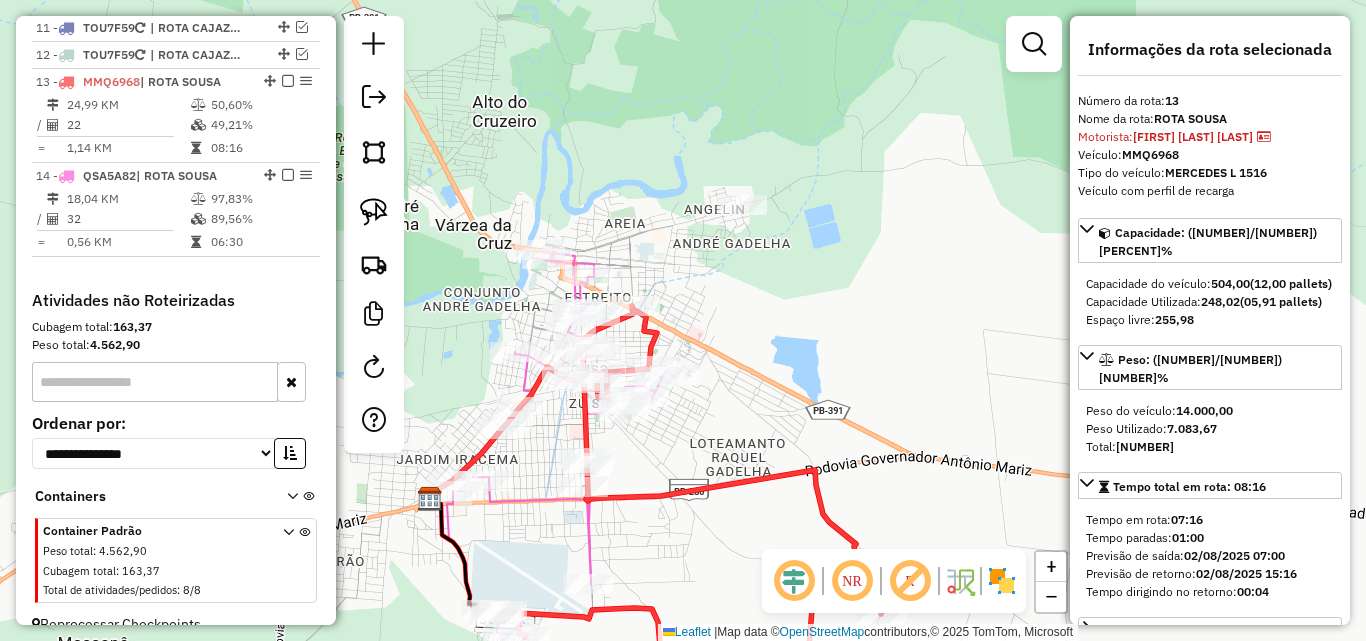 drag, startPoint x: 590, startPoint y: 535, endPoint x: 635, endPoint y: 517, distance: 48.466484 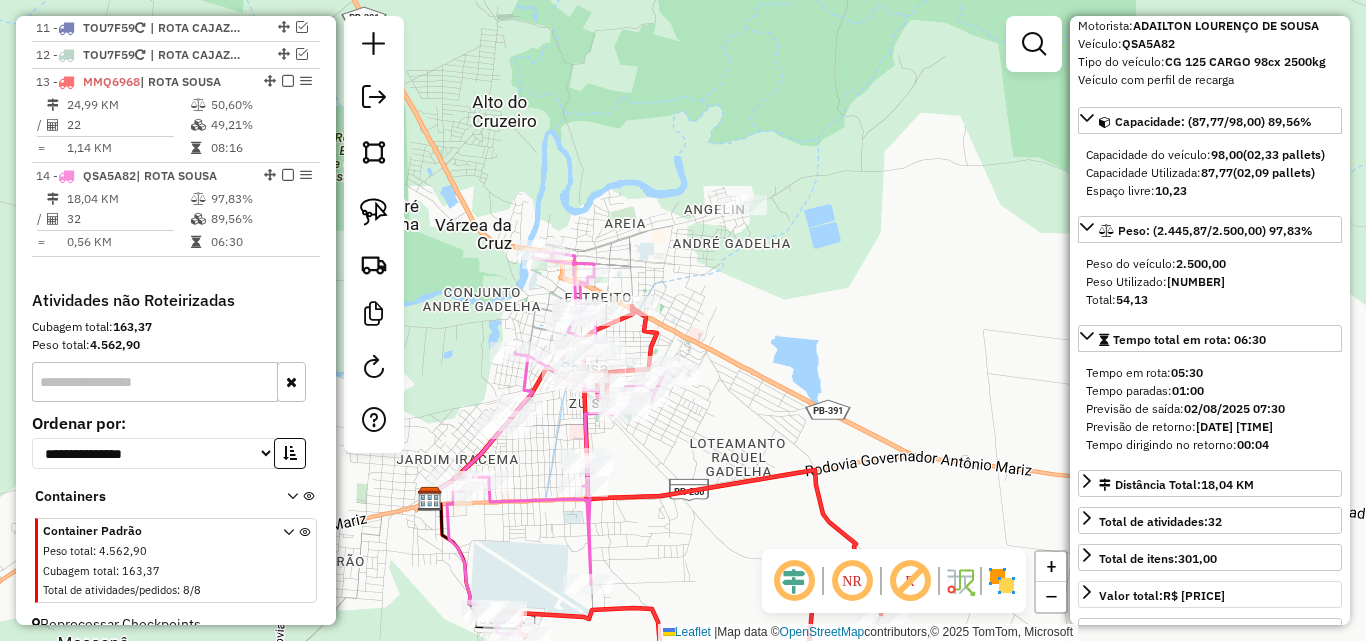 scroll, scrollTop: 200, scrollLeft: 0, axis: vertical 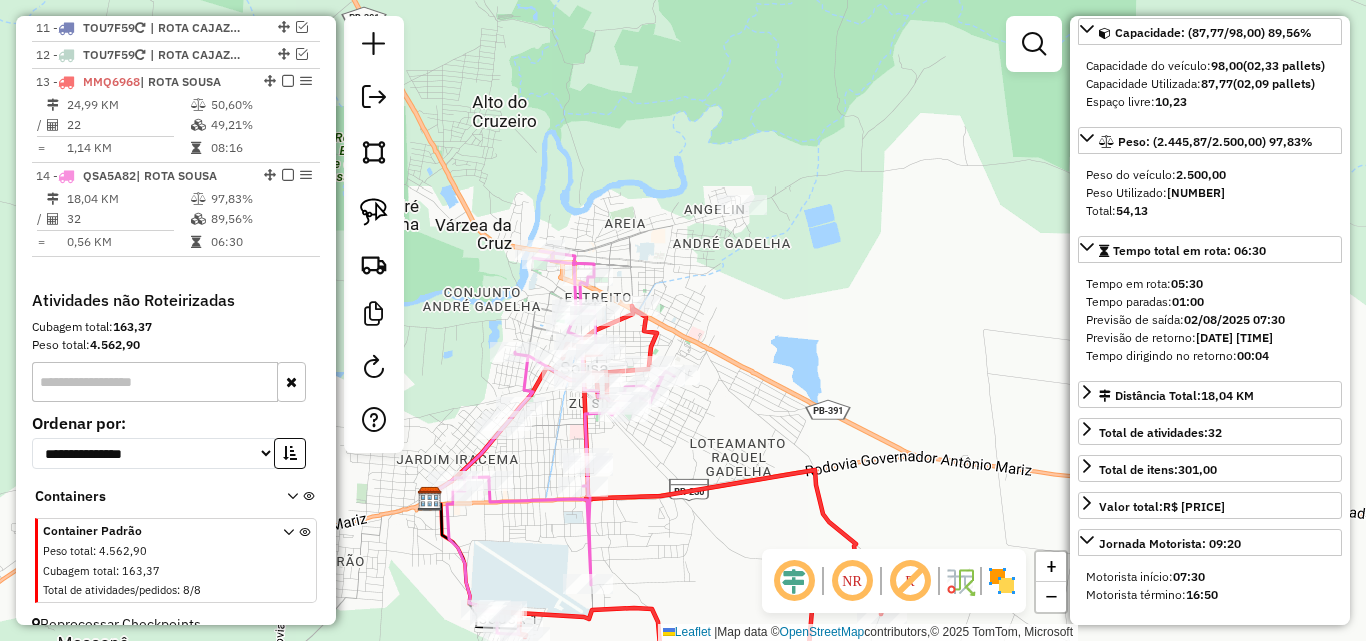 click 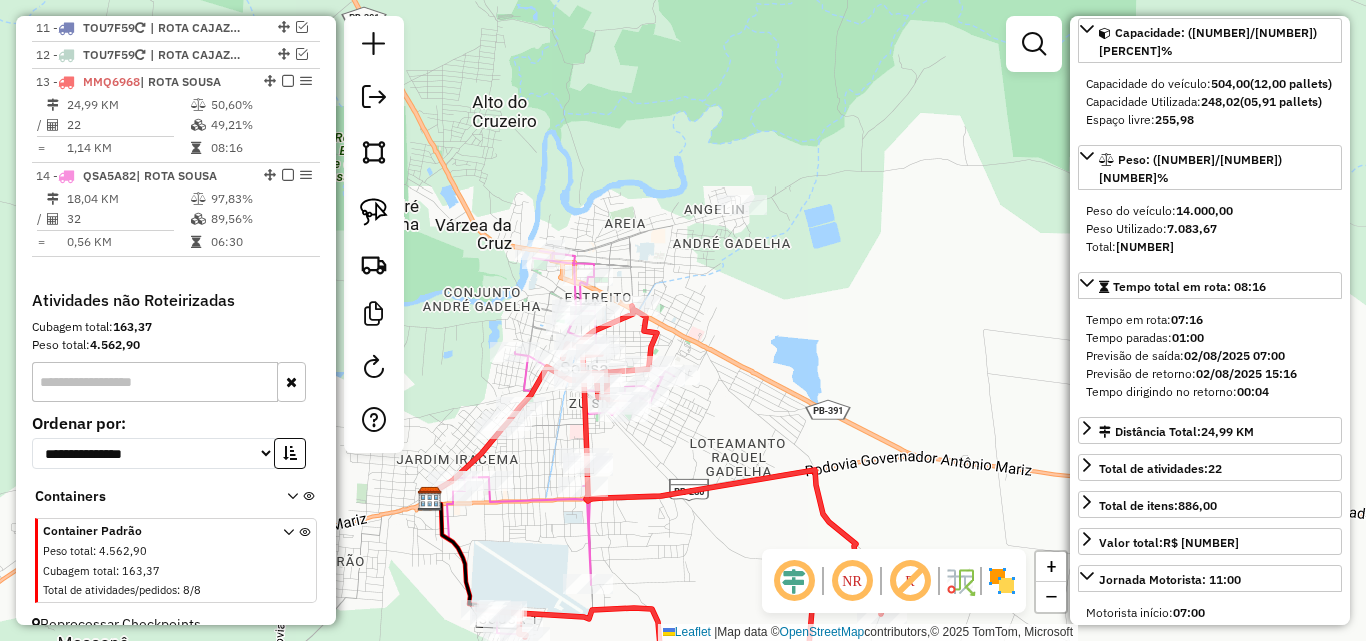 click 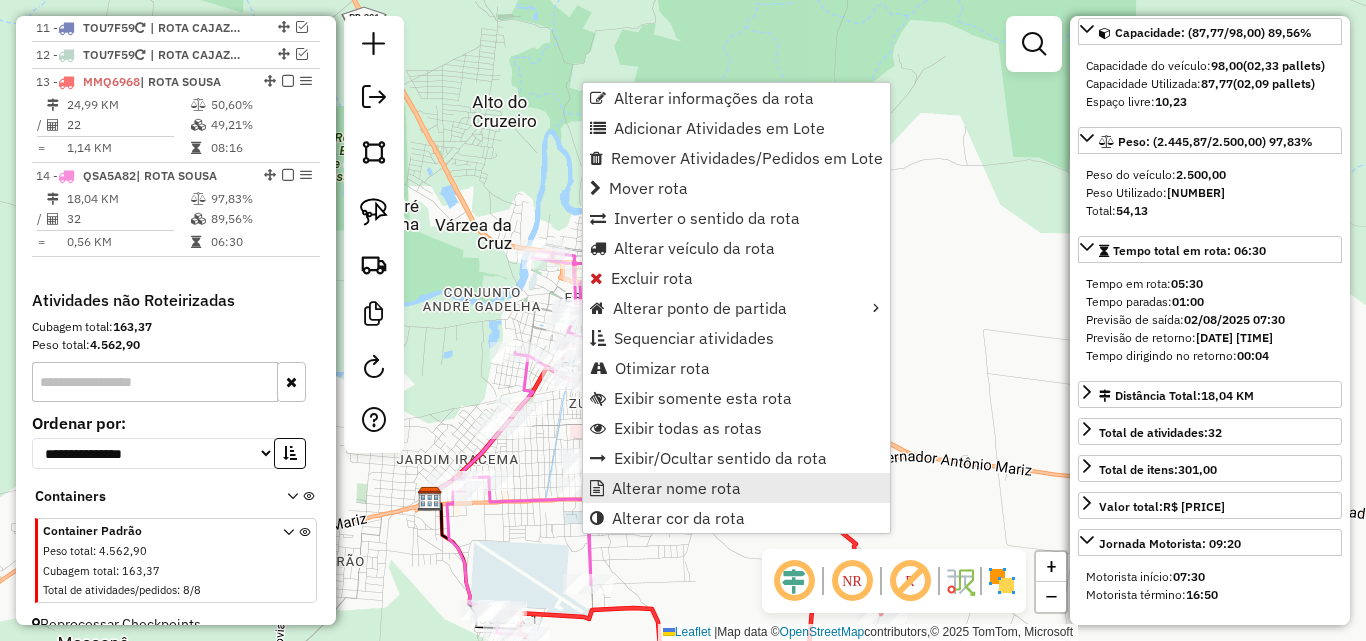 click on "Alterar nome rota" at bounding box center (676, 488) 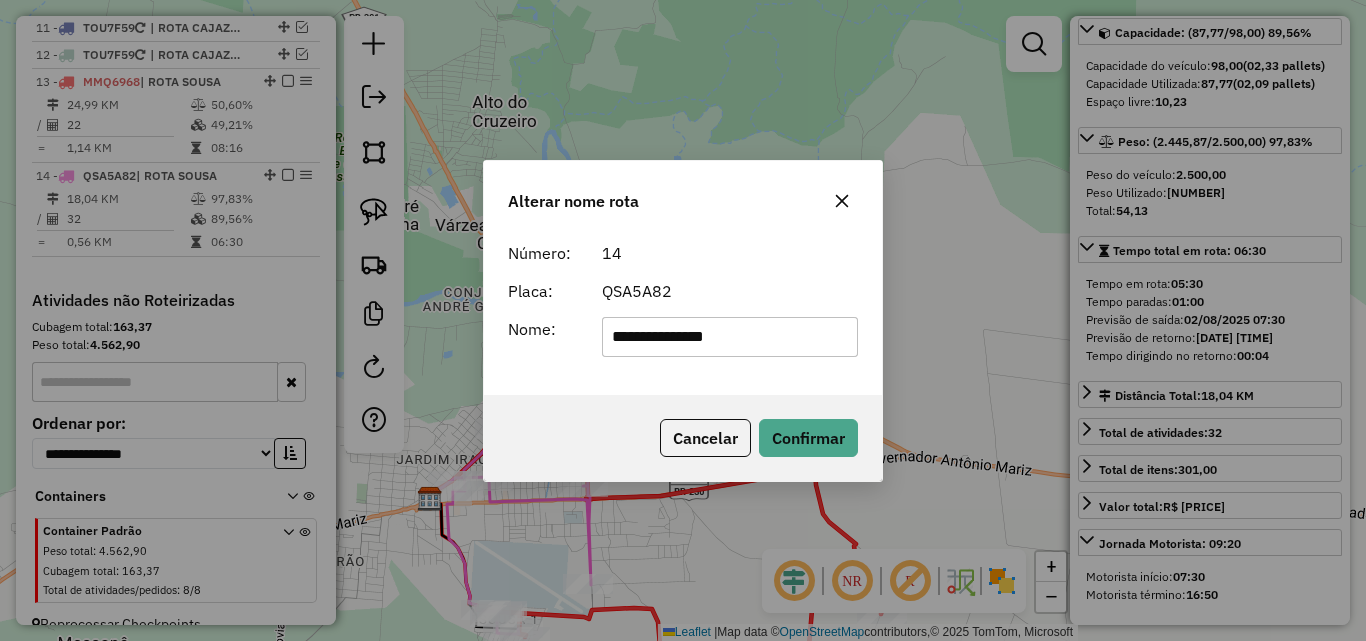 type on "**********" 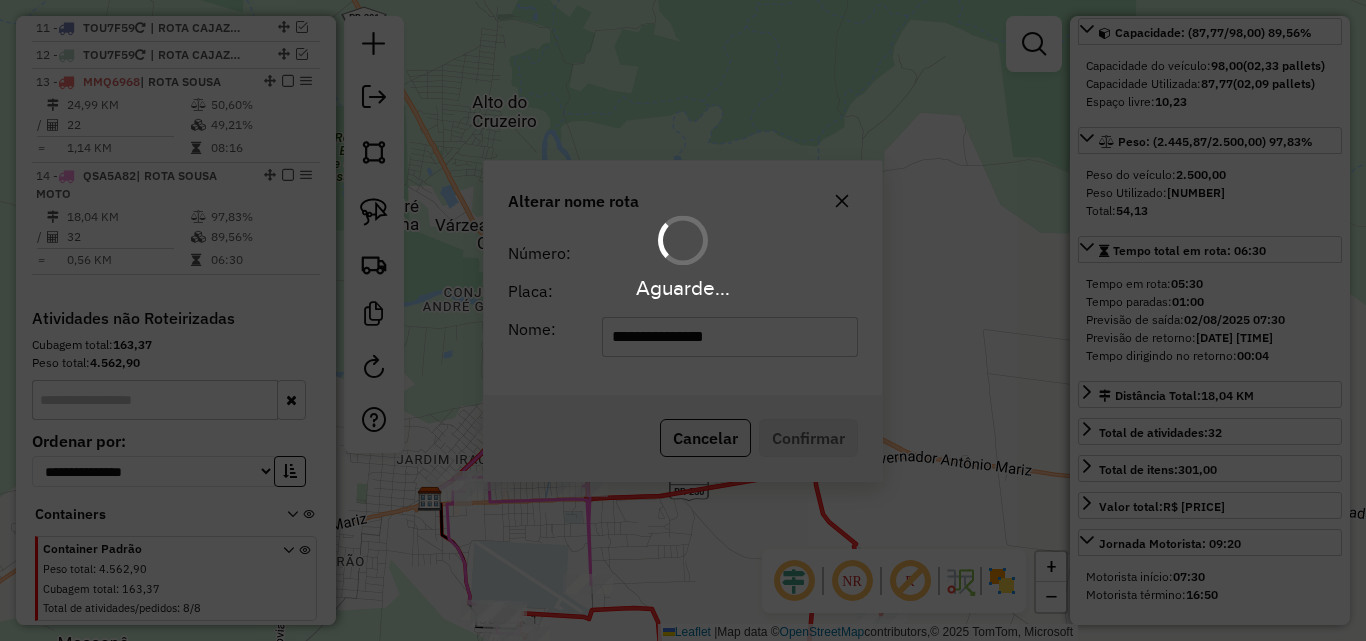 type 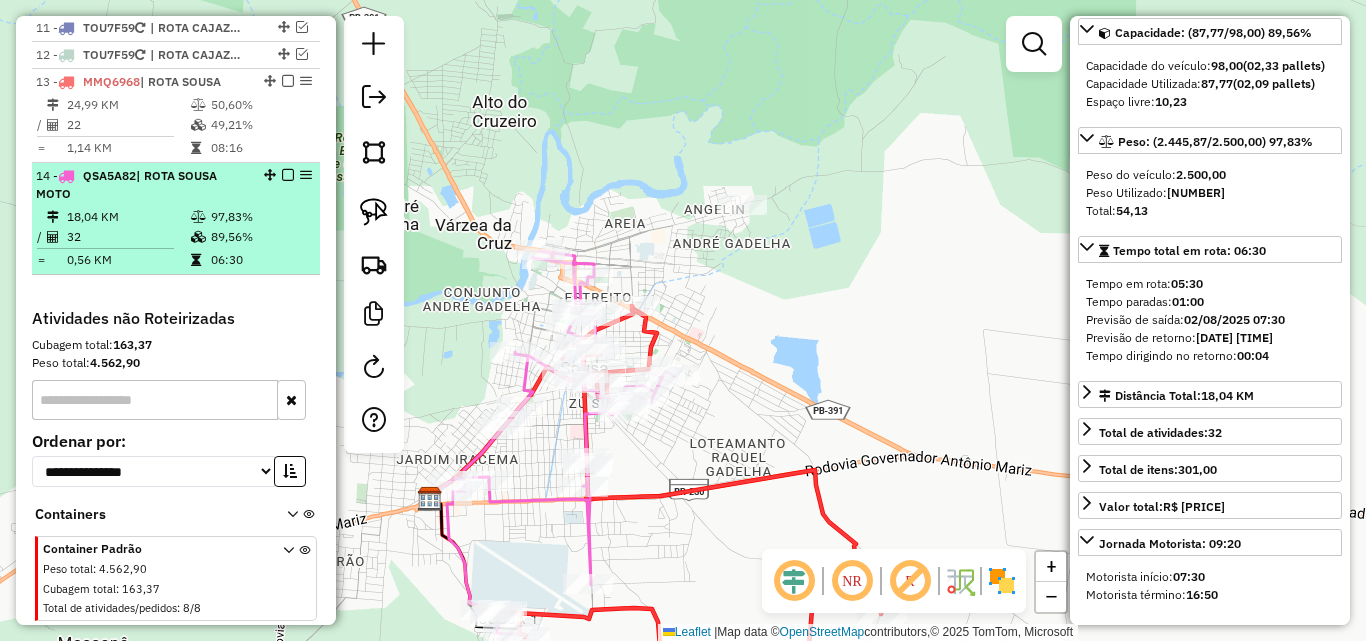 click on "97,83%" at bounding box center [260, 217] 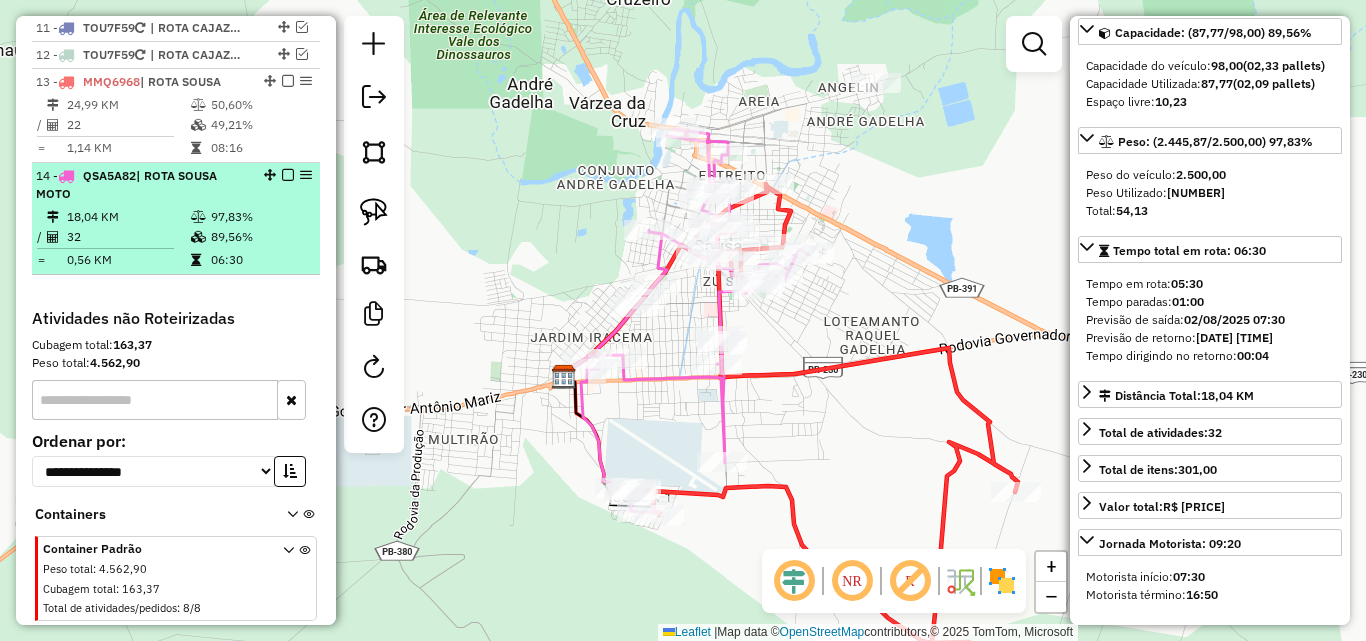 click at bounding box center [288, 175] 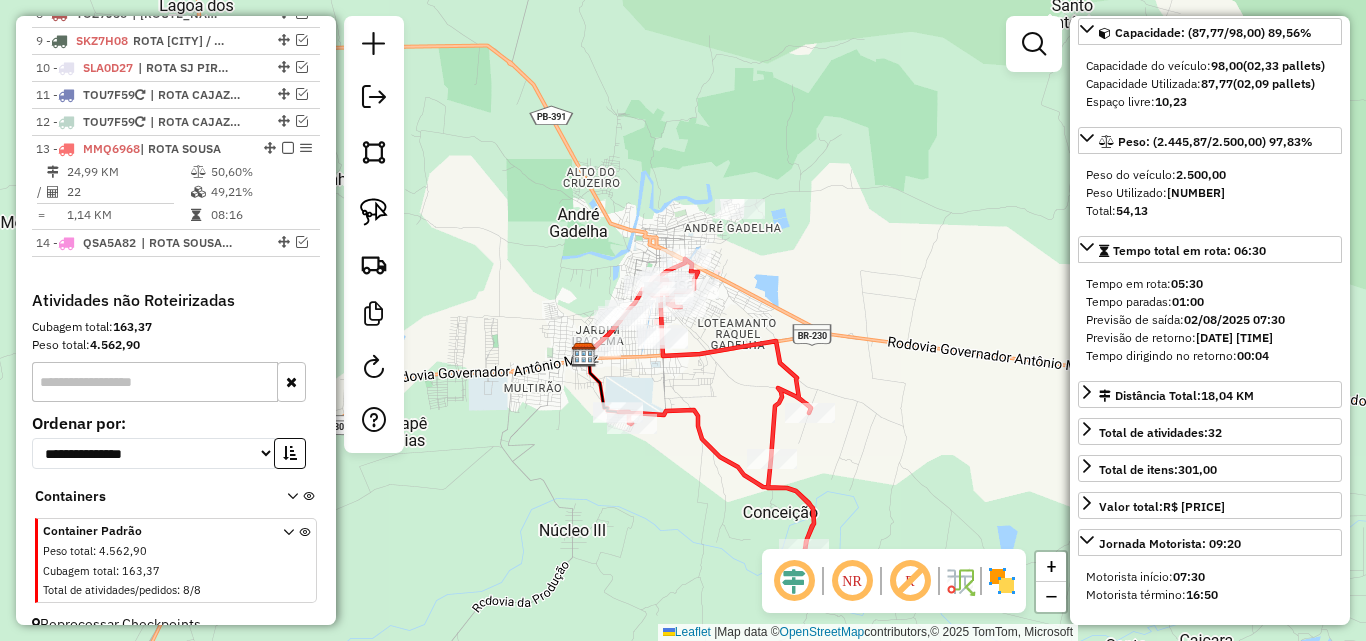 drag, startPoint x: 694, startPoint y: 424, endPoint x: 675, endPoint y: 468, distance: 47.92703 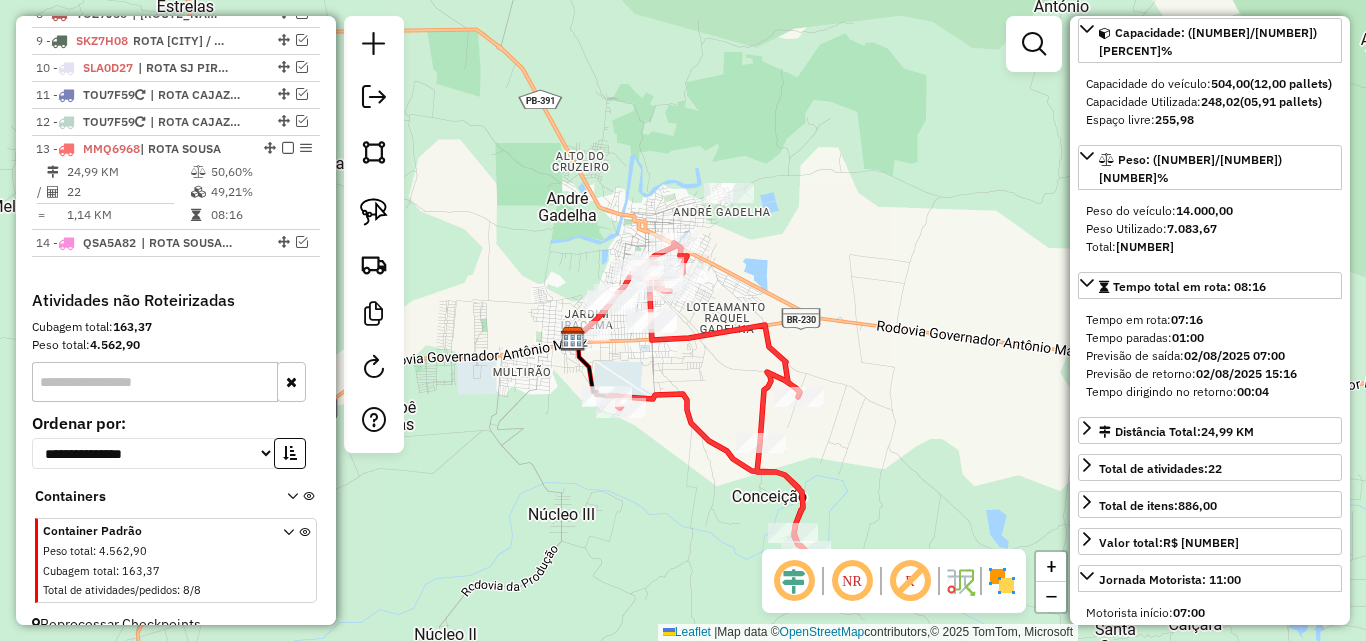 drag, startPoint x: 652, startPoint y: 483, endPoint x: 629, endPoint y: 413, distance: 73.68175 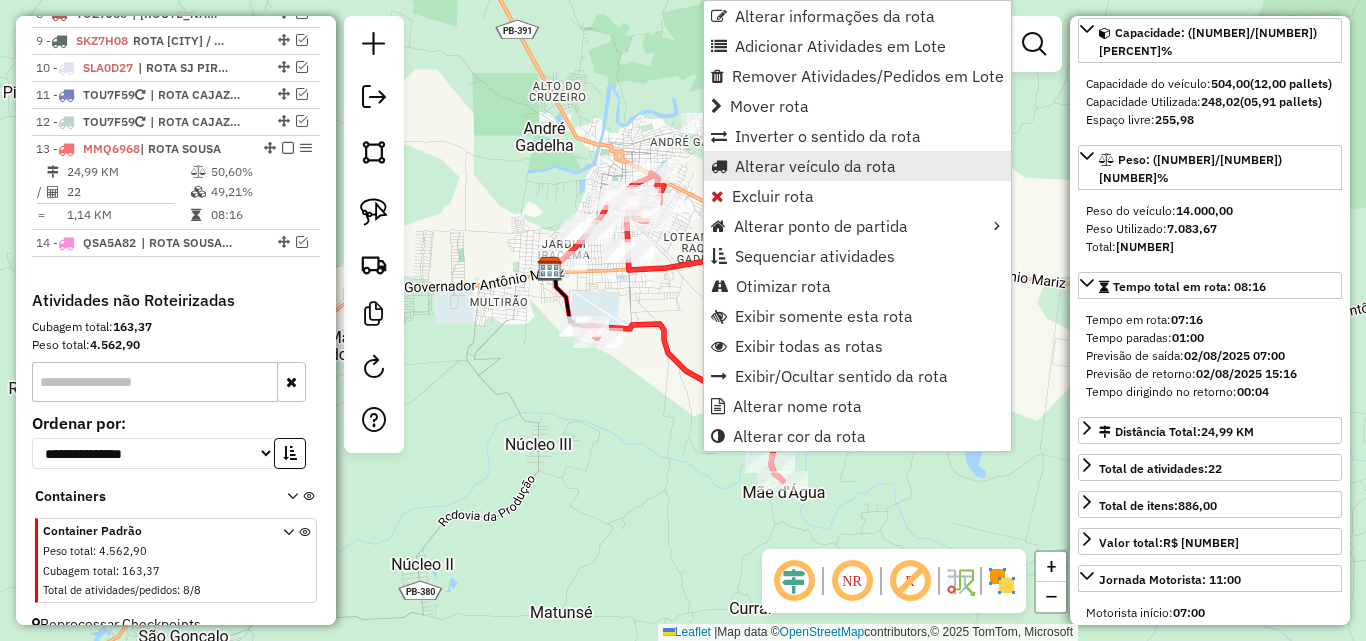 click on "Alterar veículo da rota" at bounding box center (815, 166) 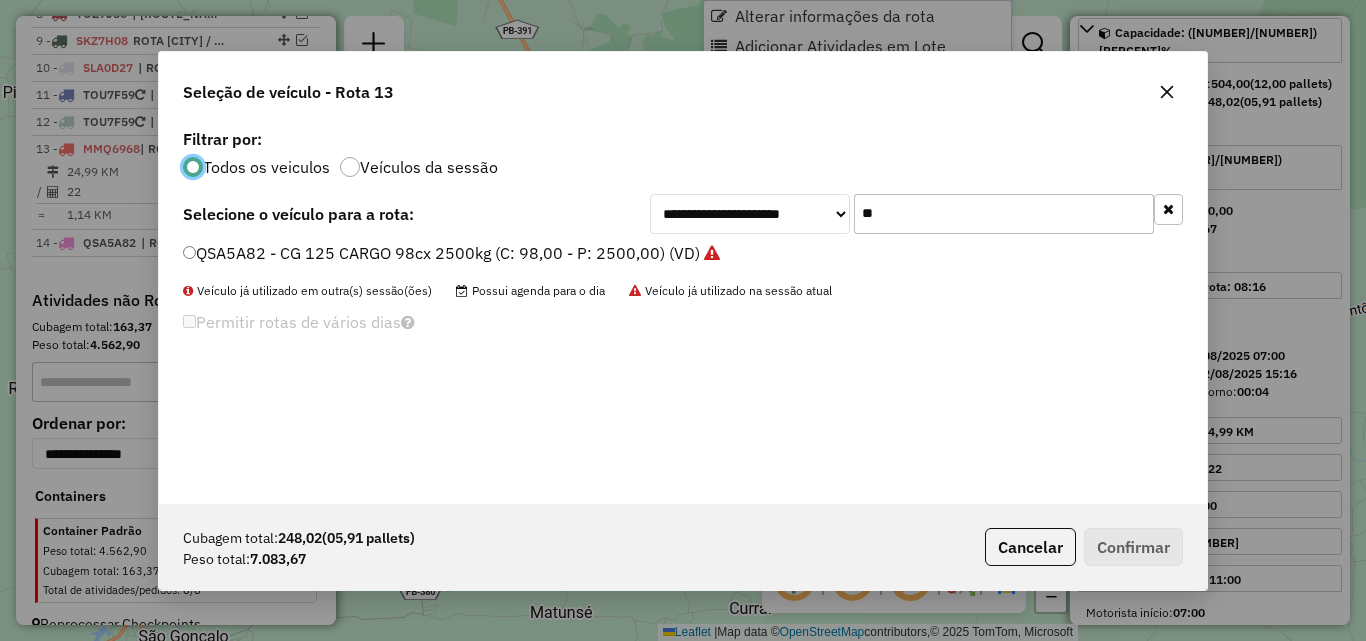 scroll, scrollTop: 11, scrollLeft: 6, axis: both 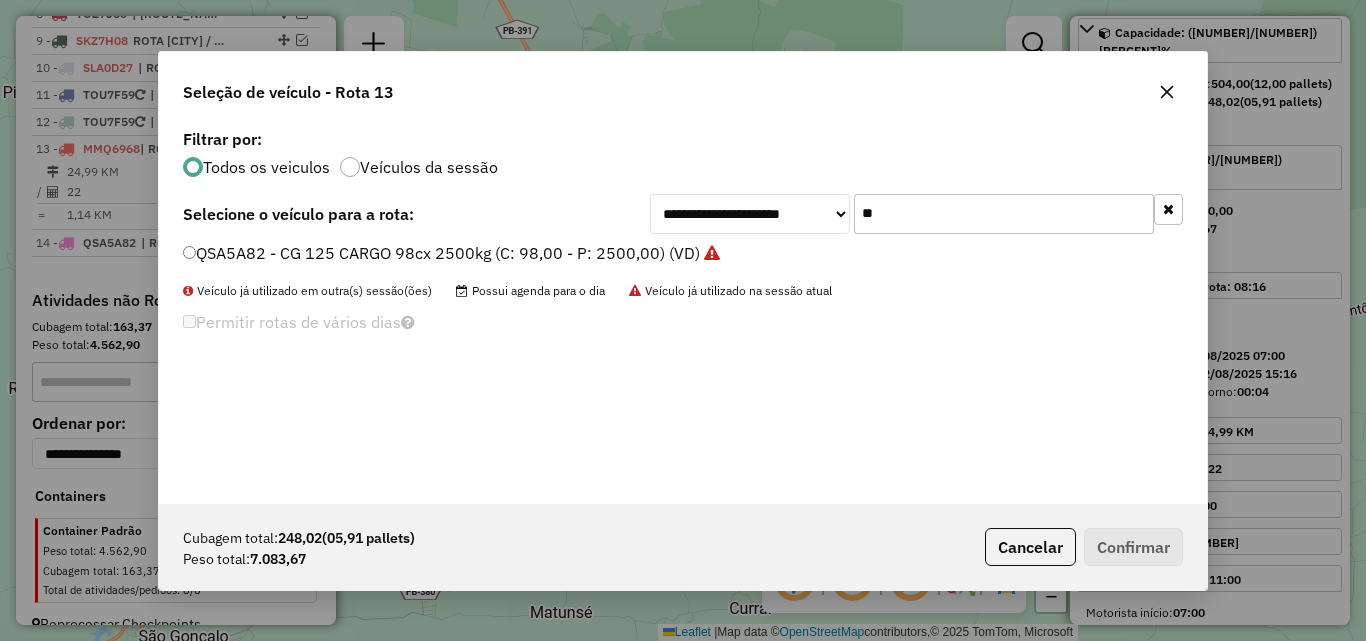 click on "**" 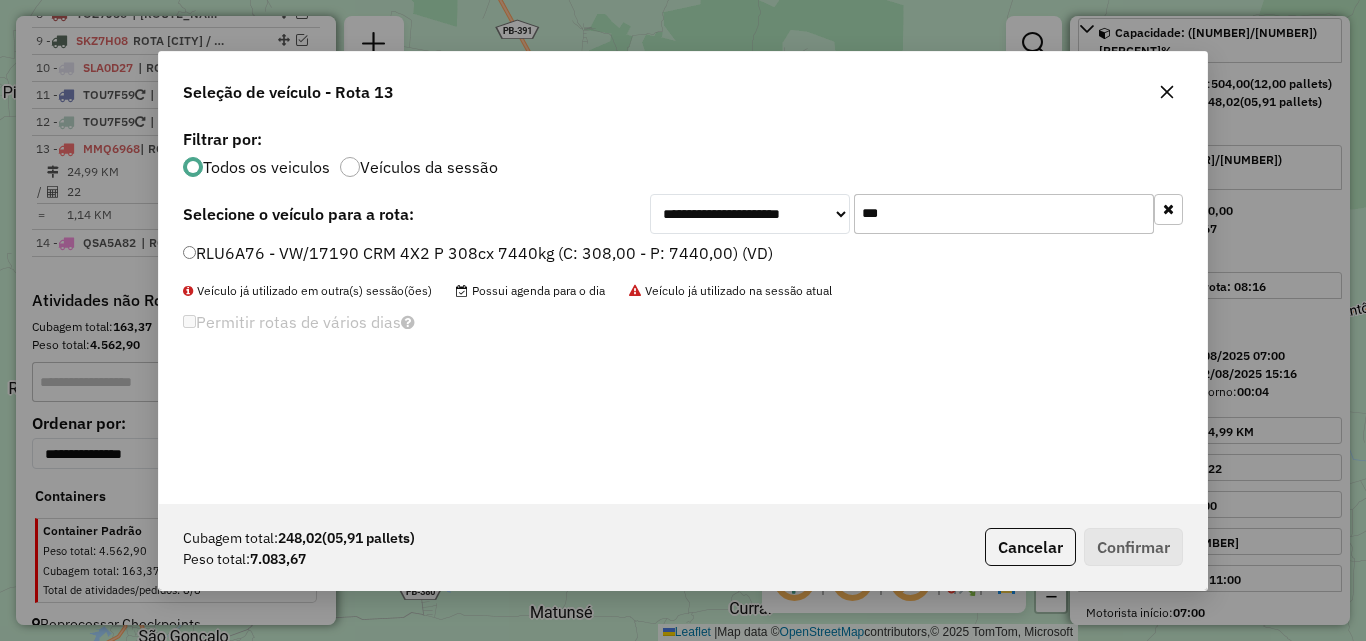 type on "***" 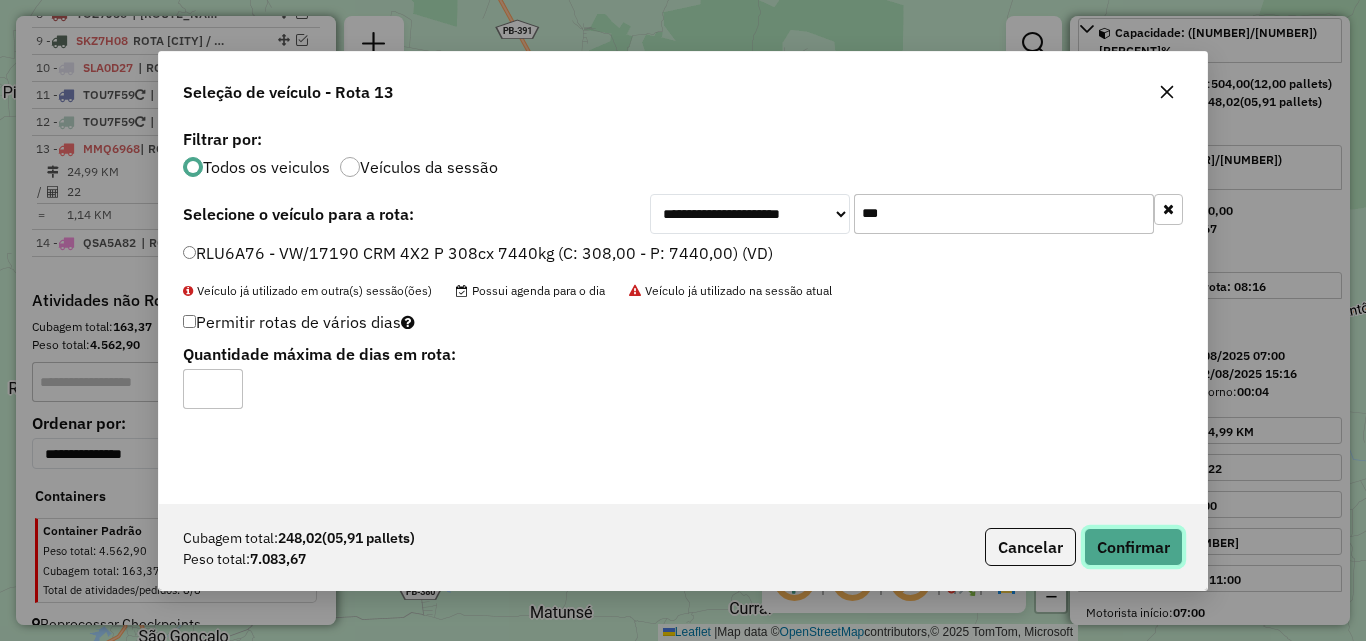click on "Confirmar" 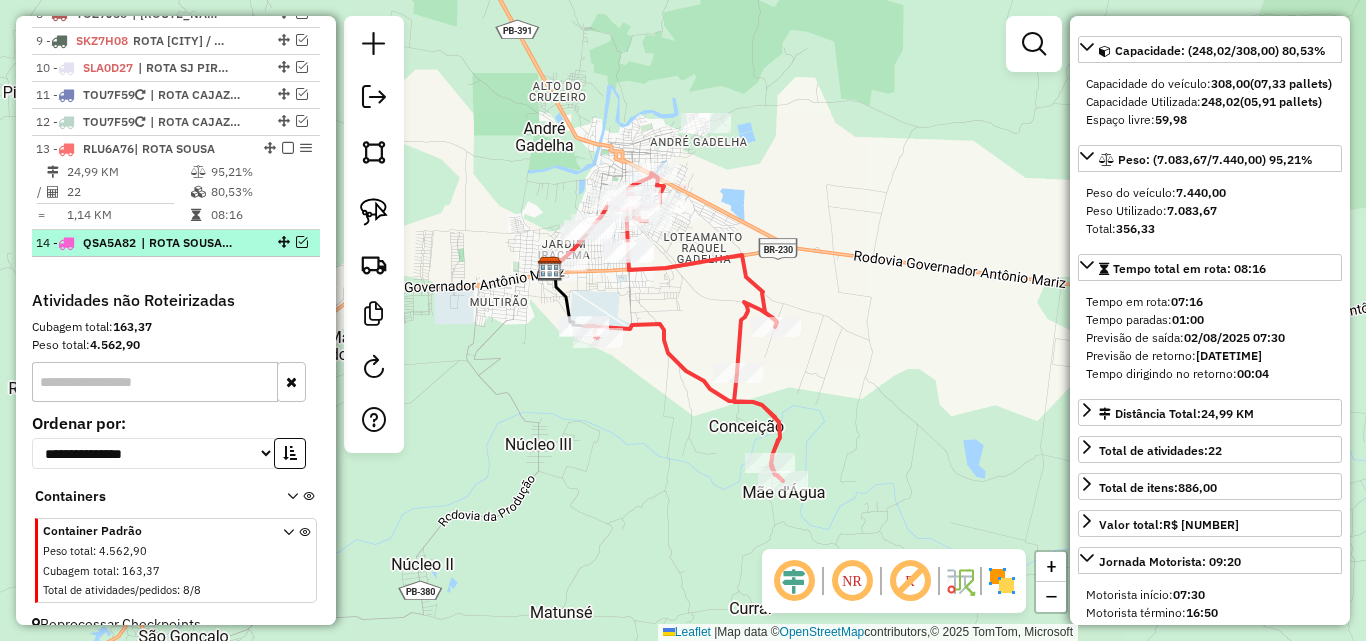 scroll, scrollTop: 218, scrollLeft: 0, axis: vertical 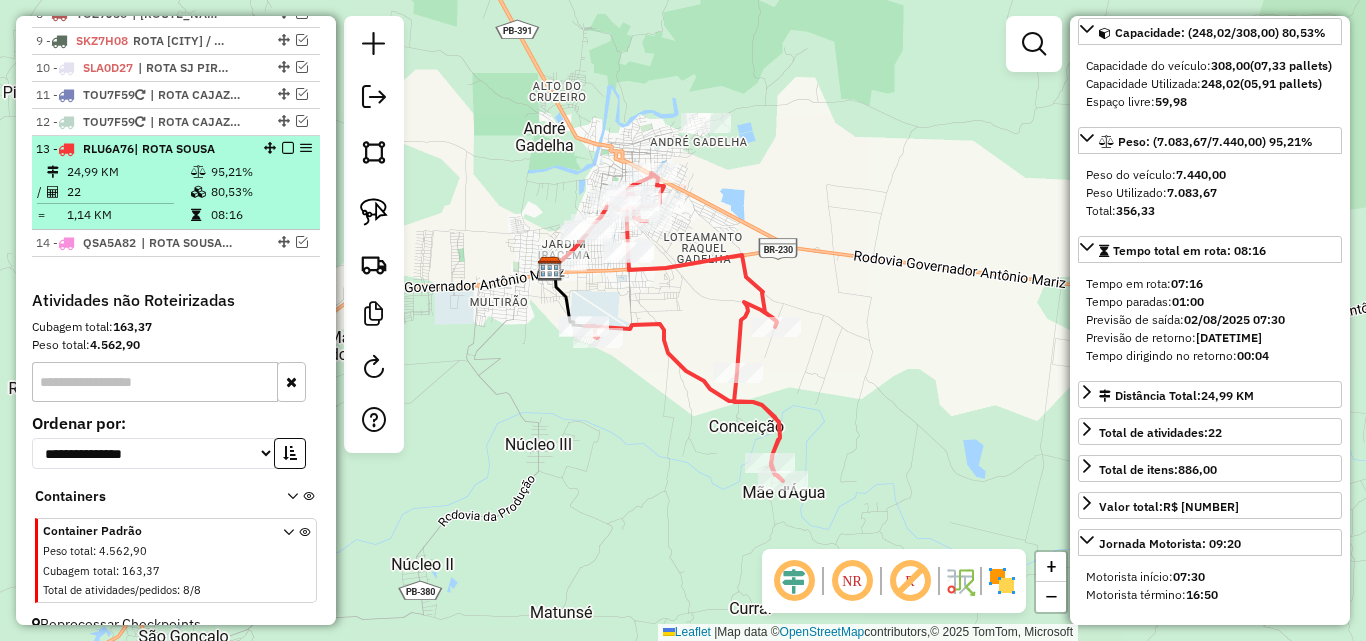 click on "80,53%" at bounding box center [260, 192] 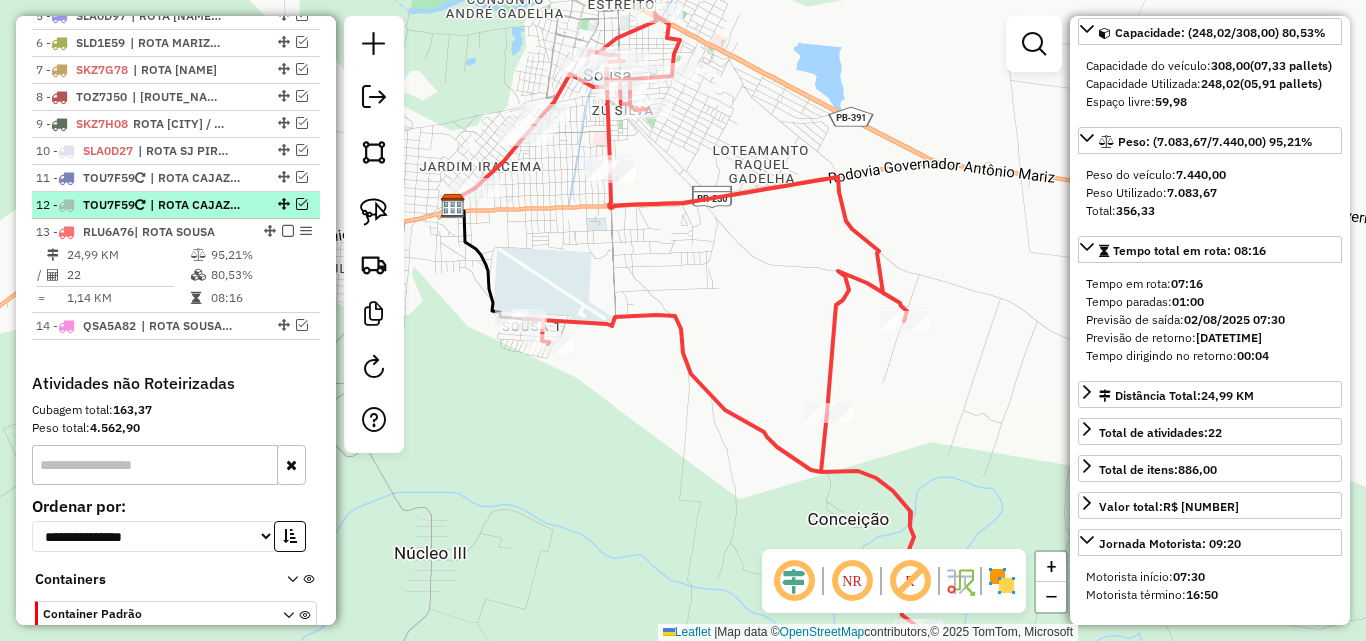 scroll, scrollTop: 729, scrollLeft: 0, axis: vertical 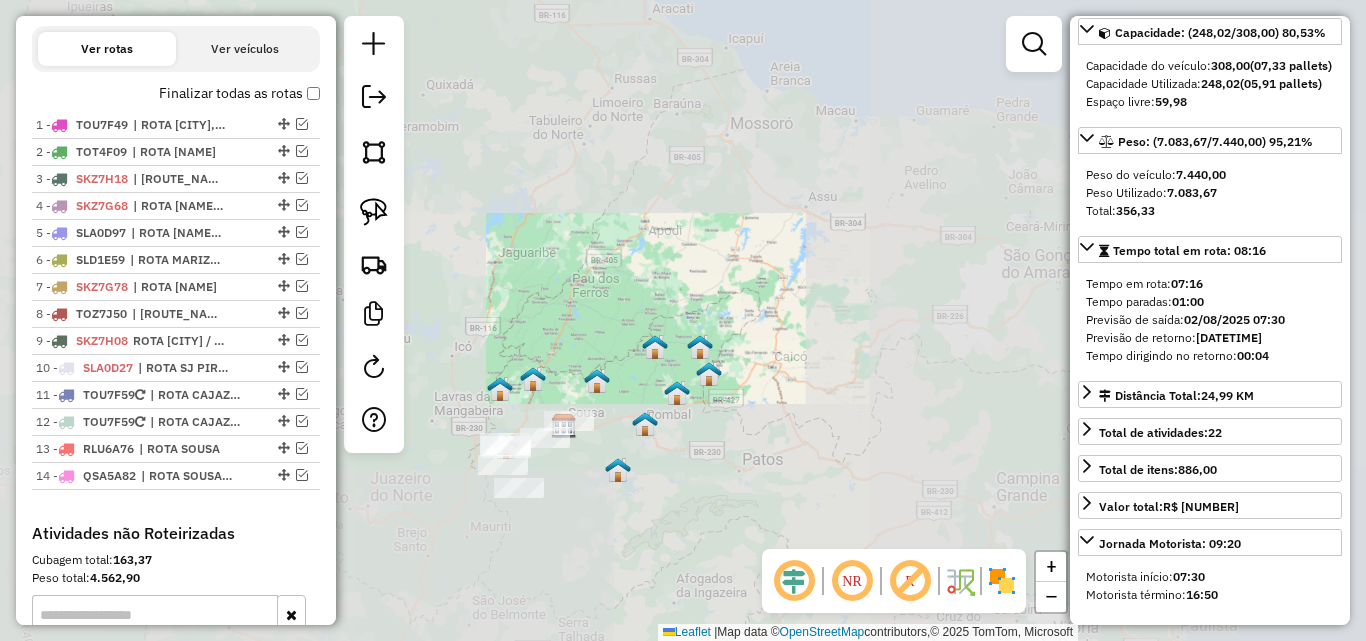 click on "Janela de atendimento Grade de atendimento Capacidade Transportadoras Veículos Cliente Pedidos  Rotas Selecione os dias de semana para filtrar as janelas de atendimento  Seg   Ter   Qua   Qui   Sex   Sáb   Dom  Informe o período da janela de atendimento: De: Até:  Filtrar exatamente a janela do cliente  Considerar janela de atendimento padrão  Selecione os dias de semana para filtrar as grades de atendimento  Seg   Ter   Qua   Qui   Sex   Sáb   Dom   Considerar clientes sem dia de atendimento cadastrado  Clientes fora do dia de atendimento selecionado Filtrar as atividades entre os valores definidos abaixo:  Peso mínimo:   Peso máximo:   Cubagem mínima:   Cubagem máxima:   De:   Até:  Filtrar as atividades entre o tempo de atendimento definido abaixo:  De:   Até:   Considerar capacidade total dos clientes não roteirizados Transportadora: Selecione um ou mais itens Tipo de veículo: Selecione um ou mais itens Veículo: Selecione um ou mais itens Motorista: Selecione um ou mais itens Nome: Rótulo:" 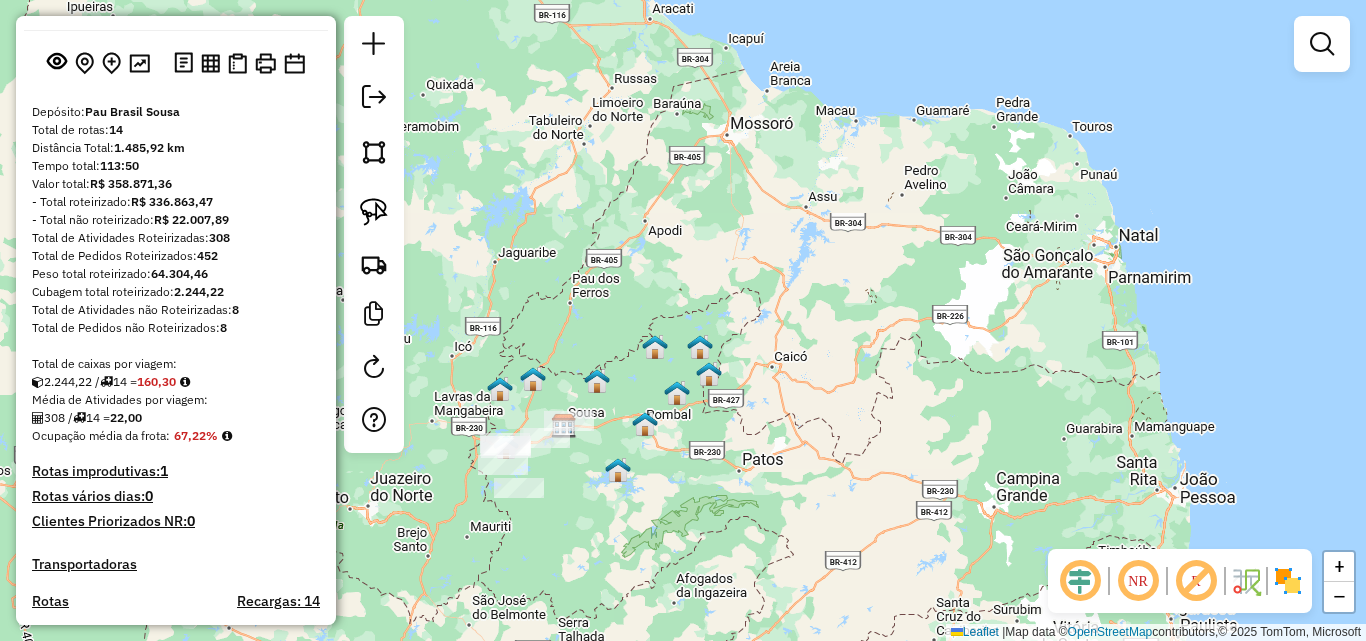 scroll, scrollTop: 0, scrollLeft: 0, axis: both 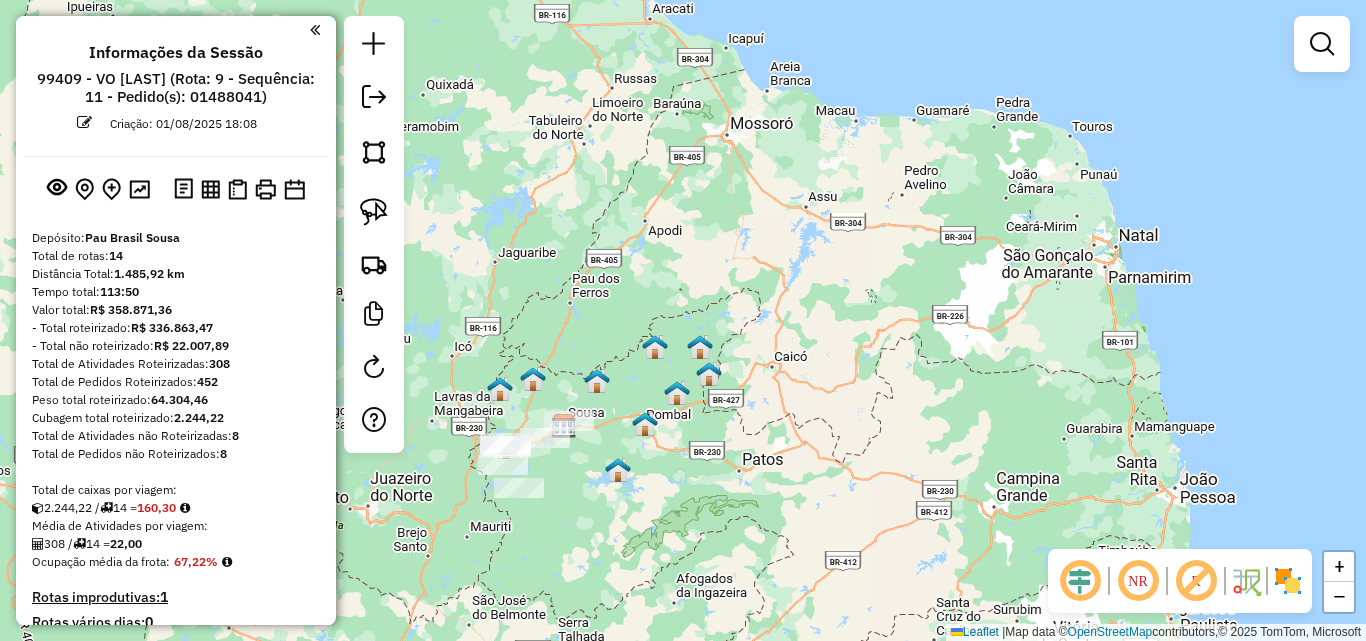 click at bounding box center (210, 189) 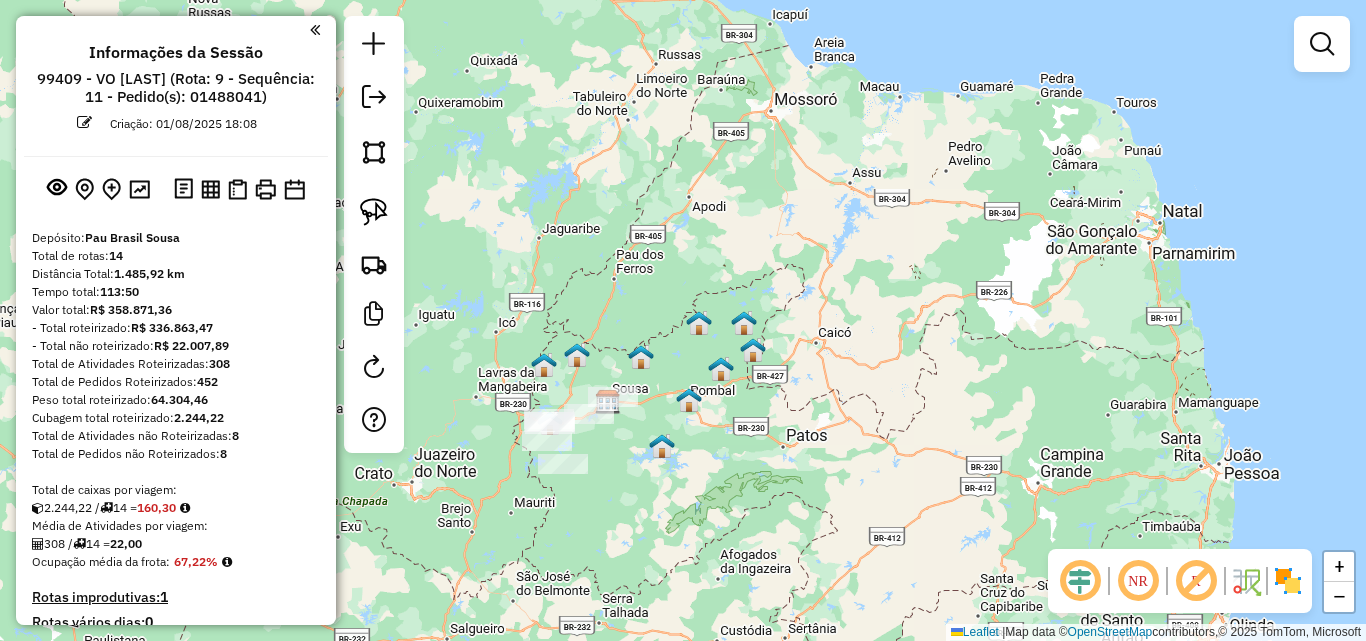 drag, startPoint x: 595, startPoint y: 331, endPoint x: 631, endPoint y: 314, distance: 39.812057 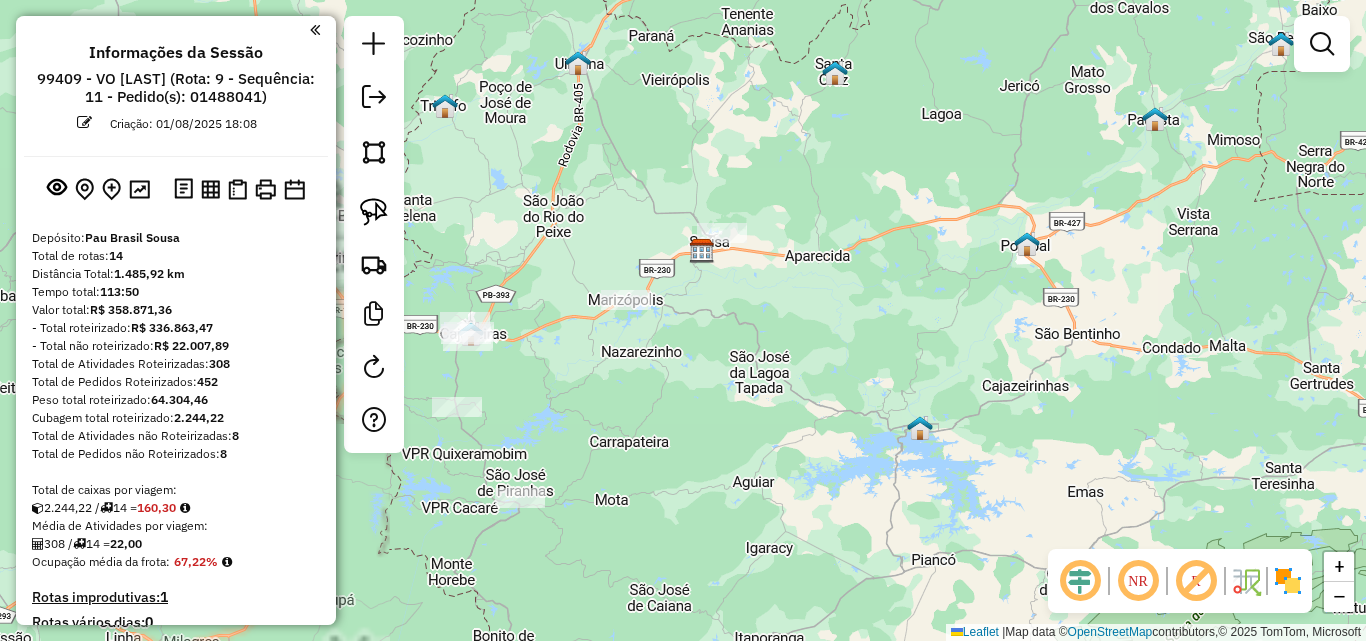 drag, startPoint x: 687, startPoint y: 430, endPoint x: 731, endPoint y: 417, distance: 45.88028 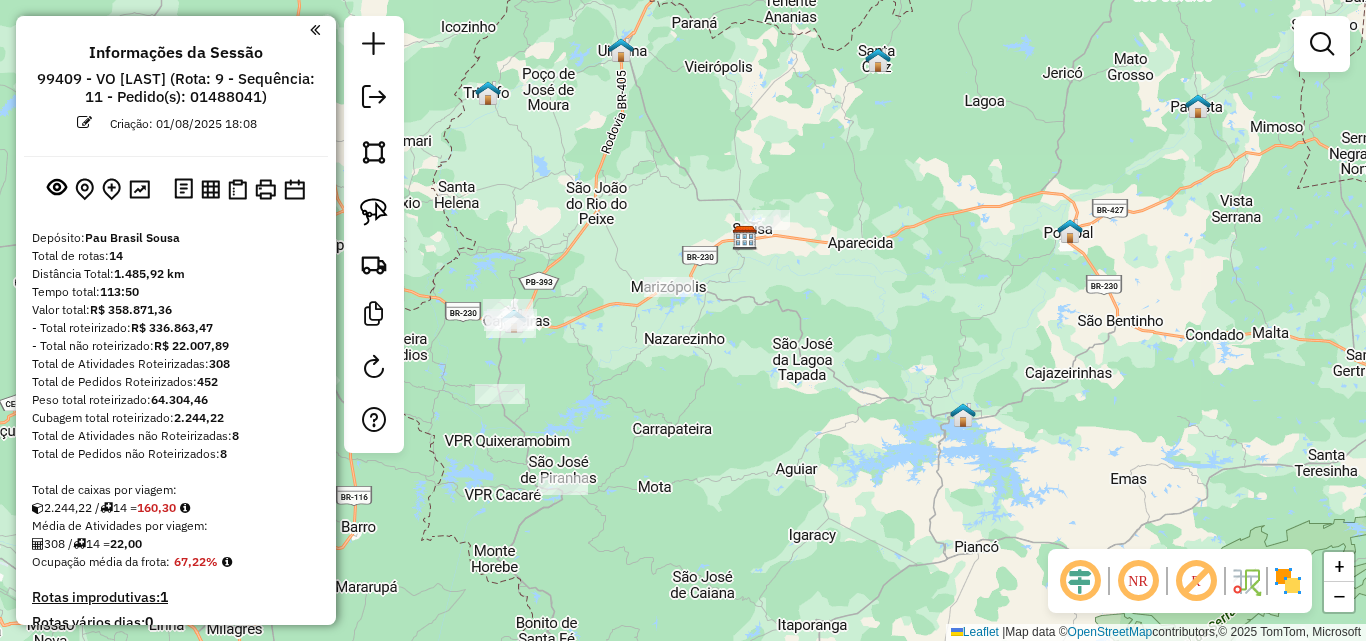 click on "Janela de atendimento Grade de atendimento Capacidade Transportadoras Veículos Cliente Pedidos  Rotas Selecione os dias de semana para filtrar as janelas de atendimento  Seg   Ter   Qua   Qui   Sex   Sáb   Dom  Informe o período da janela de atendimento: De: Até:  Filtrar exatamente a janela do cliente  Considerar janela de atendimento padrão  Selecione os dias de semana para filtrar as grades de atendimento  Seg   Ter   Qua   Qui   Sex   Sáb   Dom   Considerar clientes sem dia de atendimento cadastrado  Clientes fora do dia de atendimento selecionado Filtrar as atividades entre os valores definidos abaixo:  Peso mínimo:   Peso máximo:   Cubagem mínima:   Cubagem máxima:   De:   Até:  Filtrar as atividades entre o tempo de atendimento definido abaixo:  De:   Até:   Considerar capacidade total dos clientes não roteirizados Transportadora: Selecione um ou mais itens Tipo de veículo: Selecione um ou mais itens Veículo: Selecione um ou mais itens Motorista: Selecione um ou mais itens Nome: Rótulo:" 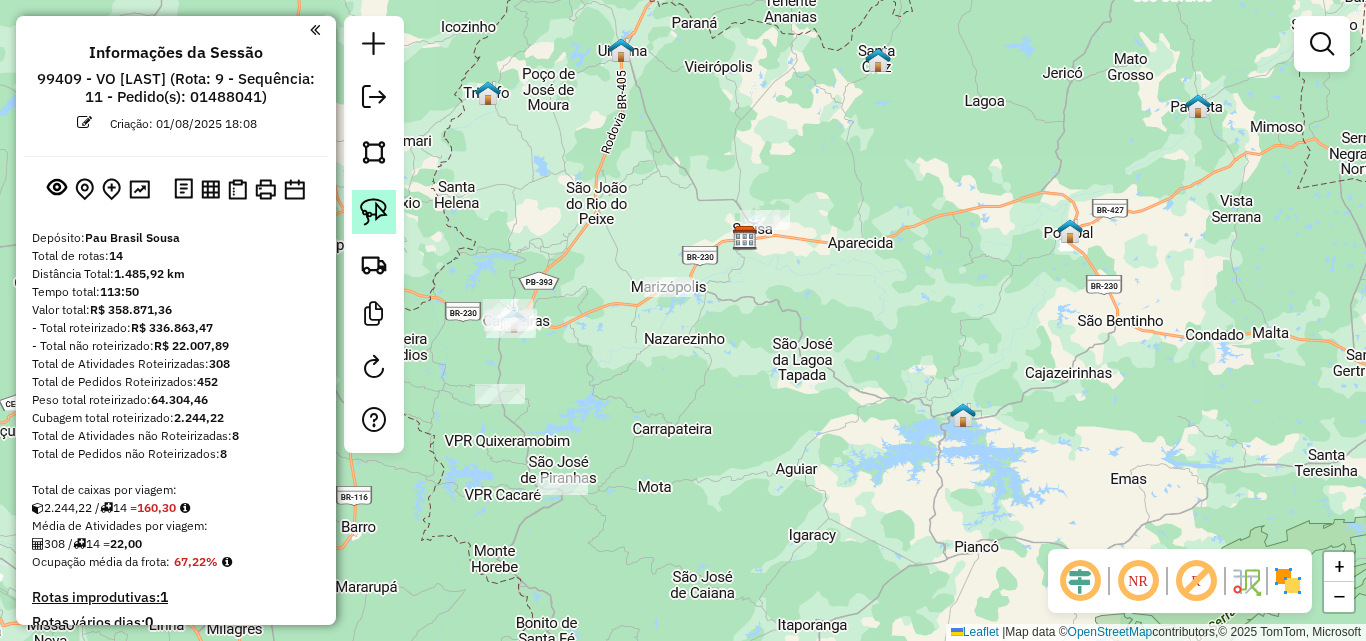 click 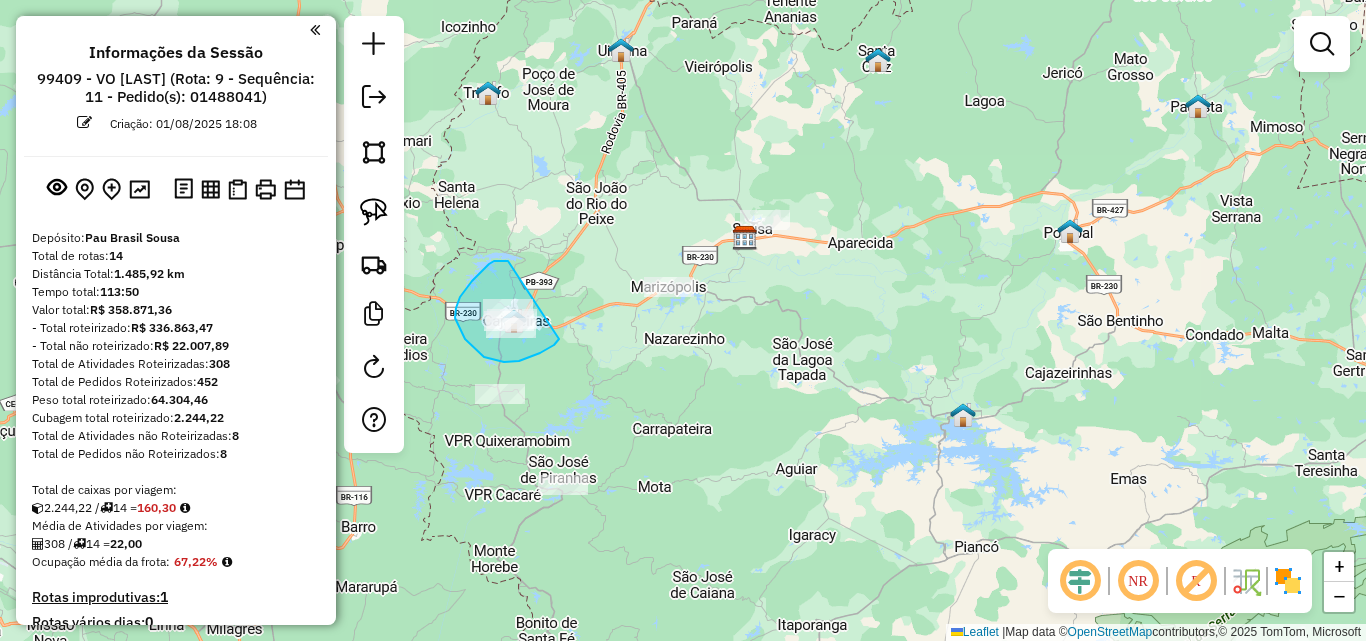 drag, startPoint x: 508, startPoint y: 261, endPoint x: 561, endPoint y: 293, distance: 61.91123 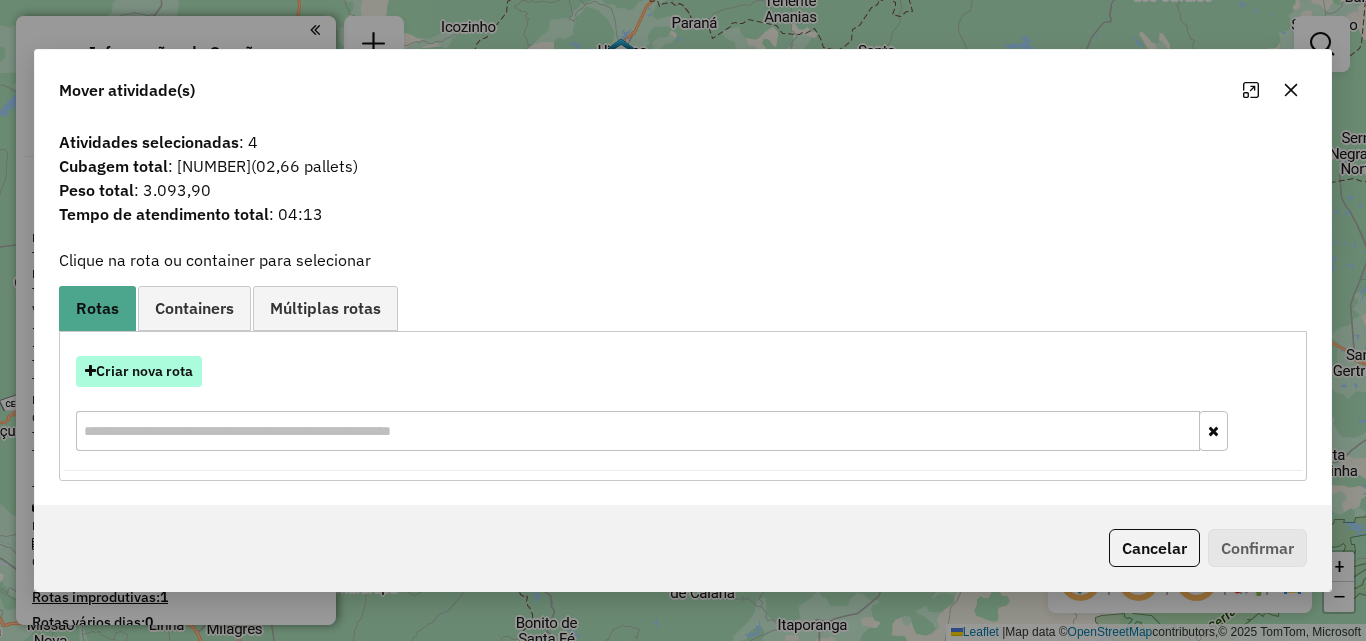 click on "Criar nova rota" at bounding box center [139, 371] 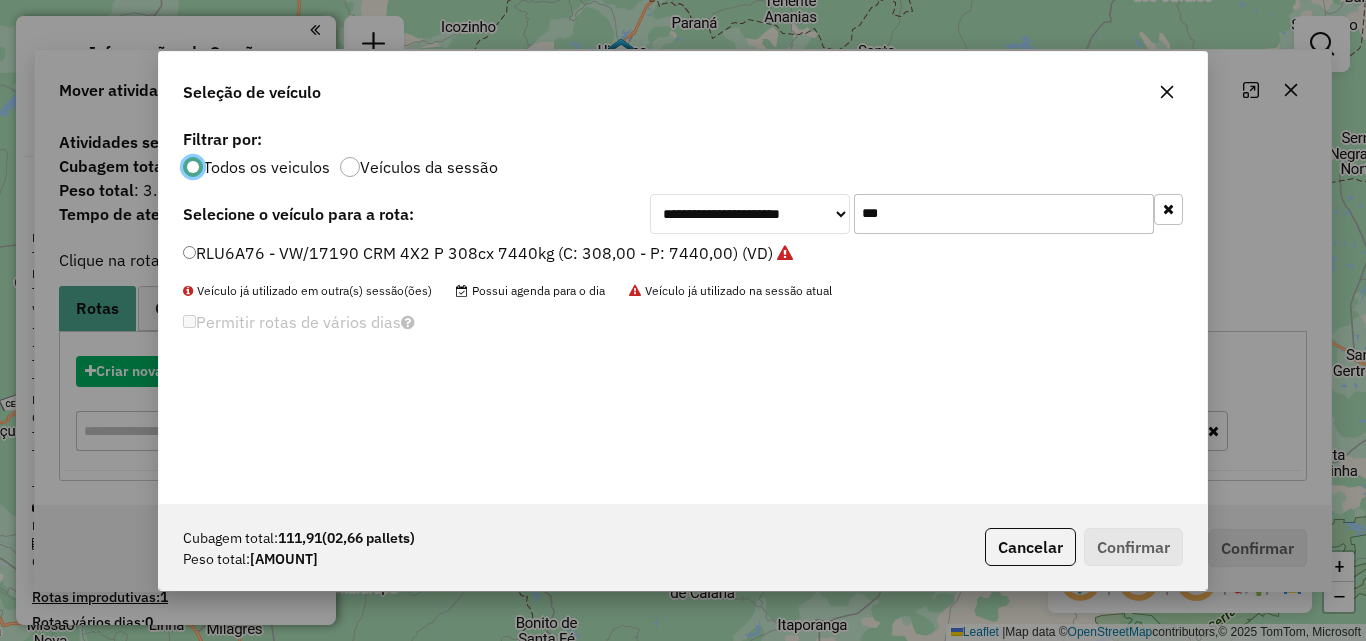 scroll, scrollTop: 11, scrollLeft: 6, axis: both 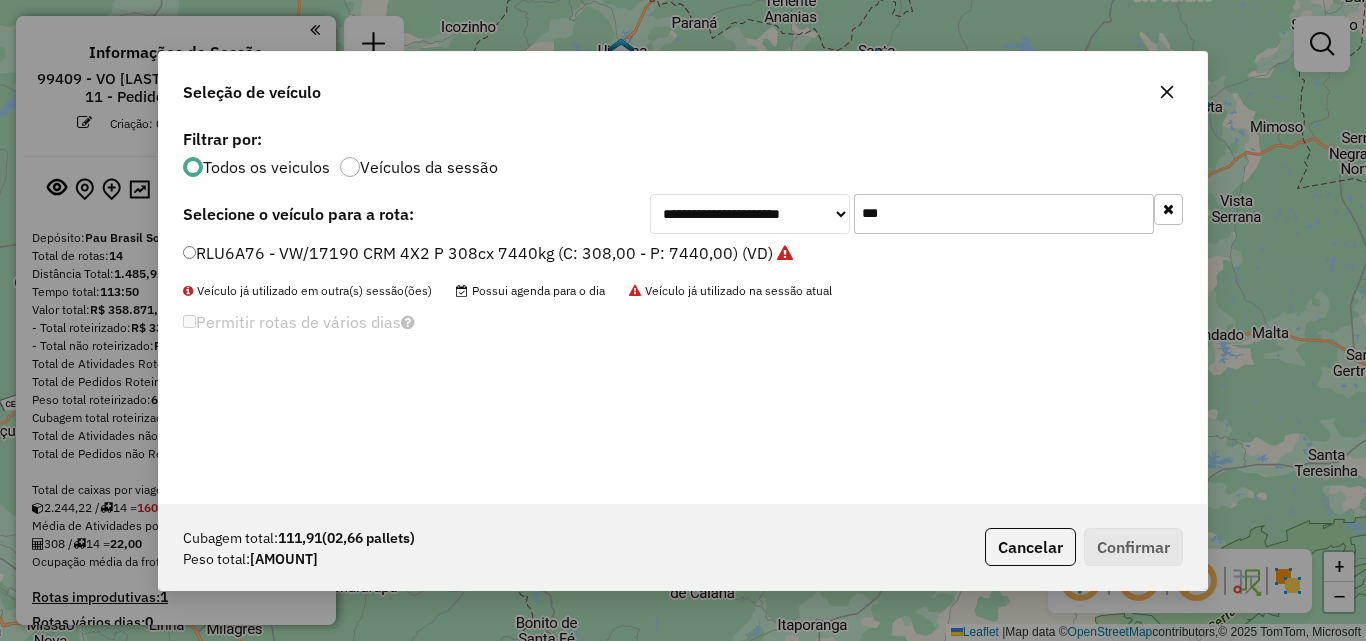 click 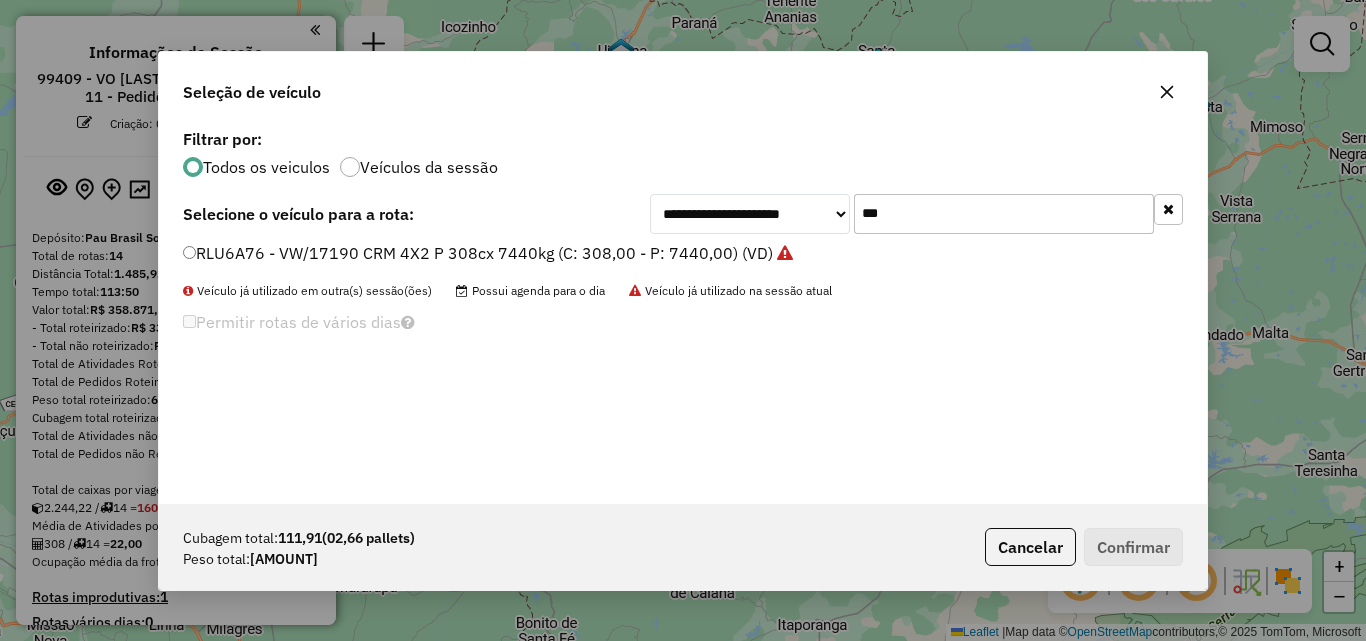 type 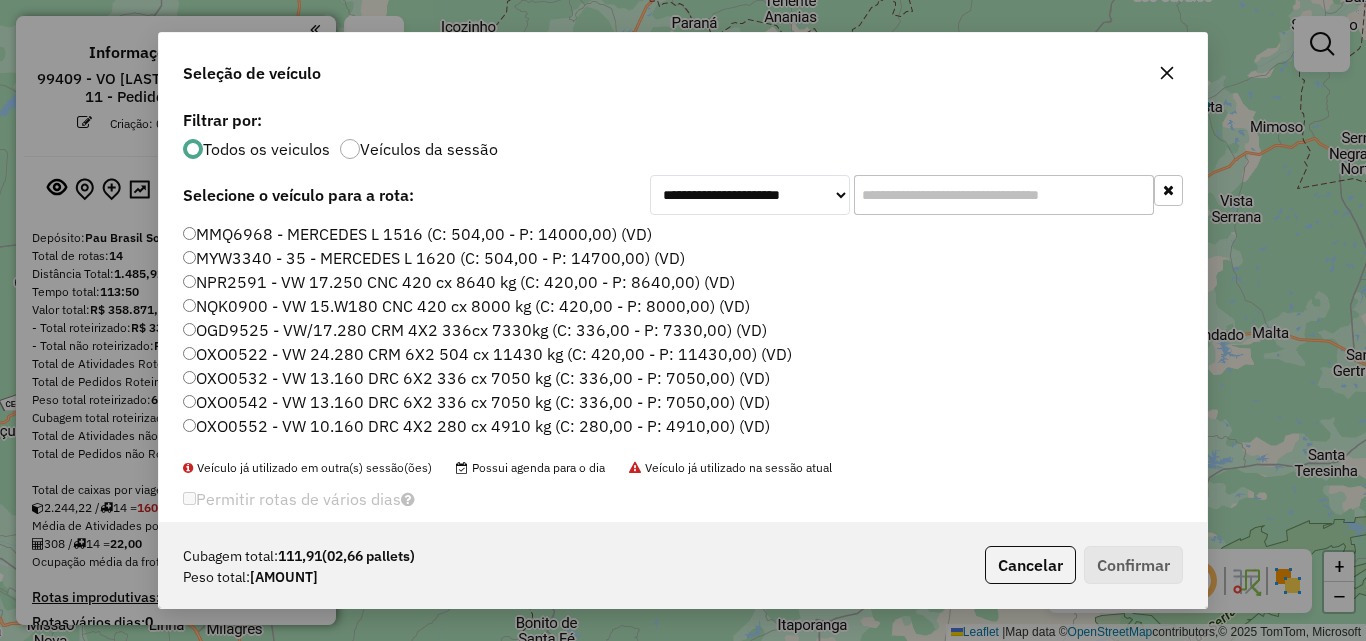 click on "MMQ6968 - MERCEDES L 1516 (C: 504,00 - P: 14000,00) (VD)" 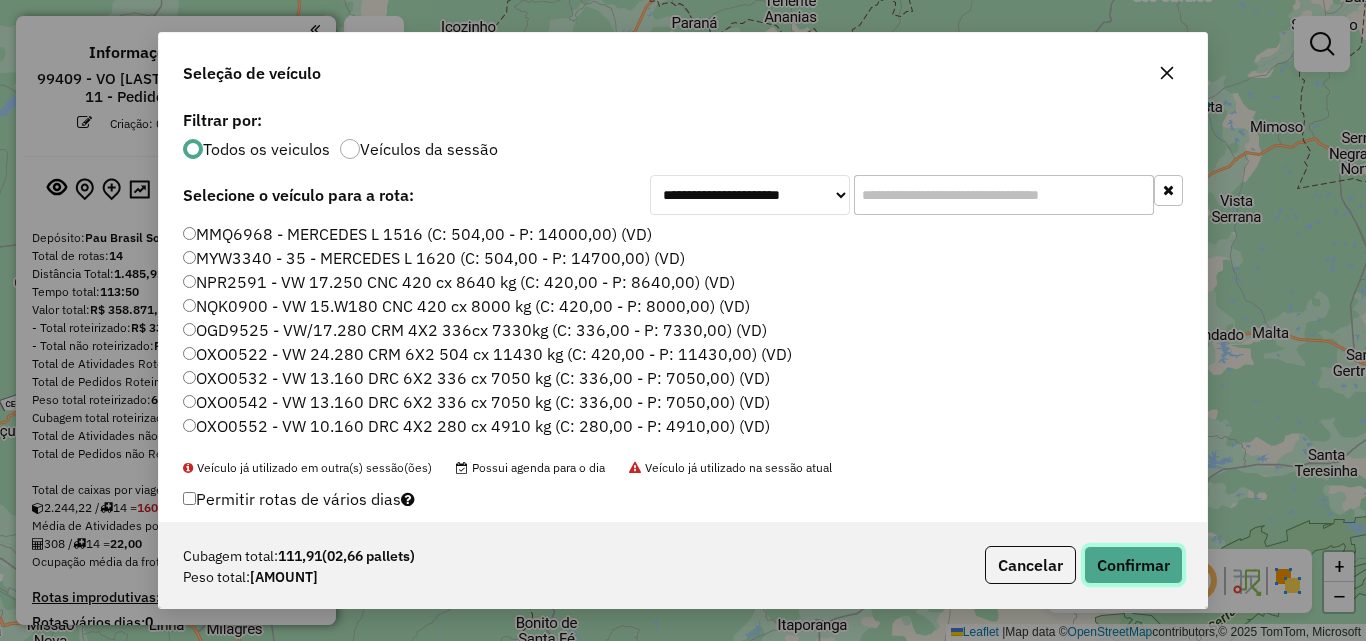 click on "Confirmar" 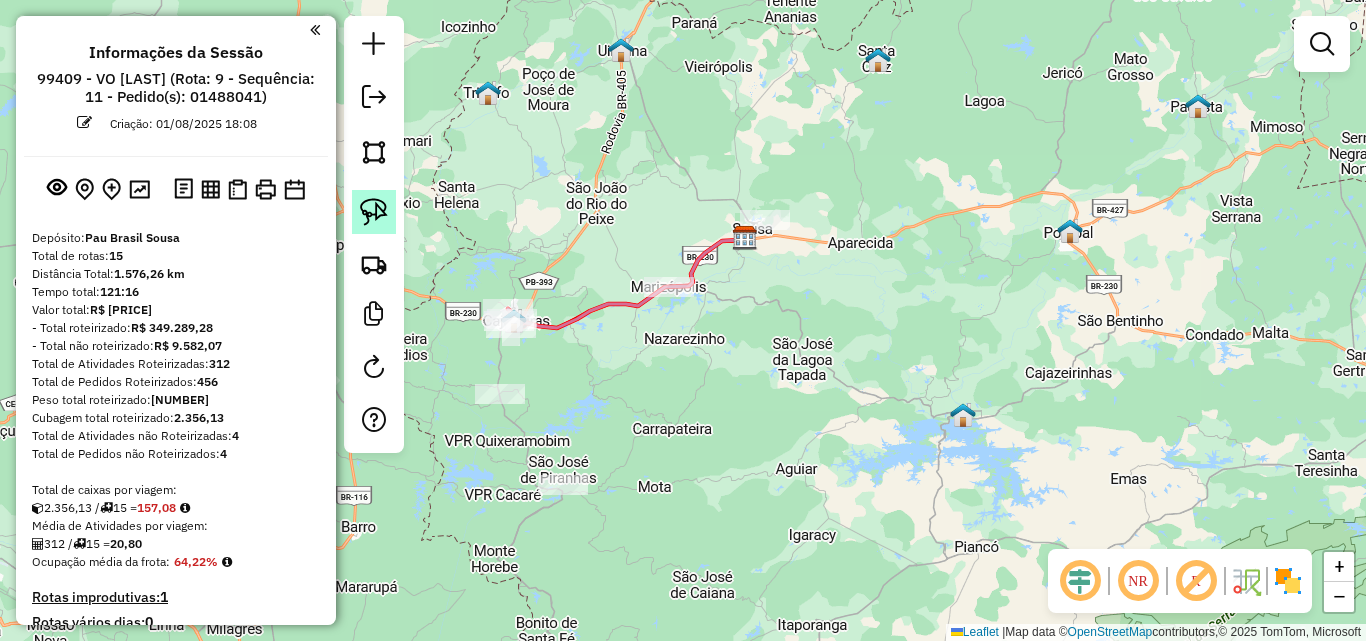 click 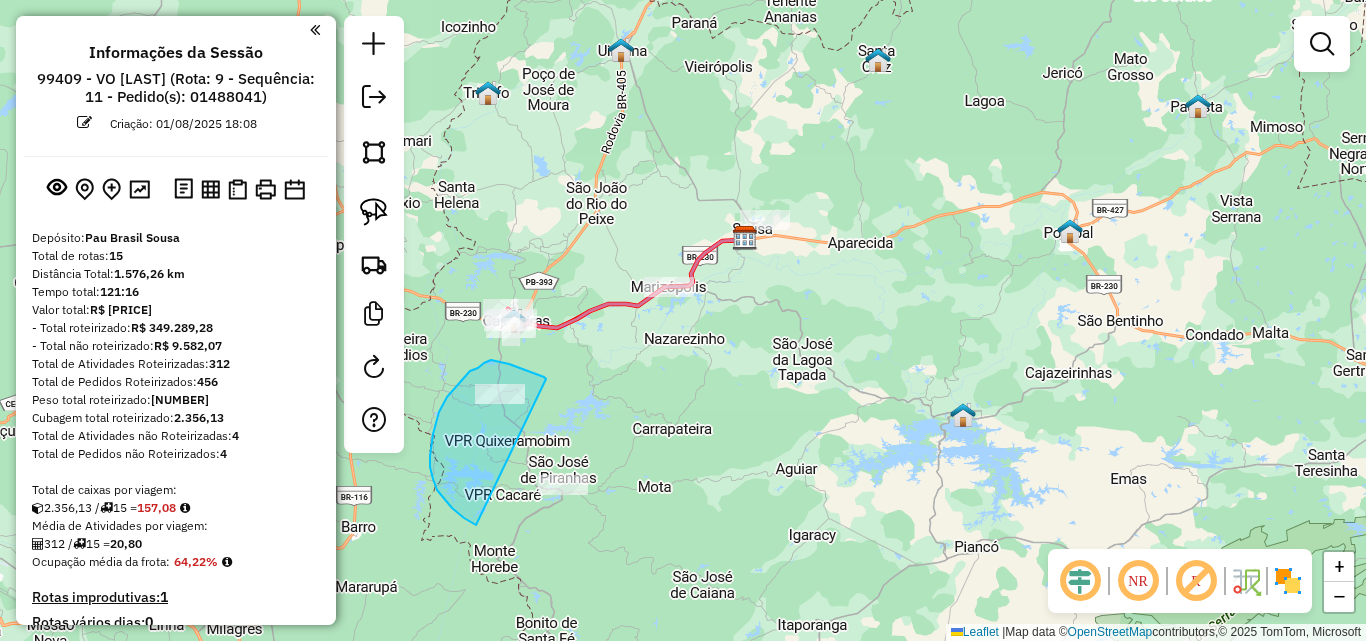 drag, startPoint x: 491, startPoint y: 360, endPoint x: 606, endPoint y: 509, distance: 188.21796 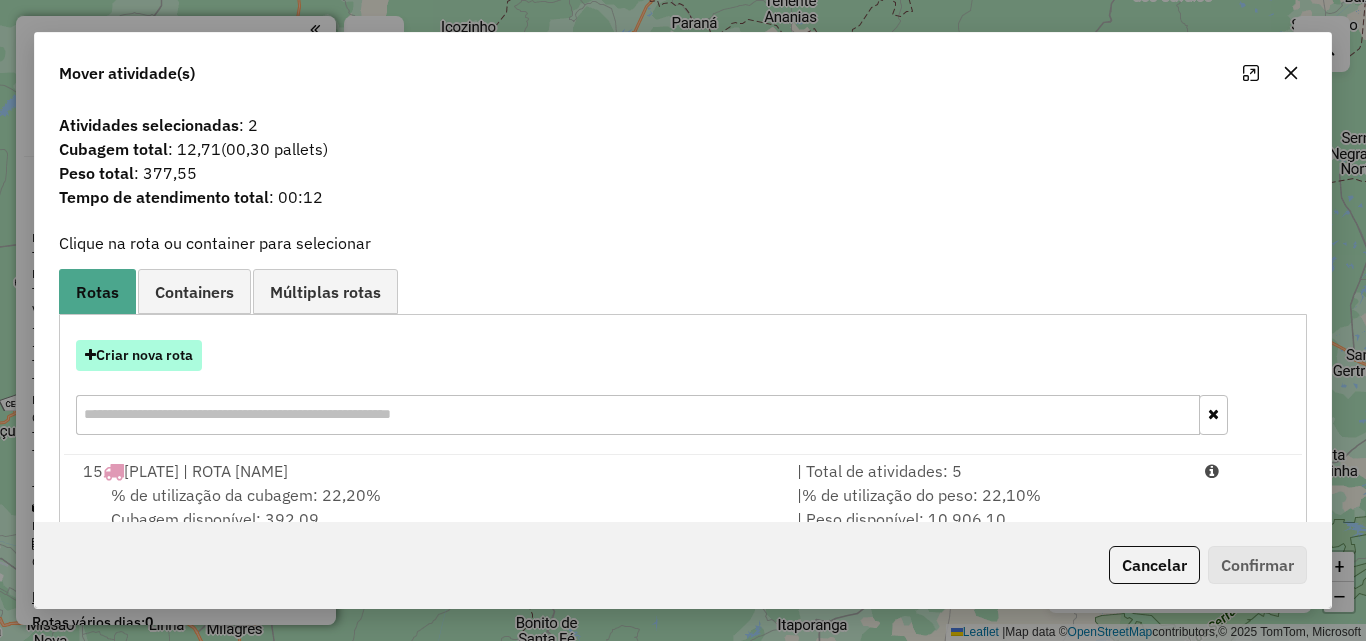 click on "Criar nova rota" at bounding box center (139, 355) 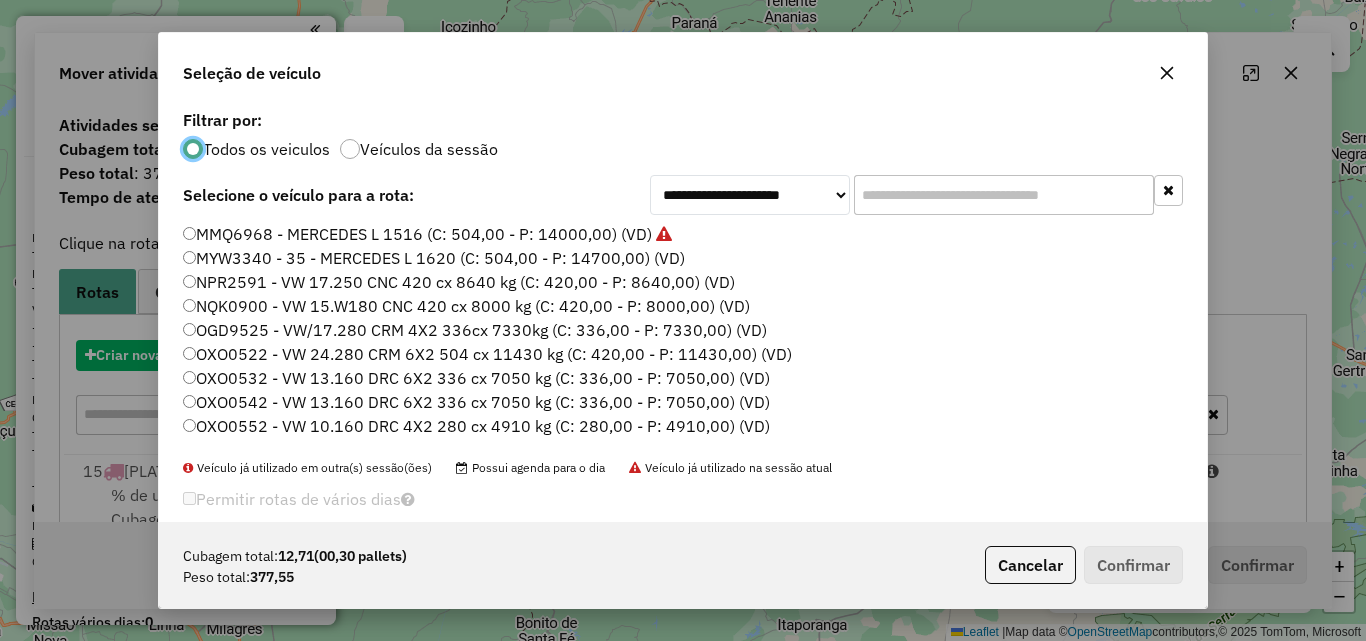 scroll, scrollTop: 11, scrollLeft: 6, axis: both 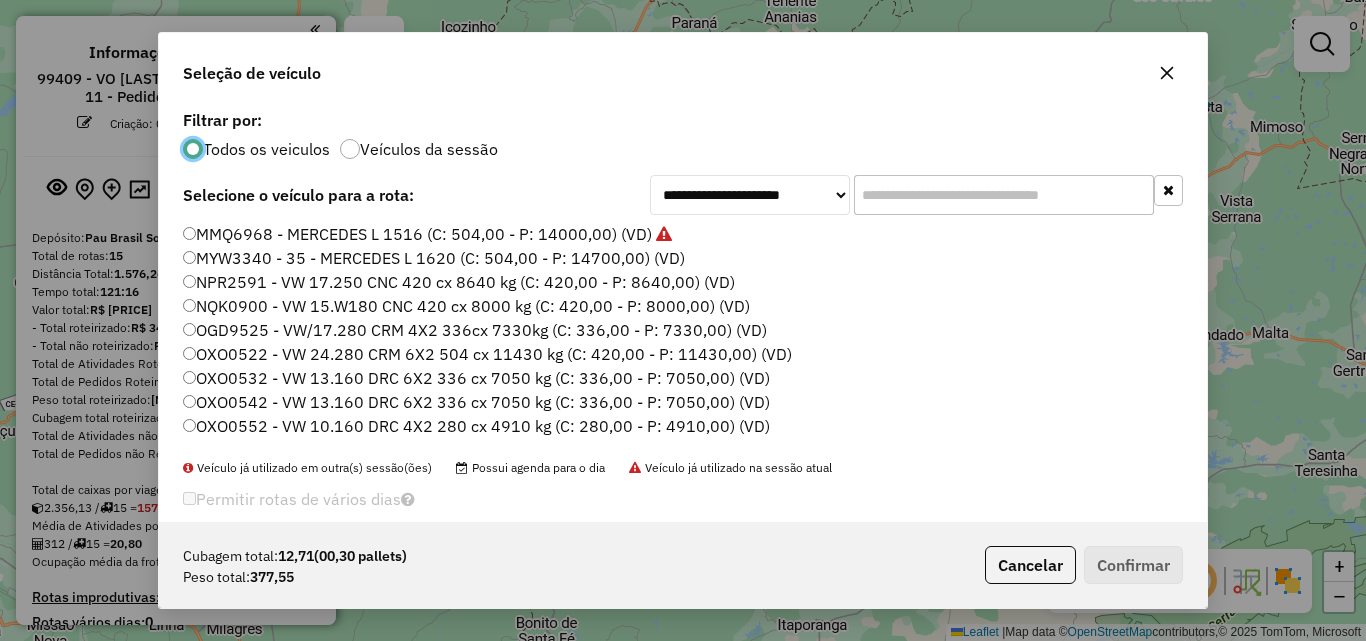 click on "MYW3340 - 35 - MERCEDES L 1620 (C: 504,00 - P: 14700,00) (VD)" 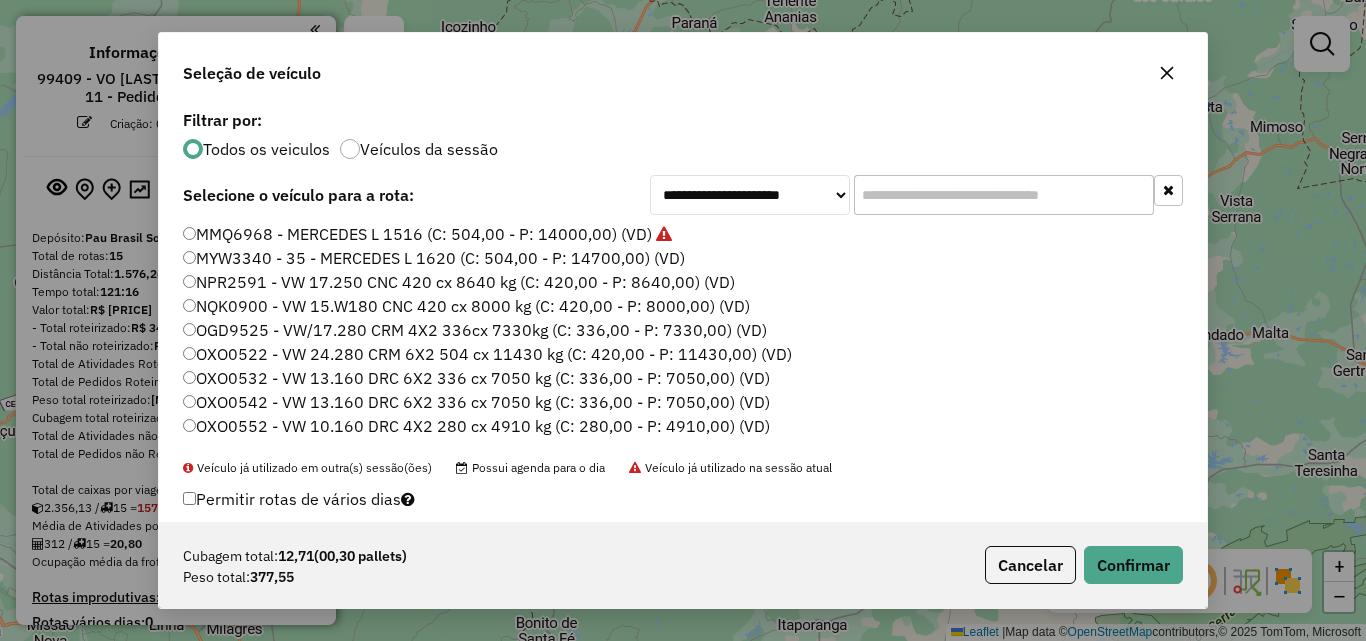 drag, startPoint x: 476, startPoint y: 233, endPoint x: 1086, endPoint y: 442, distance: 644.81085 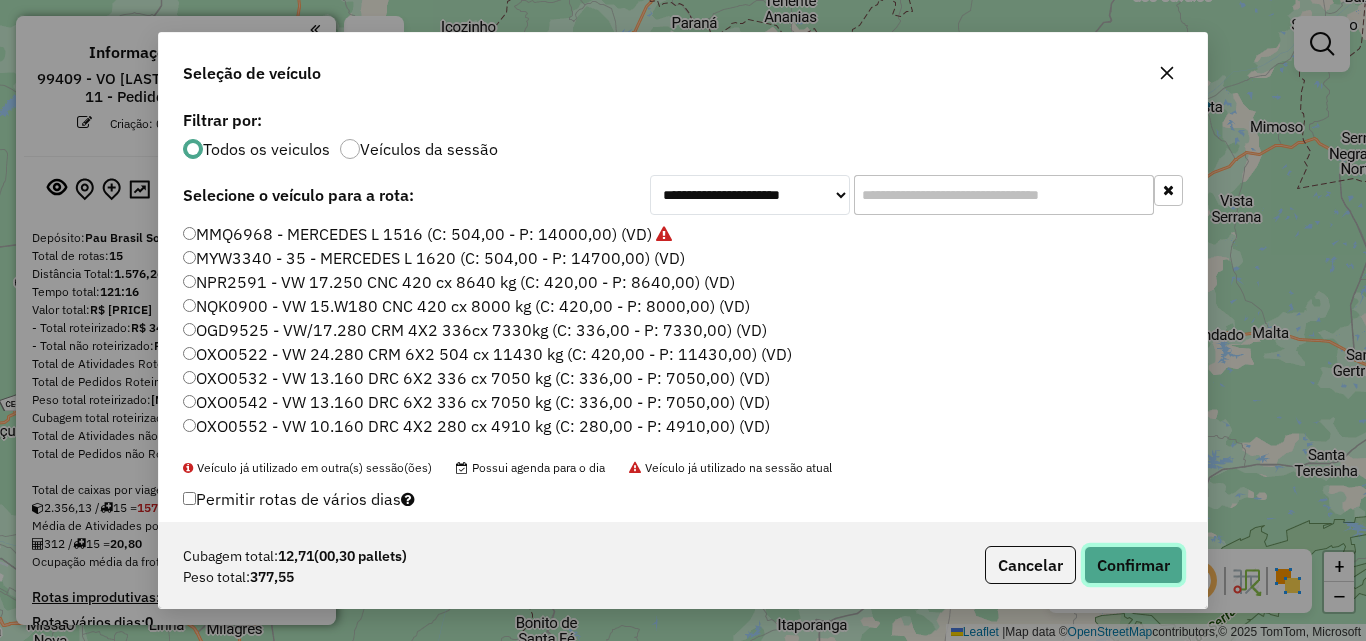 click on "Confirmar" 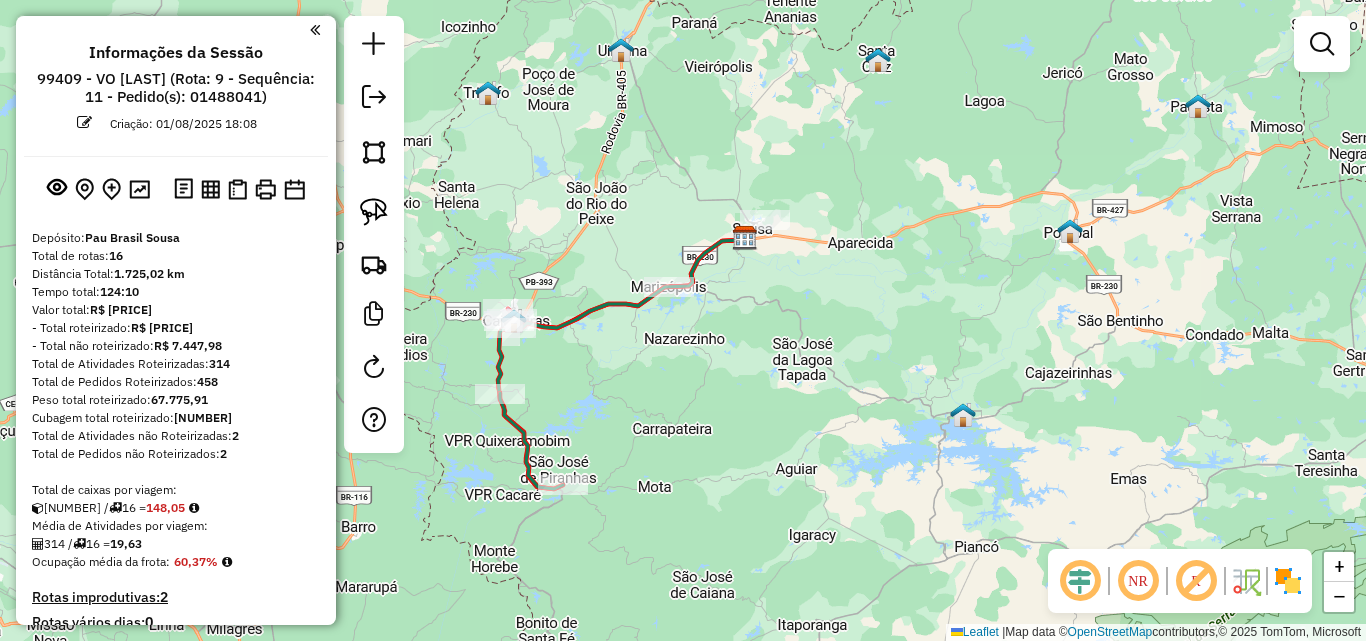 drag, startPoint x: 376, startPoint y: 222, endPoint x: 535, endPoint y: 259, distance: 163.24828 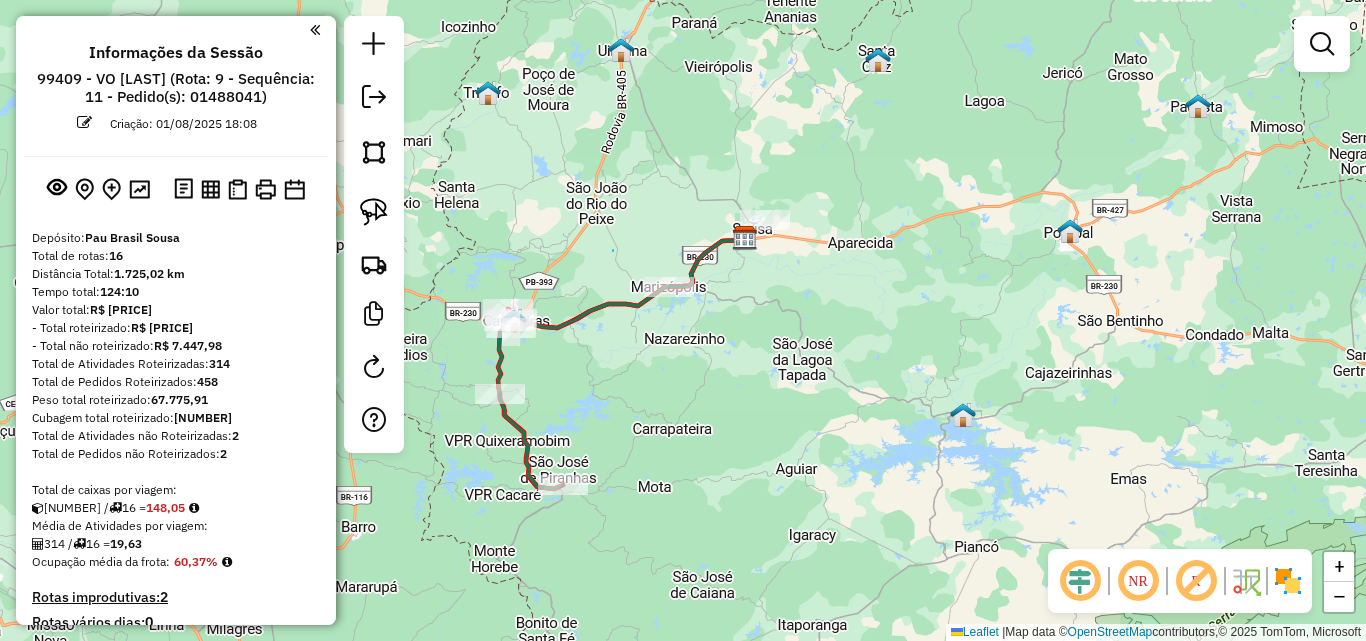 drag, startPoint x: 613, startPoint y: 251, endPoint x: 761, endPoint y: 278, distance: 150.44267 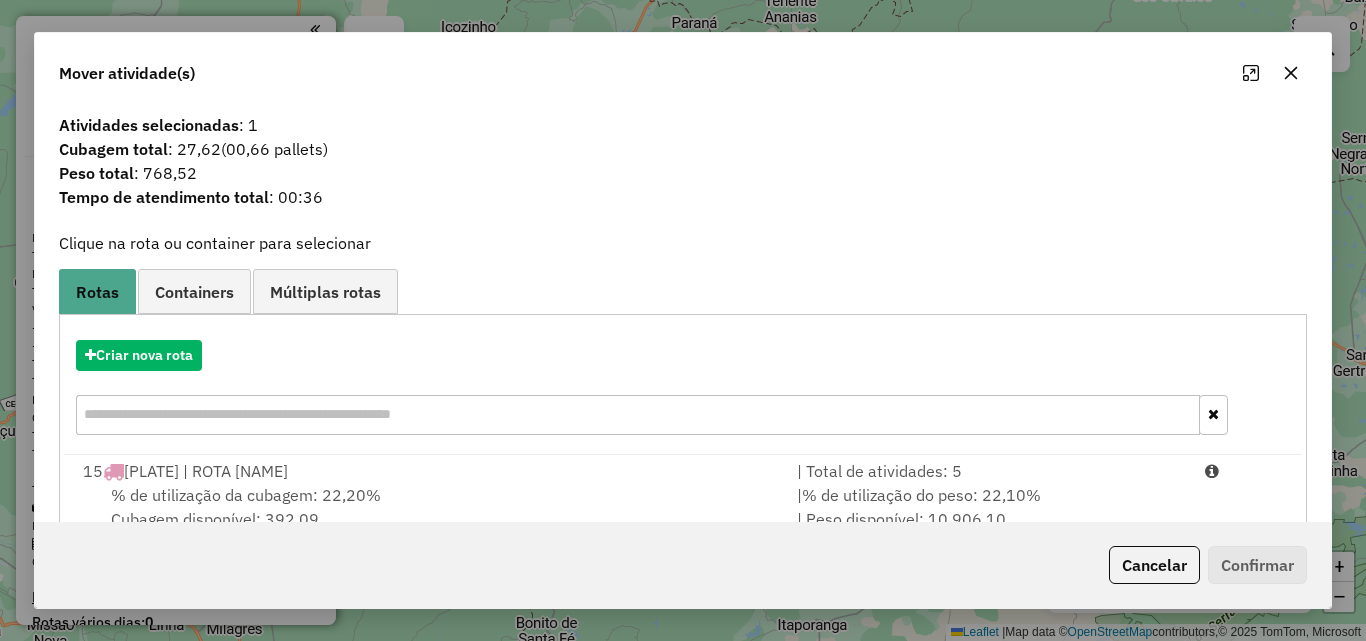 click on "Aguarde... Pop-up bloqueado! Seu navegador bloqueou automáticamente a abertura de uma nova janela. Acesse as configurações e adicione o endereço do sistema a lista de permissão. Fechar Informações da Sessão [NUMBER] - [DATE] Criação: [DATE] [TIME] Depósito: Pau Brasil Sousa Total de rotas: [NUMBER] Distância Total: [NUMBER] km Tempo total: [TIME] Valor total: R$ [PRICE] - Total roteirizado: R$ [PRICE] - Total não roteirizado: R$ [PRICE] Total de Atividades Roteirizadas: [NUMBER] Total de Pedidos Roteirizados: [NUMBER] Peso total roteirizado: [NUMBER] Cubagem total roteirizado: [NUMBER] Total de Atividades não Roteirizadas: [NUMBER] Total de Pedidos não Roteirizados: [NUMBER] Total de caixas por viagem: [NUMBER] / [NUMBER] = [NUMBER] Média de Atividades por viagem: [NUMBER] / [NUMBER] = [NUMBER] Ocupação média da frota: [PERCENTAGE]% Rotas improdutivas: [NUMBER] Rotas vários dias: [NUMBER] Clientes Priorizados NR: [NUMBER] Transportadoras Rotas Recargas: [NUMBER] Ver rotas Ver veículos [NUMBER] -" at bounding box center (683, 320) 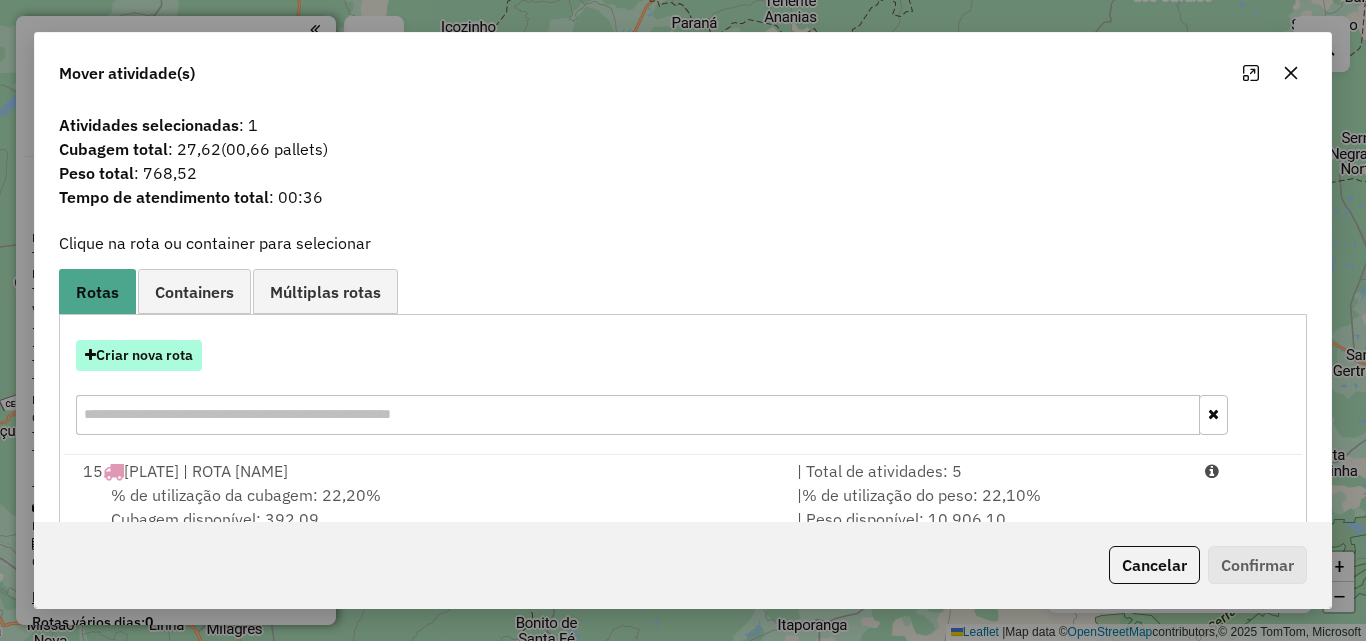click on "Criar nova rota" at bounding box center [139, 355] 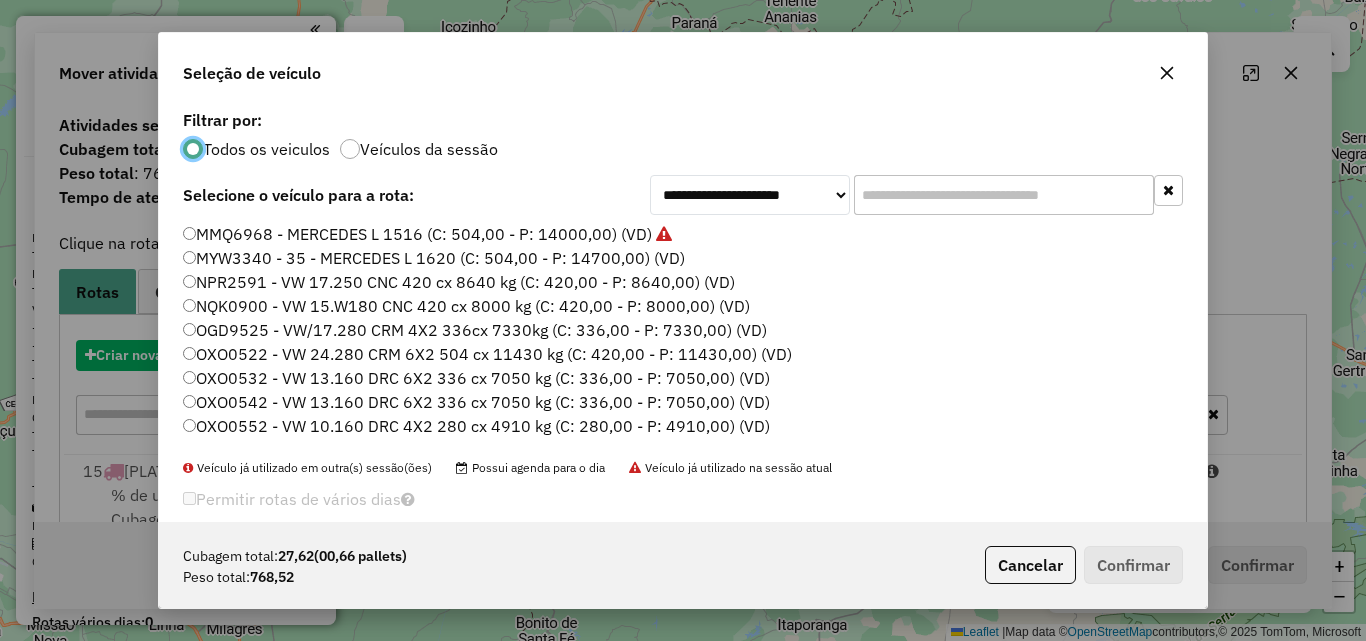 scroll, scrollTop: 11, scrollLeft: 6, axis: both 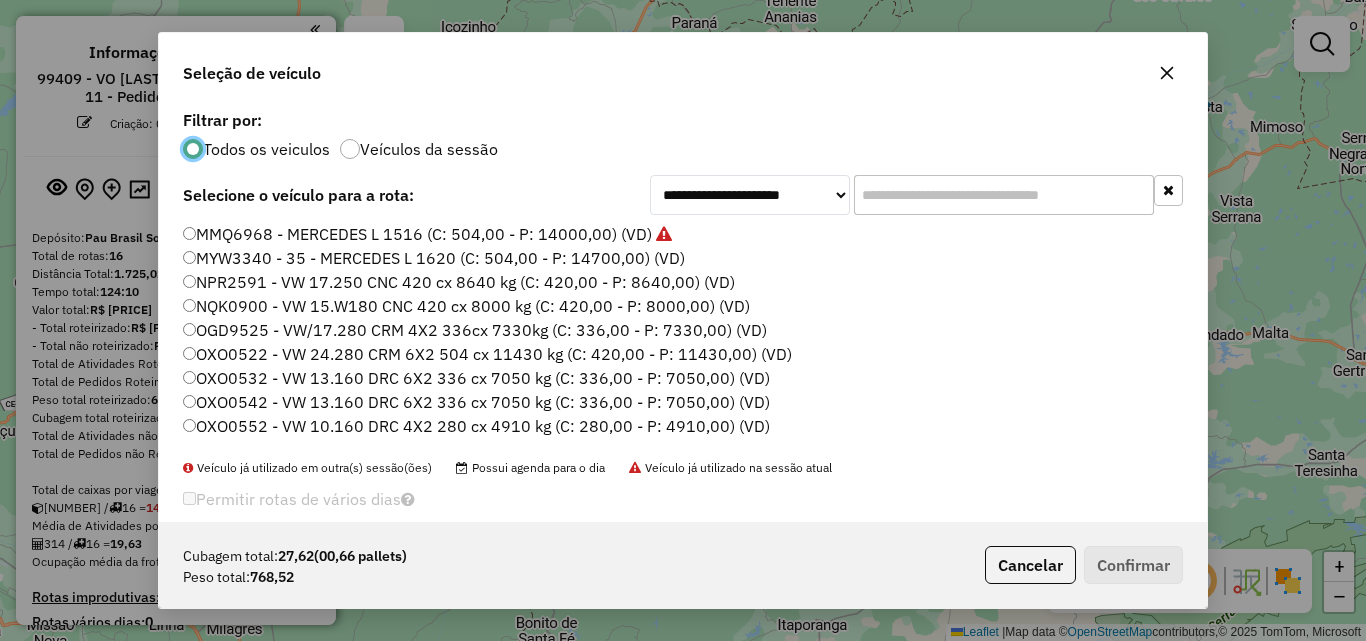 drag, startPoint x: 433, startPoint y: 235, endPoint x: 809, endPoint y: 329, distance: 387.57193 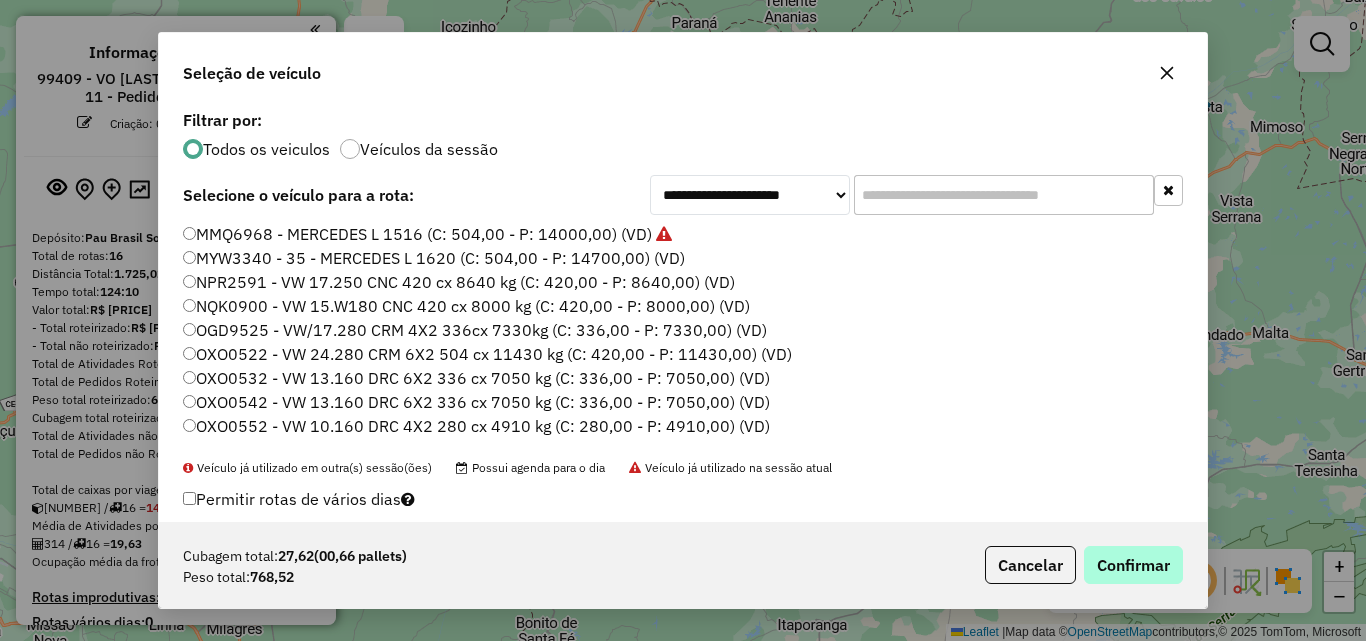 drag, startPoint x: 1106, startPoint y: 543, endPoint x: 1172, endPoint y: 556, distance: 67.26812 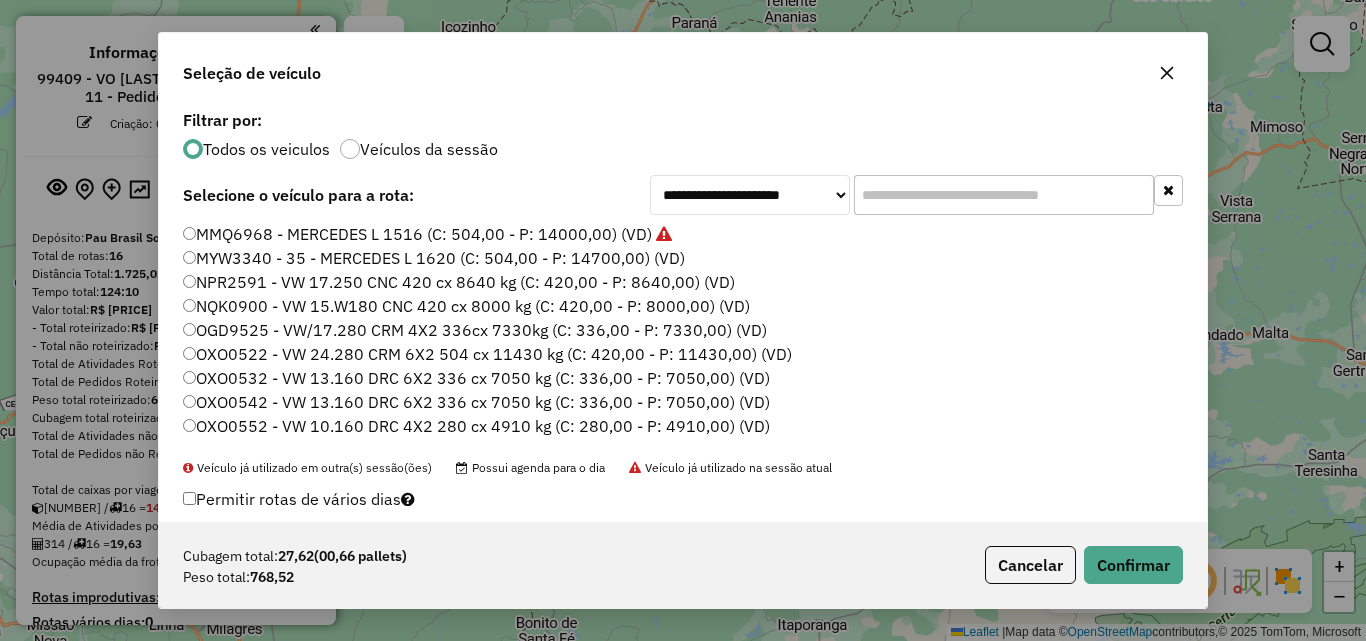 click on "Cubagem total:  27,62   (00,66 pallets)  Peso total: 768,52  Cancelar   Confirmar" 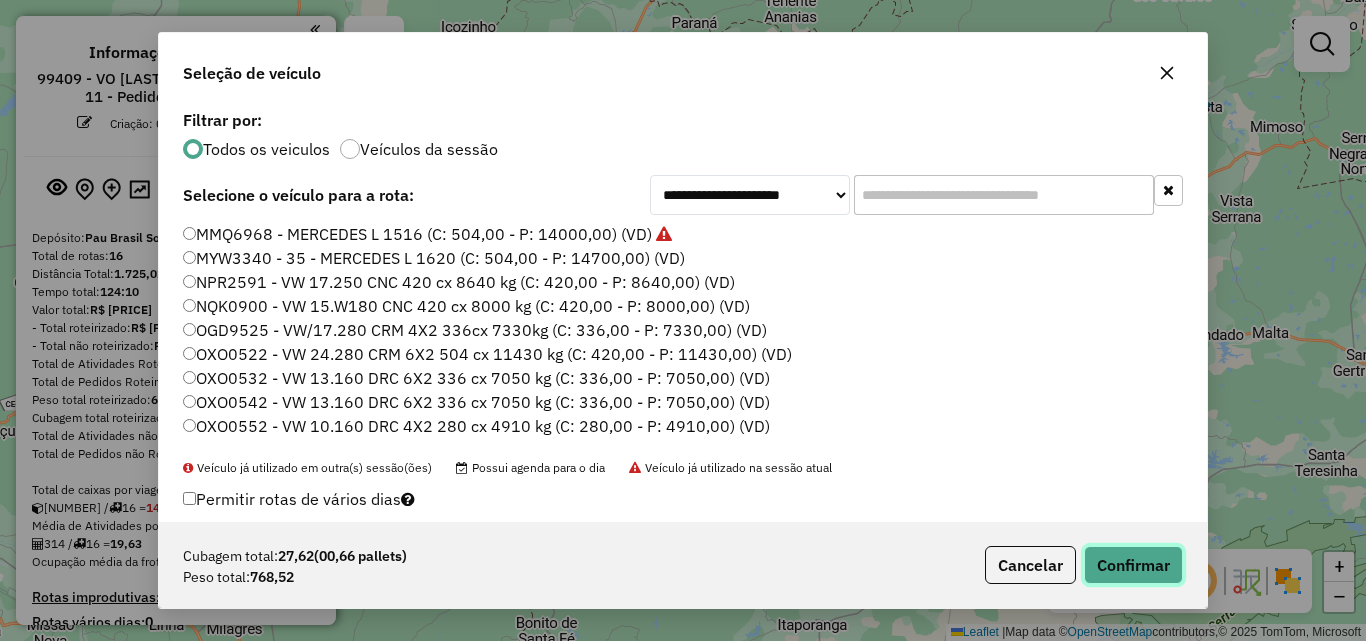 click on "Confirmar" 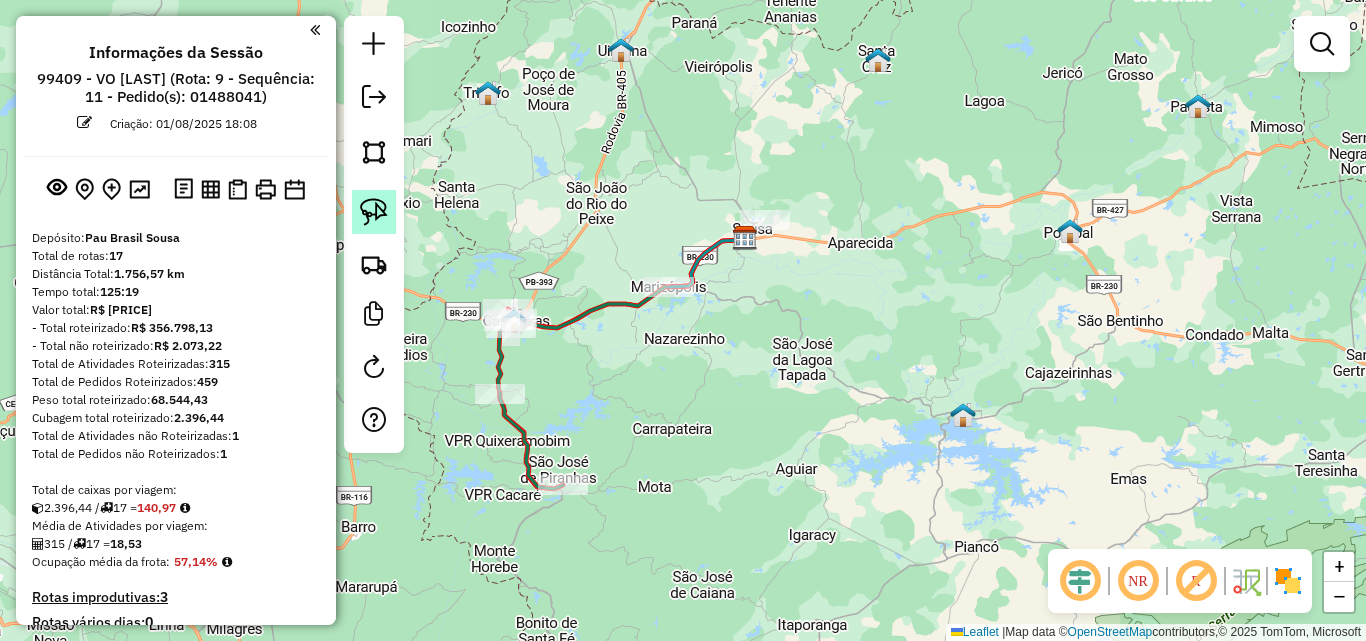 click 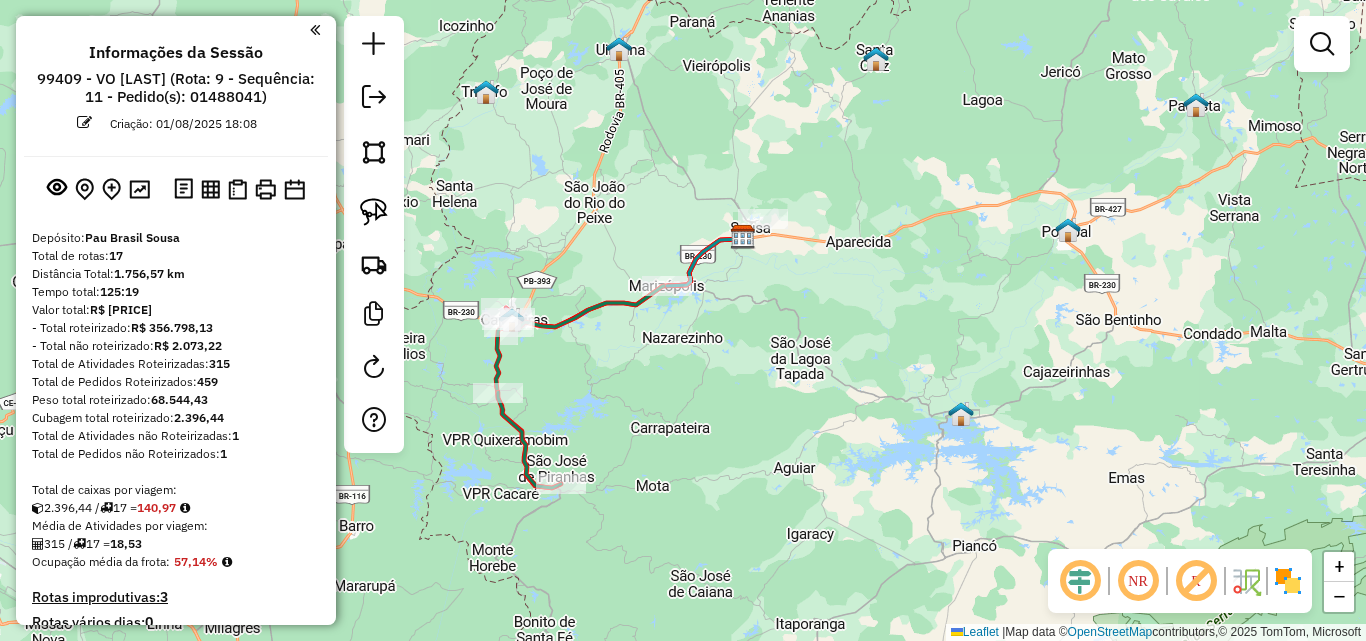 click on "Janela de atendimento Grade de atendimento Capacidade Transportadoras Veículos Cliente Pedidos  Rotas Selecione os dias de semana para filtrar as janelas de atendimento  Seg   Ter   Qua   Qui   Sex   Sáb   Dom  Informe o período da janela de atendimento: De: Até:  Filtrar exatamente a janela do cliente  Considerar janela de atendimento padrão  Selecione os dias de semana para filtrar as grades de atendimento  Seg   Ter   Qua   Qui   Sex   Sáb   Dom   Considerar clientes sem dia de atendimento cadastrado  Clientes fora do dia de atendimento selecionado Filtrar as atividades entre os valores definidos abaixo:  Peso mínimo:   Peso máximo:   Cubagem mínima:   Cubagem máxima:   De:   Até:  Filtrar as atividades entre o tempo de atendimento definido abaixo:  De:   Até:   Considerar capacidade total dos clientes não roteirizados Transportadora: Selecione um ou mais itens Tipo de veículo: Selecione um ou mais itens Veículo: Selecione um ou mais itens Motorista: Selecione um ou mais itens Nome: Rótulo:" 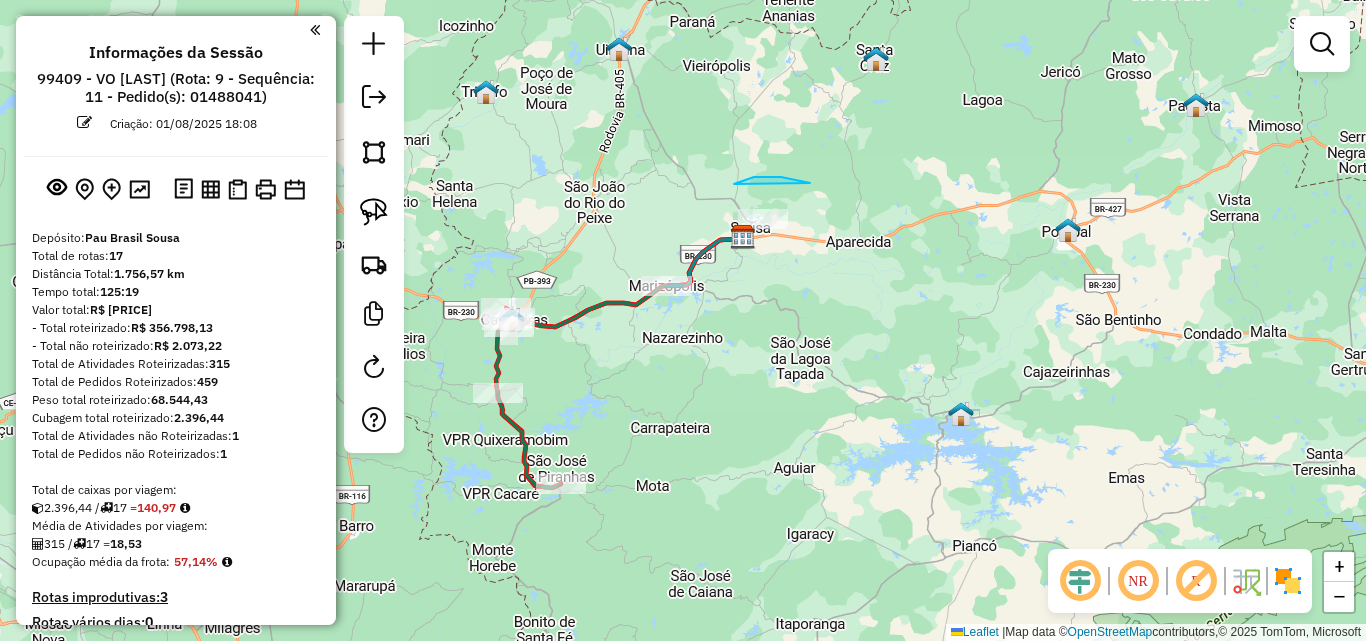 drag, startPoint x: 734, startPoint y: 184, endPoint x: 826, endPoint y: 224, distance: 100.31949 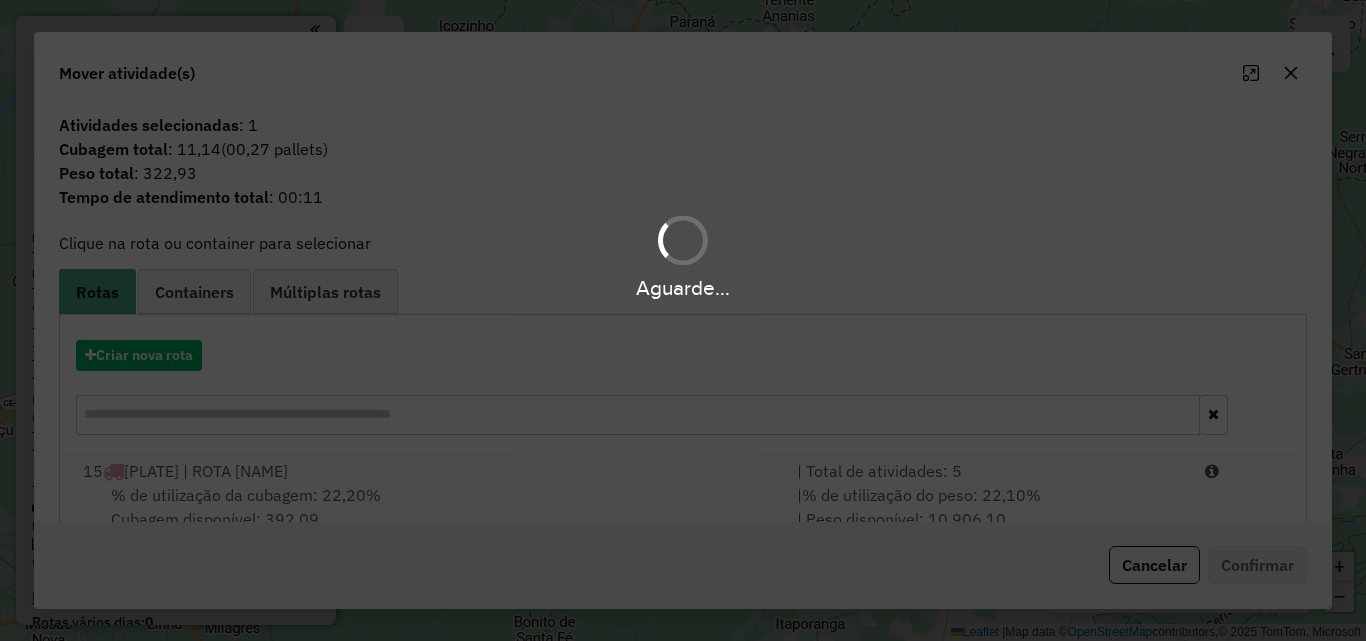 click on "Aguarde..." at bounding box center (683, 320) 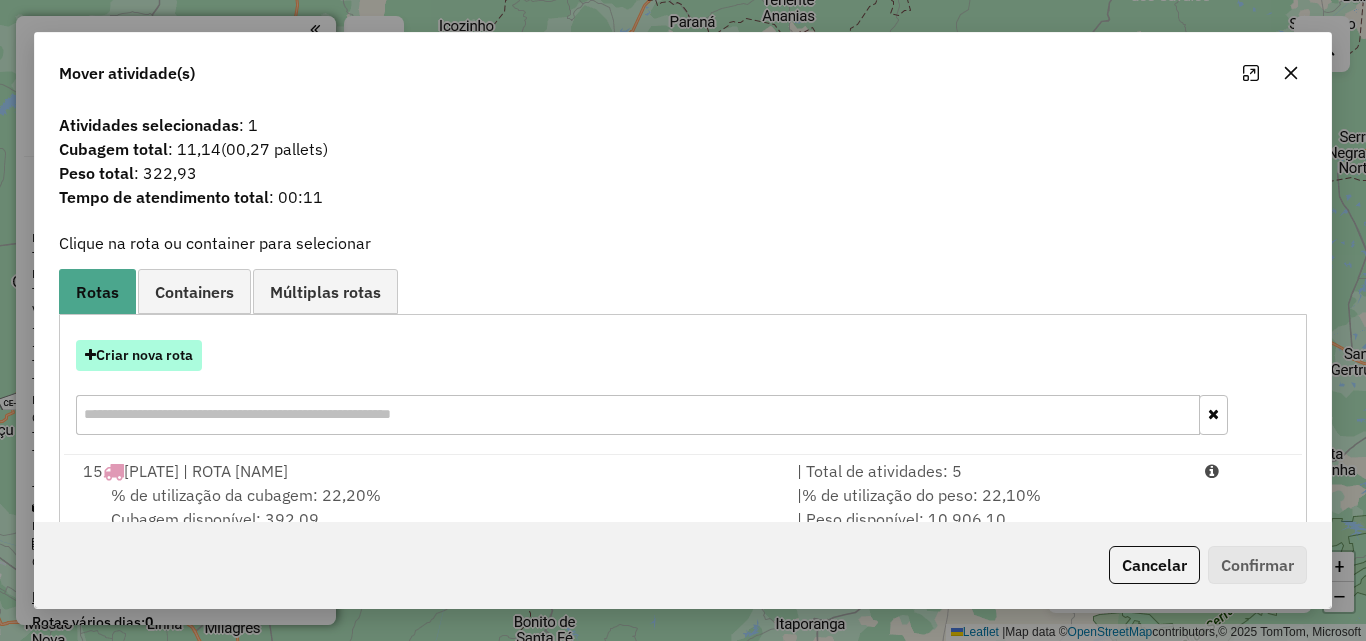 click on "Criar nova rota" at bounding box center (139, 355) 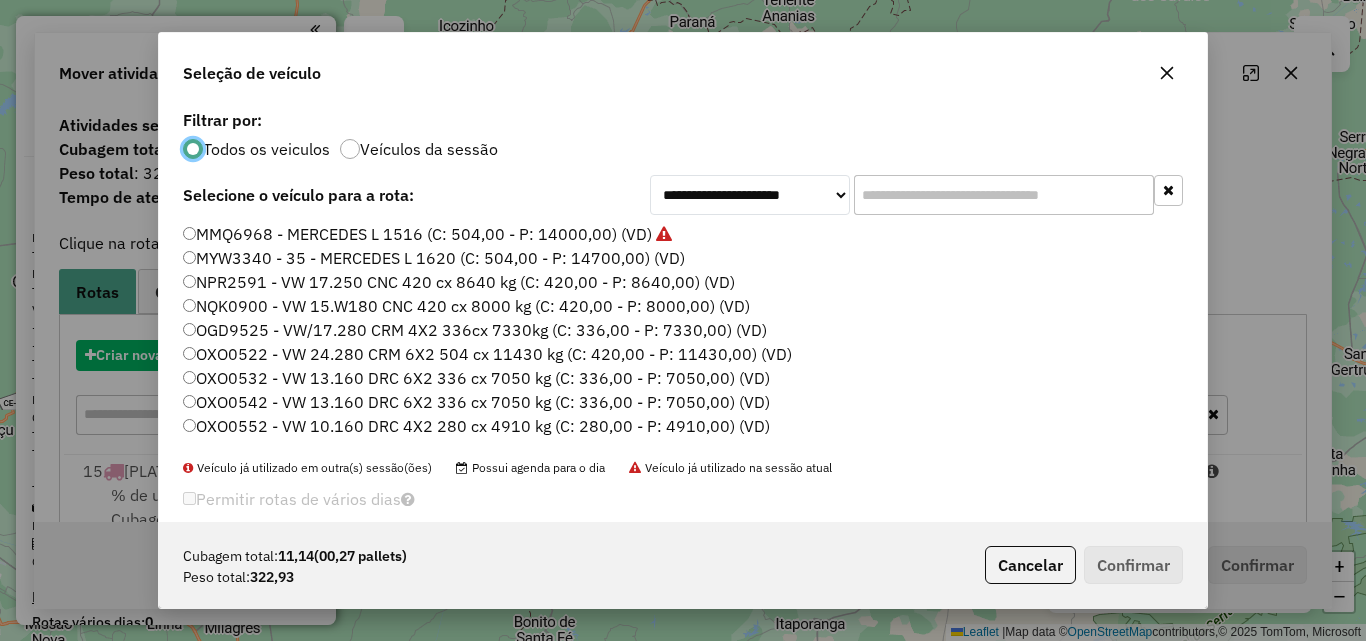 scroll, scrollTop: 11, scrollLeft: 6, axis: both 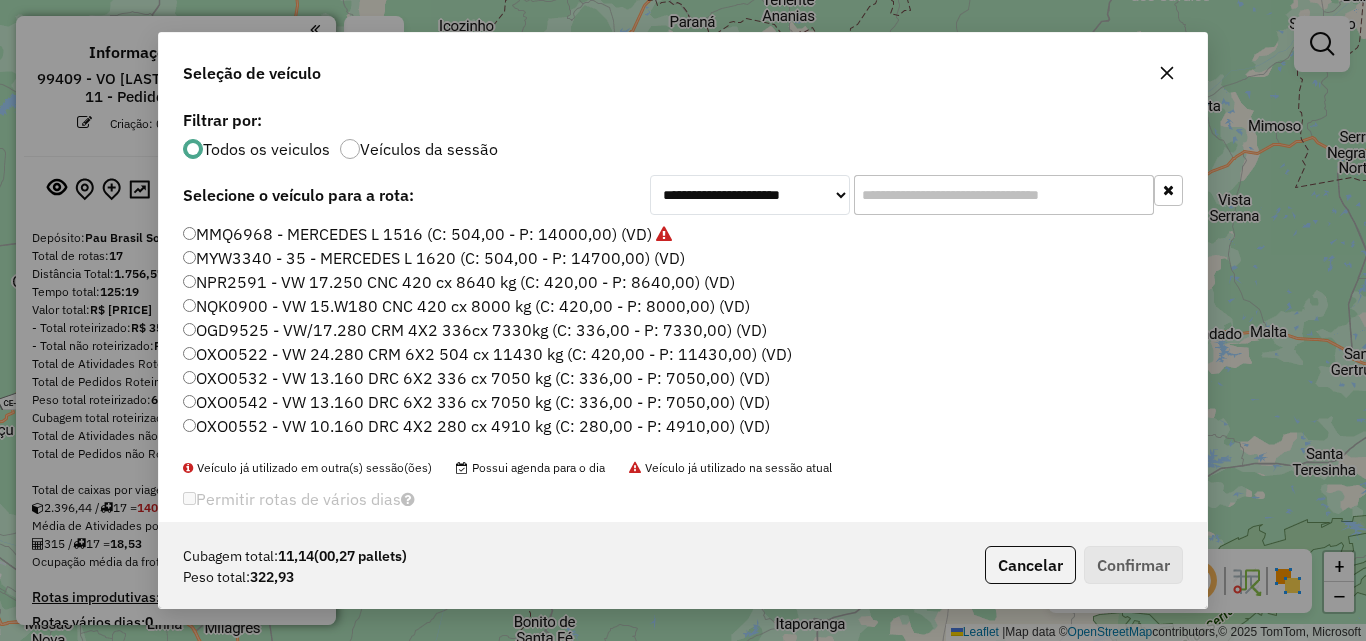drag, startPoint x: 398, startPoint y: 230, endPoint x: 631, endPoint y: 290, distance: 240.60133 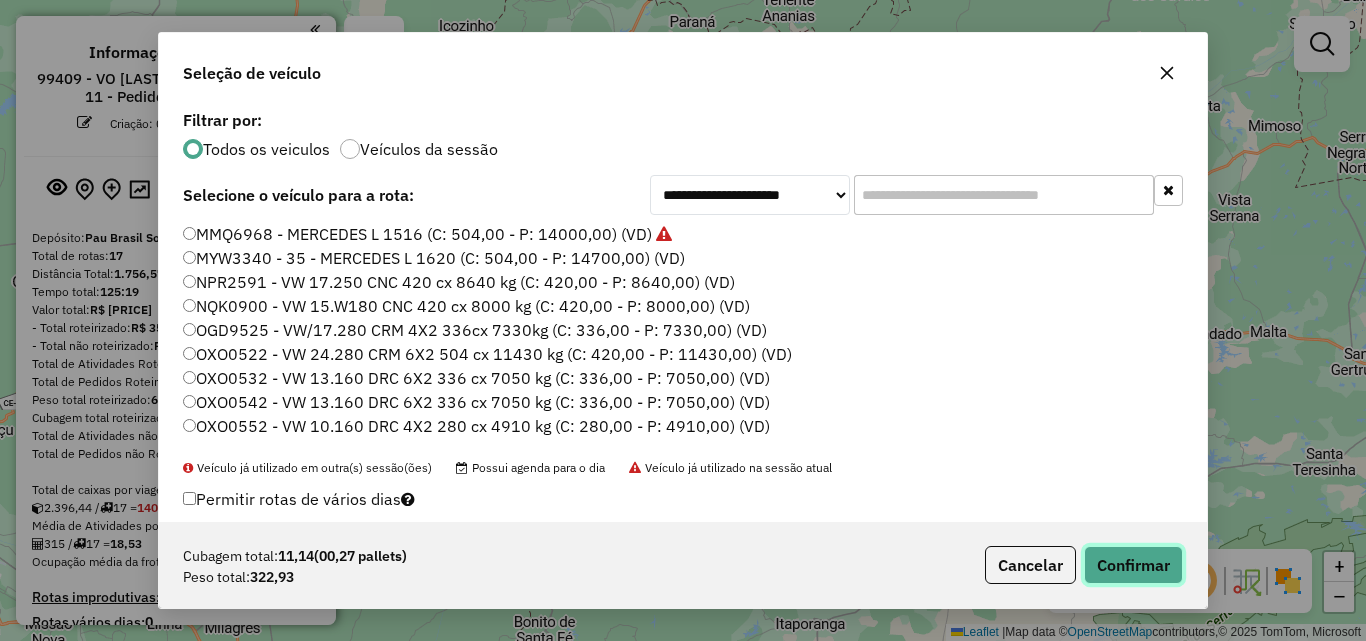 click on "Confirmar" 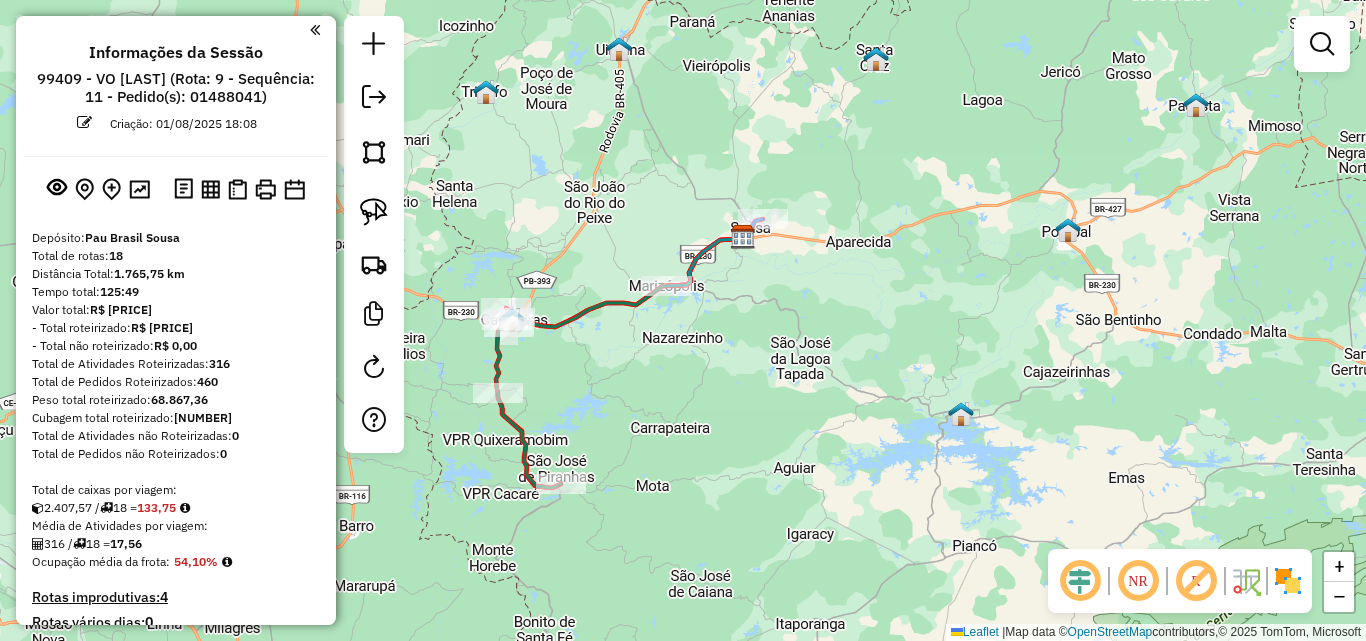 click on "Janela de atendimento Grade de atendimento Capacidade Transportadoras Veículos Cliente Pedidos  Rotas Selecione os dias de semana para filtrar as janelas de atendimento  Seg   Ter   Qua   Qui   Sex   Sáb   Dom  Informe o período da janela de atendimento: De: Até:  Filtrar exatamente a janela do cliente  Considerar janela de atendimento padrão  Selecione os dias de semana para filtrar as grades de atendimento  Seg   Ter   Qua   Qui   Sex   Sáb   Dom   Considerar clientes sem dia de atendimento cadastrado  Clientes fora do dia de atendimento selecionado Filtrar as atividades entre os valores definidos abaixo:  Peso mínimo:   Peso máximo:   Cubagem mínima:   Cubagem máxima:   De:   Até:  Filtrar as atividades entre o tempo de atendimento definido abaixo:  De:   Até:   Considerar capacidade total dos clientes não roteirizados Transportadora: Selecione um ou mais itens Tipo de veículo: Selecione um ou mais itens Veículo: Selecione um ou mais itens Motorista: Selecione um ou mais itens Nome: Rótulo:" 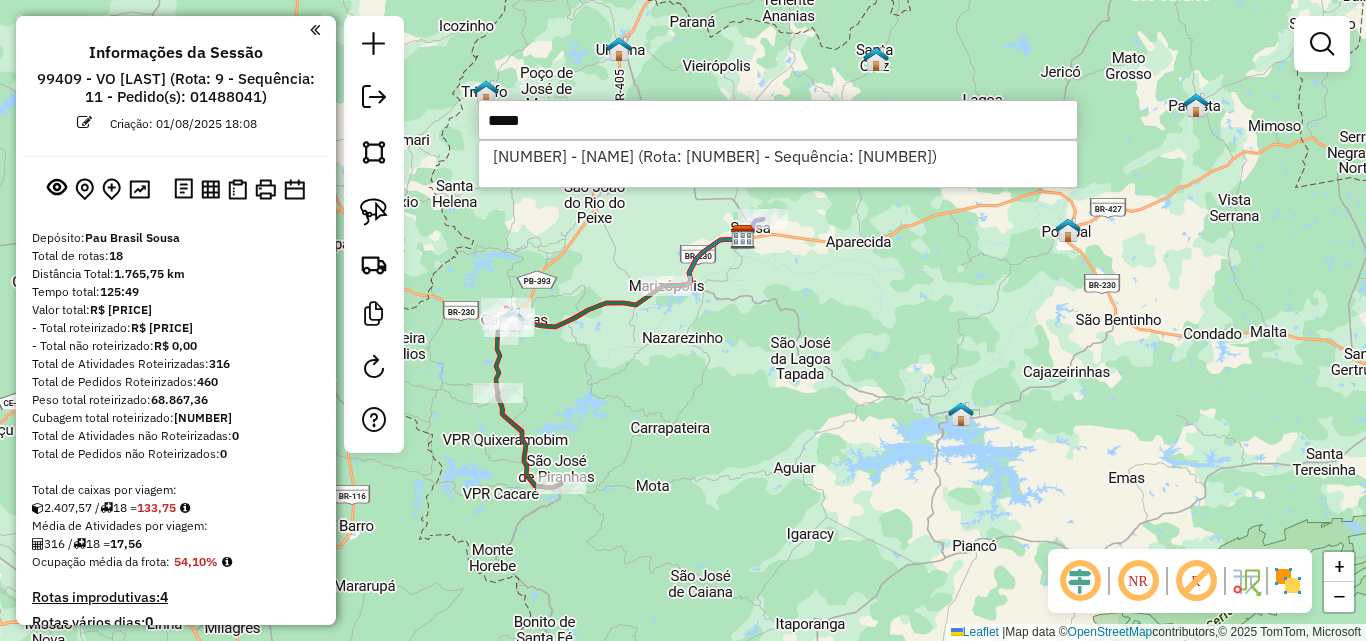 type on "*****" 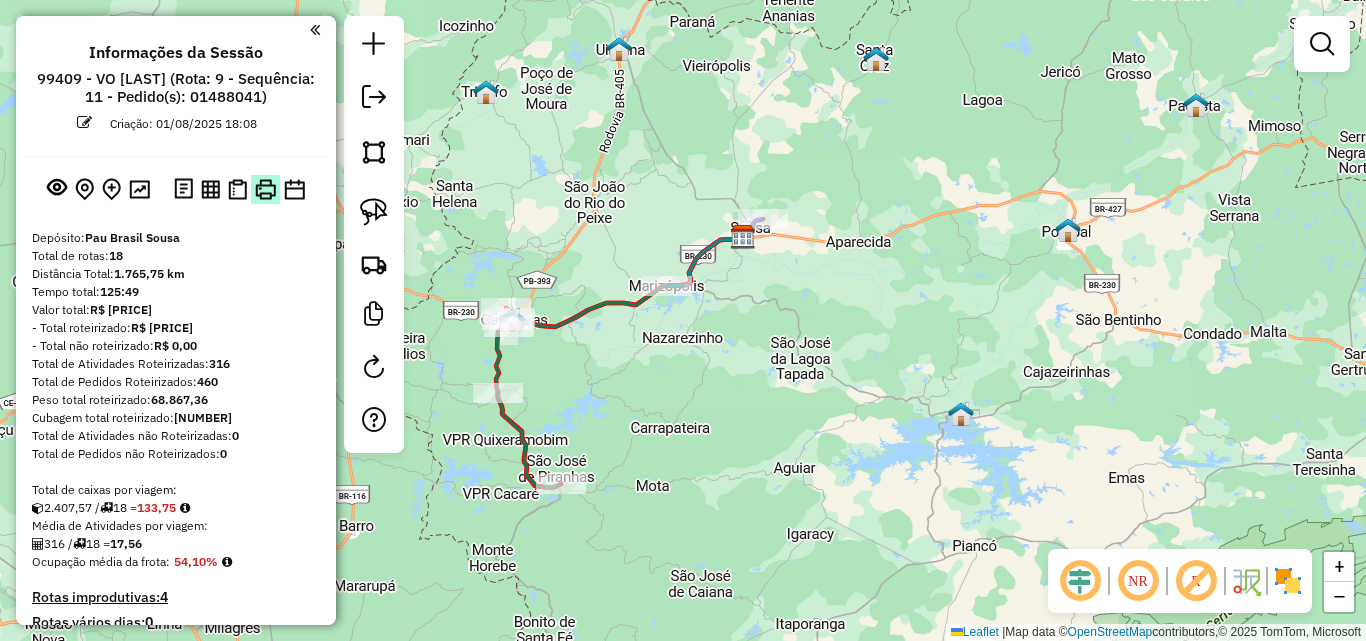 click at bounding box center (265, 189) 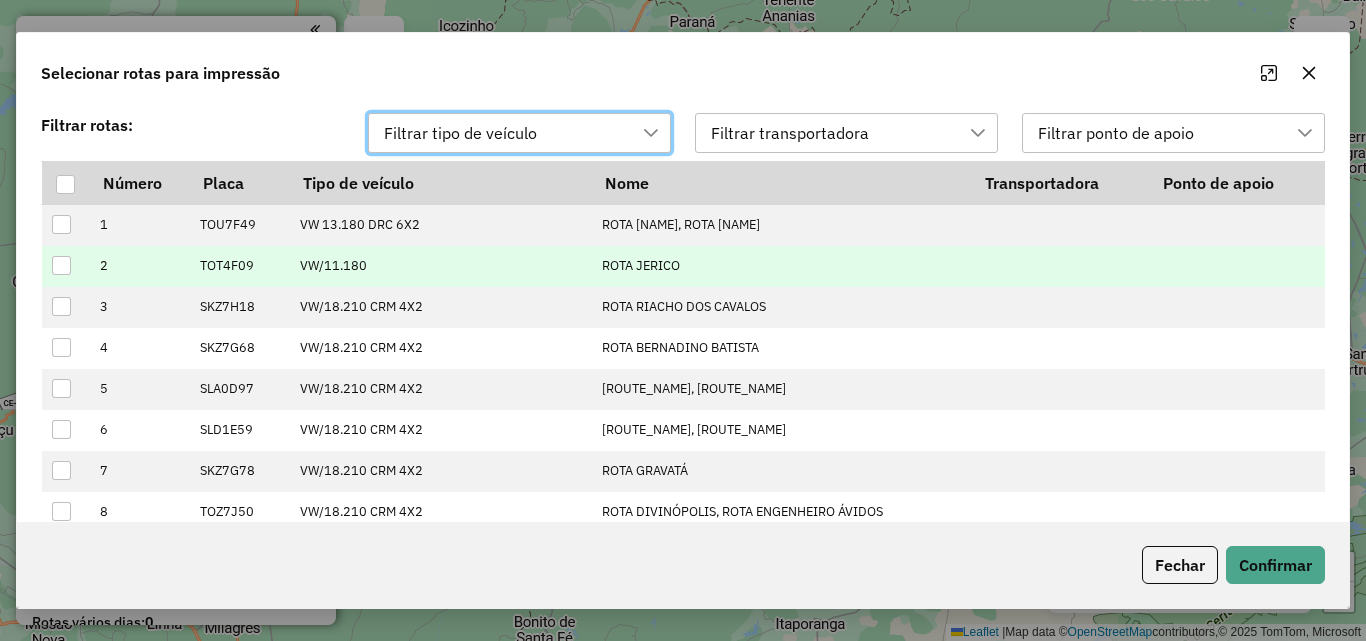 scroll, scrollTop: 14, scrollLeft: 91, axis: both 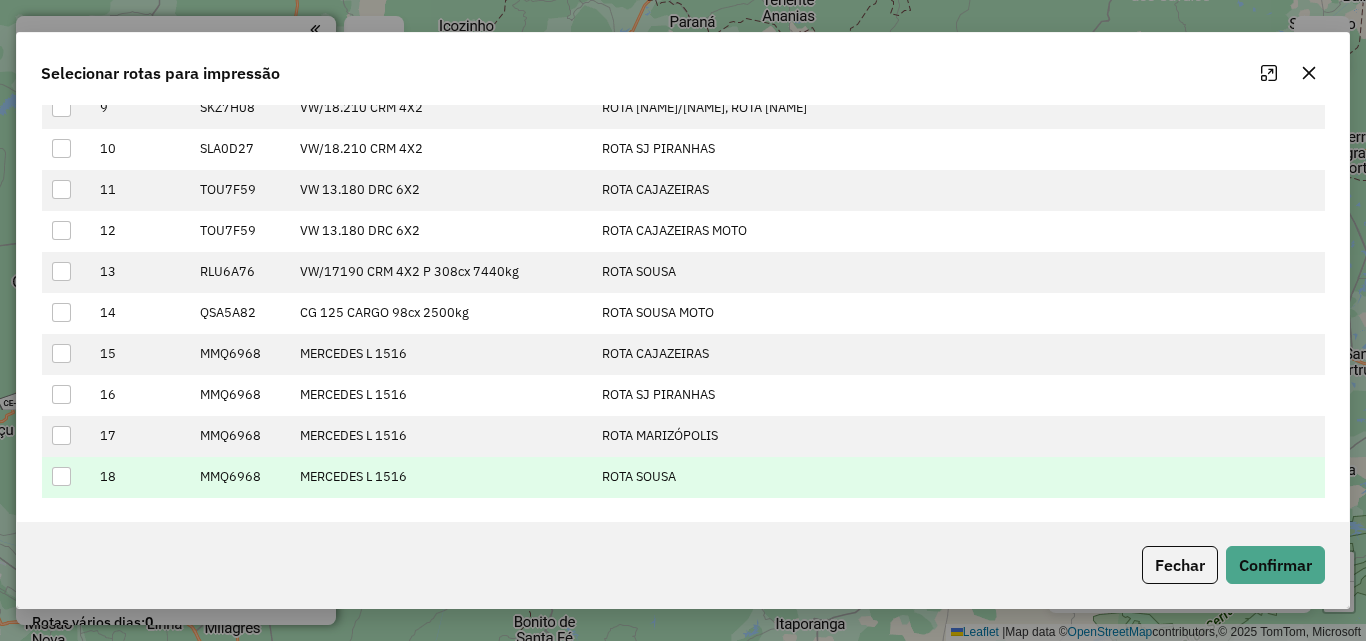 click at bounding box center (61, 476) 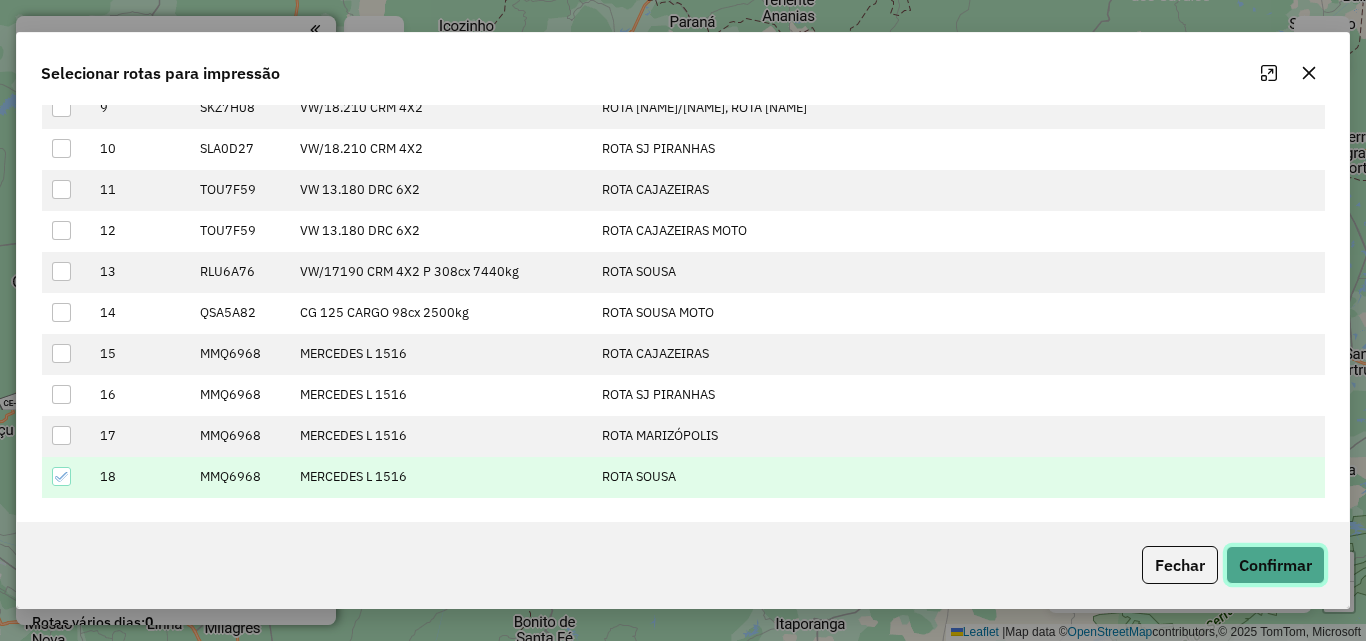 click on "Confirmar" 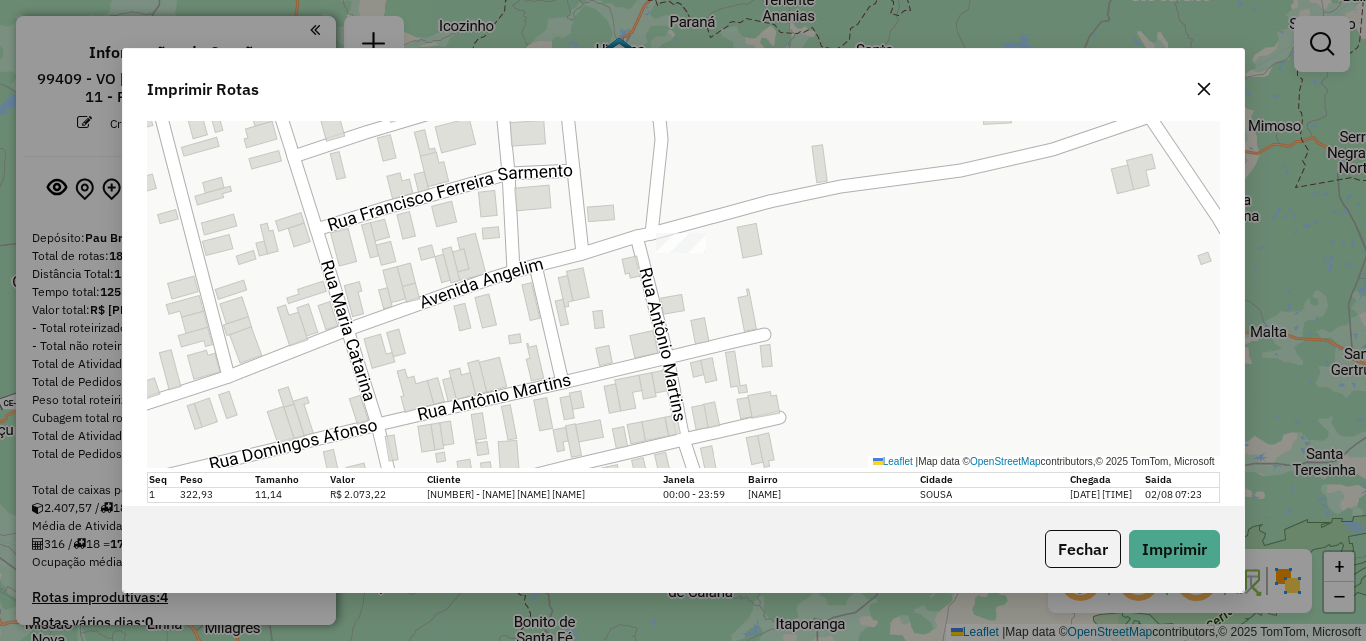 scroll, scrollTop: 188, scrollLeft: 0, axis: vertical 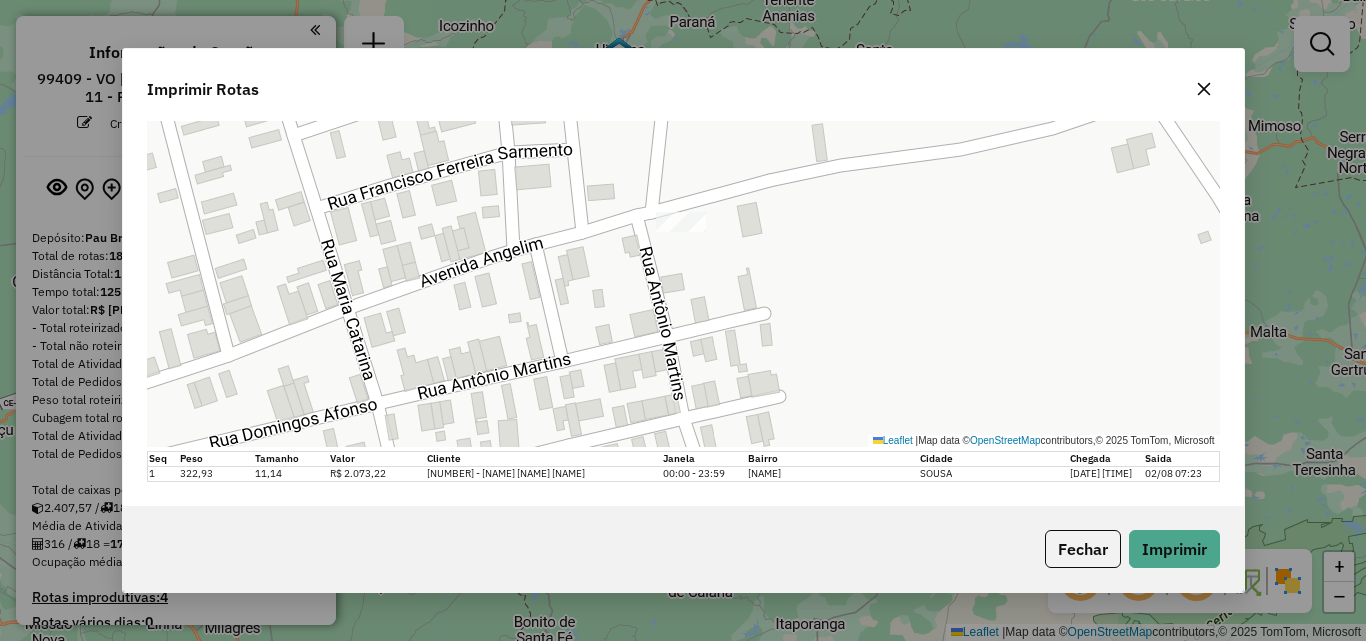 drag, startPoint x: 1192, startPoint y: 100, endPoint x: 1203, endPoint y: 95, distance: 12.083046 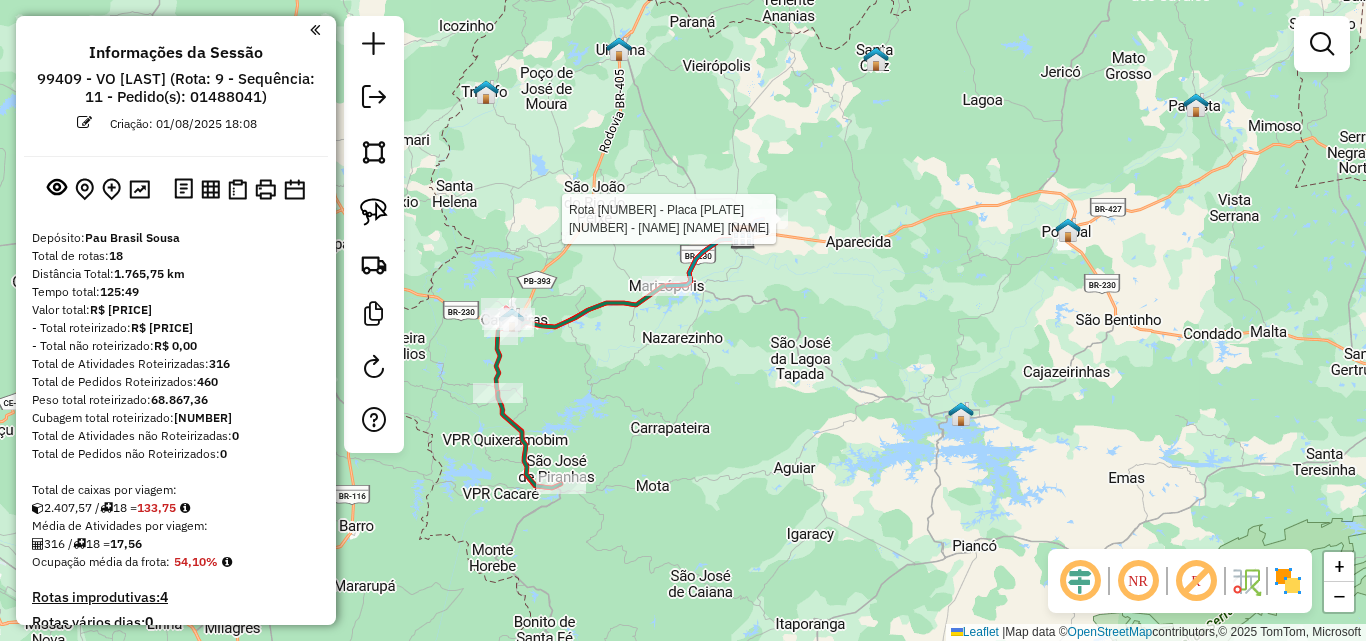 select on "*********" 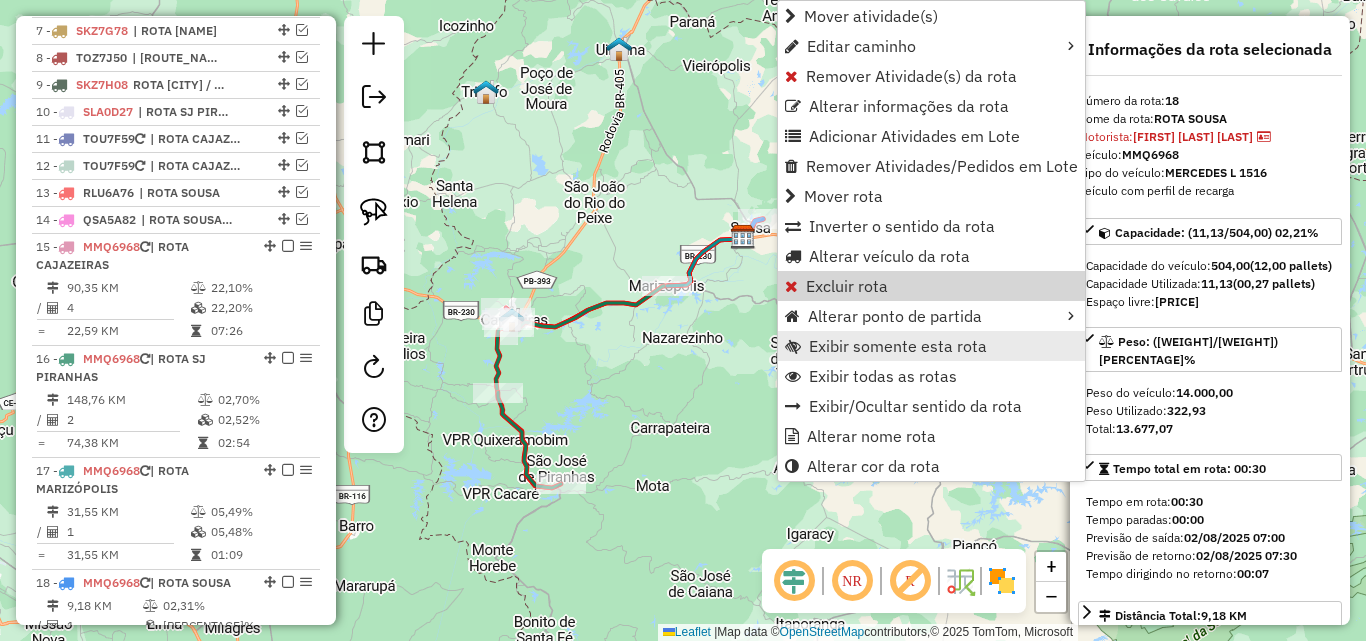 scroll, scrollTop: 1077, scrollLeft: 0, axis: vertical 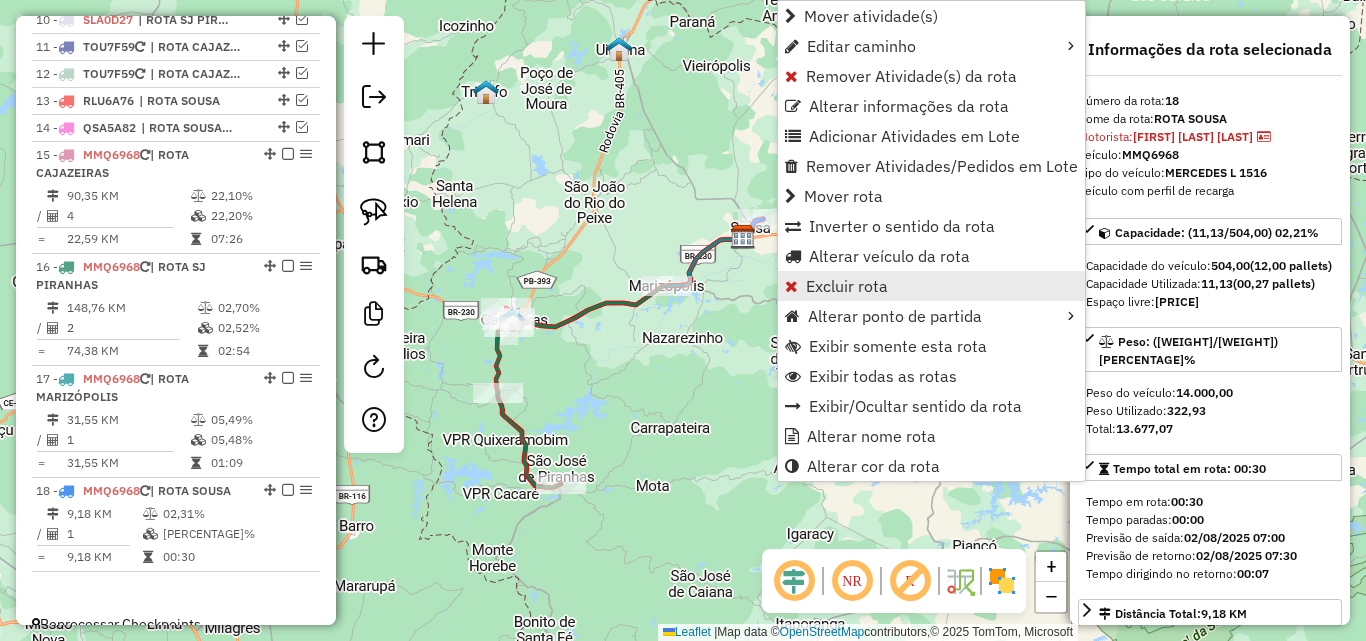 click on "Excluir rota" at bounding box center [847, 286] 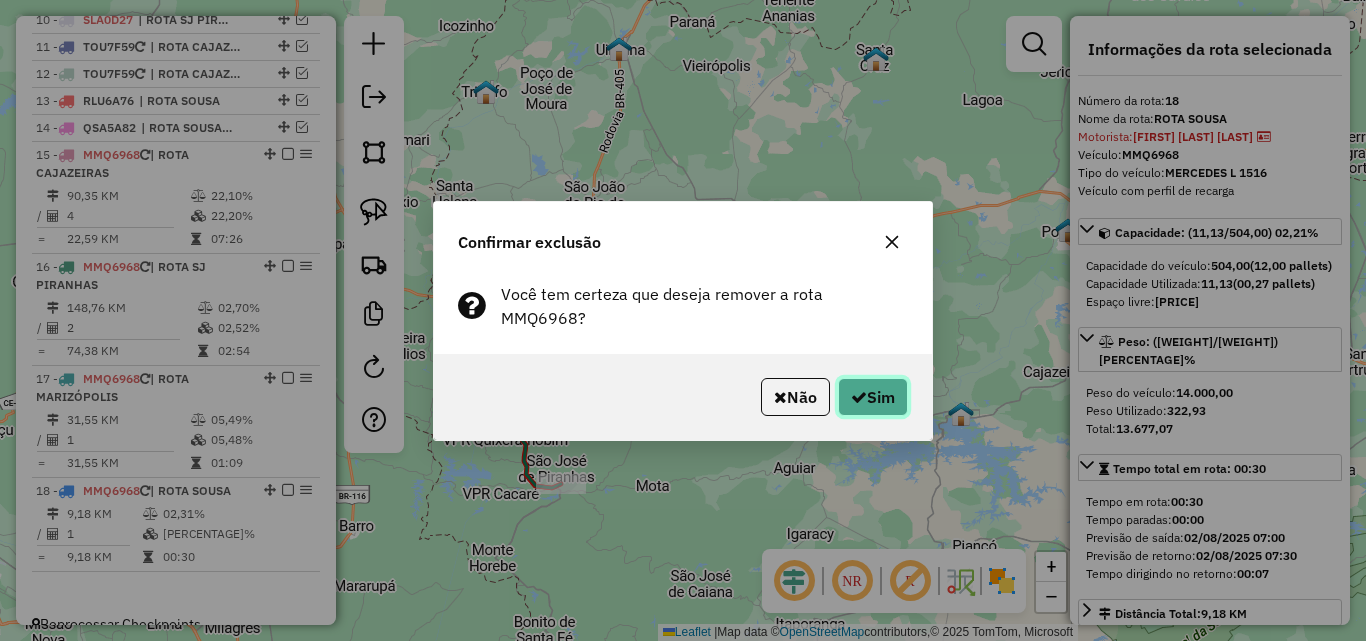 drag, startPoint x: 876, startPoint y: 373, endPoint x: 890, endPoint y: 382, distance: 16.643316 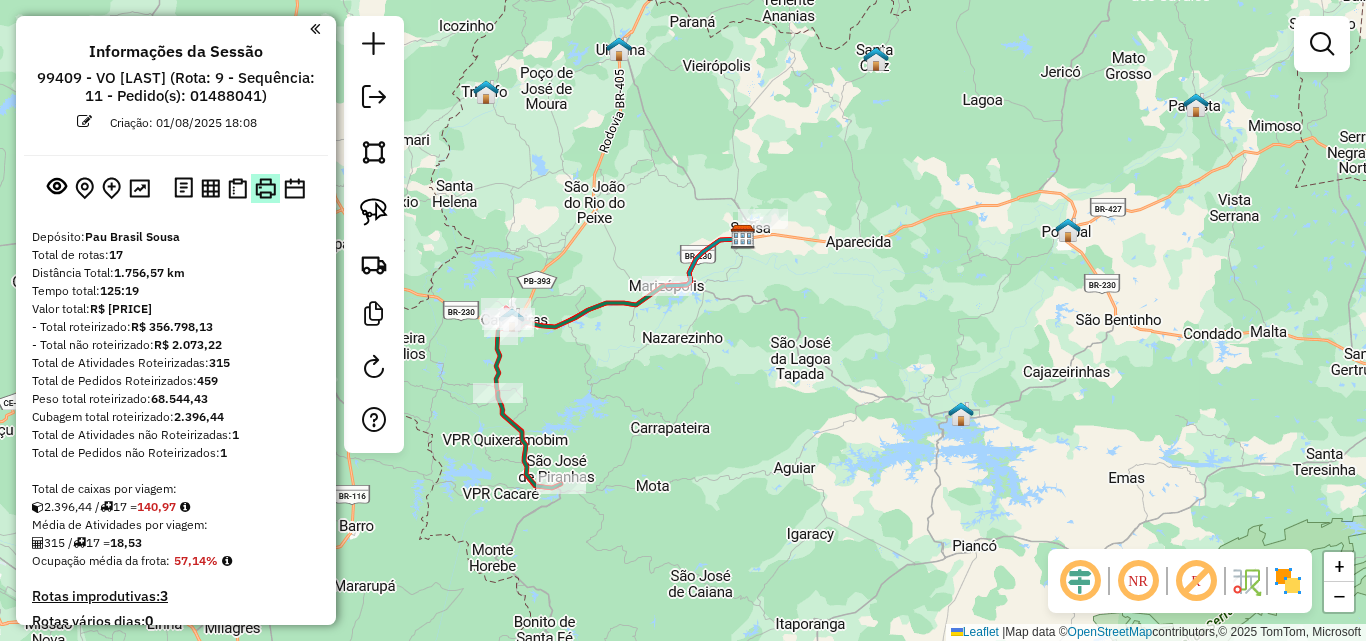 scroll, scrollTop: 0, scrollLeft: 0, axis: both 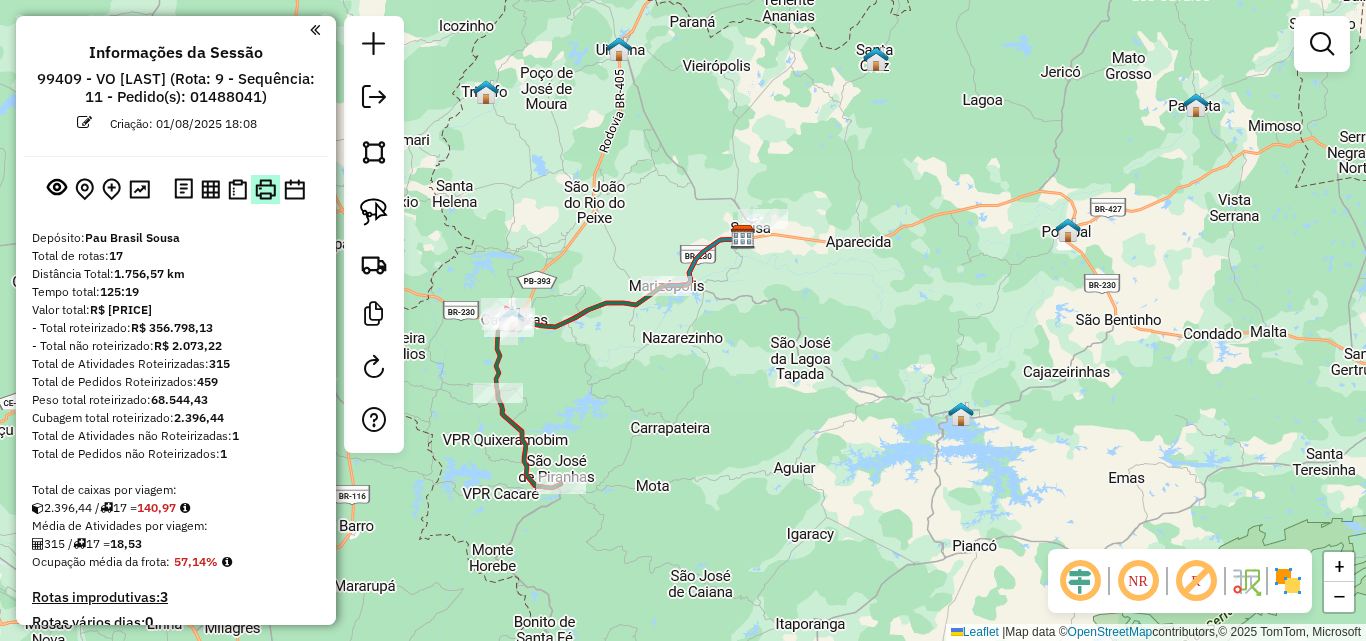 click at bounding box center [265, 189] 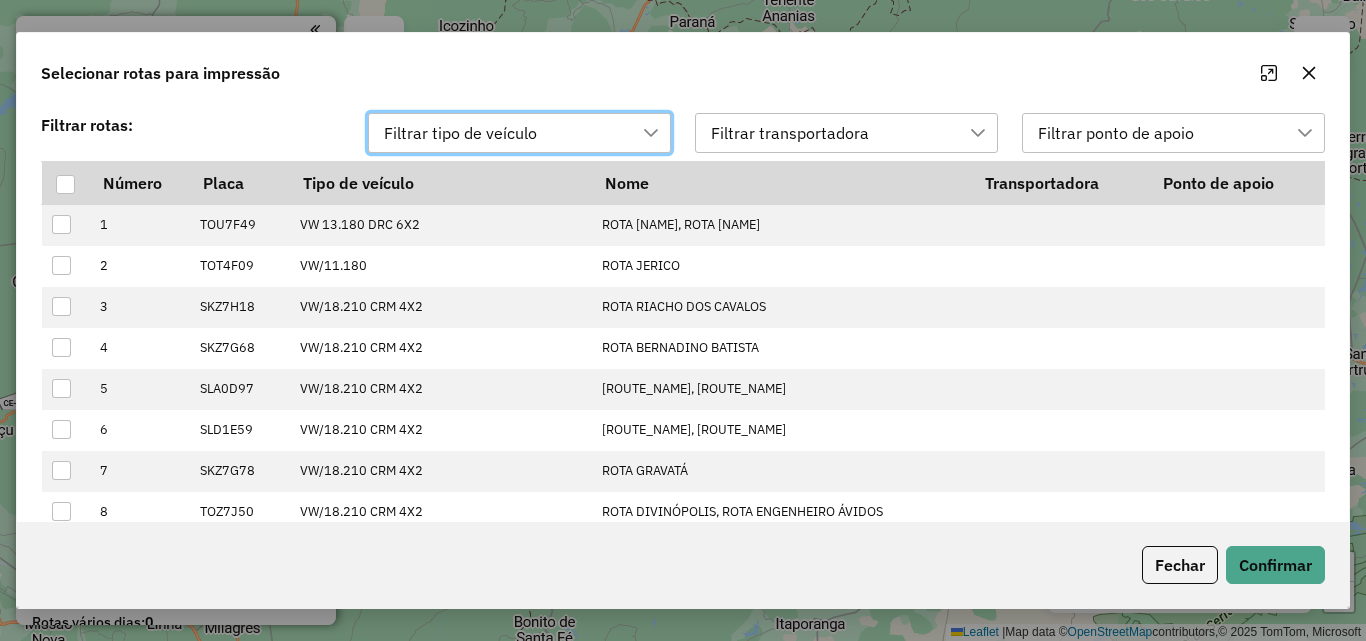 scroll, scrollTop: 14, scrollLeft: 91, axis: both 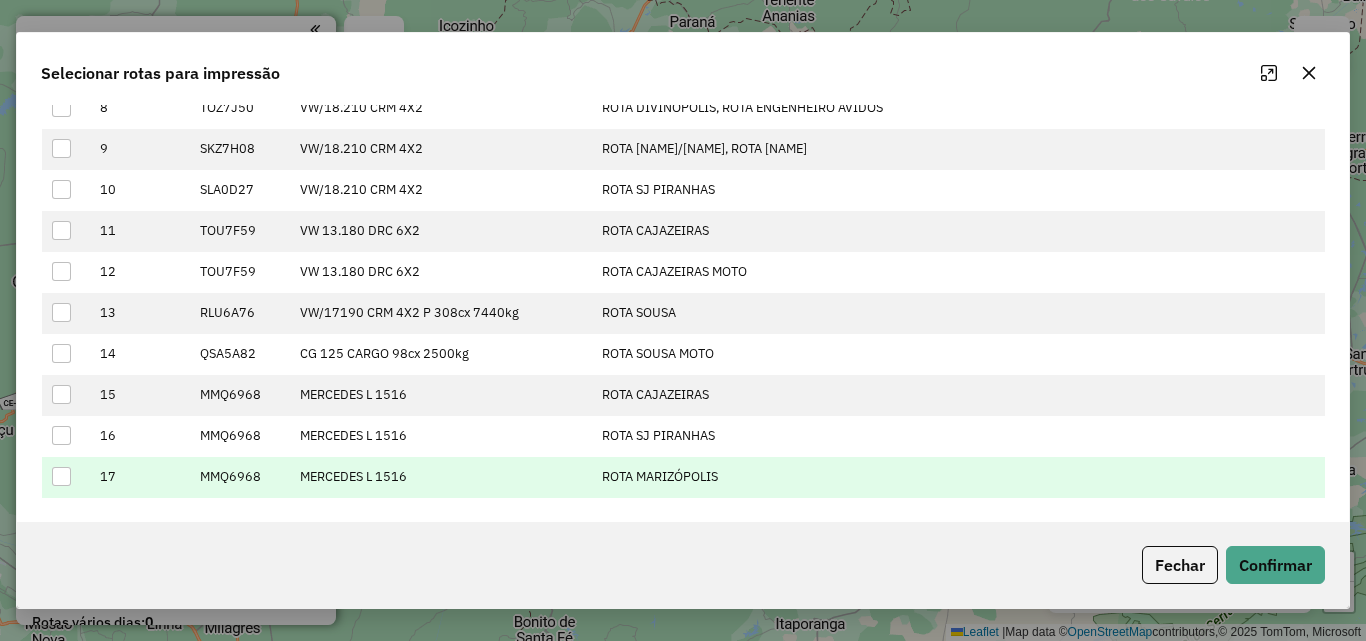 click at bounding box center [61, 476] 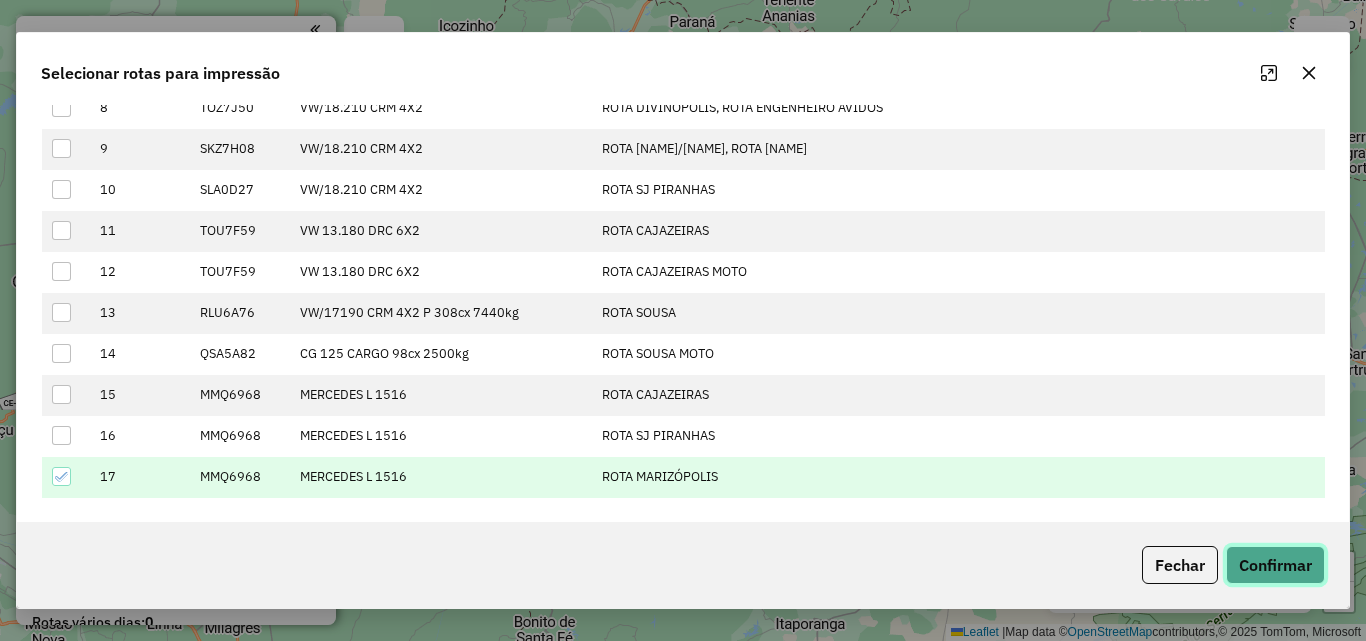 click on "Confirmar" 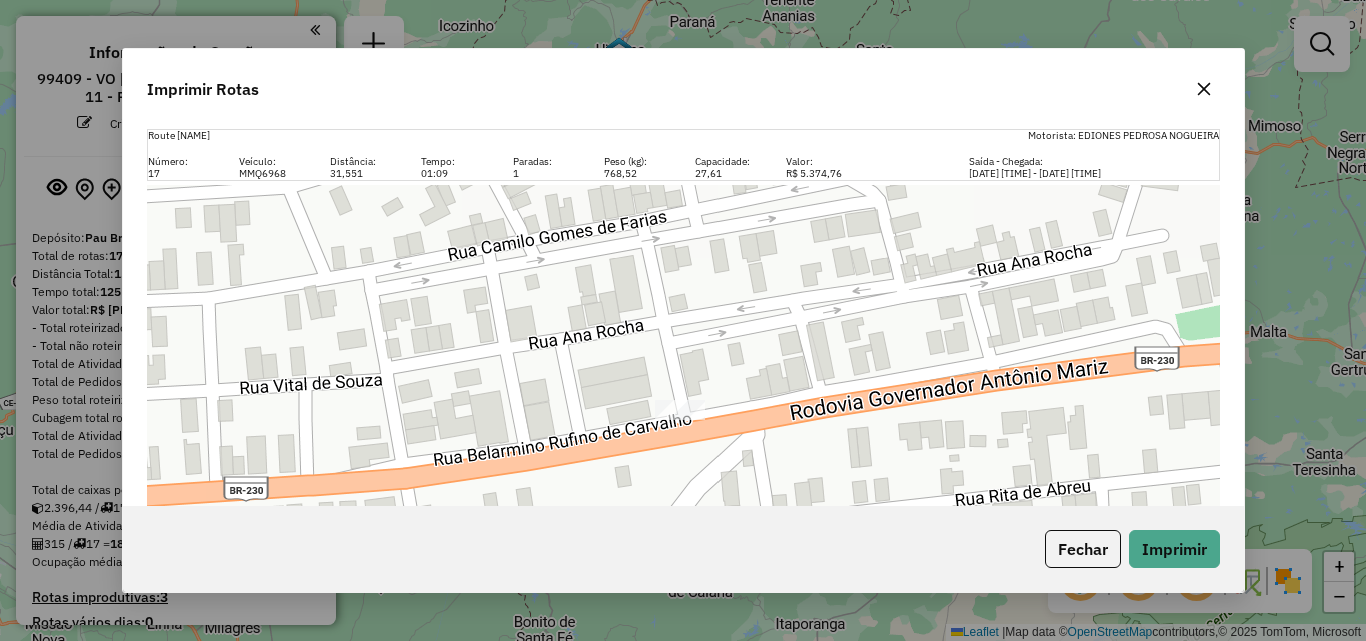 scroll, scrollTop: 188, scrollLeft: 0, axis: vertical 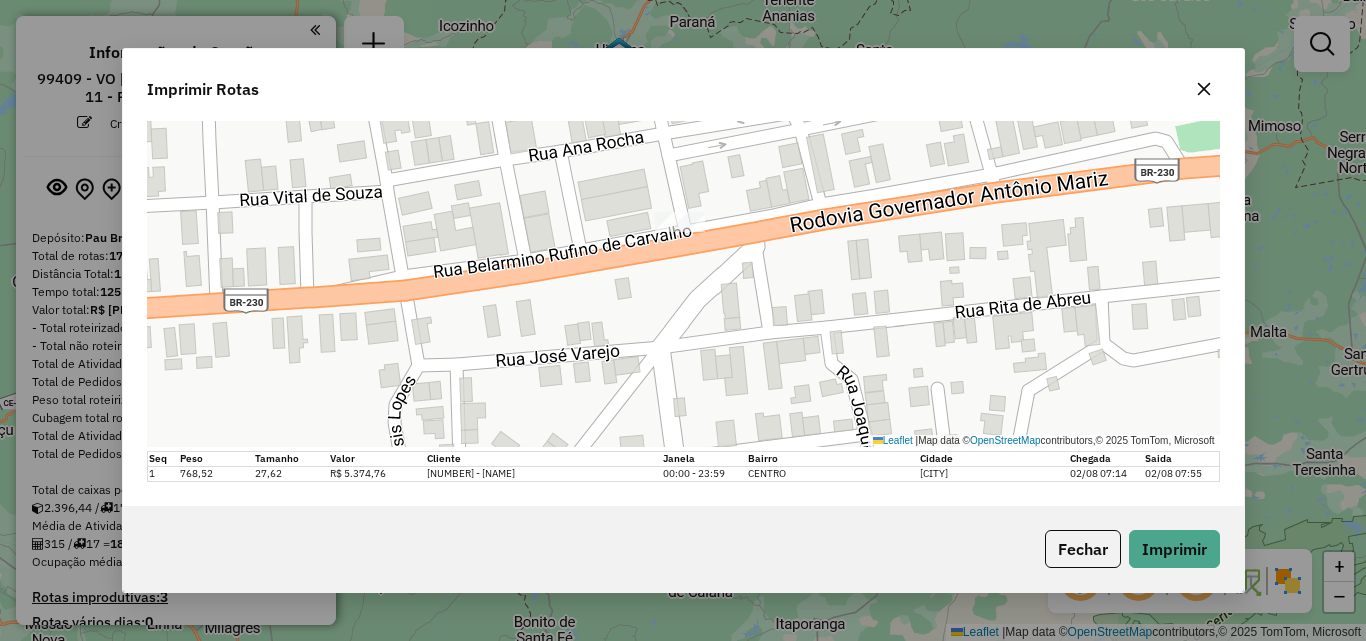 click 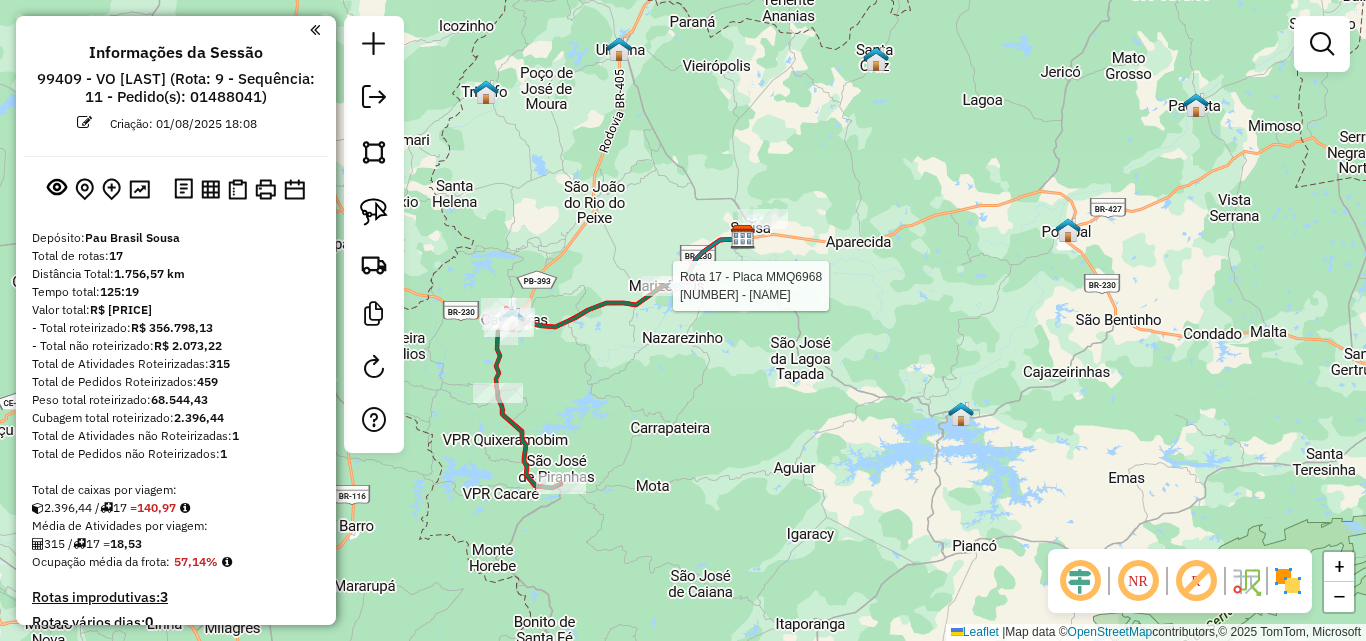 select on "*********" 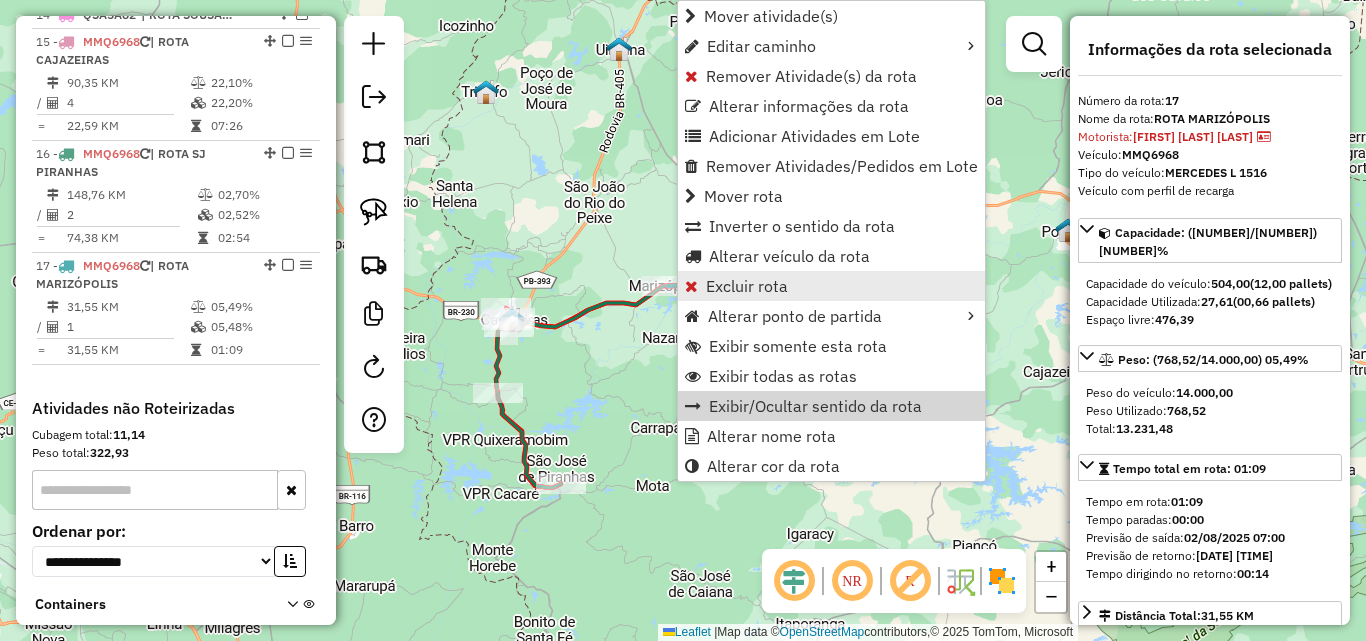 scroll, scrollTop: 1298, scrollLeft: 0, axis: vertical 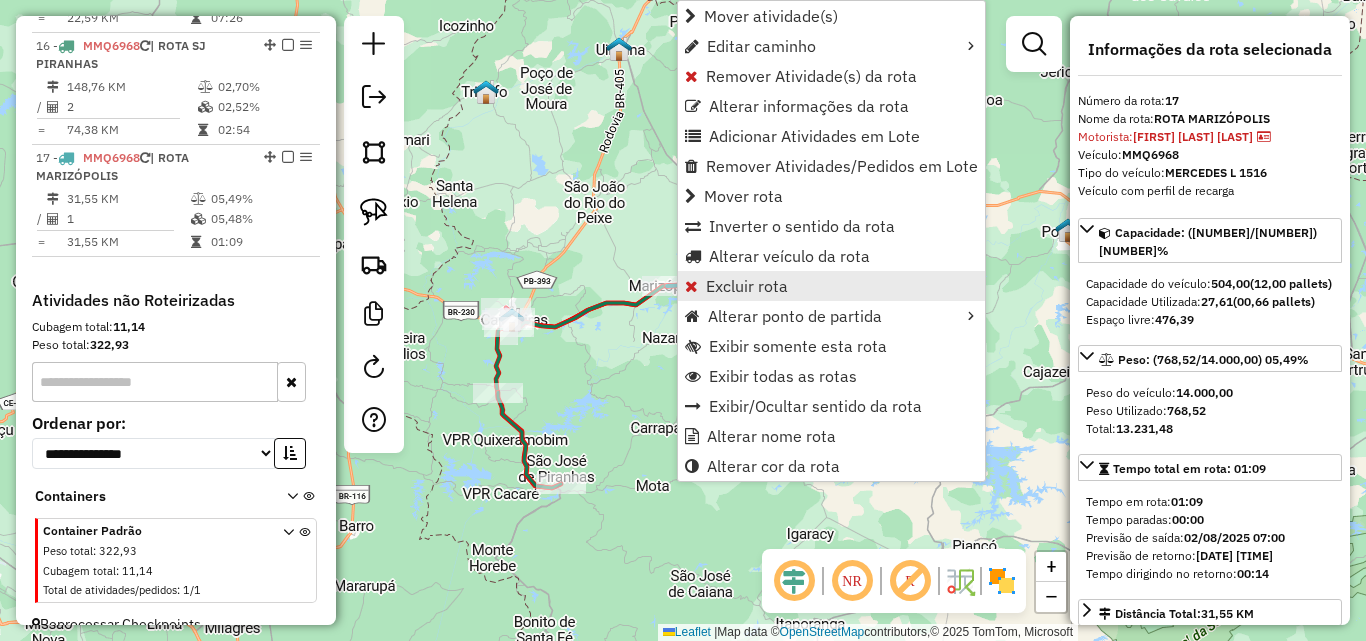 click on "Excluir rota" at bounding box center [747, 286] 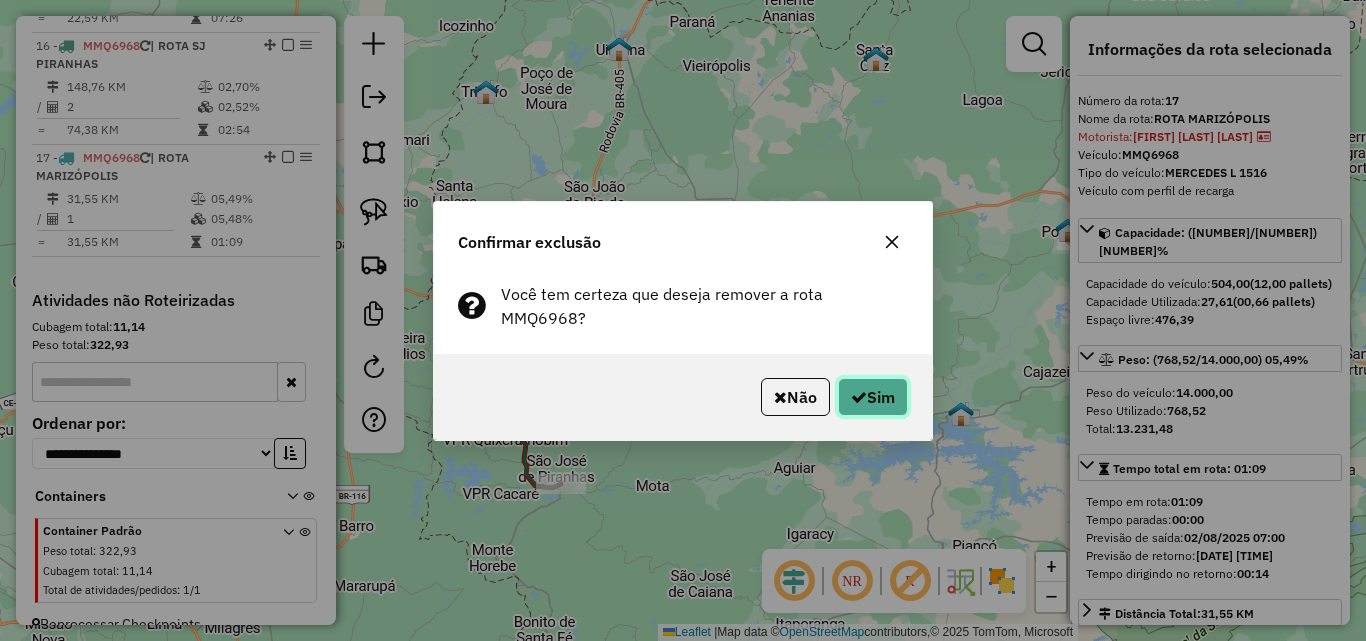 click on "Sim" 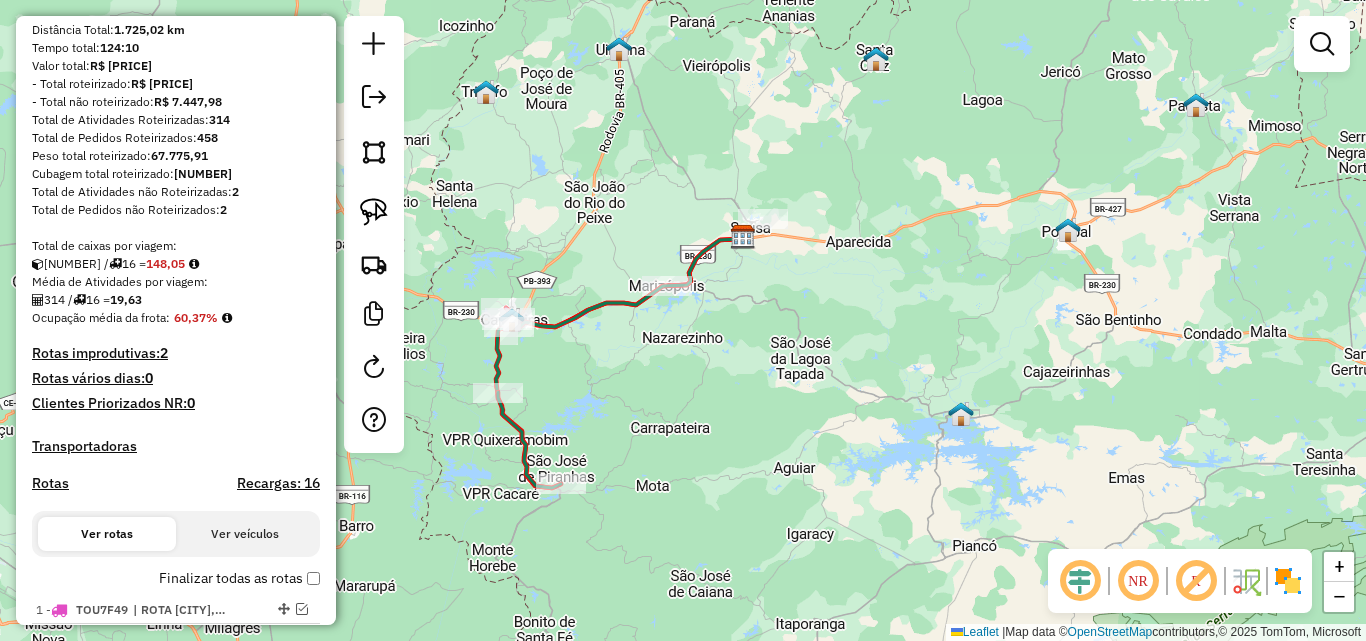 scroll, scrollTop: 0, scrollLeft: 0, axis: both 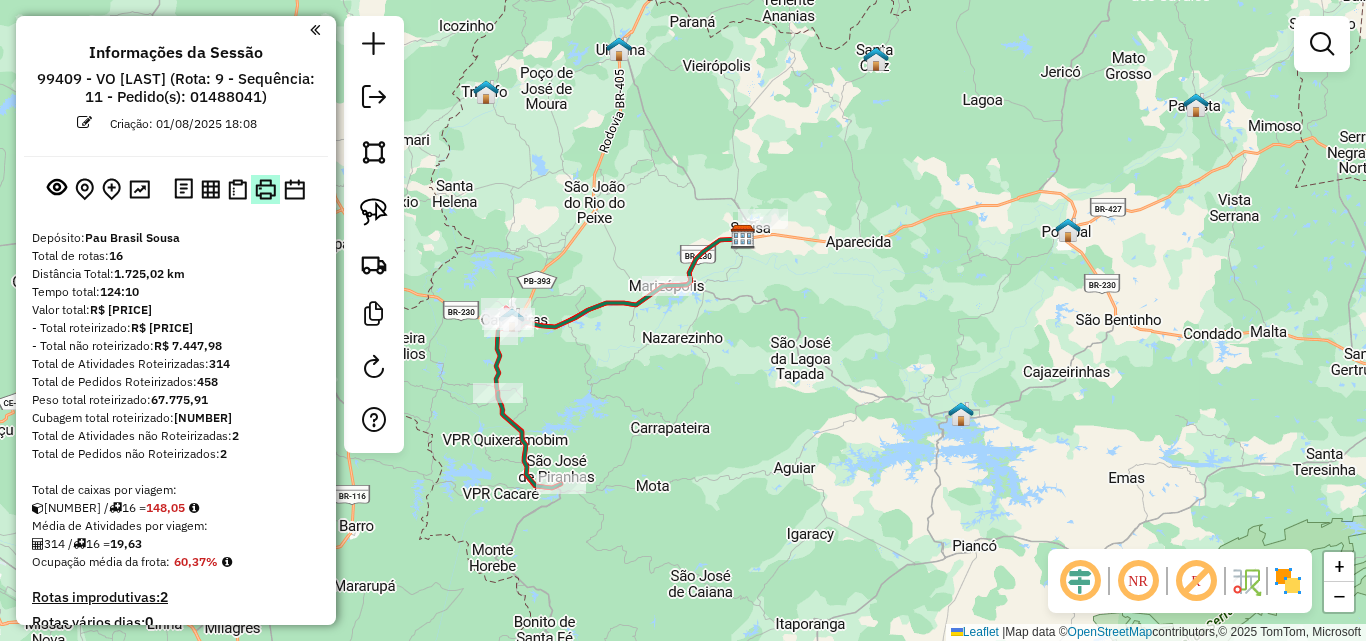 click at bounding box center (265, 189) 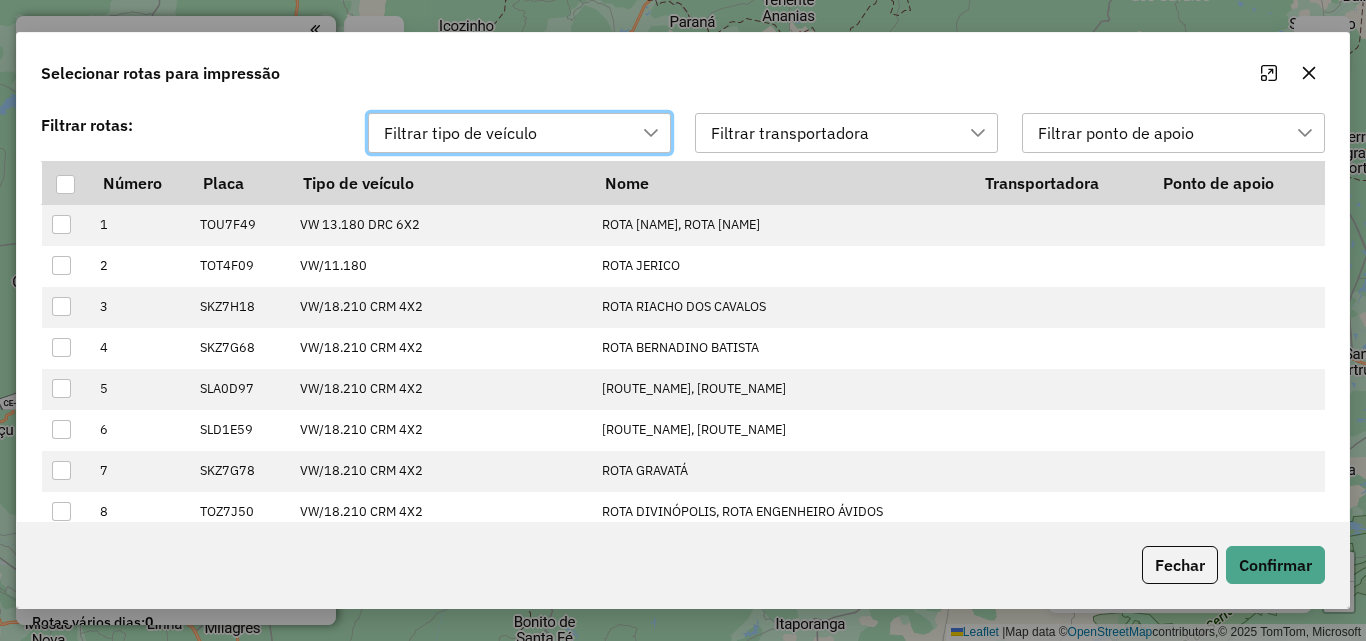 scroll, scrollTop: 186, scrollLeft: 0, axis: vertical 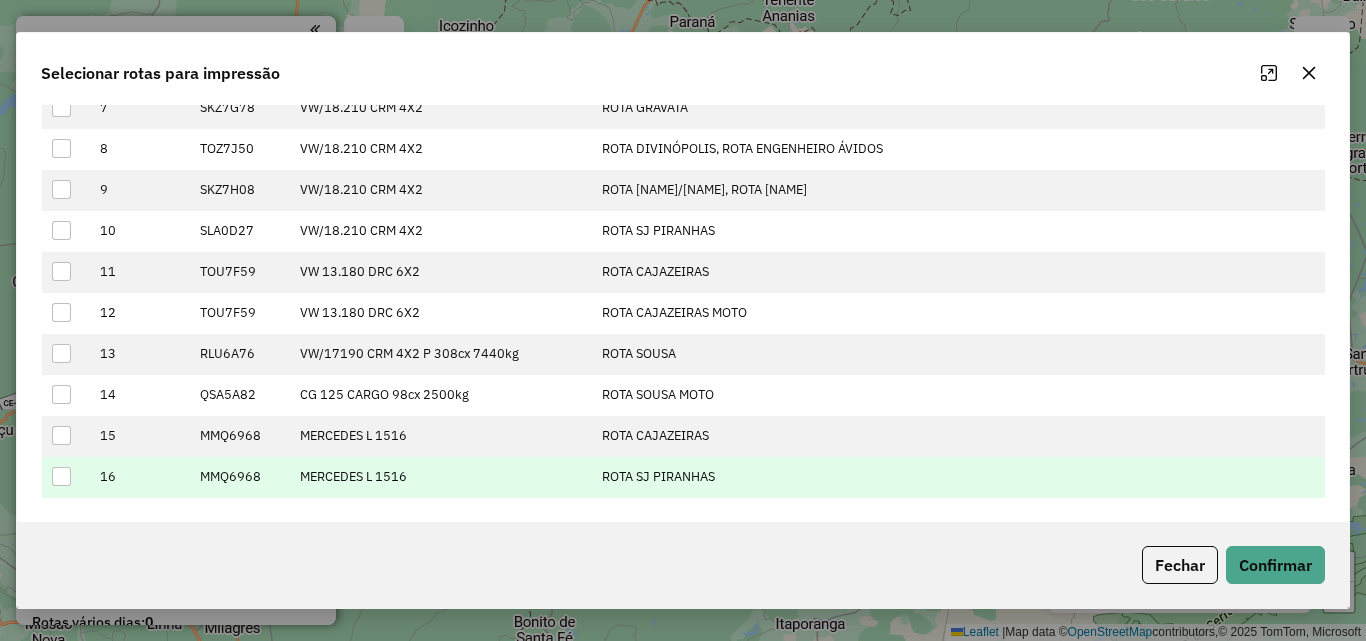 click at bounding box center [66, 477] 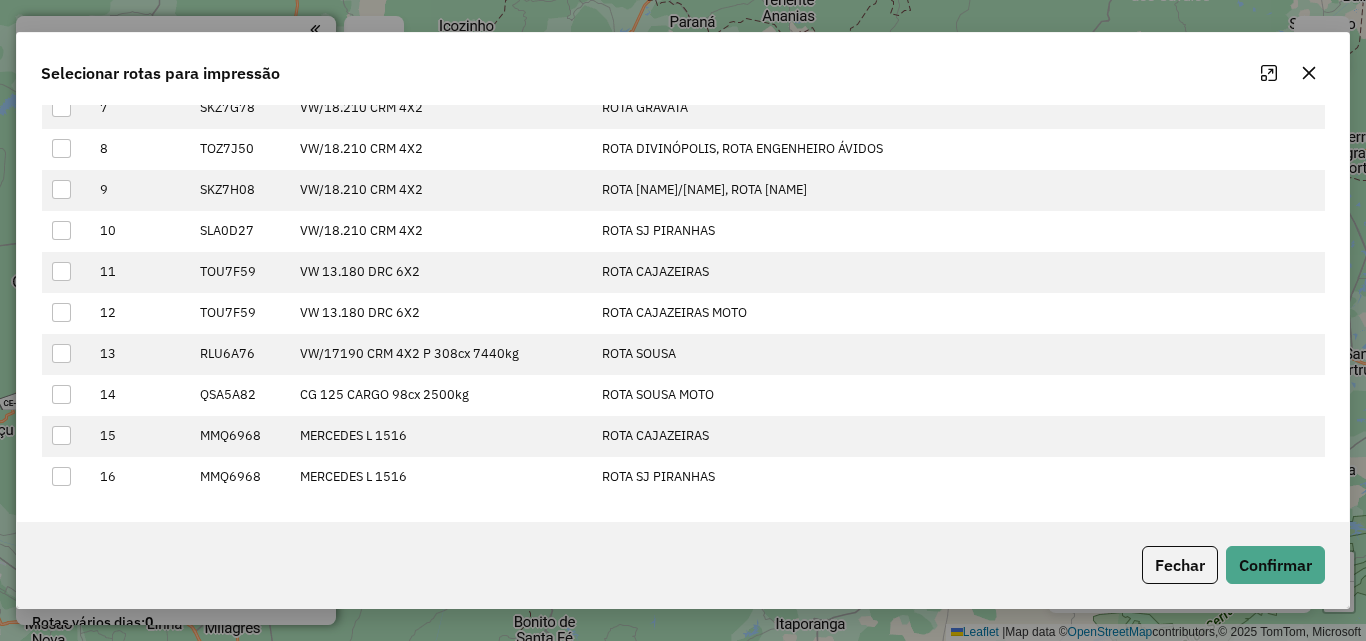 drag, startPoint x: 60, startPoint y: 468, endPoint x: 709, endPoint y: 580, distance: 658.5932 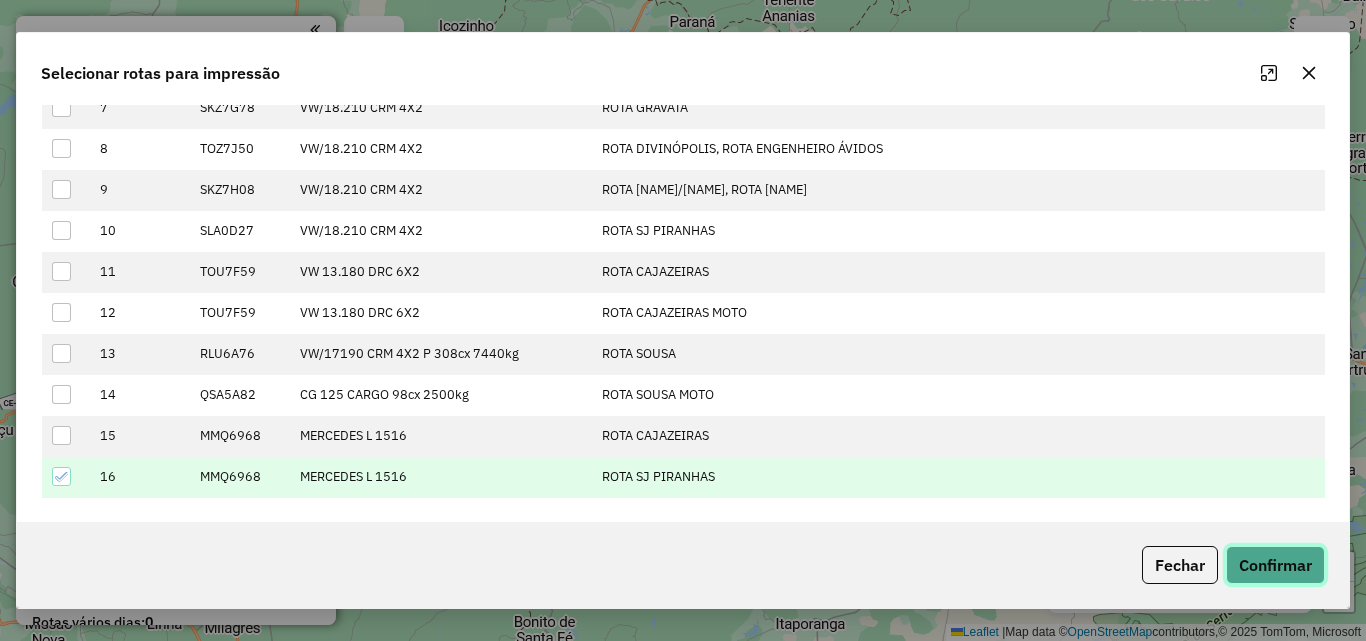 click on "Confirmar" 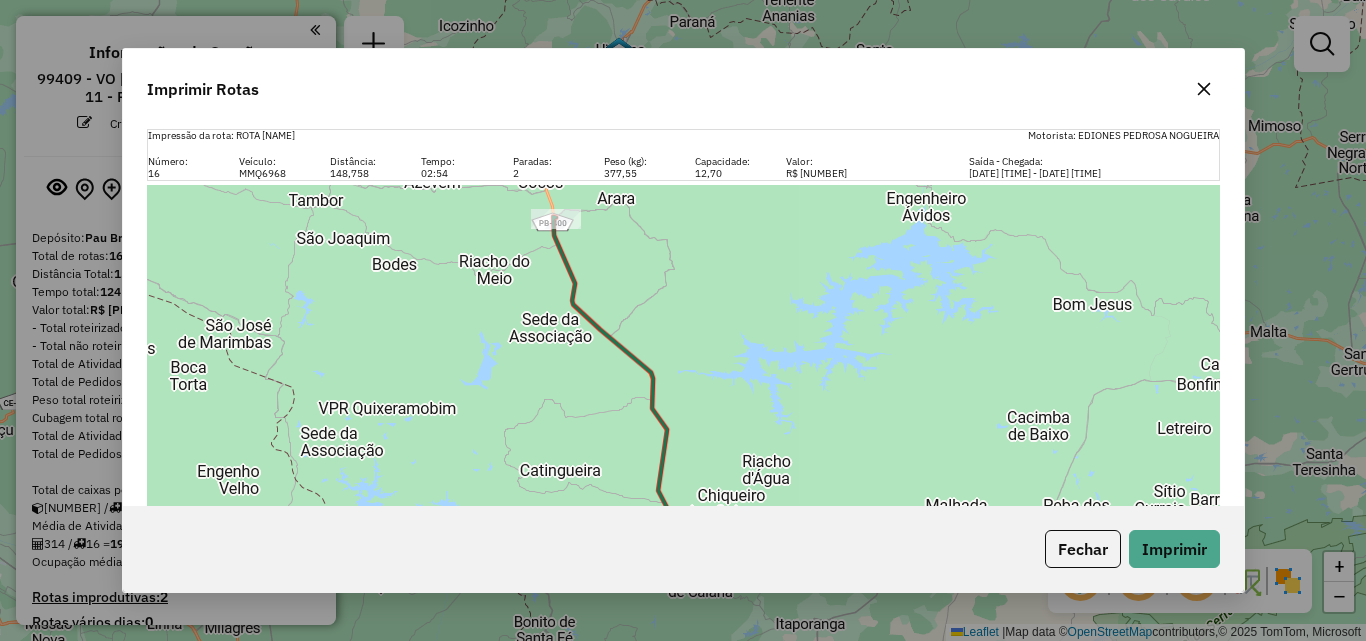 scroll, scrollTop: 202, scrollLeft: 0, axis: vertical 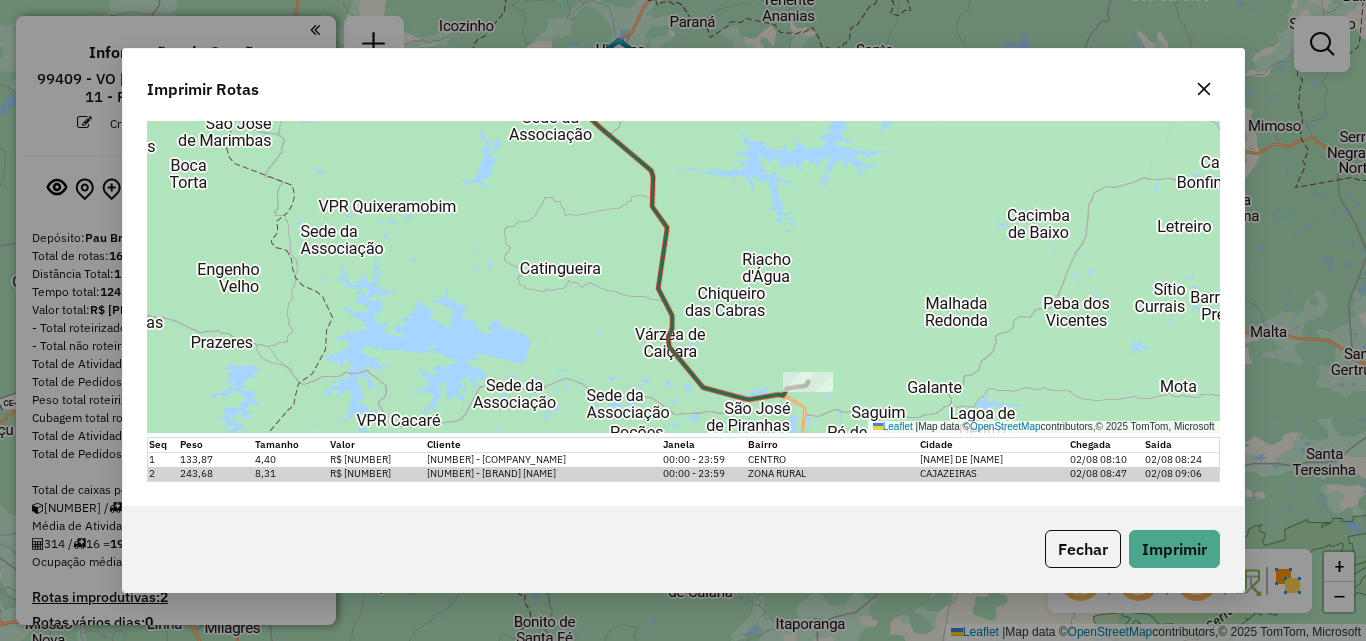 drag, startPoint x: 1197, startPoint y: 68, endPoint x: 1207, endPoint y: 83, distance: 18.027756 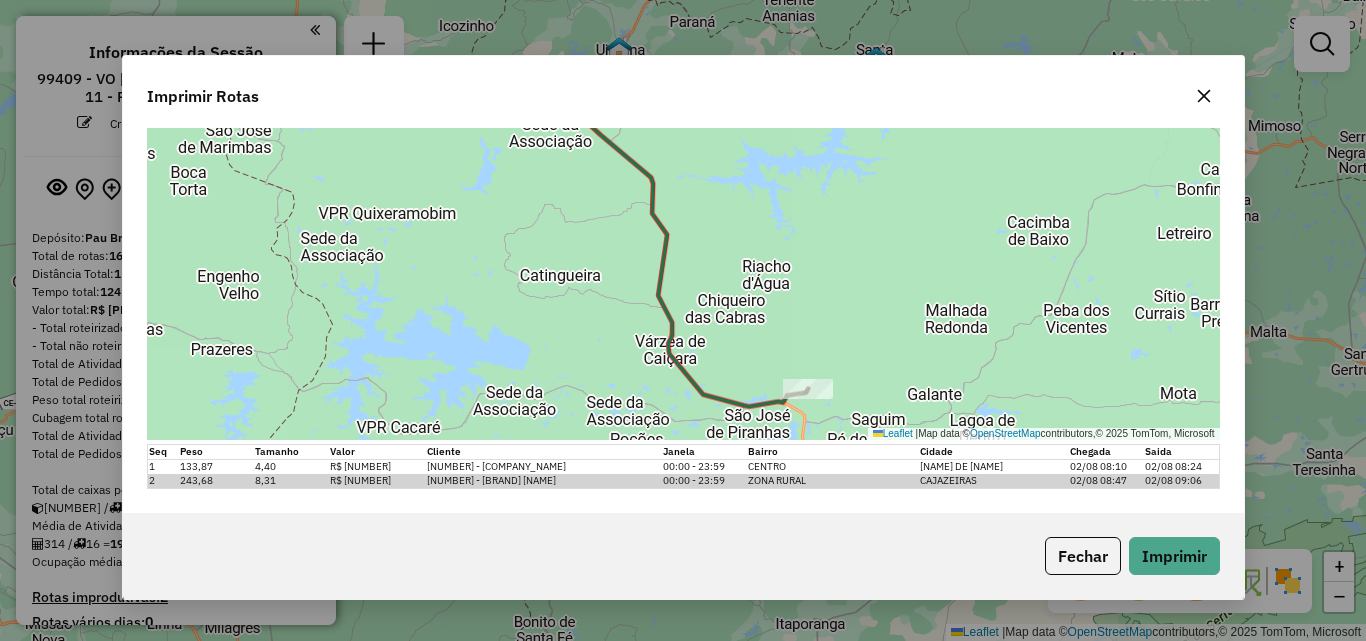 drag, startPoint x: 1207, startPoint y: 84, endPoint x: 983, endPoint y: 106, distance: 225.07776 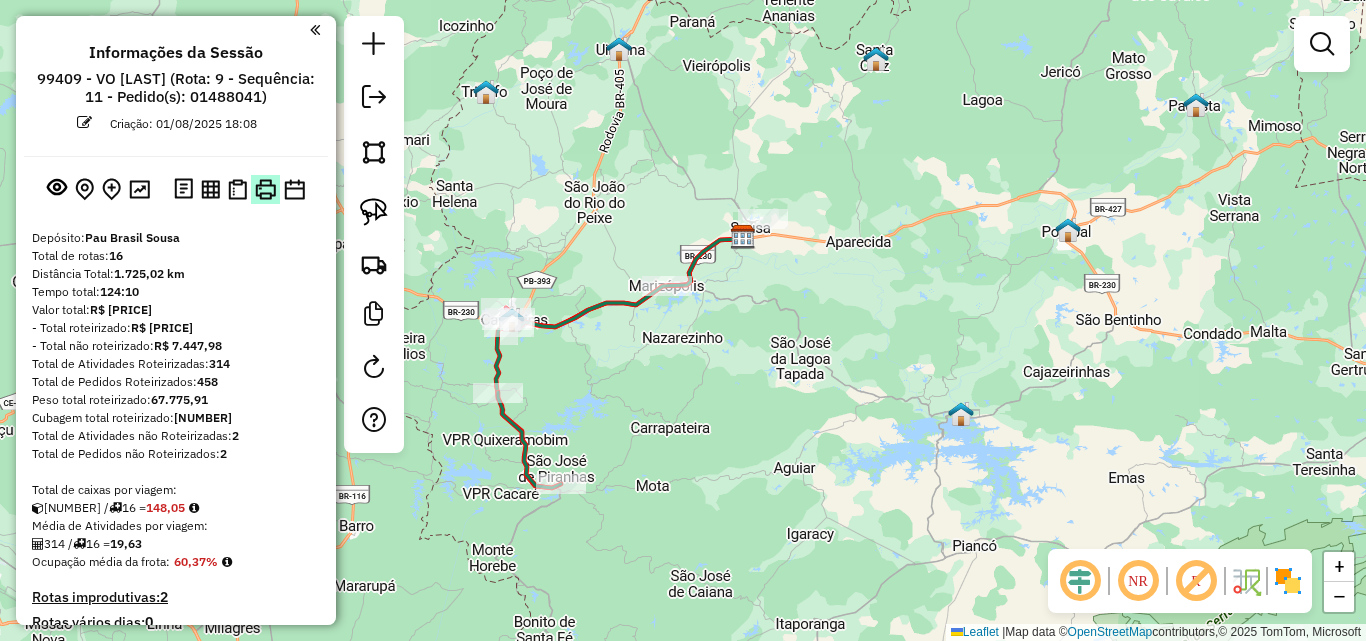 click at bounding box center [265, 189] 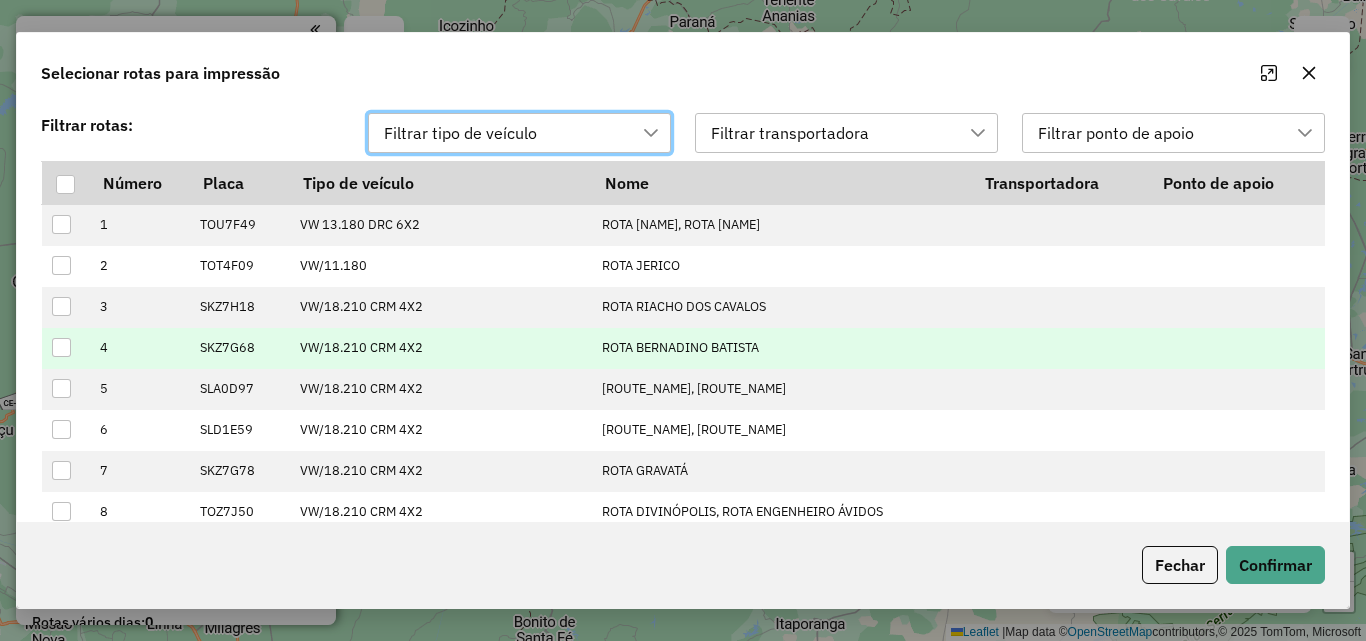 scroll, scrollTop: 14, scrollLeft: 91, axis: both 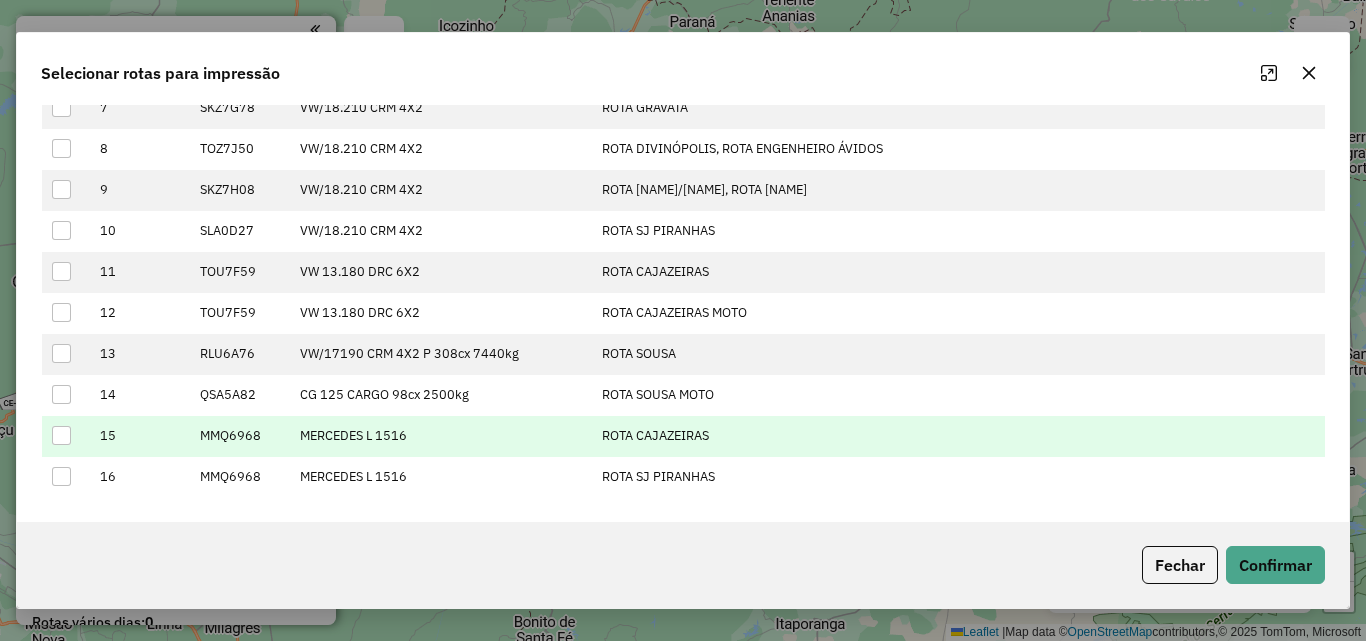 click at bounding box center (61, 435) 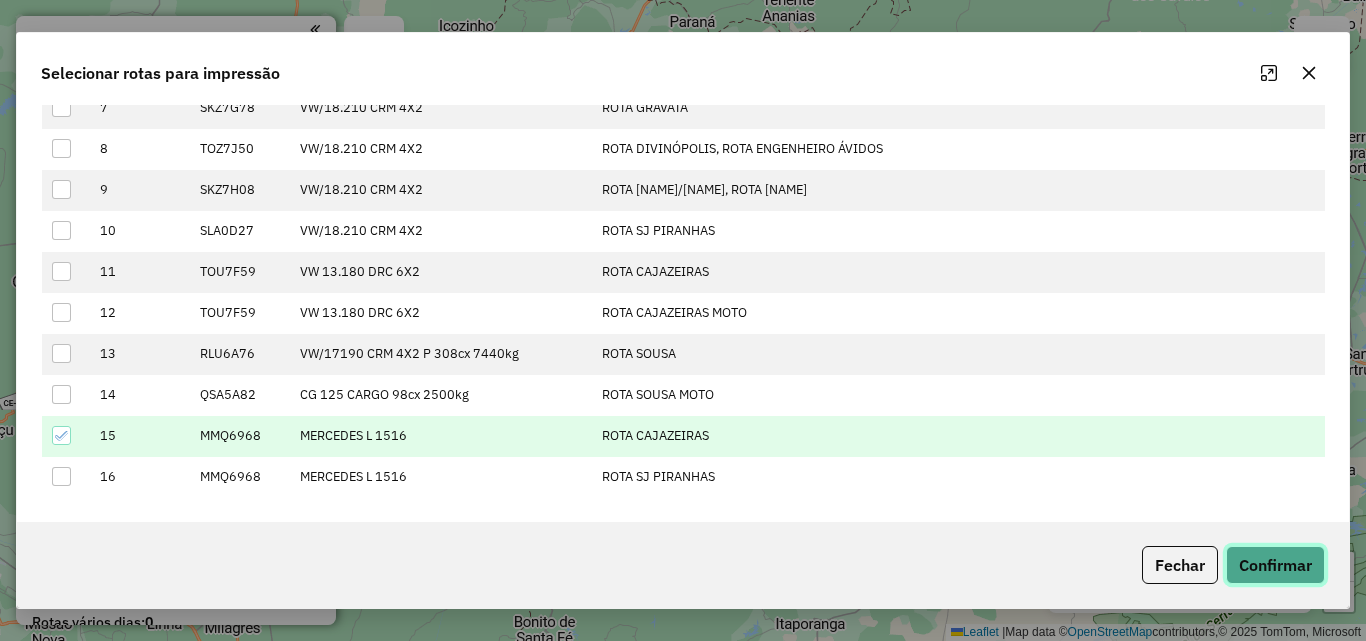 click on "Confirmar" 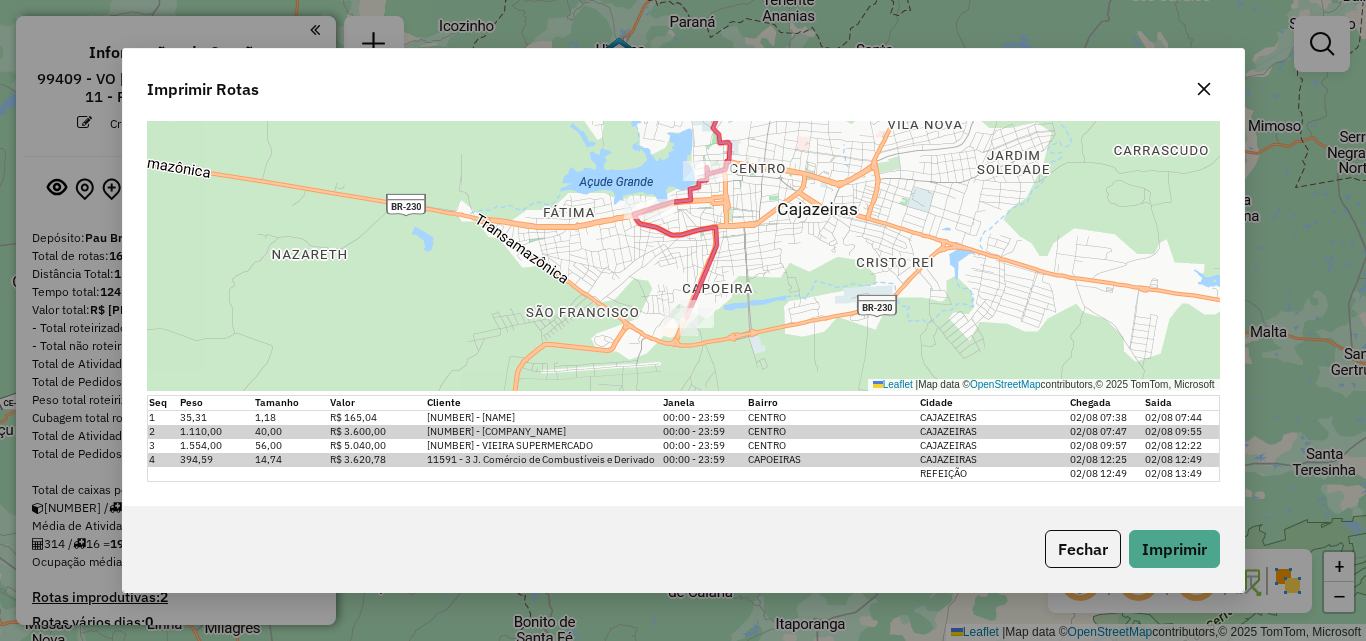 scroll, scrollTop: 256, scrollLeft: 0, axis: vertical 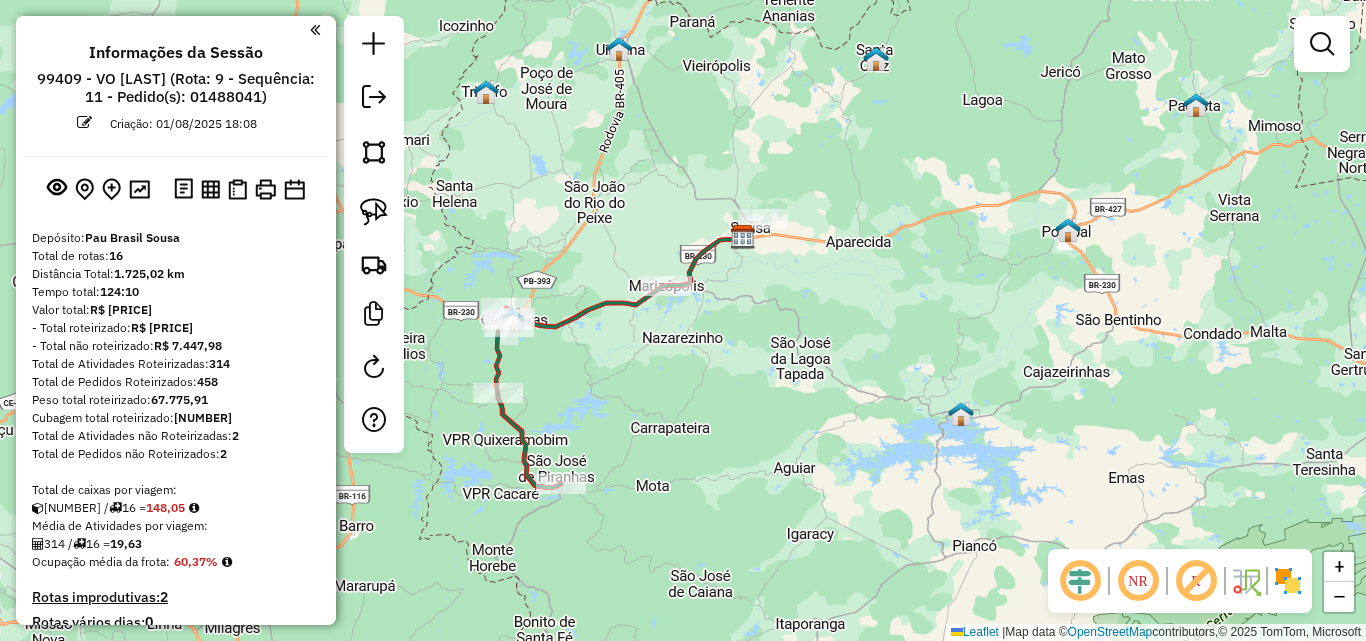 select on "*********" 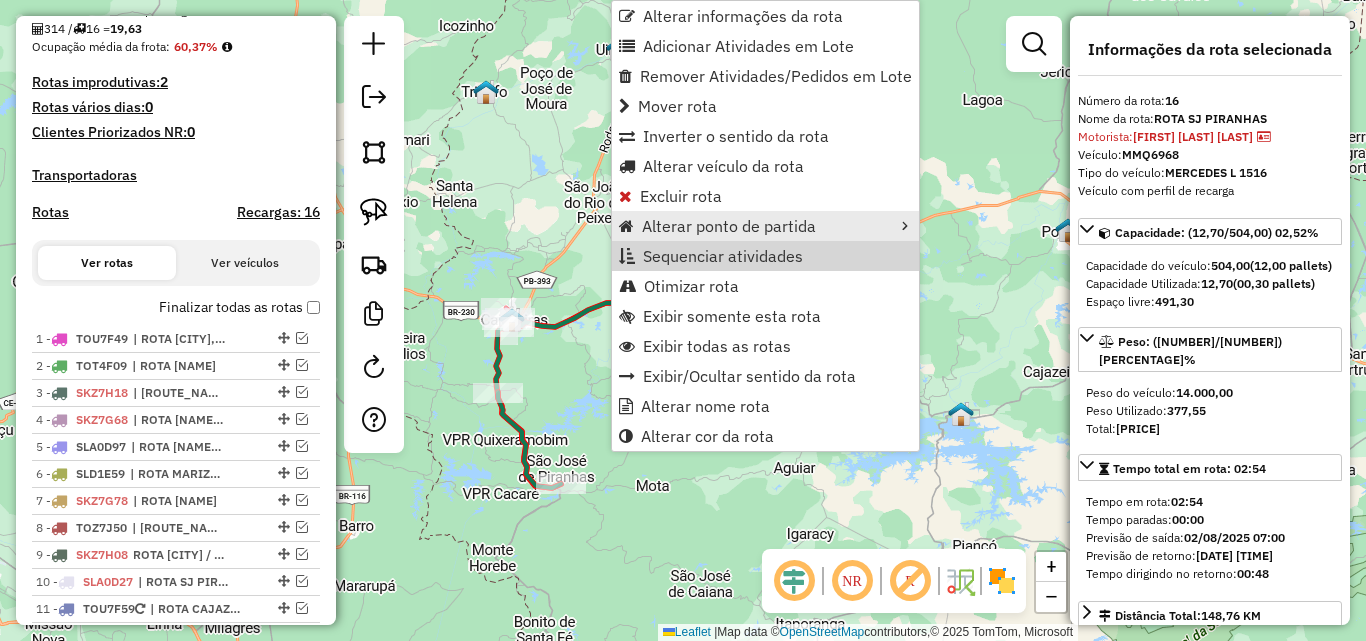 scroll, scrollTop: 1186, scrollLeft: 0, axis: vertical 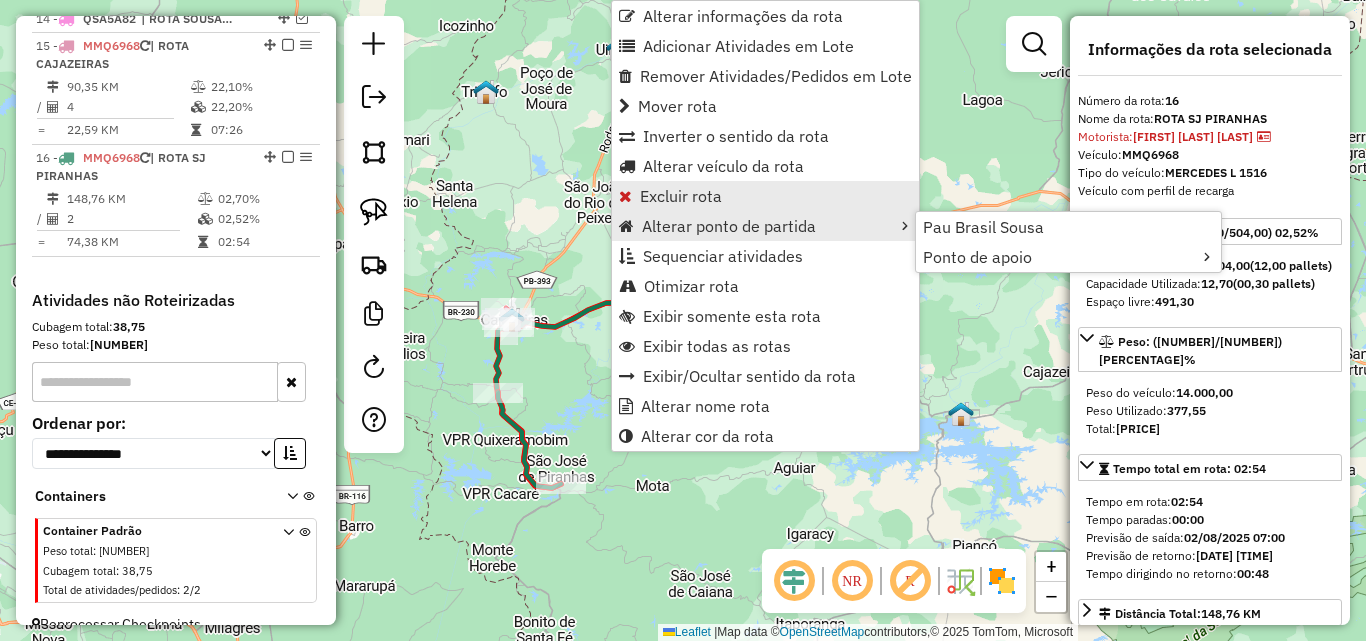 click on "Excluir rota" at bounding box center (681, 196) 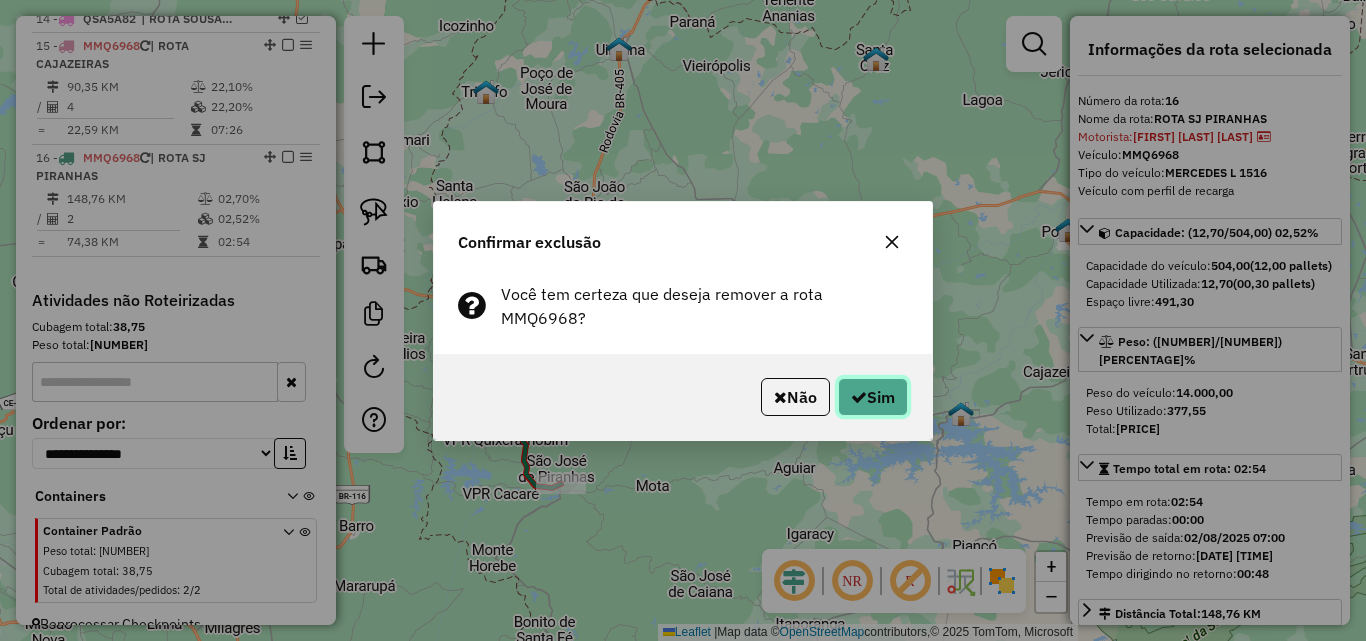 click on "Sim" 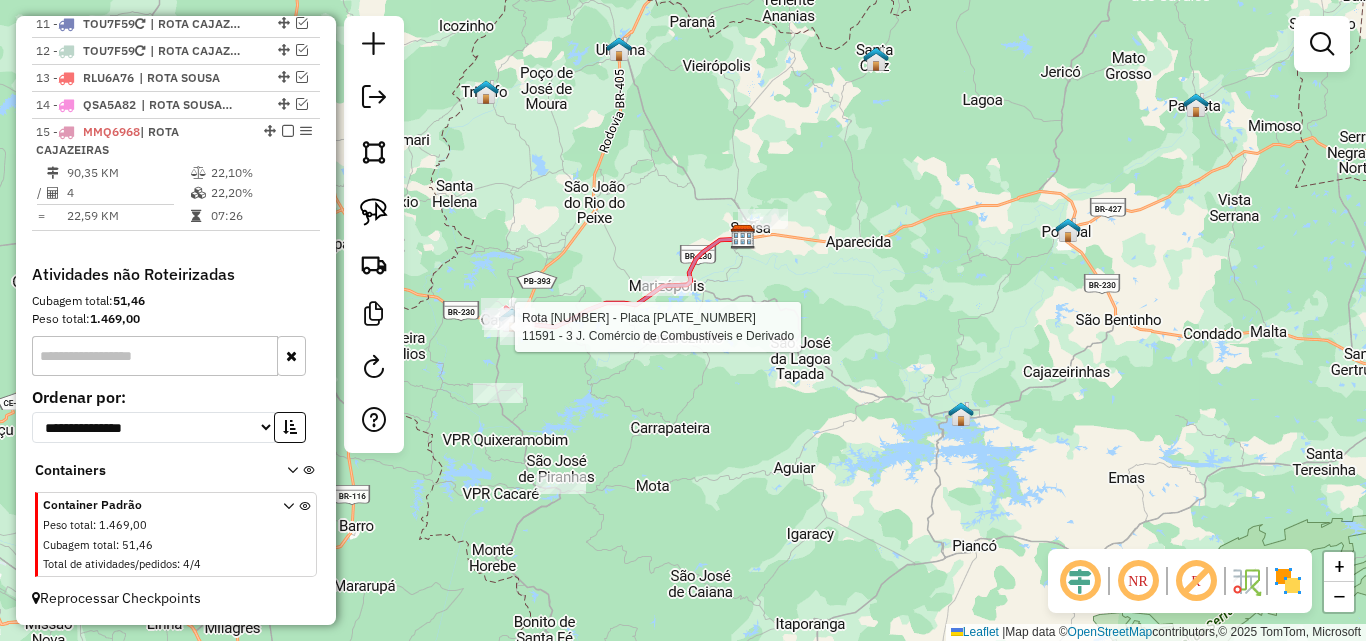 scroll, scrollTop: 1074, scrollLeft: 0, axis: vertical 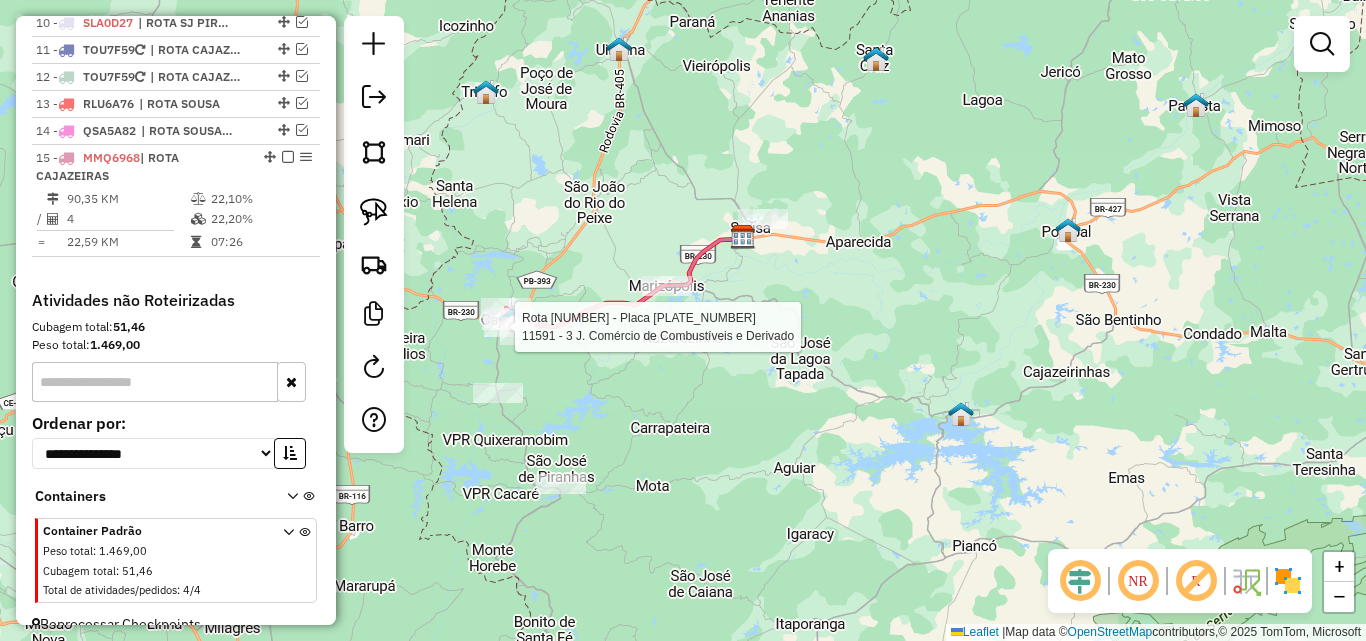 select on "*********" 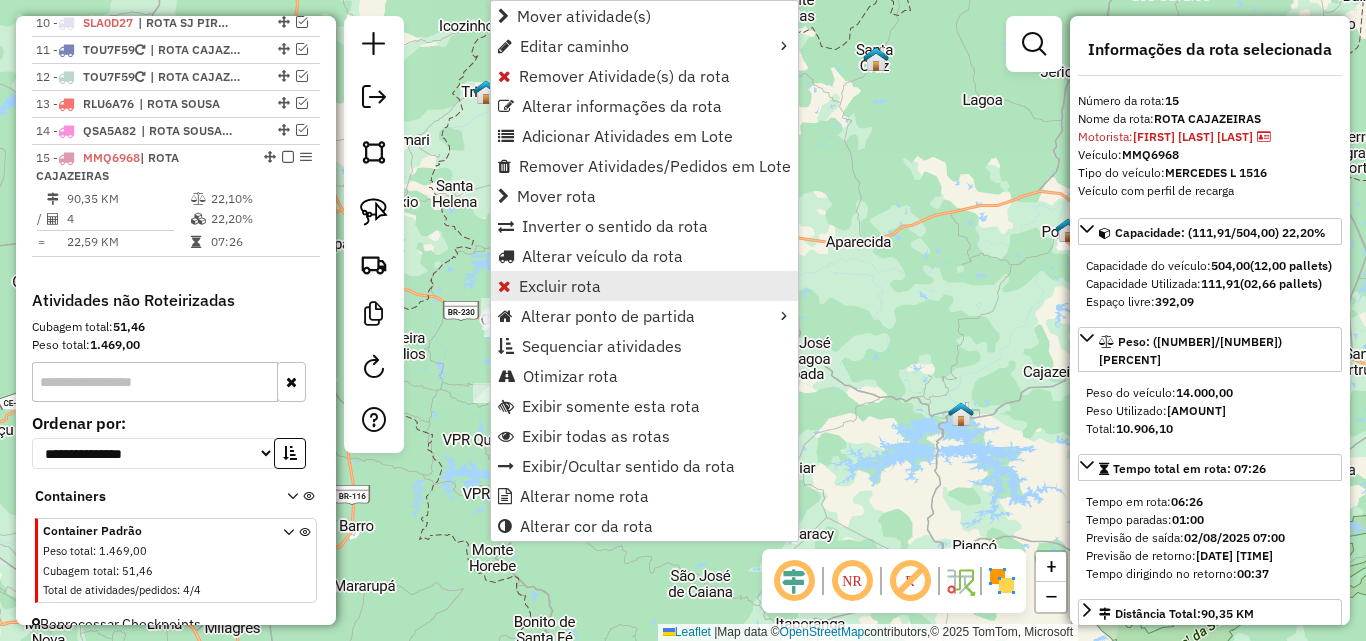 click on "Excluir rota" at bounding box center [644, 286] 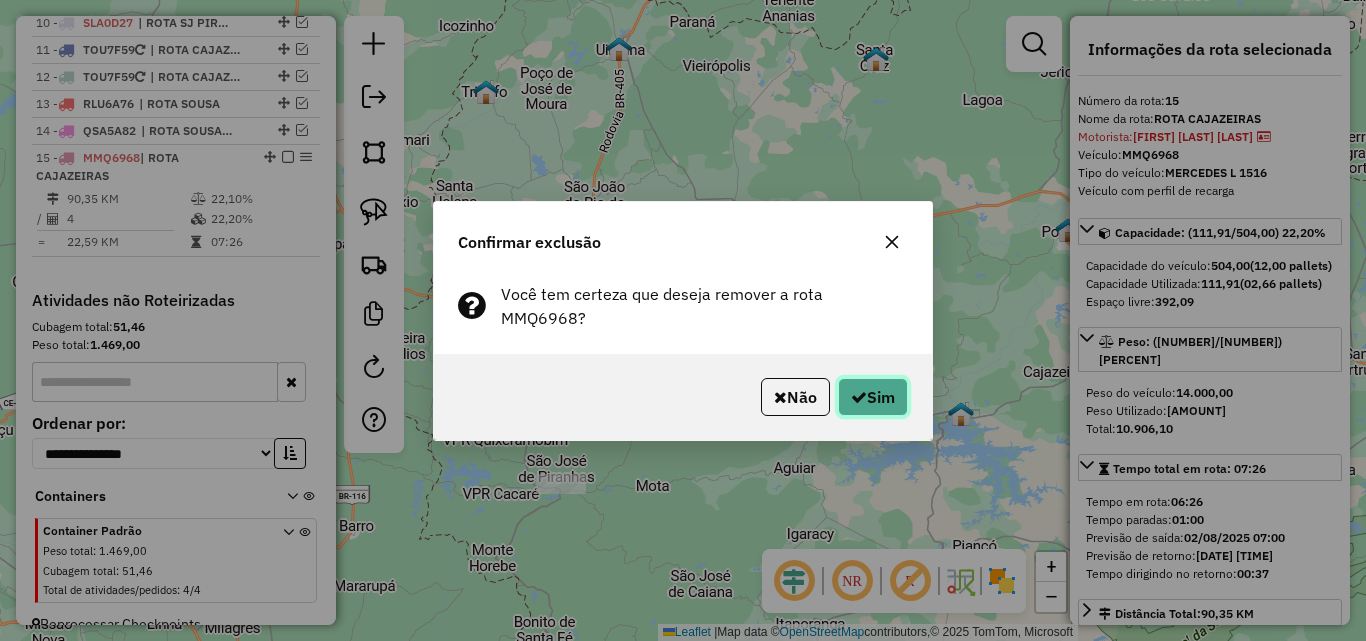 drag, startPoint x: 859, startPoint y: 397, endPoint x: 877, endPoint y: 403, distance: 18.973665 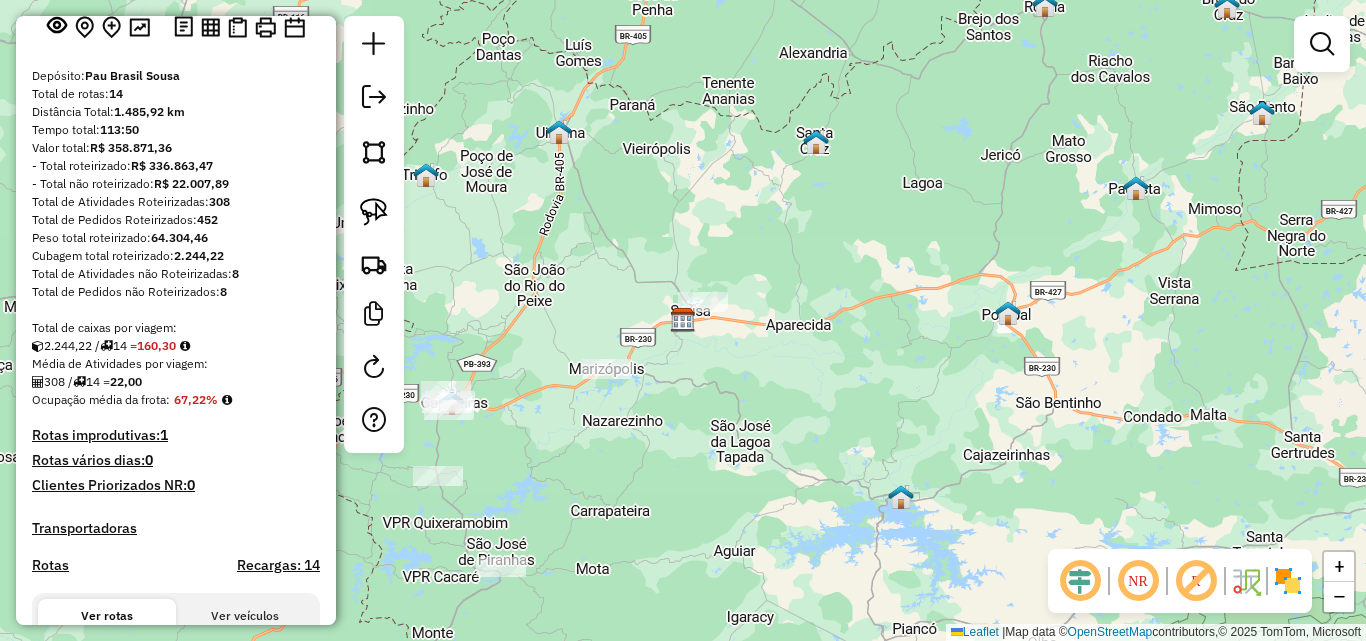 scroll, scrollTop: 0, scrollLeft: 0, axis: both 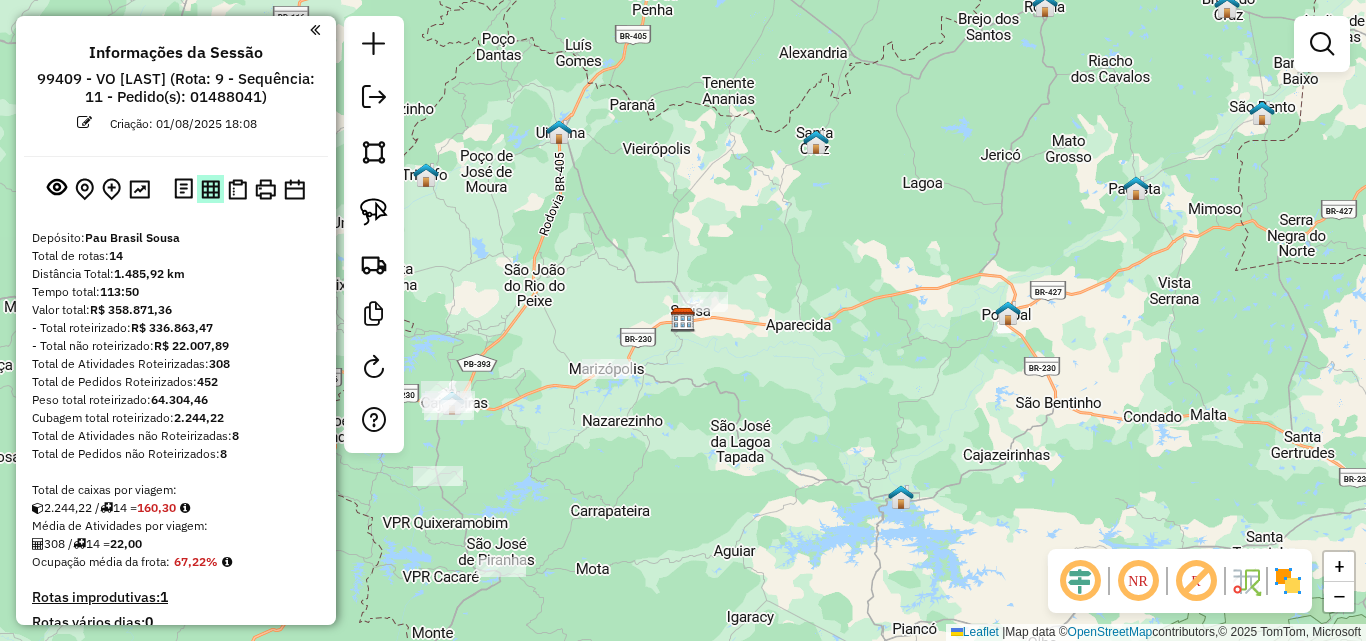 click at bounding box center (210, 189) 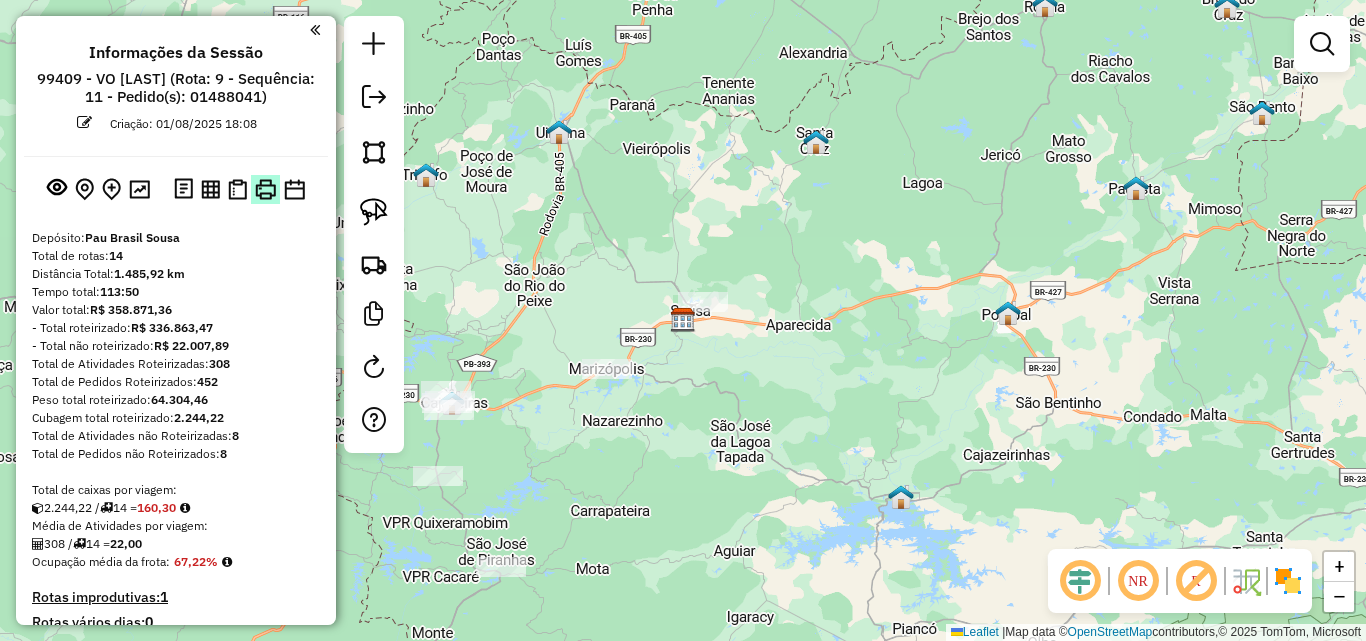 click at bounding box center [265, 189] 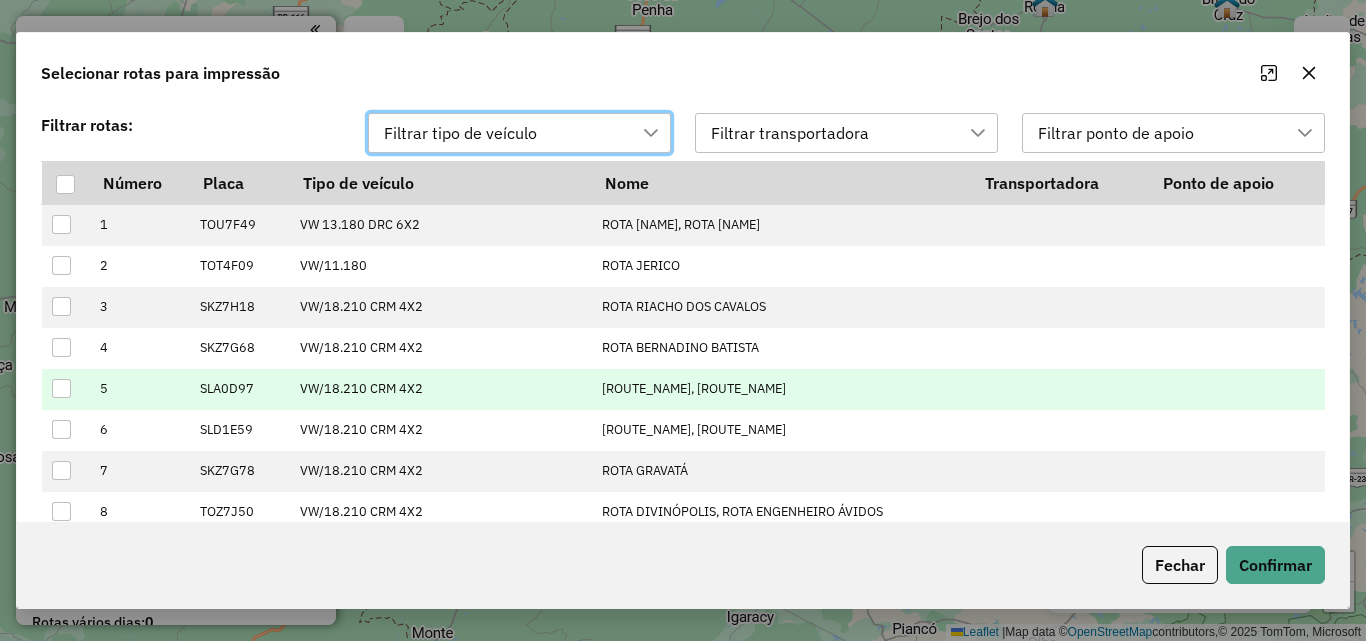 scroll, scrollTop: 14, scrollLeft: 91, axis: both 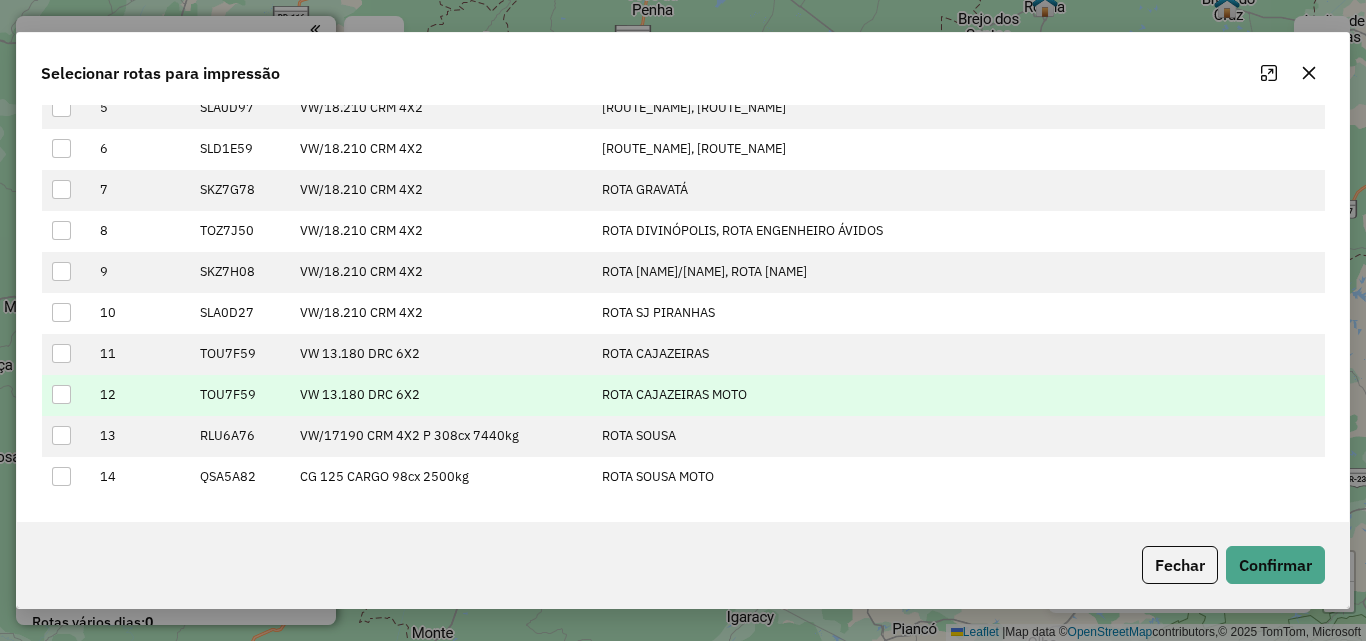 click at bounding box center [61, 394] 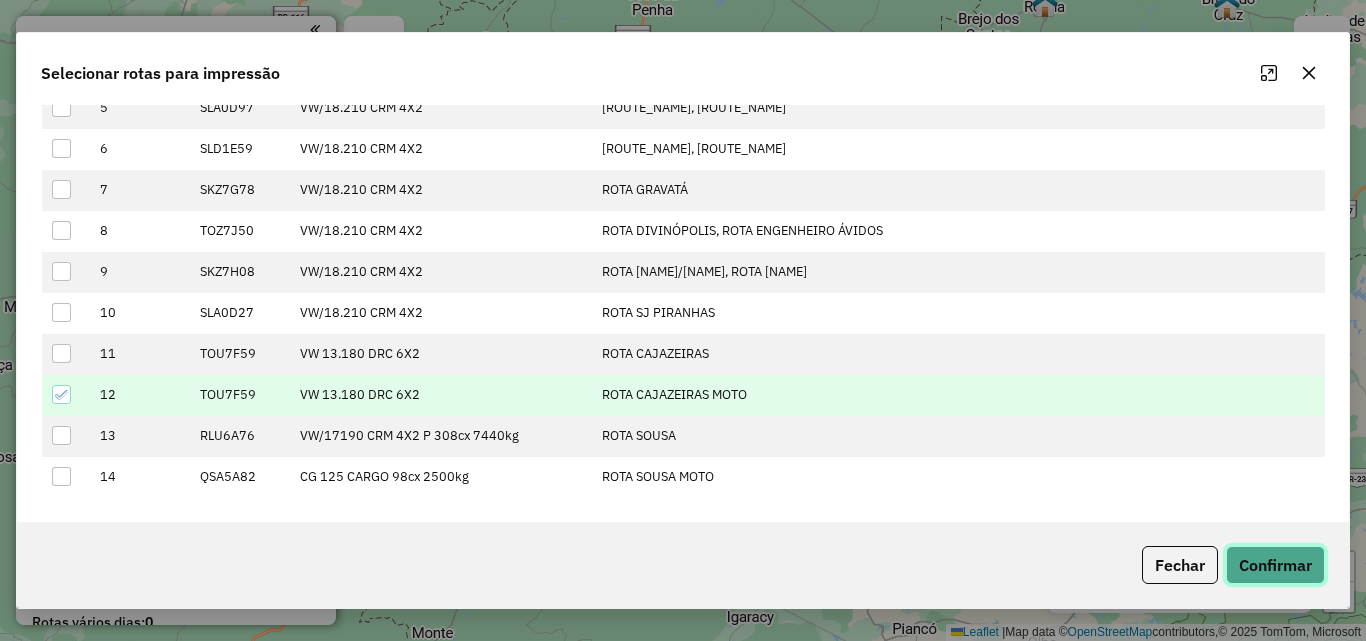 click on "Confirmar" 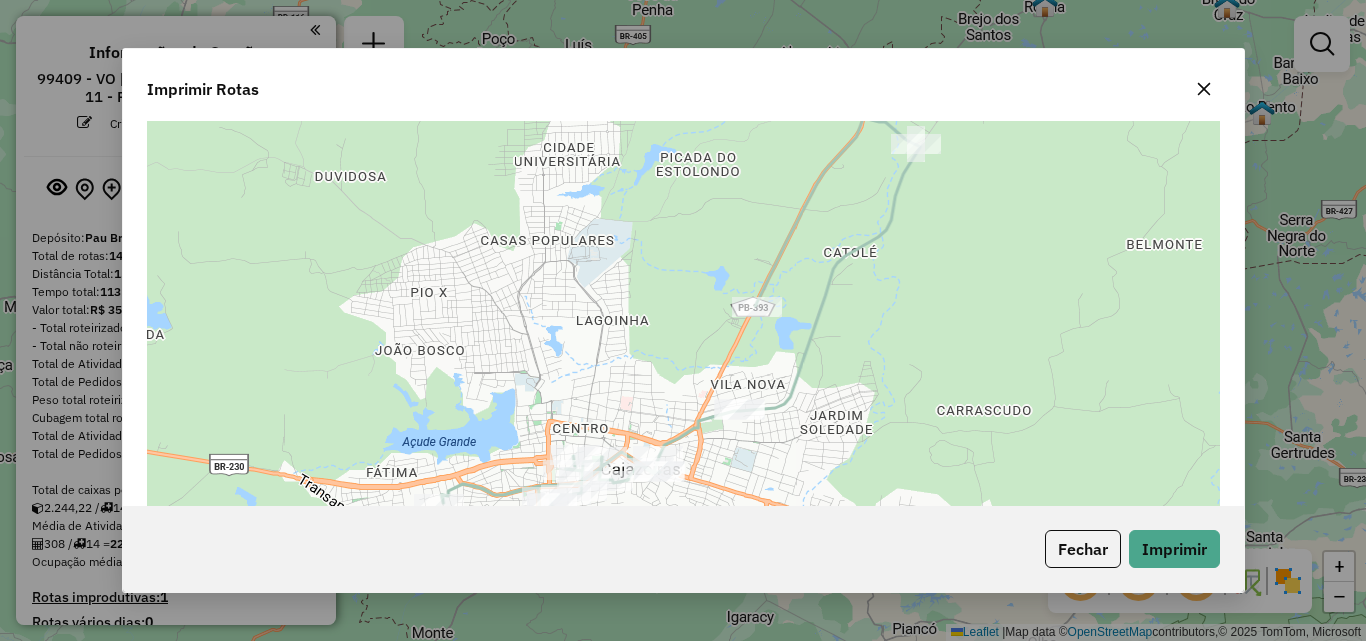 scroll, scrollTop: 0, scrollLeft: 0, axis: both 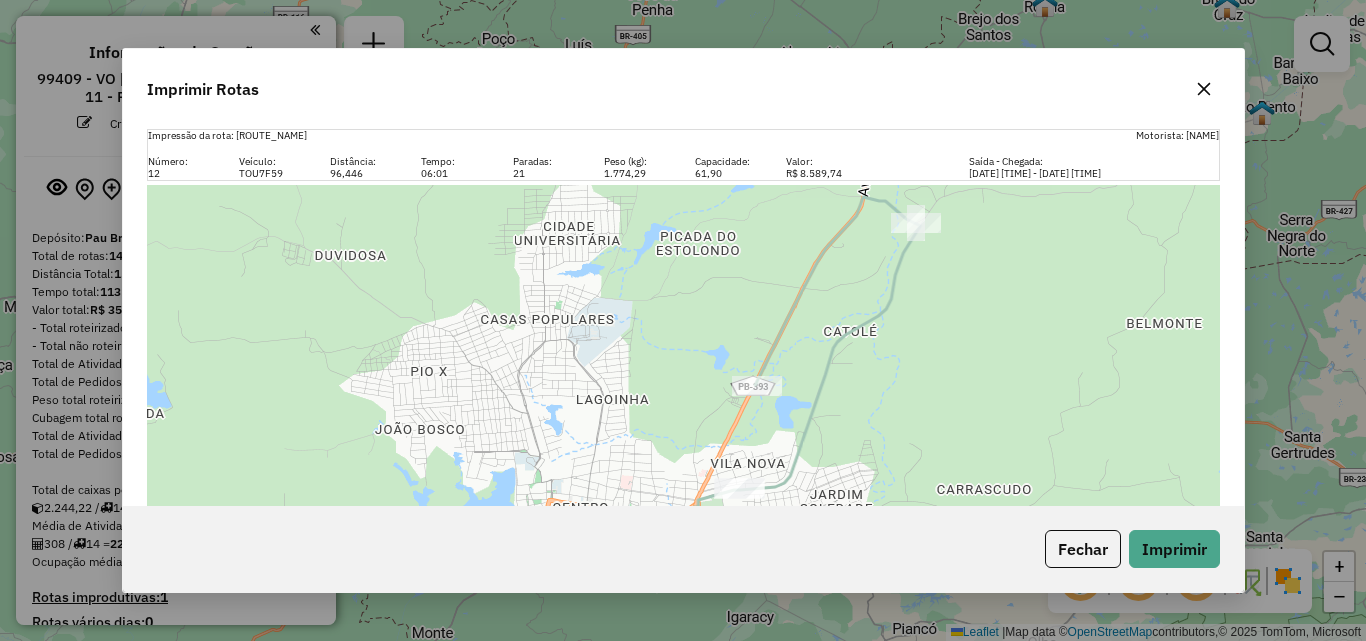 click on "Imprimir Rotas" 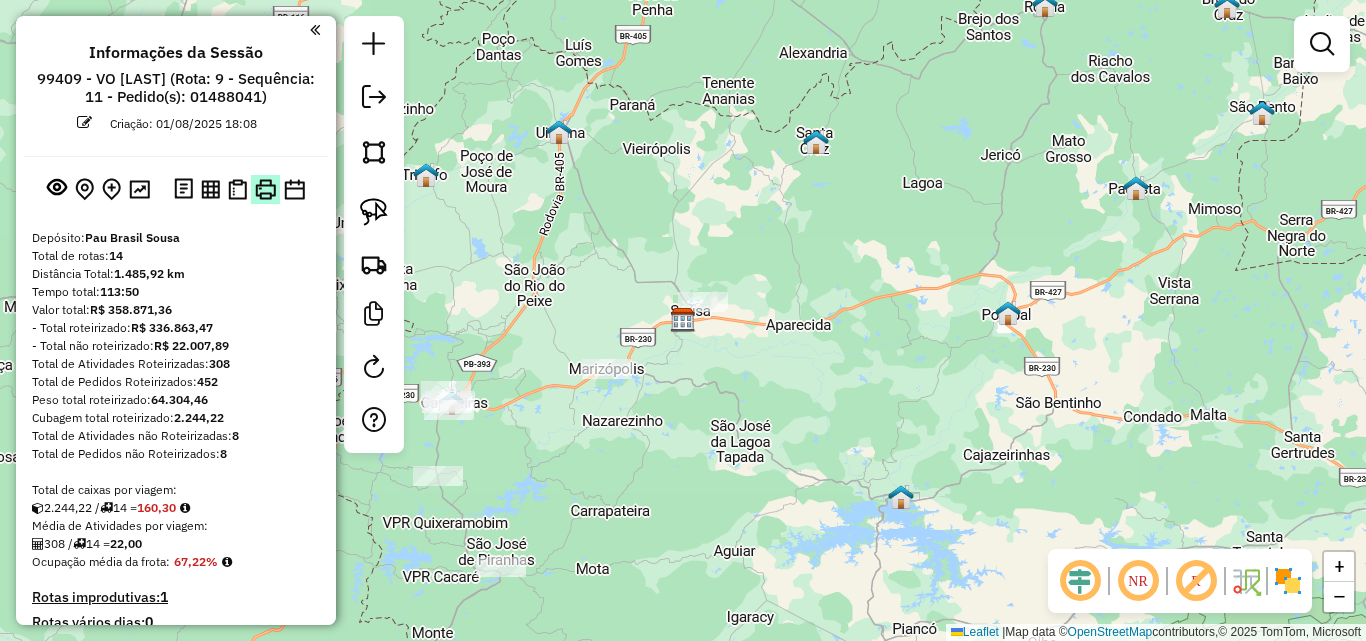 click at bounding box center [265, 189] 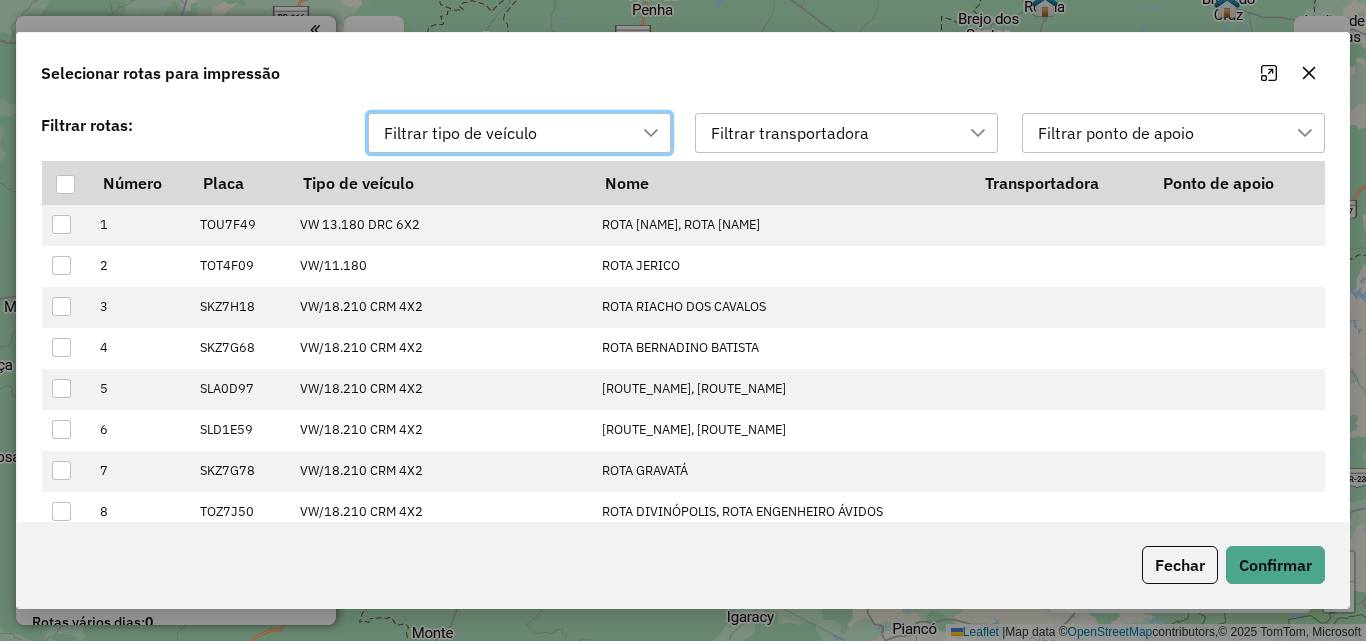 scroll, scrollTop: 14, scrollLeft: 91, axis: both 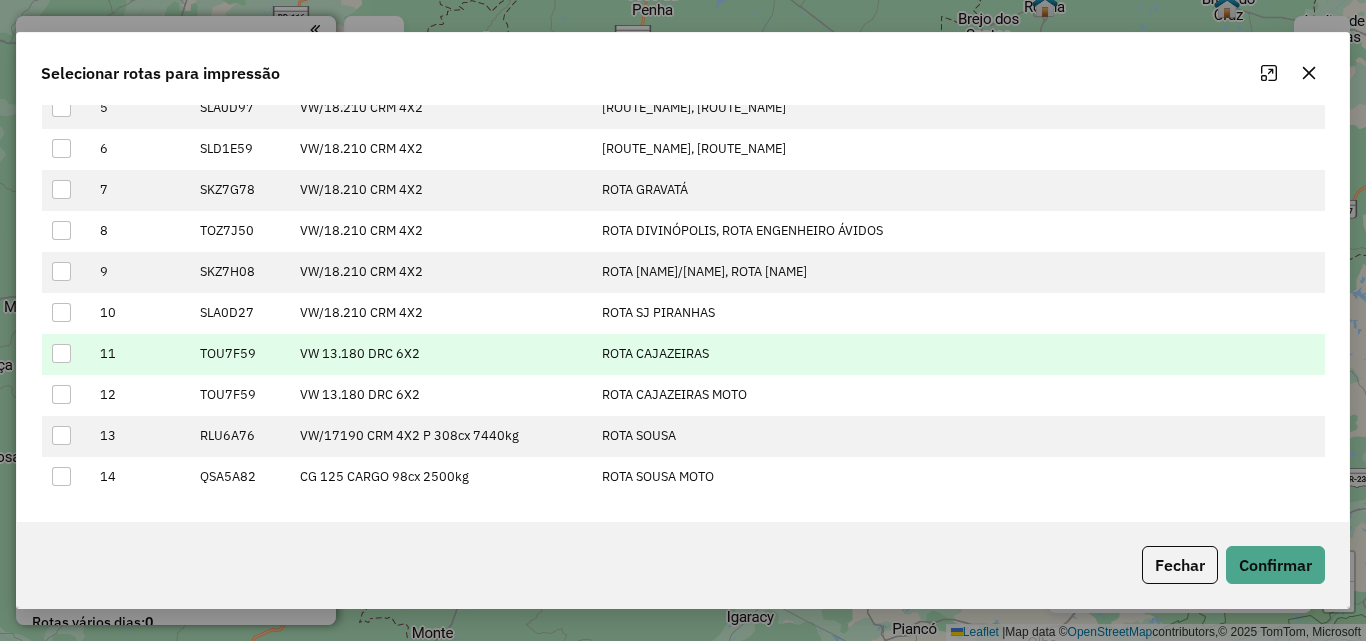 click at bounding box center [61, 353] 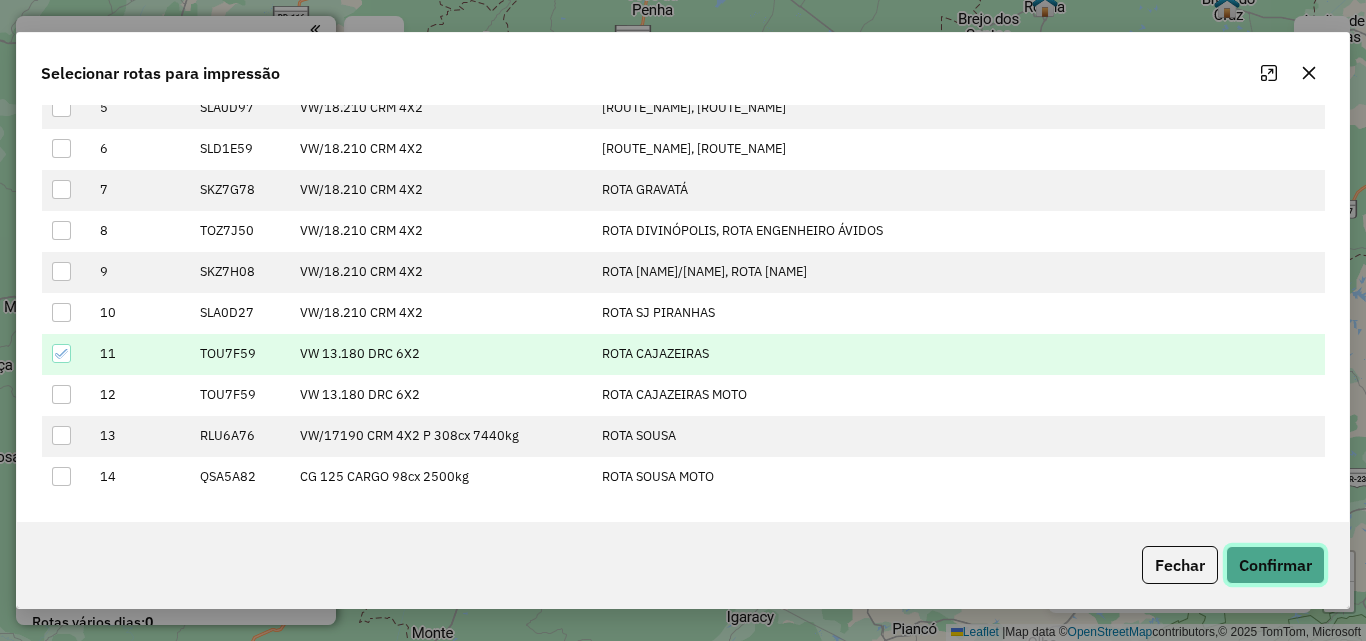 click on "Confirmar" 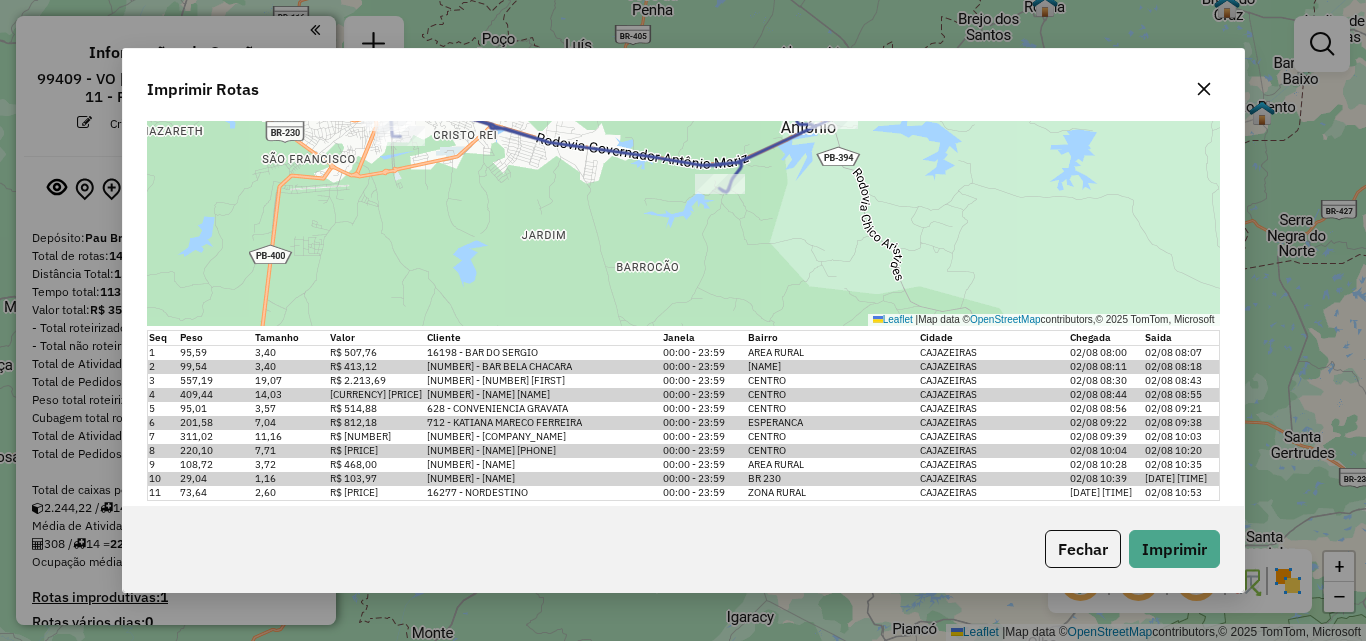scroll, scrollTop: 352, scrollLeft: 0, axis: vertical 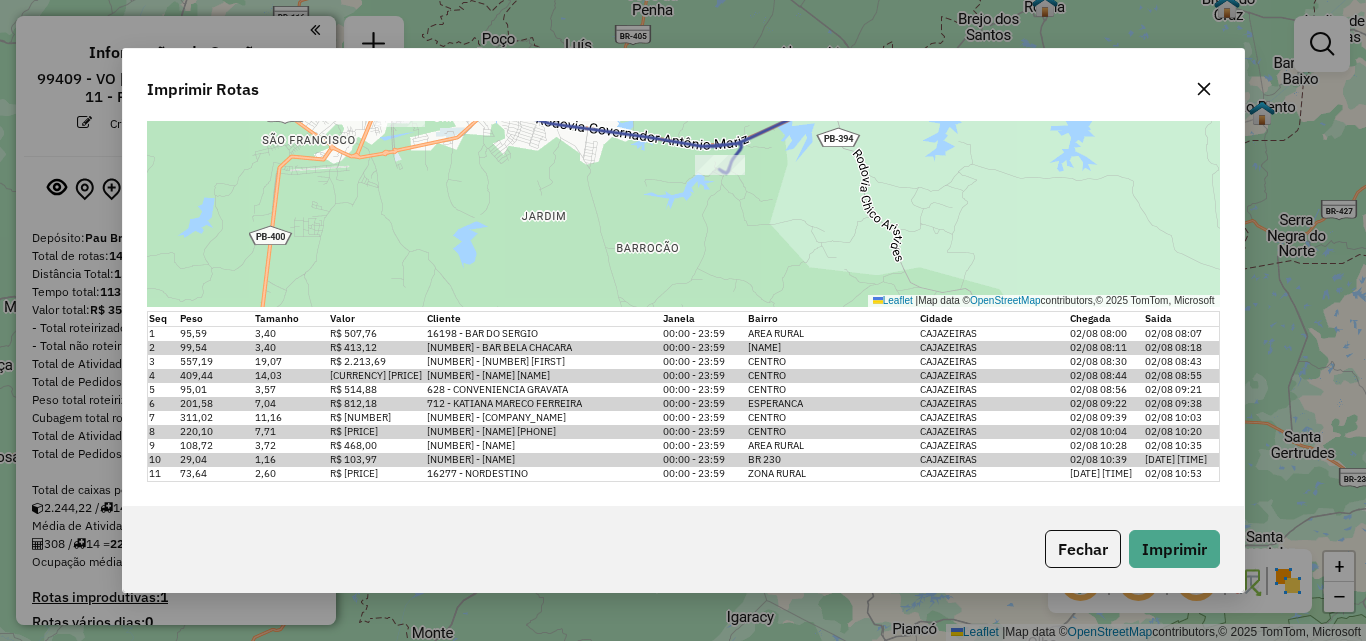 click 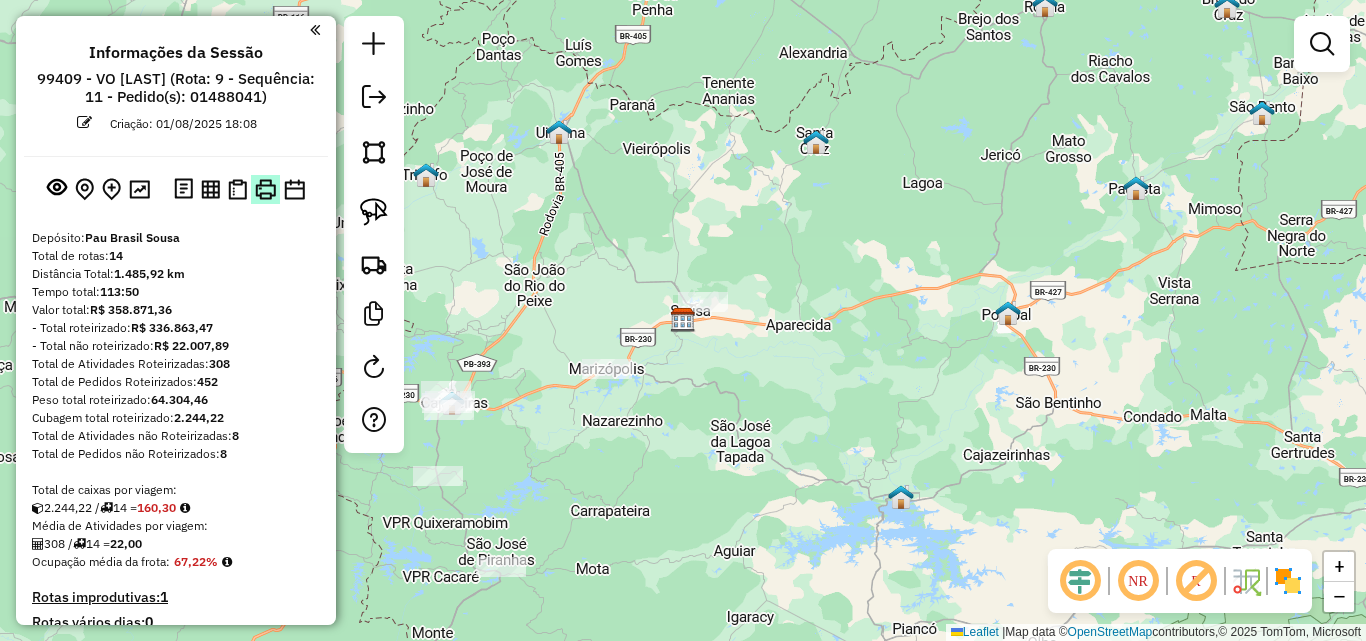 click at bounding box center [265, 189] 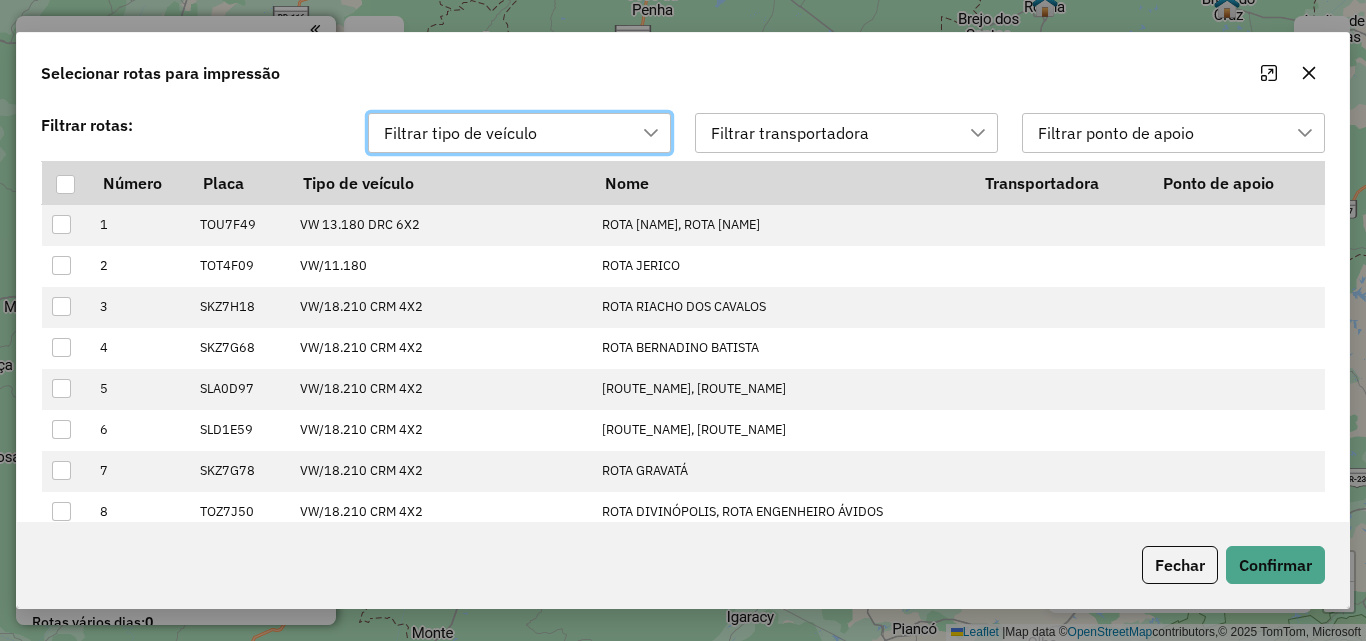 scroll, scrollTop: 14, scrollLeft: 91, axis: both 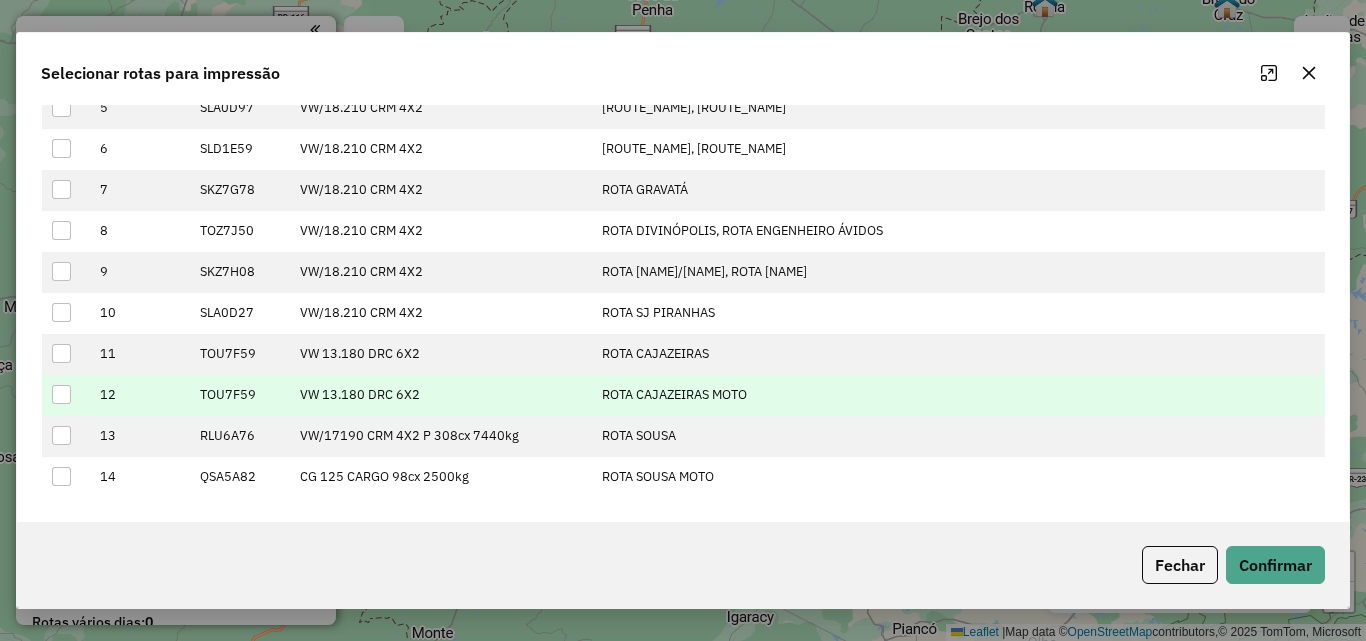 click at bounding box center [61, 394] 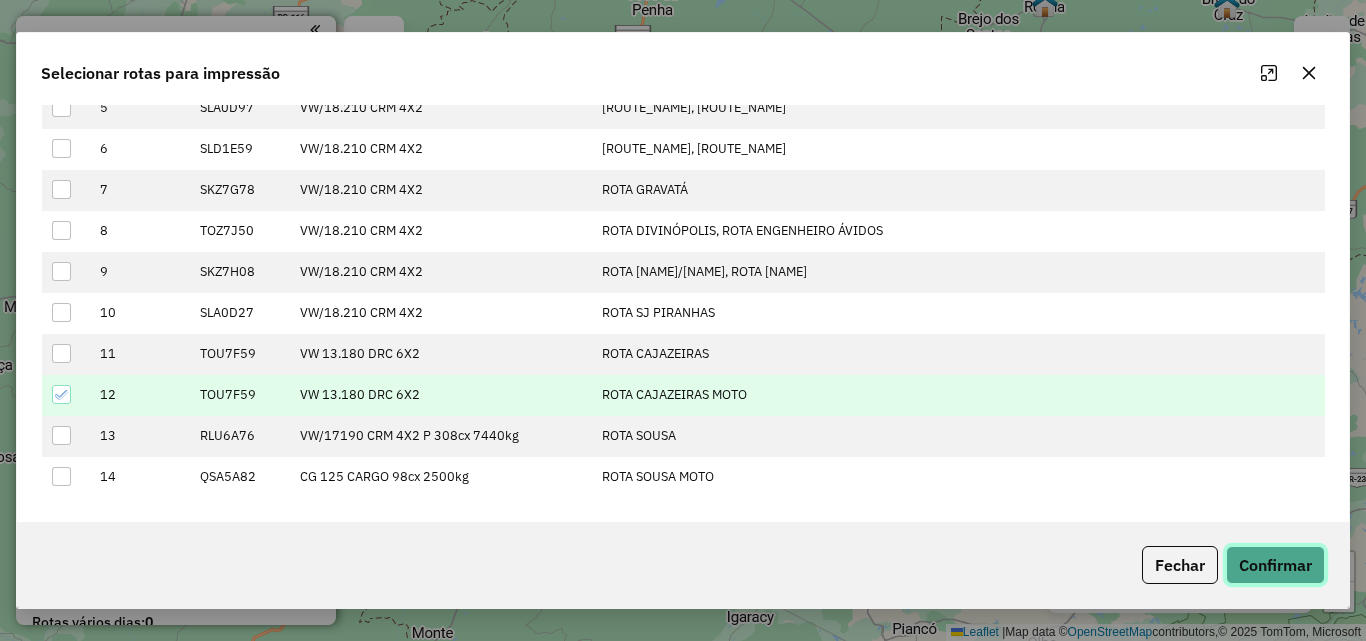 click on "Confirmar" 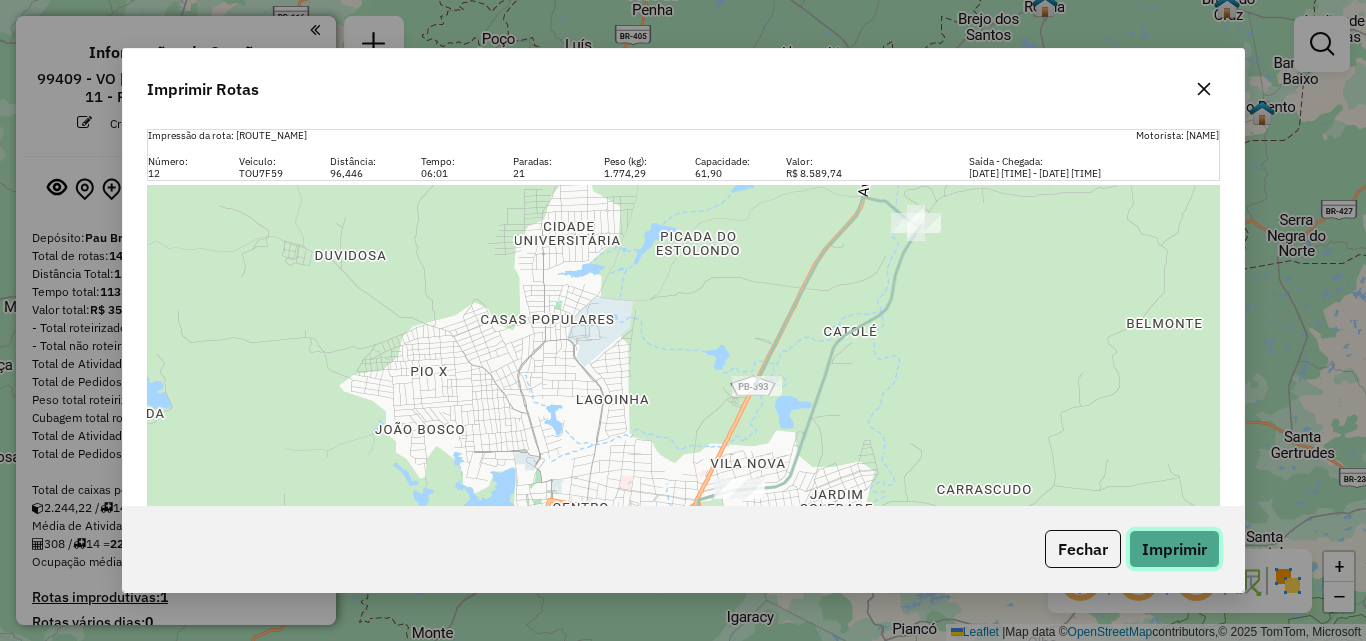 drag, startPoint x: 1191, startPoint y: 551, endPoint x: 1020, endPoint y: 570, distance: 172.05232 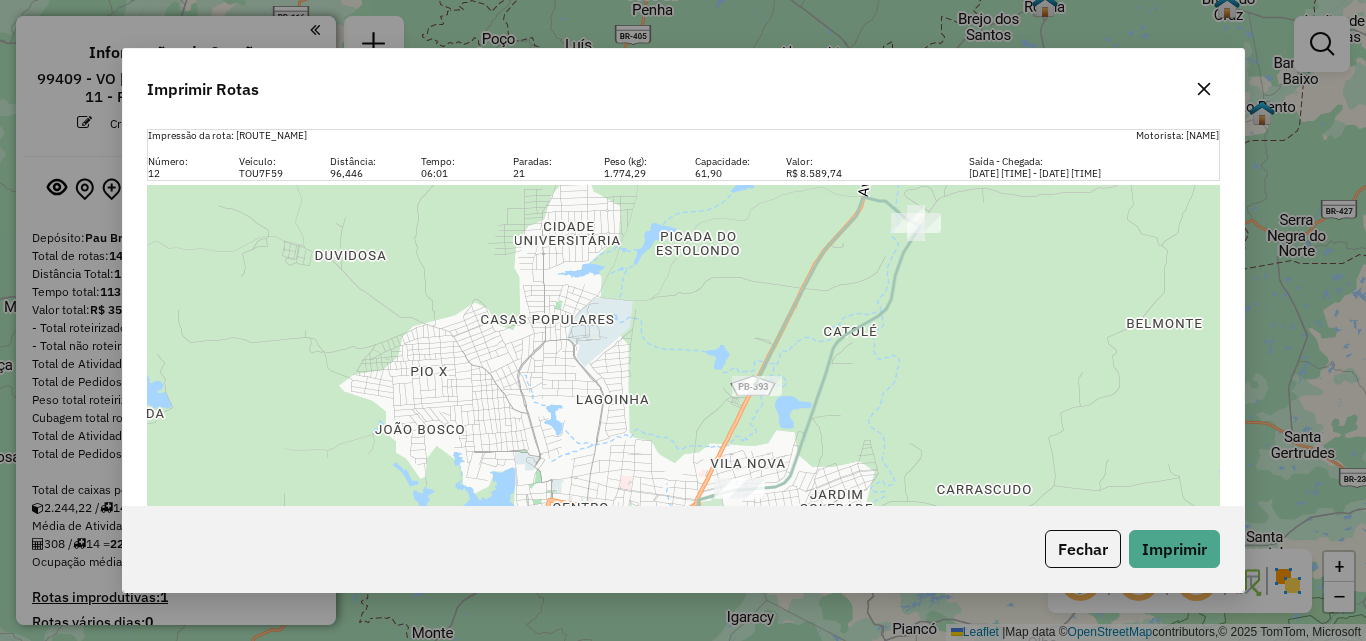 click 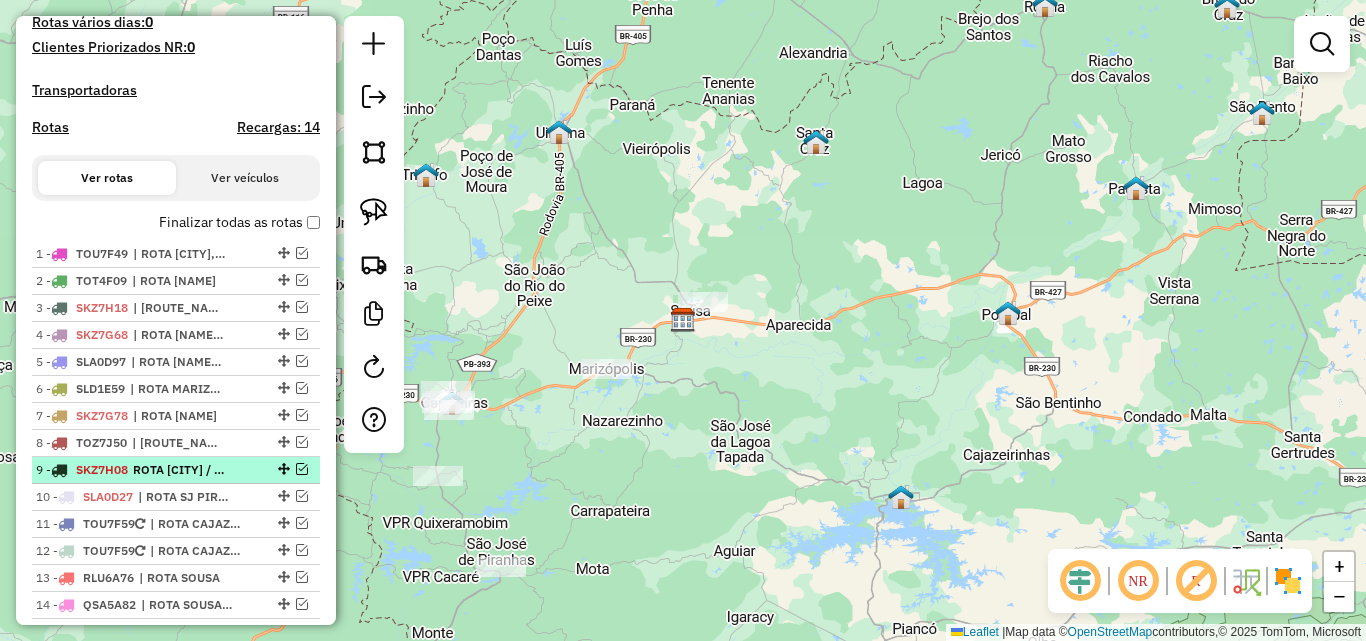 scroll, scrollTop: 700, scrollLeft: 0, axis: vertical 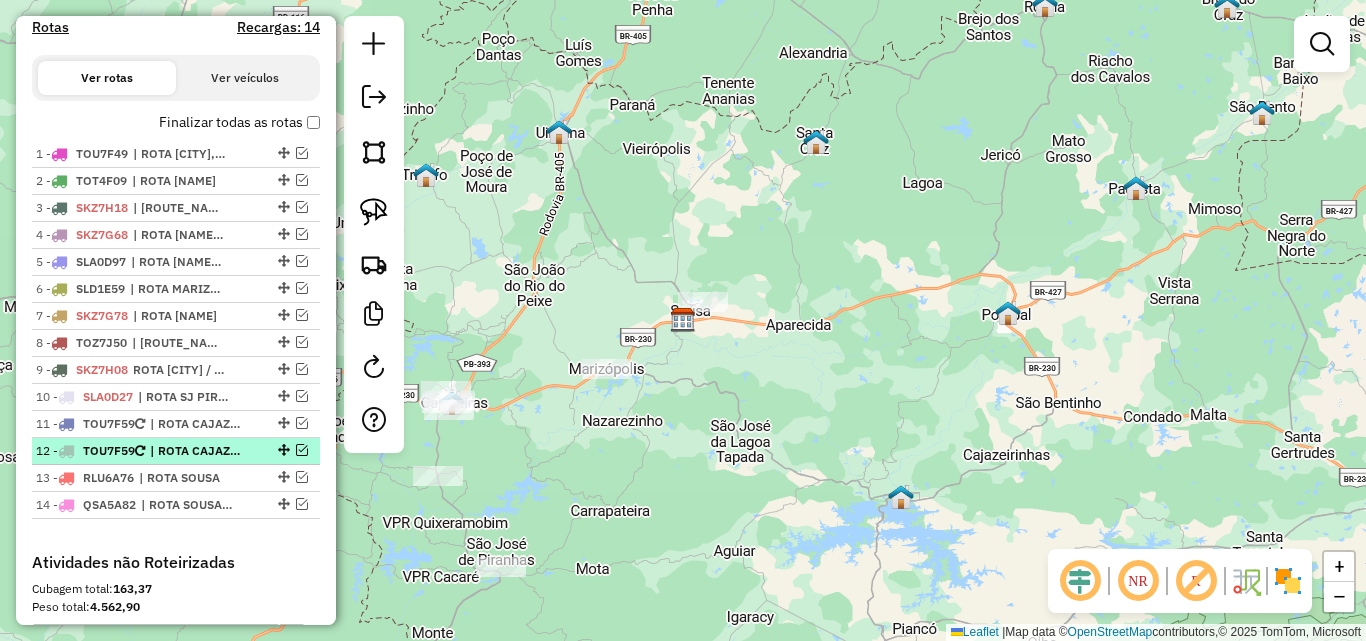 click at bounding box center (302, 450) 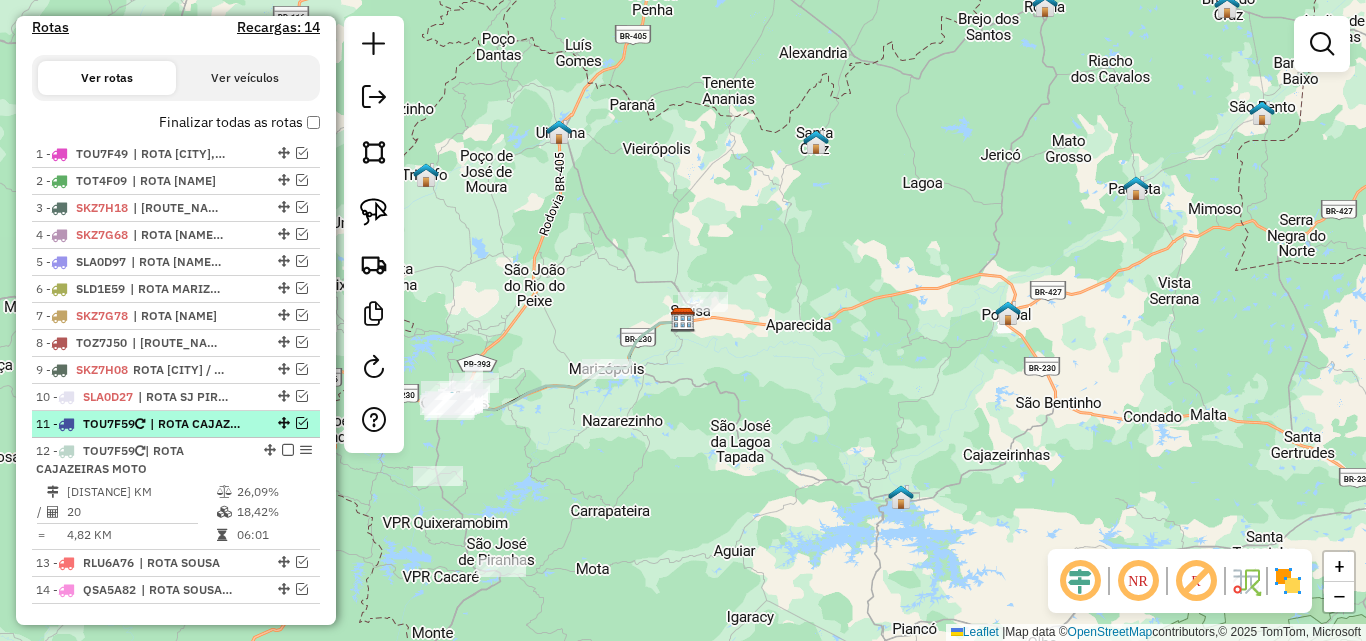 click at bounding box center (302, 423) 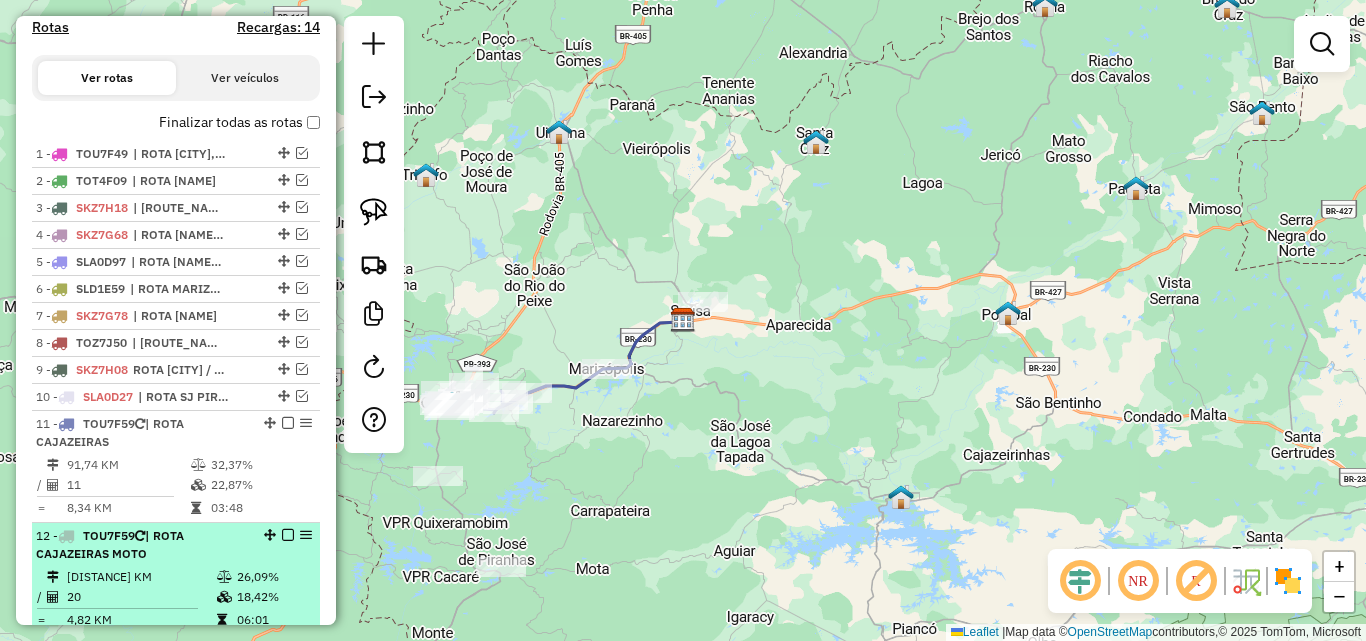 drag, startPoint x: 229, startPoint y: 550, endPoint x: 283, endPoint y: 529, distance: 57.939625 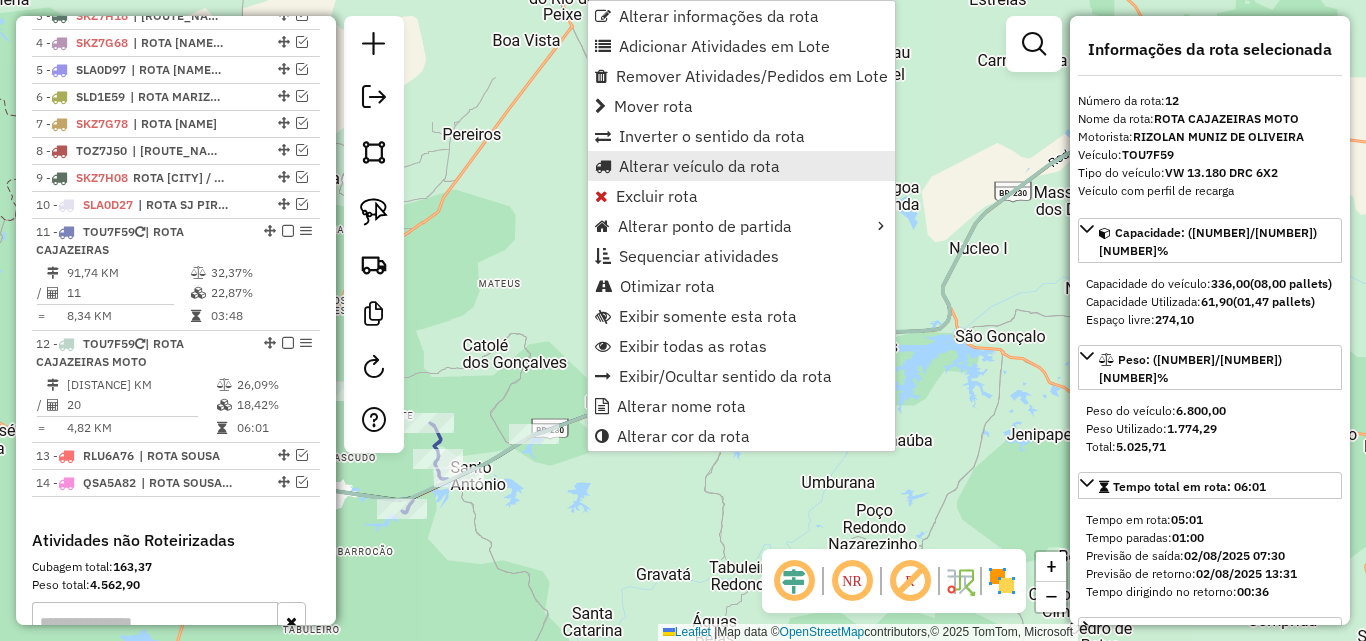 scroll, scrollTop: 1132, scrollLeft: 0, axis: vertical 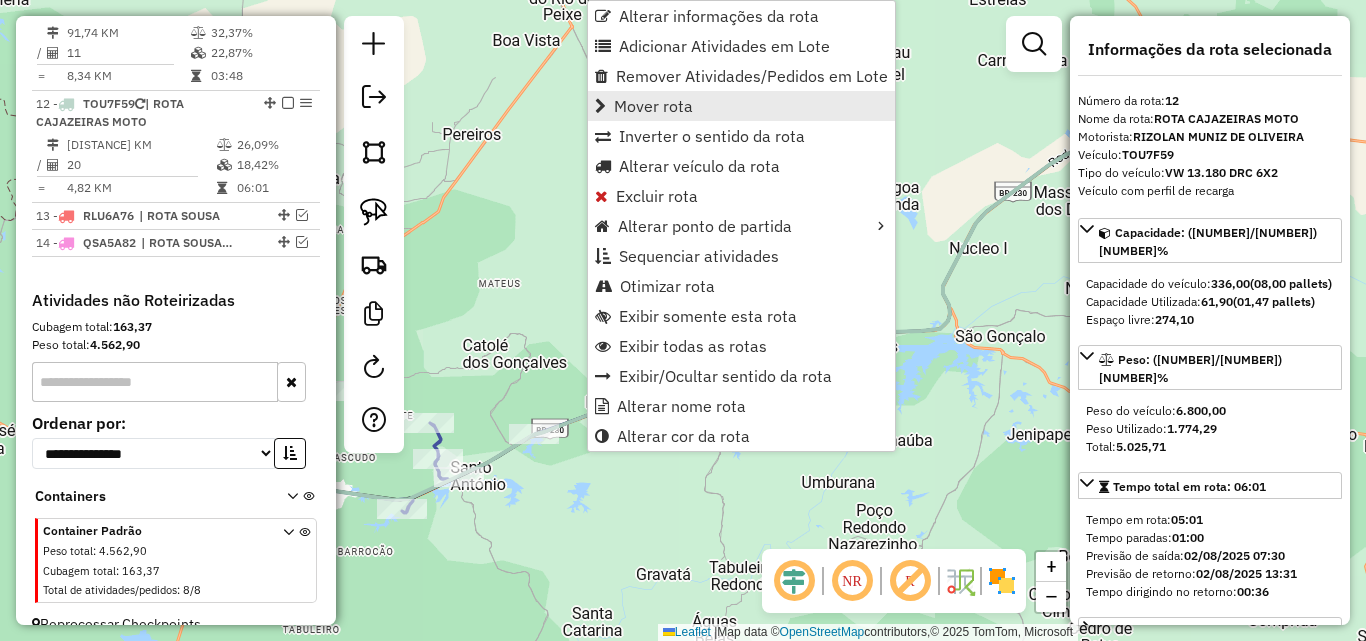 click on "Mover rota" at bounding box center [653, 106] 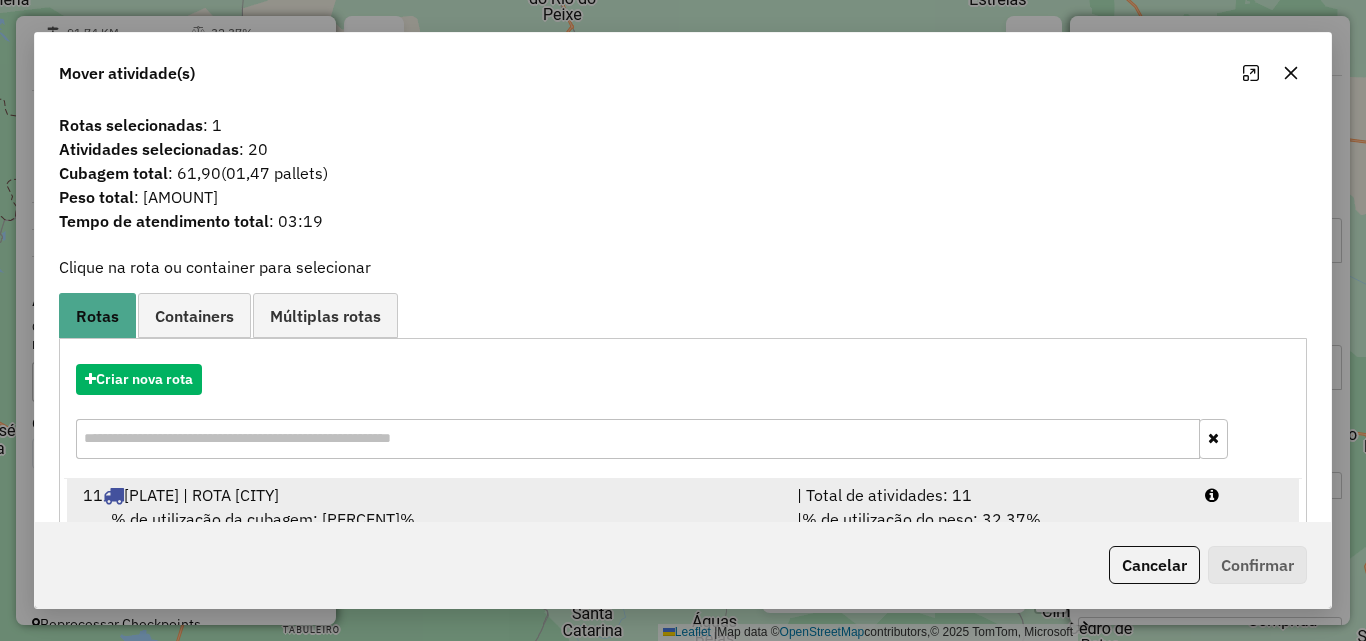 click on "|  % de utilização do peso: [NUMBER]%  | Peso disponível: [NUMBER]" at bounding box center [989, 531] 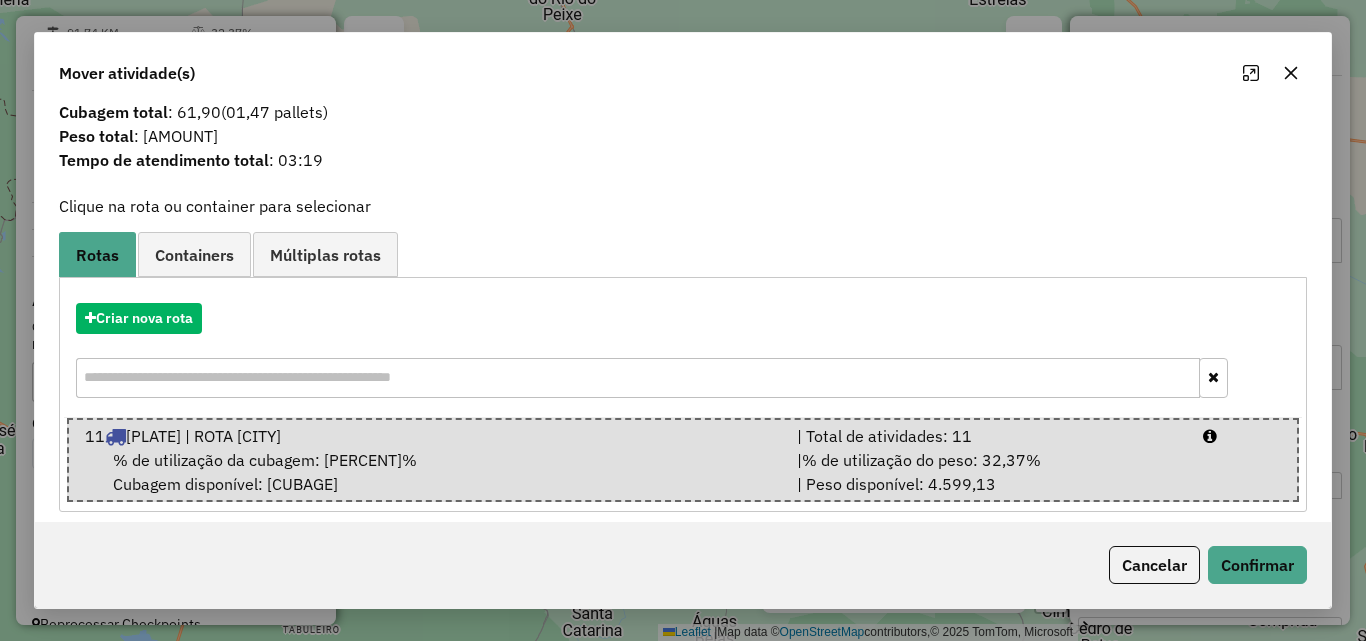 scroll, scrollTop: 75, scrollLeft: 0, axis: vertical 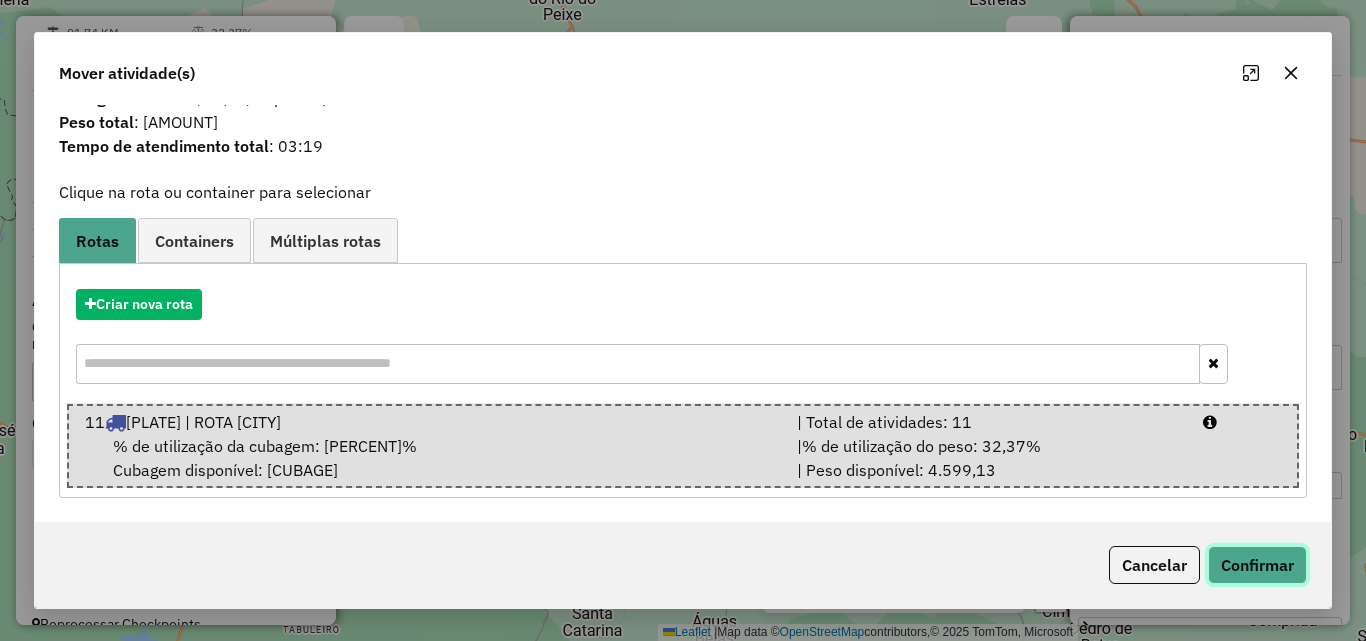 click on "Confirmar" 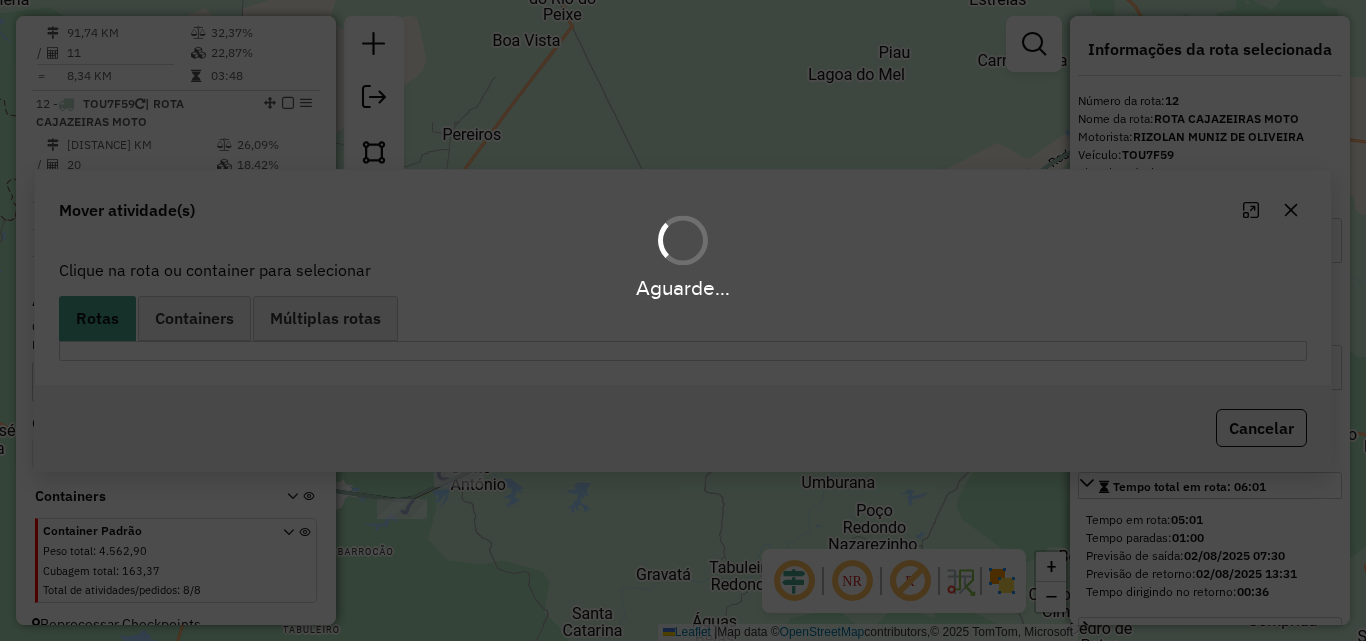 scroll, scrollTop: 0, scrollLeft: 0, axis: both 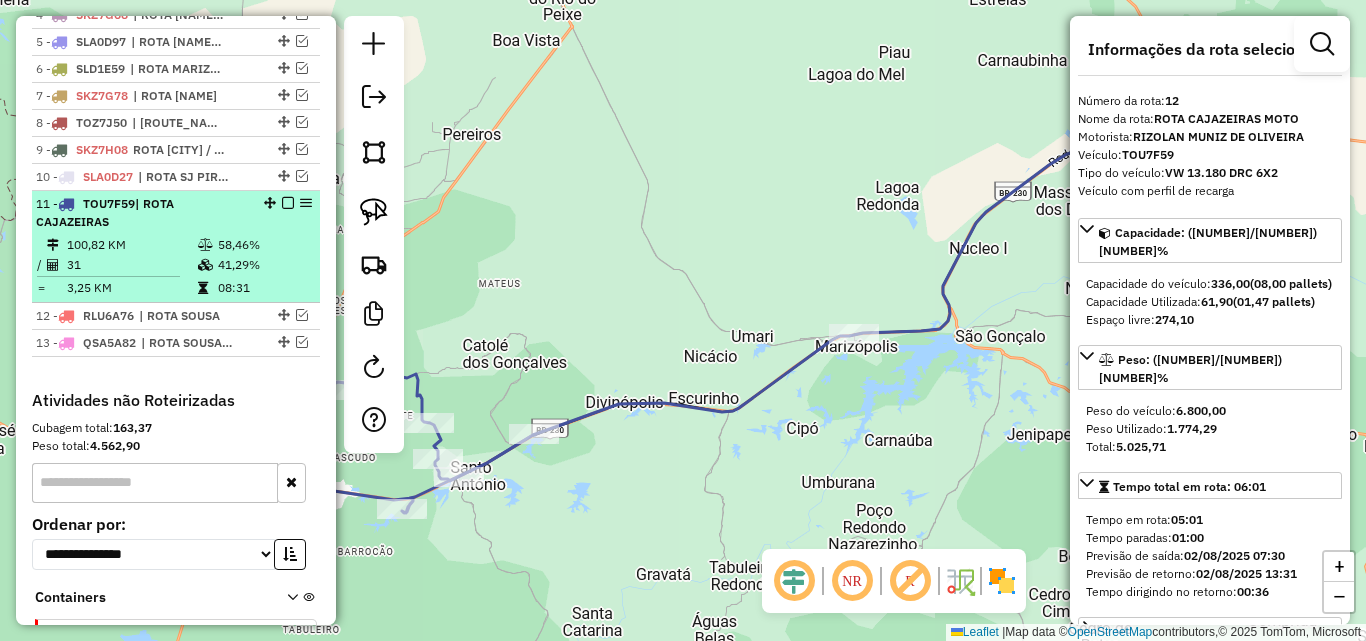 click at bounding box center (288, 203) 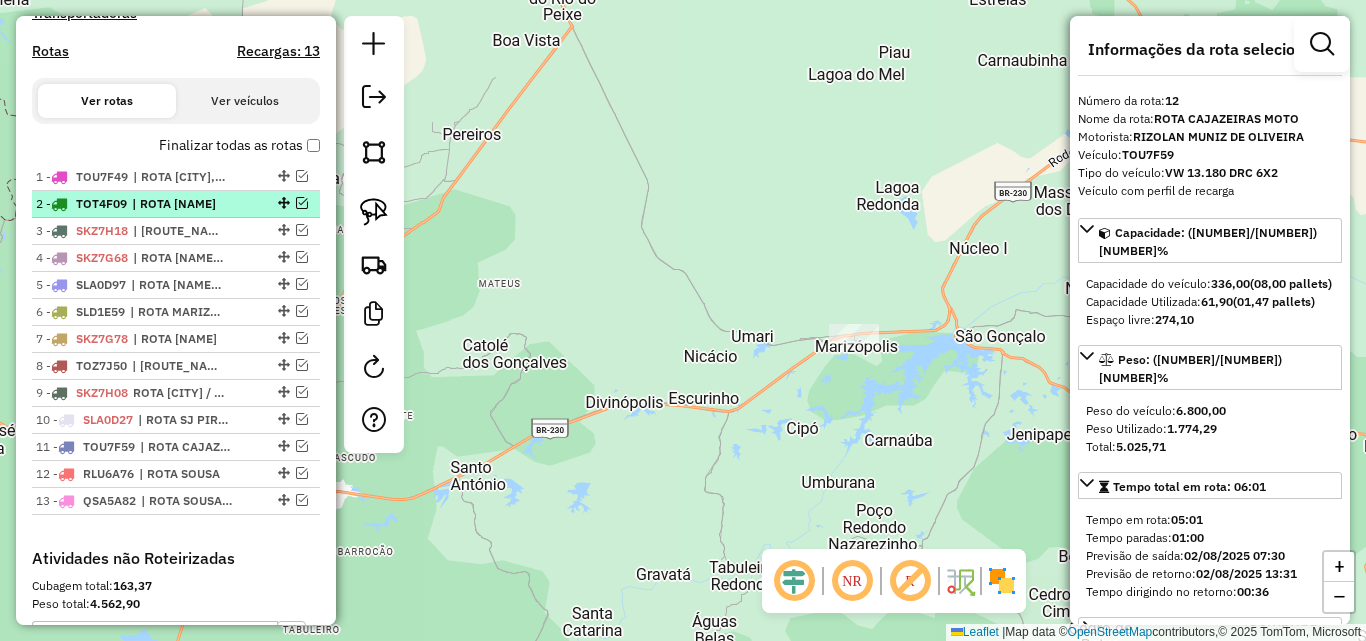 scroll, scrollTop: 595, scrollLeft: 0, axis: vertical 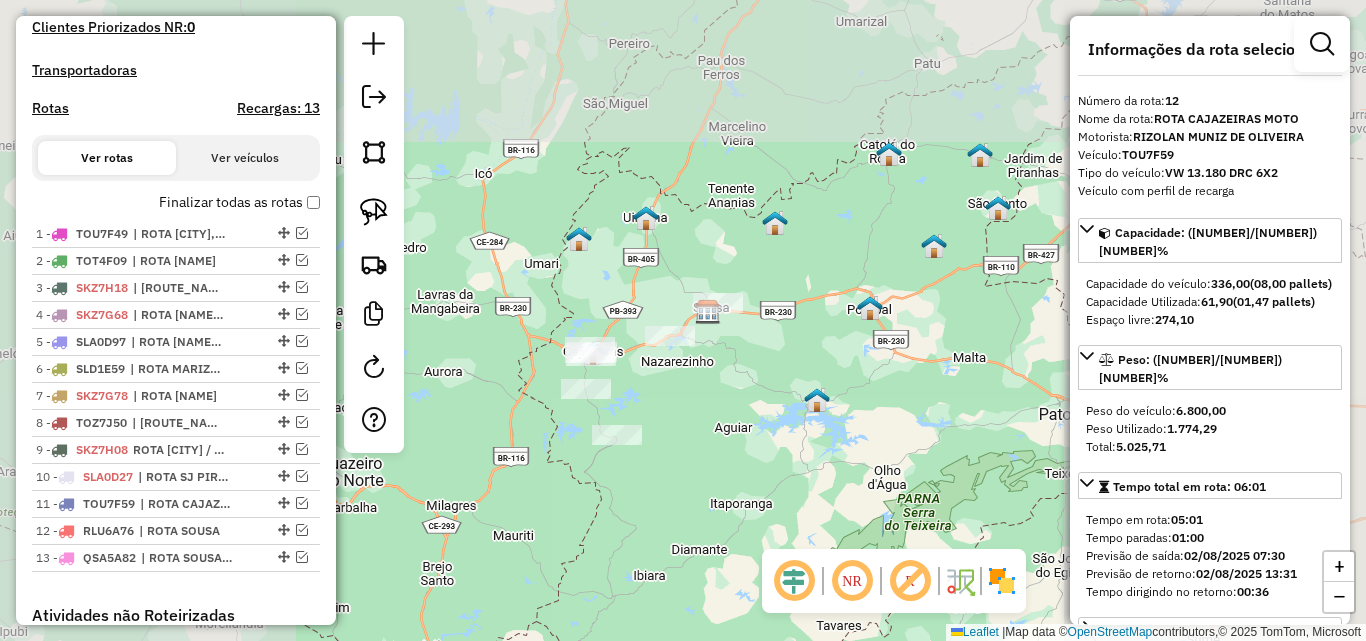 click on "Janela de atendimento Grade de atendimento Capacidade Transportadoras Veículos Cliente Pedidos  Rotas Selecione os dias de semana para filtrar as janelas de atendimento  Seg   Ter   Qua   Qui   Sex   Sáb   Dom  Informe o período da janela de atendimento: De: Até:  Filtrar exatamente a janela do cliente  Considerar janela de atendimento padrão  Selecione os dias de semana para filtrar as grades de atendimento  Seg   Ter   Qua   Qui   Sex   Sáb   Dom   Considerar clientes sem dia de atendimento cadastrado  Clientes fora do dia de atendimento selecionado Filtrar as atividades entre os valores definidos abaixo:  Peso mínimo:   Peso máximo:   Cubagem mínima:   Cubagem máxima:   De:   Até:  Filtrar as atividades entre o tempo de atendimento definido abaixo:  De:   Até:   Considerar capacidade total dos clientes não roteirizados Transportadora: Selecione um ou mais itens Tipo de veículo: Selecione um ou mais itens Veículo: Selecione um ou mais itens Motorista: Selecione um ou mais itens Nome: Rótulo:" 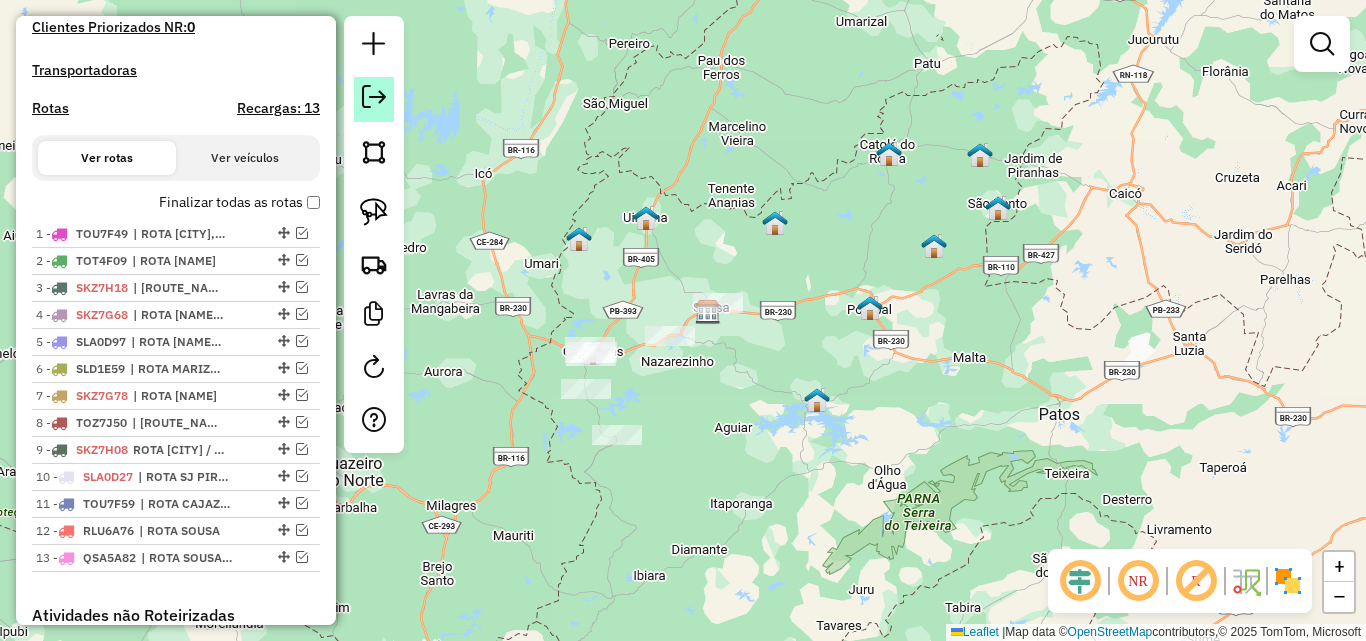 click 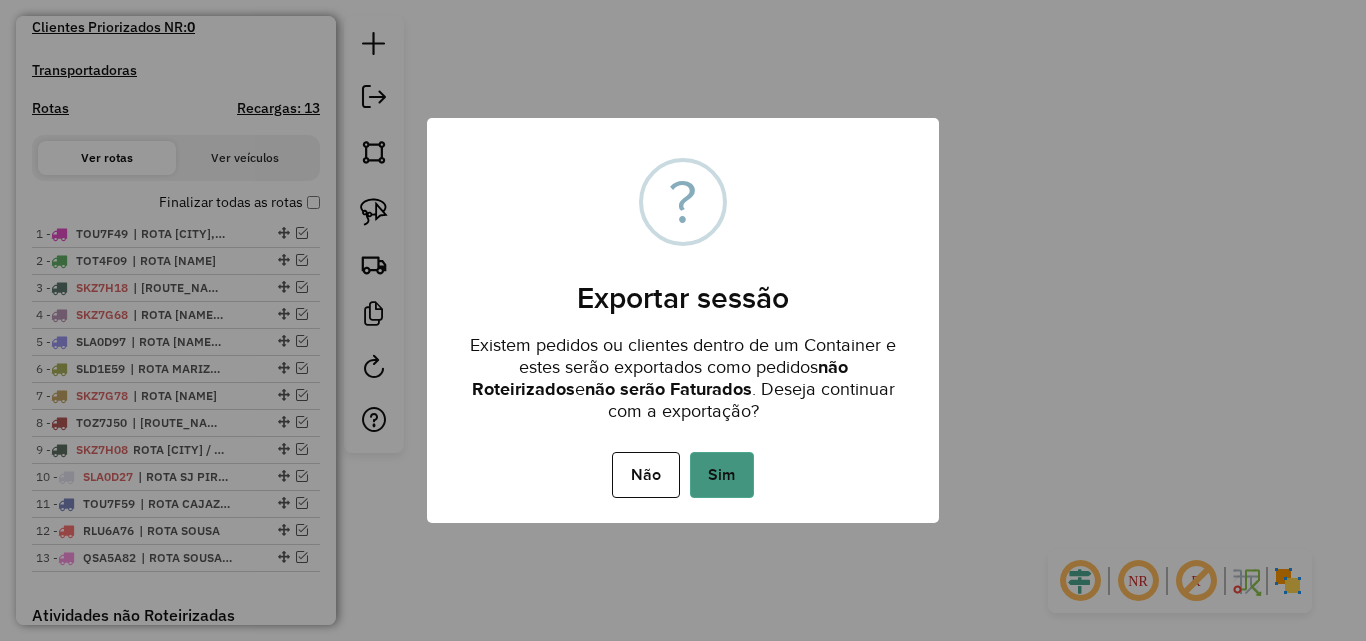 click on "Sim" at bounding box center [722, 475] 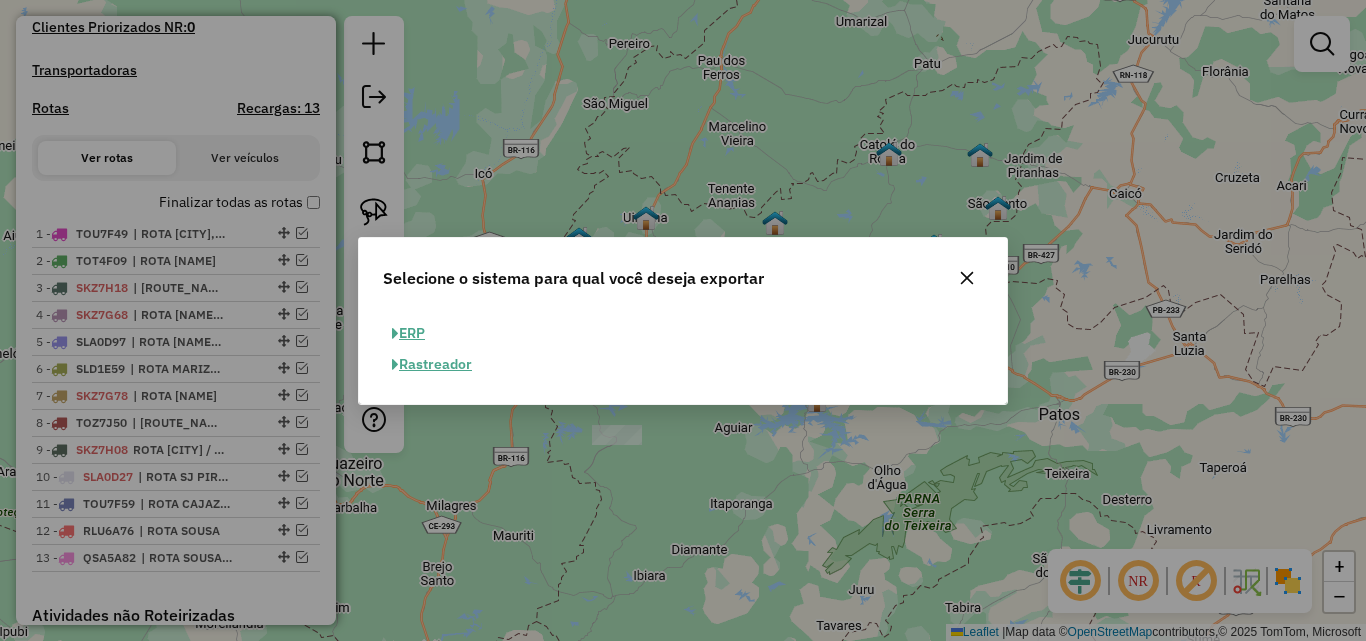 click on "ERP" 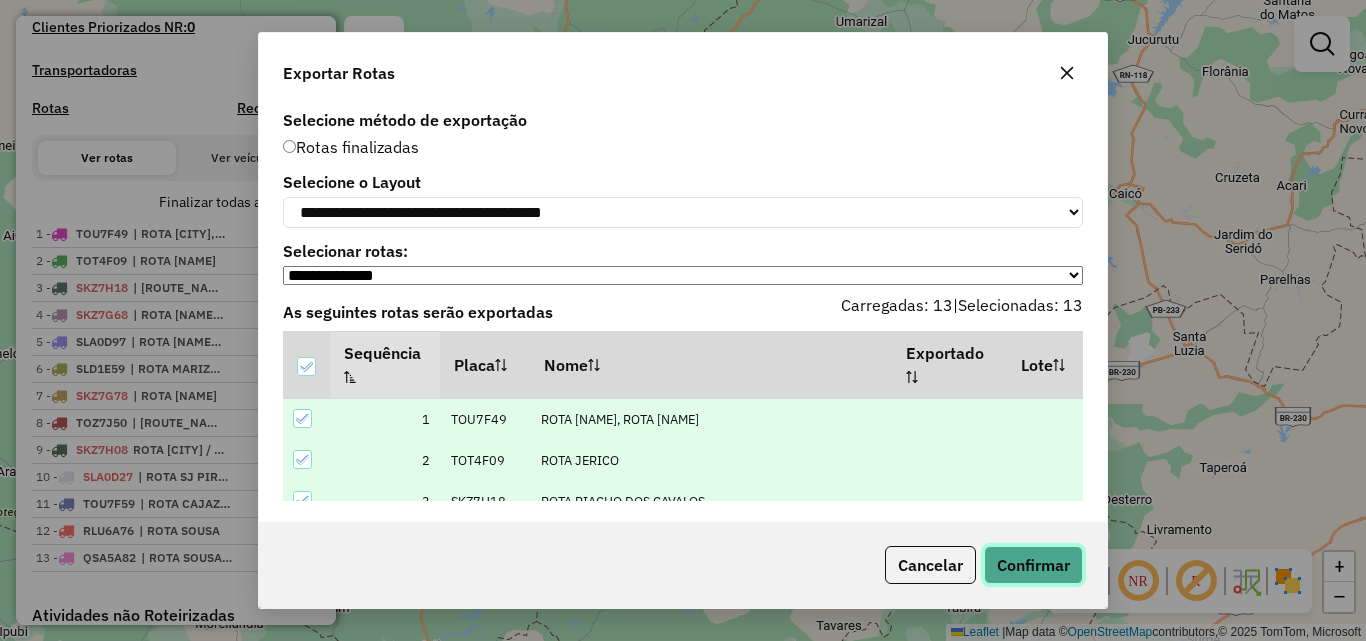 click on "Confirmar" 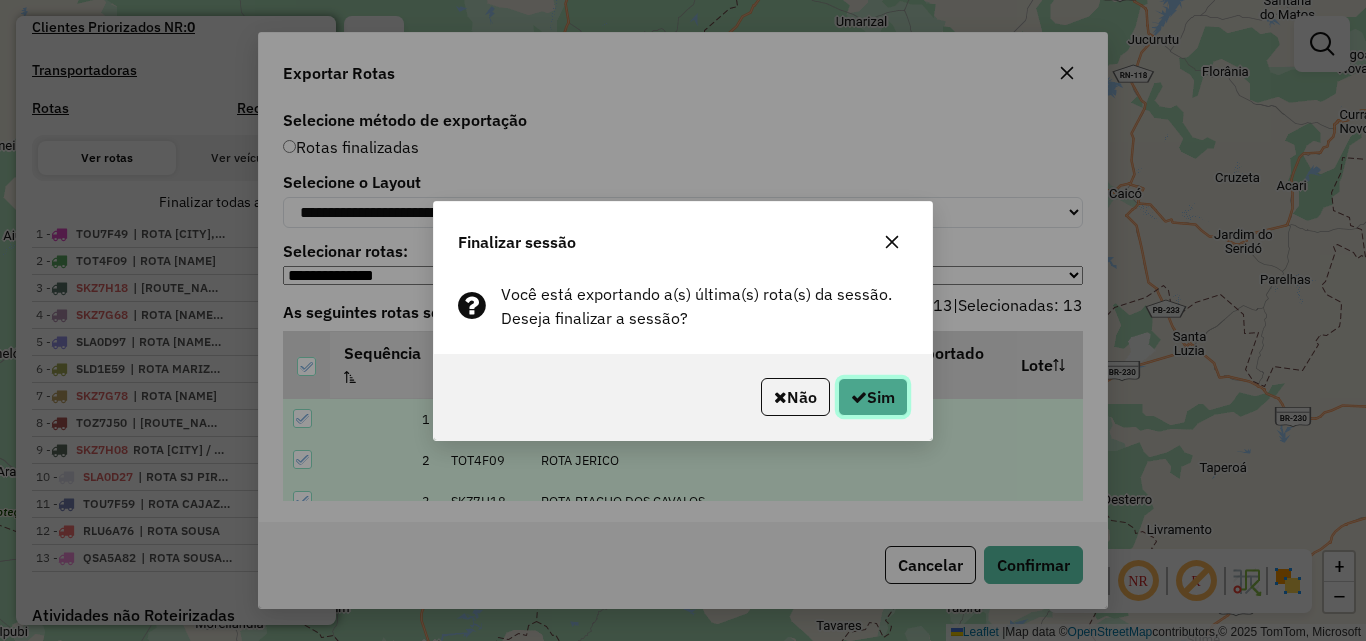 click on "Sim" 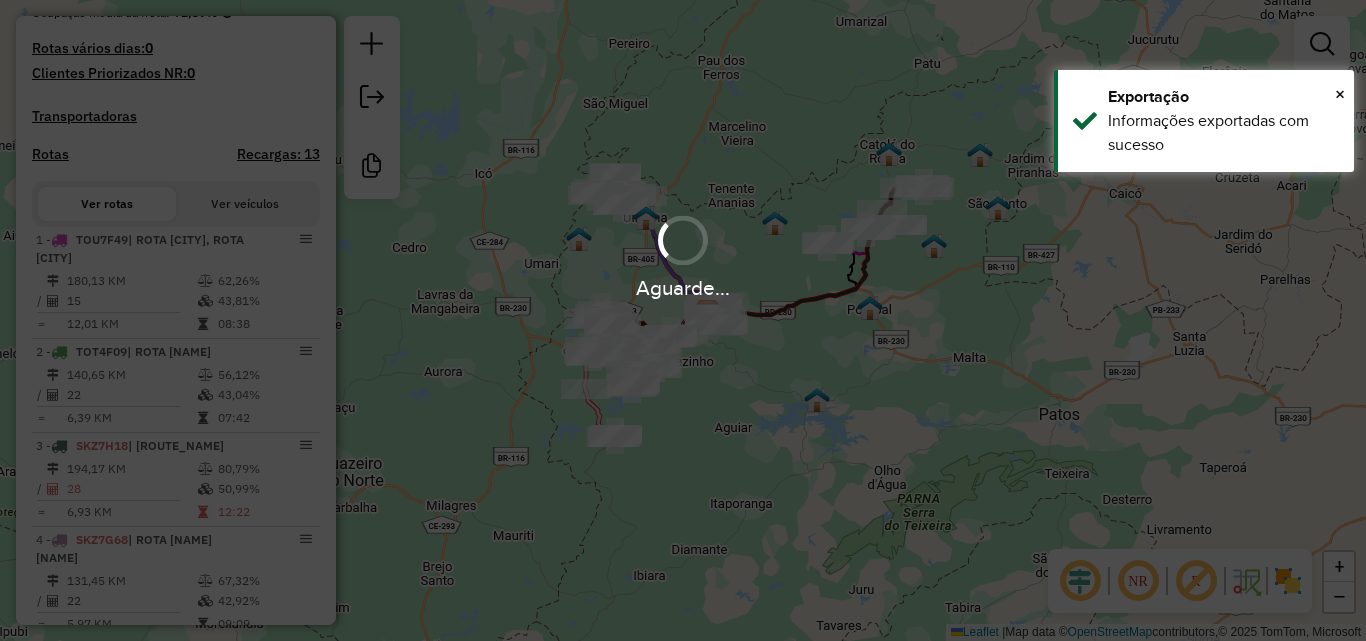 scroll, scrollTop: 649, scrollLeft: 0, axis: vertical 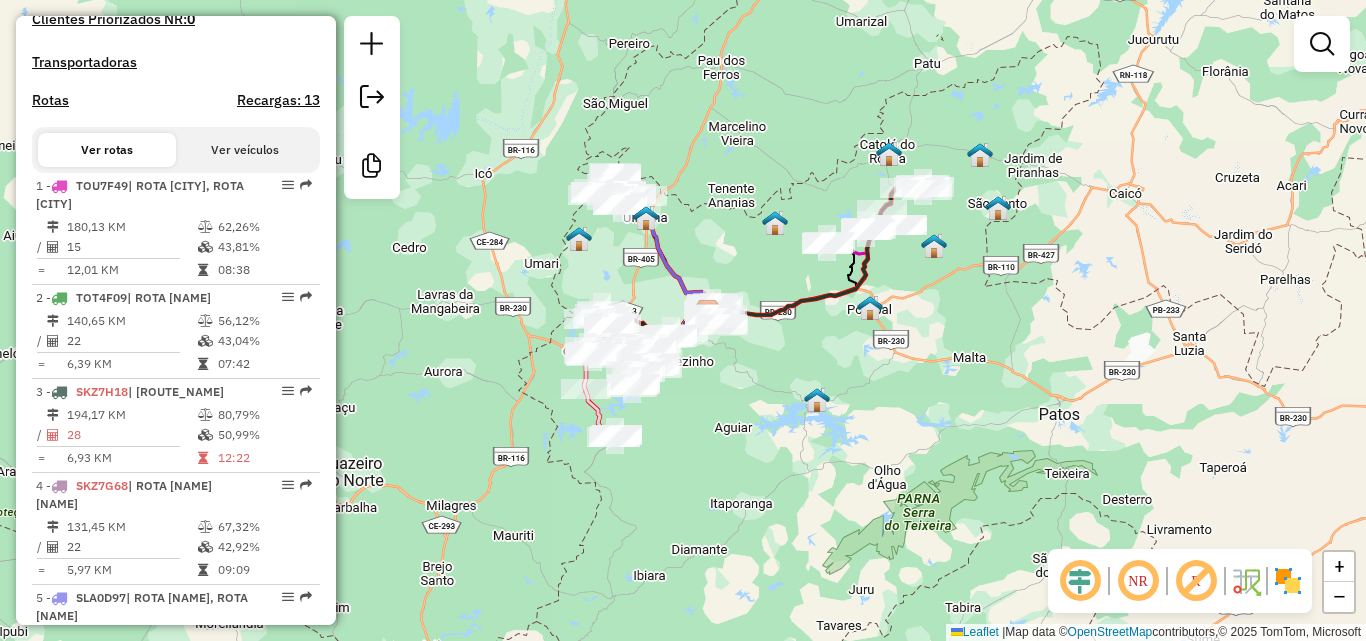 click on "Janela de atendimento Grade de atendimento Capacidade Transportadoras Veículos Cliente Pedidos  Rotas Selecione os dias de semana para filtrar as janelas de atendimento  Seg   Ter   Qua   Qui   Sex   Sáb   Dom  Informe o período da janela de atendimento: De: Até:  Filtrar exatamente a janela do cliente  Considerar janela de atendimento padrão  Selecione os dias de semana para filtrar as grades de atendimento  Seg   Ter   Qua   Qui   Sex   Sáb   Dom   Considerar clientes sem dia de atendimento cadastrado  Clientes fora do dia de atendimento selecionado Filtrar as atividades entre os valores definidos abaixo:  Peso mínimo:   Peso máximo:   Cubagem mínima:   Cubagem máxima:   De:   Até:  Filtrar as atividades entre o tempo de atendimento definido abaixo:  De:   Até:   Considerar capacidade total dos clientes não roteirizados Transportadora: Selecione um ou mais itens Tipo de veículo: Selecione um ou mais itens Veículo: Selecione um ou mais itens Motorista: Selecione um ou mais itens Nome: Rótulo:" 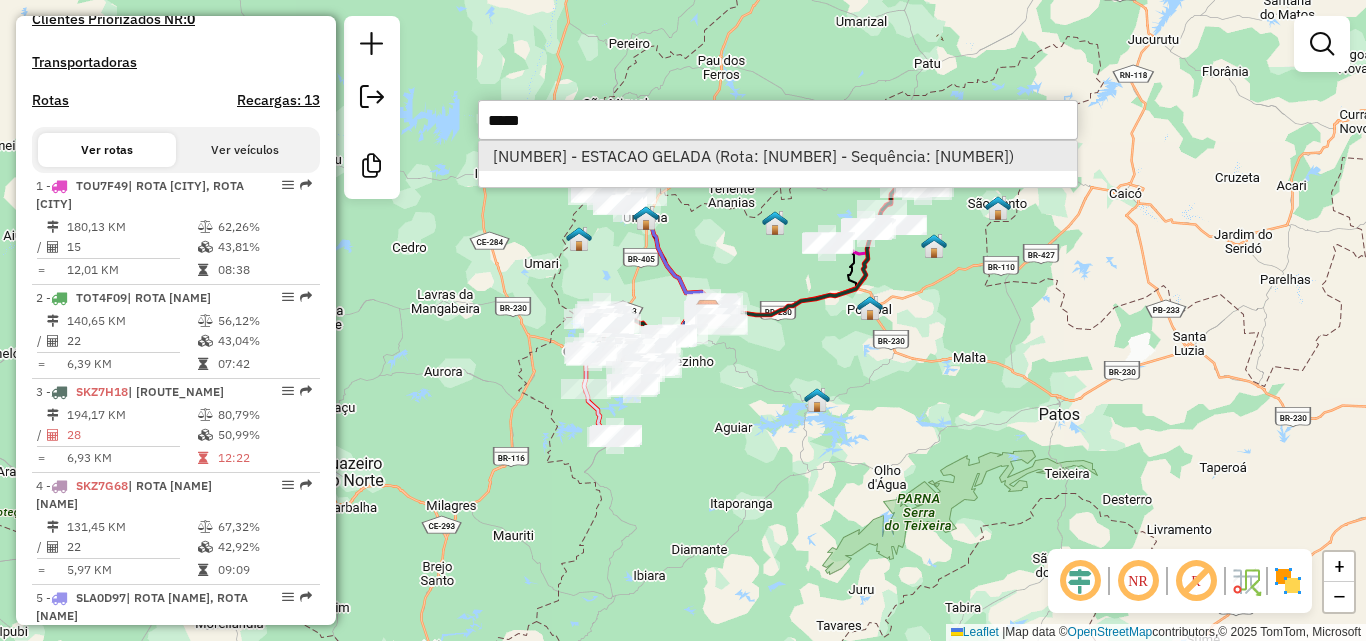type on "*****" 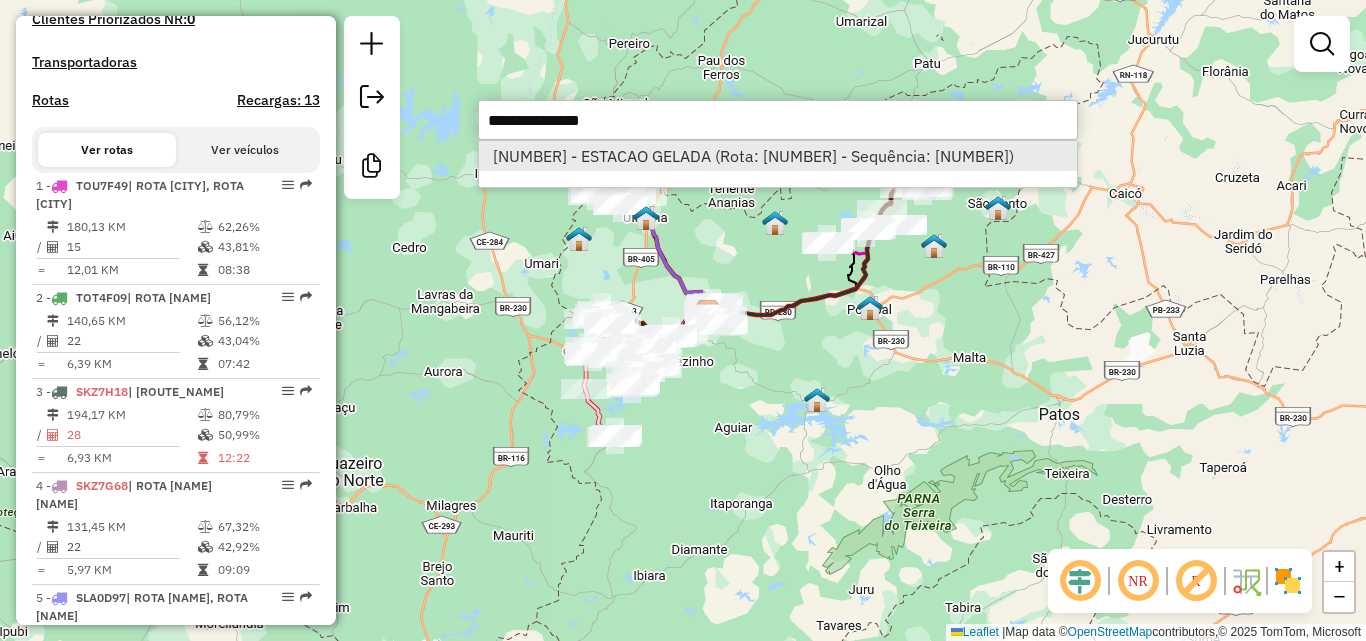 select on "*********" 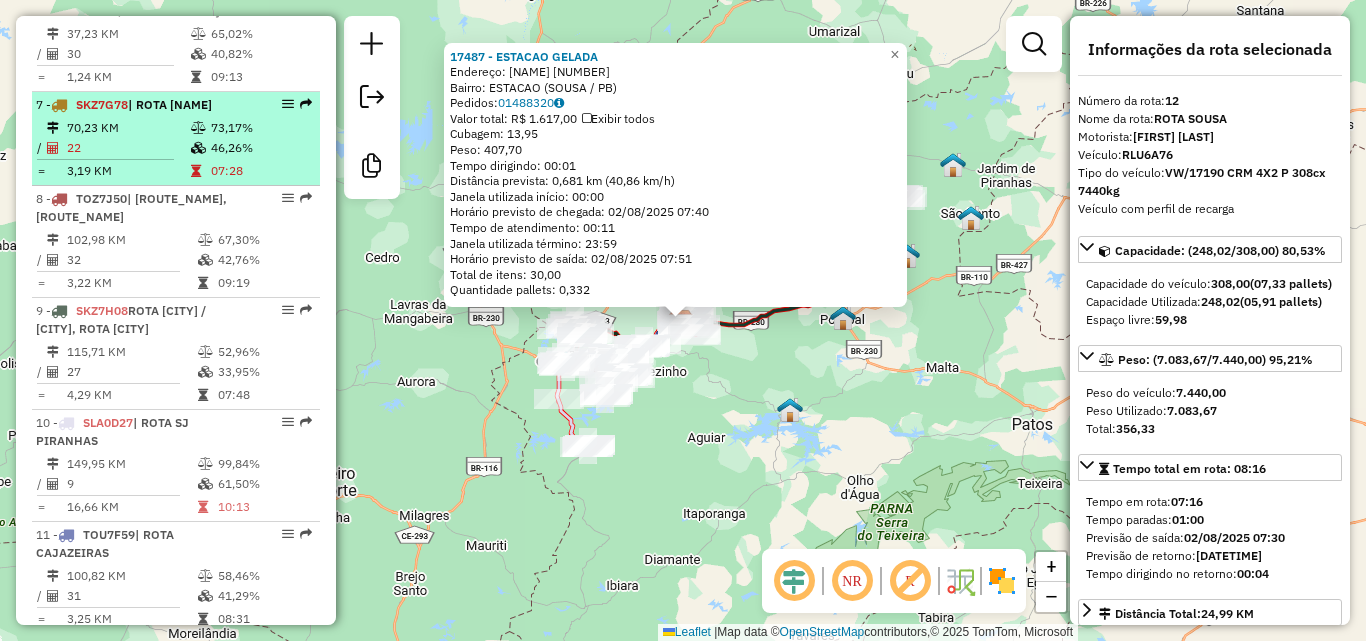 scroll, scrollTop: 1466, scrollLeft: 0, axis: vertical 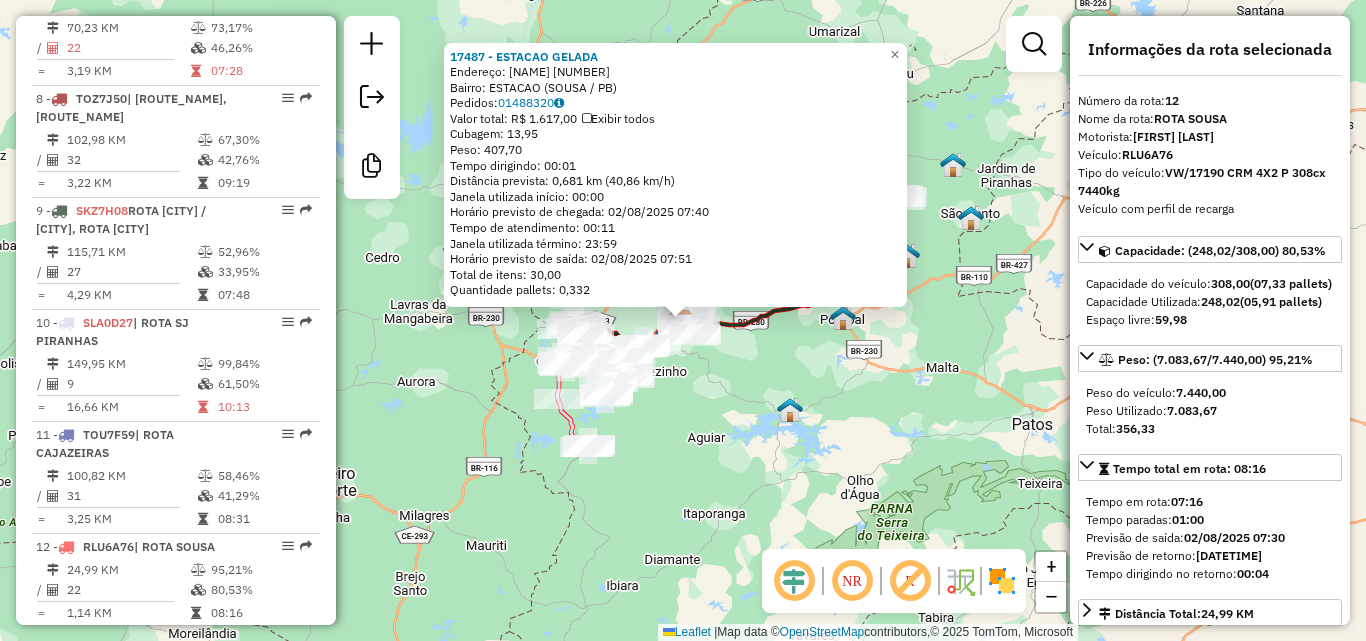 click on "[NUMBER] - ESTACAO GELADA  Endereço:  [NAME] [NUMBER]   Bairro: [NAME] ([NAME] / [STATE])   Pedidos:  [NUMBER]   Valor total: R$ [NUMBER]   Exibir todos   Cubagem: [NUMBER]  Peso: [NUMBER]  Tempo dirigindo: [TIME]   Distância prevista: [NUMBER] km ([NUMBER] km/h)   Janela utilizada início: [TIME]   Horário previsto de chegada: [DATE] [TIME]   Tempo de atendimento: [TIME]   Janela utilizada término: [TIME]   Horário previsto de saída: [DATE] [TIME]   Total de itens: [NUMBER]   Quantidade pallets: [NUMBER]  × Janela de atendimento Grade de atendimento Capacidade Transportadoras Veículos Cliente Pedidos  Rotas Selecione os dias de semana para filtrar as janelas de atendimento  Seg   Ter   Qua   Qui   Sex   Sáb   Dom  Informe o período da janela de atendimento: De: Até:  Filtrar exatamente a janela do cliente  Considerar janela de atendimento padrão  Selecione os dias de semana para filtrar as grades de atendimento  Seg   Ter   Qua   Qui   Sex   Sáb   Dom  Considerar clientes sem dia de atendimento cadastrado  De:  De:" 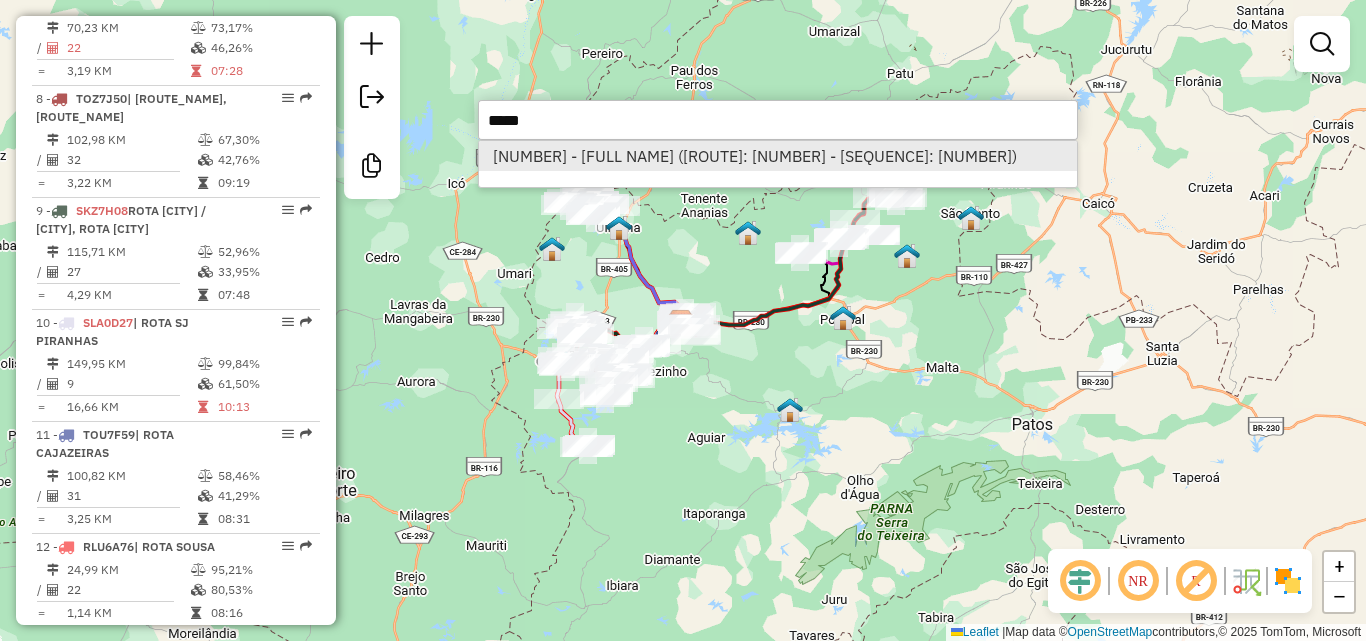 type on "*****" 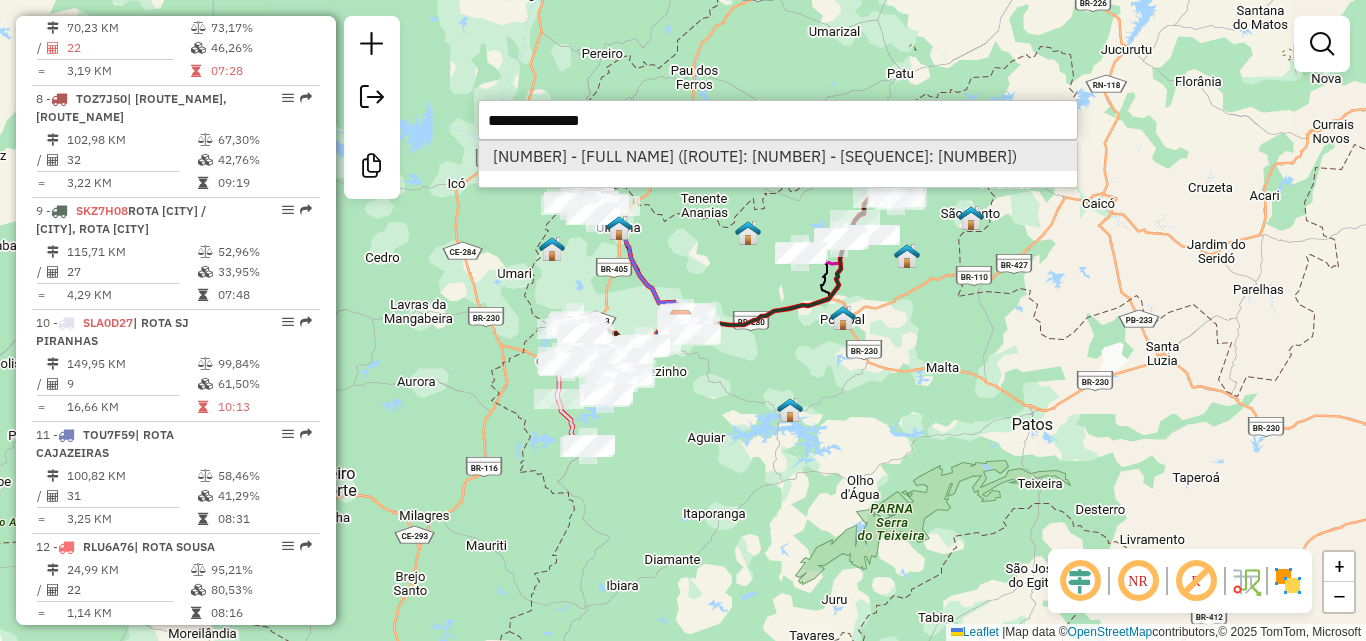 select on "*********" 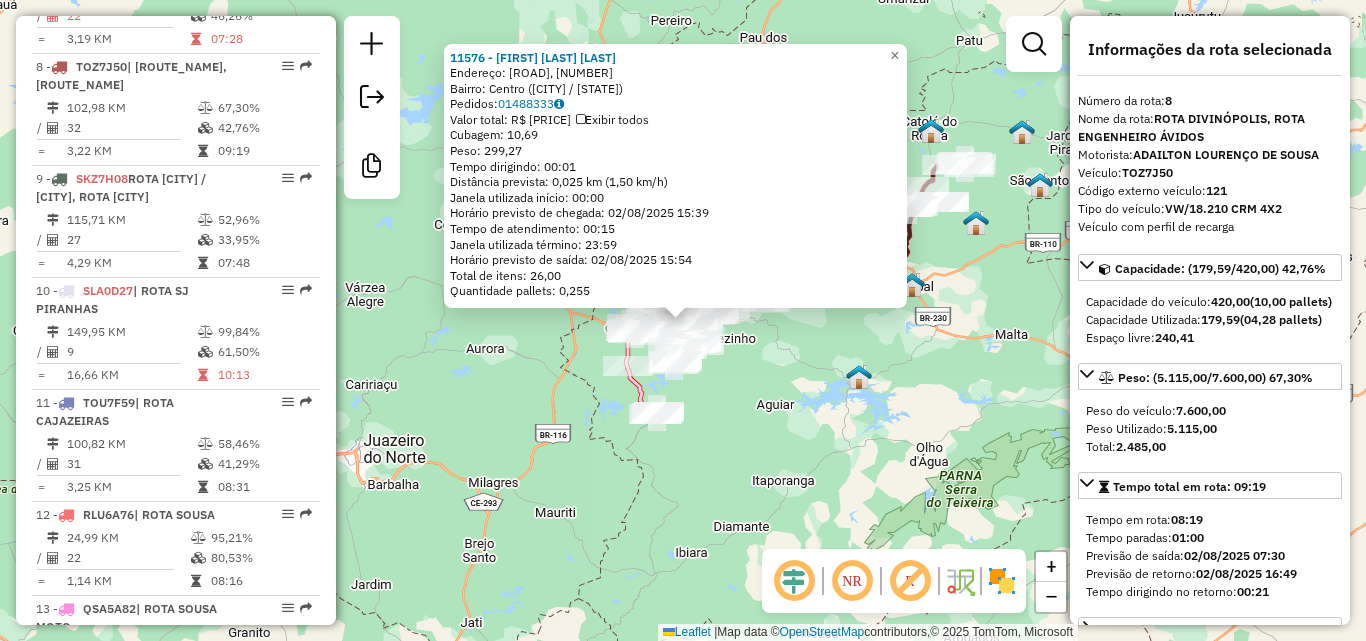scroll, scrollTop: 1536, scrollLeft: 0, axis: vertical 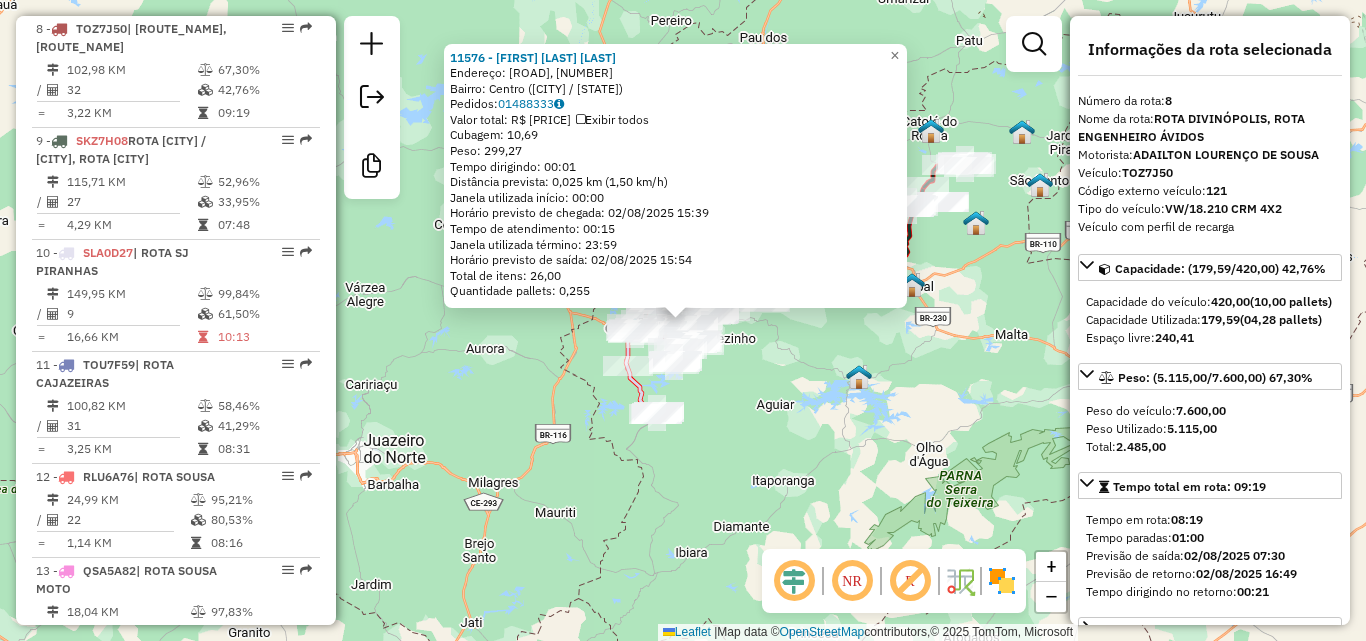click on "[NUMBER] - [NAME]  Endereço: [STREET_NAME], [NUMBER]   Bairro: [NAME] ([NEIGHBORHOOD] / [STATE])   Pedidos:  [ORDER_ID]   Valor total: [CURRENCY] [AMOUNT]   Exibir todos   Cubagem: [WEIGHT]  Peso: [WEIGHT]  Tempo dirigindo: [TIME]   Distância prevista: [DISTANCE] km ([SPEED] km/h)   Janela utilizada início: [TIME]   Horário previsto de chegada: [DATE] [TIME]   Tempo de atendimento: [TIME]   Janela utilizada término: [TIME]   Horário previsto de saída: [DATE] [TIME]   Total de itens: [NUMBER],00   Quantidade pallets: [WEIGHT]  × Janela de atendimento Grade de atendimento Capacidade Transportadoras Veículos Cliente Pedidos  Rotas Selecione os dias de semana para filtrar as janelas de atendimento  Seg   Ter   Qua   Qui   Sex   Sáb   Dom  Informe o período da janela de atendimento: De: [TIME] Até: [TIME]  Filtrar exatamente a janela do cliente  Considerar janela de atendimento padrão  Selecione os dias de semana para filtrar as grades de atendimento  Seg   Ter   Qua   Qui   Sex   Sáb   Dom   Peso mínimo:   Peso máximo:  +" 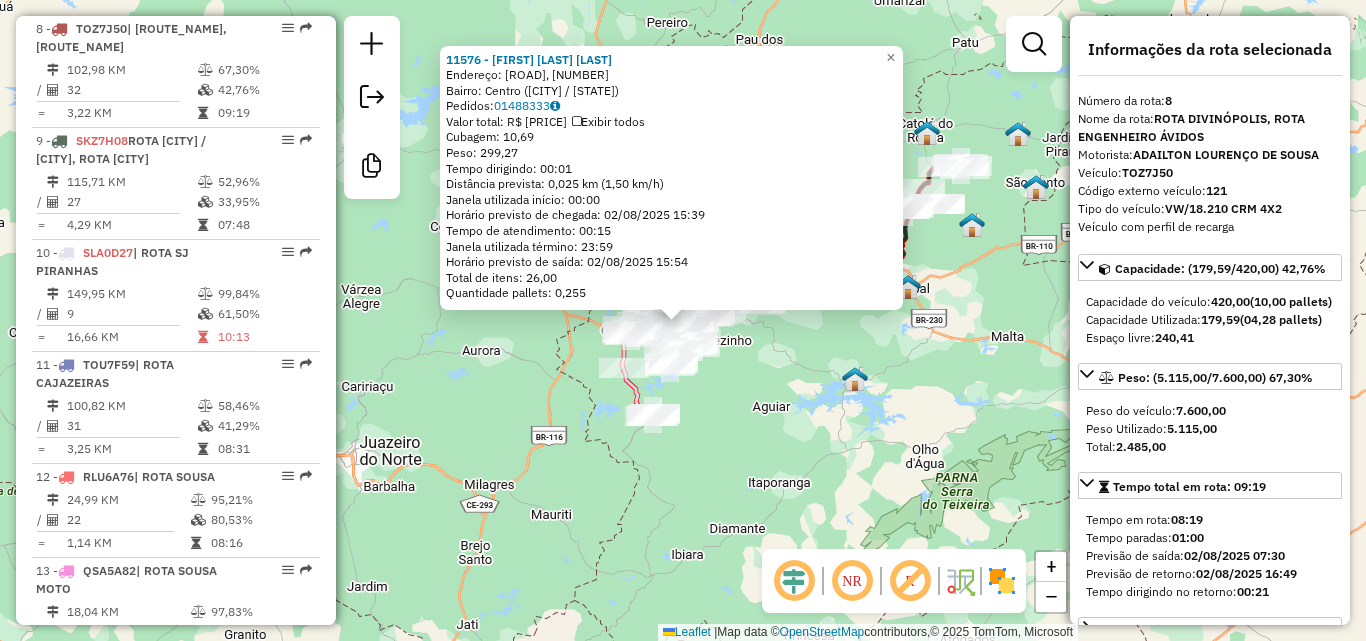 drag, startPoint x: 826, startPoint y: 476, endPoint x: 809, endPoint y: 494, distance: 24.758837 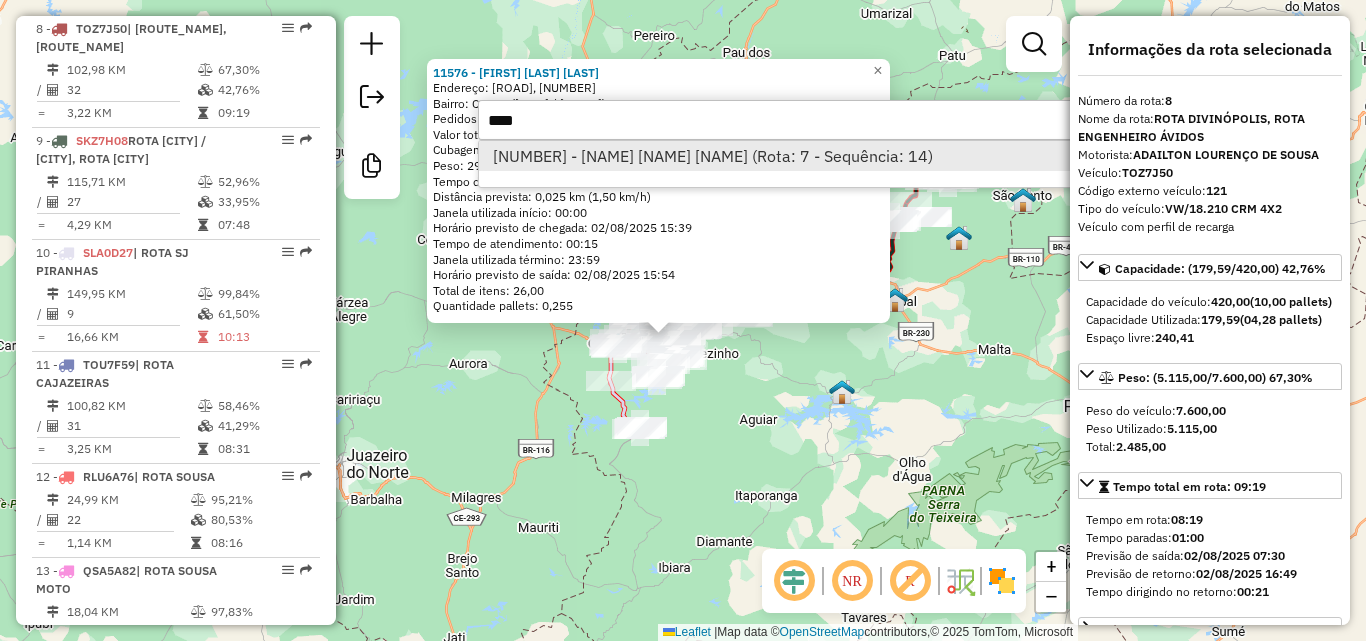 type on "****" 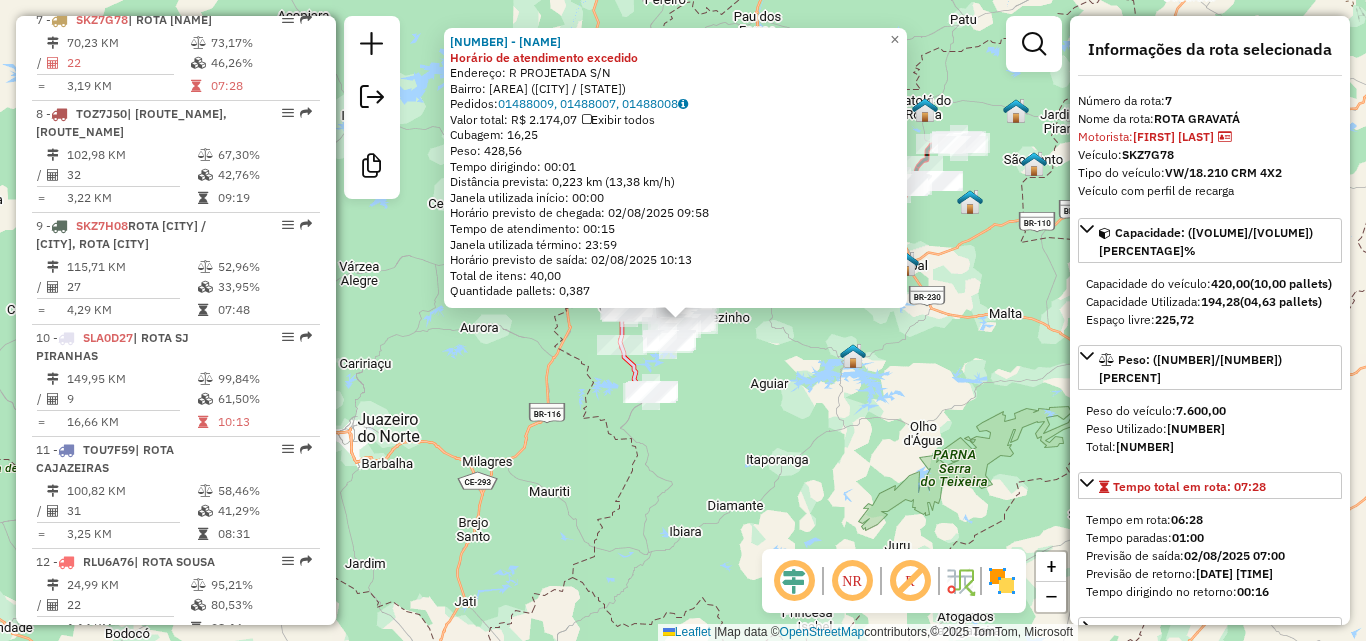 scroll, scrollTop: 1442, scrollLeft: 0, axis: vertical 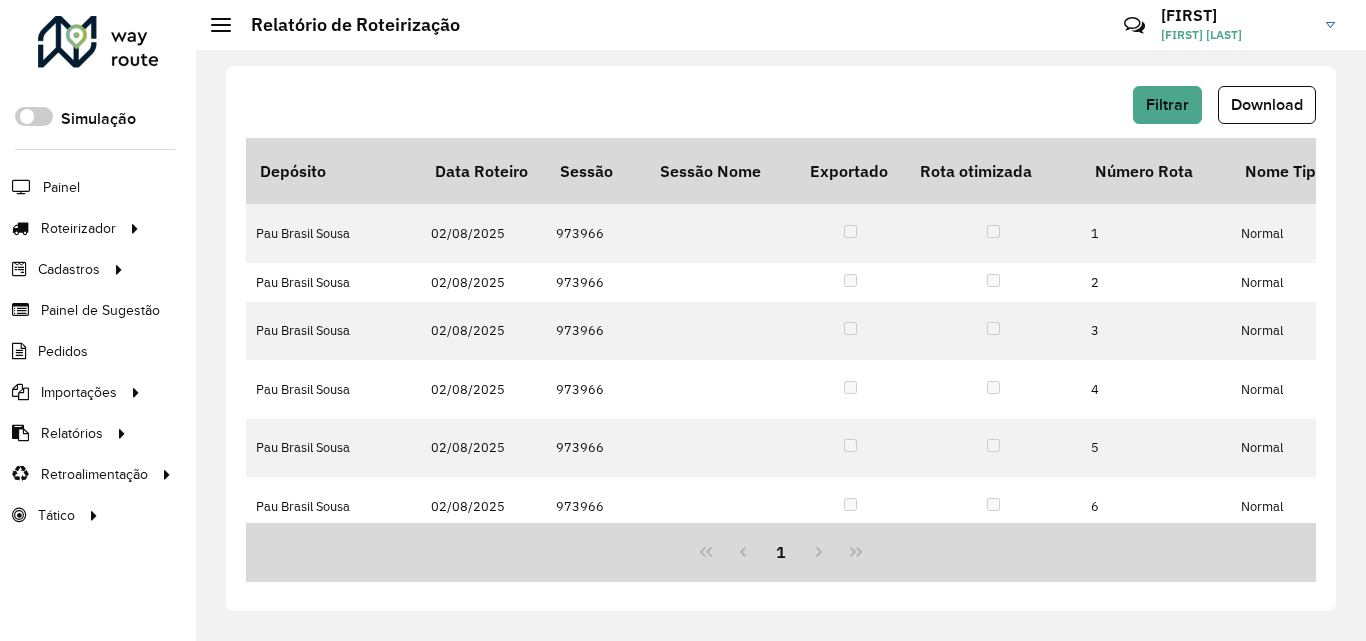 click on "Download" 